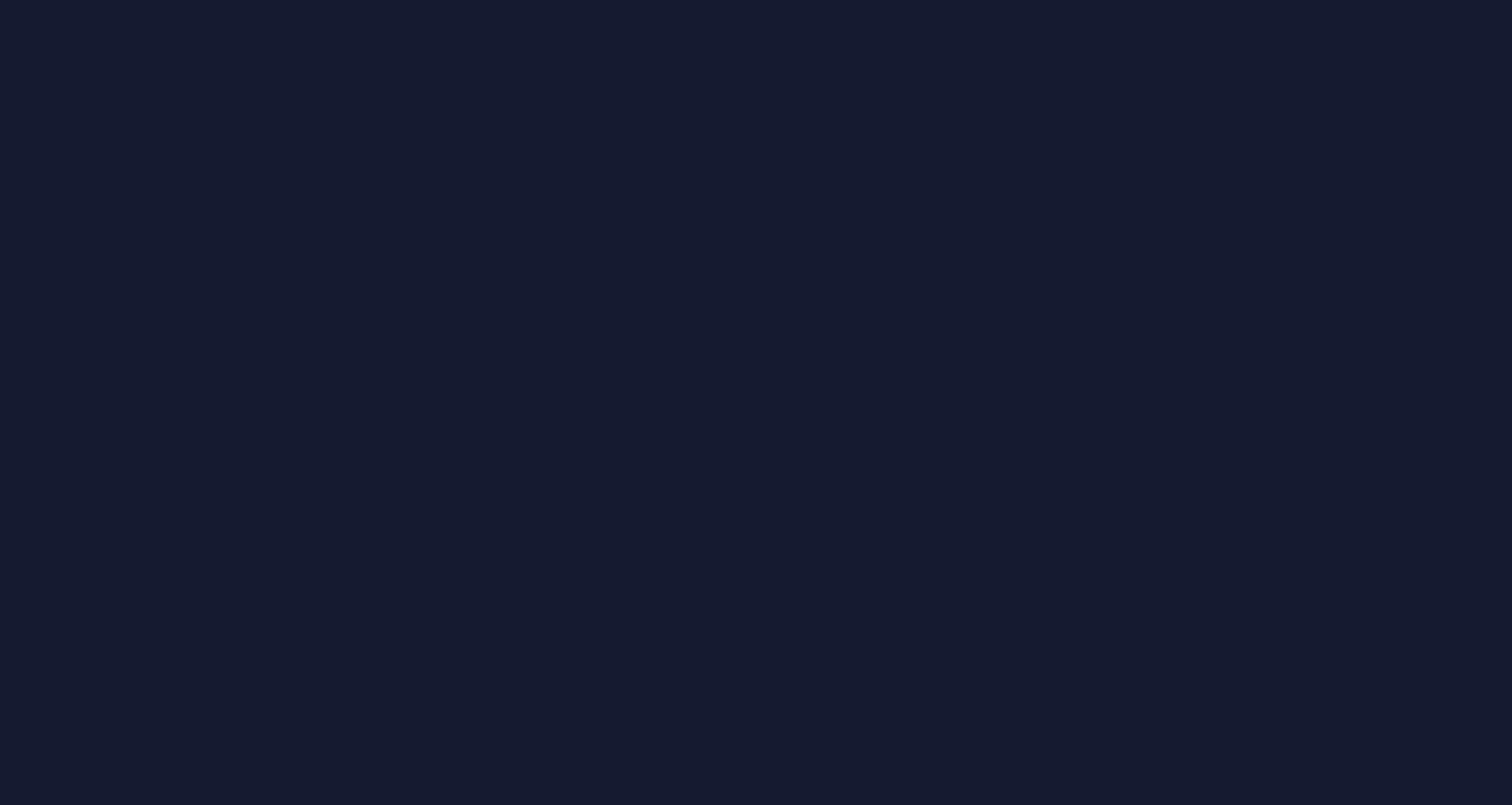 scroll, scrollTop: 0, scrollLeft: 0, axis: both 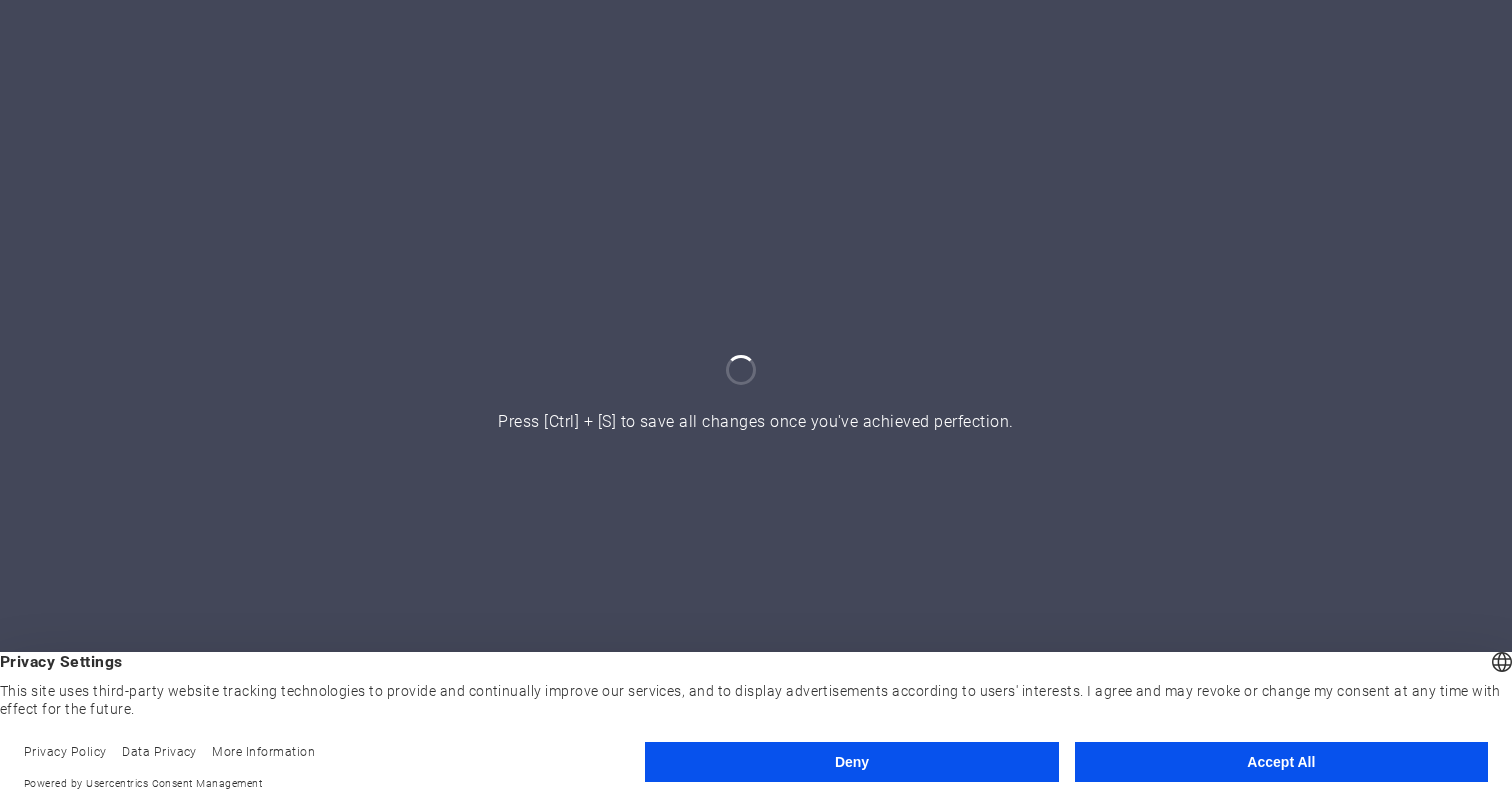click on "Accept All" at bounding box center [1281, 762] 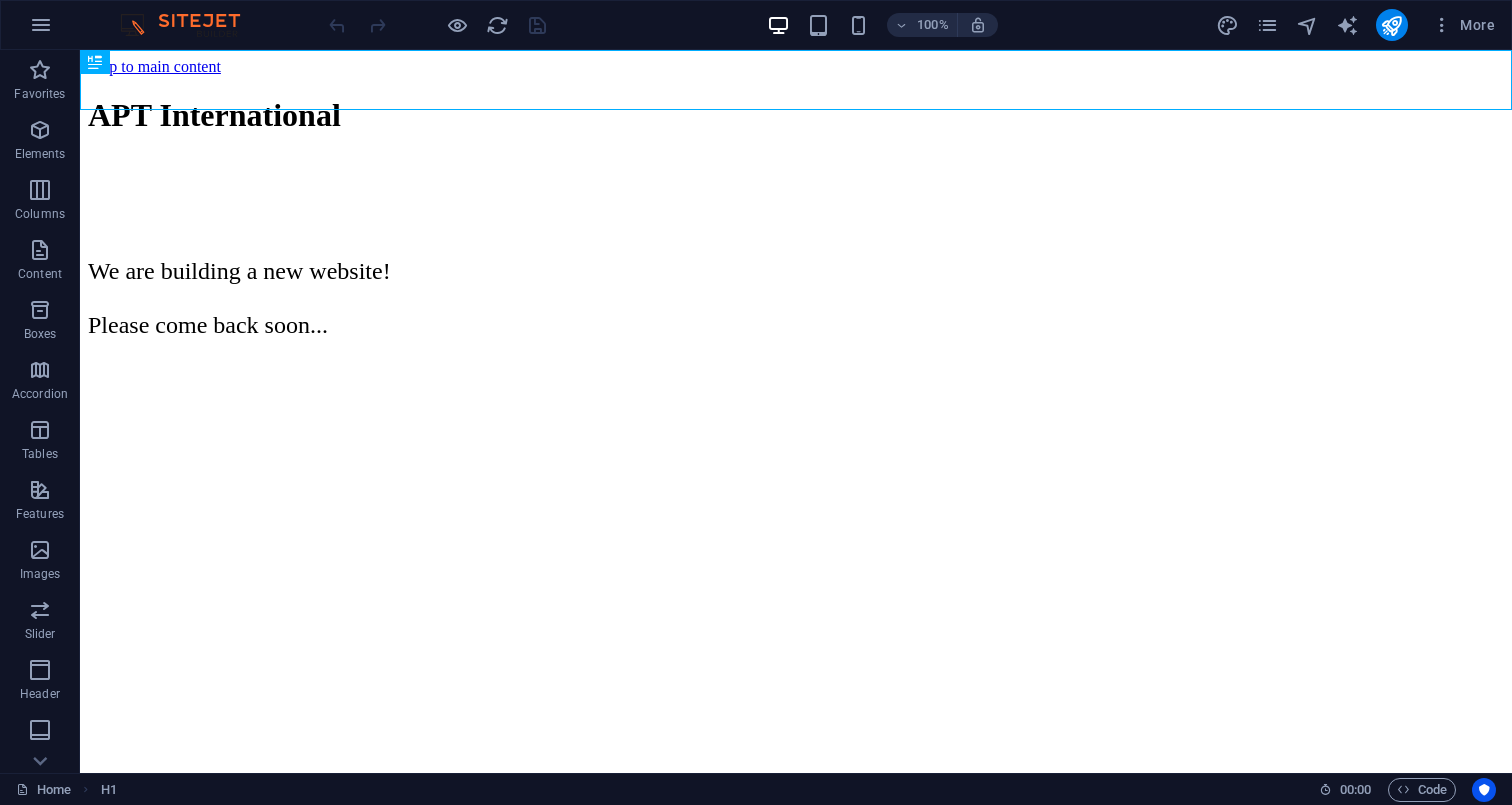 scroll, scrollTop: 0, scrollLeft: 0, axis: both 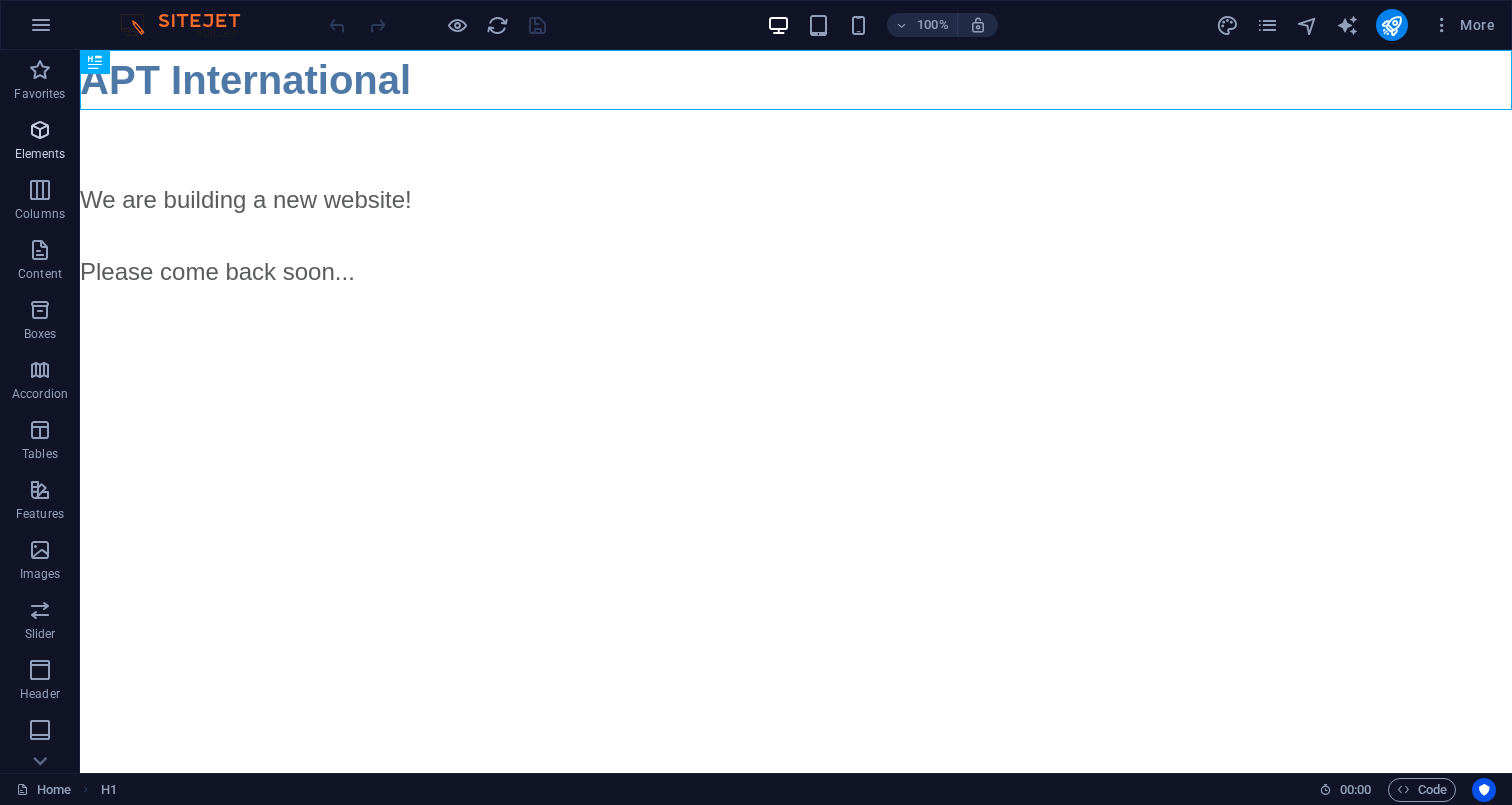 click at bounding box center (40, 130) 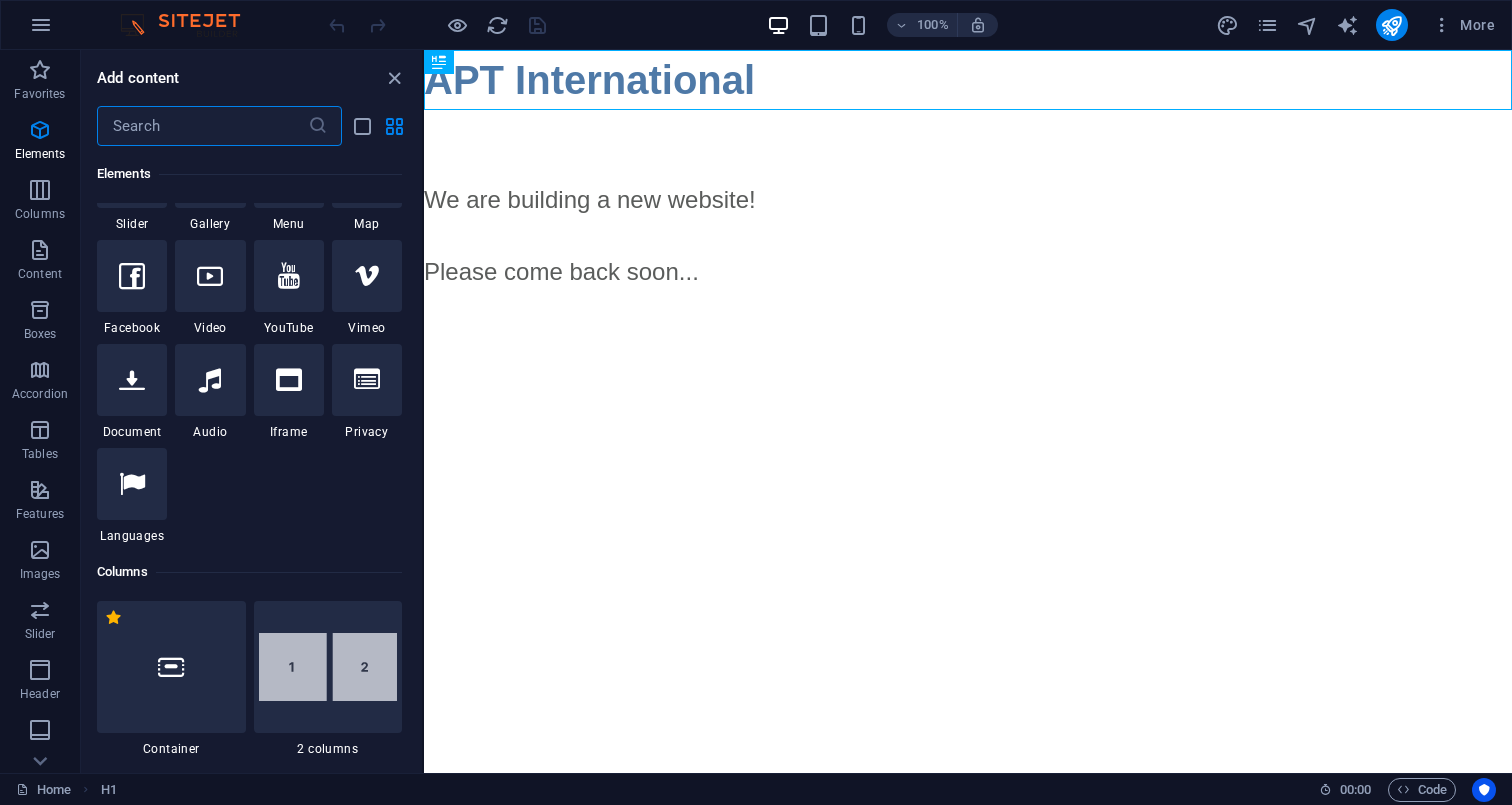 scroll, scrollTop: 621, scrollLeft: 0, axis: vertical 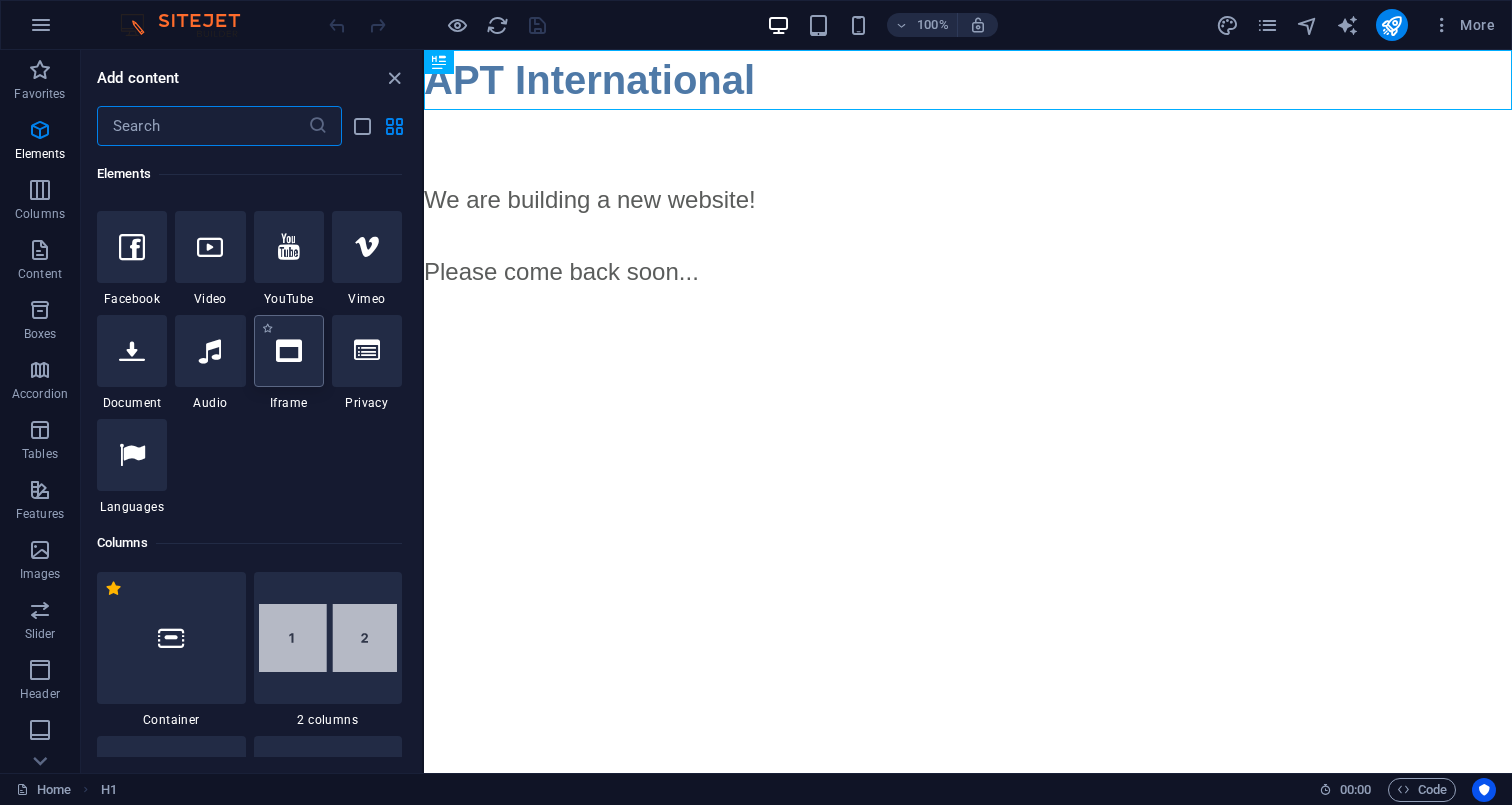 click at bounding box center [289, 351] 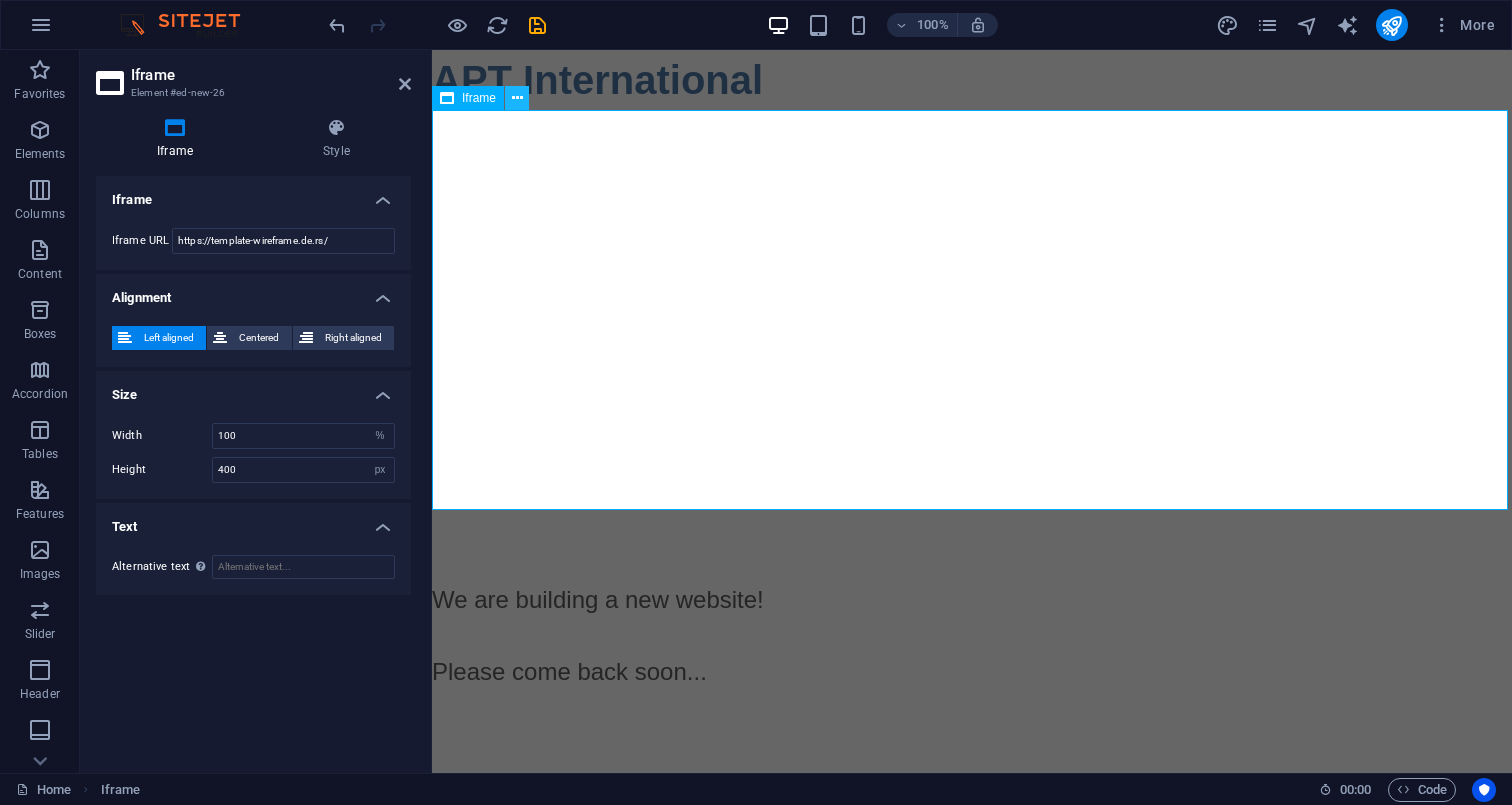 click at bounding box center (517, 98) 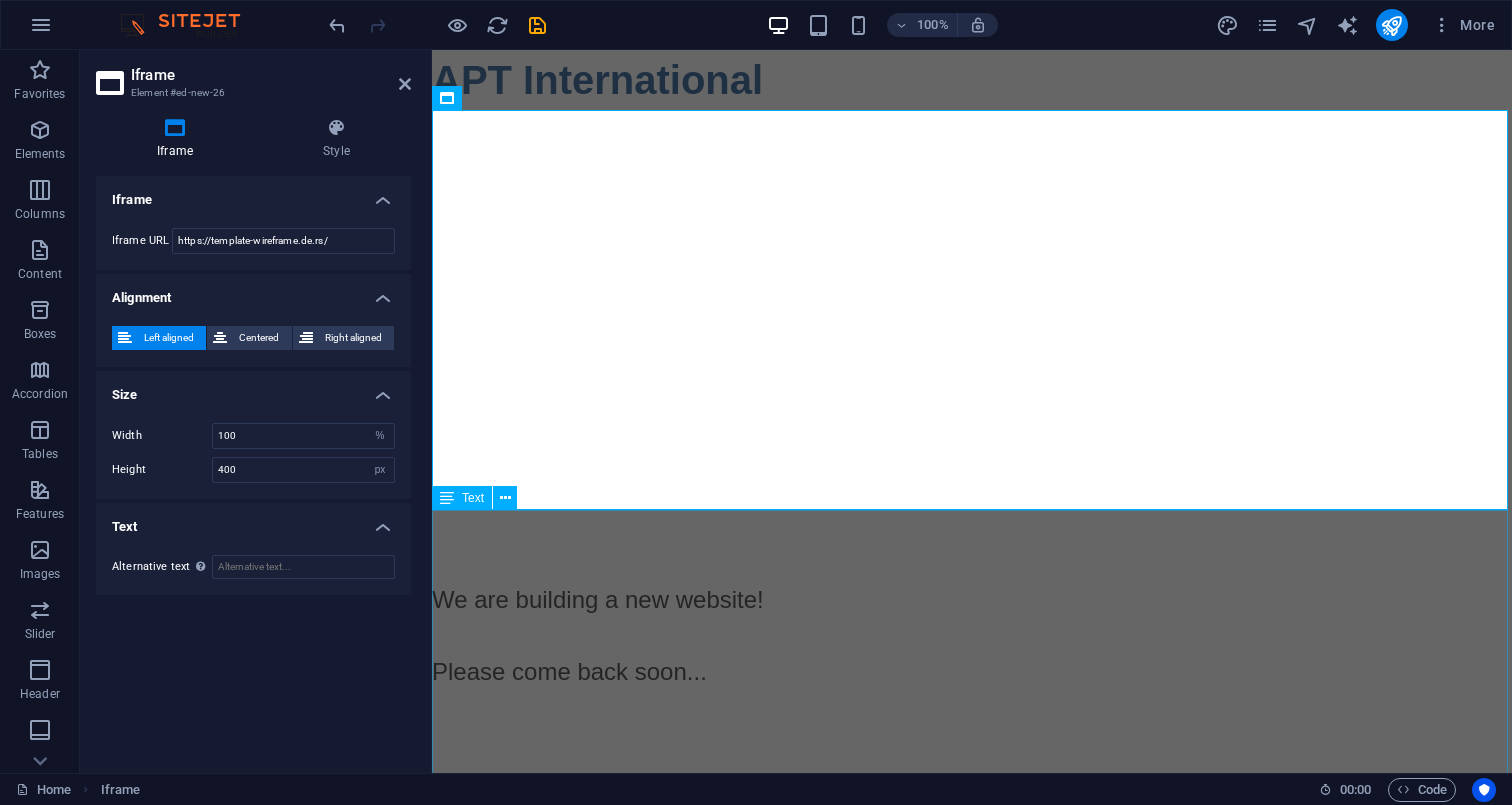 click on "We are building a new website!   Please come back soon..." at bounding box center (972, 660) 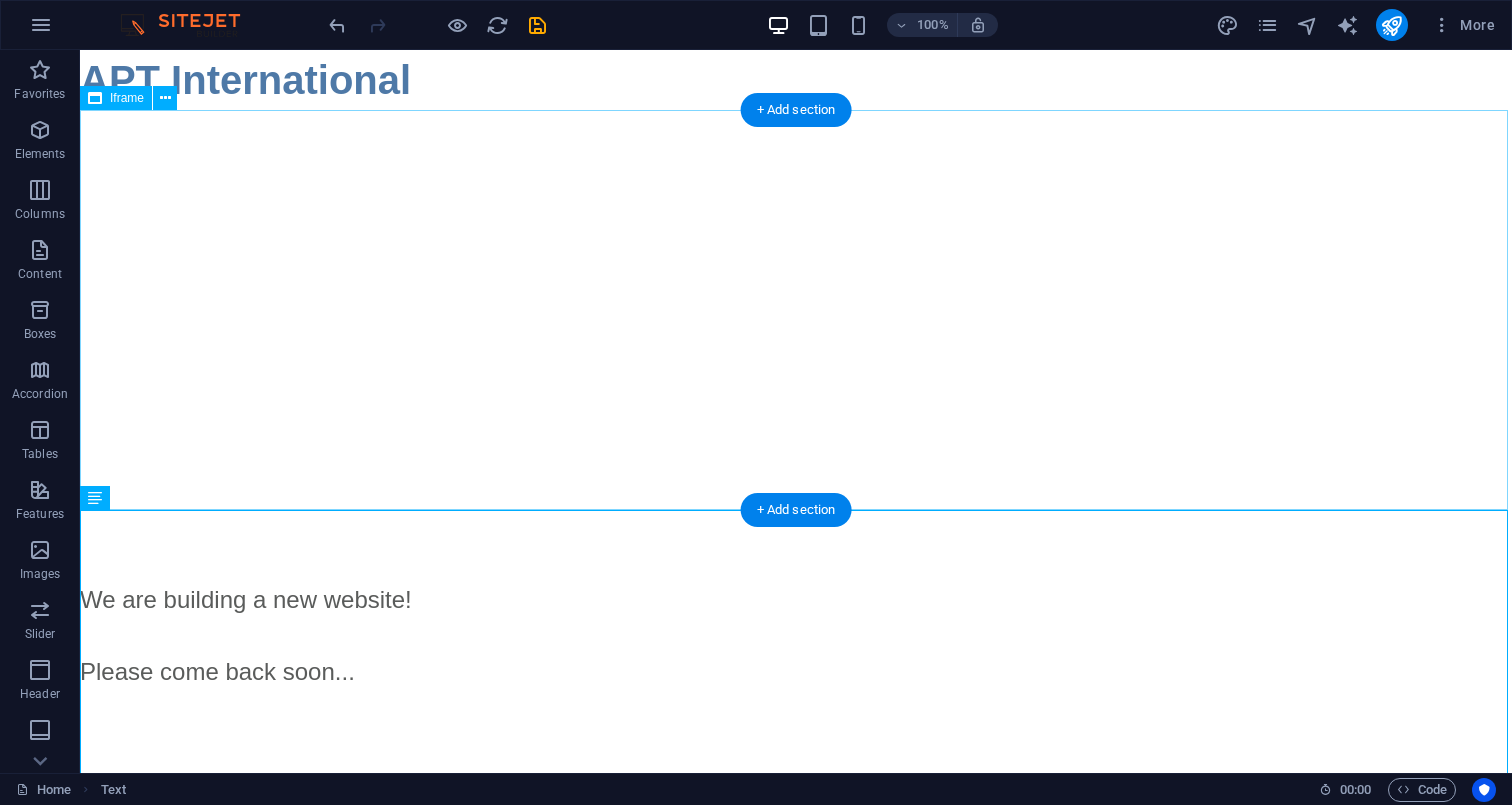 click on "</div>" at bounding box center [796, 310] 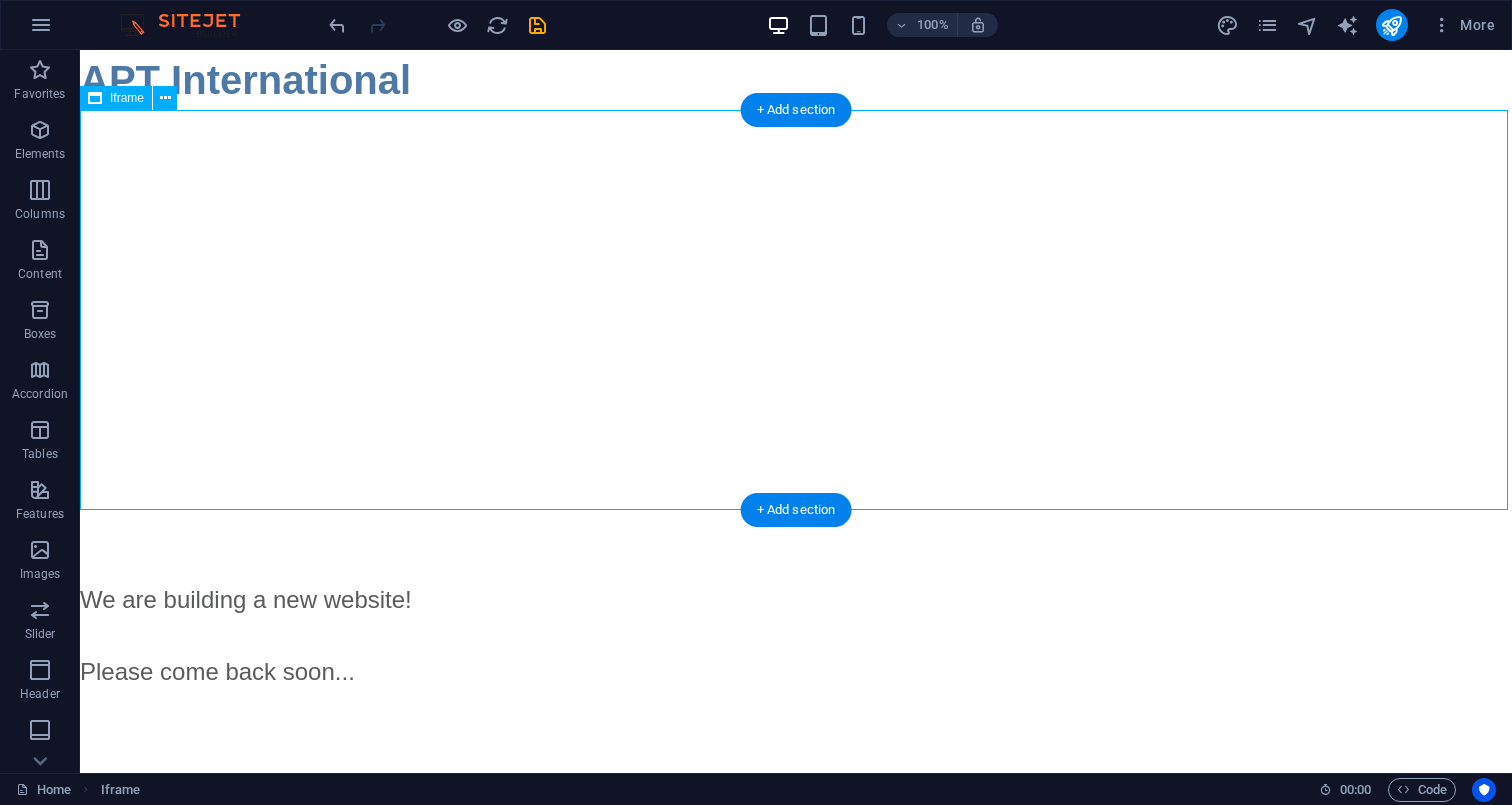scroll, scrollTop: 0, scrollLeft: 0, axis: both 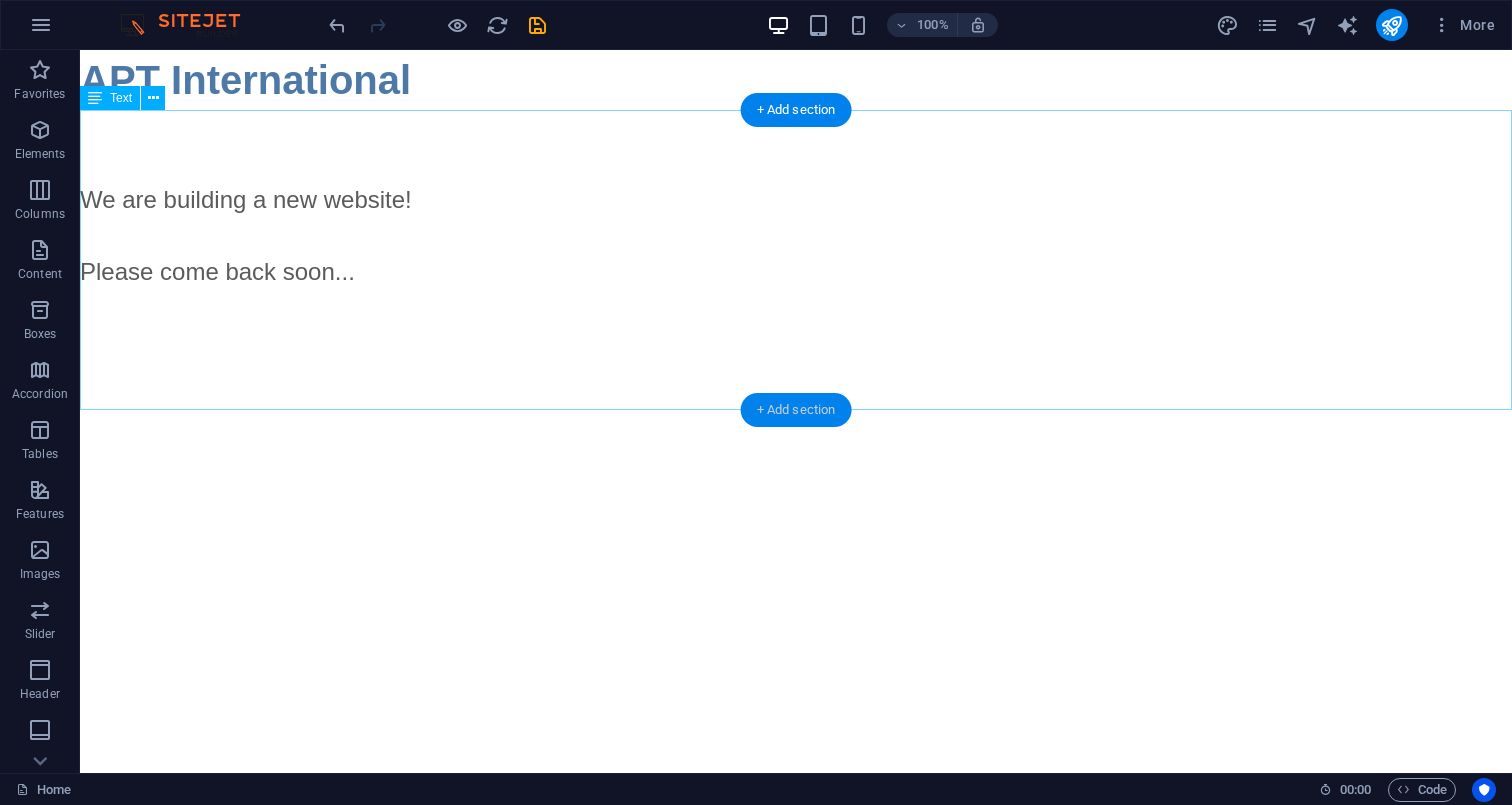 click on "+ Add section" at bounding box center (796, 410) 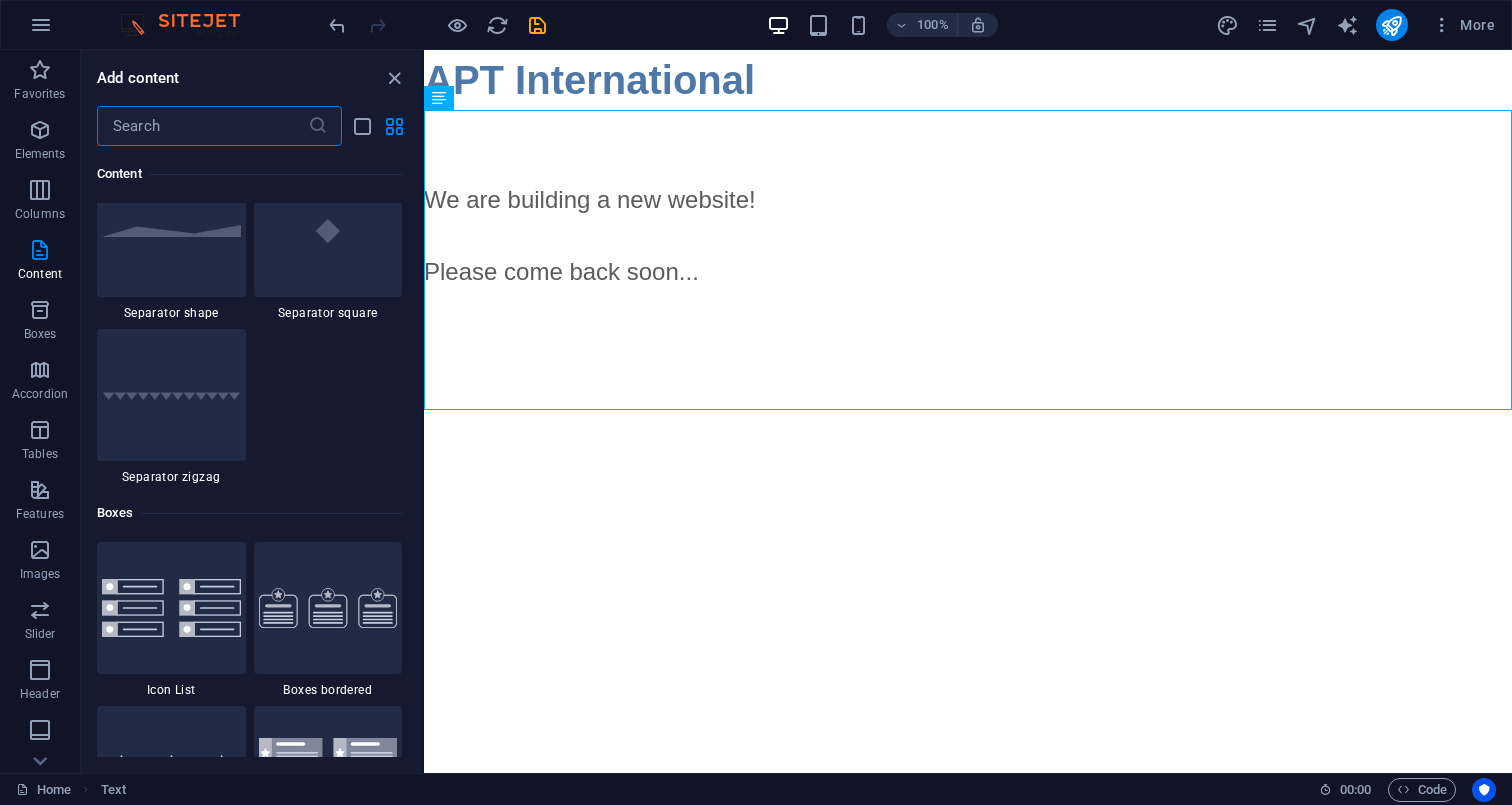 scroll, scrollTop: 5090, scrollLeft: 0, axis: vertical 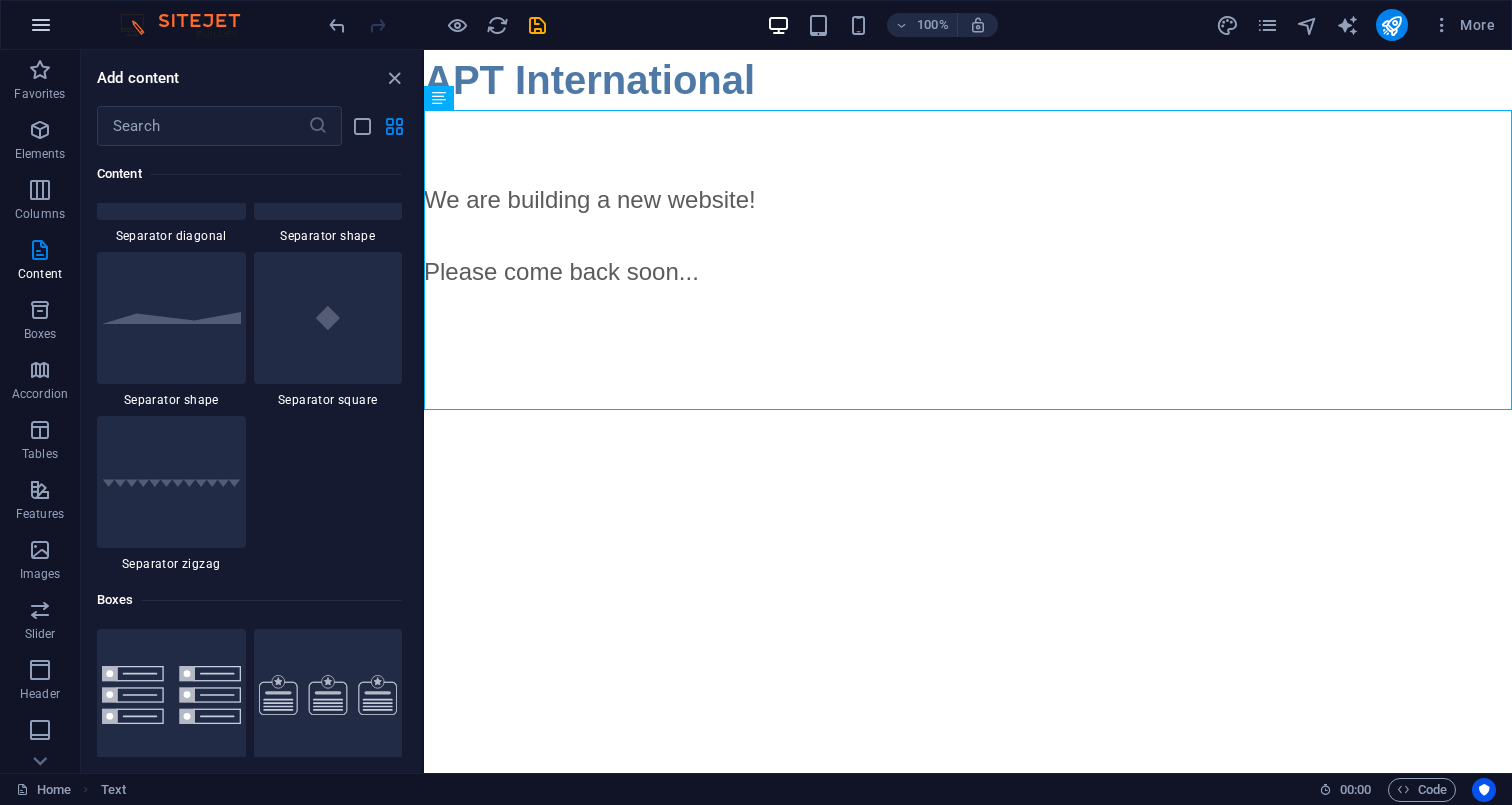 click at bounding box center (41, 25) 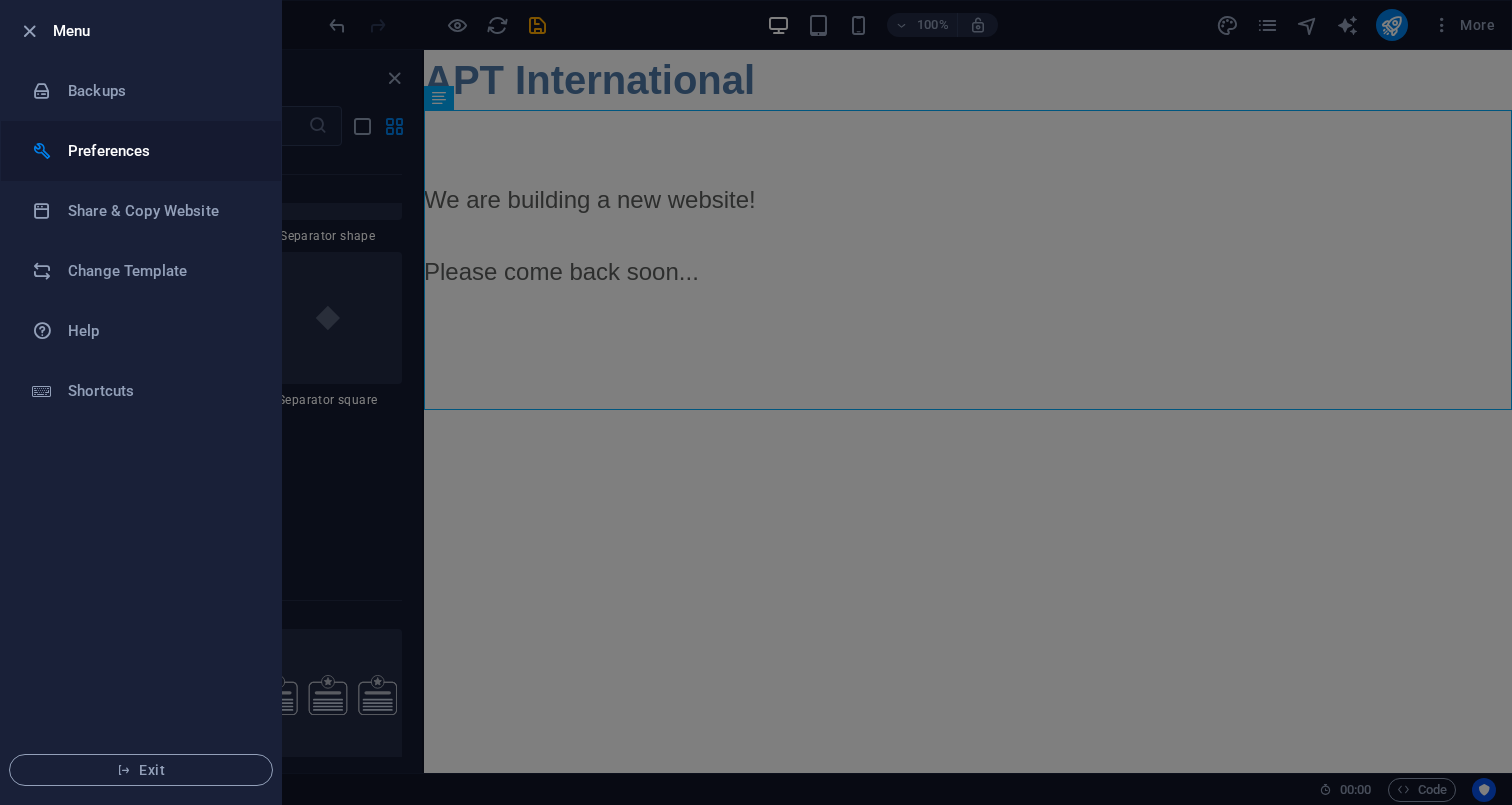 click on "Preferences" at bounding box center (160, 151) 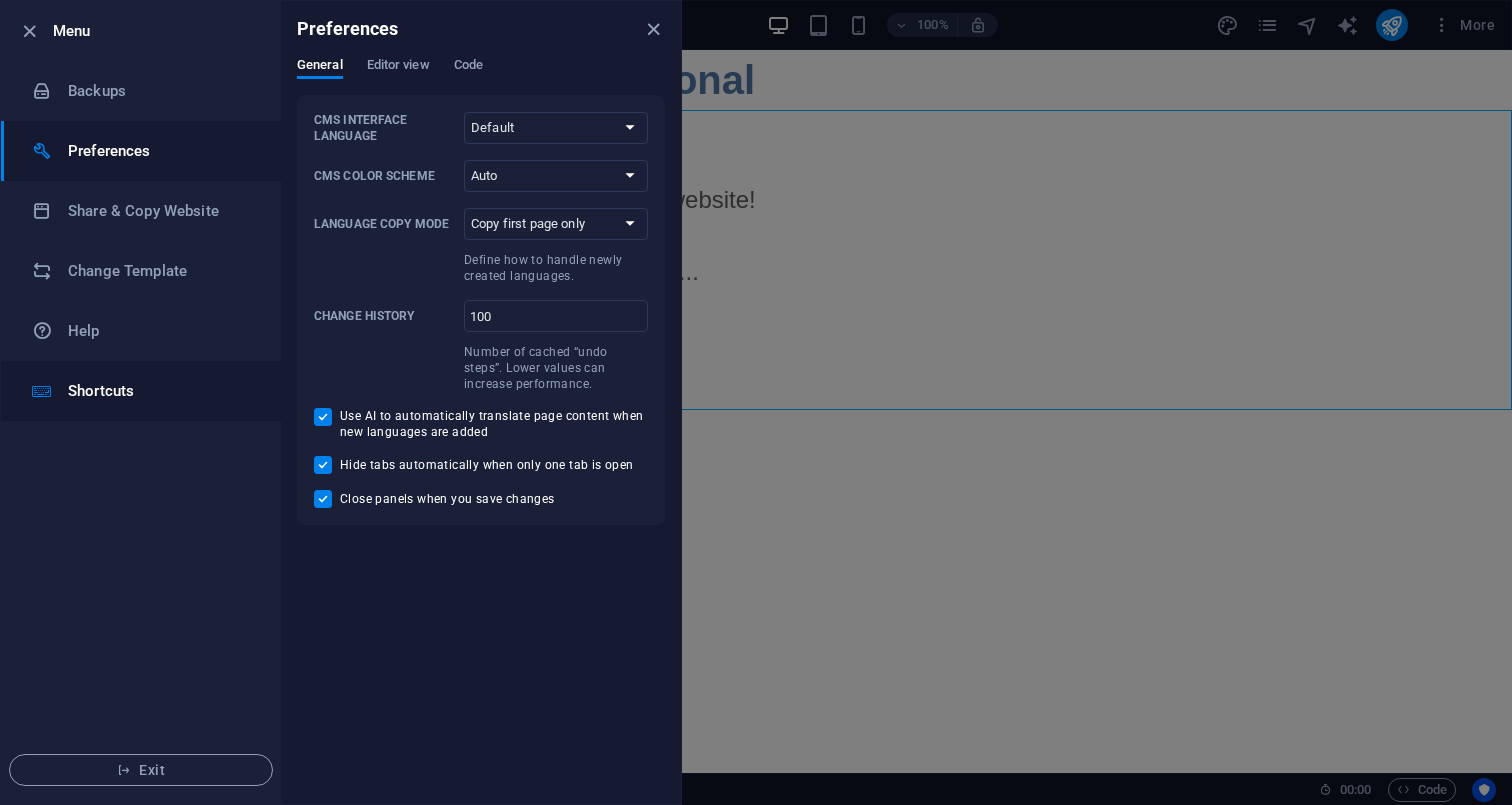 click on "Shortcuts" at bounding box center (160, 391) 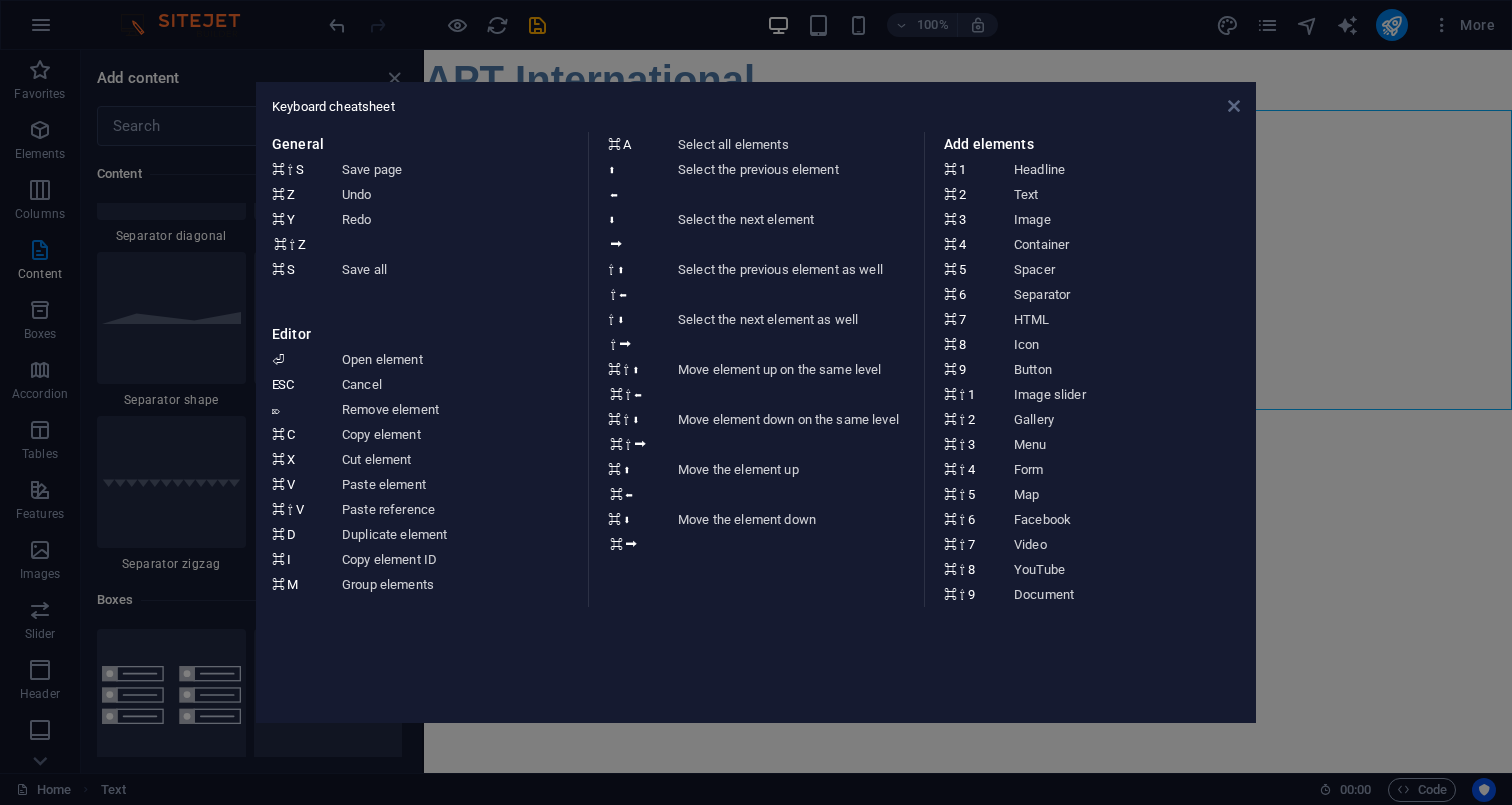 click at bounding box center (1234, 106) 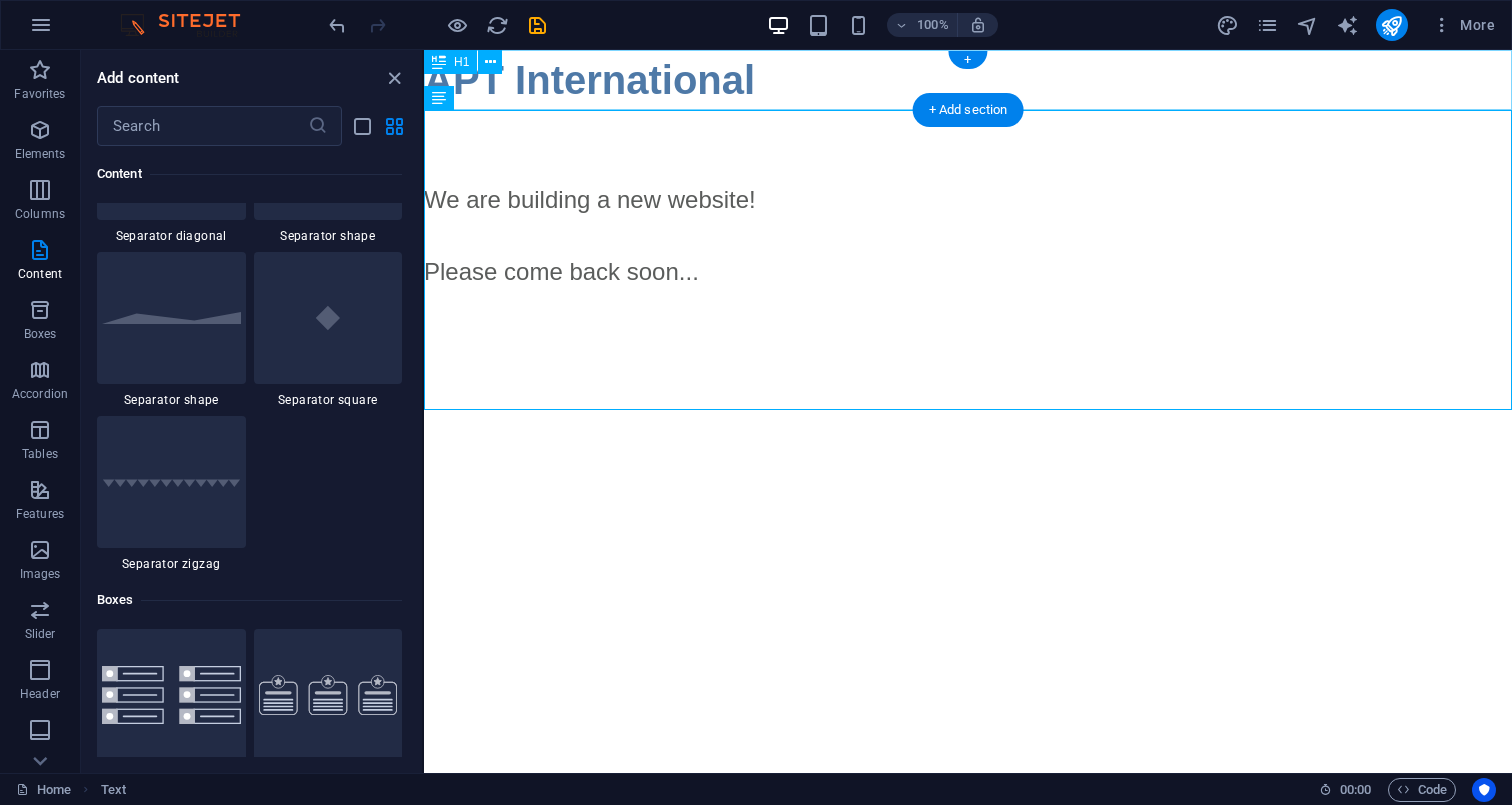 click on "APT International" at bounding box center [968, 80] 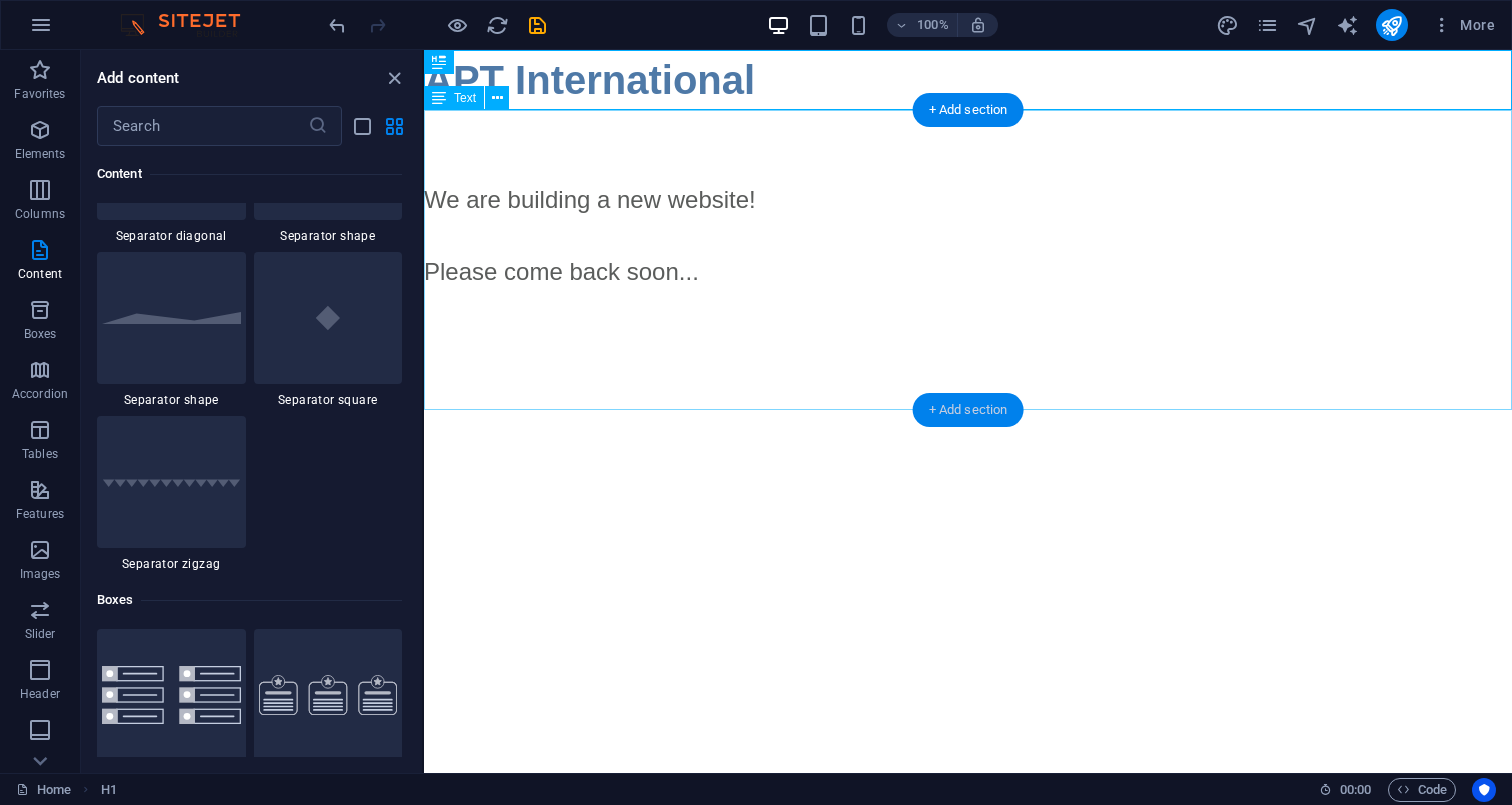 click on "+ Add section" at bounding box center (968, 410) 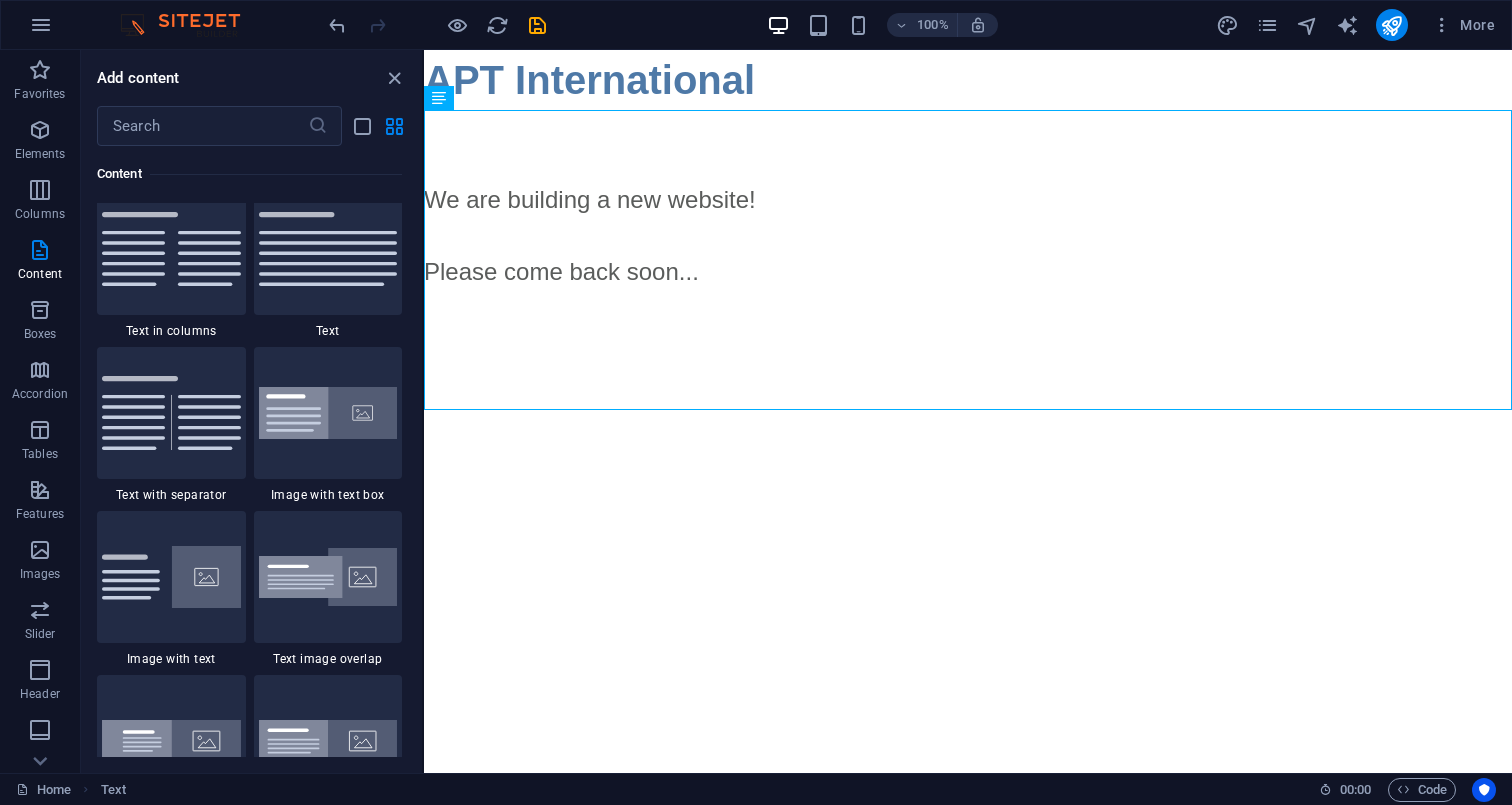scroll, scrollTop: 3499, scrollLeft: 0, axis: vertical 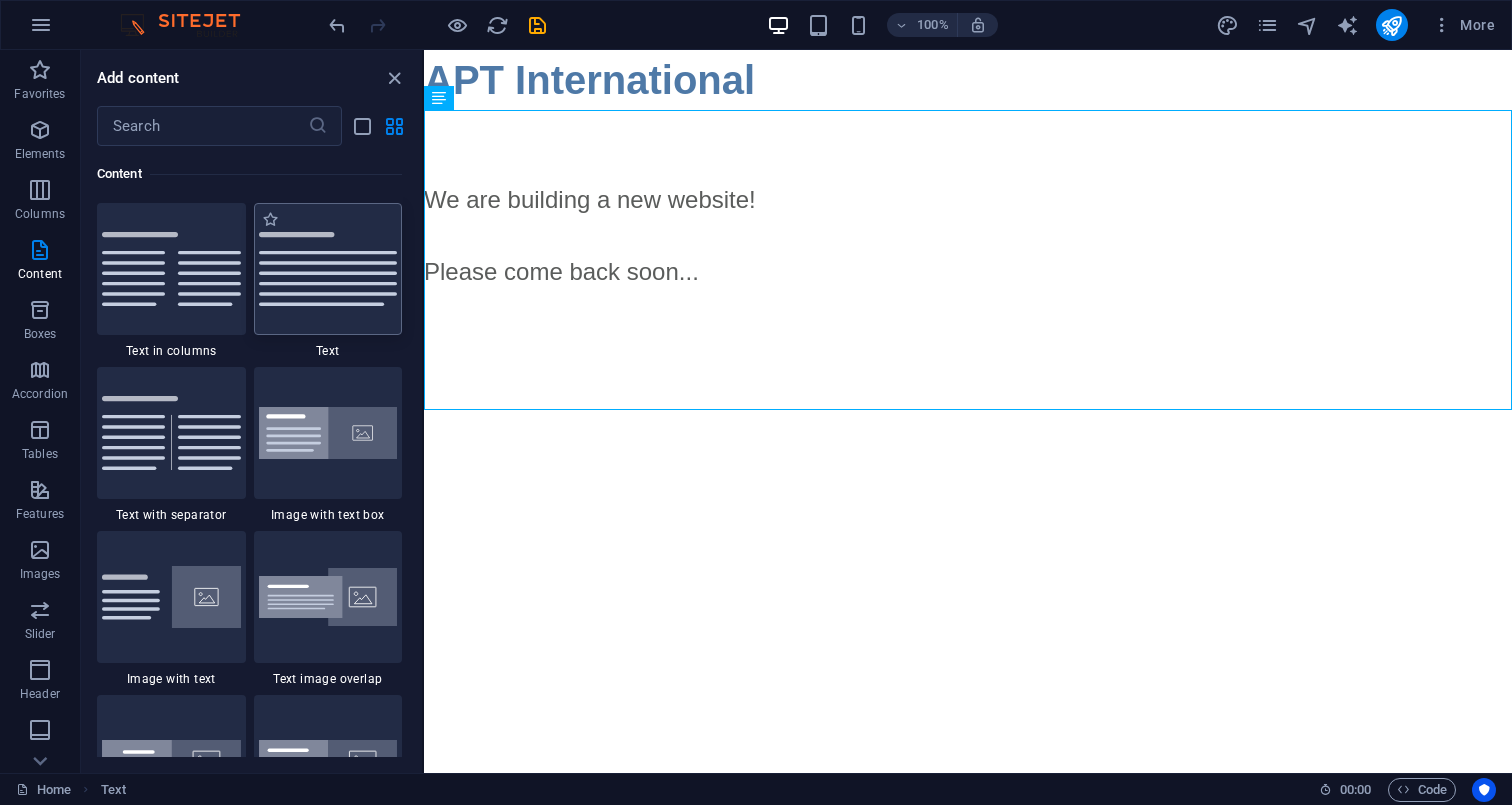 click at bounding box center (328, 269) 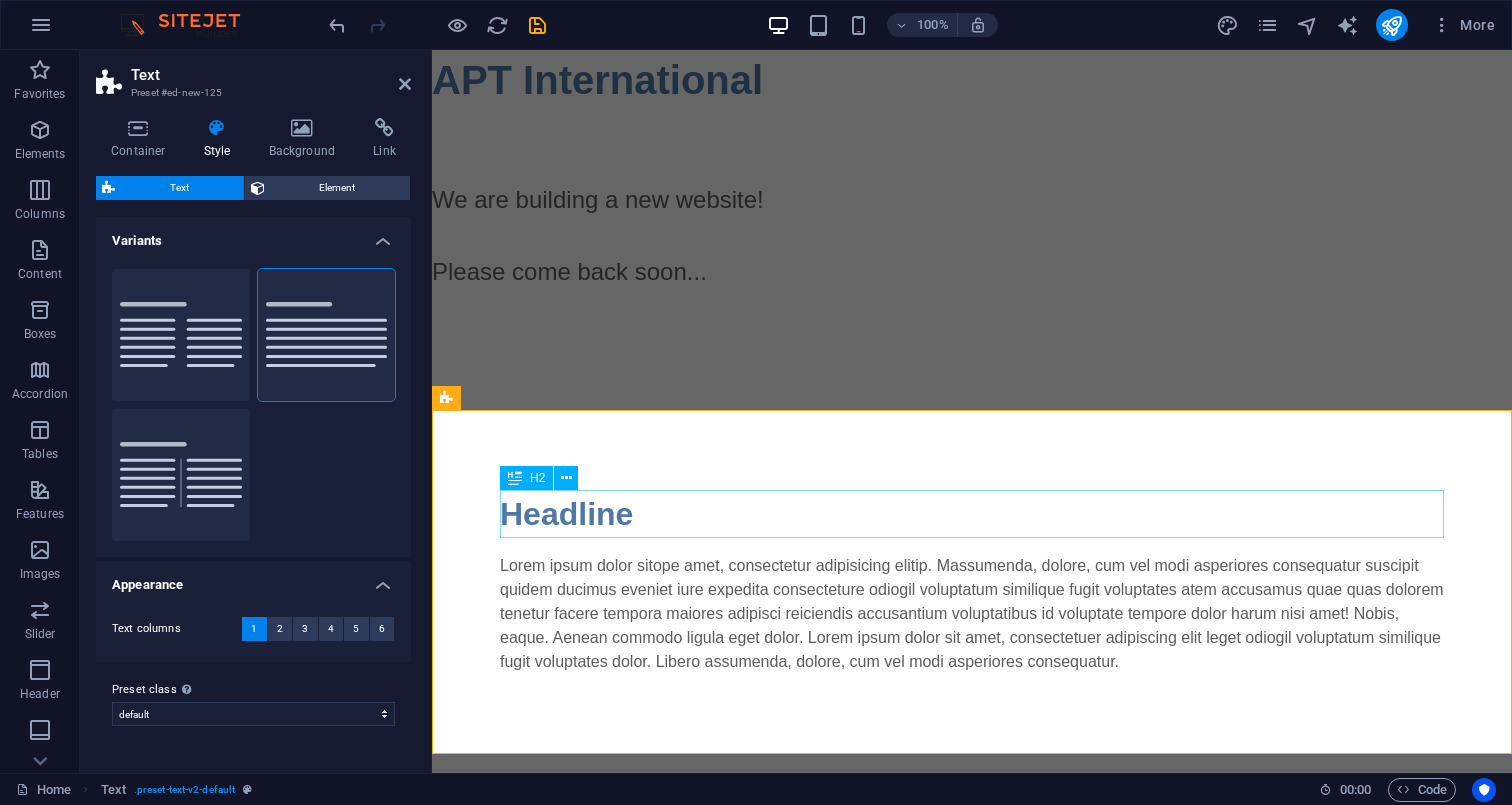 click on "Headline" at bounding box center (972, 514) 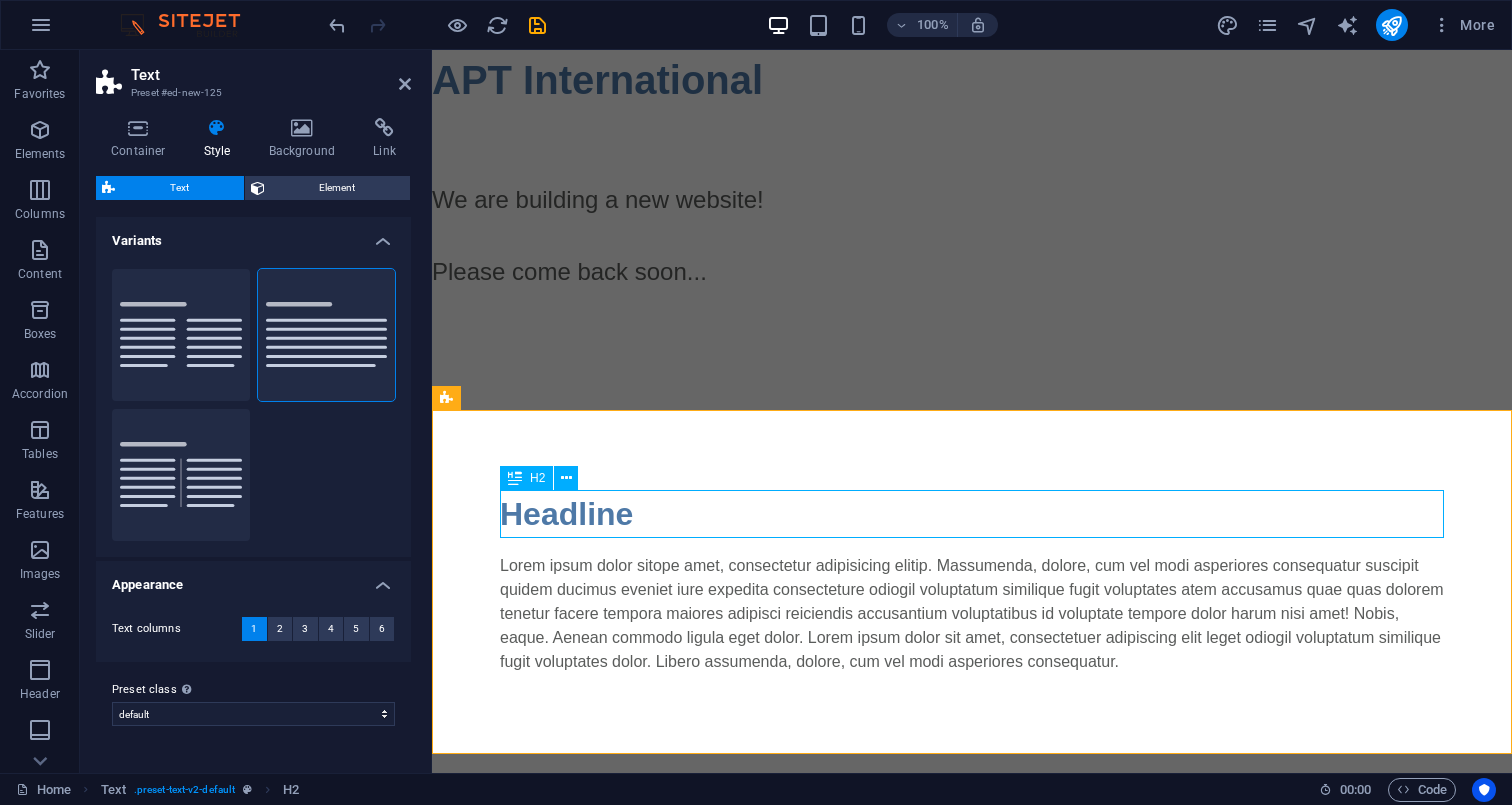 click on "Headline" at bounding box center (972, 514) 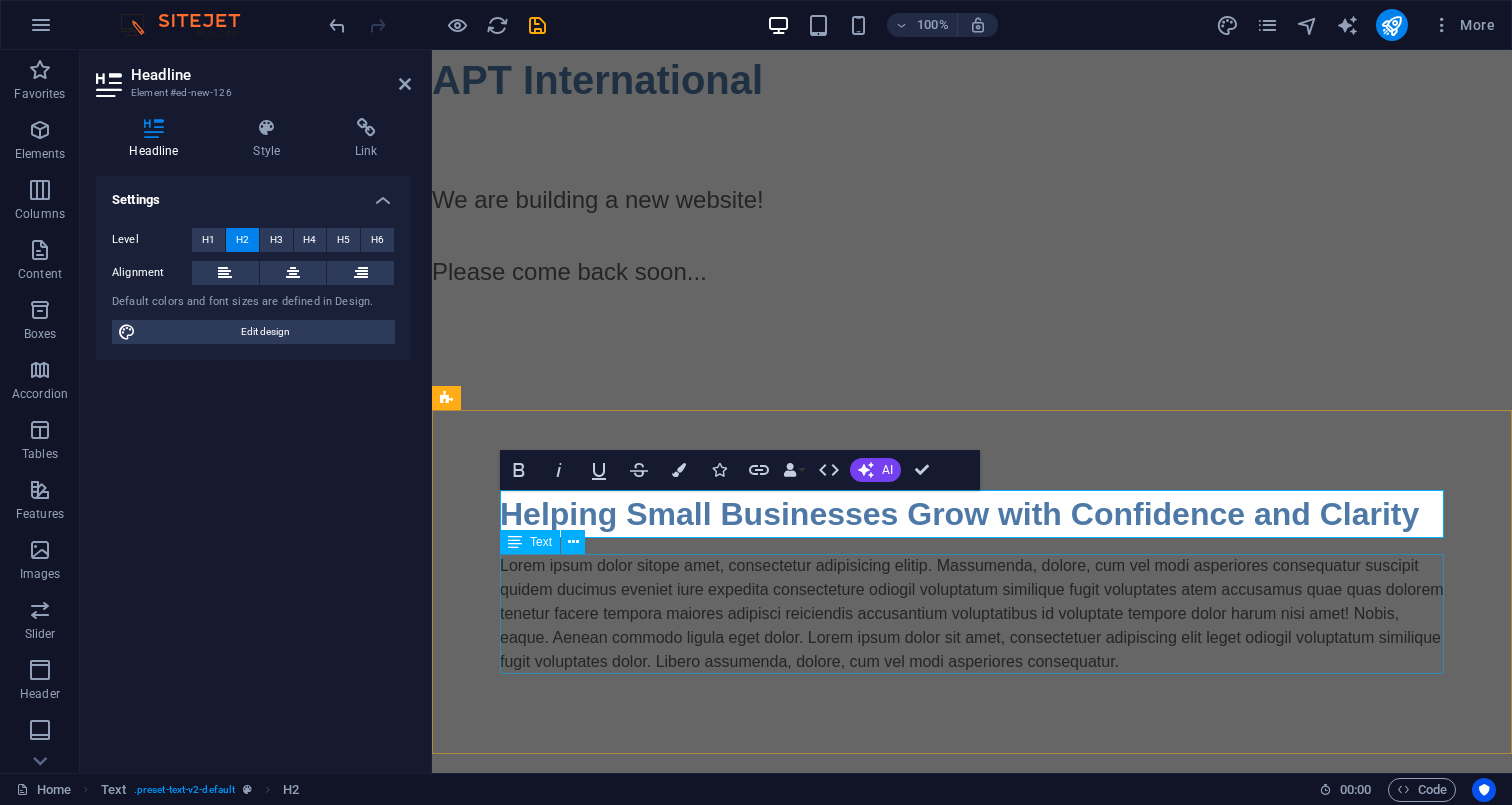 click on "Lorem ipsum dolor sitope amet, consectetur adipisicing elitip. Massumenda, dolore, cum vel modi asperiores consequatur suscipit quidem ducimus eveniet iure expedita consecteture odiogil voluptatum similique fugit voluptates atem accusamus quae quas dolorem tenetur facere tempora maiores adipisci reiciendis accusantium voluptatibus id voluptate tempore dolor harum nisi amet! Nobis, eaque. Aenean commodo ligula eget dolor. Lorem ipsum dolor sit amet, consectetuer adipiscing elit leget odiogil voluptatum similique fugit voluptates dolor. Libero assumenda, dolore, cum vel modi asperiores consequatur." at bounding box center (972, 614) 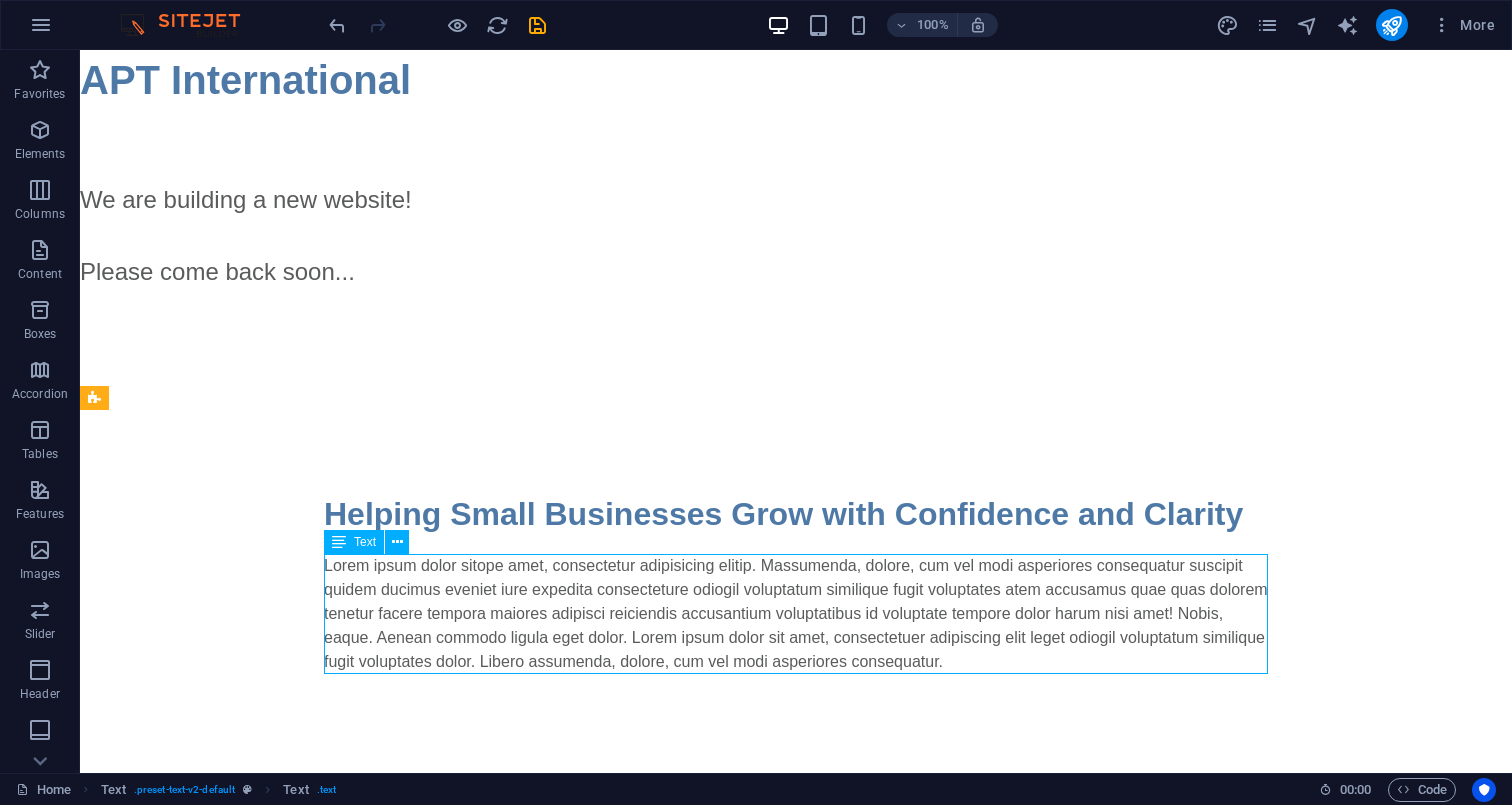 click on "Lorem ipsum dolor sitope amet, consectetur adipisicing elitip. Massumenda, dolore, cum vel modi asperiores consequatur suscipit quidem ducimus eveniet iure expedita consecteture odiogil voluptatum similique fugit voluptates atem accusamus quae quas dolorem tenetur facere tempora maiores adipisci reiciendis accusantium voluptatibus id voluptate tempore dolor harum nisi amet! Nobis, eaque. Aenean commodo ligula eget dolor. Lorem ipsum dolor sit amet, consectetuer adipiscing elit leget odiogil voluptatum similique fugit voluptates dolor. Libero assumenda, dolore, cum vel modi asperiores consequatur." at bounding box center [796, 614] 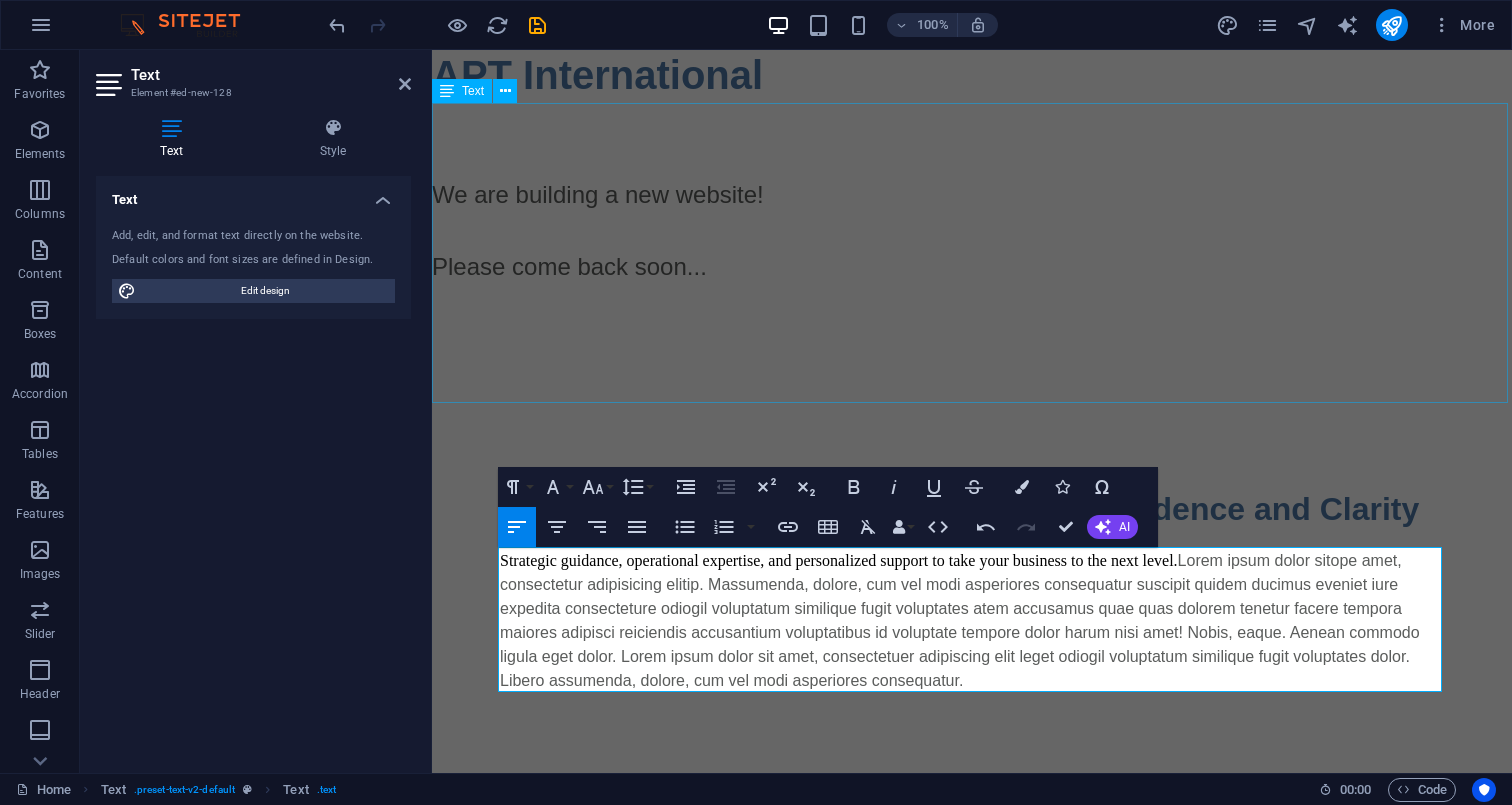 scroll, scrollTop: 6, scrollLeft: 0, axis: vertical 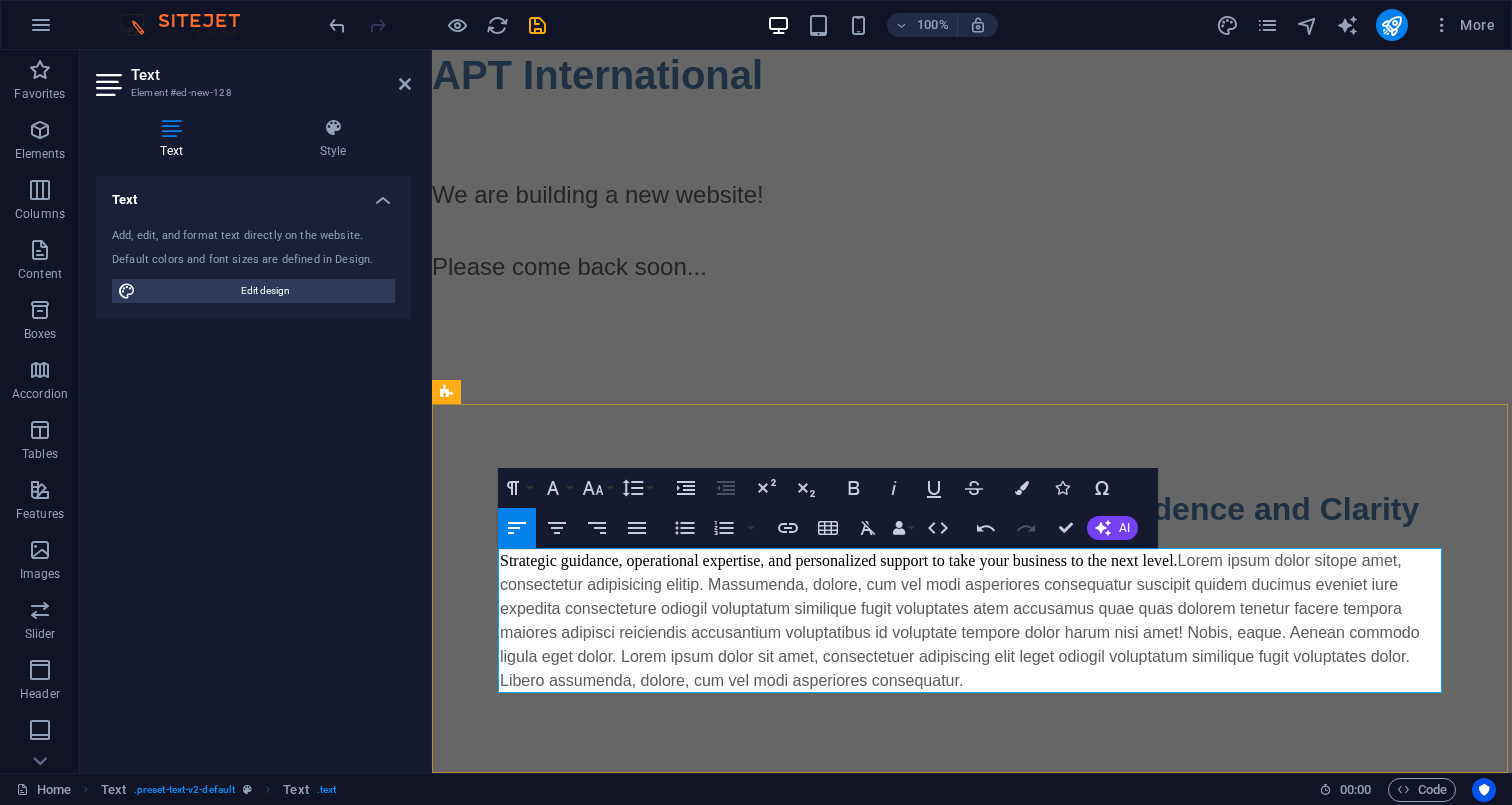 click on "Strategic guidance, operational expertise, and personalized support to take your business to the next level. Lorem ipsum dolor sitope amet, consectetur adipisicing elitip. Massumenda, dolore, cum vel modi asperiores consequatur suscipit quidem ducimus eveniet iure expedita consecteture odiogil voluptatum similique fugit voluptates atem accusamus quae quas dolorem tenetur facere tempora maiores adipisci reiciendis accusantium voluptatibus id voluptate tempore dolor harum nisi amet! Nobis, eaque. Aenean commodo ligula eget dolor. Lorem ipsum dolor sit amet, consectetuer adipiscing elit leget odiogil voluptatum similique fugit voluptates dolor. Libero assumenda, dolore, cum vel modi asperiores consequatur." at bounding box center (972, 621) 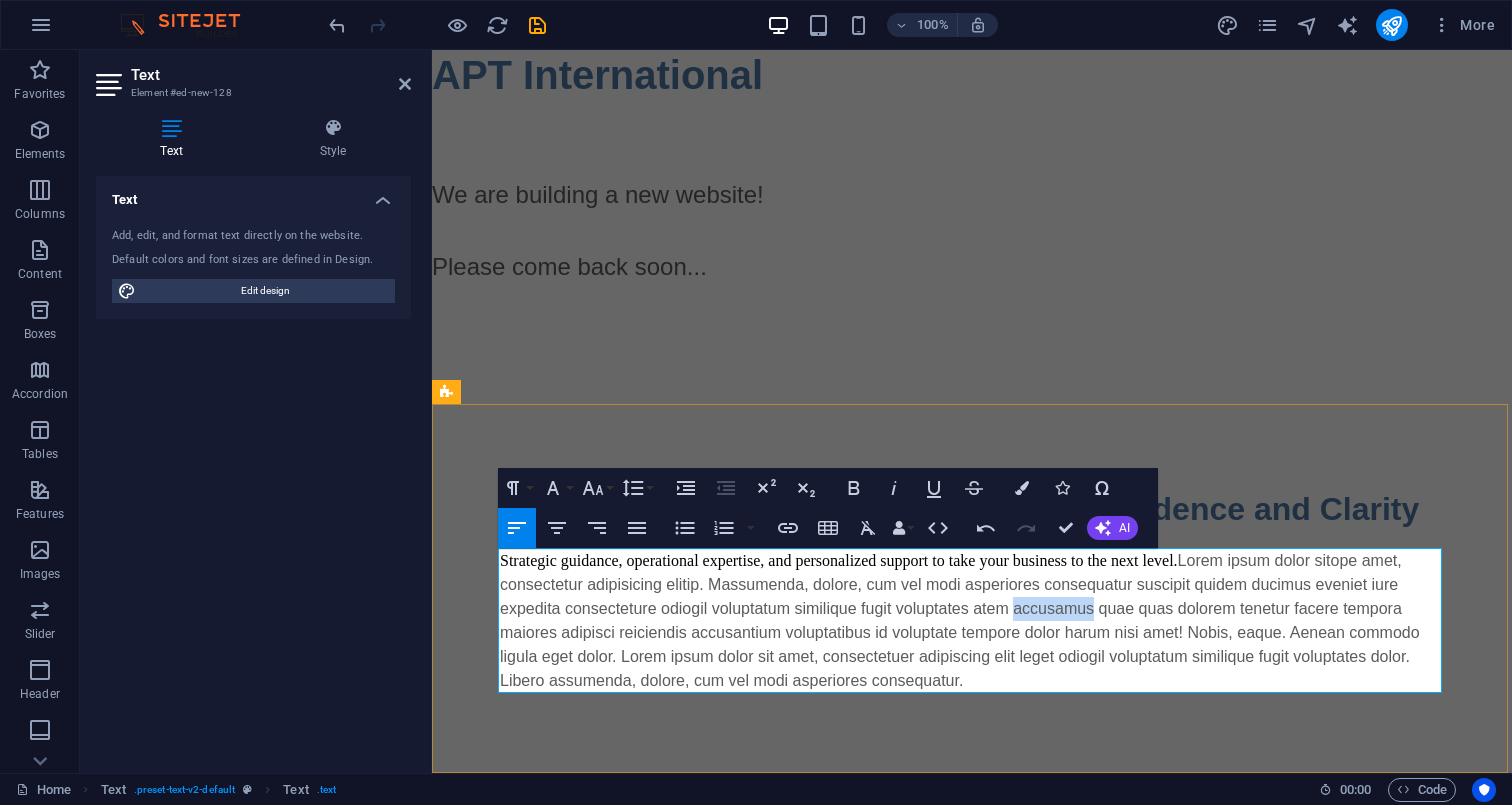 click on "Strategic guidance, operational expertise, and personalized support to take your business to the next level. Lorem ipsum dolor sitope amet, consectetur adipisicing elitip. Massumenda, dolore, cum vel modi asperiores consequatur suscipit quidem ducimus eveniet iure expedita consecteture odiogil voluptatum similique fugit voluptates atem accusamus quae quas dolorem tenetur facere tempora maiores adipisci reiciendis accusantium voluptatibus id voluptate tempore dolor harum nisi amet! Nobis, eaque. Aenean commodo ligula eget dolor. Lorem ipsum dolor sit amet, consectetuer adipiscing elit leget odiogil voluptatum similique fugit voluptates dolor. Libero assumenda, dolore, cum vel modi asperiores consequatur." at bounding box center (972, 621) 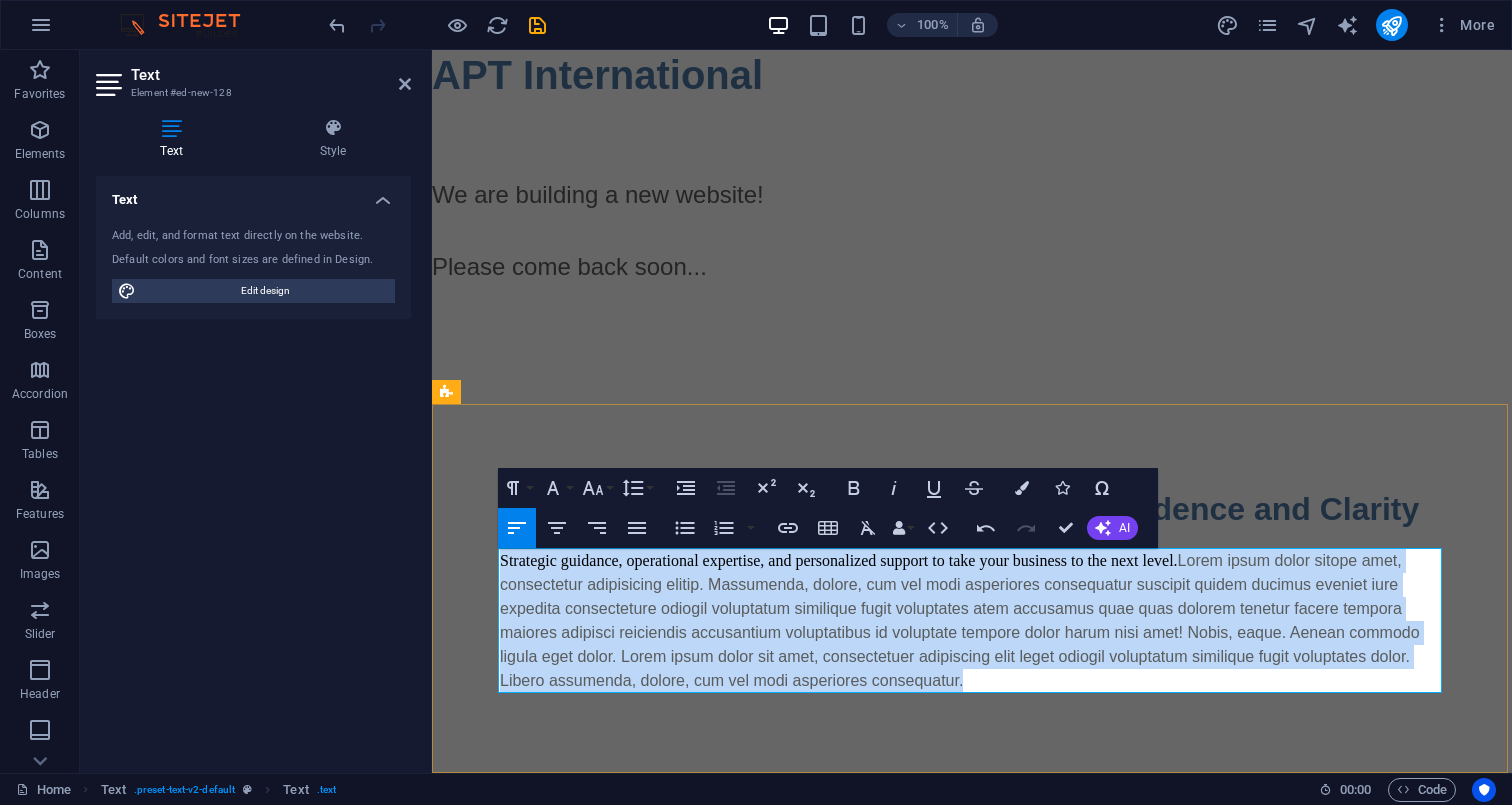 click on "Strategic guidance, operational expertise, and personalized support to take your business to the next level. Lorem ipsum dolor sitope amet, consectetur adipisicing elitip. Massumenda, dolore, cum vel modi asperiores consequatur suscipit quidem ducimus eveniet iure expedita consecteture odiogil voluptatum similique fugit voluptates atem accusamus quae quas dolorem tenetur facere tempora maiores adipisci reiciendis accusantium voluptatibus id voluptate tempore dolor harum nisi amet! Nobis, eaque. Aenean commodo ligula eget dolor. Lorem ipsum dolor sit amet, consectetuer adipiscing elit leget odiogil voluptatum similique fugit voluptates dolor. Libero assumenda, dolore, cum vel modi asperiores consequatur." at bounding box center (972, 621) 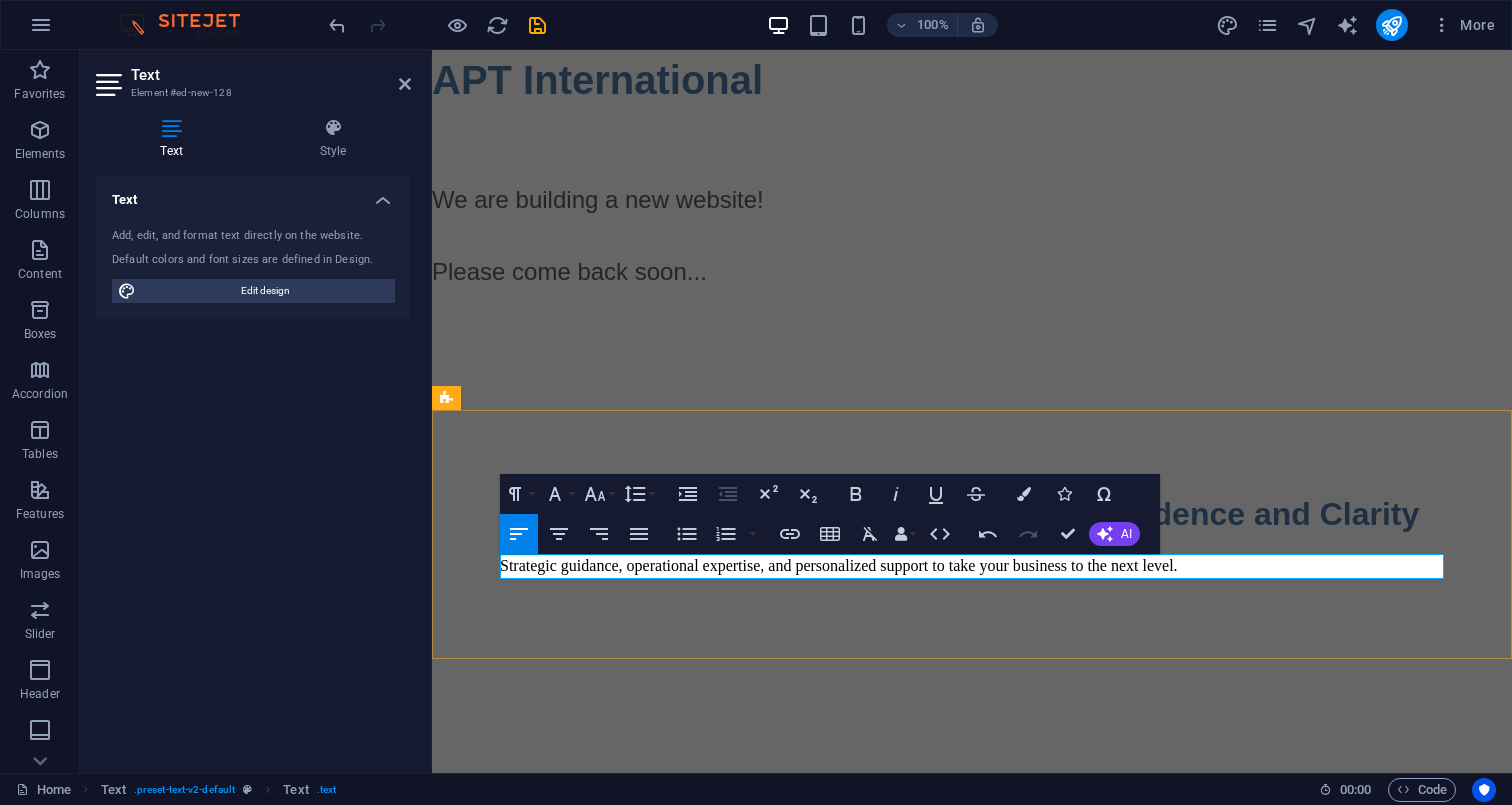 scroll, scrollTop: 0, scrollLeft: 0, axis: both 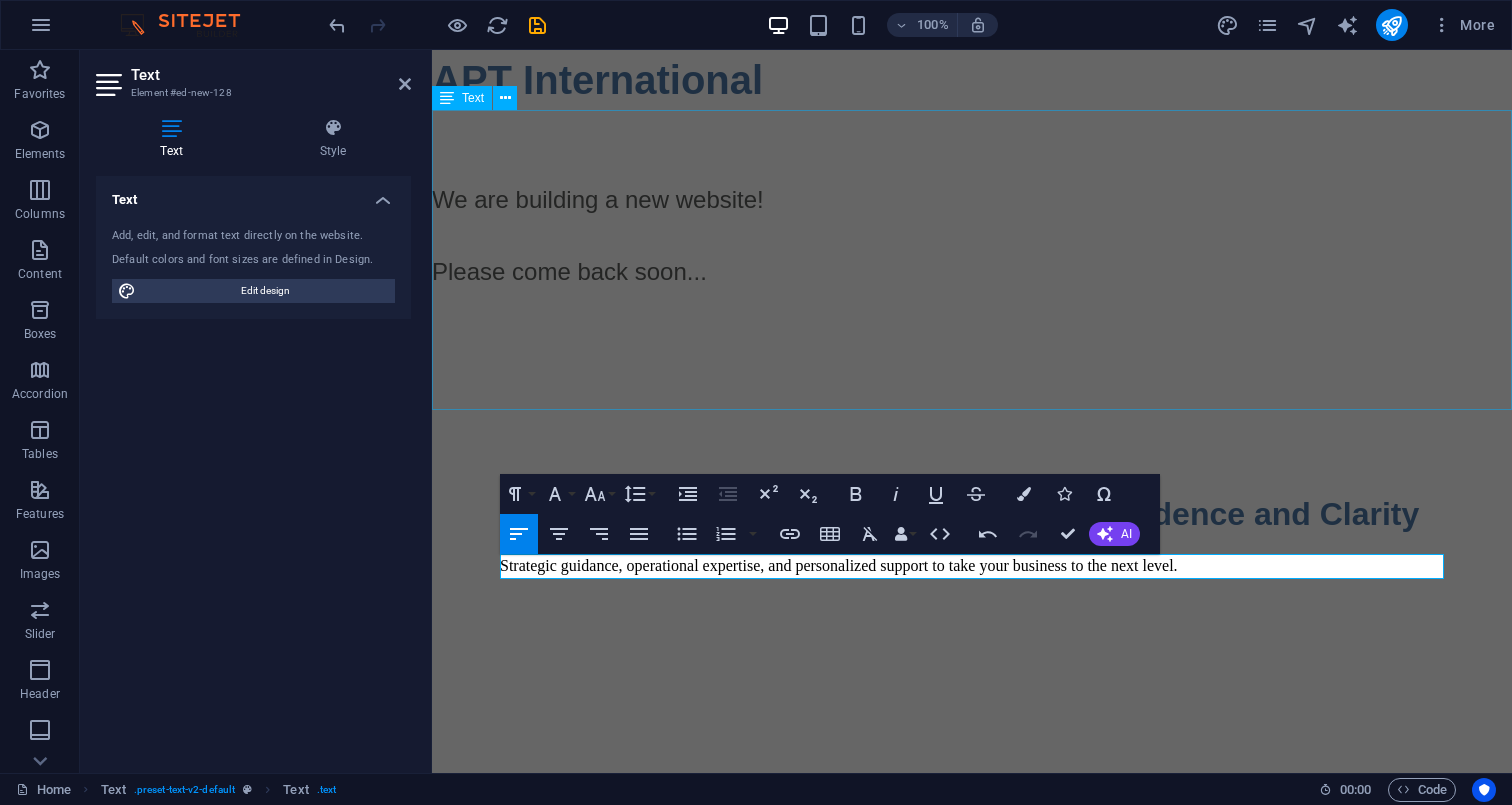 click on "We are building a new website!   Please come back soon..." at bounding box center [972, 260] 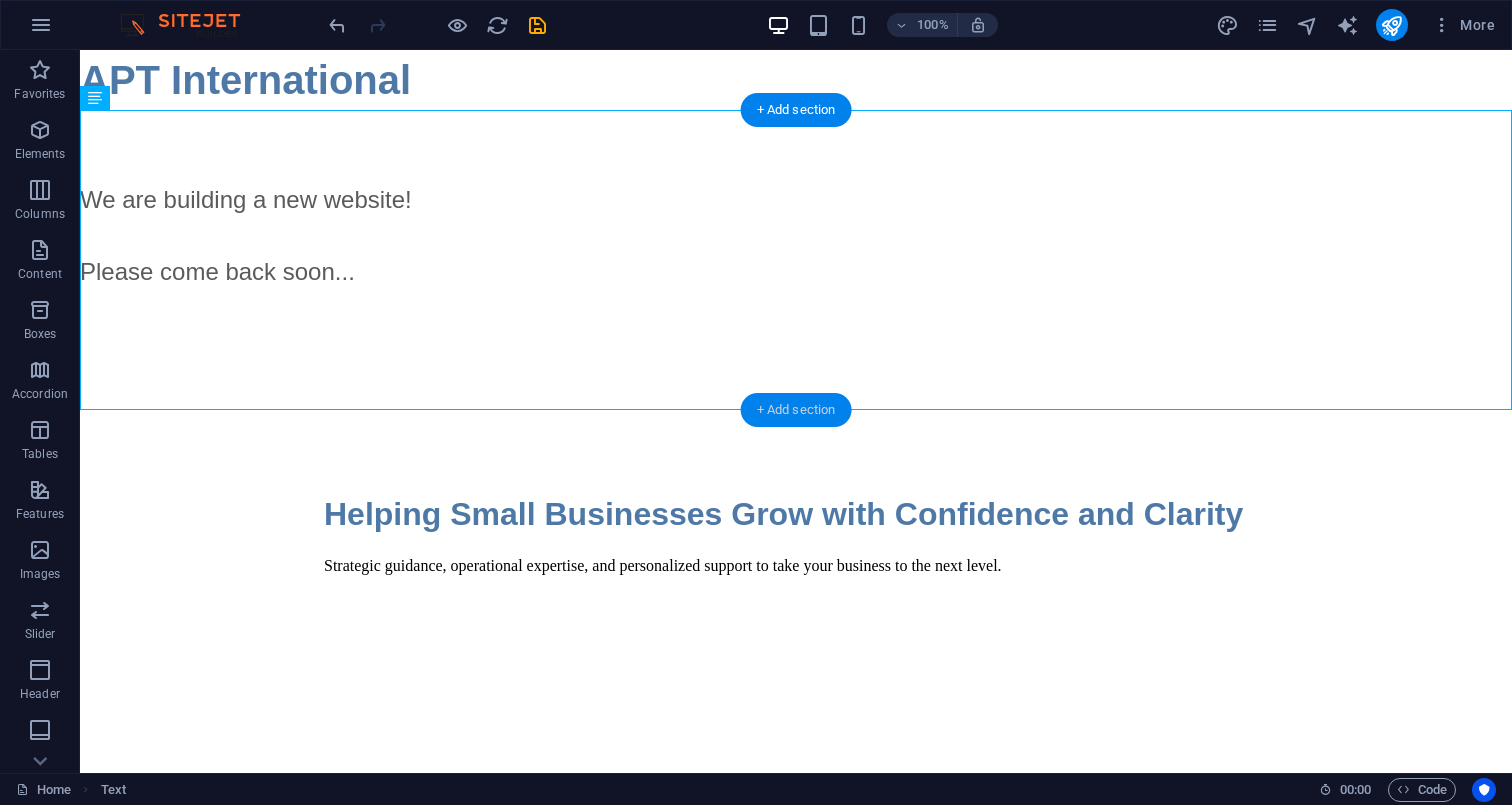 click on "+ Add section" at bounding box center [796, 410] 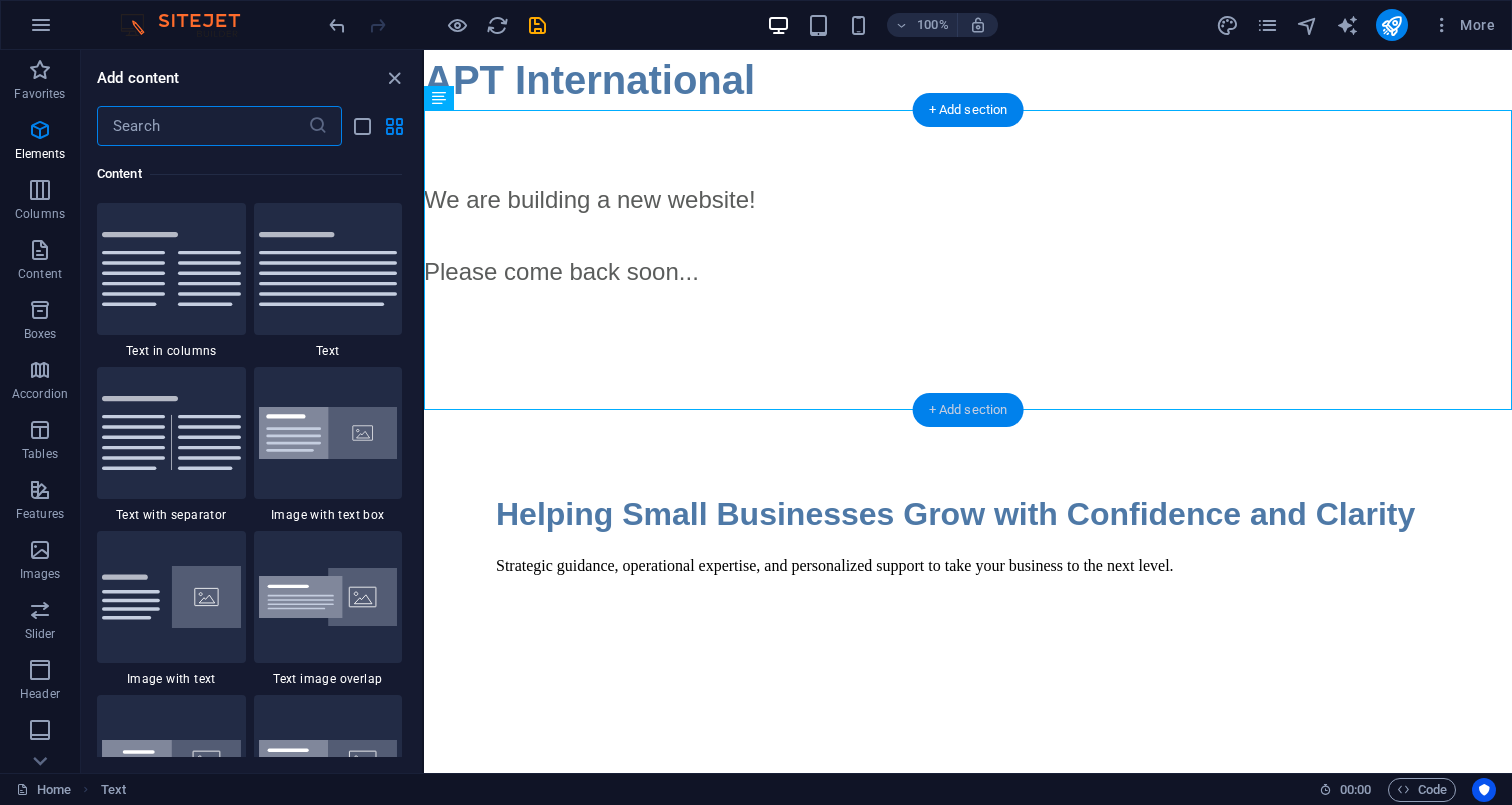 scroll, scrollTop: 3499, scrollLeft: 0, axis: vertical 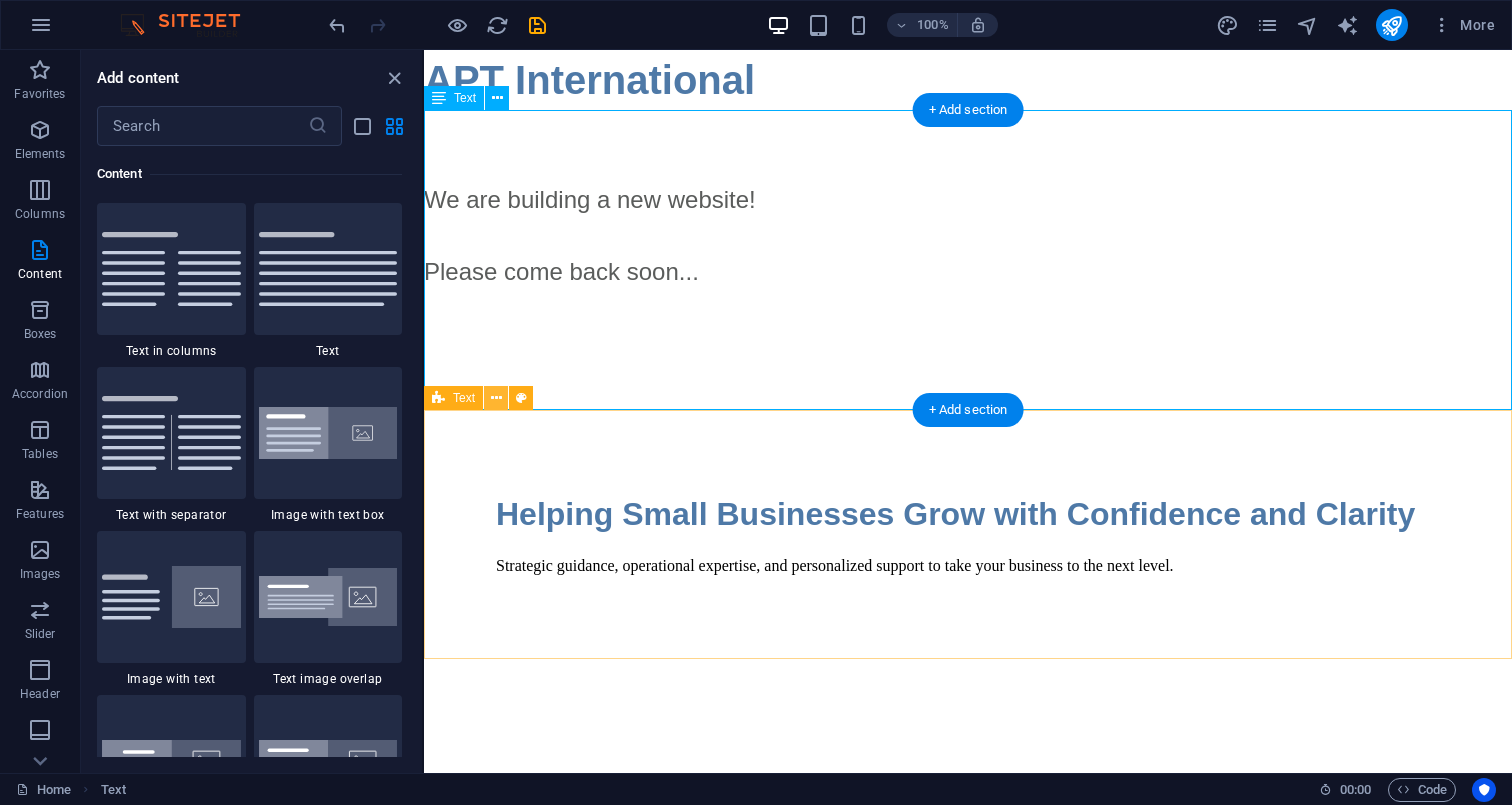 click at bounding box center (496, 398) 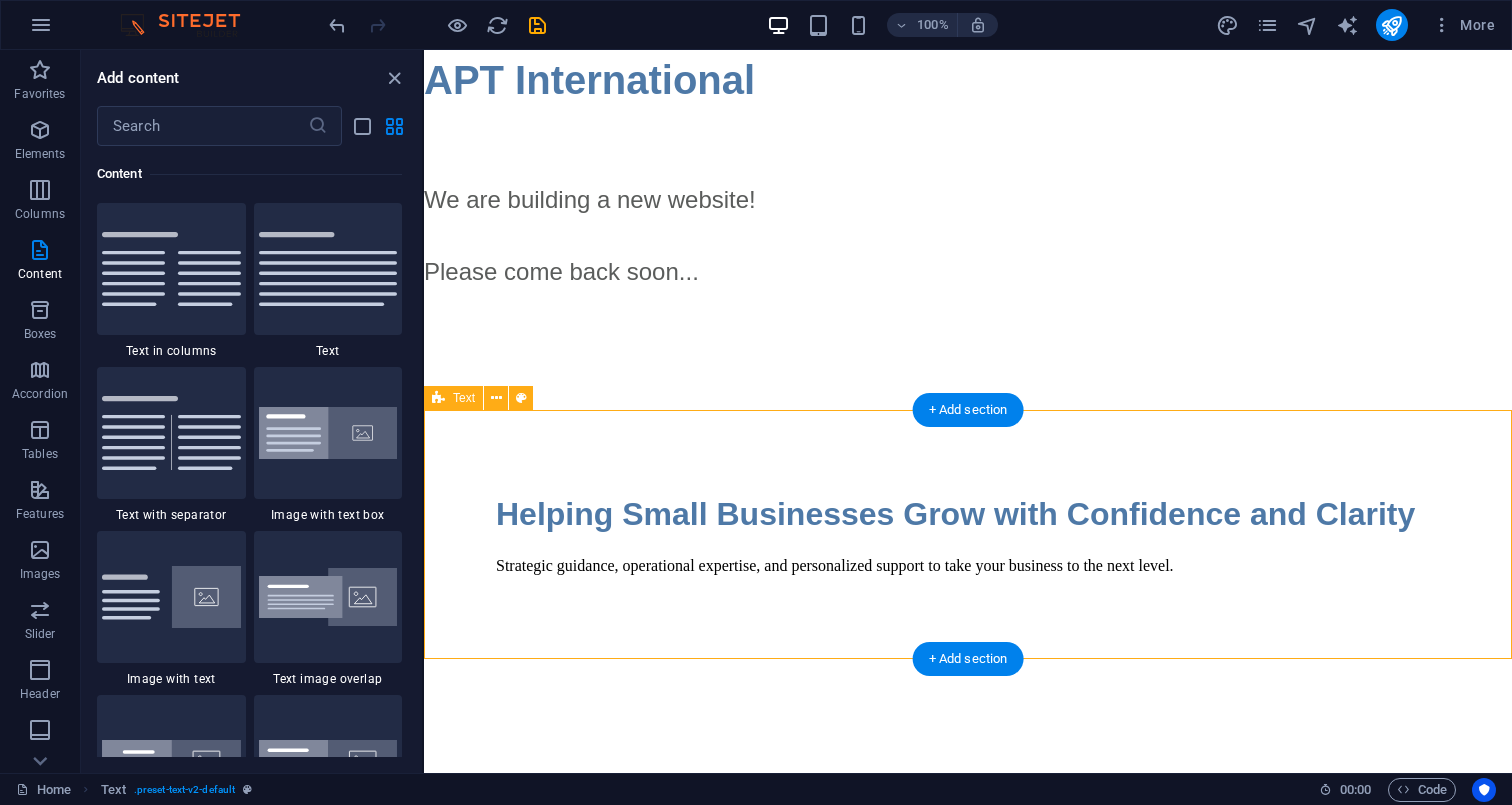 click on "Helping Small Businesses Grow with Confidence and Clarity Strategic guidance, operational expertise, and personalized support to take your business to the next level." at bounding box center [968, 534] 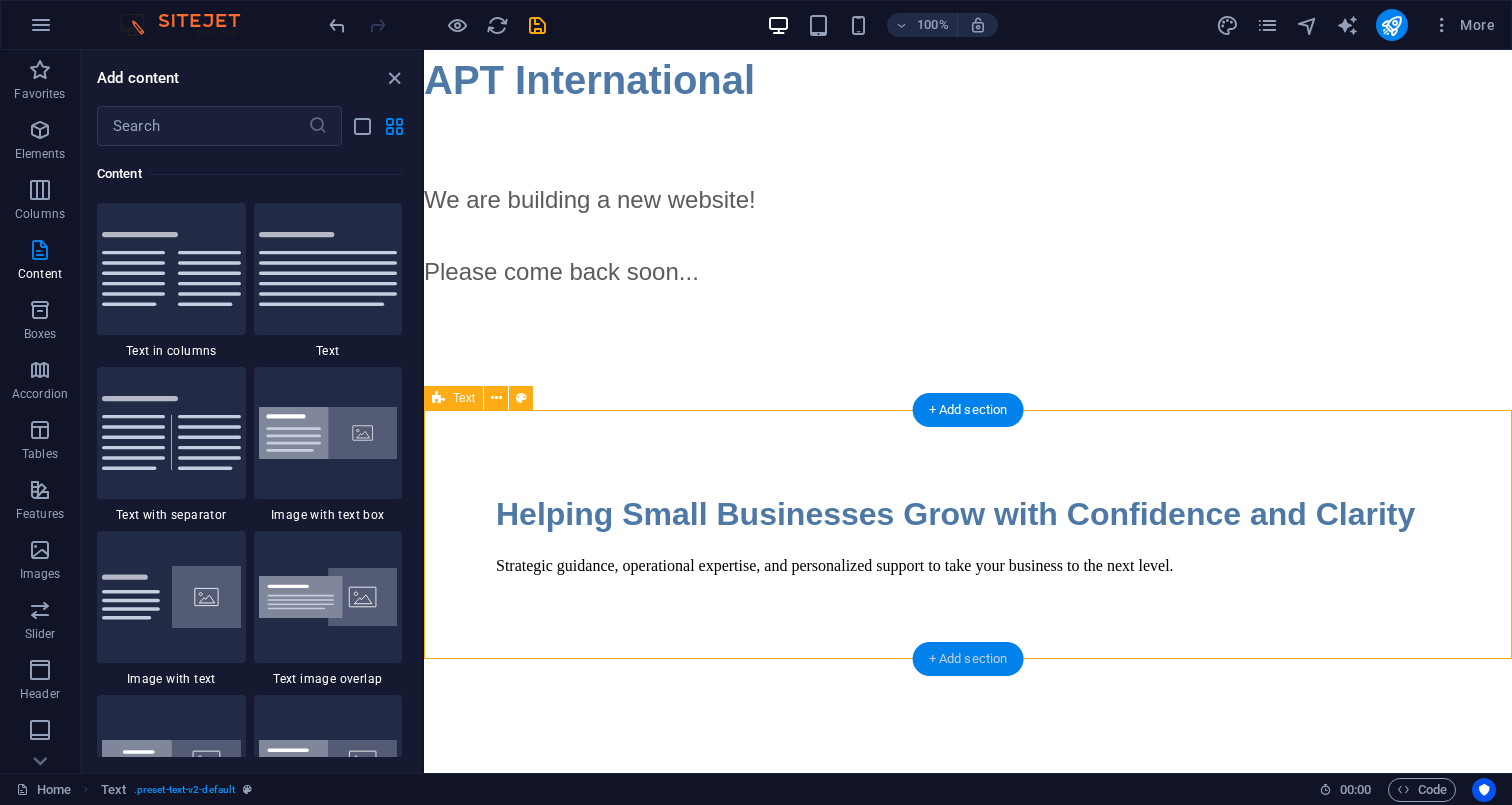 click on "+ Add section" at bounding box center (968, 659) 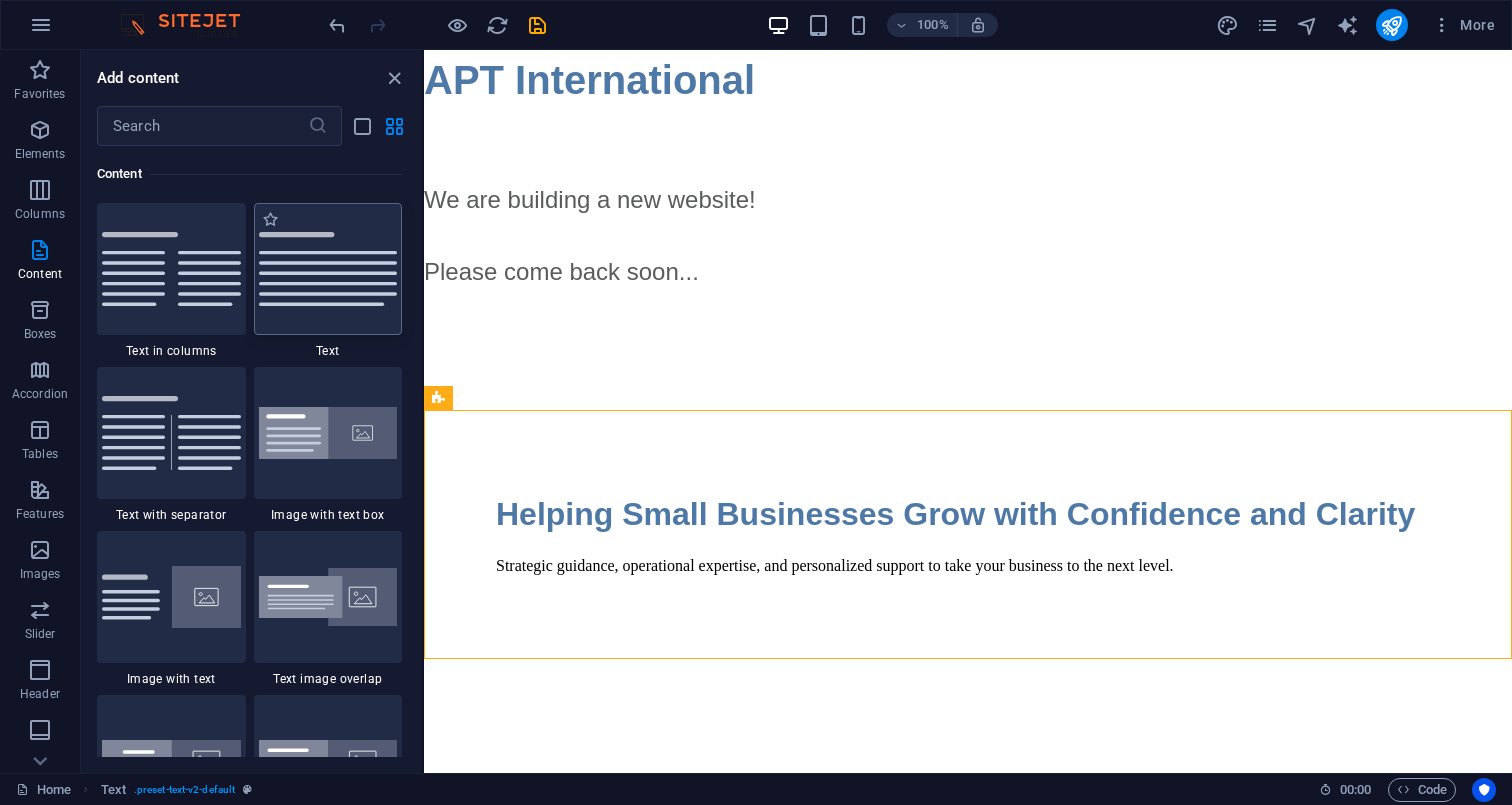 click at bounding box center [328, 269] 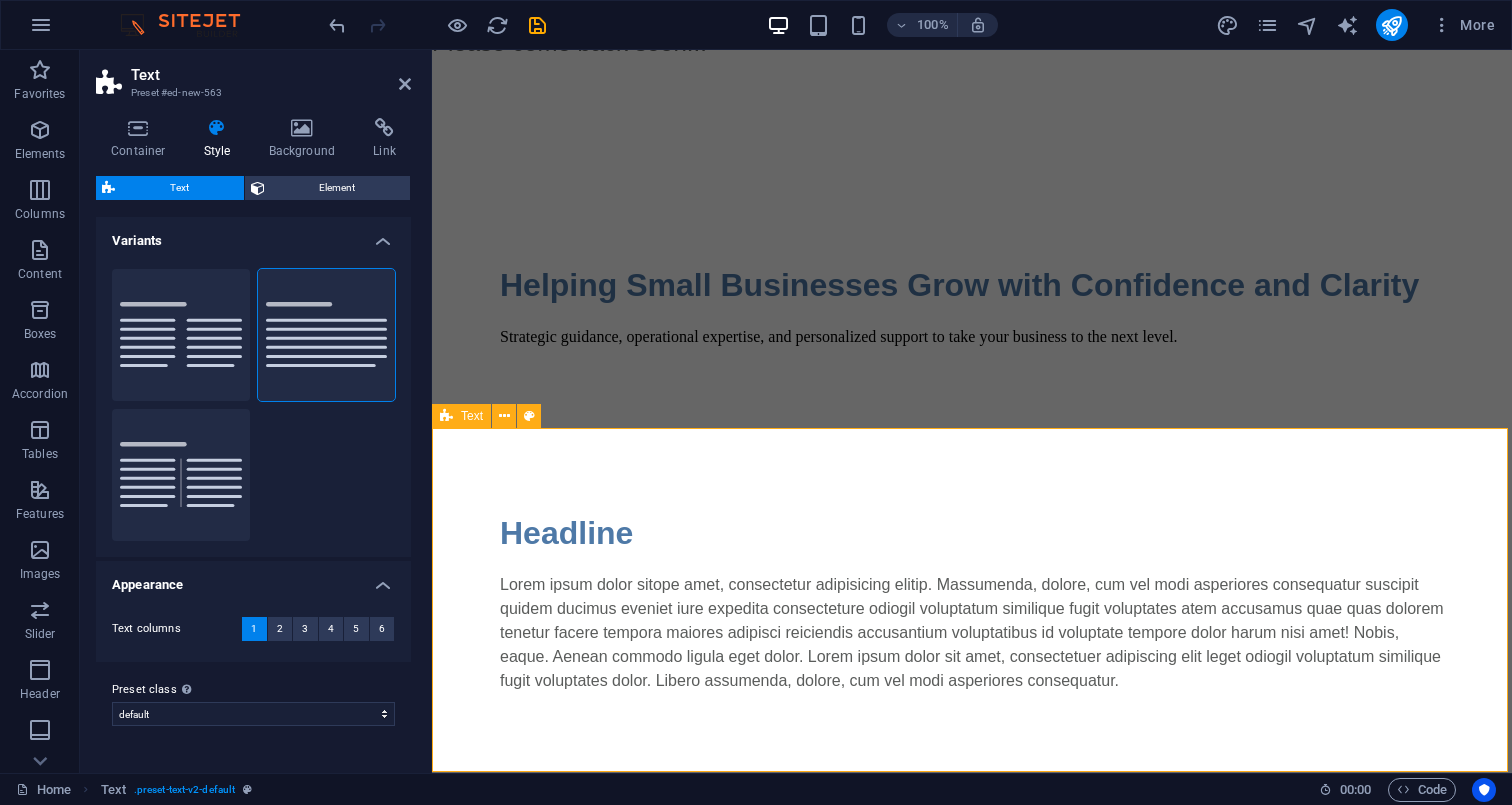 scroll, scrollTop: 230, scrollLeft: 0, axis: vertical 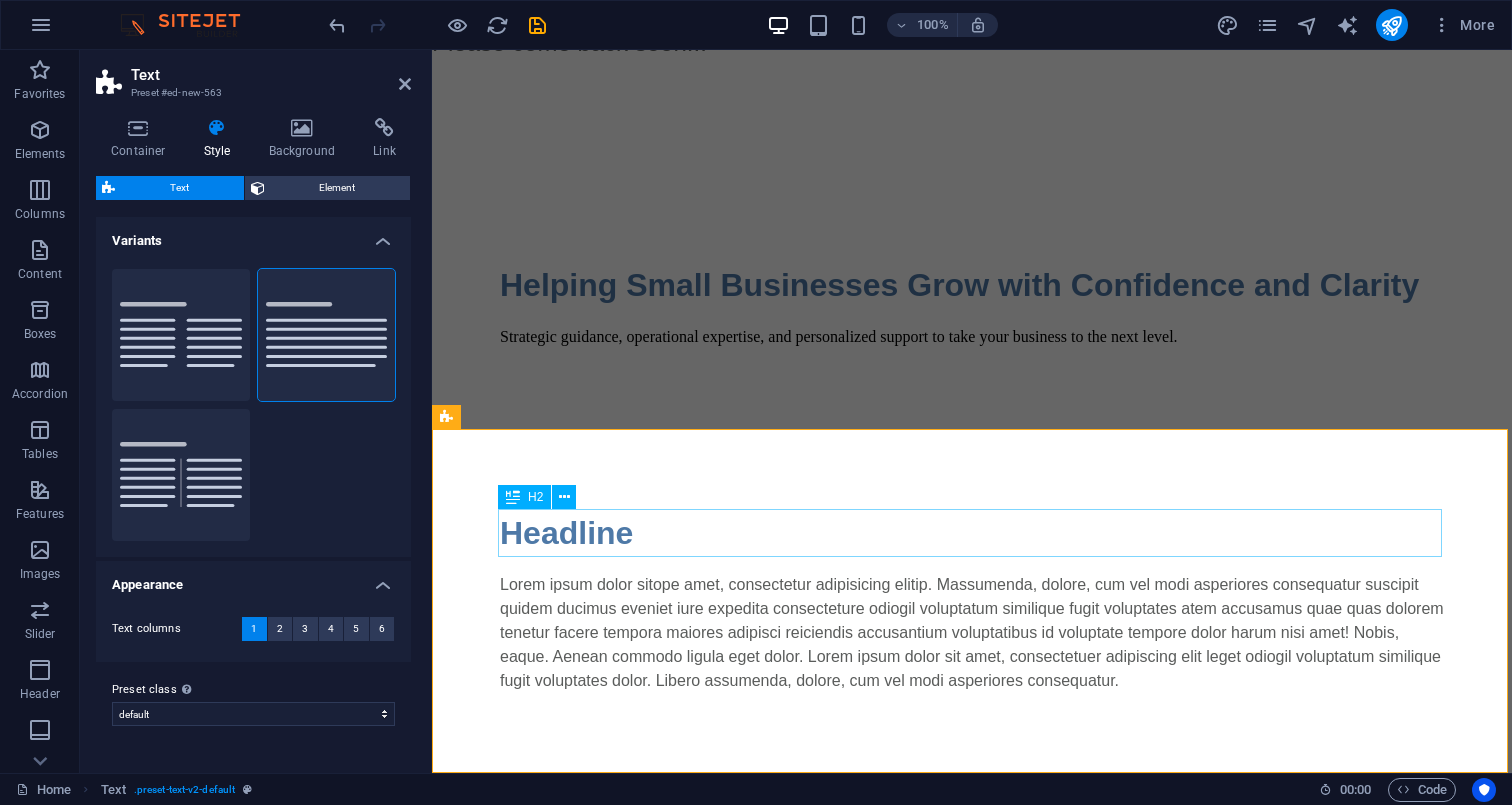 click on "Headline" at bounding box center (972, 533) 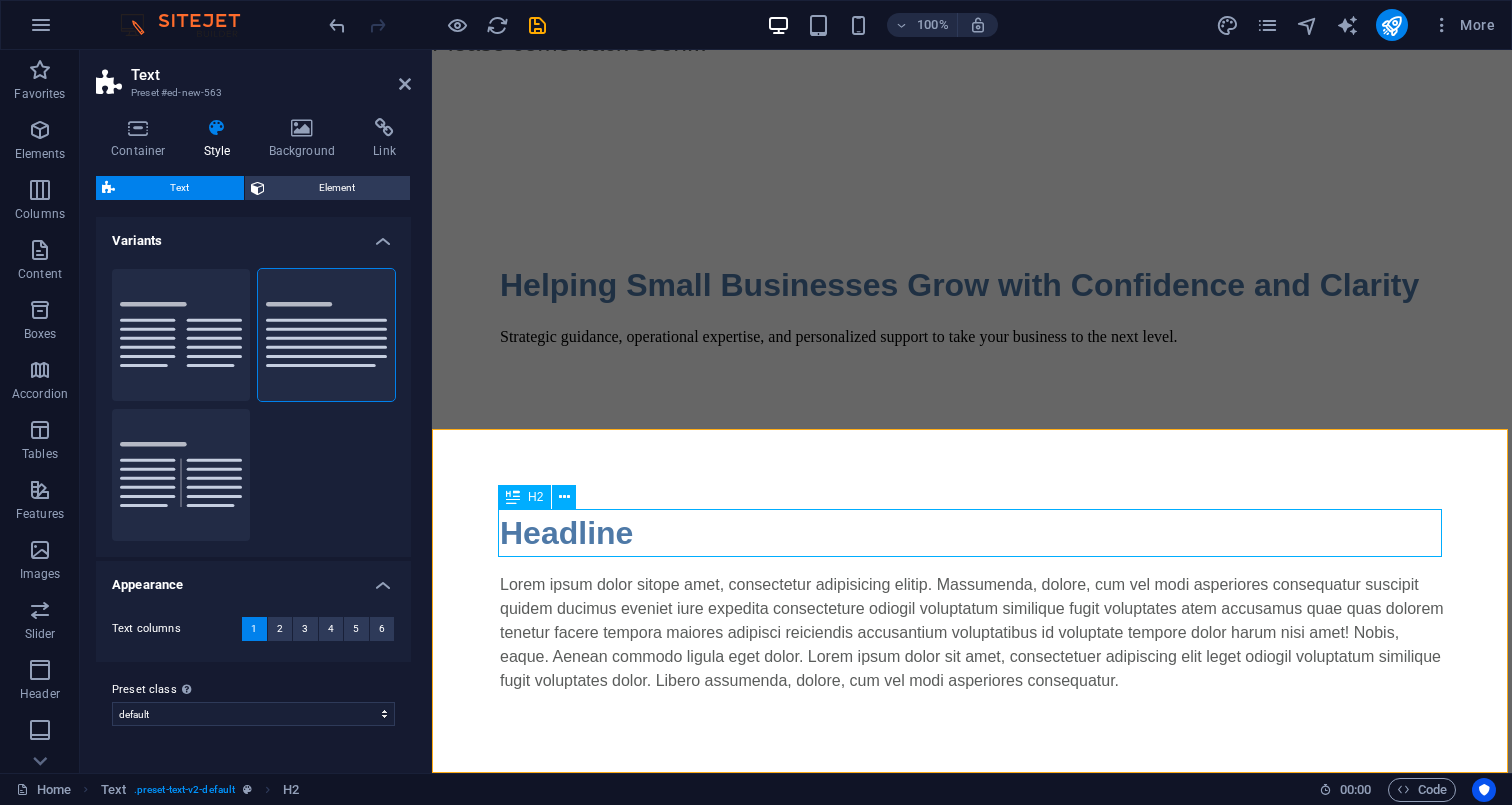 click on "Headline" at bounding box center [972, 533] 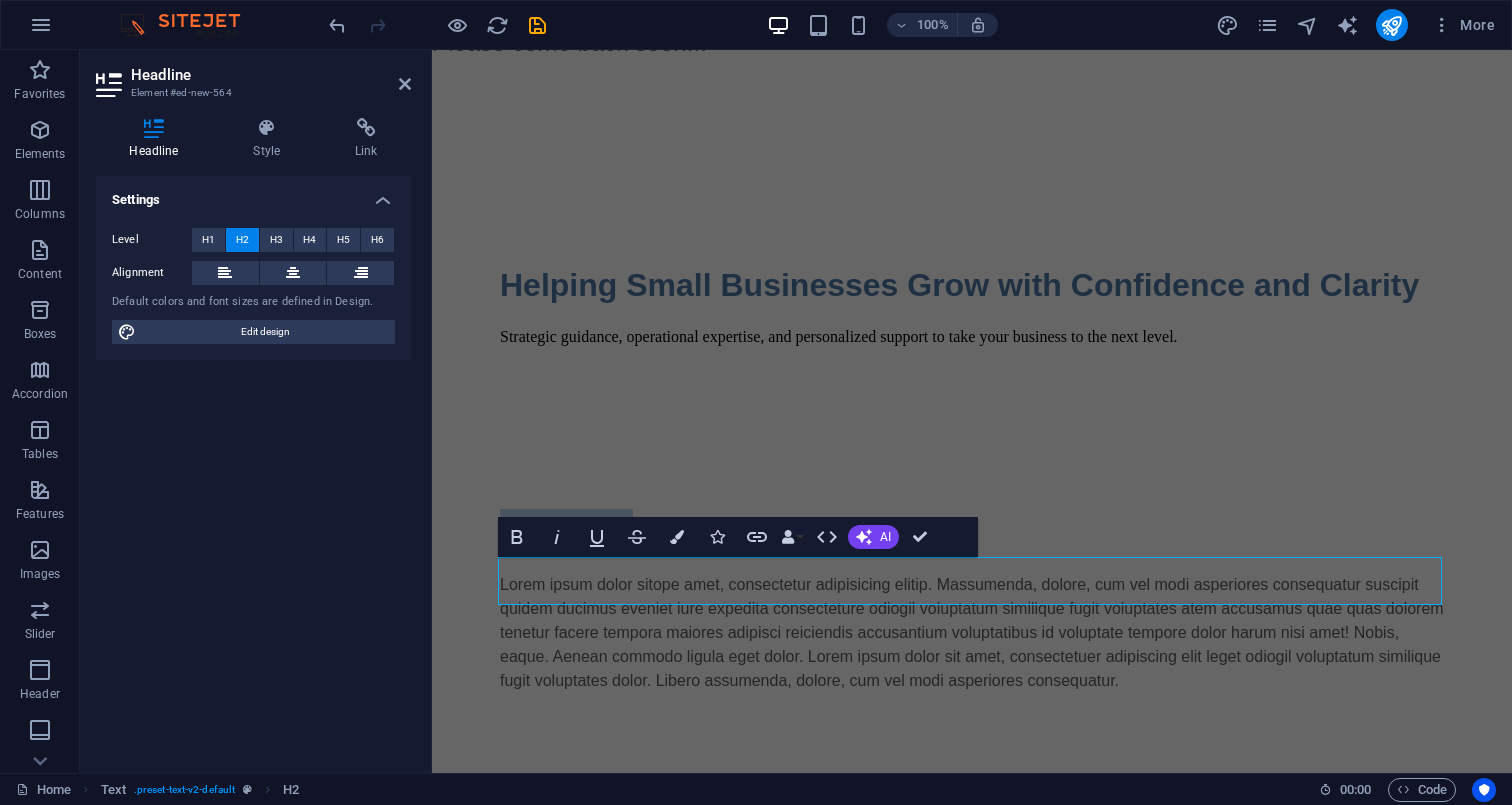 scroll, scrollTop: 182, scrollLeft: 0, axis: vertical 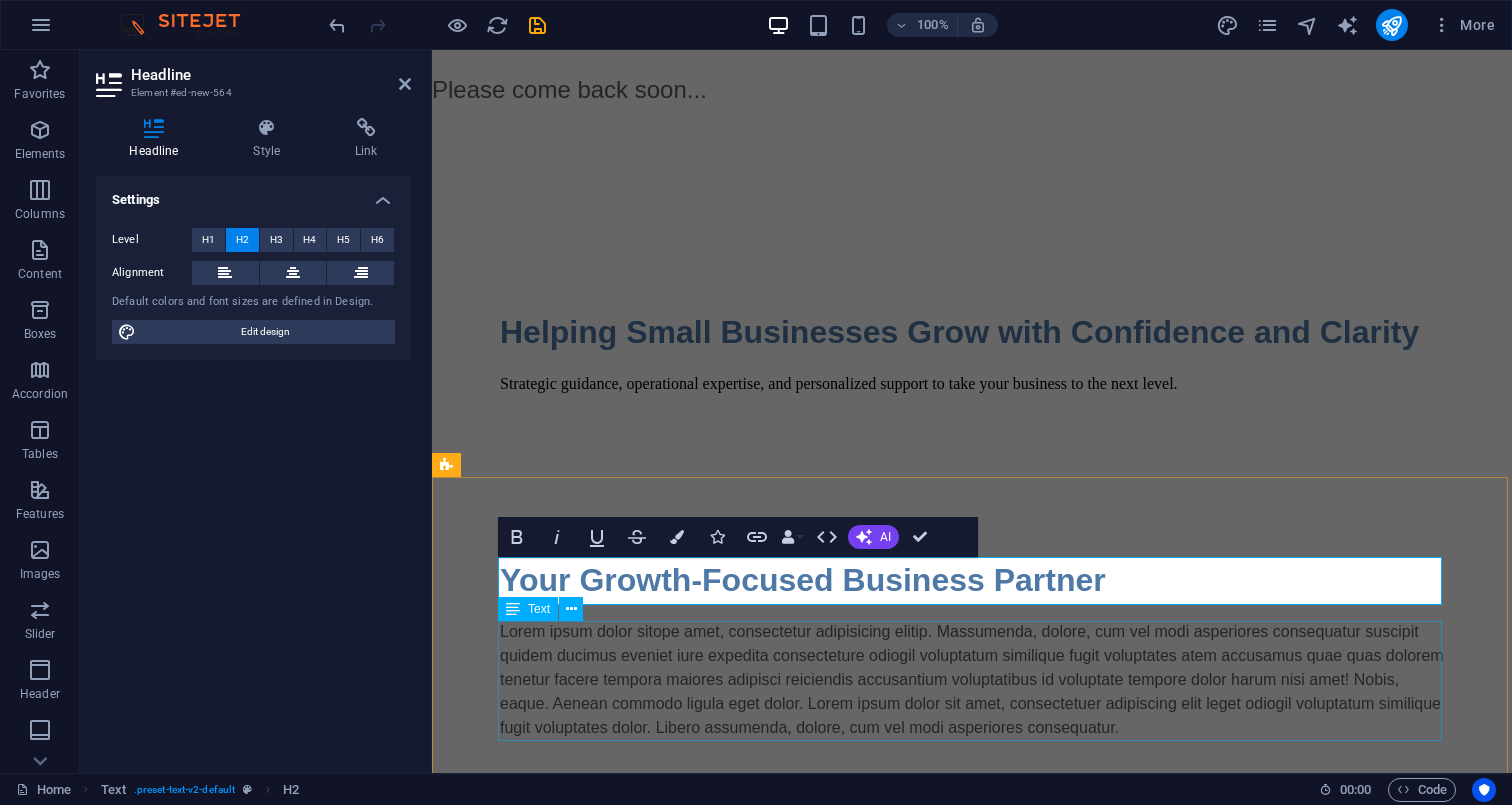click on "Lorem ipsum dolor sitope amet, consectetur adipisicing elitip. Massumenda, dolore, cum vel modi asperiores consequatur suscipit quidem ducimus eveniet iure expedita consecteture odiogil voluptatum similique fugit voluptates atem accusamus quae quas dolorem tenetur facere tempora maiores adipisci reiciendis accusantium voluptatibus id voluptate tempore dolor harum nisi amet! Nobis, eaque. Aenean commodo ligula eget dolor. Lorem ipsum dolor sit amet, consectetuer adipiscing elit leget odiogil voluptatum similique fugit voluptates dolor. Libero assumenda, dolore, cum vel modi asperiores consequatur." at bounding box center (972, 680) 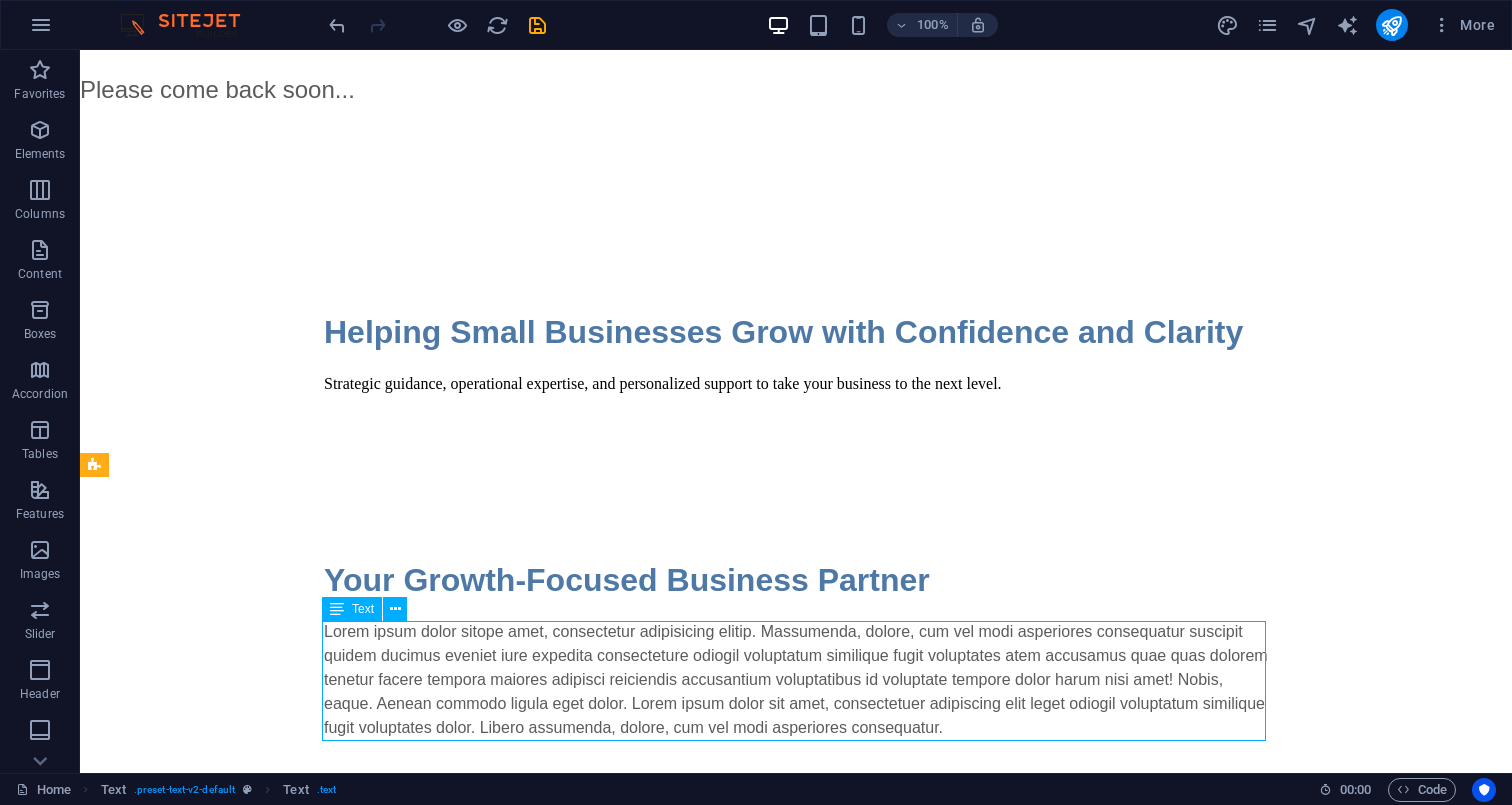 click on "Lorem ipsum dolor sitope amet, consectetur adipisicing elitip. Massumenda, dolore, cum vel modi asperiores consequatur suscipit quidem ducimus eveniet iure expedita consecteture odiogil voluptatum similique fugit voluptates atem accusamus quae quas dolorem tenetur facere tempora maiores adipisci reiciendis accusantium voluptatibus id voluptate tempore dolor harum nisi amet! Nobis, eaque. Aenean commodo ligula eget dolor. Lorem ipsum dolor sit amet, consectetuer adipiscing elit leget odiogil voluptatum similique fugit voluptates dolor. Libero assumenda, dolore, cum vel modi asperiores consequatur." at bounding box center [796, 680] 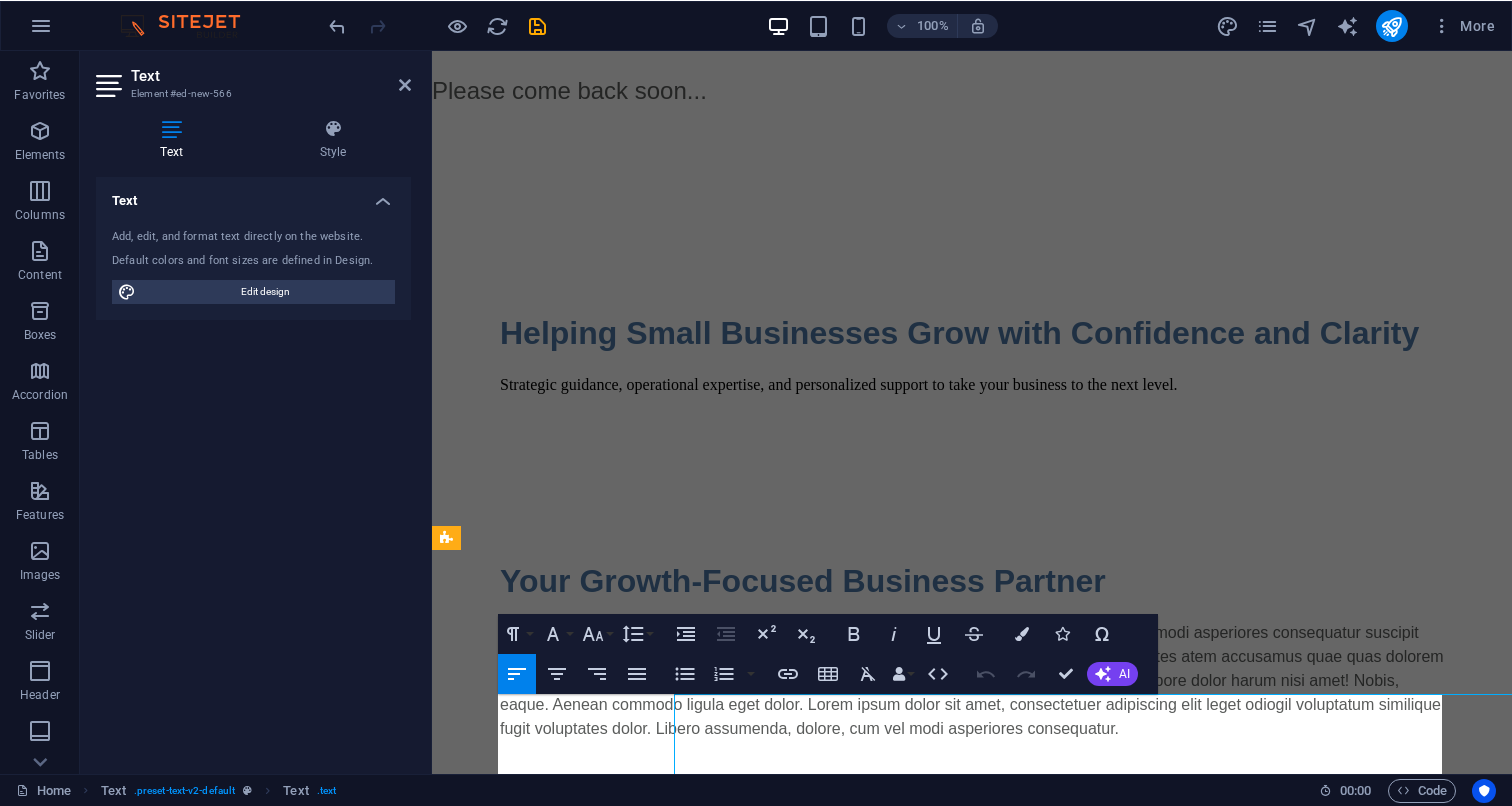 scroll, scrollTop: 110, scrollLeft: 0, axis: vertical 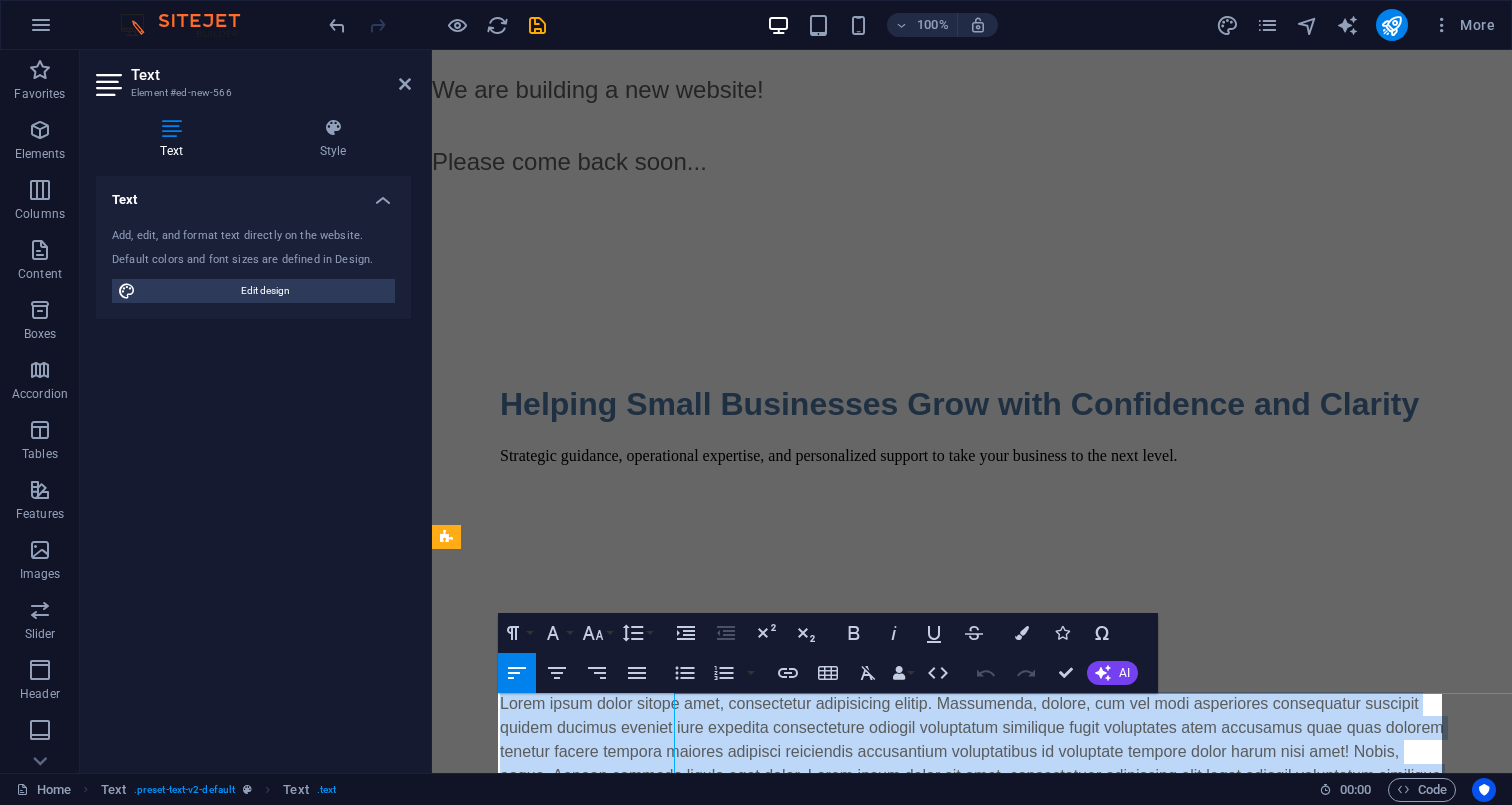 click on "Lorem ipsum dolor sitope amet, consectetur adipisicing elitip. Massumenda, dolore, cum vel modi asperiores consequatur suscipit quidem ducimus eveniet iure expedita consecteture odiogil voluptatum similique fugit voluptates atem accusamus quae quas dolorem tenetur facere tempora maiores adipisci reiciendis accusantium voluptatibus id voluptate tempore dolor harum nisi amet! Nobis, eaque. Aenean commodo ligula eget dolor. Lorem ipsum dolor sit amet, consectetuer adipiscing elit leget odiogil voluptatum similique fugit voluptates dolor. Libero assumenda, dolore, cum vel modi asperiores consequatur." at bounding box center (972, 752) 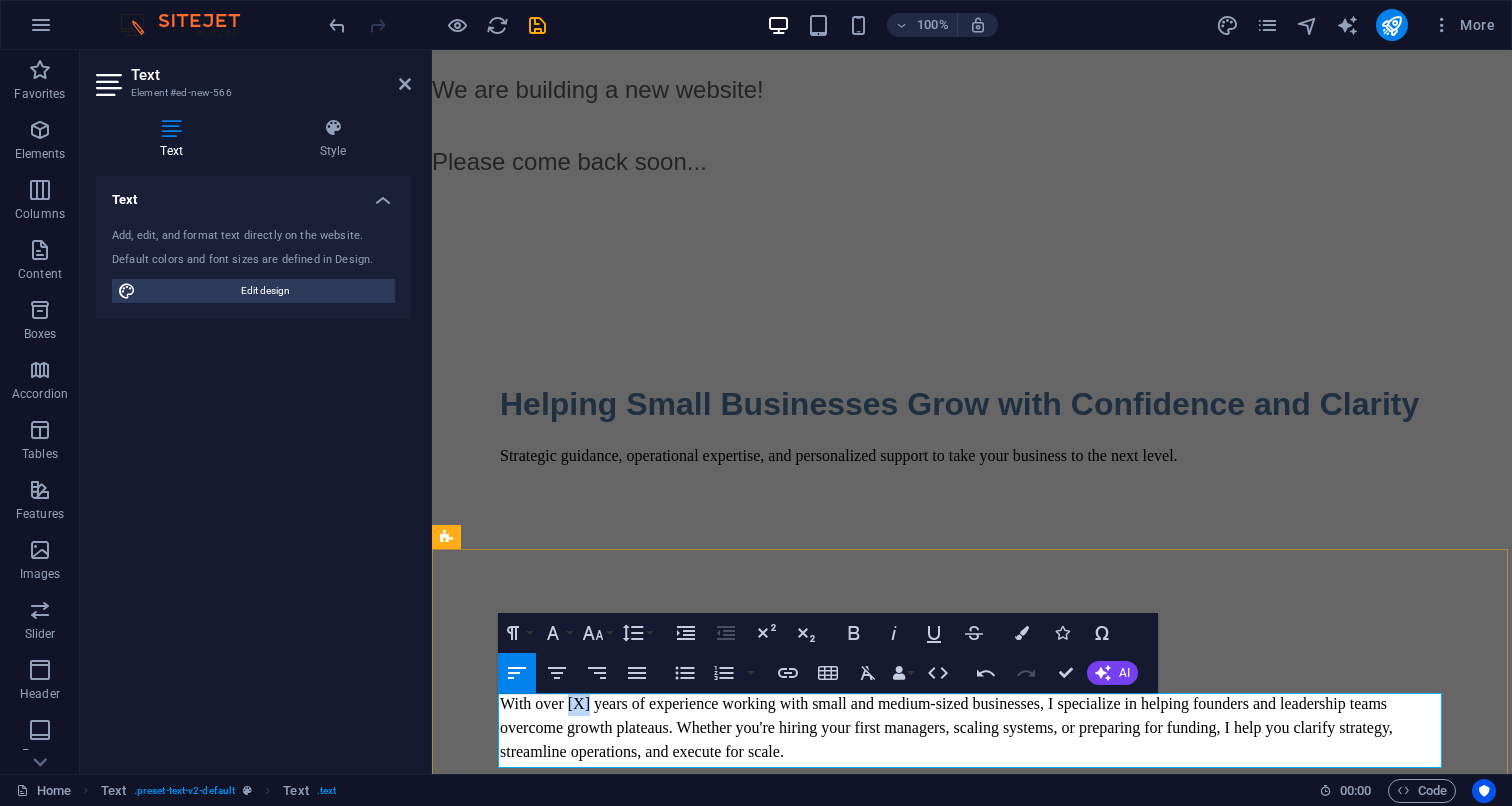 drag, startPoint x: 588, startPoint y: 705, endPoint x: 565, endPoint y: 706, distance: 23.021729 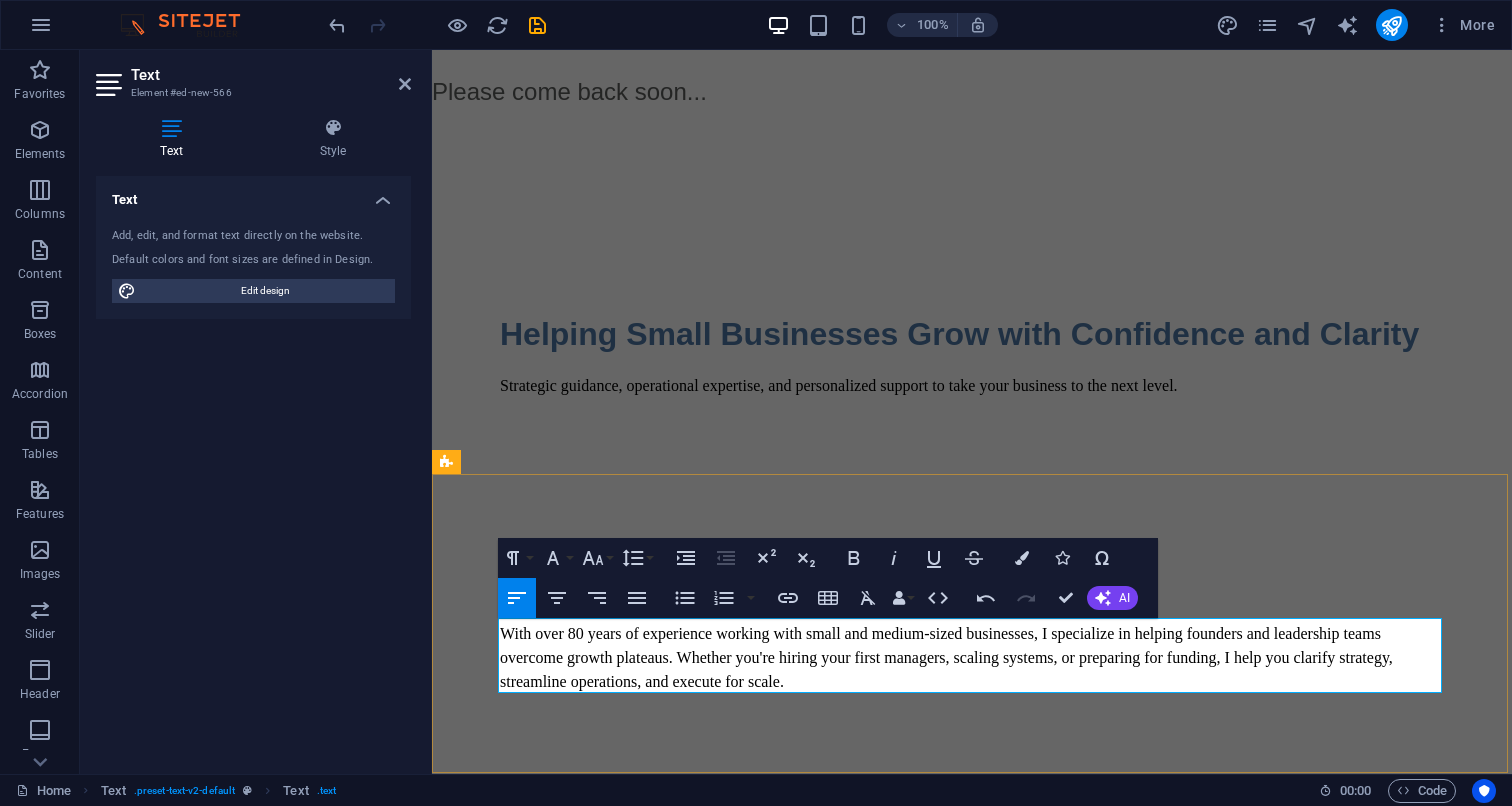 scroll, scrollTop: 184, scrollLeft: 0, axis: vertical 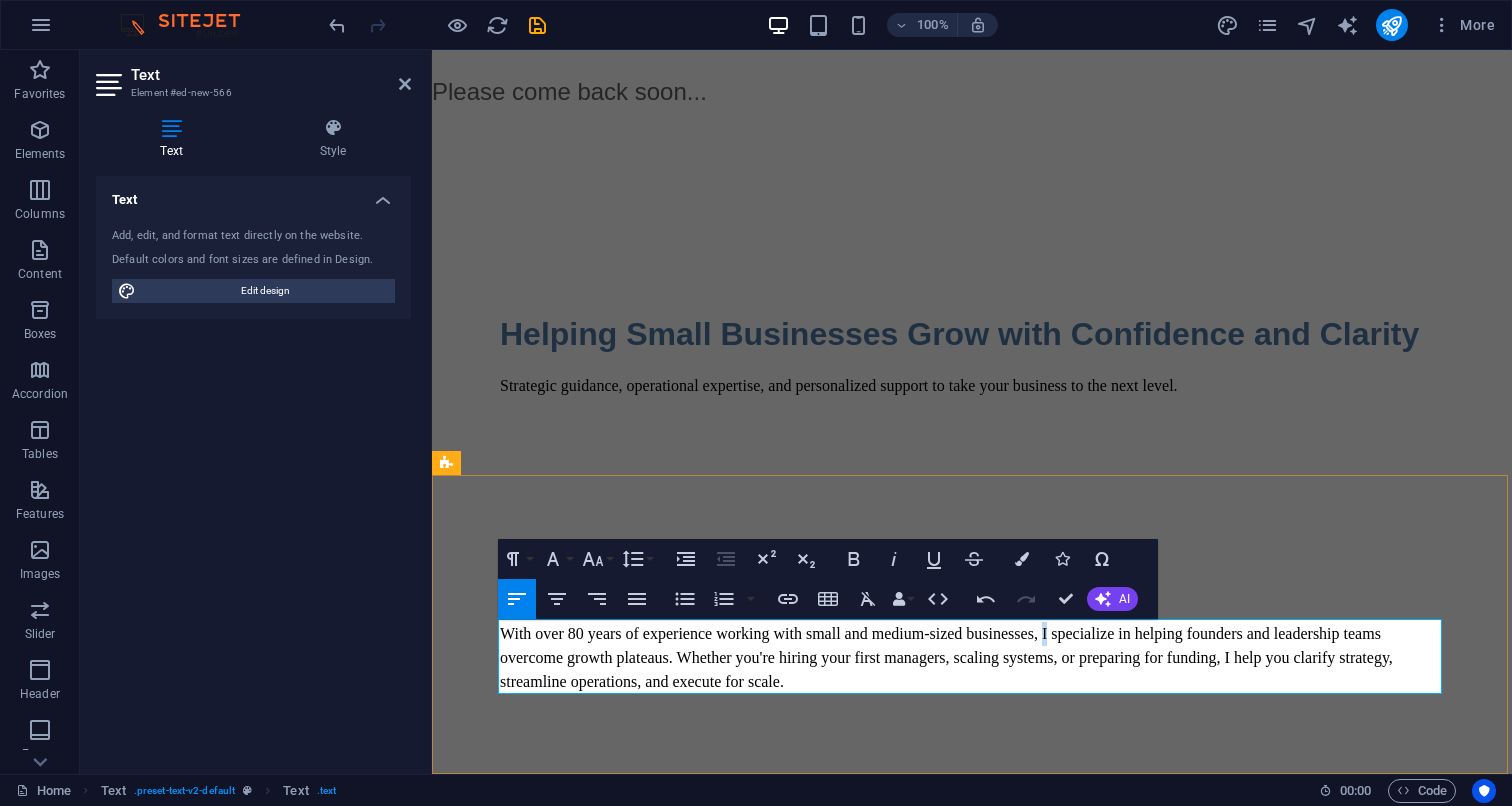 click on "With over 80 years of experience working with small and medium-sized businesses, I specialize in helping founders and leadership teams overcome growth plateaus. Whether you're hiring your first managers, scaling systems, or preparing for funding, I help you clarify strategy, streamline operations, and execute for scale." at bounding box center [946, 657] 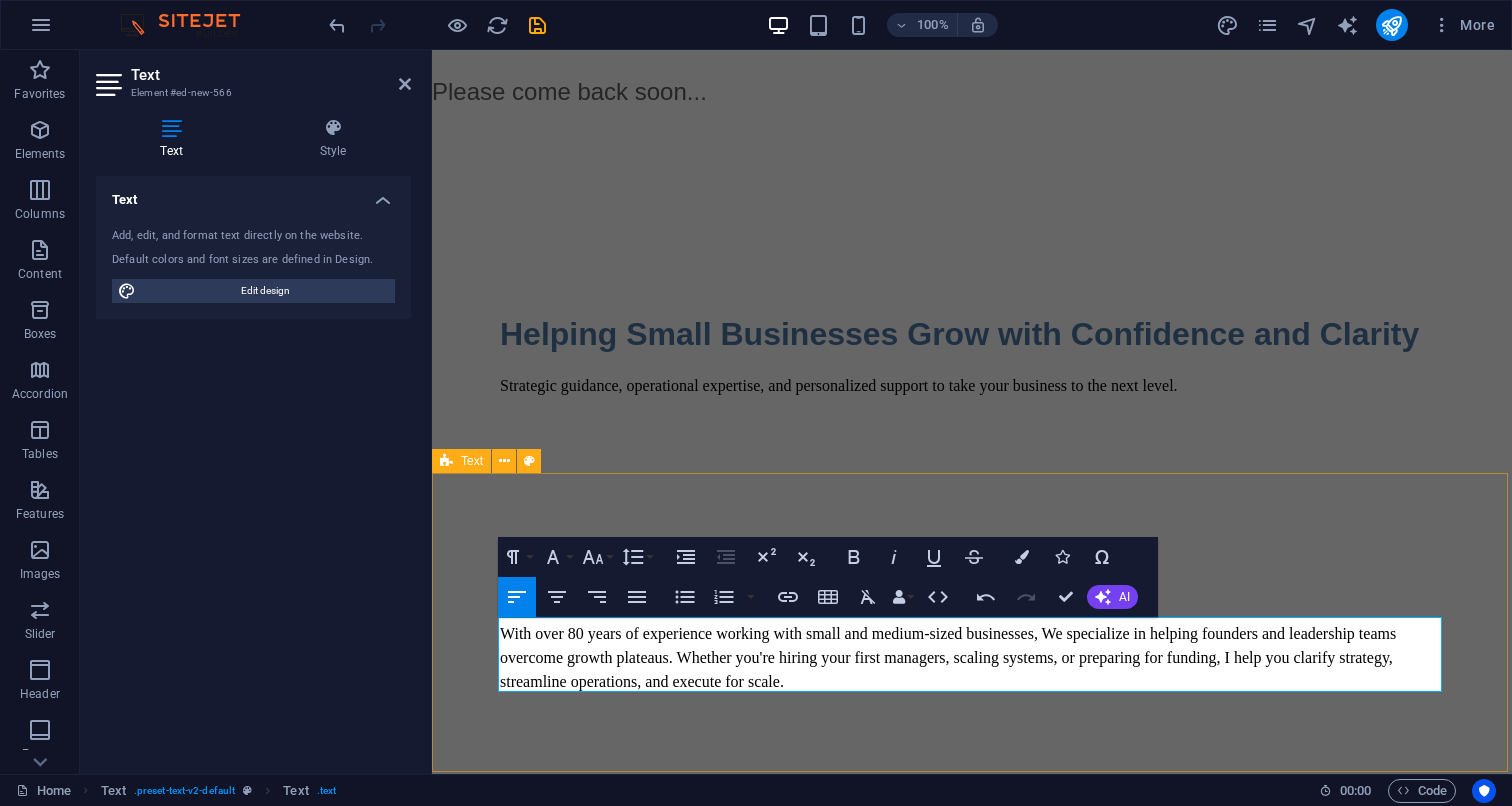 scroll, scrollTop: 184, scrollLeft: 0, axis: vertical 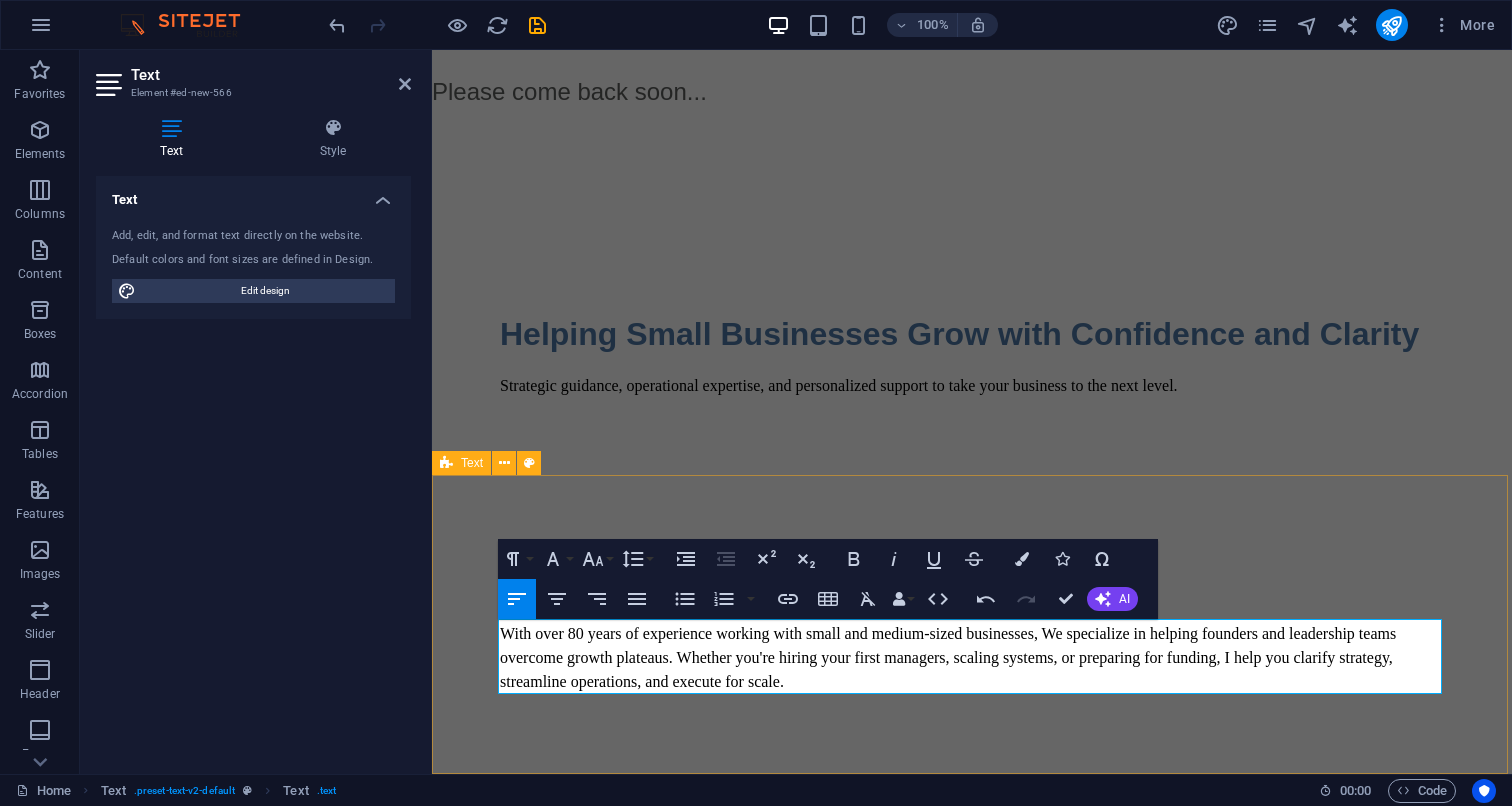 click on "Your Growth-Focused Business Partner With over 80 years of experience working with small and medium-sized businesses, We specialize in helping founders and leadership teams overcome growth plateaus. Whether you're hiring your first managers, scaling systems, or preparing for funding, I help you clarify strategy, streamline operations, and execute for scale." at bounding box center (972, 626) 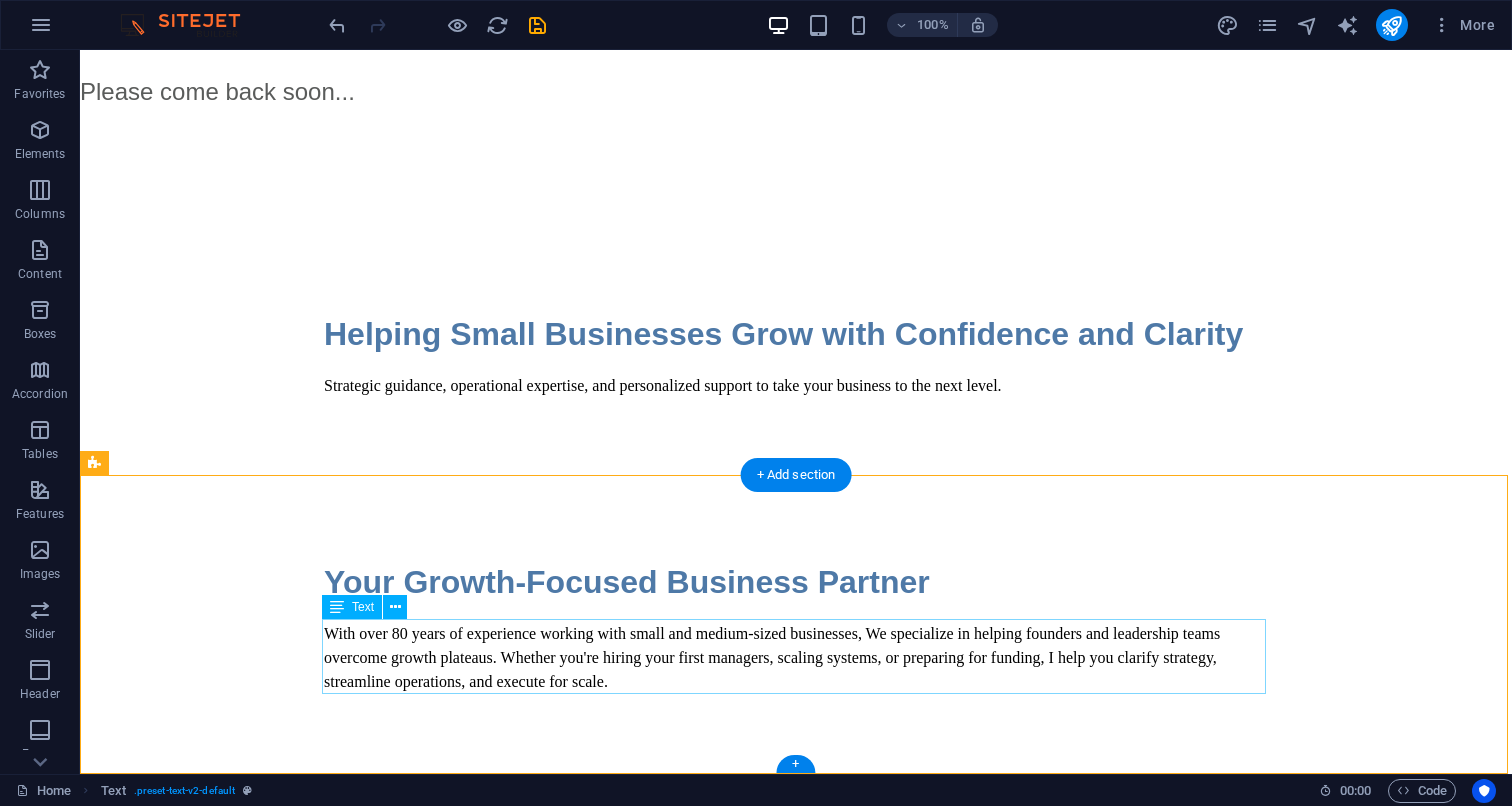 click on "With over 80 years of experience working with small and medium-sized businesses, We specialize in helping founders and leadership teams overcome growth plateaus. Whether you're hiring your first managers, scaling systems, or preparing for funding, I help you clarify strategy, streamline operations, and execute for scale." at bounding box center (796, 658) 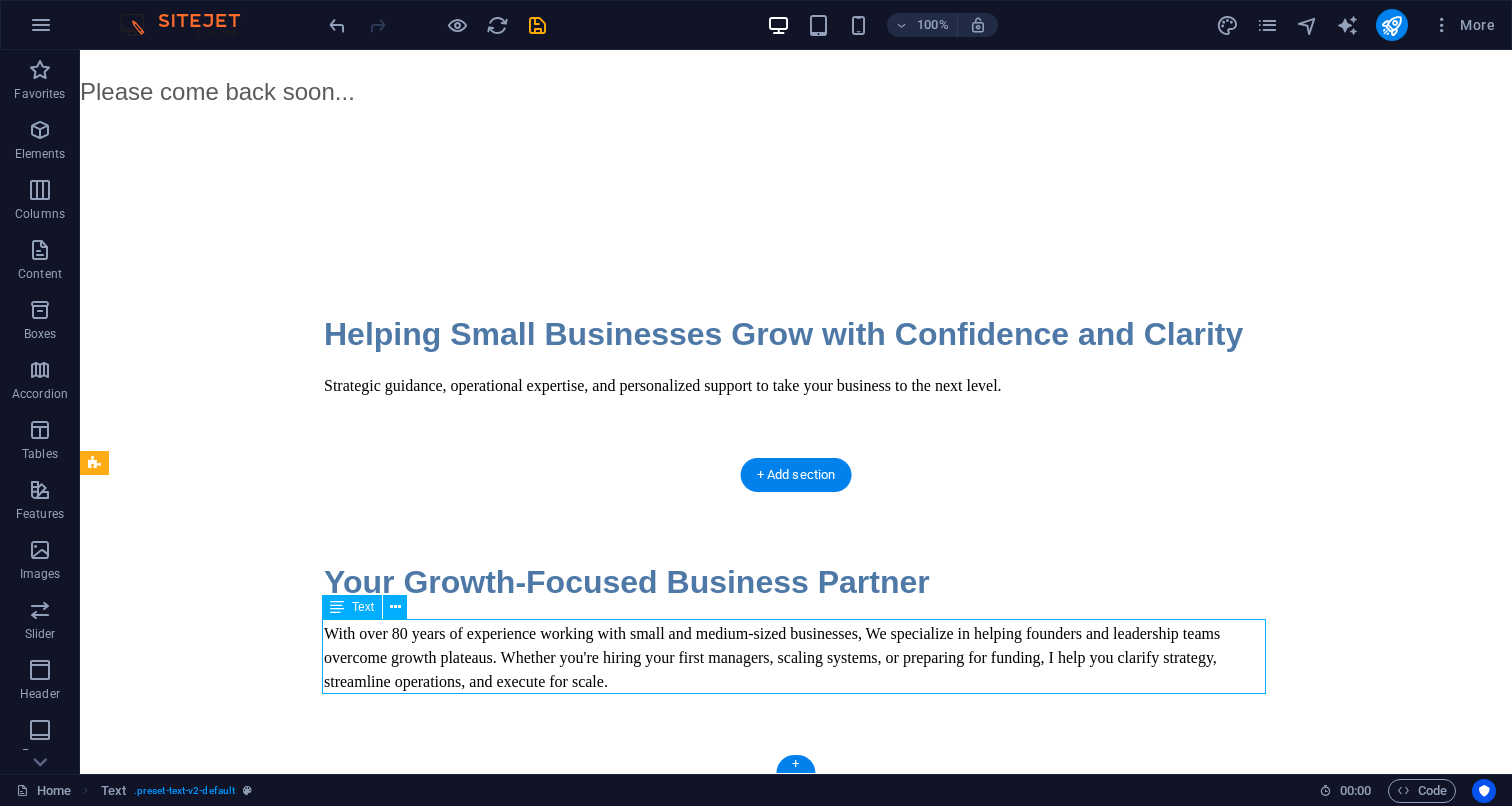 click on "With over 80 years of experience working with small and medium-sized businesses, We specialize in helping founders and leadership teams overcome growth plateaus. Whether you're hiring your first managers, scaling systems, or preparing for funding, I help you clarify strategy, streamline operations, and execute for scale." at bounding box center [796, 658] 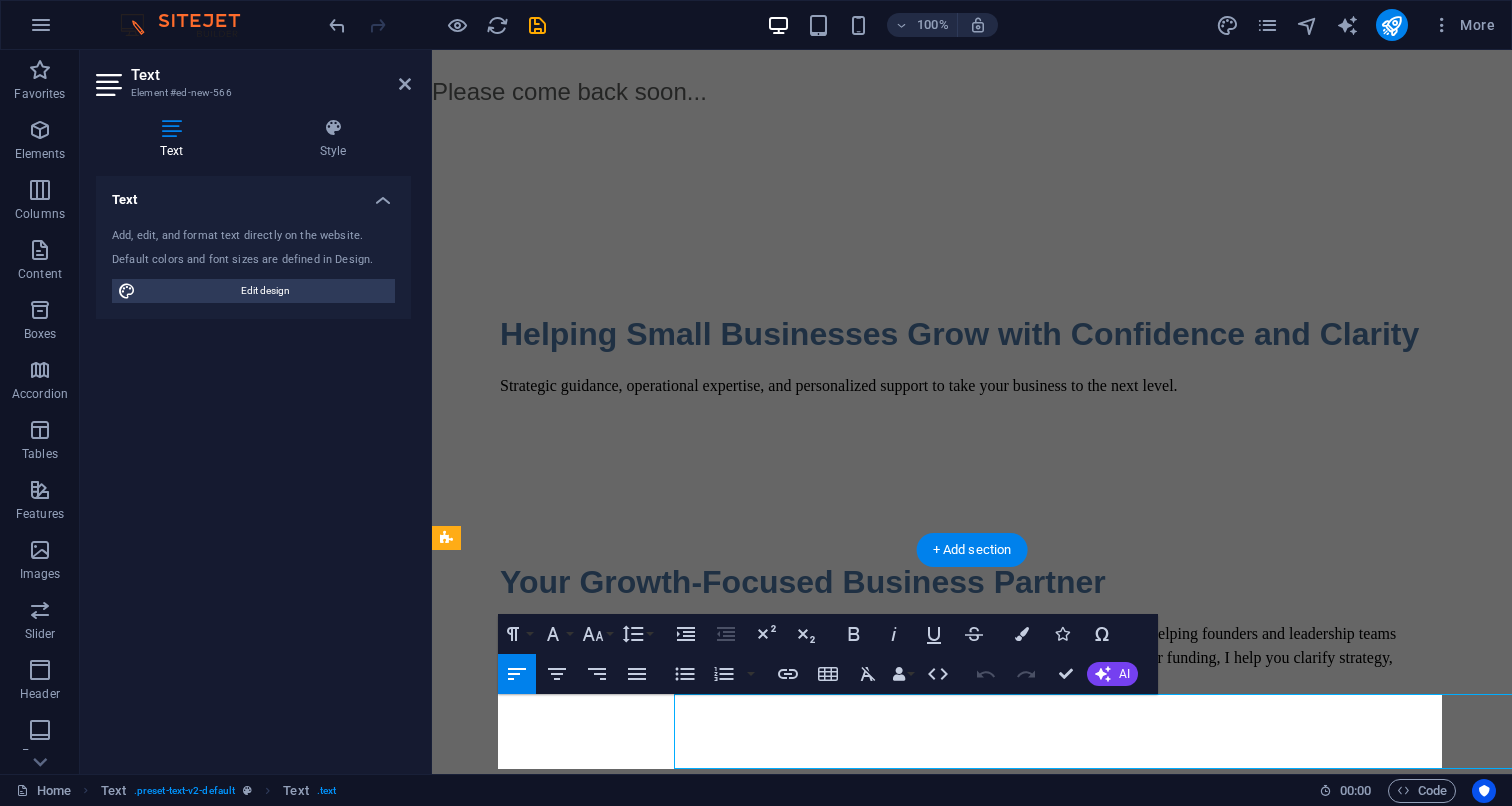 scroll, scrollTop: 109, scrollLeft: 0, axis: vertical 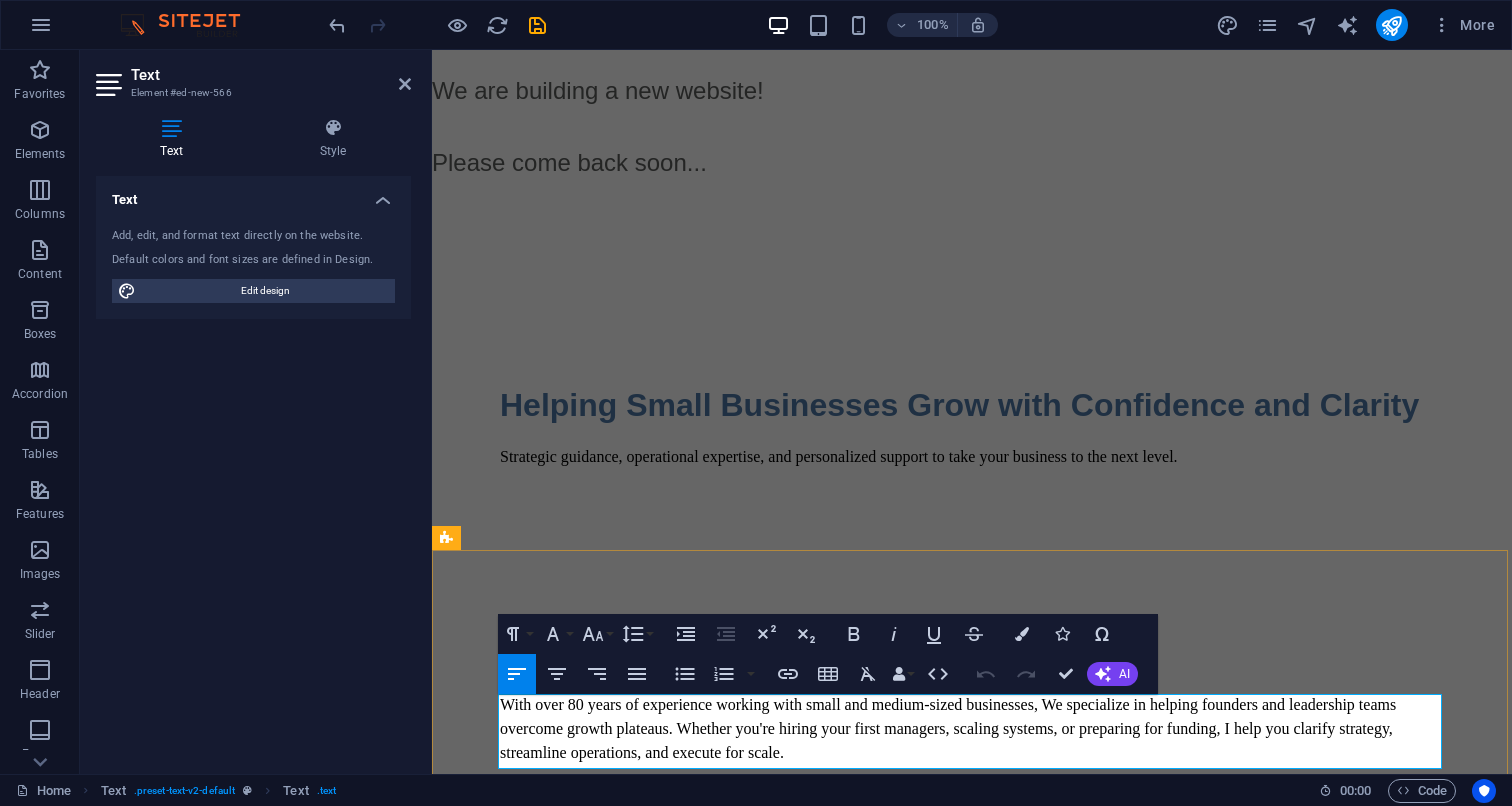 click on "With over 80 years of experience working with small and medium-sized businesses, We specialize in helping founders and leadership teams overcome growth plateaus. Whether you're hiring your first managers, scaling systems, or preparing for funding, I help you clarify strategy, streamline operations, and execute for scale." at bounding box center (948, 728) 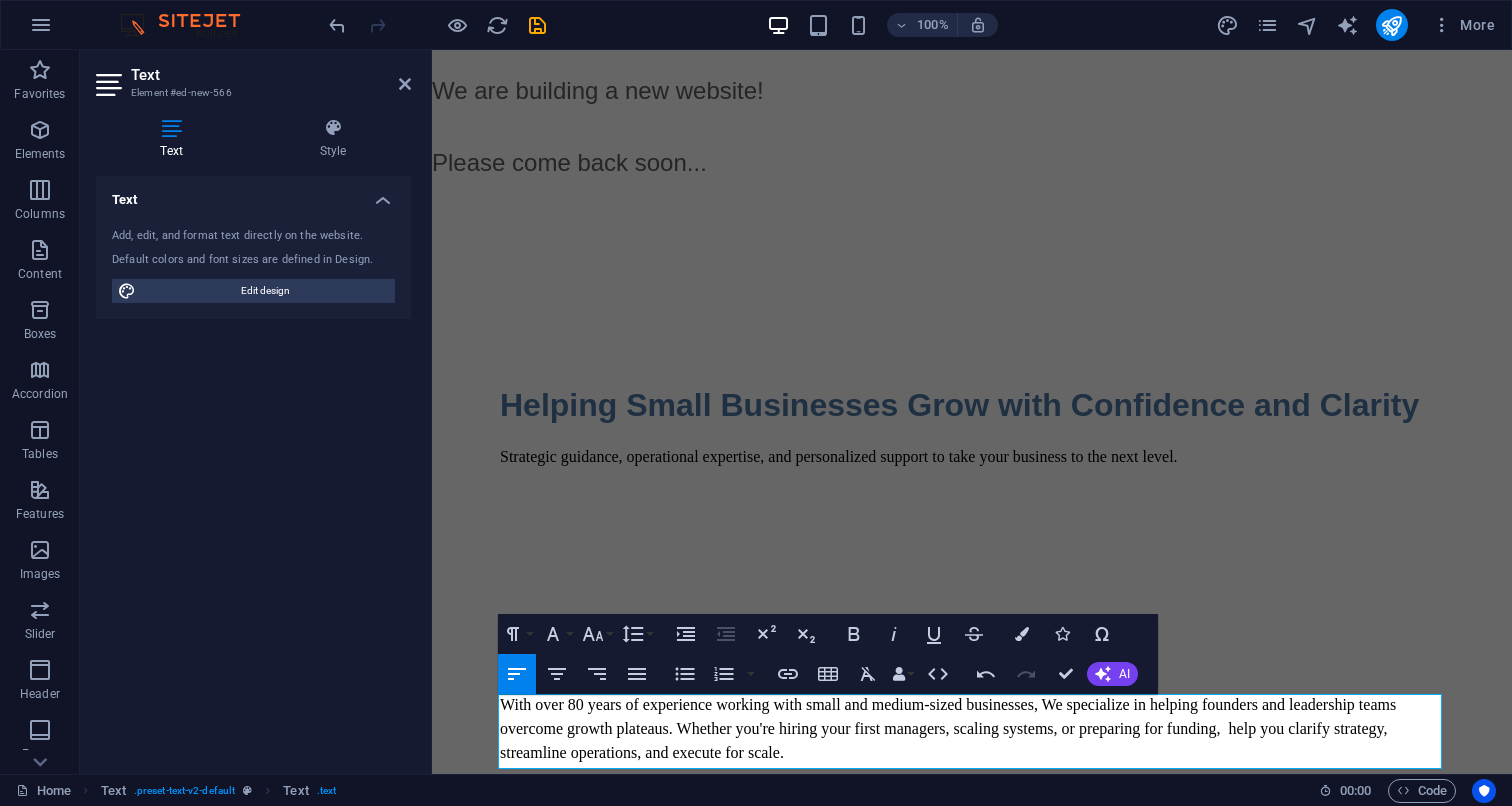 type 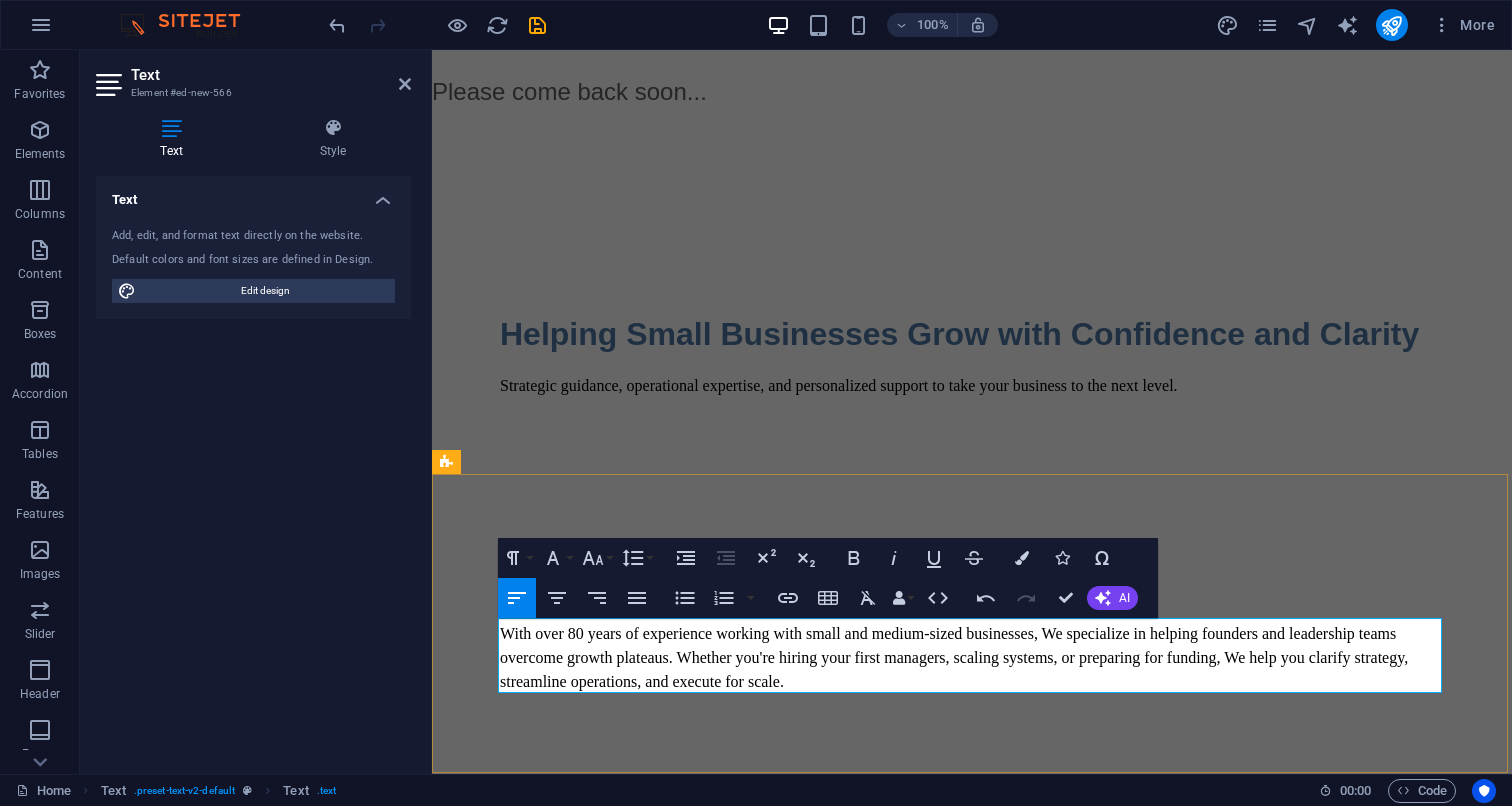 scroll, scrollTop: 184, scrollLeft: 0, axis: vertical 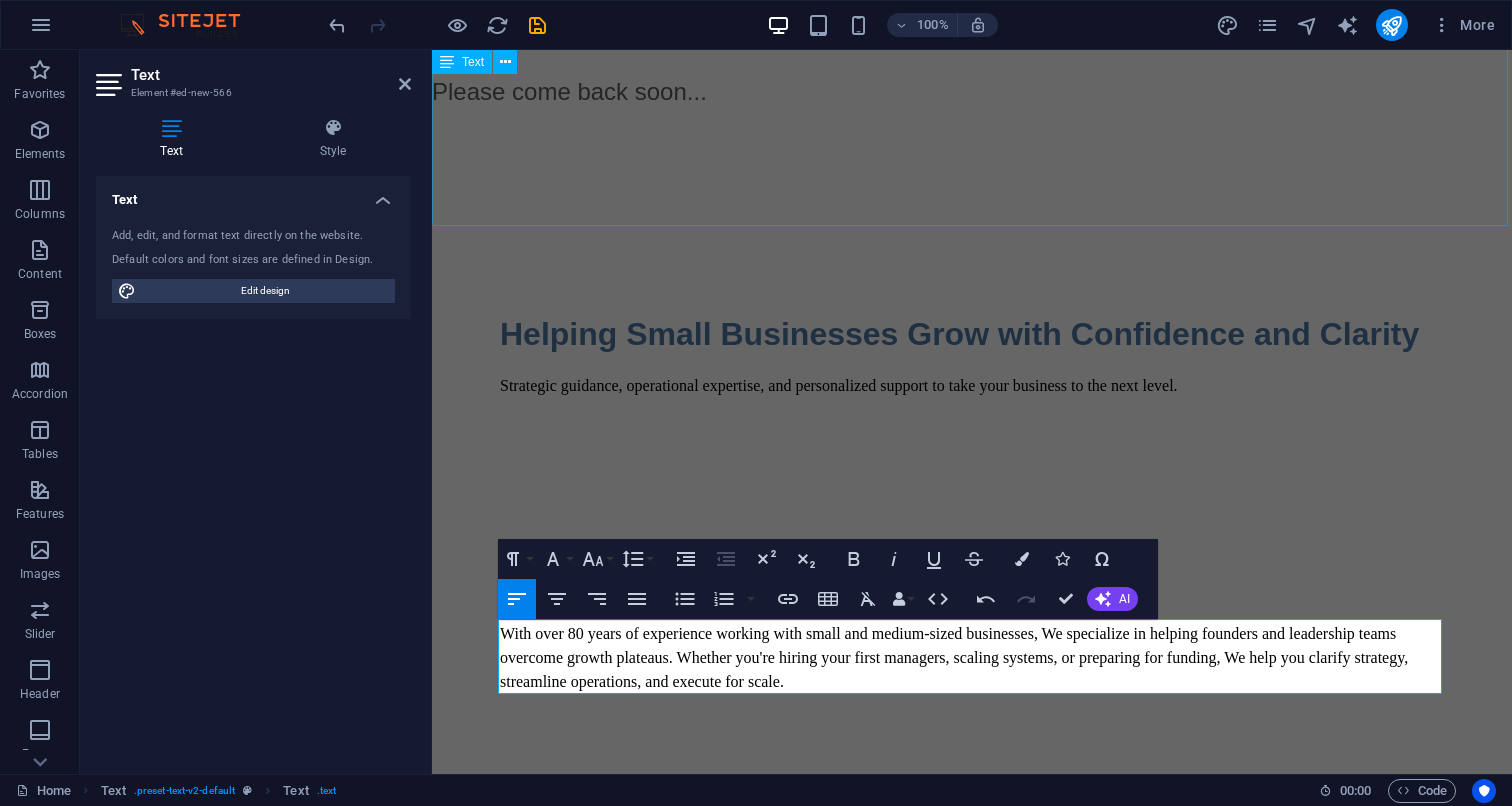 click on "We are building a new website!   Please come back soon..." at bounding box center [972, 80] 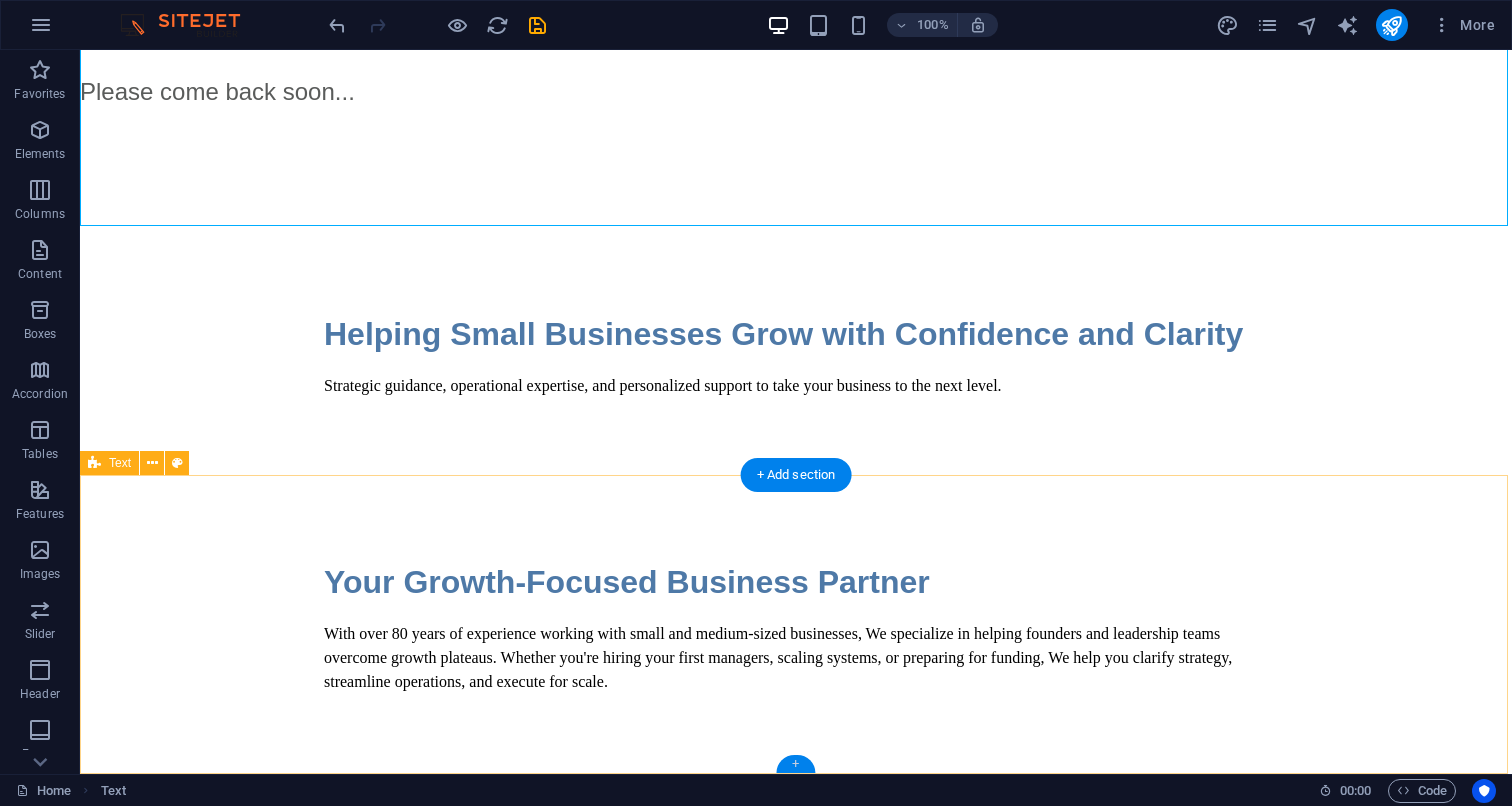 click on "+" at bounding box center (795, 764) 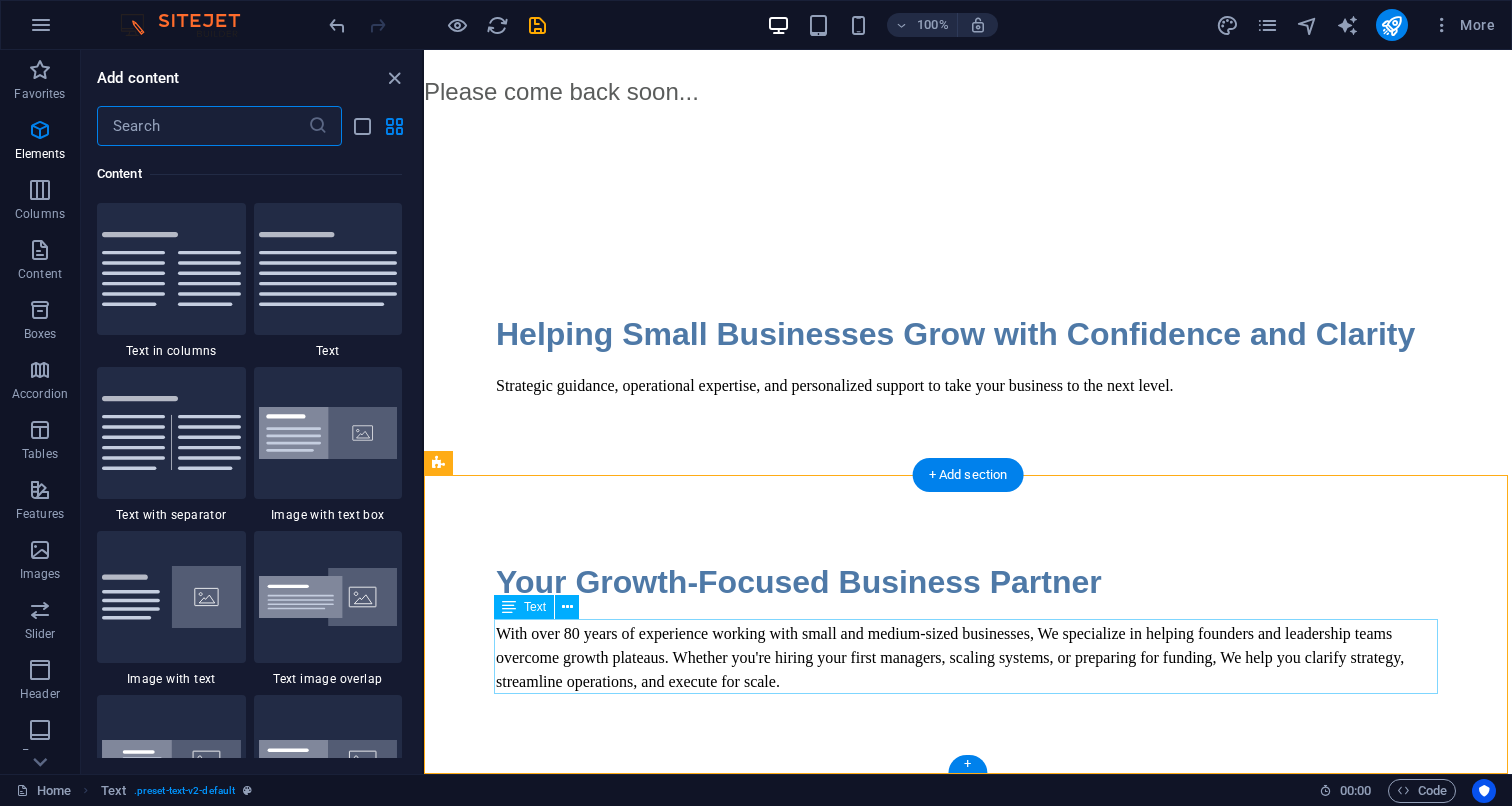 scroll, scrollTop: 3499, scrollLeft: 0, axis: vertical 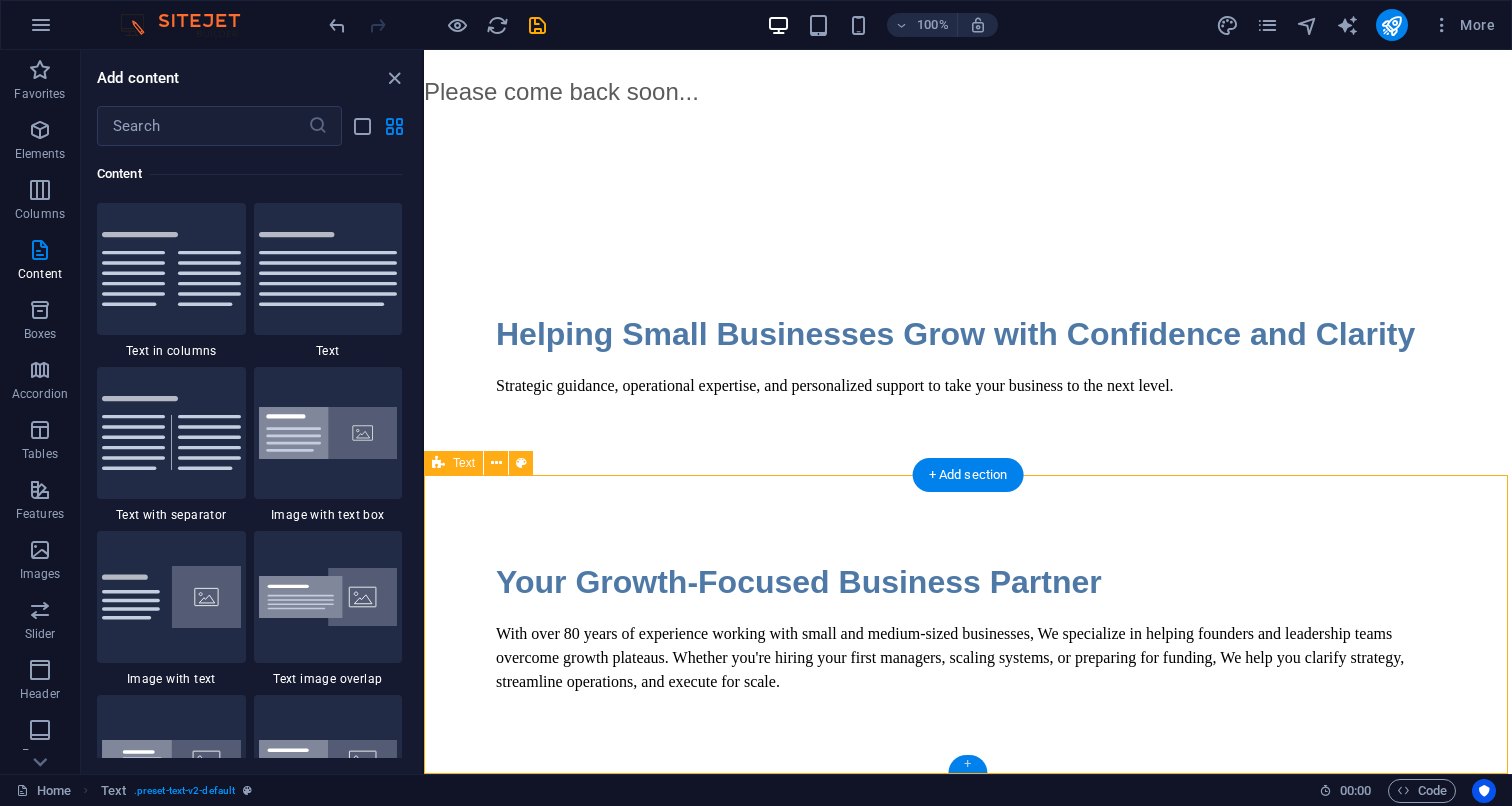 click on "+" at bounding box center (967, 764) 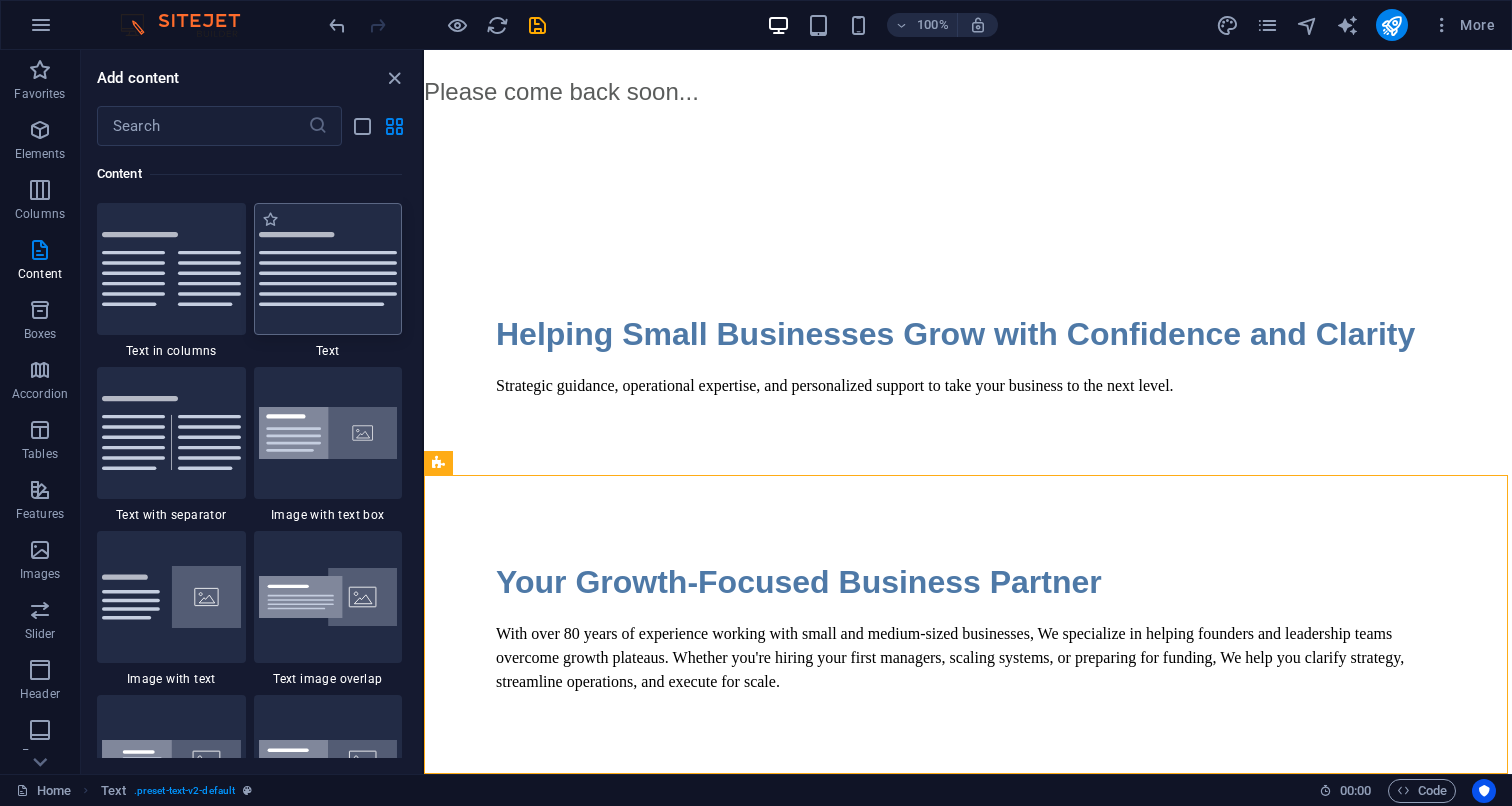 click at bounding box center [328, 269] 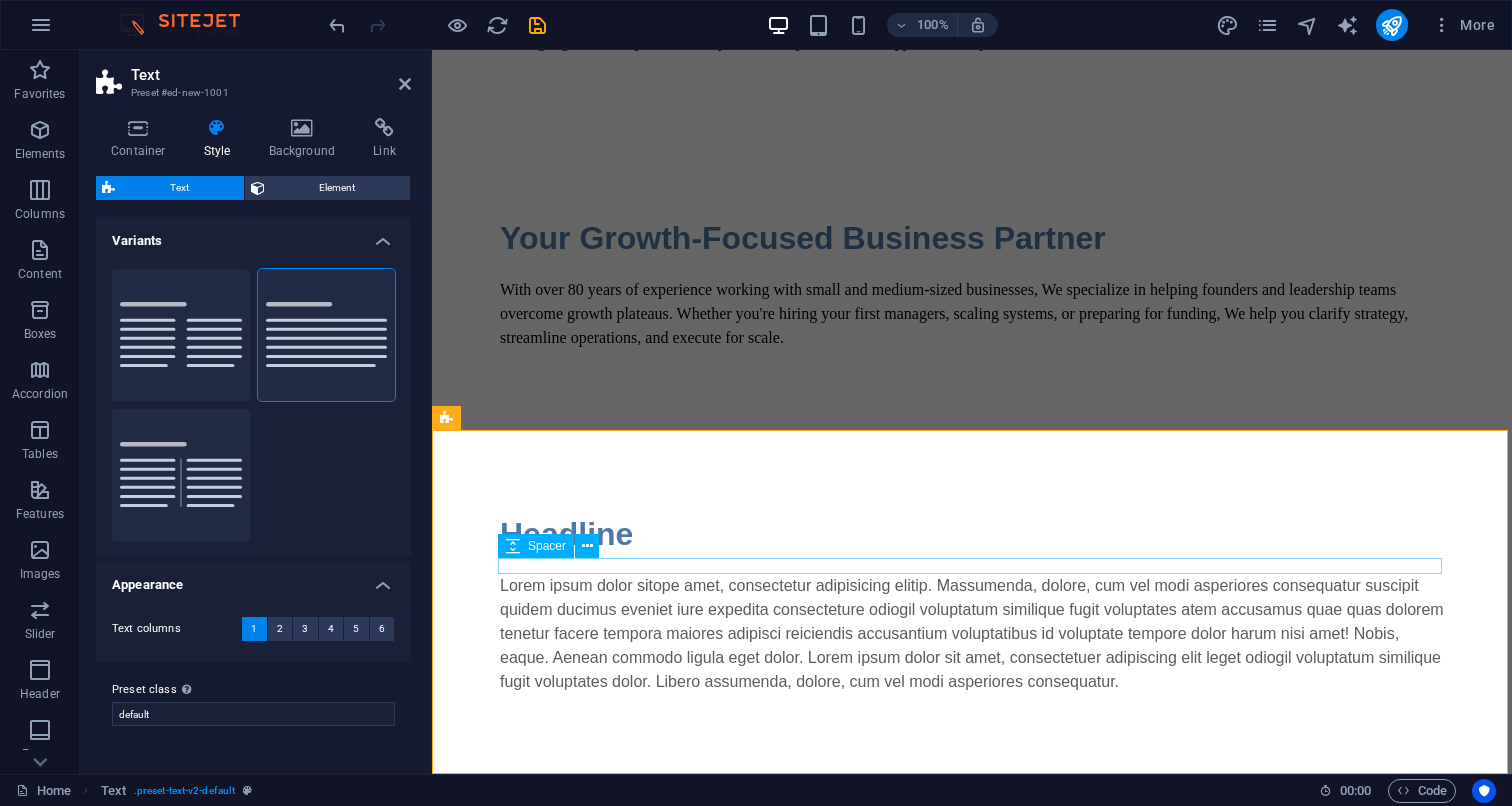 scroll, scrollTop: 528, scrollLeft: 0, axis: vertical 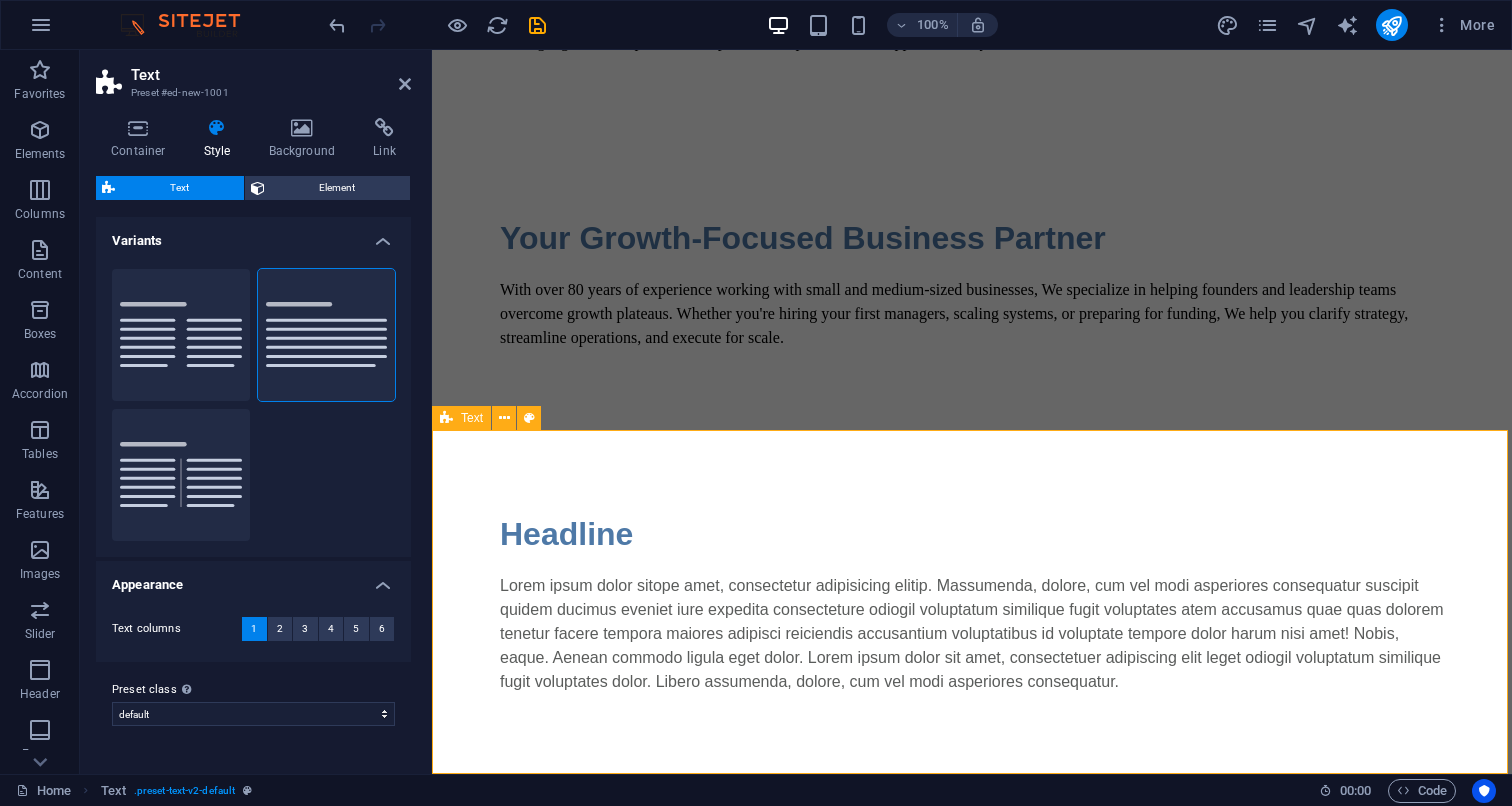 click on "Headline Lorem ipsum dolor sitope amet, consectetur adipisicing elitip. Massumenda, dolore, cum vel modi asperiores consequatur suscipit quidem ducimus eveniet iure expedita consecteture odiogil voluptatum similique fugit voluptates atem accusamus quae quas dolorem tenetur facere tempora maiores adipisci reiciendis accusantium voluptatibus id voluptate tempore dolor harum nisi amet! Nobis, eaque. Aenean commodo ligula eget dolor. Lorem ipsum dolor sit amet, consectetuer adipiscing elit leget odiogil voluptatum similique fugit voluptates dolor. Libero assumenda, dolore, cum vel modi asperiores consequatur." at bounding box center [972, 602] 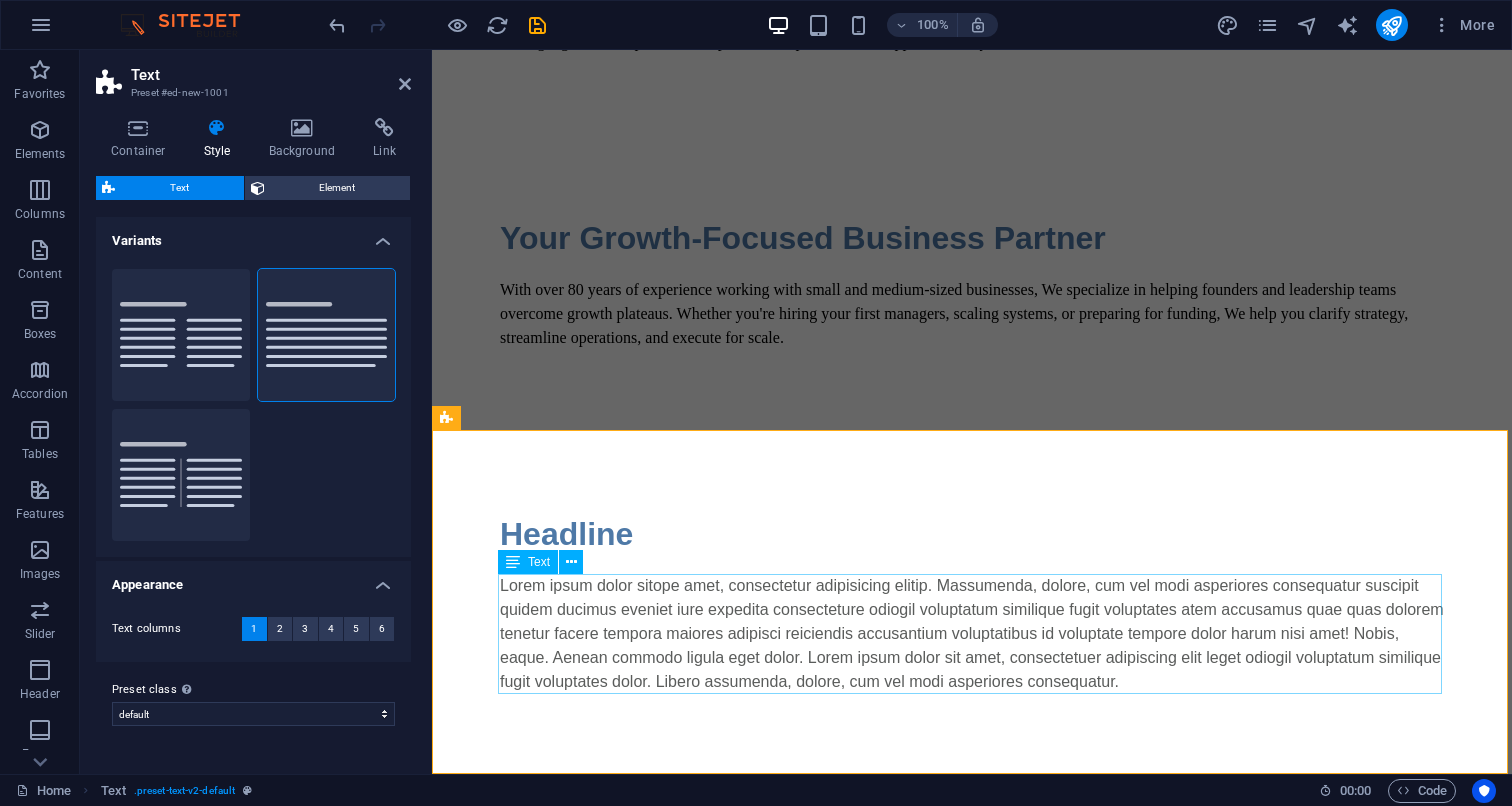 click on "Lorem ipsum dolor sitope amet, consectetur adipisicing elitip. Massumenda, dolore, cum vel modi asperiores consequatur suscipit quidem ducimus eveniet iure expedita consecteture odiogil voluptatum similique fugit voluptates atem accusamus quae quas dolorem tenetur facere tempora maiores adipisci reiciendis accusantium voluptatibus id voluptate tempore dolor harum nisi amet! Nobis, eaque. Aenean commodo ligula eget dolor. Lorem ipsum dolor sit amet, consectetuer adipiscing elit leget odiogil voluptatum similique fugit voluptates dolor. Libero assumenda, dolore, cum vel modi asperiores consequatur." at bounding box center [972, 634] 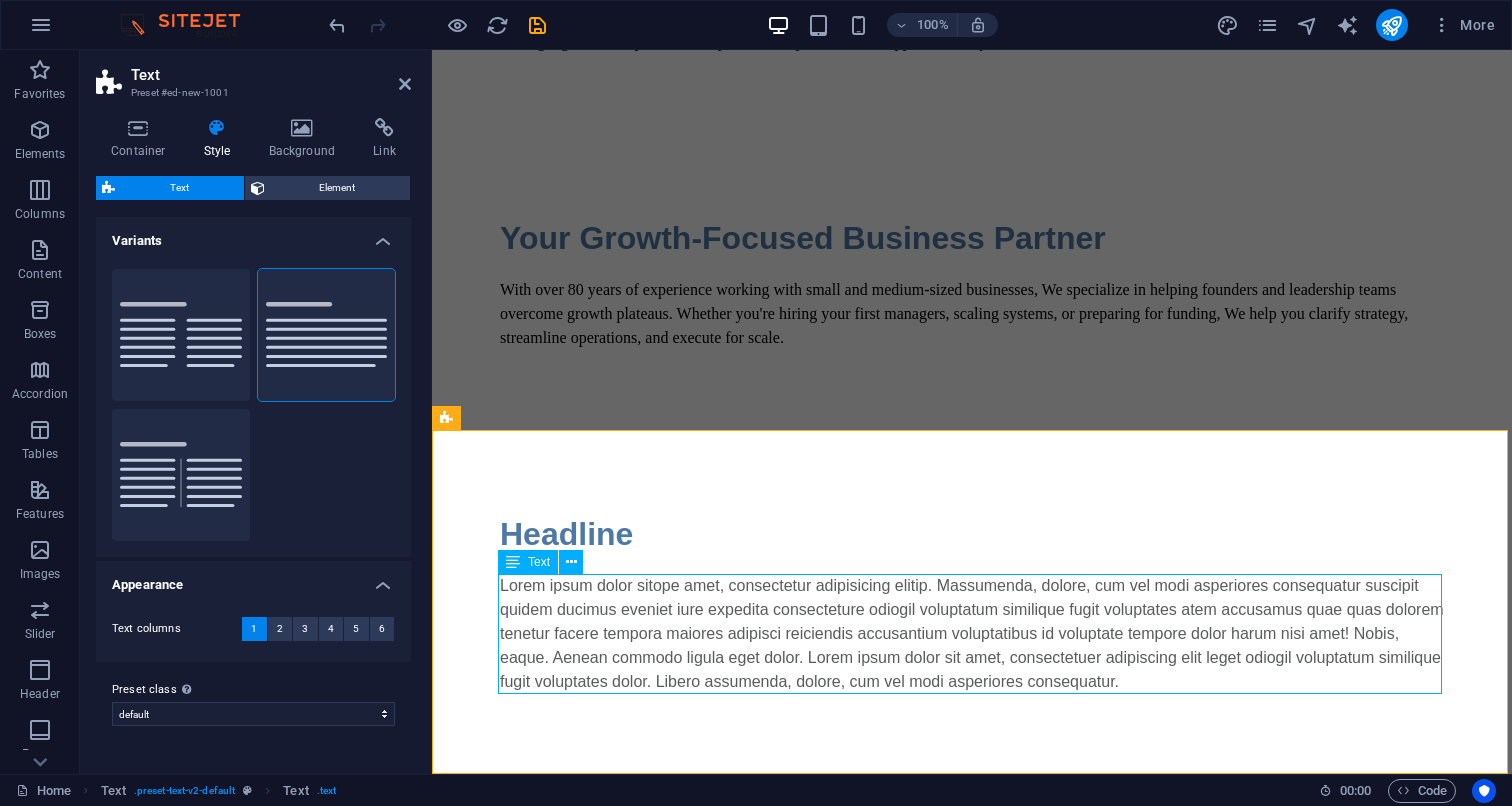 click on "Lorem ipsum dolor sitope amet, consectetur adipisicing elitip. Massumenda, dolore, cum vel modi asperiores consequatur suscipit quidem ducimus eveniet iure expedita consecteture odiogil voluptatum similique fugit voluptates atem accusamus quae quas dolorem tenetur facere tempora maiores adipisci reiciendis accusantium voluptatibus id voluptate tempore dolor harum nisi amet! Nobis, eaque. Aenean commodo ligula eget dolor. Lorem ipsum dolor sit amet, consectetuer adipiscing elit leget odiogil voluptatum similique fugit voluptates dolor. Libero assumenda, dolore, cum vel modi asperiores consequatur." at bounding box center [972, 634] 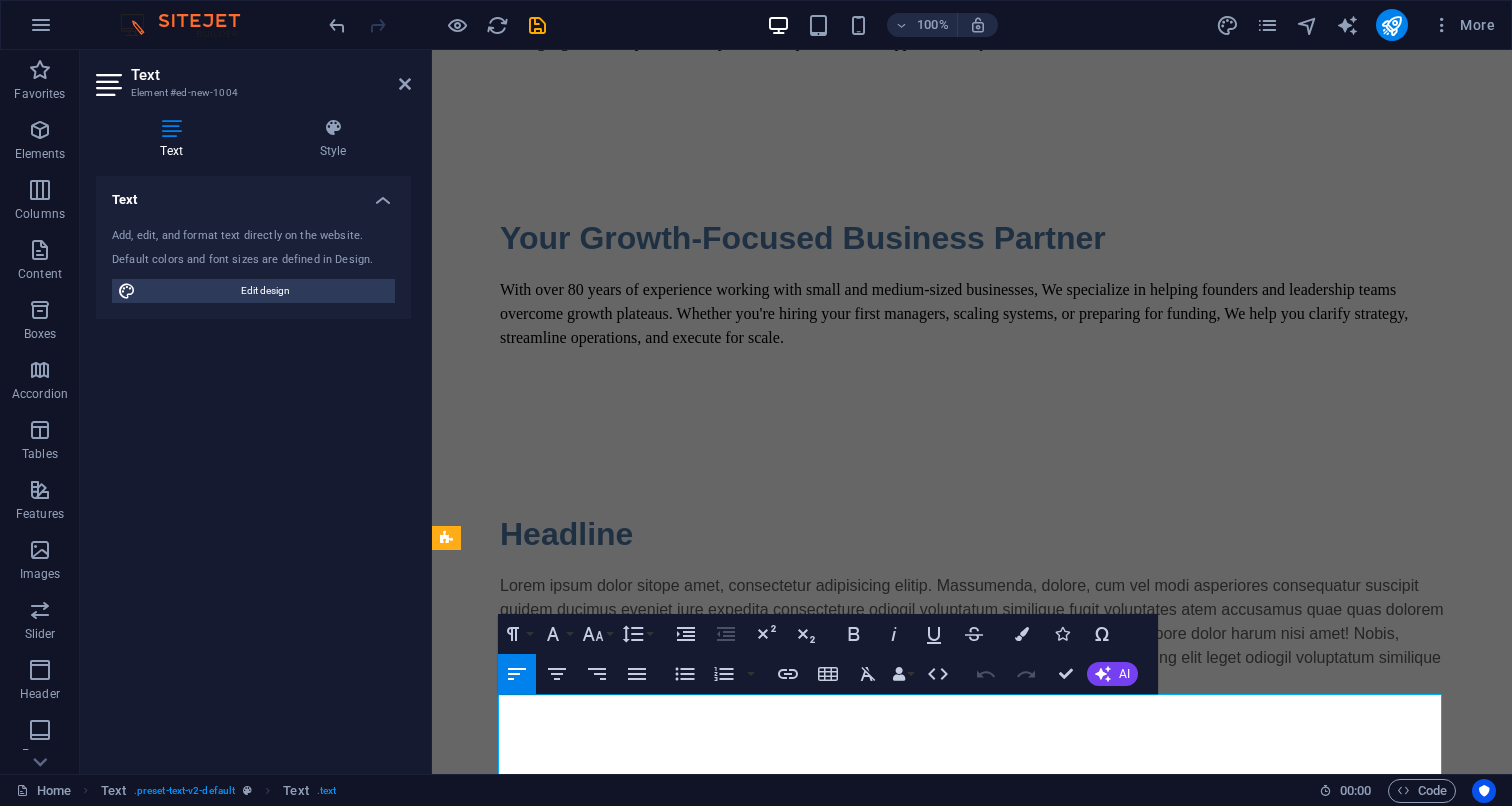 scroll, scrollTop: 408, scrollLeft: 0, axis: vertical 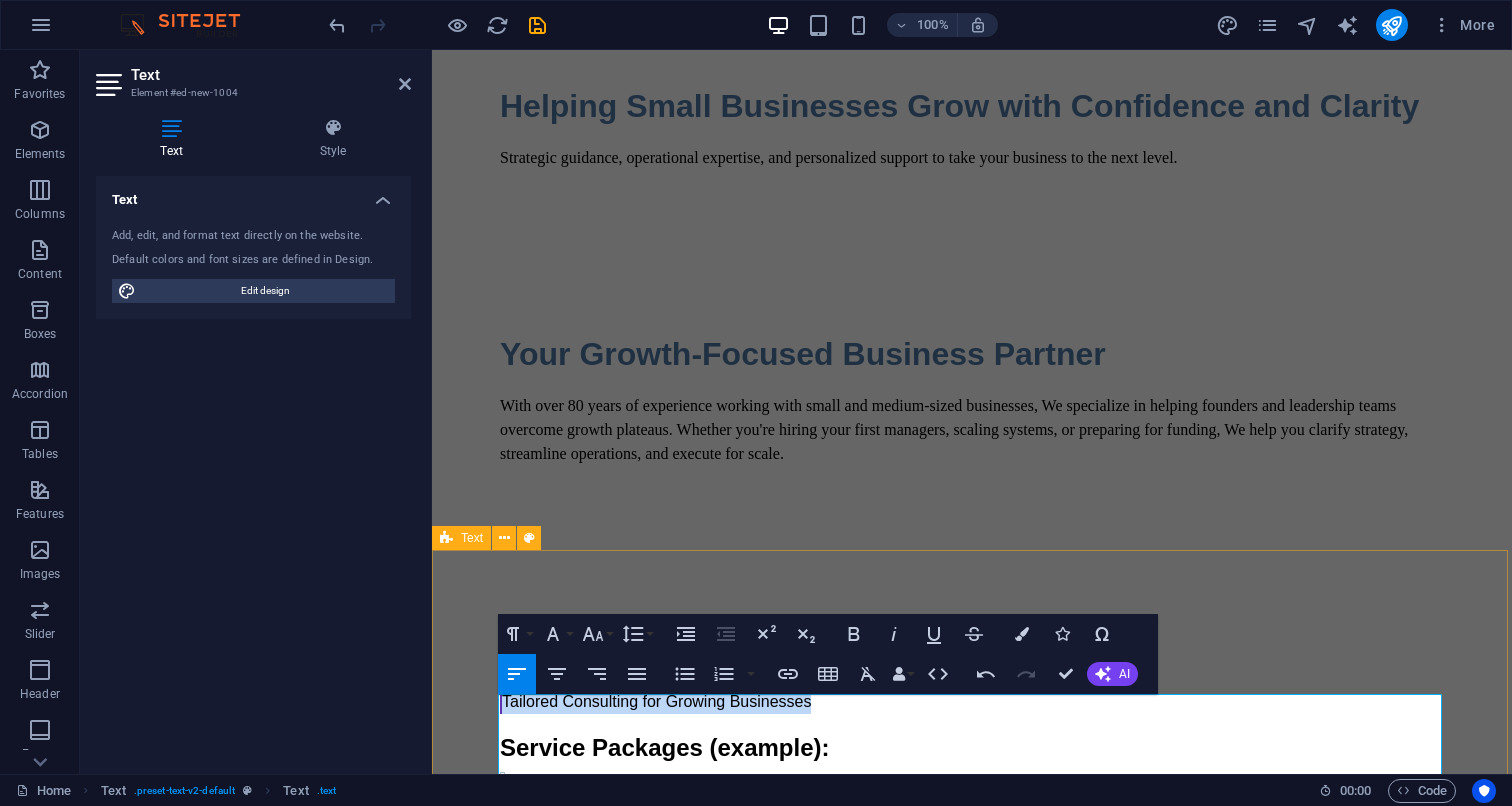 drag, startPoint x: 819, startPoint y: 706, endPoint x: 472, endPoint y: 707, distance: 347.00143 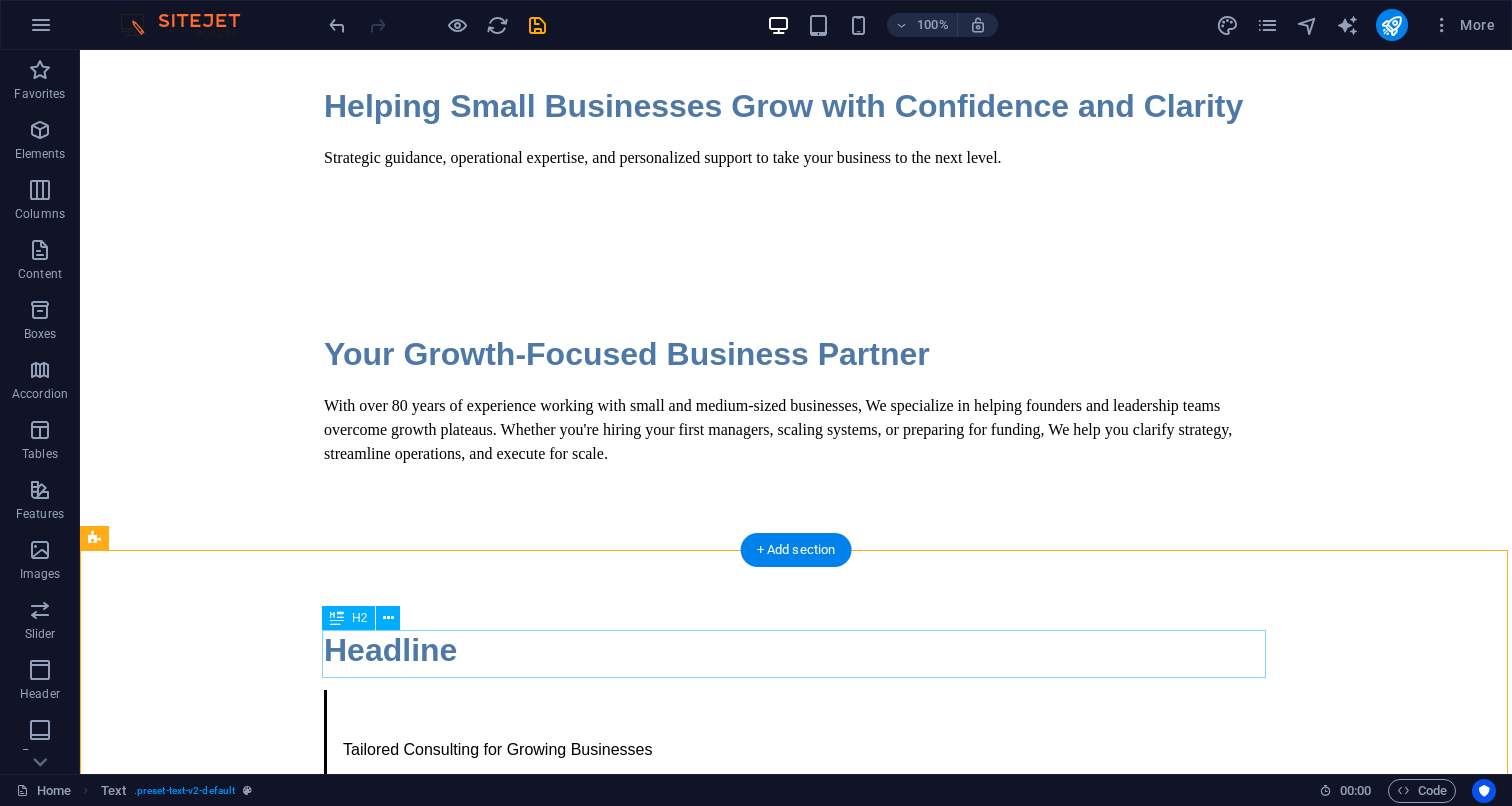 click on "Headline" at bounding box center (796, 650) 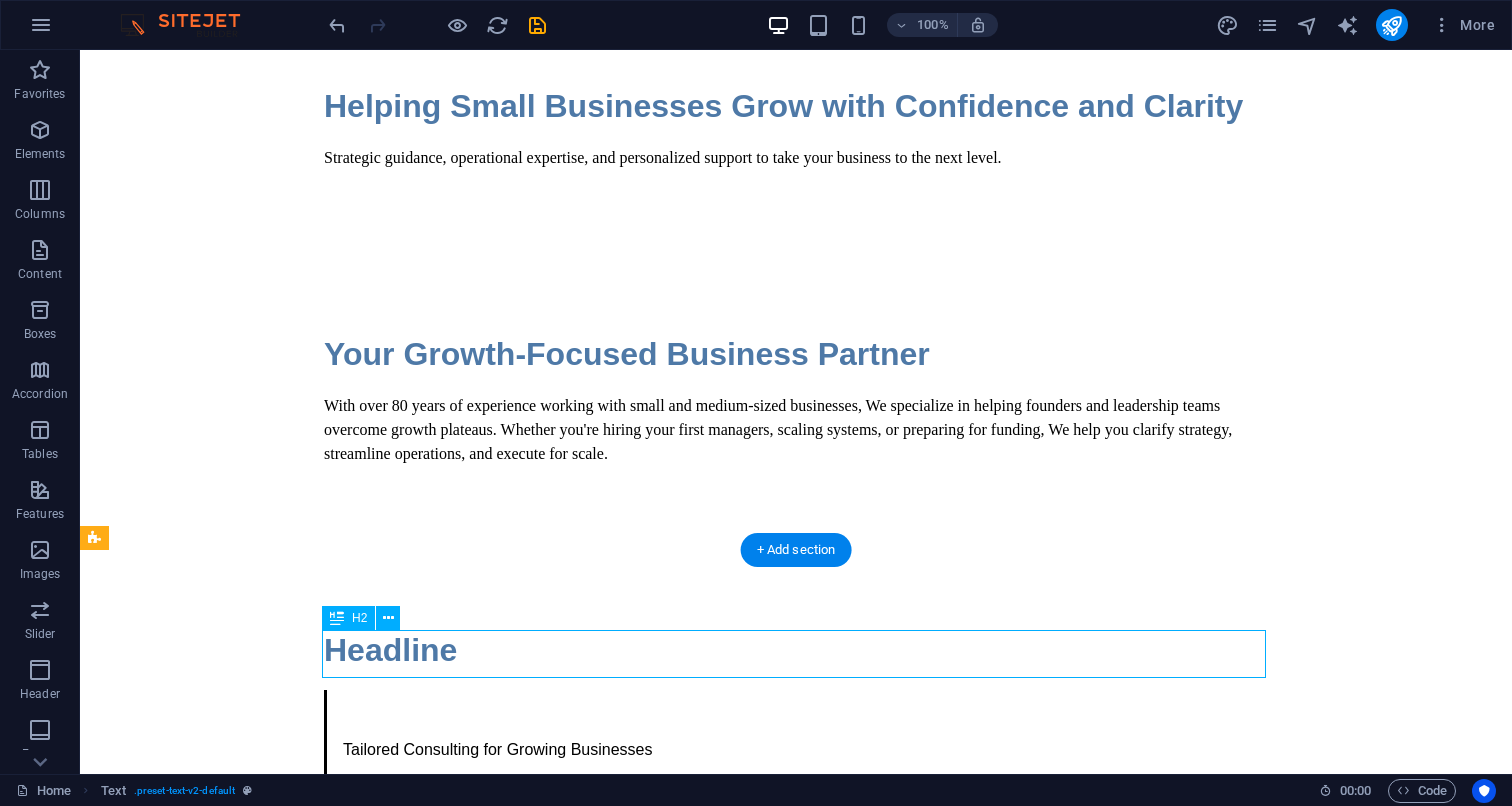 click on "Headline" at bounding box center (796, 650) 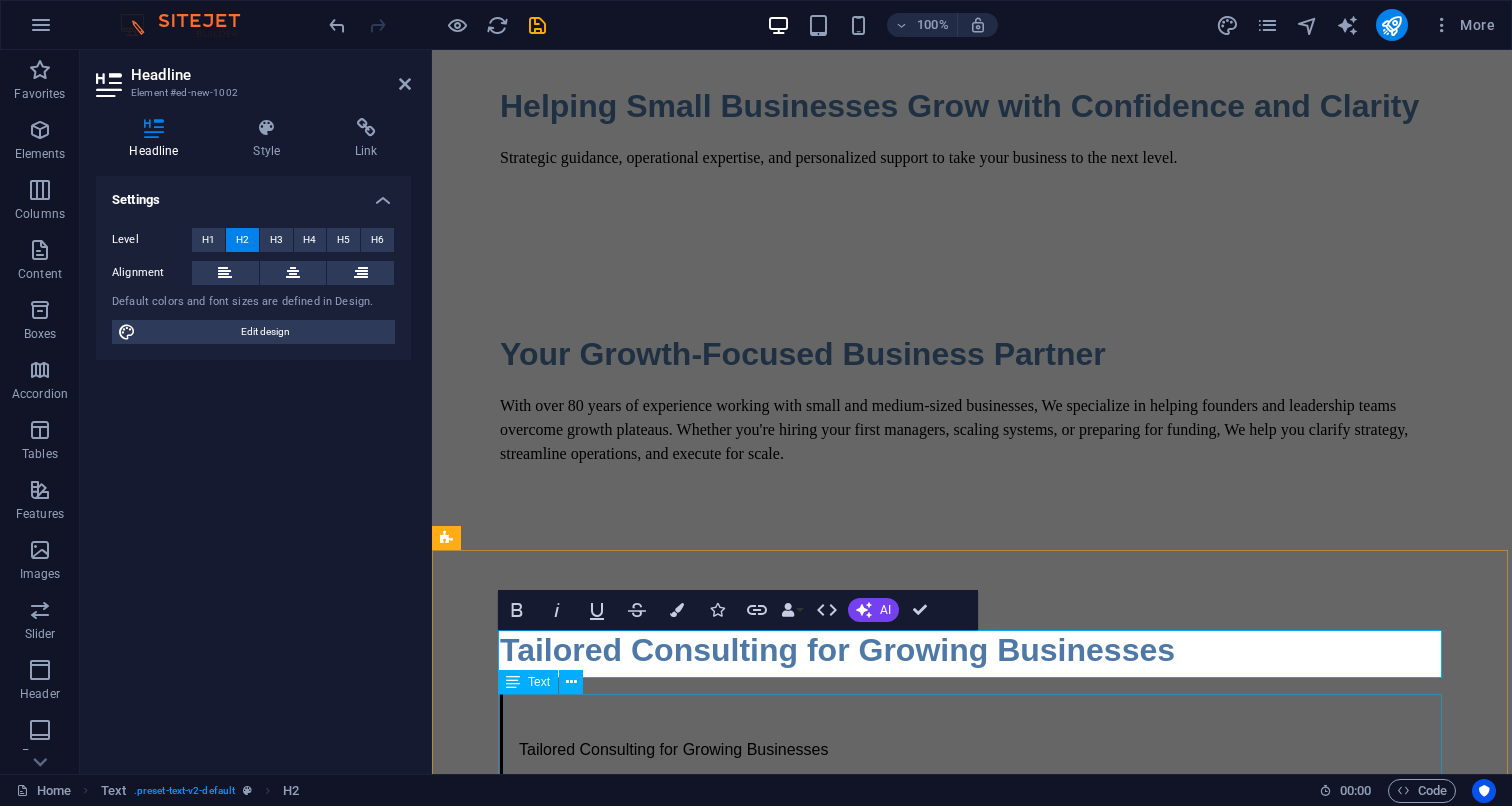 click on "Tailored Consulting for Growing Businesses Service Packages (example): Growth Strategy Development Clarify your long-term vision and create a roadmap to get there. Operational Optimization Streamline processes, improve productivity, and build scalable systems. Team Structure & Leadership Coaching Hire right, define roles, and develop leadership capabilities. Financial Clarity & KPI Setup Understand your numbers, track the right metrics, and make data-driven decisions. Fundraising & Readiness Support Prepare your business for investment, from pitch to operations. [Explore All Services]" at bounding box center (972, 1052) 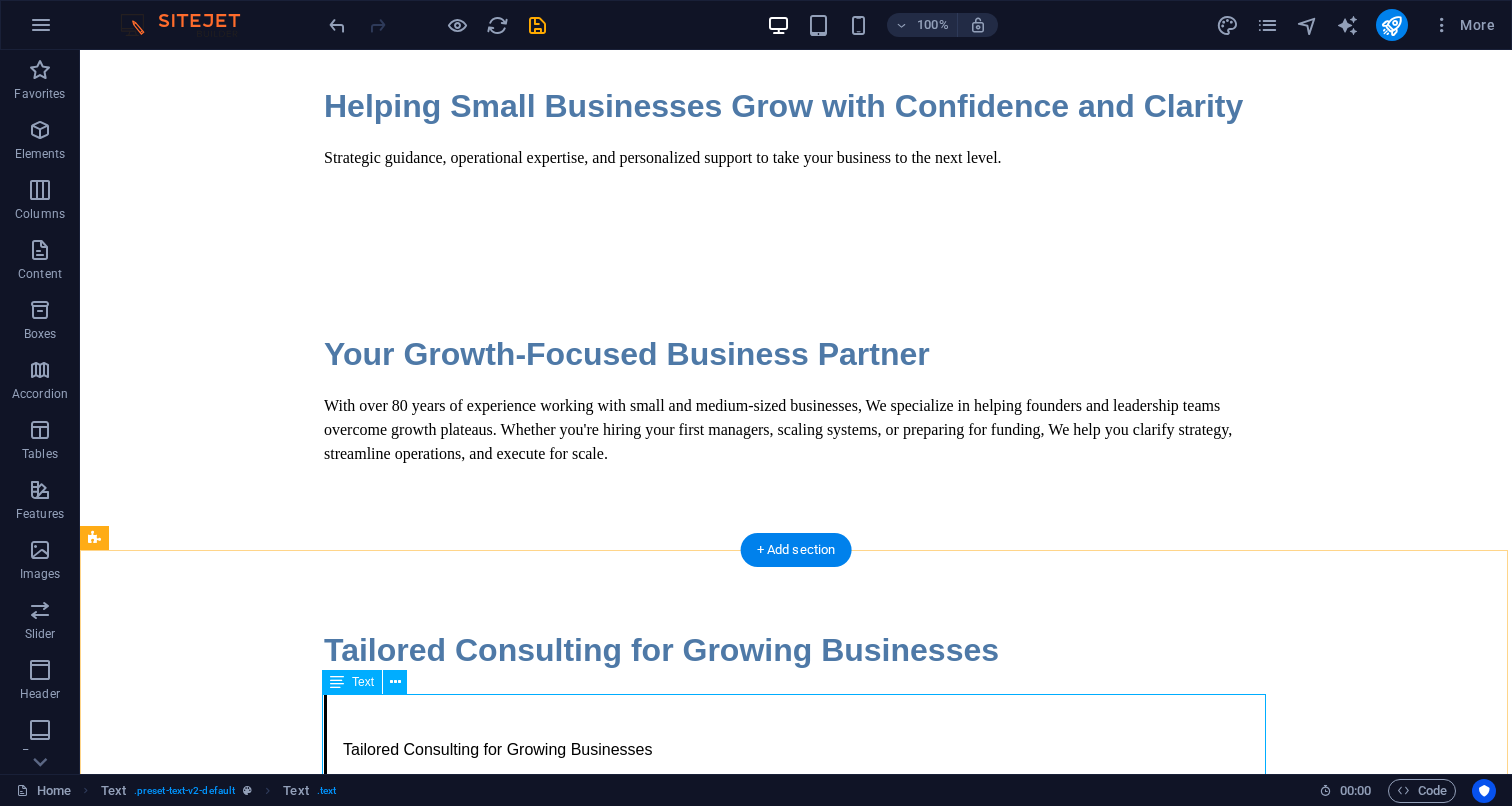 click on "Tailored Consulting for Growing Businesses Service Packages (example): Growth Strategy Development Clarify your long-term vision and create a roadmap to get there. Operational Optimization Streamline processes, improve productivity, and build scalable systems. Team Structure & Leadership Coaching Hire right, define roles, and develop leadership capabilities. Financial Clarity & KPI Setup Understand your numbers, track the right metrics, and make data-driven decisions. Fundraising & Readiness Support Prepare your business for investment, from pitch to operations. [Explore All Services]" at bounding box center (796, 1052) 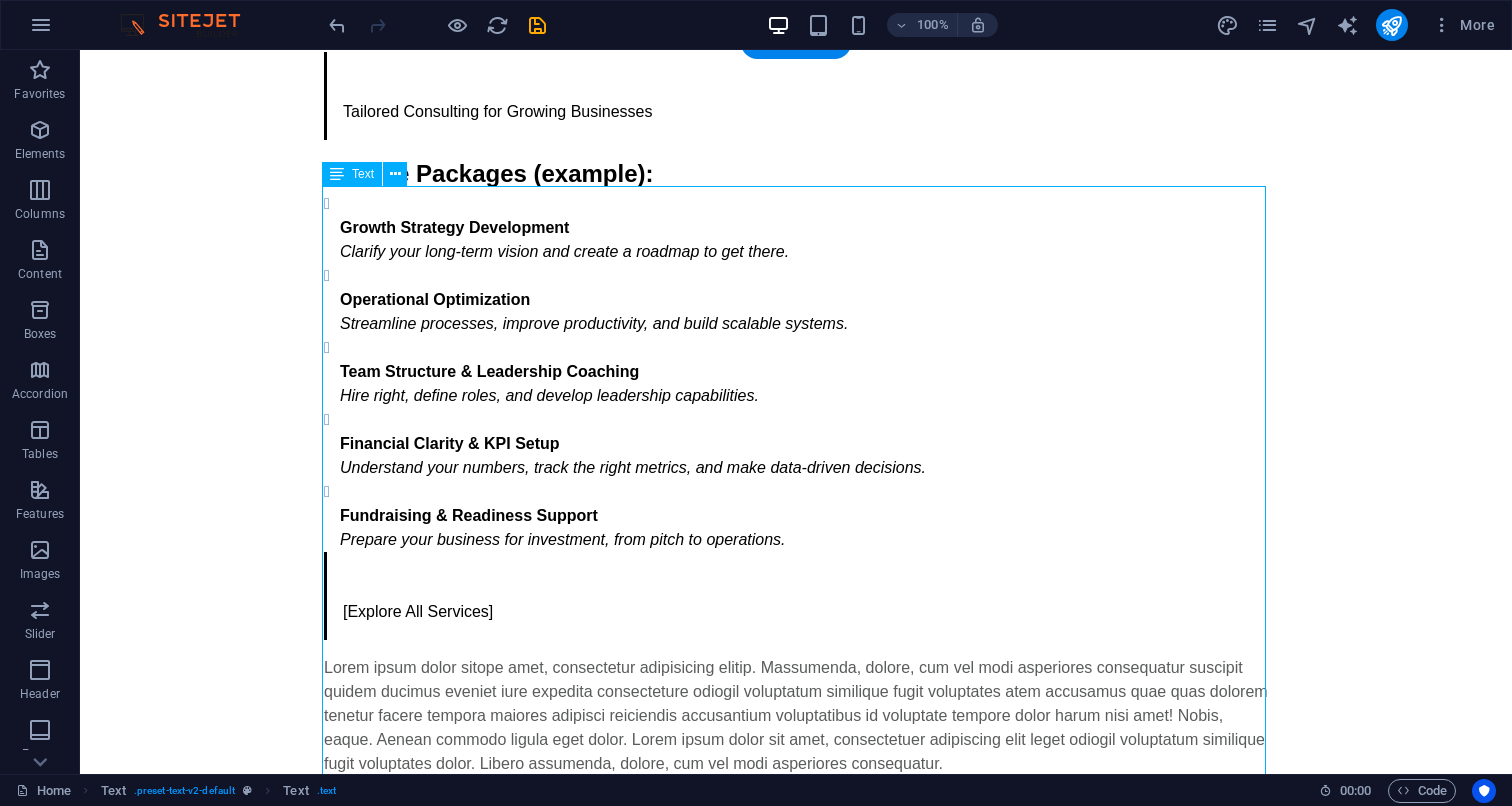 drag, startPoint x: 684, startPoint y: 758, endPoint x: 566, endPoint y: 737, distance: 119.85408 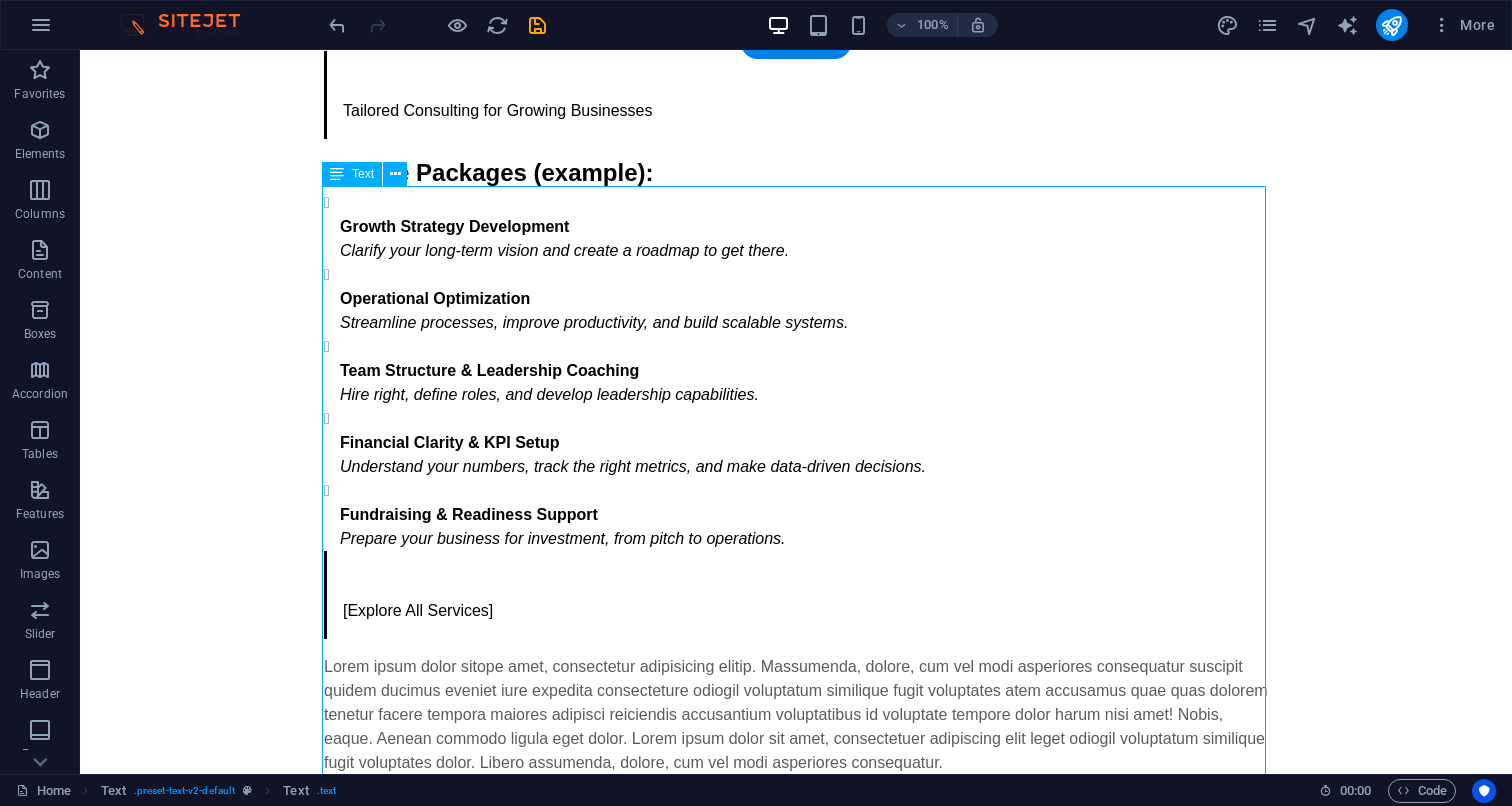 click on "Tailored Consulting for Growing Businesses Service Packages (example): Growth Strategy Development Clarify your long-term vision and create a roadmap to get there. Operational Optimization Streamline processes, improve productivity, and build scalable systems. Team Structure & Leadership Coaching Hire right, define roles, and develop leadership capabilities. Financial Clarity & KPI Setup Understand your numbers, track the right metrics, and make data-driven decisions. Fundraising & Readiness Support Prepare your business for investment, from pitch to operations. [Explore All Services]" at bounding box center [796, 413] 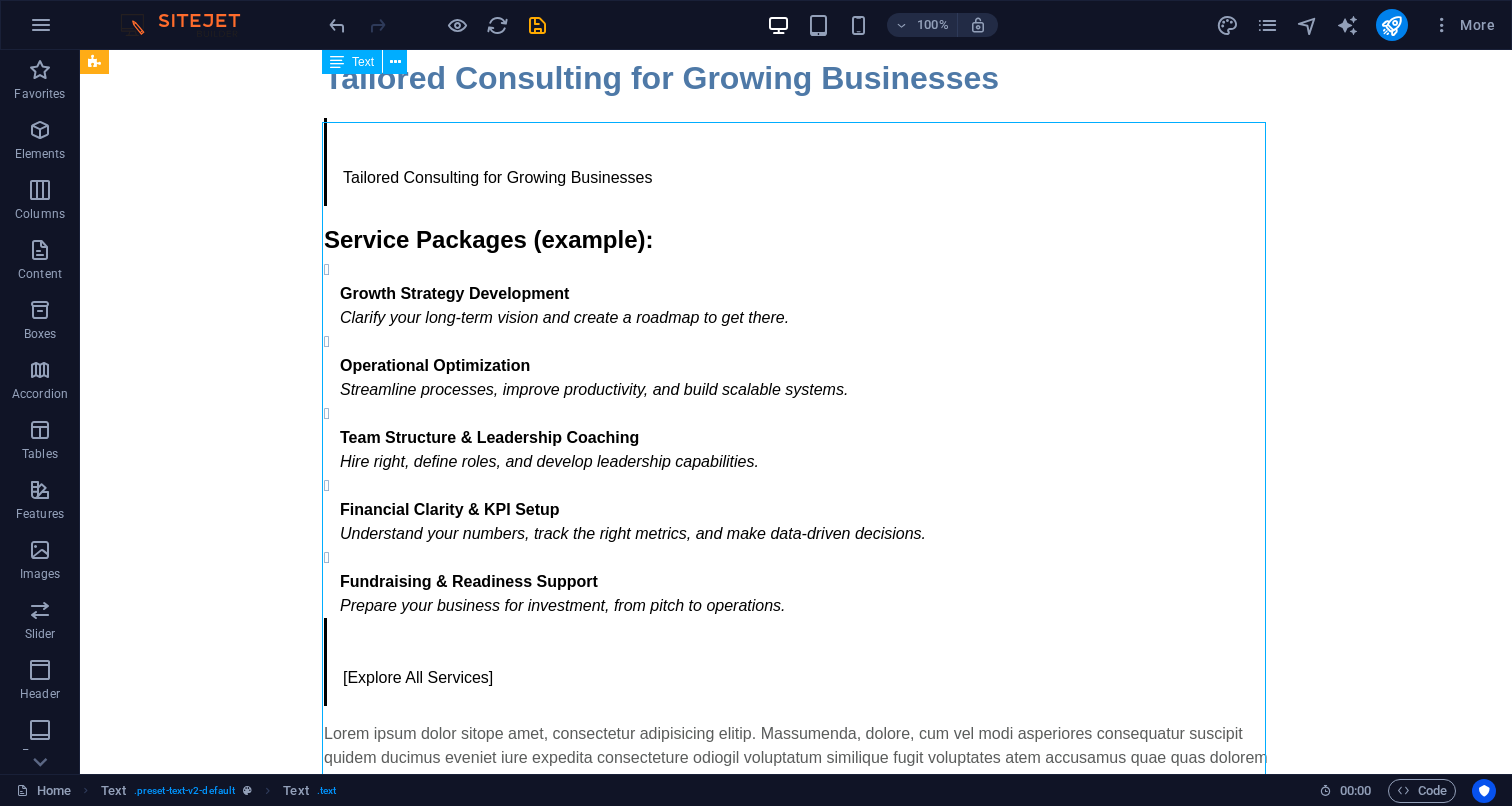scroll, scrollTop: 954, scrollLeft: 0, axis: vertical 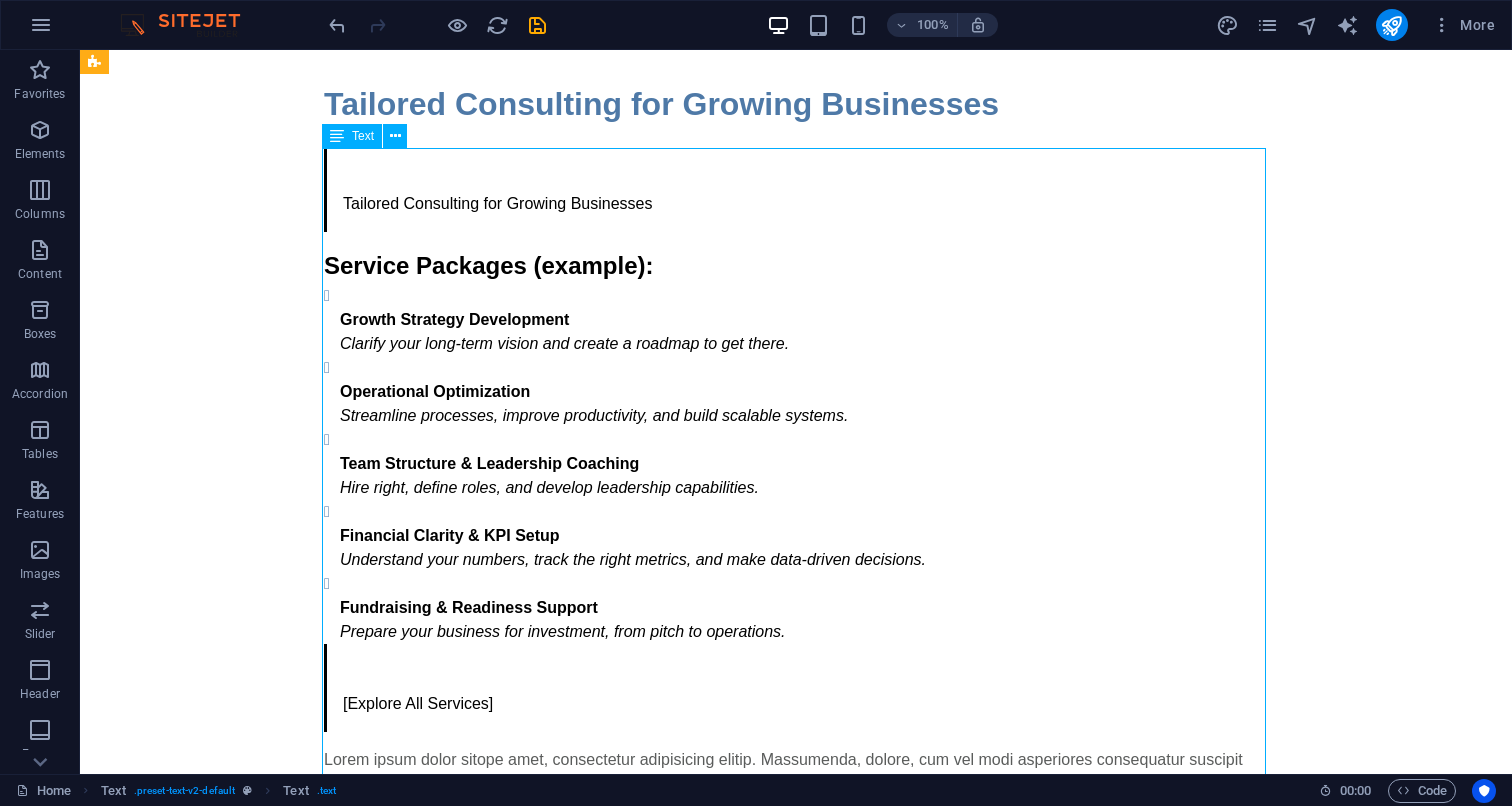 click on "Tailored Consulting for Growing Businesses Service Packages (example): Growth Strategy Development Clarify your long-term vision and create a roadmap to get there. Operational Optimization Streamline processes, improve productivity, and build scalable systems. Team Structure & Leadership Coaching Hire right, define roles, and develop leadership capabilities. Financial Clarity & KPI Setup Understand your numbers, track the right metrics, and make data-driven decisions. Fundraising & Readiness Support Prepare your business for investment, from pitch to operations. [Explore All Services]" at bounding box center (796, 506) 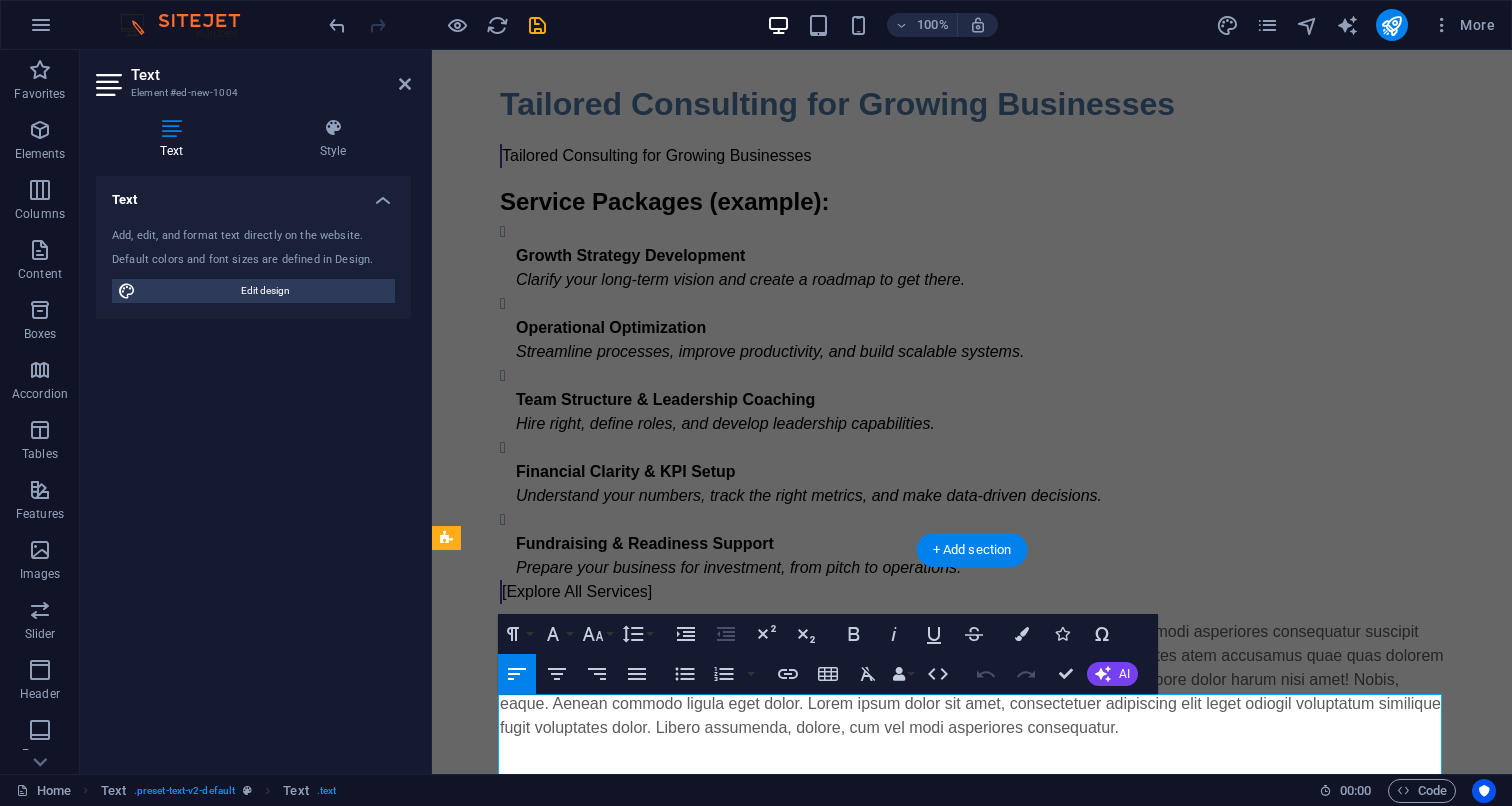 scroll, scrollTop: 408, scrollLeft: 0, axis: vertical 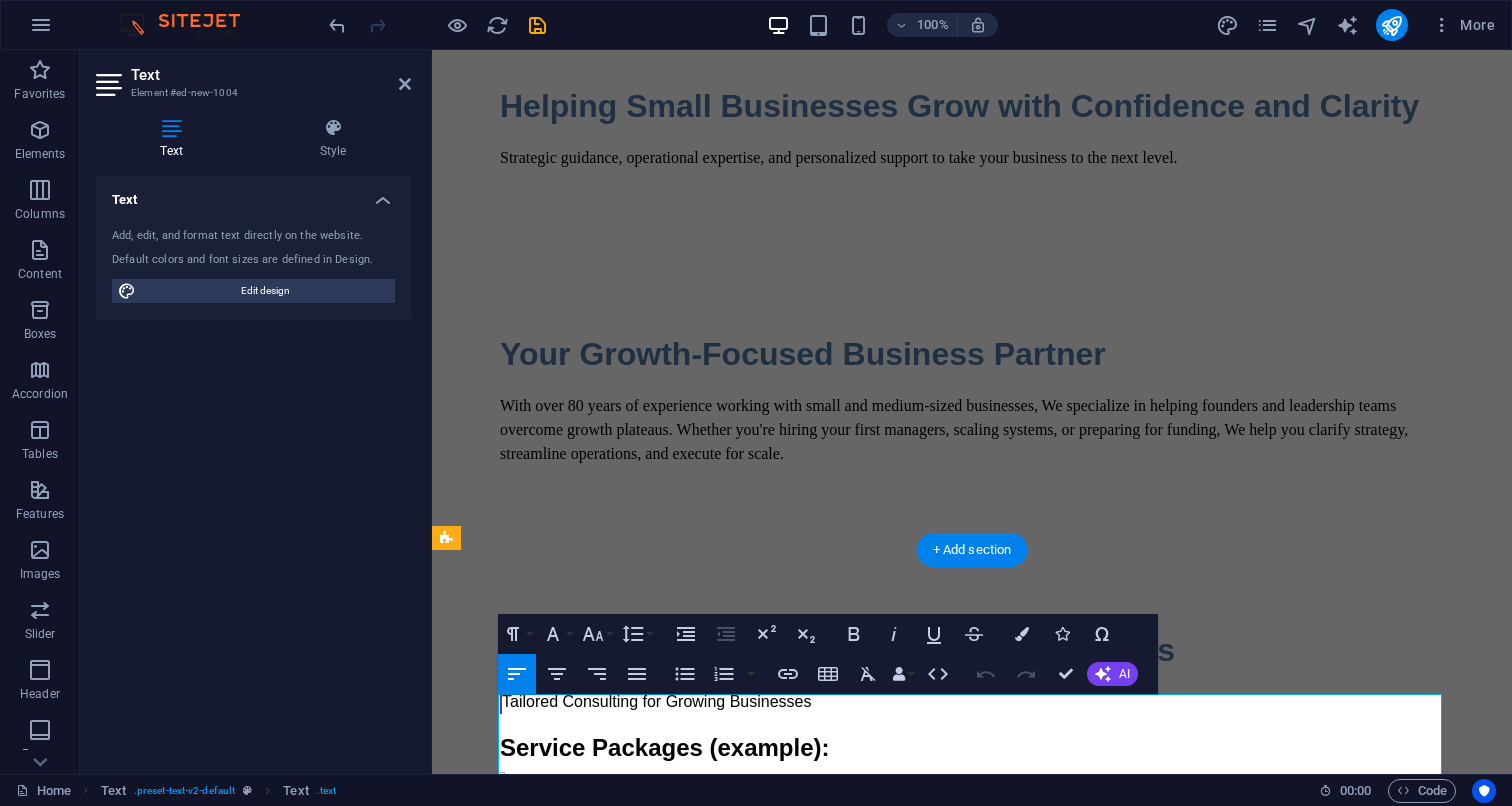 click on "Text" at bounding box center (253, 194) 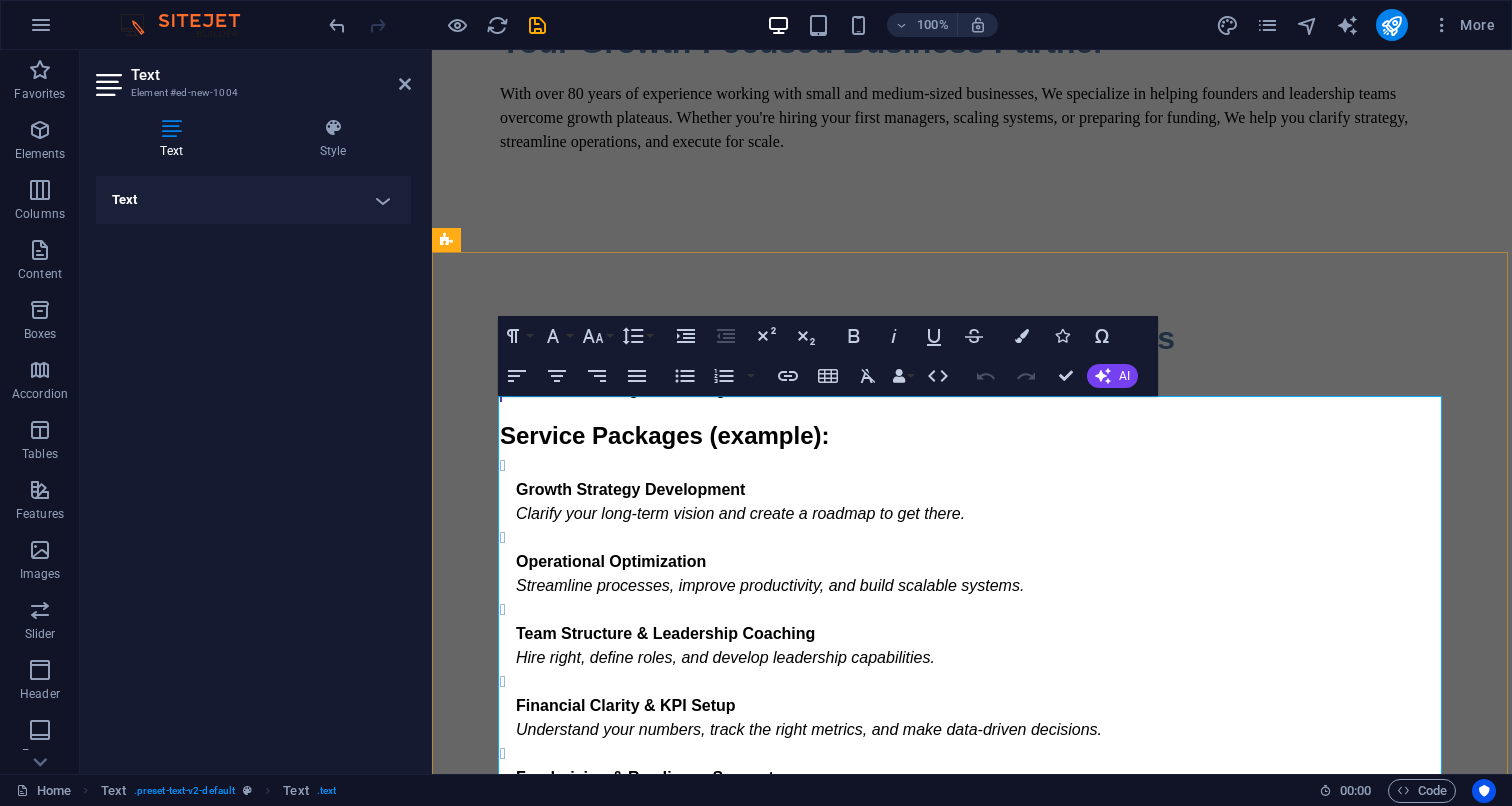 scroll, scrollTop: 706, scrollLeft: 0, axis: vertical 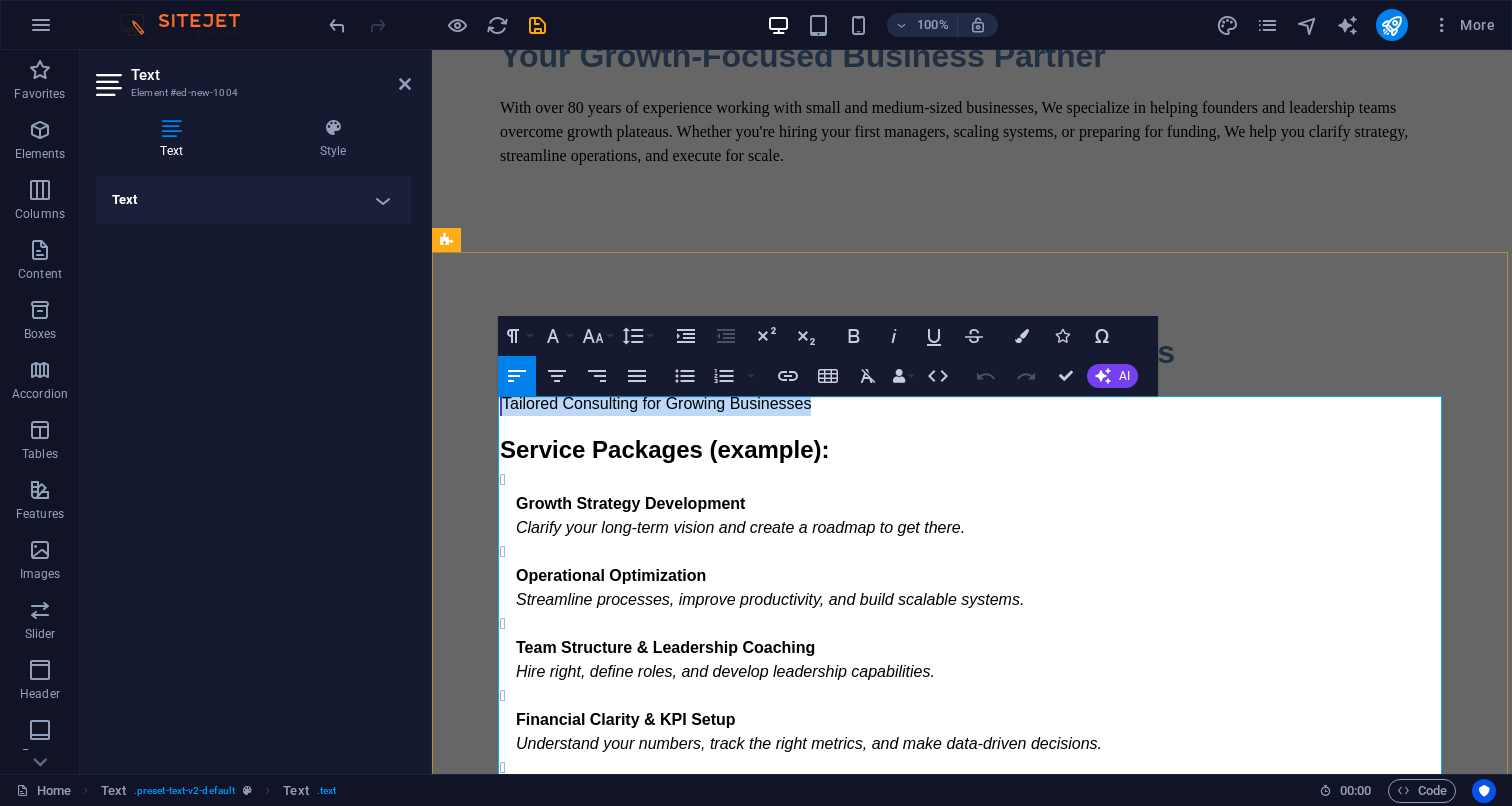 drag, startPoint x: 822, startPoint y: 412, endPoint x: 502, endPoint y: 400, distance: 320.2249 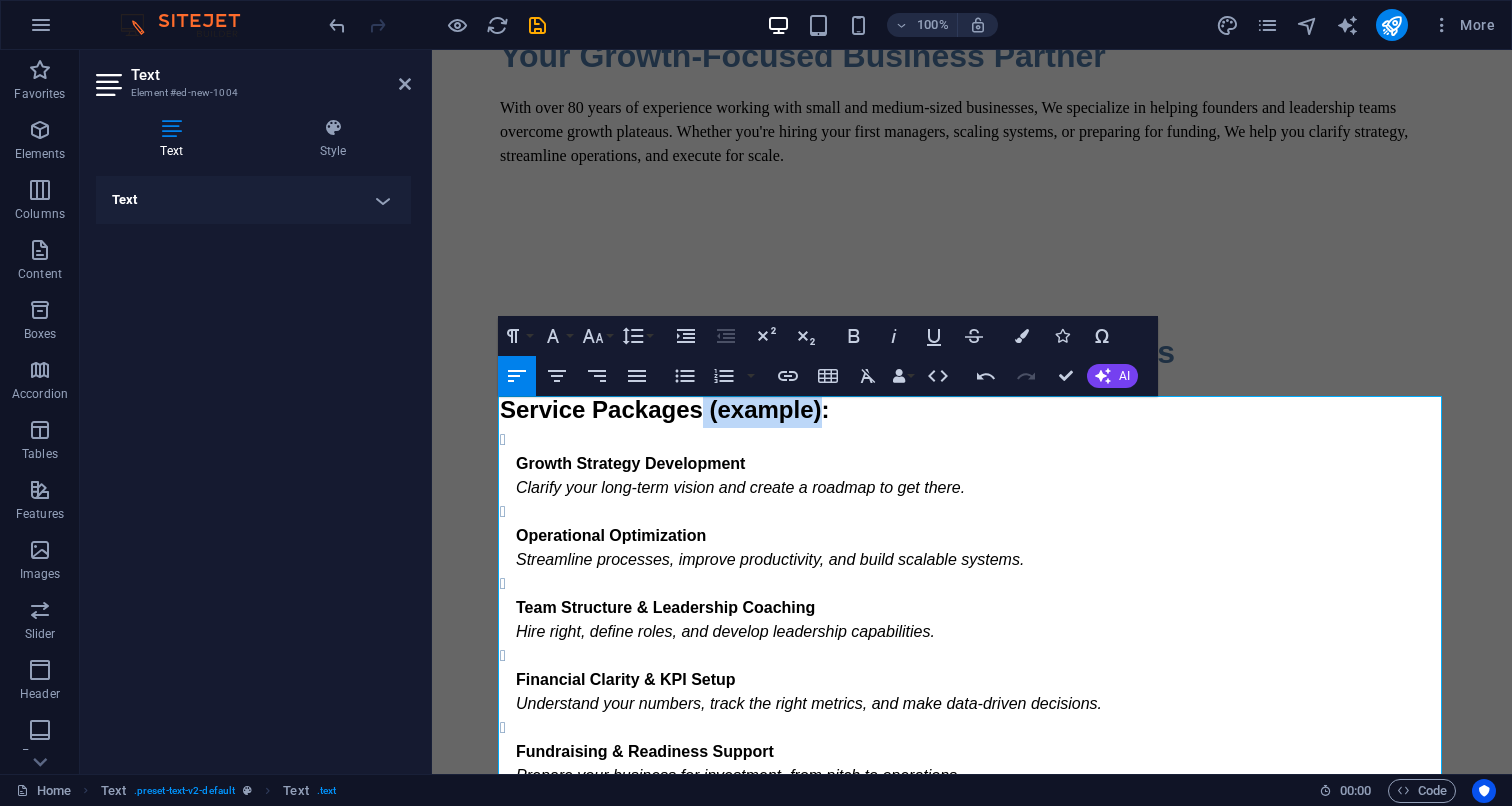 drag, startPoint x: 813, startPoint y: 415, endPoint x: 696, endPoint y: 414, distance: 117.00427 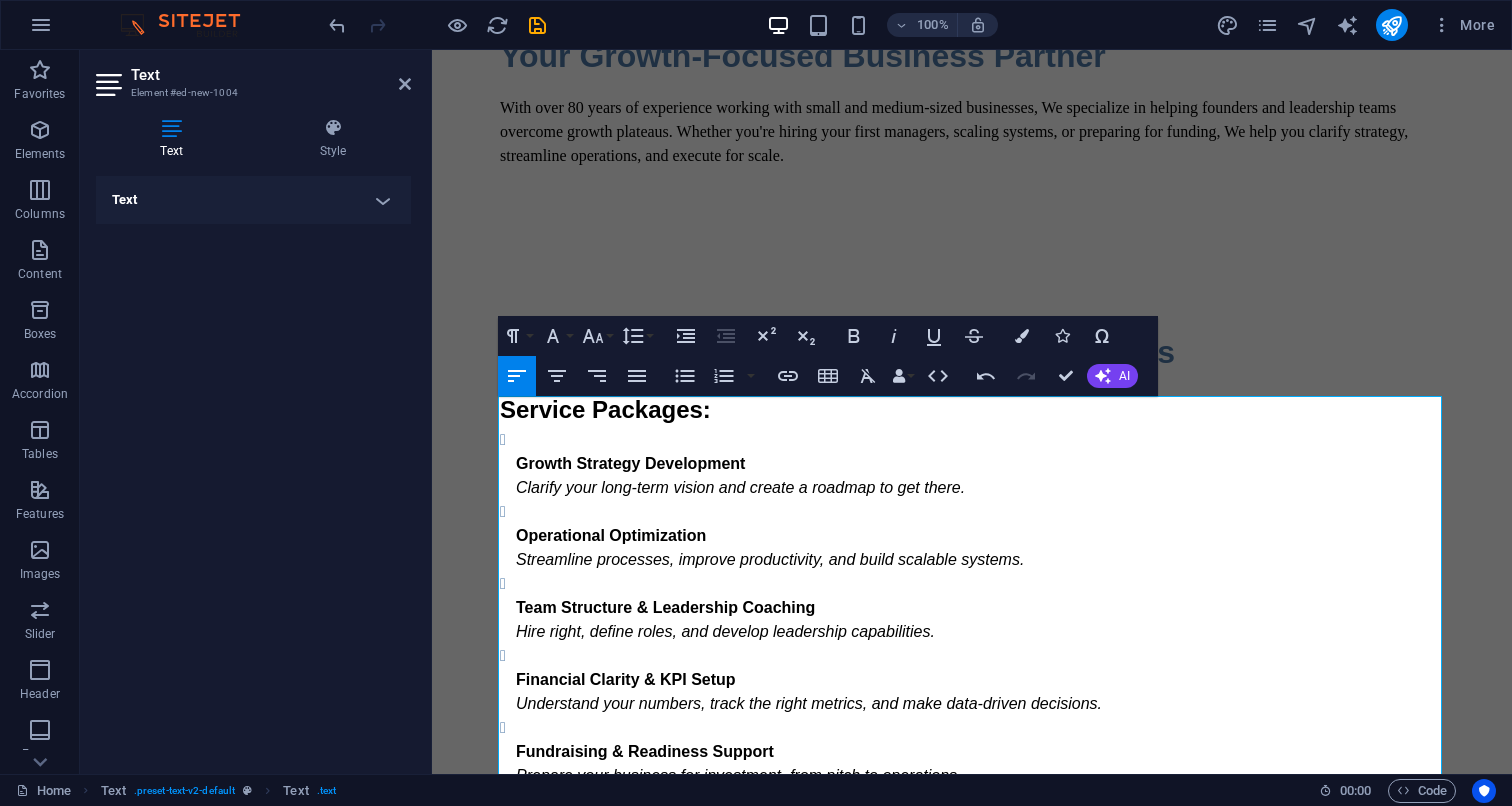 click on "Growth Strategy Development Clarify your long-term vision and create a roadmap to get there." at bounding box center (980, 464) 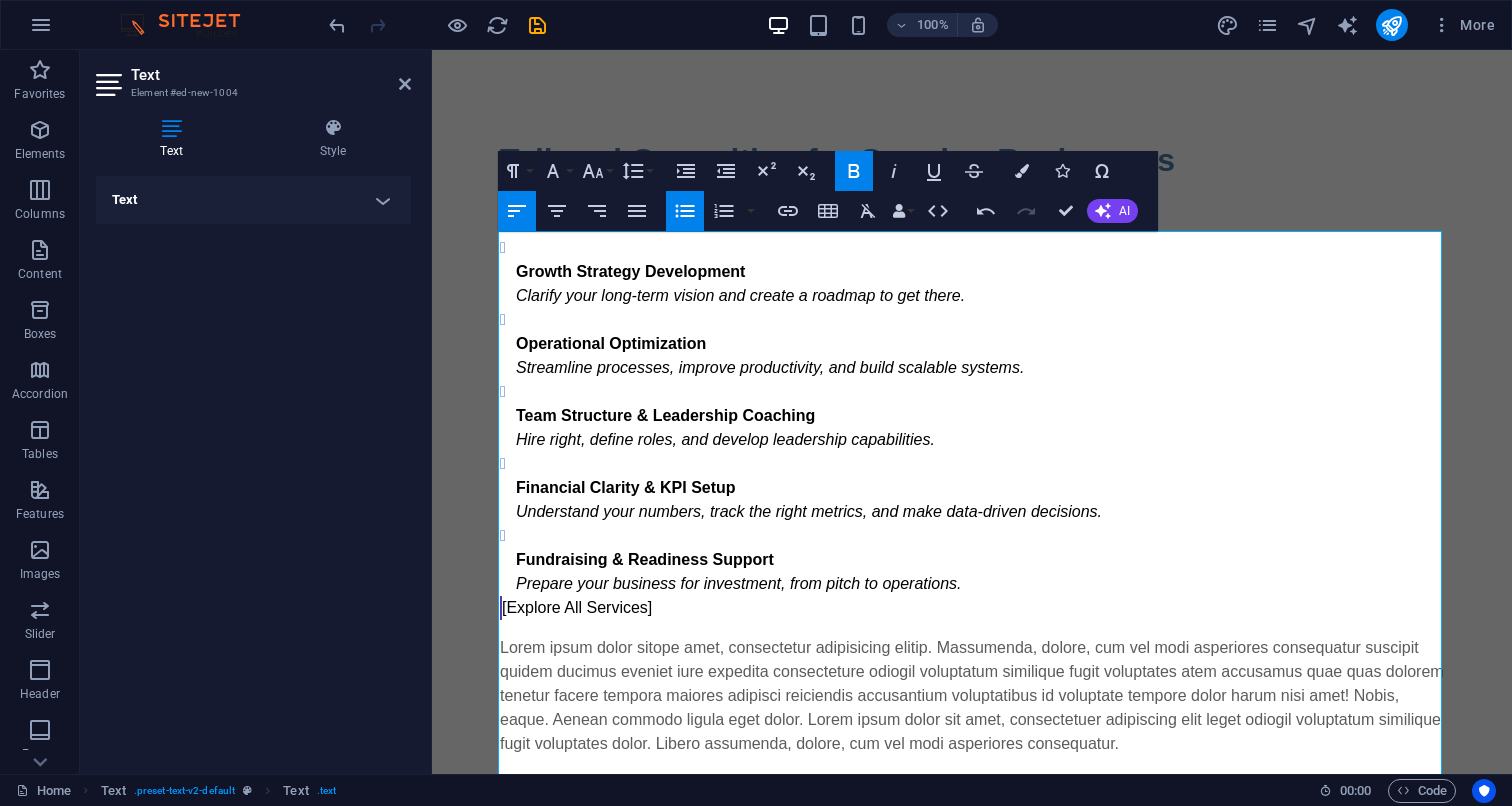 scroll, scrollTop: 915, scrollLeft: 0, axis: vertical 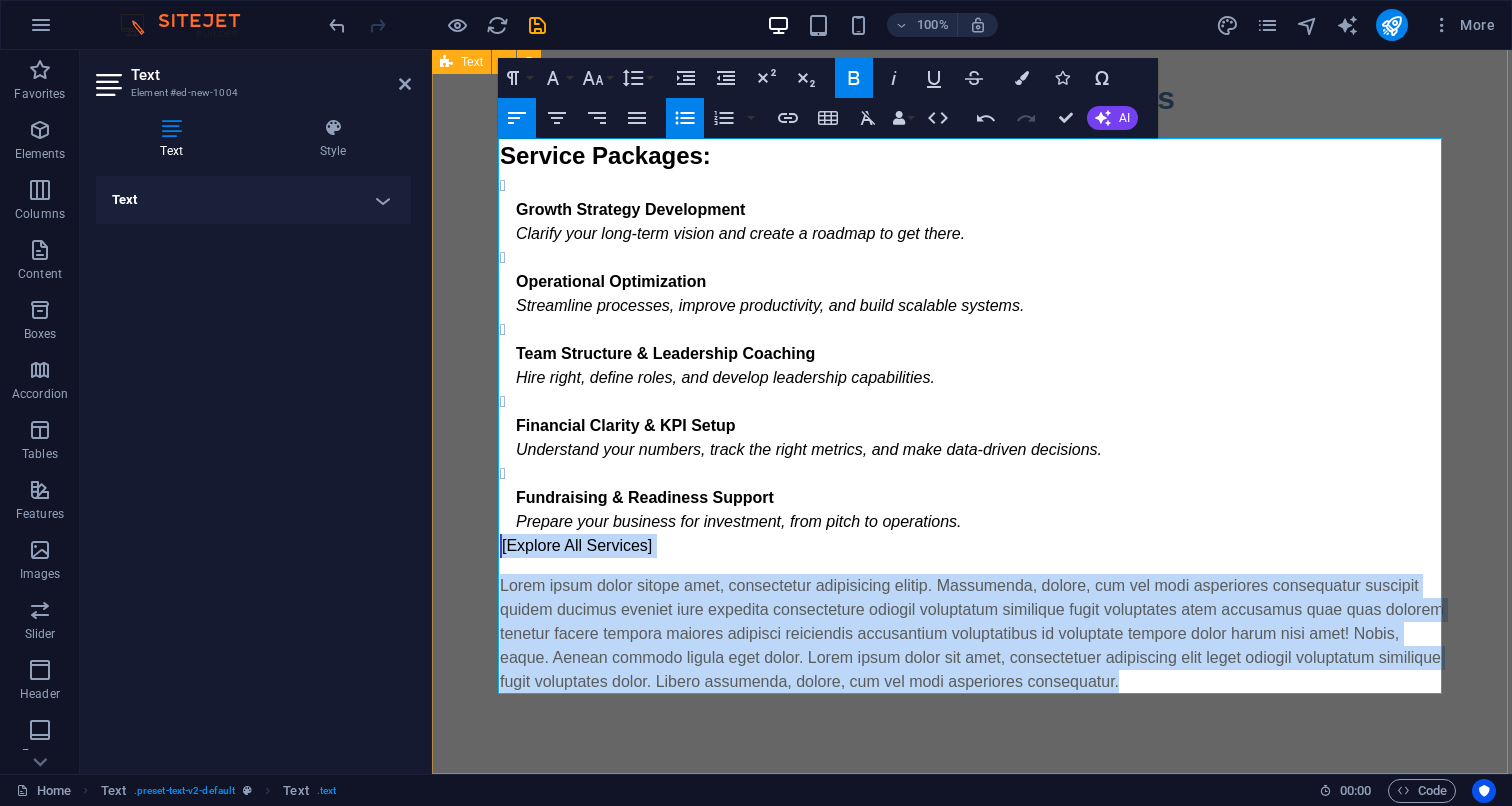 drag, startPoint x: 501, startPoint y: 600, endPoint x: 618, endPoint y: 716, distance: 164.7574 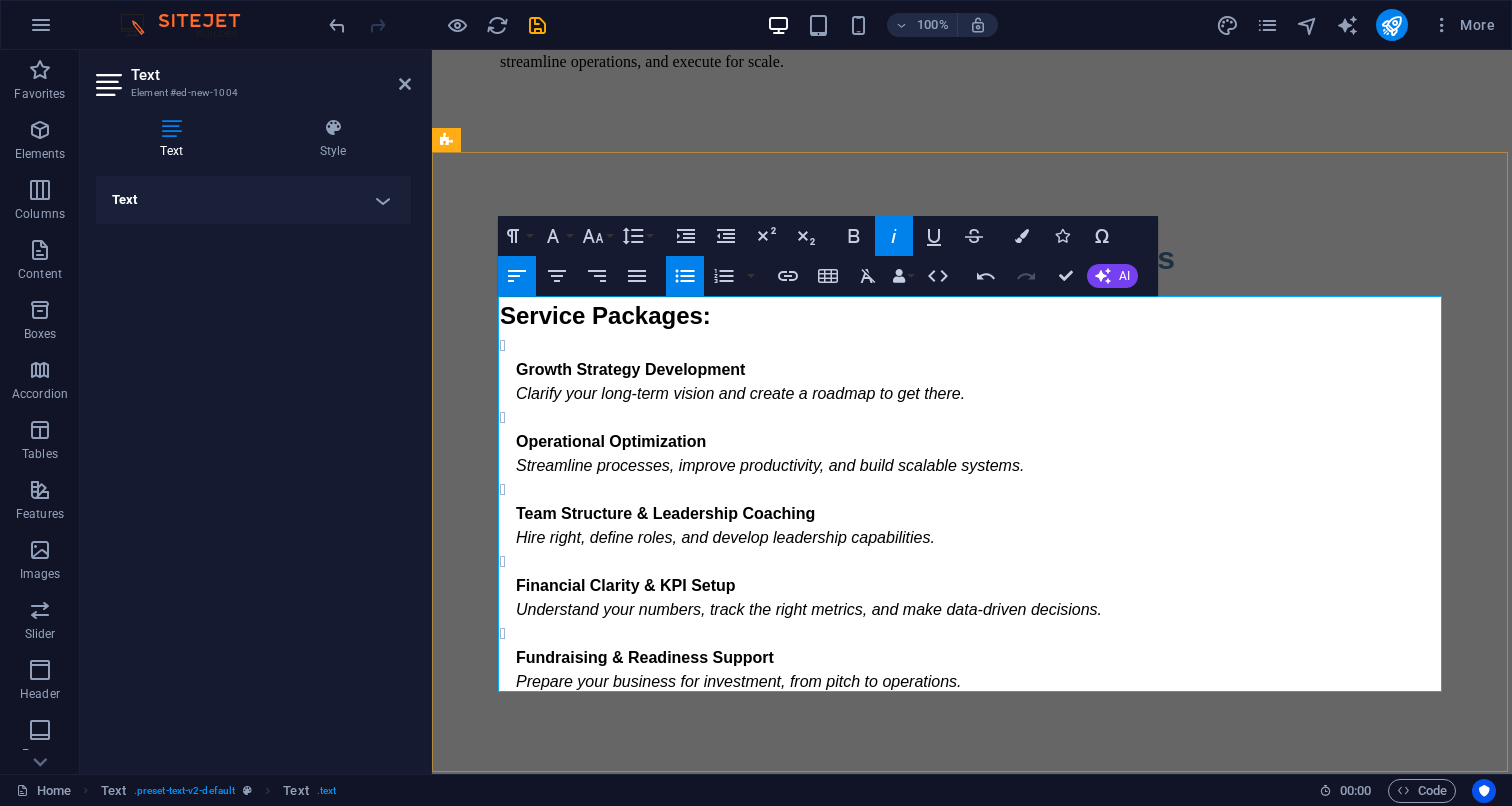 scroll, scrollTop: 804, scrollLeft: 0, axis: vertical 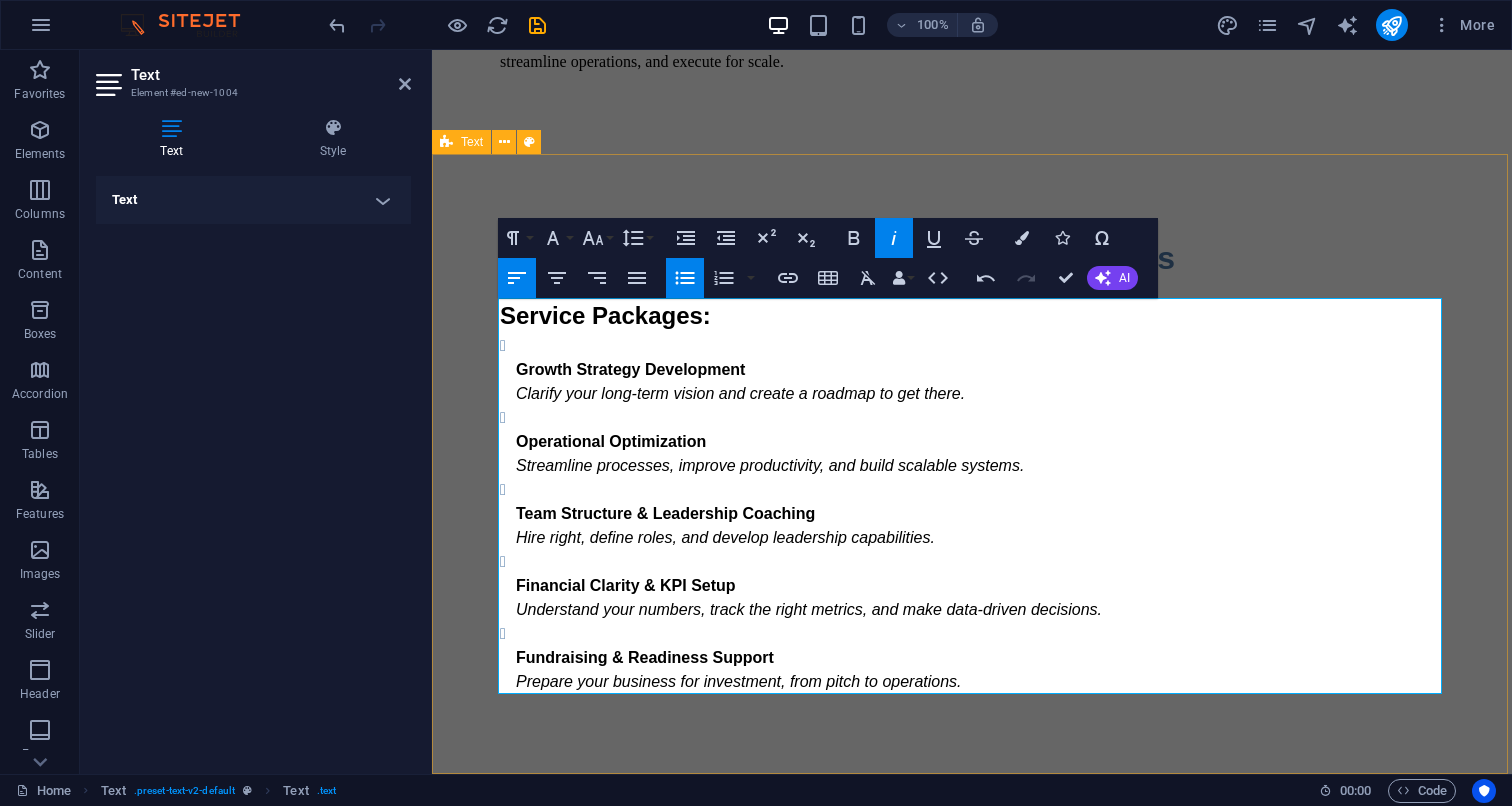 click on "Tailored Consulting for Growing Businesses Service Packages: Growth Strategy Development Clarify your long-term vision and create a roadmap to get there. Operational Optimization Streamline processes, improve productivity, and build scalable systems. Team Structure & Leadership Coaching Hire right, define roles, and develop leadership capabilities. Financial Clarity & KPI Setup Understand your numbers, track the right metrics, and make data-driven decisions. Fundraising & Readiness Support Prepare your business for investment, from pitch to operations." at bounding box center (972, 464) 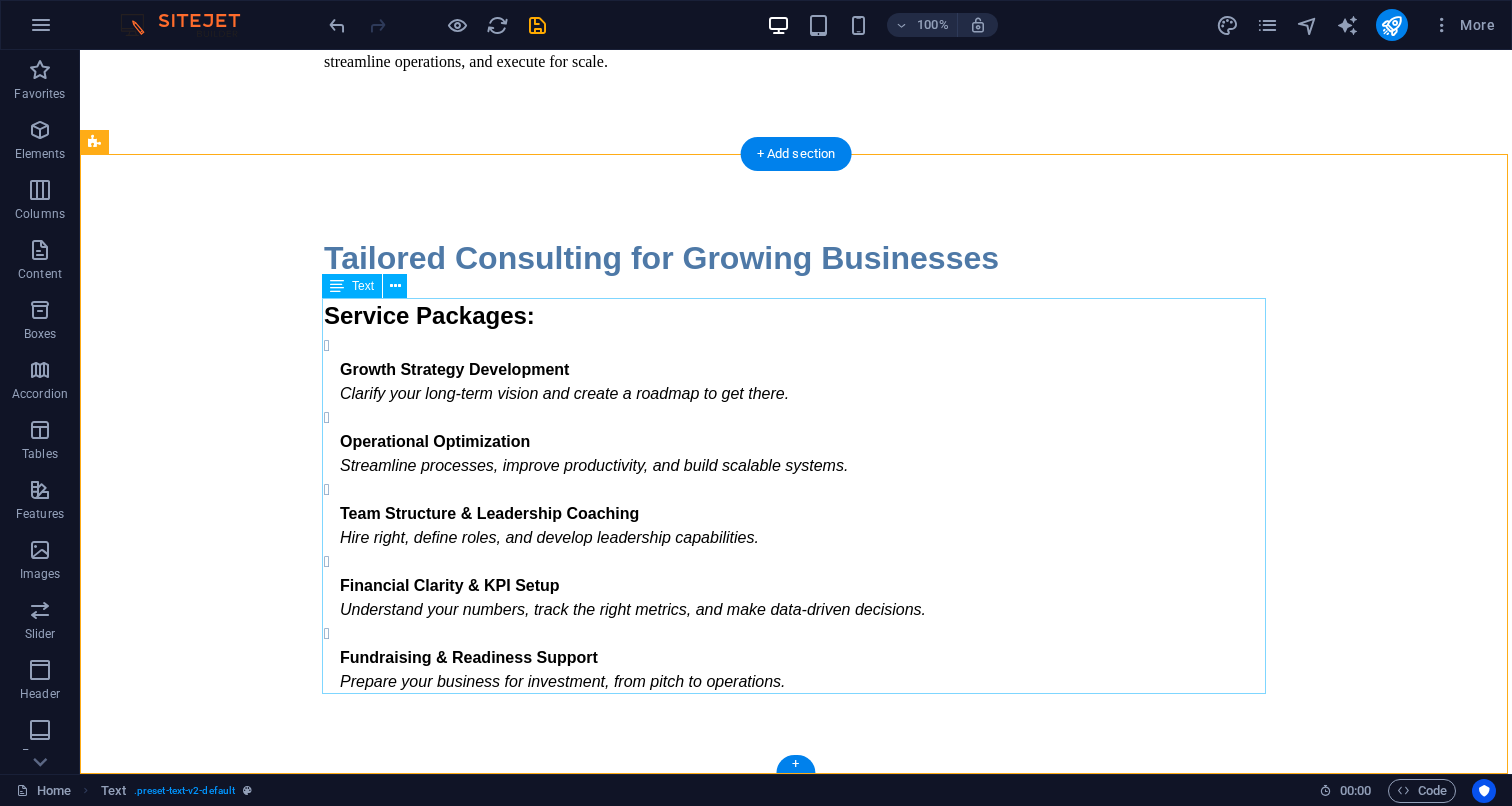 click on "Service Packages: Growth Strategy Development Clarify your long-term vision and create a roadmap to get there. Operational Optimization Streamline processes, improve productivity, and build scalable systems. Team Structure & Leadership Coaching Hire right, define roles, and develop leadership capabilities. Financial Clarity & KPI Setup Understand your numbers, track the right metrics, and make data-driven decisions. Fundraising & Readiness Support Prepare your business for investment, from pitch to operations." at bounding box center [796, 496] 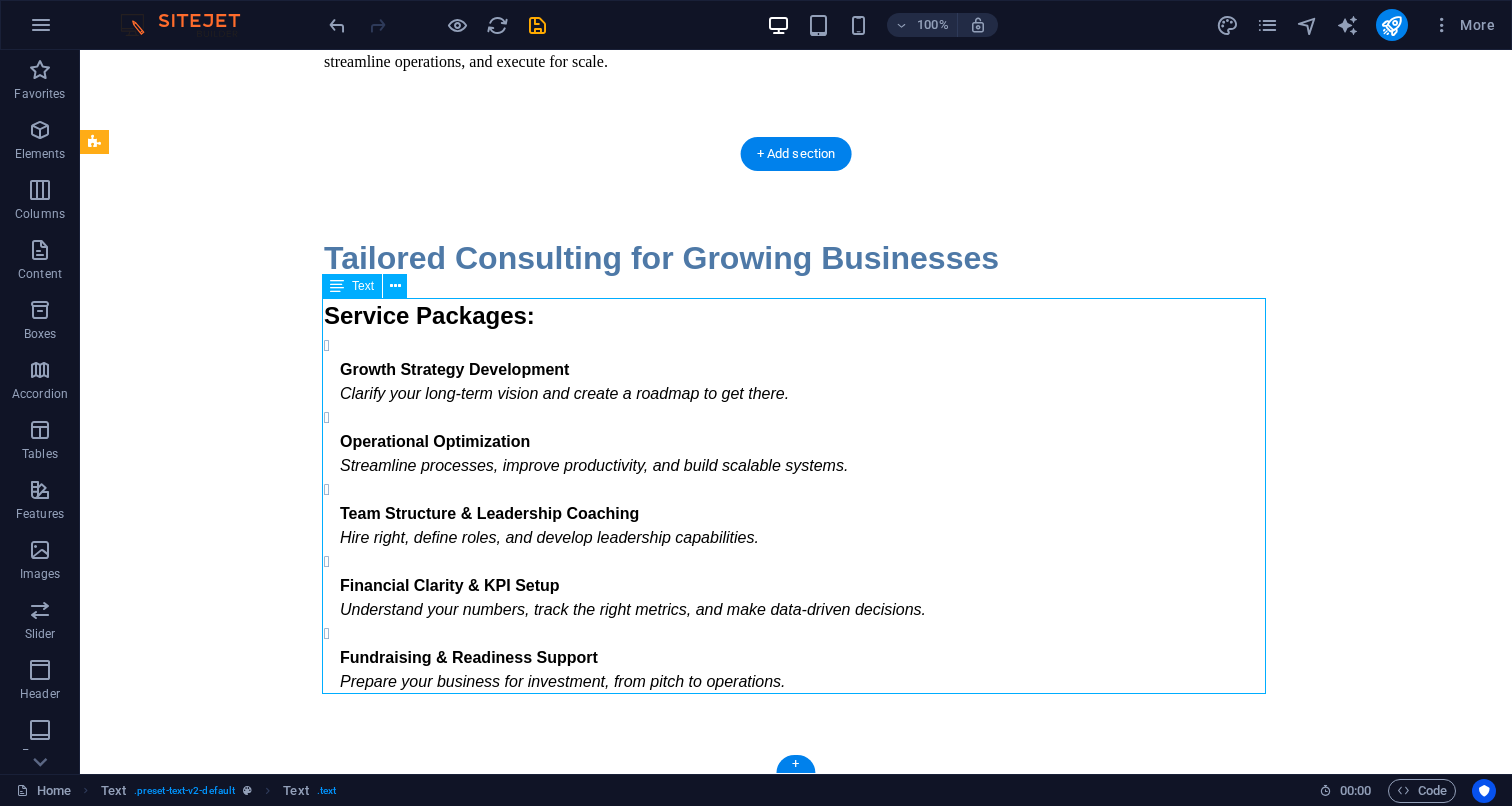 click on "Service Packages: Growth Strategy Development Clarify your long-term vision and create a roadmap to get there. Operational Optimization Streamline processes, improve productivity, and build scalable systems. Team Structure & Leadership Coaching Hire right, define roles, and develop leadership capabilities. Financial Clarity & KPI Setup Understand your numbers, track the right metrics, and make data-driven decisions. Fundraising & Readiness Support Prepare your business for investment, from pitch to operations." at bounding box center (796, 496) 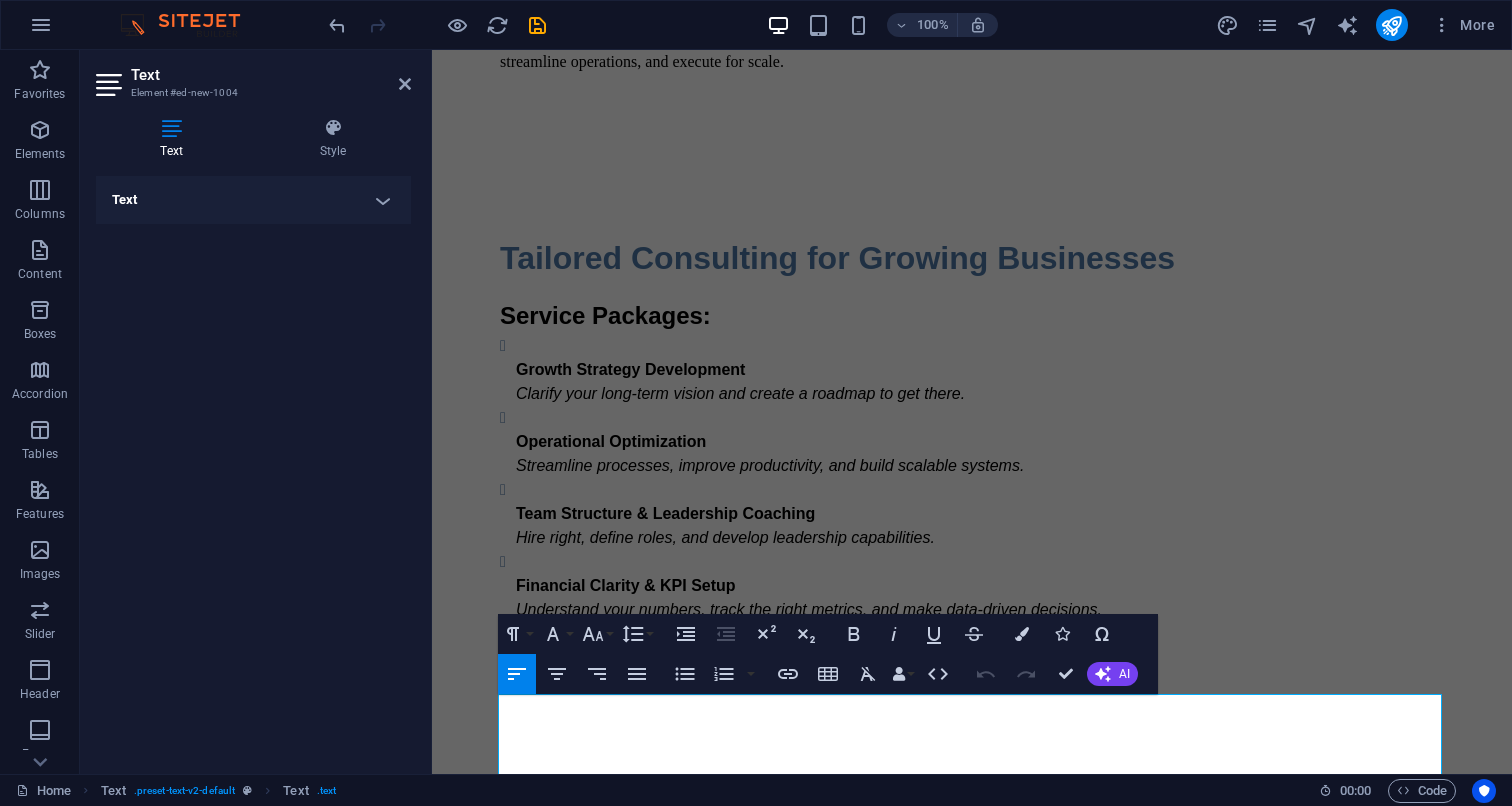 scroll, scrollTop: 408, scrollLeft: 0, axis: vertical 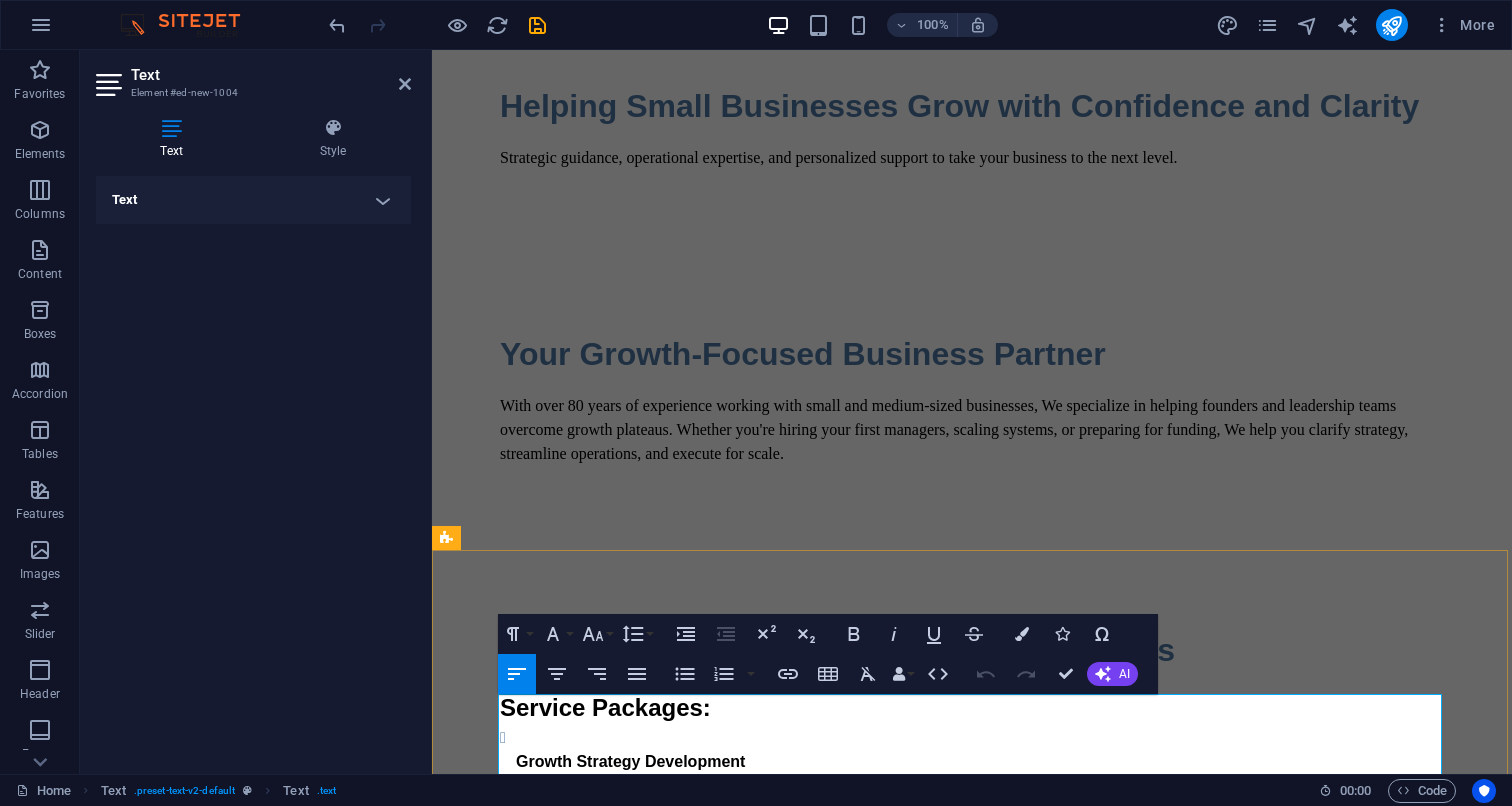 click on "Growth Strategy Development Clarify your long-term vision and create a roadmap to get there." at bounding box center [980, 762] 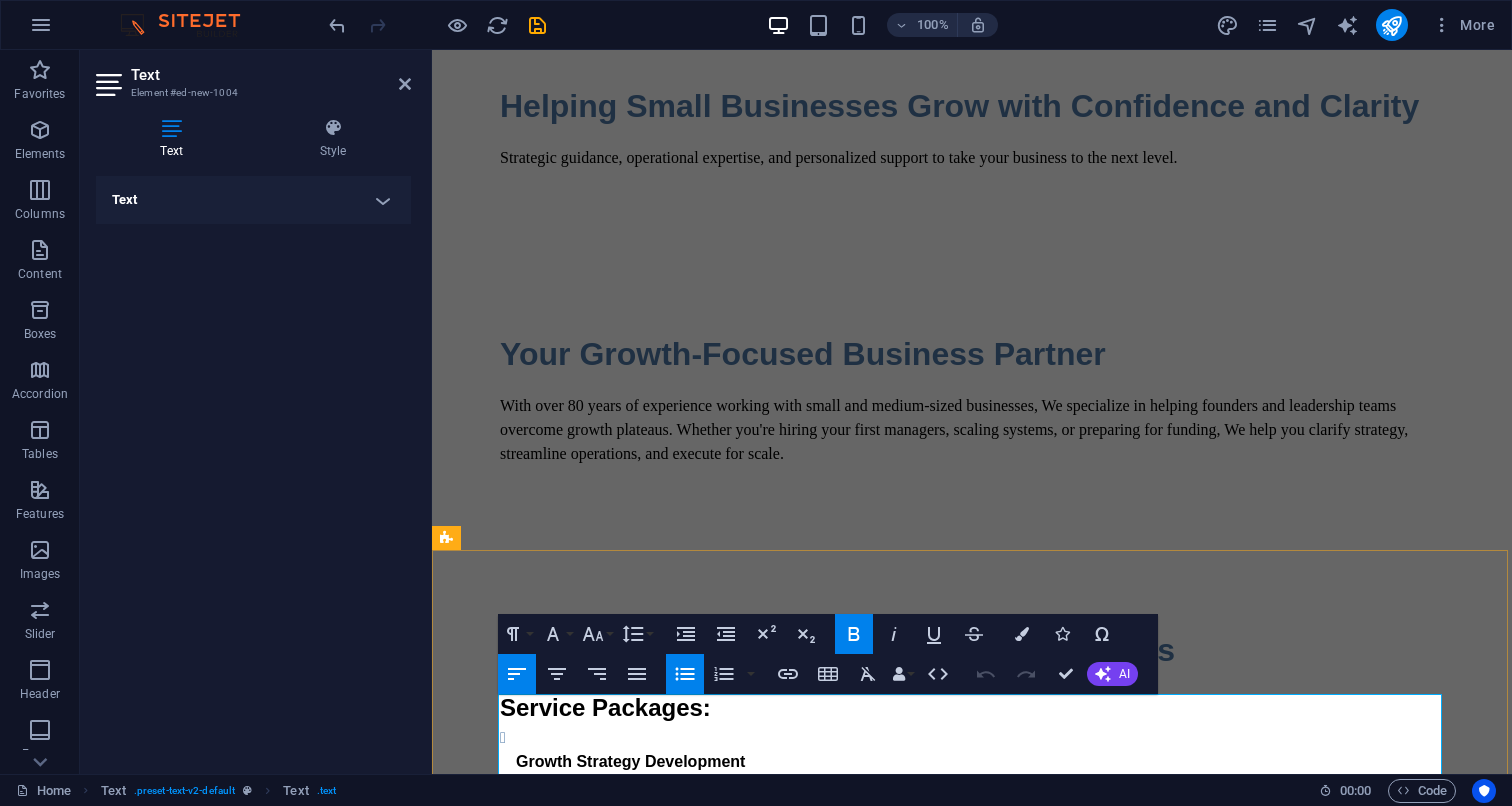 click on "Growth Strategy Development Clarify your long-term vision and create a roadmap to get there." at bounding box center [980, 762] 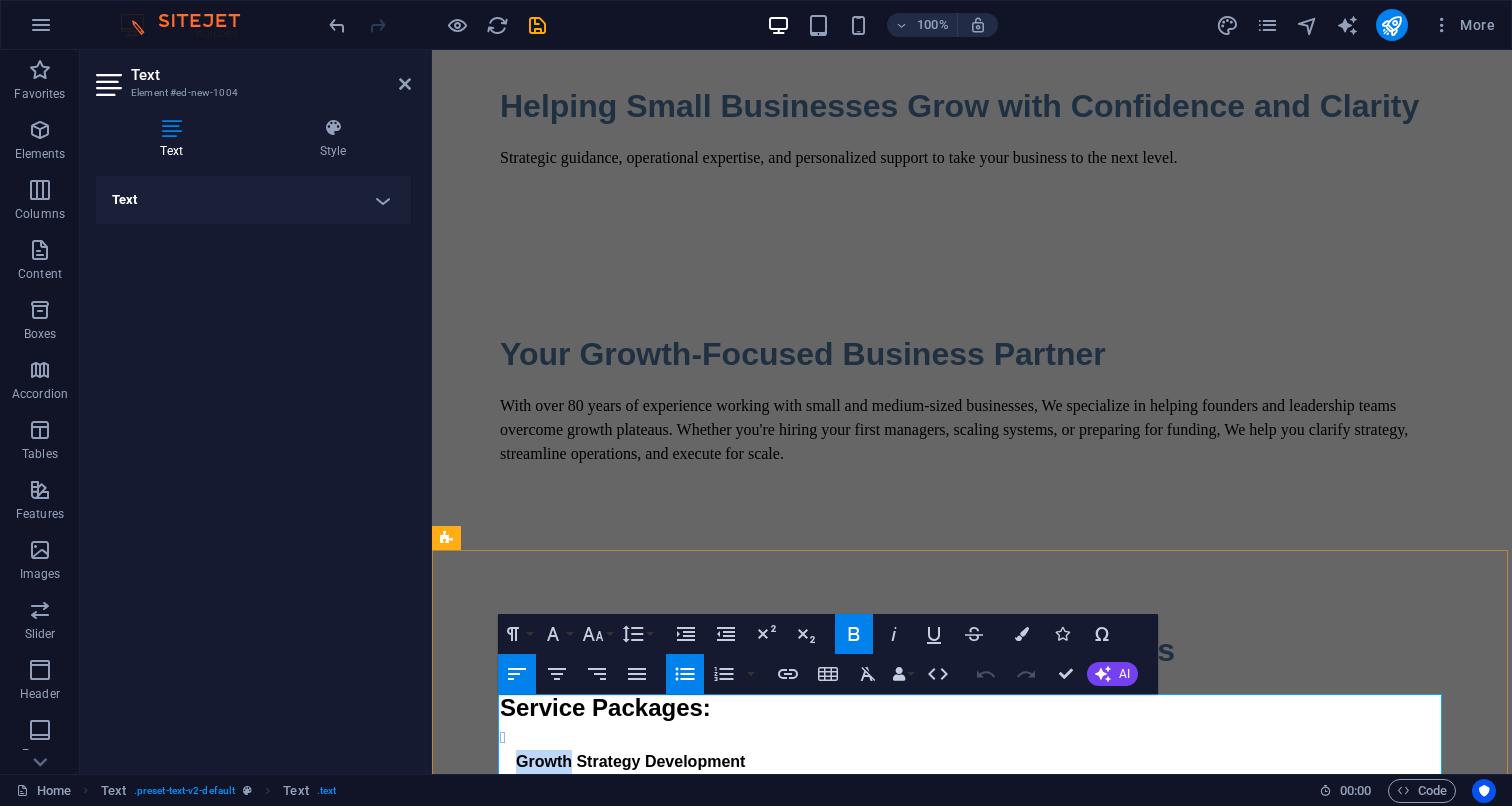 click on "Growth Strategy Development Clarify your long-term vision and create a roadmap to get there." at bounding box center (980, 762) 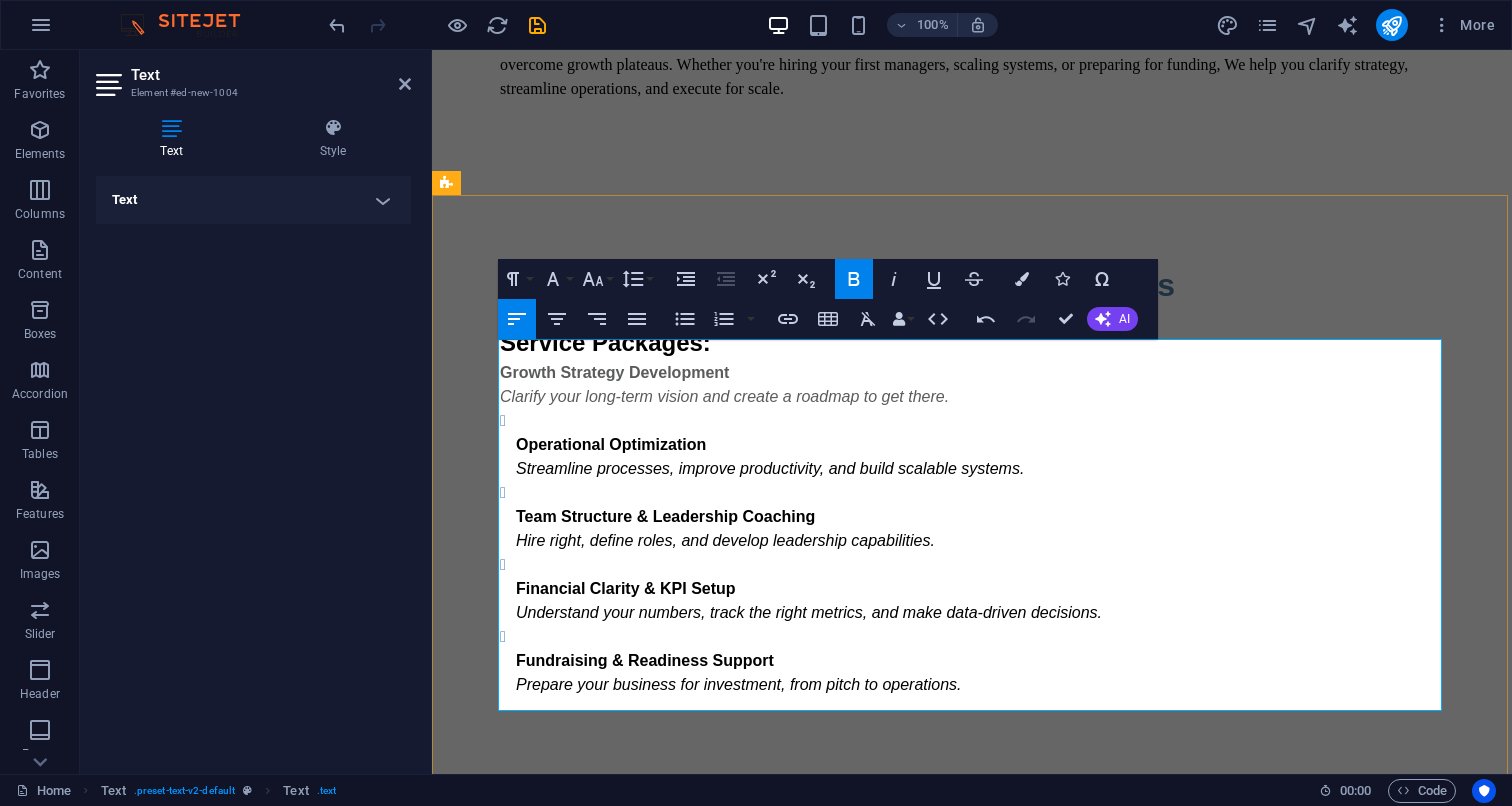 scroll, scrollTop: 774, scrollLeft: 0, axis: vertical 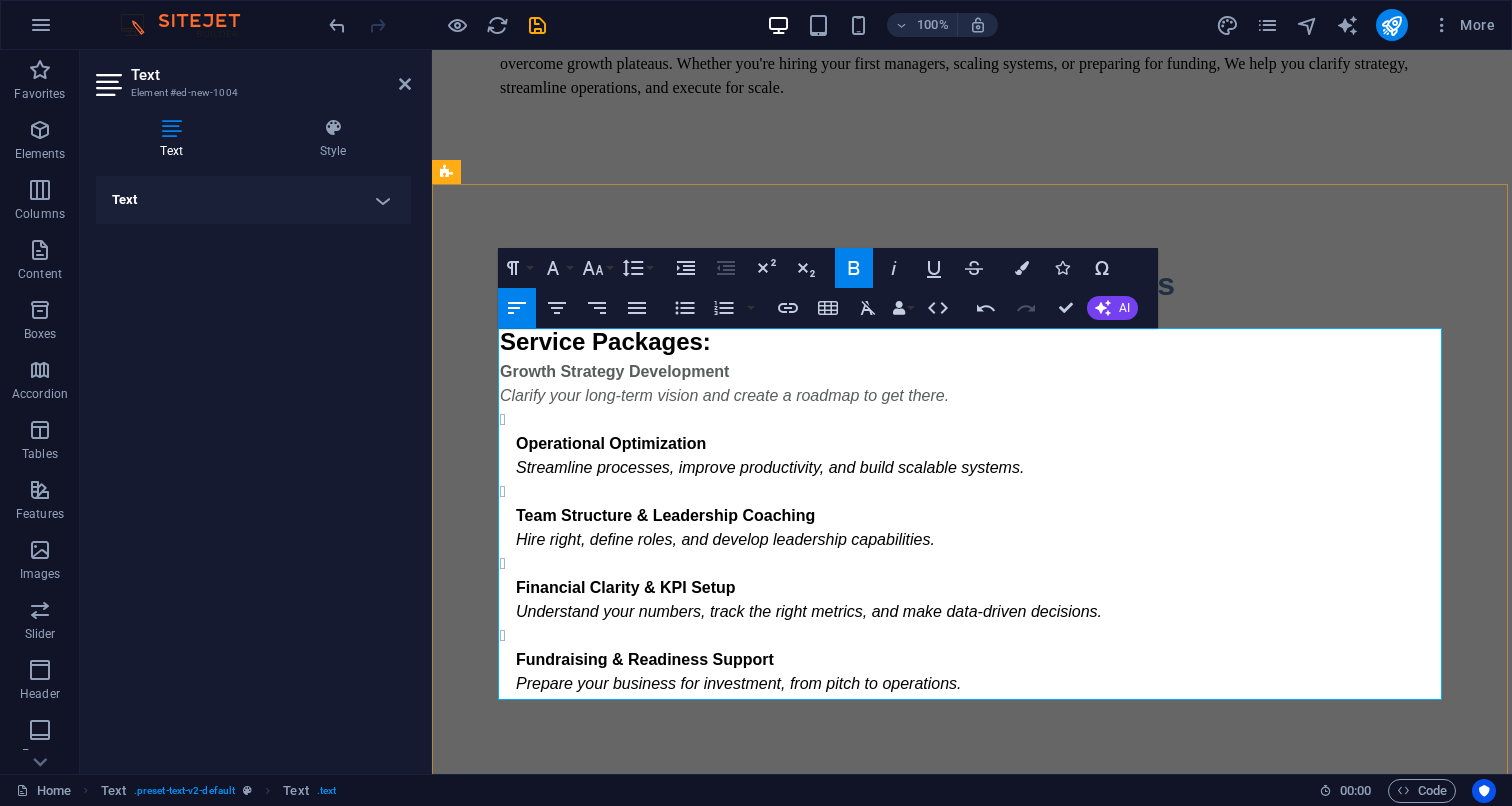 click on "Operational Optimization" at bounding box center (611, 443) 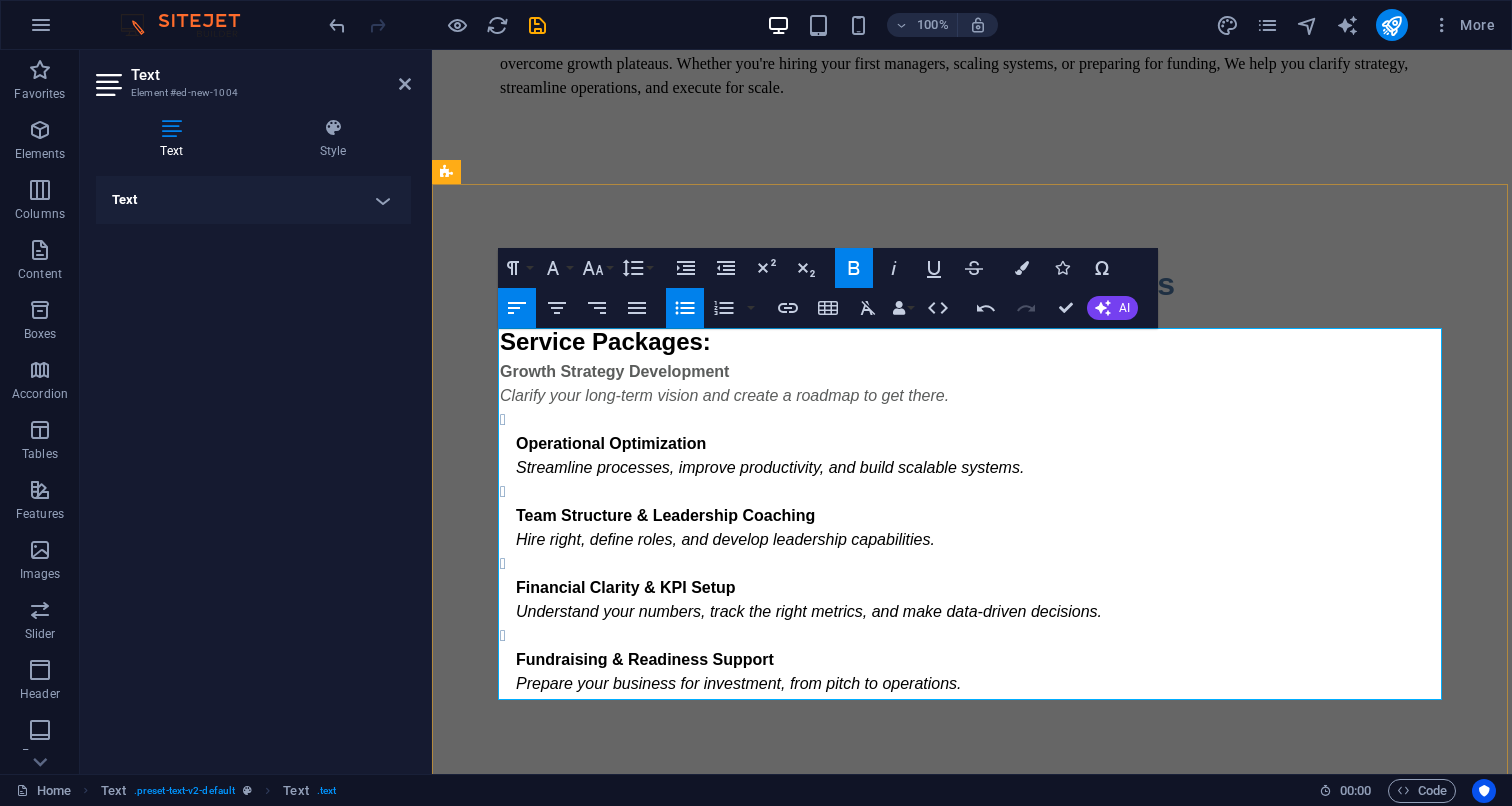 scroll, scrollTop: 756, scrollLeft: 0, axis: vertical 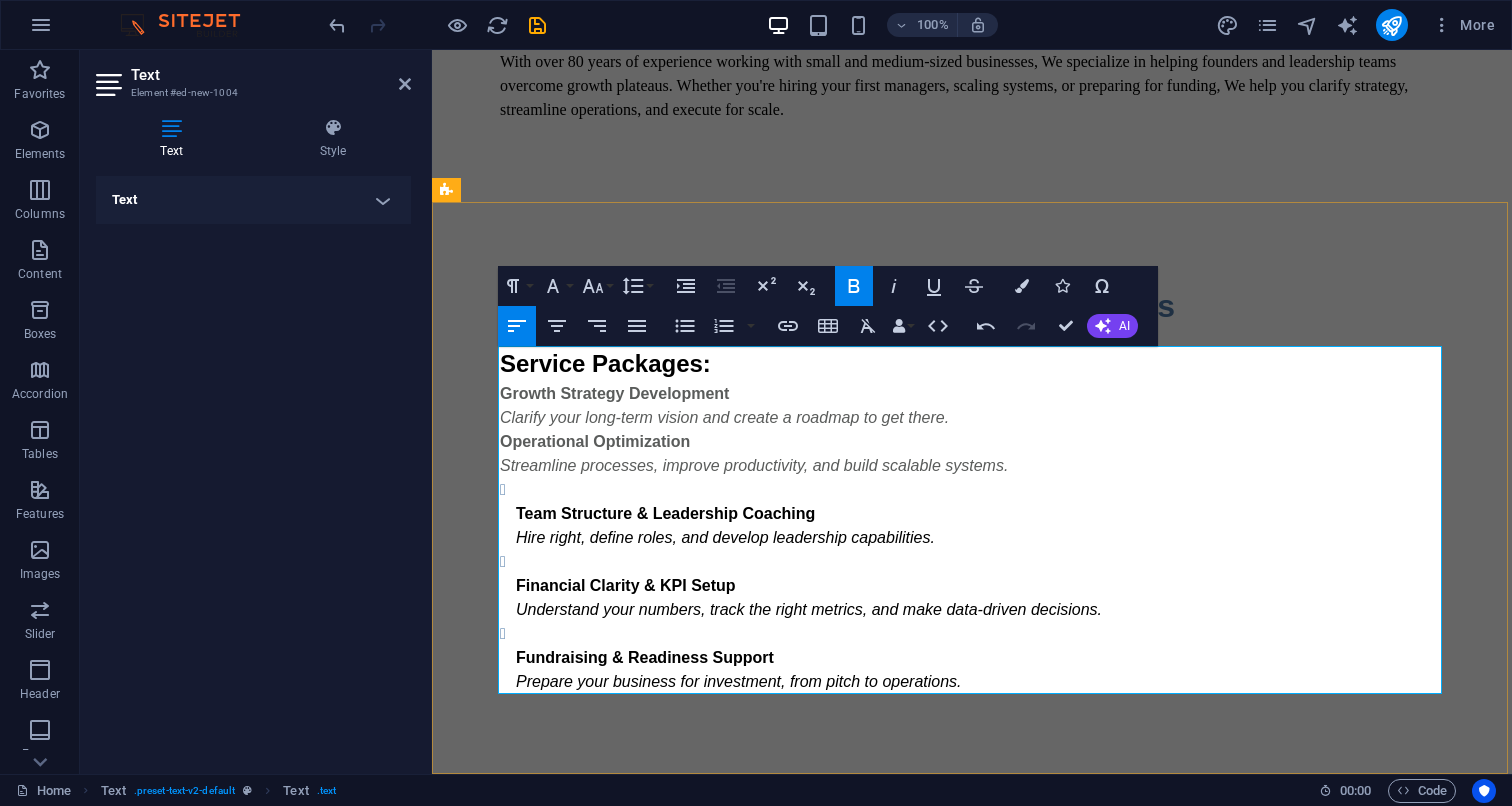 click on "Growth Strategy Development Clarify your long-term vision and create a roadmap to get there." at bounding box center [972, 406] 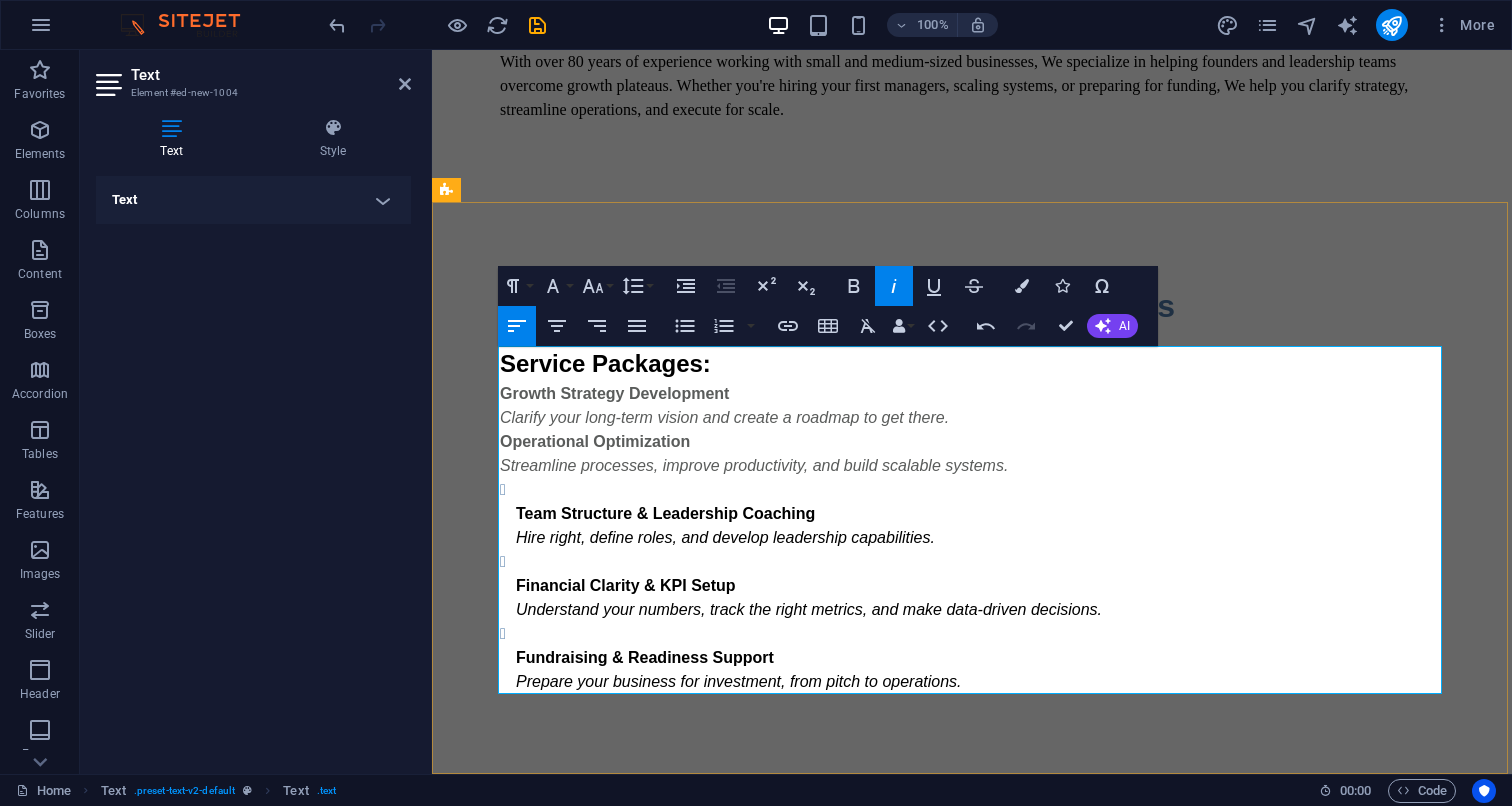 click on "Team Structure & Leadership Coaching Hire right, define roles, and develop leadership capabilities." at bounding box center (980, 514) 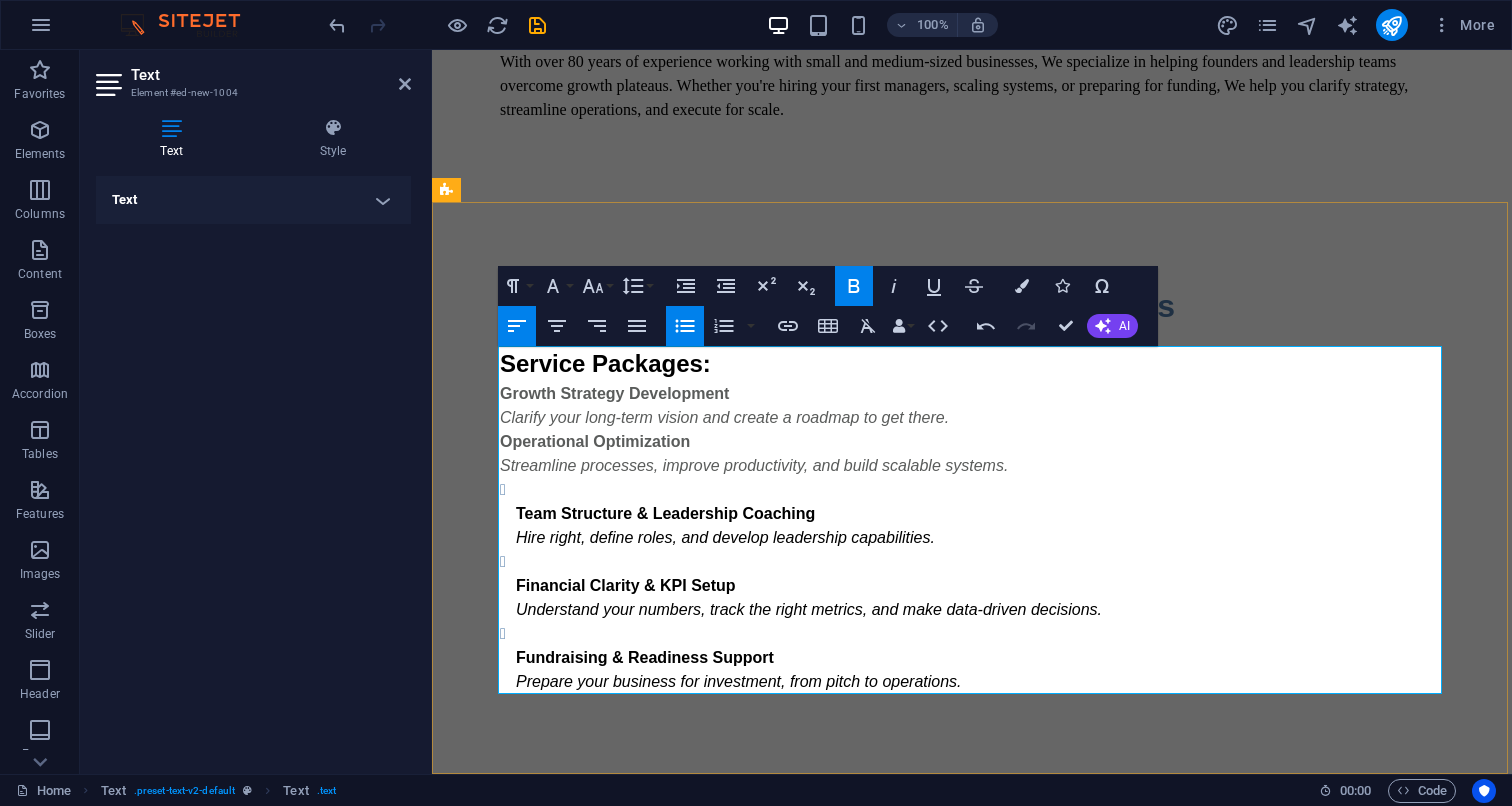 scroll, scrollTop: 732, scrollLeft: 0, axis: vertical 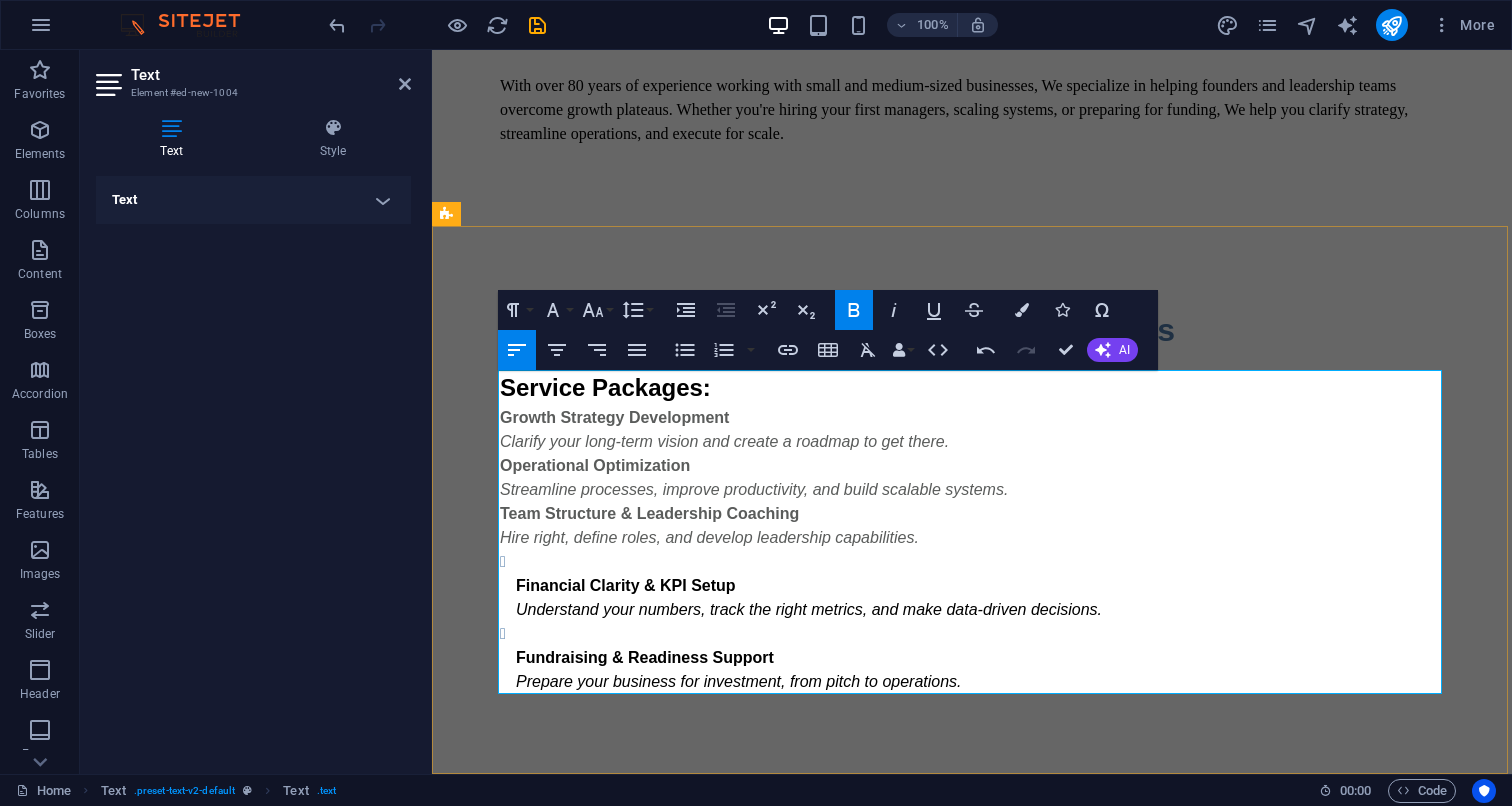 click on "Financial Clarity & KPI Setup Understand your numbers, track the right metrics, and make data-driven decisions." at bounding box center (980, 586) 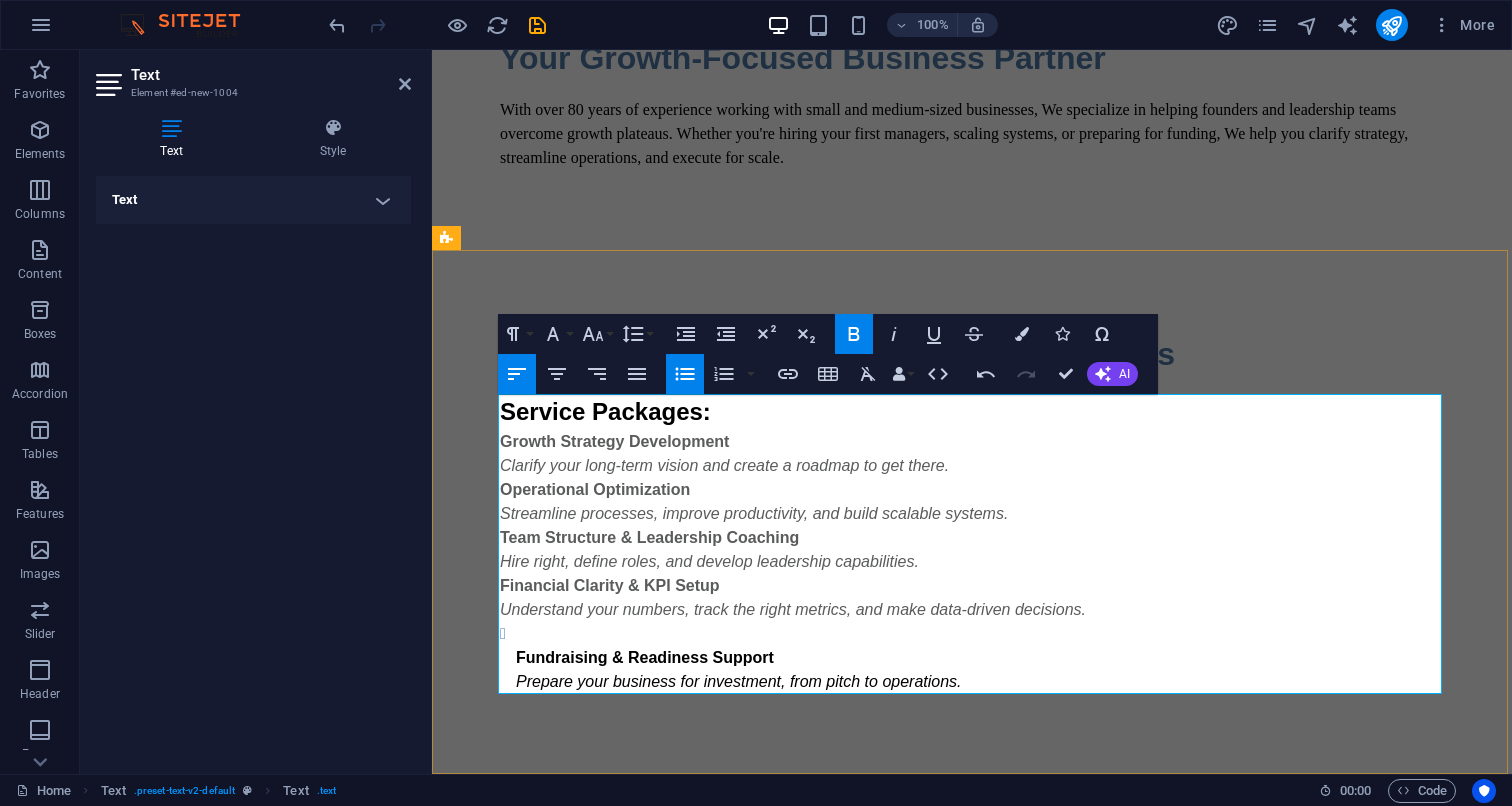 scroll, scrollTop: 708, scrollLeft: 0, axis: vertical 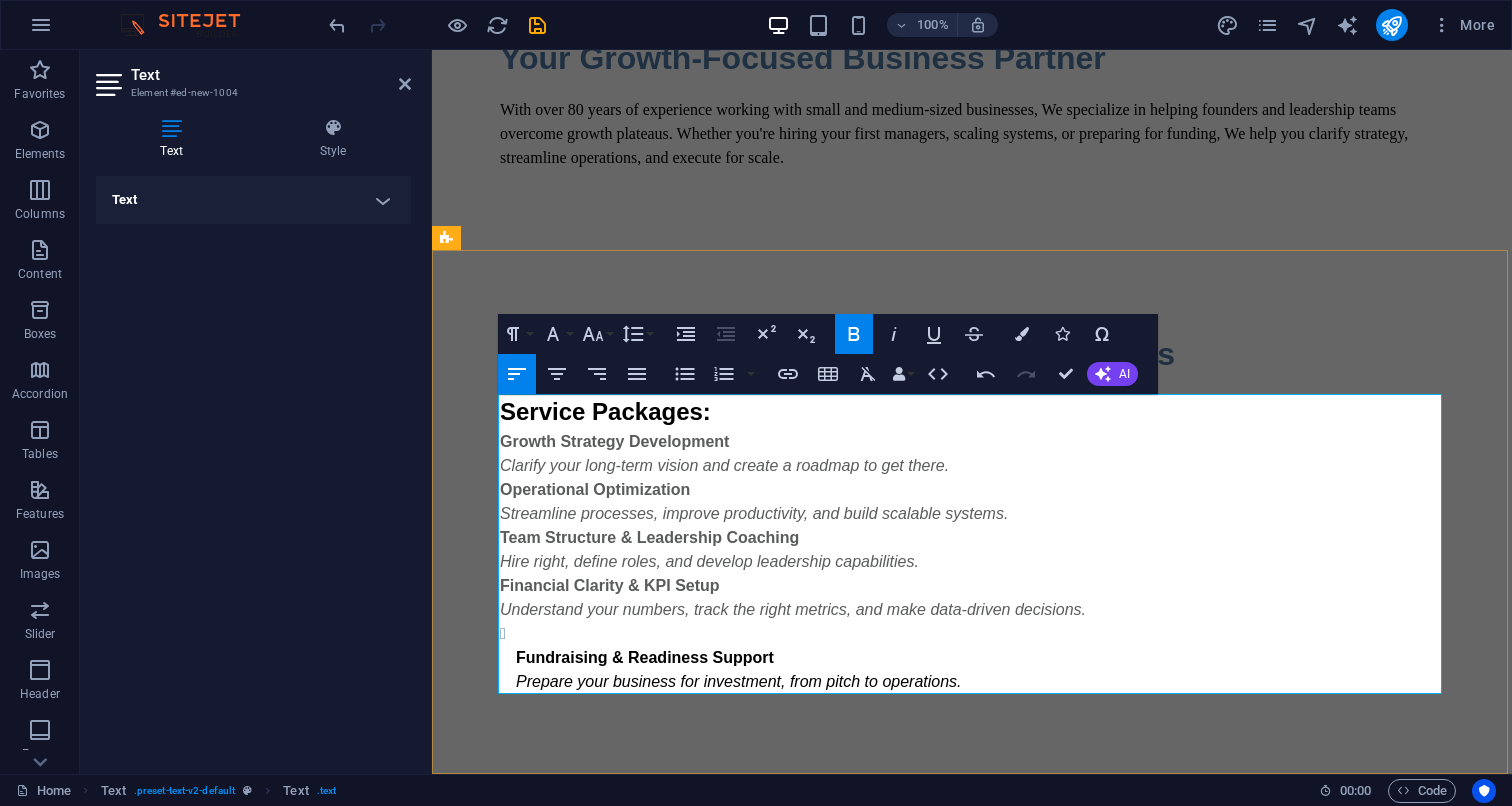 click on "Fundraising & Readiness Support Prepare your business for investment, from pitch to operations." at bounding box center (972, 658) 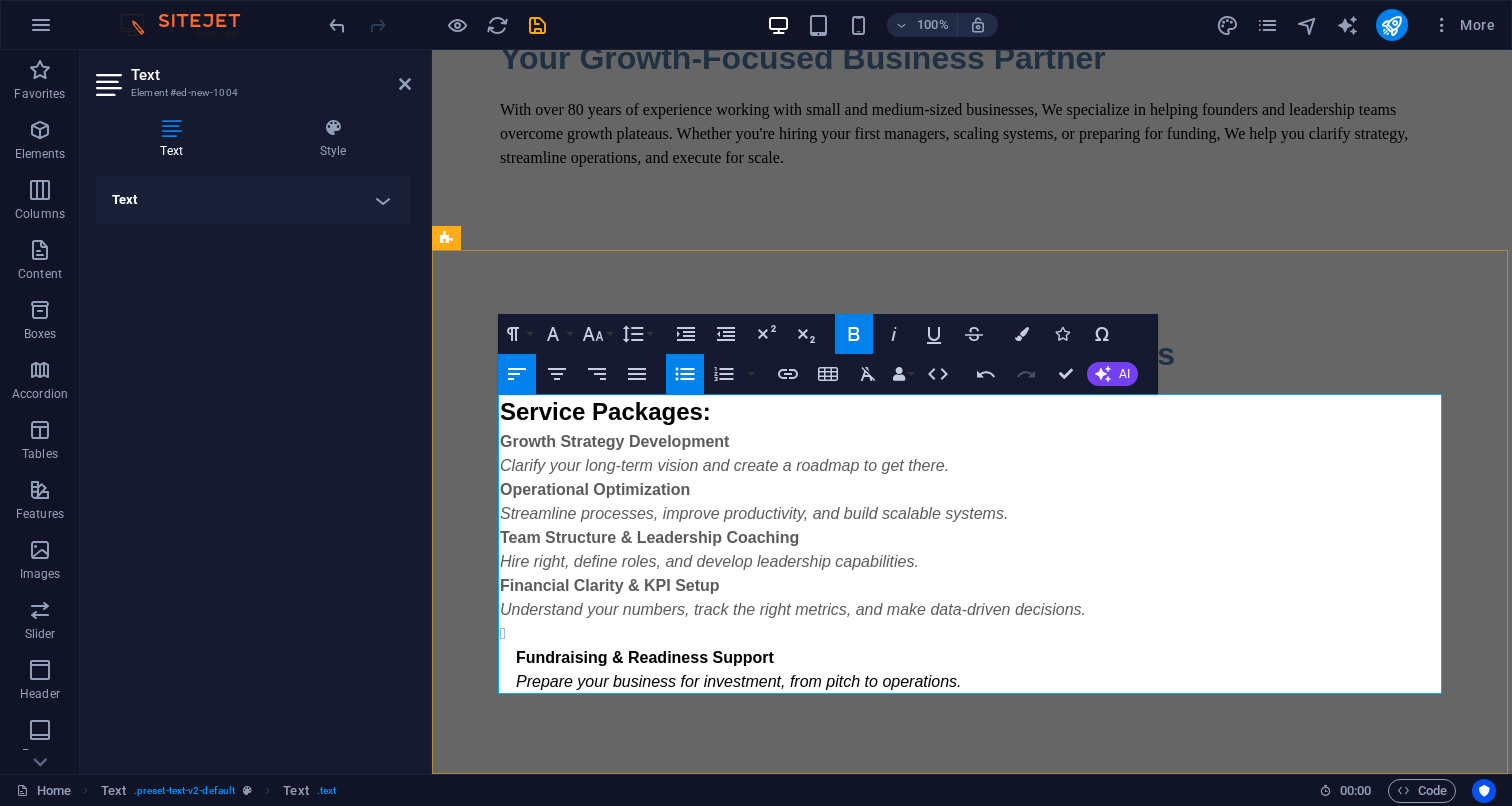 scroll, scrollTop: 684, scrollLeft: 0, axis: vertical 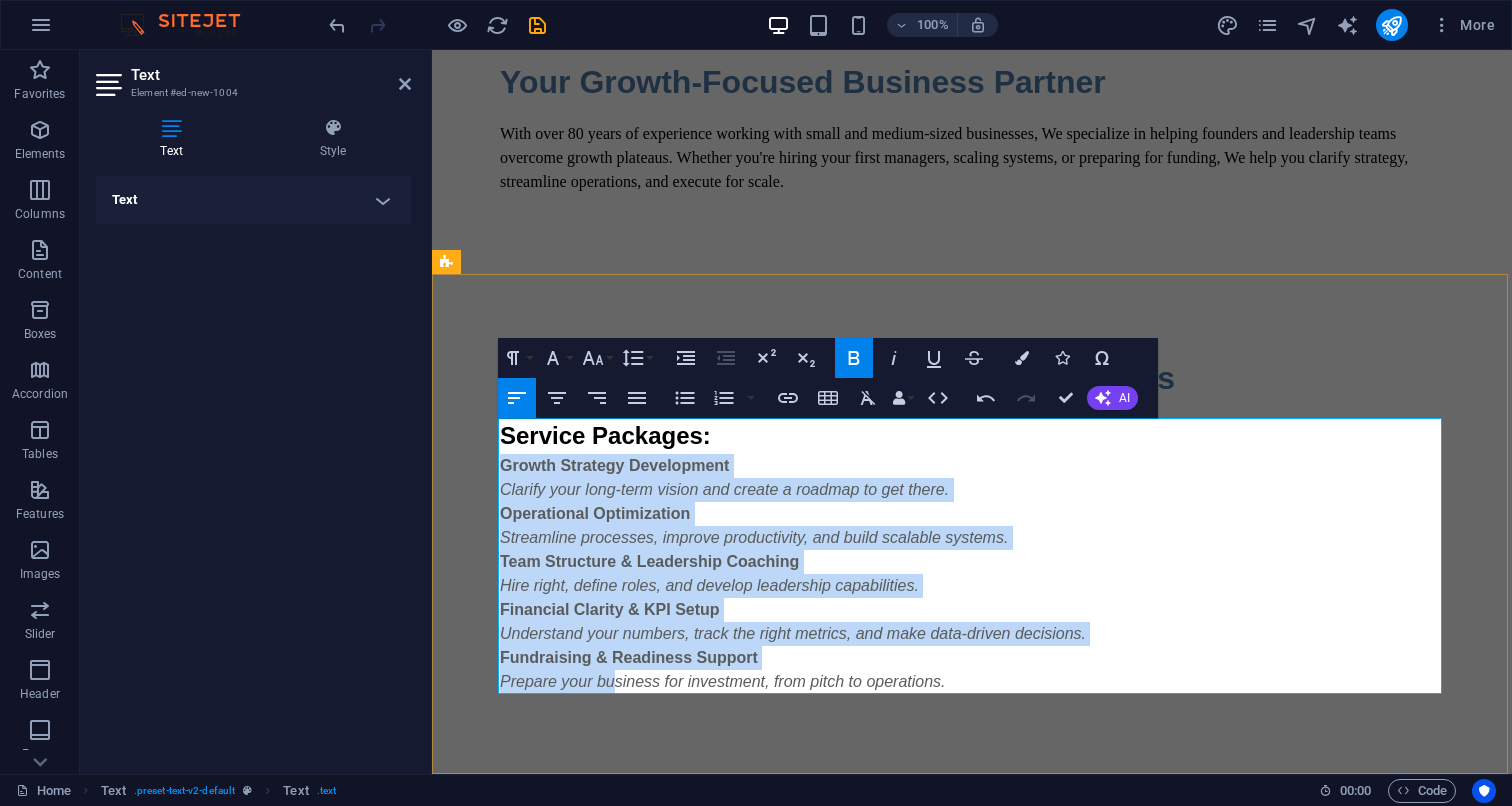 drag, startPoint x: 501, startPoint y: 464, endPoint x: 612, endPoint y: 677, distance: 240.18742 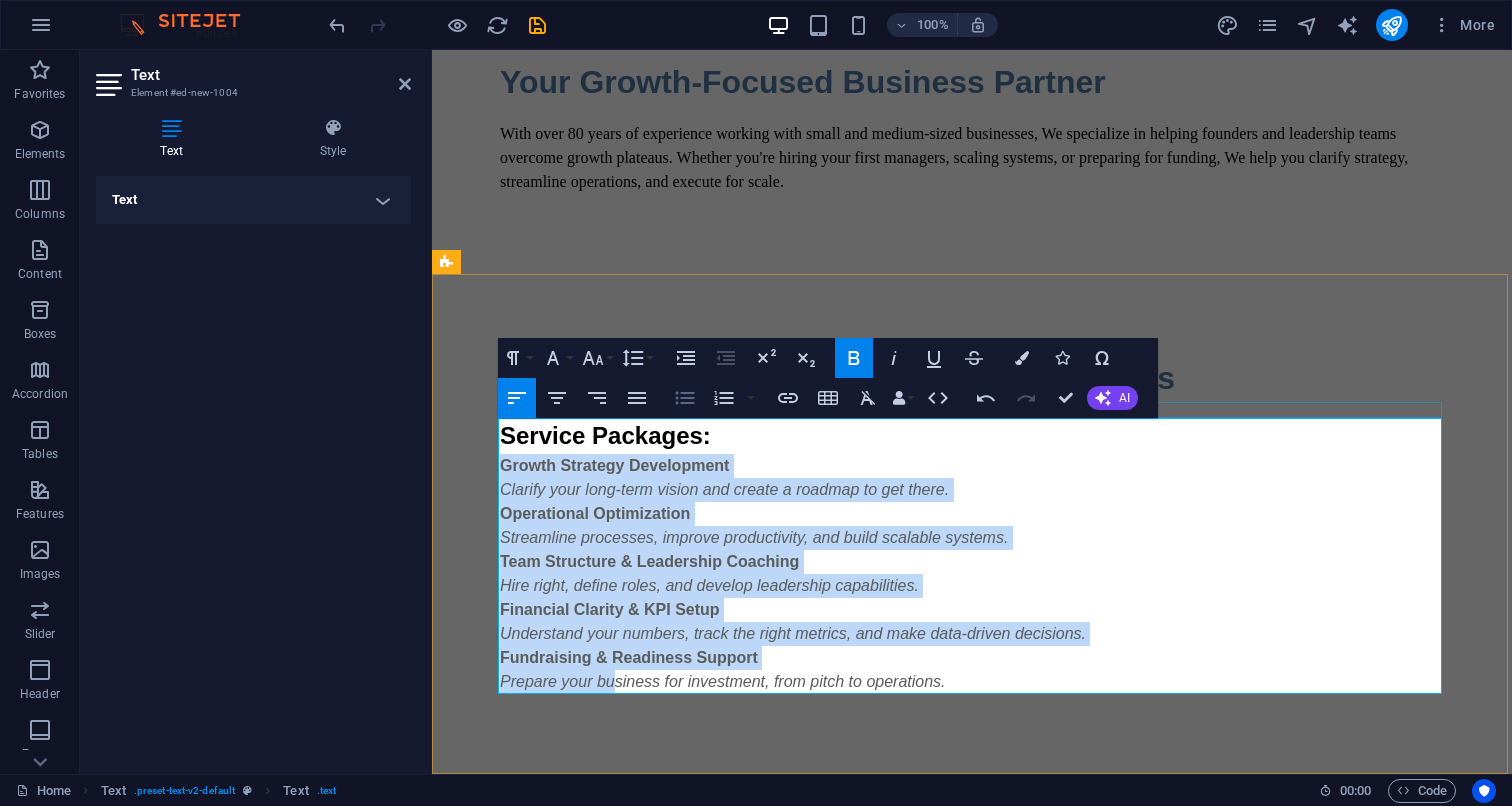 click 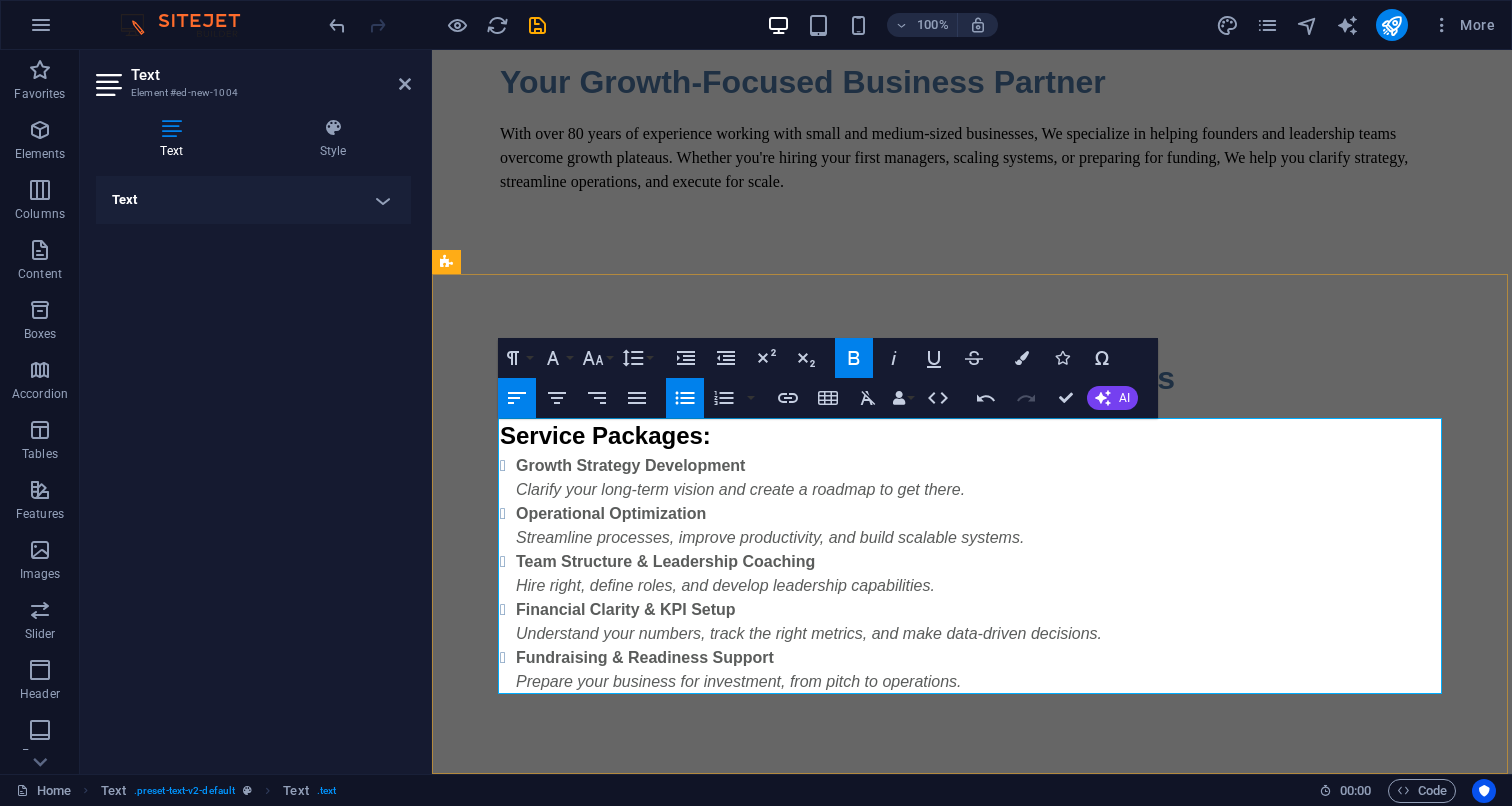 click on "Streamline processes, improve productivity, and build scalable systems." at bounding box center (770, 537) 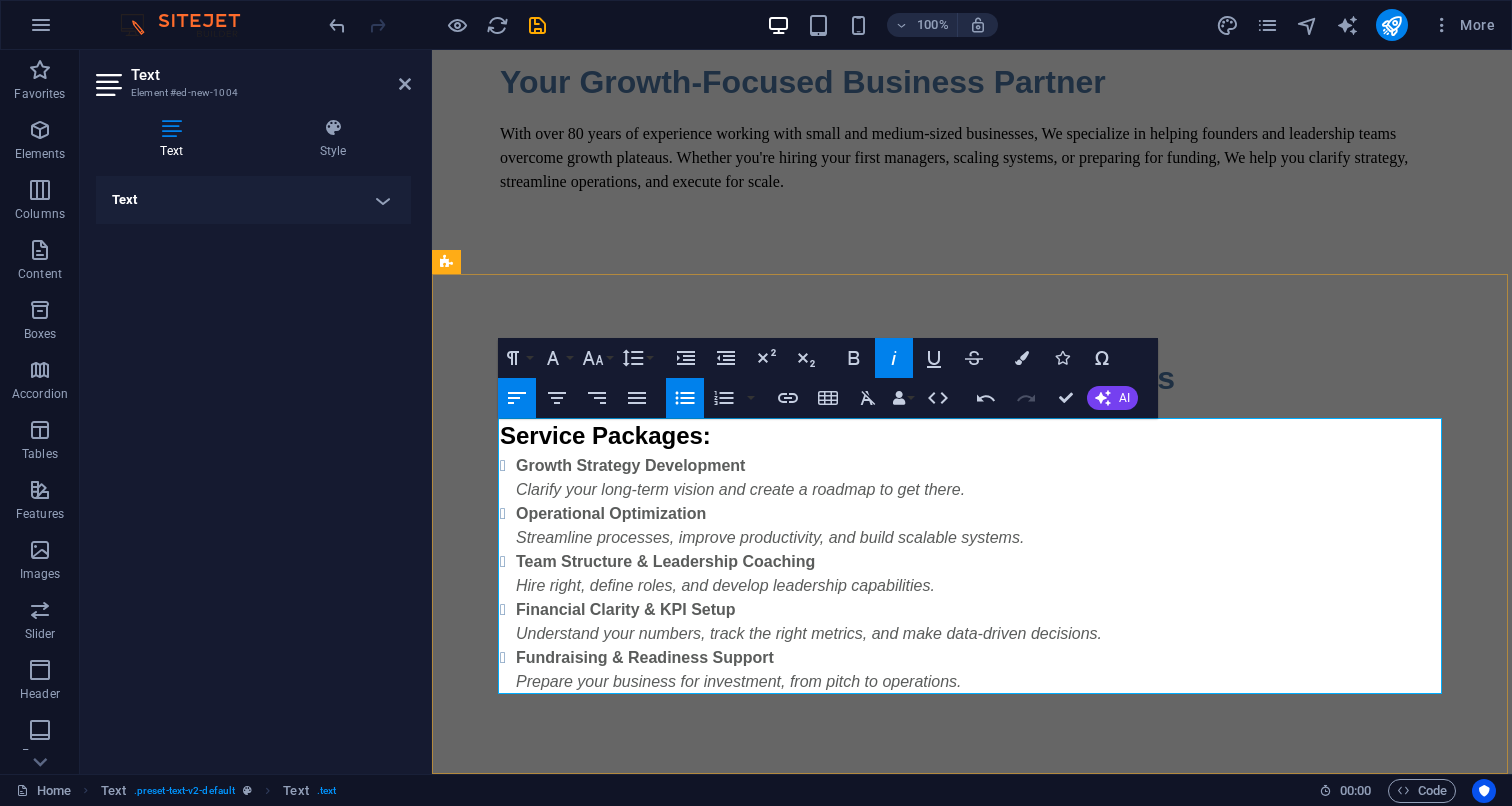 click on "Growth Strategy Development Clarify your long-term vision and create a roadmap to get there." at bounding box center (980, 478) 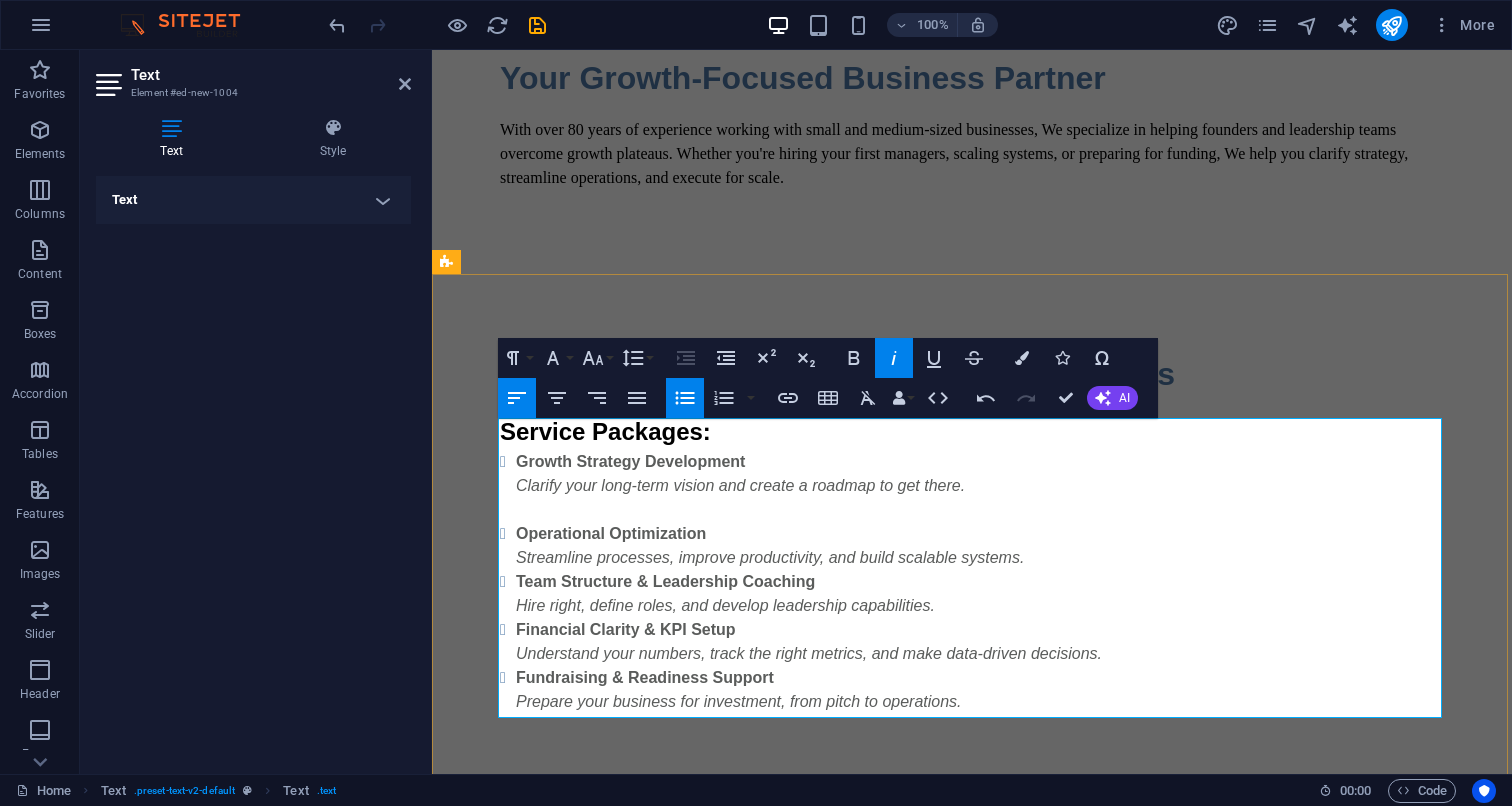 click on "Operational Optimization Streamline processes, improve productivity, and build scalable systems." at bounding box center [980, 546] 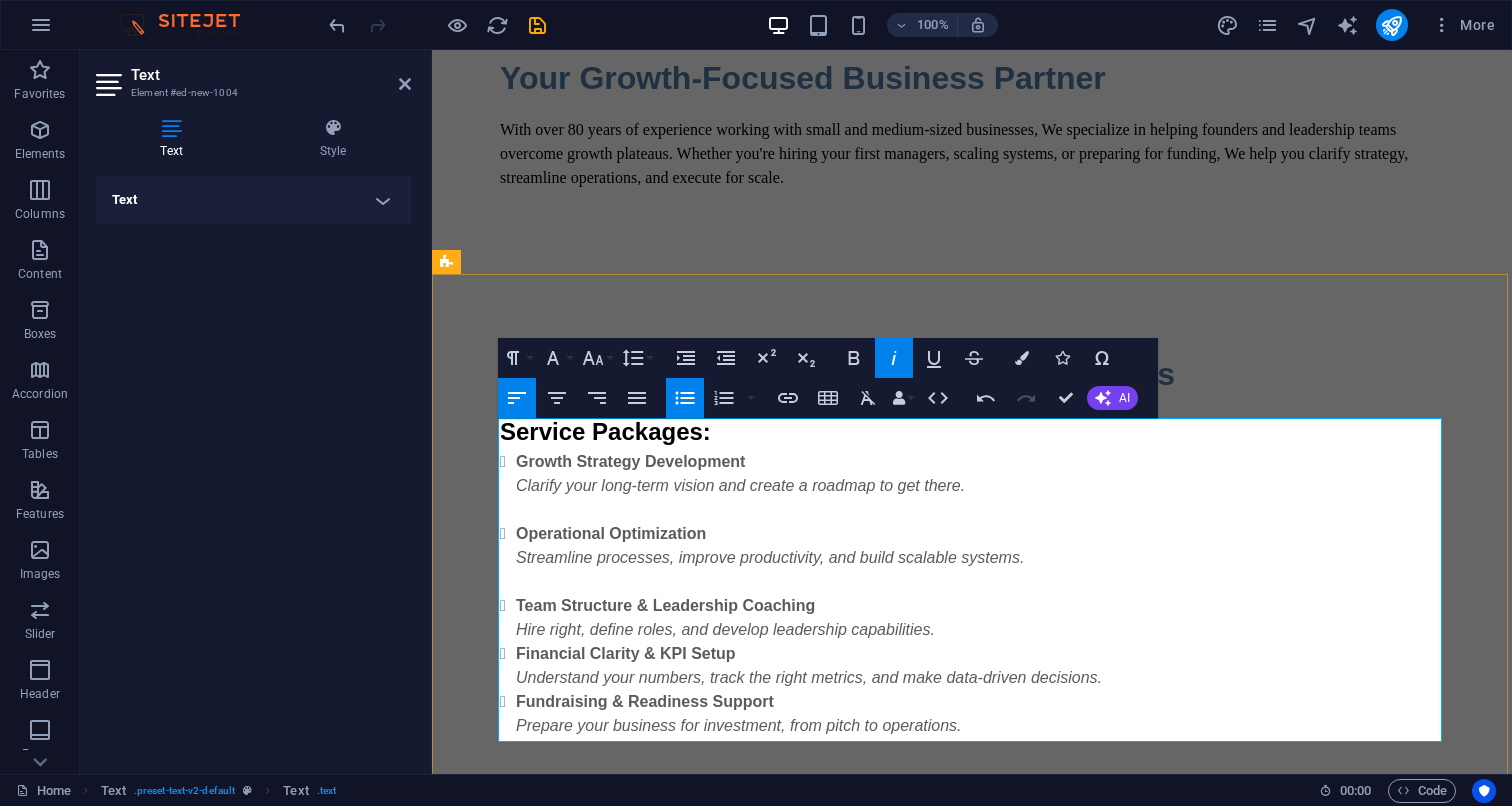 click on "Team Structure & Leadership Coaching Hire right, define roles, and develop leadership capabilities." at bounding box center (980, 618) 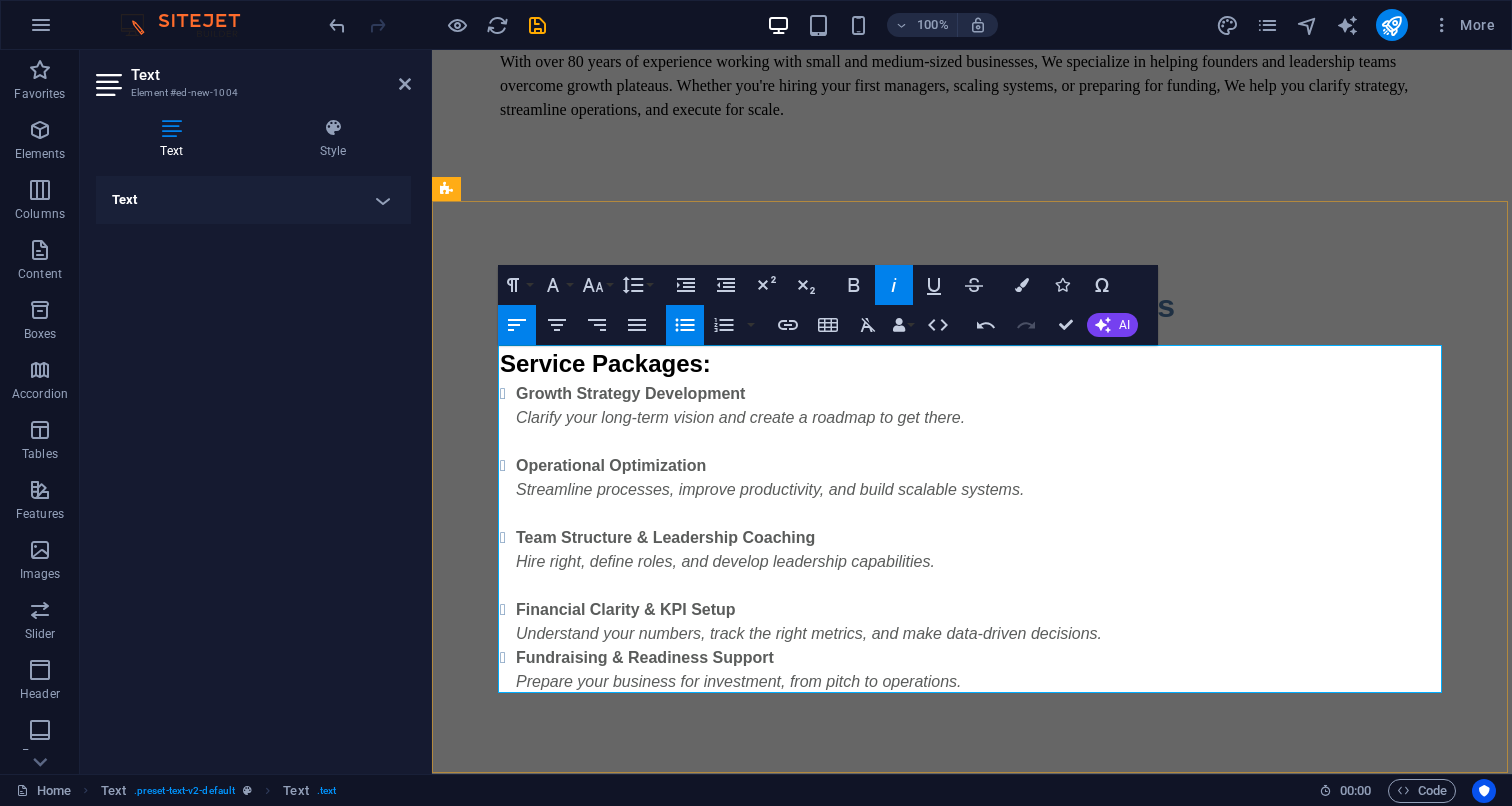 scroll, scrollTop: 756, scrollLeft: 0, axis: vertical 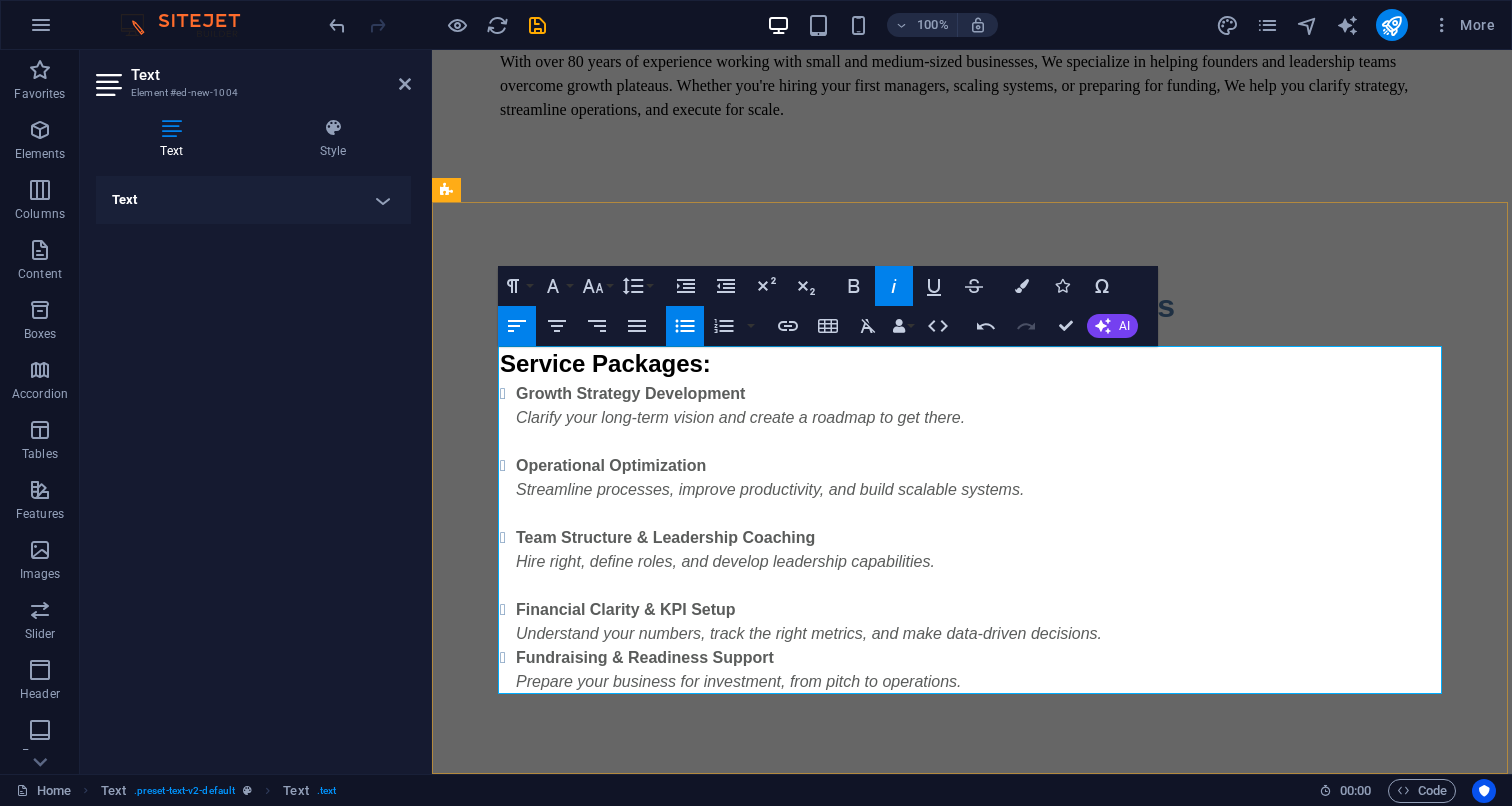 click on "Financial Clarity & KPI Setup Understand your numbers, track the right metrics, and make data-driven decisions." at bounding box center [980, 622] 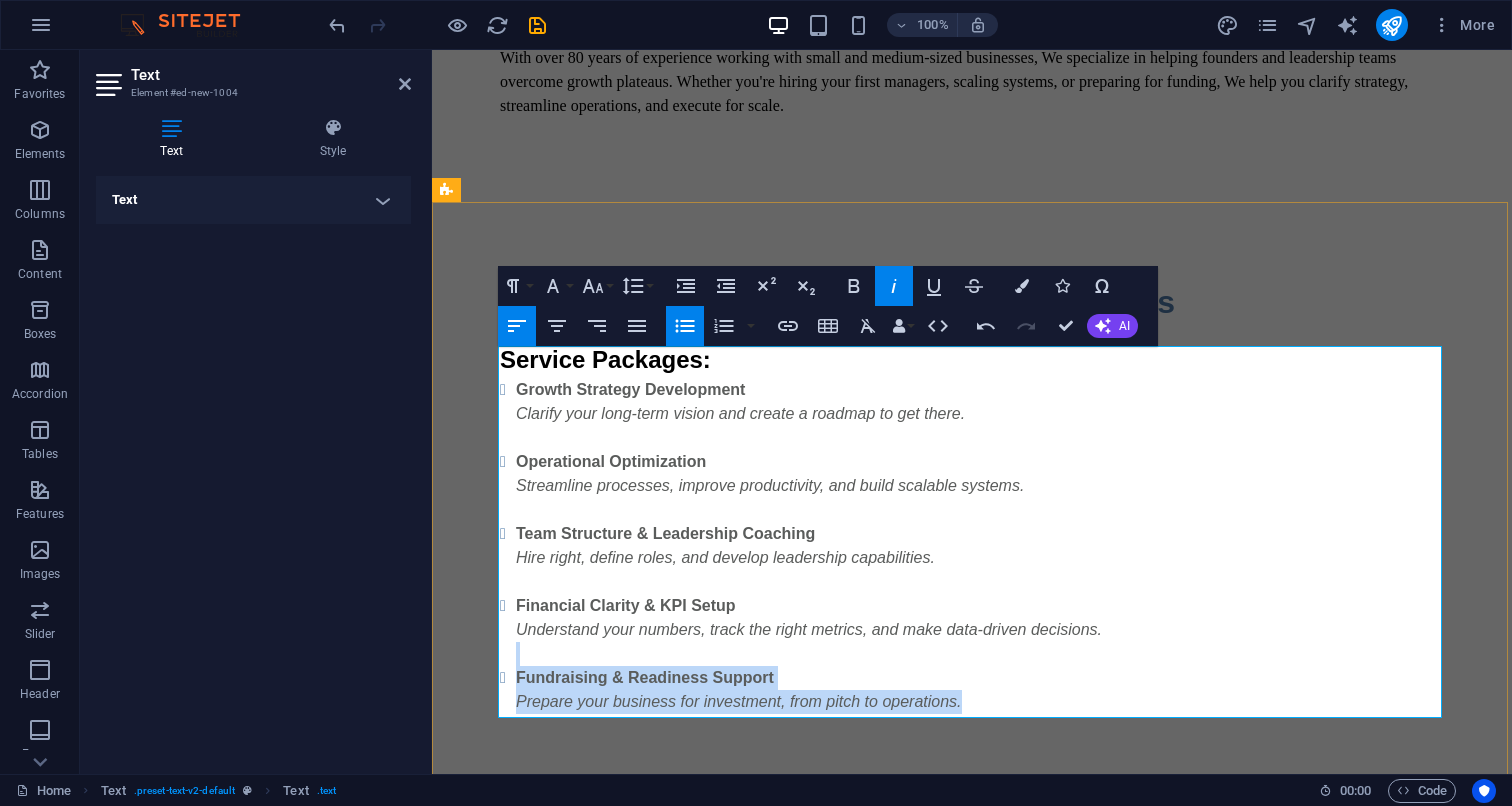 click on "Fundraising & Readiness Support Prepare your business for investment, from pitch to operations." at bounding box center (980, 690) 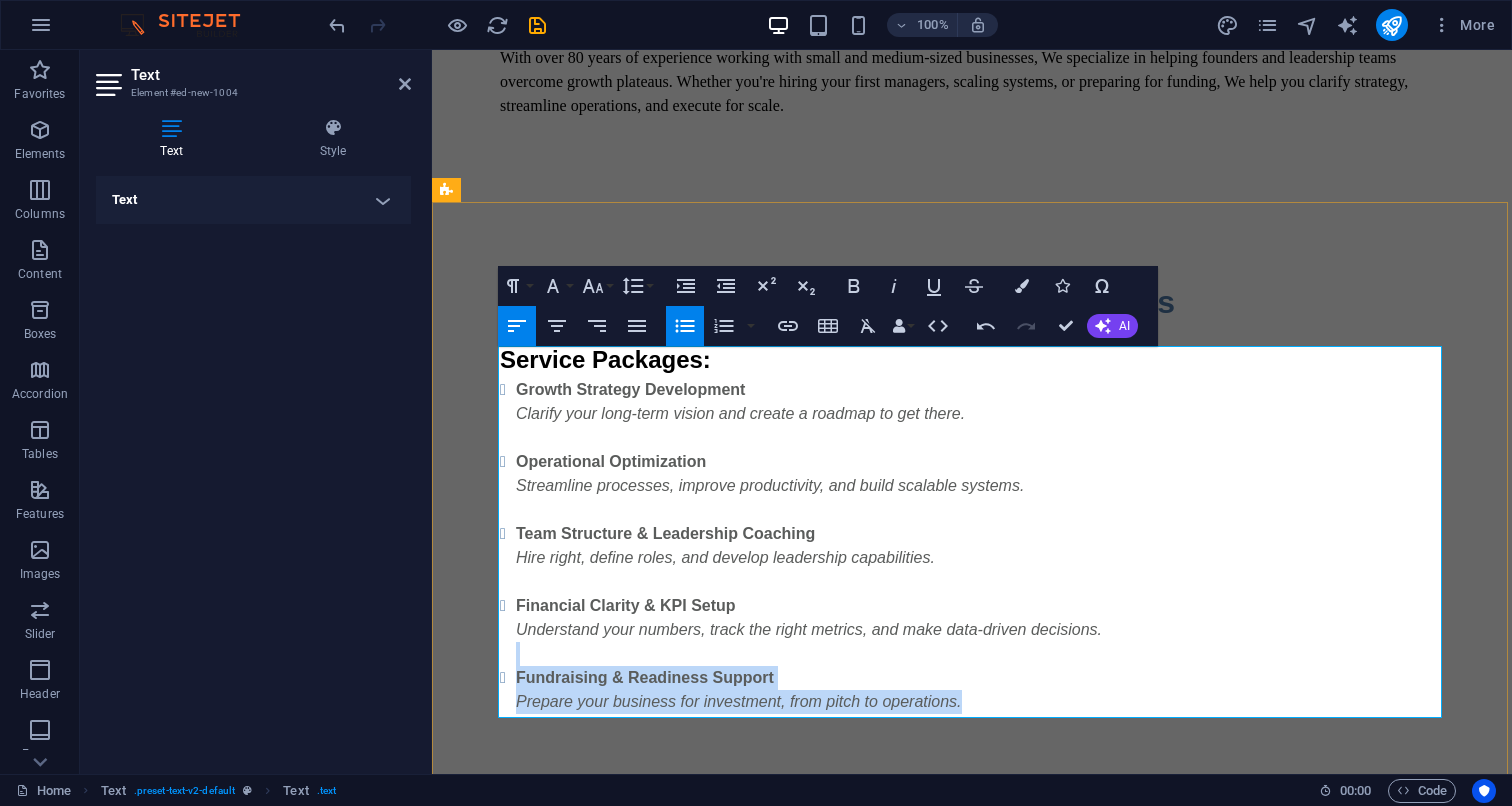click on "Fundraising & Readiness Support Prepare your business for investment, from pitch to operations." at bounding box center (980, 690) 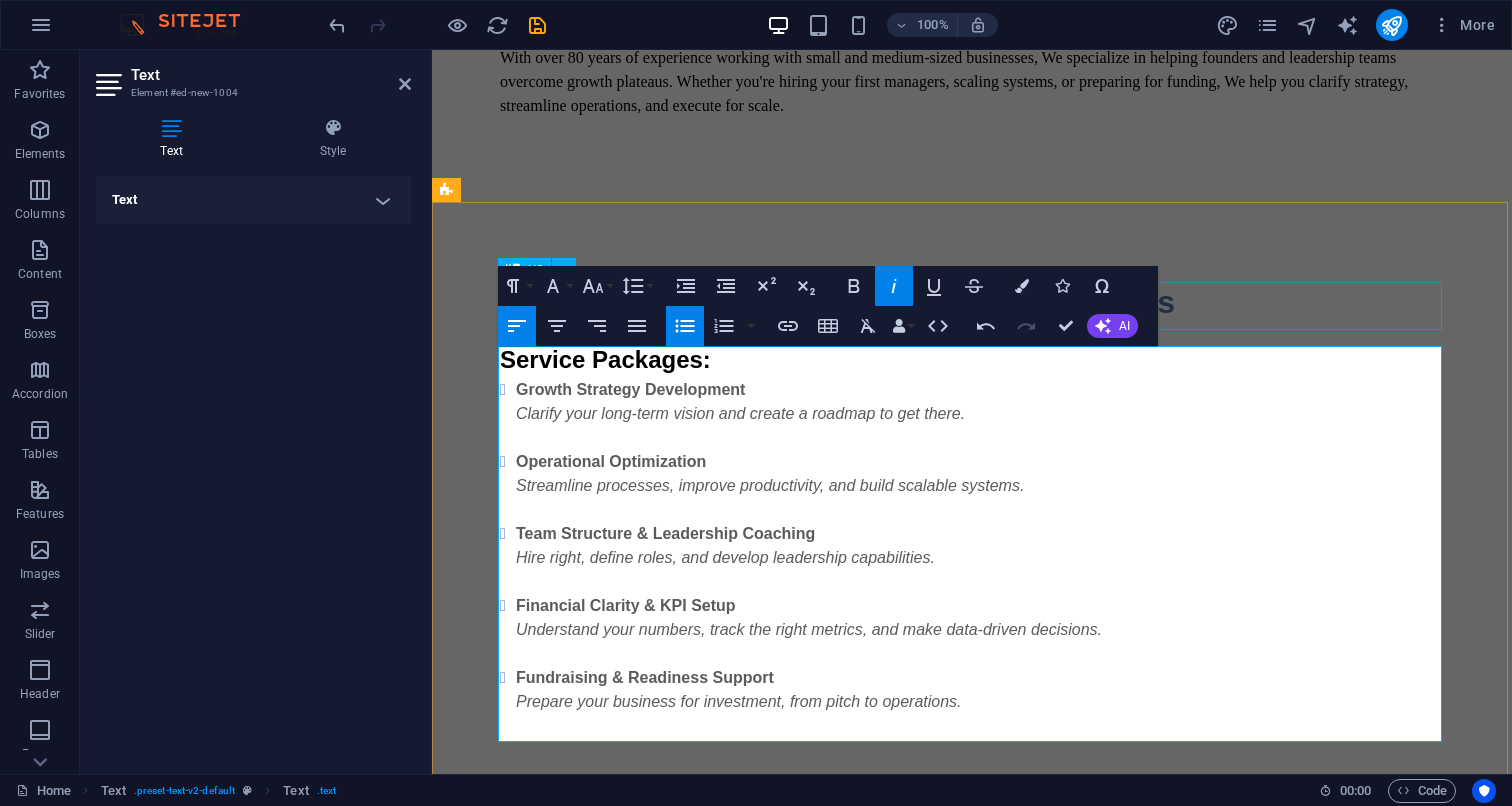click on "Tailored Consulting for Growing Businesses" at bounding box center [972, 302] 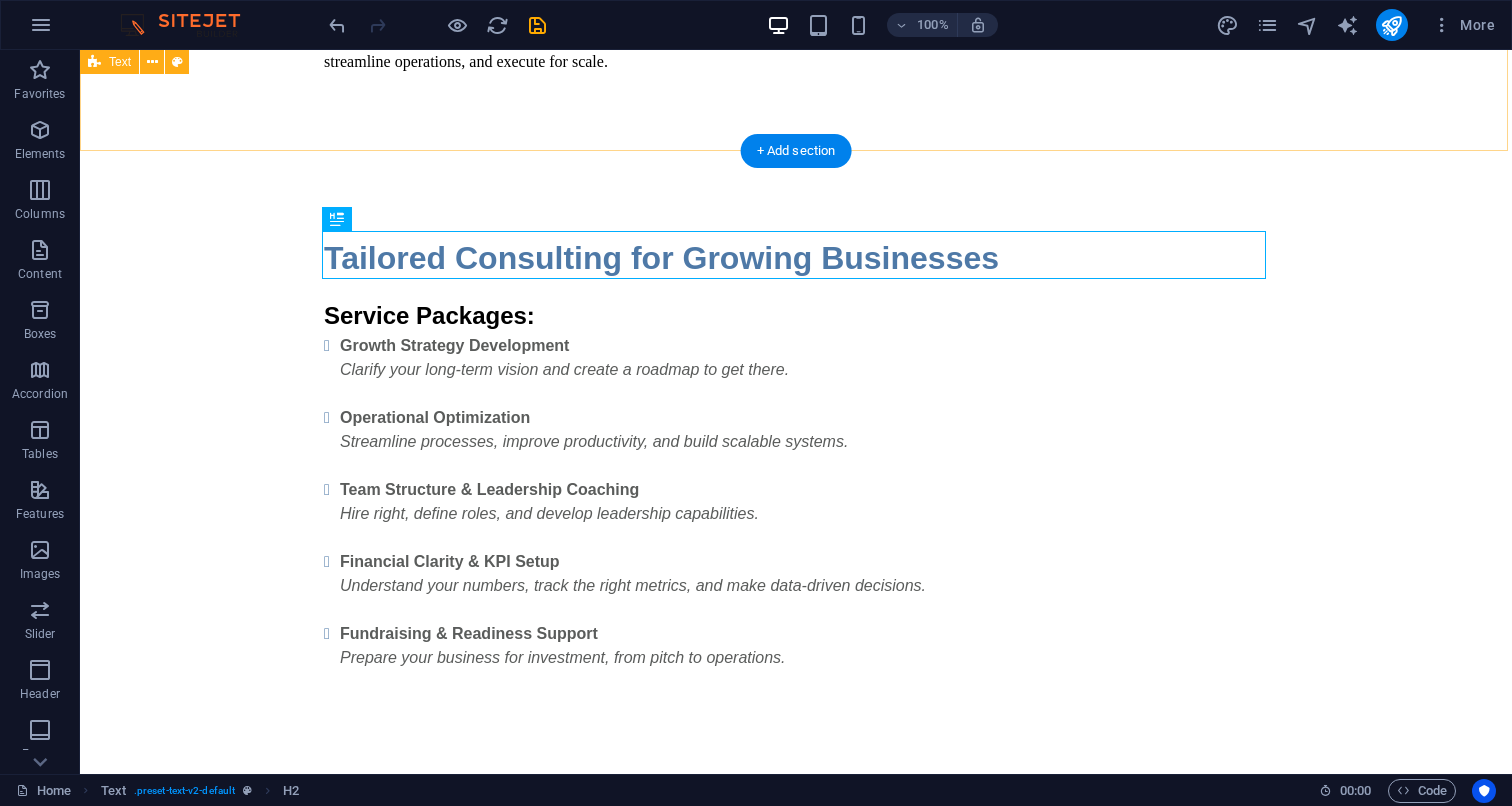 scroll, scrollTop: 804, scrollLeft: 0, axis: vertical 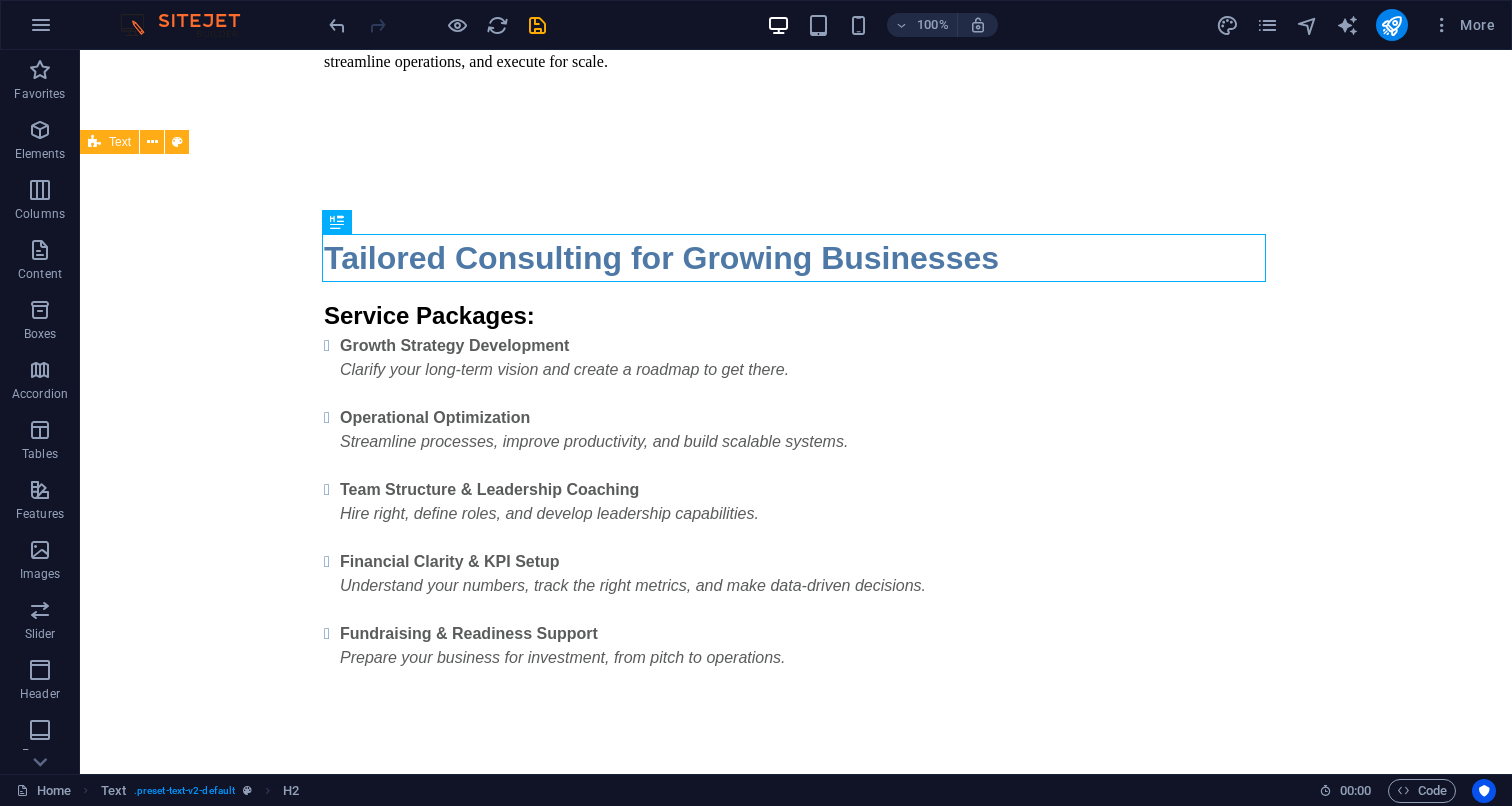 click on "Tailored Consulting for Growing Businesses Service Packages: Growth Strategy Development Clarify your long-term vision and create a roadmap to get there. Operational Optimization Streamline processes, improve productivity, and build scalable systems. Team Structure & Leadership Coaching Hire right, define roles, and develop leadership capabilities. Financial Clarity & KPI Setup Understand your numbers, track the right metrics, and make data-driven decisions. Fundraising & Readiness Support Prepare your business for investment, from pitch to operations." at bounding box center [796, 464] 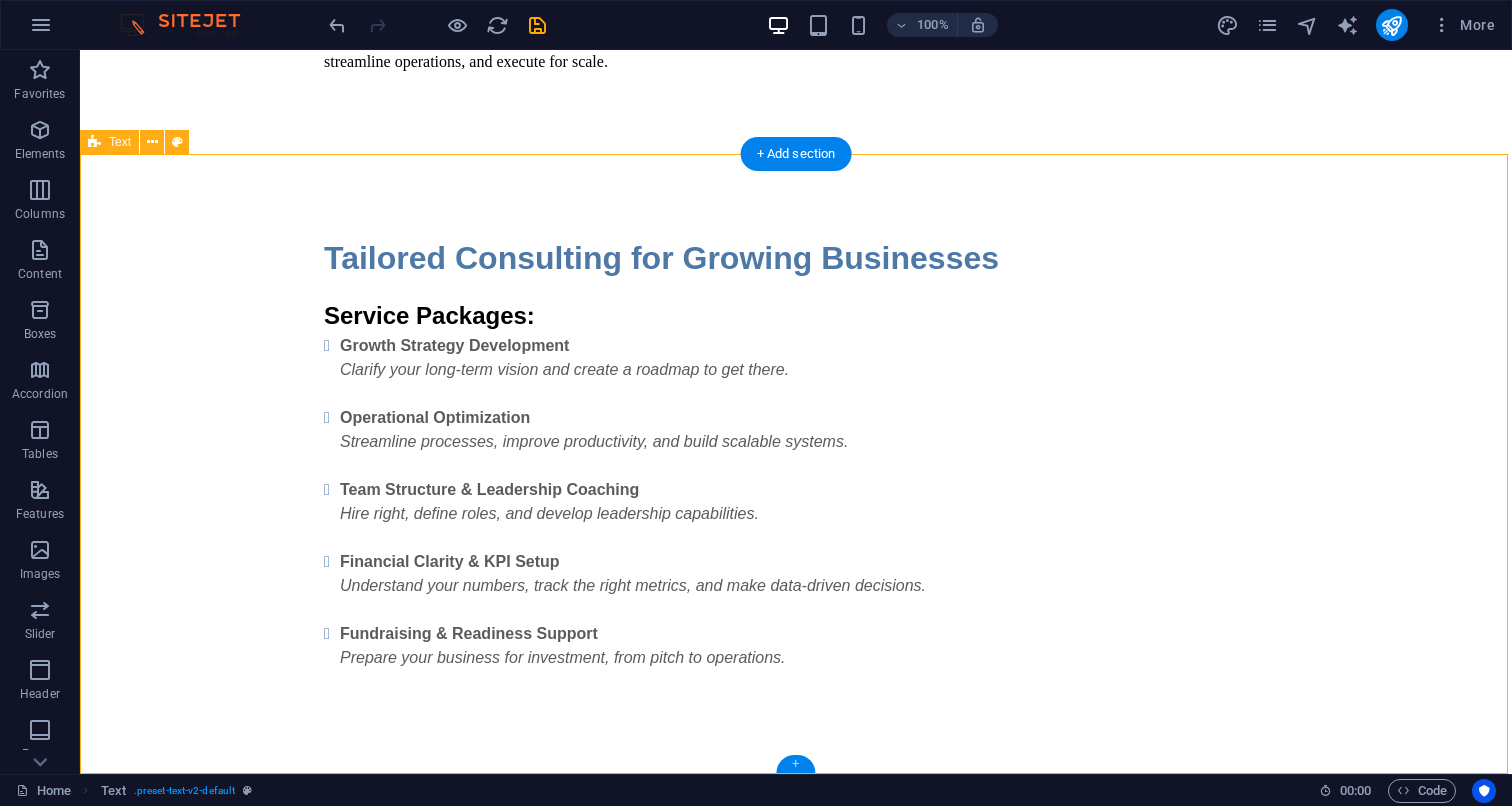 click on "+" at bounding box center [795, 764] 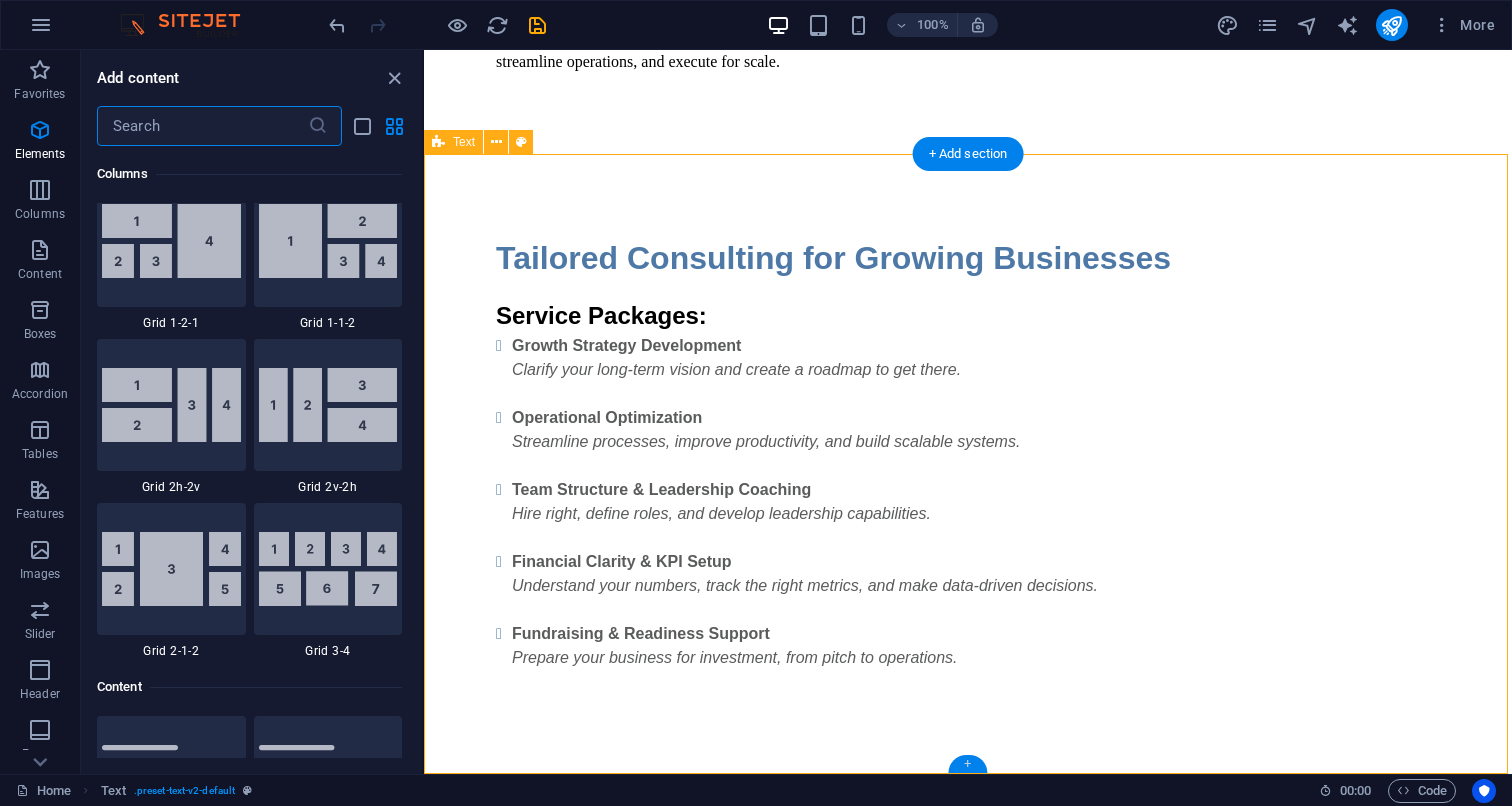scroll, scrollTop: 3499, scrollLeft: 0, axis: vertical 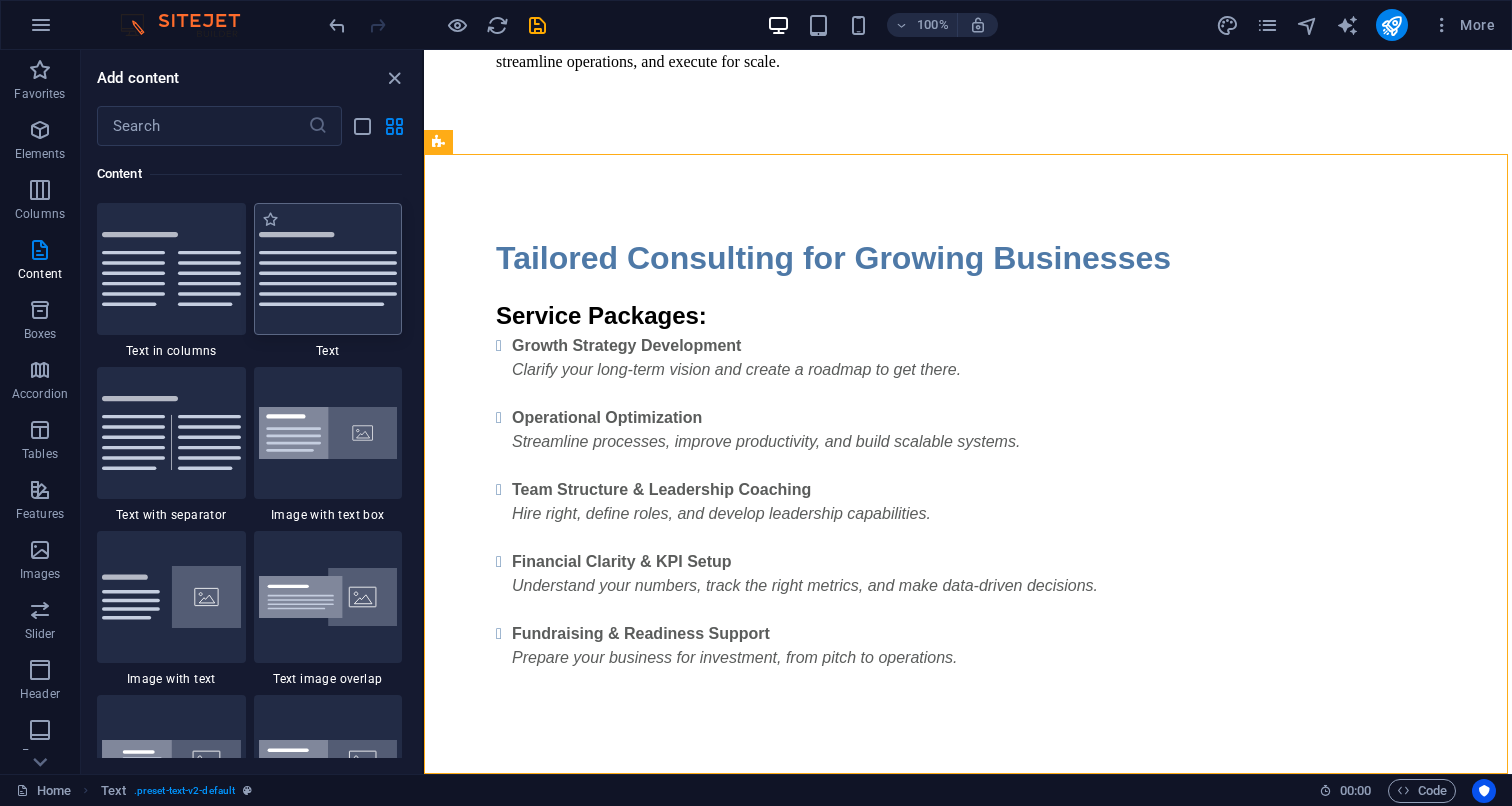 click at bounding box center (328, 269) 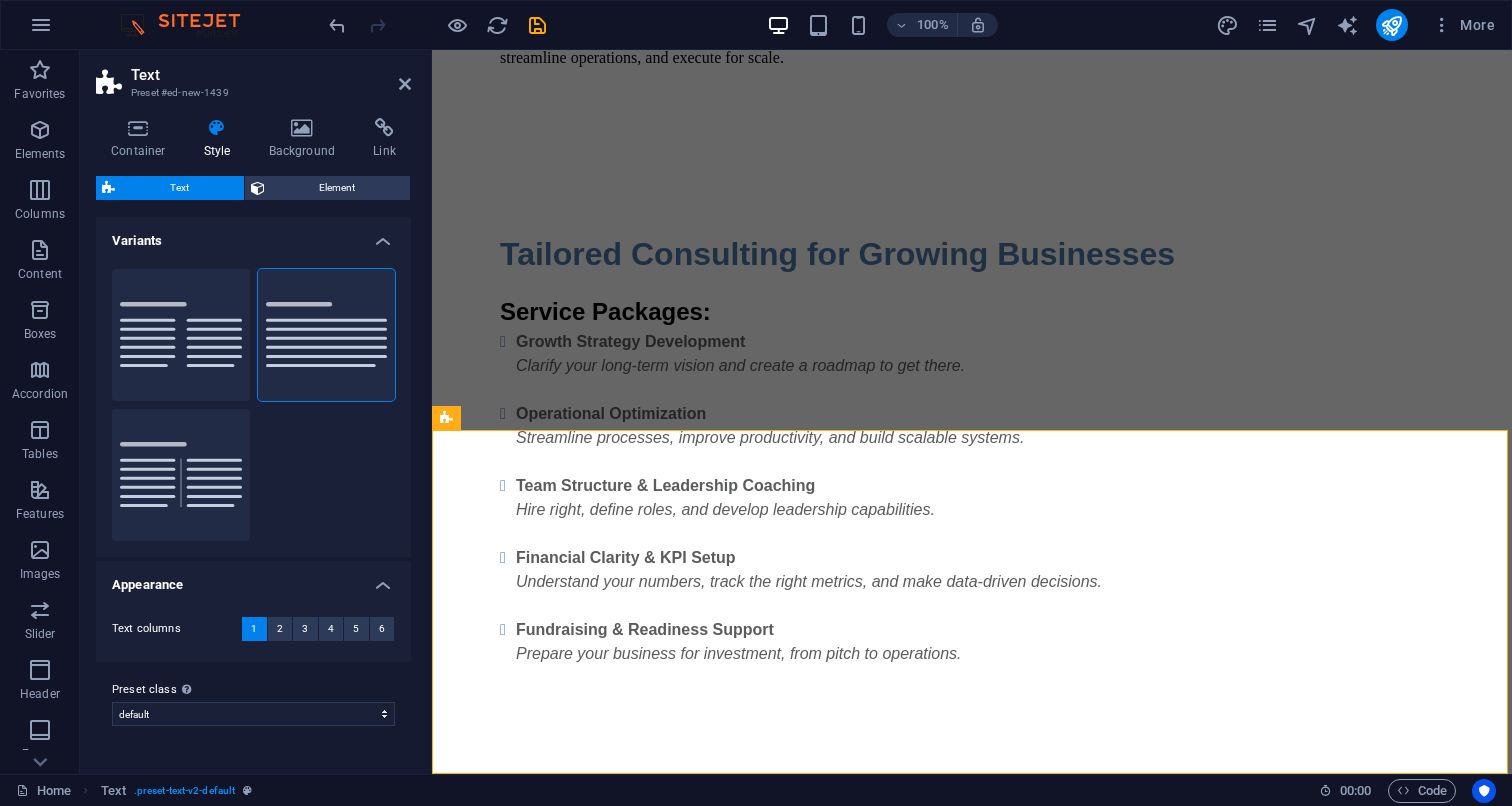 scroll, scrollTop: 1148, scrollLeft: 0, axis: vertical 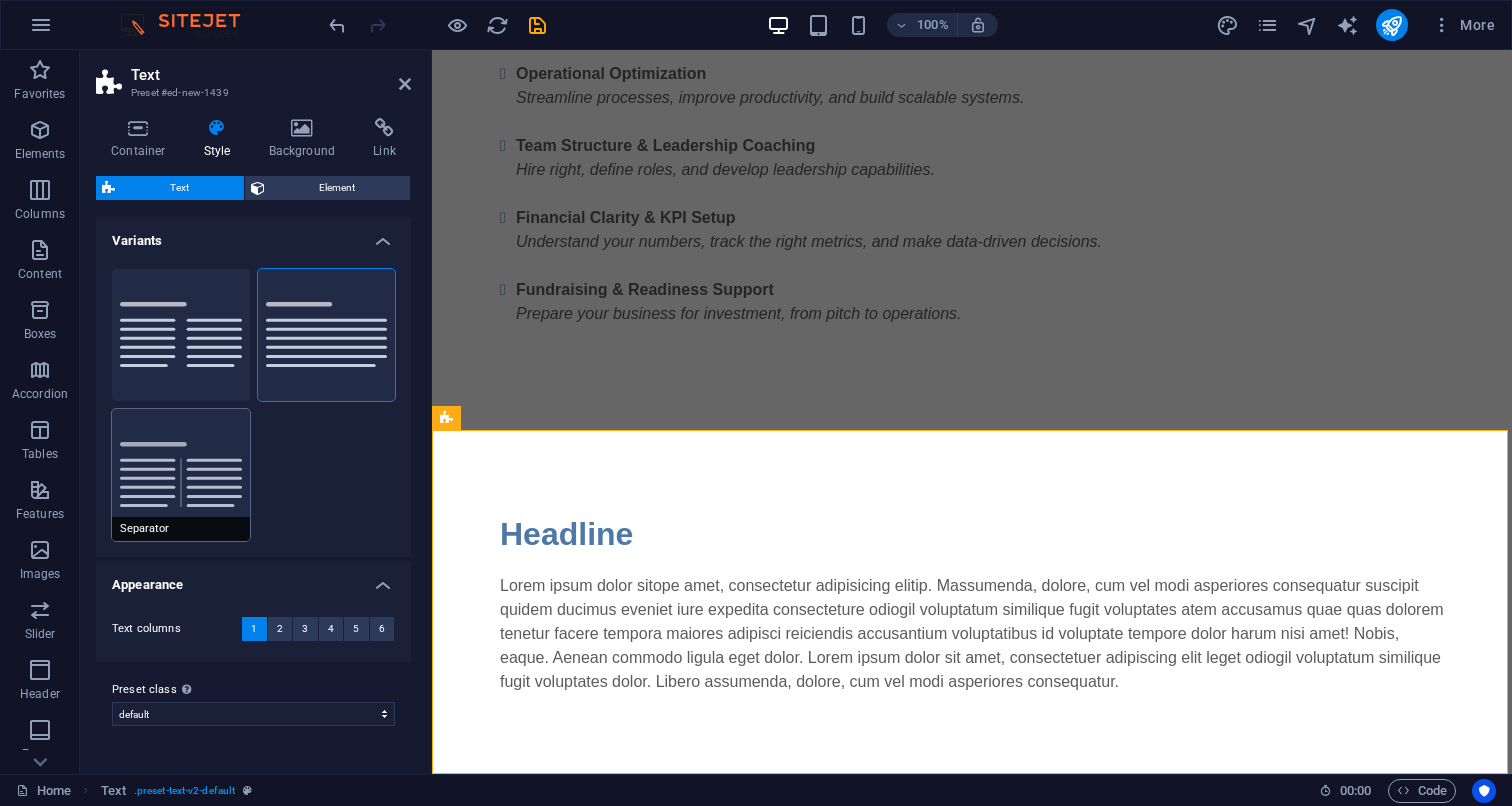 click on "Separator" at bounding box center (181, 475) 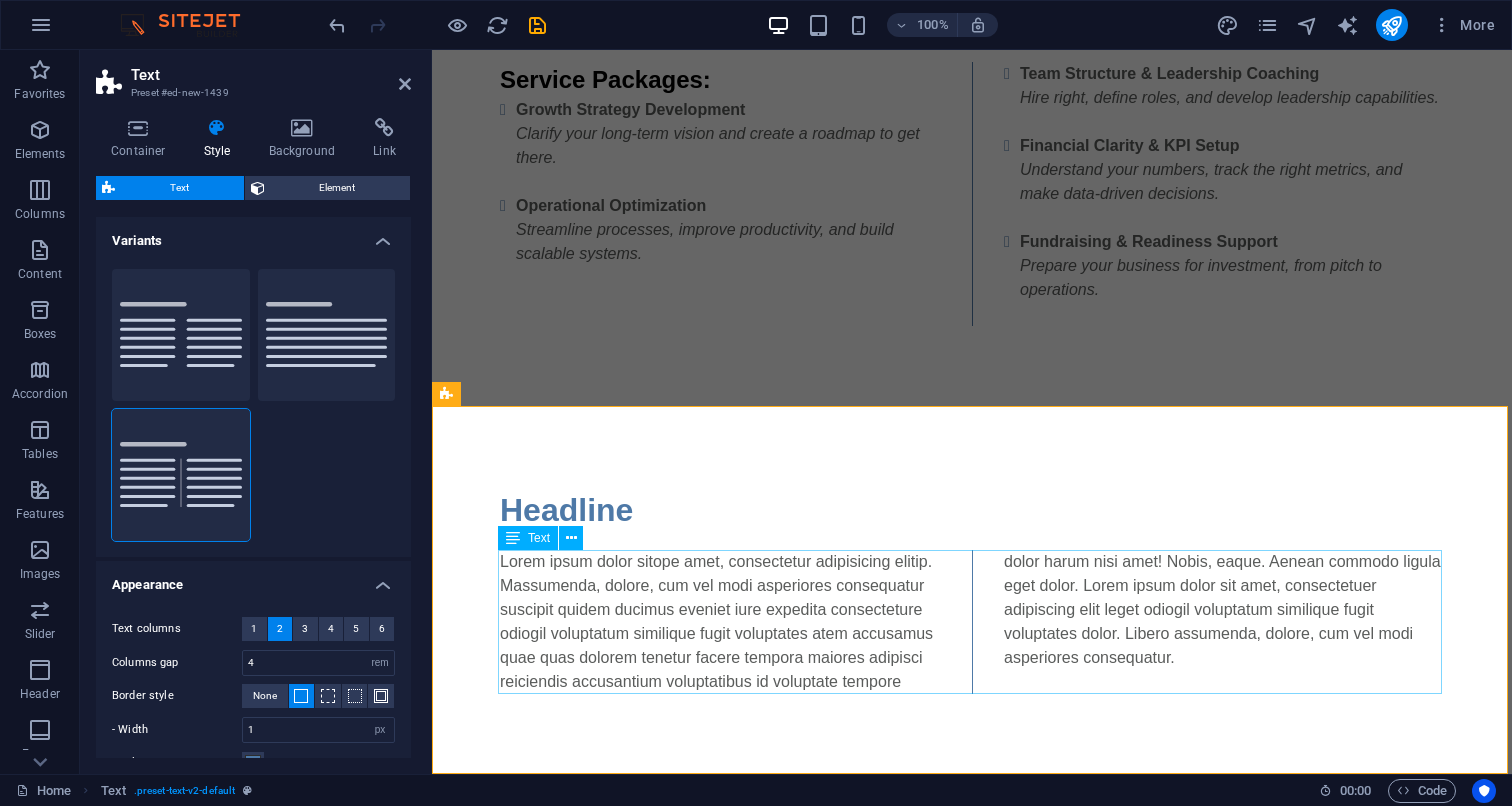 scroll, scrollTop: 1040, scrollLeft: 0, axis: vertical 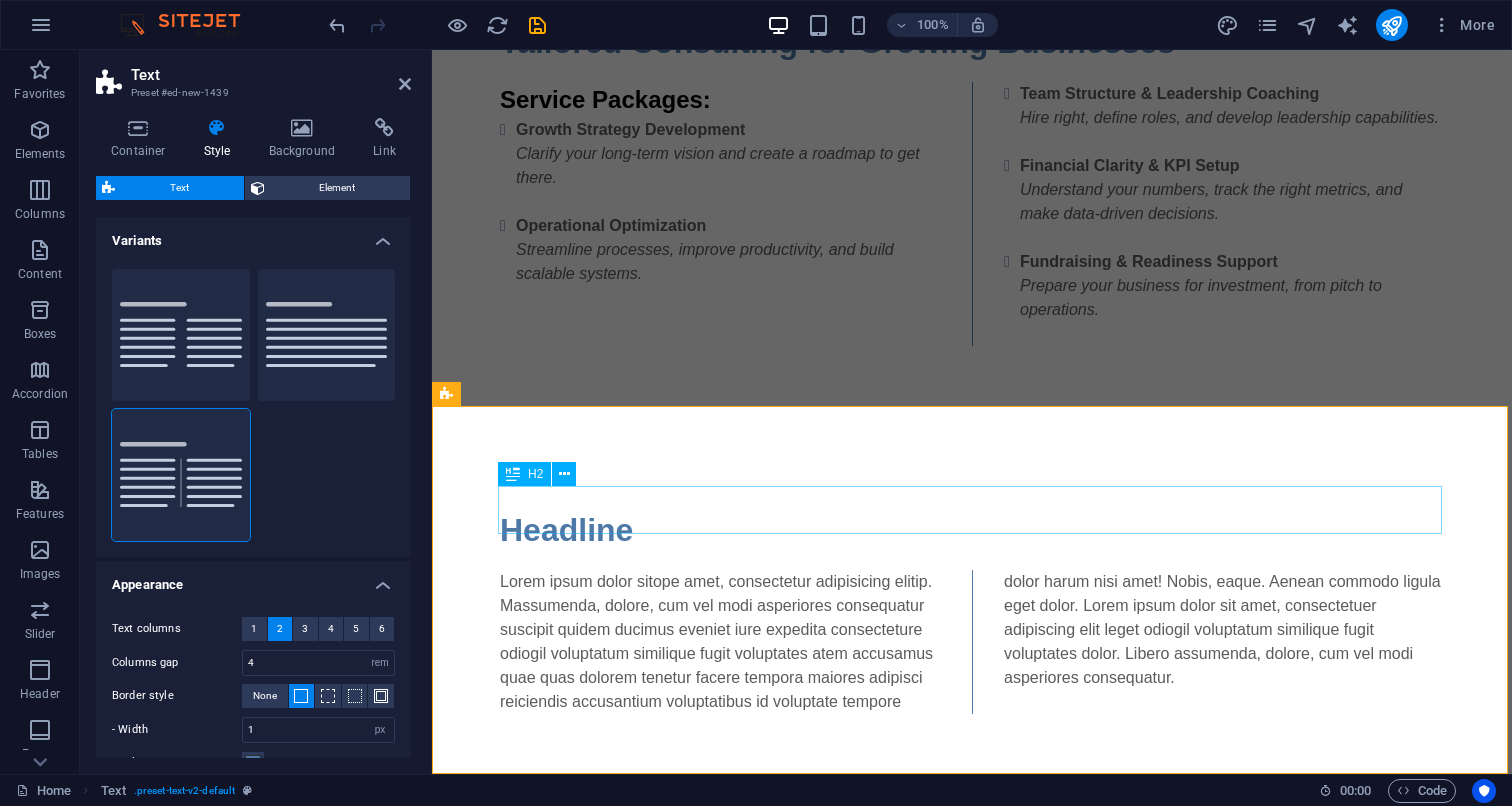 click on "Headline" at bounding box center (972, 530) 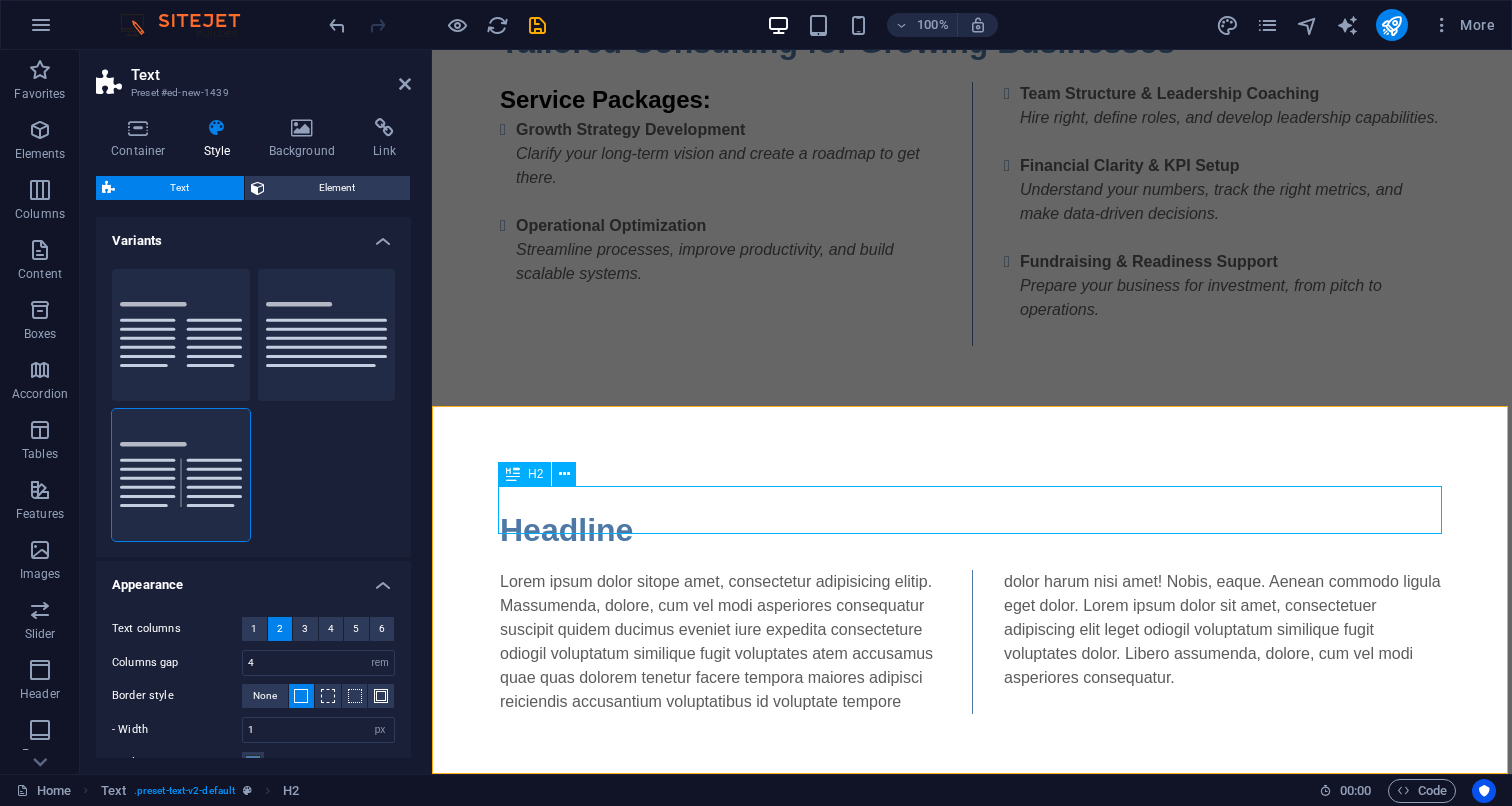 click on "Headline" at bounding box center [972, 530] 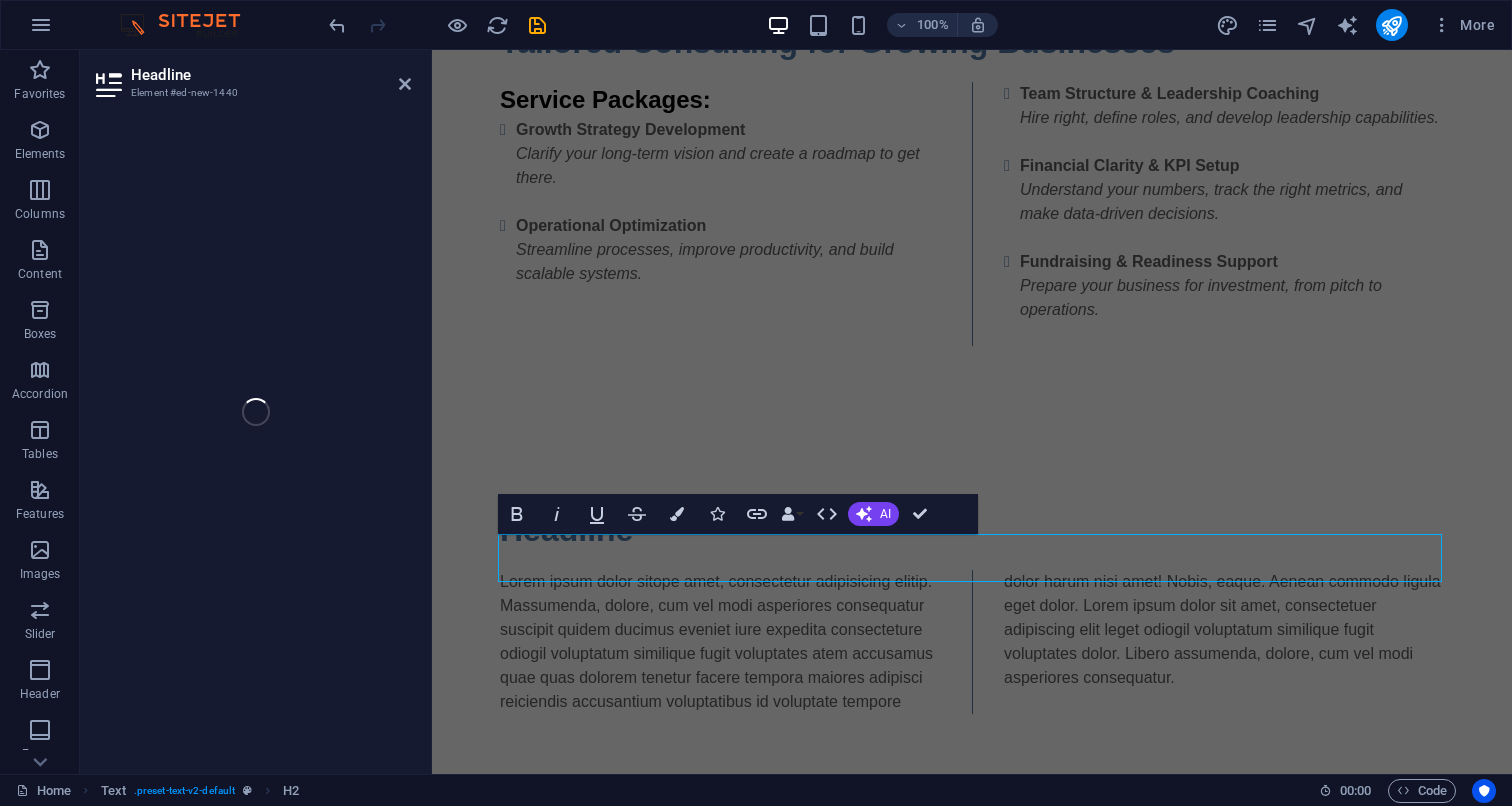 scroll, scrollTop: 992, scrollLeft: 0, axis: vertical 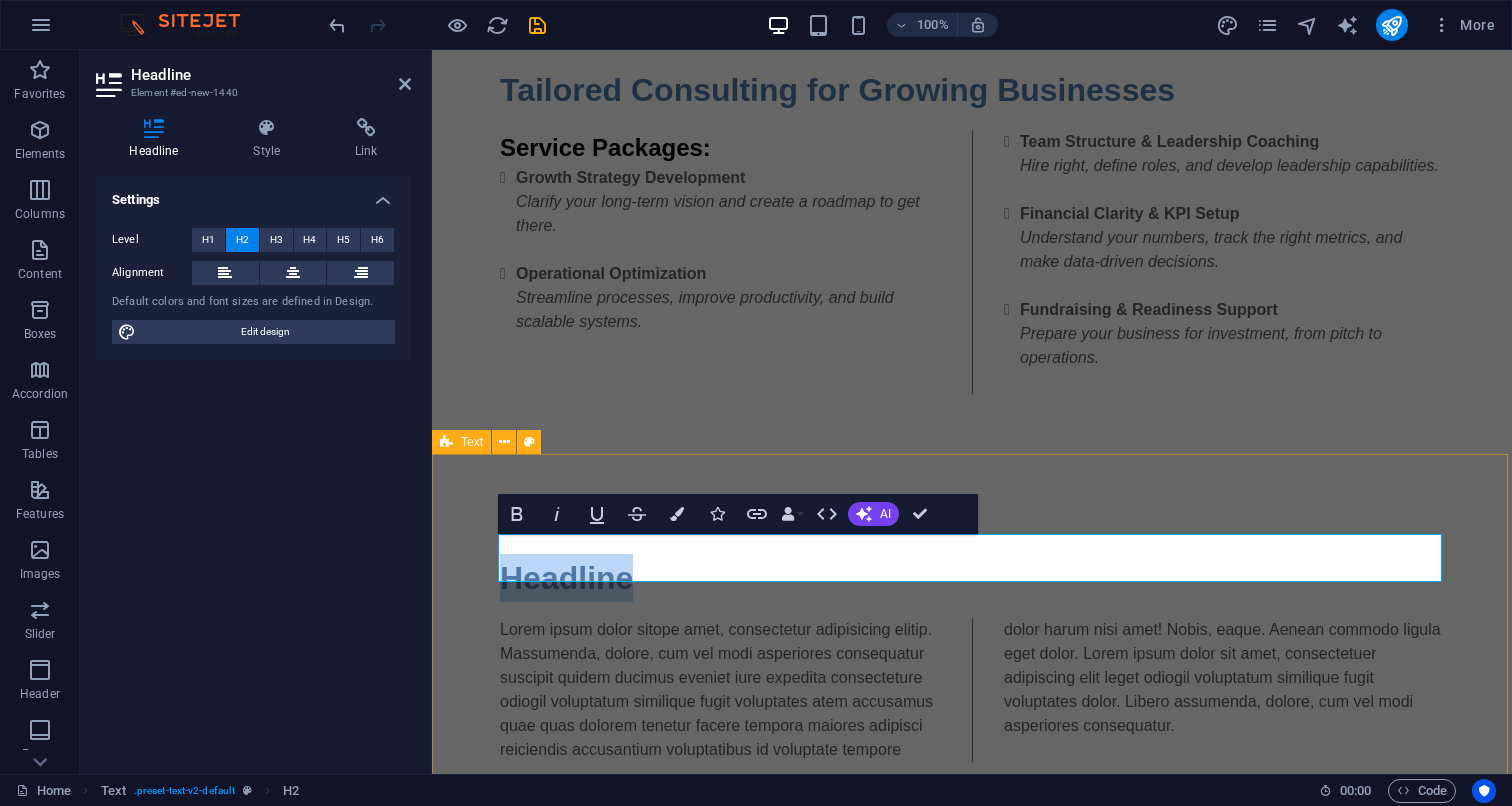 click on "Headline Lorem ipsum dolor sitope amet, consectetur adipisicing elitip. Massumenda, dolore, cum vel modi asperiores consequatur suscipit quidem ducimus eveniet iure expedita consecteture odiogil voluptatum similique fugit voluptates atem accusamus quae quas dolorem tenetur facere tempora maiores adipisci reiciendis accusantium voluptatibus id voluptate tempore dolor harum nisi amet! Nobis, eaque. Aenean commodo ligula eget dolor. Lorem ipsum dolor sit amet, consectetuer adipiscing elit leget odiogil voluptatum similique fugit voluptates dolor. Libero assumenda, dolore, cum vel modi asperiores consequatur." at bounding box center [972, 658] 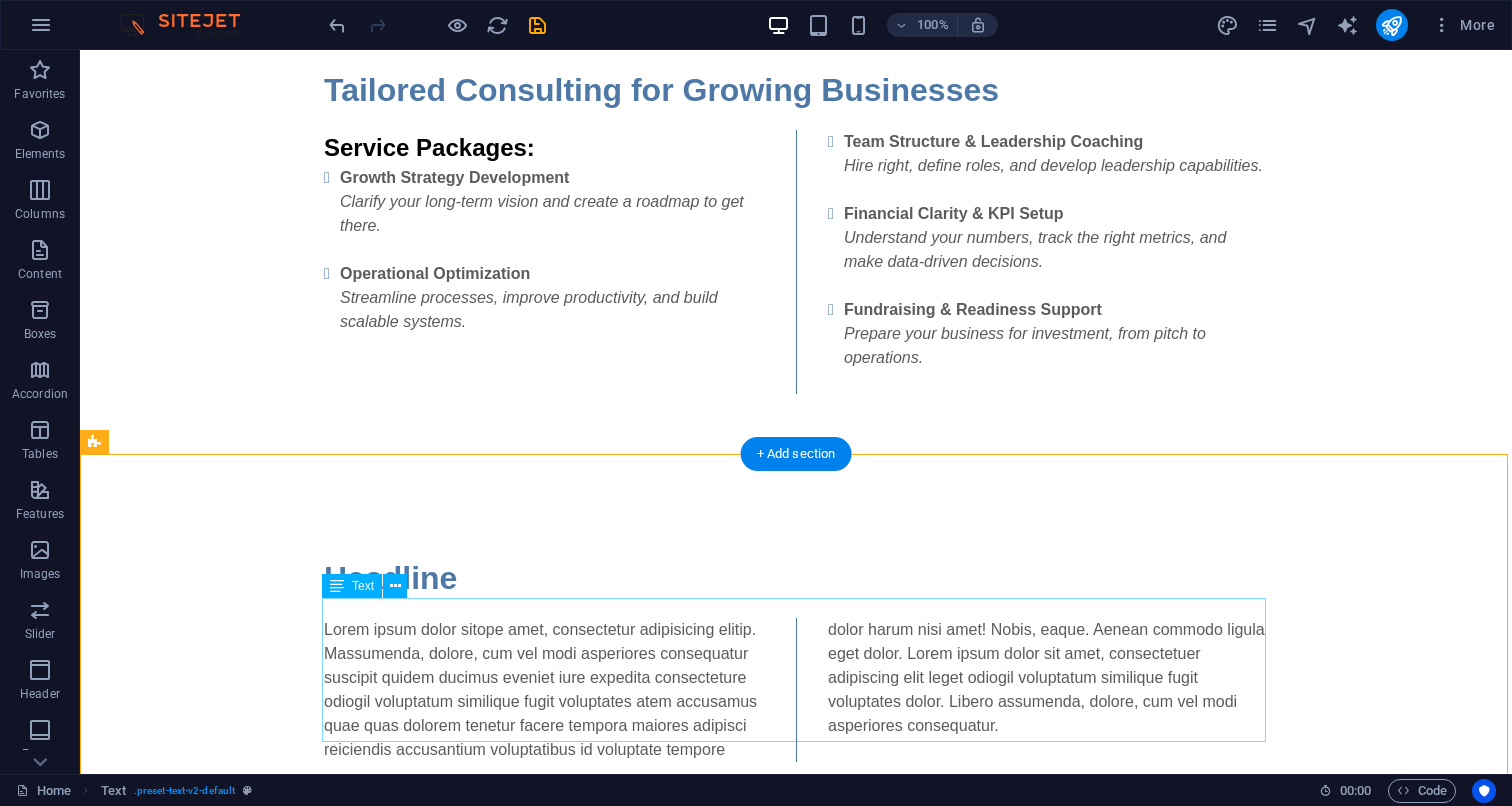 click on "Lorem ipsum dolor sitope amet, consectetur adipisicing elitip. Massumenda, dolore, cum vel modi asperiores consequatur suscipit quidem ducimus eveniet iure expedita consecteture odiogil voluptatum similique fugit voluptates atem accusamus quae quas dolorem tenetur facere tempora maiores adipisci reiciendis accusantium voluptatibus id voluptate tempore dolor harum nisi amet! Nobis, eaque. Aenean commodo ligula eget dolor. Lorem ipsum dolor sit amet, consectetuer adipiscing elit leget odiogil voluptatum similique fugit voluptates dolor. Libero assumenda, dolore, cum vel modi asperiores consequatur." at bounding box center (796, 690) 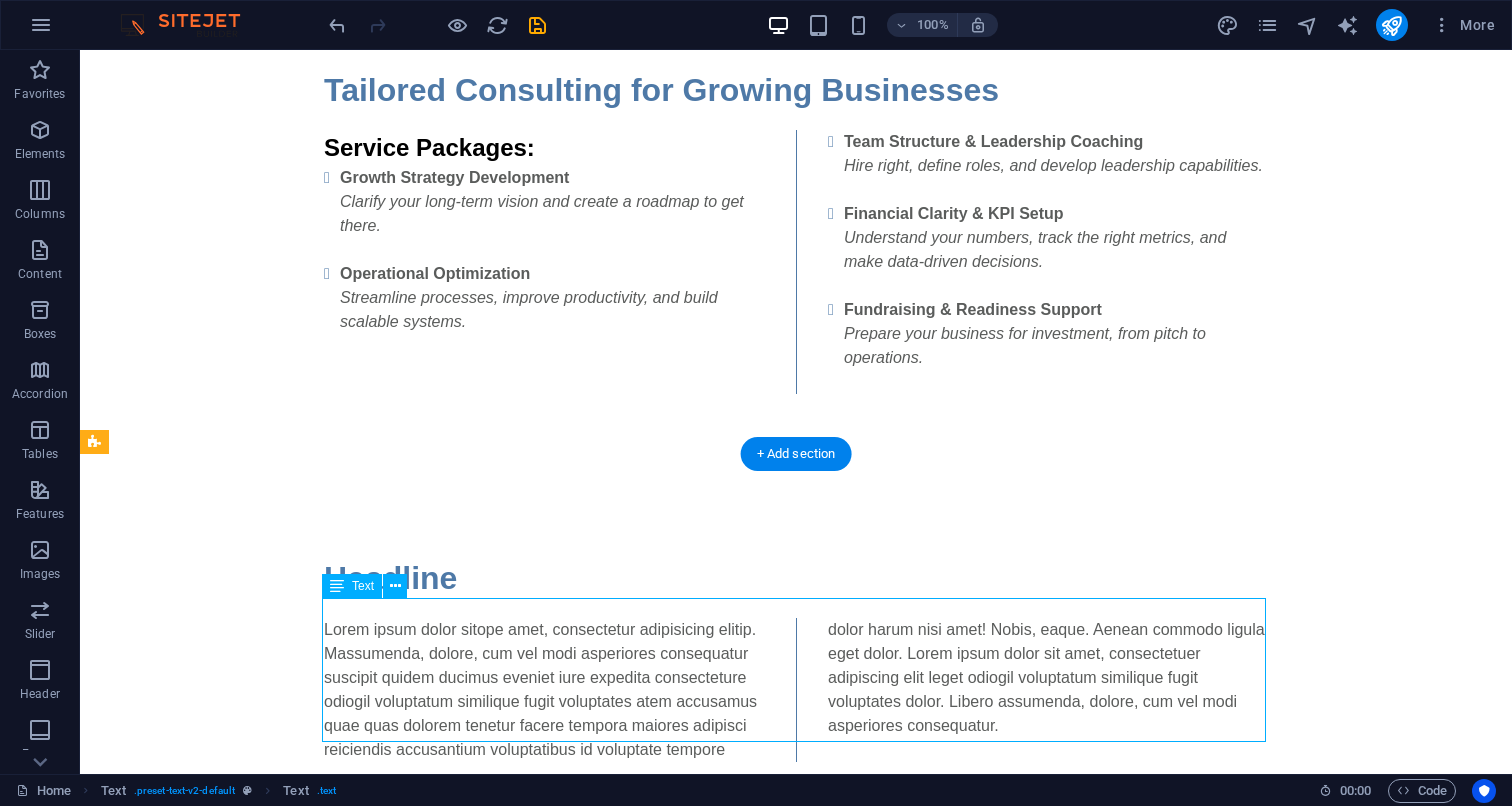 click on "Lorem ipsum dolor sitope amet, consectetur adipisicing elitip. Massumenda, dolore, cum vel modi asperiores consequatur suscipit quidem ducimus eveniet iure expedita consecteture odiogil voluptatum similique fugit voluptates atem accusamus quae quas dolorem tenetur facere tempora maiores adipisci reiciendis accusantium voluptatibus id voluptate tempore dolor harum nisi amet! Nobis, eaque. Aenean commodo ligula eget dolor. Lorem ipsum dolor sit amet, consectetuer adipiscing elit leget odiogil voluptatum similique fugit voluptates dolor. Libero assumenda, dolore, cum vel modi asperiores consequatur." at bounding box center (796, 690) 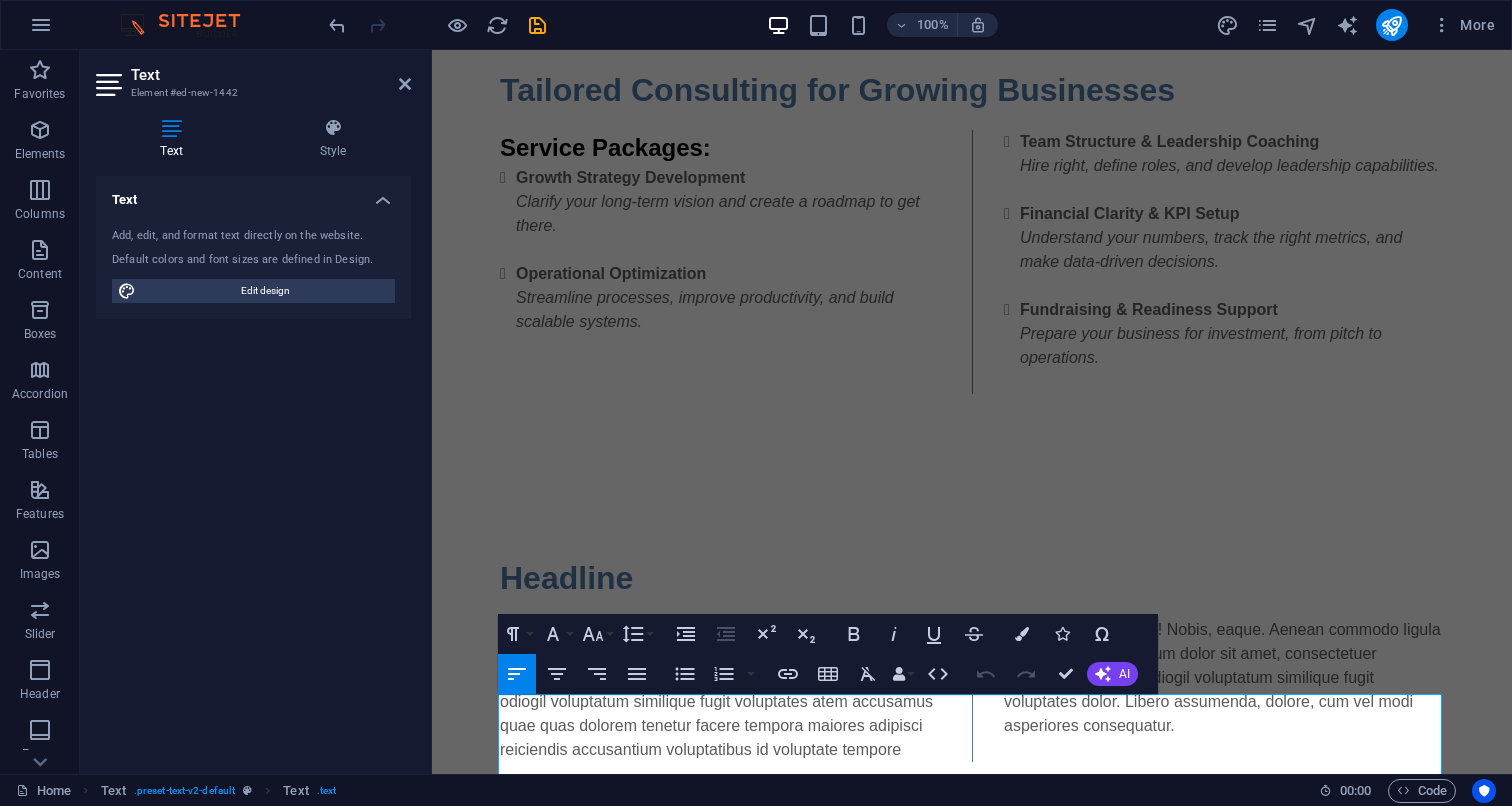 scroll, scrollTop: 896, scrollLeft: 0, axis: vertical 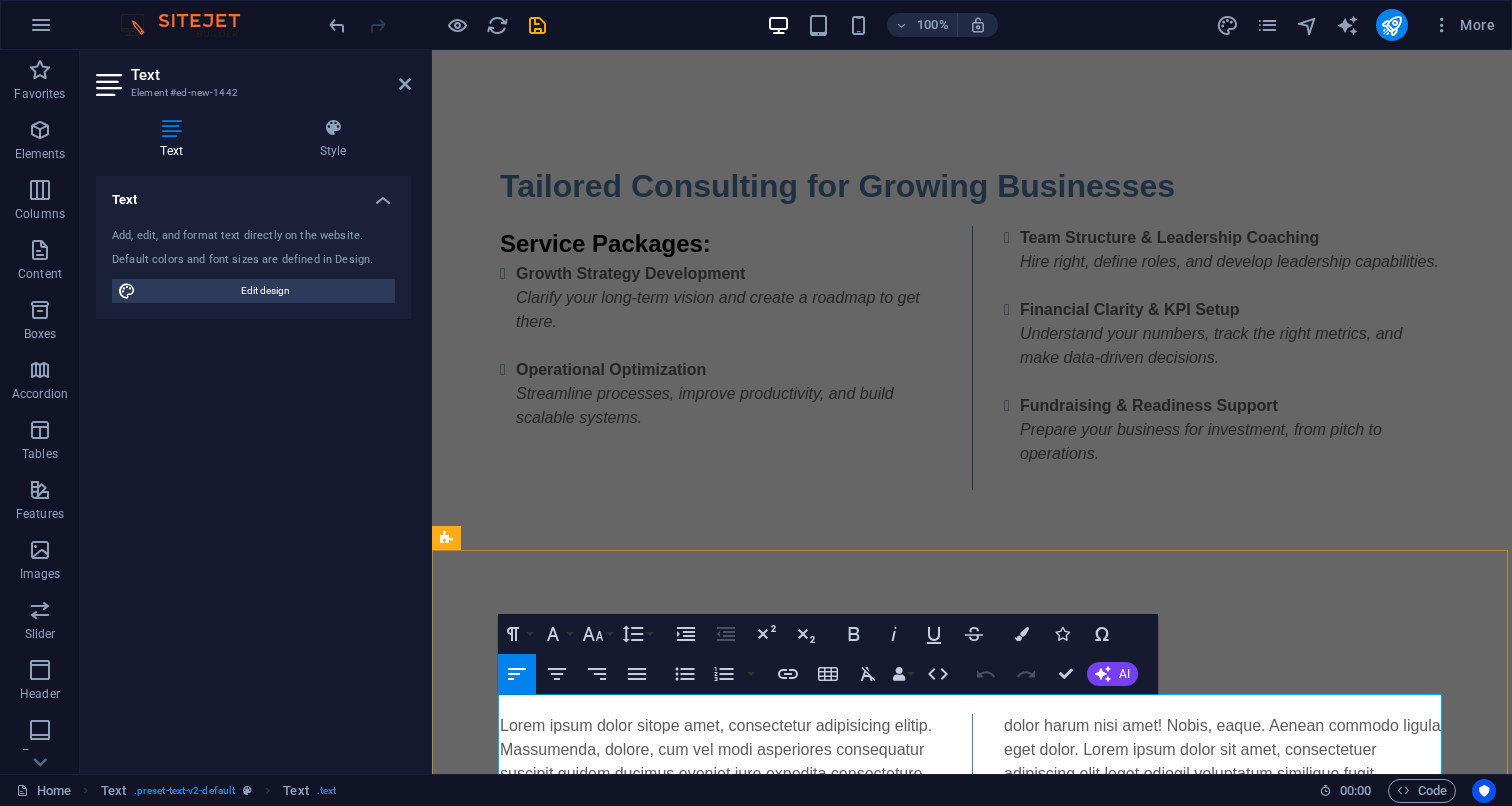click on "Lorem ipsum dolor sitope amet, consectetur adipisicing elitip. Massumenda, dolore, cum vel modi asperiores consequatur suscipit quidem ducimus eveniet iure expedita consecteture odiogil voluptatum similique fugit voluptates atem accusamus quae quas dolorem tenetur facere tempora maiores adipisci reiciendis accusantium voluptatibus id voluptate tempore dolor harum nisi amet! Nobis, eaque. Aenean commodo ligula eget dolor. Lorem ipsum dolor sit amet, consectetuer adipiscing elit leget odiogil voluptatum similique fugit voluptates dolor. Libero assumenda, dolore, cum vel modi asperiores consequatur." at bounding box center [972, 786] 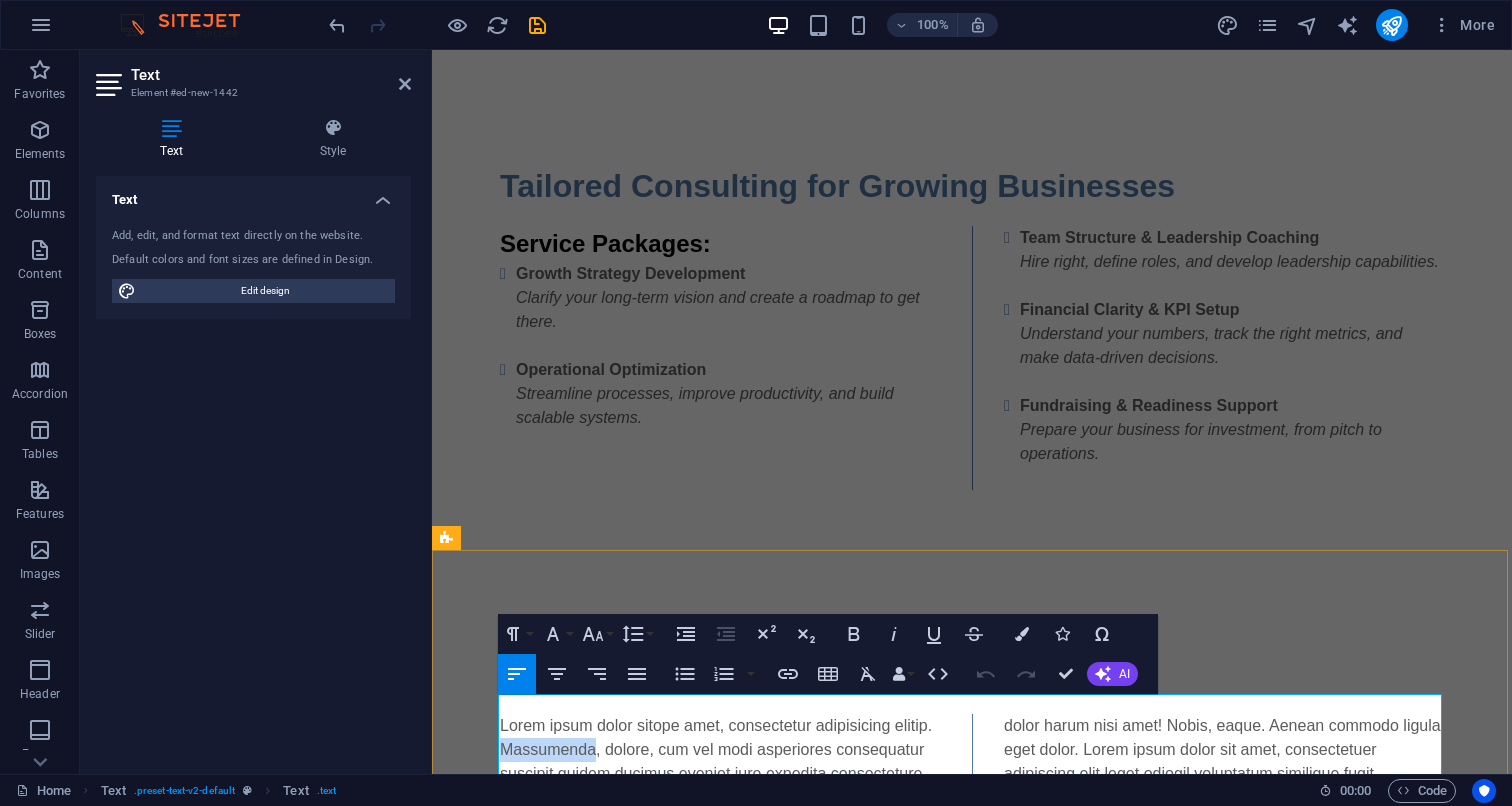 click on "Lorem ipsum dolor sitope amet, consectetur adipisicing elitip. Massumenda, dolore, cum vel modi asperiores consequatur suscipit quidem ducimus eveniet iure expedita consecteture odiogil voluptatum similique fugit voluptates atem accusamus quae quas dolorem tenetur facere tempora maiores adipisci reiciendis accusantium voluptatibus id voluptate tempore dolor harum nisi amet! Nobis, eaque. Aenean commodo ligula eget dolor. Lorem ipsum dolor sit amet, consectetuer adipiscing elit leget odiogil voluptatum similique fugit voluptates dolor. Libero assumenda, dolore, cum vel modi asperiores consequatur." at bounding box center (972, 786) 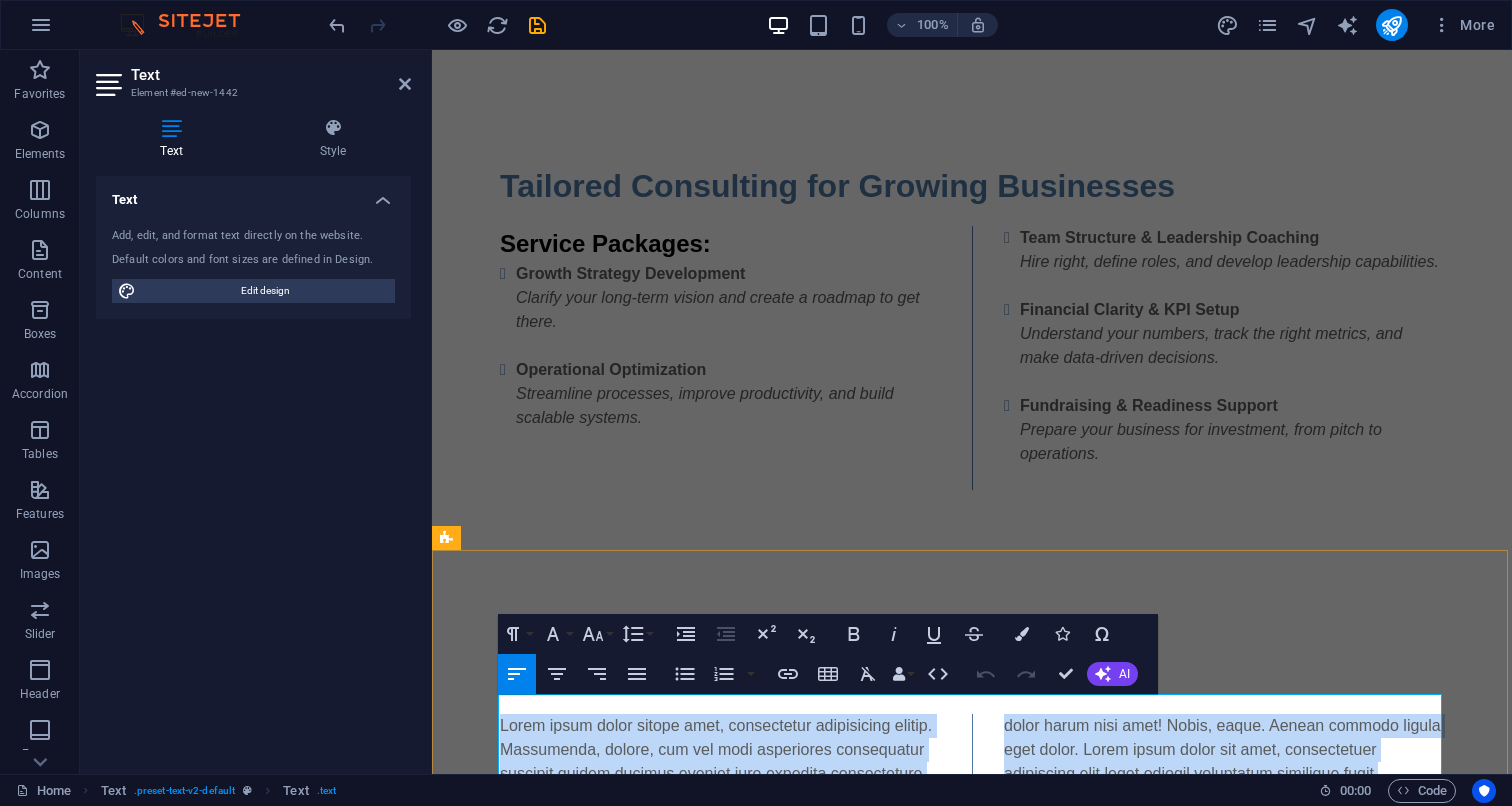 click on "Lorem ipsum dolor sitope amet, consectetur adipisicing elitip. Massumenda, dolore, cum vel modi asperiores consequatur suscipit quidem ducimus eveniet iure expedita consecteture odiogil voluptatum similique fugit voluptates atem accusamus quae quas dolorem tenetur facere tempora maiores adipisci reiciendis accusantium voluptatibus id voluptate tempore dolor harum nisi amet! Nobis, eaque. Aenean commodo ligula eget dolor. Lorem ipsum dolor sit amet, consectetuer adipiscing elit leget odiogil voluptatum similique fugit voluptates dolor. Libero assumenda, dolore, cum vel modi asperiores consequatur." at bounding box center (972, 786) 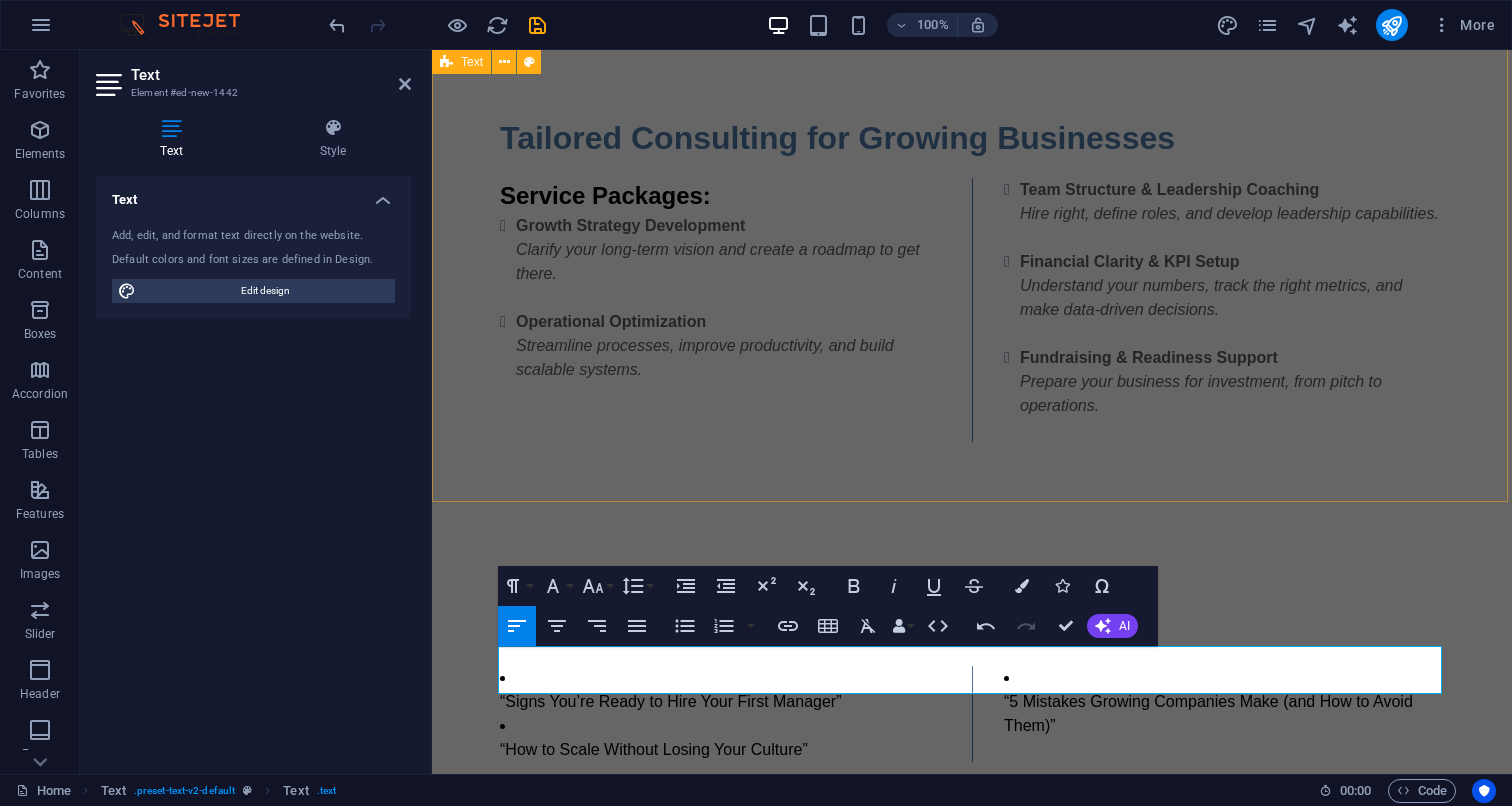 scroll, scrollTop: 933, scrollLeft: 0, axis: vertical 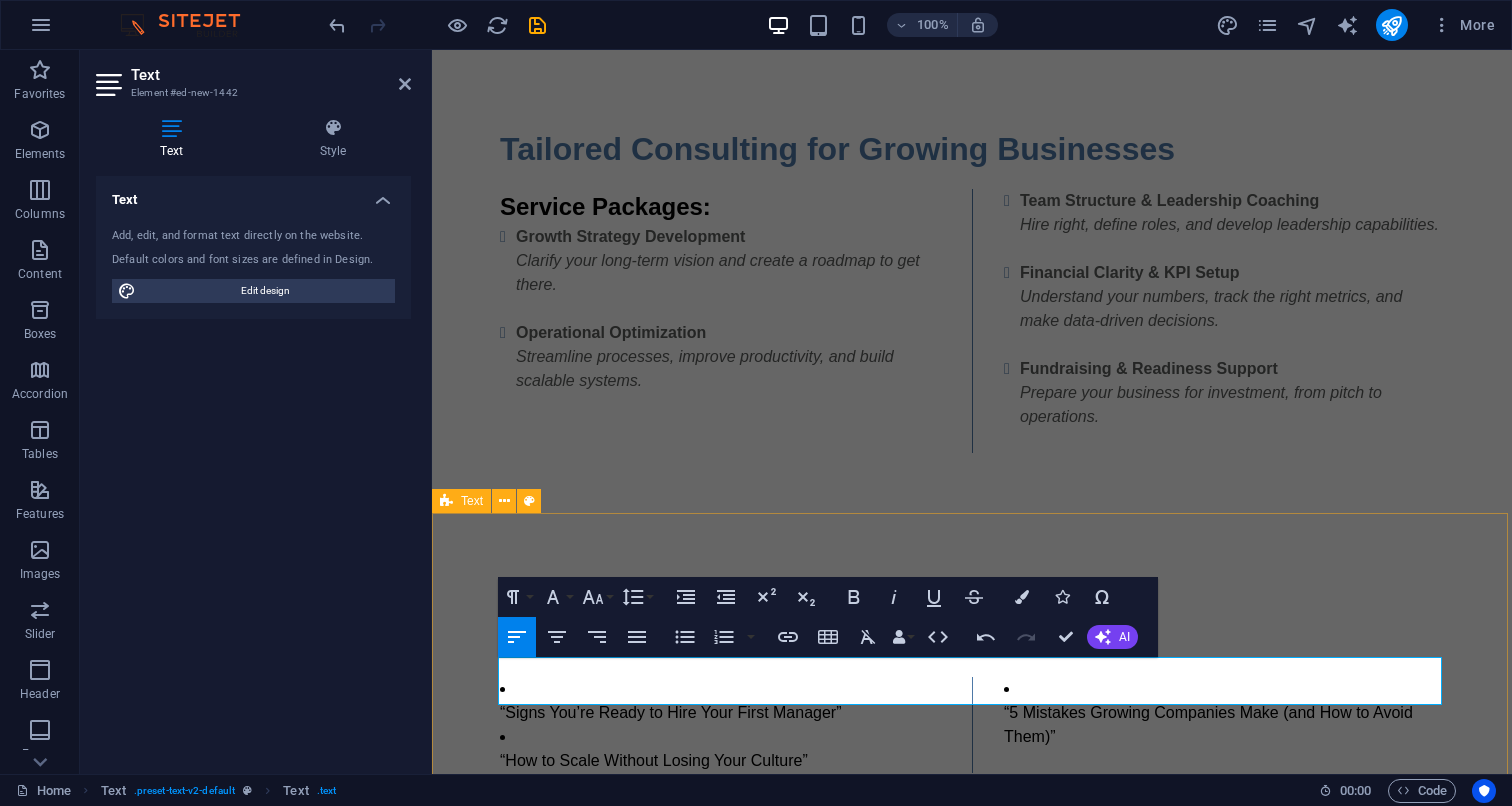 click on "Headline “Signs You’re Ready to Hire Your First Manager” “How to Scale Without Losing Your Culture” “5 Mistakes Growing Companies Make (and How to Avoid Them)”" at bounding box center [972, 693] 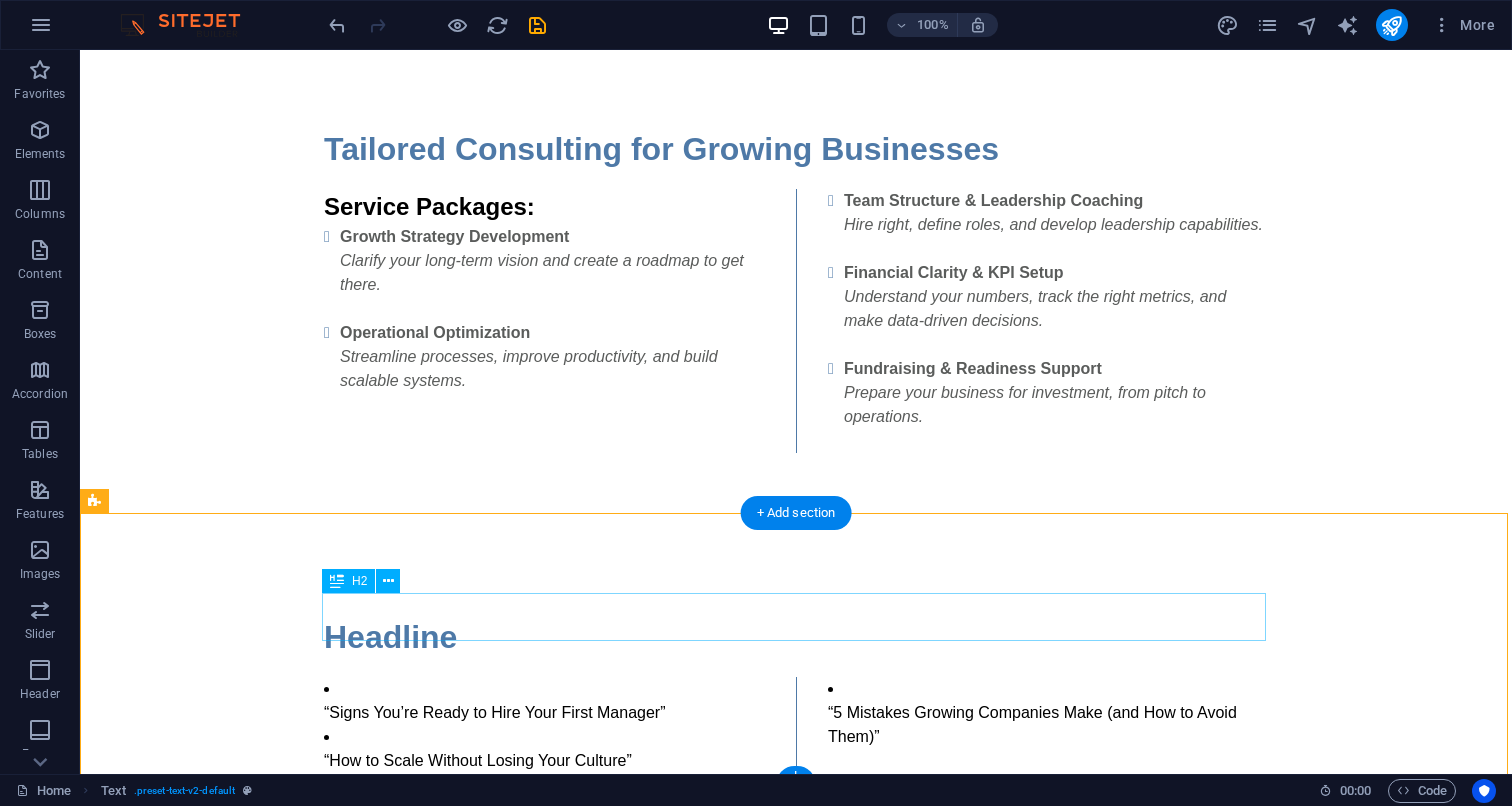 click on "Headline" at bounding box center [796, 637] 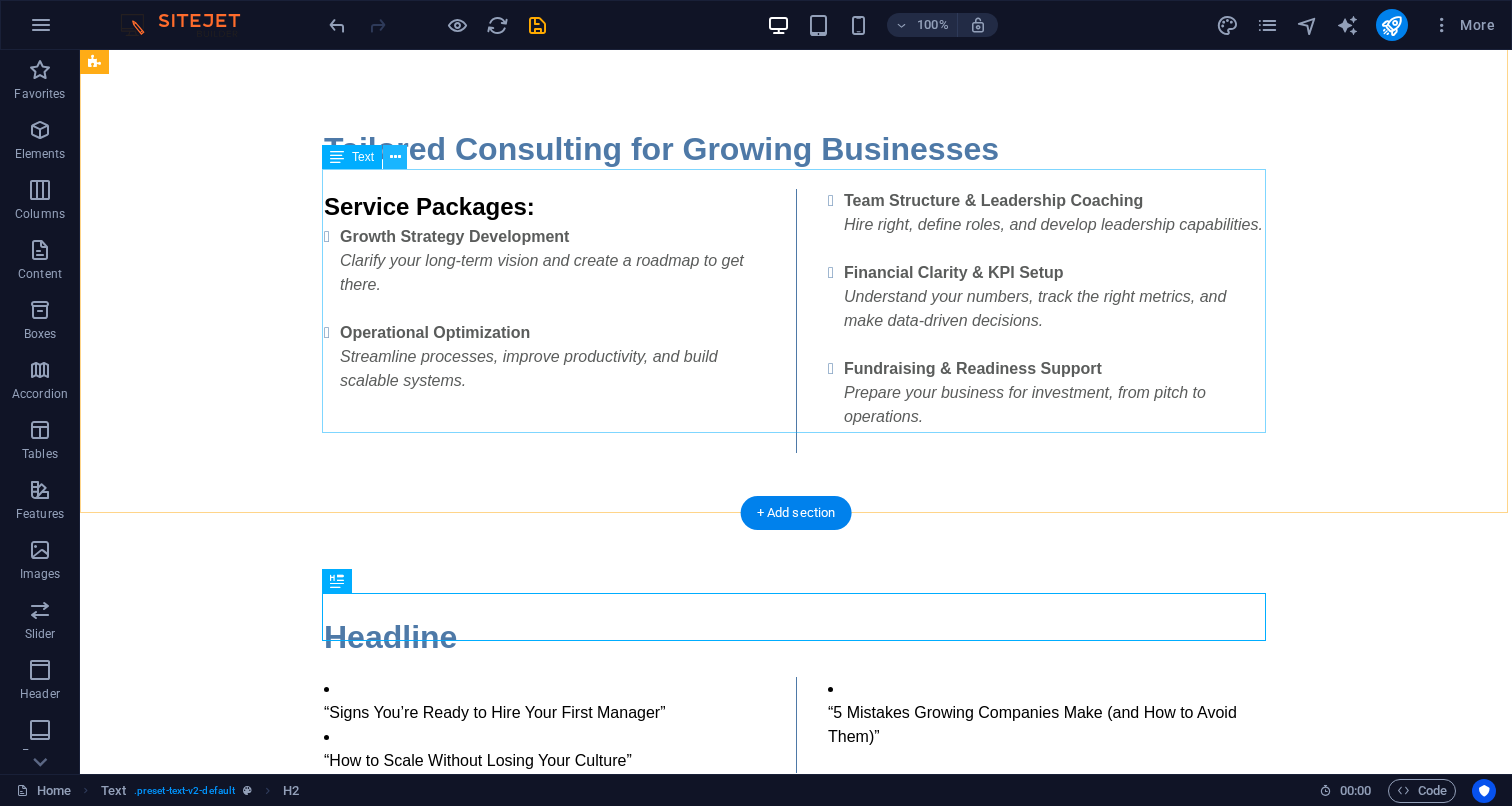click at bounding box center [395, 157] 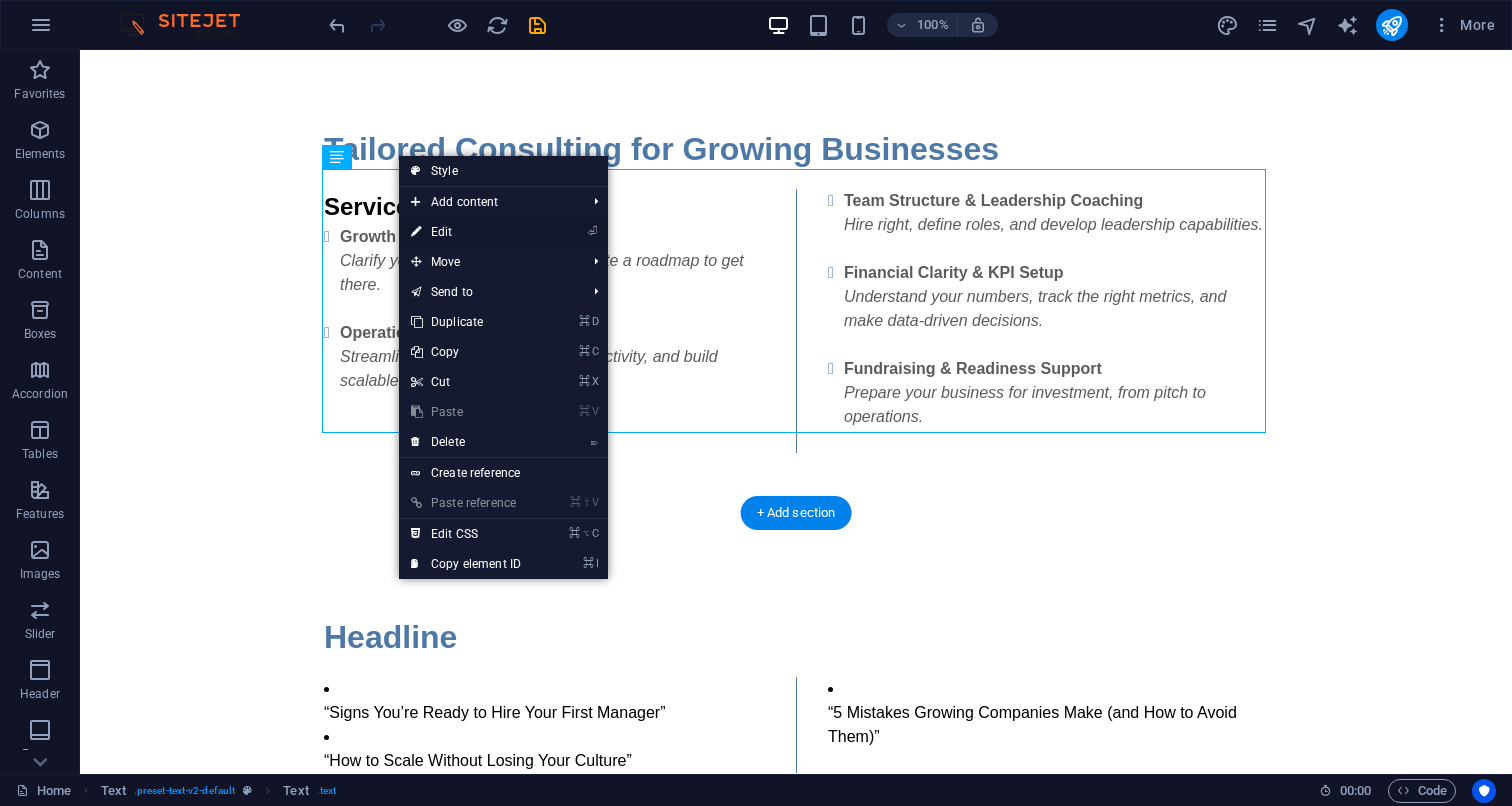click on "⏎  Edit" at bounding box center [466, 232] 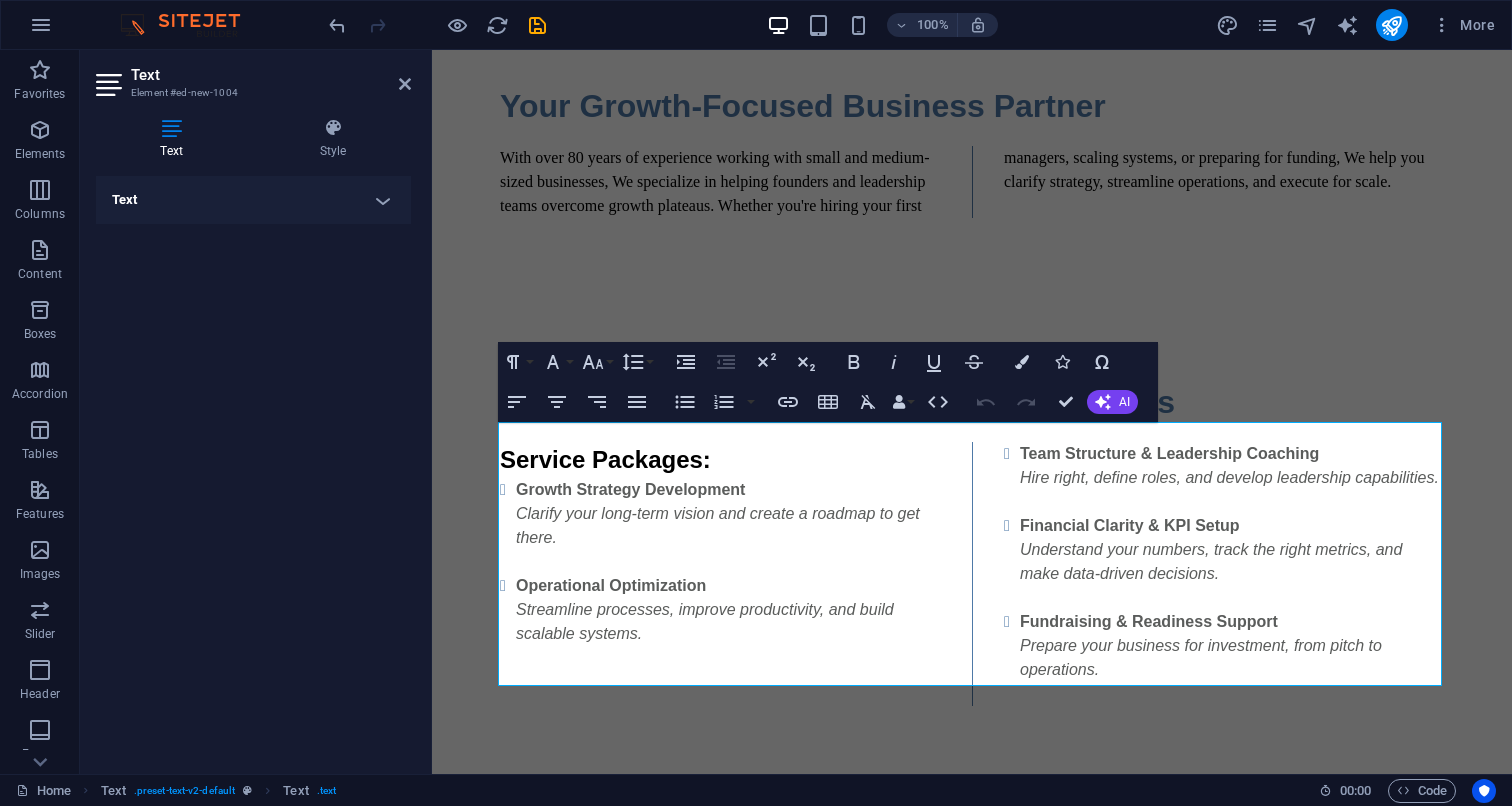 click on "Text" at bounding box center (253, 200) 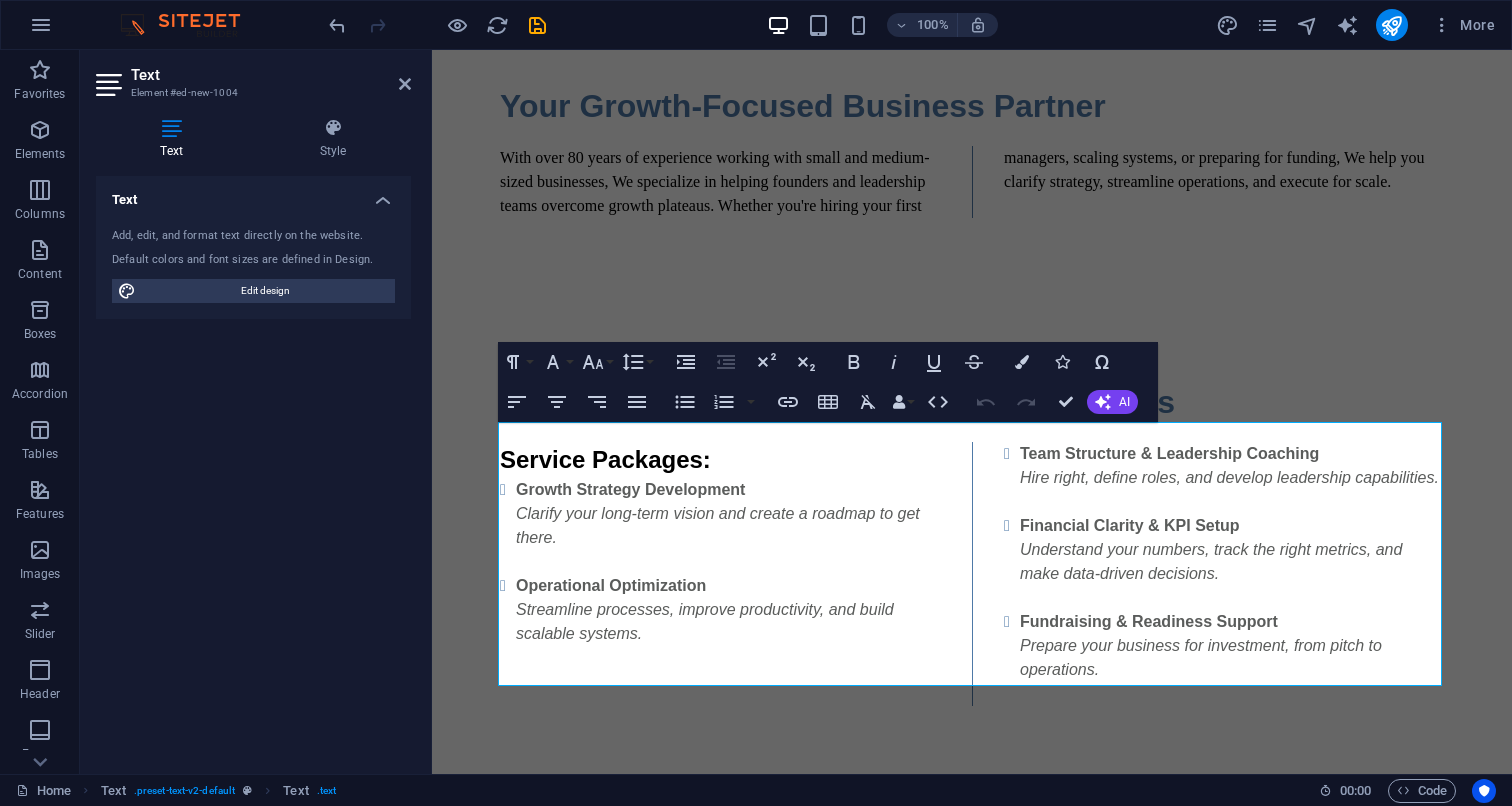 click on "Text" at bounding box center (253, 194) 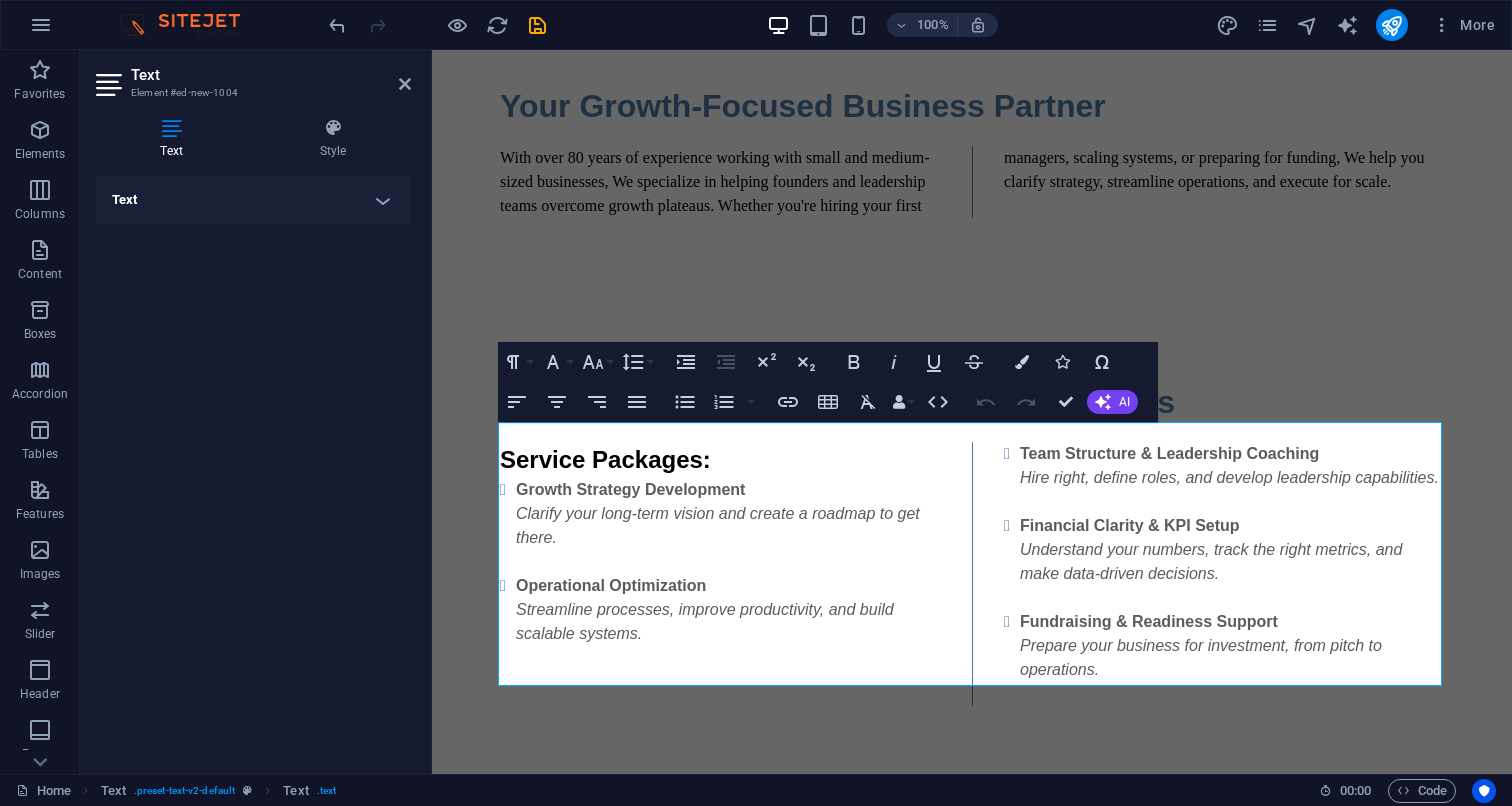 click on "Text" at bounding box center [253, 200] 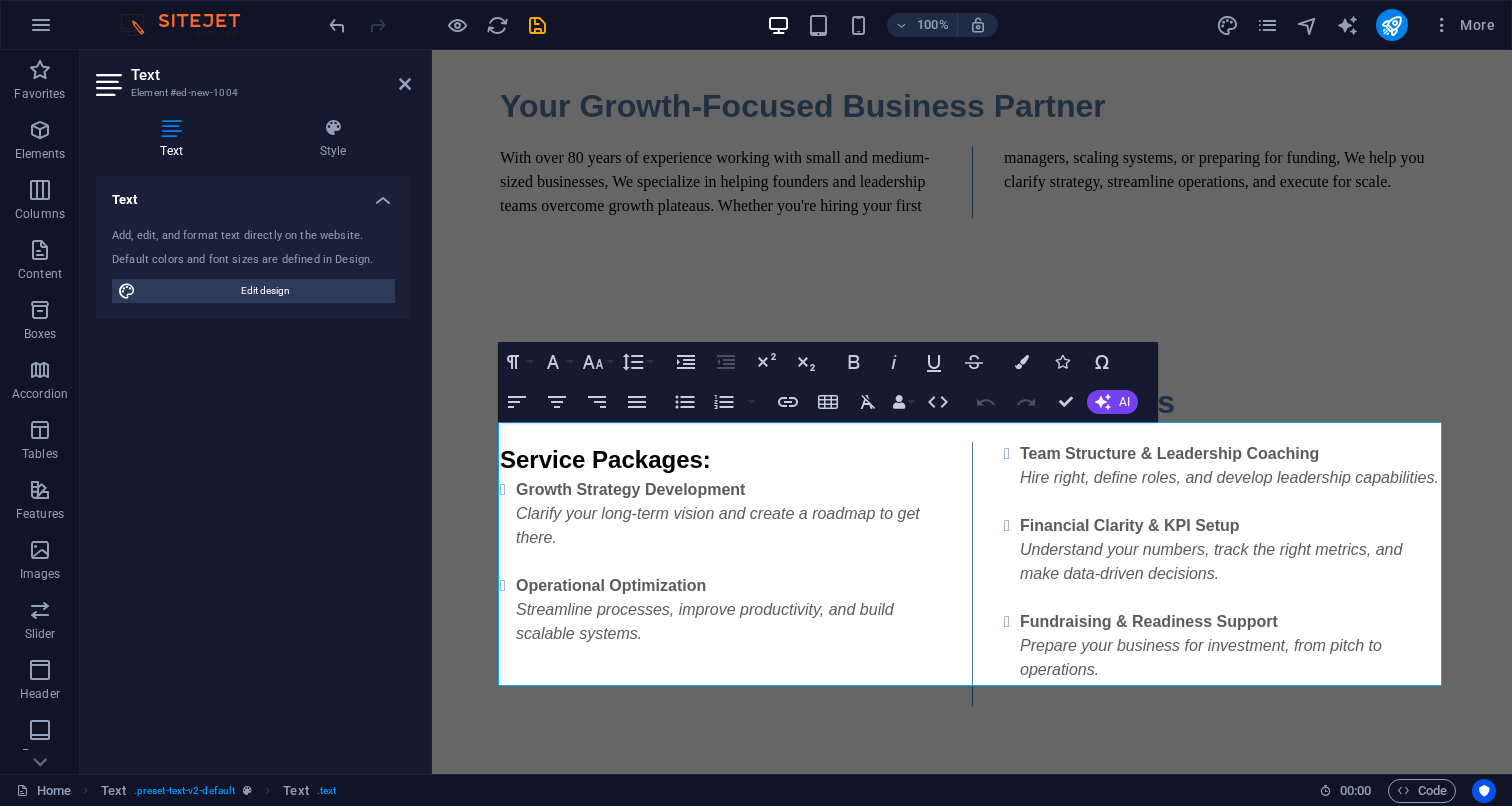 click on "Text" at bounding box center (253, 194) 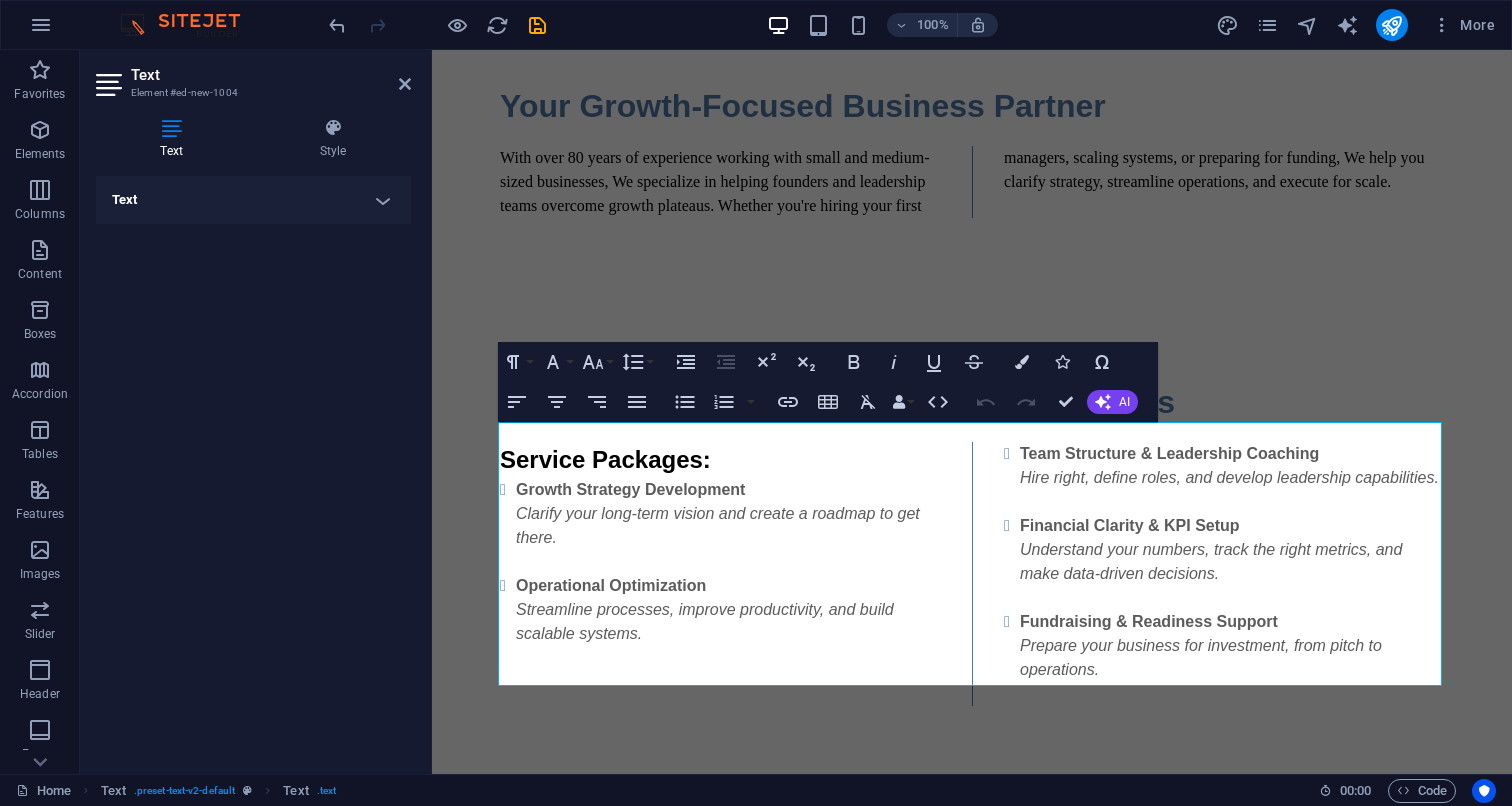 click at bounding box center [111, 85] 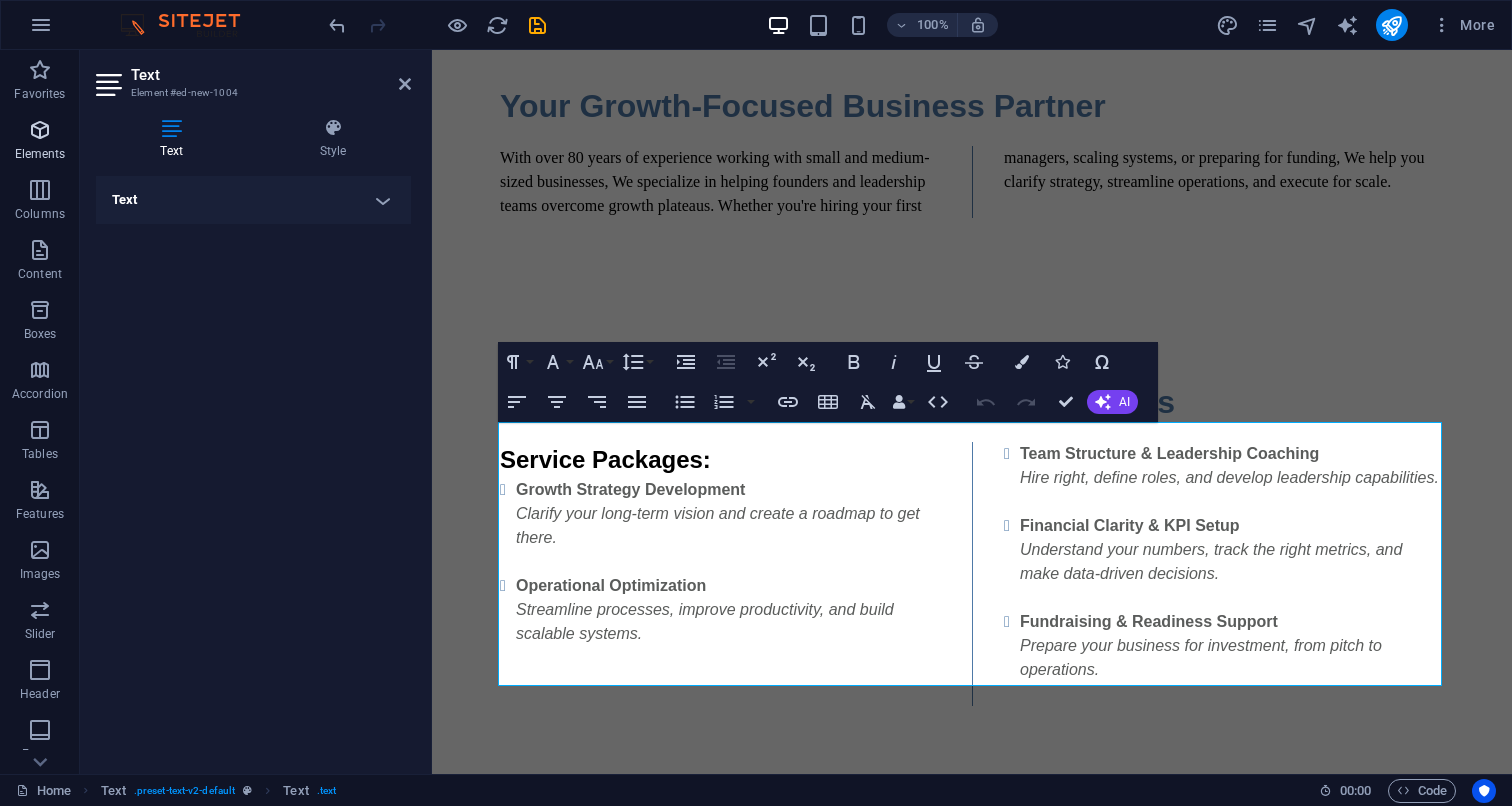 click at bounding box center [40, 130] 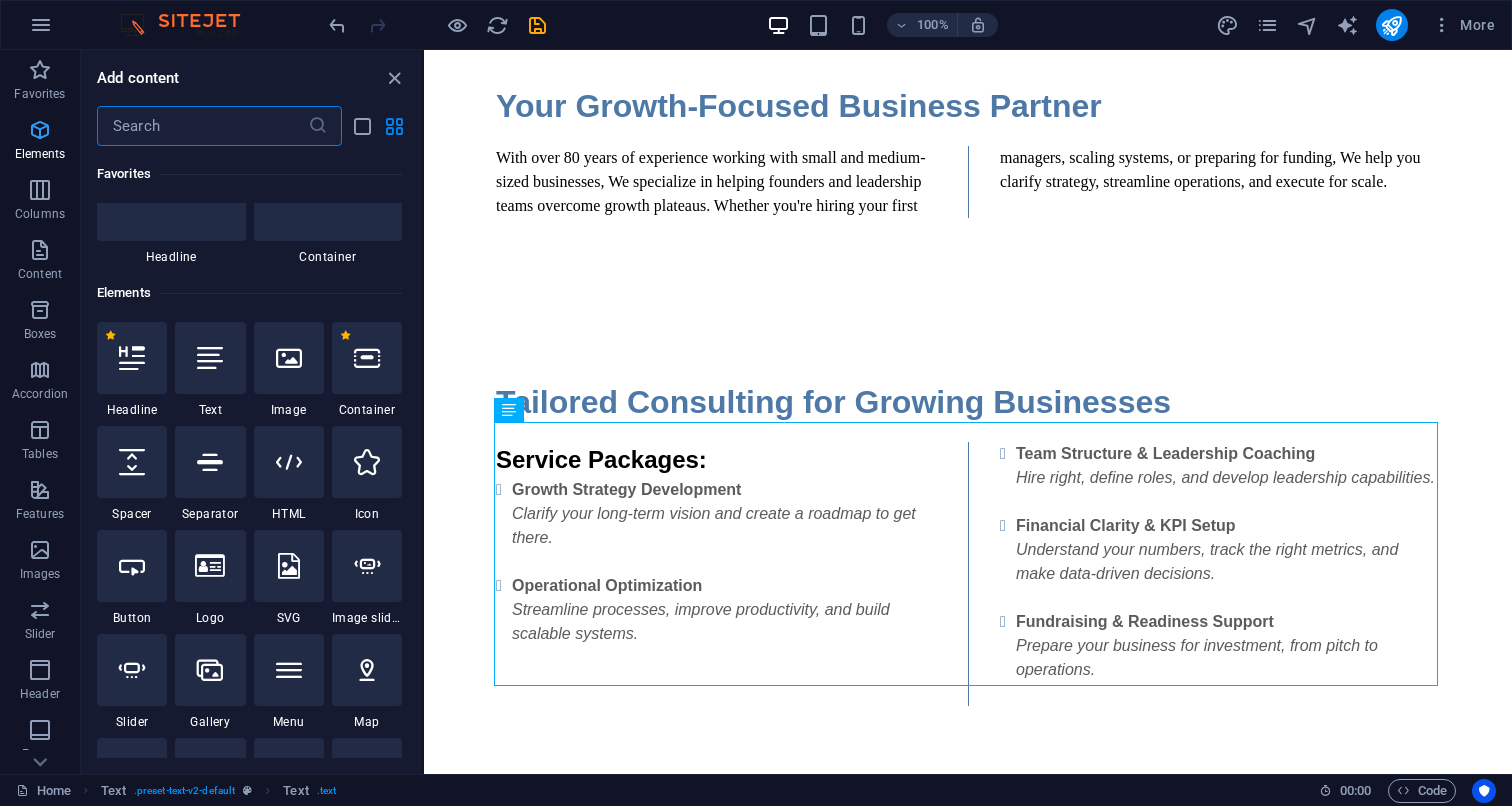 scroll, scrollTop: 213, scrollLeft: 0, axis: vertical 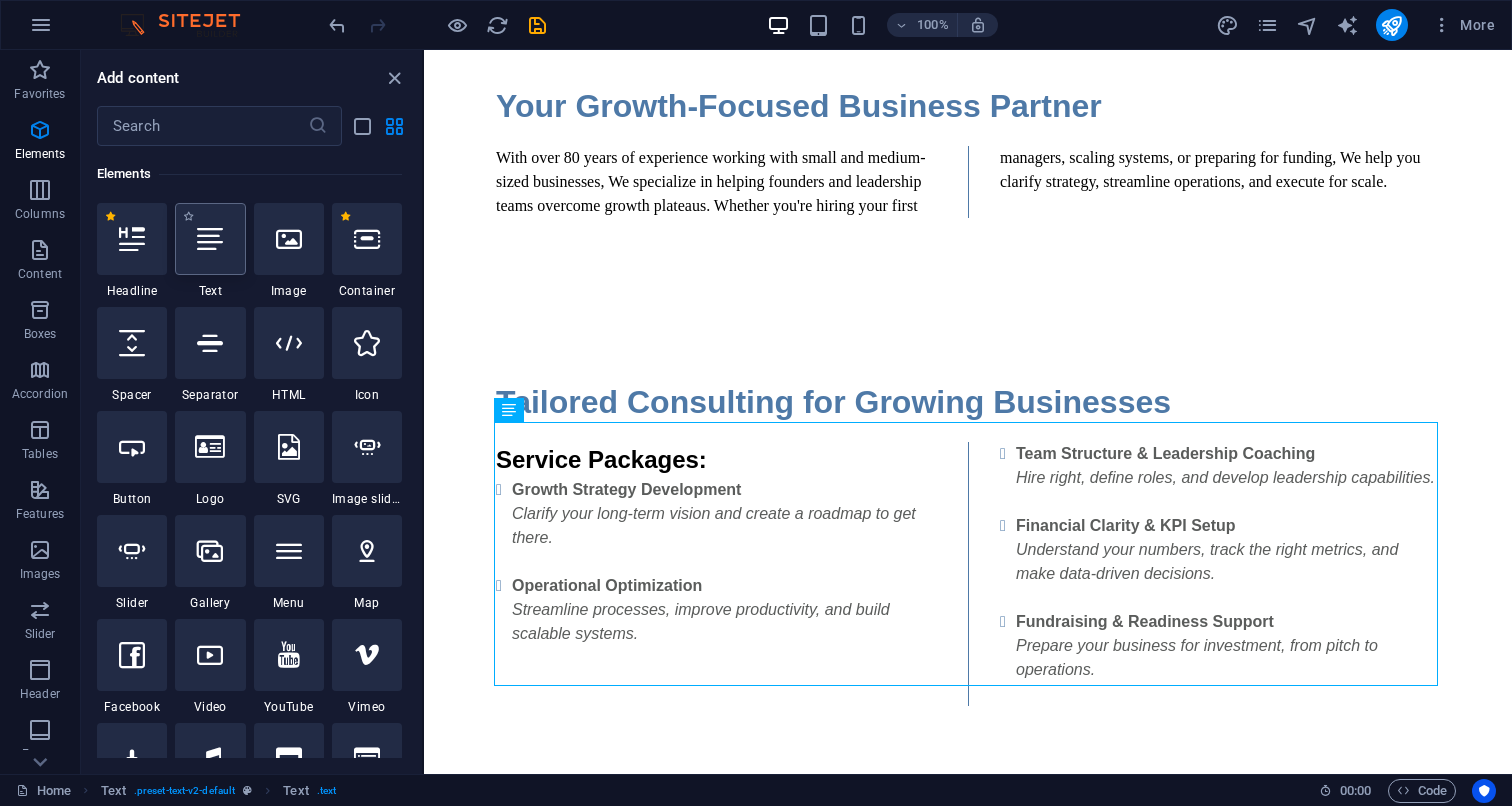 click at bounding box center [210, 239] 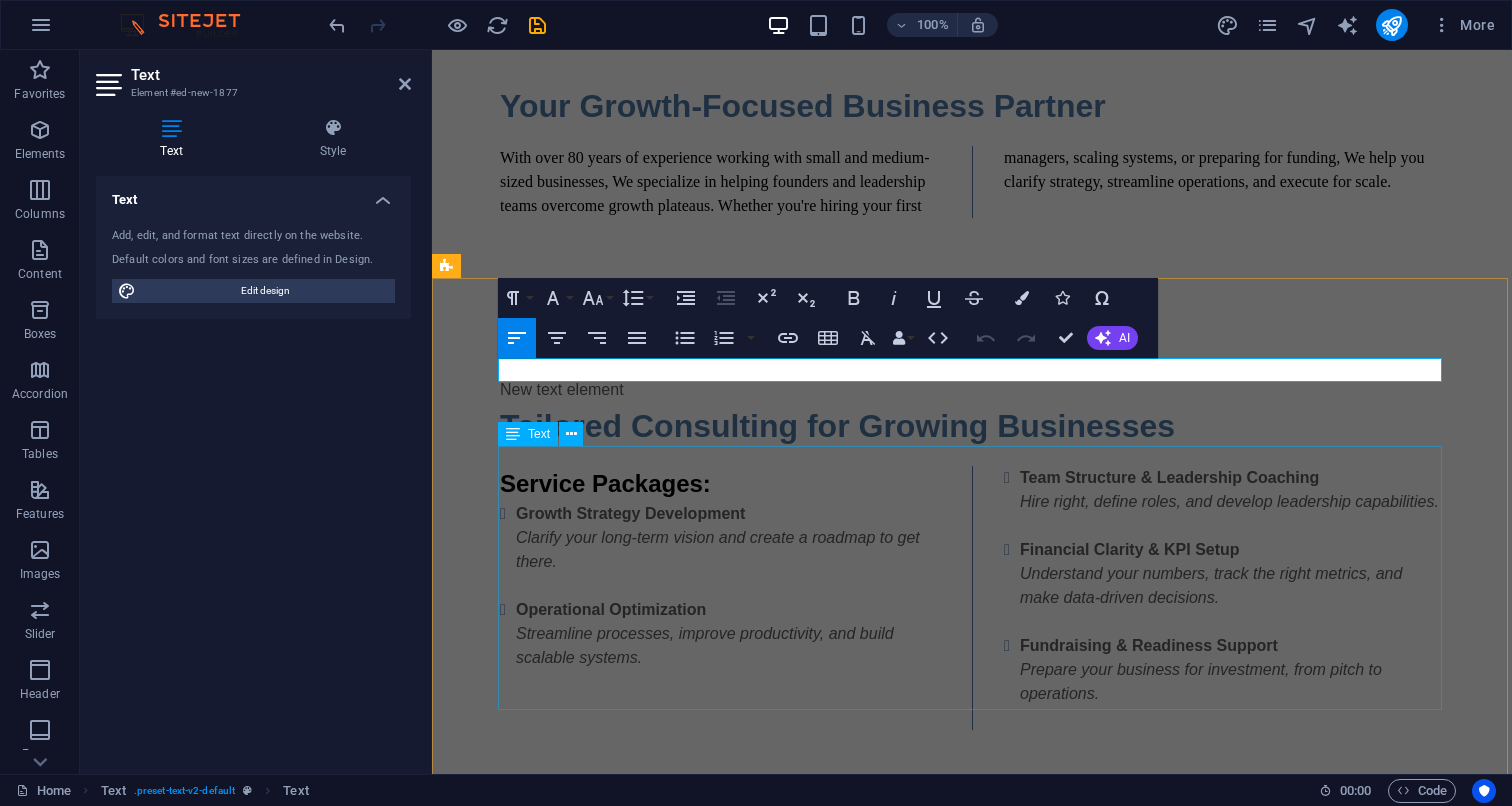 click on "Service Packages: Growth Strategy Development Clarify your long-term vision and create a roadmap to get there. Operational Optimization Streamline processes, improve productivity, and build scalable systems. Team Structure & Leadership Coaching Hire right, define roles, and develop leadership capabilities. Financial Clarity & KPI Setup Understand your numbers, track the right metrics, and make data-driven decisions. Fundraising & Readiness Support Prepare your business for investment, from pitch to operations." at bounding box center [972, 598] 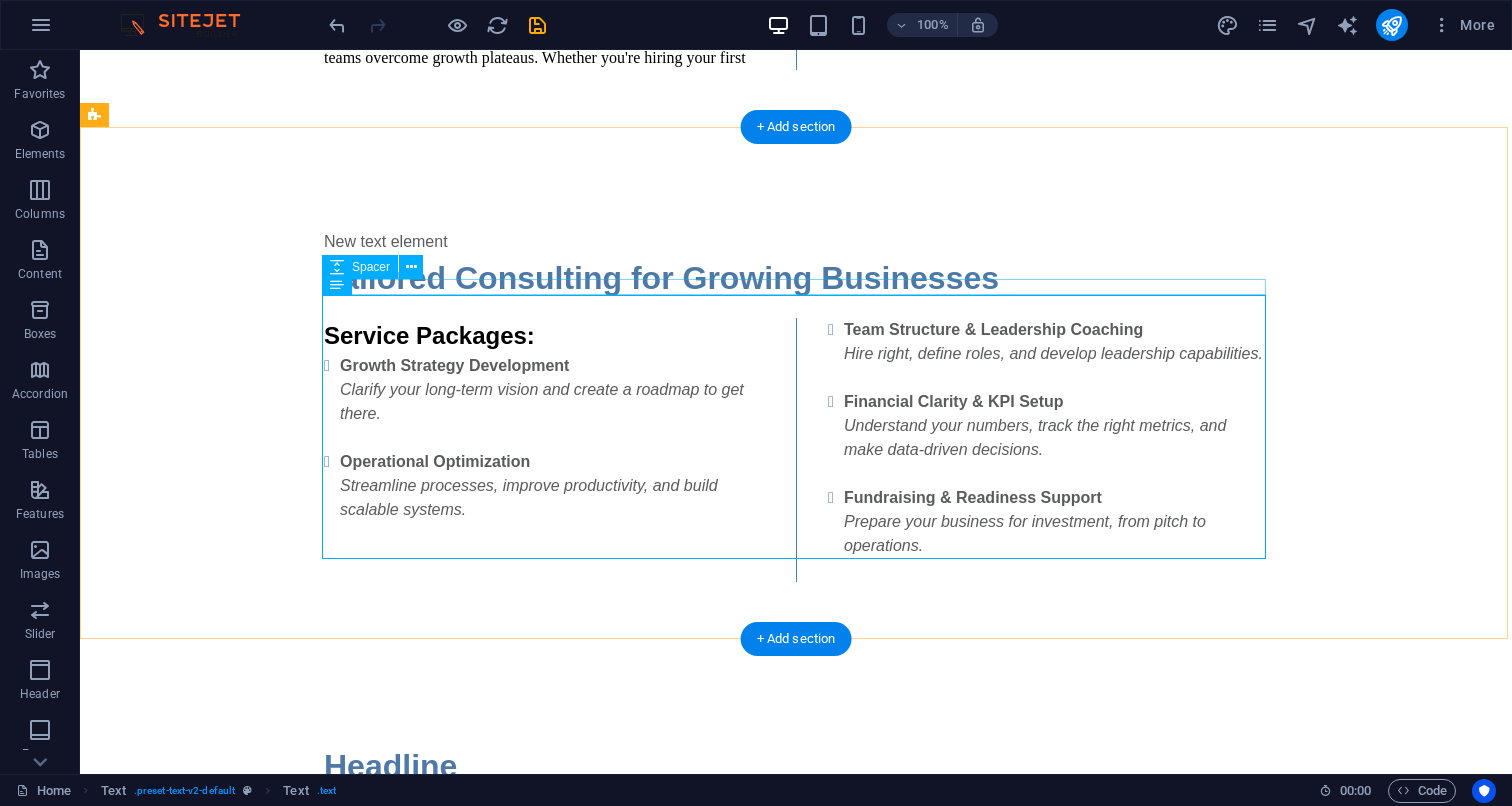 scroll, scrollTop: 831, scrollLeft: 0, axis: vertical 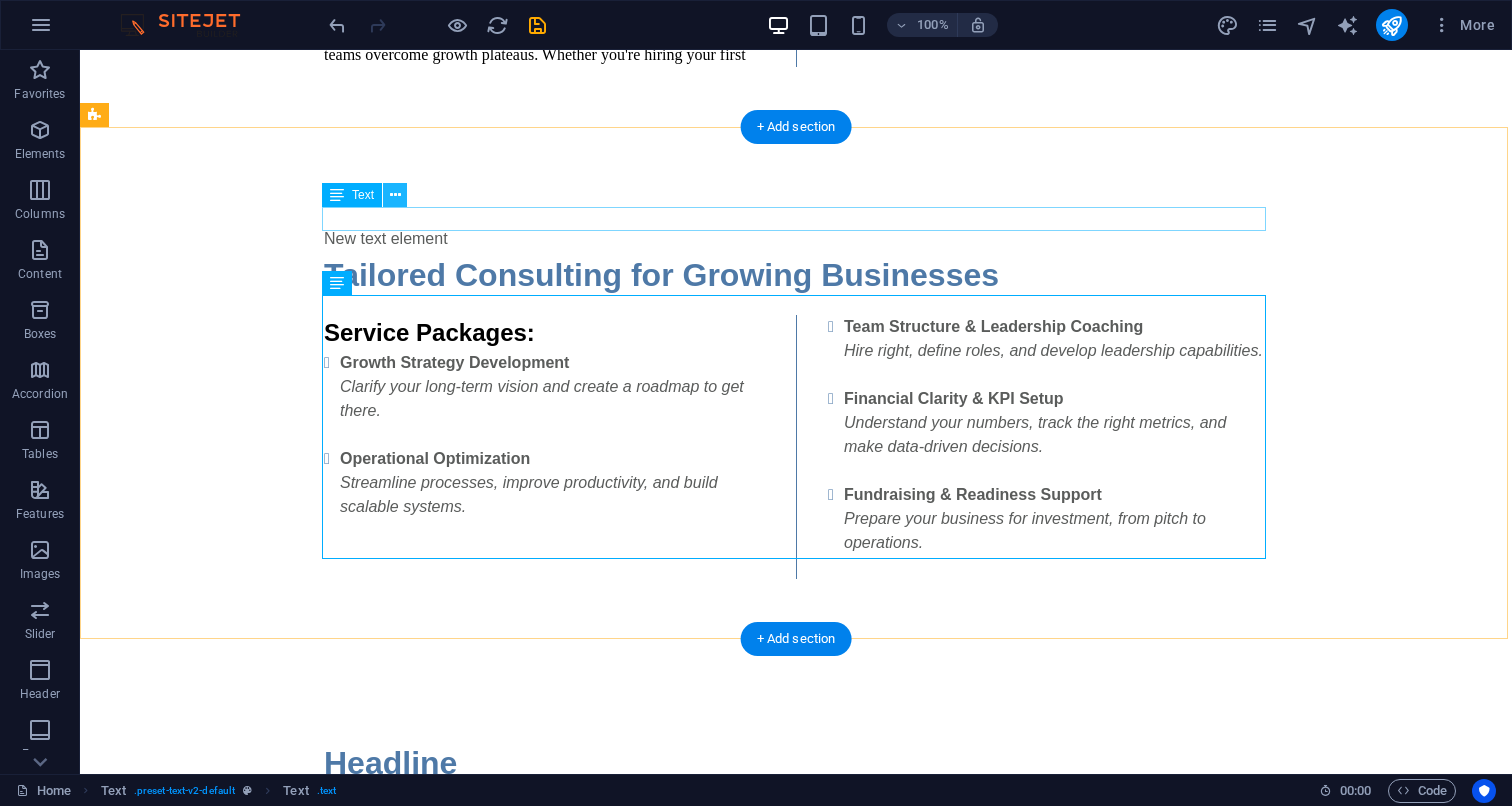 click at bounding box center (395, 195) 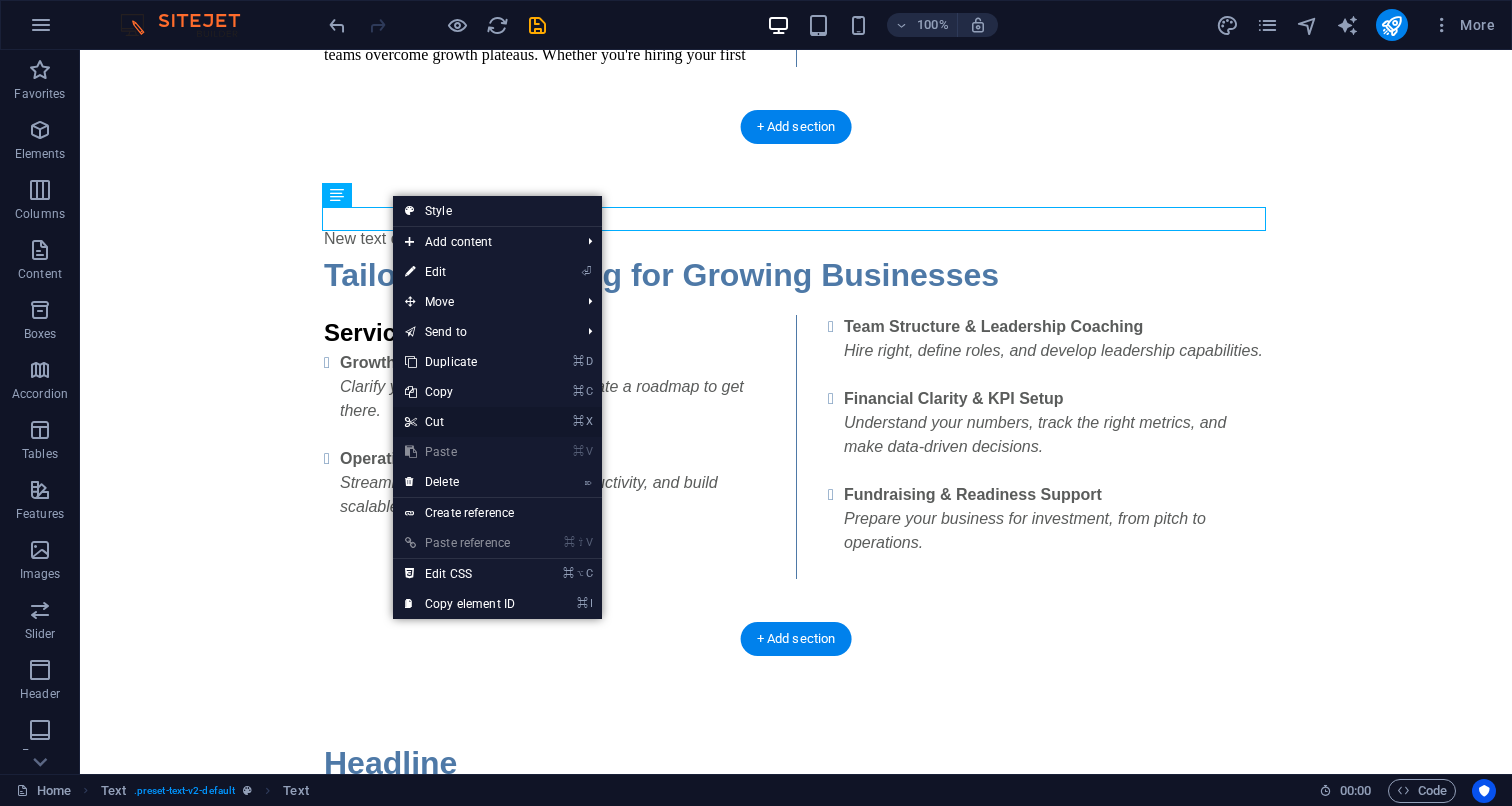 click on "⌘ X  Cut" at bounding box center (460, 422) 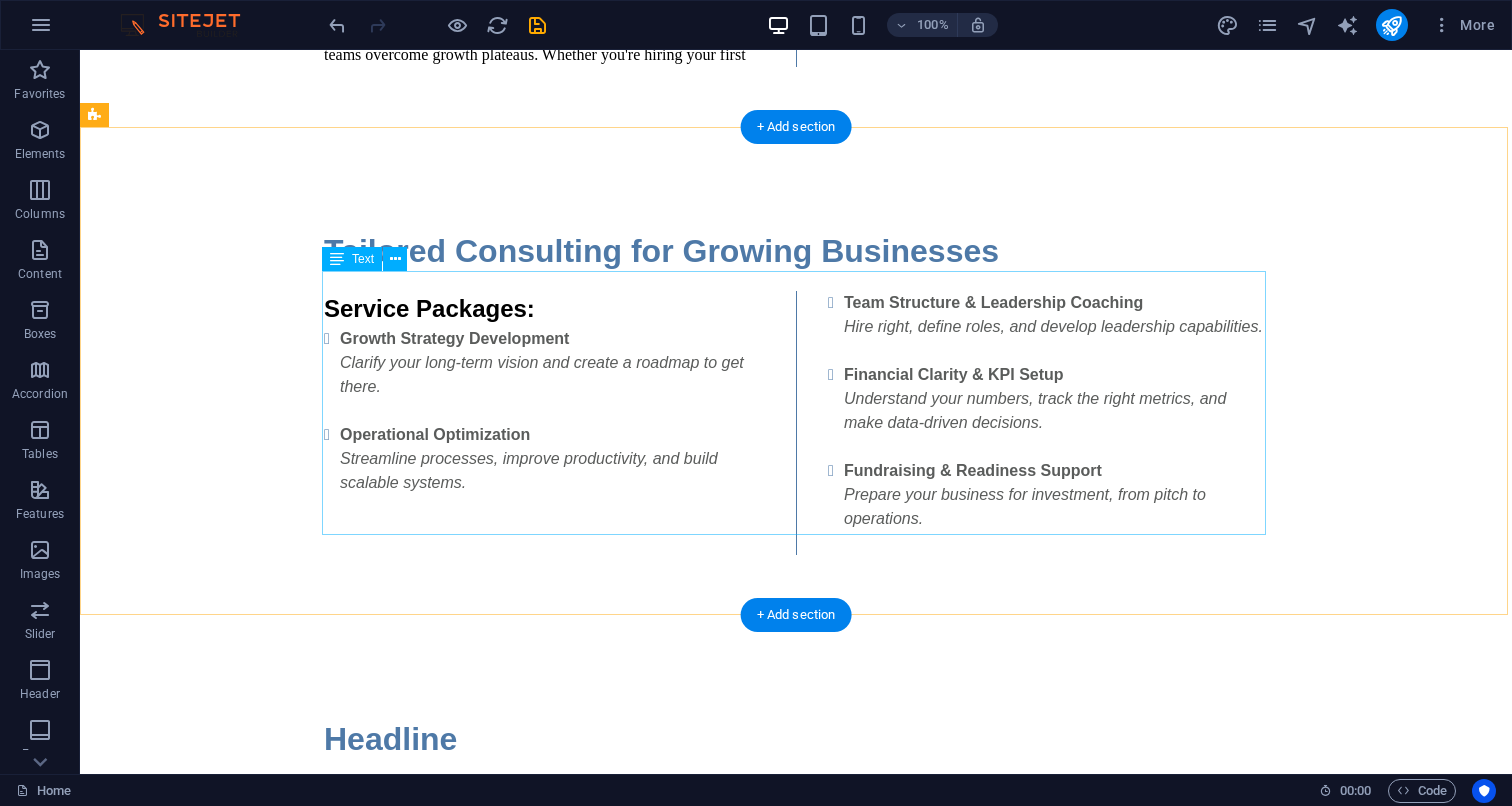 click on "Service Packages: Growth Strategy Development Clarify your long-term vision and create a roadmap to get there. Operational Optimization Streamline processes, improve productivity, and build scalable systems. Team Structure & Leadership Coaching Hire right, define roles, and develop leadership capabilities. Financial Clarity & KPI Setup Understand your numbers, track the right metrics, and make data-driven decisions. Fundraising & Readiness Support Prepare your business for investment, from pitch to operations." at bounding box center [796, 423] 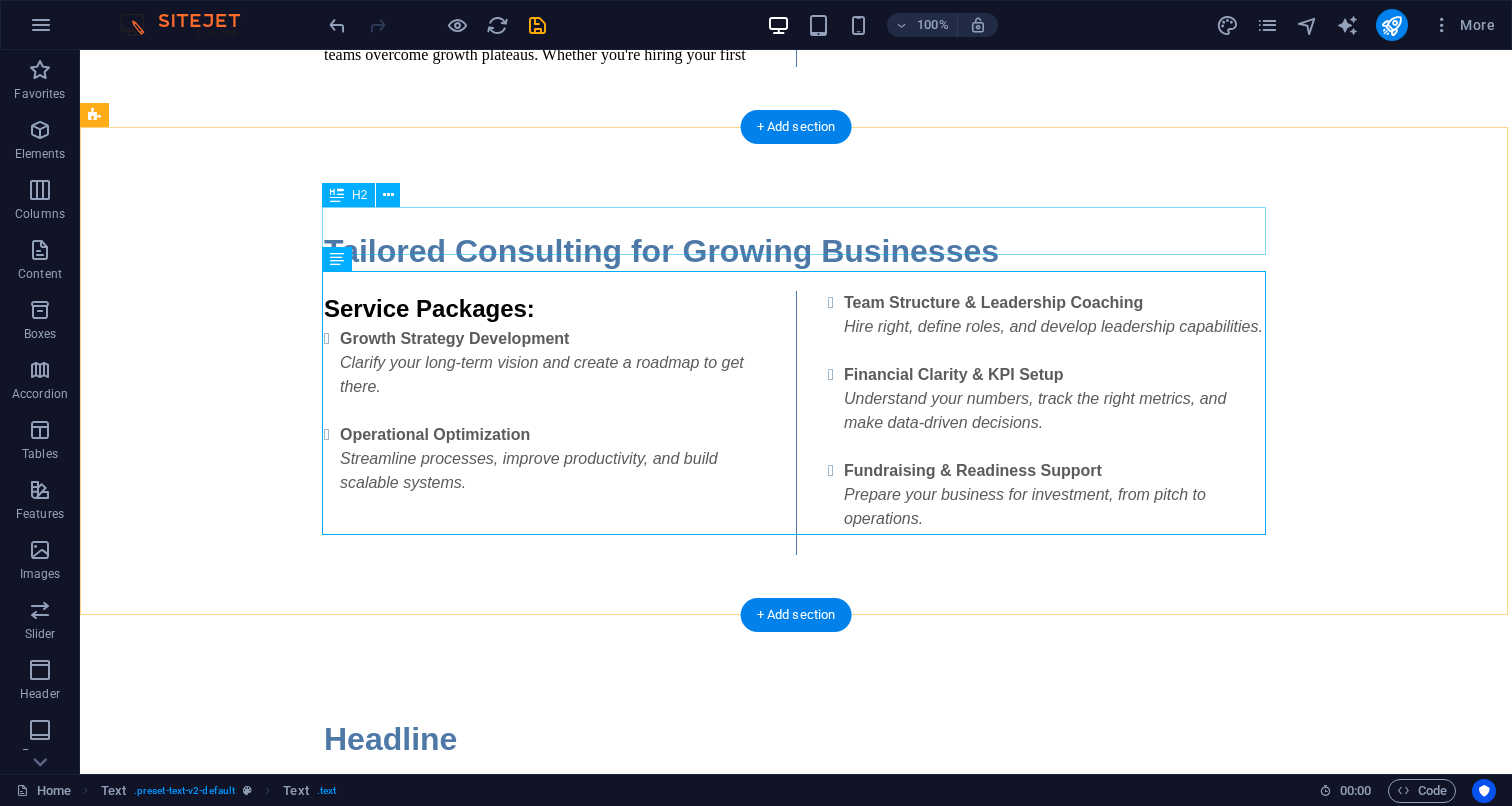 click on "Tailored Consulting for Growing Businesses" at bounding box center [796, 251] 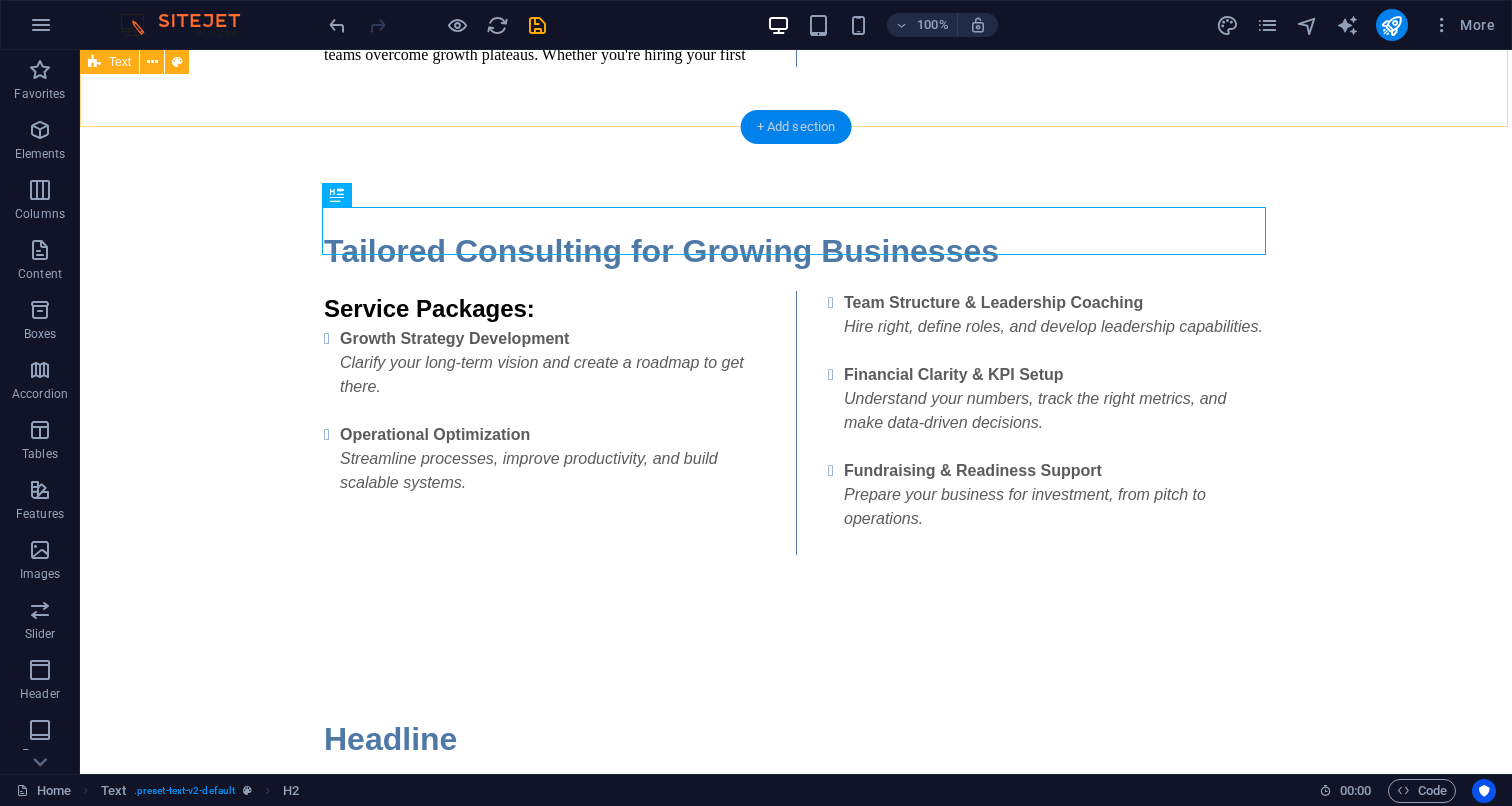 click on "+ Add section" at bounding box center [796, 127] 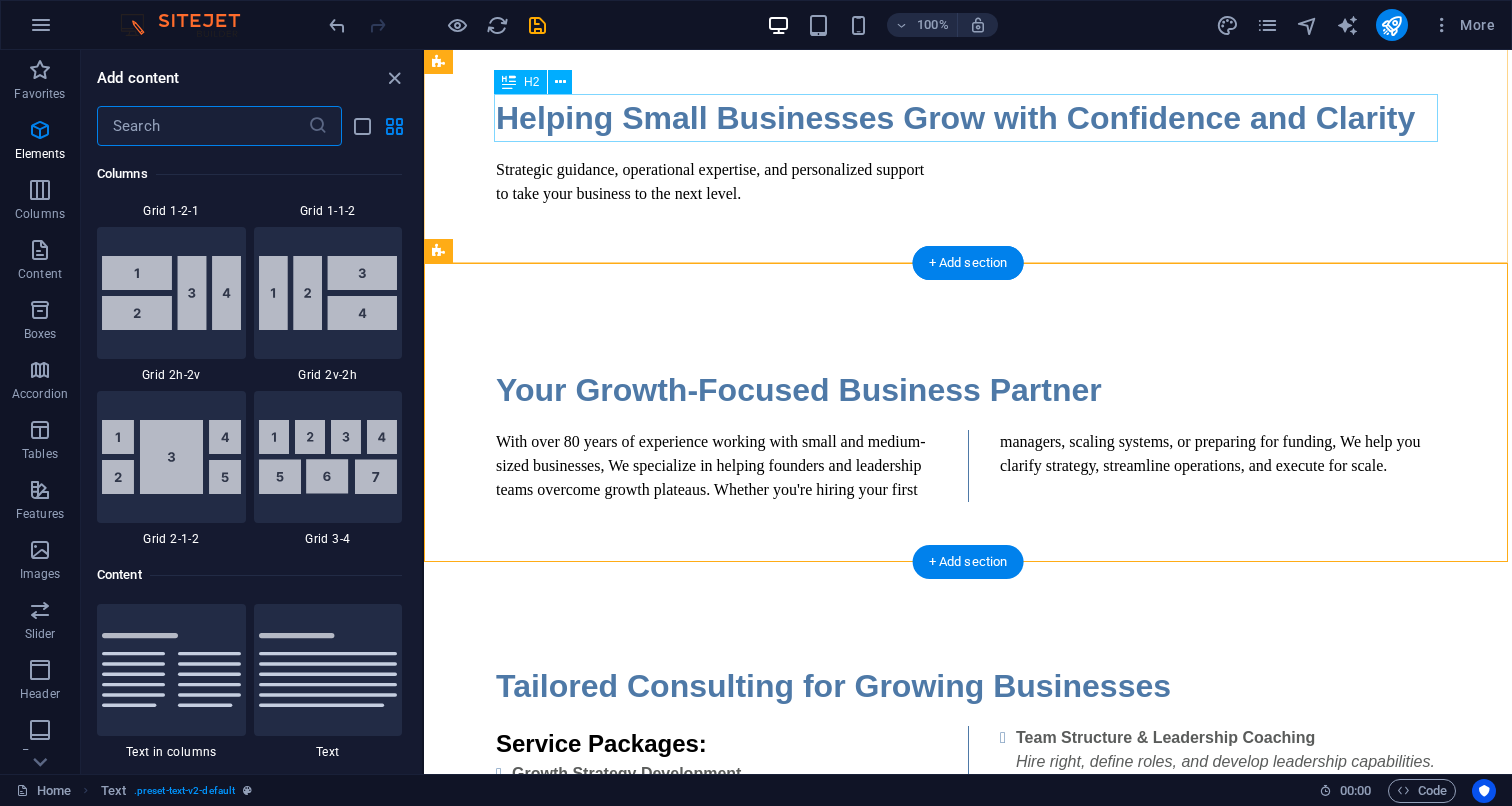 scroll, scrollTop: 3499, scrollLeft: 0, axis: vertical 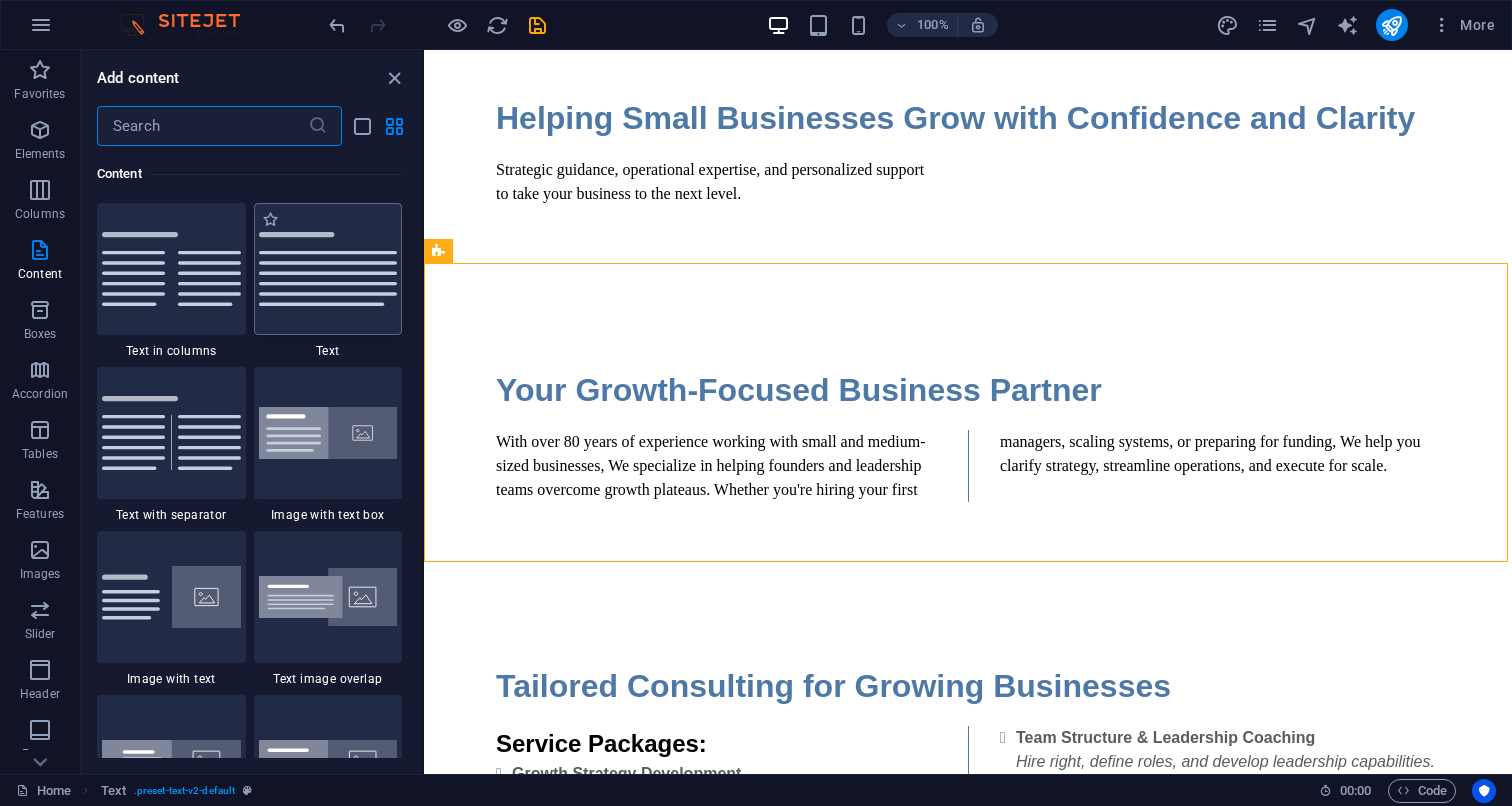 click at bounding box center [328, 269] 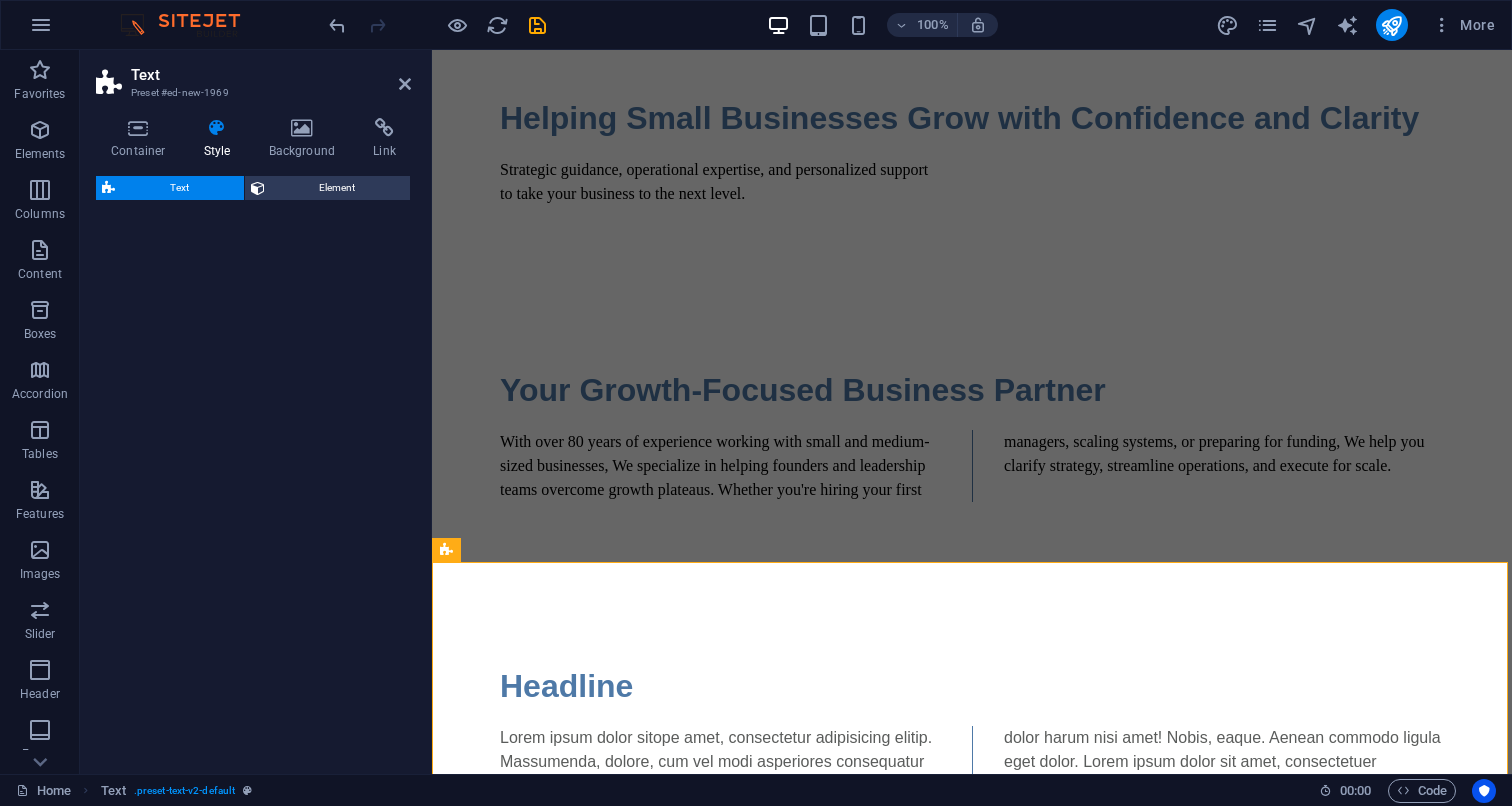 select on "rem" 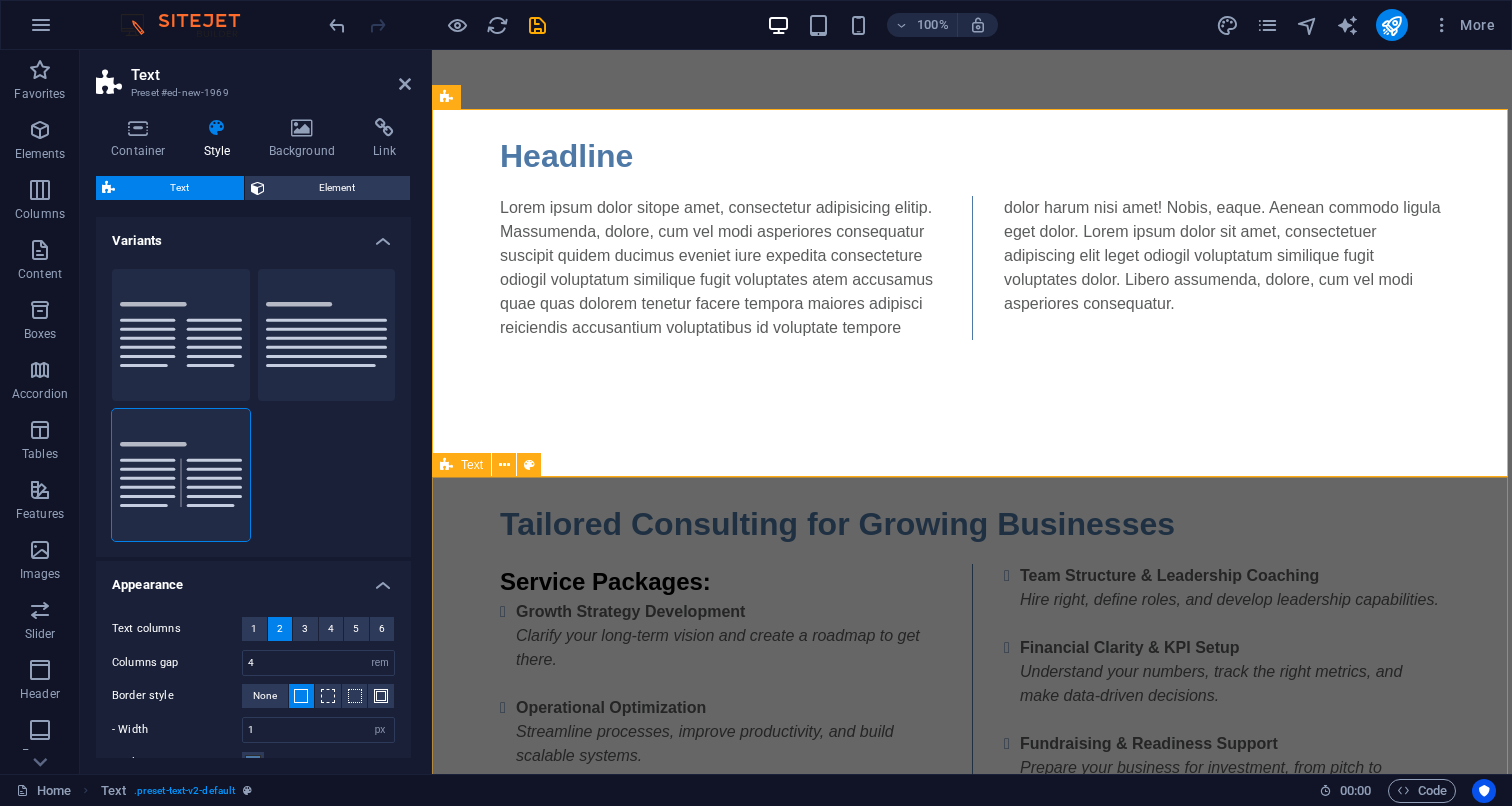 scroll, scrollTop: 950, scrollLeft: 0, axis: vertical 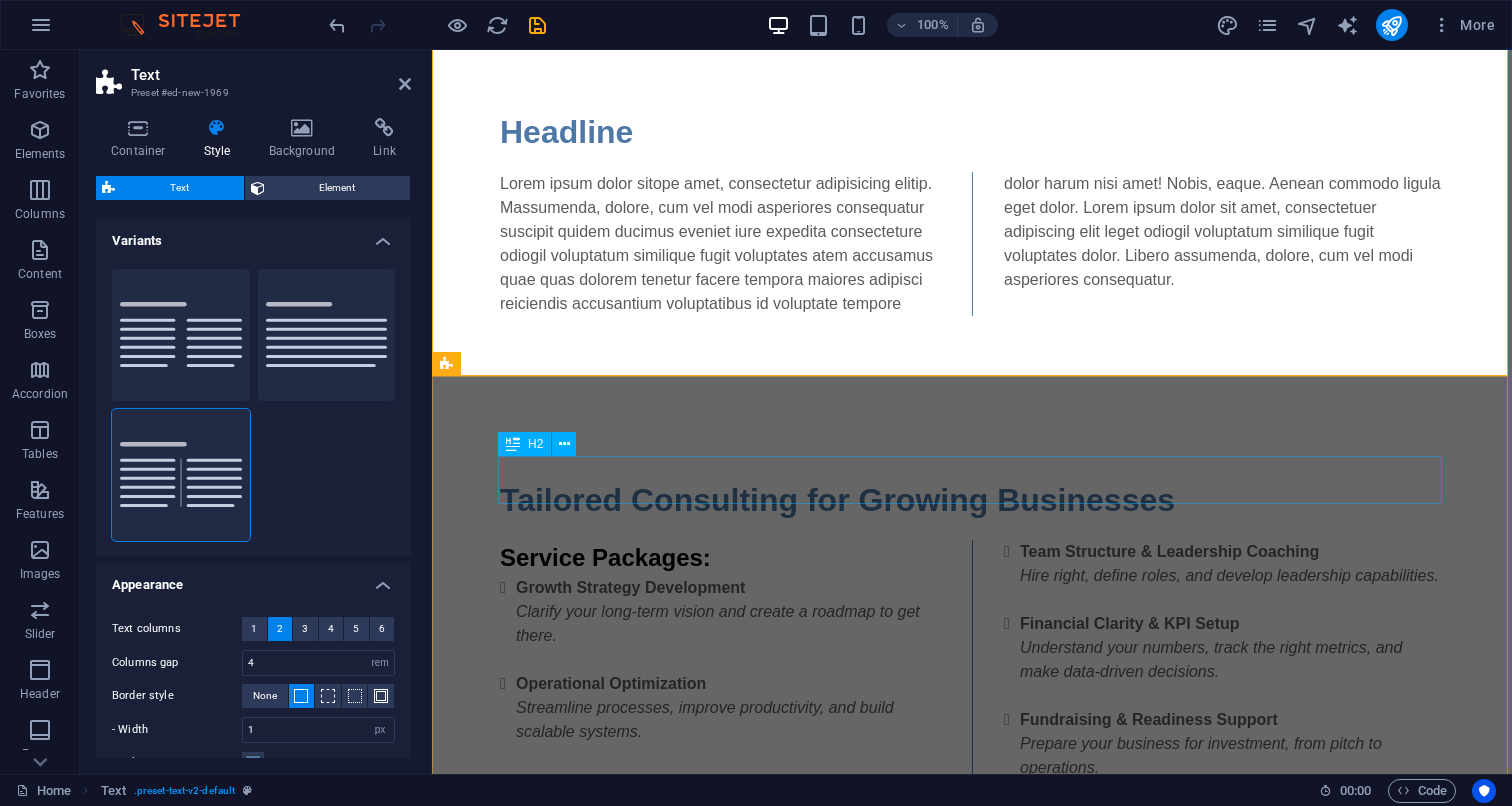 click on "Tailored Consulting for Growing Businesses" at bounding box center [972, 500] 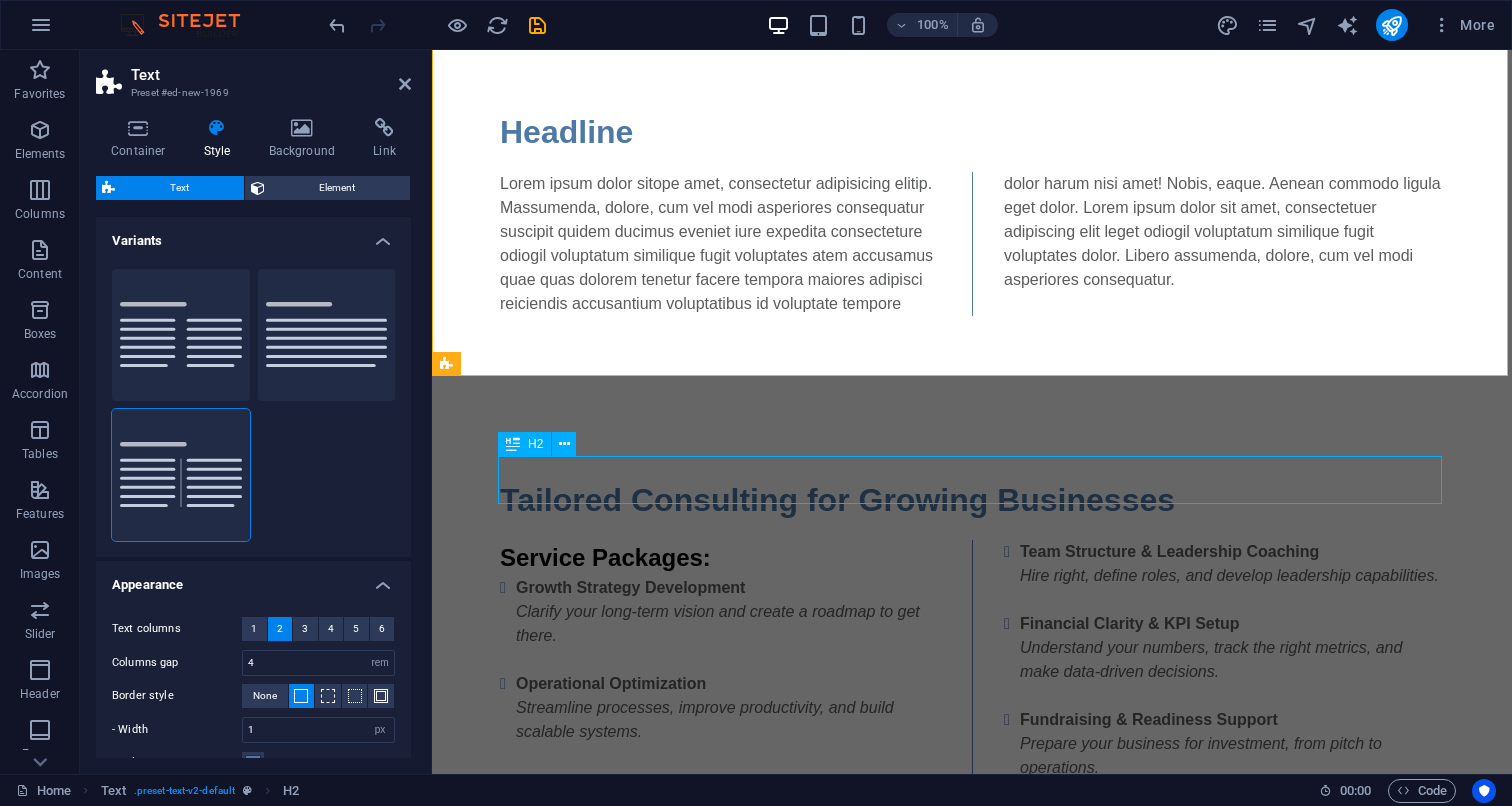 click on "Tailored Consulting for Growing Businesses" at bounding box center (972, 500) 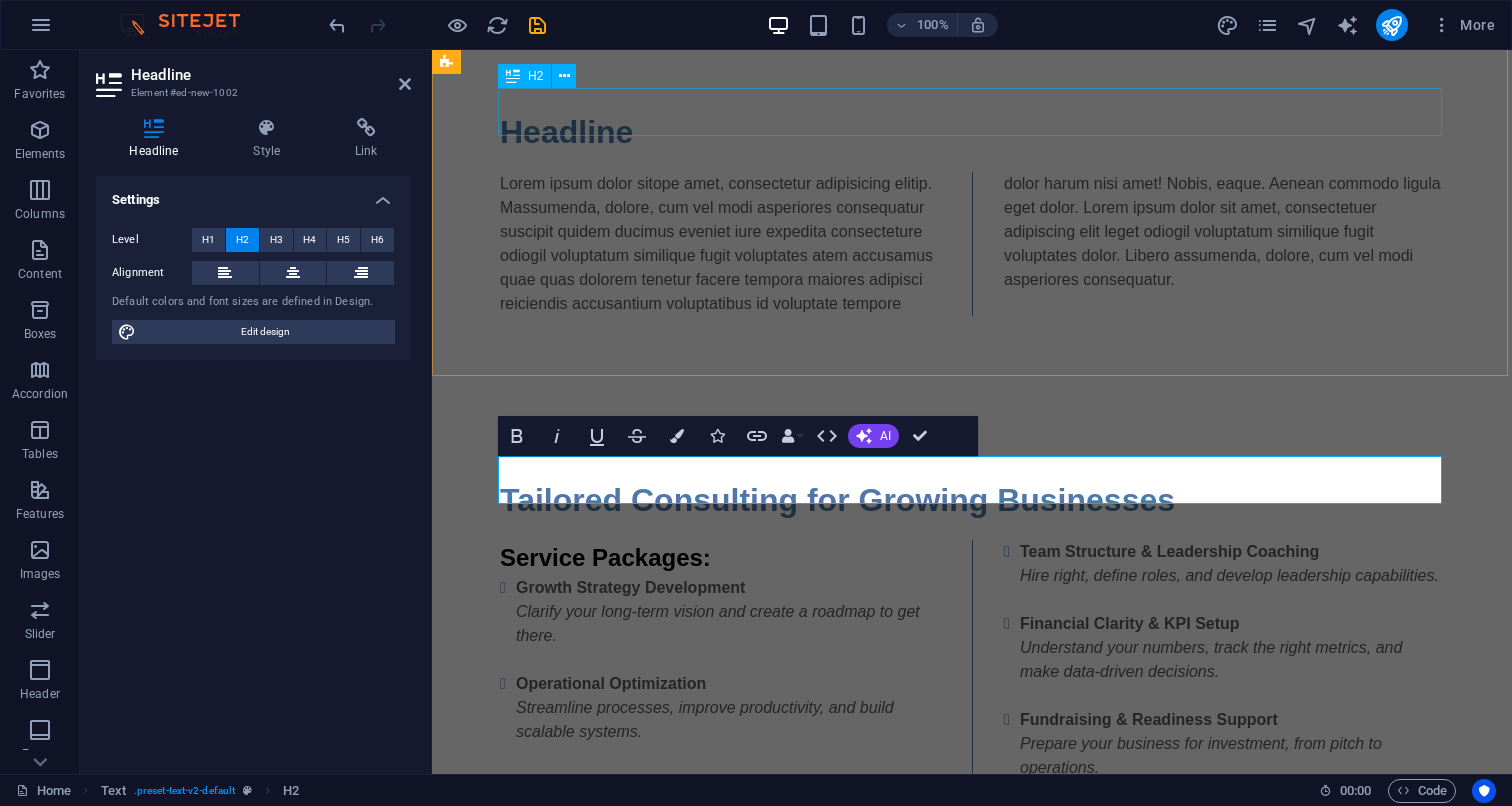 click on "Headline" at bounding box center (972, 132) 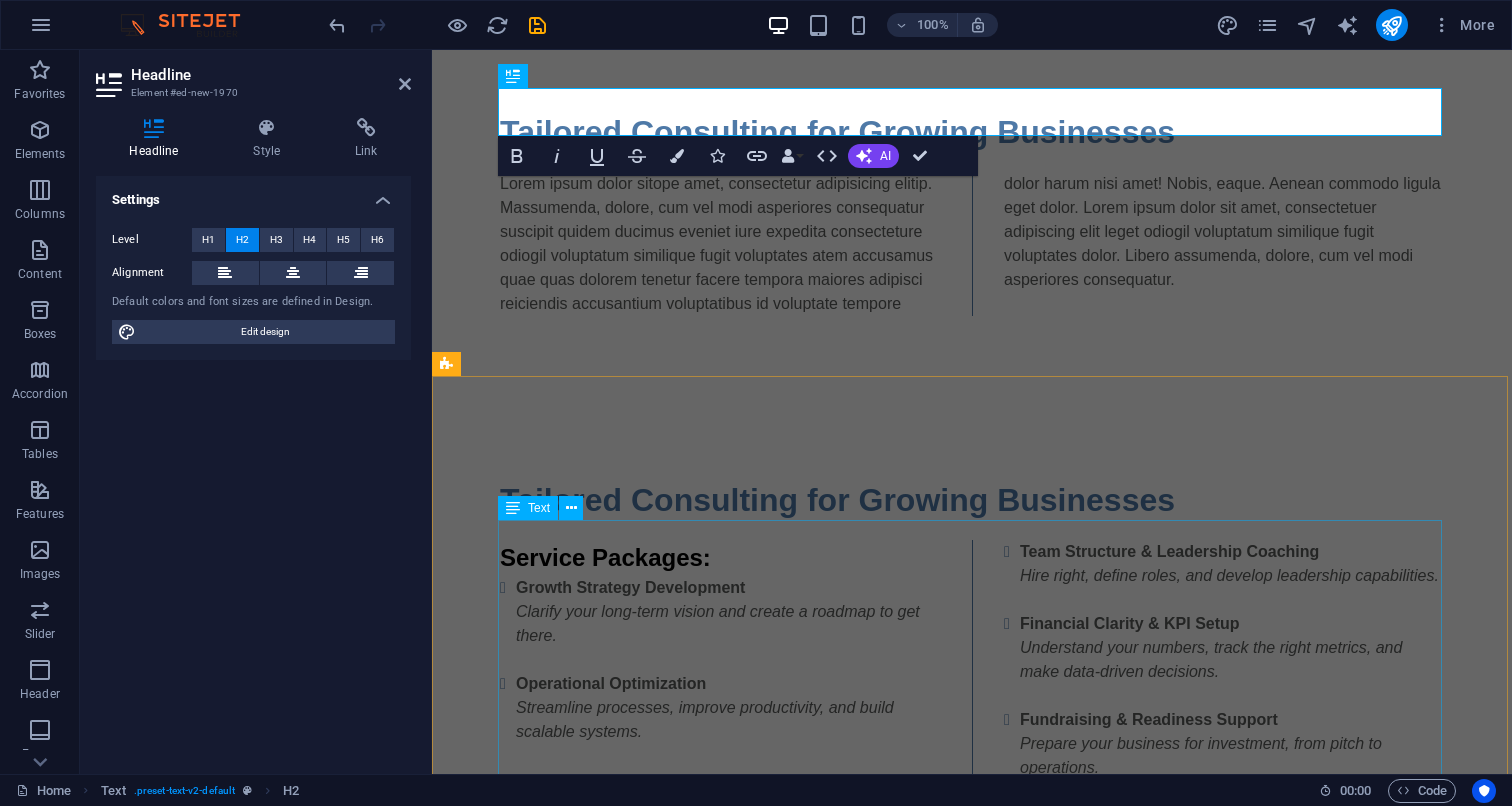 click on "Service Packages: Growth Strategy Development Clarify your long-term vision and create a roadmap to get there. Operational Optimization Streamline processes, improve productivity, and build scalable systems. Team Structure & Leadership Coaching Hire right, define roles, and develop leadership capabilities. Financial Clarity & KPI Setup Understand your numbers, track the right metrics, and make data-driven decisions. Fundraising & Readiness Support Prepare your business for investment, from pitch to operations." at bounding box center [972, 672] 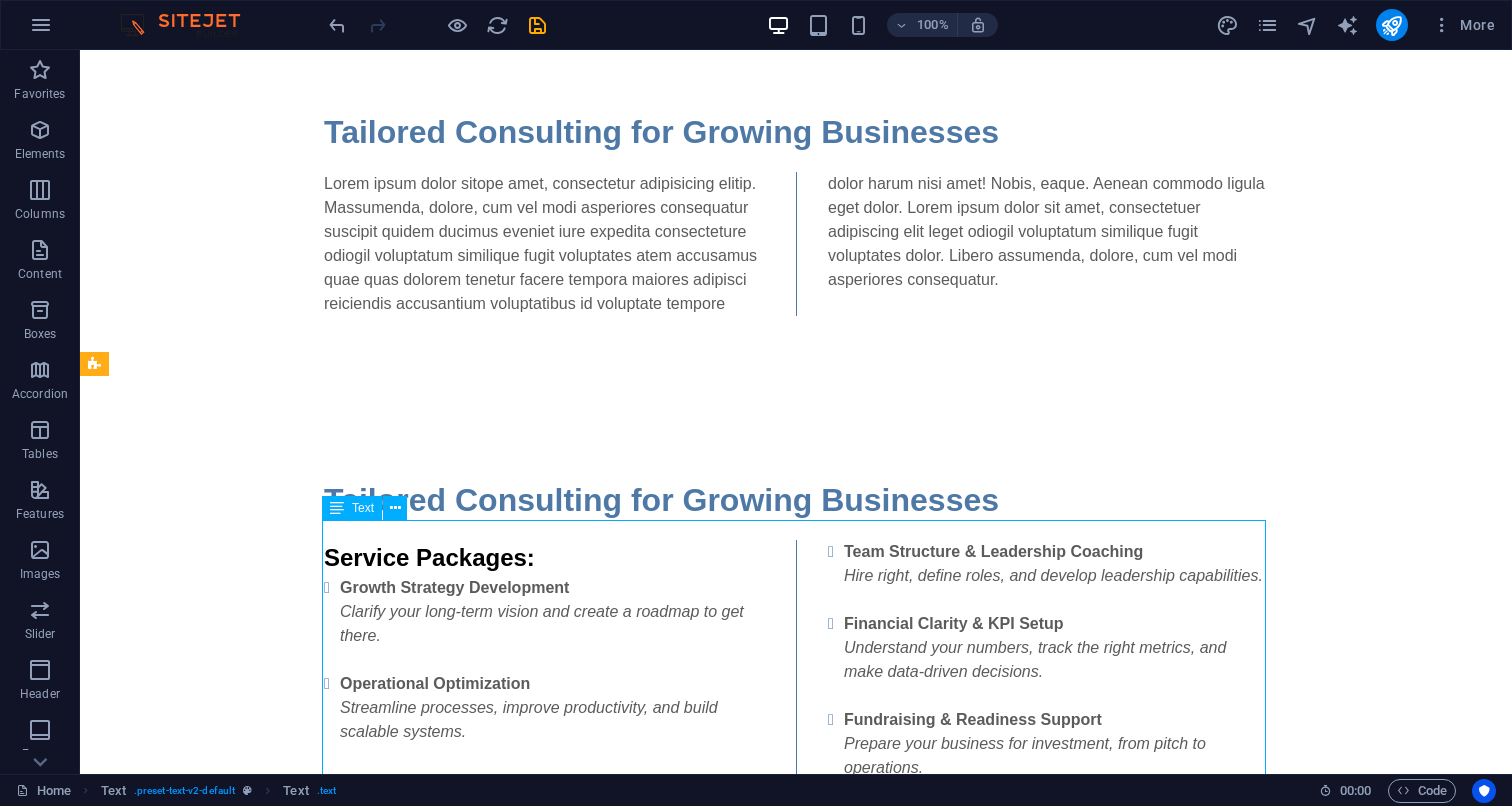 click on "Service Packages: Growth Strategy Development Clarify your long-term vision and create a roadmap to get there. Operational Optimization Streamline processes, improve productivity, and build scalable systems. Team Structure & Leadership Coaching Hire right, define roles, and develop leadership capabilities. Financial Clarity & KPI Setup Understand your numbers, track the right metrics, and make data-driven decisions. Fundraising & Readiness Support Prepare your business for investment, from pitch to operations." at bounding box center [796, 672] 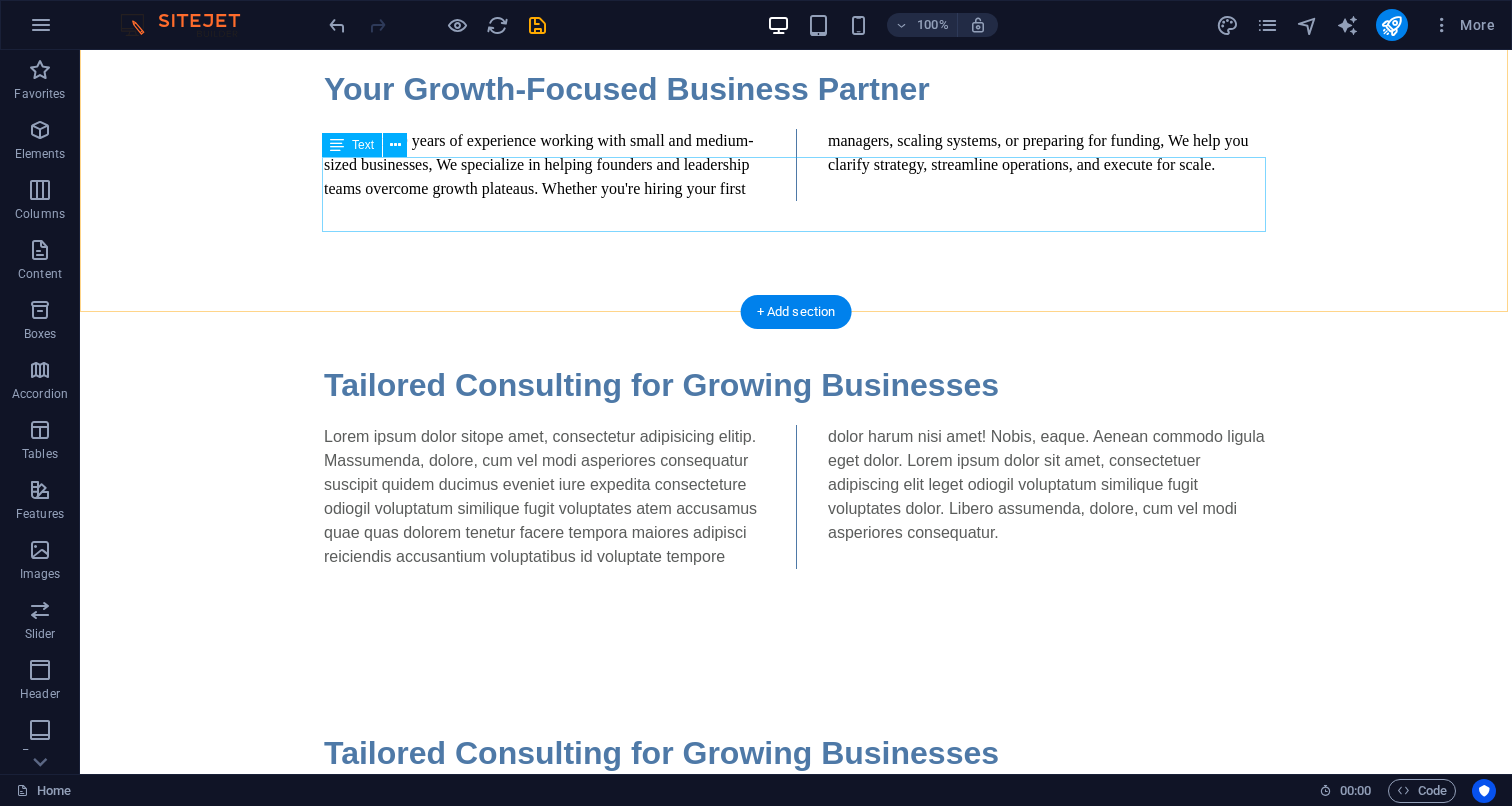 scroll, scrollTop: 702, scrollLeft: 0, axis: vertical 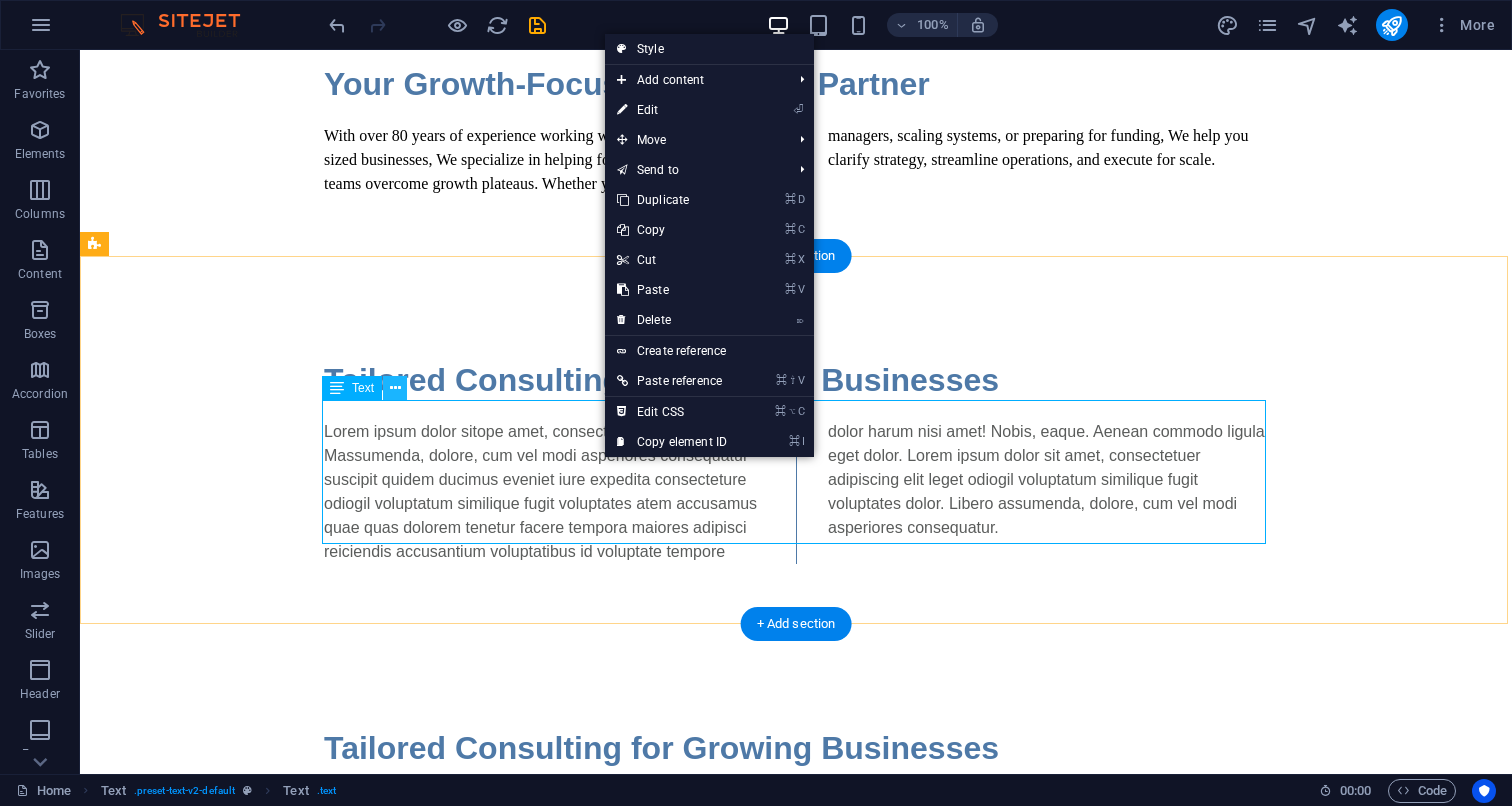 click at bounding box center (395, 388) 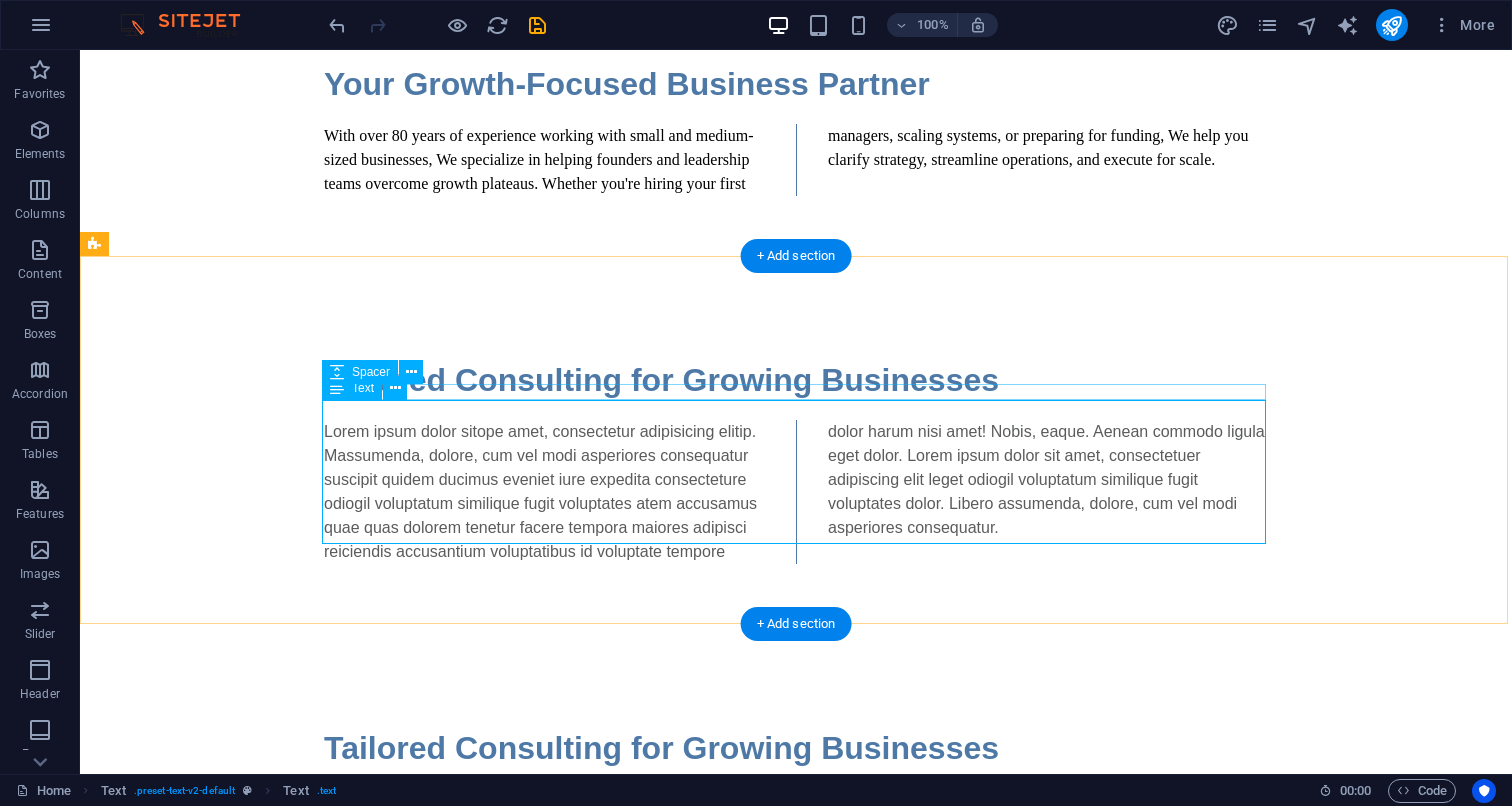 click at bounding box center [337, 388] 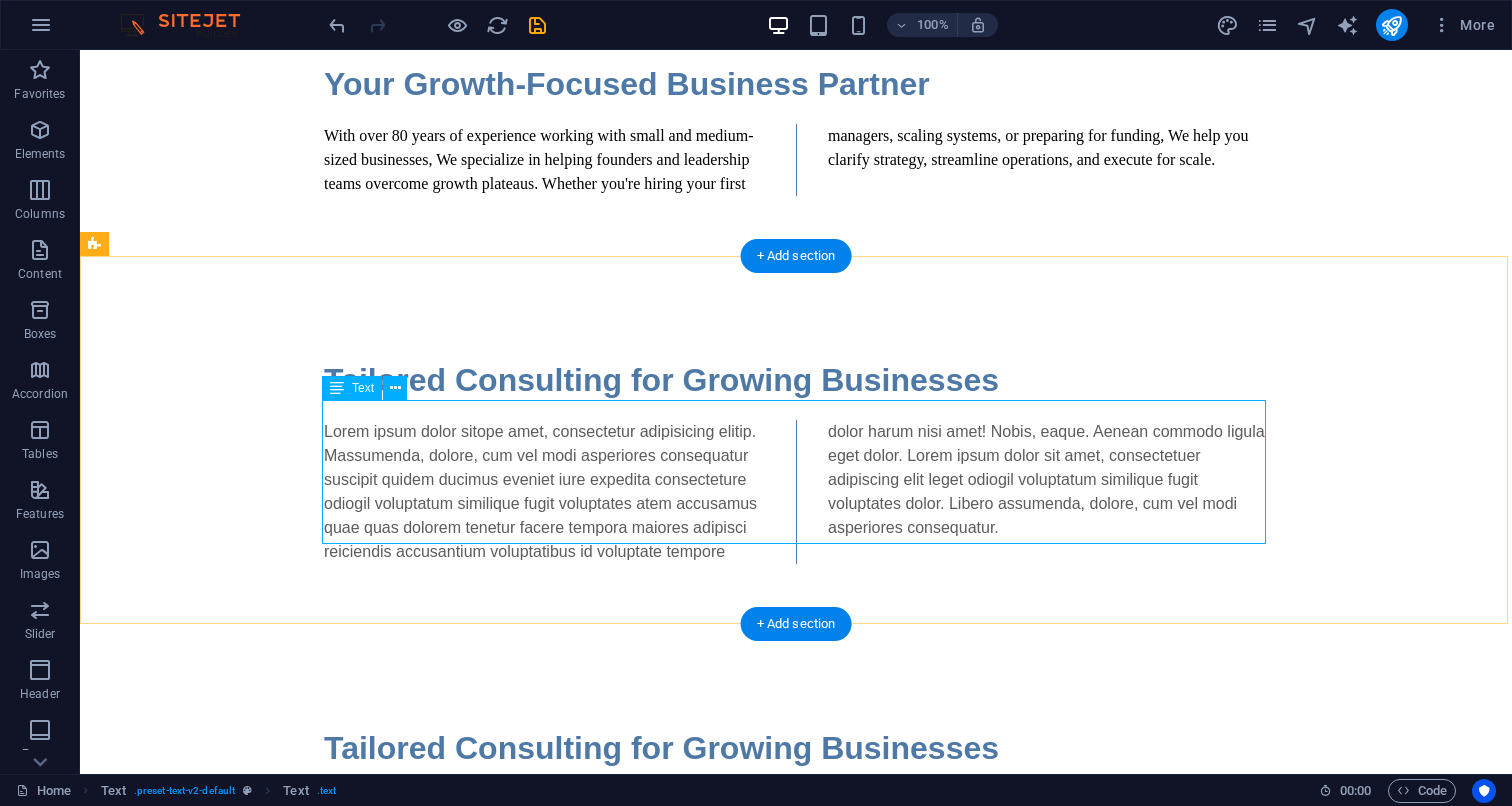 click at bounding box center [337, 388] 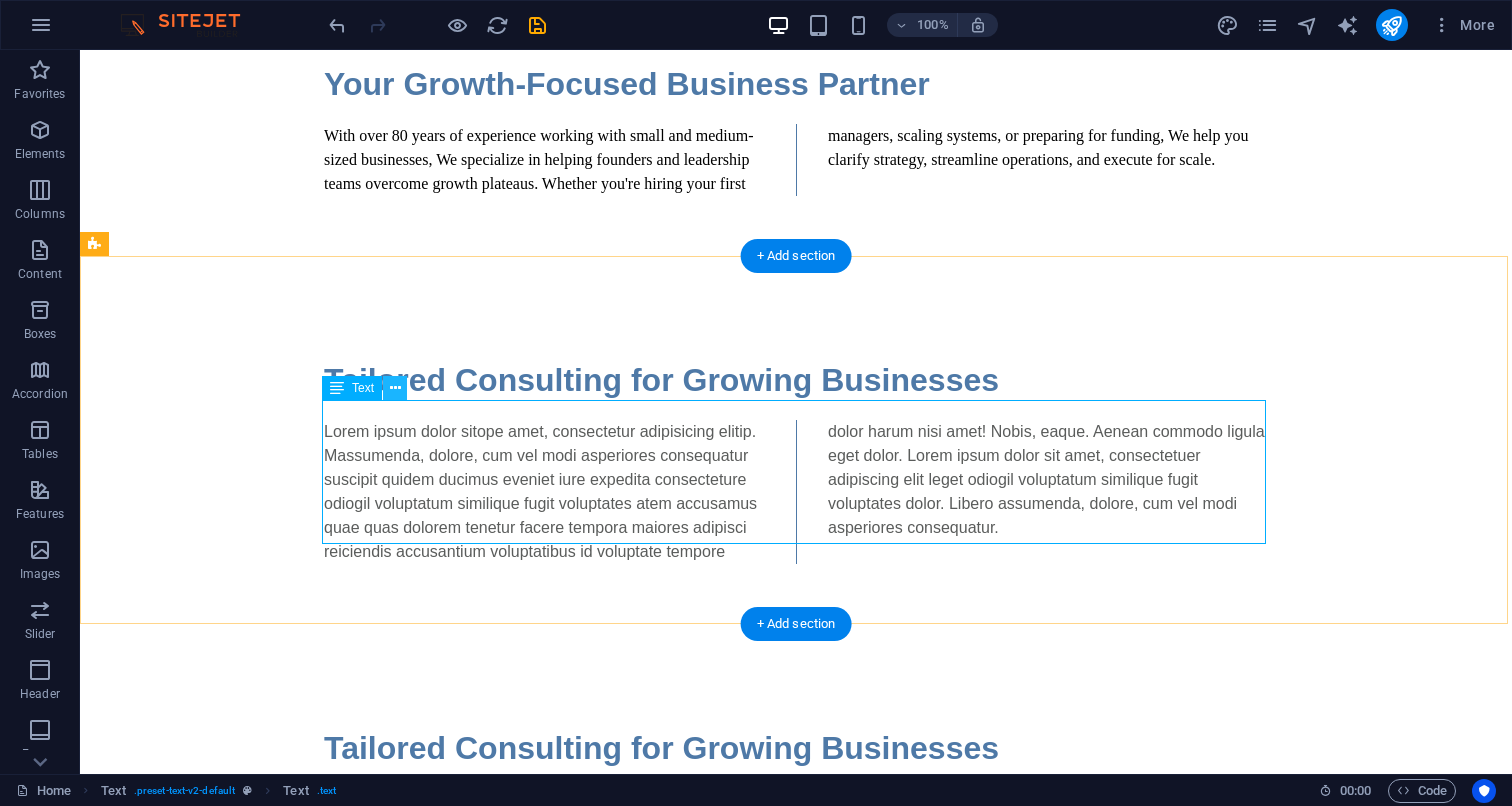 click at bounding box center [395, 388] 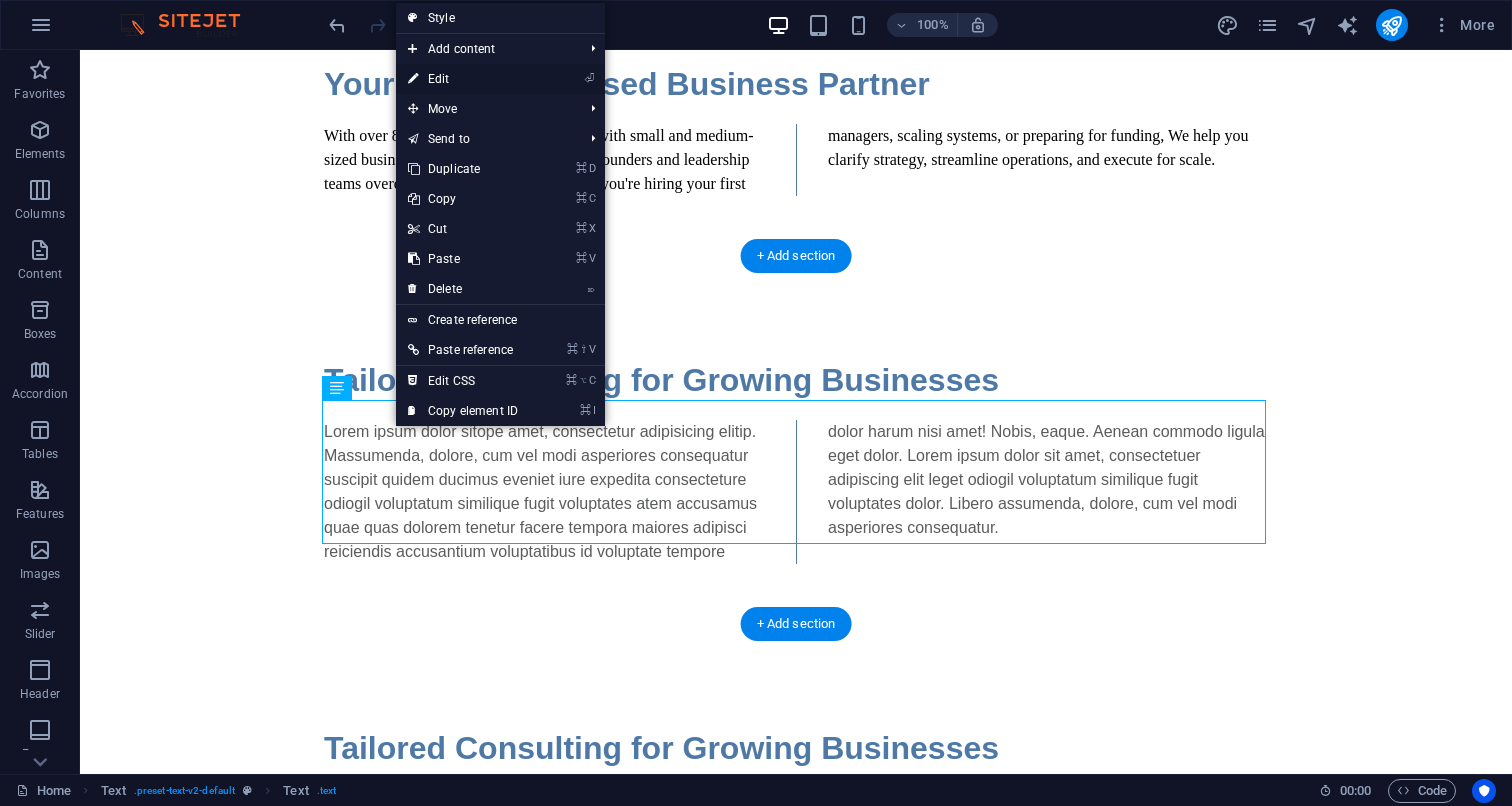 click on "⏎  Edit" at bounding box center (463, 79) 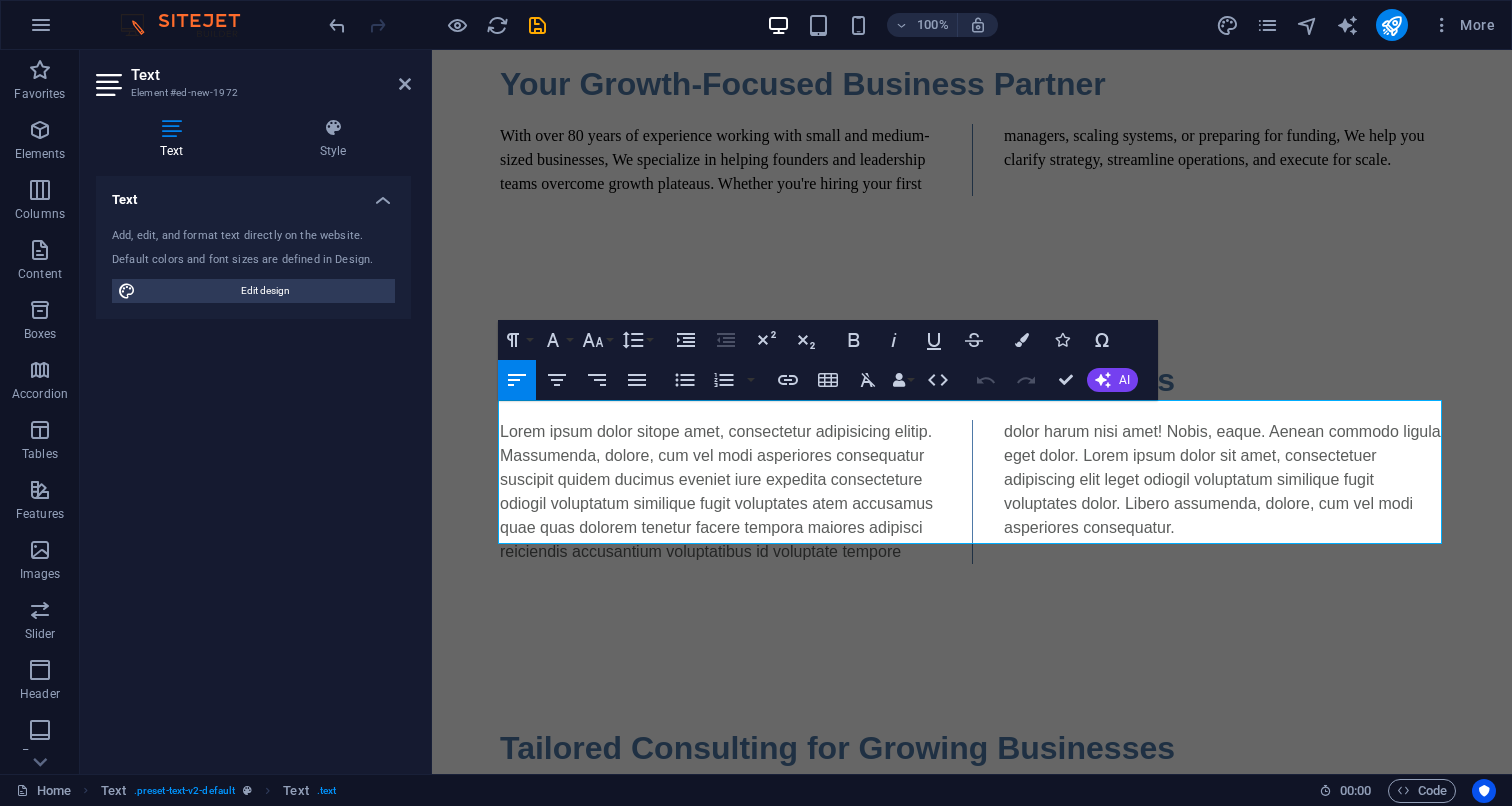 click on "Your Growth-Focused Business Partner With over 80 years of experience working with small and medium-sized businesses, We specialize in helping founders and leadership teams overcome growth plateaus. Whether you're hiring your first managers, scaling systems, or preparing for funding, We help you clarify strategy, streamline operations, and execute for scale." at bounding box center (972, 128) 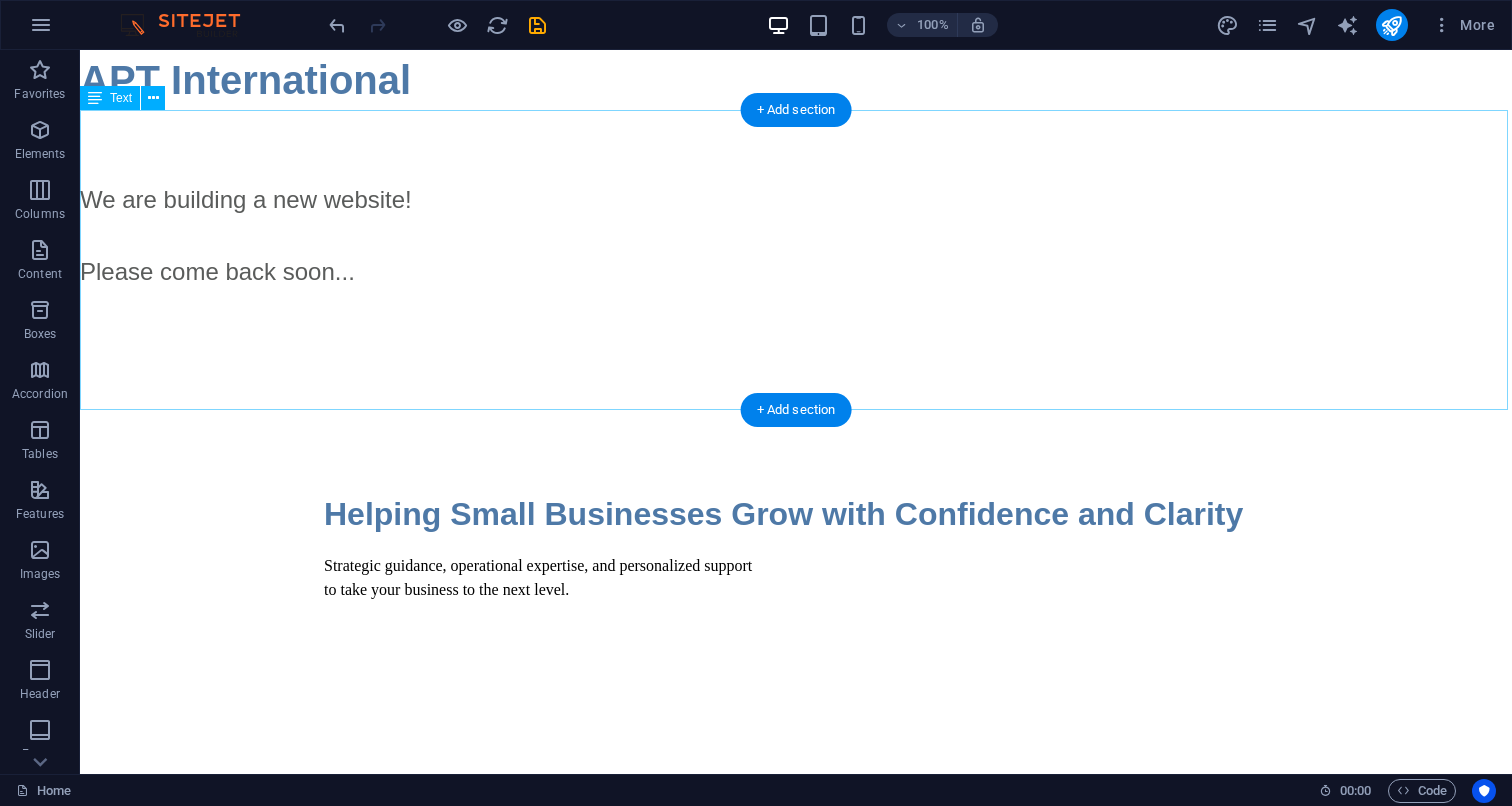 scroll, scrollTop: 0, scrollLeft: 0, axis: both 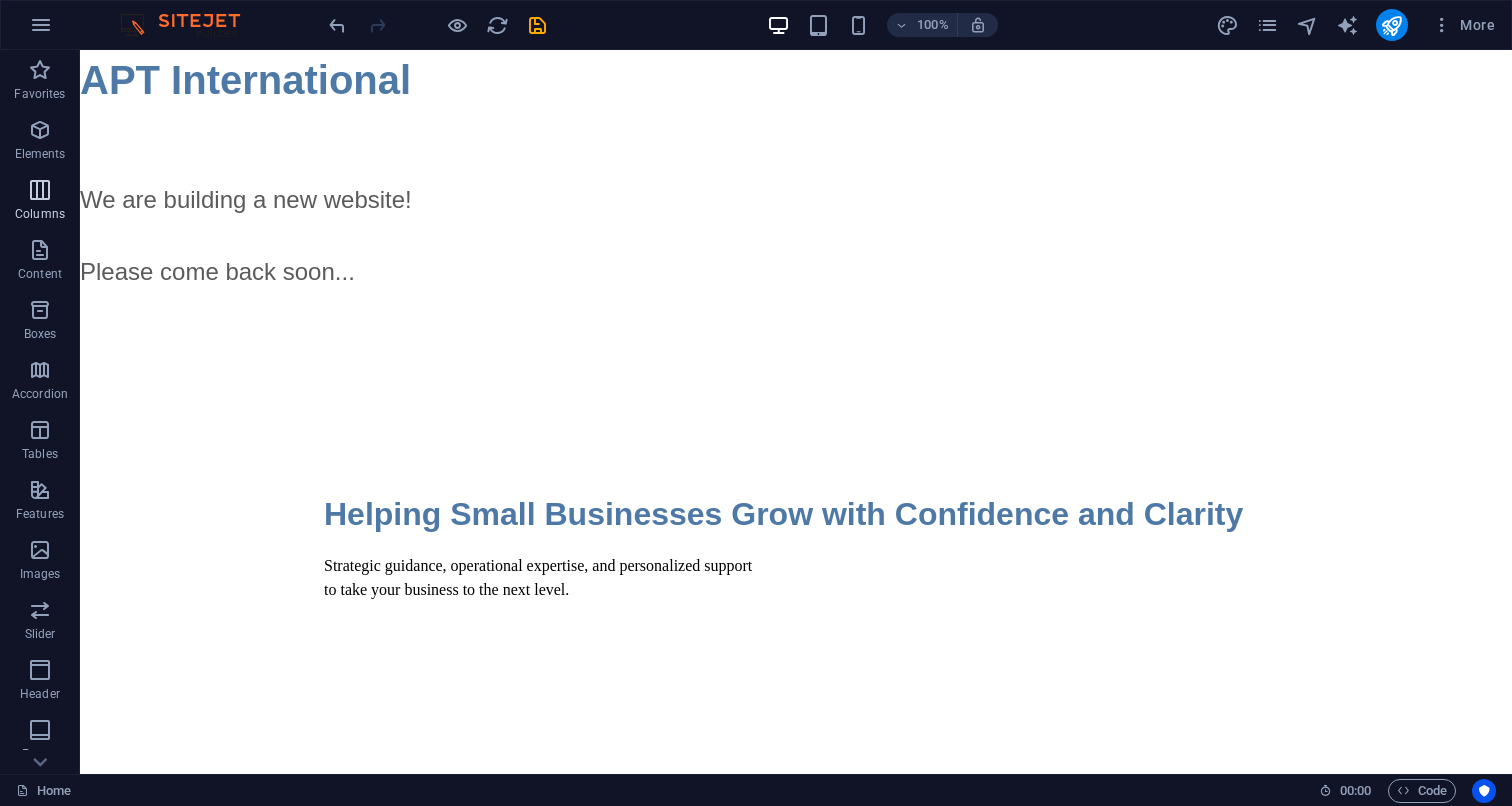 click at bounding box center (40, 190) 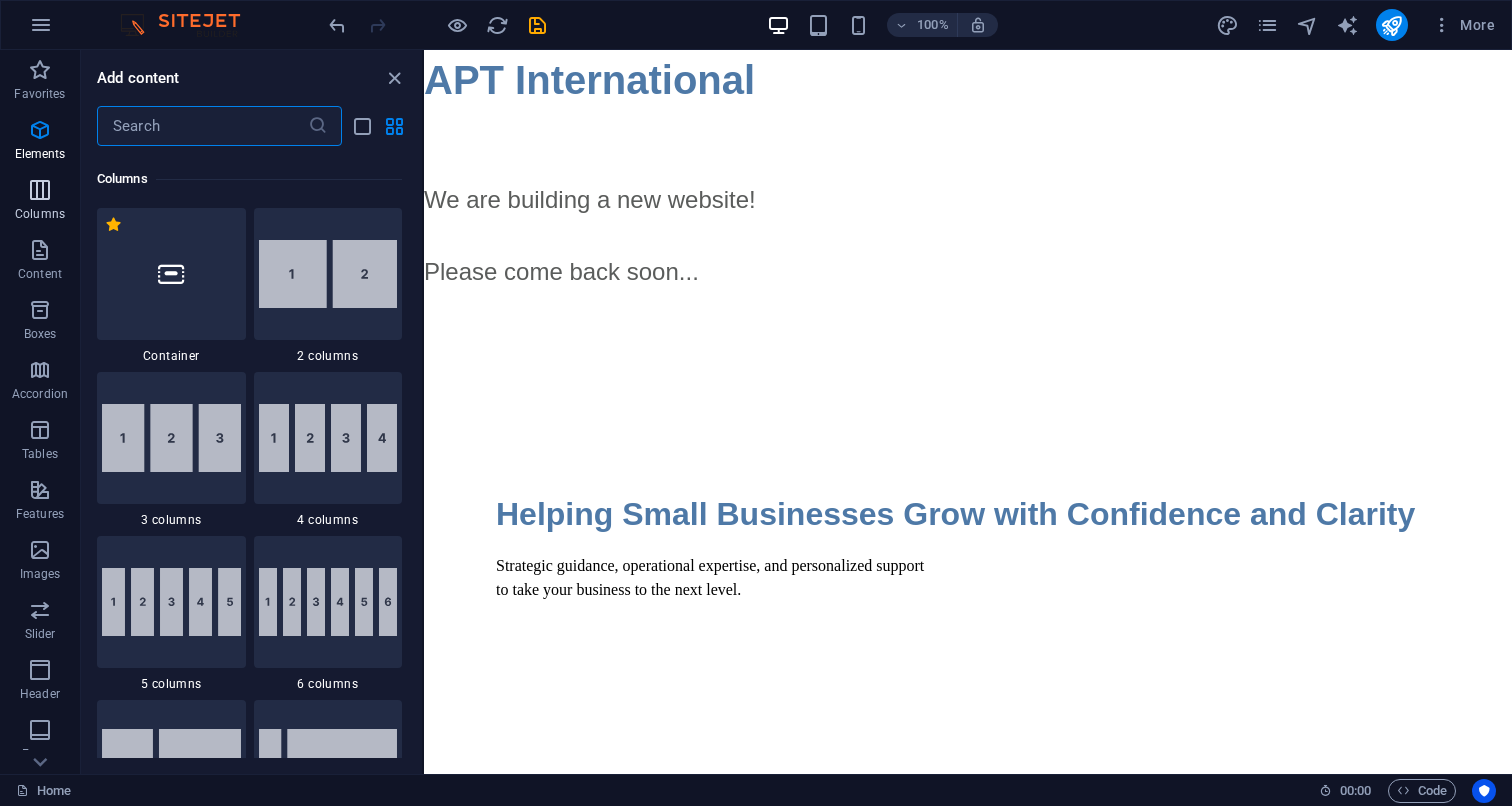 scroll, scrollTop: 990, scrollLeft: 0, axis: vertical 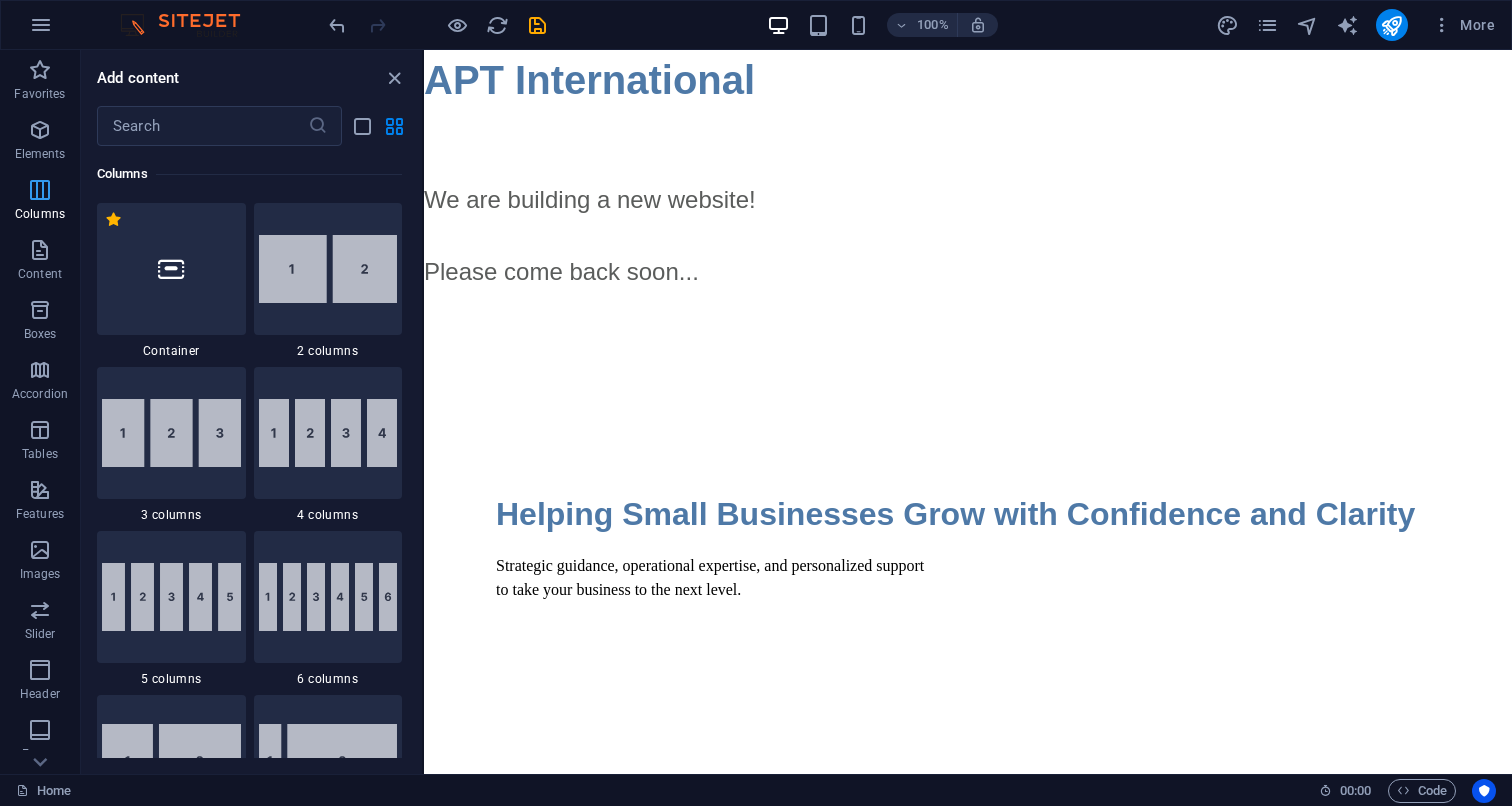 click at bounding box center [40, 190] 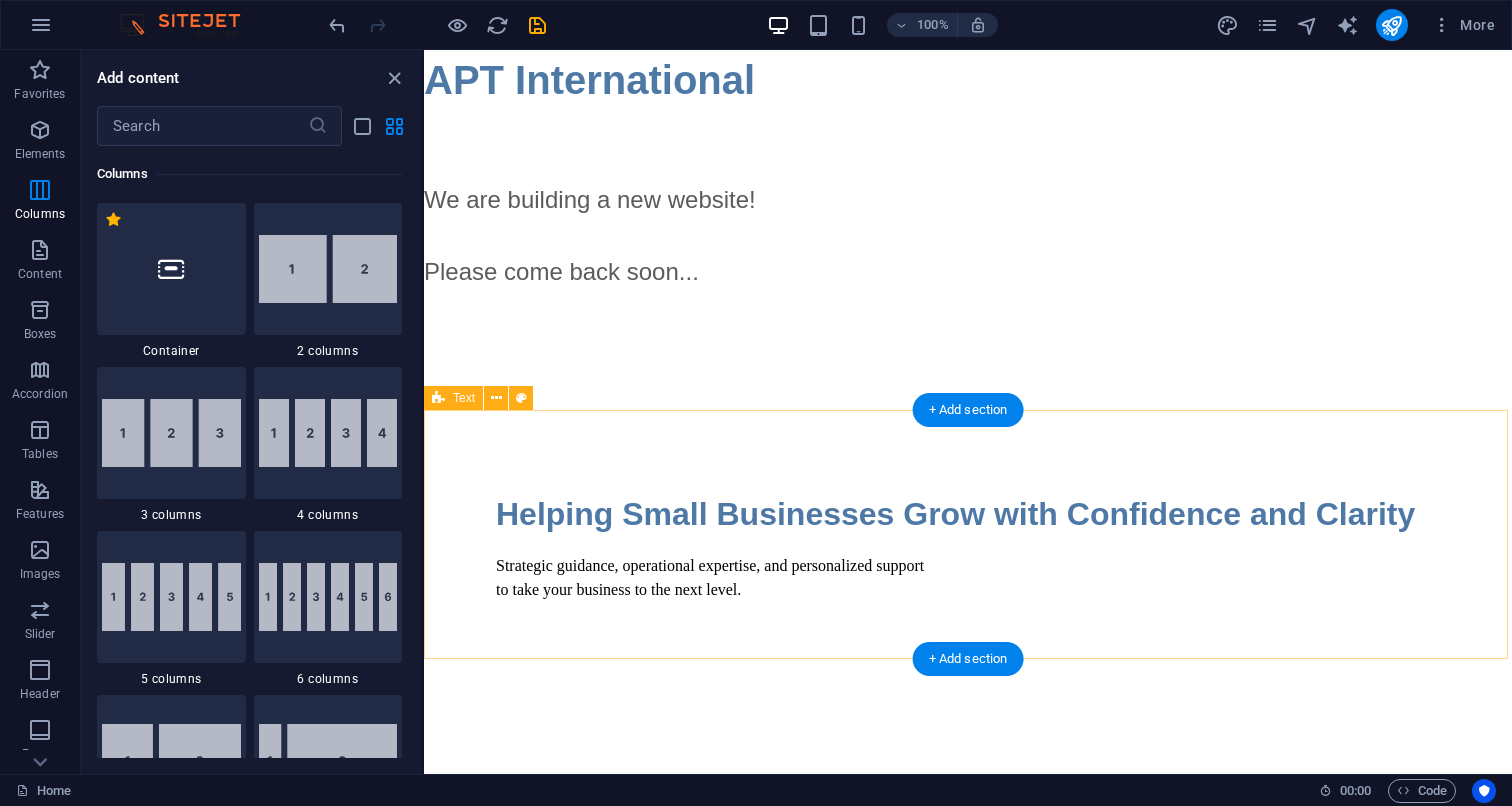 click on "Helping Small Businesses Grow with Confidence and Clarity Strategic guidance, operational expertise, and personalized support to take your business to the next level." at bounding box center (968, 546) 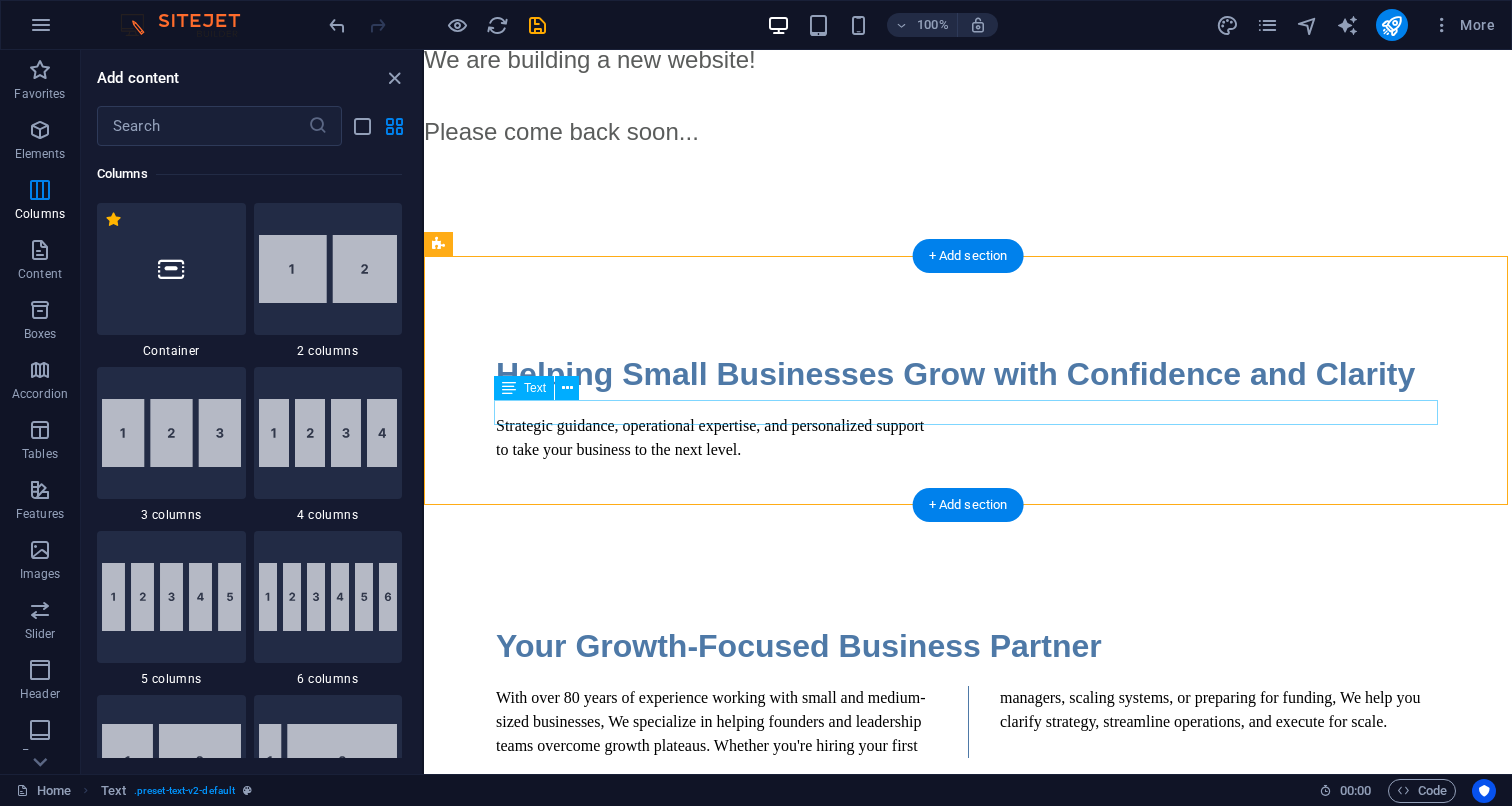scroll, scrollTop: 154, scrollLeft: 0, axis: vertical 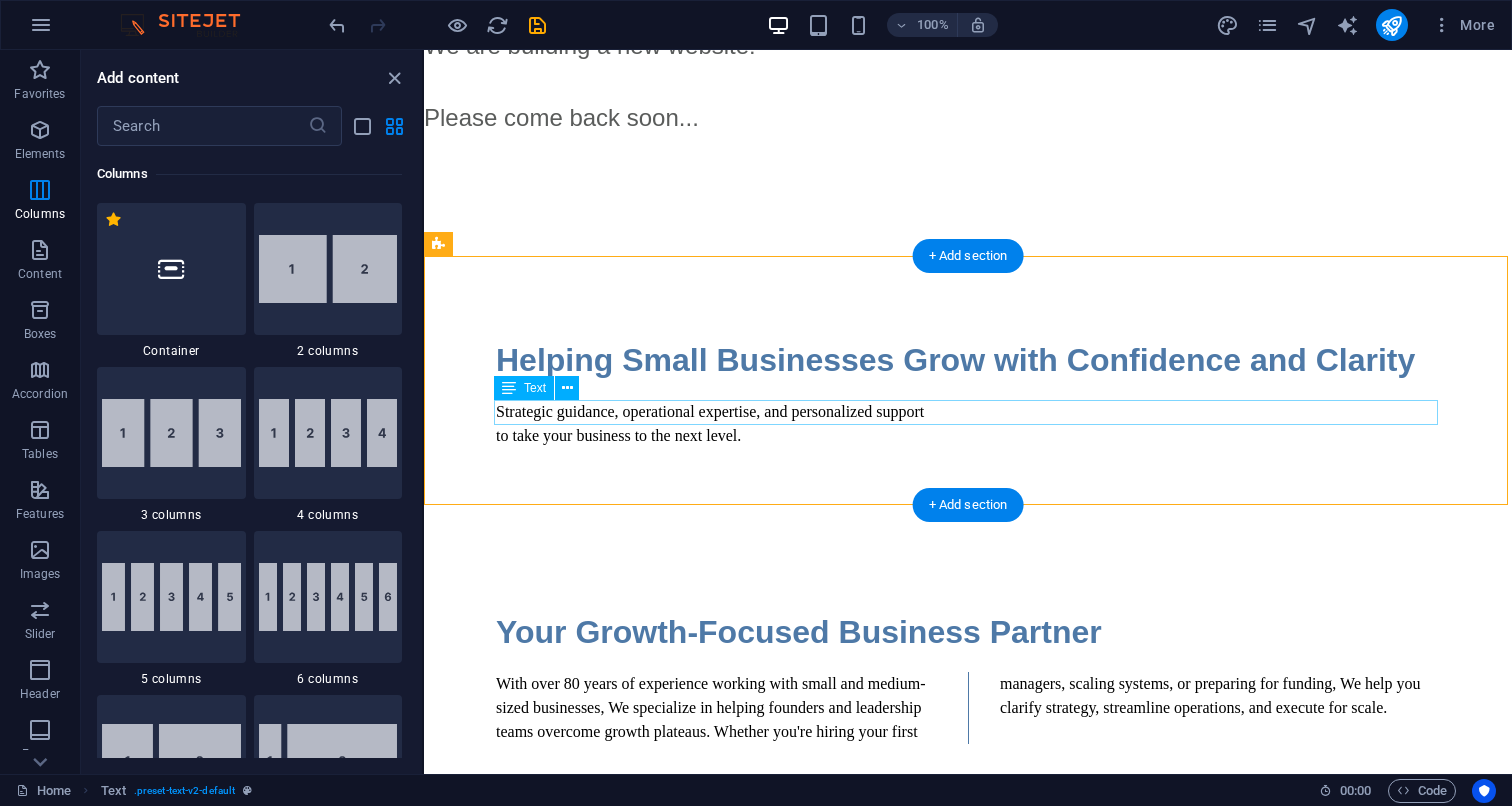 click on "Text" at bounding box center (524, 388) 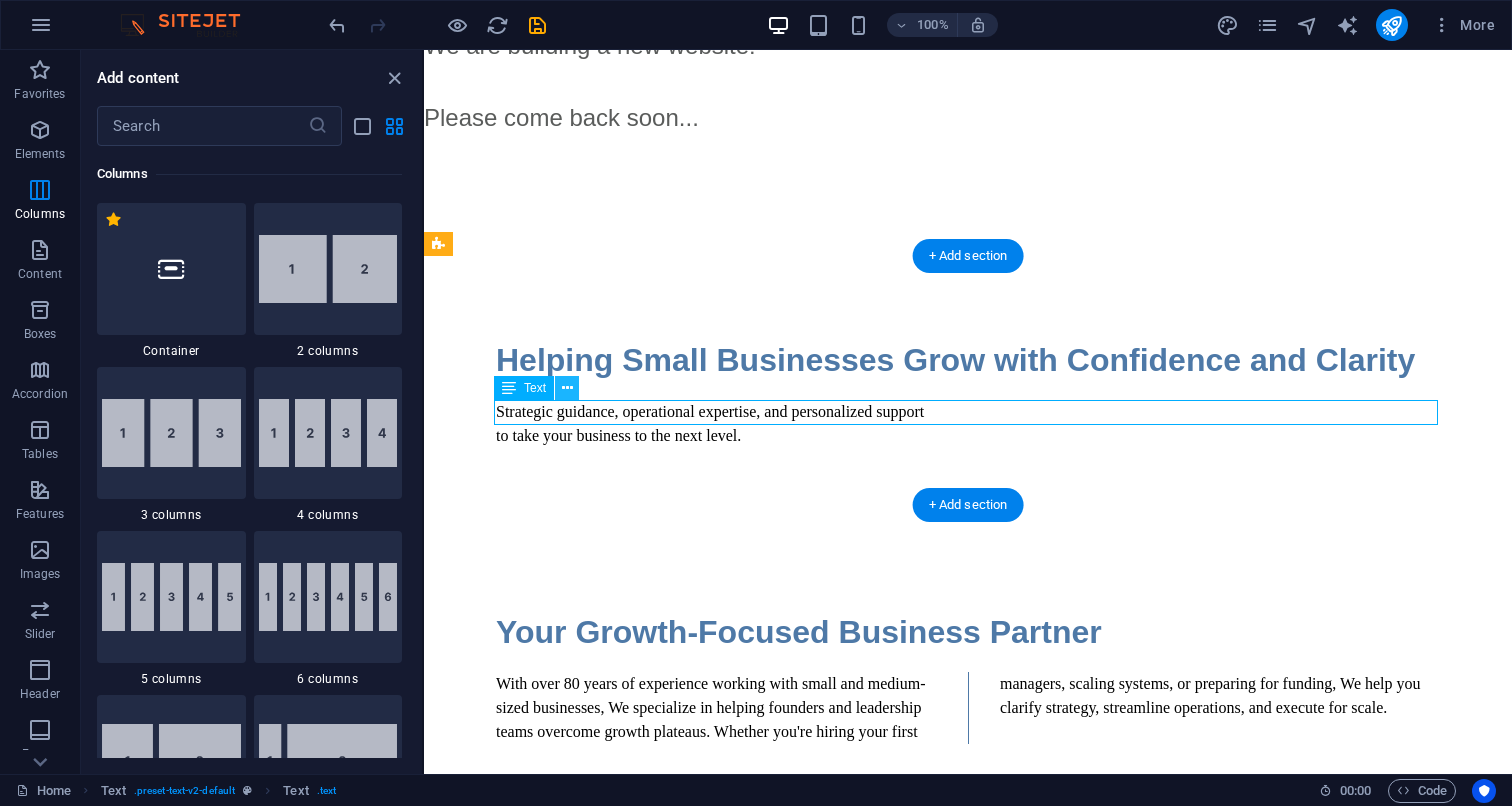 click at bounding box center [567, 388] 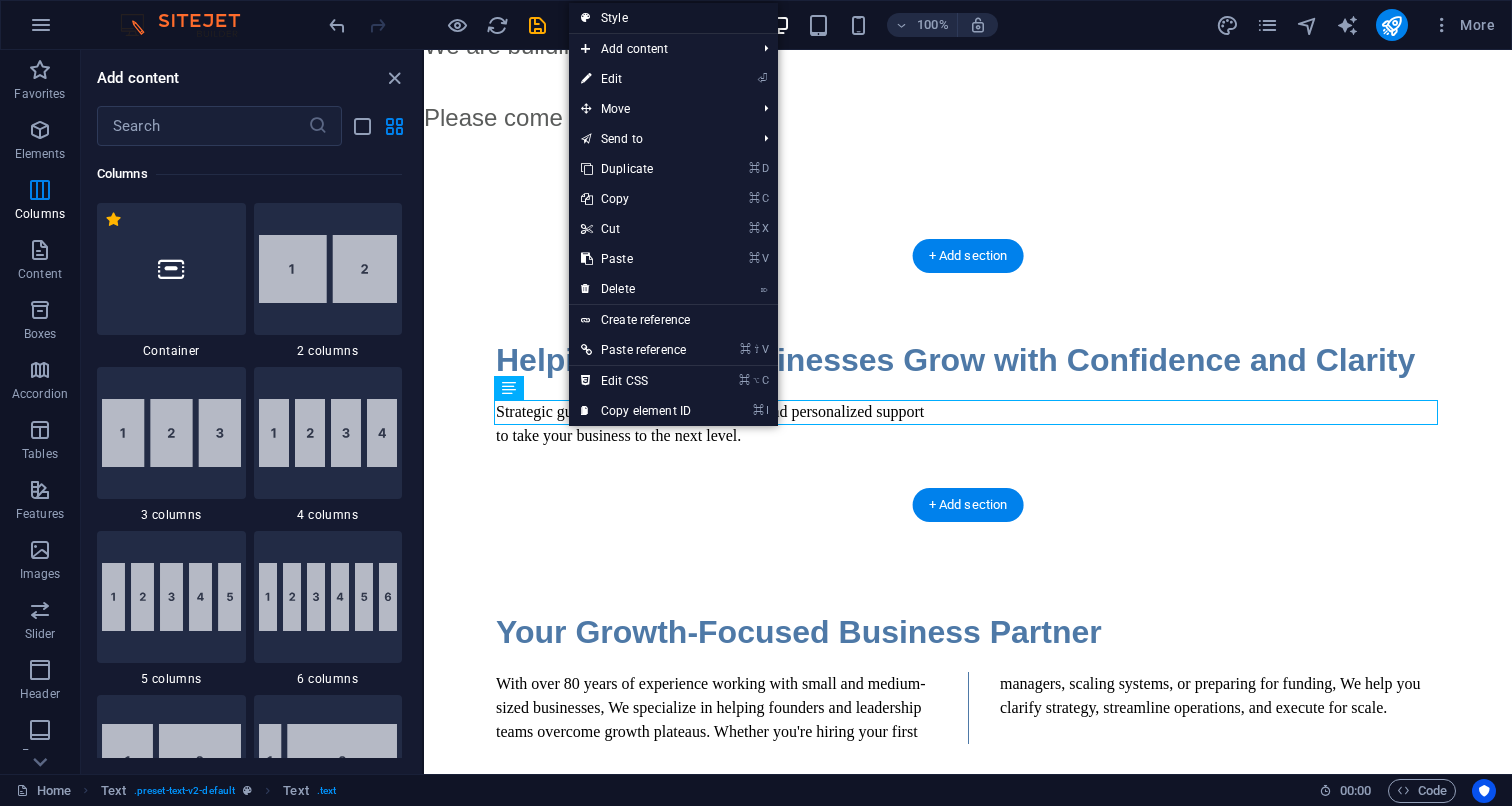 click on "Style" at bounding box center (673, 18) 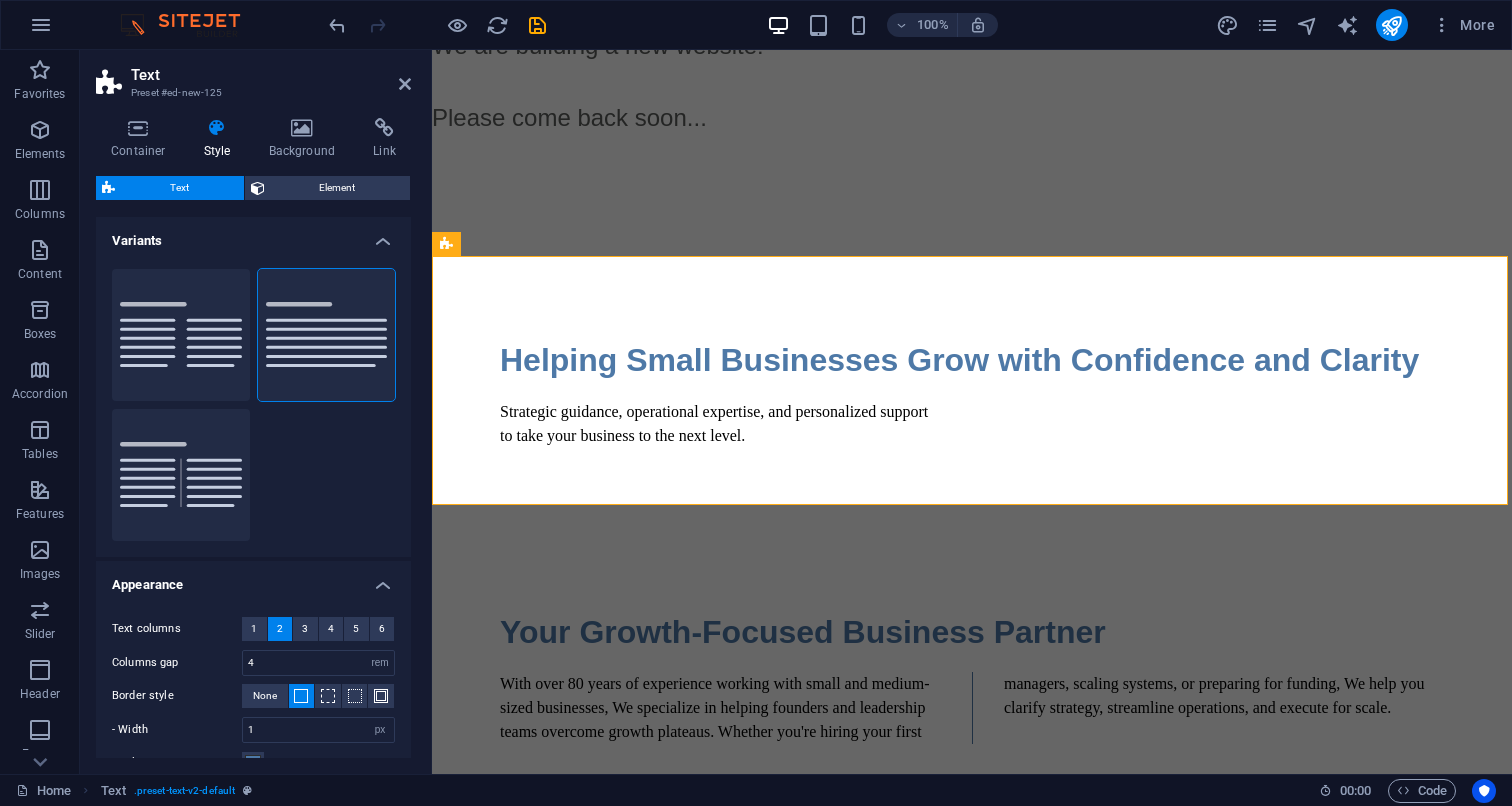 click on "Text" at bounding box center [179, 188] 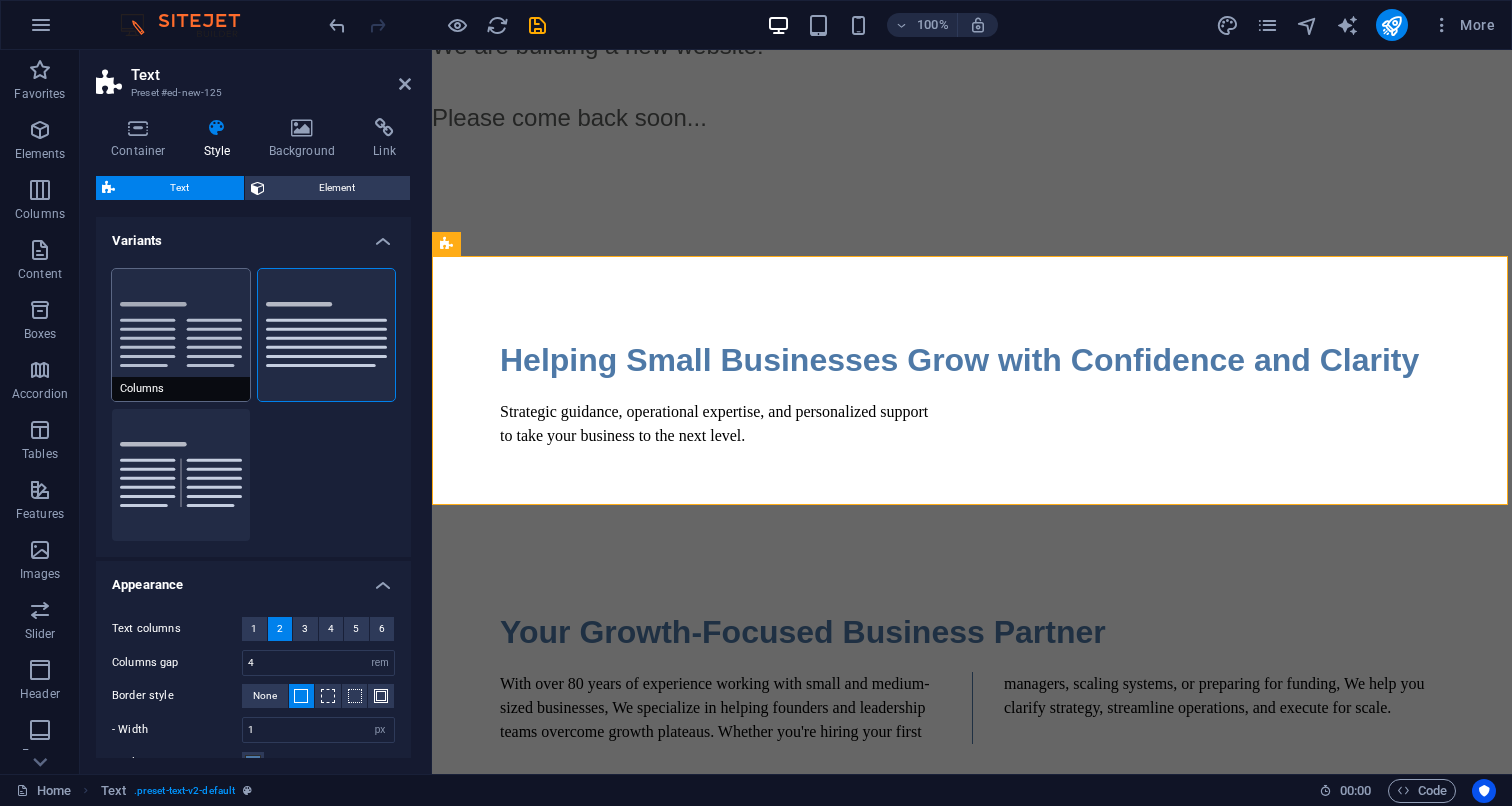 click on "Columns" at bounding box center (181, 335) 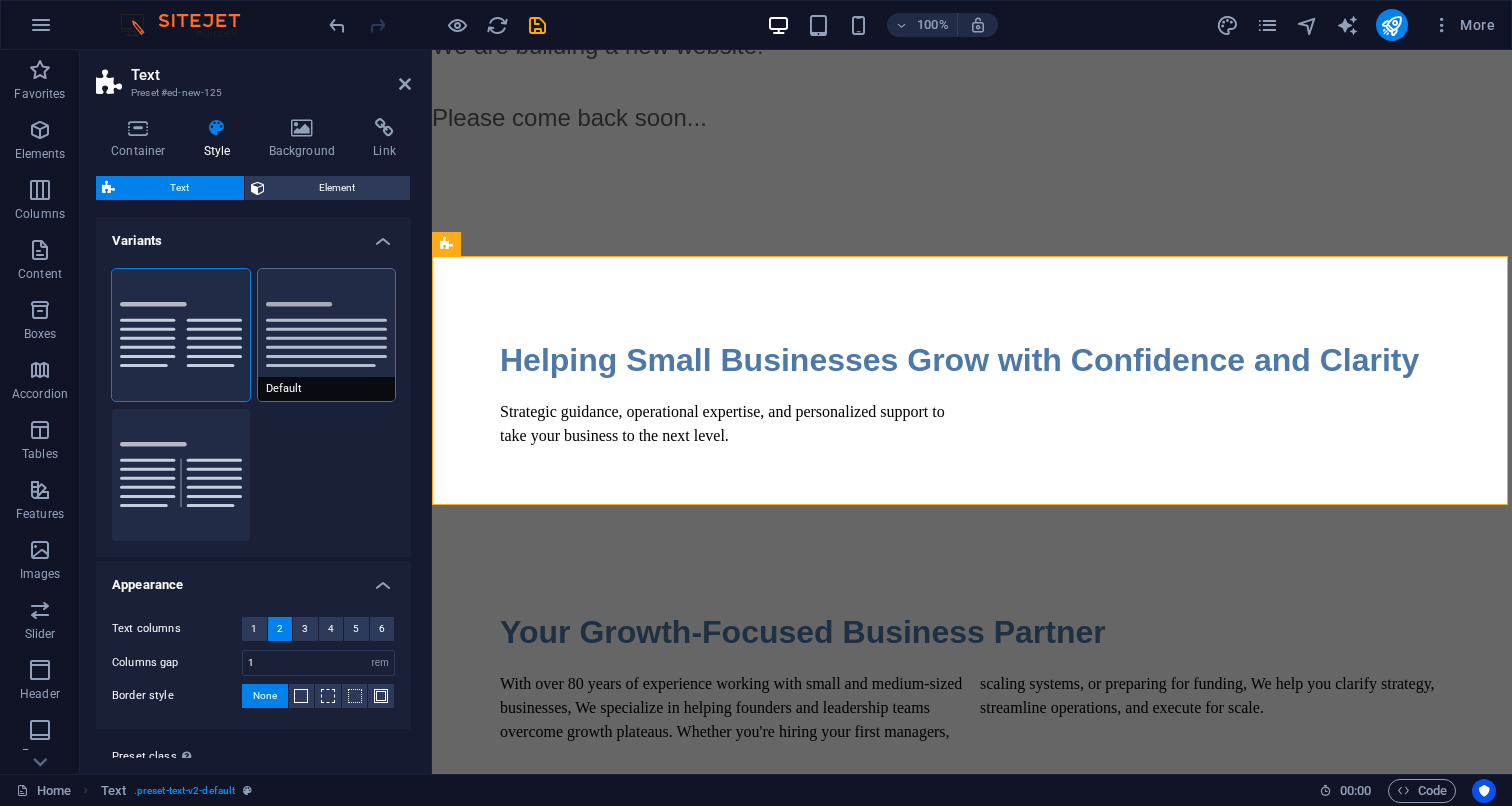 click on "Default" at bounding box center (327, 335) 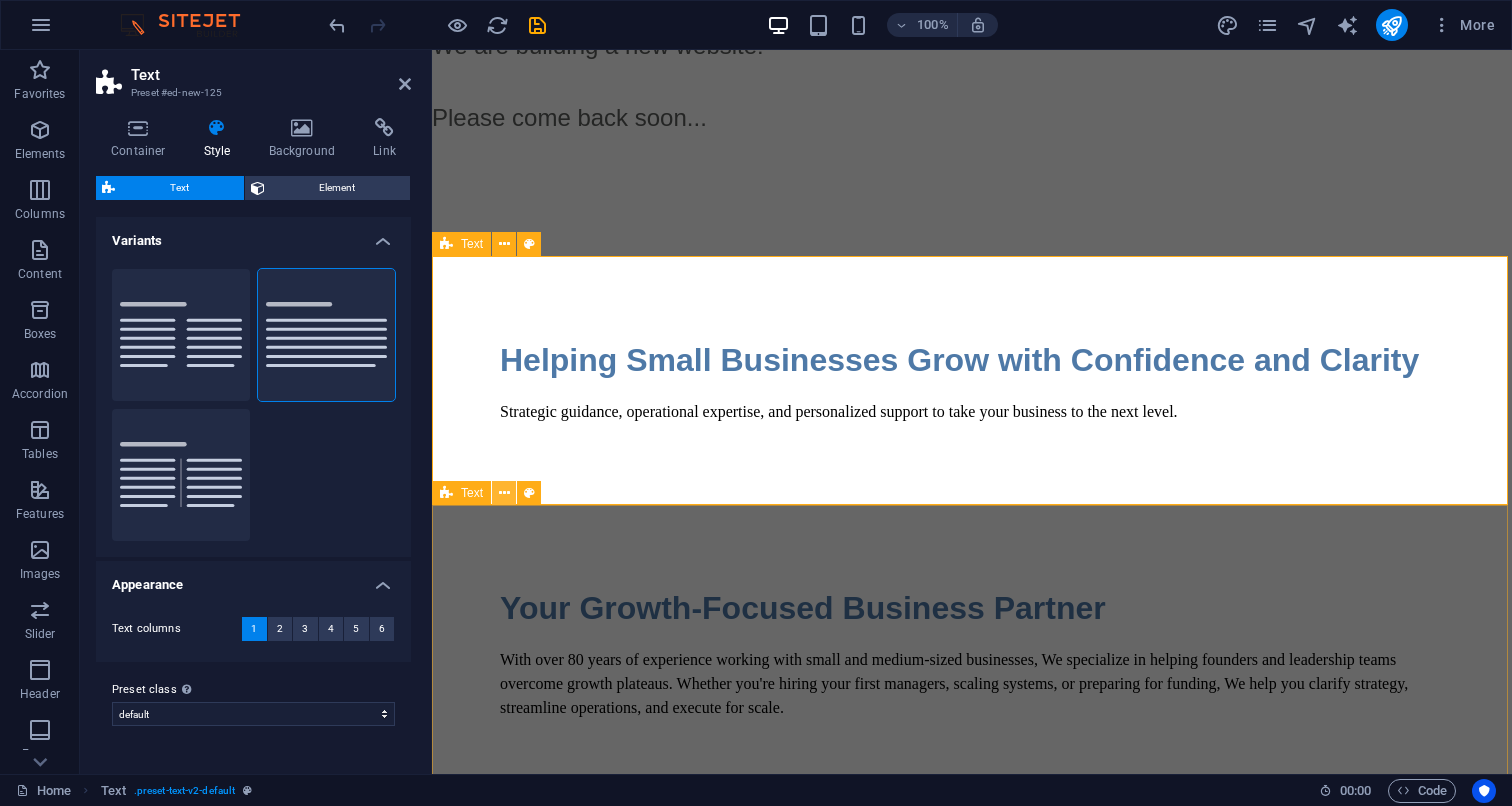 click at bounding box center [504, 493] 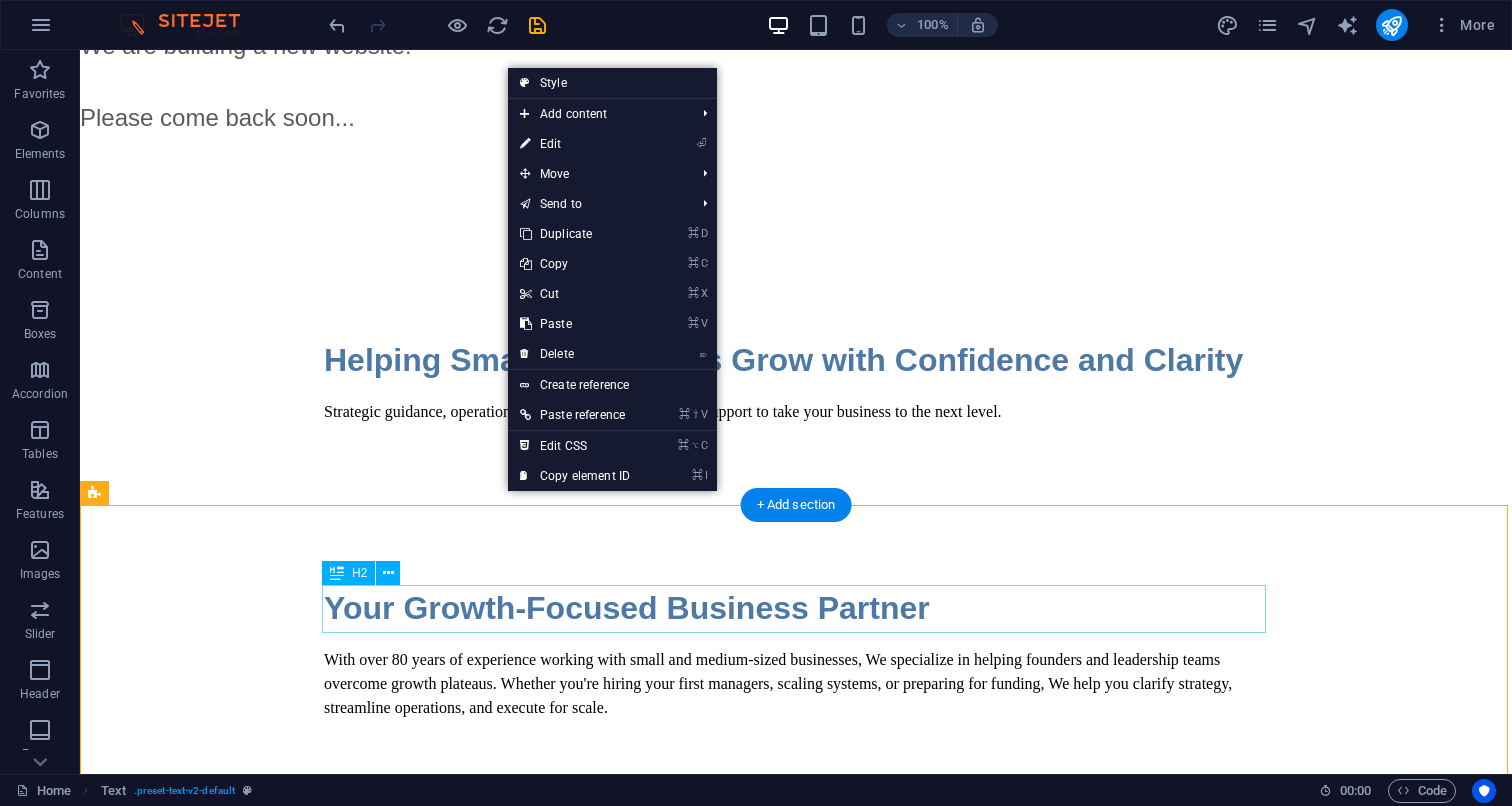 click on "Your Growth-Focused Business Partner" at bounding box center [796, 608] 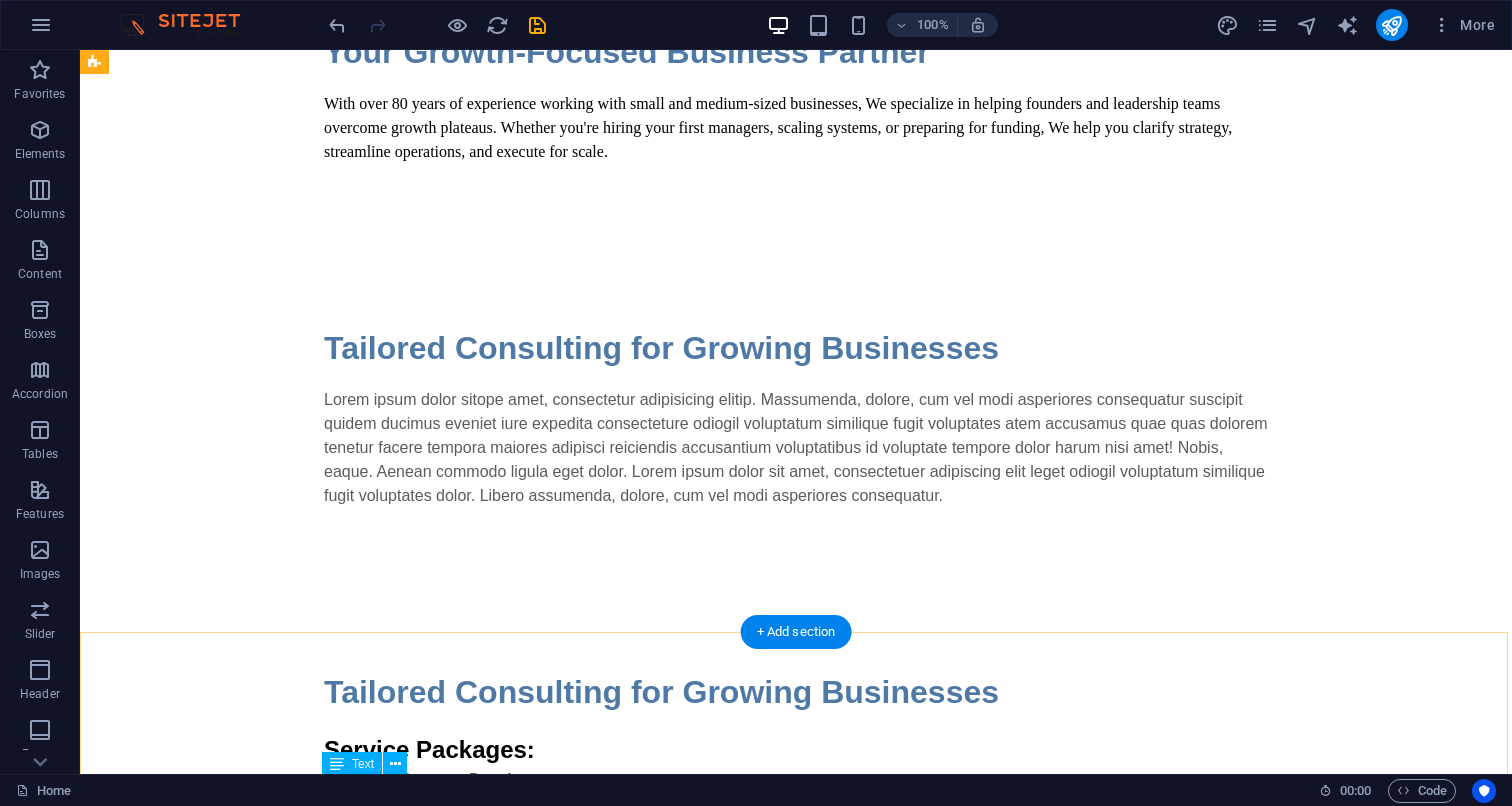 scroll, scrollTop: 584, scrollLeft: 0, axis: vertical 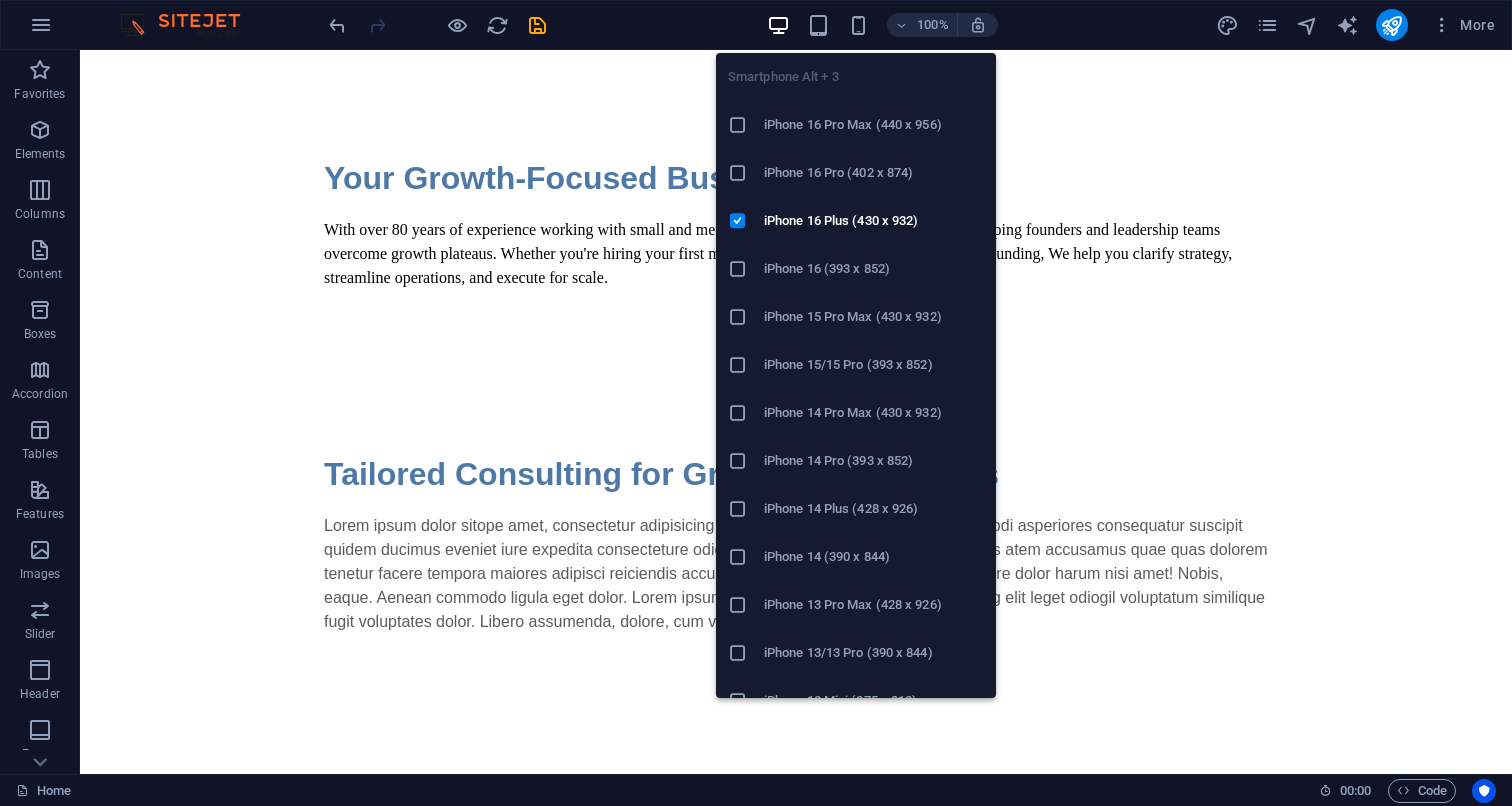 click on "iPhone 16 Pro Max (440 x 956)" at bounding box center (874, 125) 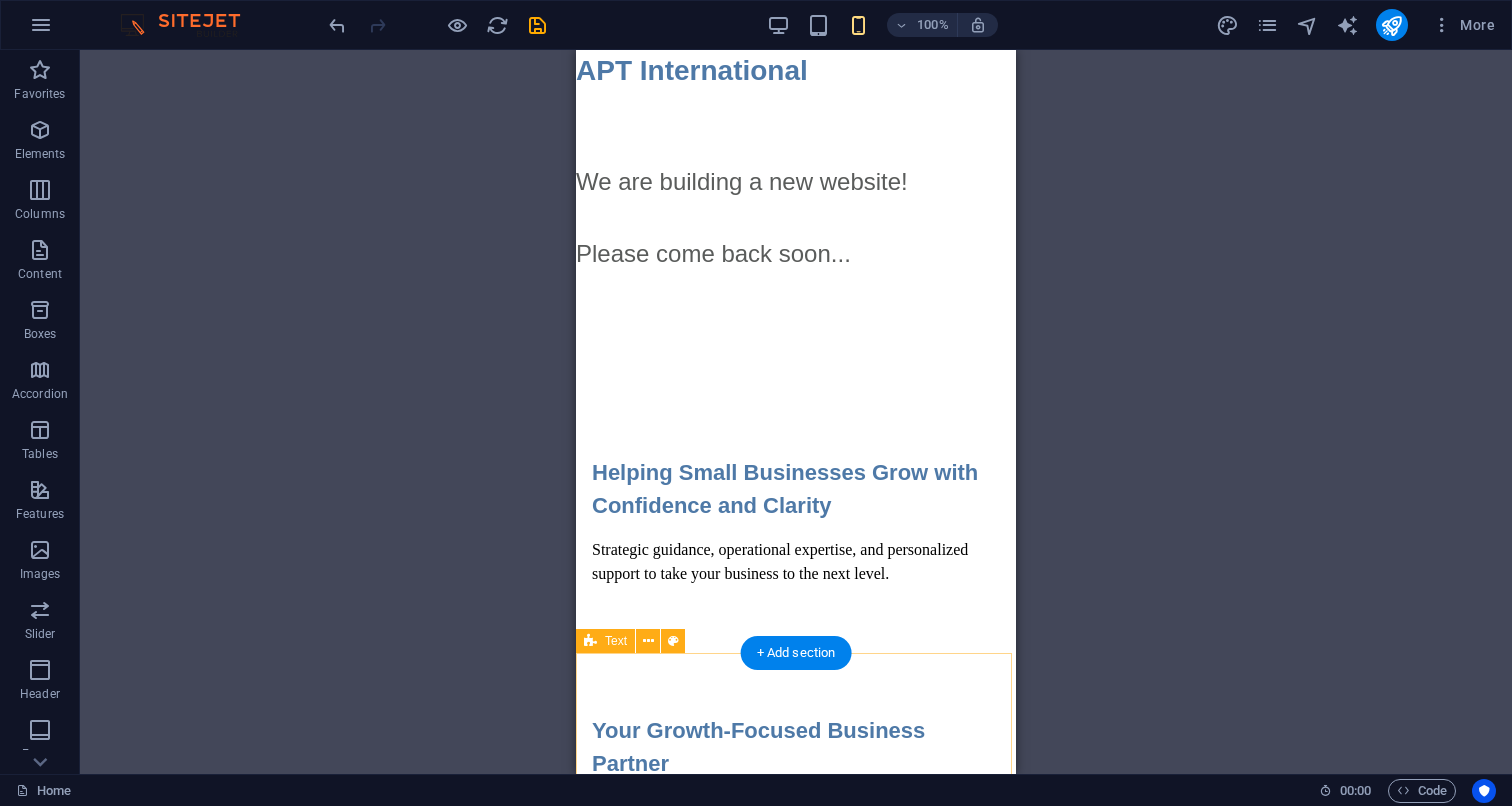 scroll, scrollTop: 0, scrollLeft: 0, axis: both 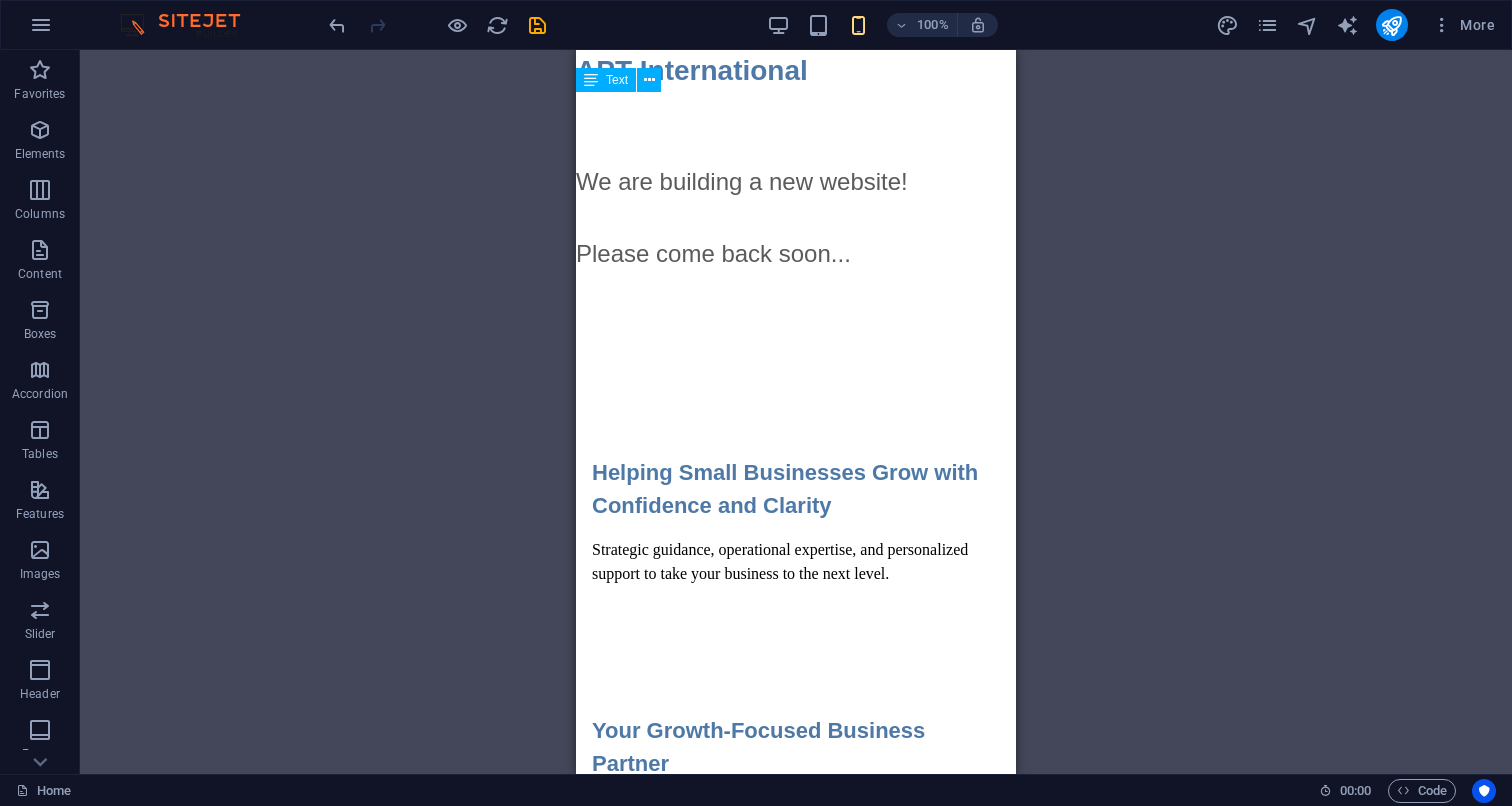 click on "We are building a new website!   Please come back soon..." at bounding box center (796, 242) 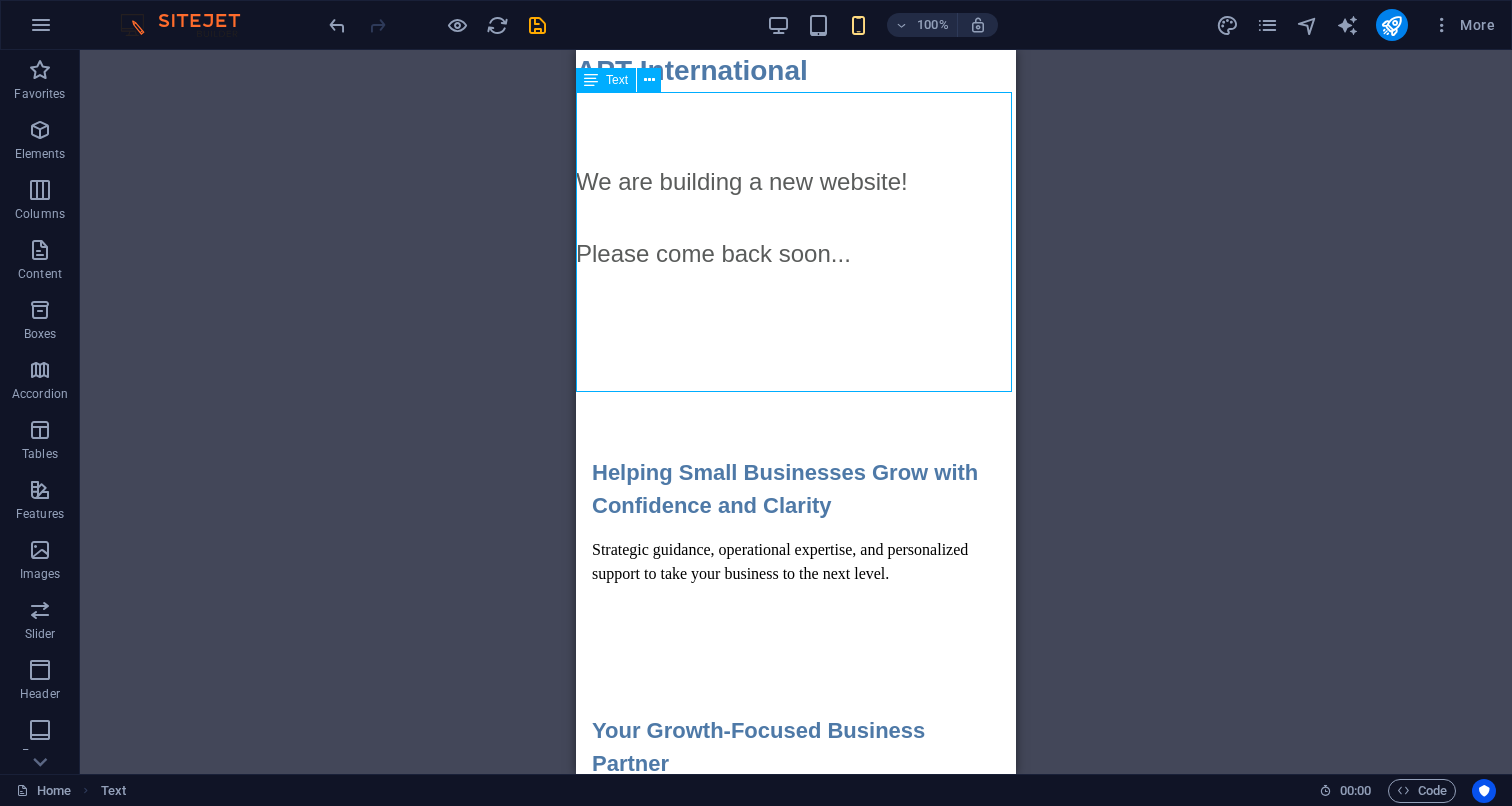 click on "We are building a new website!   Please come back soon..." at bounding box center (796, 242) 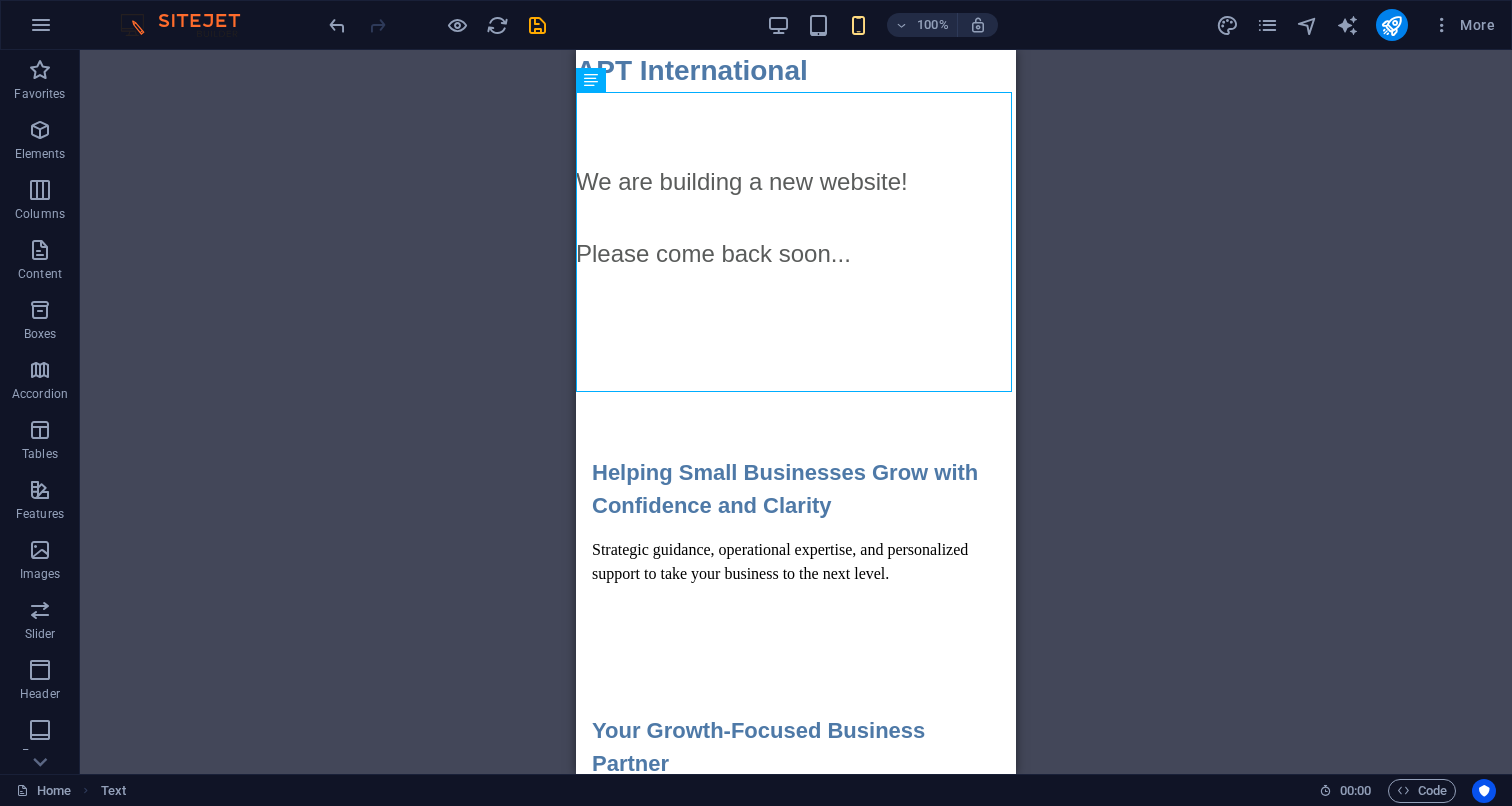 click on "Drag here to replace the existing content. Press “Ctrl” if you want to create a new element.
H1   Text   Iframe   Text   H2   Spacer   Text   Text   Text   Spacer   H2   Text   H2   Spacer   Text   Text   H2   Spacer   Text   Text   Text   Text   Spacer   H2" at bounding box center [796, 412] 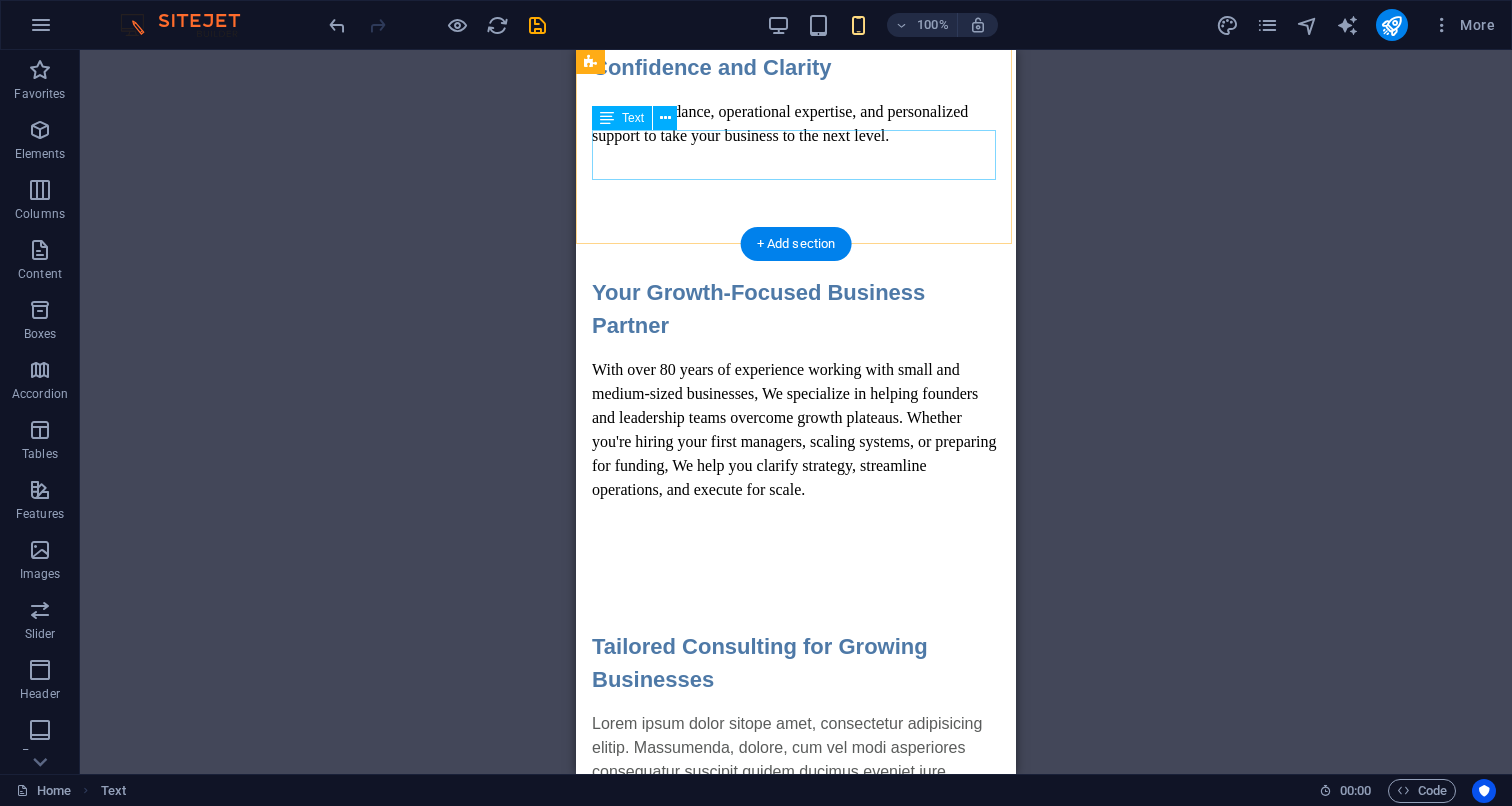 scroll, scrollTop: 457, scrollLeft: 0, axis: vertical 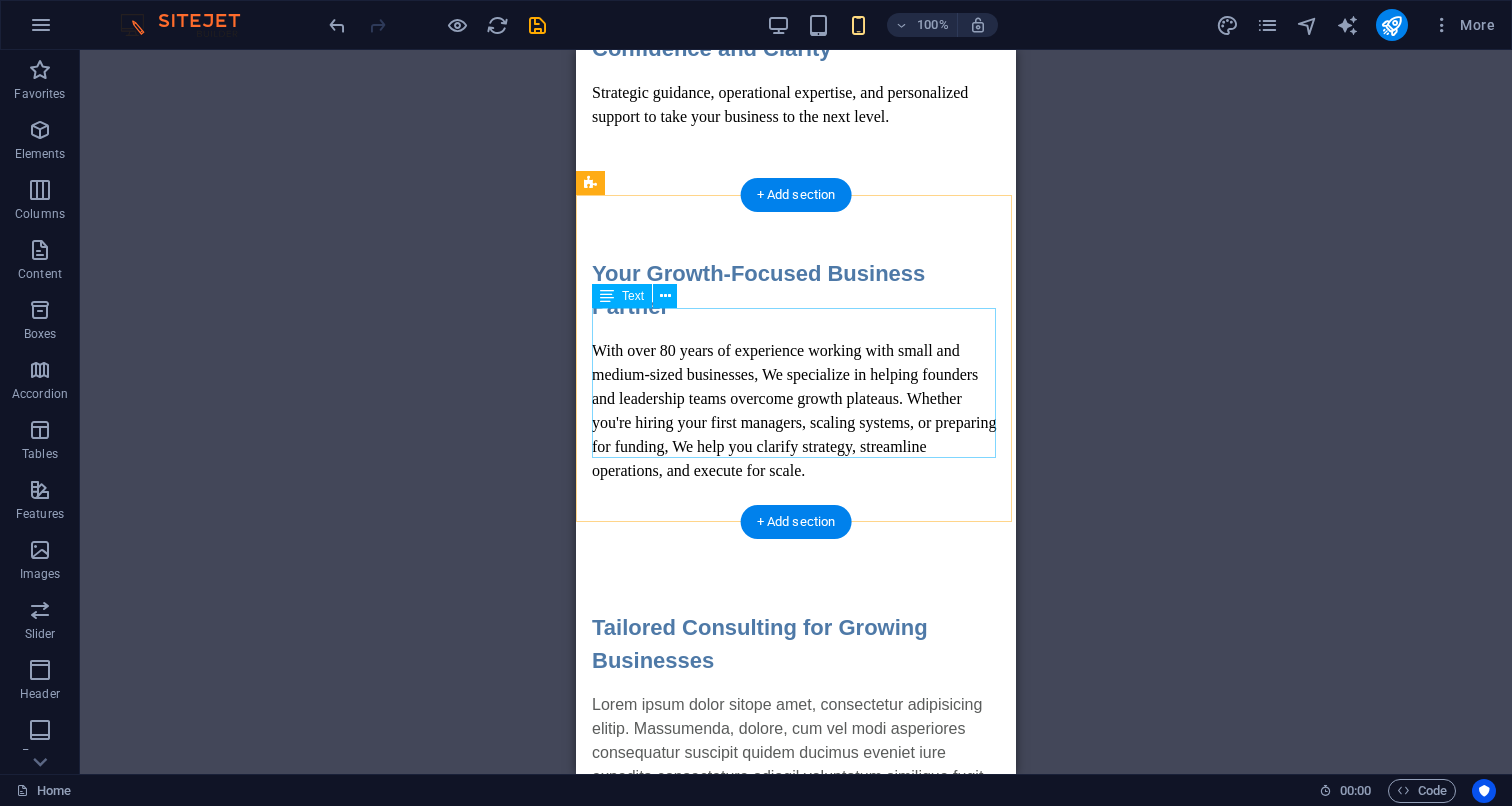click on "With over 80 years of experience working with small and medium-sized businesses, We specialize in helping founders and leadership teams overcome growth plateaus. Whether you're hiring your first managers, scaling systems, or preparing for funding, We help you clarify strategy, streamline operations, and execute for scale." at bounding box center (796, 411) 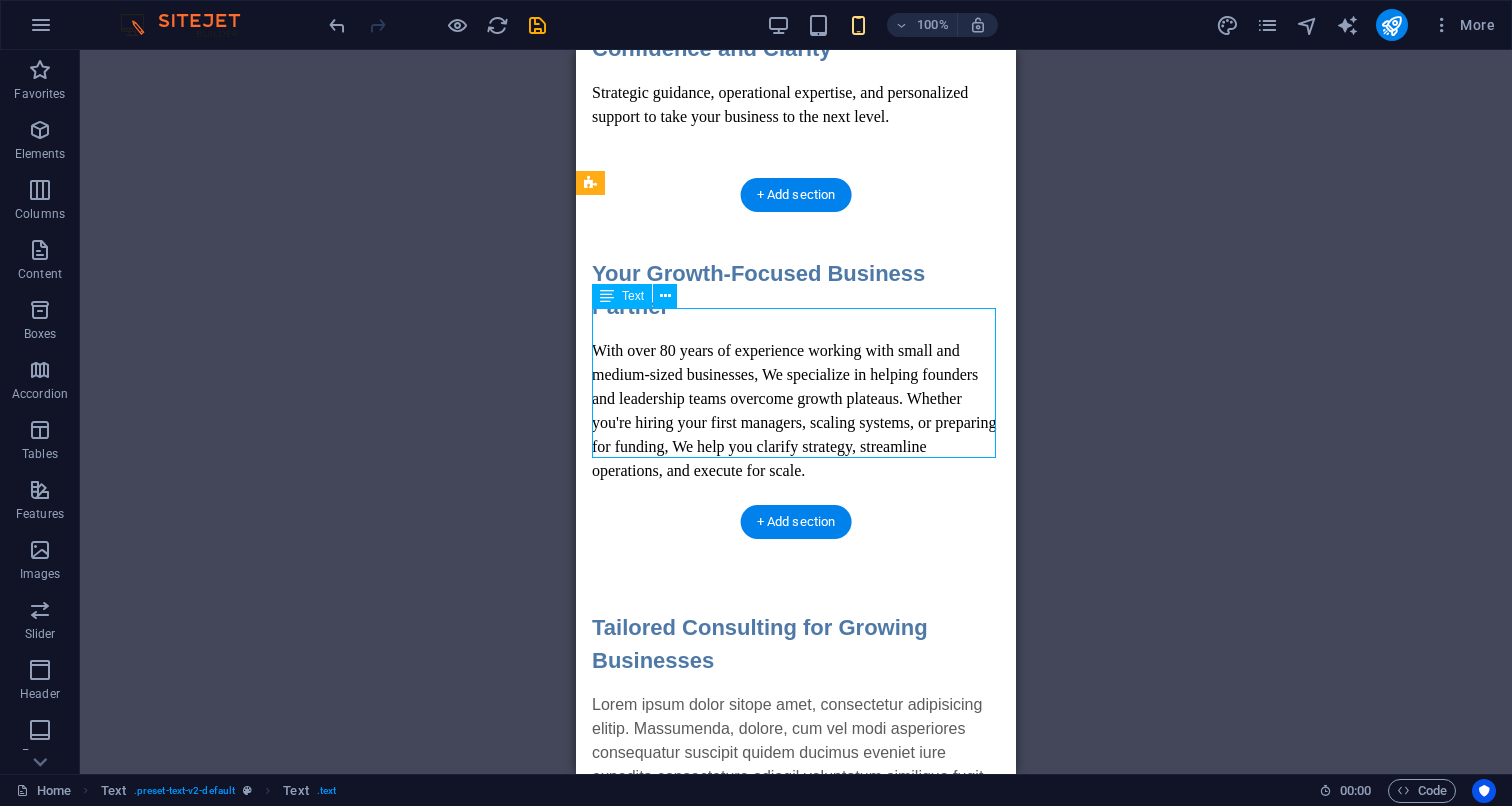click on "With over 80 years of experience working with small and medium-sized businesses, We specialize in helping founders and leadership teams overcome growth plateaus. Whether you're hiring your first managers, scaling systems, or preparing for funding, We help you clarify strategy, streamline operations, and execute for scale." at bounding box center [796, 411] 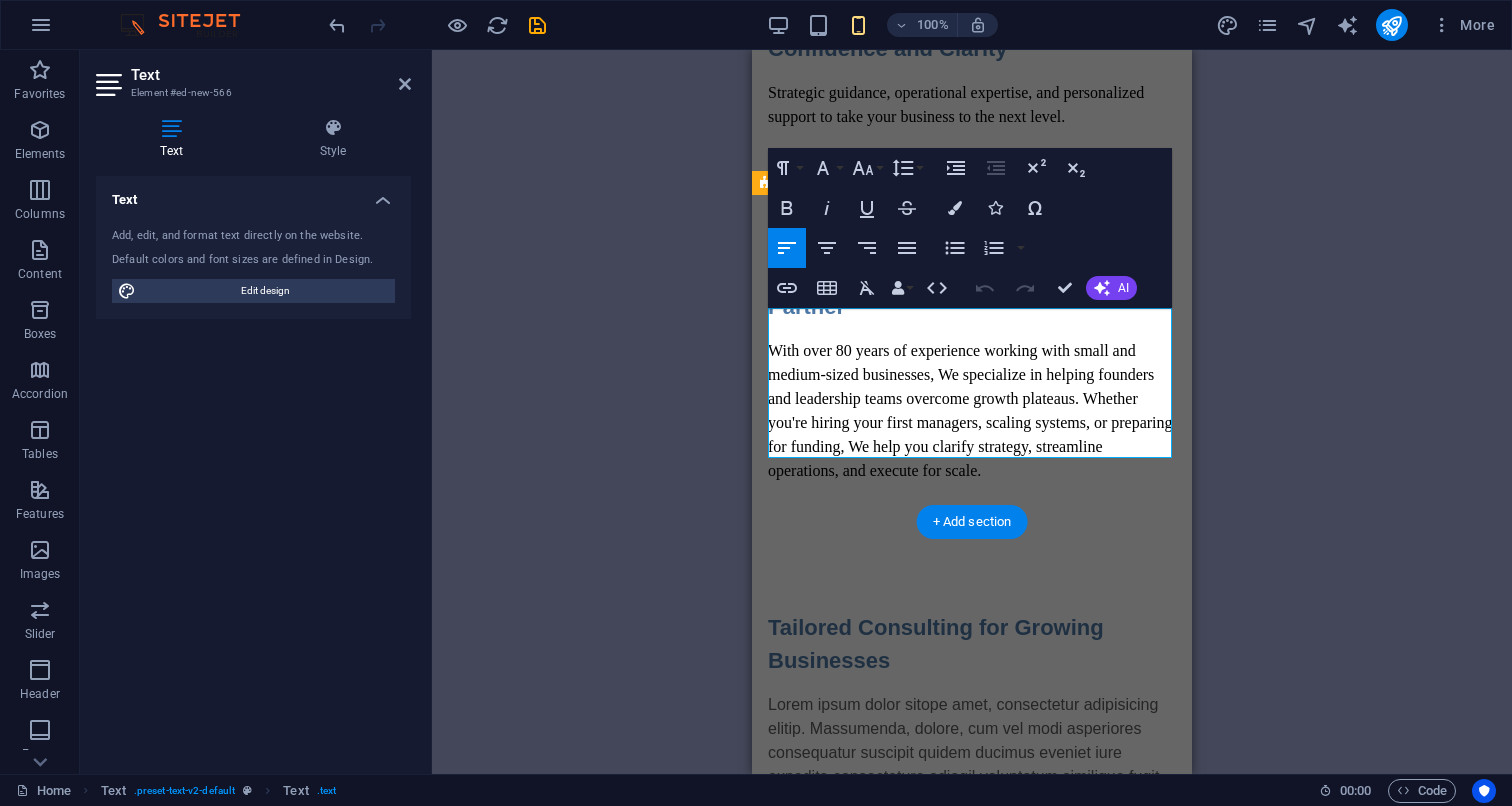 click on "With over 80 years of experience working with small and medium-sized businesses, We specialize in helping founders and leadership teams overcome growth plateaus. Whether you're hiring your first managers, scaling systems, or preparing for funding, We help you clarify strategy, streamline operations, and execute for scale." at bounding box center [970, 410] 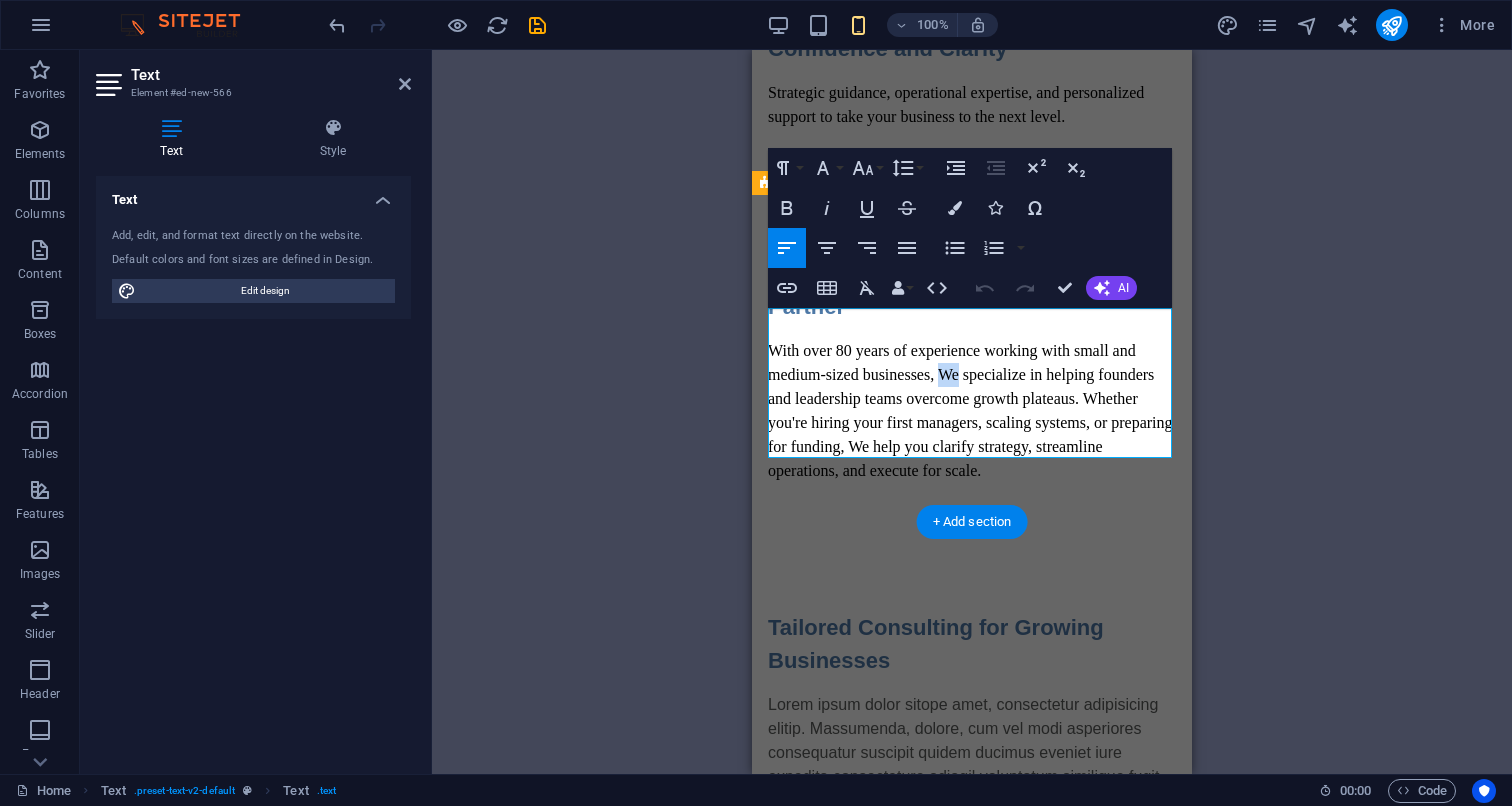 click on "With over 80 years of experience working with small and medium-sized businesses, We specialize in helping founders and leadership teams overcome growth plateaus. Whether you're hiring your first managers, scaling systems, or preparing for funding, We help you clarify strategy, streamline operations, and execute for scale." at bounding box center (970, 410) 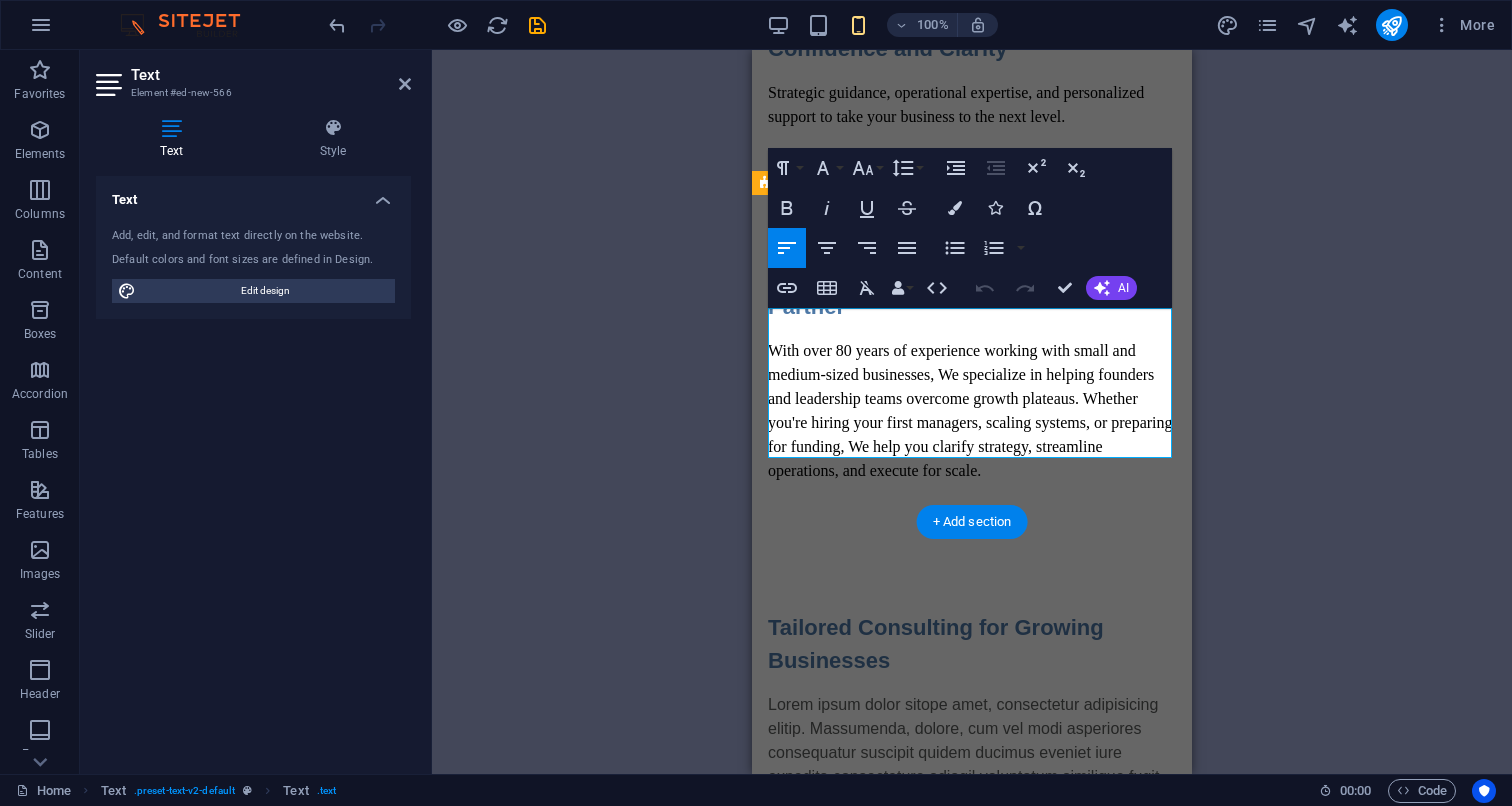 type 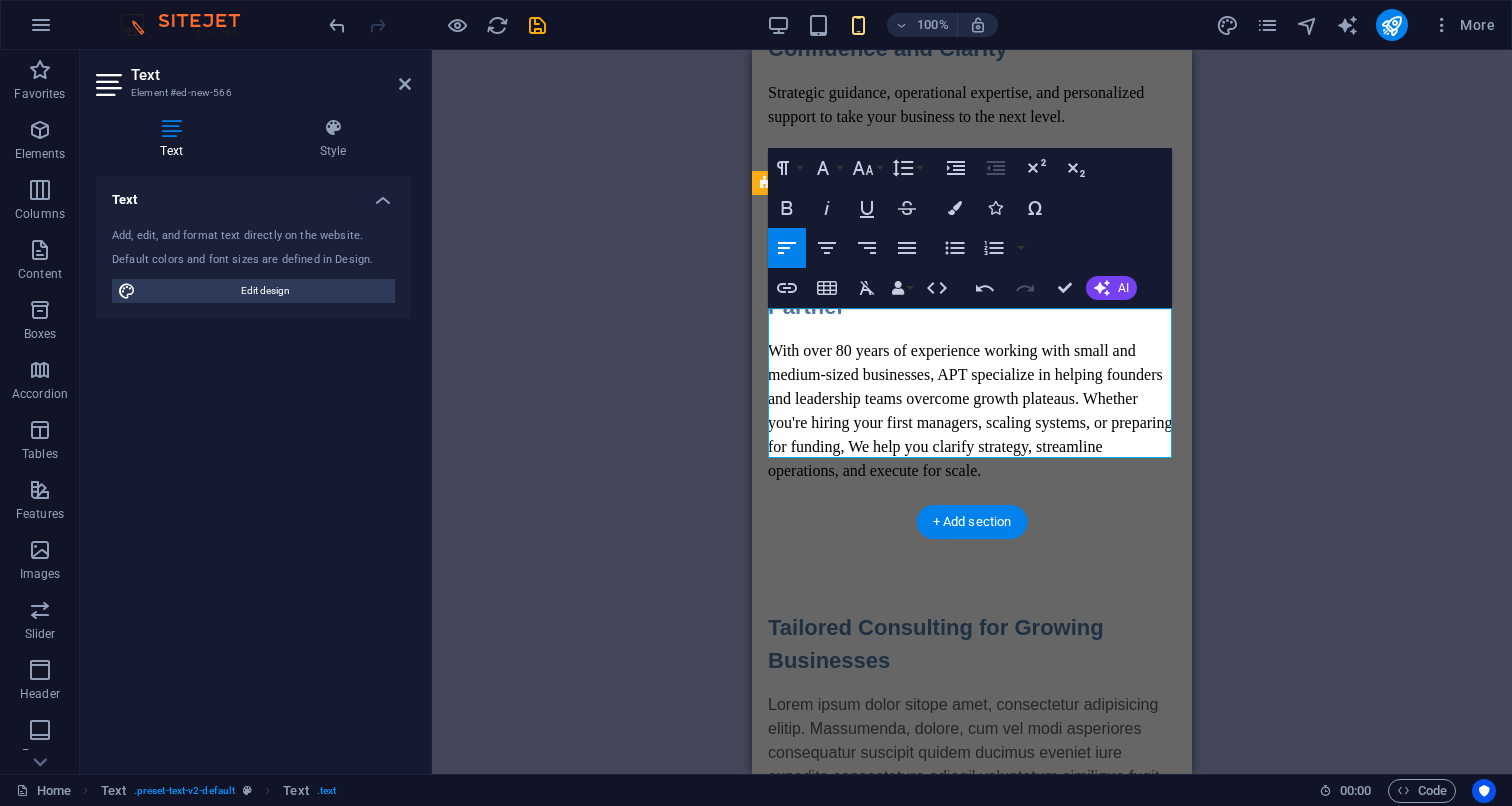 click on "With over 80 years of experience working with small and medium-sized businesses, APT specialize in helping founders and leadership teams overcome growth plateaus. Whether you're hiring your first managers, scaling systems, or preparing for funding, We help you clarify strategy, streamline operations, and execute for scale." at bounding box center (970, 410) 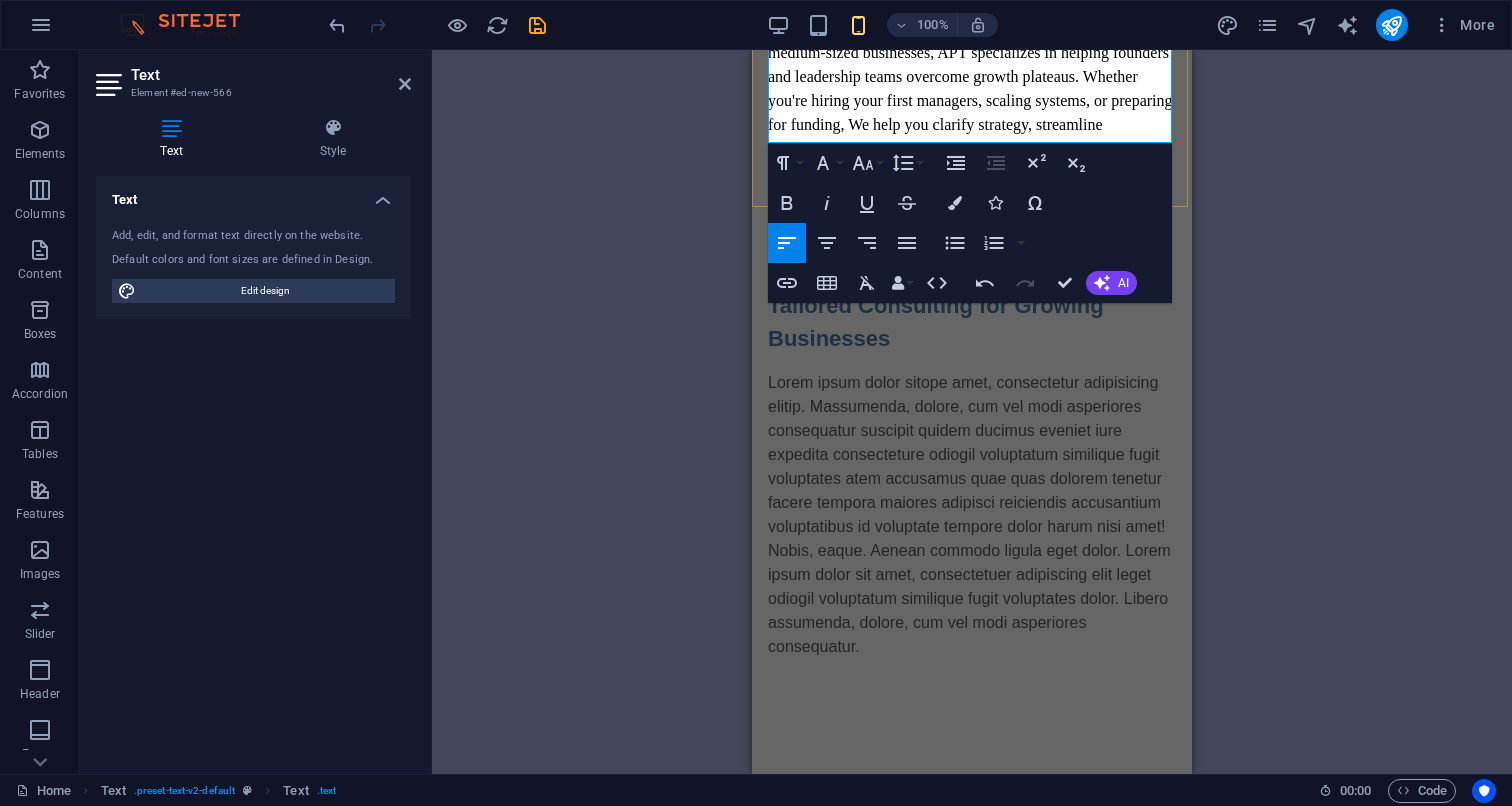 scroll, scrollTop: 803, scrollLeft: 0, axis: vertical 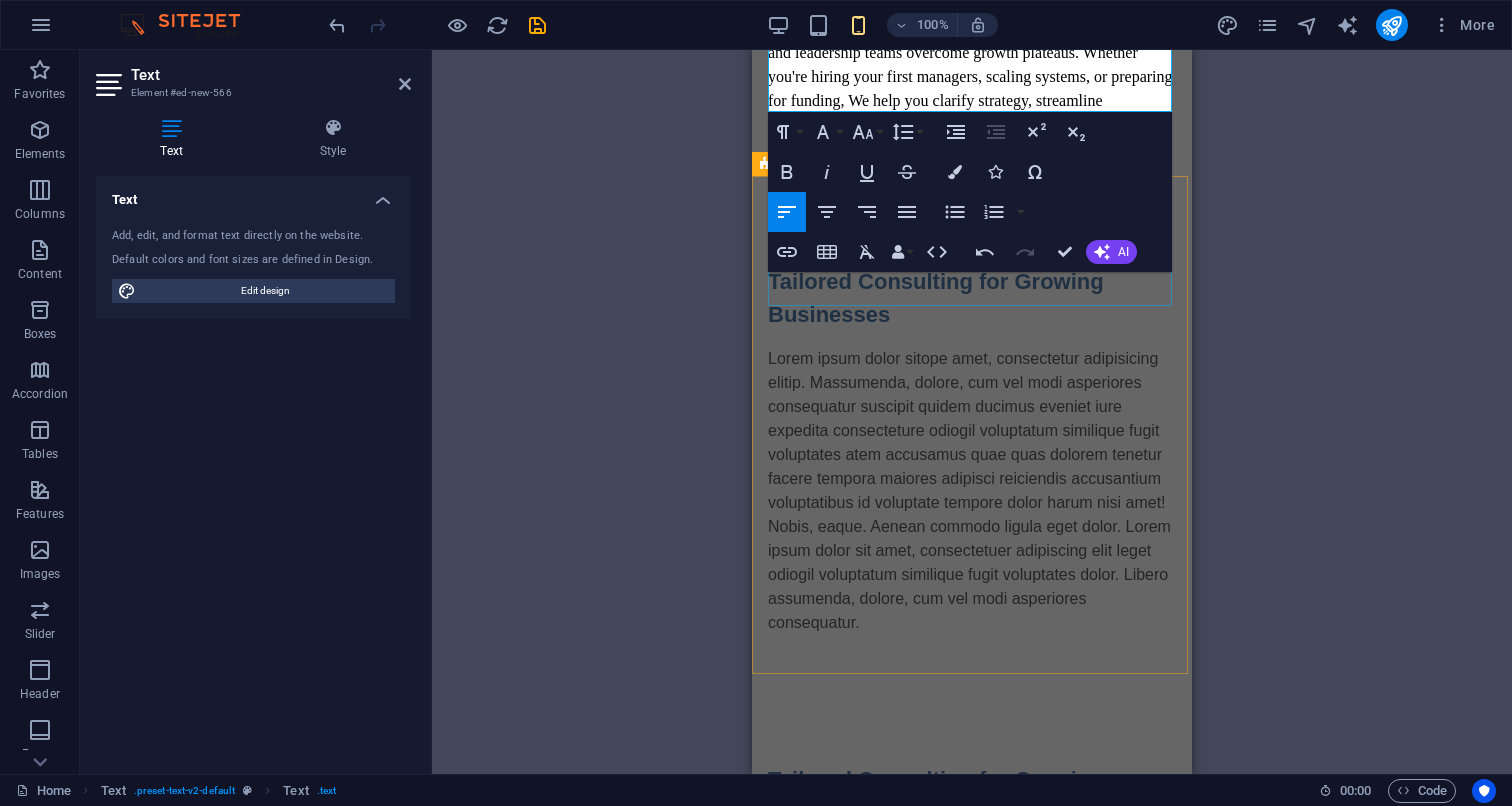 click on "Tailored Consulting for Growing Businesses" at bounding box center (972, 298) 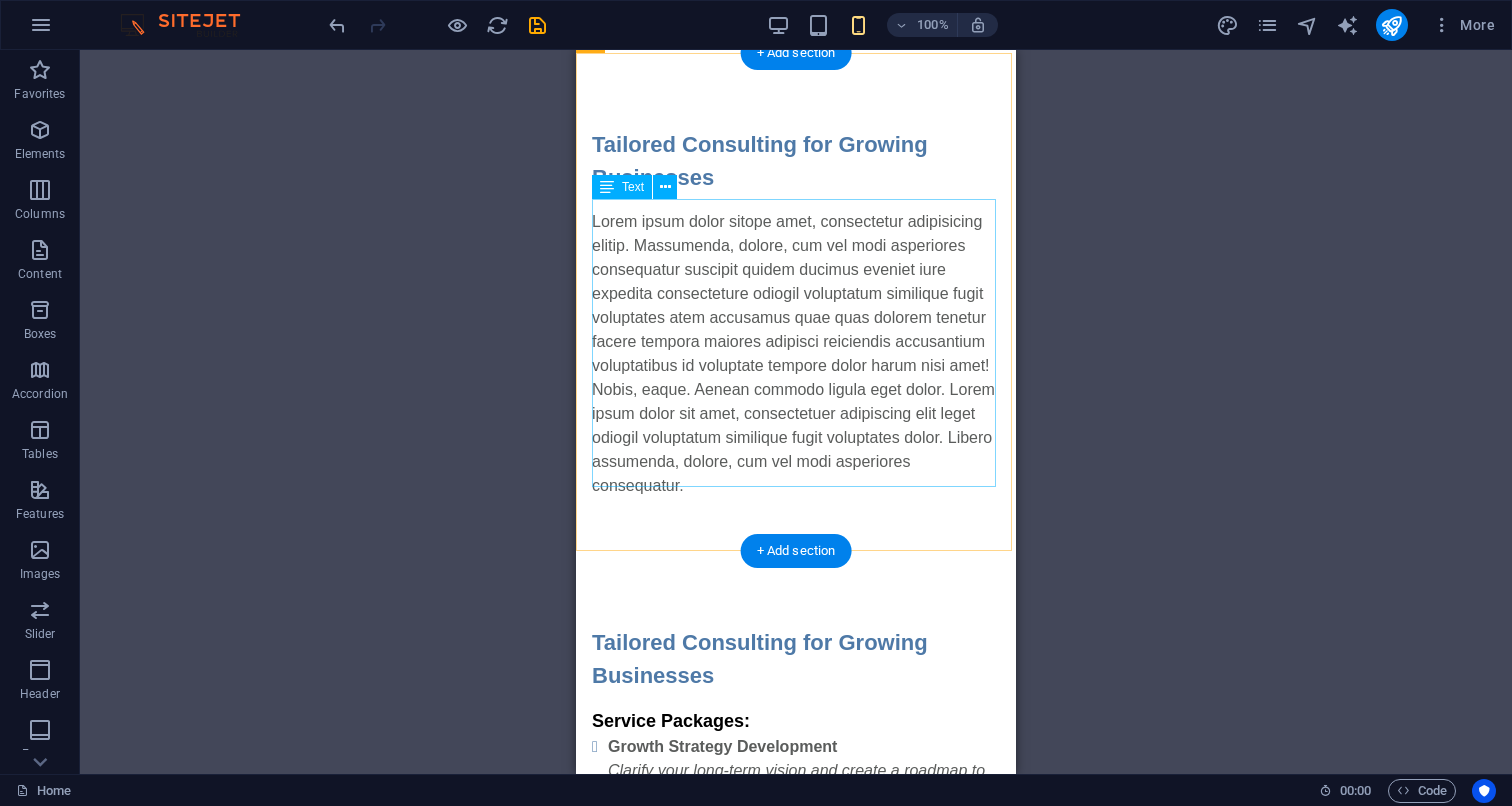 scroll, scrollTop: 926, scrollLeft: 0, axis: vertical 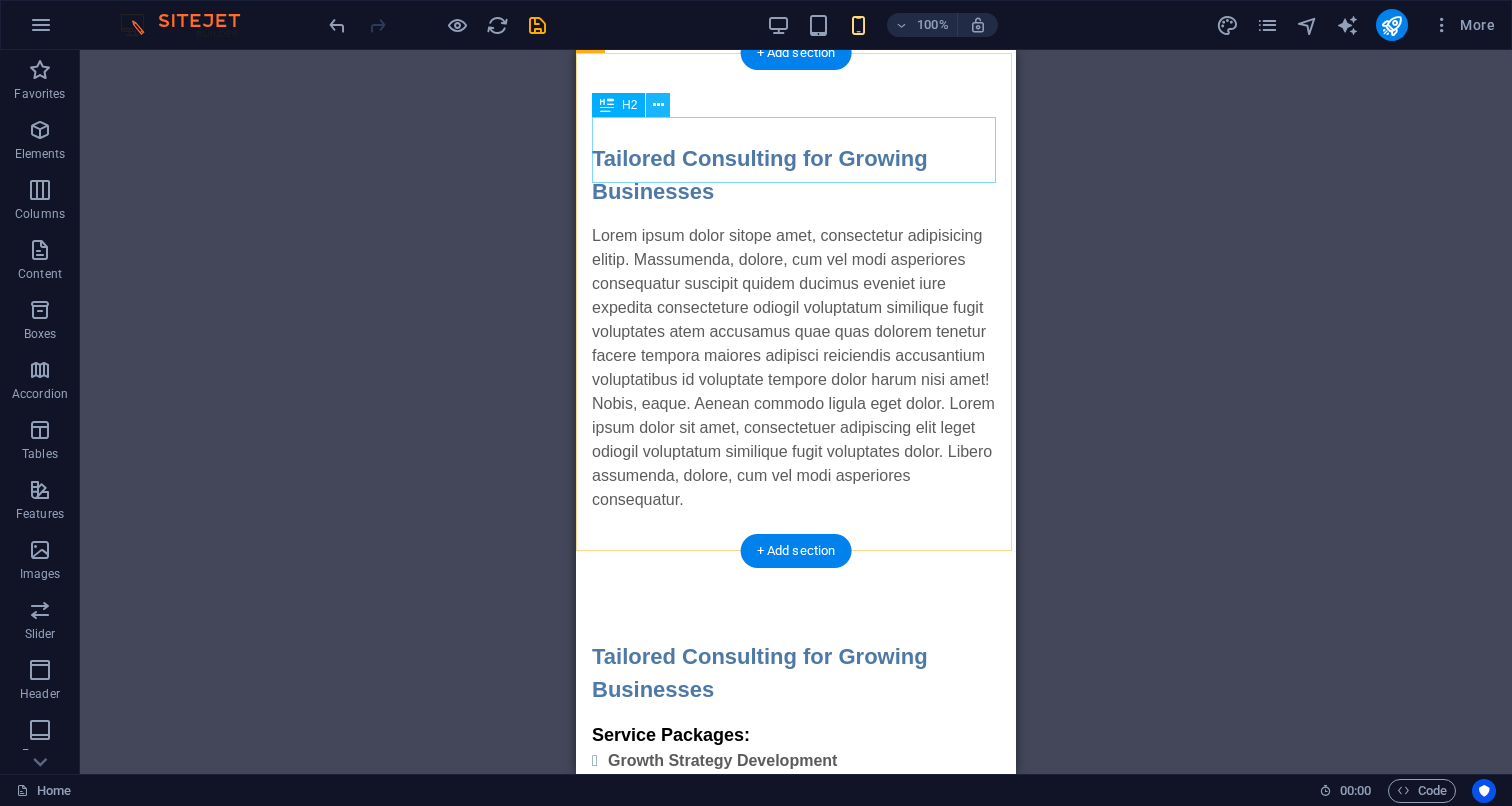 click at bounding box center [658, 105] 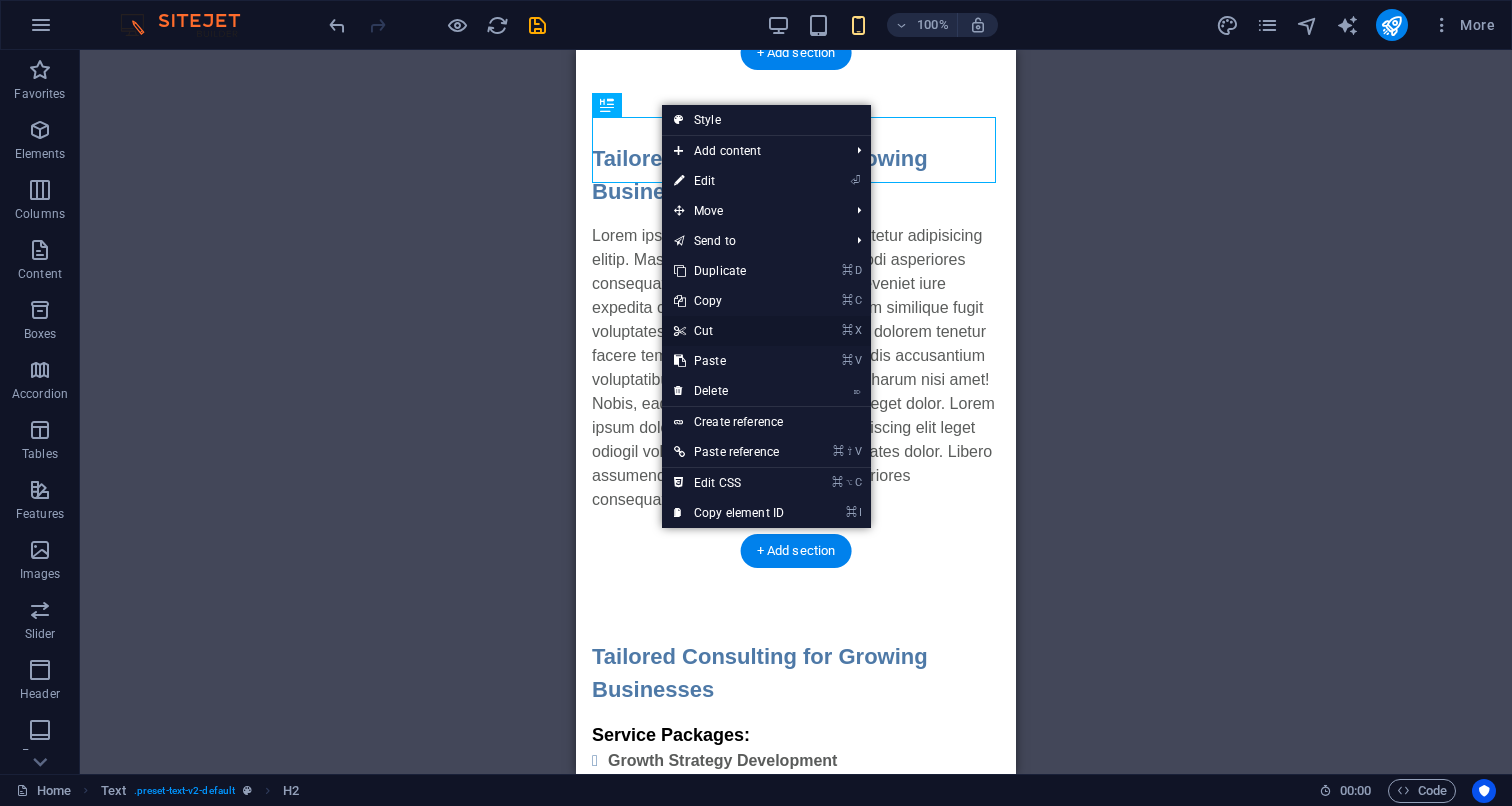 click on "⌘ X  Cut" at bounding box center (729, 331) 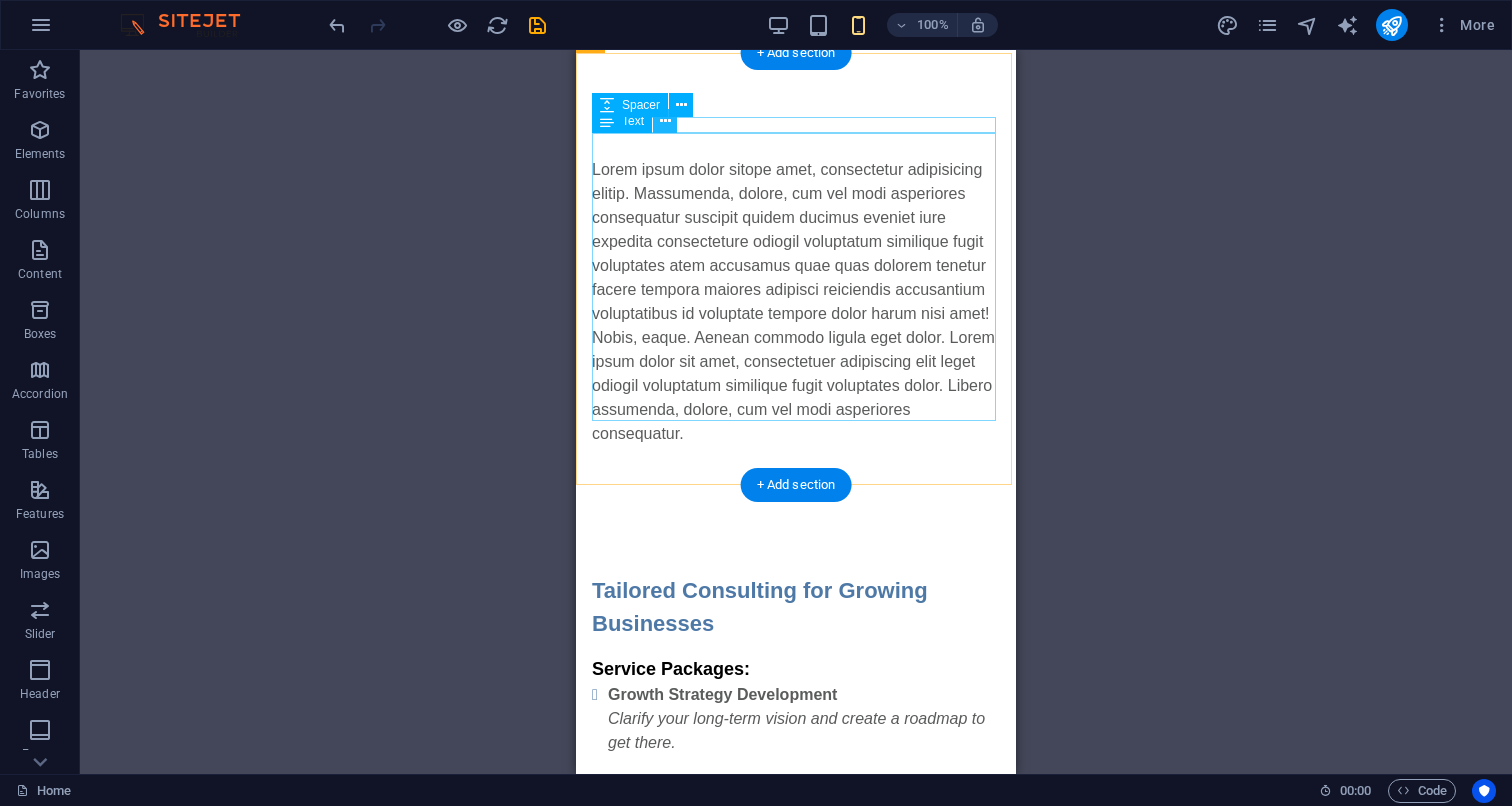 click at bounding box center (665, 121) 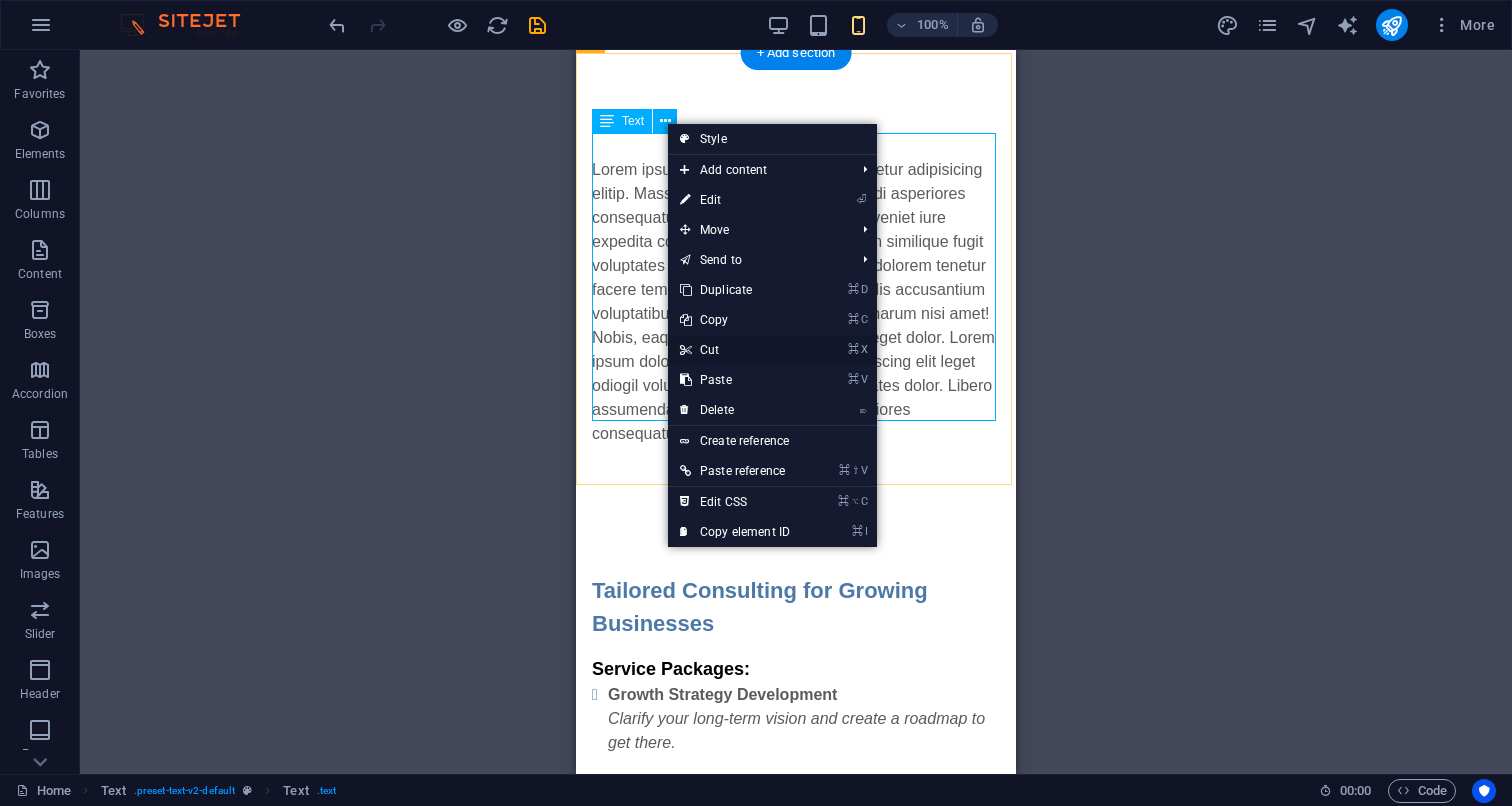 click on "⌘ X  Cut" at bounding box center (735, 350) 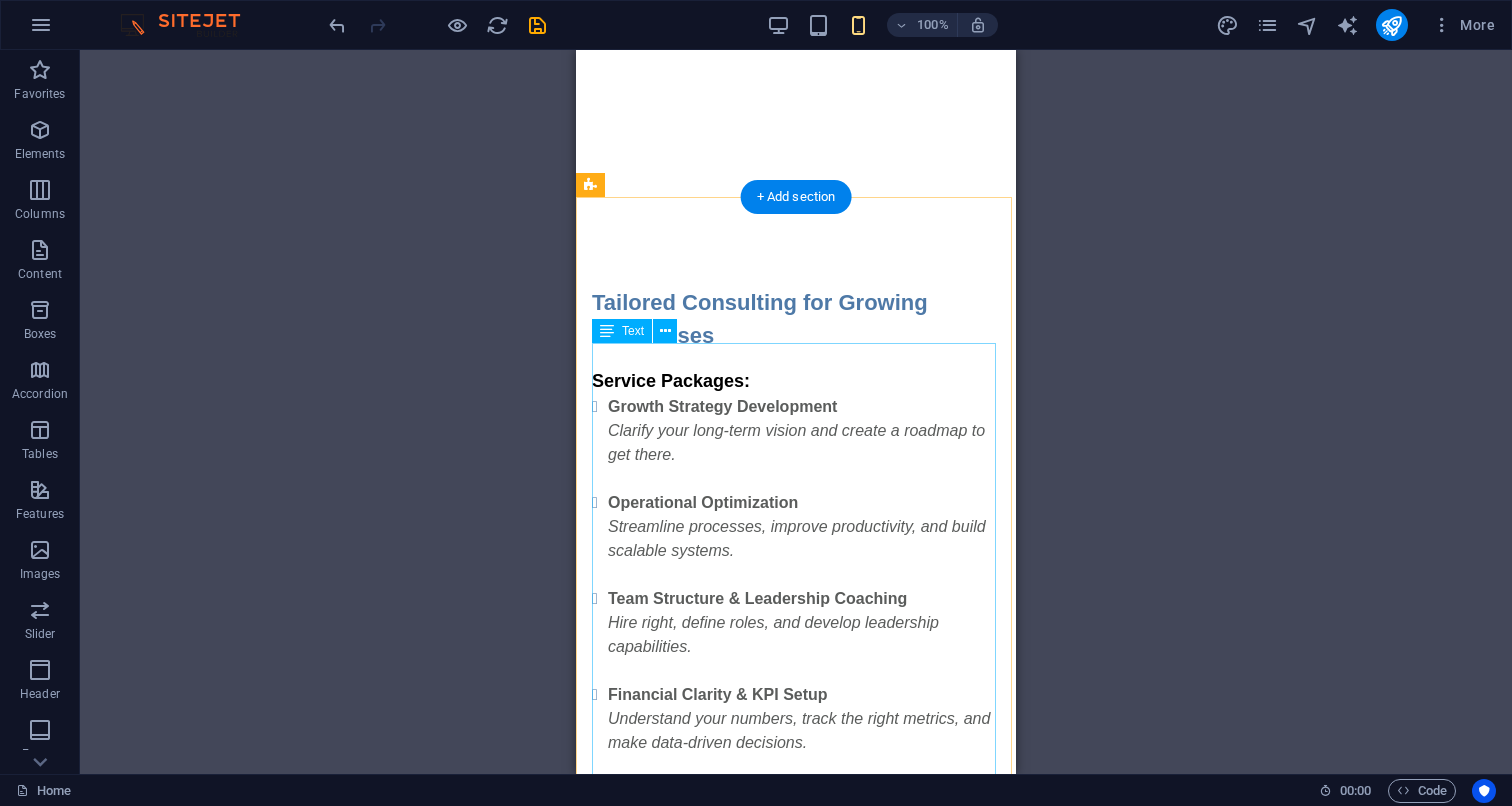 click on "Service Packages: Growth Strategy Development Clarify your long-term vision and create a roadmap to get there. Operational Optimization Streamline processes, improve productivity, and build scalable systems. Team Structure & Leadership Coaching Hire right, define roles, and develop leadership capabilities. Financial Clarity & KPI Setup Understand your numbers, track the right metrics, and make data-driven decisions. Fundraising & Readiness Support Prepare your business for investment, from pitch to operations." at bounding box center [796, 621] 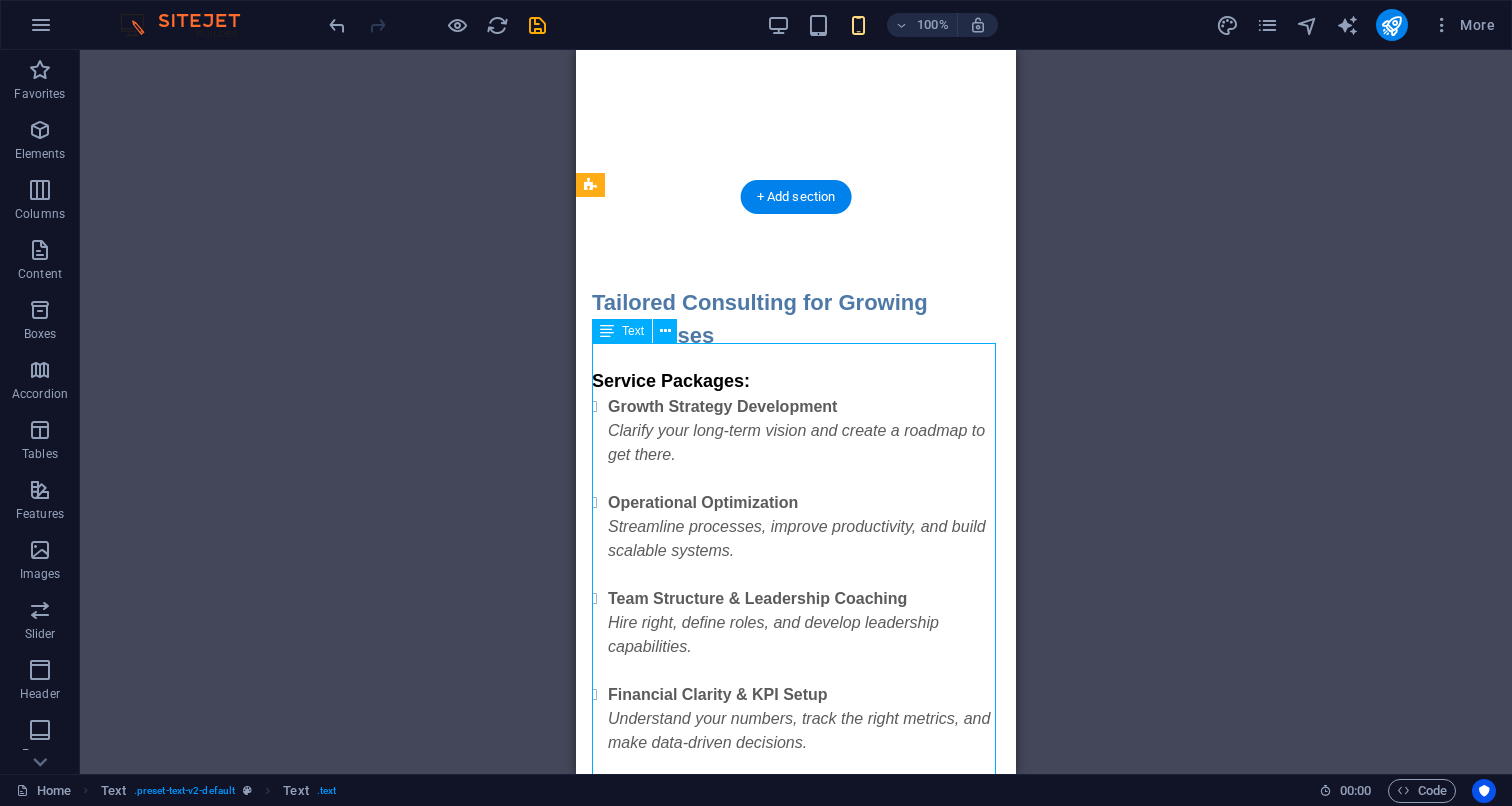 click on "Service Packages: Growth Strategy Development Clarify your long-term vision and create a roadmap to get there. Operational Optimization Streamline processes, improve productivity, and build scalable systems. Team Structure & Leadership Coaching Hire right, define roles, and develop leadership capabilities. Financial Clarity & KPI Setup Understand your numbers, track the right metrics, and make data-driven decisions. Fundraising & Readiness Support Prepare your business for investment, from pitch to operations." at bounding box center (796, 621) 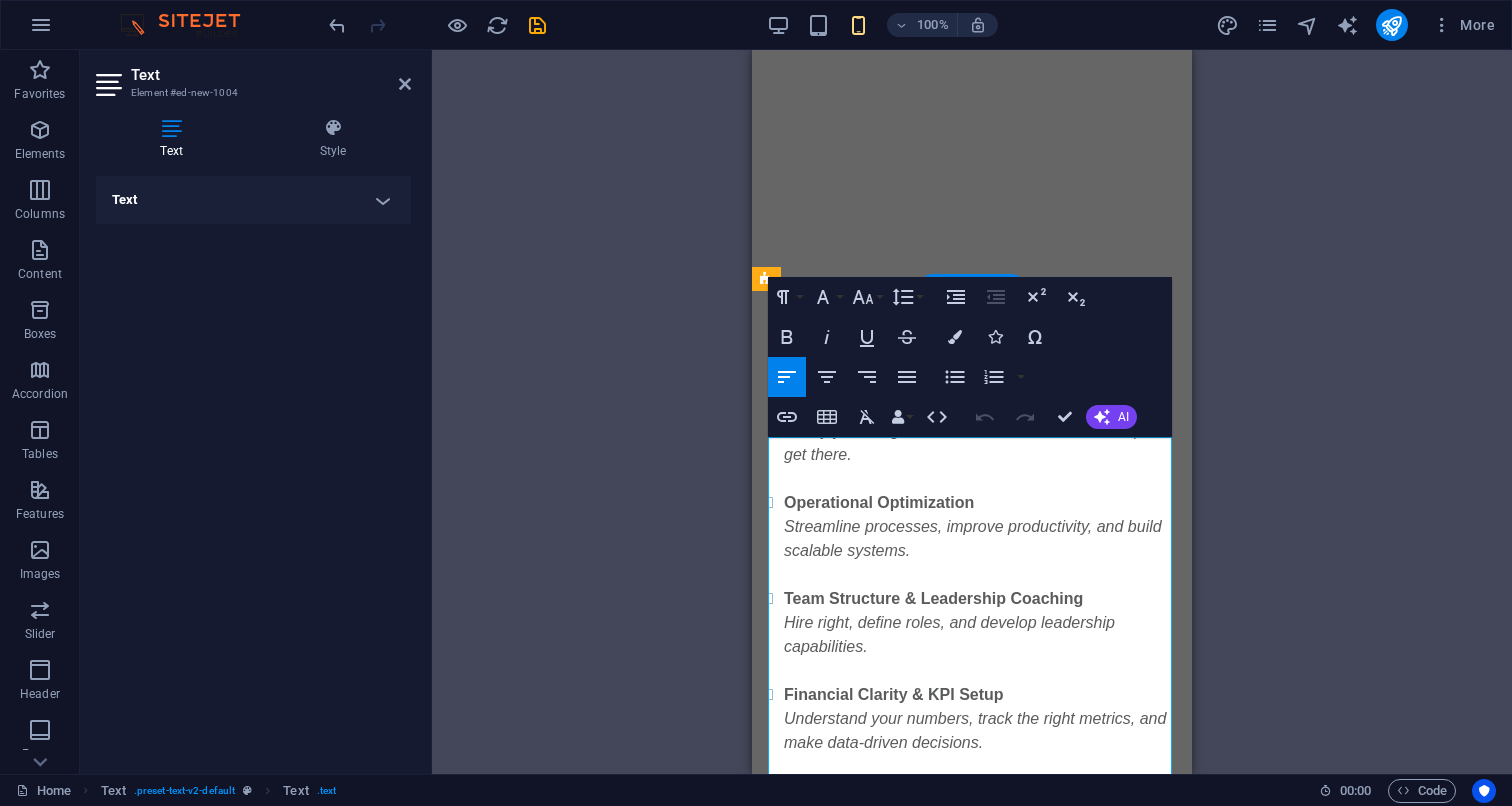 scroll, scrollTop: 832, scrollLeft: 0, axis: vertical 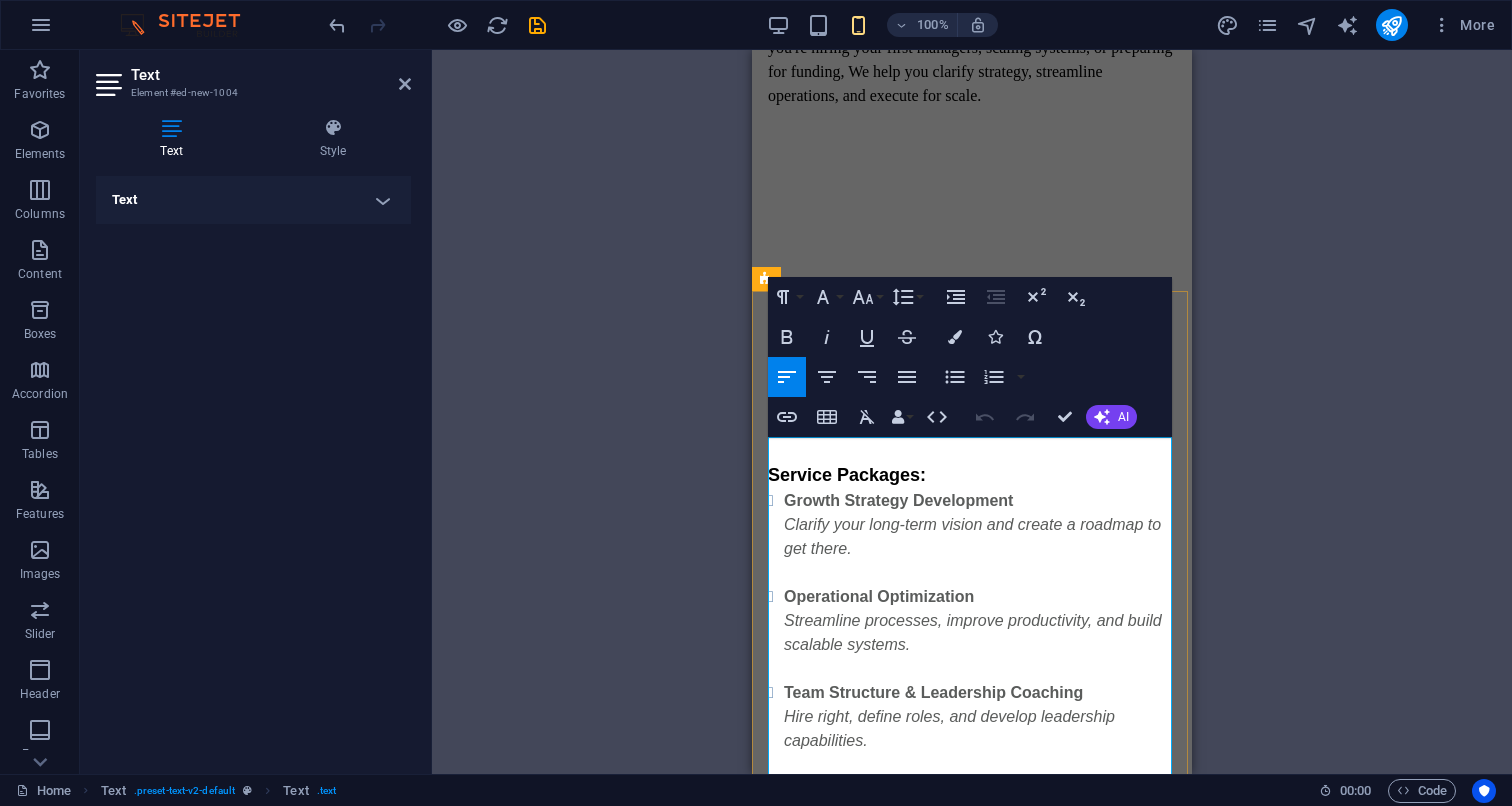 click on "Operational Optimization" at bounding box center [879, 596] 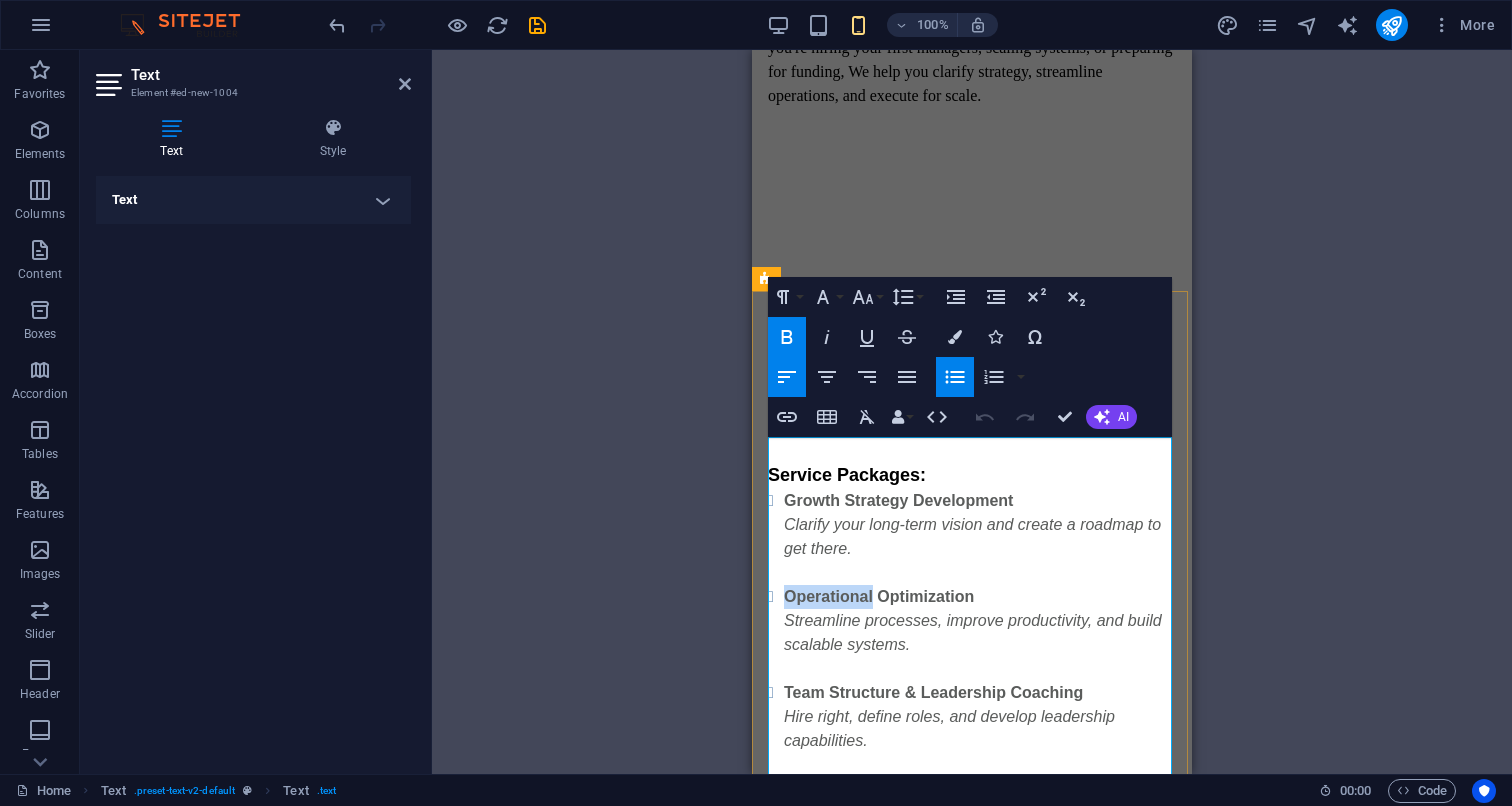 click on "Operational Optimization" at bounding box center (879, 596) 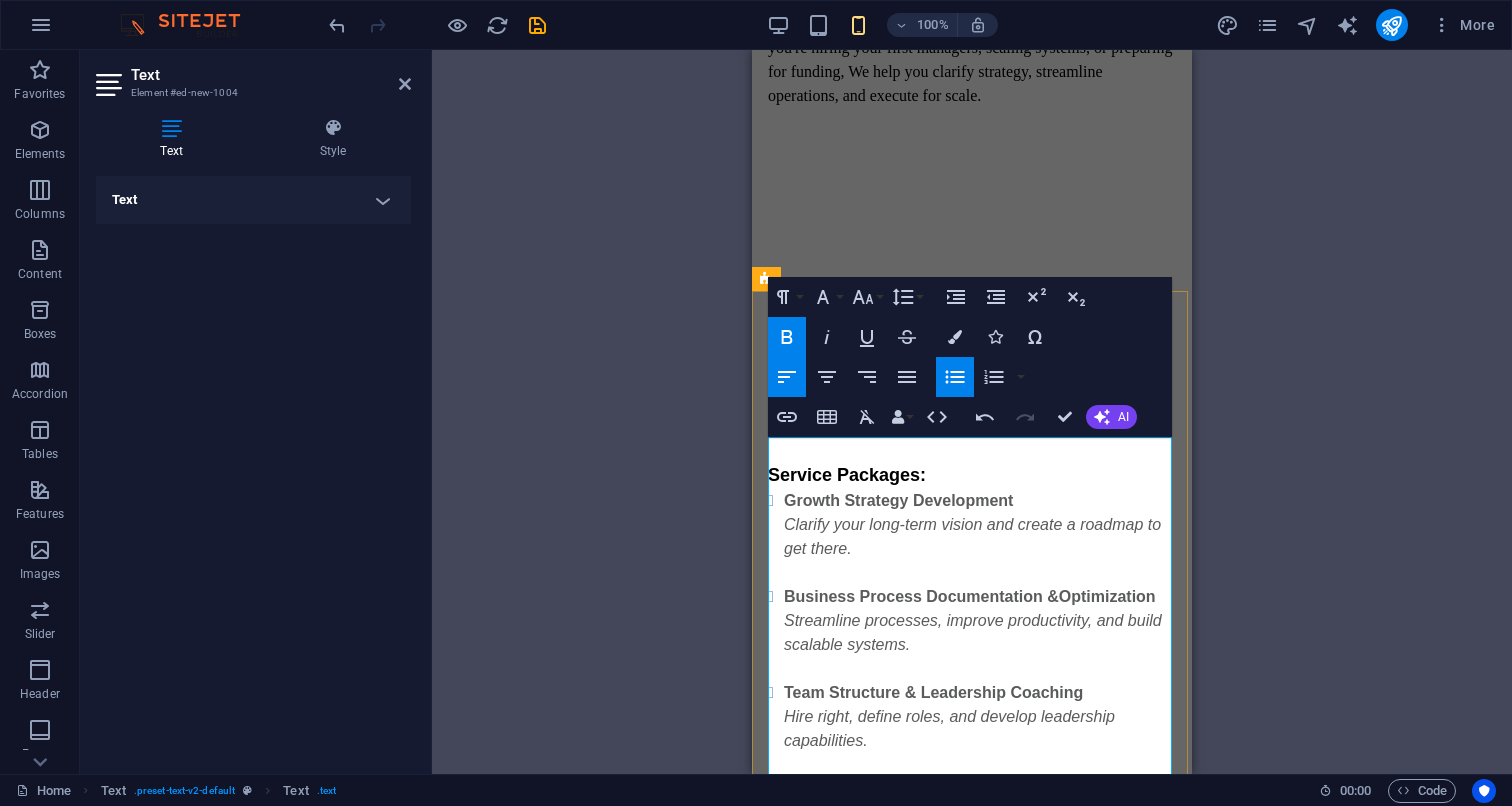 click on "Business Process Documentation &  Optimization Streamline processes, improve productivity, and build scalable systems." at bounding box center (980, 633) 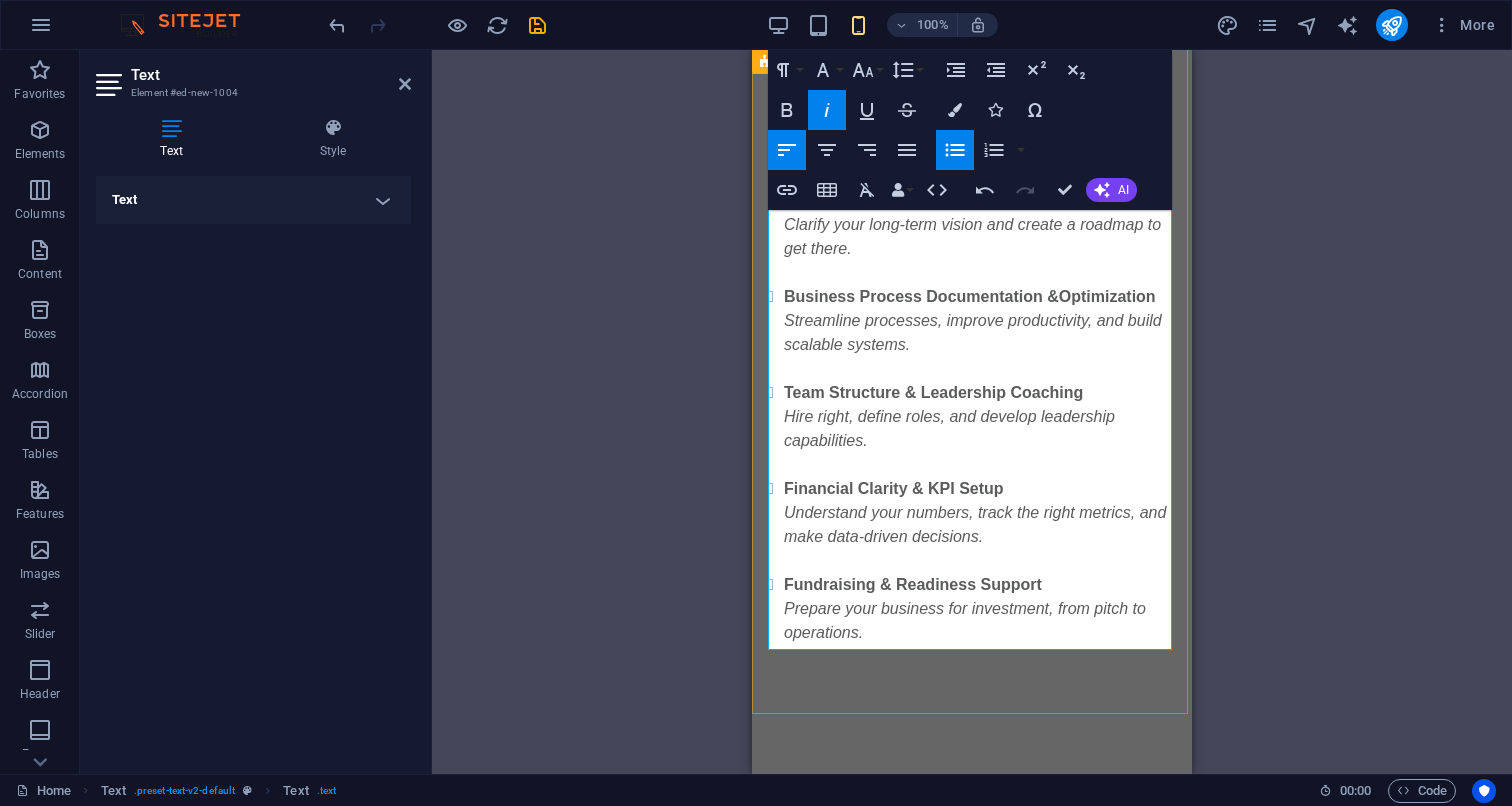 scroll, scrollTop: 1126, scrollLeft: 0, axis: vertical 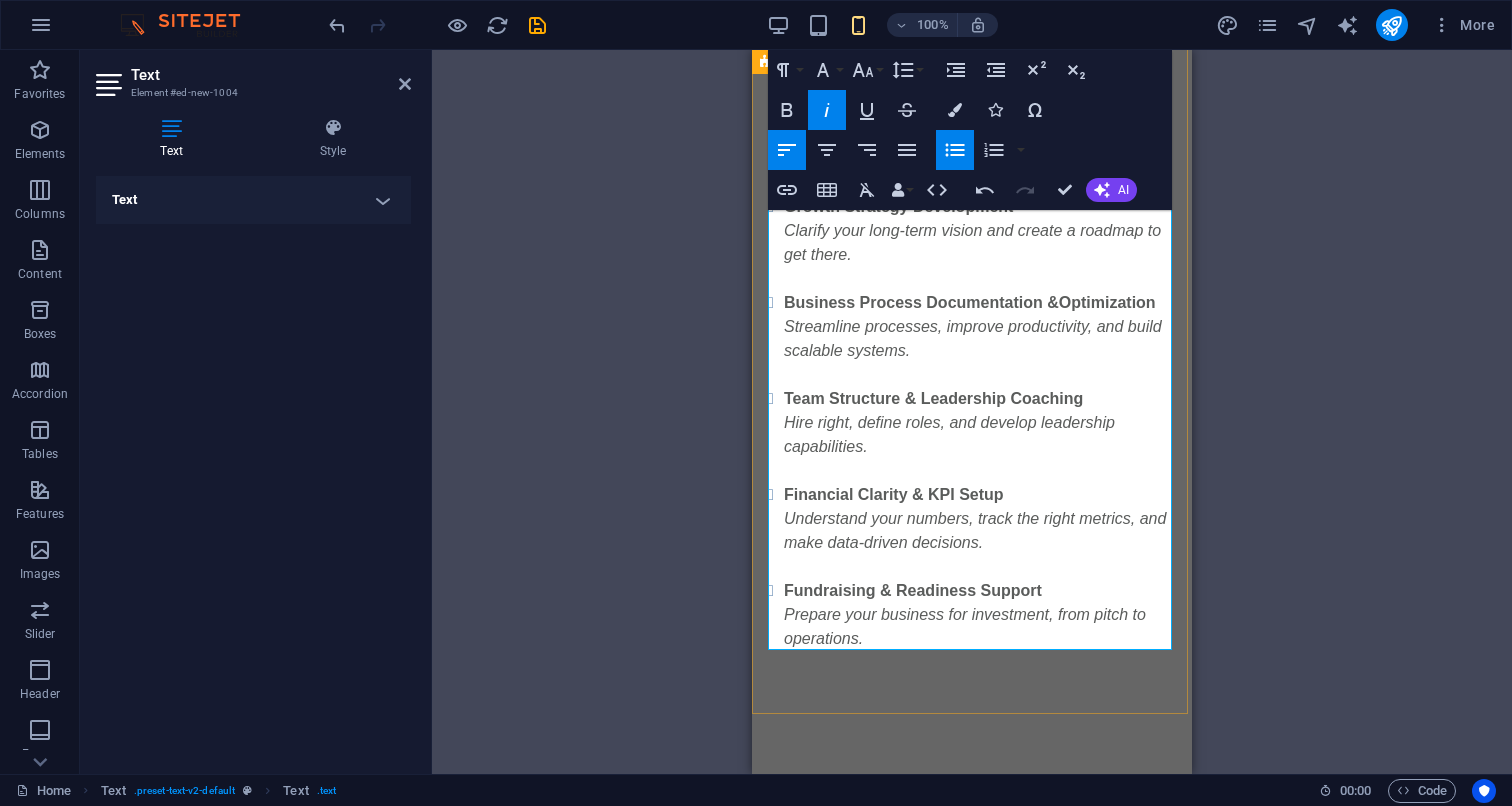 click on "Team Structure & Leadership Coaching Hire right, define roles, and develop leadership capabilities." at bounding box center (980, 435) 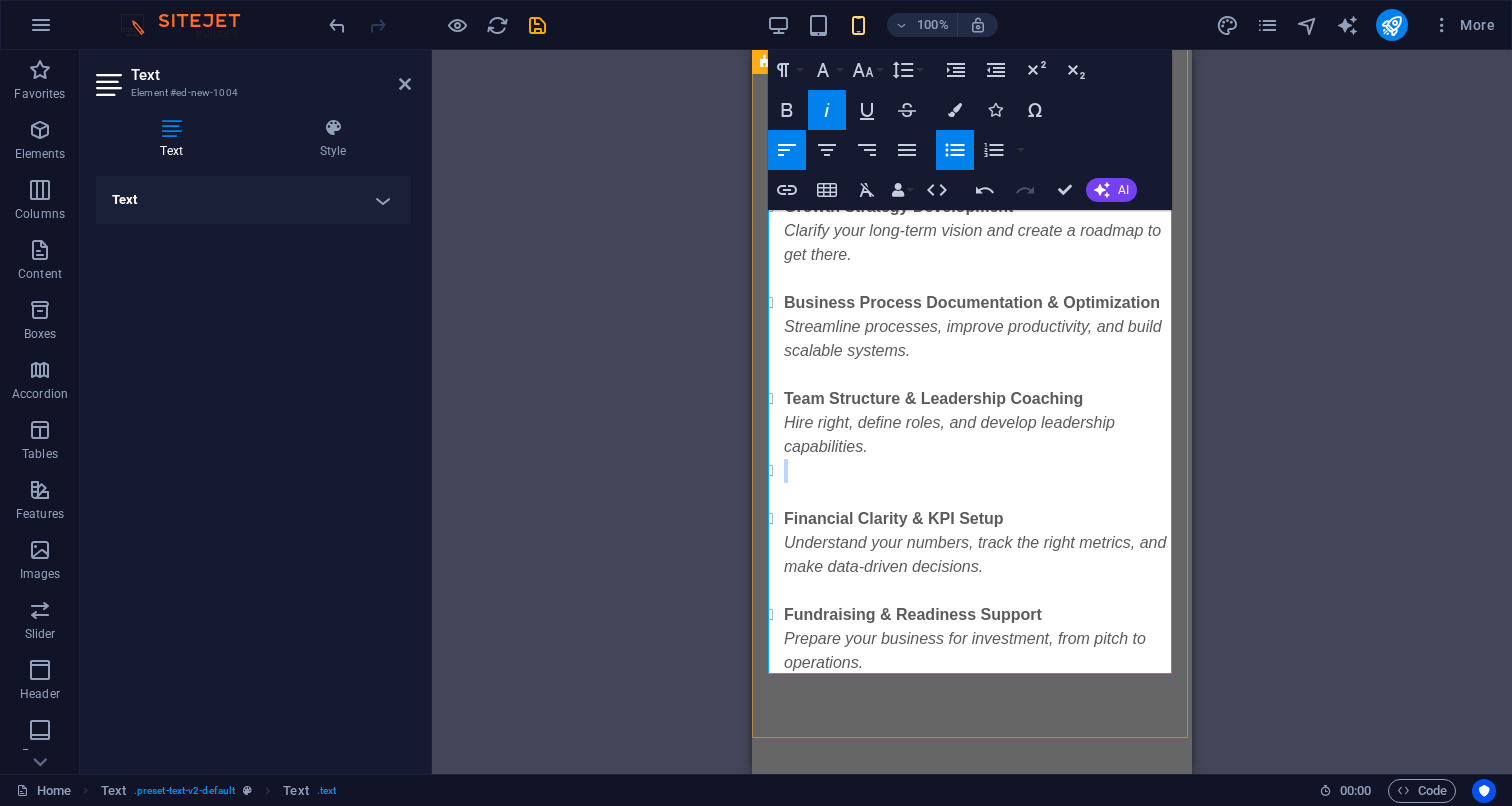 click on "Team Structure & Leadership Coaching Hire right, define roles, and develop leadership capabilities." at bounding box center [980, 423] 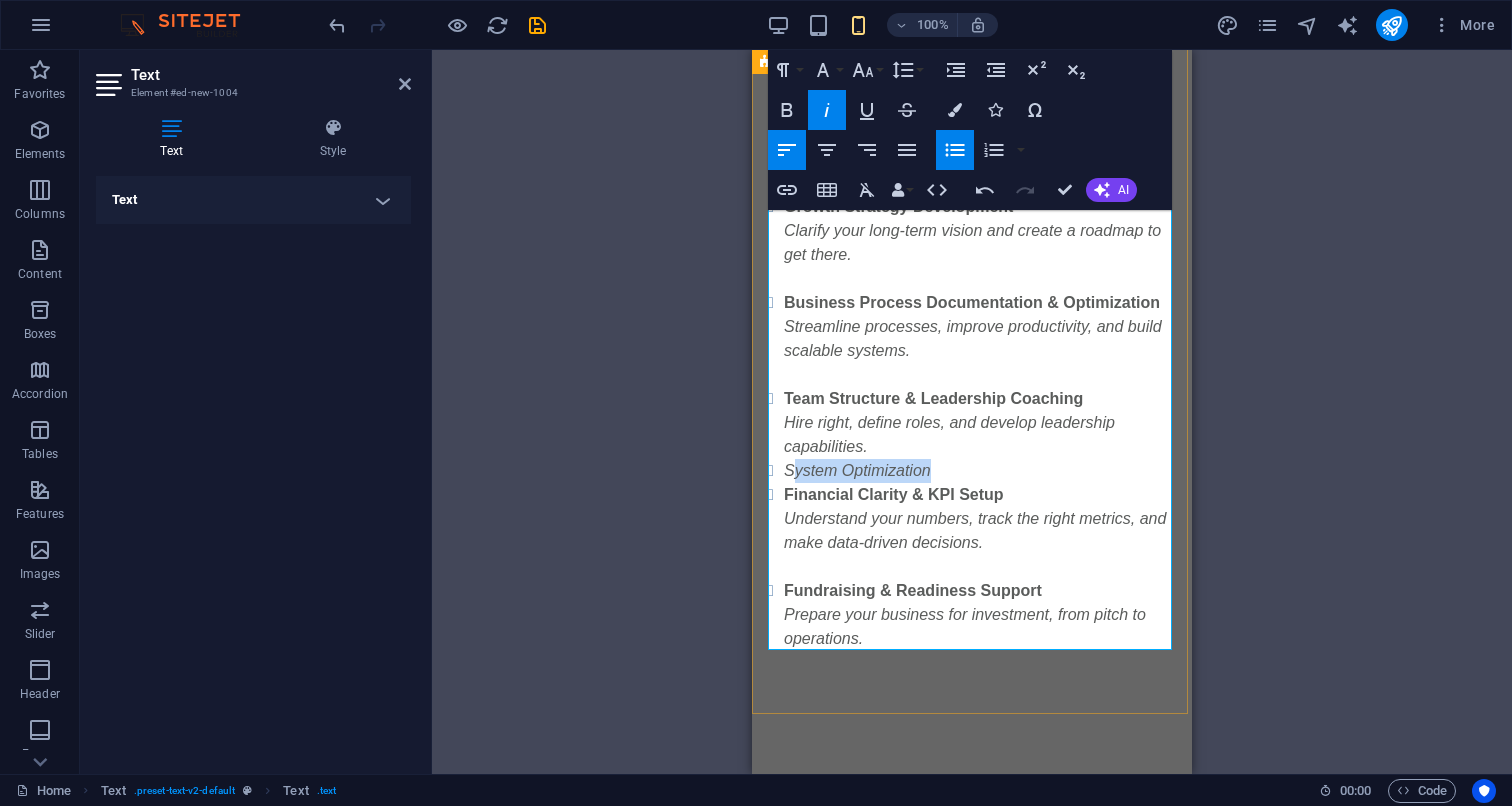 drag, startPoint x: 781, startPoint y: 447, endPoint x: 947, endPoint y: 436, distance: 166.36406 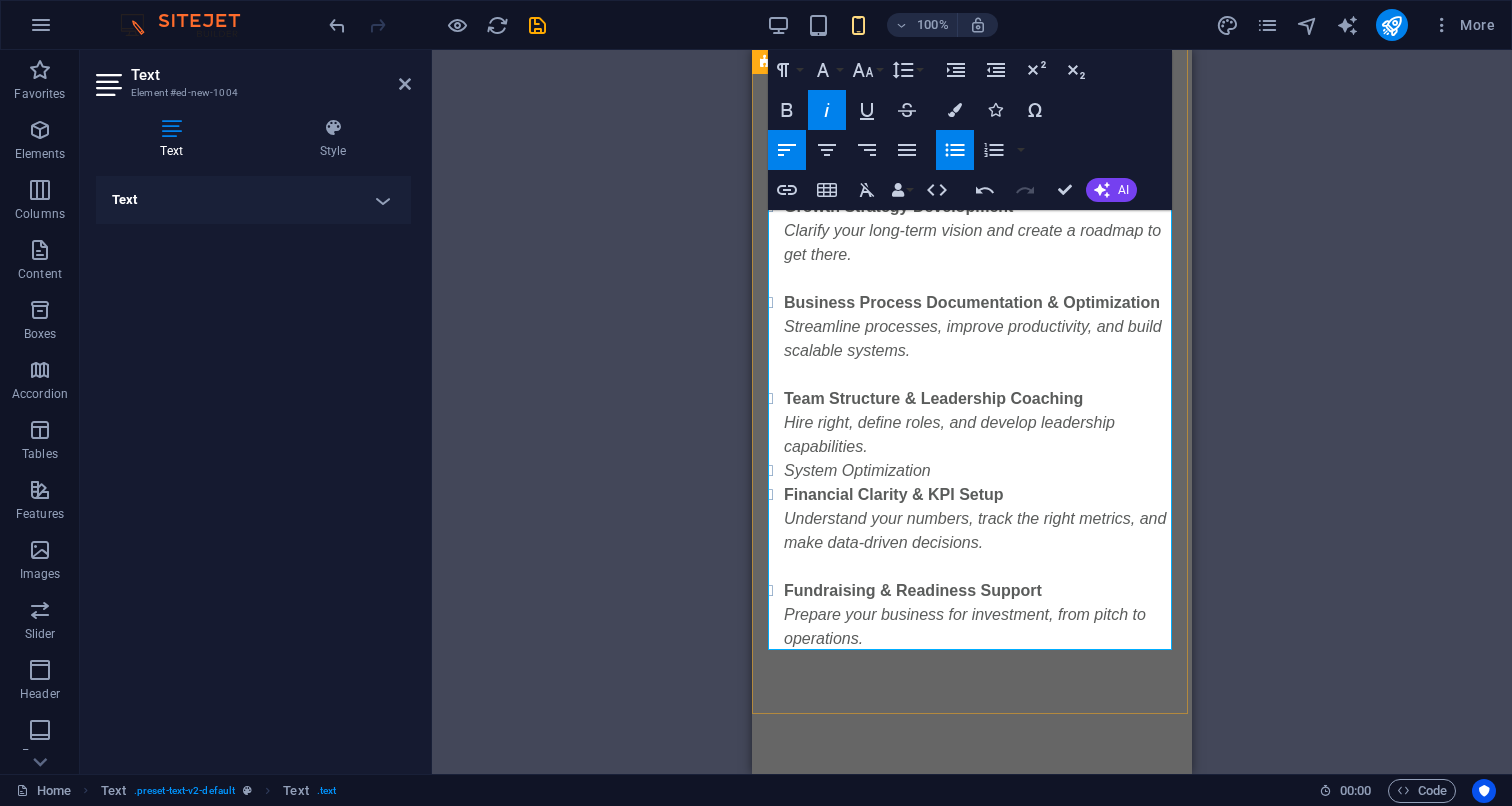 click on "System Optimization" at bounding box center (857, 470) 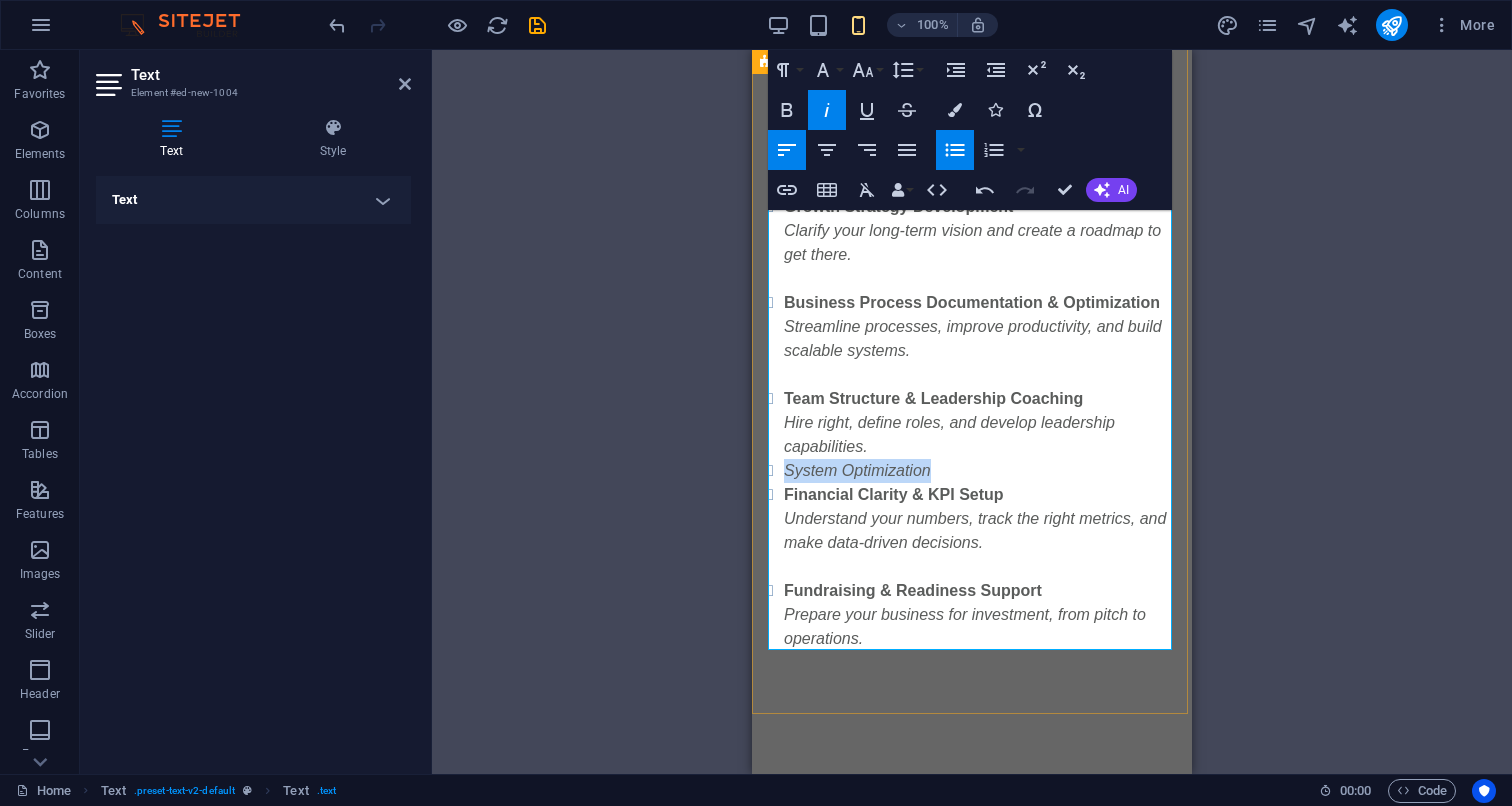 drag, startPoint x: 786, startPoint y: 444, endPoint x: 944, endPoint y: 443, distance: 158.00316 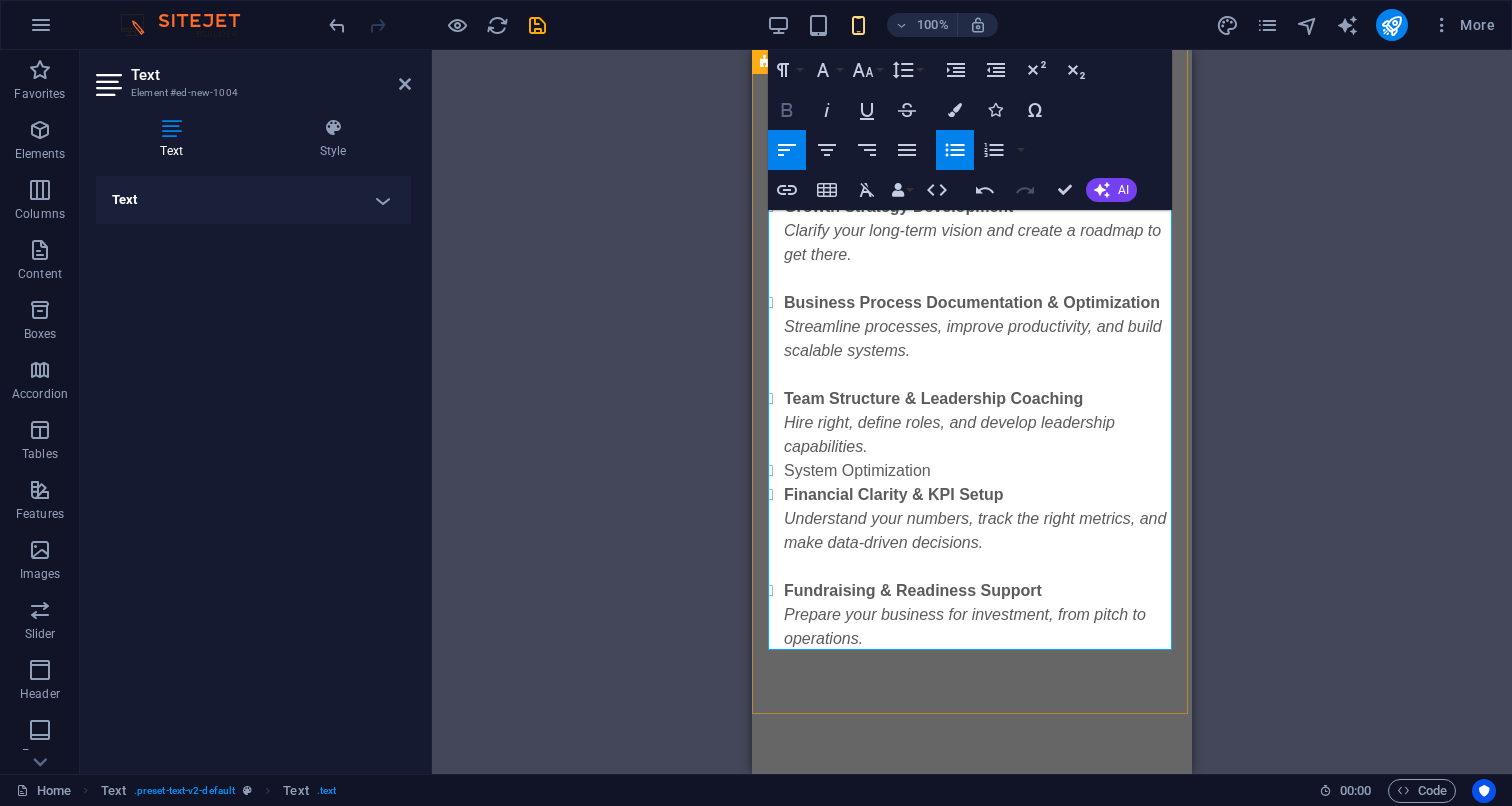click on "Bold" at bounding box center [787, 110] 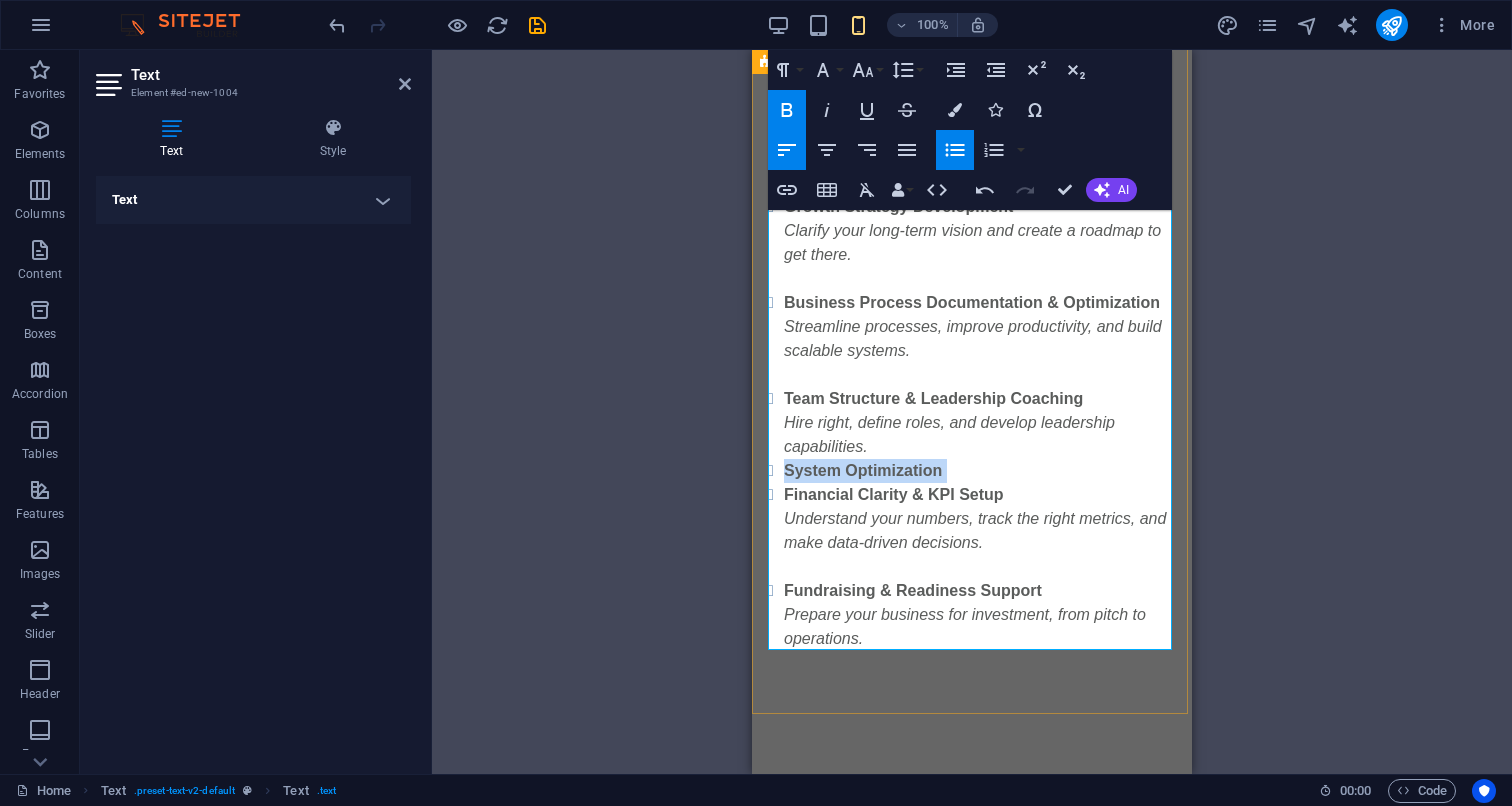 click on "System Optimization" at bounding box center (980, 471) 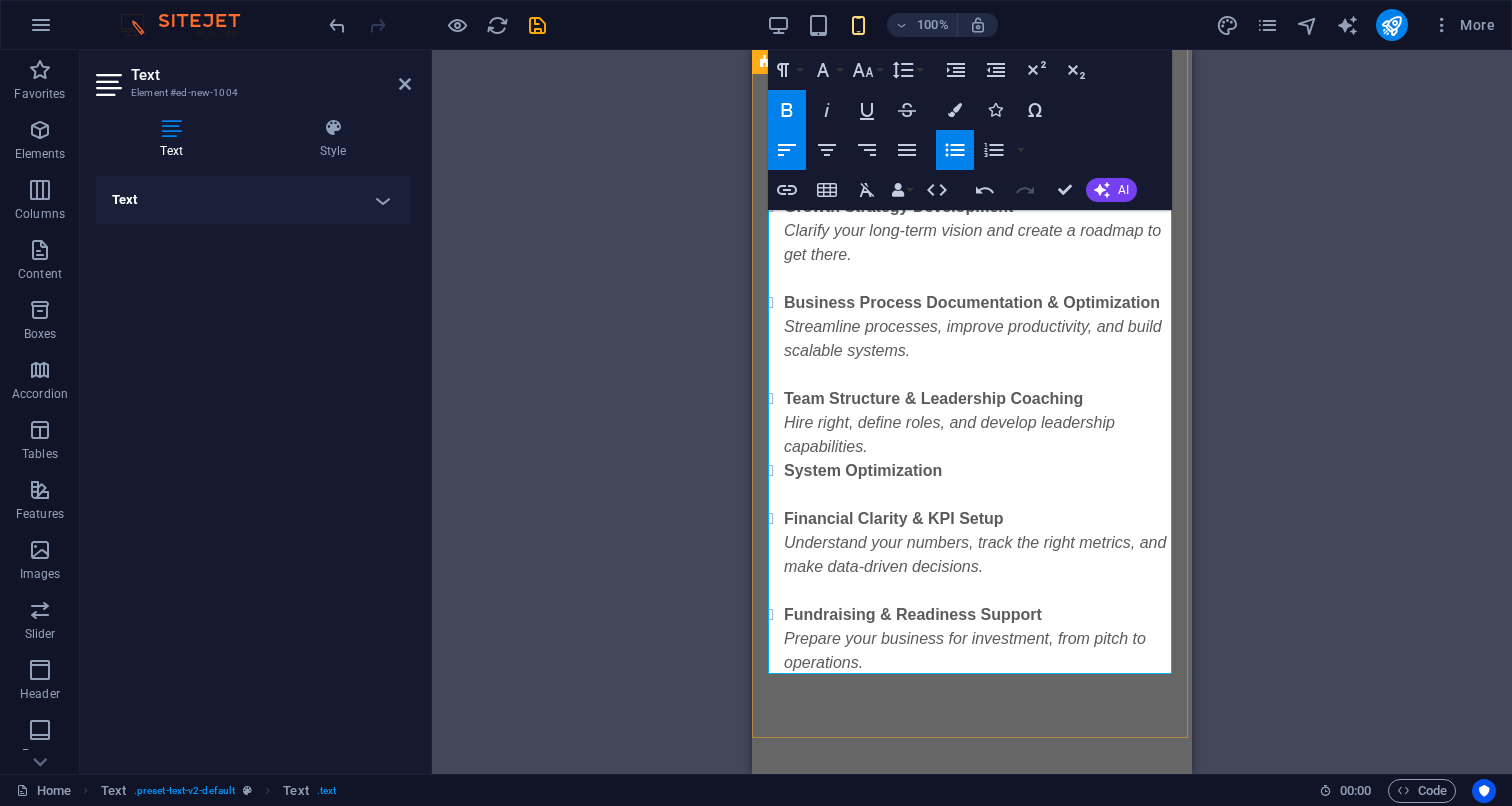 click 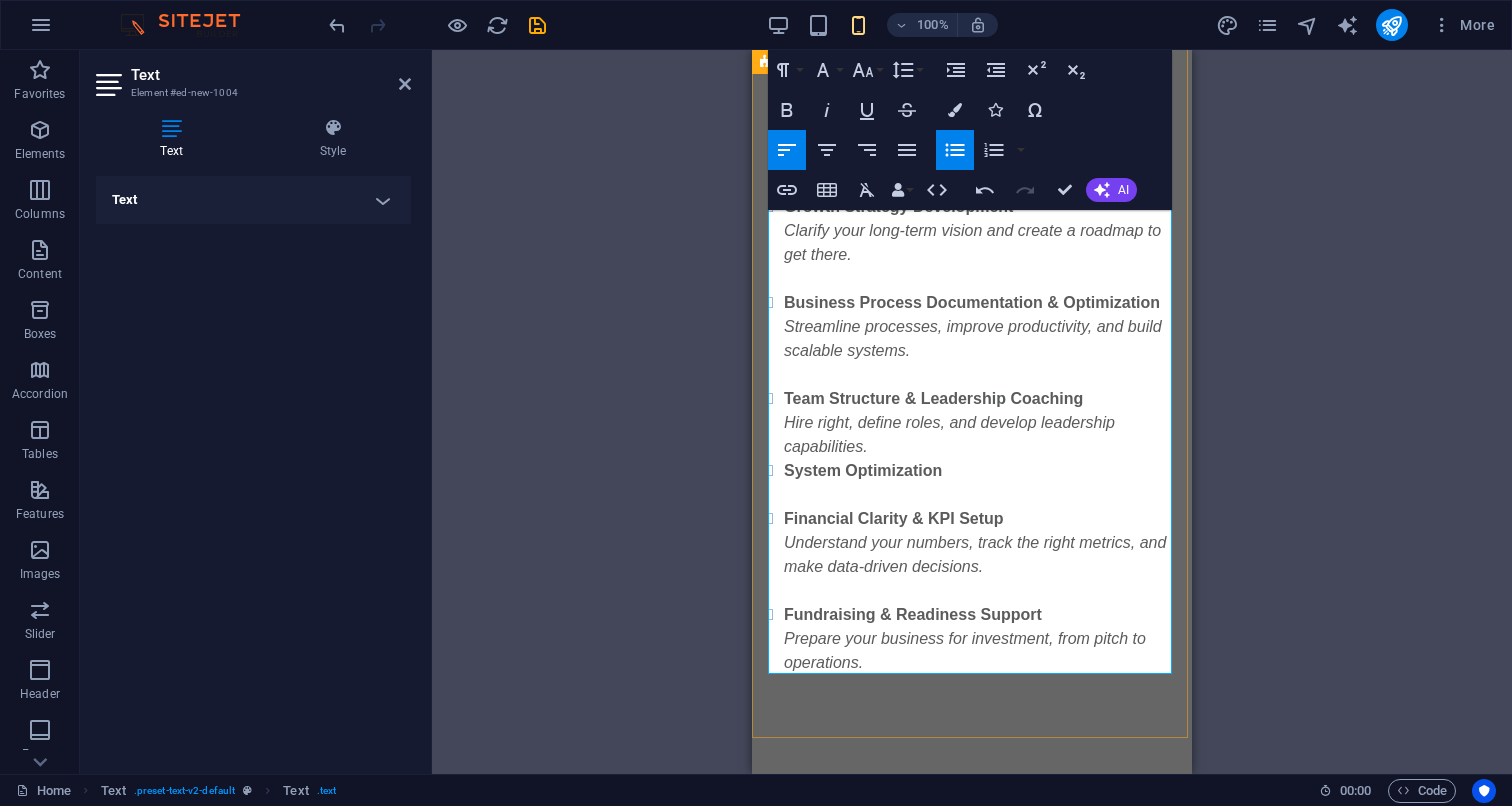 click on "System Optimization ​" at bounding box center (980, 483) 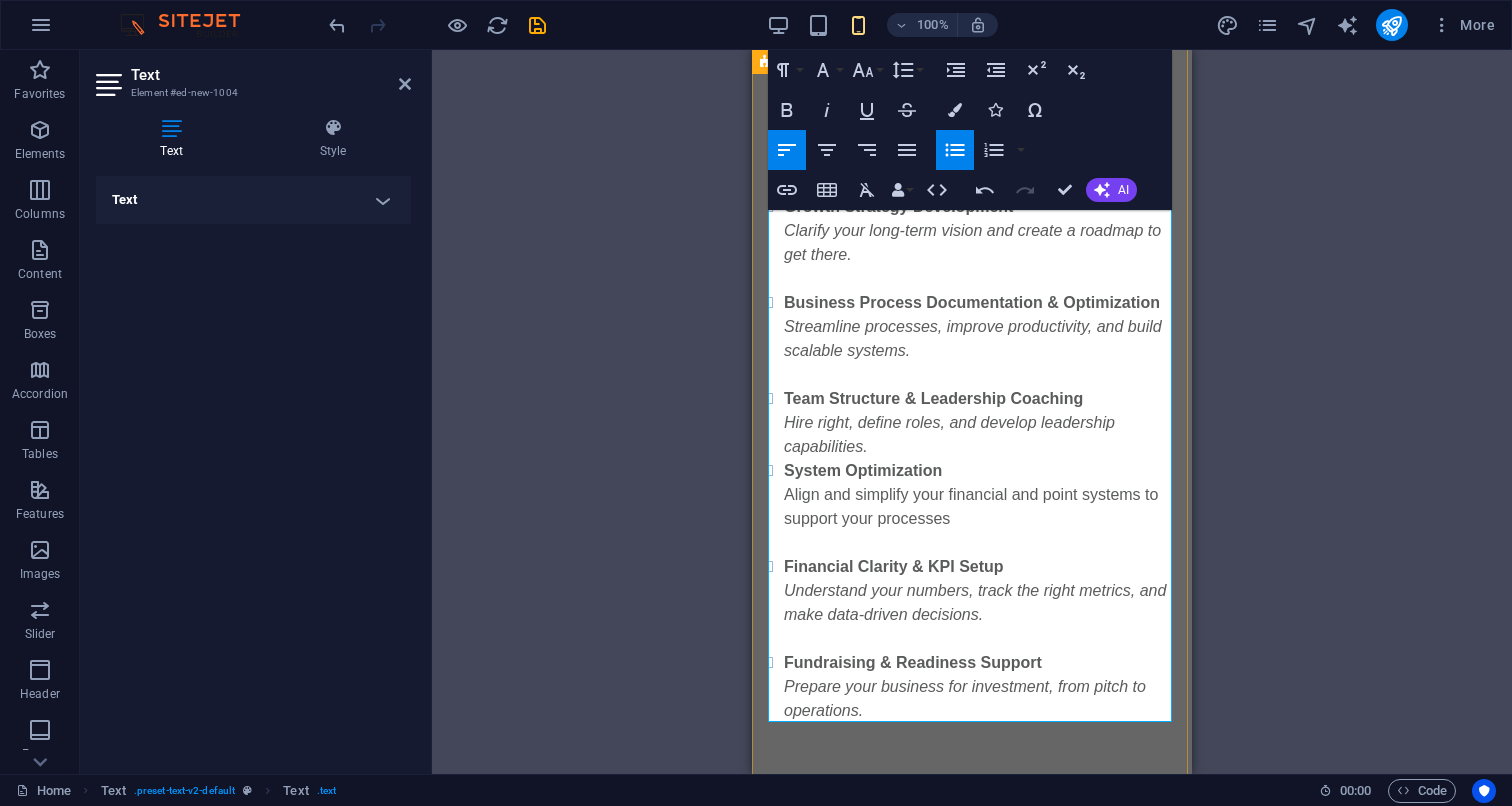 click on "Team Structure & Leadership Coaching Hire right, define roles, and develop leadership capabilities." at bounding box center [980, 423] 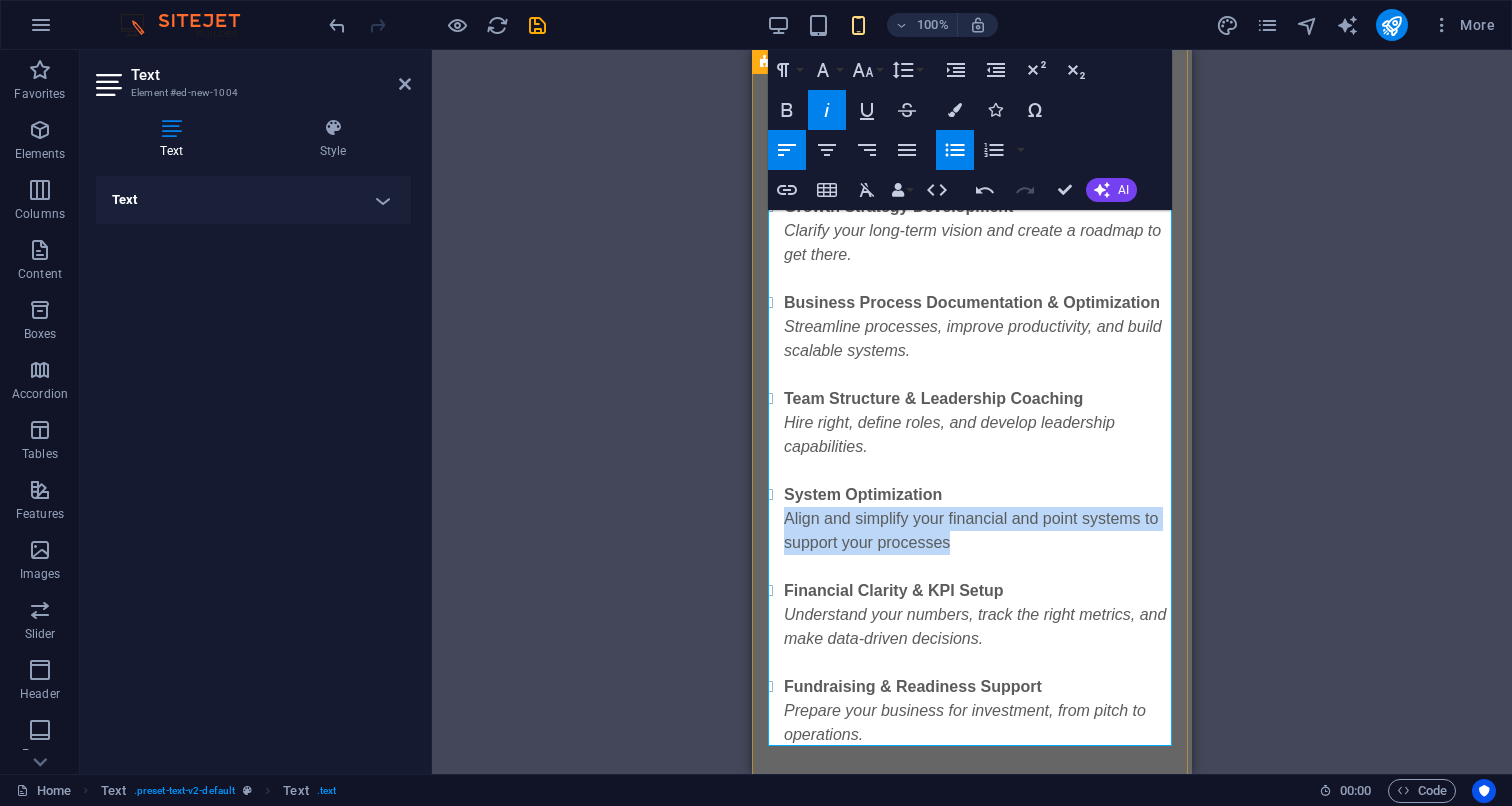 drag, startPoint x: 954, startPoint y: 516, endPoint x: 768, endPoint y: 495, distance: 187.18173 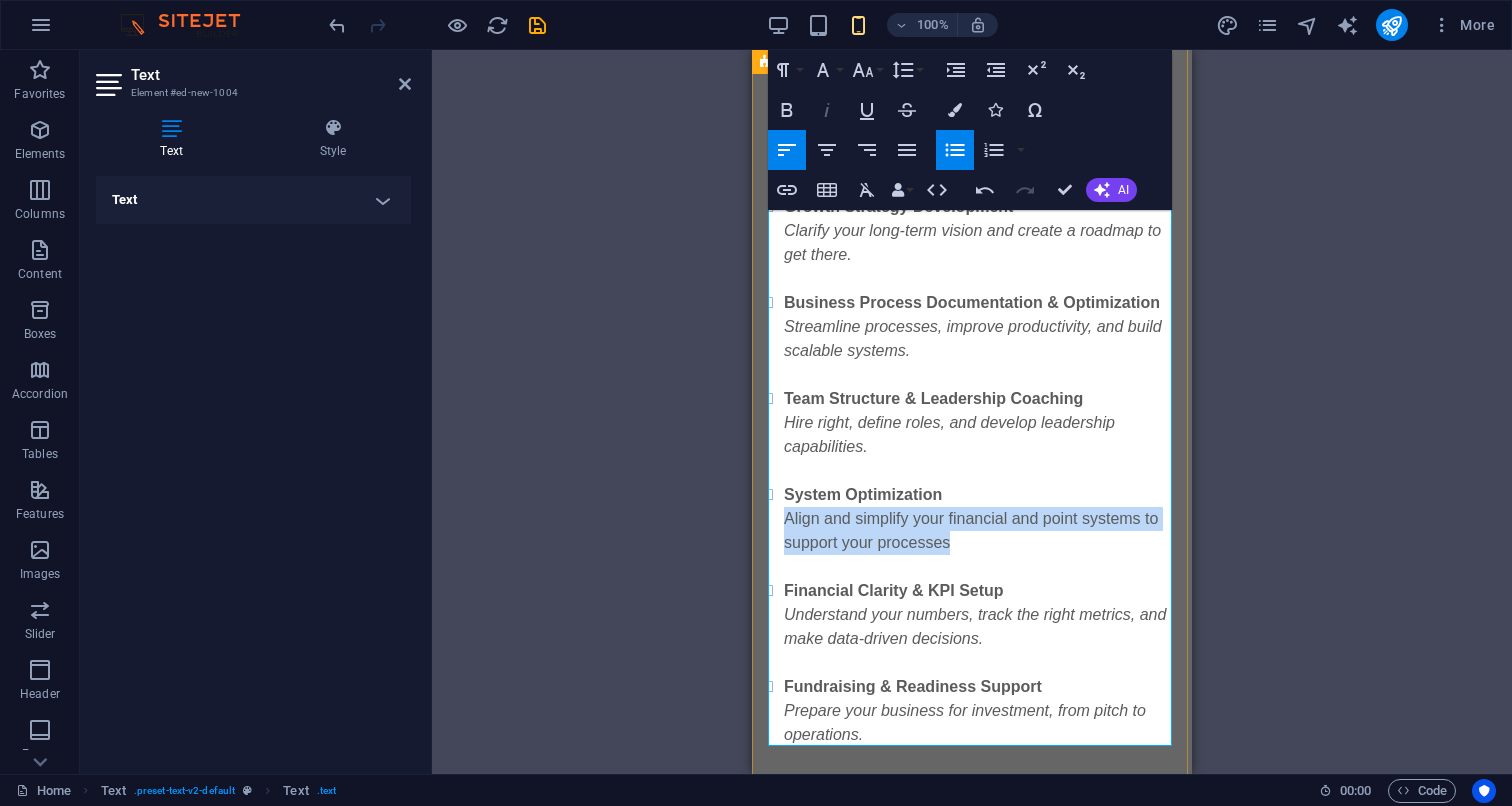 click 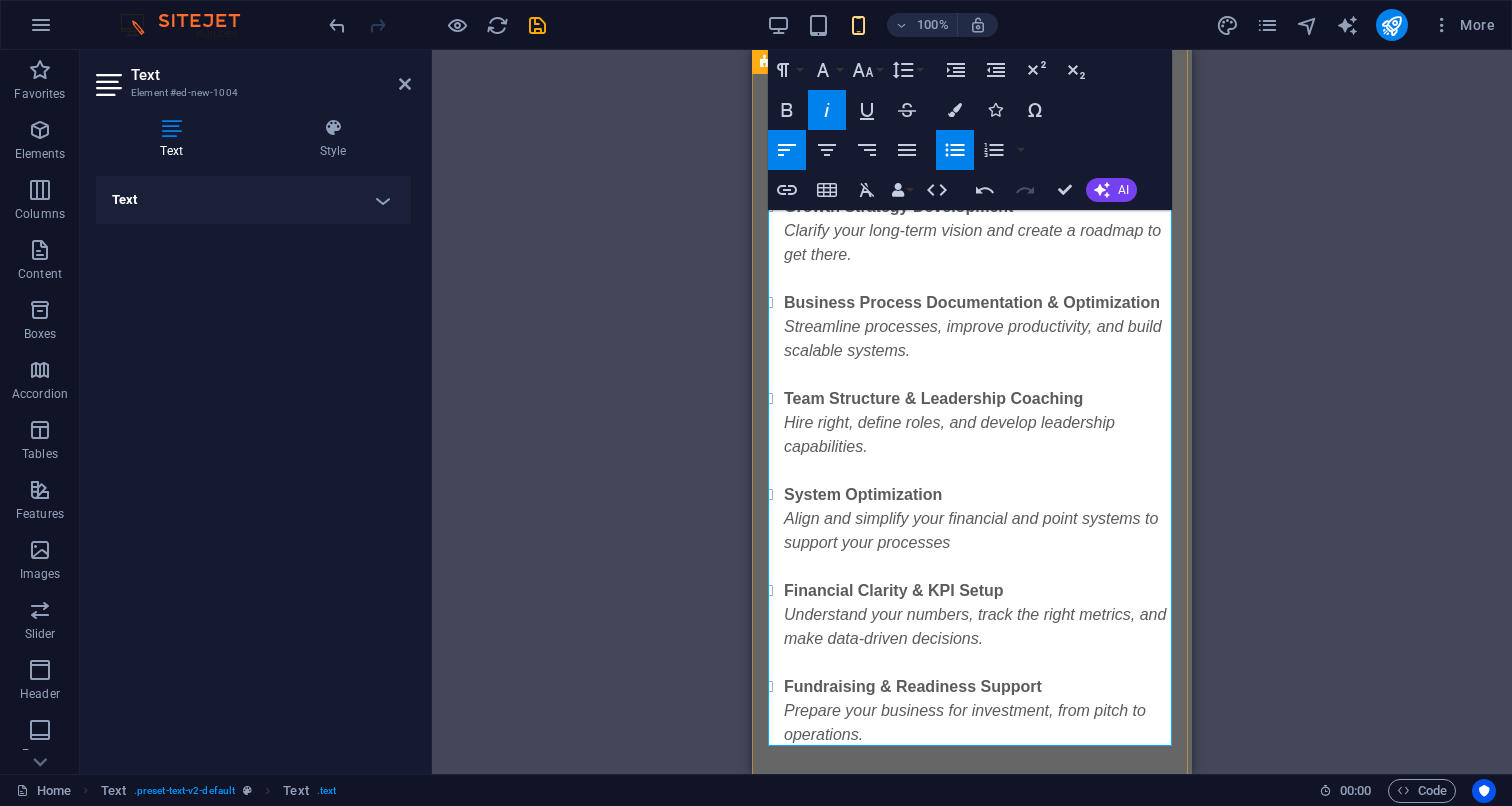 click on "System Optimization Align and simplify your financial and point systems to support your processes" at bounding box center (980, 531) 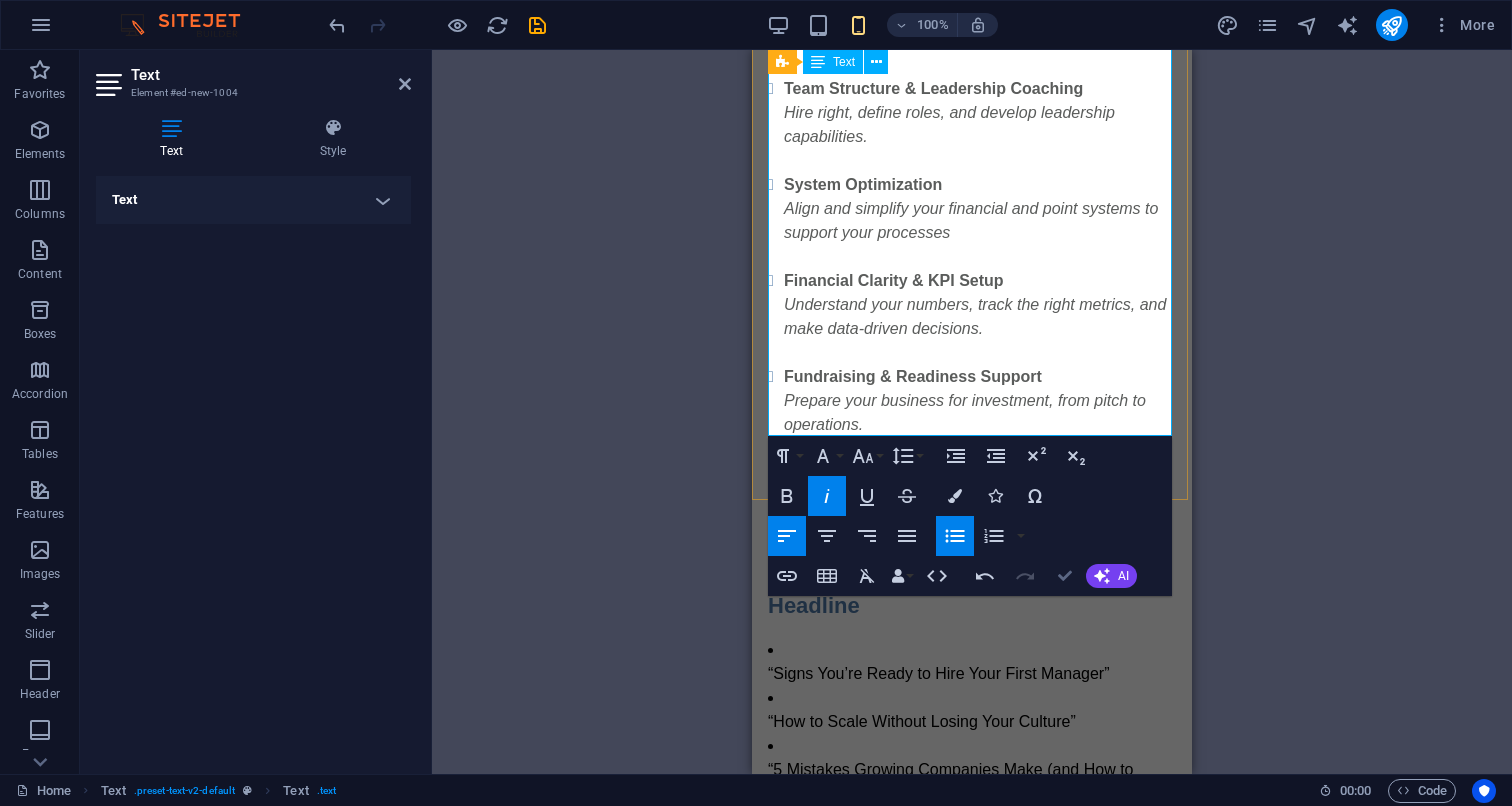 scroll, scrollTop: 1435, scrollLeft: 0, axis: vertical 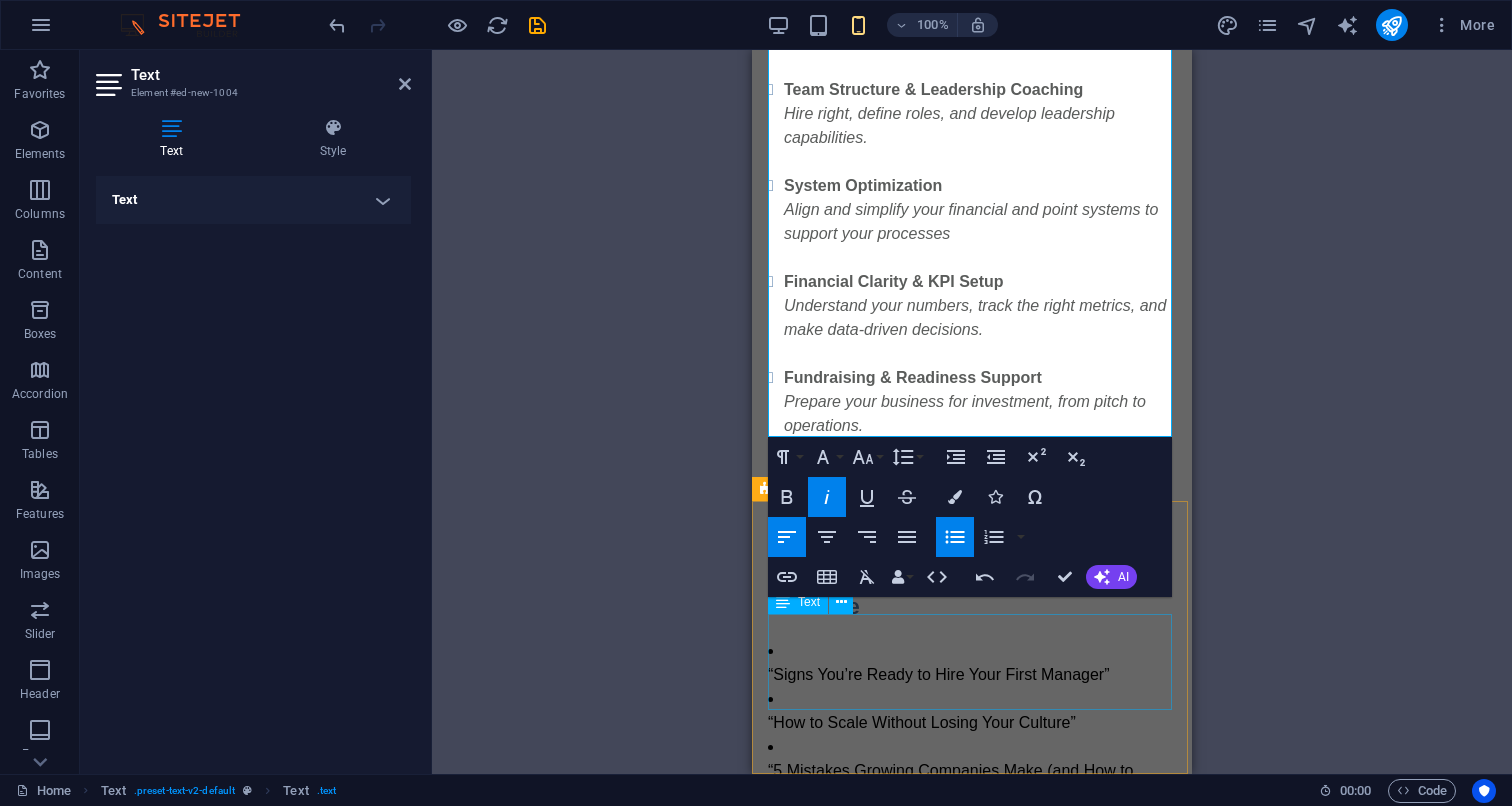 click on "“Signs You’re Ready to Hire Your First Manager” “How to Scale Without Losing Your Culture” “5 Mistakes Growing Companies Make (and How to Avoid Them)”" at bounding box center [972, 723] 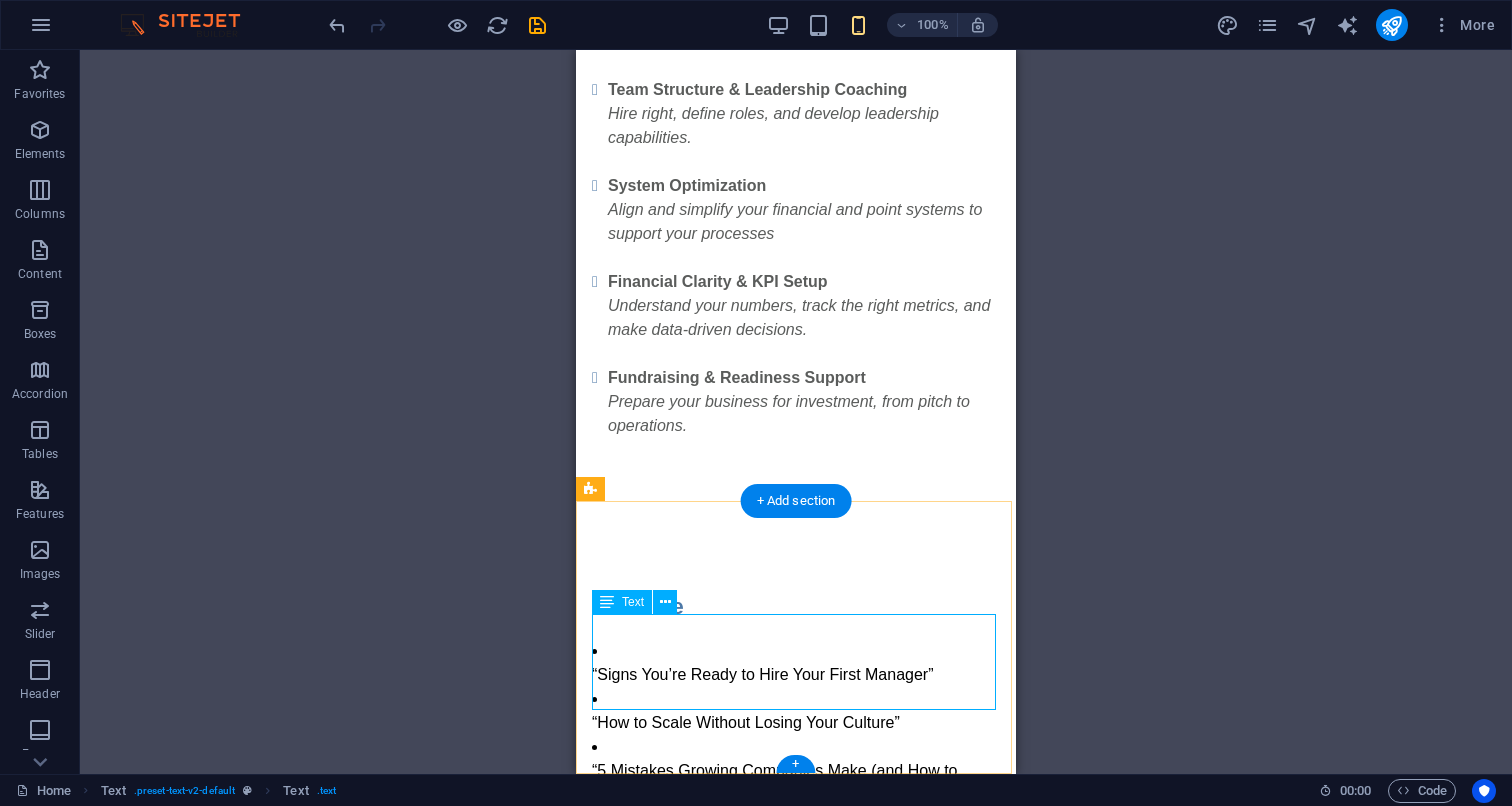click on "“Signs You’re Ready to Hire Your First Manager” “How to Scale Without Losing Your Culture” “5 Mistakes Growing Companies Make (and How to Avoid Them)”" at bounding box center (796, 723) 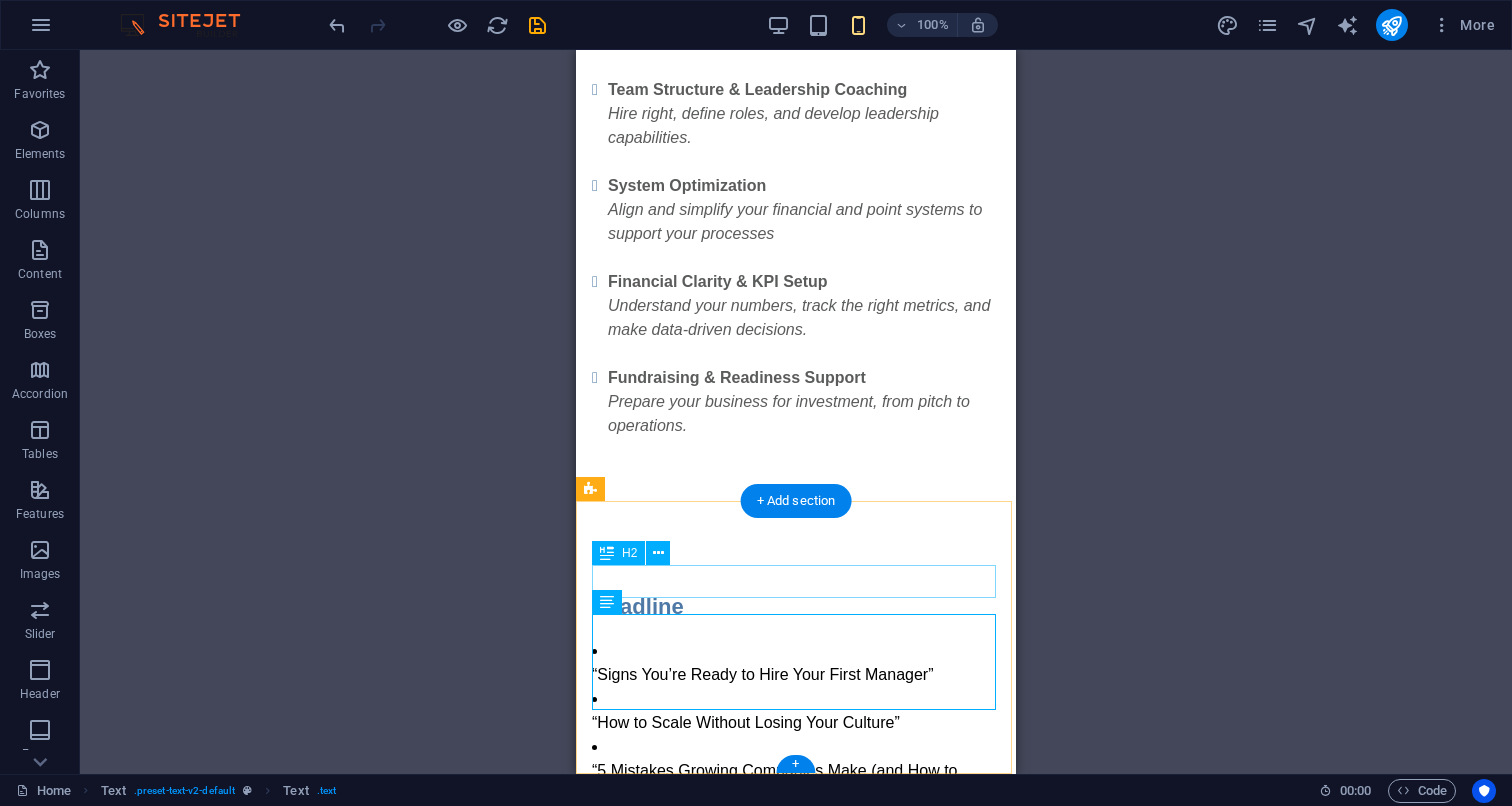 click on "Headline" at bounding box center [796, 606] 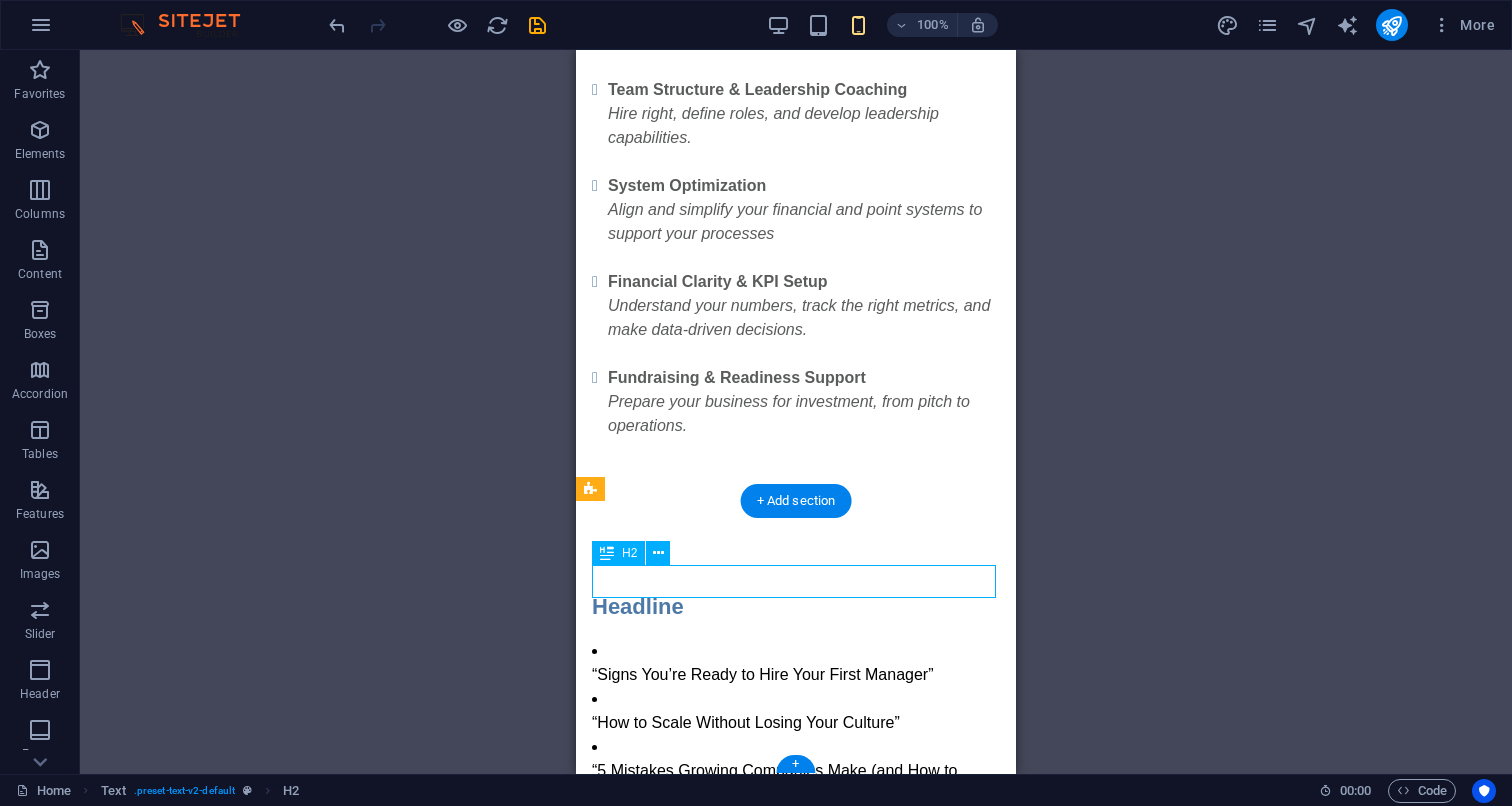 click on "Headline" at bounding box center [796, 606] 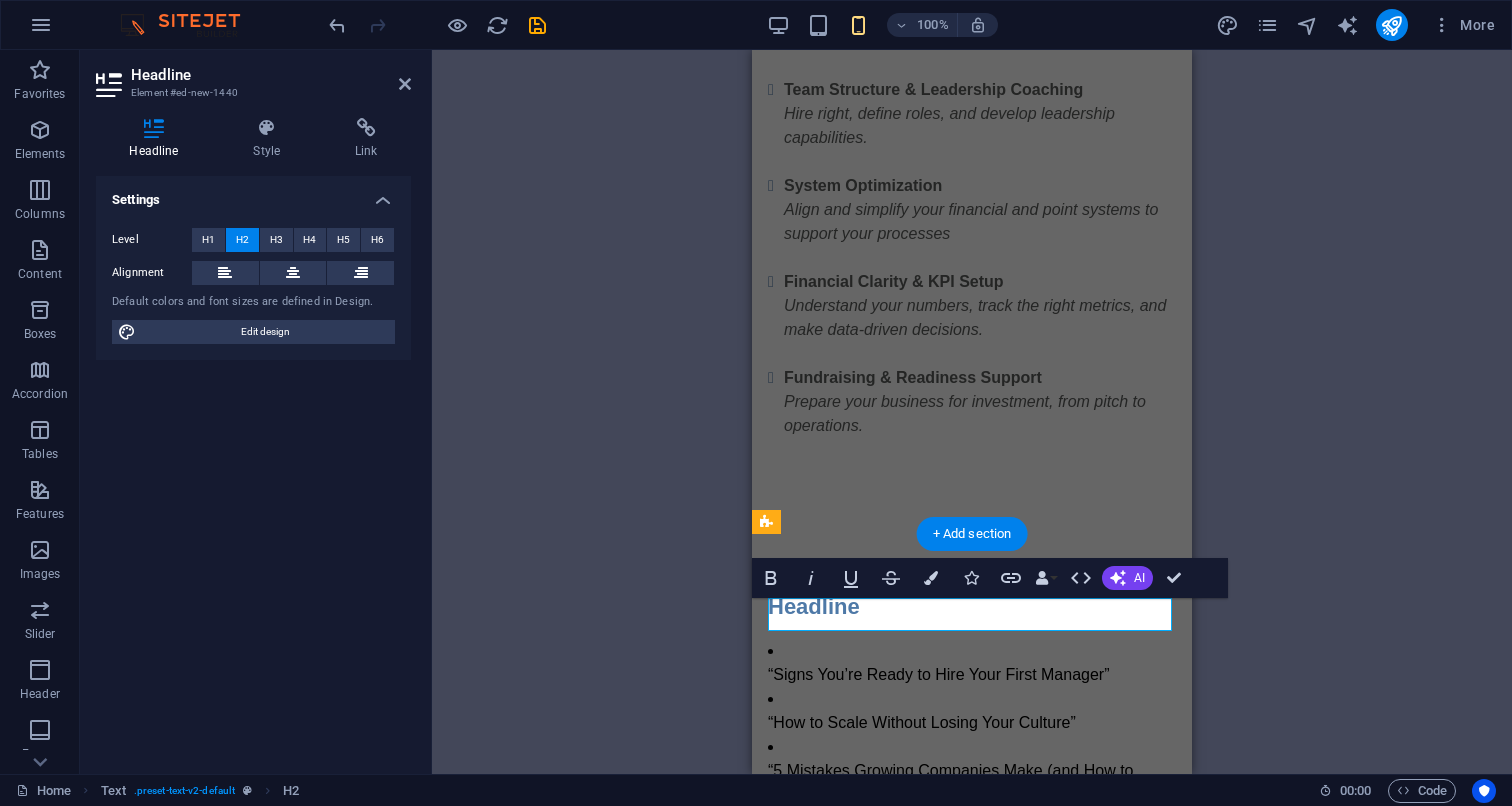 scroll, scrollTop: 1402, scrollLeft: 0, axis: vertical 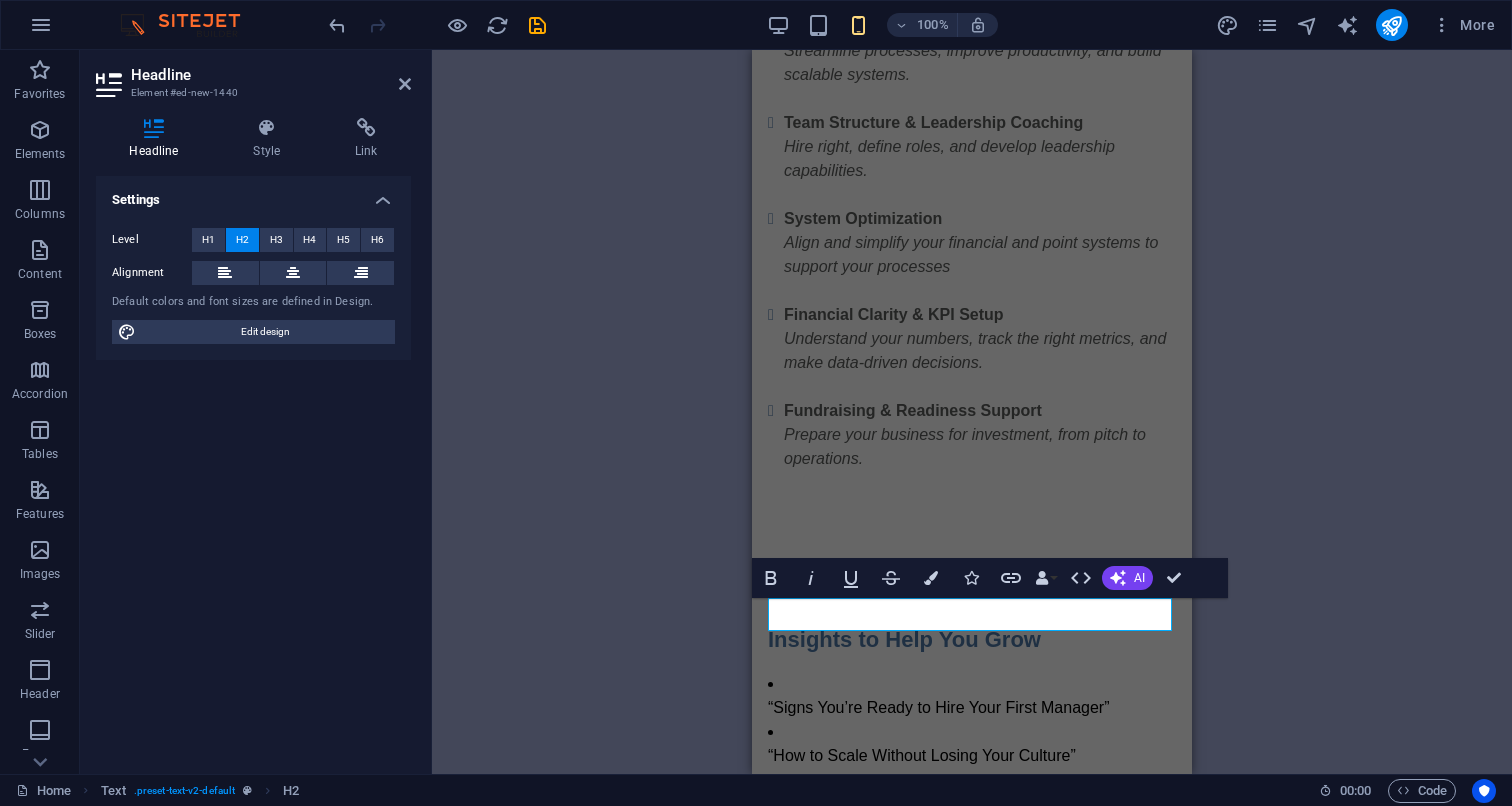 click on "H1 Text Iframe Text H2 Spacer Text Text Text Spacer H2 Text H2 Spacer Text Text H2 Spacer Text Text Text Text Spacer H2 Bold Italic Underline Strikethrough Colors Icons Link Data Bindings Company First name Last name Street ZIP code City Email Phone Mobile Fax Custom field 1 Custom field 2 Custom field 3 Custom field 4 Custom field 5 Custom field 6 HTML AI Improve Make shorter Make longer Fix spelling & grammar Translate to English Generate text Confirm (⌘+⏎)" at bounding box center (972, 412) 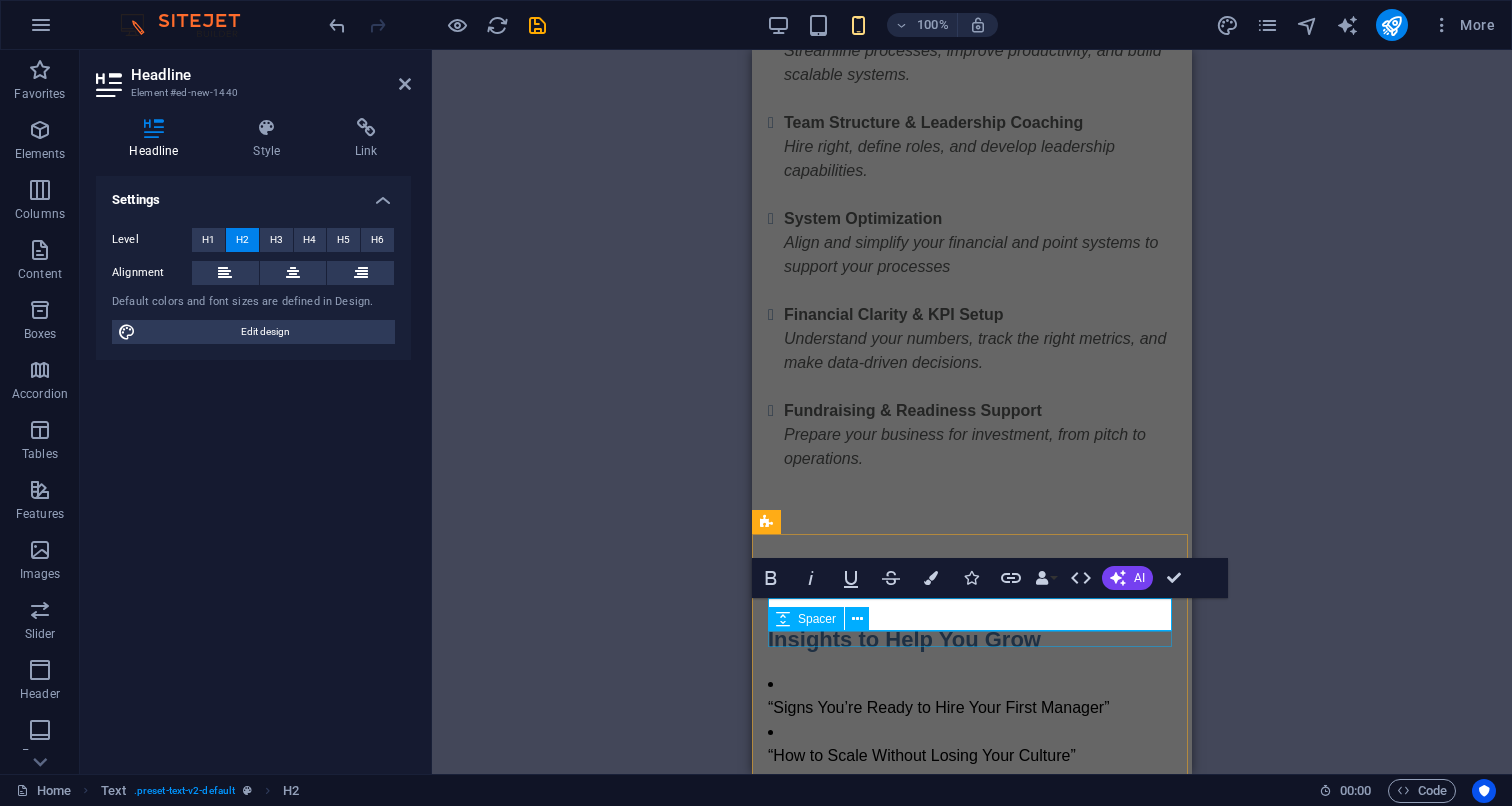 scroll, scrollTop: 1413, scrollLeft: 0, axis: vertical 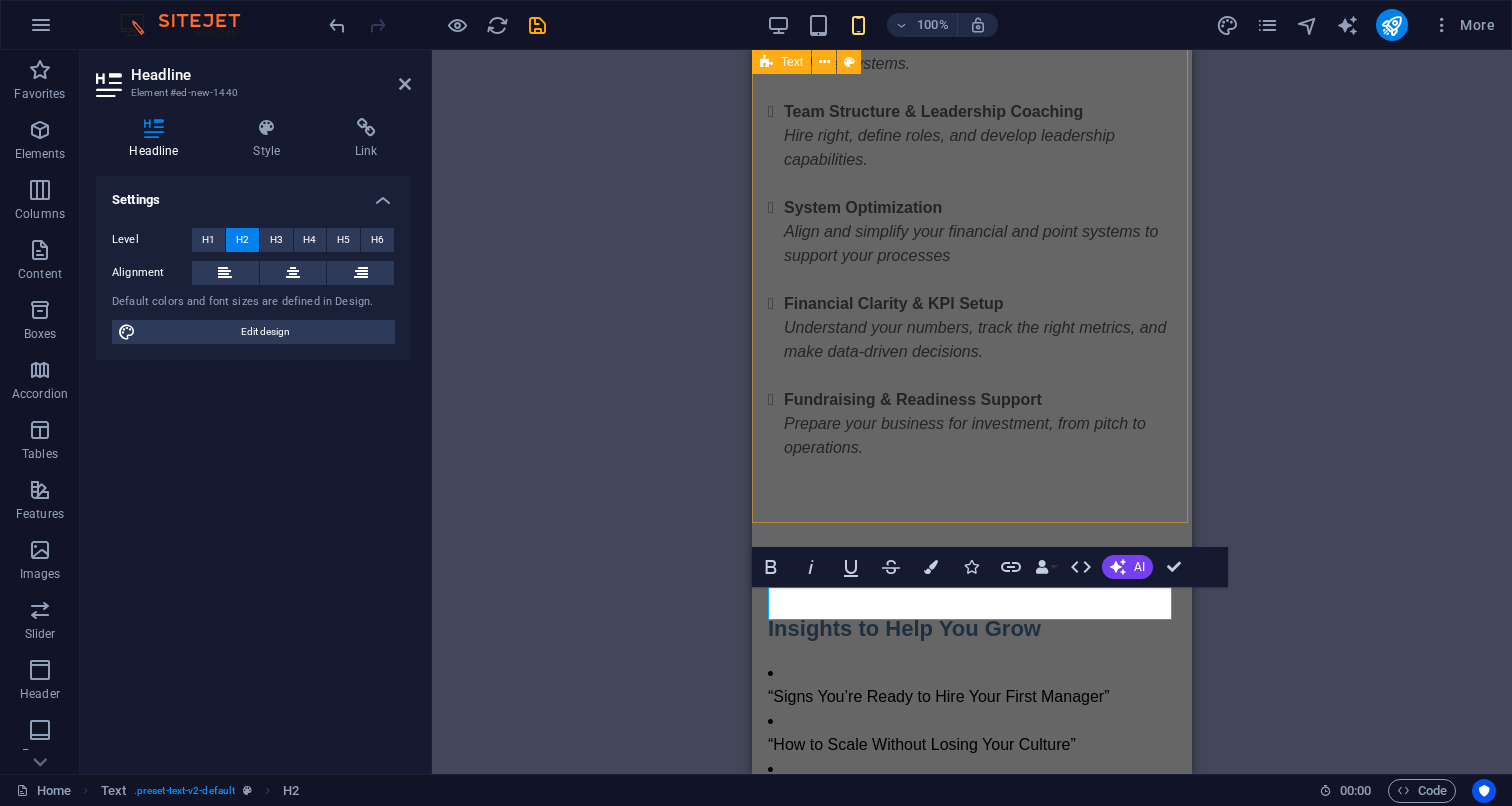 click on "Tailored Consulting for Growing Businesses Service Packages: Growth Strategy Development Clarify your long-term vision and create a roadmap to get there. Business Process Documentation & Optimization Streamline processes, improve productivity, and build scalable systems. Team Structure & Leadership Coaching Hire right, define roles, and develop leadership capabilities. System Optimization Align and simplify your financial and point systems to support your processes Financial Clarity & KPI Setup Understand your numbers, track the right metrics, and make data-driven decisions. Fundraising & Readiness Support Prepare your business for investment, from pitch to operations." at bounding box center [972, 141] 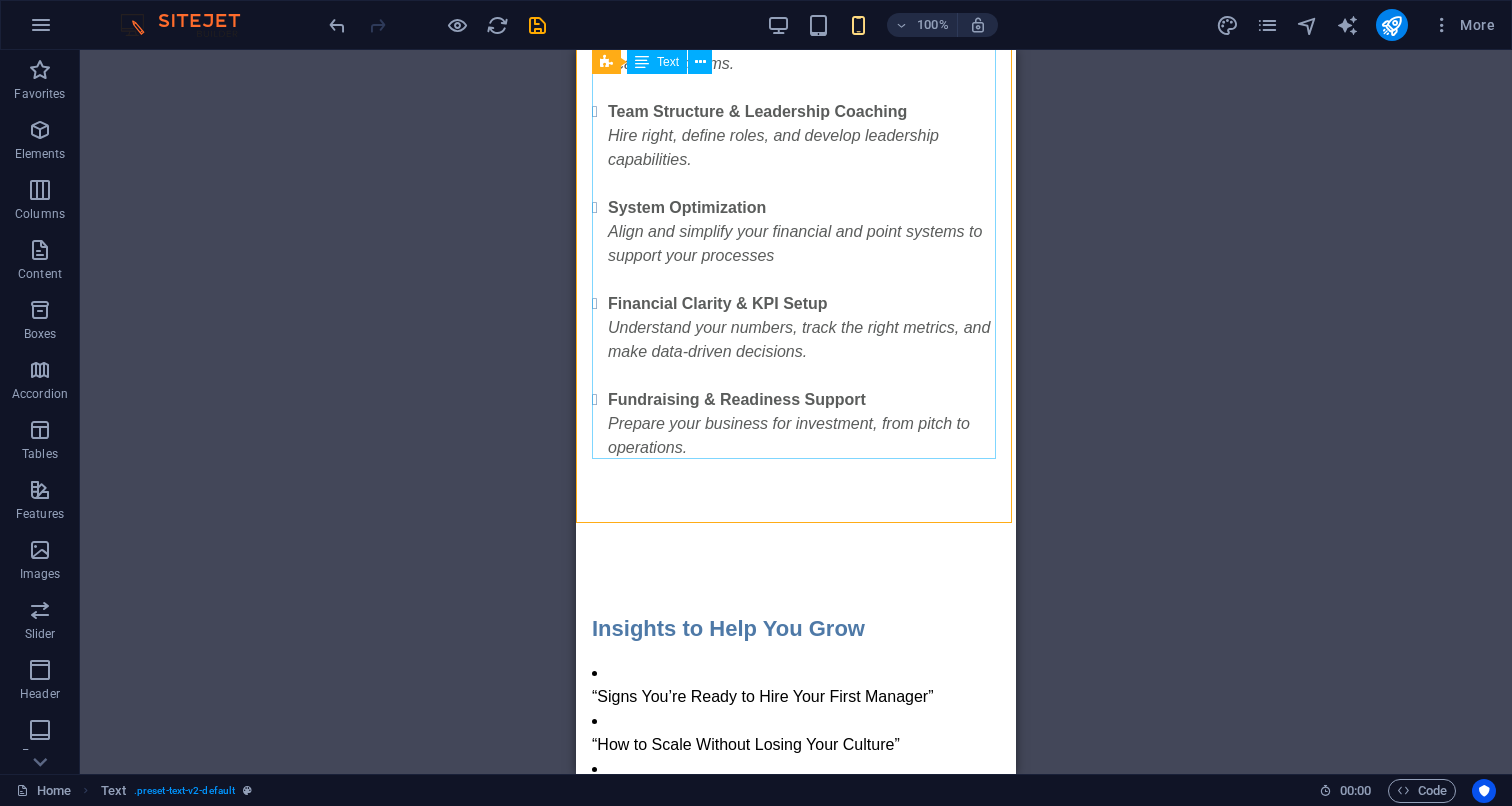 click on "Service Packages: Growth Strategy Development Clarify your long-term vision and create a roadmap to get there. Business Process Documentation & Optimization Streamline processes, improve productivity, and build scalable systems. Team Structure & Leadership Coaching Hire right, define roles, and develop leadership capabilities. System Optimization Align and simplify your financial and point systems to support your processes Financial Clarity & KPI Setup Understand your numbers, track the right metrics, and make data-driven decisions. Fundraising & Readiness Support Prepare your business for investment, from pitch to operations." at bounding box center [796, 182] 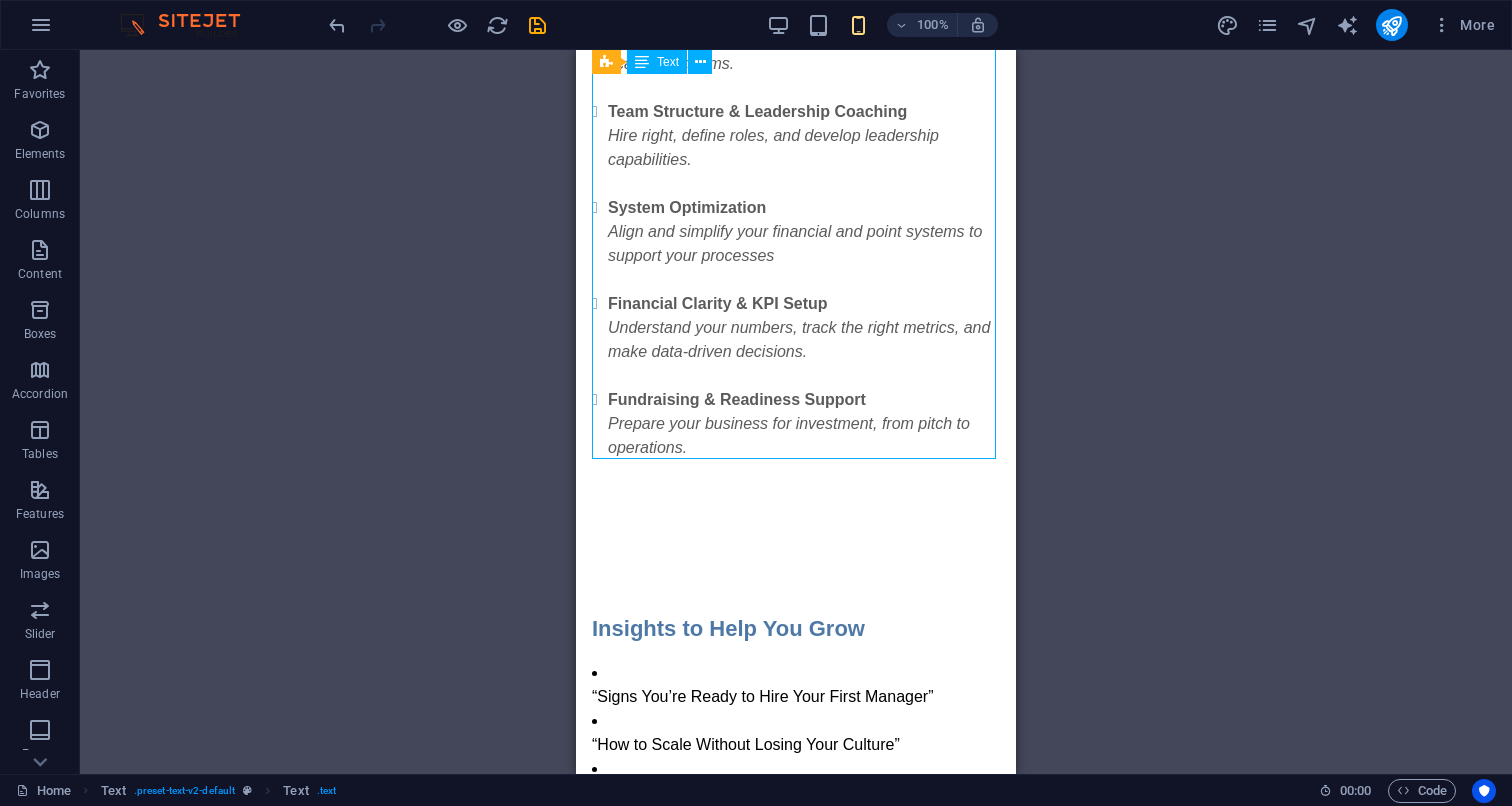 click on "Service Packages: Growth Strategy Development Clarify your long-term vision and create a roadmap to get there. Business Process Documentation & Optimization Streamline processes, improve productivity, and build scalable systems. Team Structure & Leadership Coaching Hire right, define roles, and develop leadership capabilities. System Optimization Align and simplify your financial and point systems to support your processes Financial Clarity & KPI Setup Understand your numbers, track the right metrics, and make data-driven decisions. Fundraising & Readiness Support Prepare your business for investment, from pitch to operations." at bounding box center [796, 182] 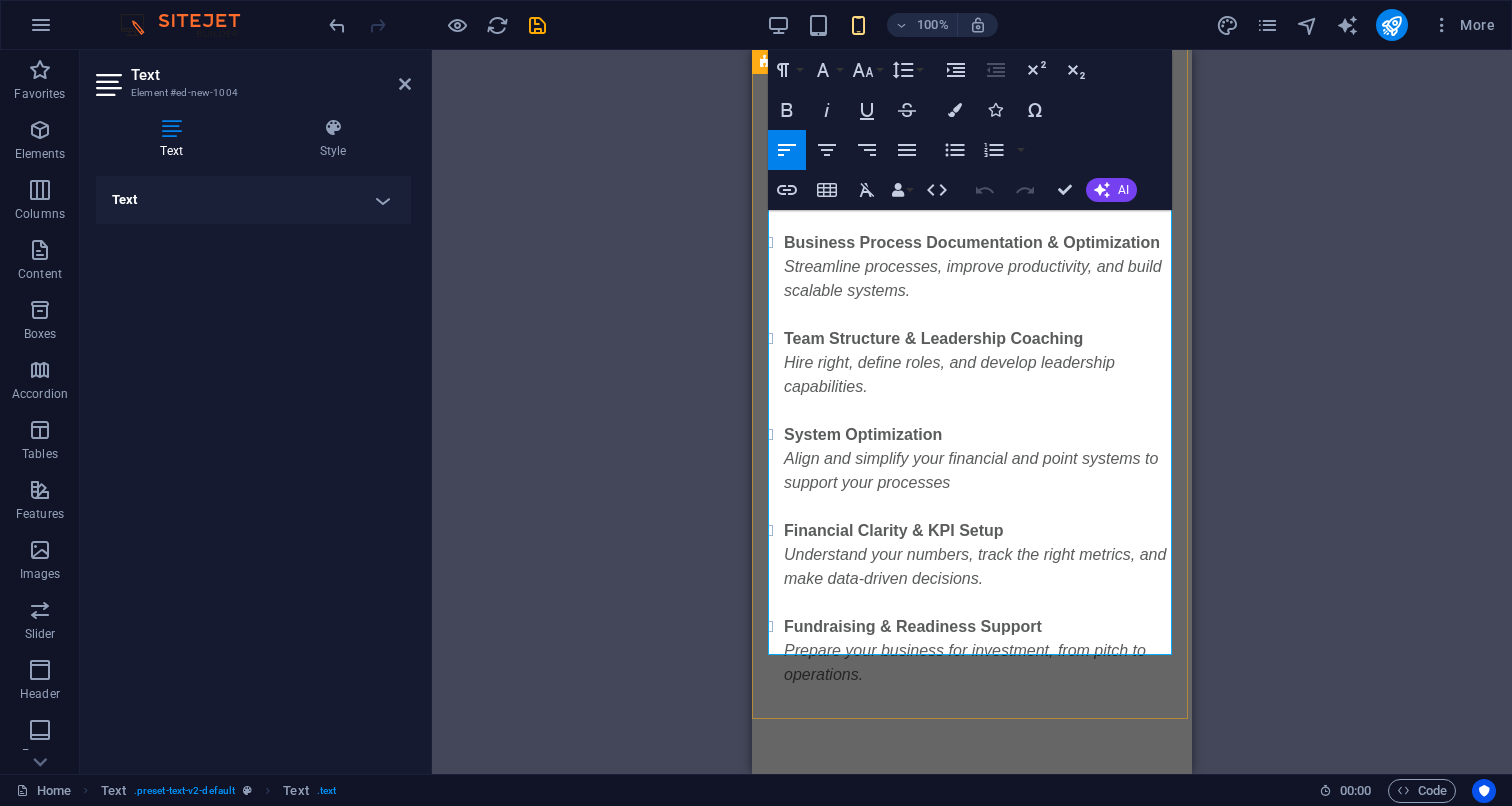 scroll, scrollTop: 1236, scrollLeft: 0, axis: vertical 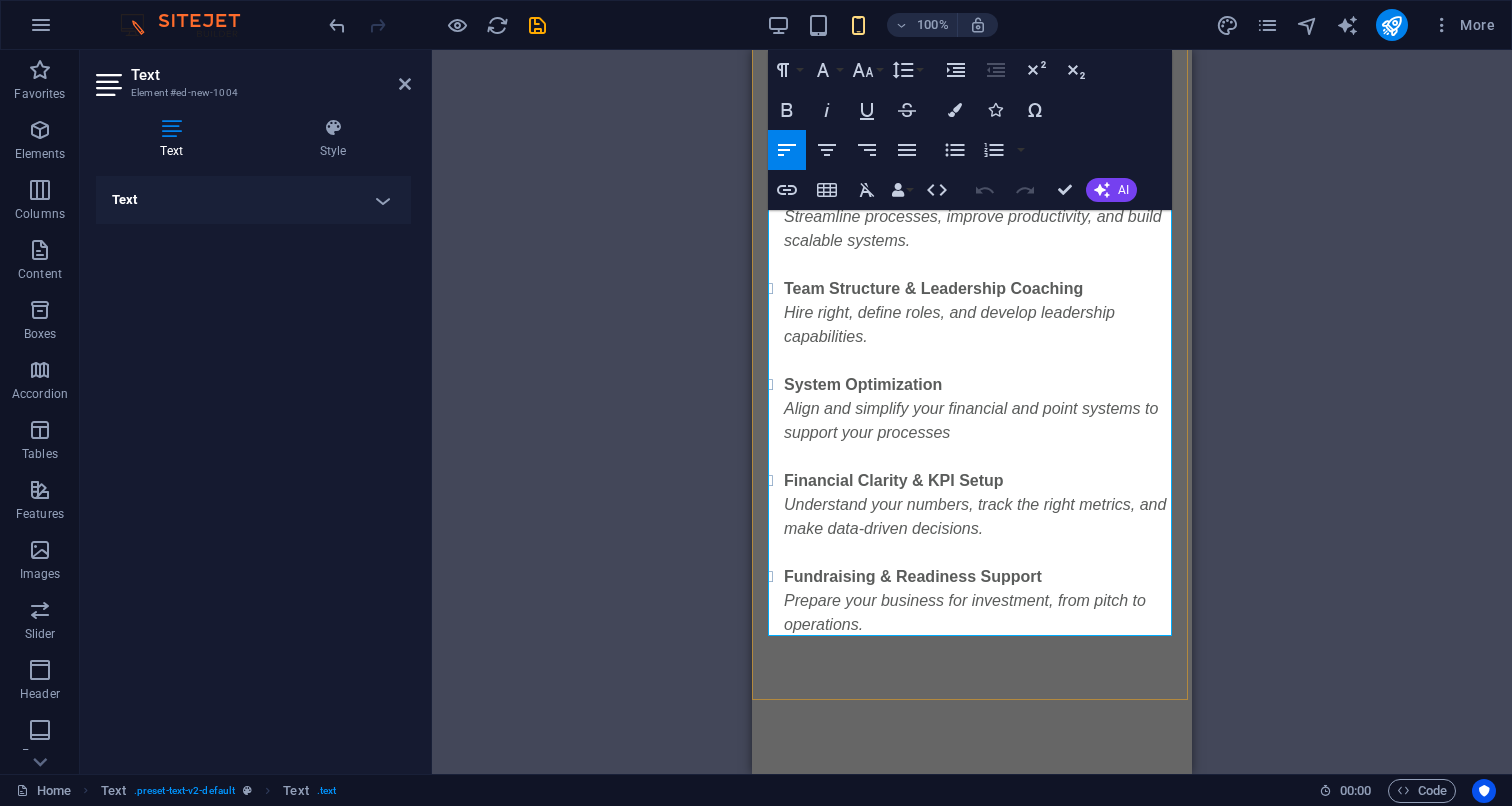 click on "Fundraising & Readiness Support Prepare your business for investment, from pitch to operations." at bounding box center [980, 613] 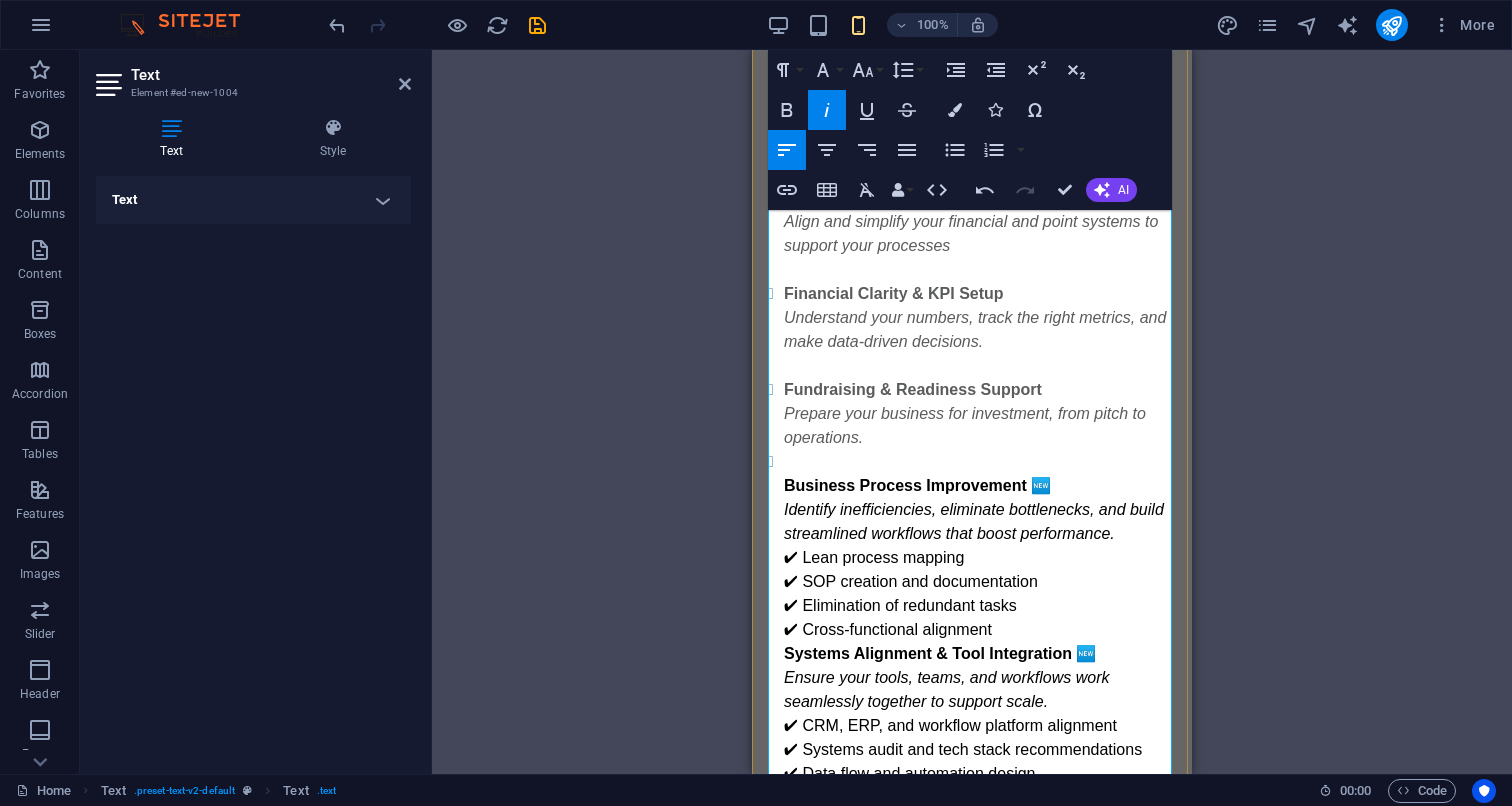 scroll, scrollTop: 1436, scrollLeft: 0, axis: vertical 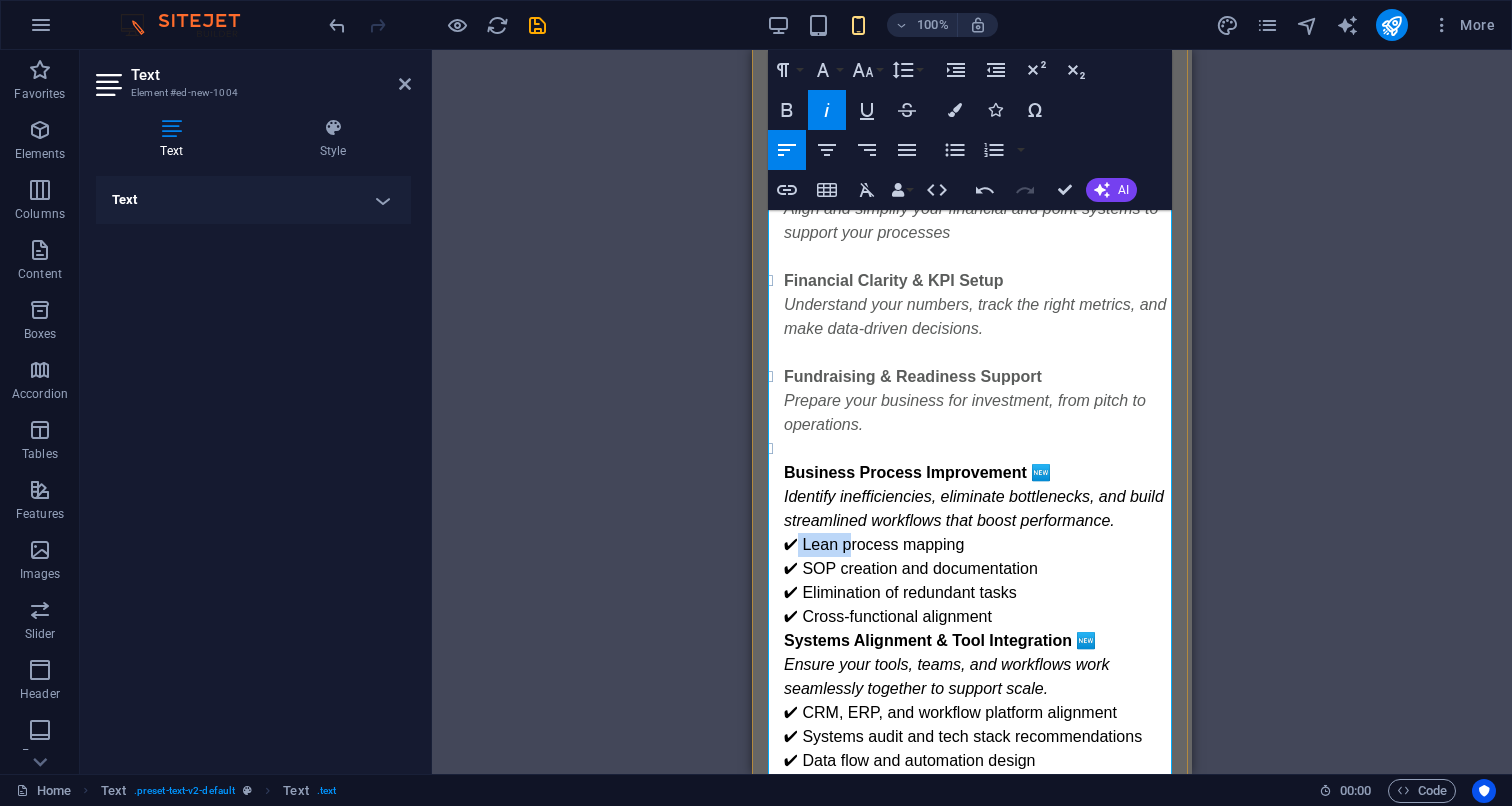 drag, startPoint x: 846, startPoint y: 519, endPoint x: 795, endPoint y: 517, distance: 51.0392 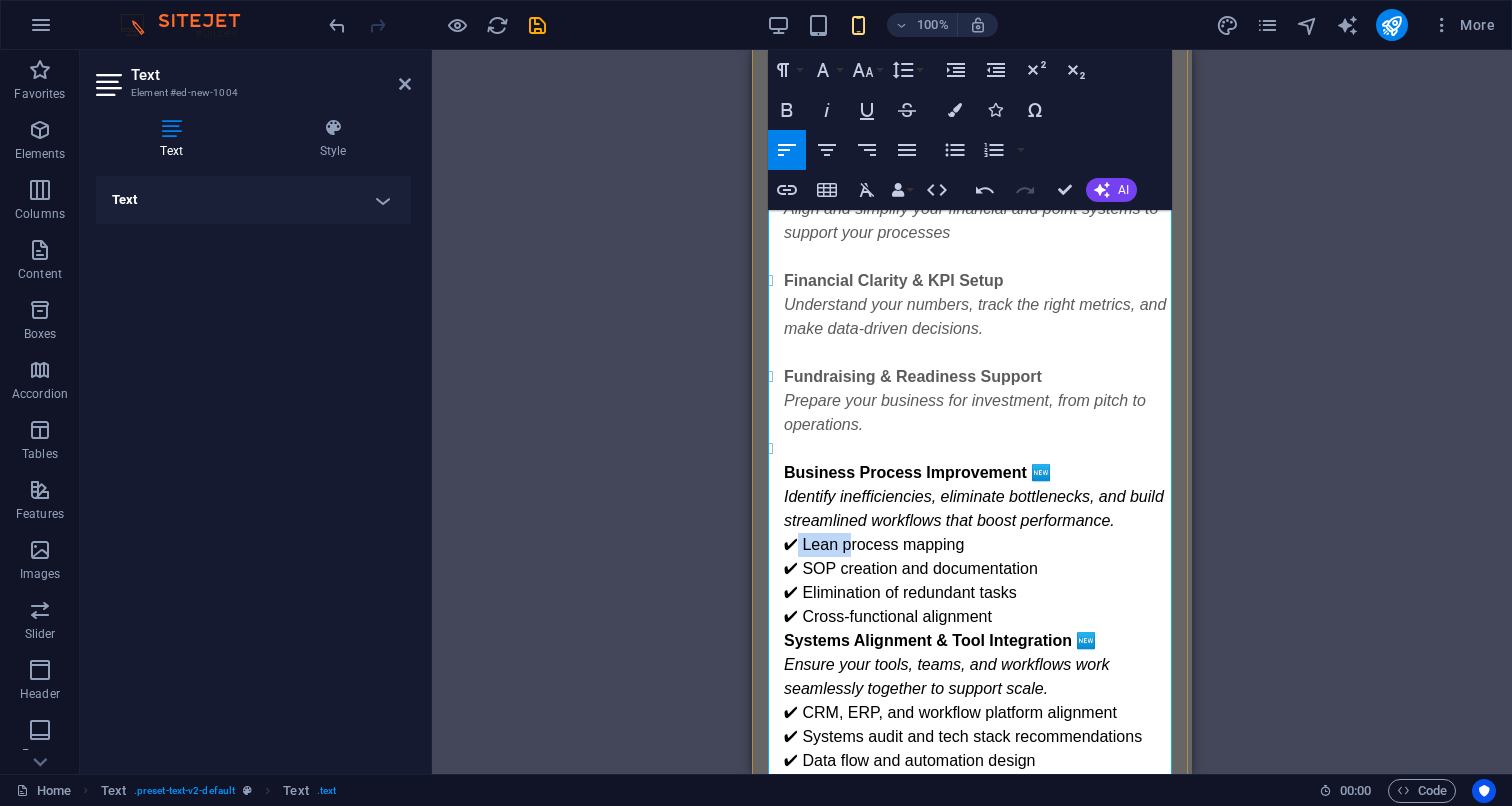 type 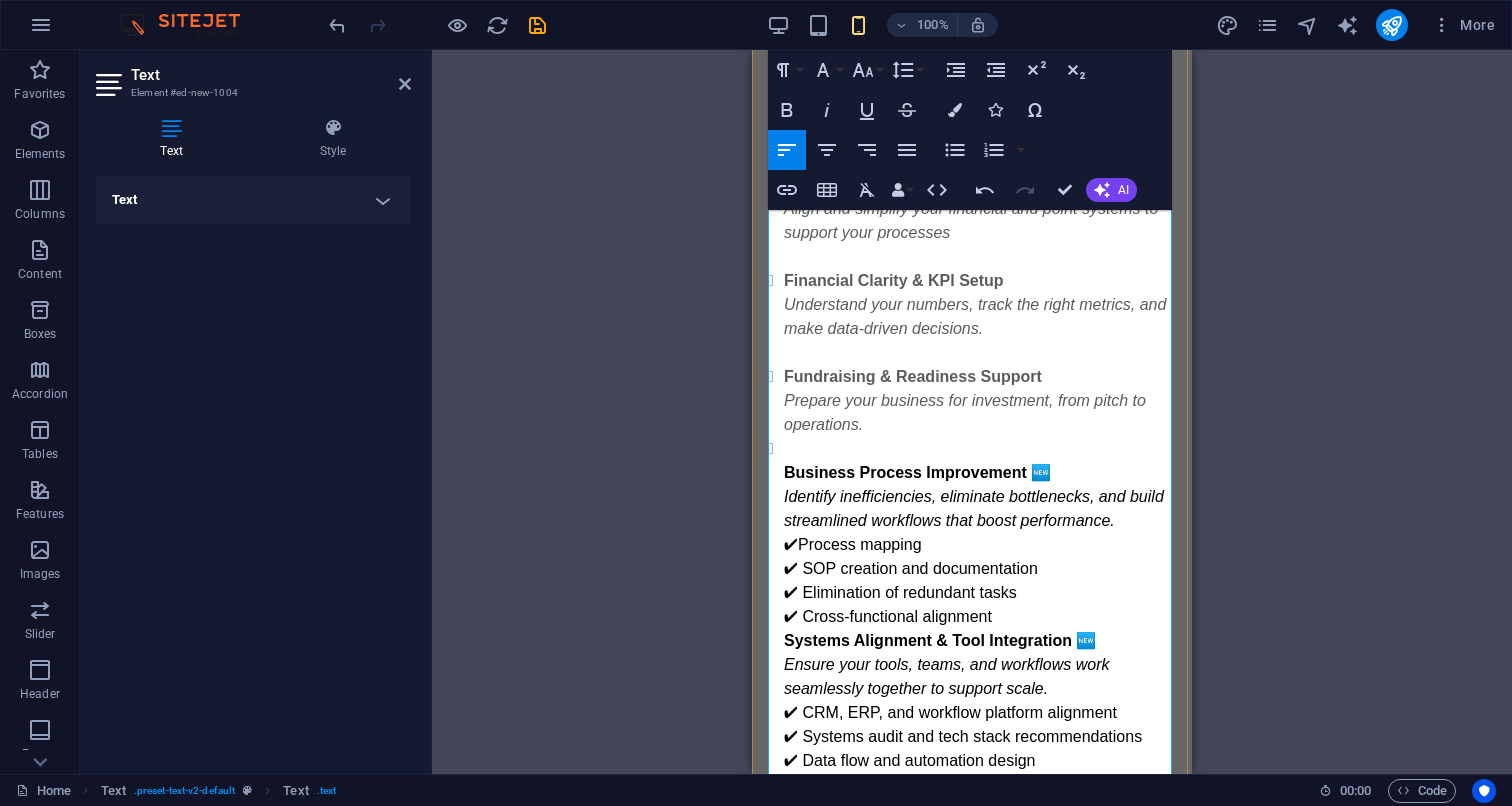 click on "Business Process Improvement   🆕 Identify inefficiencies, eliminate bottlenecks, and build streamlined workflows that boost performance. ✔Process mapping ✔ SOP creation and documentation ✔ Elimination of redundant tasks ✔ Cross-functional alignment" at bounding box center (980, 545) 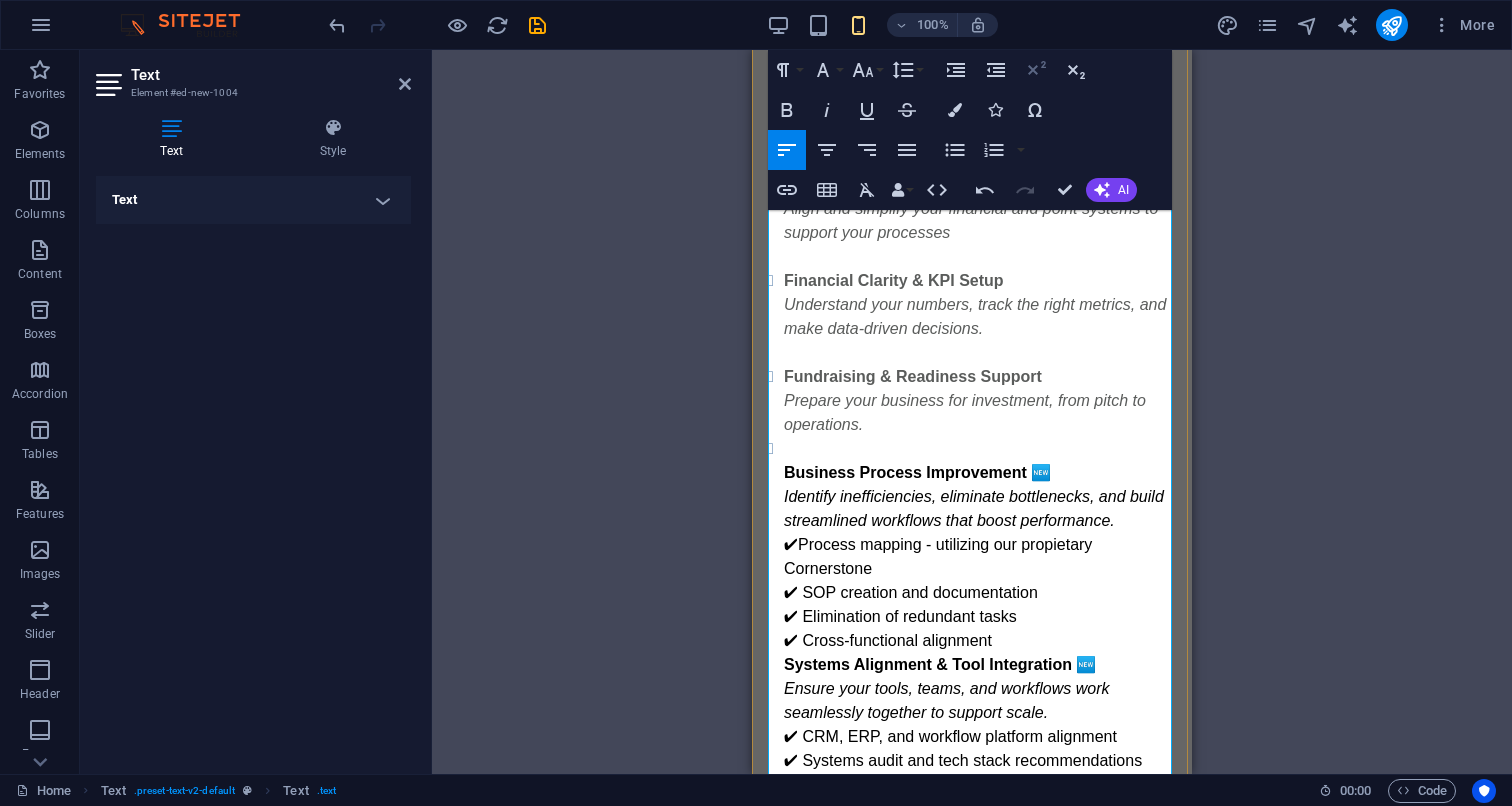 click 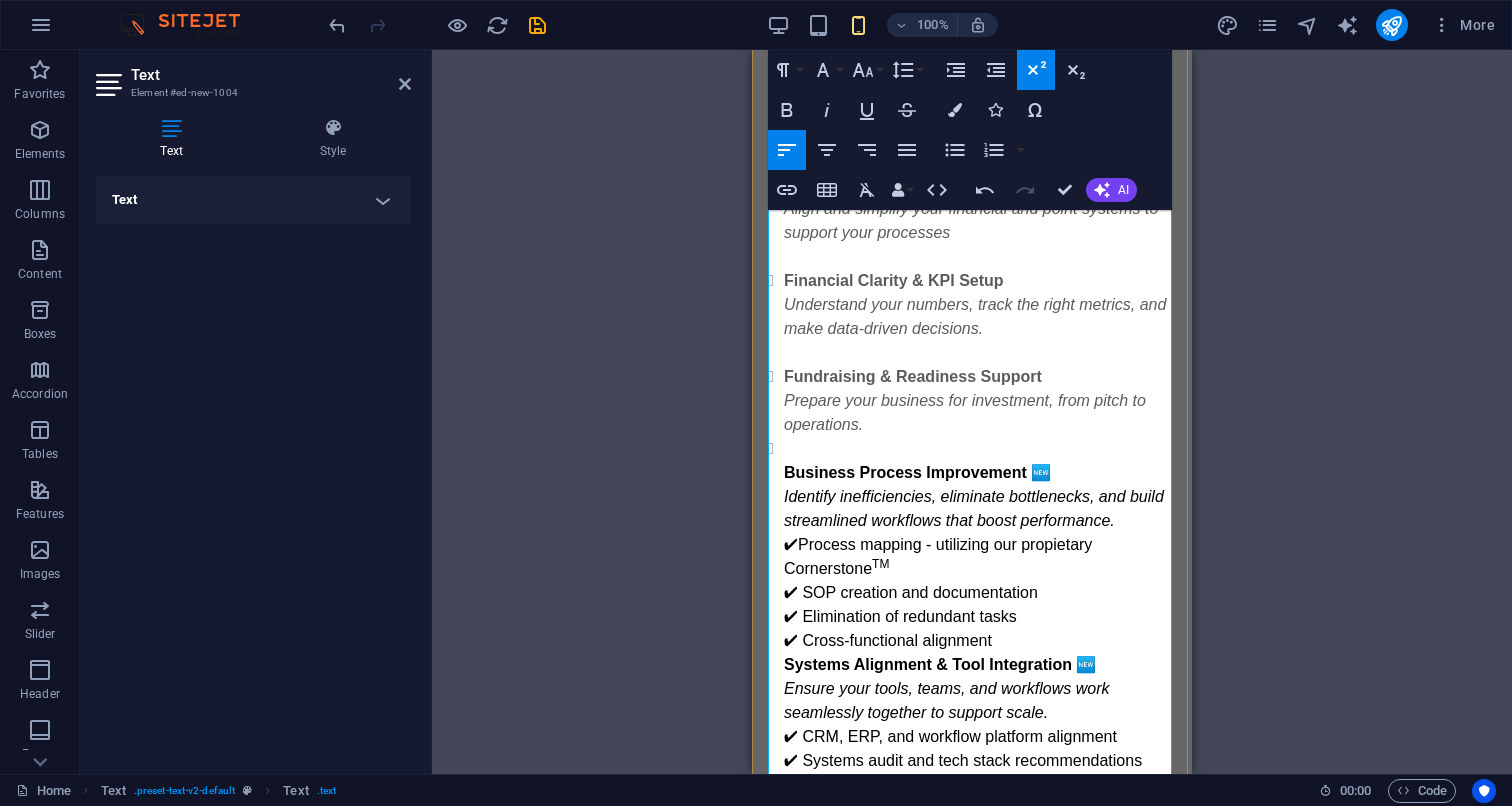 click on "Business Process Improvement   🆕 Identify inefficiencies, eliminate bottlenecks, and build streamlined workflows that boost performance. ✔Process mapping - utilizing our propietary Cornerstone TM   ✔ SOP creation and documentation ✔ Elimination of redundant tasks ✔ Cross-functional alignment" at bounding box center (980, 557) 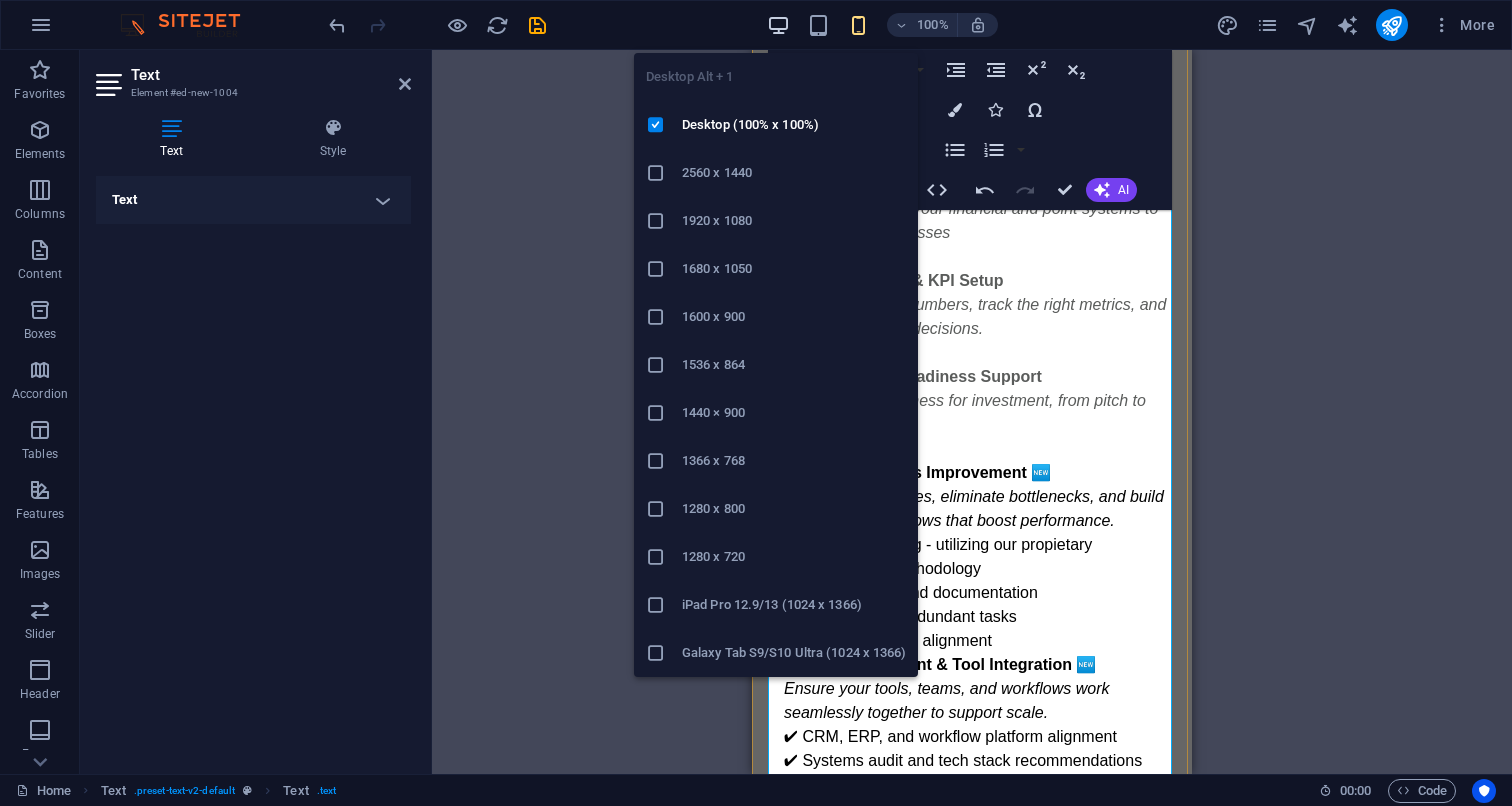 click at bounding box center (778, 25) 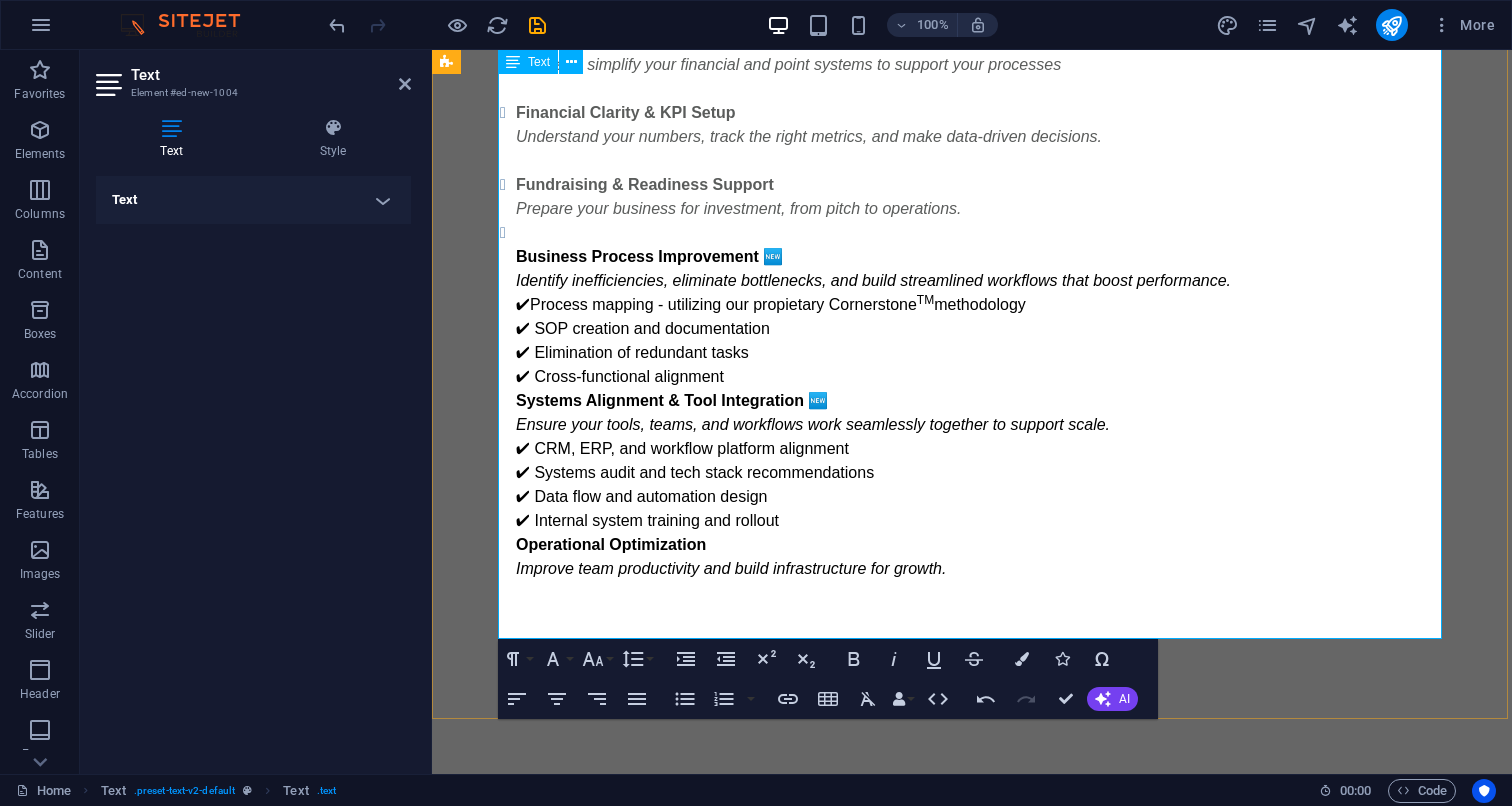 scroll, scrollTop: 1503, scrollLeft: 0, axis: vertical 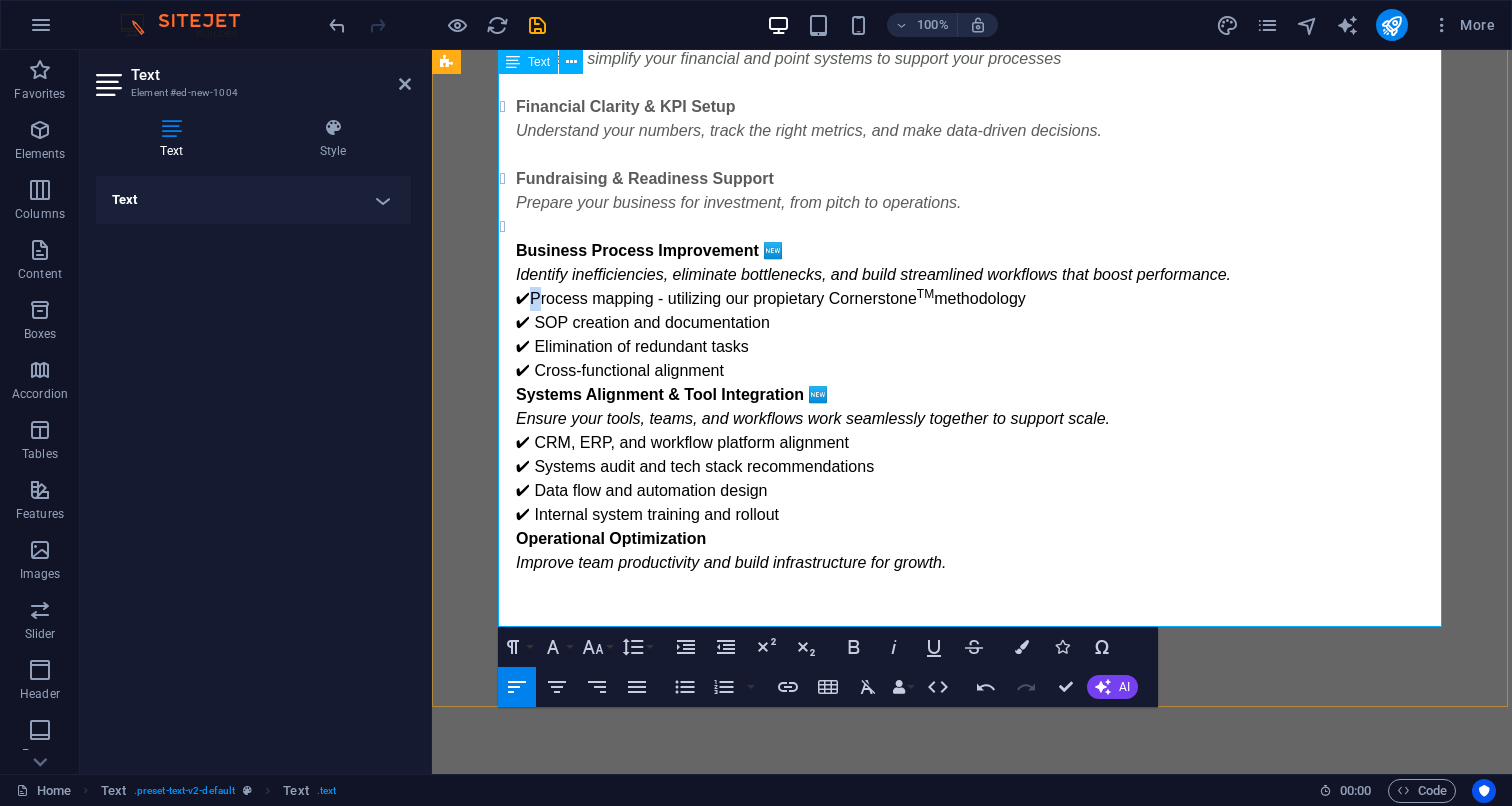 click on "Business Process Improvement   🆕 Identify inefficiencies, eliminate bottlenecks, and build streamlined workflows that boost performance. ✔Process mapping - utilizing our propietary Cornerstone TM  methodology ✔ SOP creation and documentation ✔ Elimination of redundant tasks ✔ Cross-functional alignment" at bounding box center [980, 311] 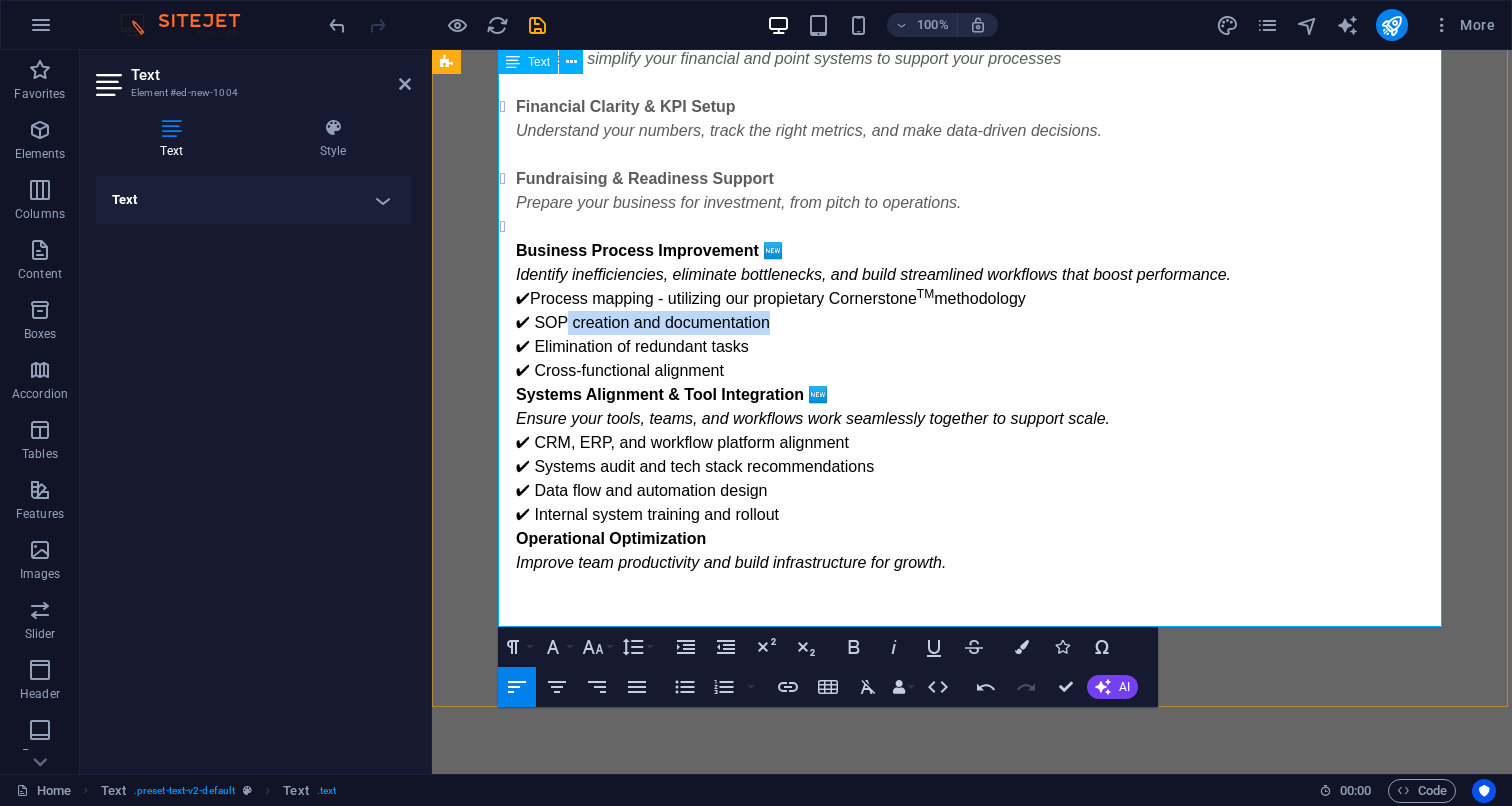 drag, startPoint x: 559, startPoint y: 327, endPoint x: 771, endPoint y: 327, distance: 212 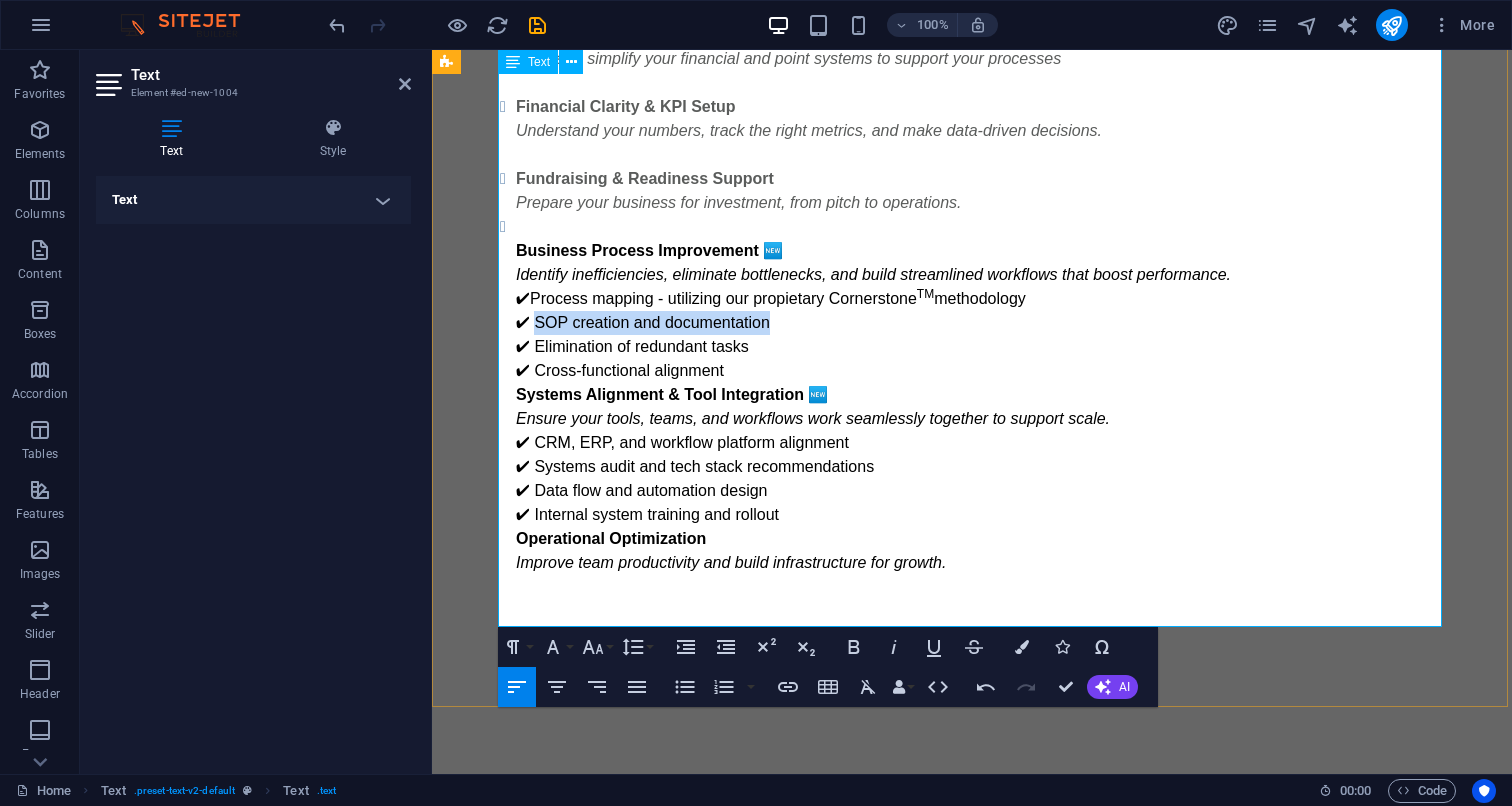 drag, startPoint x: 780, startPoint y: 329, endPoint x: 526, endPoint y: 327, distance: 254.00787 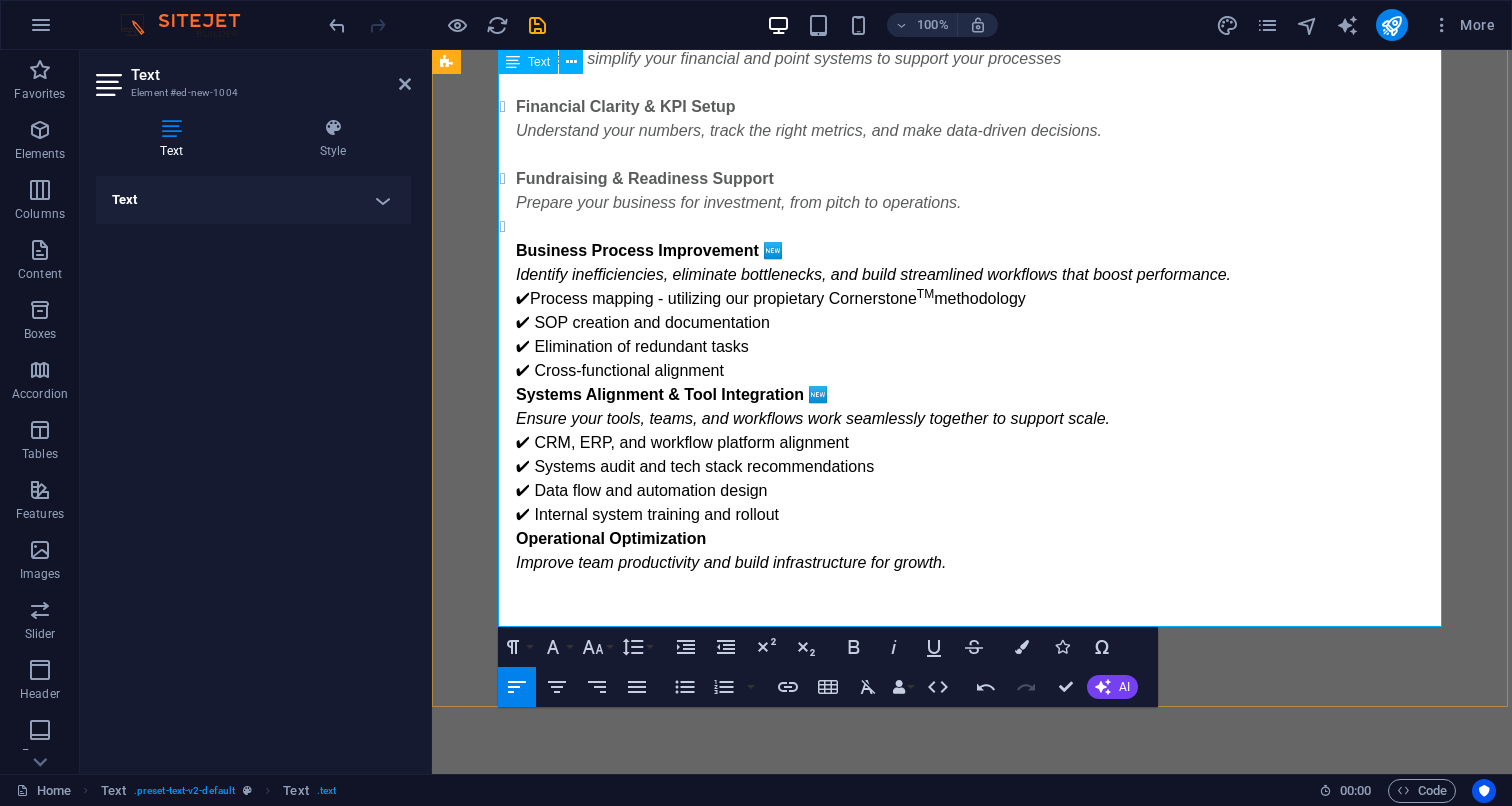 click on "Business Process Improvement   🆕 Identify inefficiencies, eliminate bottlenecks, and build streamlined workflows that boost performance. ✔Process mapping - utilizing our propietary Cornerstone TM  methodology ✔ SOP creation and documentation ✔ Elimination of redundant tasks ✔ Cross-functional alignment" at bounding box center [980, 311] 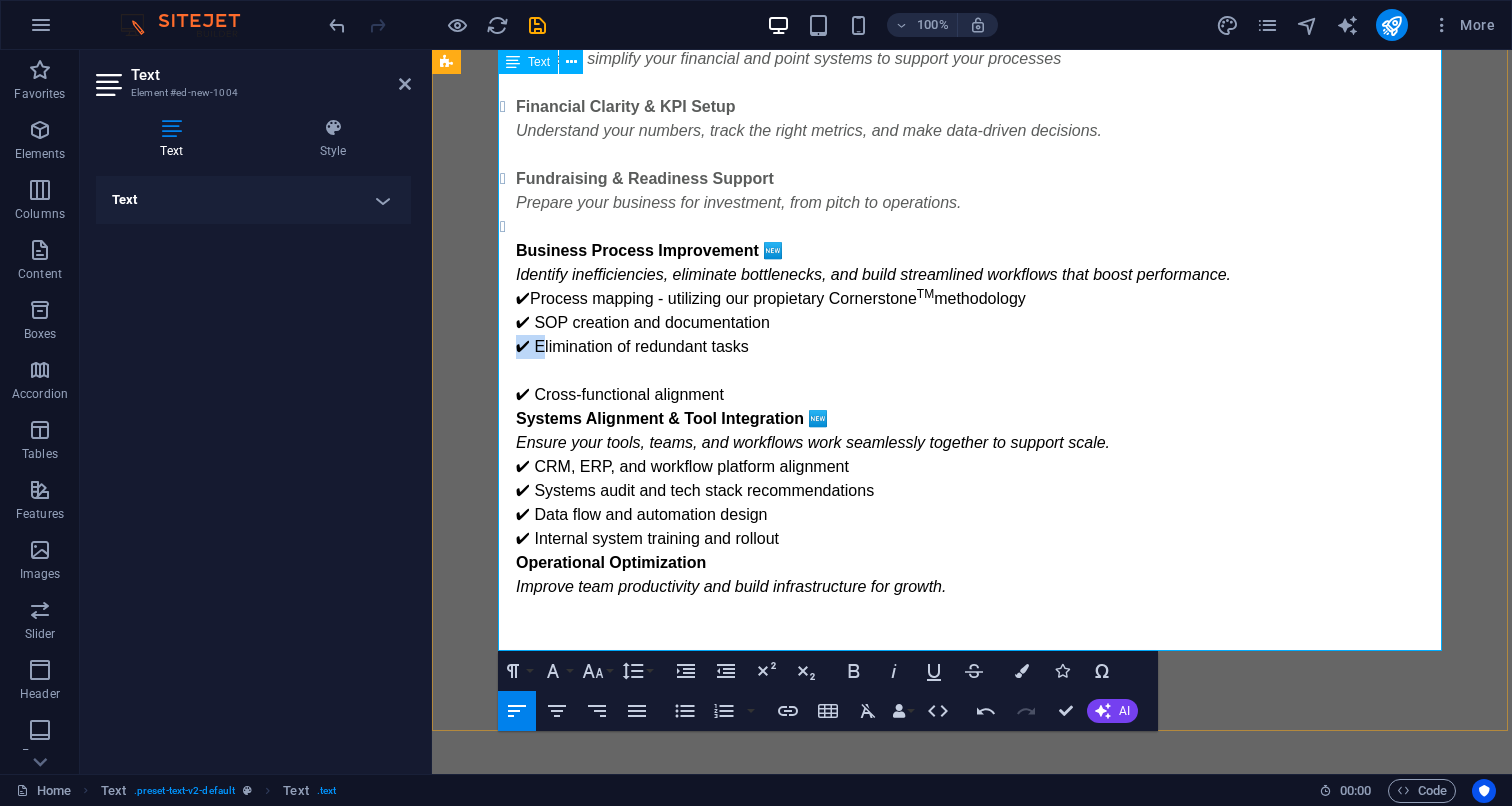 drag, startPoint x: 515, startPoint y: 354, endPoint x: 535, endPoint y: 354, distance: 20 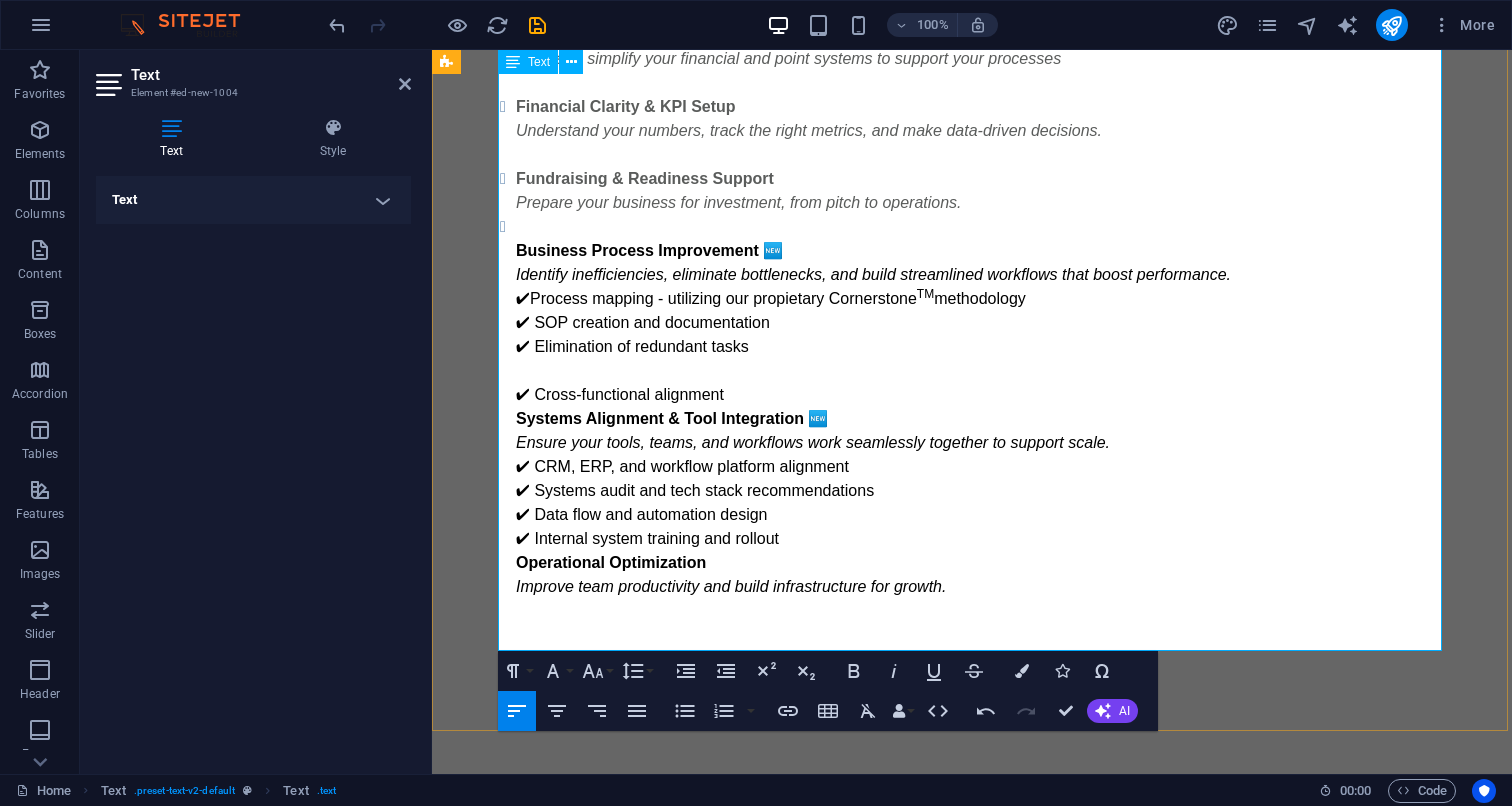 click on "✔ Cross-functional alignment" at bounding box center [980, 299] 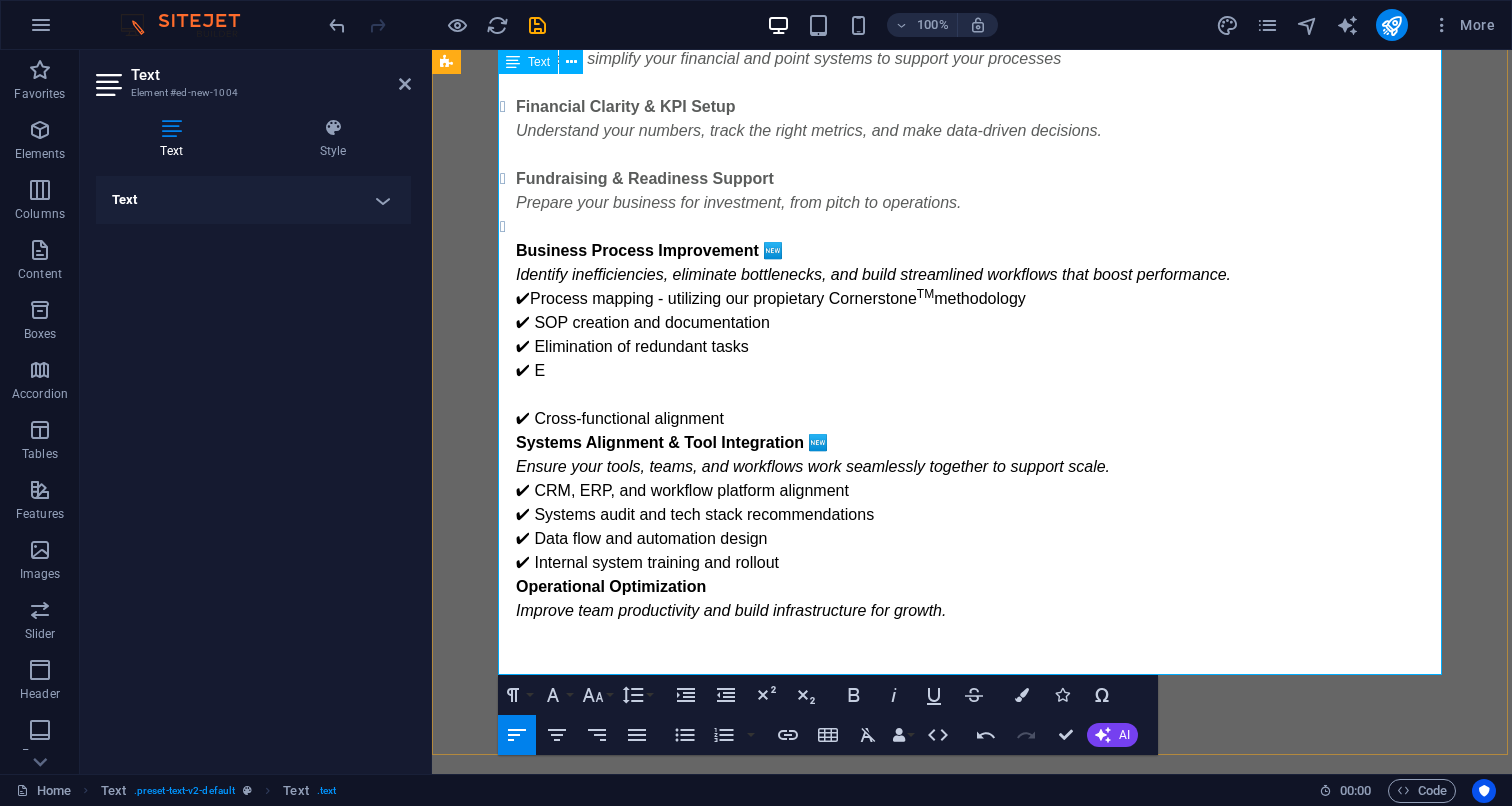 click on "✔ Cross-functional alignment" at bounding box center [980, 407] 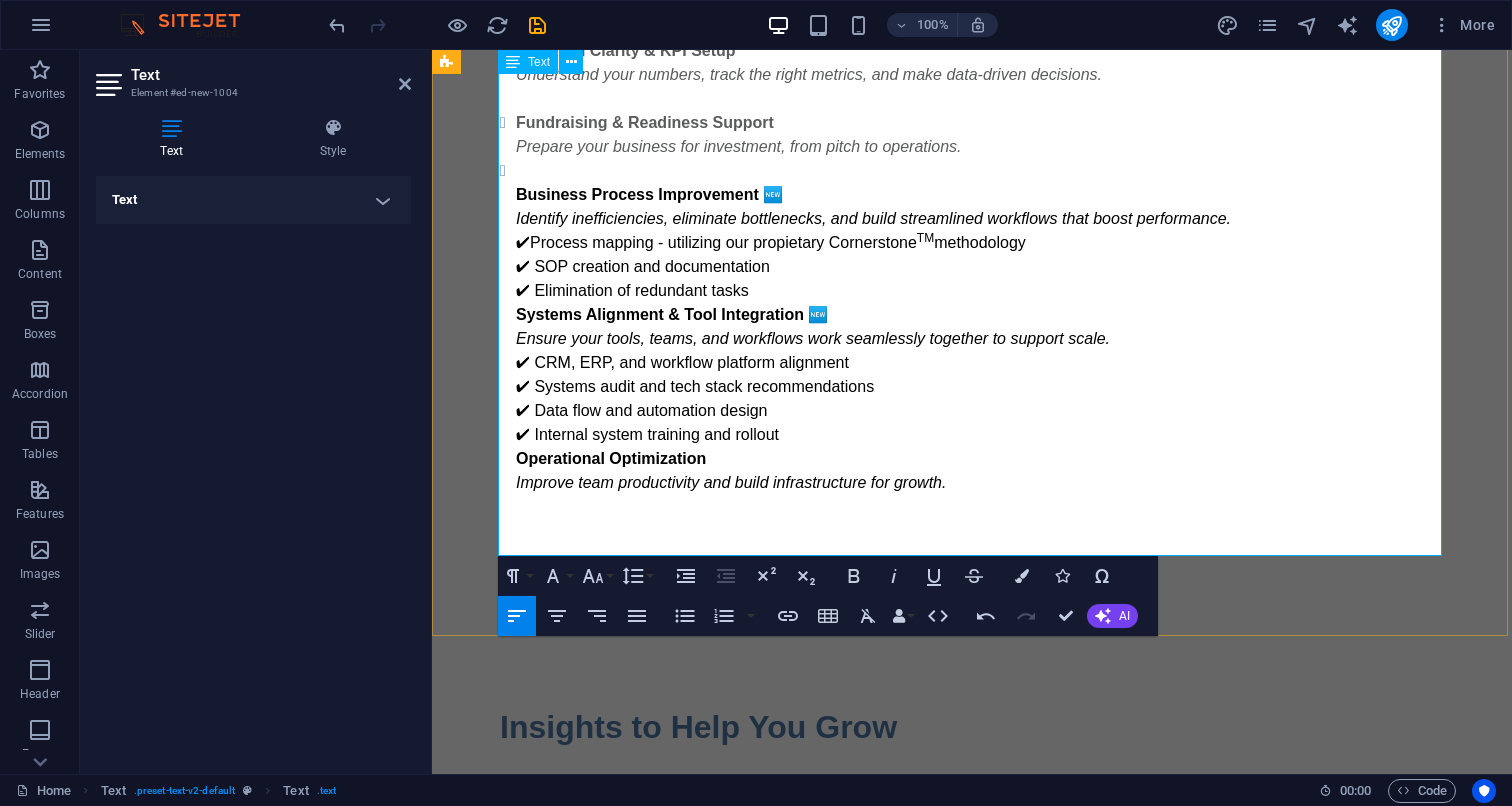 scroll, scrollTop: 1630, scrollLeft: 0, axis: vertical 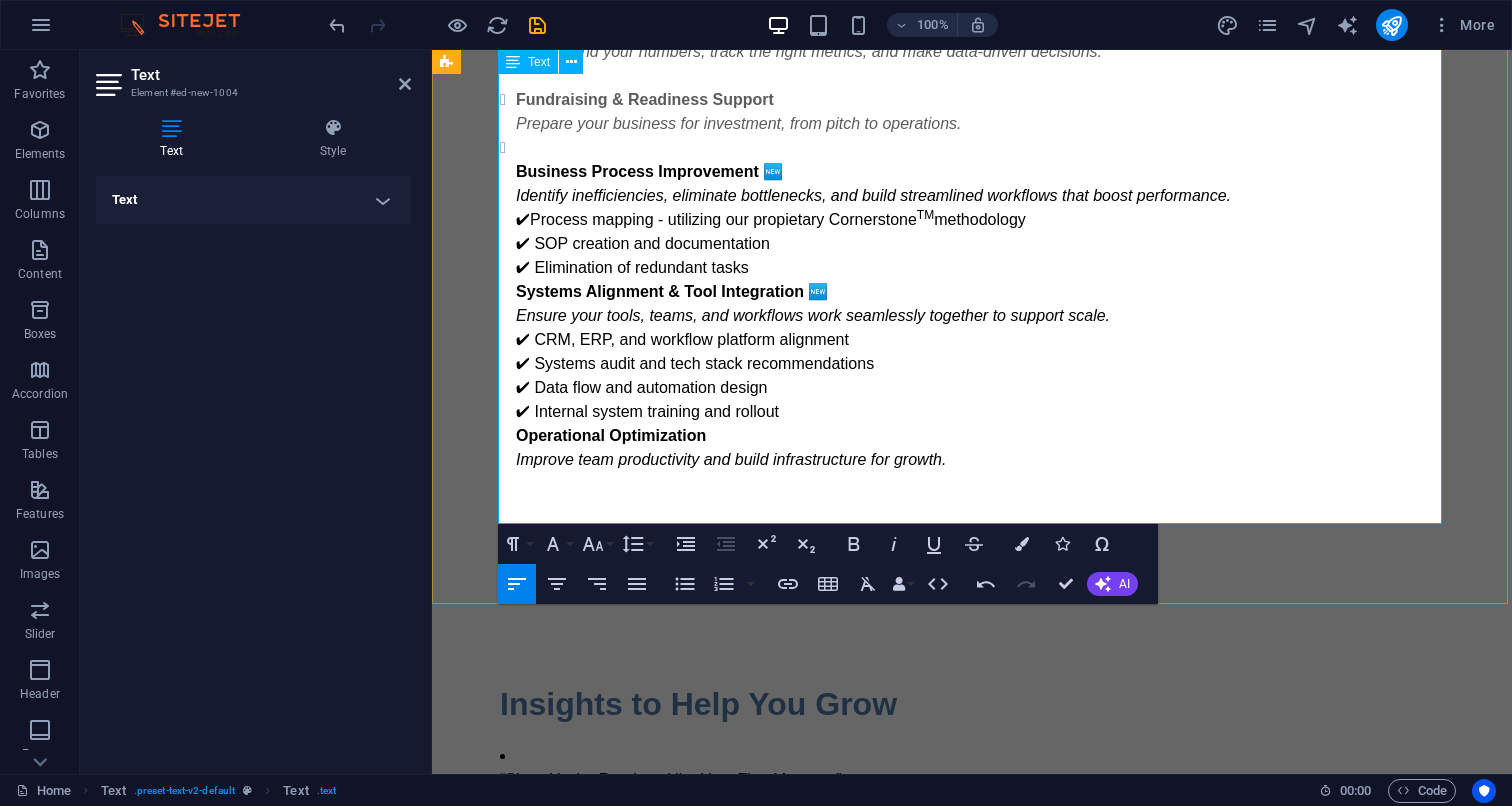 click on "Business Process Improvement   🆕 Identify inefficiencies, eliminate bottlenecks, and build streamlined workflows that boost performance. ✔Process mapping - utilizing our propietary Cornerstone TM  methodology ✔ SOP creation and documentation ✔ Elimination of redundant tasks" at bounding box center (980, 220) 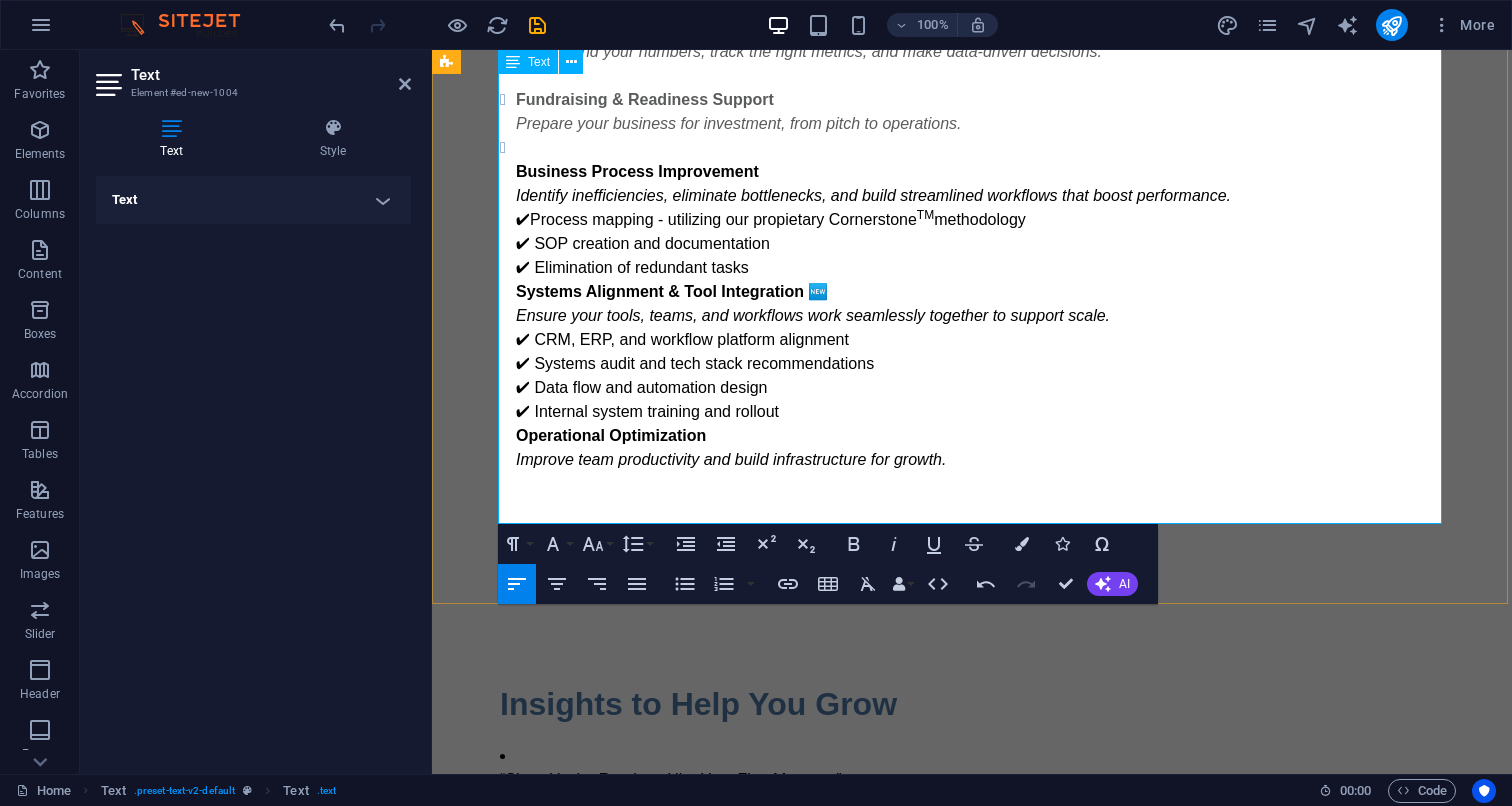 click on "Systems Alignment & Tool Integration   🆕 Ensure your tools, teams, and workflows work seamlessly together to support scale. ✔ CRM, ERP, and workflow platform alignment ✔ Systems audit and tech stack recommendations ✔ Data flow and automation design ✔ Internal system training and rollout" at bounding box center [980, 352] 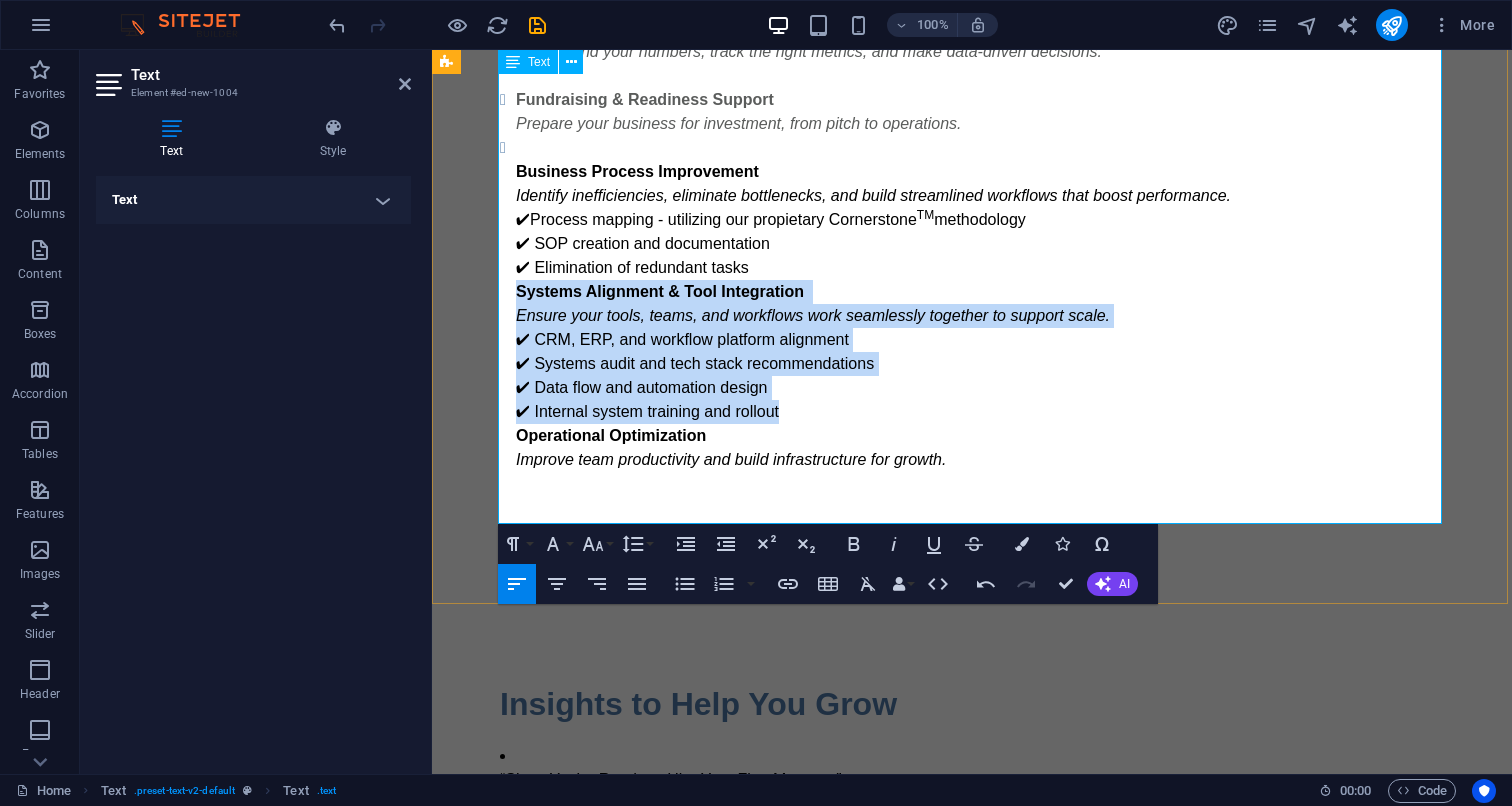 drag, startPoint x: 794, startPoint y: 420, endPoint x: 504, endPoint y: 294, distance: 316.18982 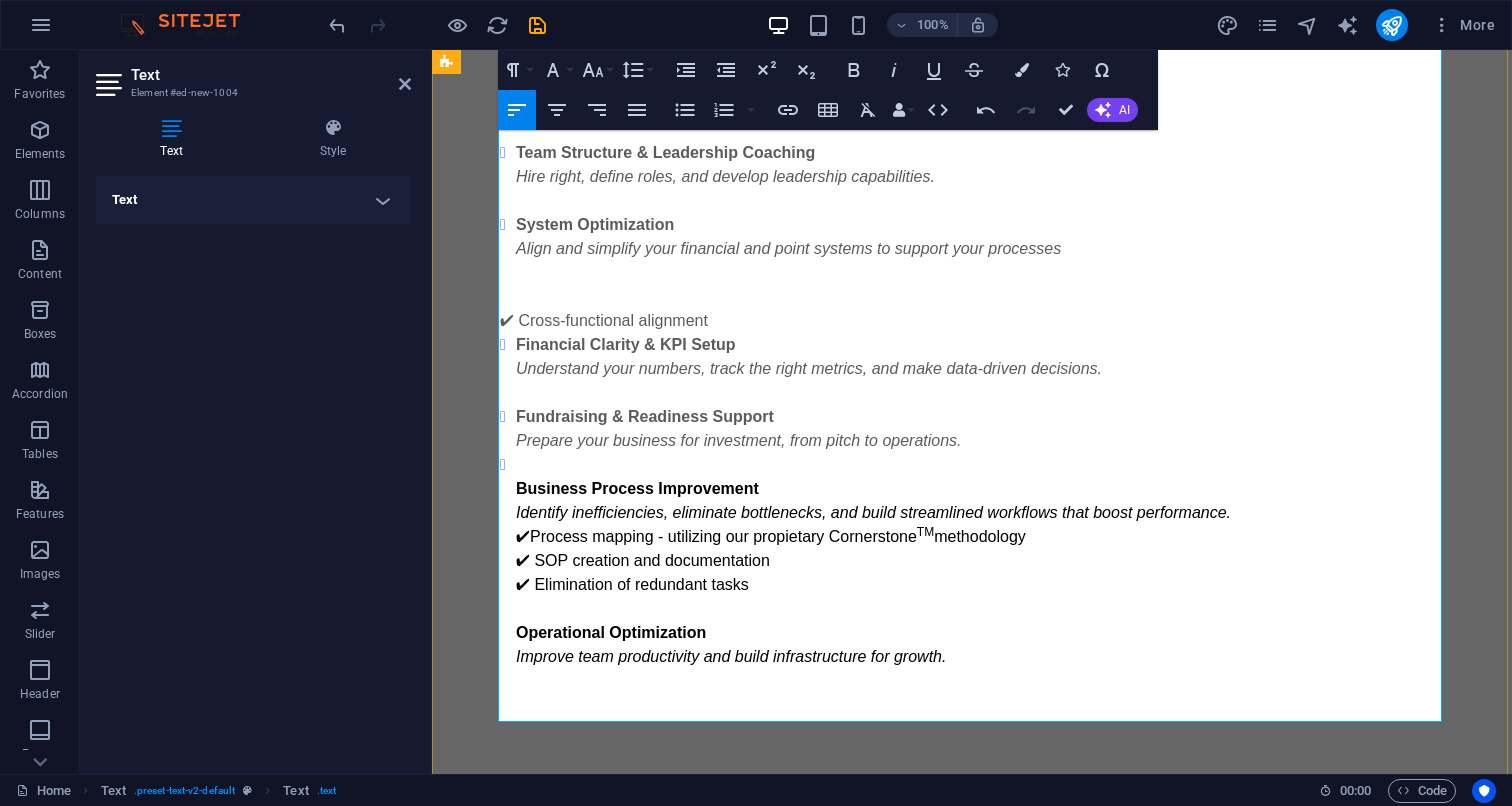 scroll, scrollTop: 1302, scrollLeft: 0, axis: vertical 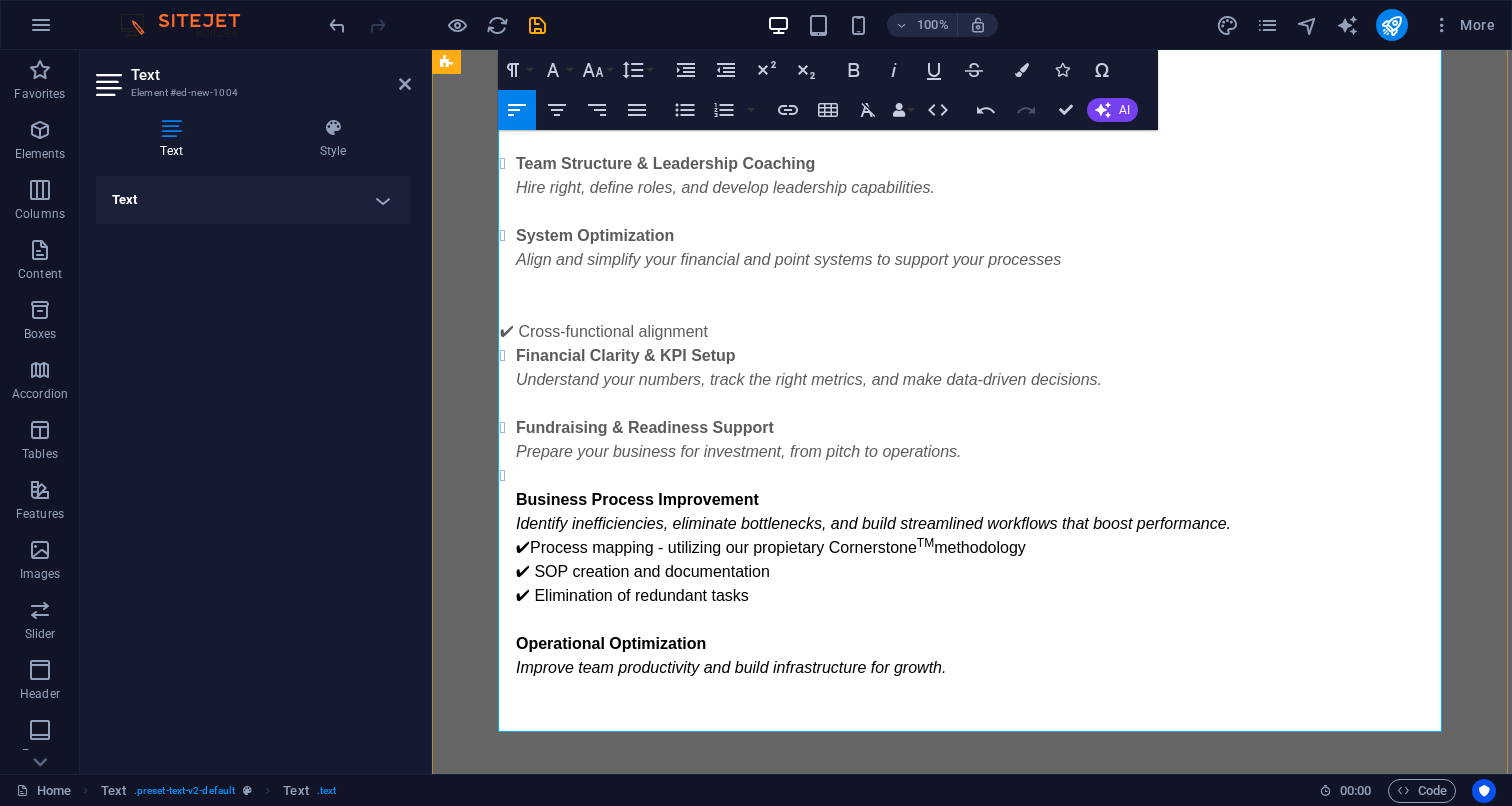 click on "System Optimization Align and simplify your financial and point systems to support your processes" at bounding box center [980, 260] 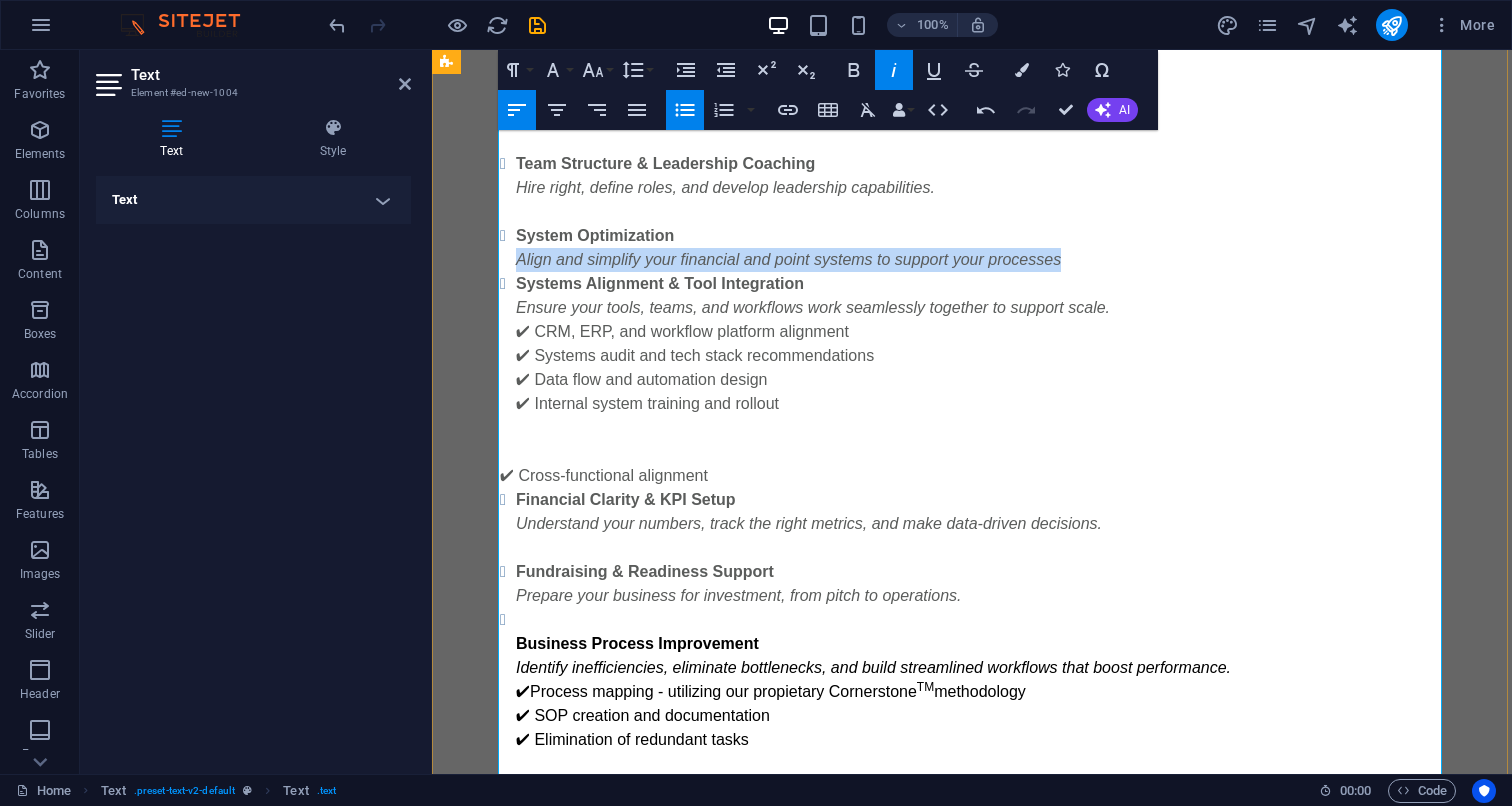 drag, startPoint x: 1077, startPoint y: 263, endPoint x: 510, endPoint y: 264, distance: 567.00085 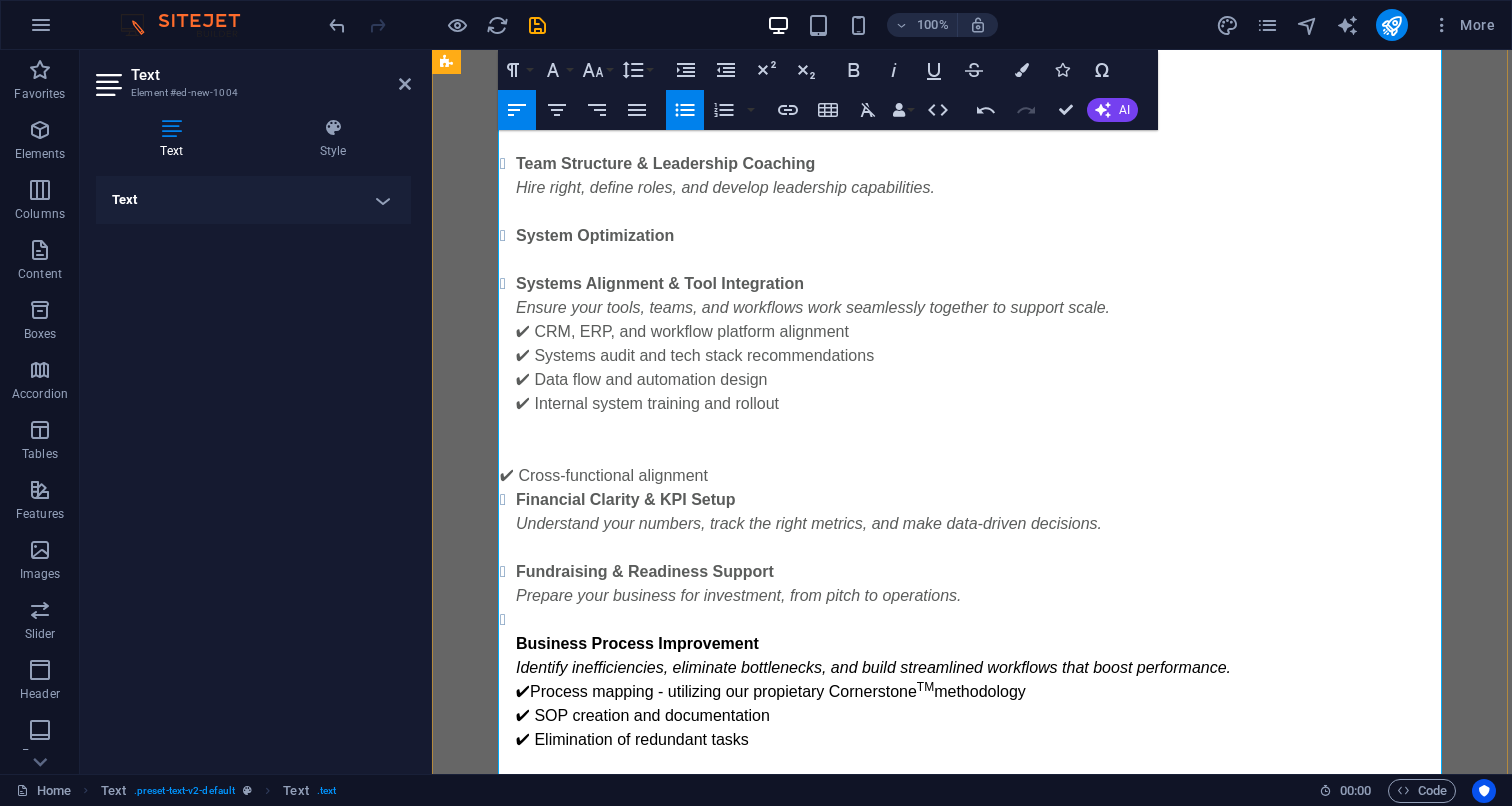 click at bounding box center [806, 283] 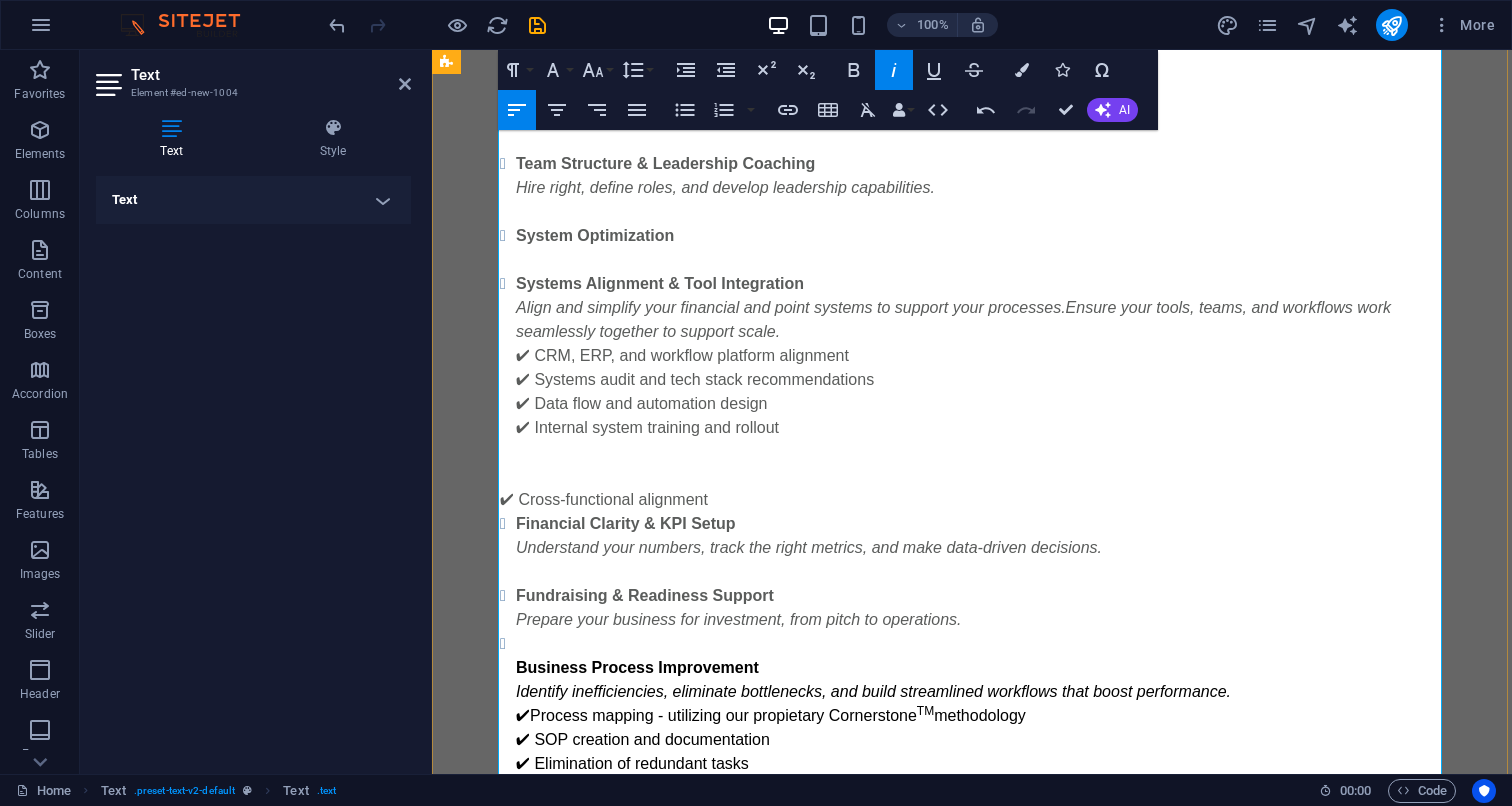 click on "Systems Alignment & Tool Integration   ​ Align and simplify your financial and point systems to support your processes.   Ensure your tools, teams, and workflows work seamlessly together to support scale. ✔ CRM, ERP, and workflow platform alignment ✔ Systems audit and tech stack recommendations ✔ Data flow and automation design ✔ Internal system training and rollout ​" at bounding box center (980, 368) 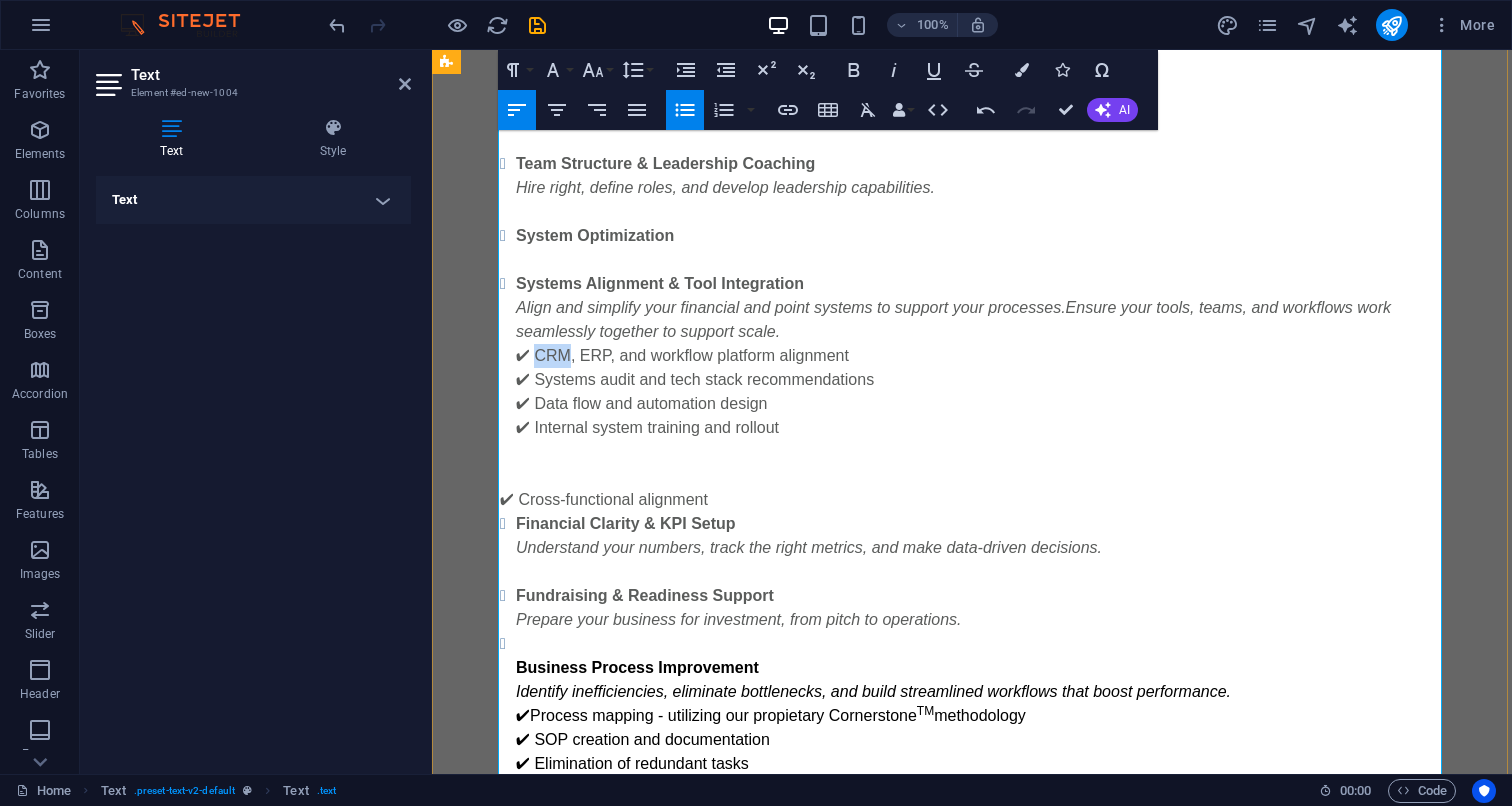 click on "Systems Alignment & Tool Integration   ​ Align and simplify your financial and point systems to support your processes.   Ensure your tools, teams, and workflows work seamlessly together to support scale. ✔ CRM, ERP, and workflow platform alignment ✔ Systems audit and tech stack recommendations ✔ Data flow and automation design ✔ Internal system training and rollout ​" at bounding box center (980, 368) 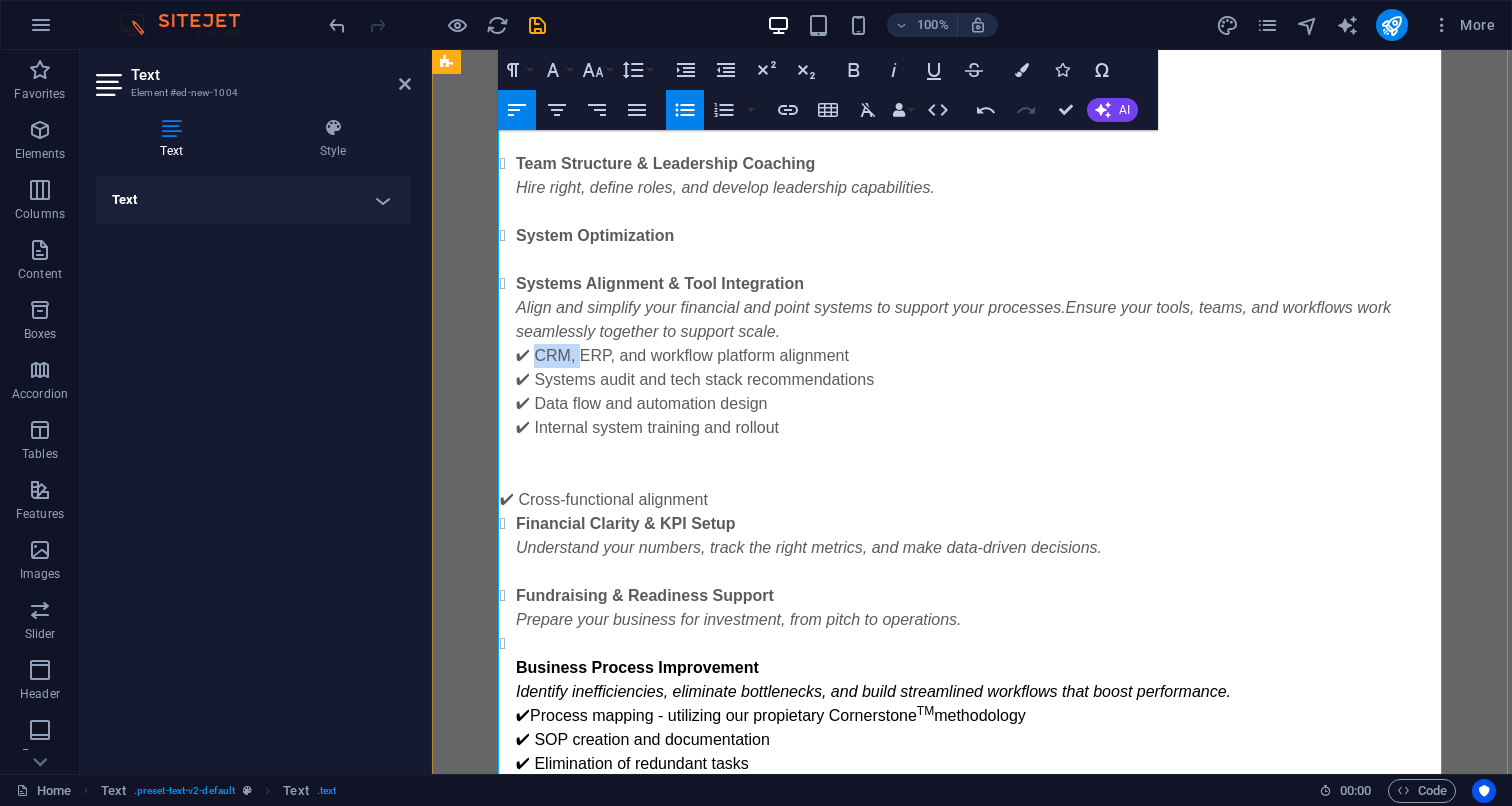 click on "Systems Alignment & Tool Integration   ​ Align and simplify your financial and point systems to support your processes.   Ensure your tools, teams, and workflows work seamlessly together to support scale. ✔ CRM, ERP, and workflow platform alignment ✔ Systems audit and tech stack recommendations ✔ Data flow and automation design ✔ Internal system training and rollout ​" at bounding box center [980, 368] 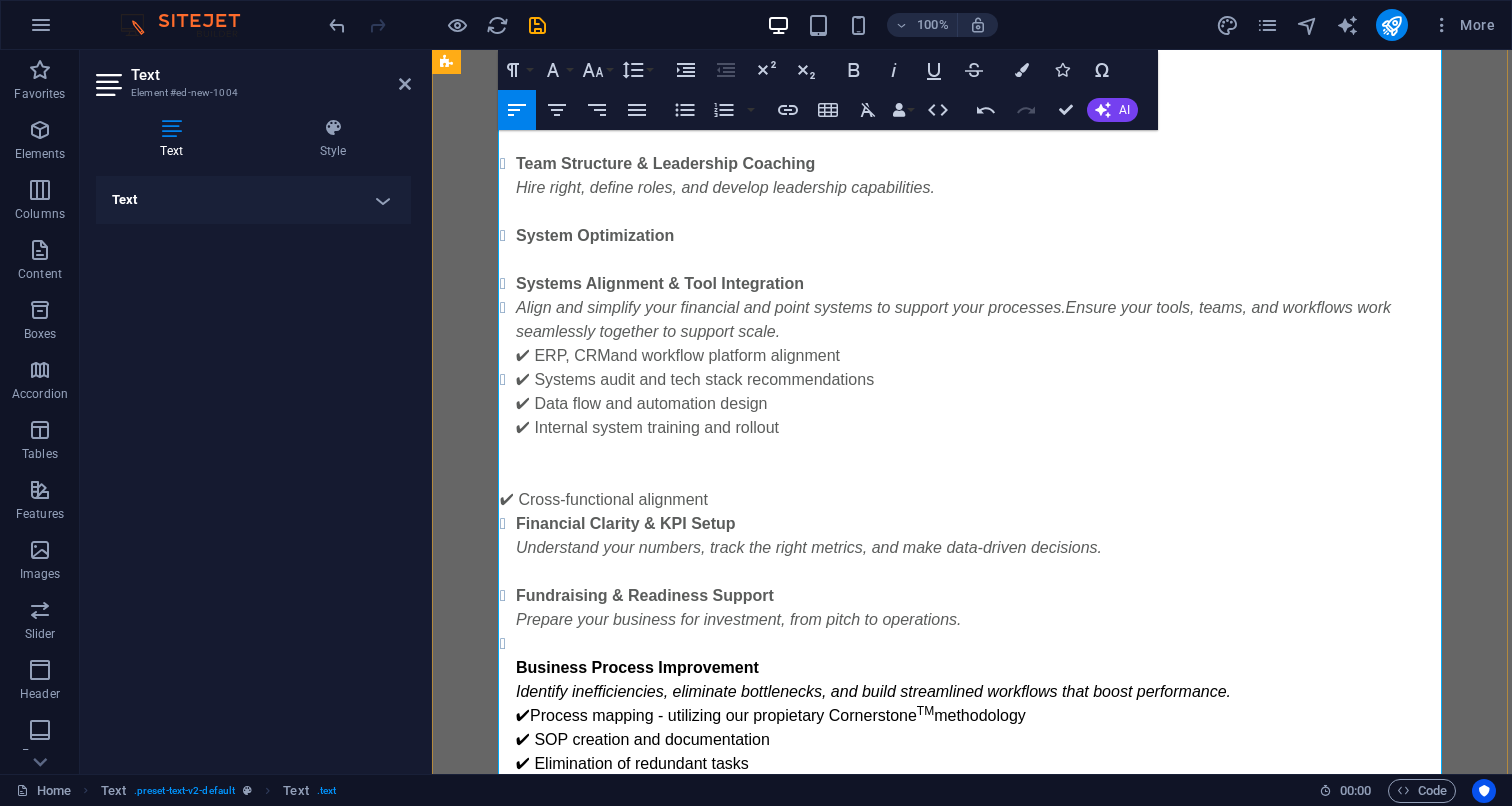 click on "✔ Systems audit and tech stack recommendations ✔ Data flow and automation design ✔ Internal system training and rollout ​" at bounding box center (980, 416) 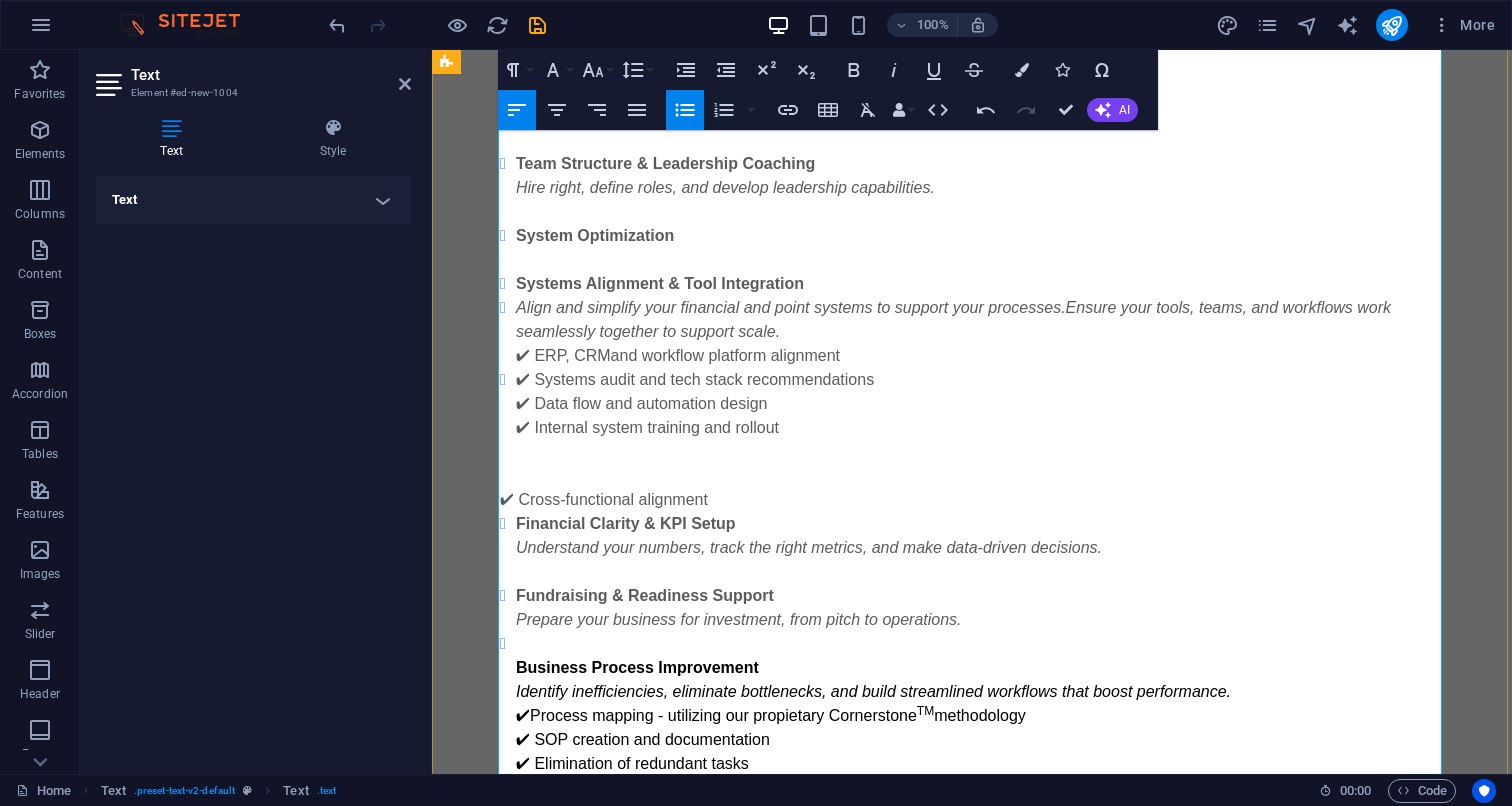 click on "✔ Systems audit and tech stack recommendations ✔ Data flow and automation design ✔ Internal system training and rollout ​" at bounding box center (980, 416) 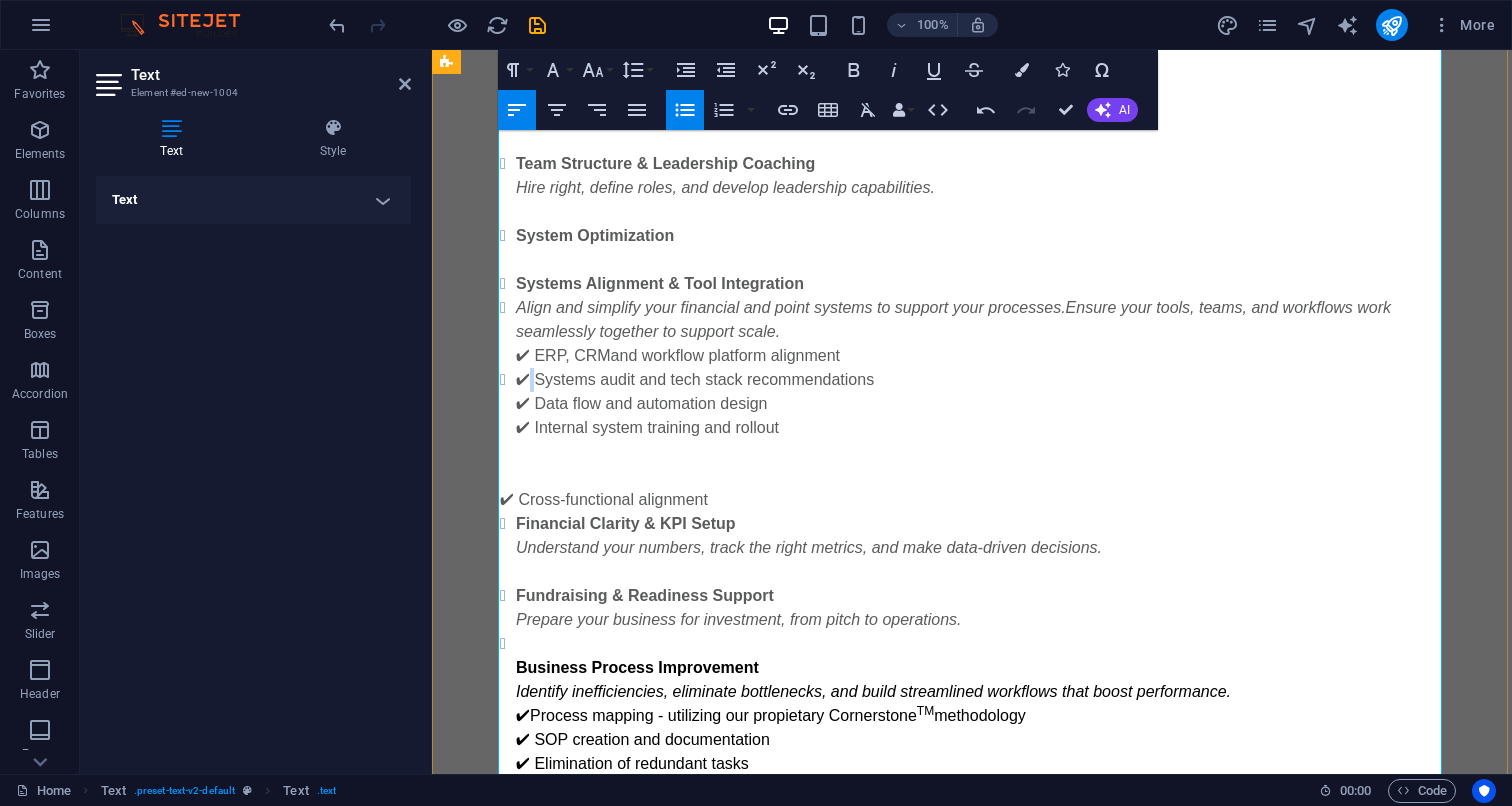 click on "✔ Systems audit and tech stack recommendations ✔ Data flow and automation design ✔ Internal system training and rollout ​" at bounding box center [980, 416] 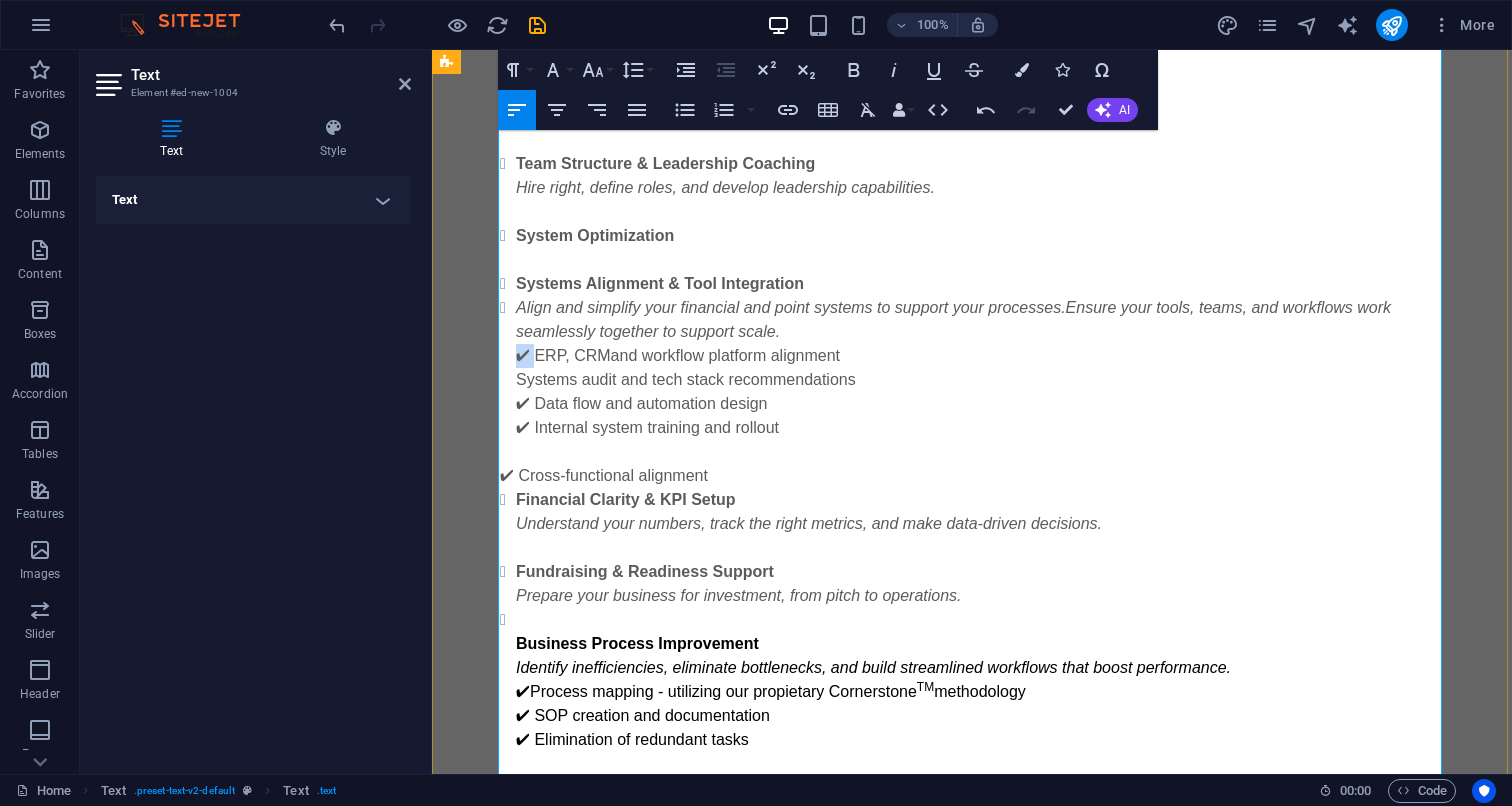 drag, startPoint x: 529, startPoint y: 361, endPoint x: 511, endPoint y: 362, distance: 18.027756 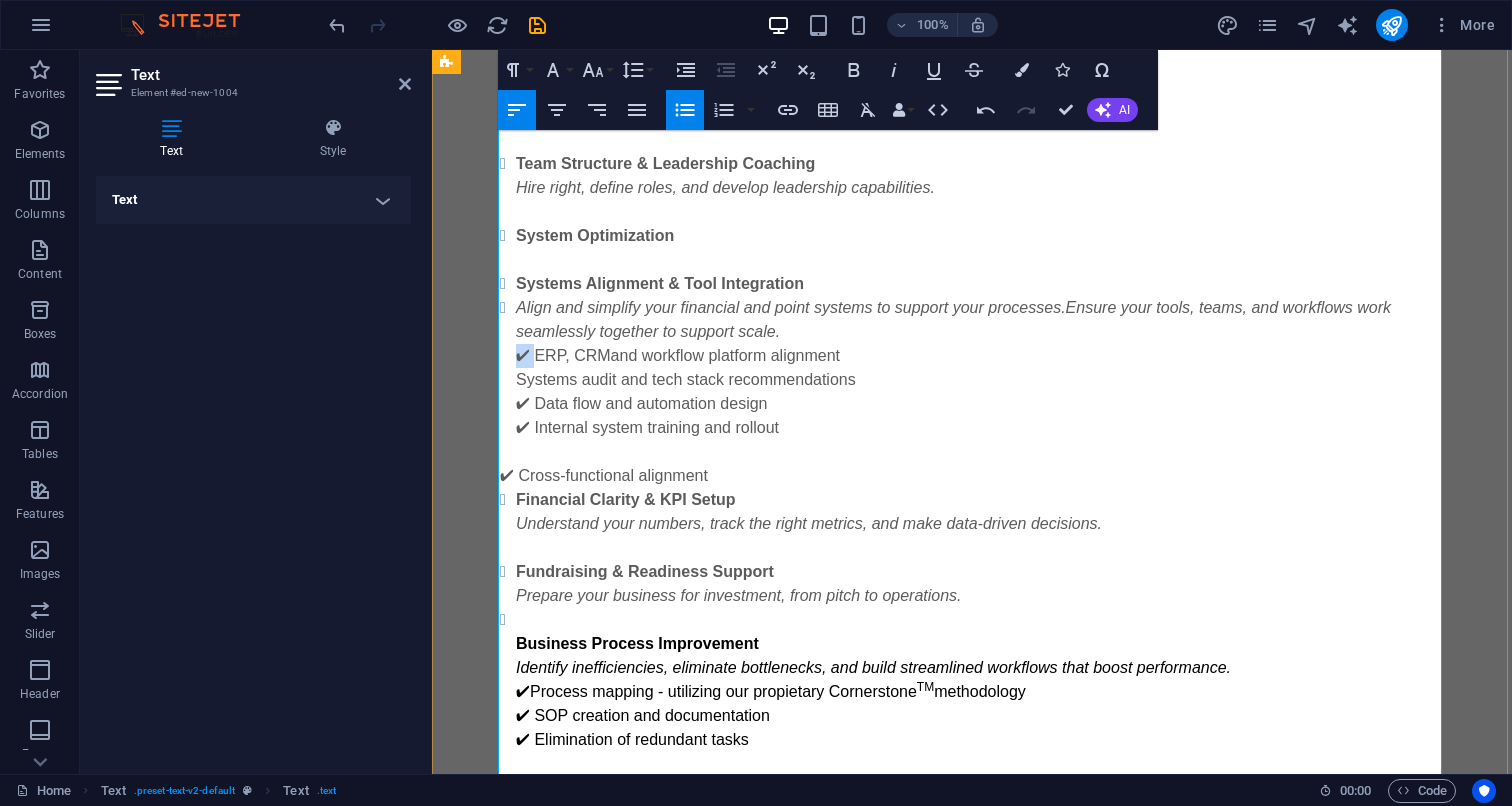 copy on "✔" 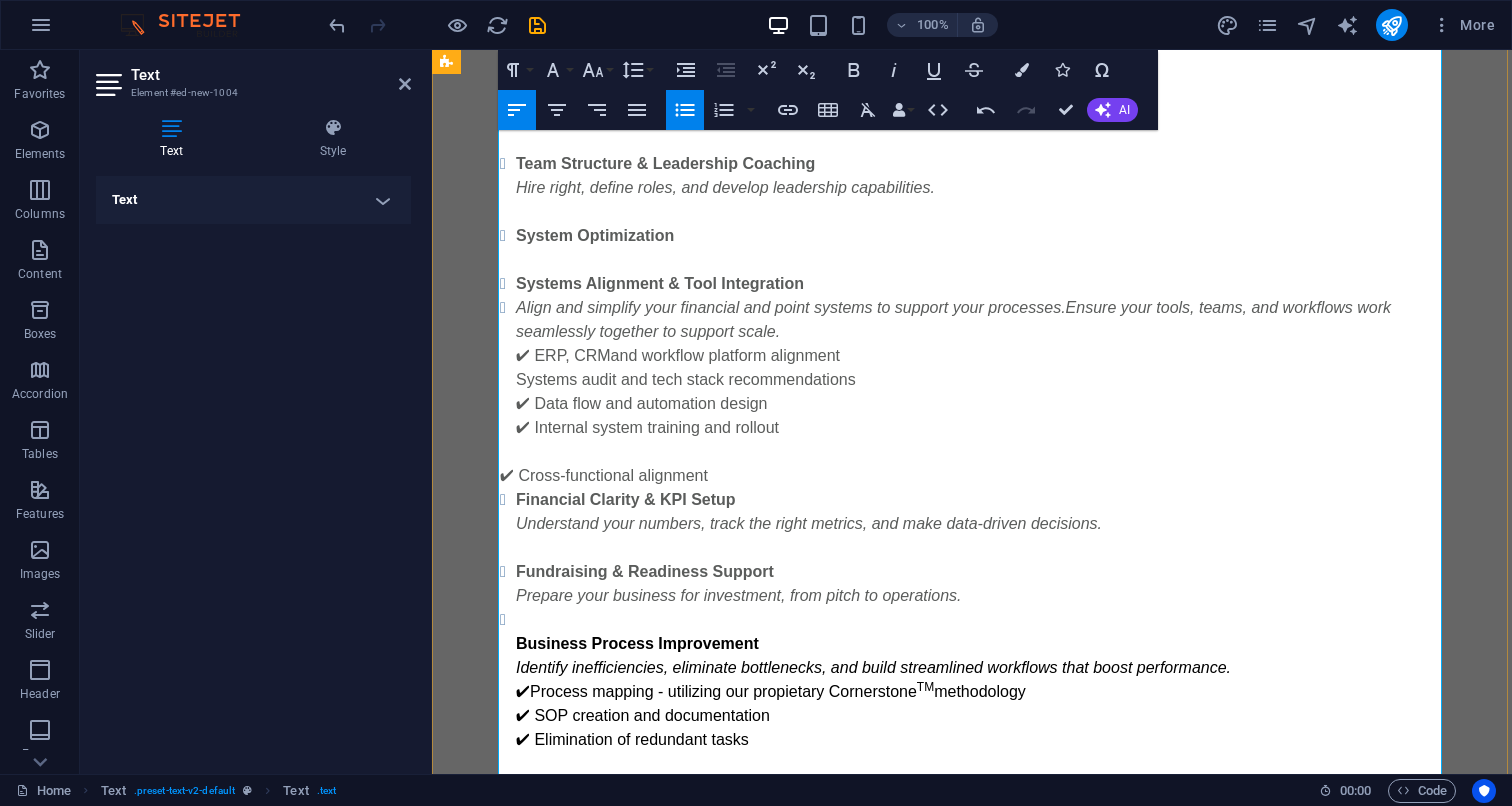 click on "Systems audit and tech stack recommendations ✔ Data flow and automation design ✔ Internal system training and rollout" at bounding box center [686, 403] 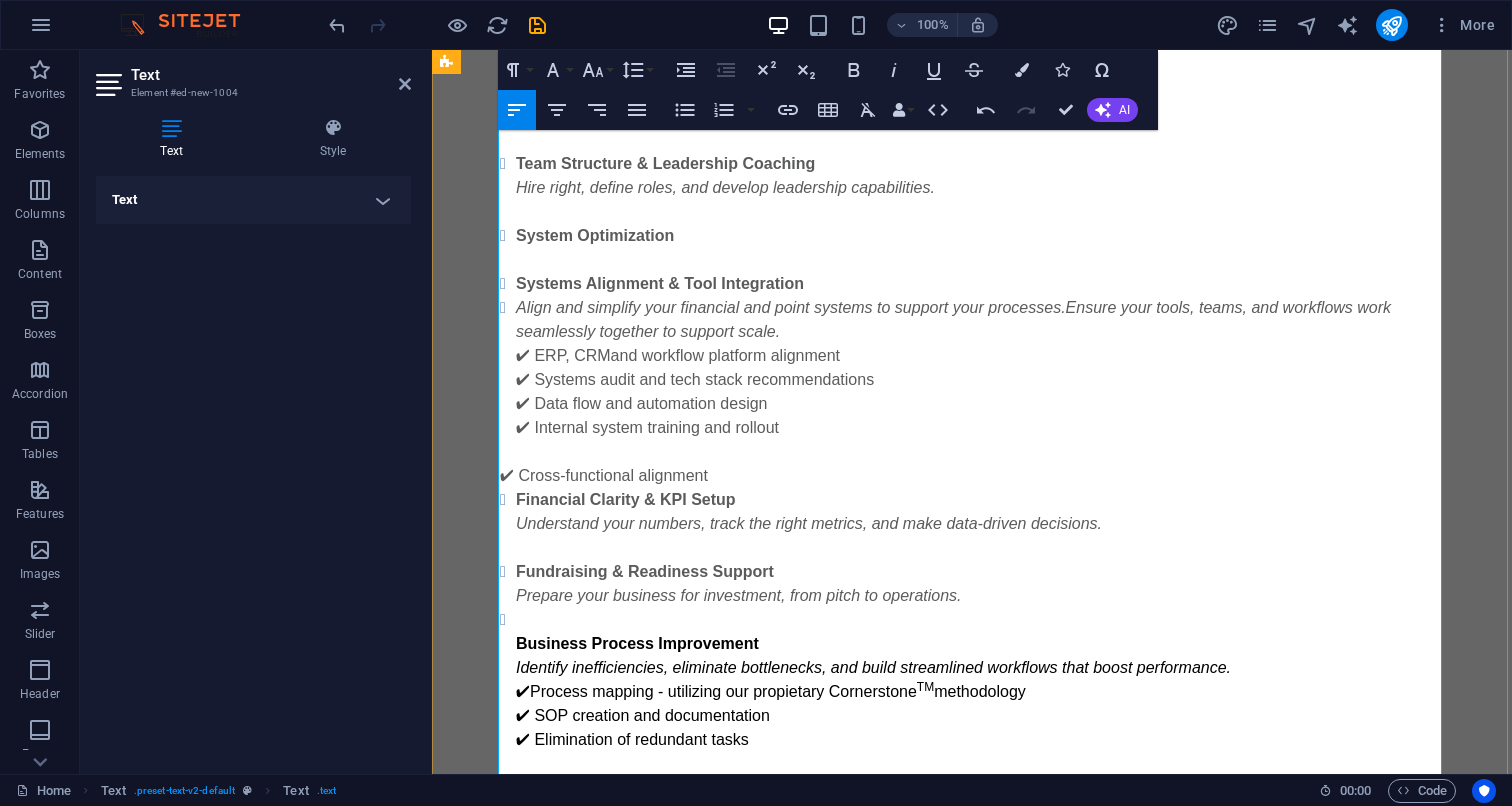 click on "Growth Strategy Development Clarify your long-term vision and create a roadmap to get there. Business Process Documentation & Optimization Streamline processes, improve productivity, and build scalable systems. Team Structure & Leadership Coaching Hire right, define roles, and develop leadership capabilities. System Optimization Systems Alignment & Tool Integration    Align and simplify your financial and point systems to support your processes.   Ensure your tools, teams, and workflows work seamlessly together to support scale. ✔ ERP, CRM  and workflow platform alignment ✔ Systems audit and tech stack recommendations ✔ Data flow and automation design ✔ Internal system training and rollout" at bounding box center [972, 224] 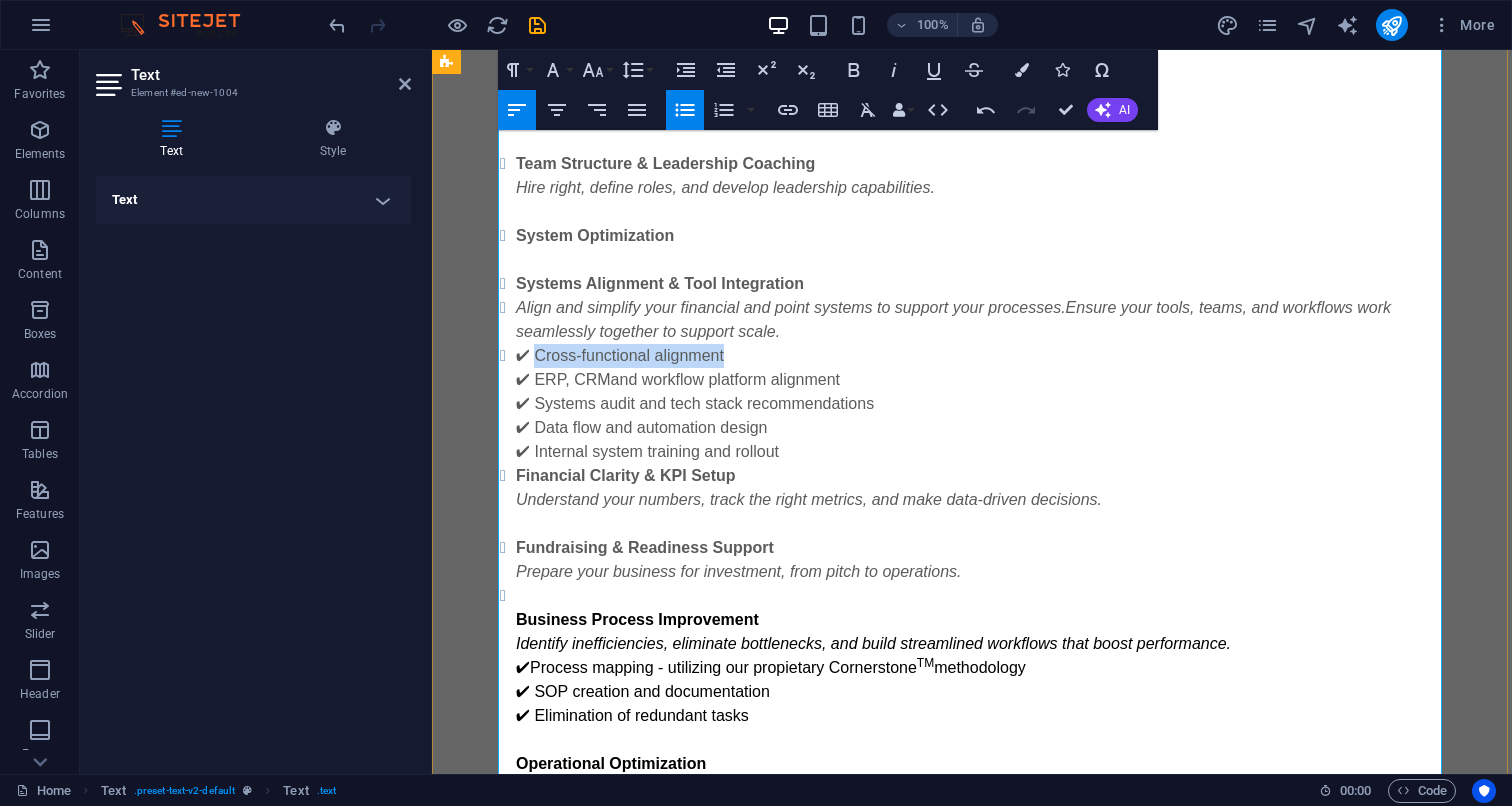 drag, startPoint x: 510, startPoint y: 360, endPoint x: 725, endPoint y: 356, distance: 215.0372 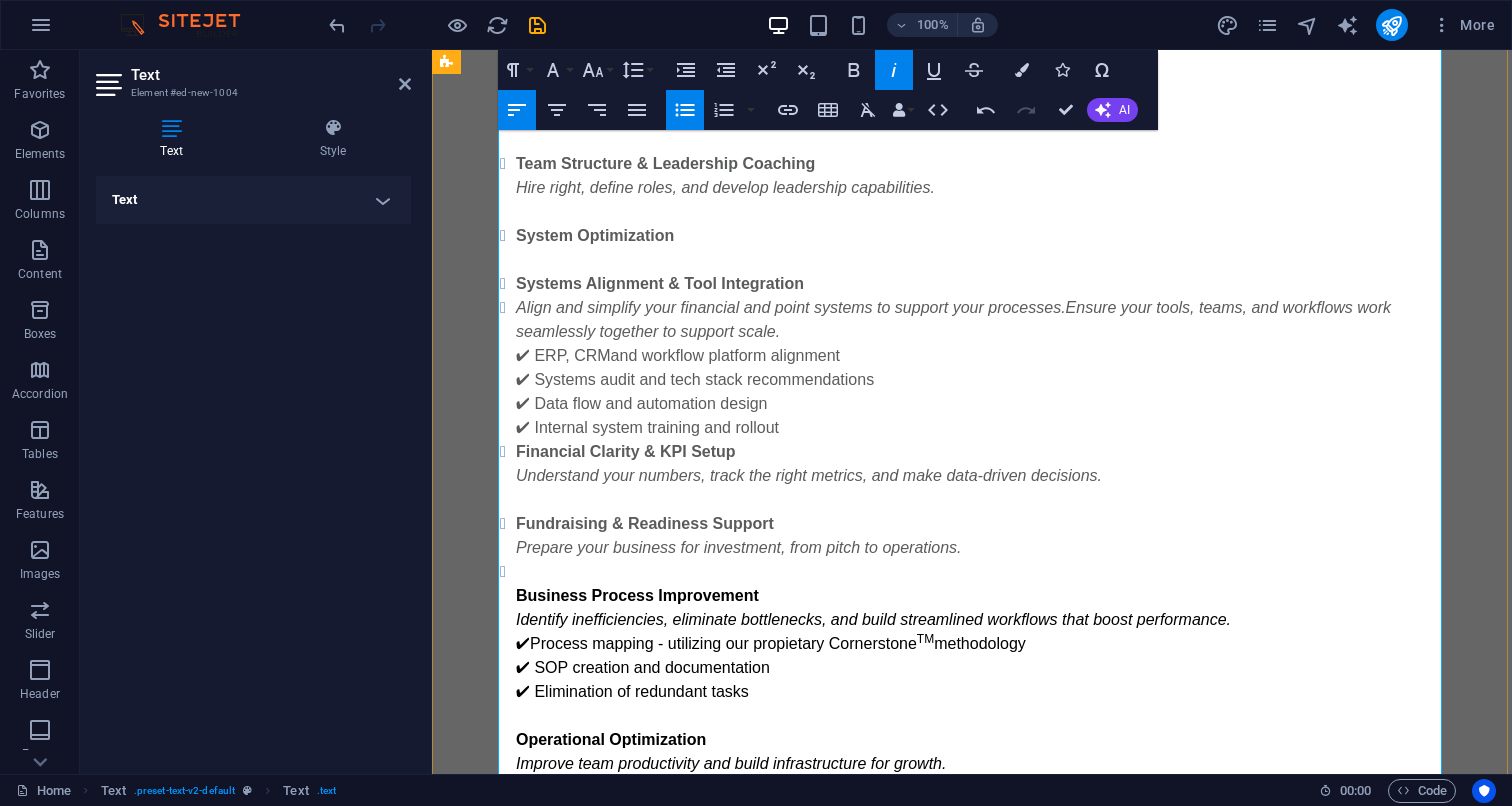 click on "Growth Strategy Development Clarify your long-term vision and create a roadmap to get there. Business Process Documentation & Optimization Streamline processes, improve productivity, and build scalable systems. Team Structure & Leadership Coaching Hire right, define roles, and develop leadership capabilities. System Optimization Systems Alignment & Tool Integration    Align and simplify your financial and point systems to support your processes.   Ensure your tools, teams, and workflows work seamlessly together to support scale. ✔ ERP, CRM  and workflow platform alignment ✔ Systems audit and tech stack recommendations ✔ Data flow and automation design ✔ Internal system training and rollout" at bounding box center [972, 224] 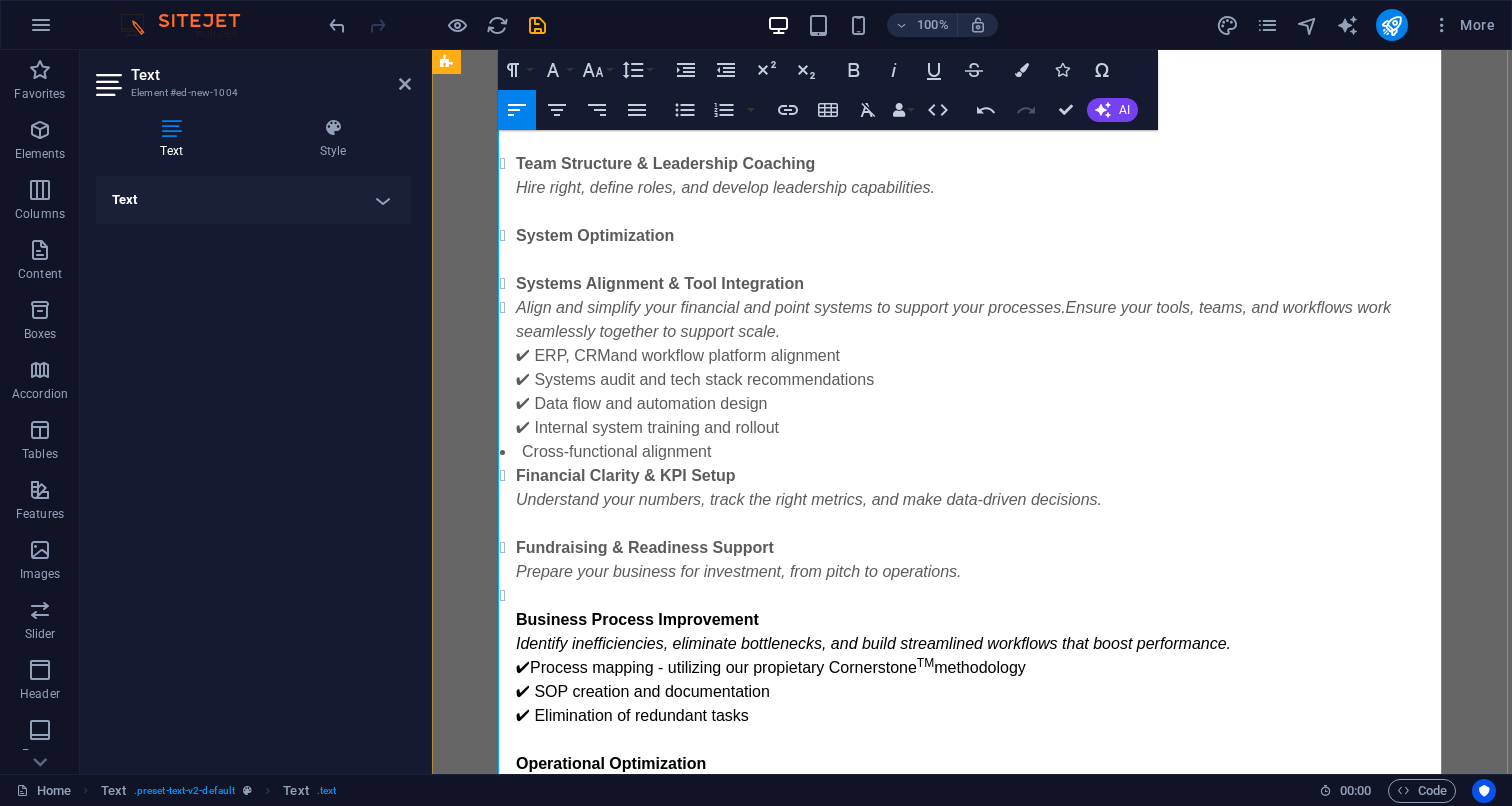 click on "Cross-functional alignment" at bounding box center [972, 452] 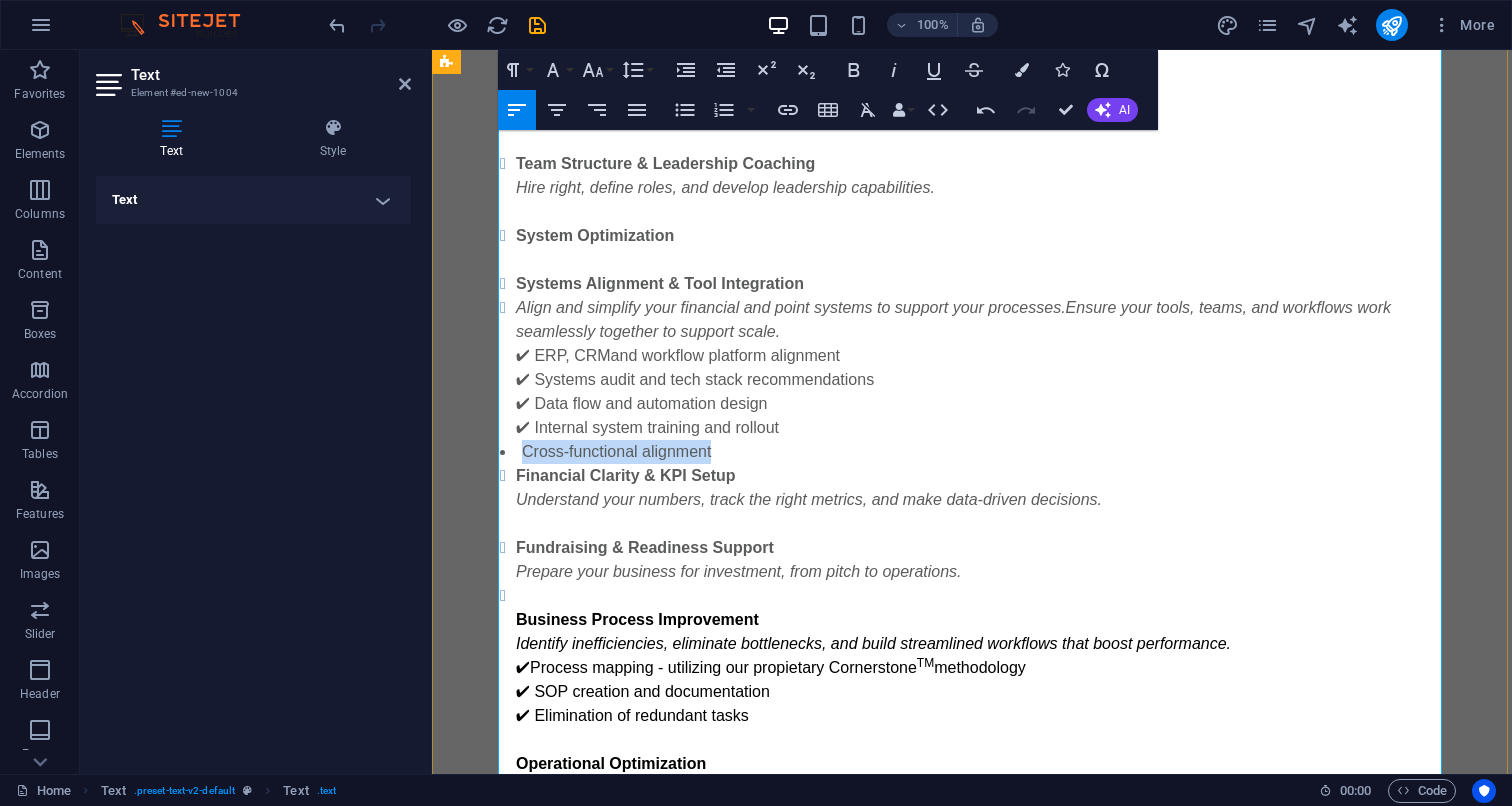 drag, startPoint x: 698, startPoint y: 452, endPoint x: 502, endPoint y: 457, distance: 196.06377 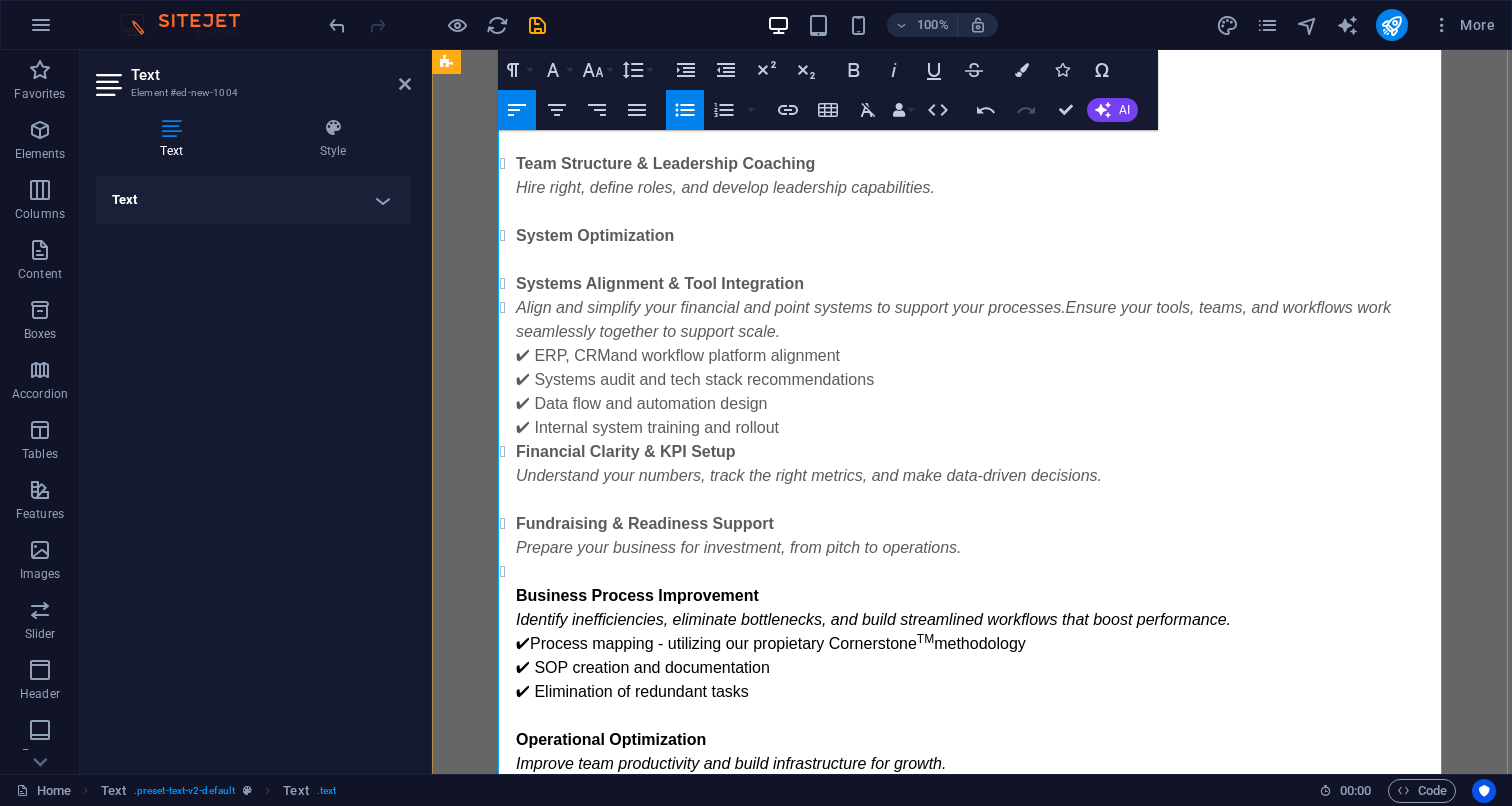 click on "Growth Strategy Development Clarify your long-term vision and create a roadmap to get there. Business Process Documentation & Optimization Streamline processes, improve productivity, and build scalable systems. Team Structure & Leadership Coaching Hire right, define roles, and develop leadership capabilities. System Optimization Systems Alignment & Tool Integration    Align and simplify your financial and point systems to support your processes.   Ensure your tools, teams, and workflows work seamlessly together to support scale. ✔ ERP, CRM  and workflow platform alignment ✔ Systems audit and tech stack recommendations ✔ Data flow and automation design ✔ Internal system training and rollout" at bounding box center [972, 224] 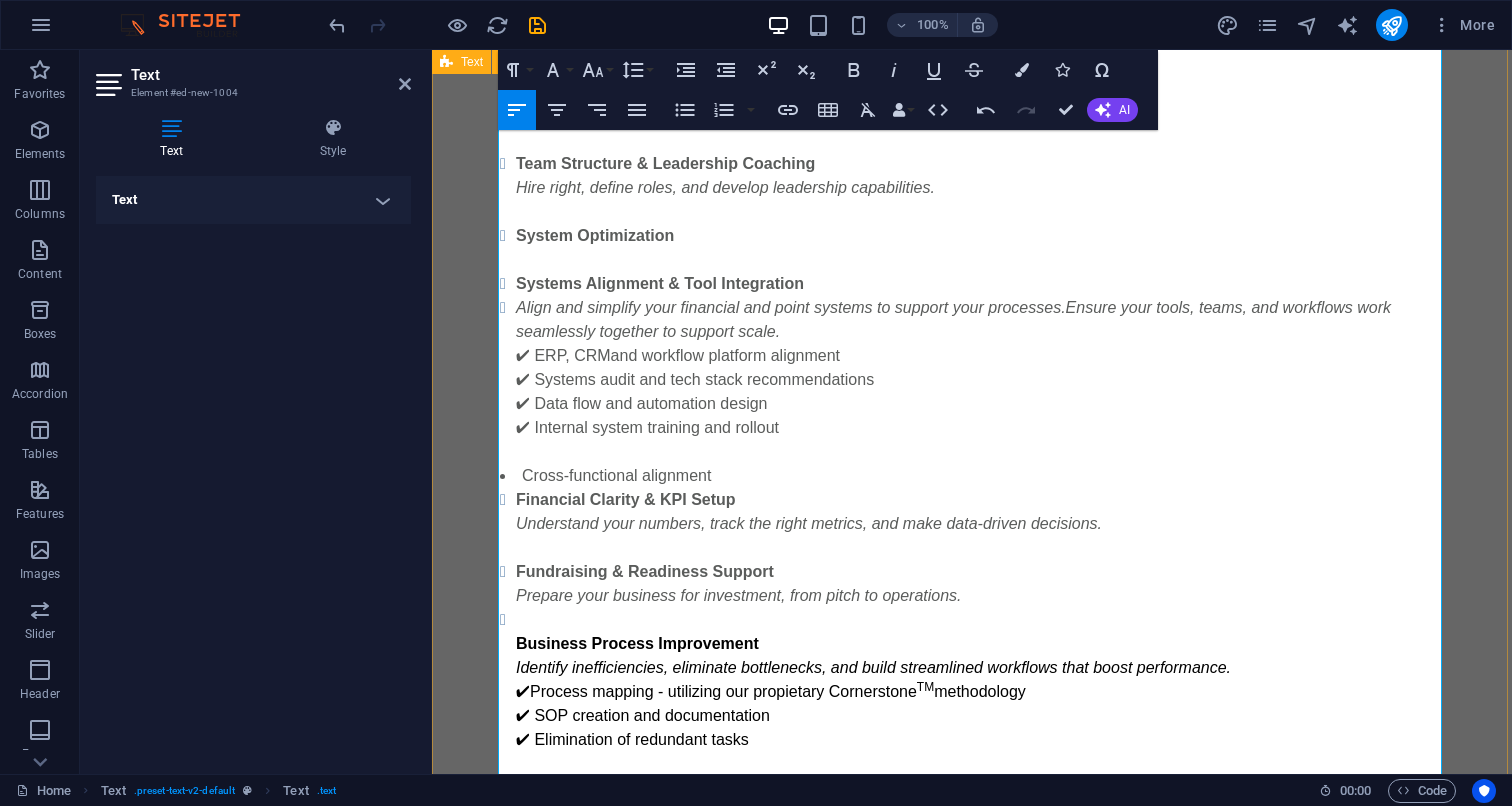 click on "Tailored Consulting for Growing Businesses Service Packages: Growth Strategy Development Clarify your long-term vision and create a roadmap to get there. Business Process Documentation & Optimization Streamline processes, improve productivity, and build scalable systems. Team Structure & Leadership Coaching Hire right, define roles, and develop leadership capabilities. System Optimization Systems Alignment & Tool Integration &nbsp; Align and simplify your financial and point systems to support your processes. &nbsp; Ensure your tools, teams, and workflows work seamlessly together to support scale. ✔ ERP, CRM &nbsp;and workflow platform alignment ✔ Systems audit and tech stack recommendations ✔ Data flow and automation design ✔ Internal system training and rollout ​ Cross-functional alignment Financial Clarity & KPI Setup Understand your numbers, track the right metrics, and make data-driven decisions. Fundraising & Readiness Support Prepare your business for investment, from pitch to operations. &nbsp; ​ TM" at bounding box center [972, 390] 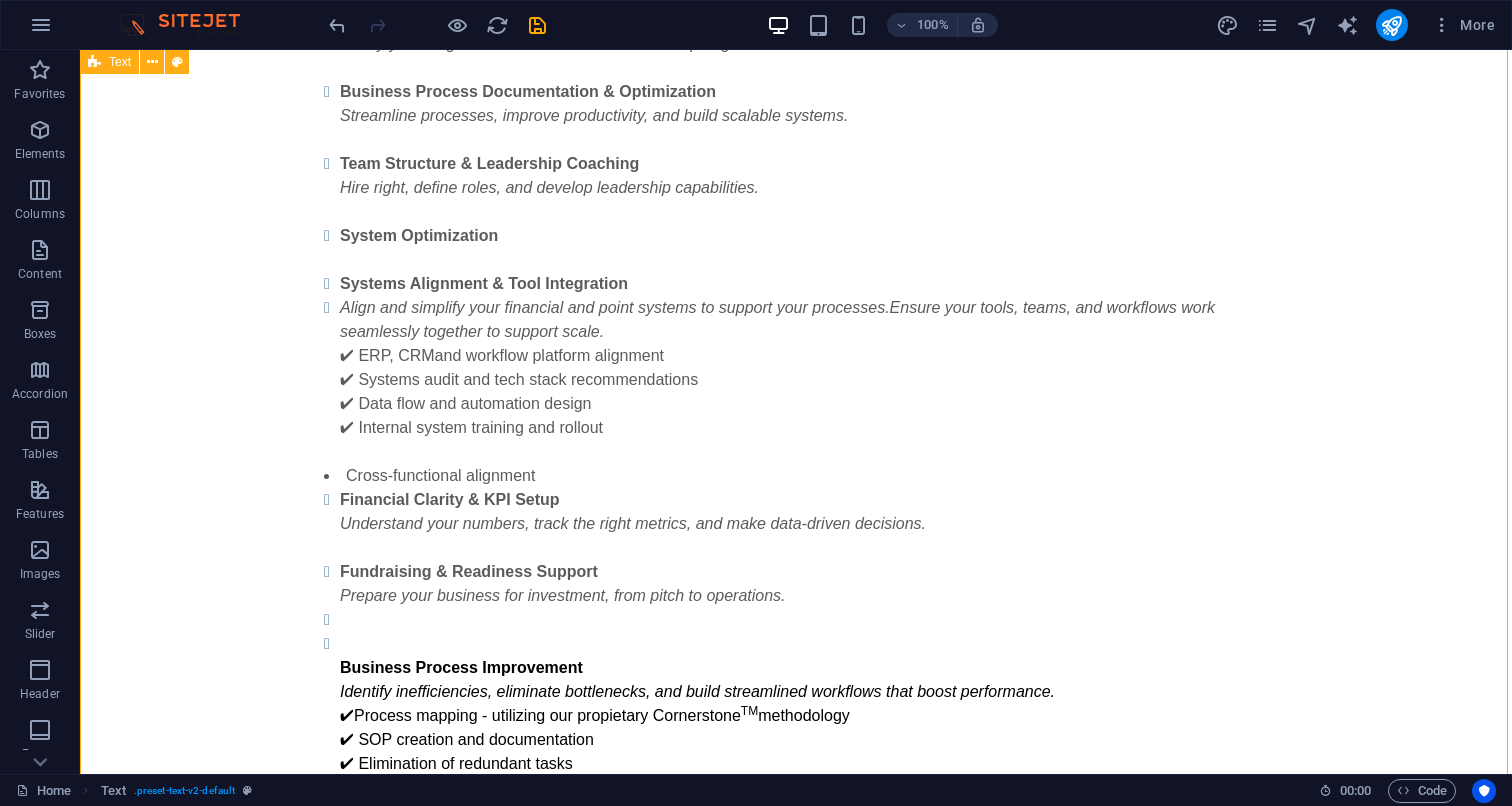 click on "Tailored Consulting for Growing Businesses Service Packages: Growth Strategy Development Clarify your long-term vision and create a roadmap to get there. Business Process Documentation & Optimization Streamline processes, improve productivity, and build scalable systems. Team Structure & Leadership Coaching Hire right, define roles, and develop leadership capabilities. System Optimization Systems Alignment & Tool Integration   Align and simplify your financial and point systems to support your processes.   Ensure your tools, teams, and workflows work seamlessly together to support scale. ✔ ERP, CRM  and workflow platform alignment ✔ Systems audit and tech stack recommendations ✔ Data flow and automation design ✔ Internal system training and rollout Cross-functional alignment Financial Clarity & KPI Setup Understand your numbers, track the right metrics, and make data-driven decisions. Fundraising & Readiness Support Prepare your business for investment, from pitch to operations.   TM  methodology" at bounding box center (796, 438) 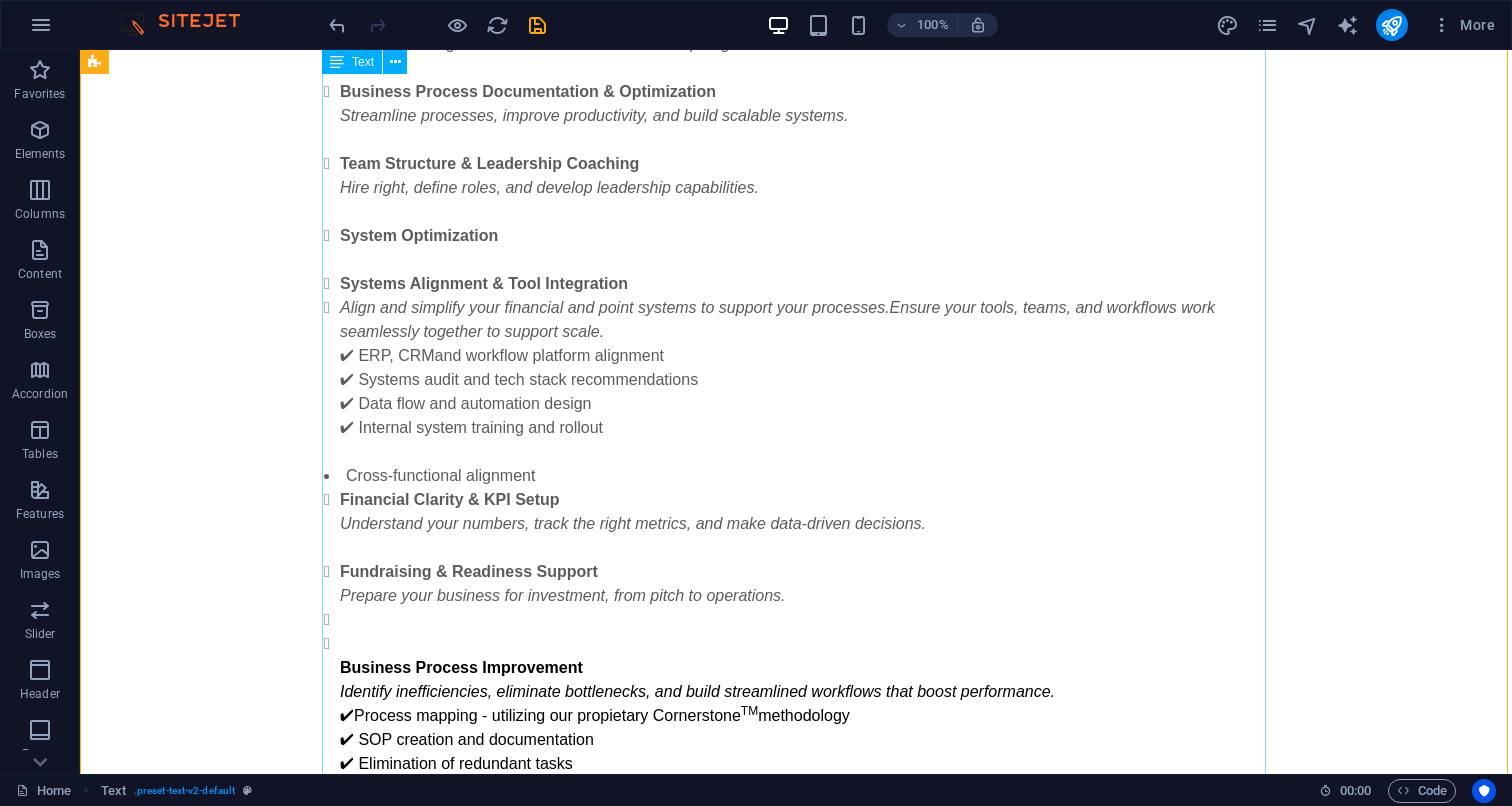 click on "Service Packages: Growth Strategy Development Clarify your long-term vision and create a roadmap to get there. Business Process Documentation & Optimization Streamline processes, improve productivity, and build scalable systems. Team Structure & Leadership Coaching Hire right, define roles, and develop leadership capabilities. System Optimization Systems Alignment & Tool Integration   Align and simplify your financial and point systems to support your processes.   Ensure your tools, teams, and workflows work seamlessly together to support scale. ✔ ERP, CRM  and workflow platform alignment ✔ Systems audit and tech stack recommendations ✔ Data flow and automation design ✔ Internal system training and rollout Cross-functional alignment Financial Clarity & KPI Setup Understand your numbers, track the right metrics, and make data-driven decisions. Fundraising & Readiness Support Prepare your business for investment, from pitch to operations. Business Process Improvement   TM  methodology" at bounding box center [796, 470] 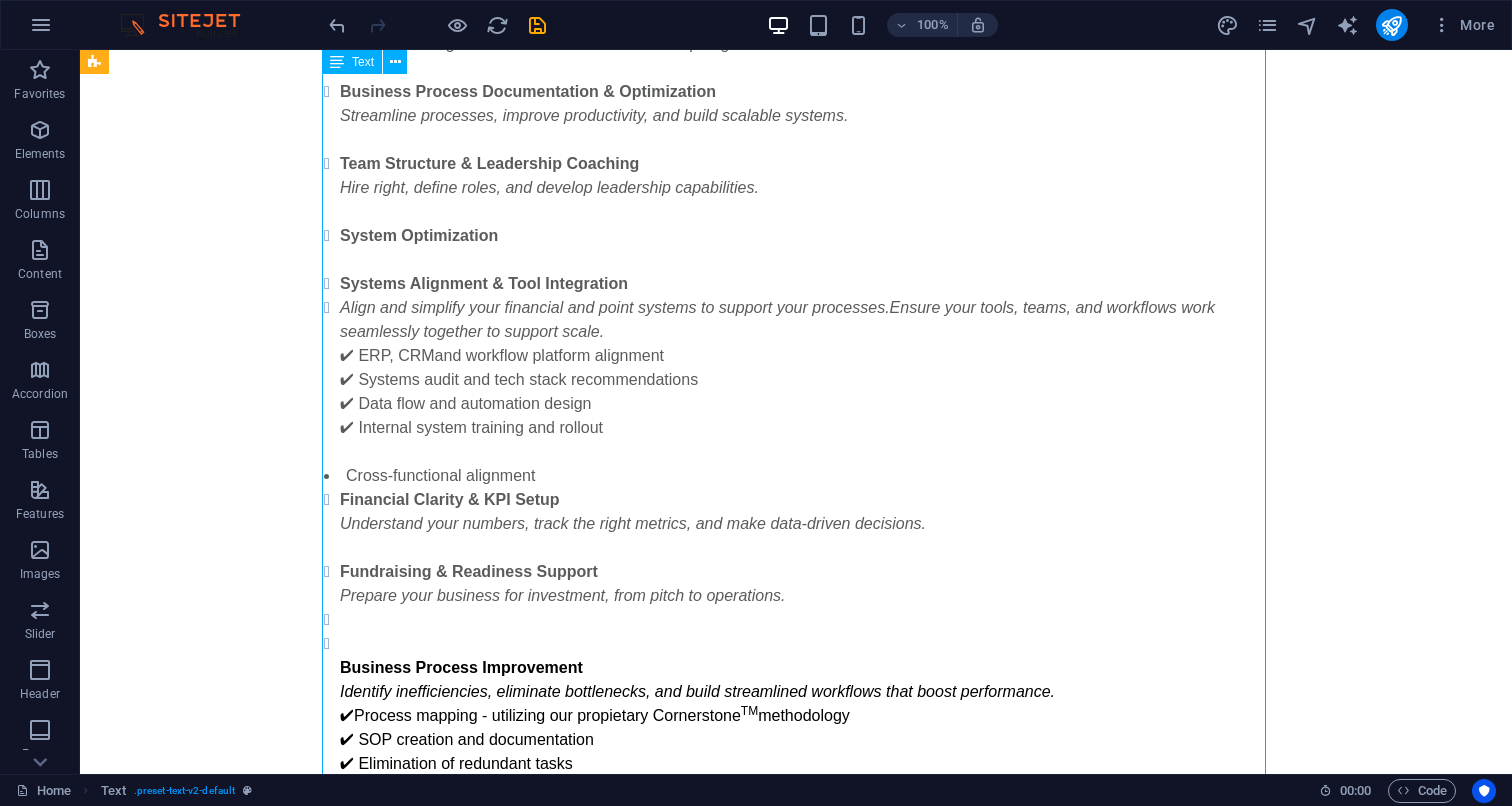 click on "Service Packages: Growth Strategy Development Clarify your long-term vision and create a roadmap to get there. Business Process Documentation & Optimization Streamline processes, improve productivity, and build scalable systems. Team Structure & Leadership Coaching Hire right, define roles, and develop leadership capabilities. System Optimization Systems Alignment & Tool Integration   Align and simplify your financial and point systems to support your processes.   Ensure your tools, teams, and workflows work seamlessly together to support scale. ✔ ERP, CRM  and workflow platform alignment ✔ Systems audit and tech stack recommendations ✔ Data flow and automation design ✔ Internal system training and rollout Cross-functional alignment Financial Clarity & KPI Setup Understand your numbers, track the right metrics, and make data-driven decisions. Fundraising & Readiness Support Prepare your business for investment, from pitch to operations. Business Process Improvement   TM  methodology" at bounding box center (796, 470) 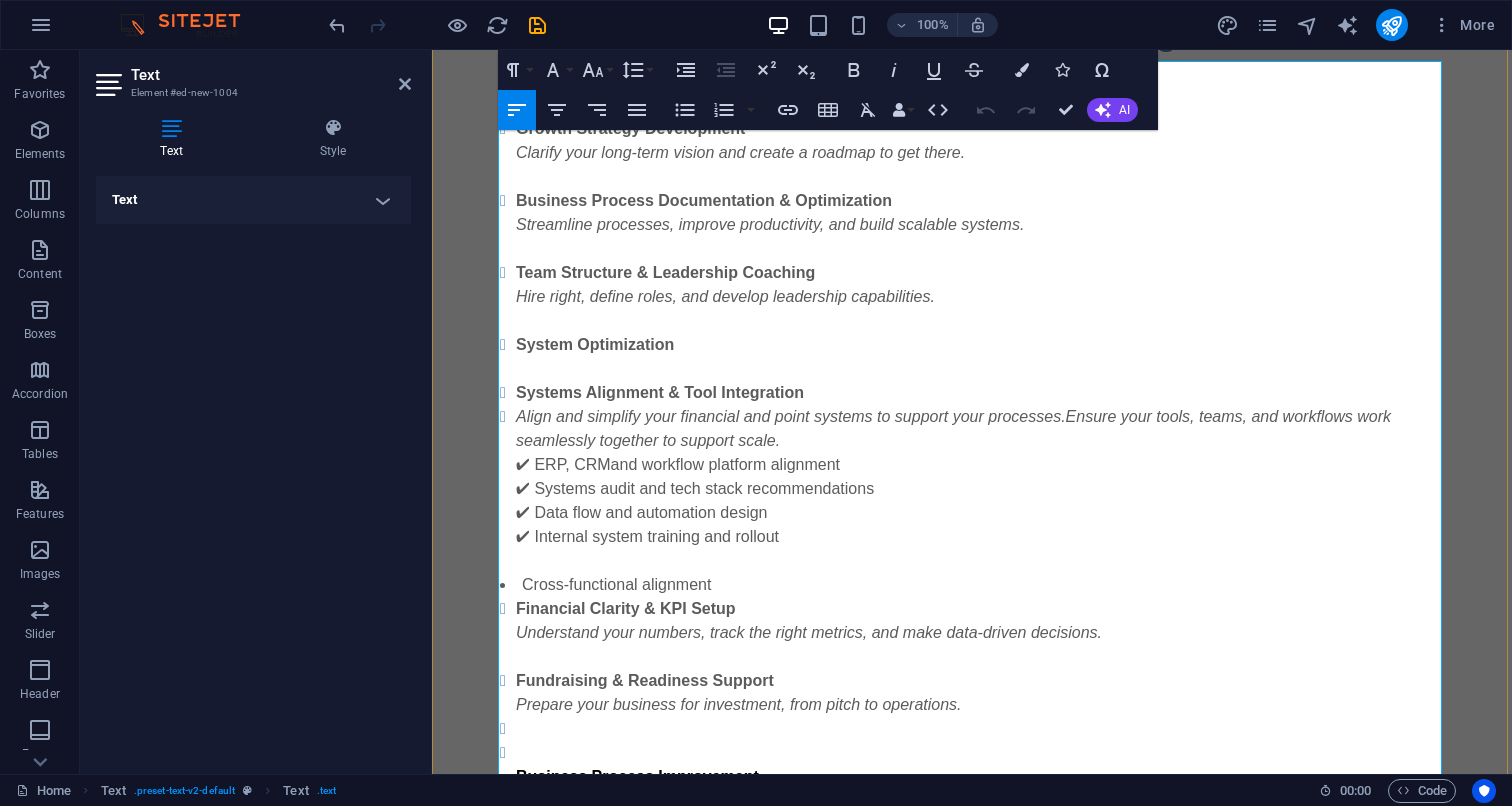 scroll, scrollTop: 1232, scrollLeft: 0, axis: vertical 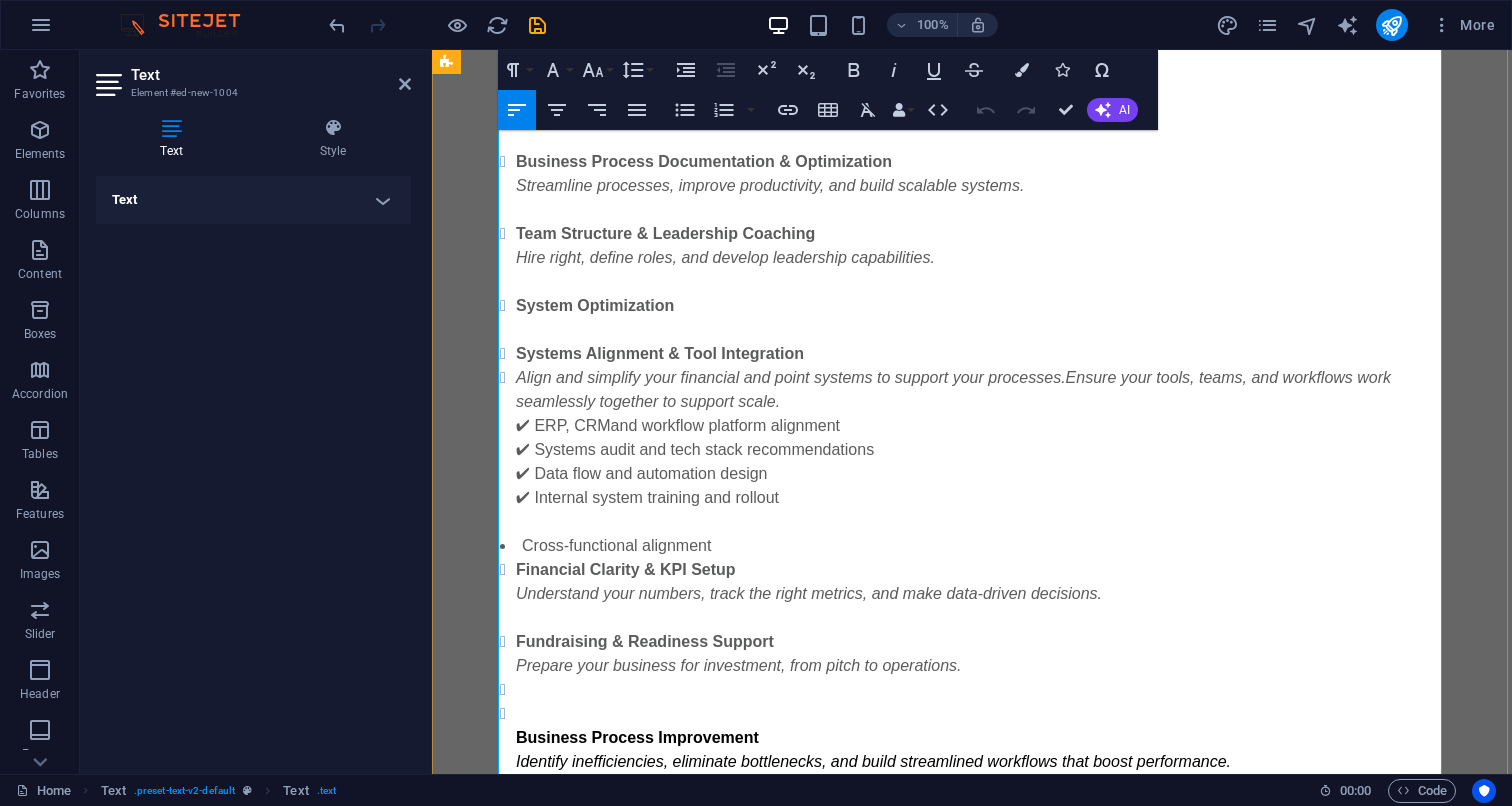 click on "Cross-functional alignment" at bounding box center (972, 546) 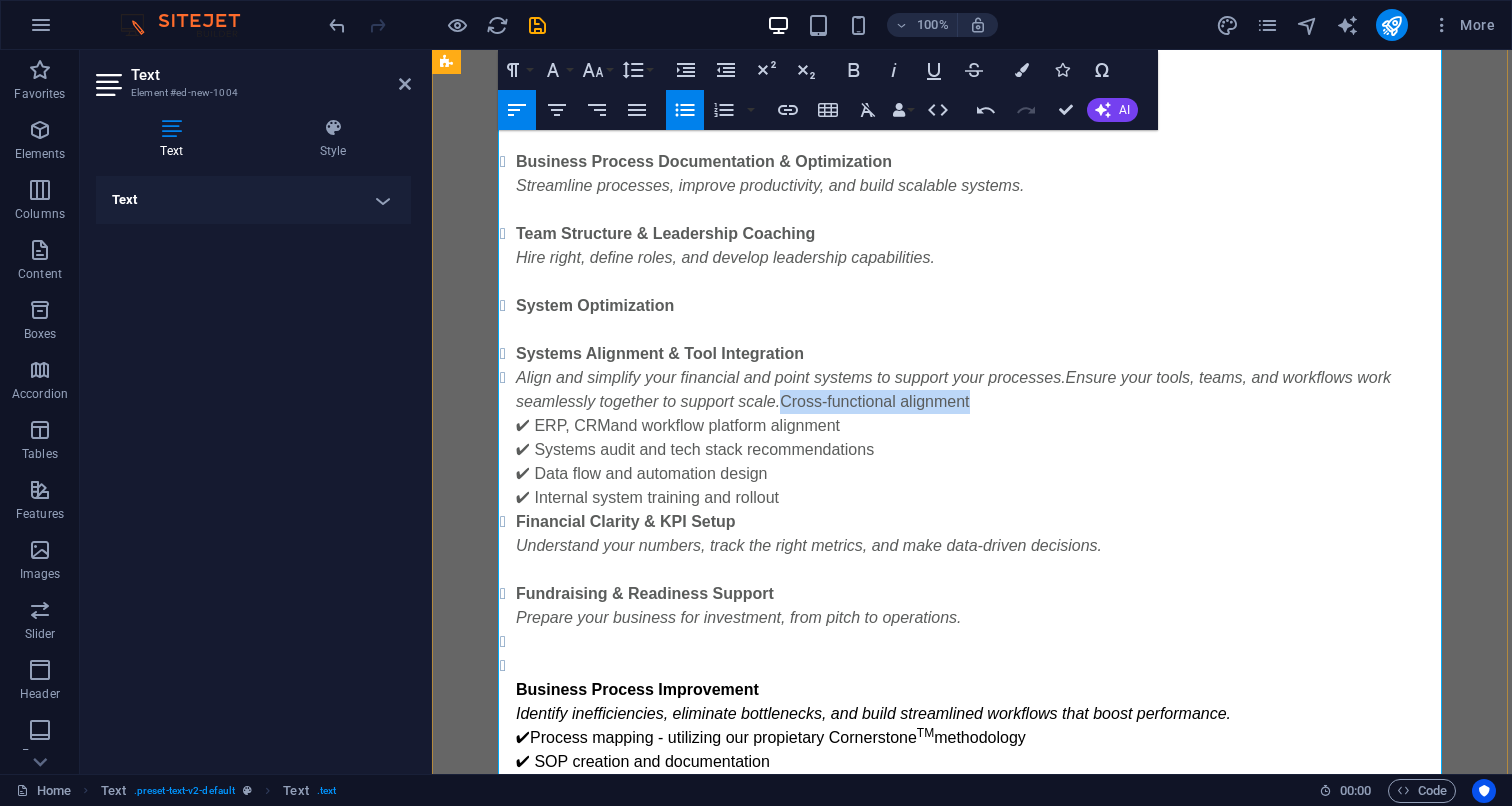 drag, startPoint x: 985, startPoint y: 408, endPoint x: 787, endPoint y: 410, distance: 198.0101 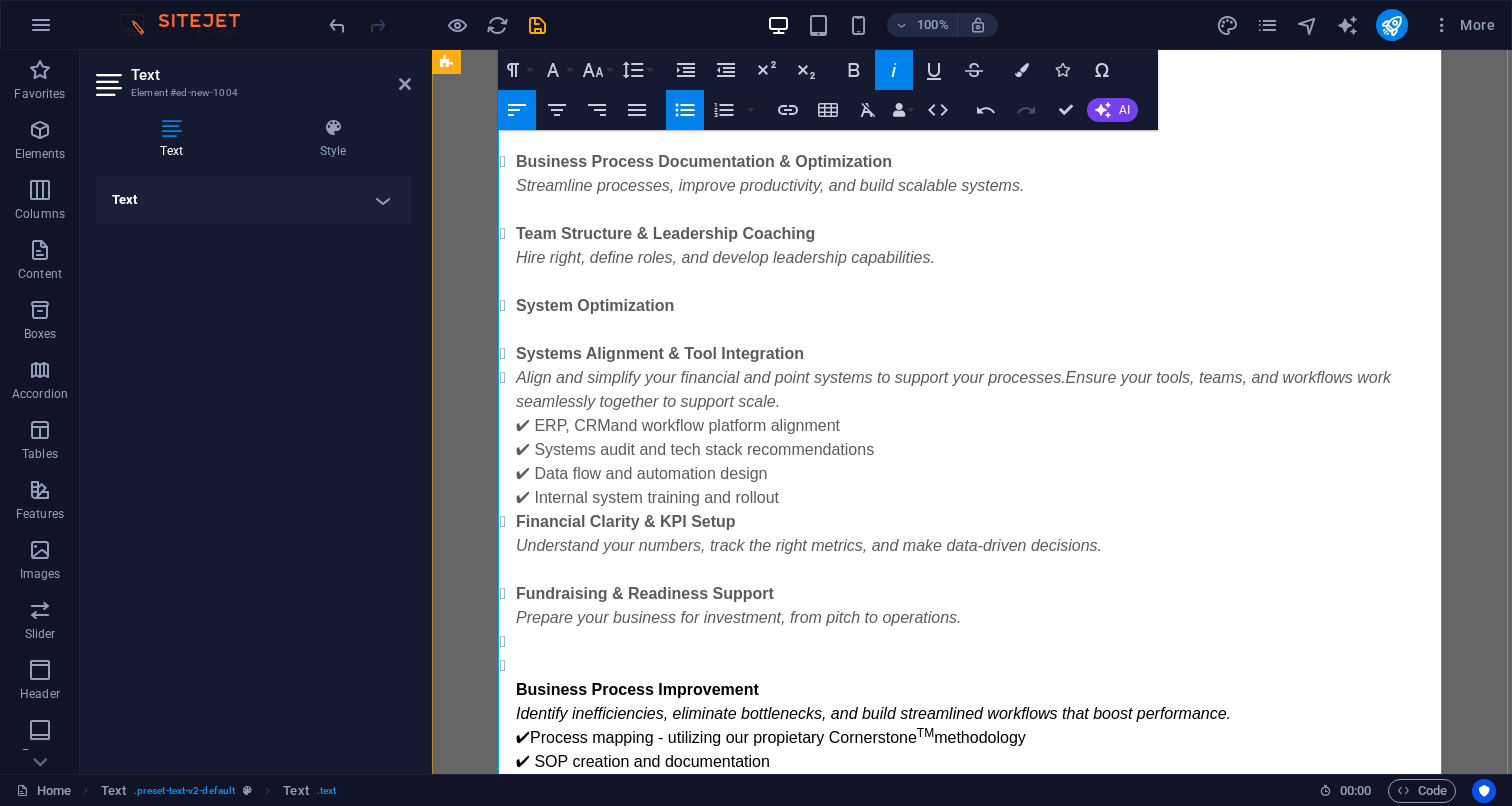 click on "Growth Strategy Development Clarify your long-term vision and create a roadmap to get there. Business Process Documentation & Optimization Streamline processes, improve productivity, and build scalable systems. Team Structure & Leadership Coaching Hire right, define roles, and develop leadership capabilities. System Optimization Systems Alignment & Tool Integration   Align and simplify your financial and point systems to support your processes.   Ensure your tools, teams, and workflows work seamlessly together to support scale. ✔ ERP, CRM  and workflow platform alignment ✔ Systems audit and tech stack recommendations ✔ Data flow and automation design ✔ Internal system training and rollout" at bounding box center [972, 294] 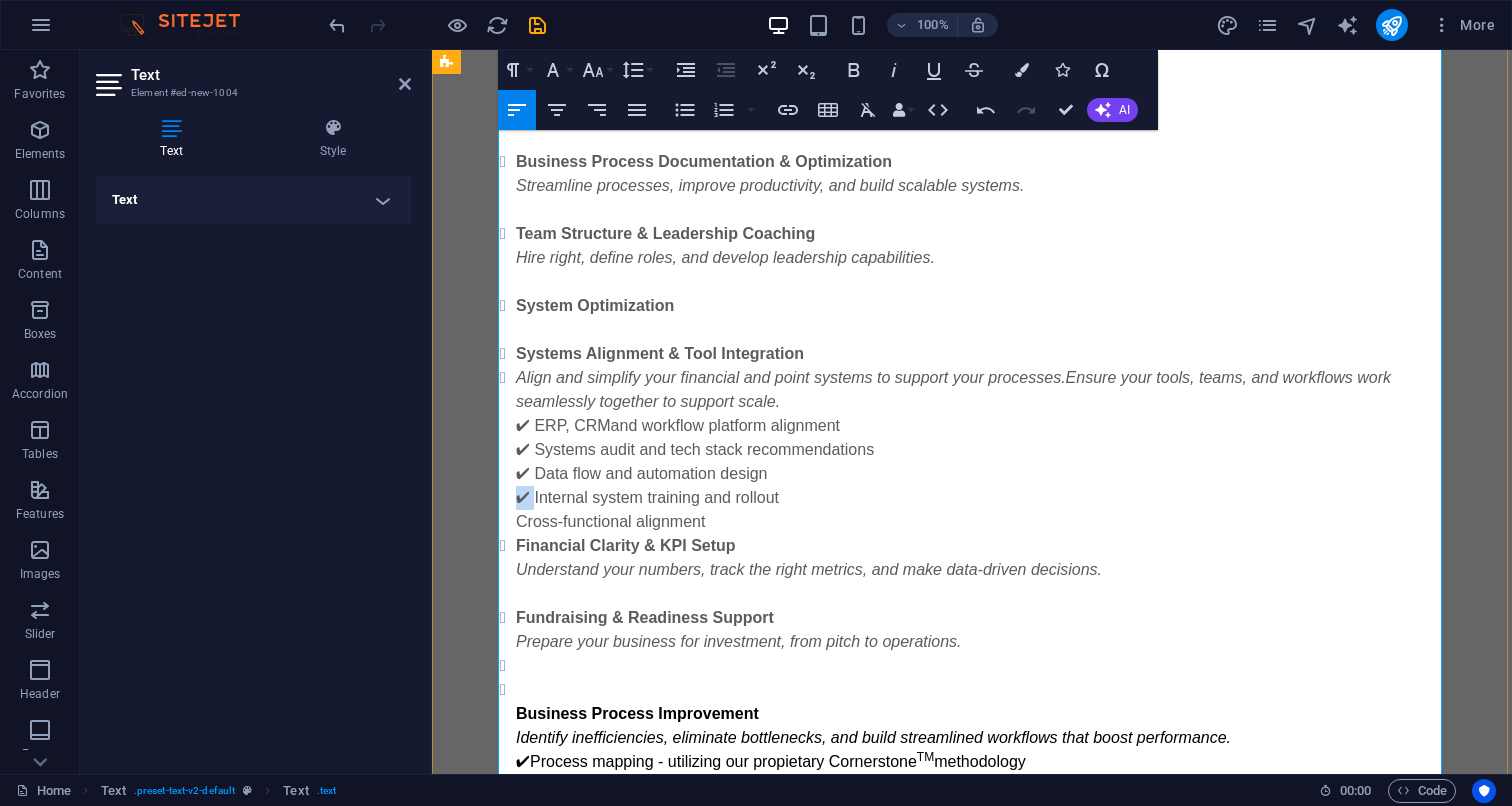 drag, startPoint x: 97, startPoint y: 453, endPoint x: 76, endPoint y: 456, distance: 21.213203 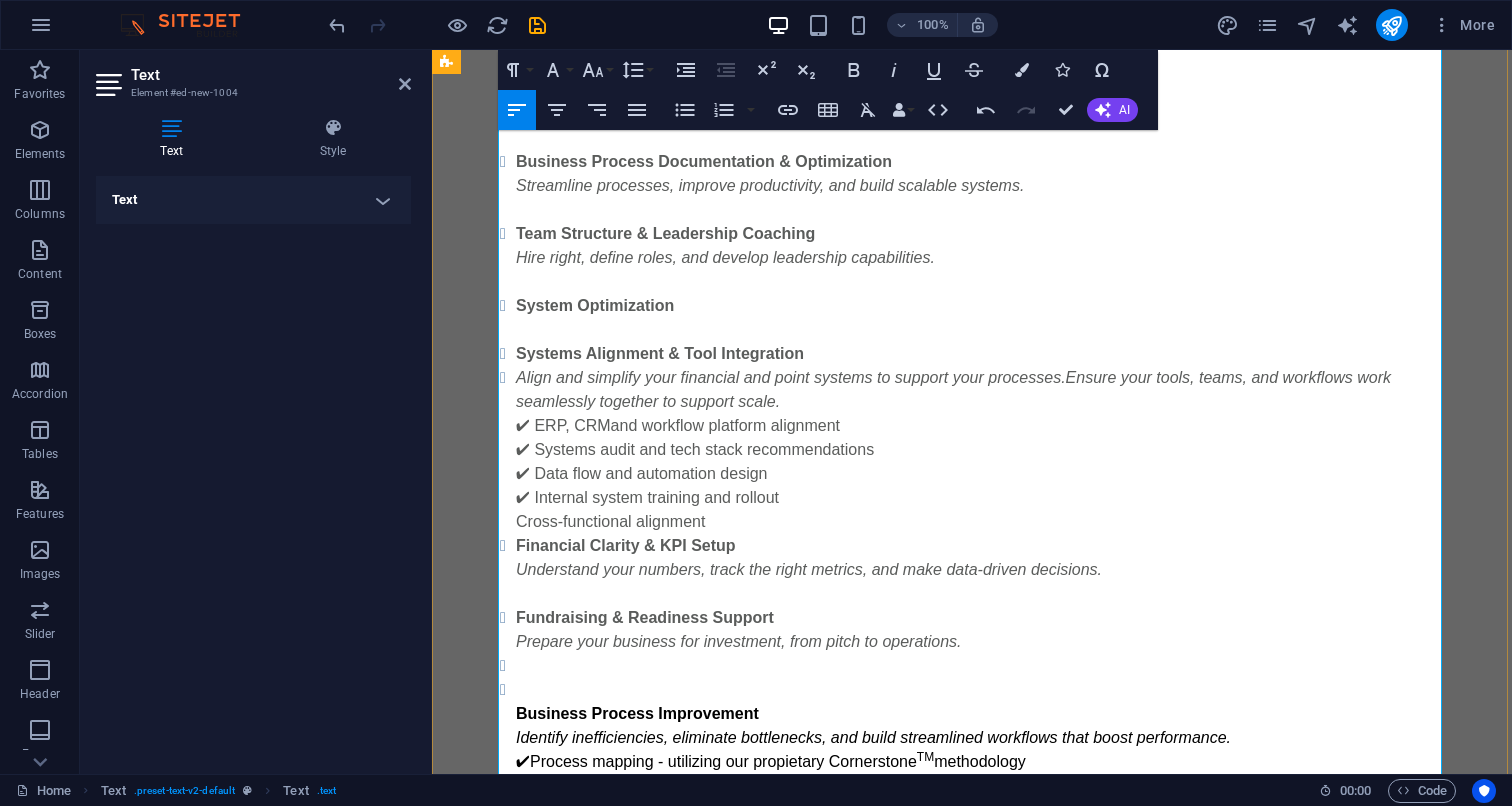 click on "Growth Strategy Development Clarify your long-term vision and create a roadmap to get there. Business Process Documentation & Optimization Streamline processes, improve productivity, and build scalable systems. Team Structure & Leadership Coaching Hire right, define roles, and develop leadership capabilities. System Optimization Systems Alignment & Tool Integration   Align and simplify your financial and point systems to support your processes.   Ensure your tools, teams, and workflows work seamlessly together to support scale. ✔ ERP, CRM  and workflow platform alignment ✔ Systems audit and tech stack recommendations ✔ Data flow and automation design ✔ Internal system training and rollout   Cross-functional alignment" at bounding box center [972, 306] 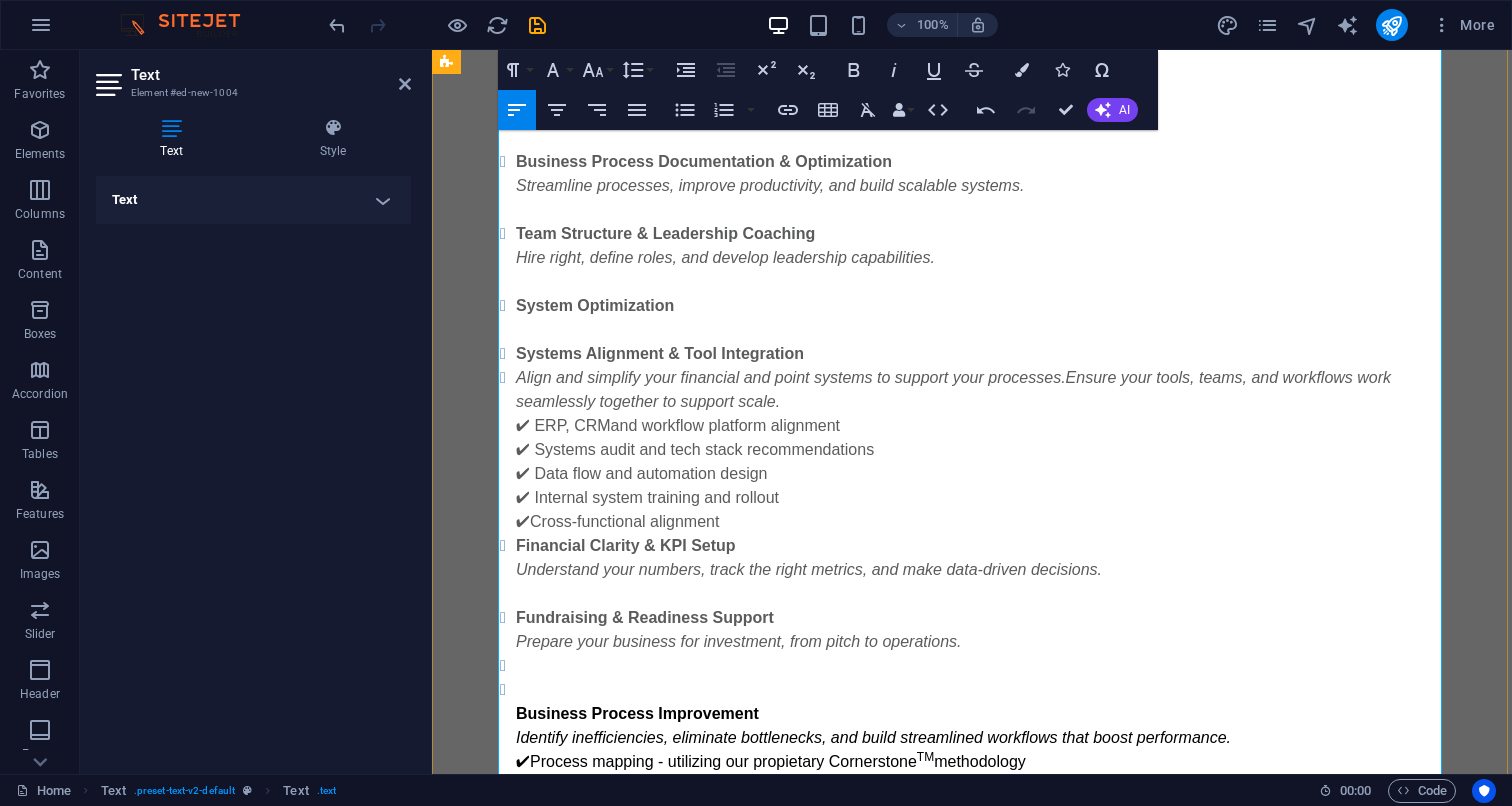click on "Growth Strategy Development Clarify your long-term vision and create a roadmap to get there. Business Process Documentation & Optimization Streamline processes, improve productivity, and build scalable systems. Team Structure & Leadership Coaching Hire right, define roles, and develop leadership capabilities. System Optimization Systems Alignment & Tool Integration   Align and simplify your financial and point systems to support your processes.   Ensure your tools, teams, and workflows work seamlessly together to support scale. ✔ ERP, CRM  and workflow platform alignment ✔ Systems audit and tech stack recommendations ✔ Data flow and automation design ✔ Internal system training and rollout   ✔  Cross-functional alignment" at bounding box center [972, 306] 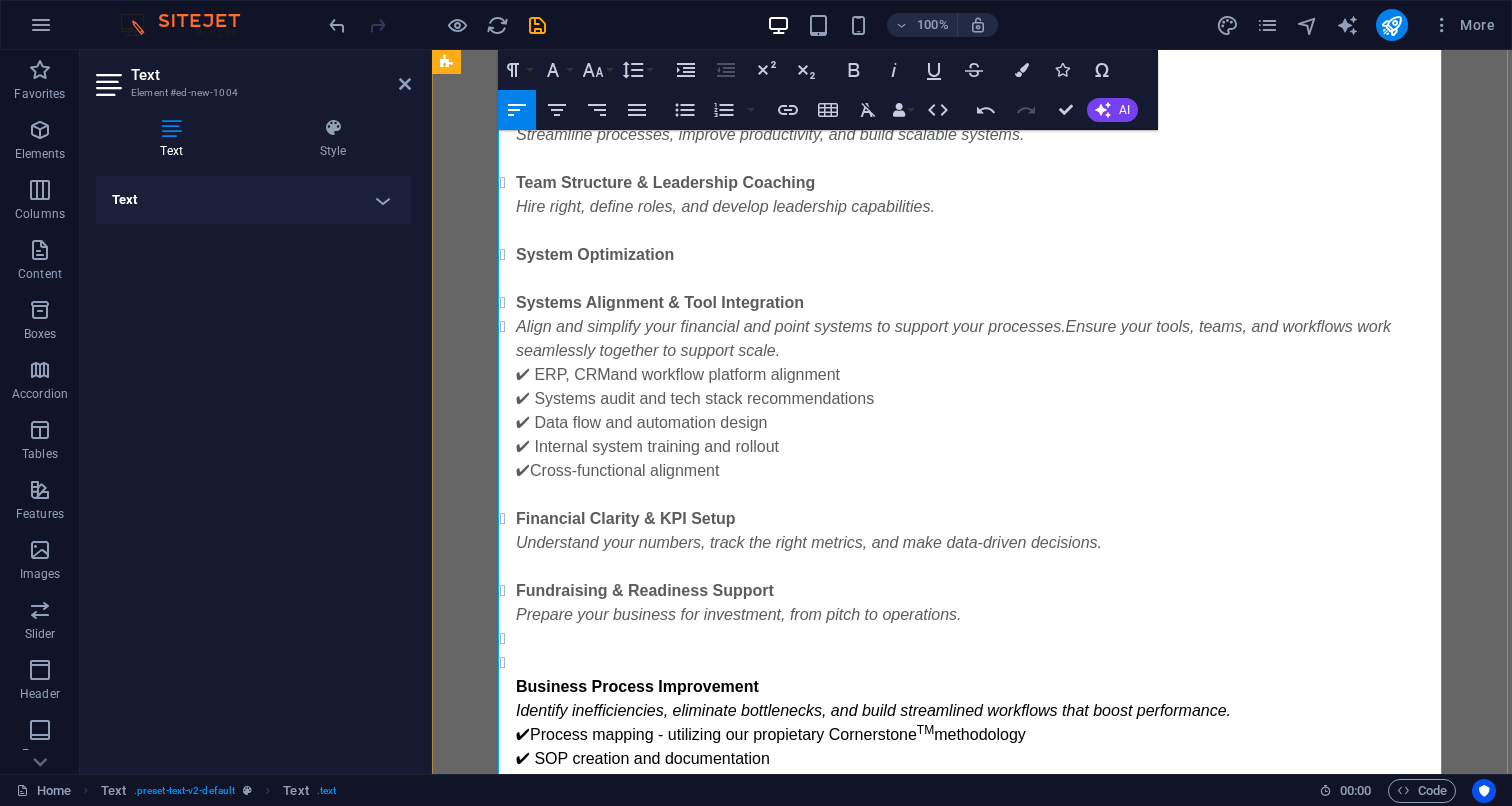 scroll, scrollTop: 1311, scrollLeft: 0, axis: vertical 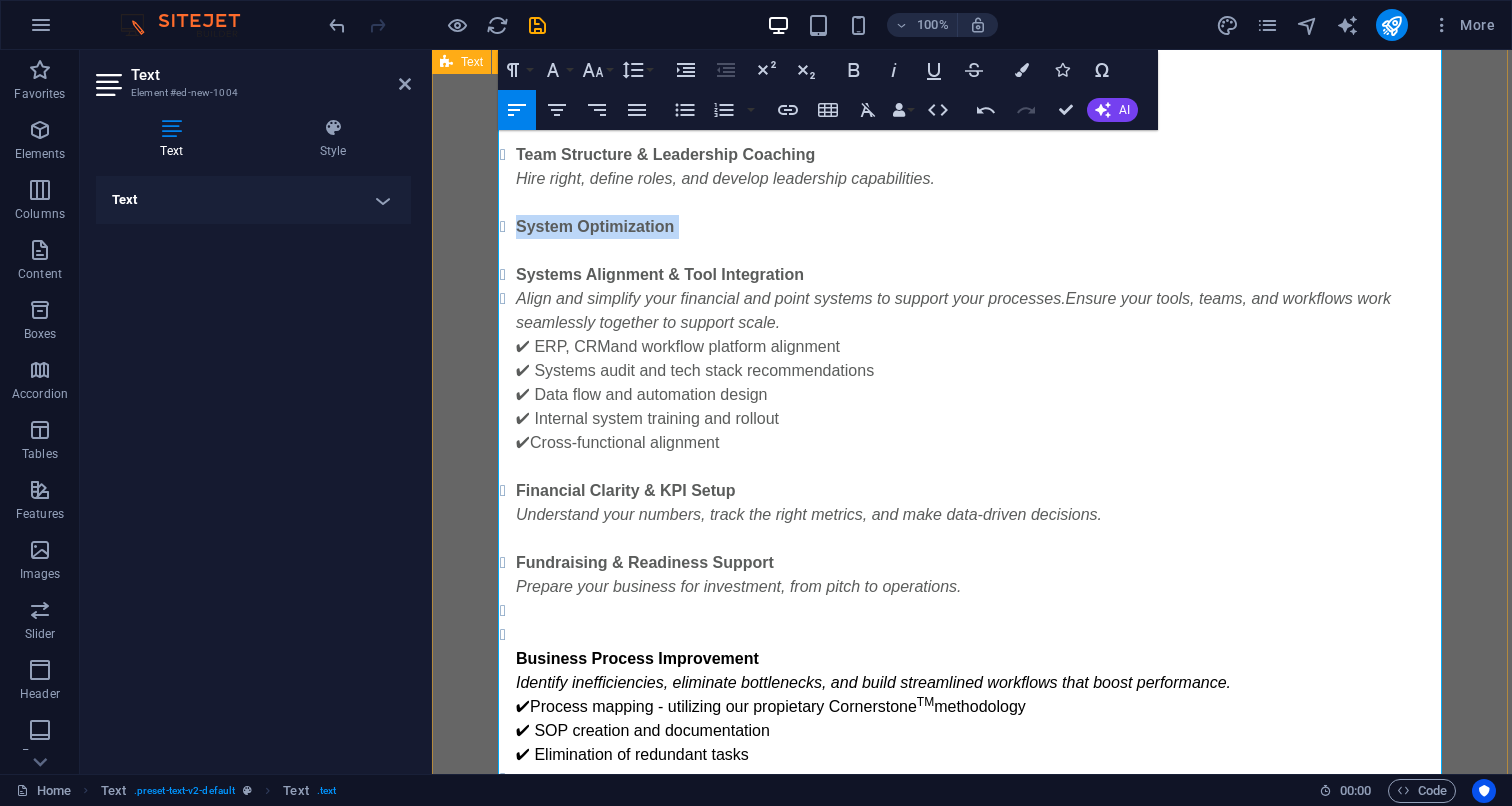 drag, startPoint x: 679, startPoint y: 254, endPoint x: 471, endPoint y: 232, distance: 209.16023 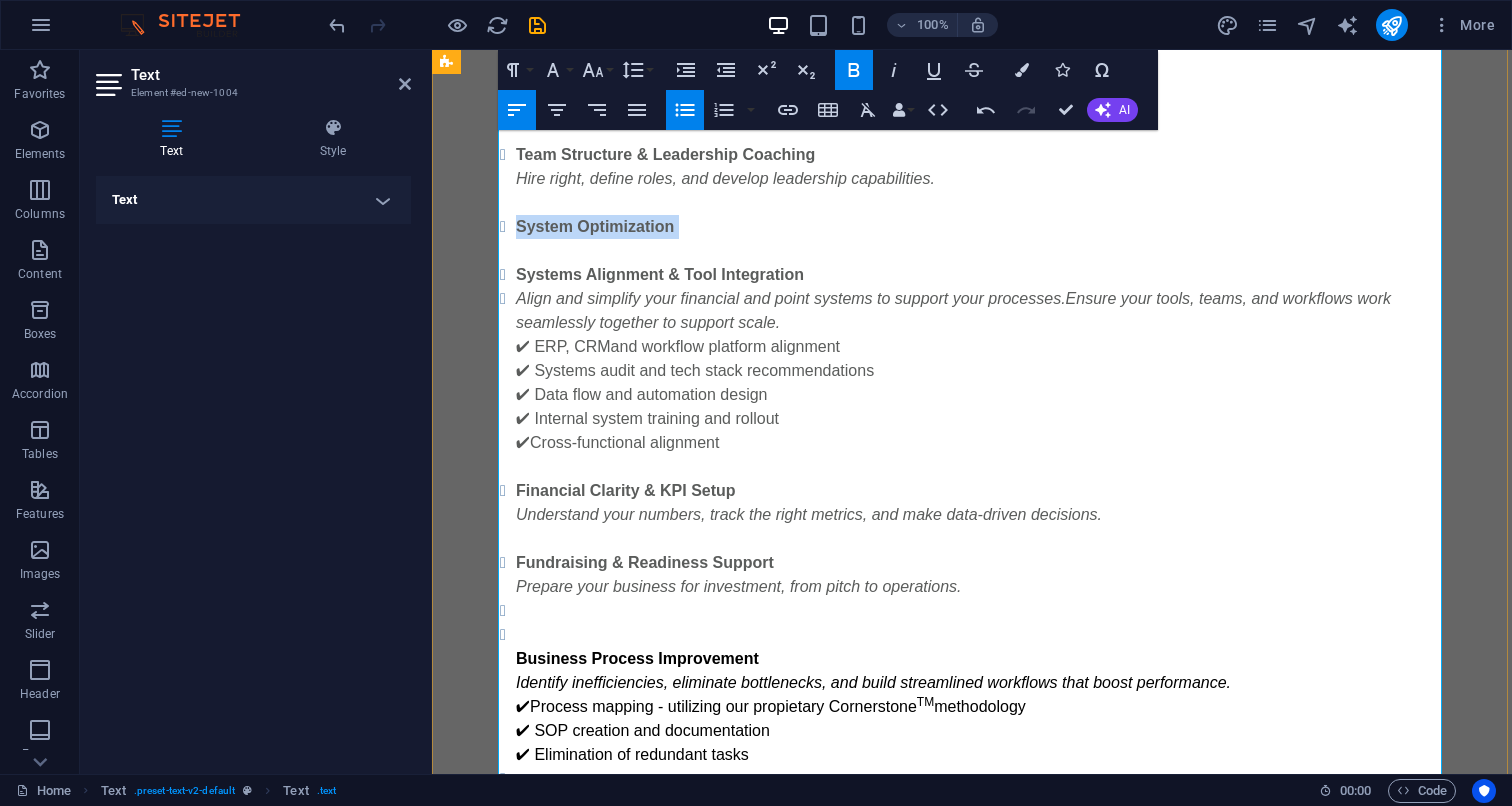 click on "System Optimization" at bounding box center (595, 226) 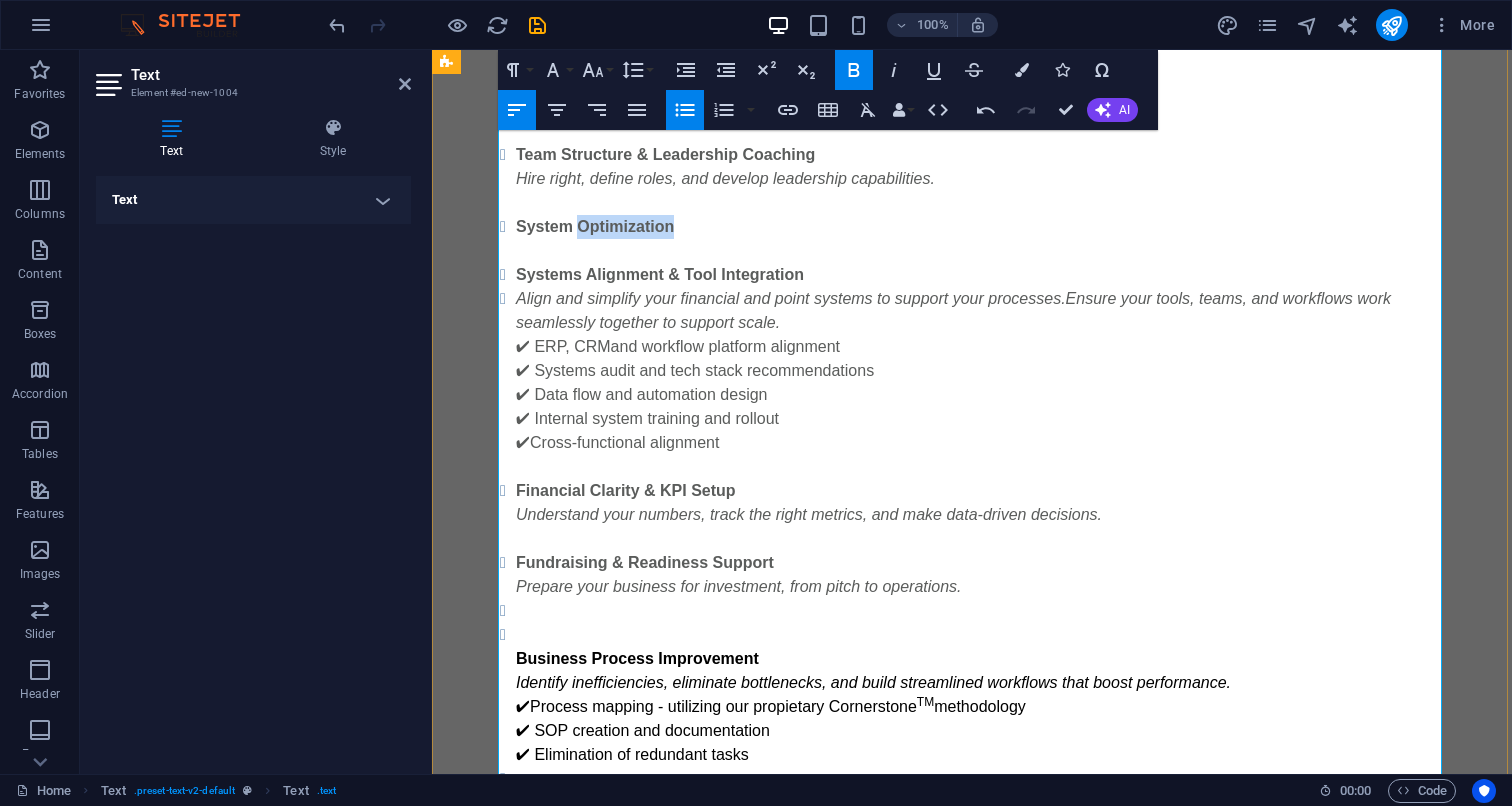 click on "System Optimization" at bounding box center (595, 226) 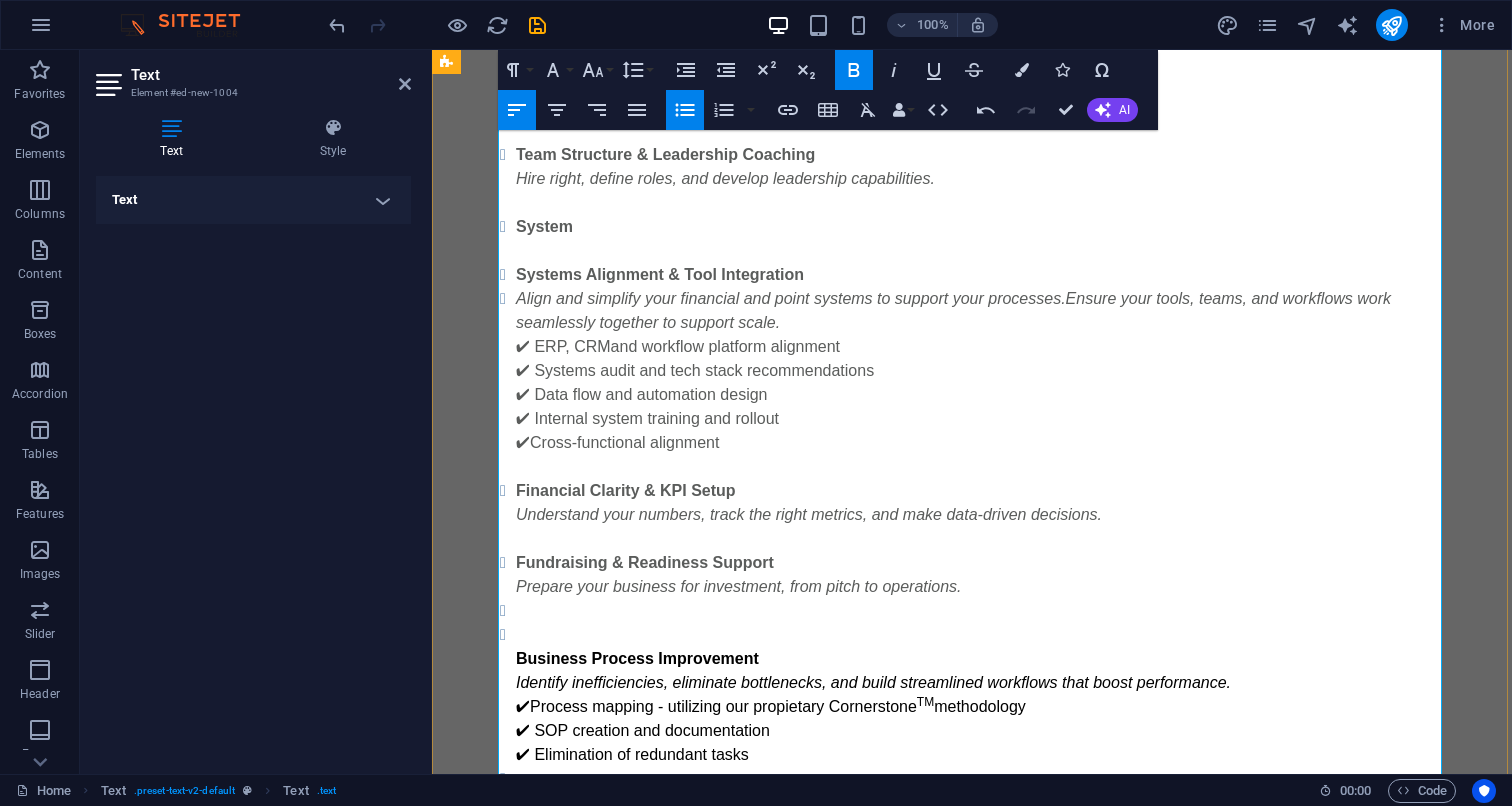 click on "Systems Alignment & Tool Integration" at bounding box center (660, 274) 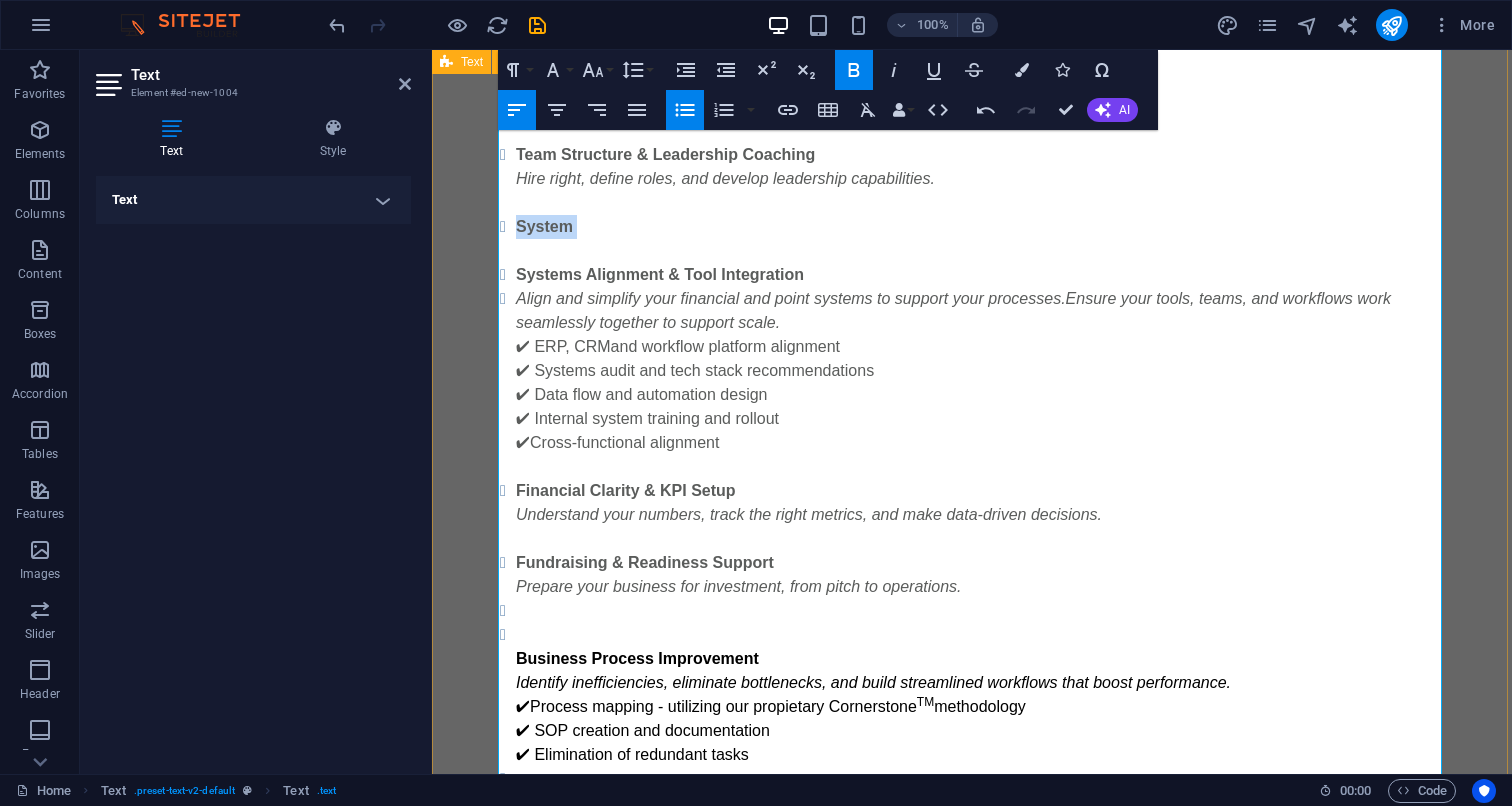 drag, startPoint x: 576, startPoint y: 248, endPoint x: 493, endPoint y: 234, distance: 84.17244 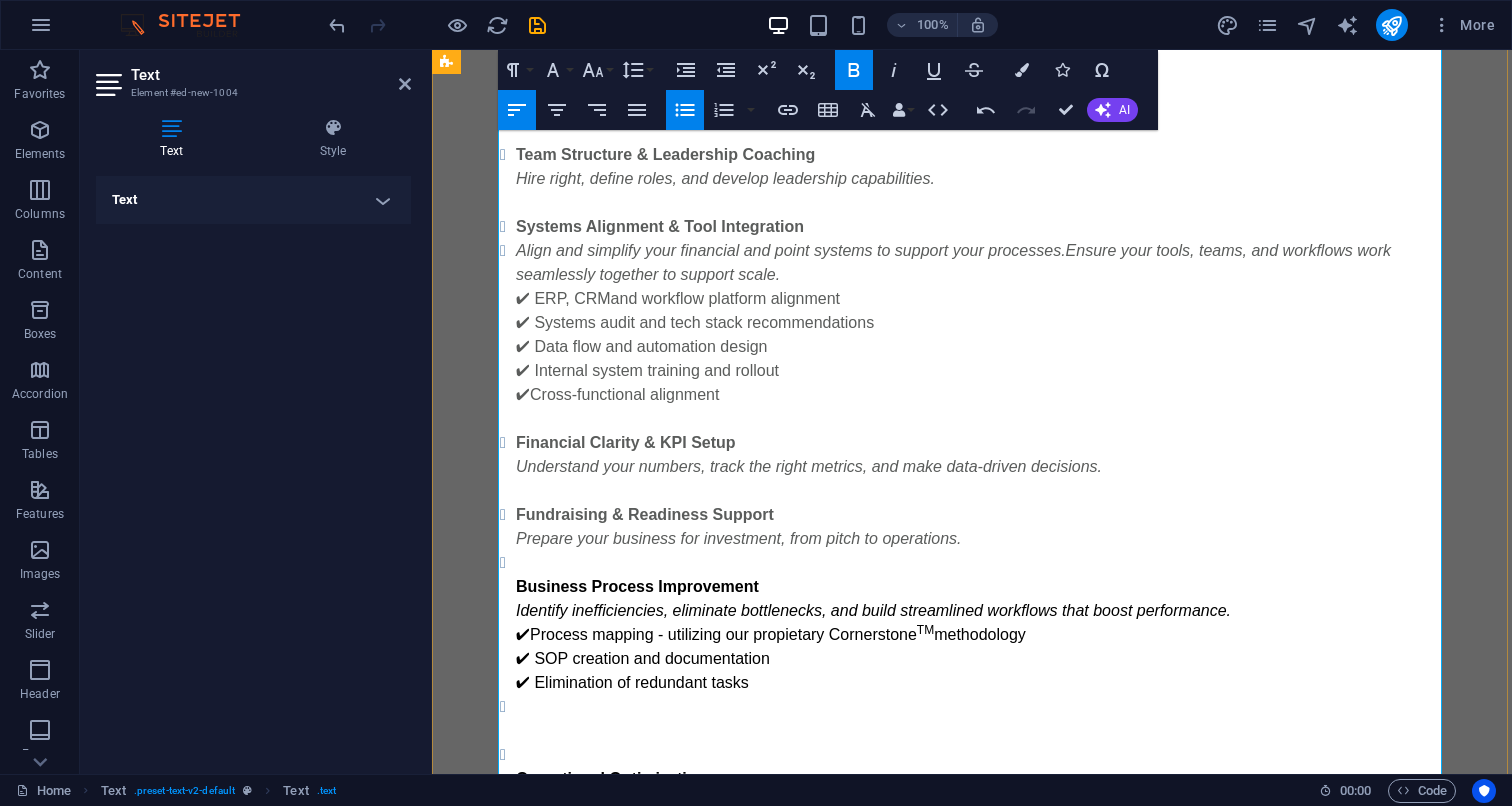 click on "Align and simplify your financial and point systems to support your processes." at bounding box center [791, 250] 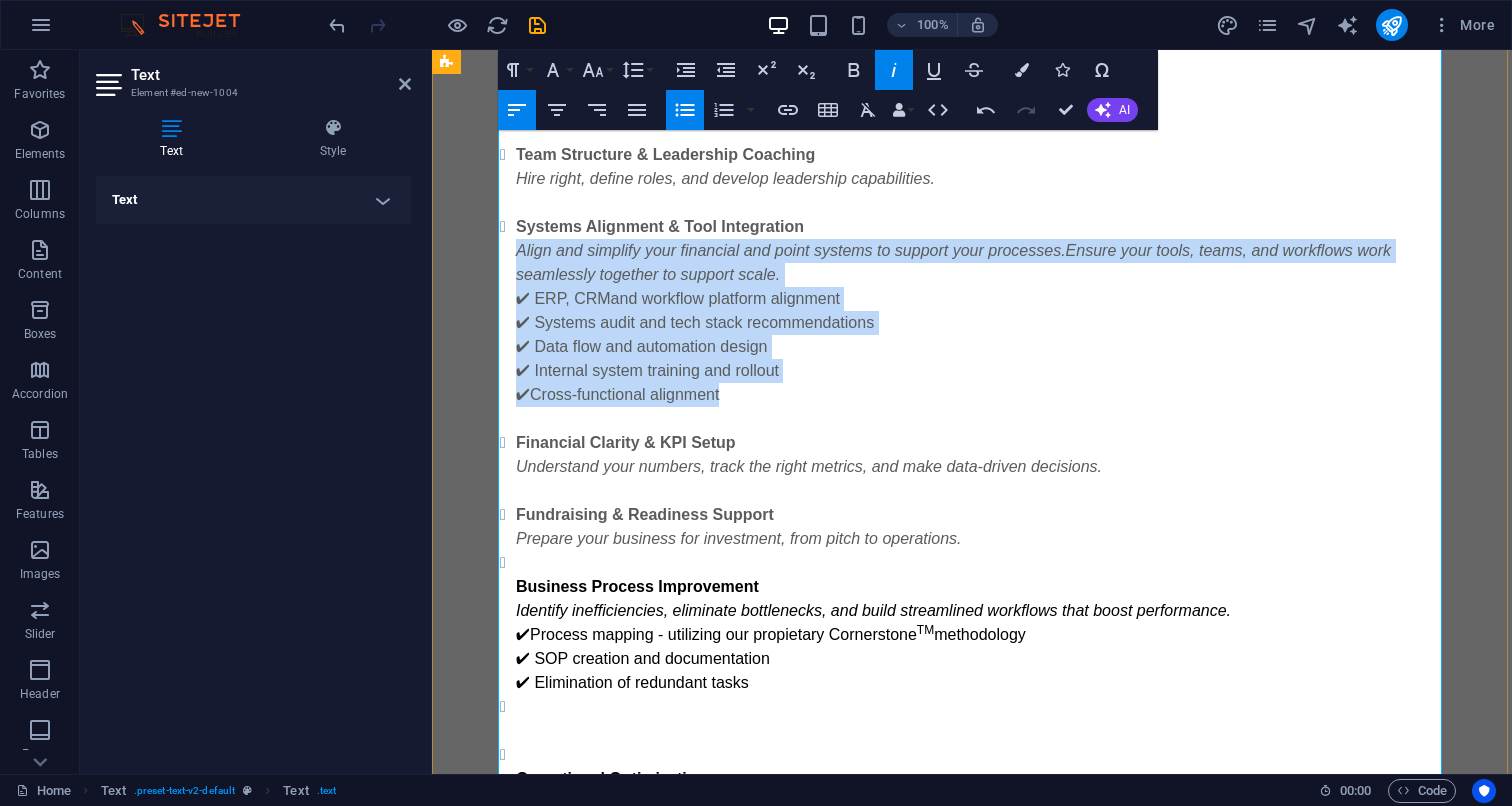 drag, startPoint x: 735, startPoint y: 406, endPoint x: 509, endPoint y: 247, distance: 276.3277 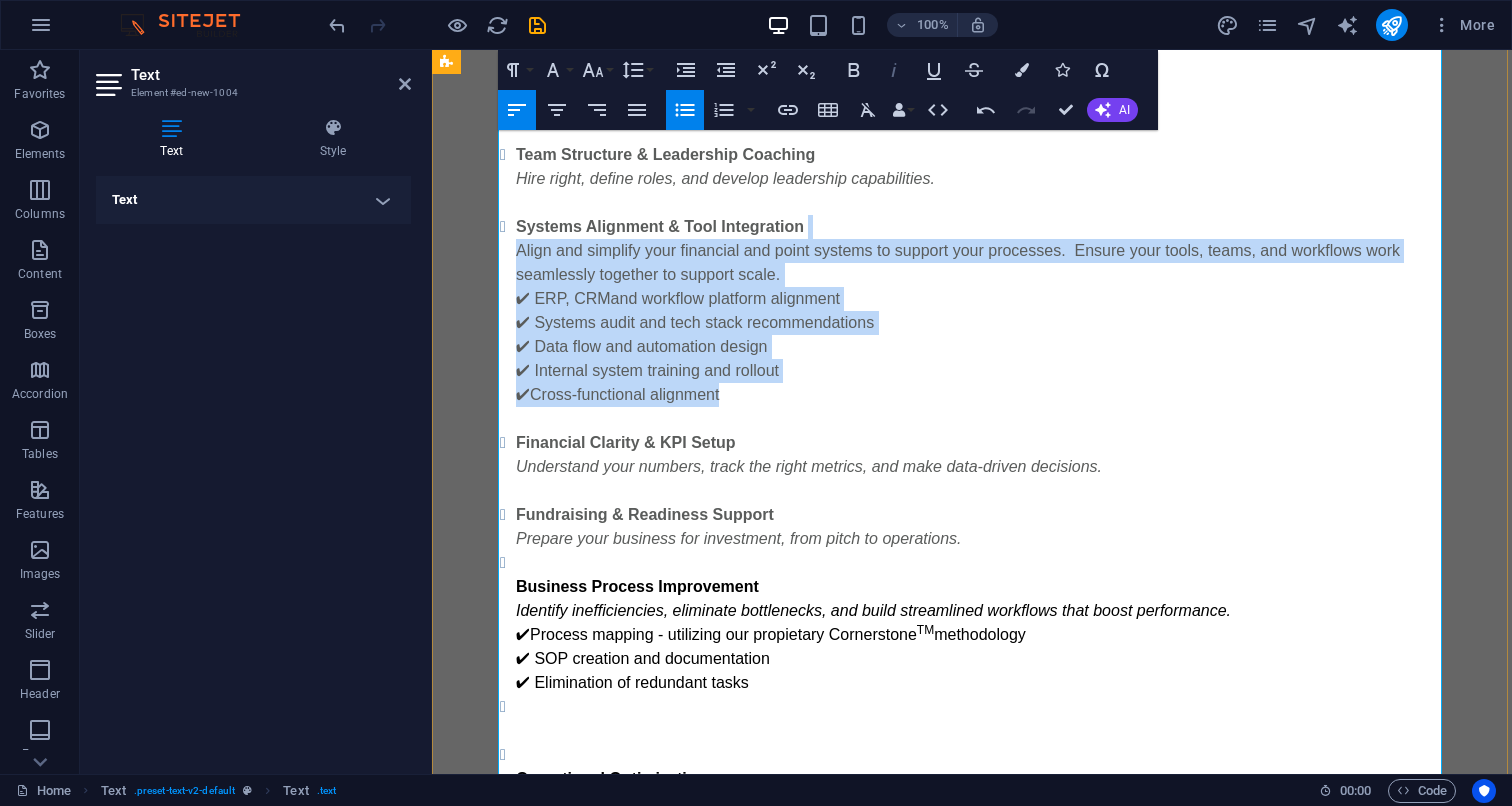 click 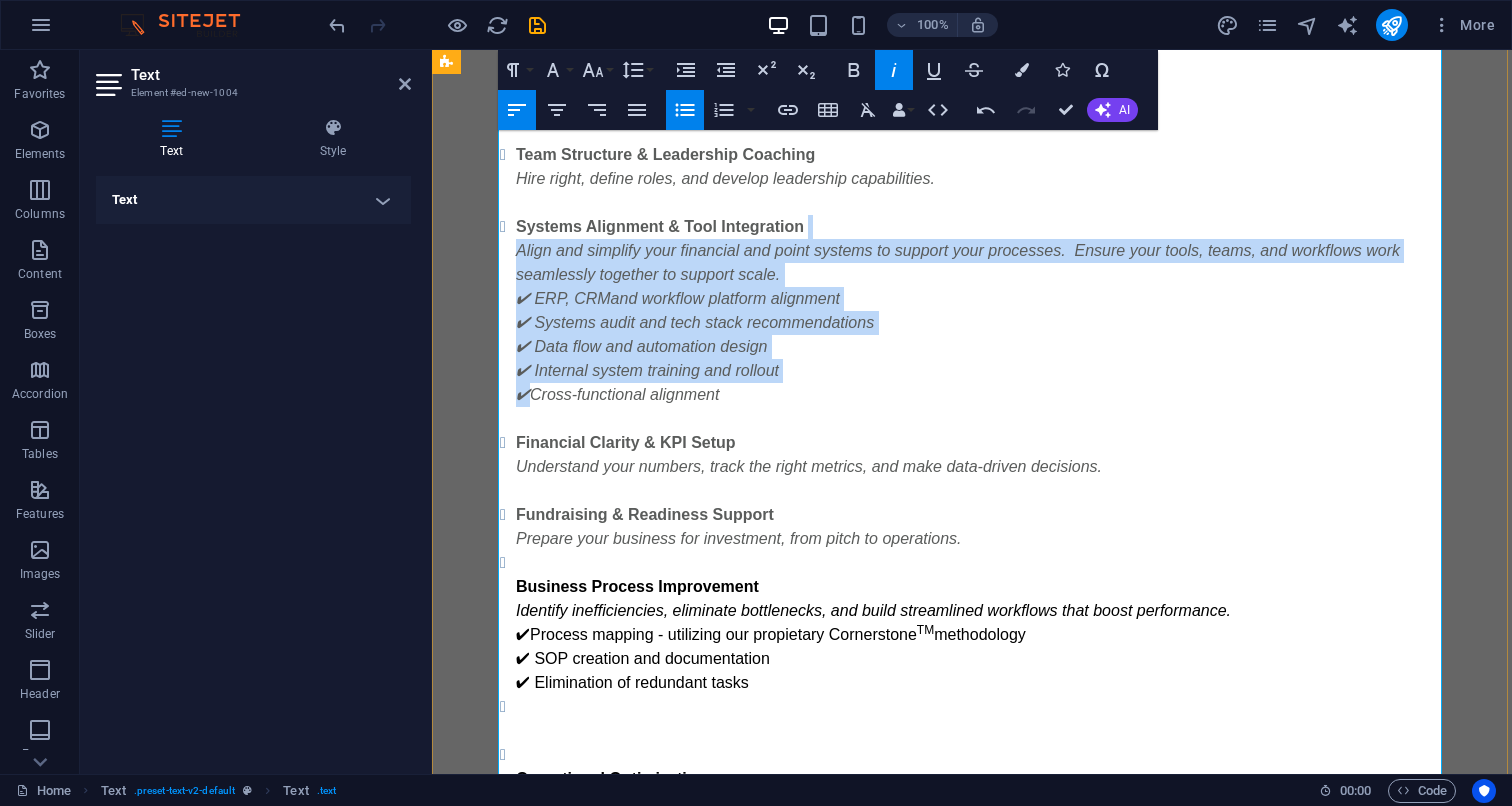 click on "Growth Strategy Development Clarify your long-term vision and create a roadmap to get there. Business Process Documentation & Optimization Streamline processes, improve productivity, and build scalable systems. Team Structure & Leadership Coaching Hire right, define roles, and develop leadership capabilities. Systems Alignment & Tool Integration &nbsp; Align and simplify your financial and point systems to support your processes. &nbsp;Ensure your tools, teams, and workflows work seamlessly together to support scale. ✔ ERP, CRM &nbsp;and workflow platform alignment ✔ Systems audit and tech stack recommendations ✔ Data flow and automation design ✔ Internal system training and rollout &nbsp; ✔&nbsp;Cross-functional alignment" at bounding box center [972, 203] 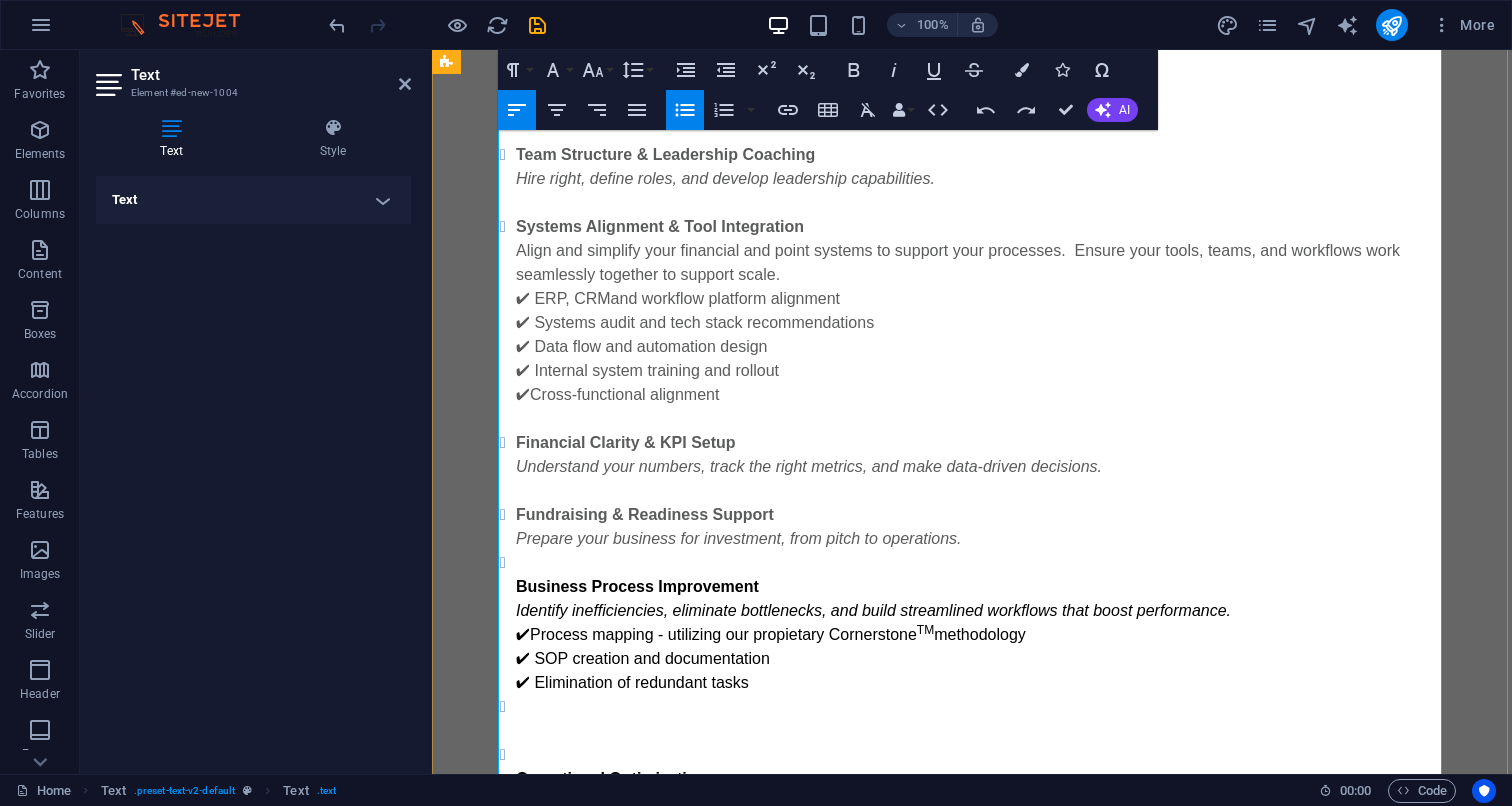 click on "Growth Strategy Development Clarify your long-term vision and create a roadmap to get there. Business Process Documentation & Optimization Streamline processes, improve productivity, and build scalable systems. Team Structure & Leadership Coaching Hire right, define roles, and develop leadership capabilities. Systems Alignment & Tool Integration &nbsp; Align and simplify your financial and point systems to support your processes. &nbsp;Ensure your tools, teams, and workflows work seamlessly together to support scale. ✔ ERP, CRM &nbsp;and workflow platform alignment ✔ Systems audit and tech stack recommendations ✔ Data flow and automation design ✔ Internal system training and rollout &nbsp; ✔&nbsp;Cross-functional alignment" at bounding box center (972, 203) 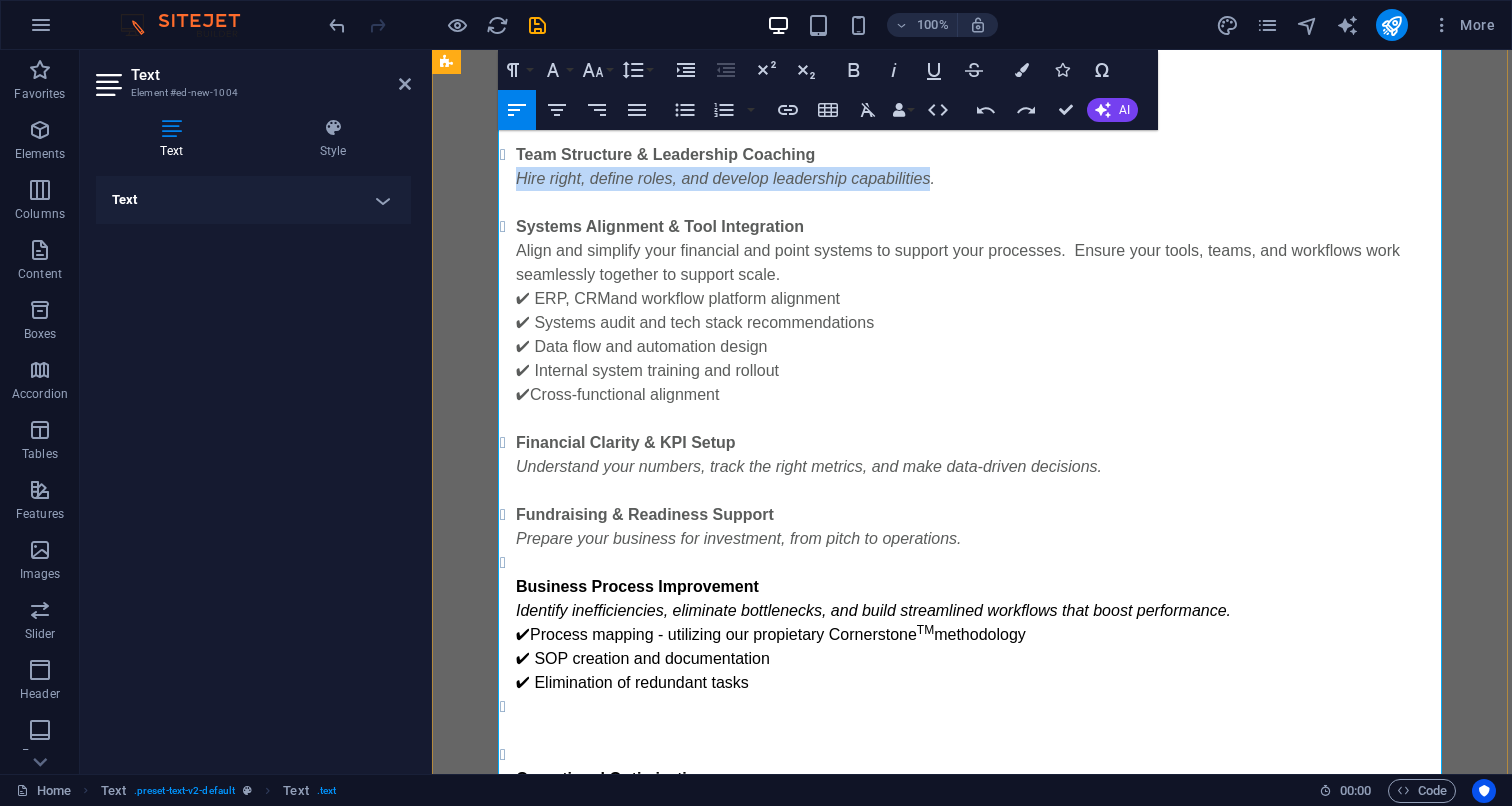 drag, startPoint x: 939, startPoint y: 181, endPoint x: 517, endPoint y: 181, distance: 422 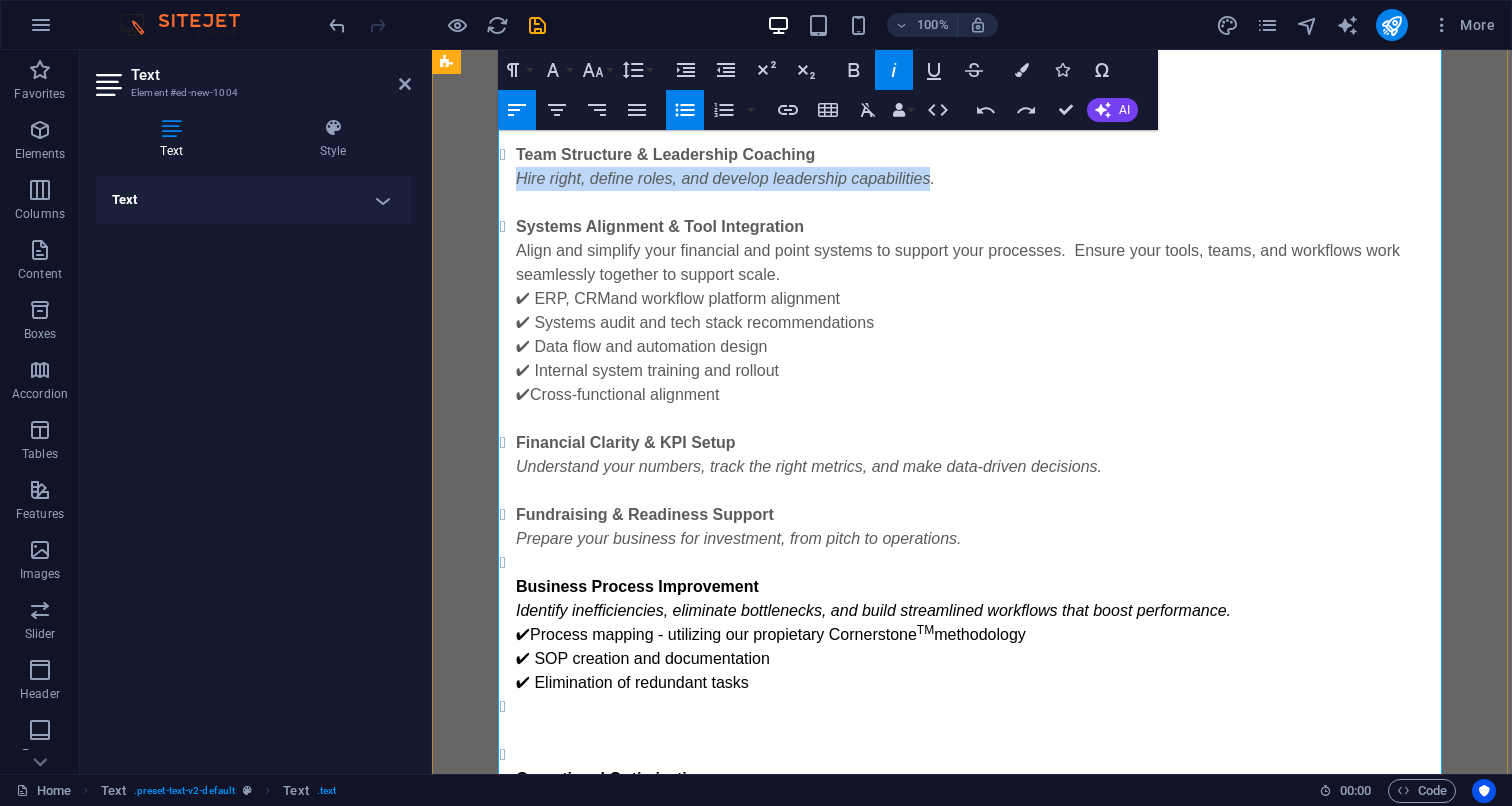 click 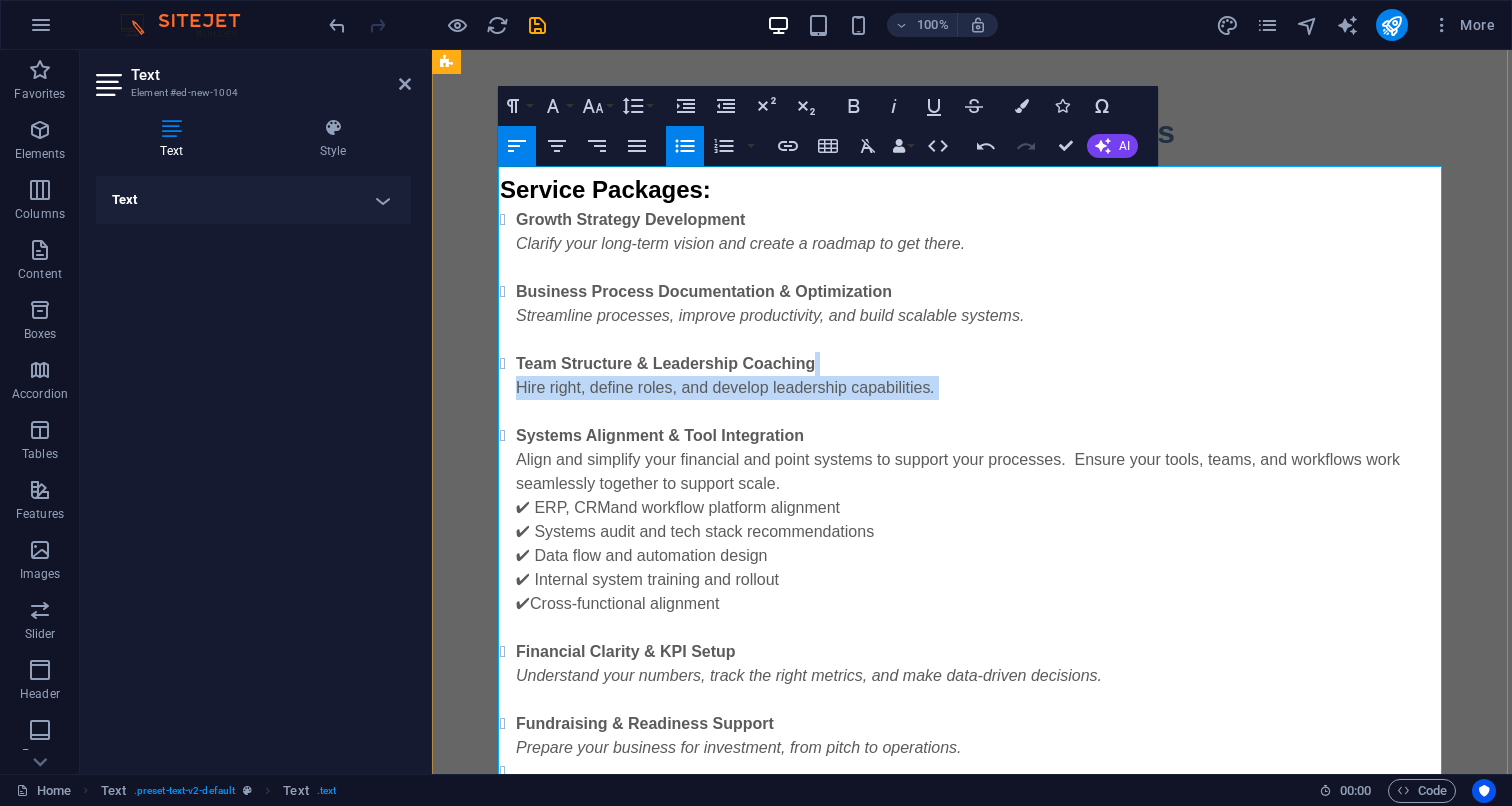 scroll, scrollTop: 1082, scrollLeft: 0, axis: vertical 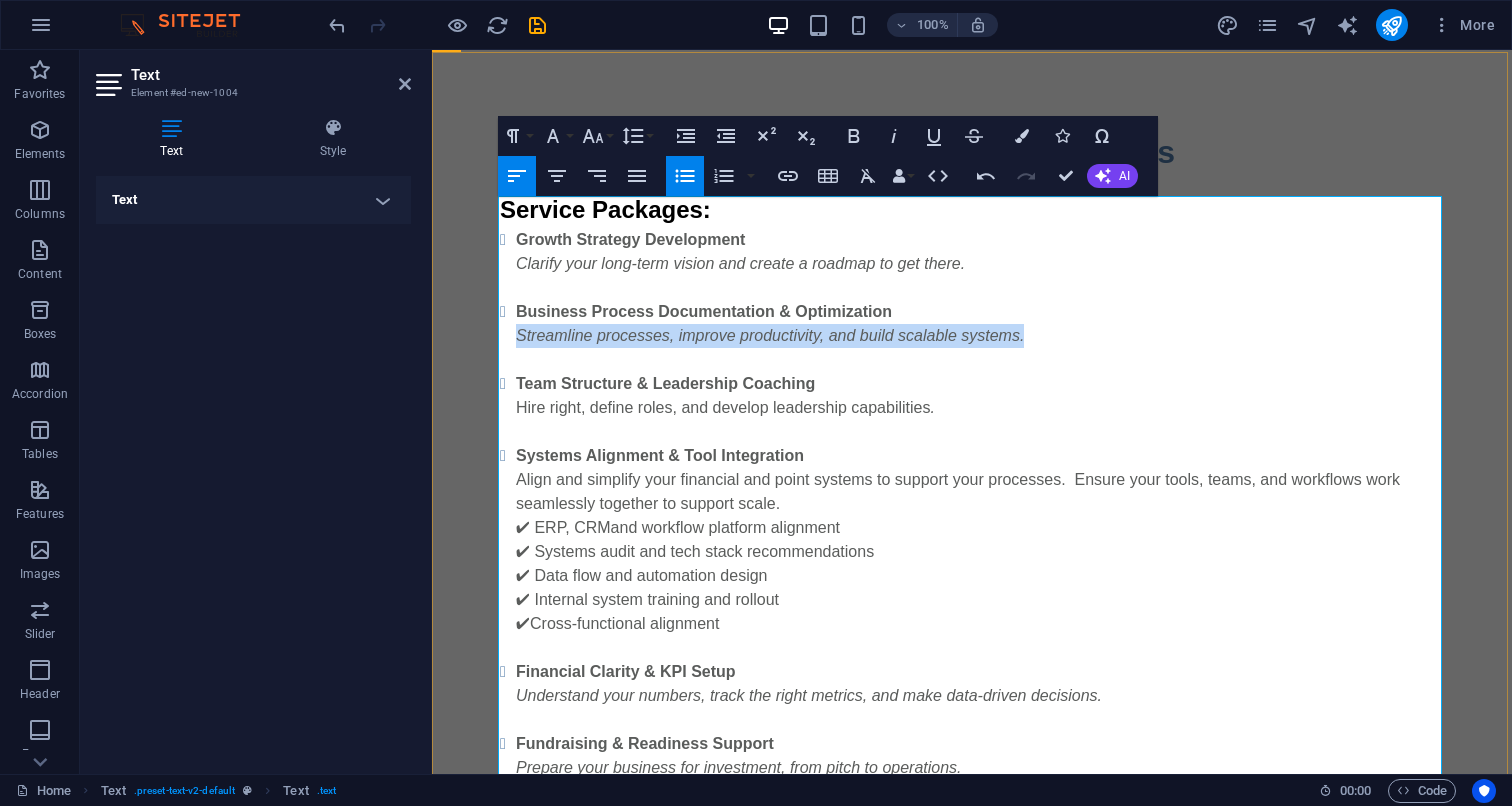 drag, startPoint x: 1036, startPoint y: 338, endPoint x: 511, endPoint y: 337, distance: 525.001 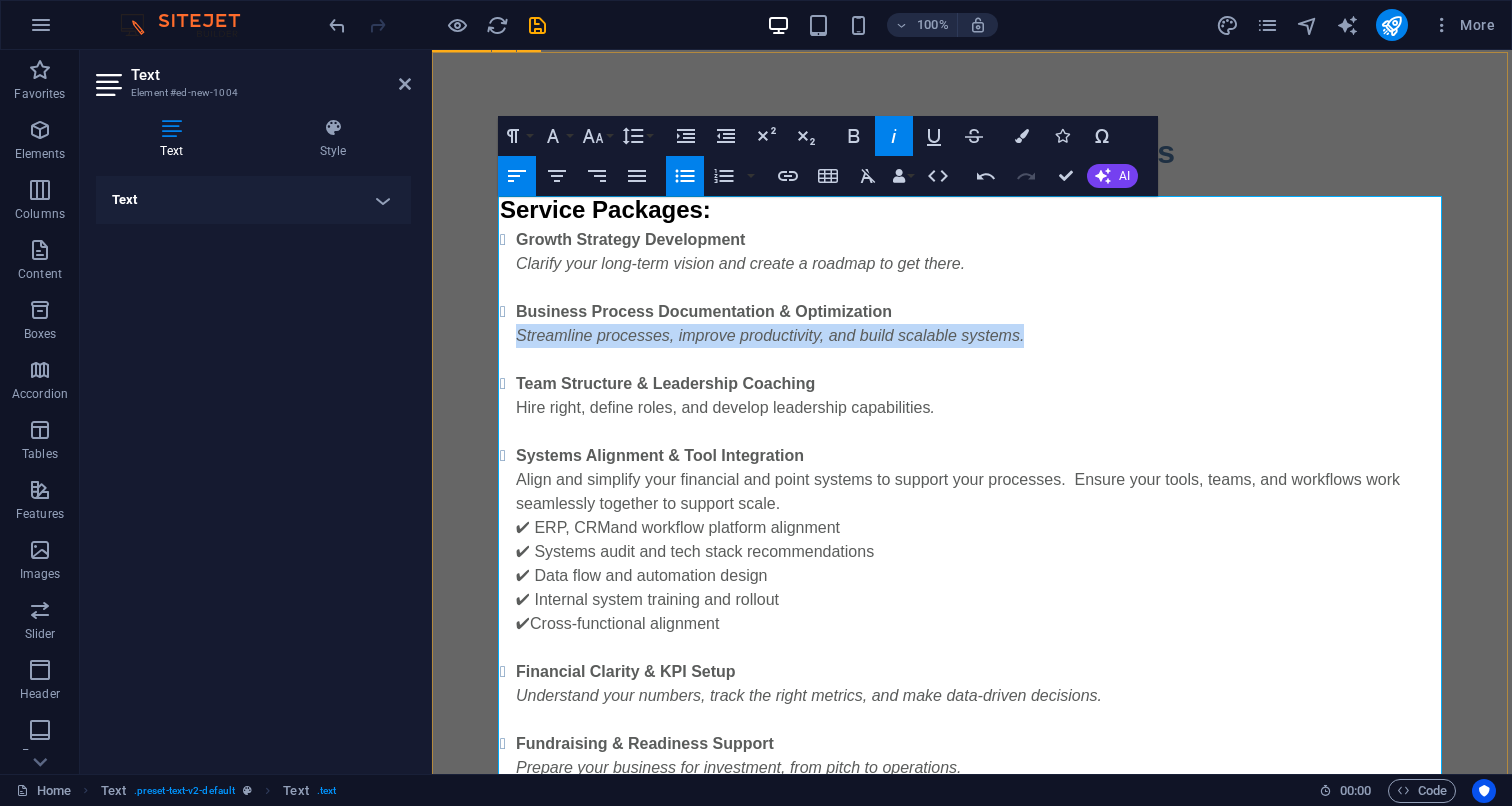 click 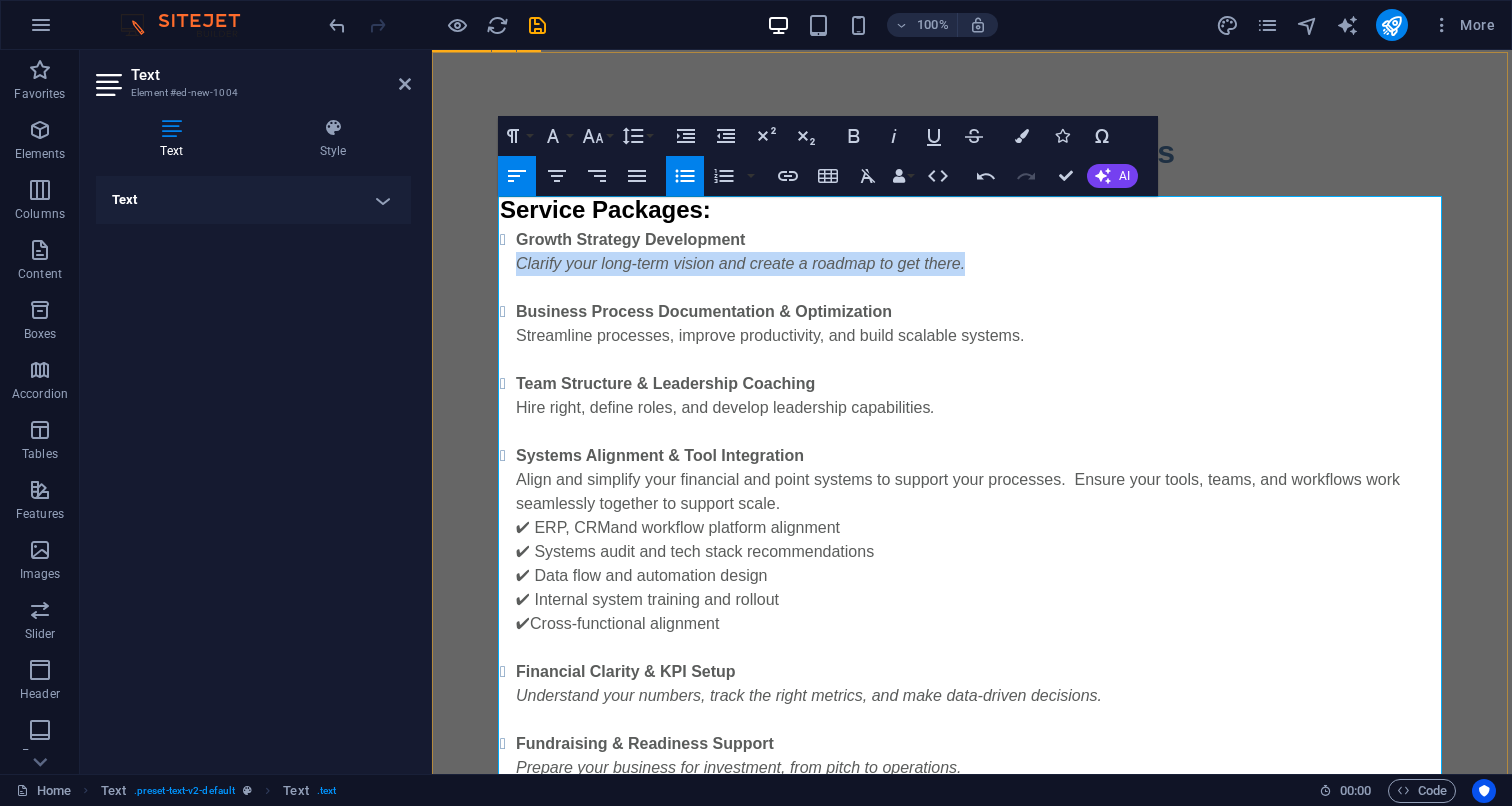 drag, startPoint x: 978, startPoint y: 271, endPoint x: 494, endPoint y: 265, distance: 484.0372 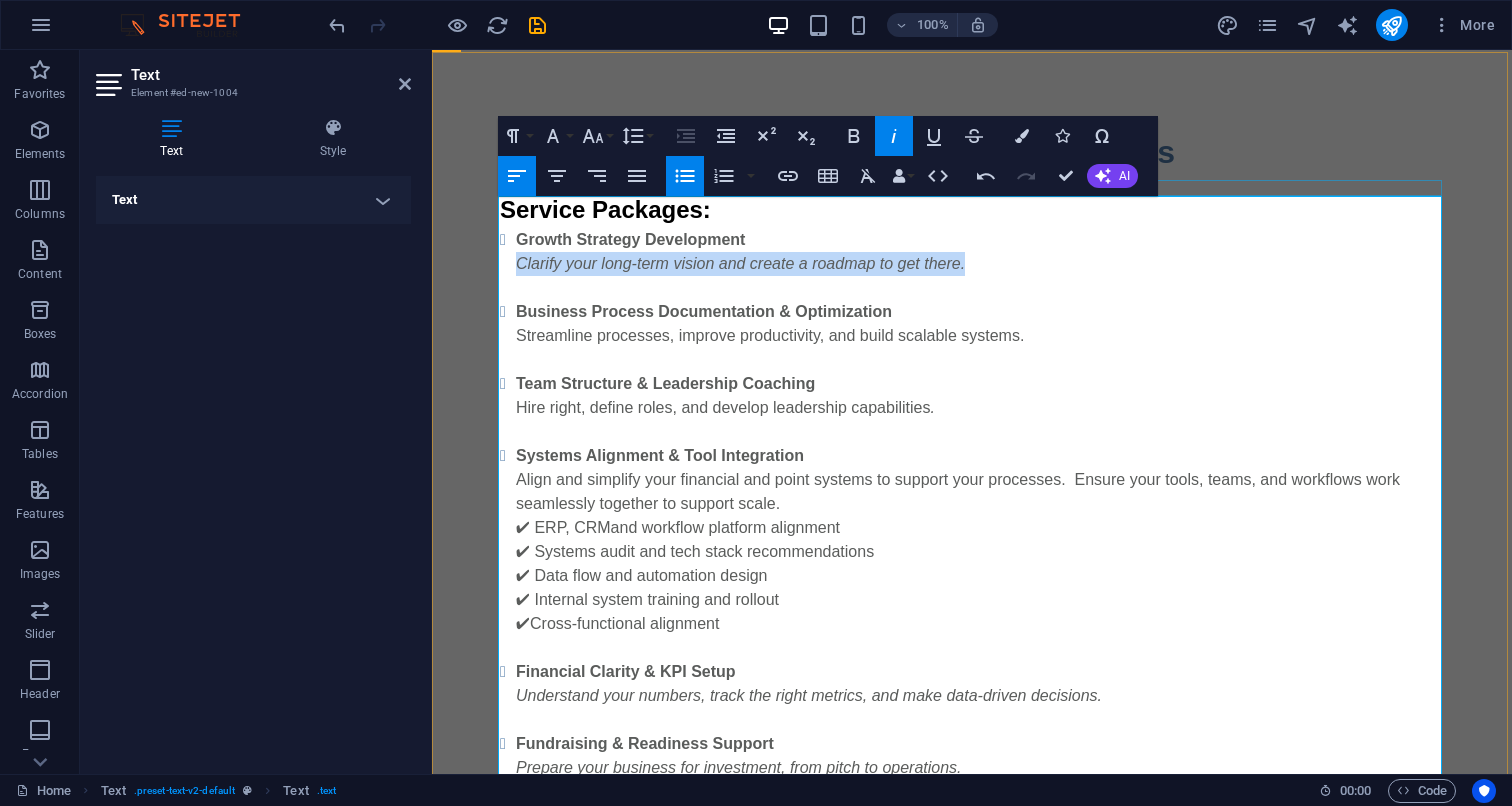 click 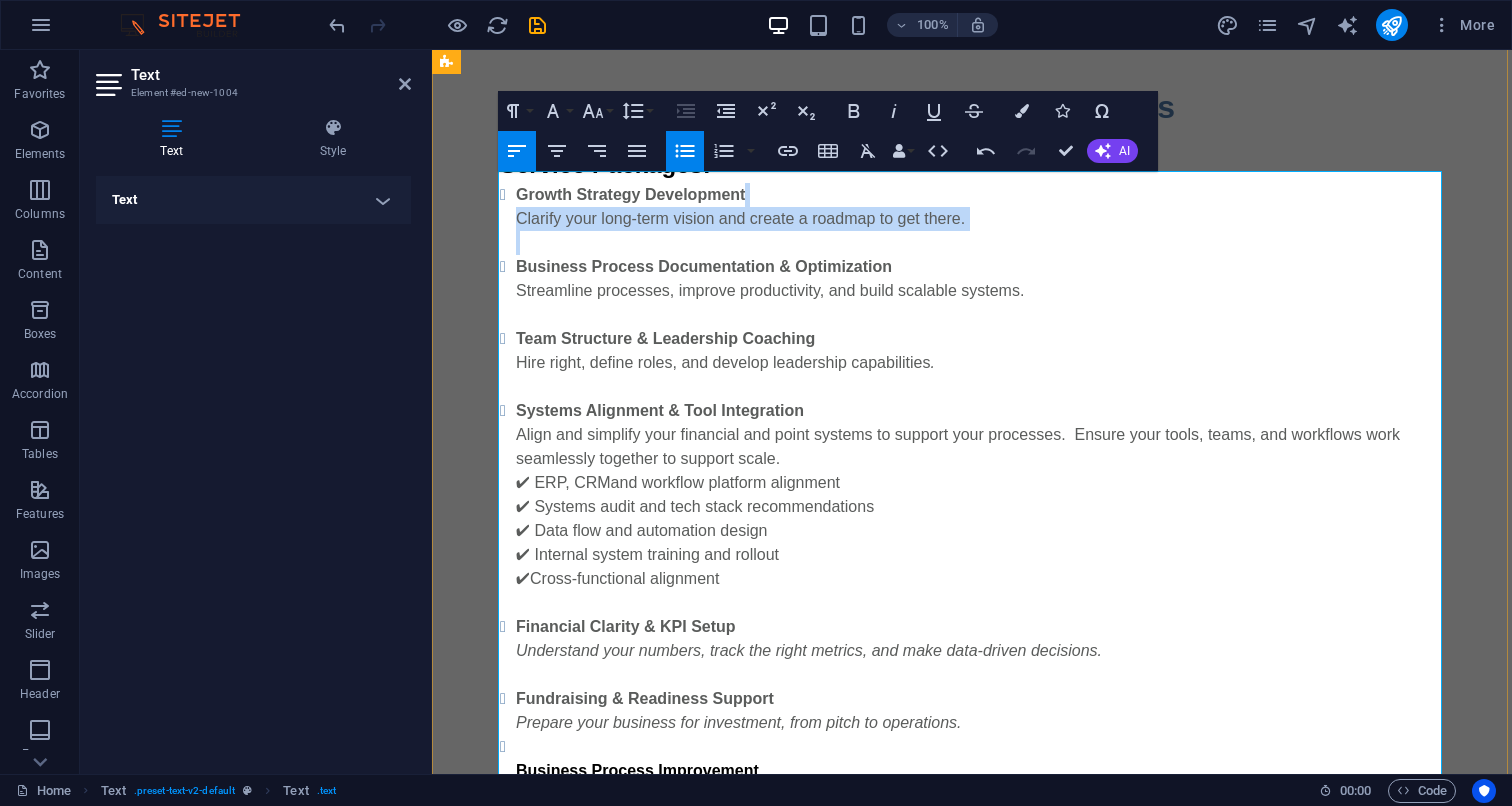 scroll, scrollTop: 1095, scrollLeft: 0, axis: vertical 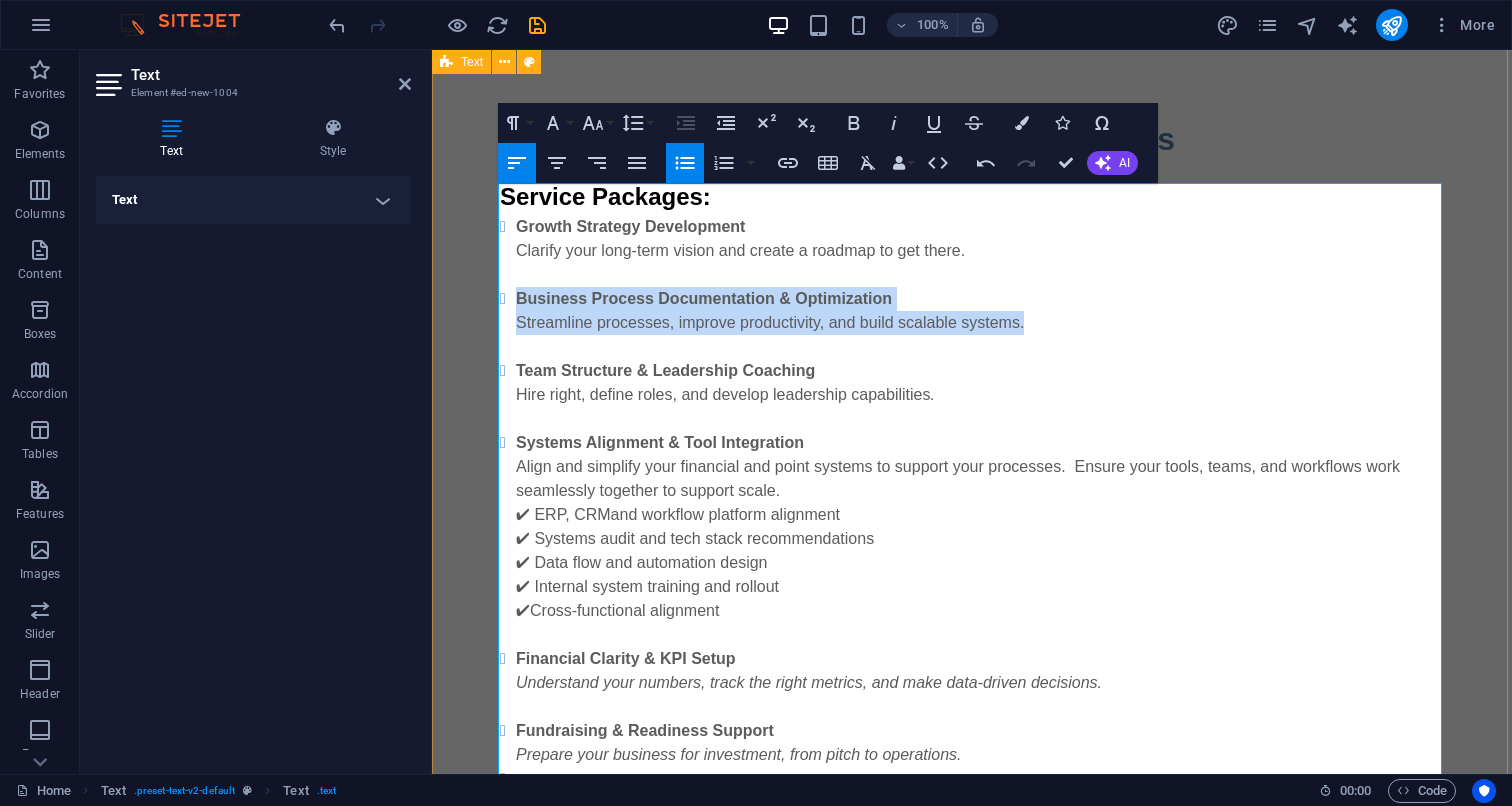 drag, startPoint x: 1033, startPoint y: 329, endPoint x: 450, endPoint y: 299, distance: 583.77136 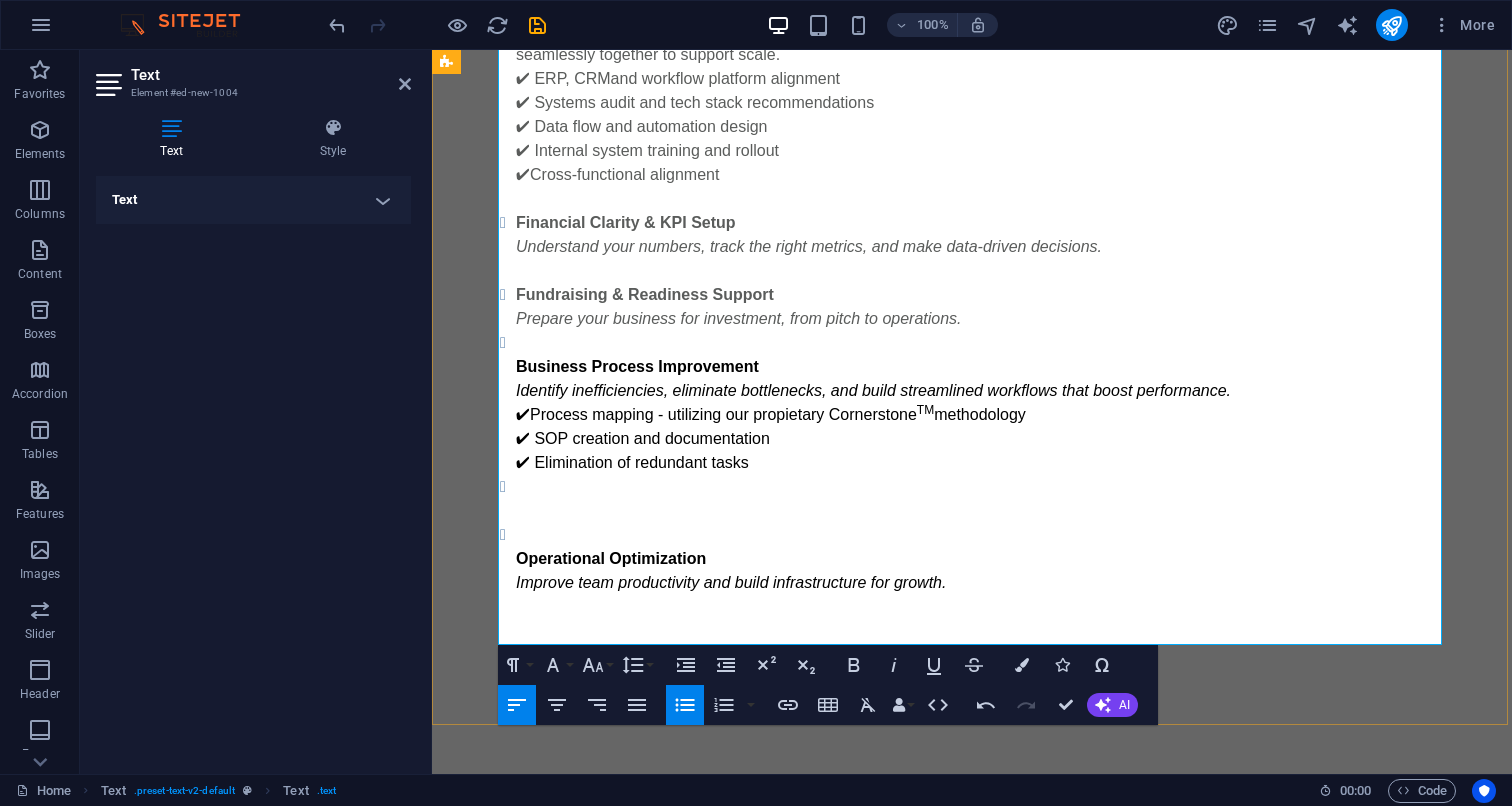 scroll, scrollTop: 1485, scrollLeft: 0, axis: vertical 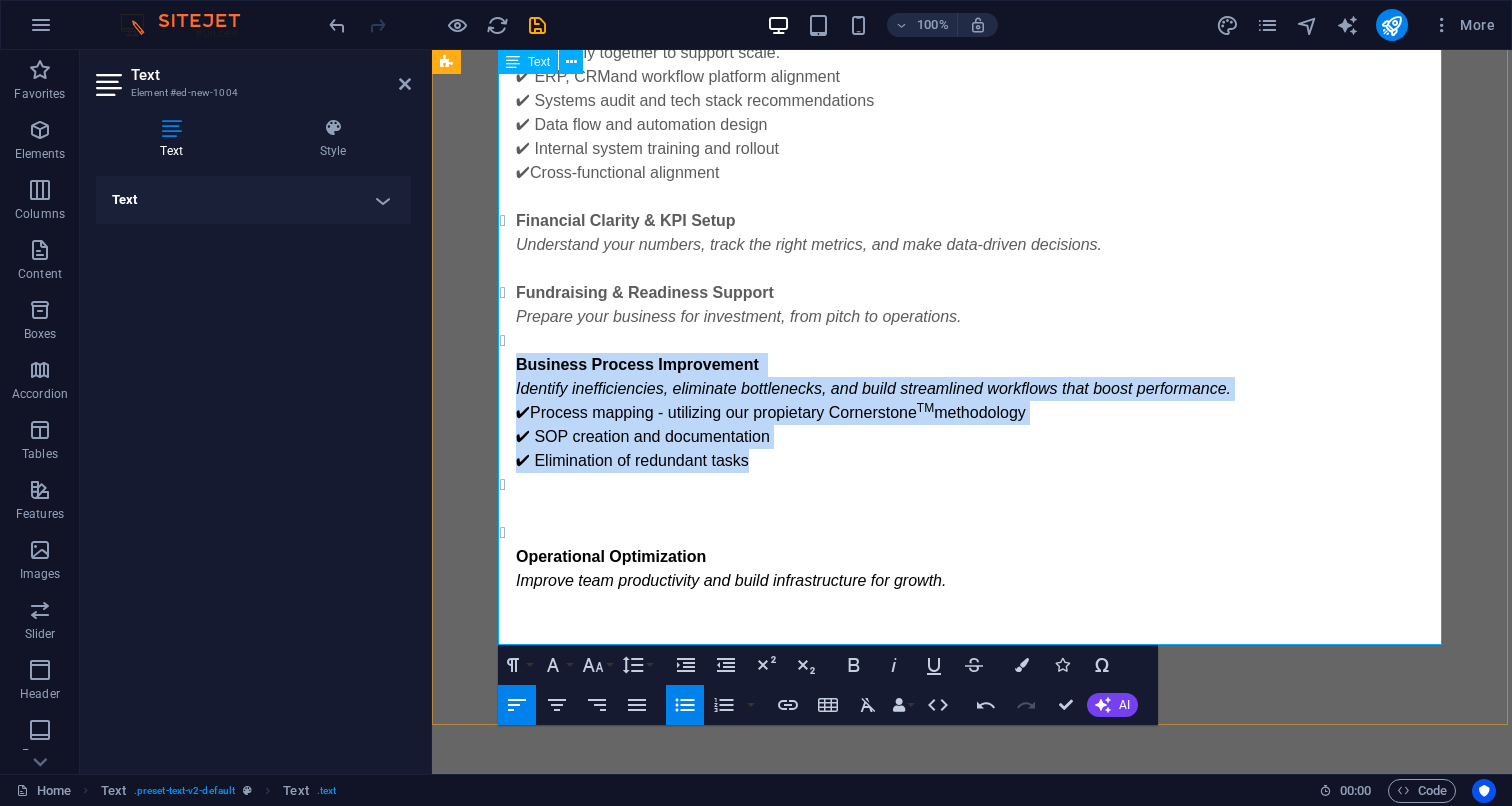 drag, startPoint x: 514, startPoint y: 370, endPoint x: 788, endPoint y: 455, distance: 286.8815 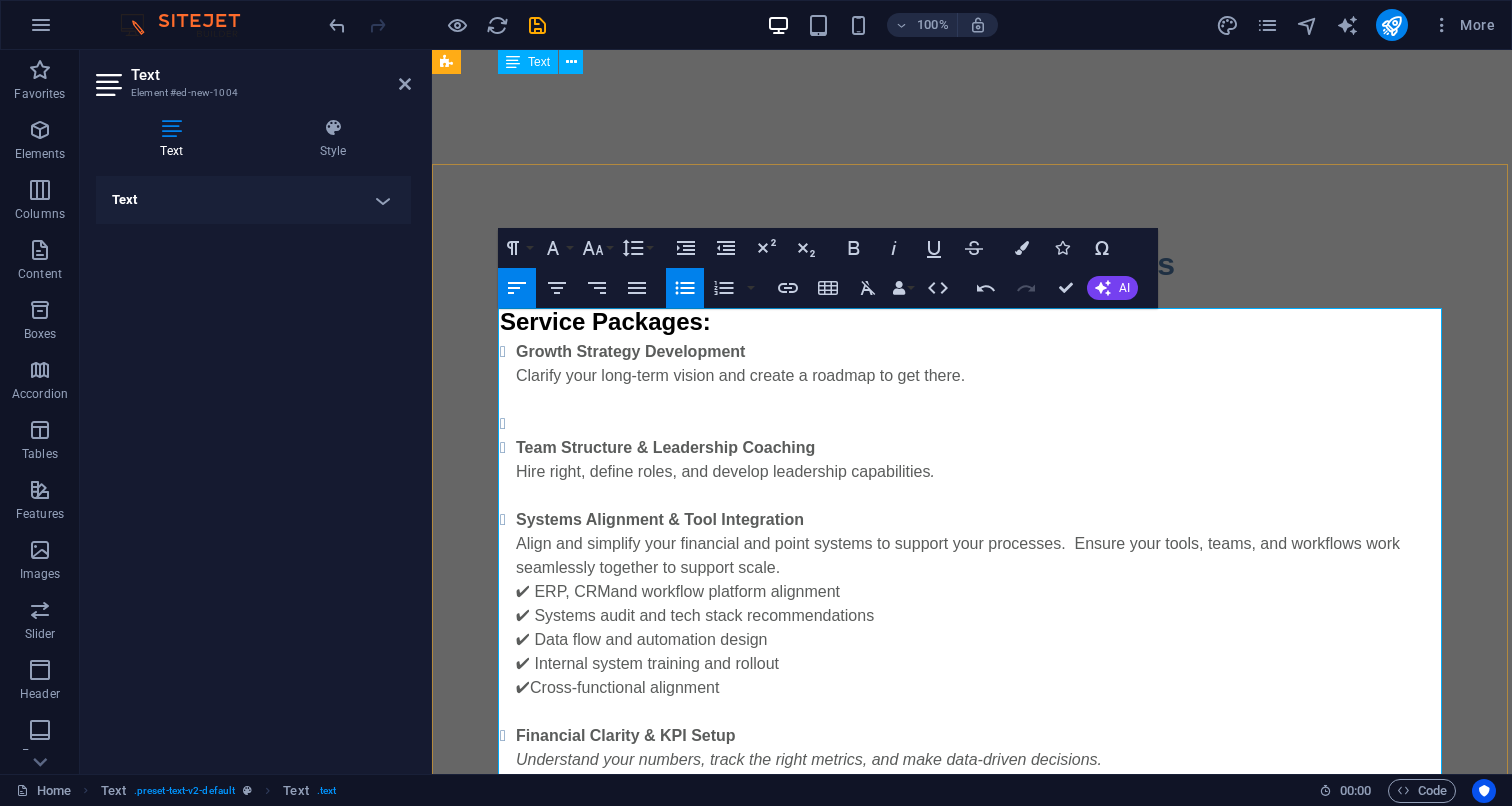 scroll, scrollTop: 937, scrollLeft: 0, axis: vertical 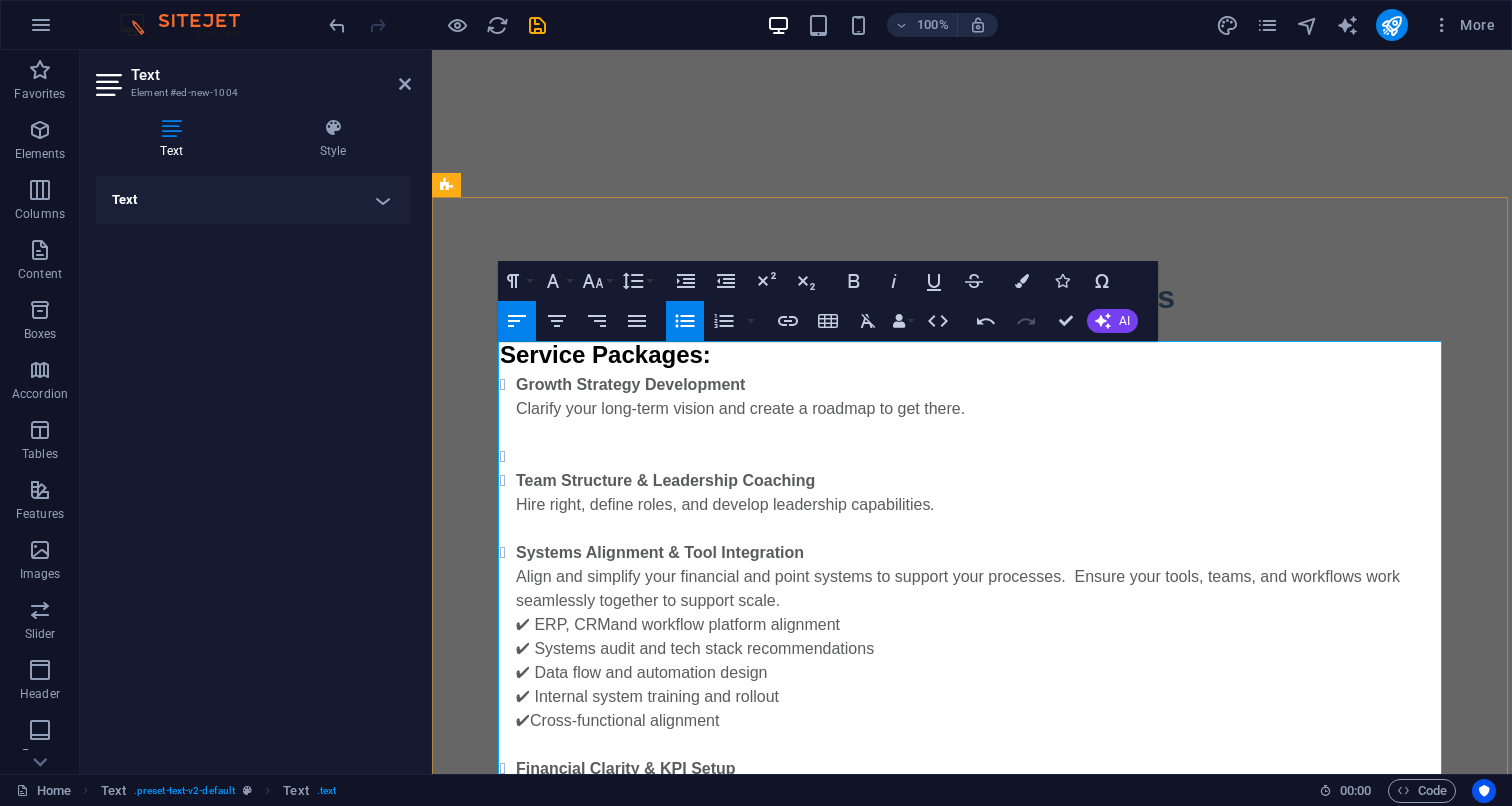 click at bounding box center [980, 457] 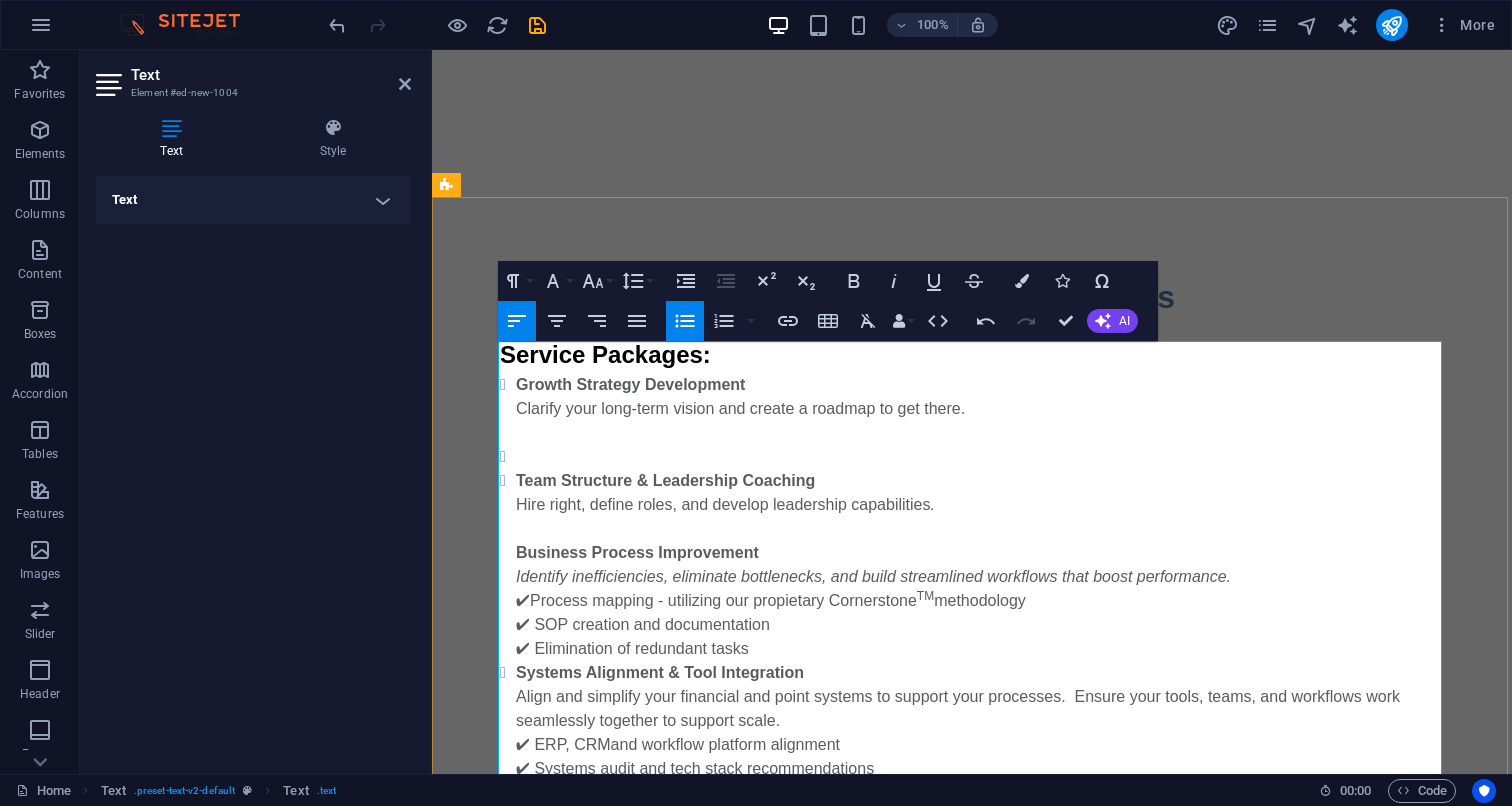 click on "Team Structure & Leadership Coaching Hire right, define roles, and develop leadership capabilities ." at bounding box center (980, 505) 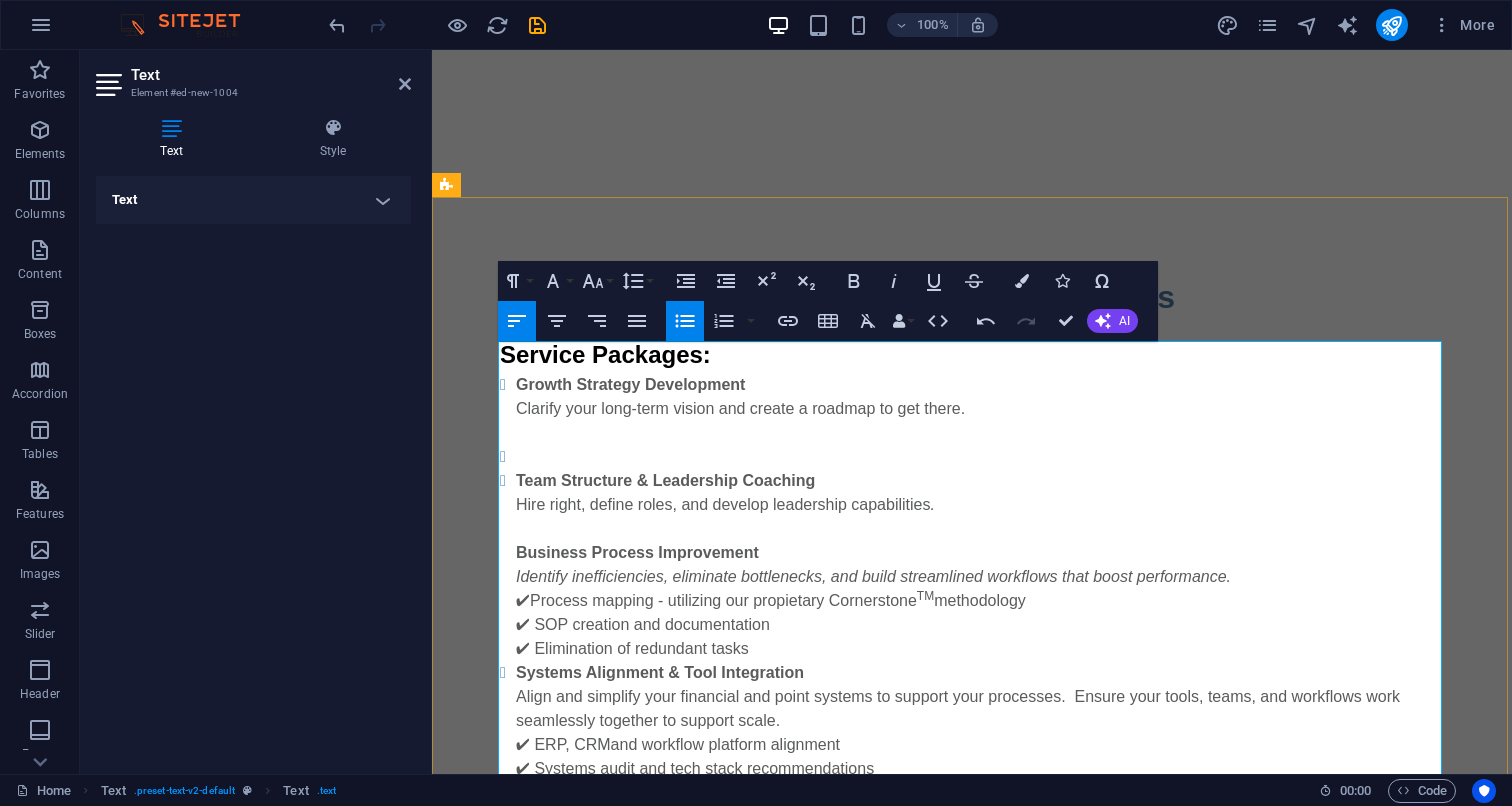 click on "Business Process Improvement" at bounding box center [637, 552] 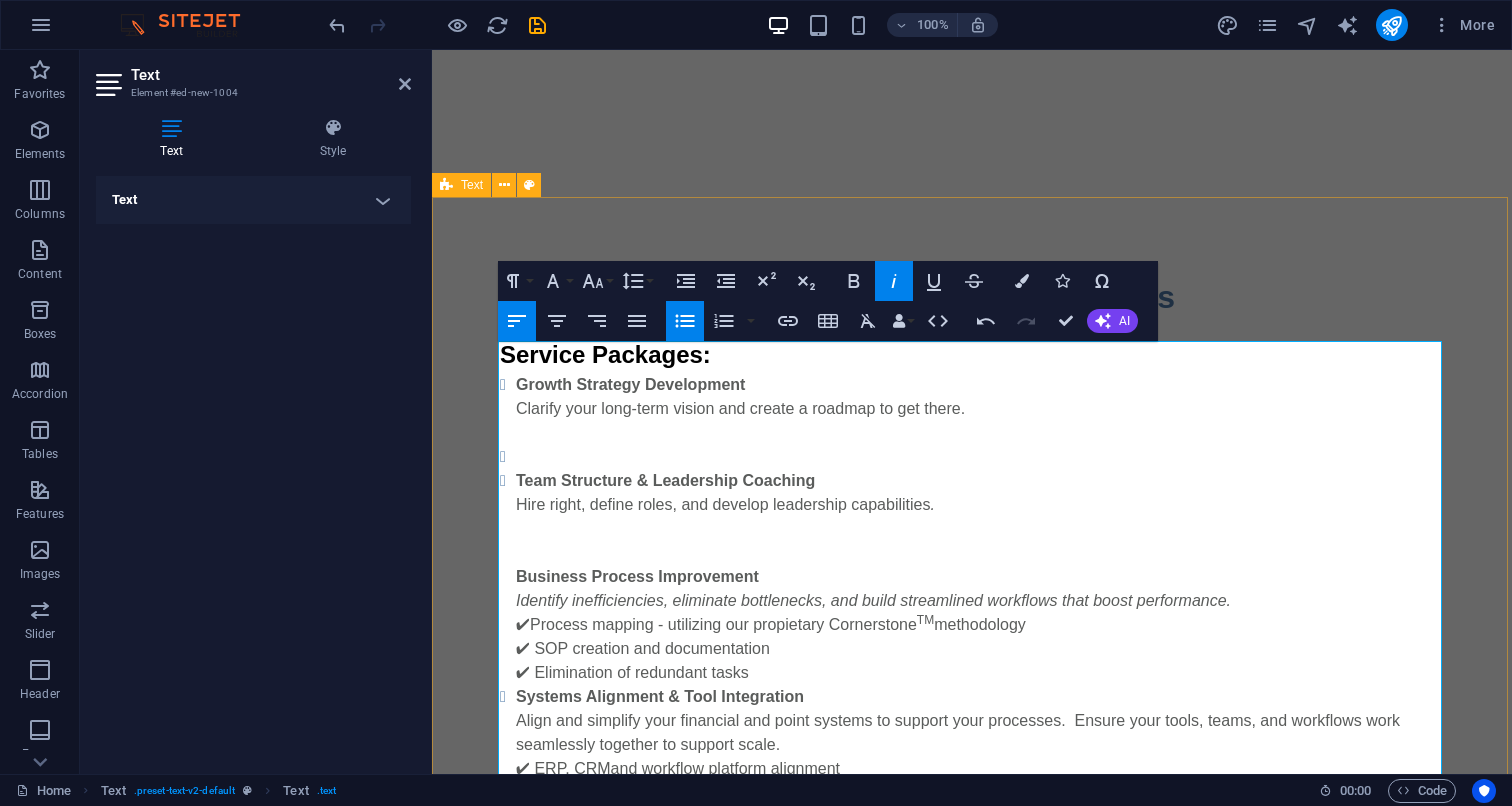 drag, startPoint x: 511, startPoint y: 458, endPoint x: 485, endPoint y: 455, distance: 26.172504 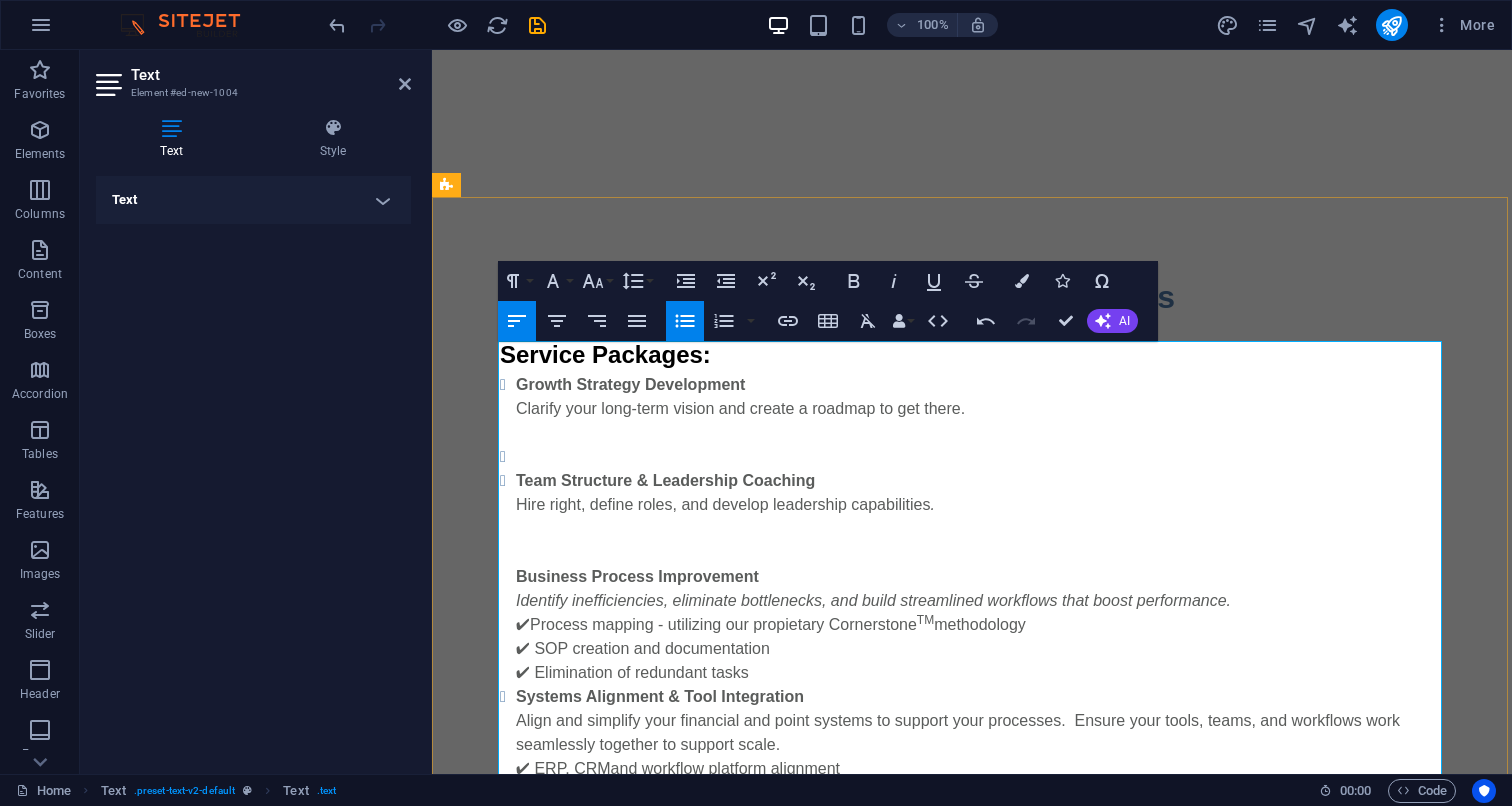 click at bounding box center (980, 457) 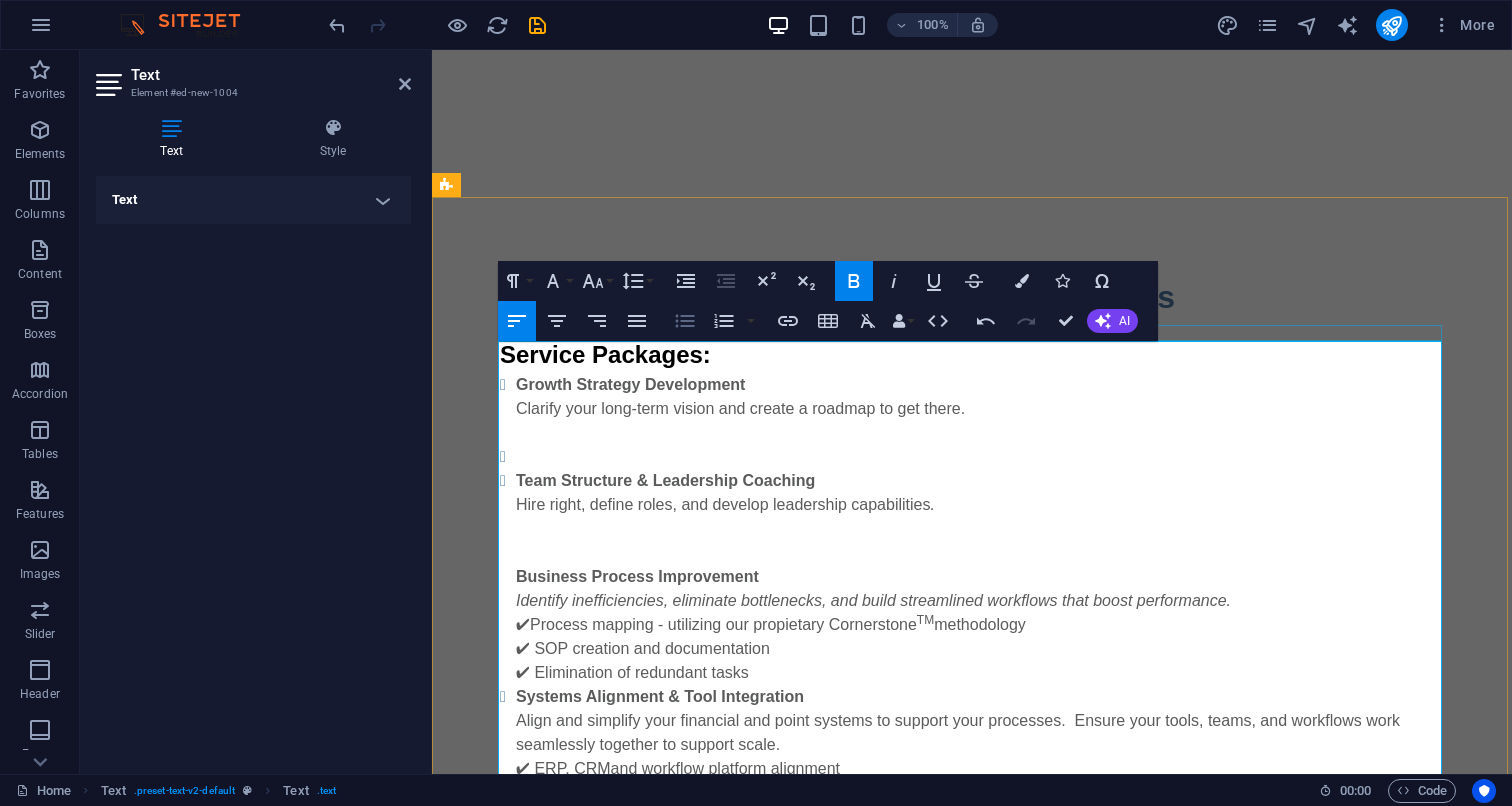 click 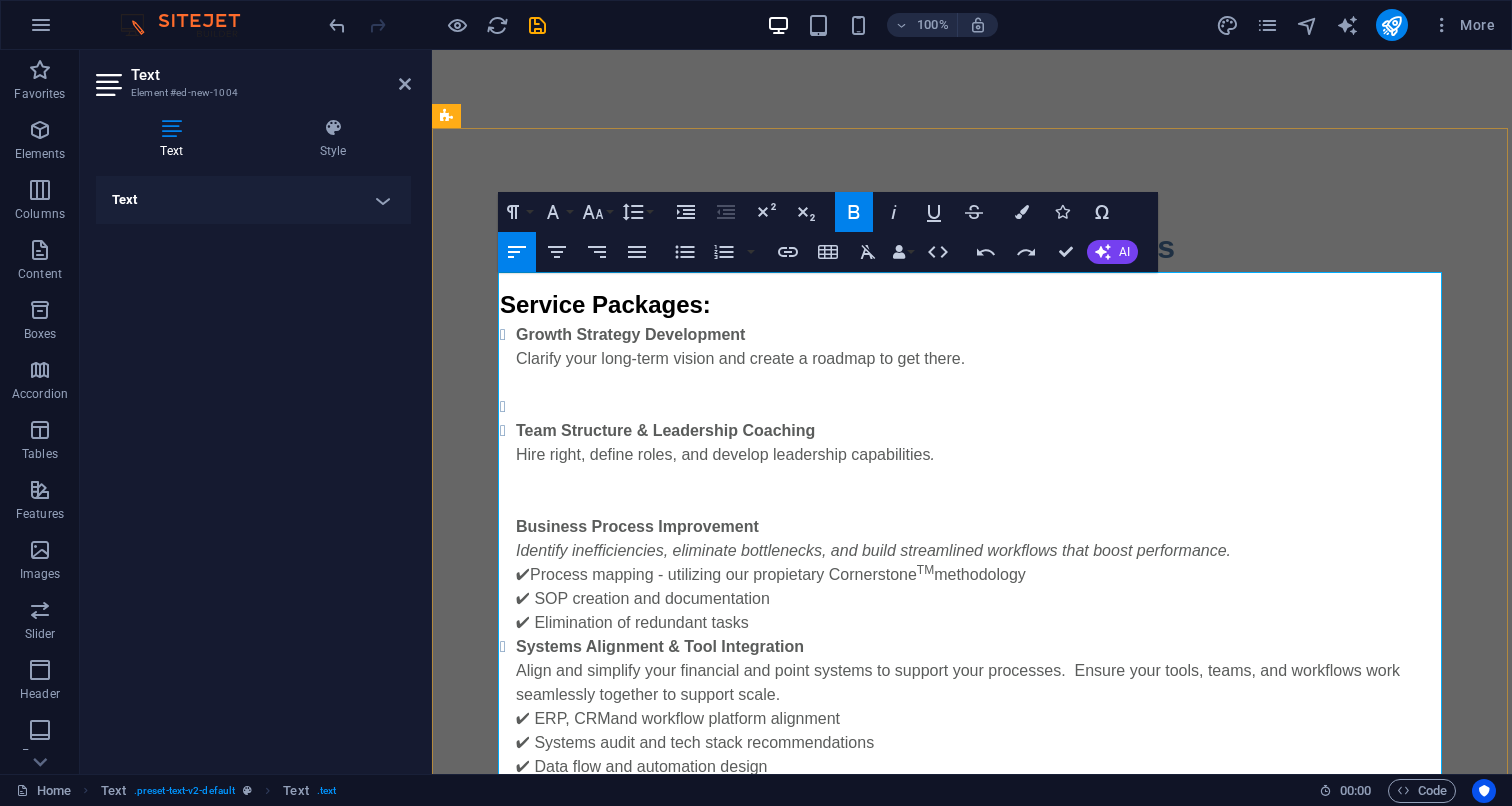 scroll, scrollTop: 1019, scrollLeft: 0, axis: vertical 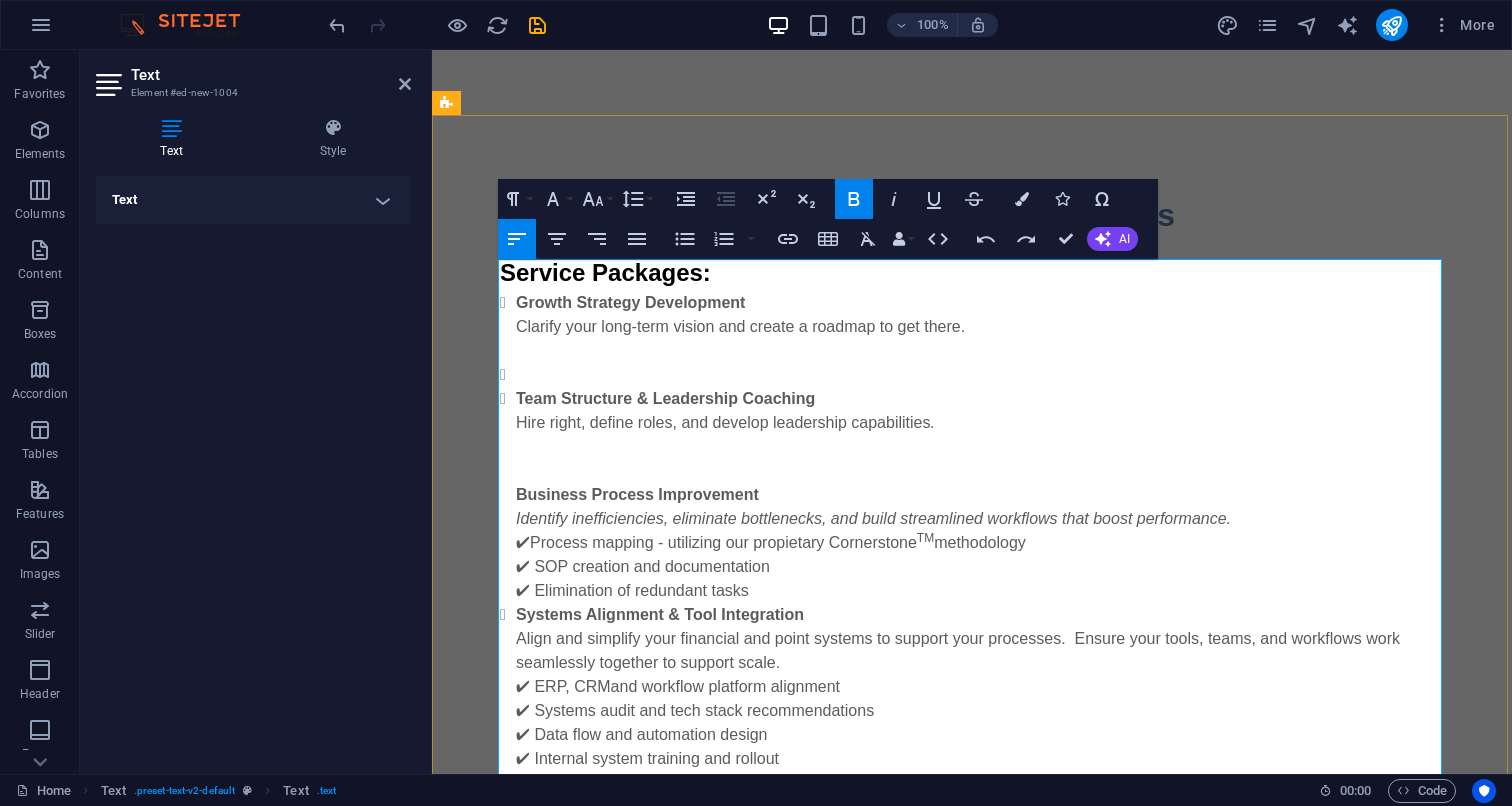 click at bounding box center (980, 375) 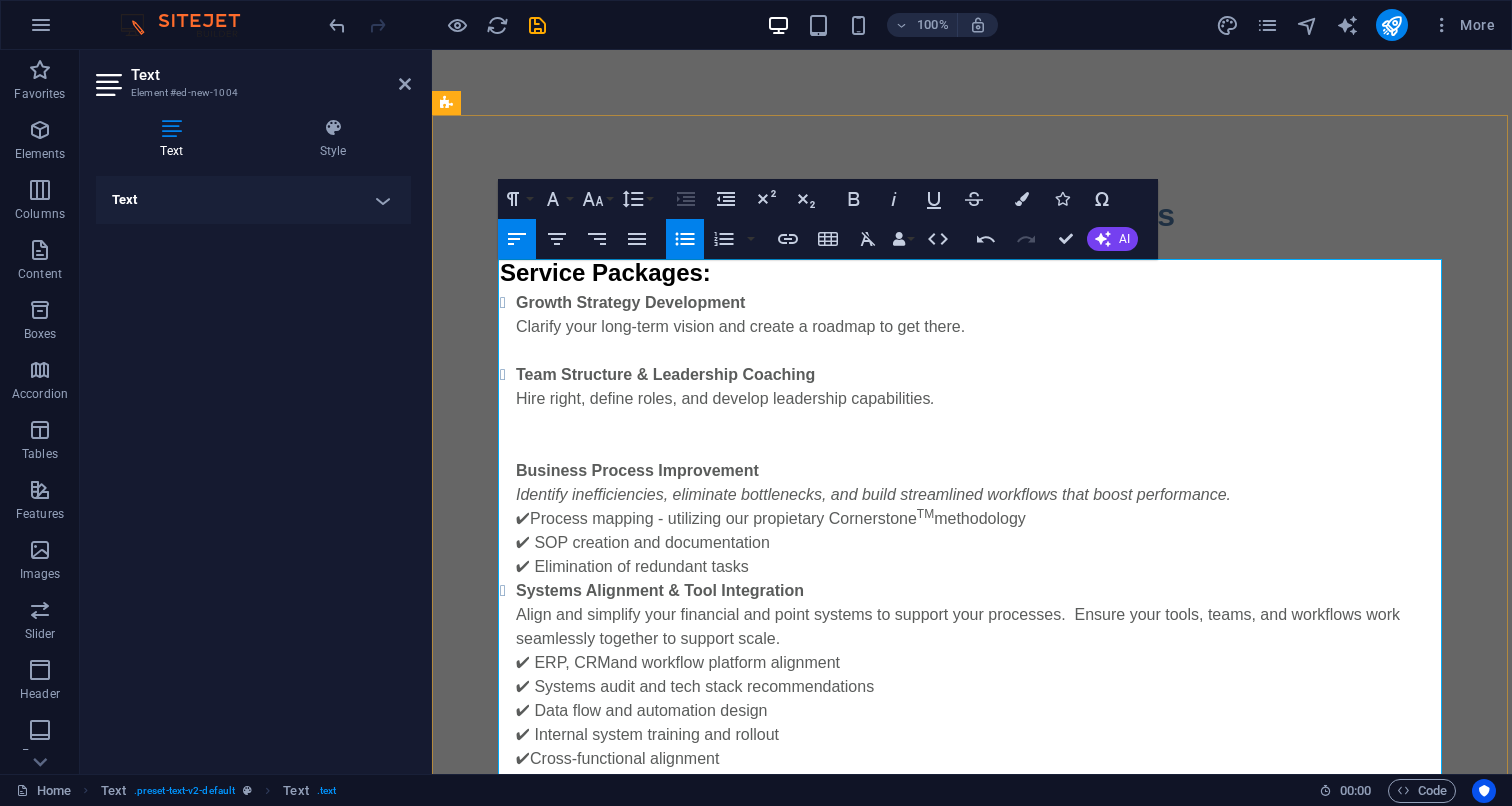 click at bounding box center [972, 447] 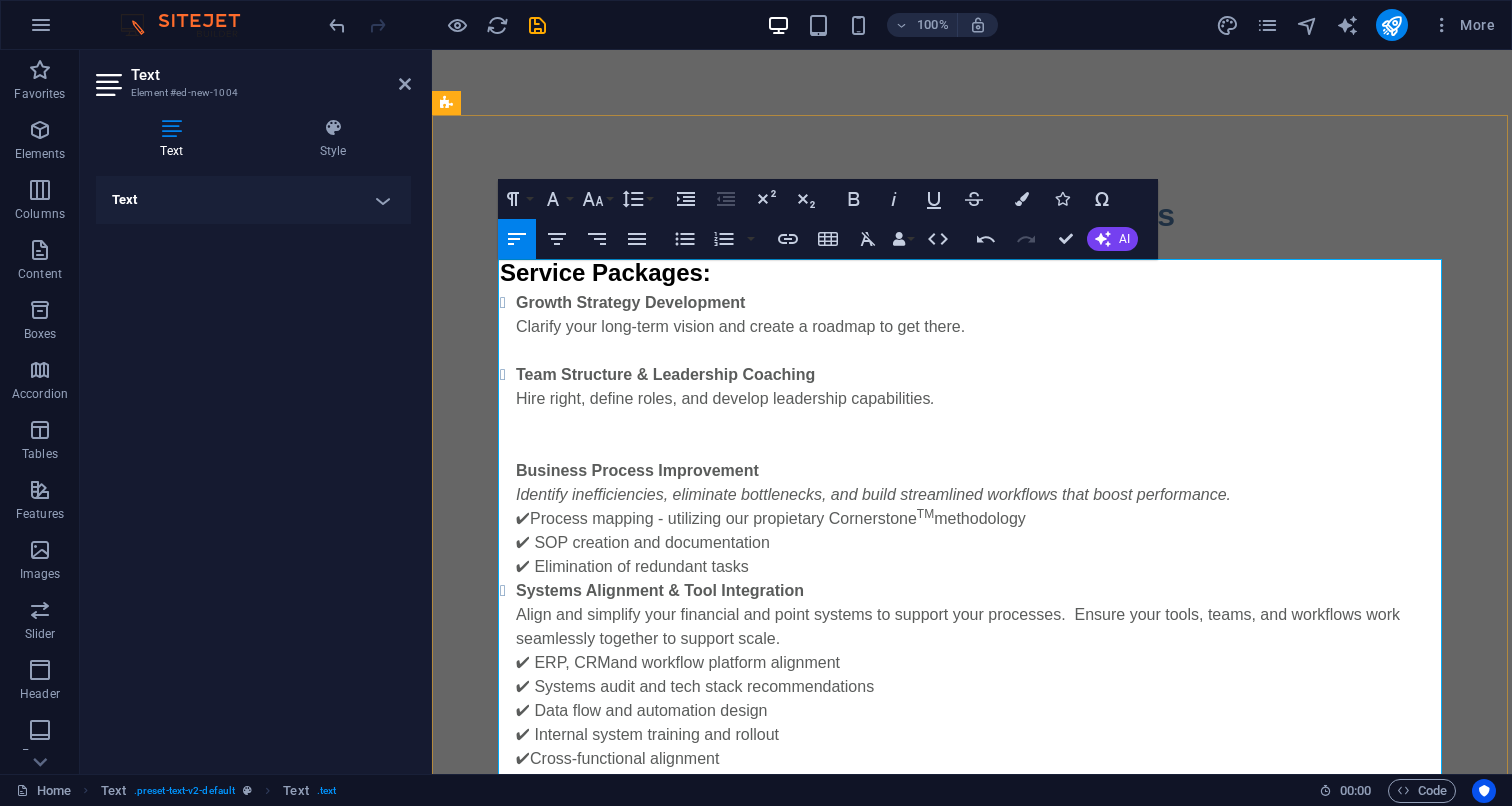 click on "Team Structure & Leadership Coaching Hire right, define roles, and develop leadership capabilities ." at bounding box center (980, 399) 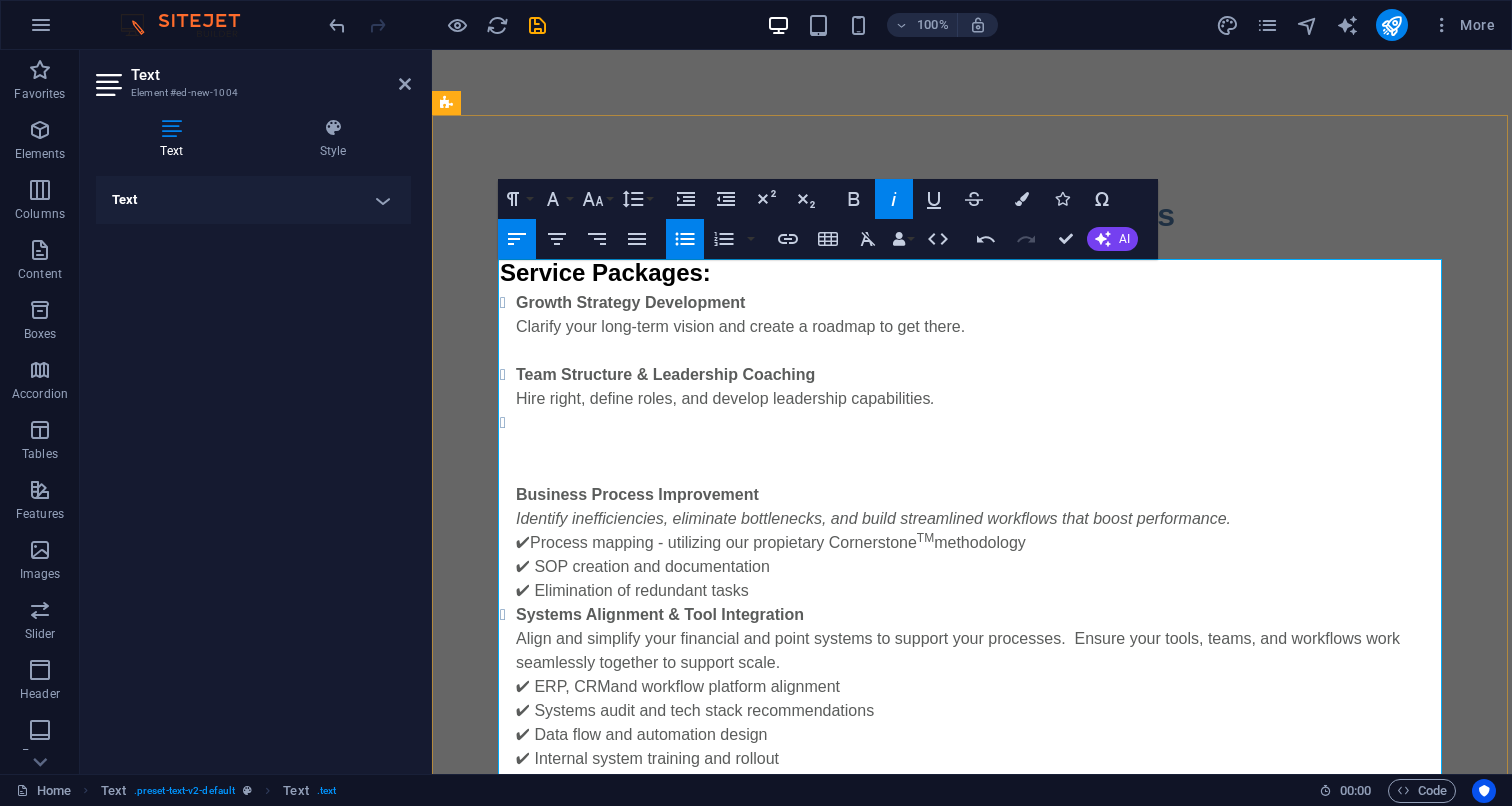 click on "Team Structure & Leadership Coaching Hire right, define roles, and develop leadership capabilities ." at bounding box center (980, 387) 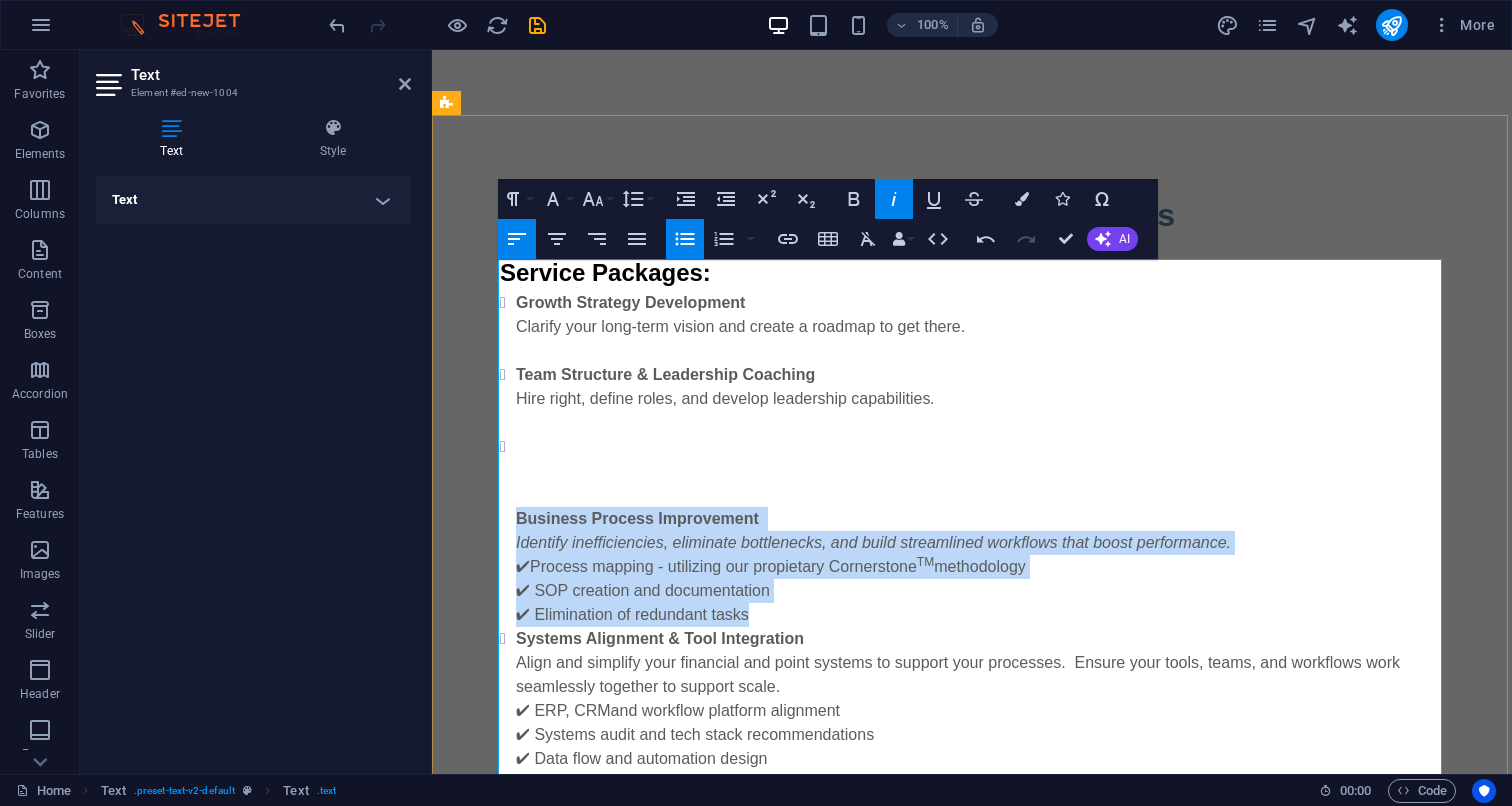 drag, startPoint x: 515, startPoint y: 522, endPoint x: 782, endPoint y: 618, distance: 283.73404 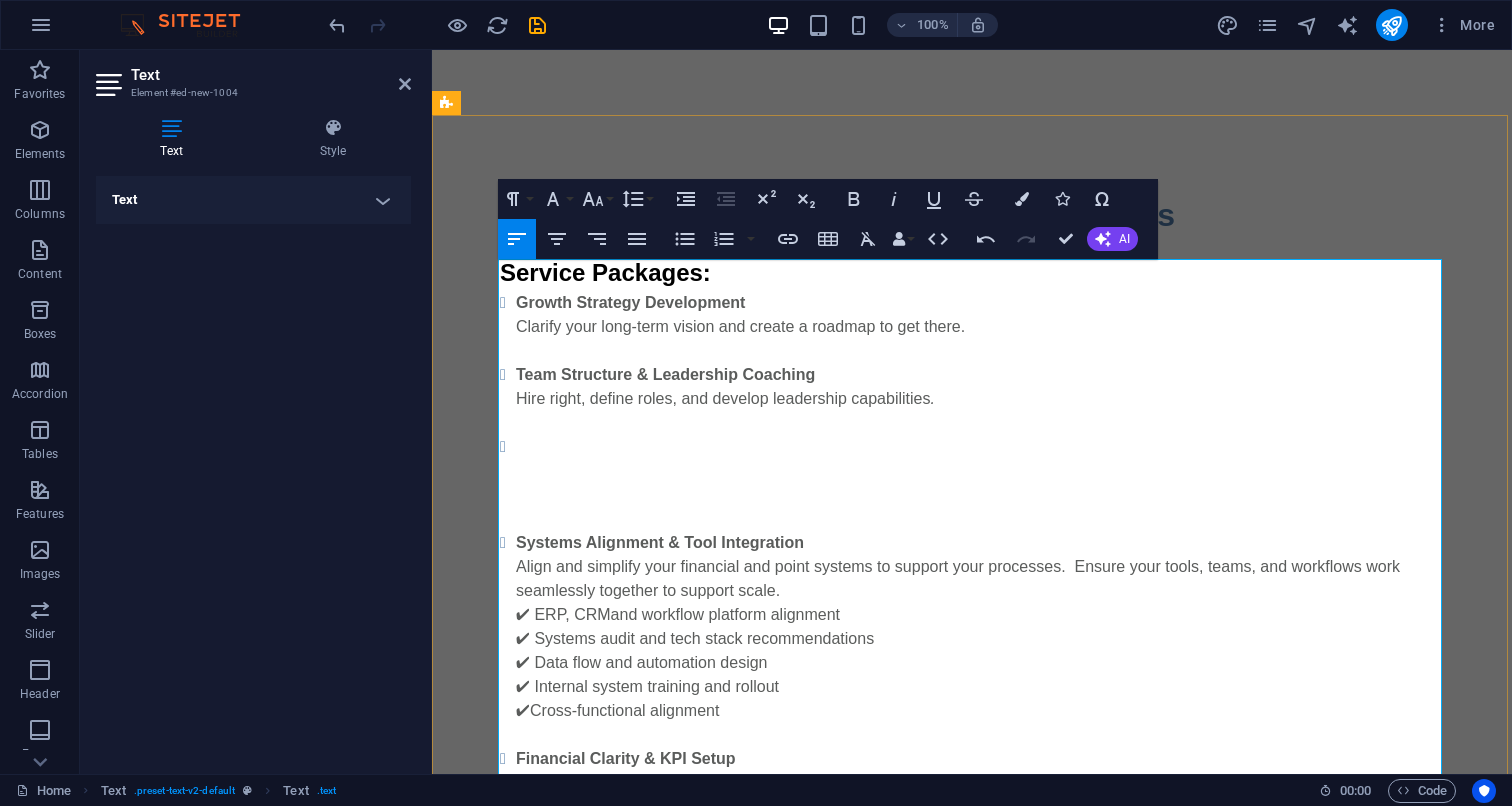 click on "​" at bounding box center [980, 459] 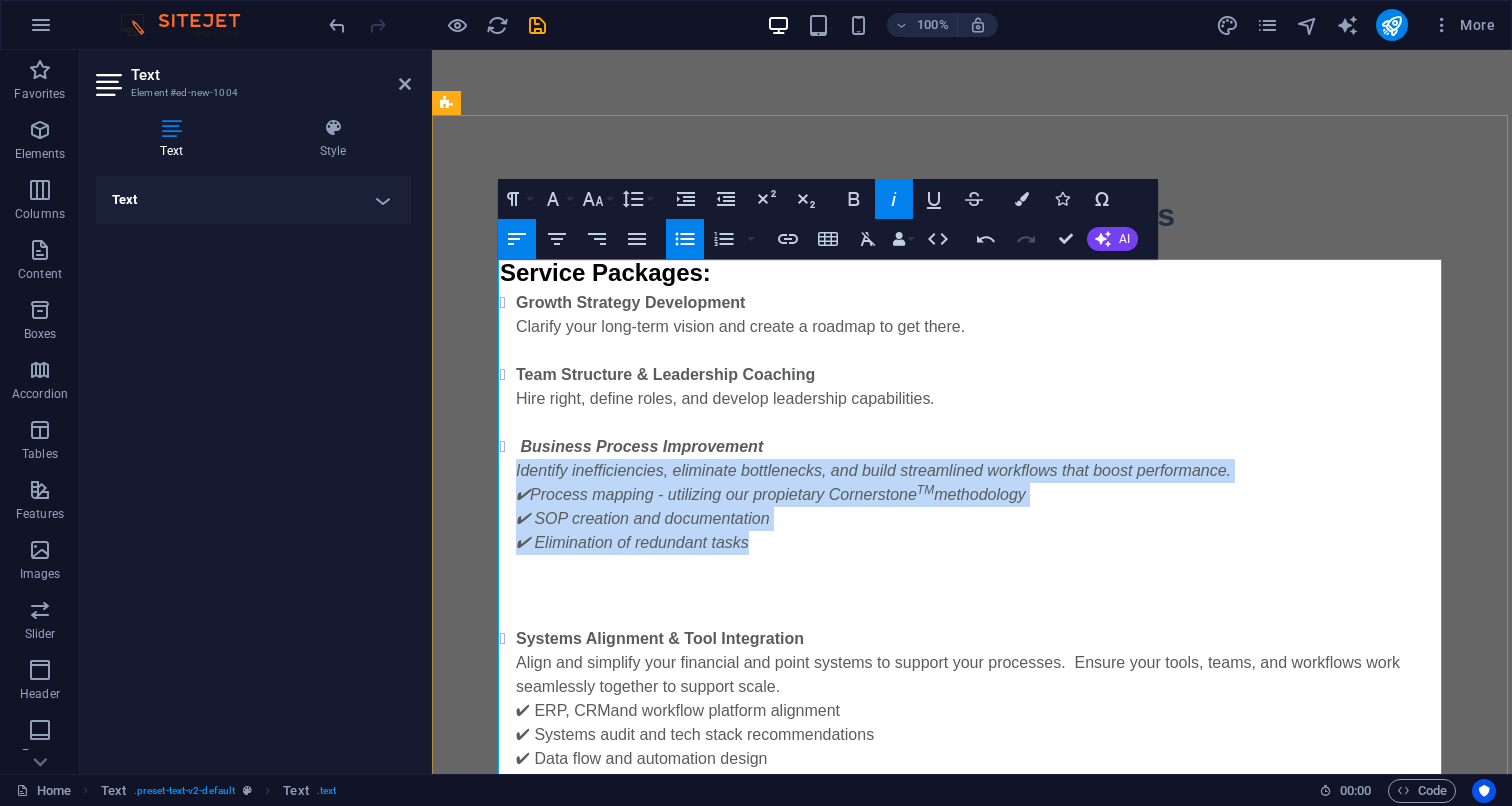 drag, startPoint x: 769, startPoint y: 547, endPoint x: 509, endPoint y: 475, distance: 269.7851 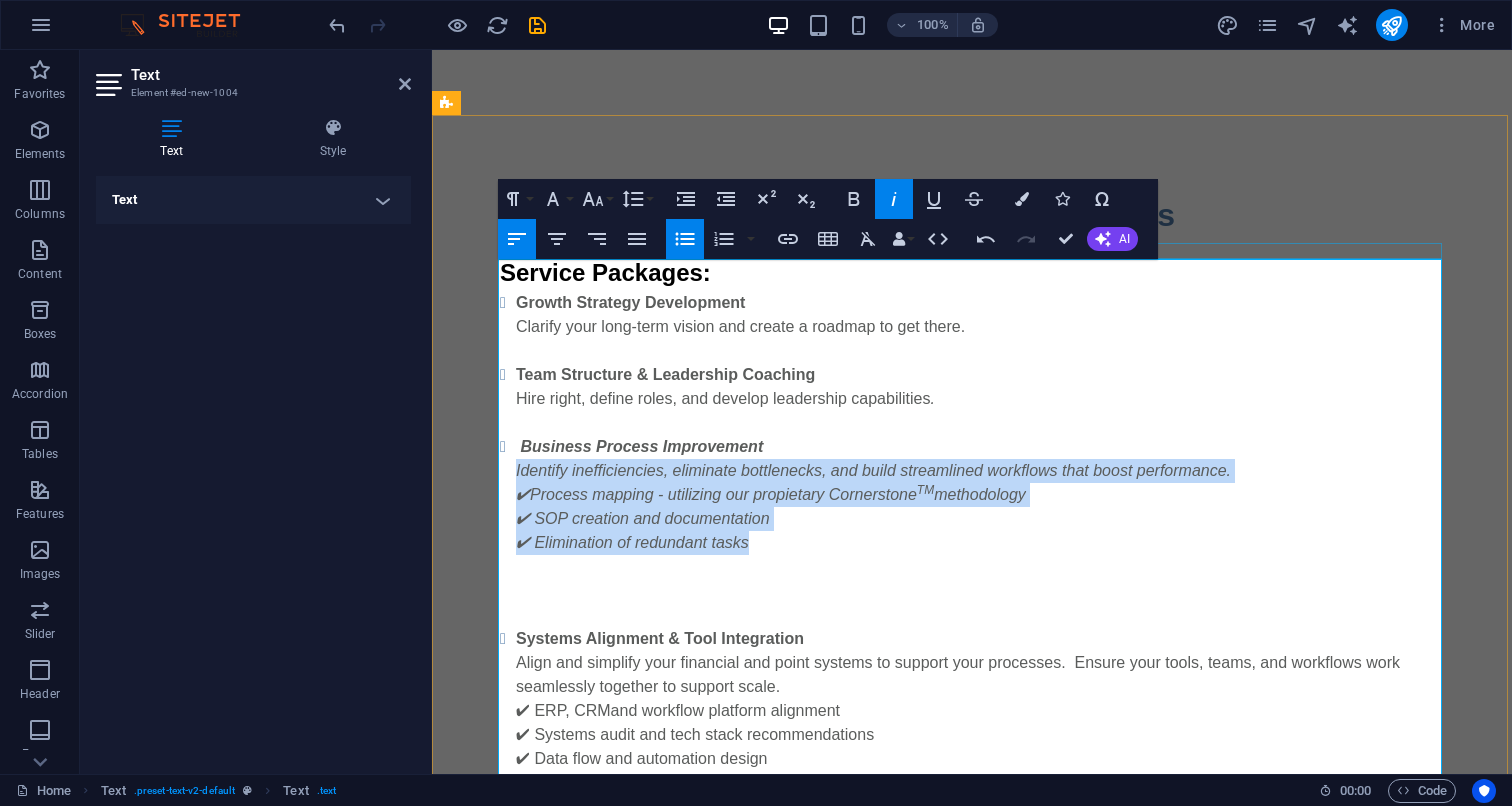 click 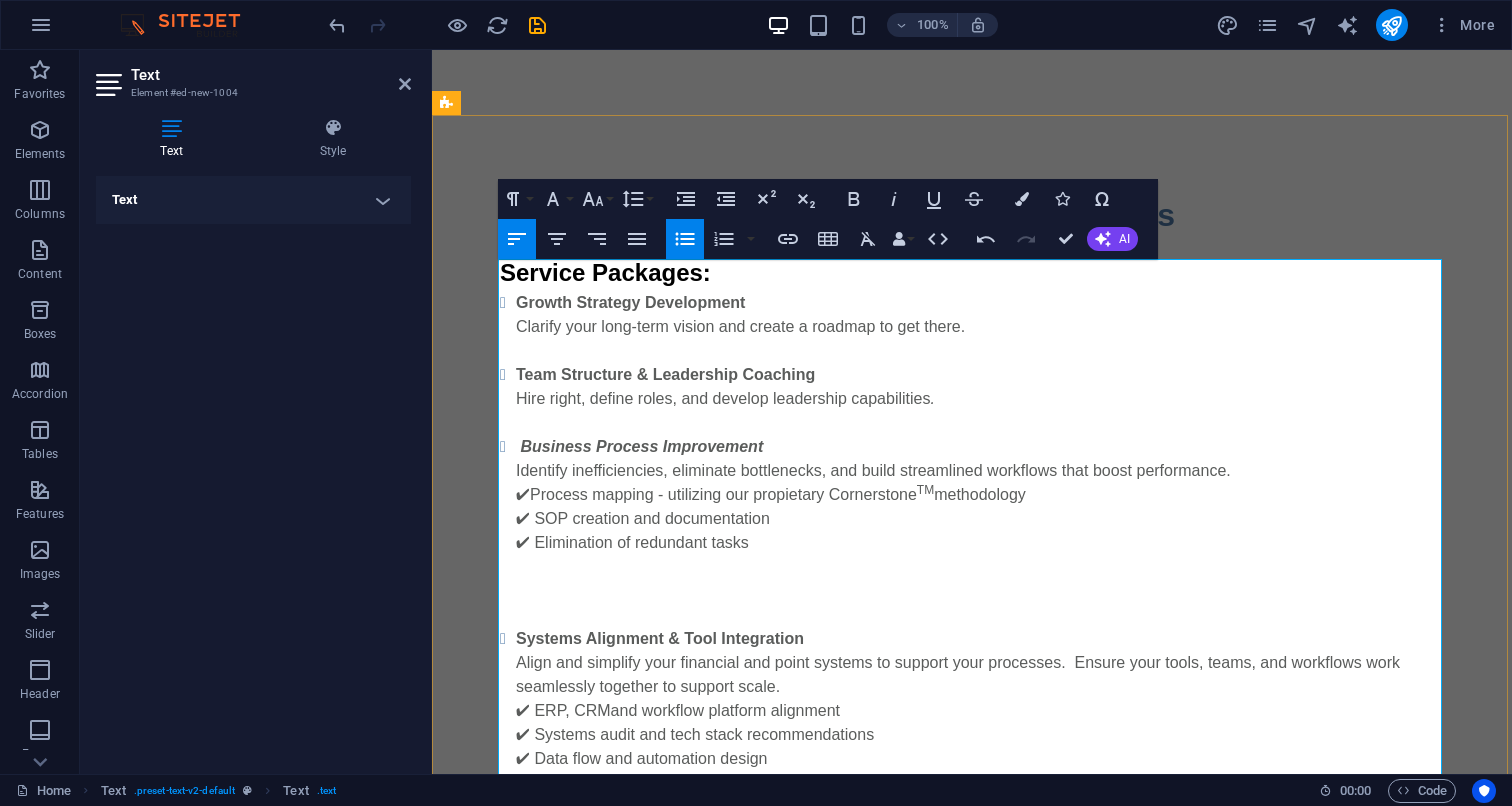 click on "Business Process Improvement   Identify inefficiencies, eliminate bottlenecks, and build streamlined workflows that boost performance. ✔Process mapping - utilizing our propietary Cornerstone TM  methodology ✔ SOP creation and documentation ✔ Elimination of redundant tasks" at bounding box center (980, 507) 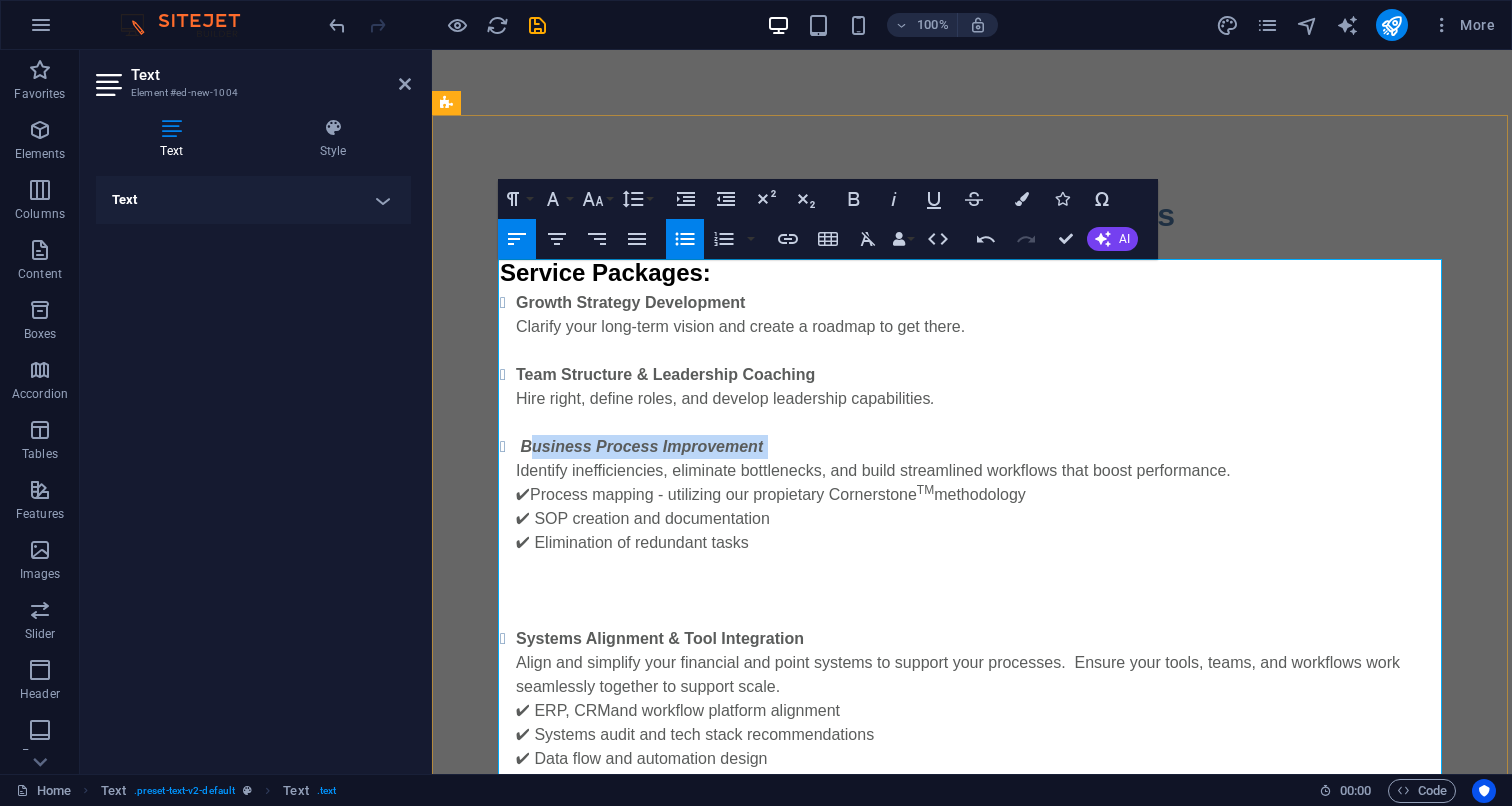 drag, startPoint x: 769, startPoint y: 450, endPoint x: 515, endPoint y: 449, distance: 254.00197 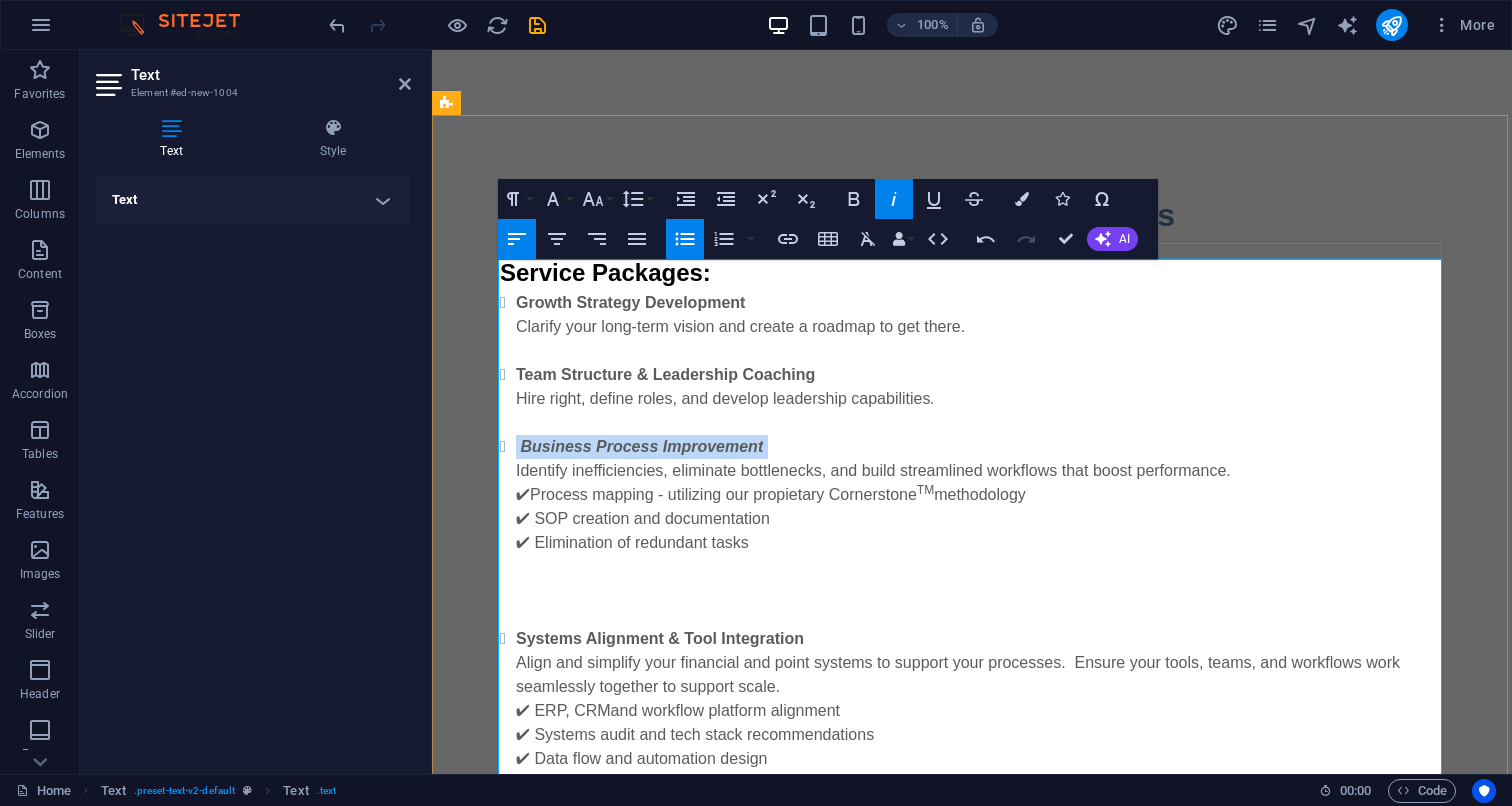 click 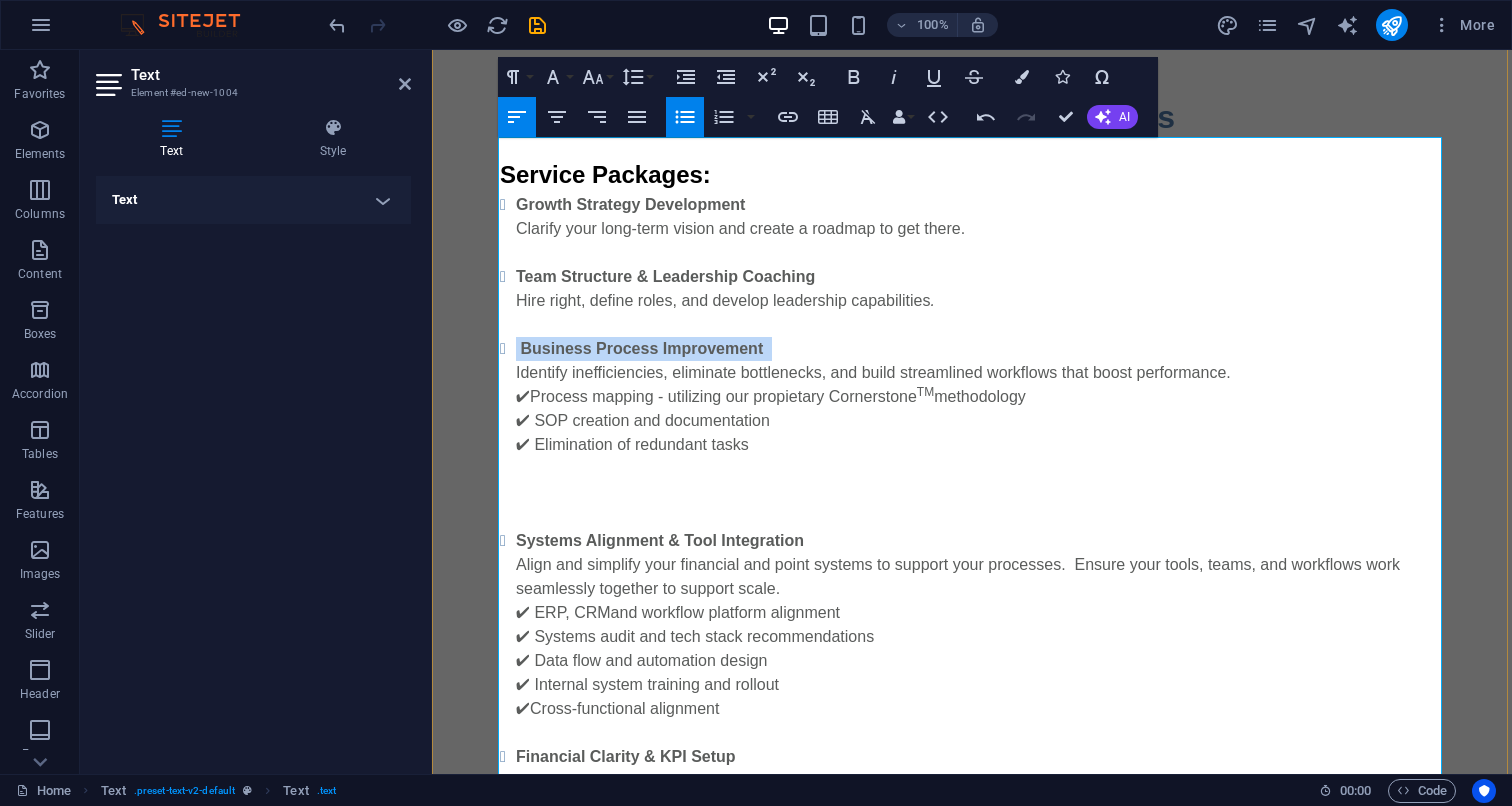 scroll, scrollTop: 1146, scrollLeft: 0, axis: vertical 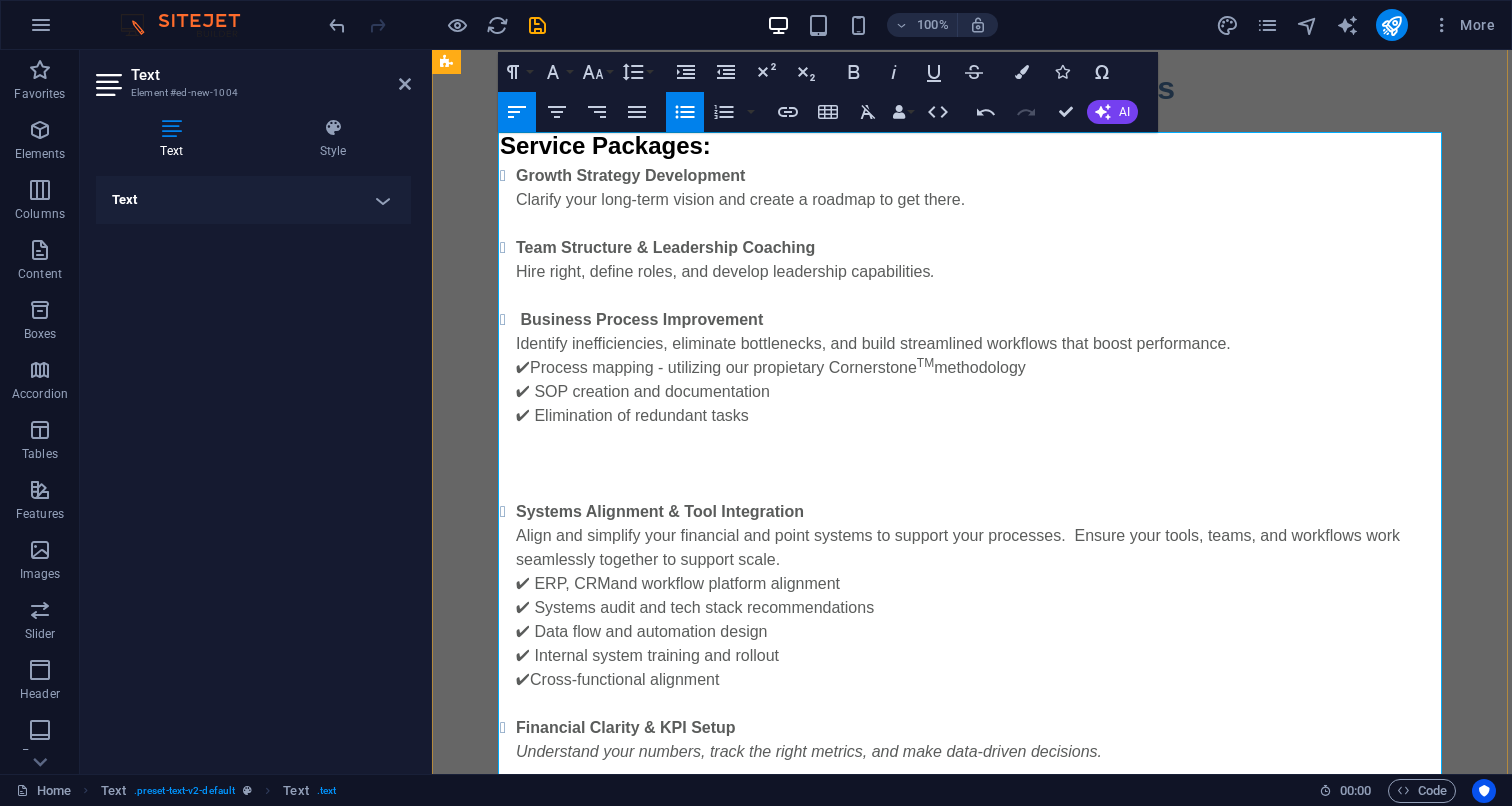 click on "Systems Alignment & Tool Integration &nbsp; Align and simplify your financial and point systems to support your processes. &nbsp;Ensure your tools, teams, and workflows work seamlessly together to support scale. ✔ ERP, CRM &nbsp;and workflow platform alignment ✔ Systems audit and tech stack recommendations ✔ Data flow and automation design ✔ Internal system training and rollout &nbsp; ✔&nbsp;Cross-functional alignment" at bounding box center [972, 584] 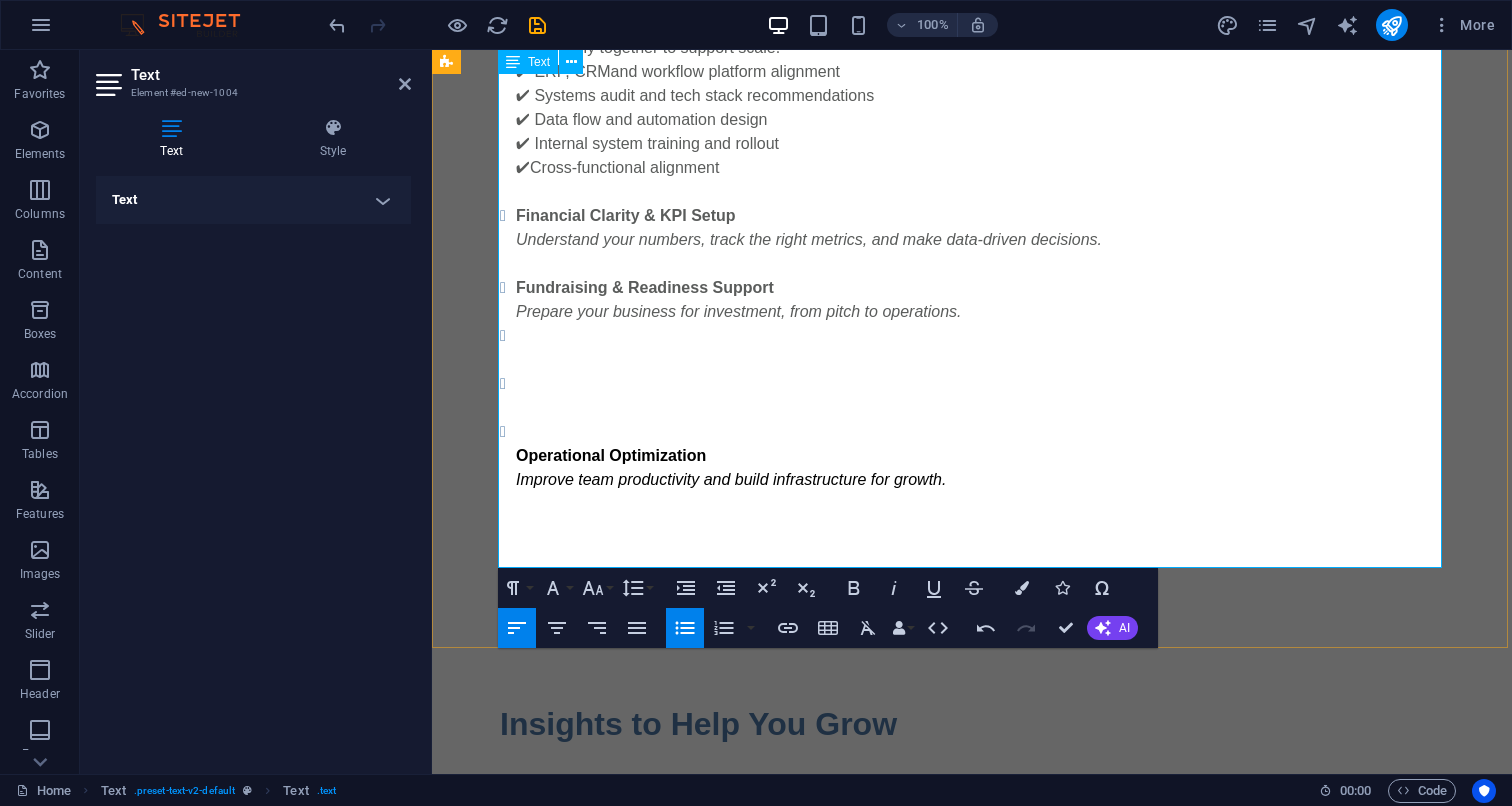 scroll, scrollTop: 1626, scrollLeft: 0, axis: vertical 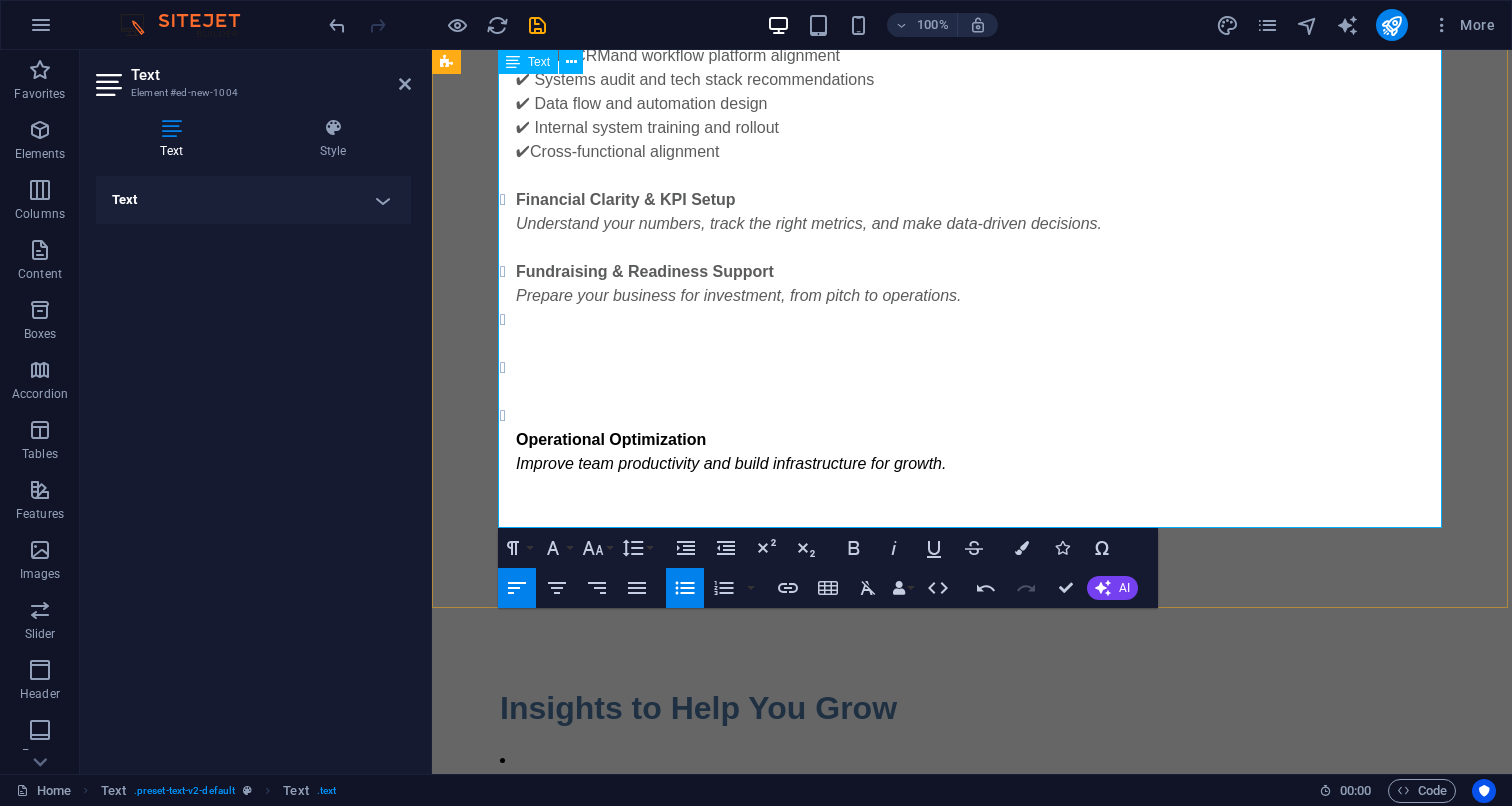 click on "Operational Optimization Improve team productivity and build infrastructure for growth." at bounding box center [980, 440] 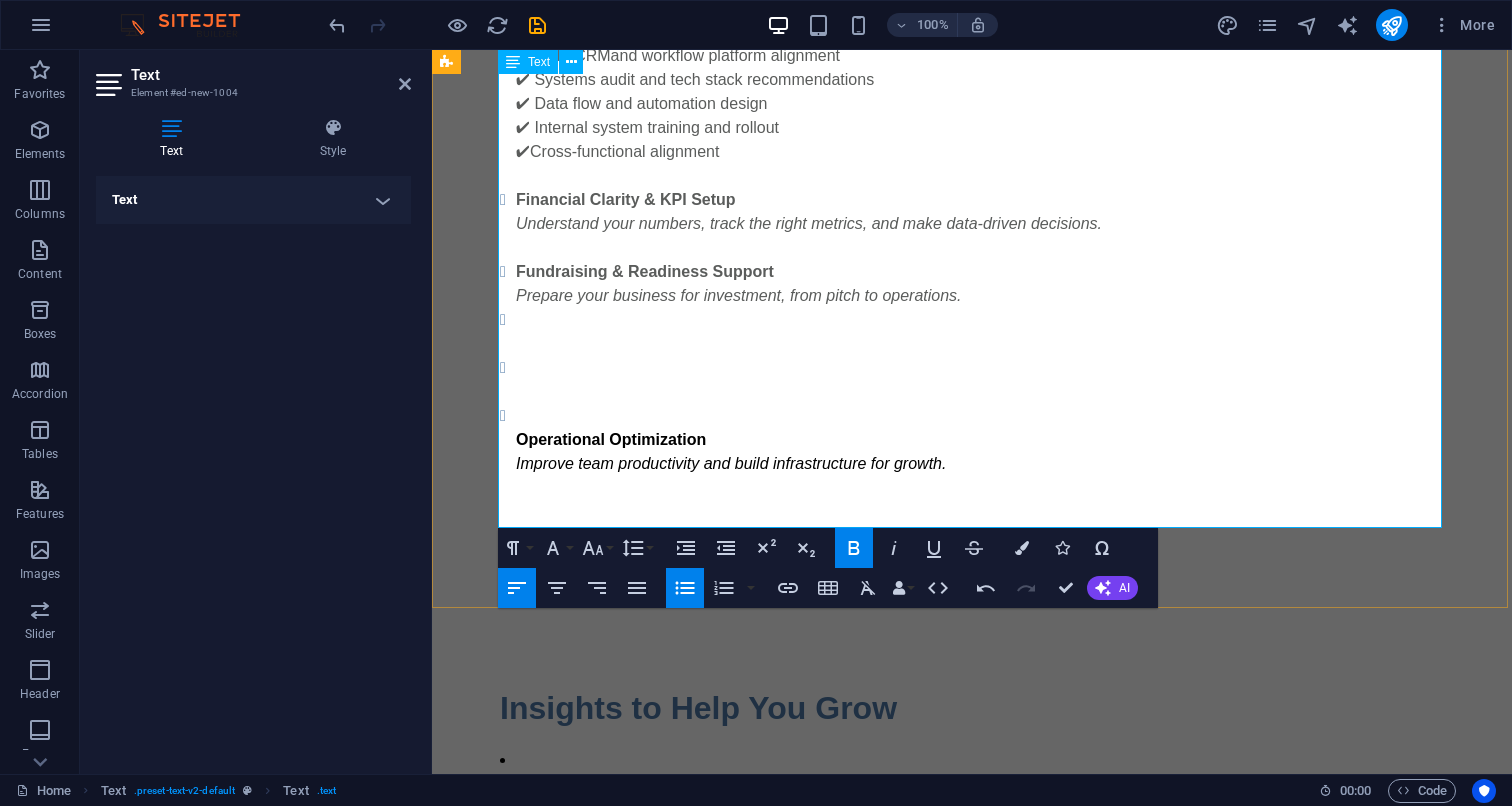 click on "Operational Optimization Improve team productivity and build infrastructure for growth." at bounding box center [980, 440] 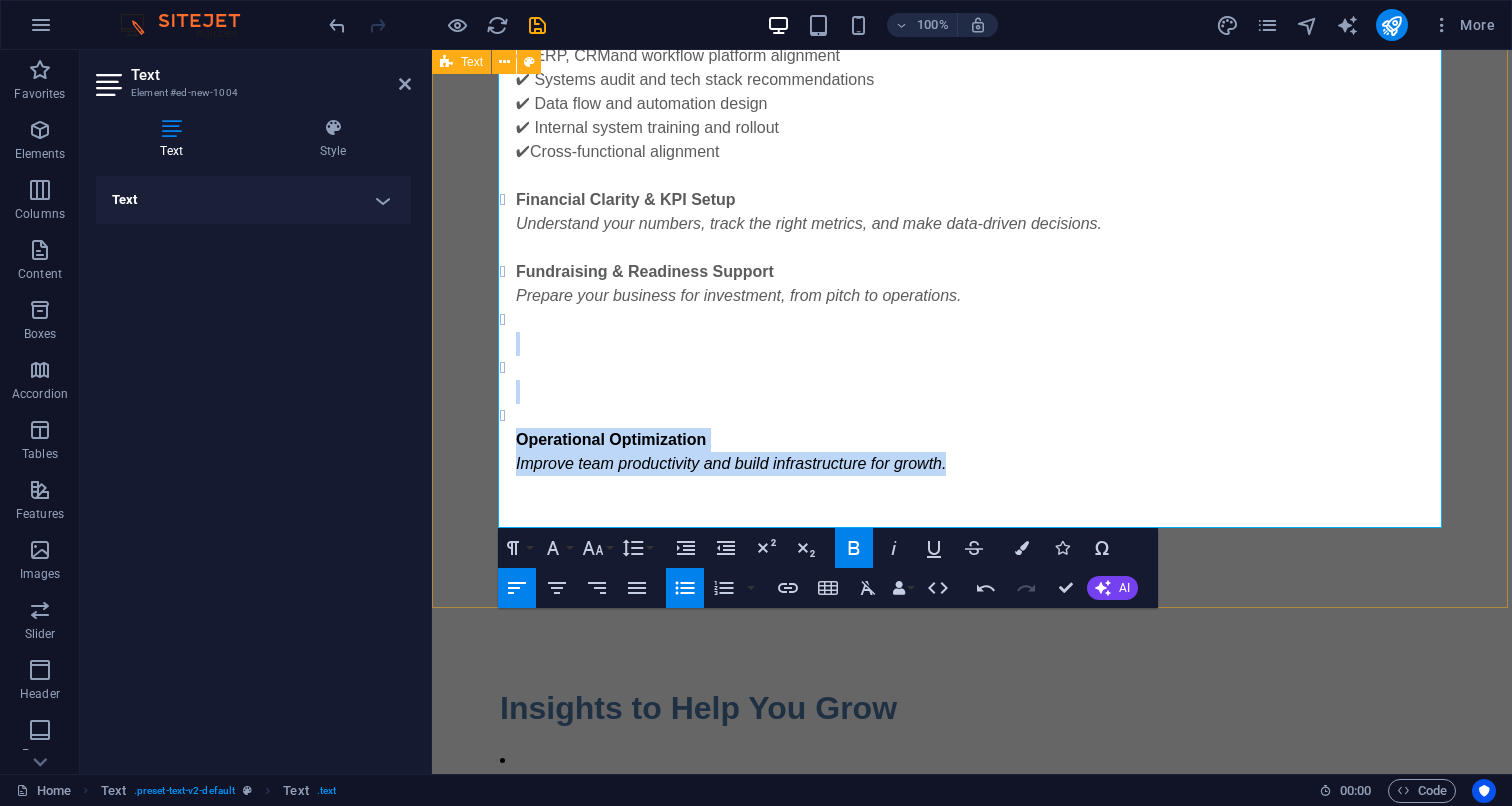 drag, startPoint x: 987, startPoint y: 474, endPoint x: 492, endPoint y: 318, distance: 519 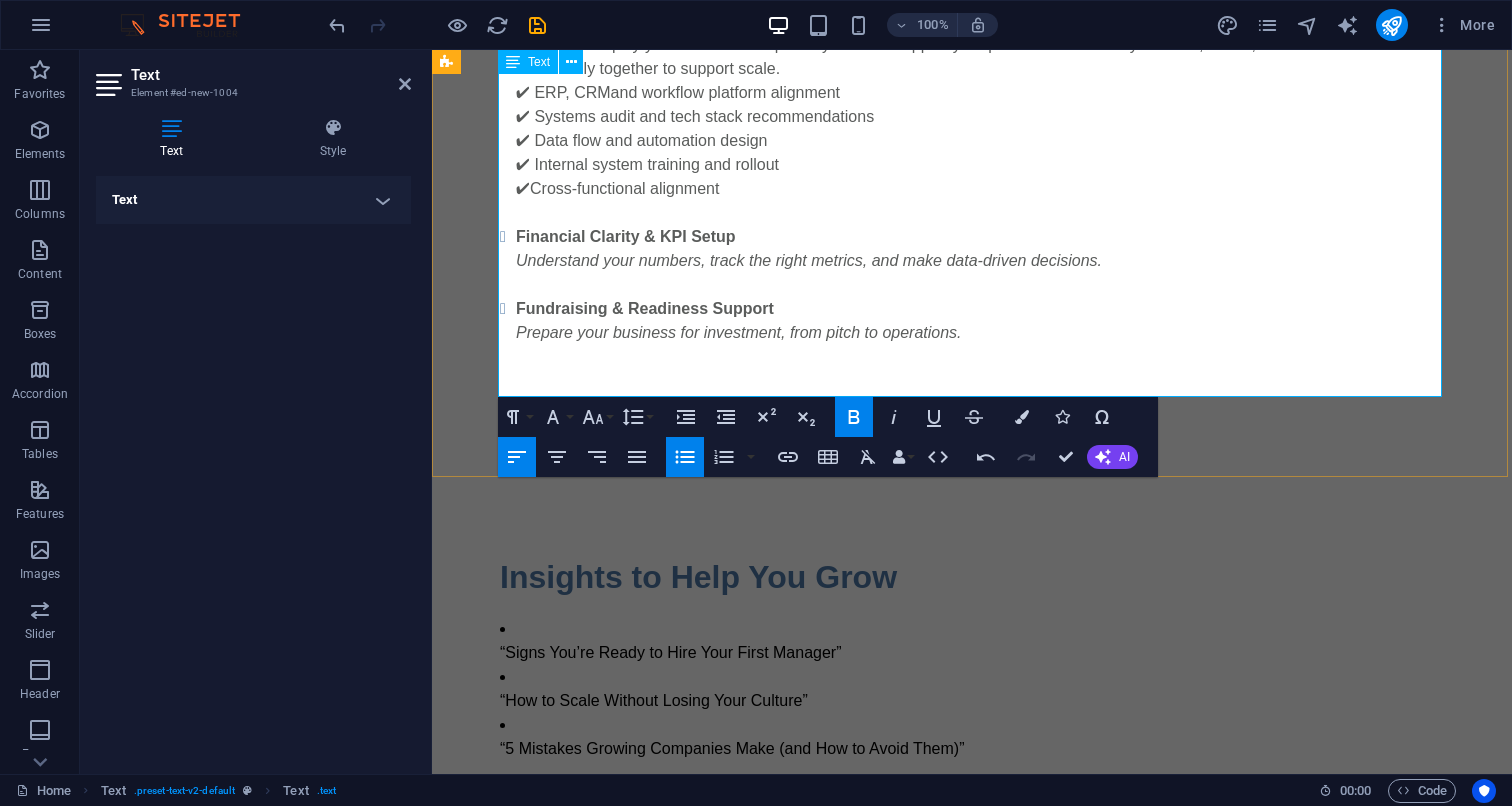 scroll, scrollTop: 1588, scrollLeft: 0, axis: vertical 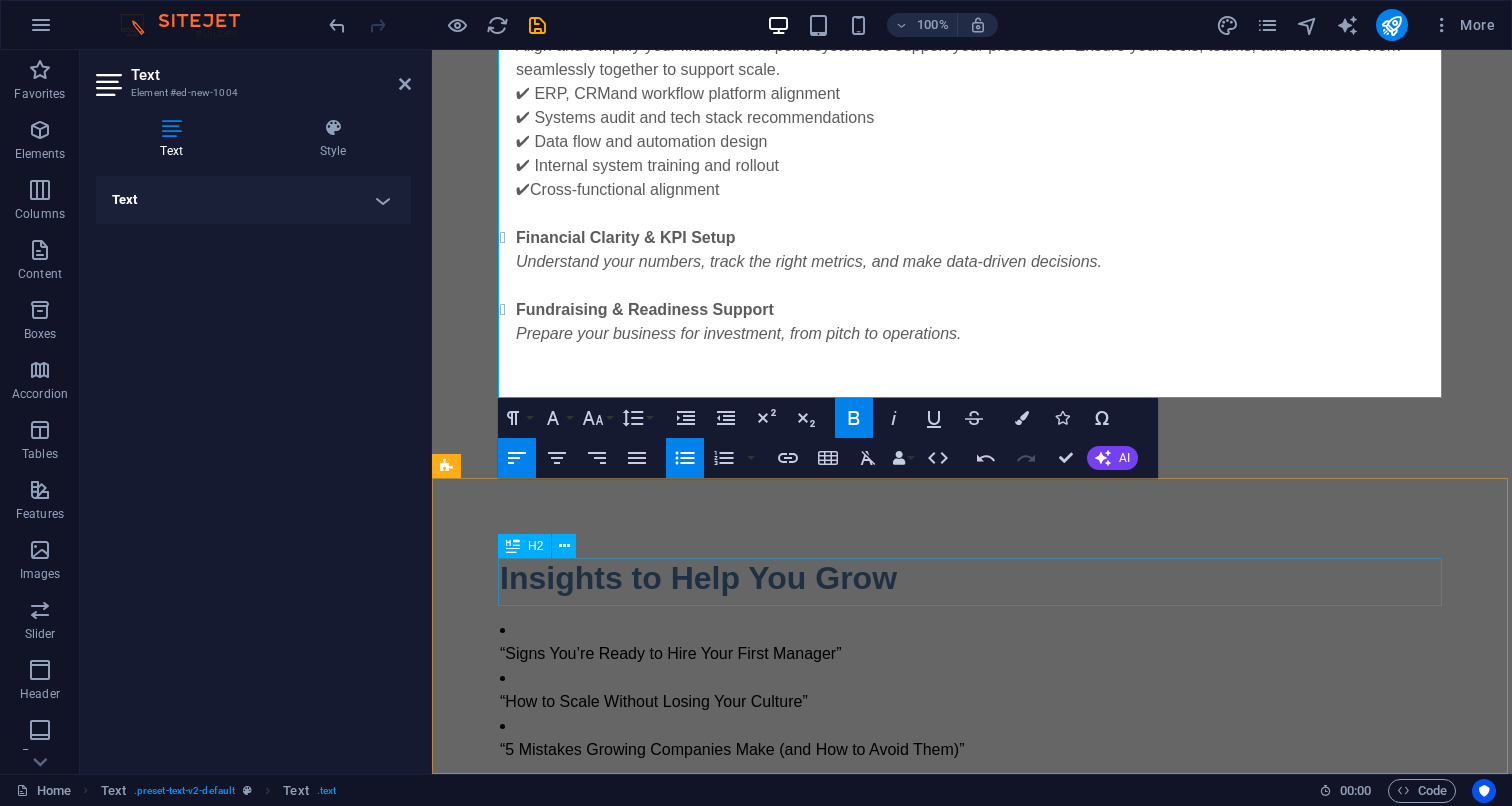 click on "Insights to Help You Grow" at bounding box center (972, 578) 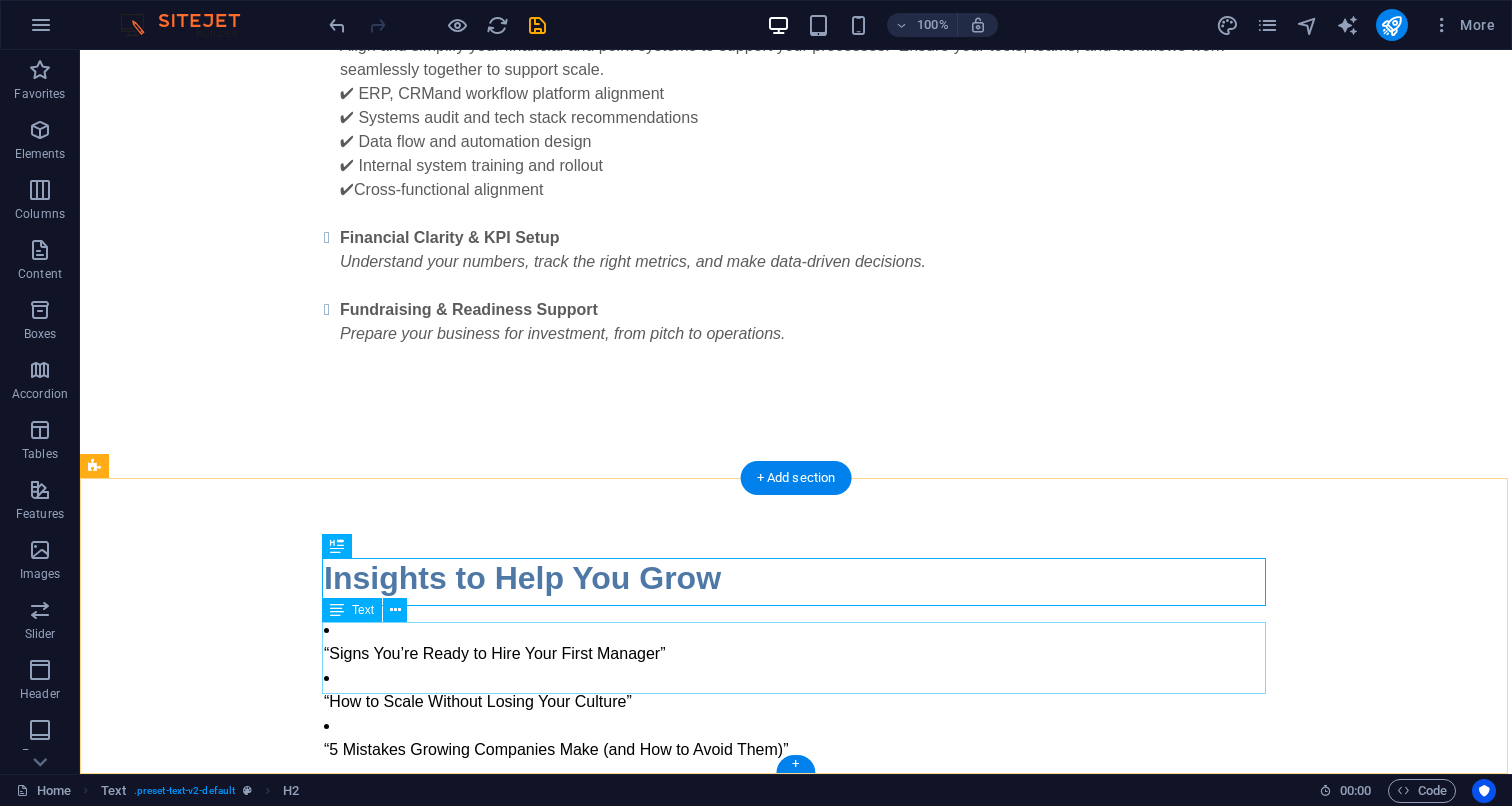 click on "“Signs You’re Ready to Hire Your First Manager” “How to Scale Without Losing Your Culture” “5 Mistakes Growing Companies Make (and How to Avoid Them)”" at bounding box center [796, 690] 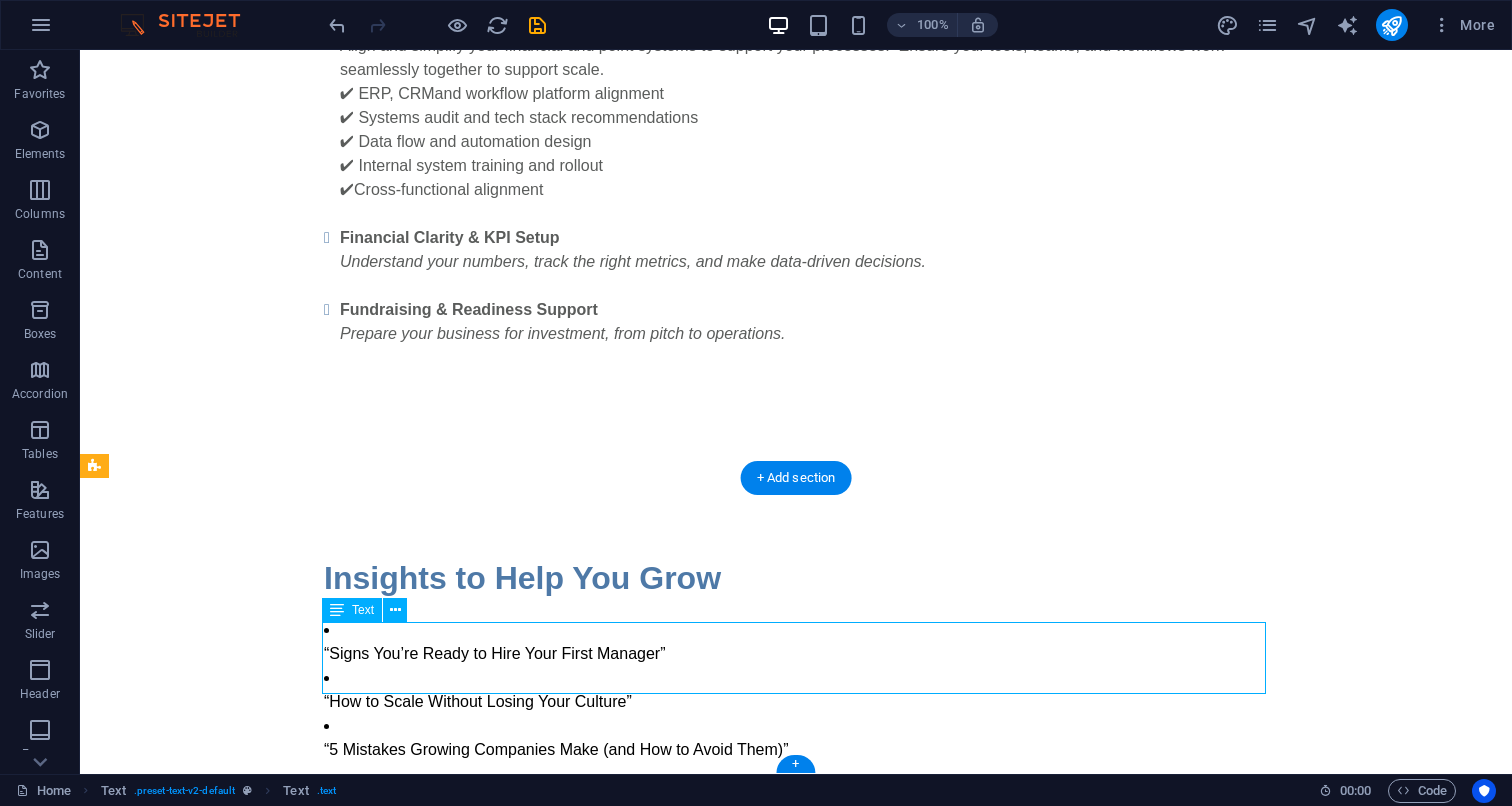 click on "“Signs You’re Ready to Hire Your First Manager” “How to Scale Without Losing Your Culture” “5 Mistakes Growing Companies Make (and How to Avoid Them)”" at bounding box center [796, 690] 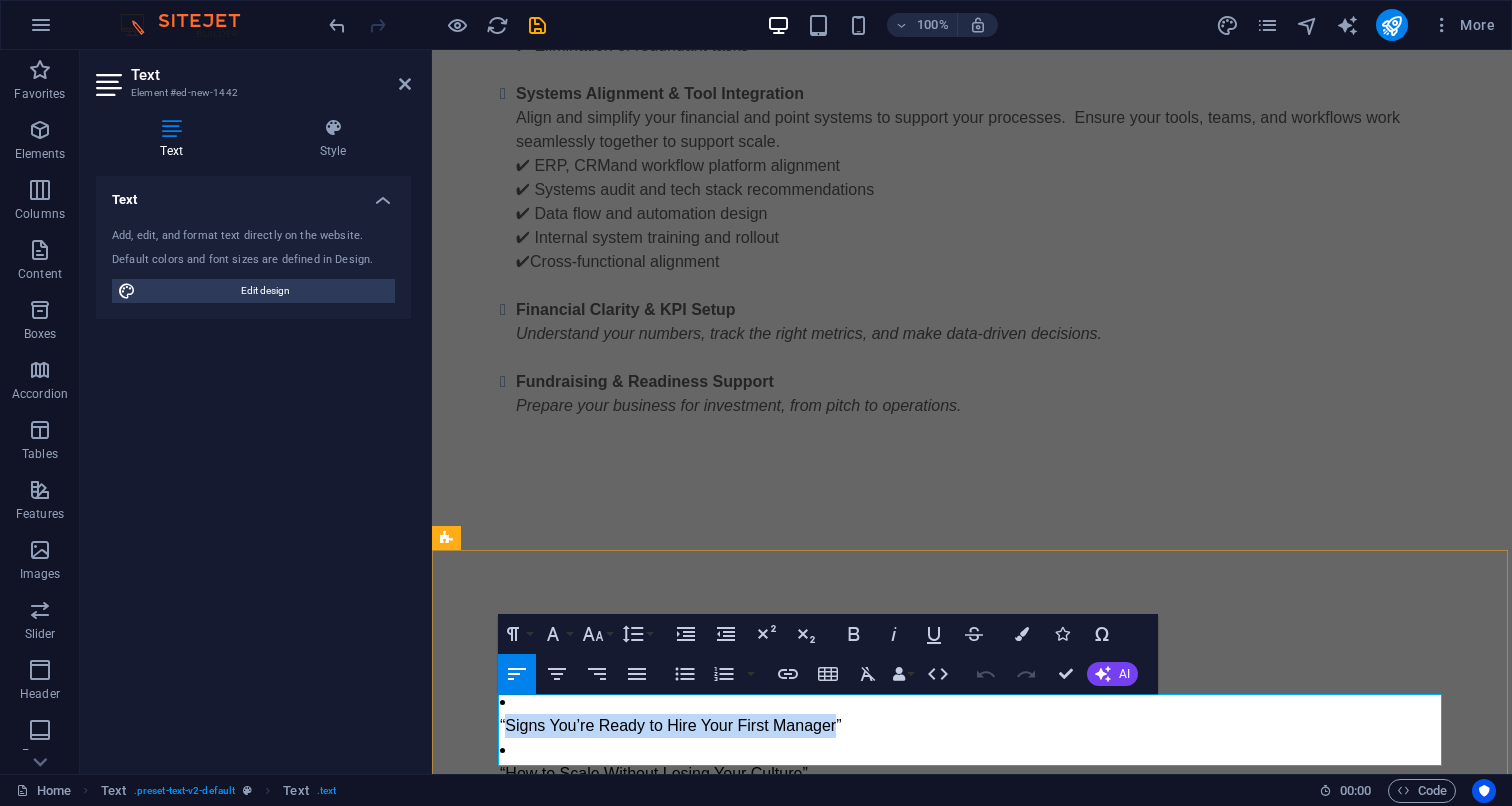drag, startPoint x: 507, startPoint y: 701, endPoint x: 836, endPoint y: 704, distance: 329.01367 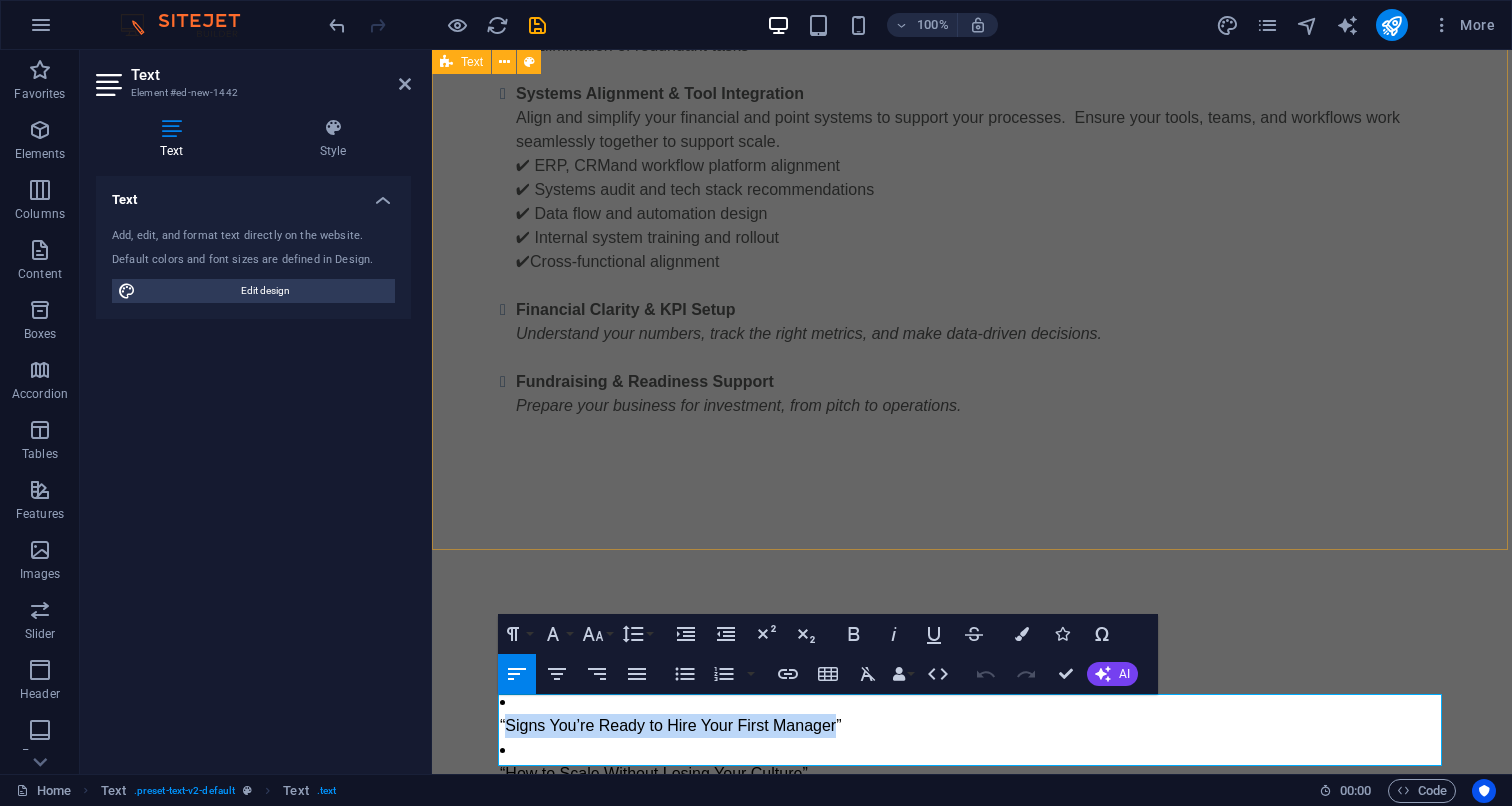 click on "Tailored Consulting for Growing Businesses Service Packages: Growth Strategy Development Clarify your long-term vision and create a roadmap to get there. Team Structure & Leadership Coaching Hire right, define roles, and develop leadership capabilities .   Business Process Improvement   Identify inefficiencies, eliminate bottlenecks, and build streamlined workflows that boost performance. ✔Process mapping - utilizing our propietary Cornerstone TM  methodology ✔ SOP creation and documentation ✔ Elimination of redundant tasks Systems Alignment & Tool Integration   Align and simplify your financial and point systems to support your processes.  Ensure your tools, teams, and workflows work seamlessly together to support scale. ✔ ERP, CRM  and workflow platform alignment ✔ Systems audit and tech stack recommendations ✔ Data flow and automation design ✔ Internal system training and rollout   ✔  Cross-functional alignment Financial Clarity & KPI Setup Fundraising & Readiness Support" at bounding box center [972, 80] 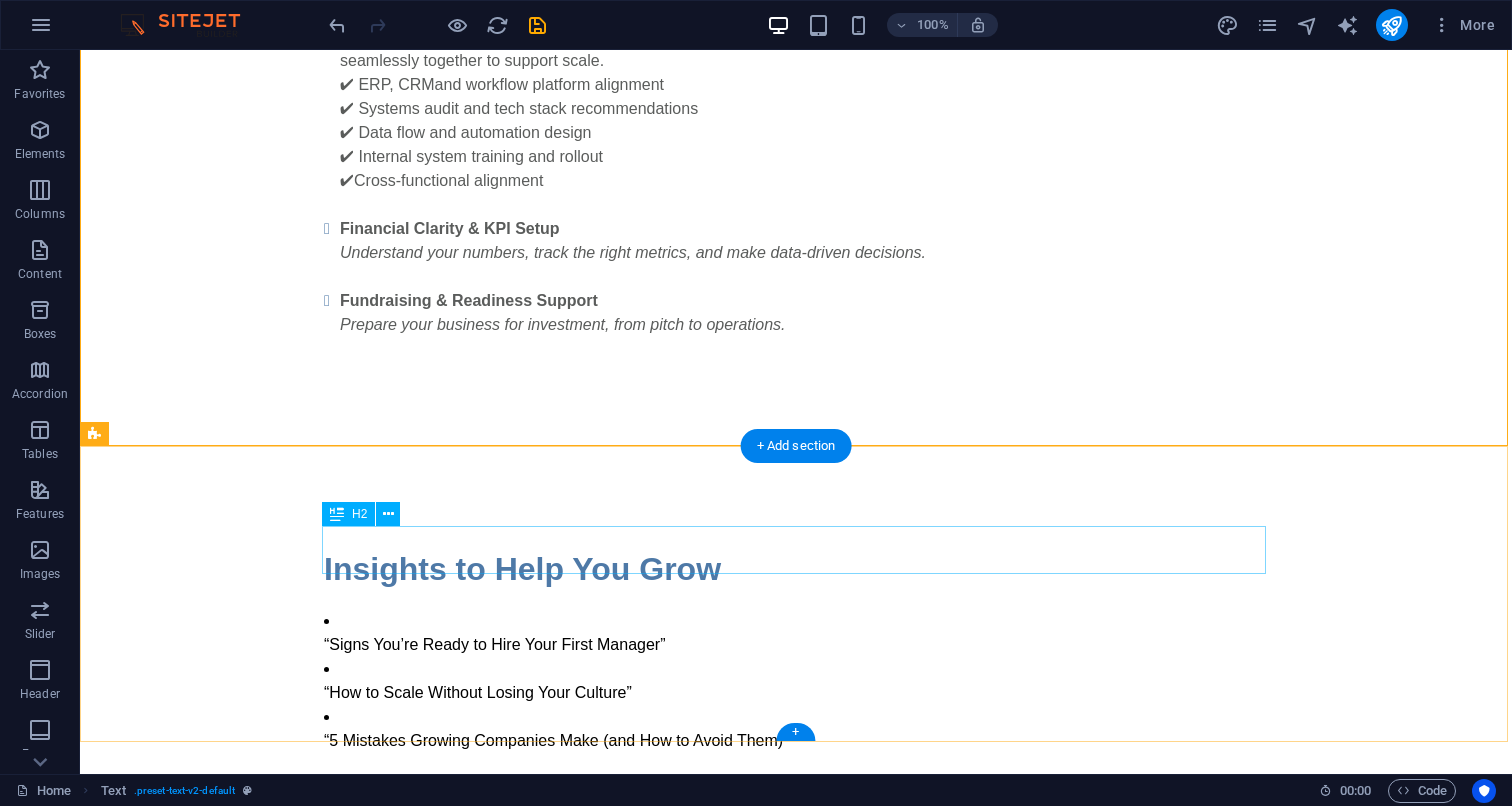 scroll, scrollTop: 1588, scrollLeft: 0, axis: vertical 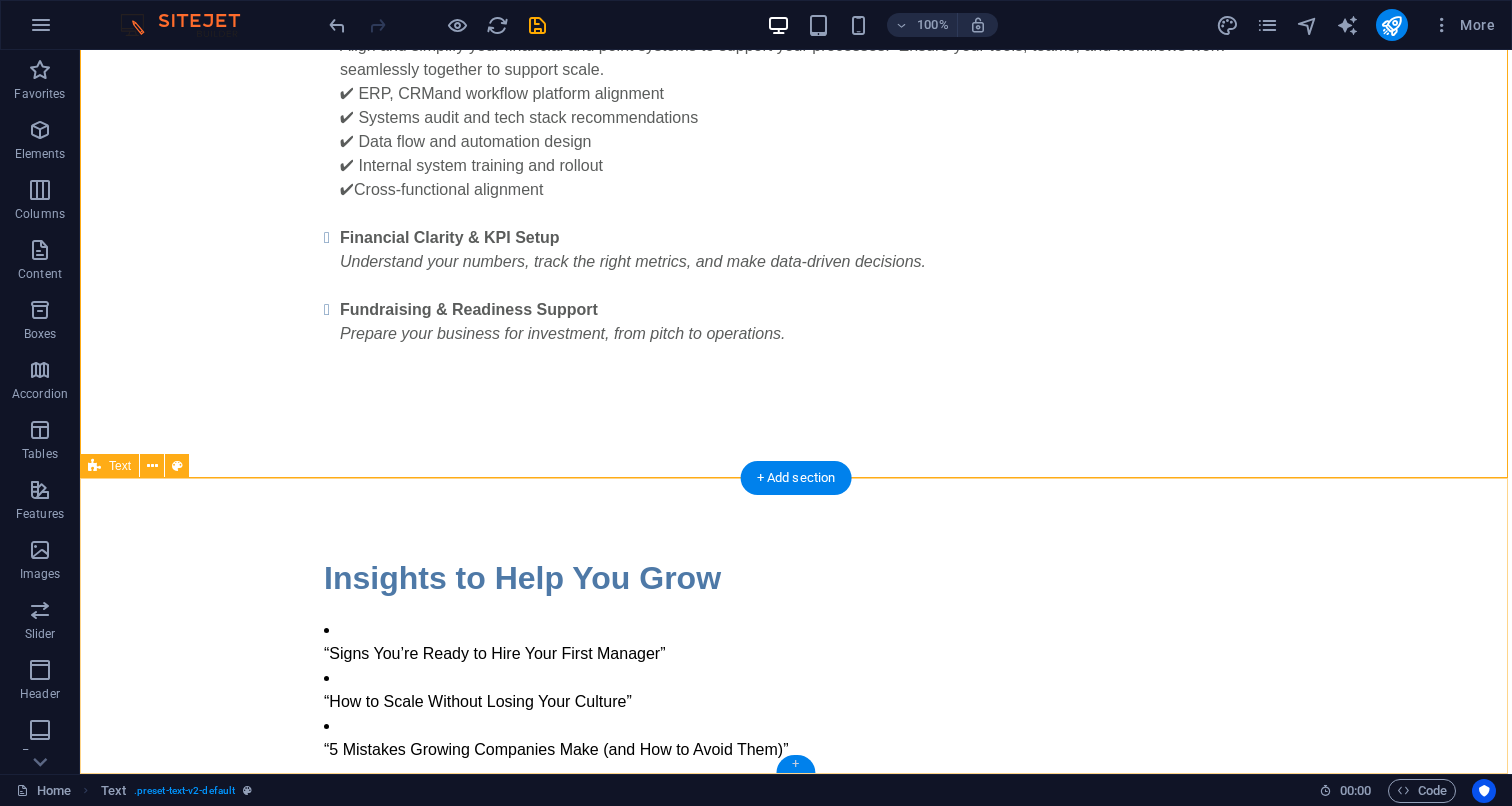 click on "+" at bounding box center [795, 764] 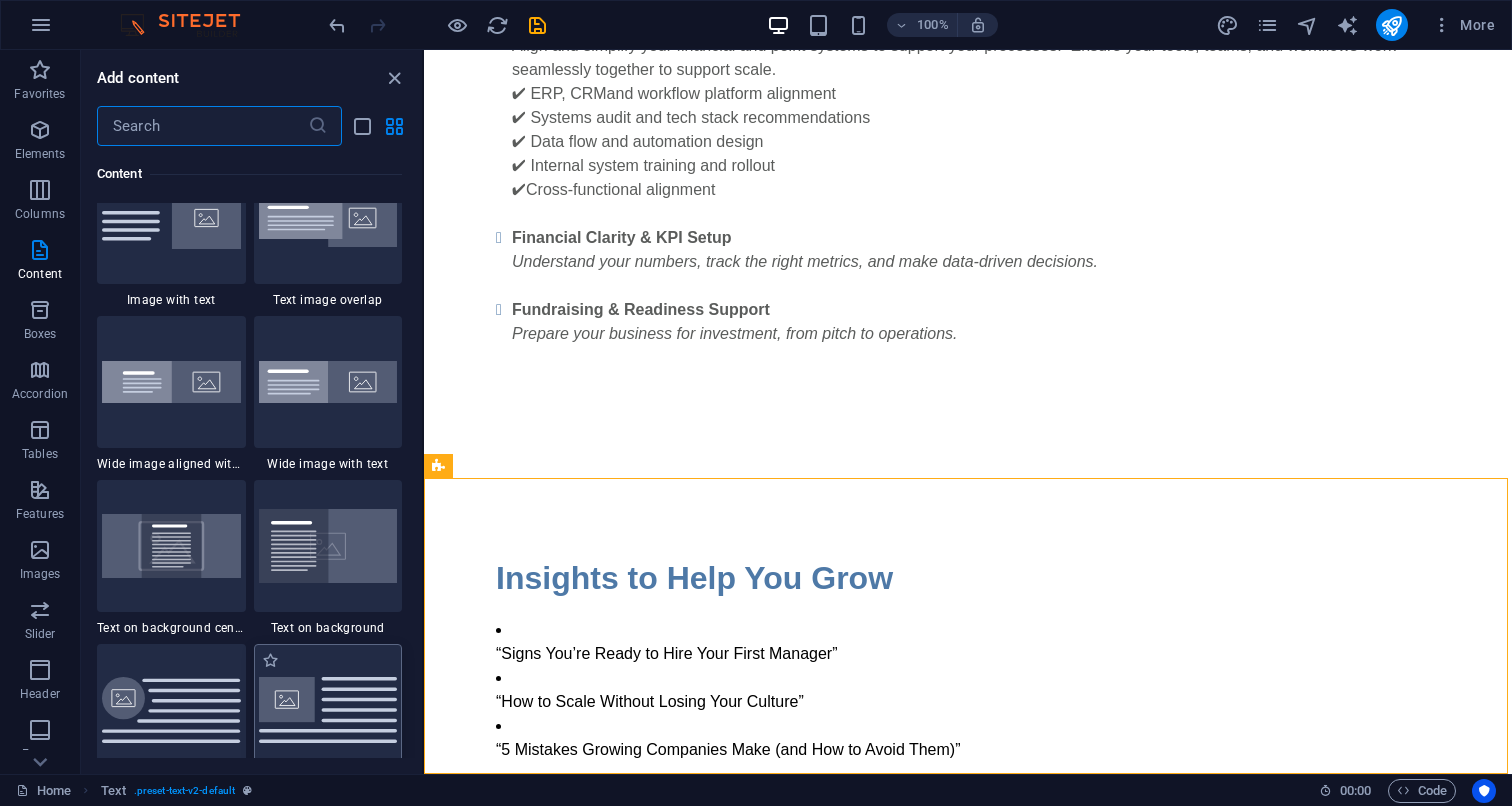scroll, scrollTop: 3829, scrollLeft: 0, axis: vertical 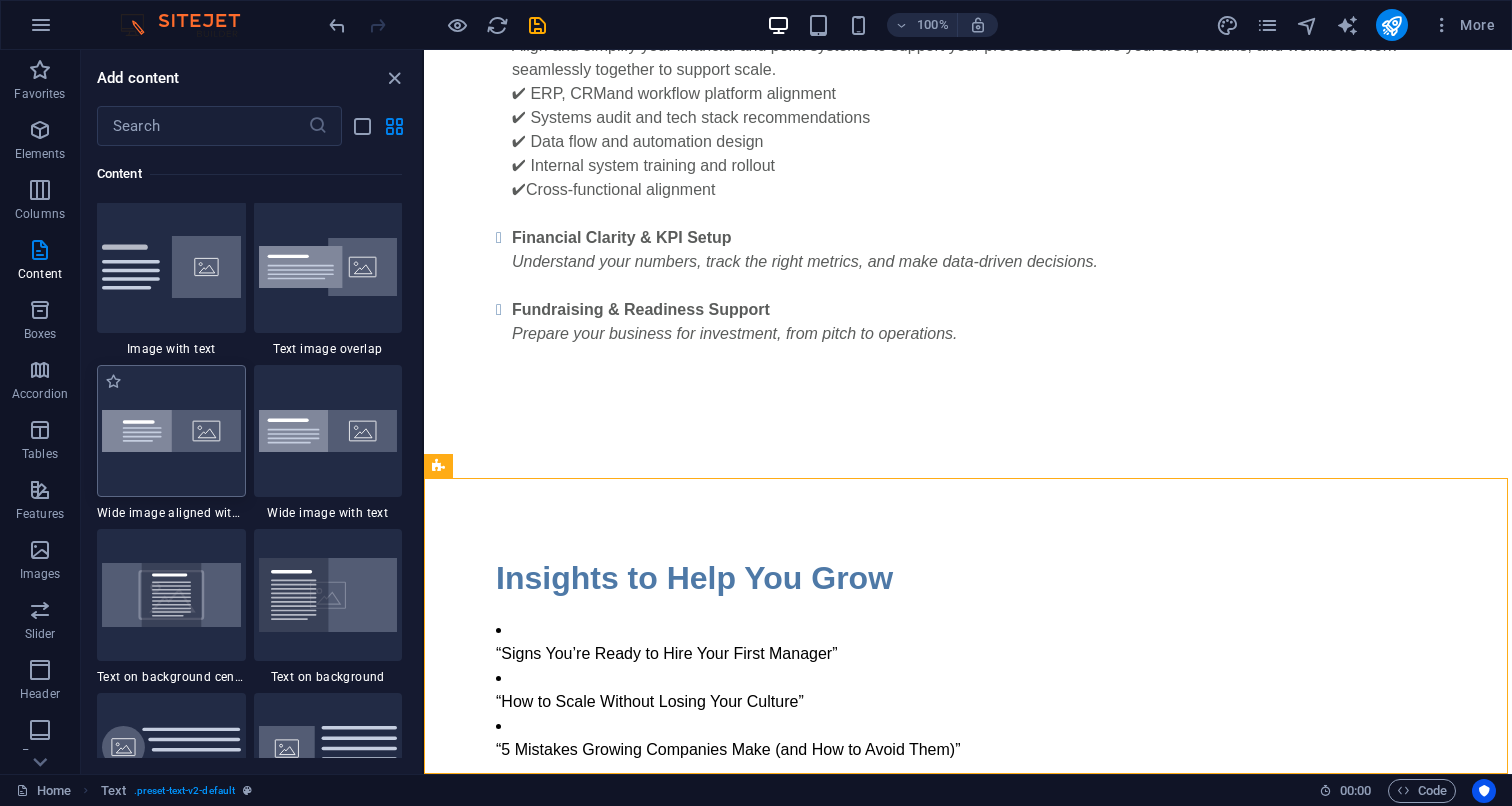 click at bounding box center [171, 431] 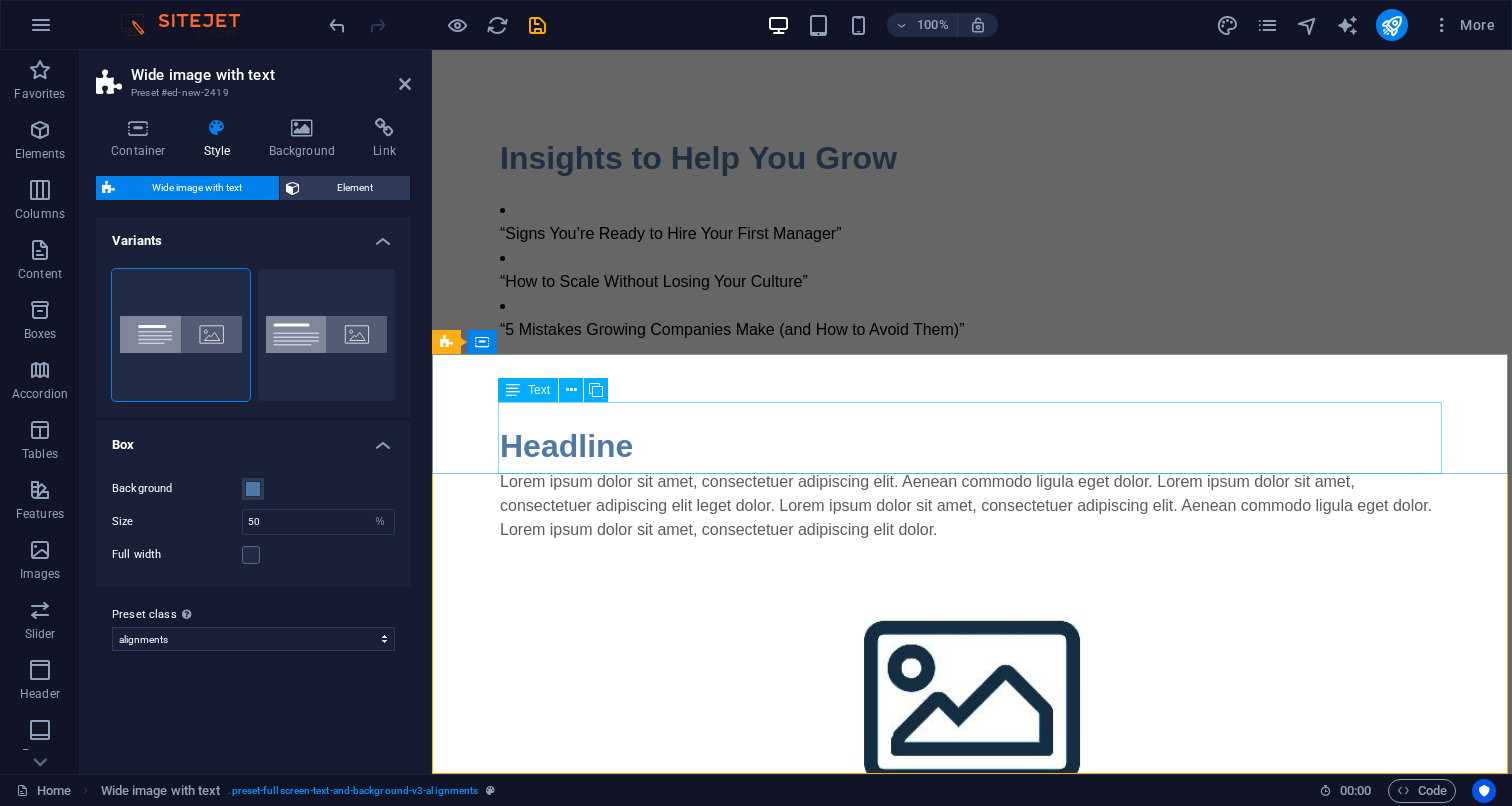 scroll, scrollTop: 1888, scrollLeft: 0, axis: vertical 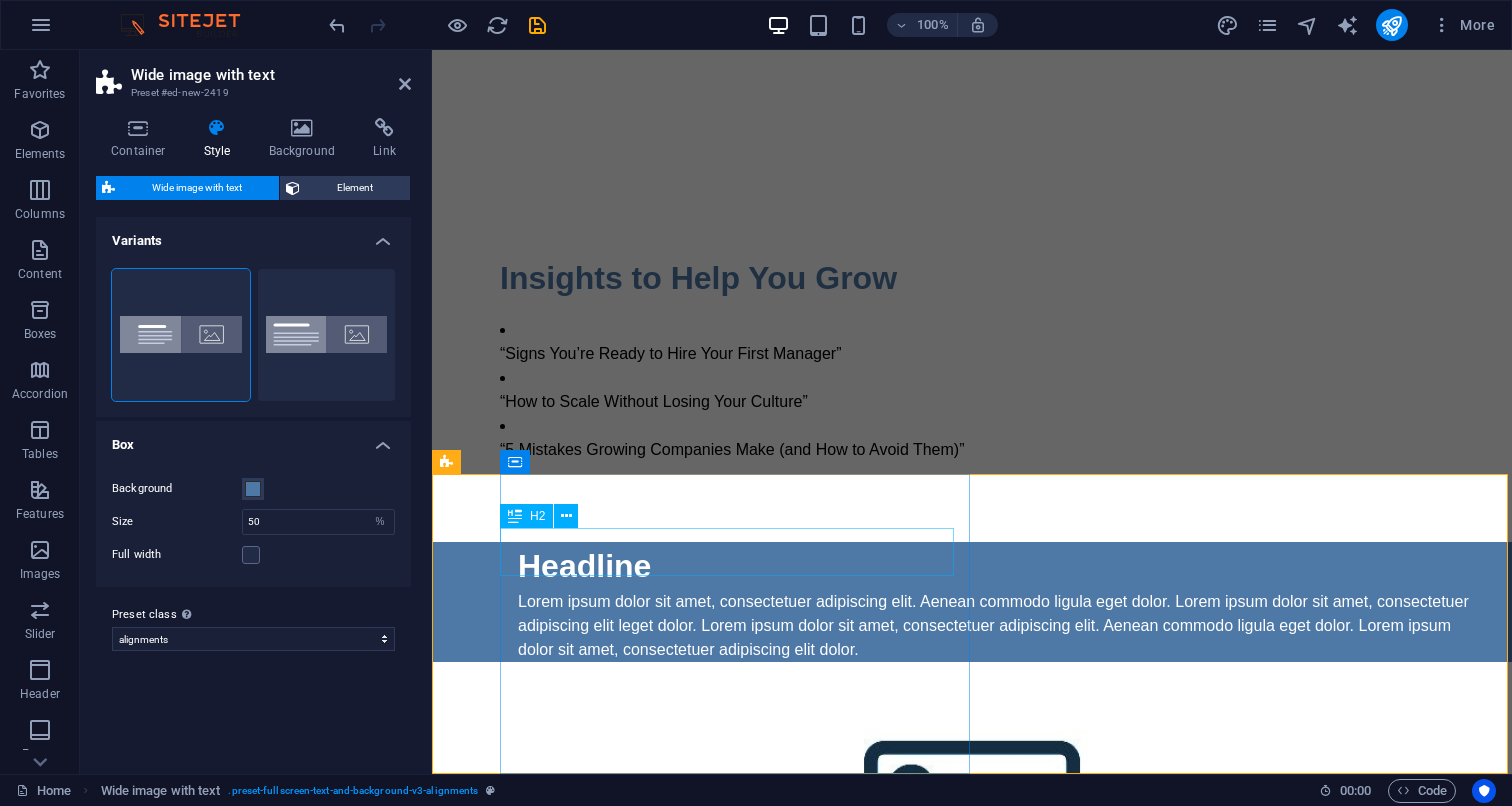 click on "Headline" at bounding box center (998, 566) 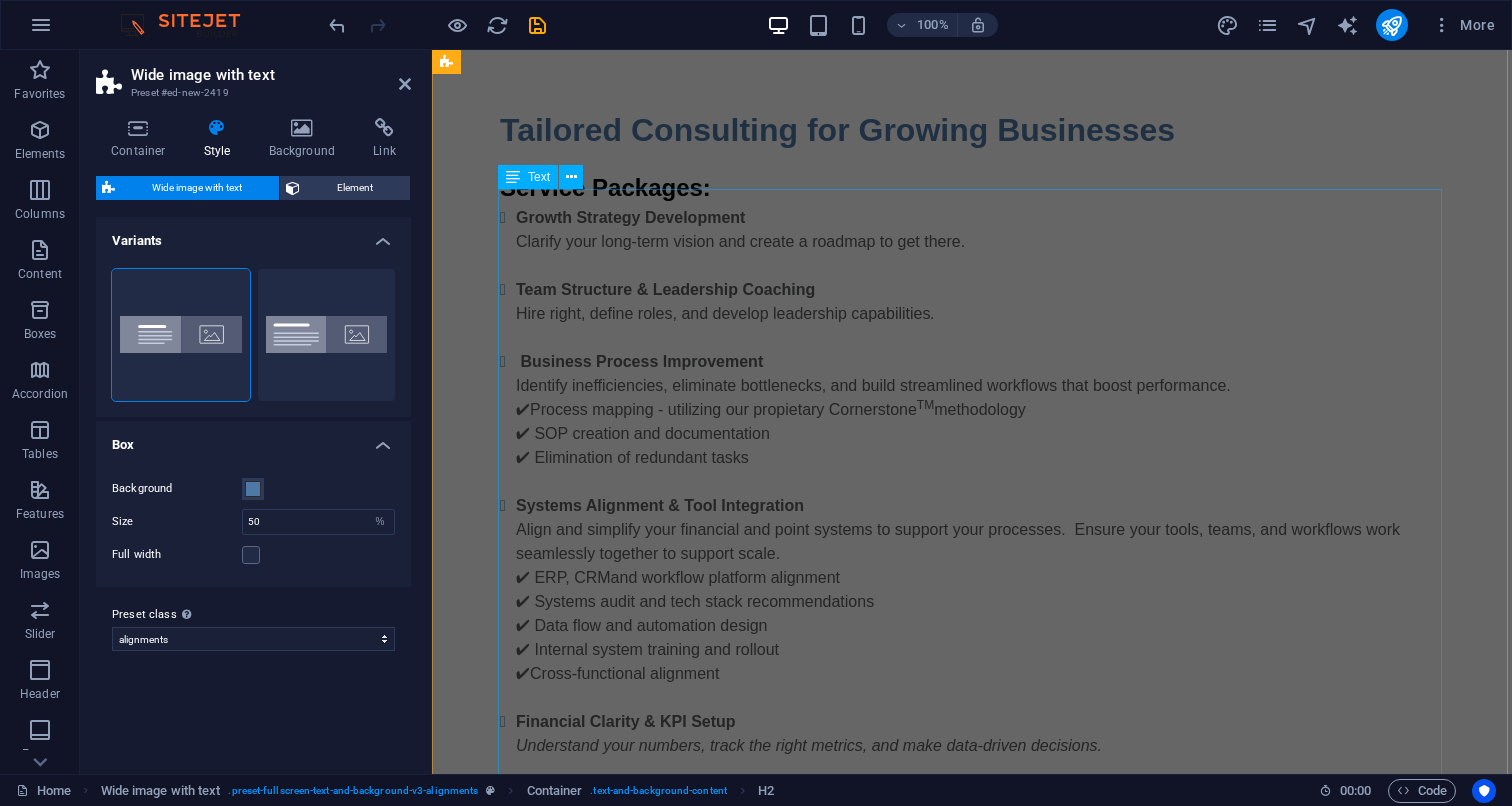 scroll, scrollTop: 1087, scrollLeft: 0, axis: vertical 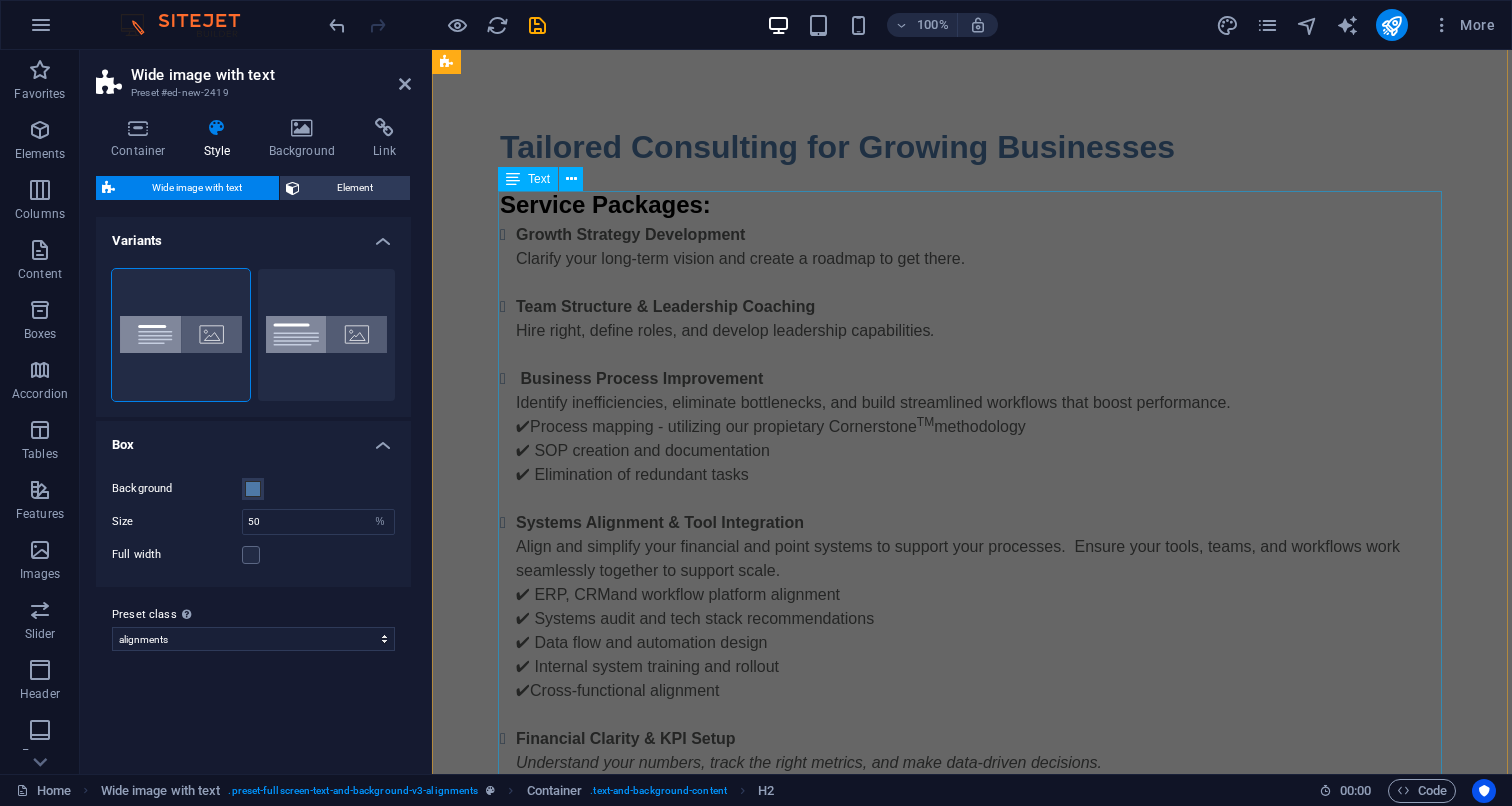 click on "Service Packages: Growth Strategy Development Clarify your long-term vision and create a roadmap to get there. Team Structure & Leadership Coaching Hire right, define roles, and develop leadership capabilities .   Business Process Improvement   Identify inefficiencies, eliminate bottlenecks, and build streamlined workflows that boost performance. ✔Process mapping - utilizing our propietary Cornerstone TM  methodology ✔ SOP creation and documentation ✔ Elimination of redundant tasks Systems Alignment & Tool Integration   Align and simplify your financial and point systems to support your processes.  Ensure your tools, teams, and workflows work seamlessly together to support scale. ✔ ERP, CRM  and workflow platform alignment ✔ Systems audit and tech stack recommendations ✔ Data flow and automation design ✔ Internal system training and rollout   ✔  Cross-functional alignment Financial Clarity & KPI Setup Understand your numbers, track the right metrics, and make data-driven decisions." at bounding box center (972, 541) 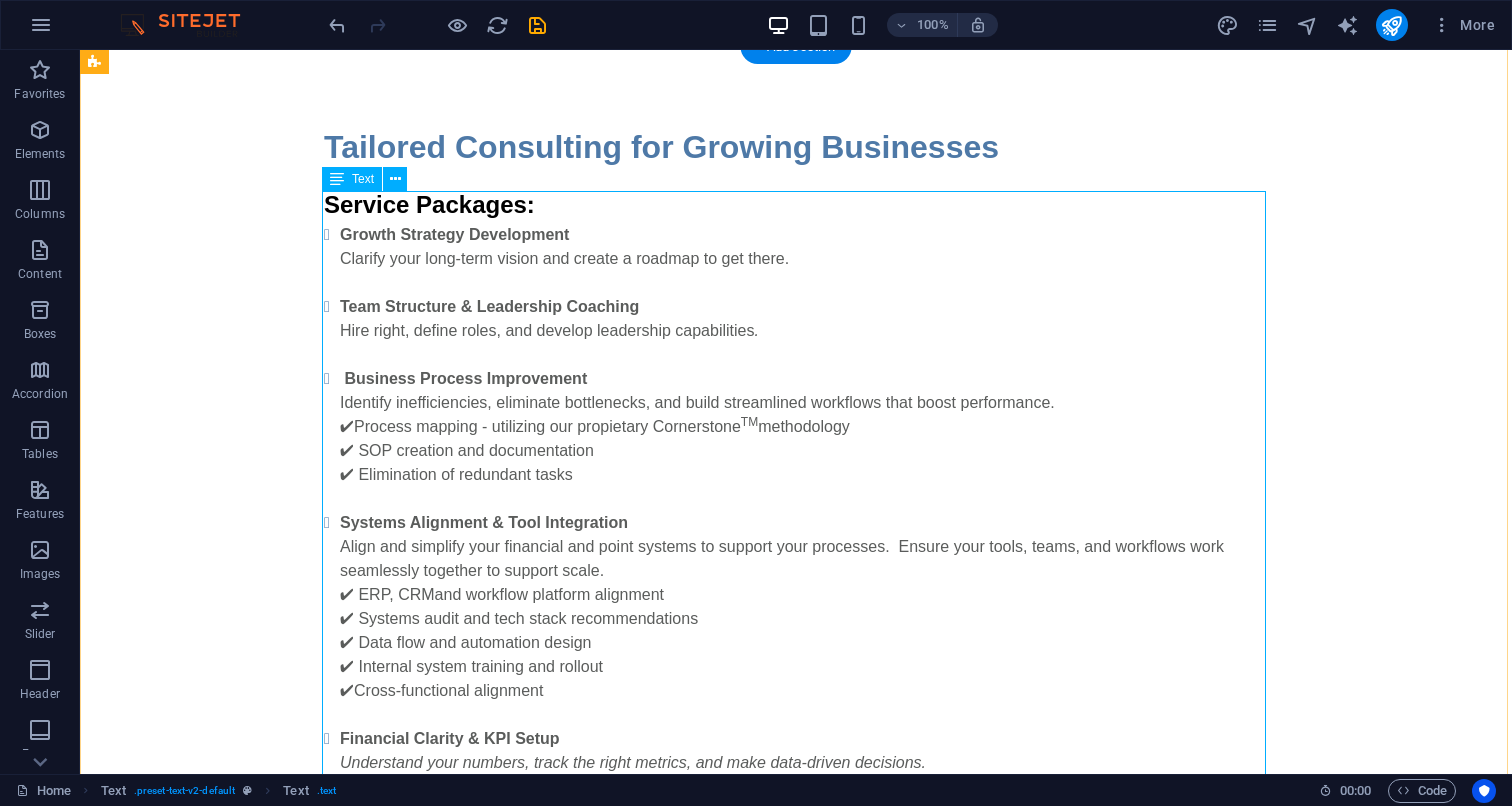 click on "Service Packages: Growth Strategy Development Clarify your long-term vision and create a roadmap to get there. Team Structure & Leadership Coaching Hire right, define roles, and develop leadership capabilities .   Business Process Improvement   Identify inefficiencies, eliminate bottlenecks, and build streamlined workflows that boost performance. ✔Process mapping - utilizing our propietary Cornerstone TM  methodology ✔ SOP creation and documentation ✔ Elimination of redundant tasks Systems Alignment & Tool Integration   Align and simplify your financial and point systems to support your processes.  Ensure your tools, teams, and workflows work seamlessly together to support scale. ✔ ERP, CRM  and workflow platform alignment ✔ Systems audit and tech stack recommendations ✔ Data flow and automation design ✔ Internal system training and rollout   ✔  Cross-functional alignment Financial Clarity & KPI Setup Understand your numbers, track the right metrics, and make data-driven decisions." at bounding box center (796, 541) 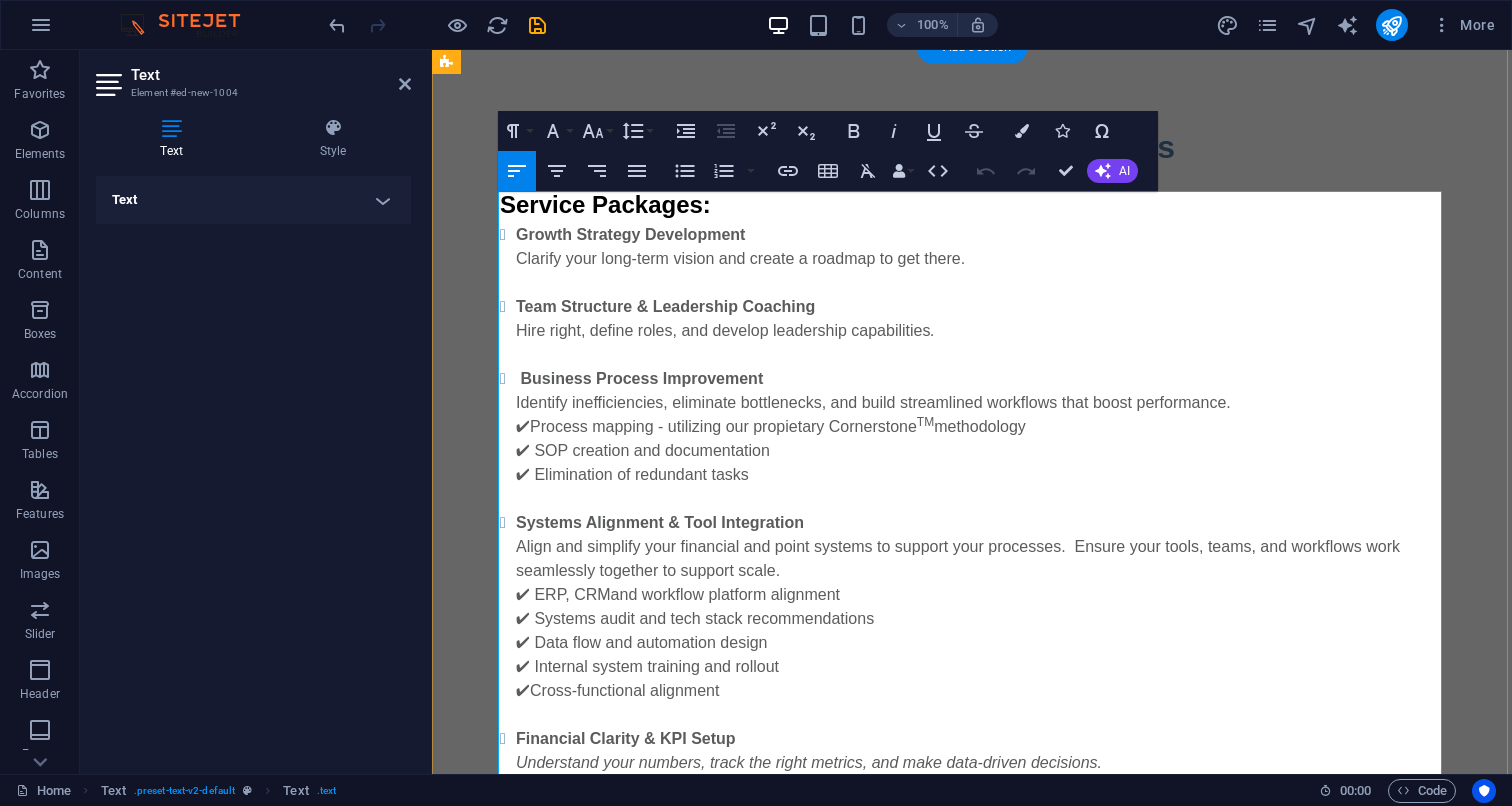 click on "Team Structure & Leadership Coaching Hire right, define roles, and develop leadership capabilities ." at bounding box center [980, 331] 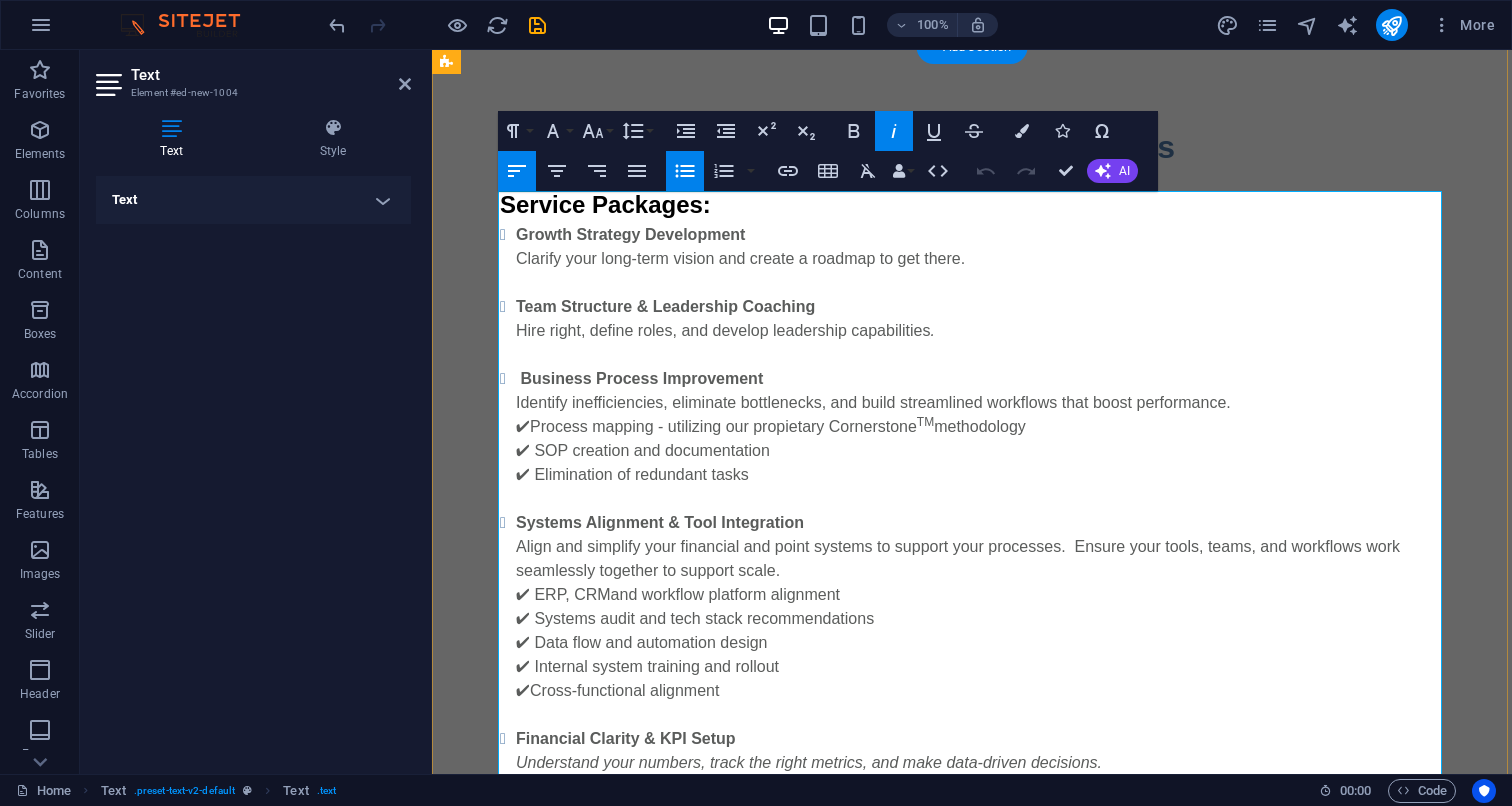 type 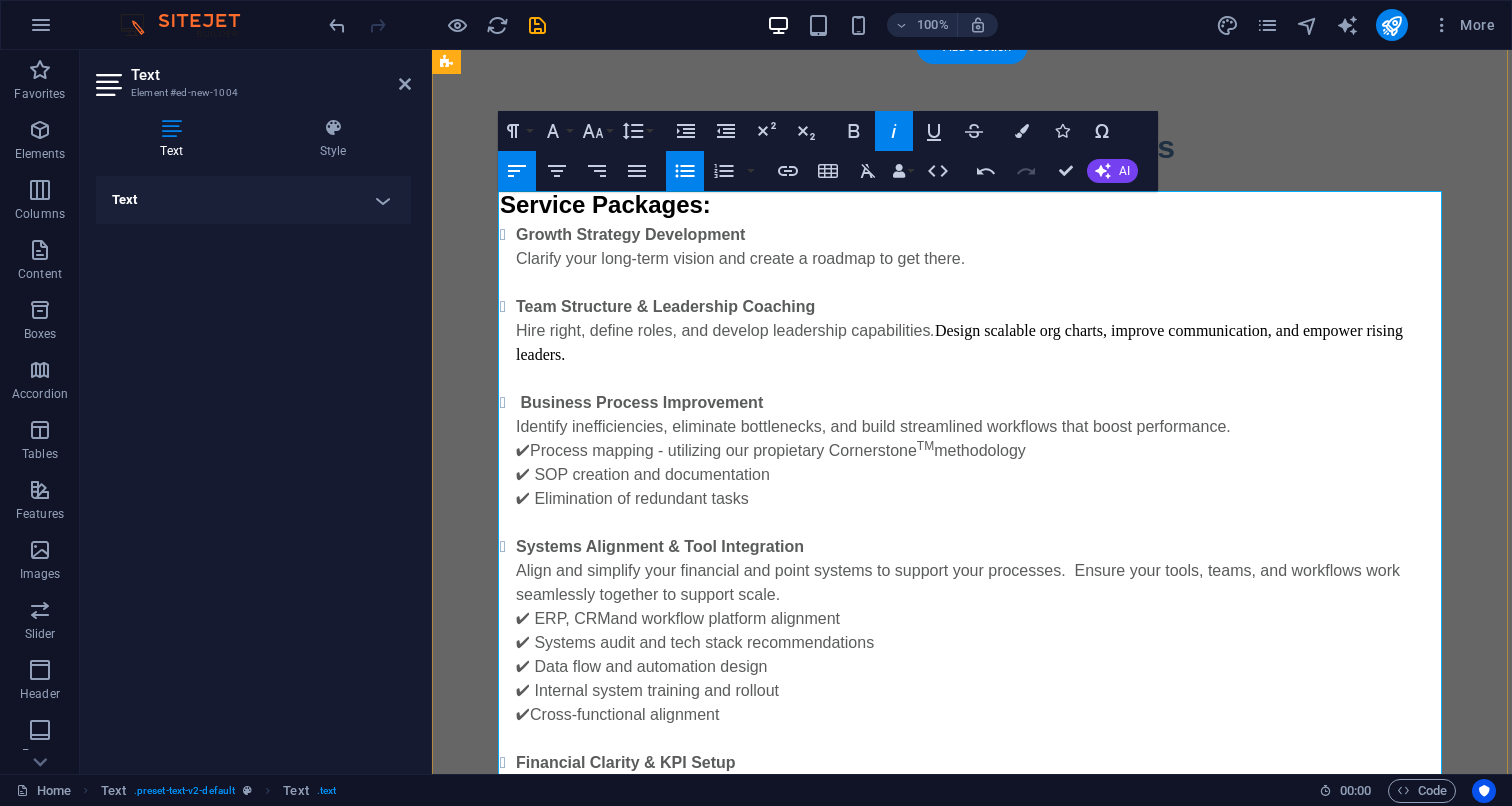 click on "Design scalable org charts, improve communication, and empower rising leaders." at bounding box center (959, 342) 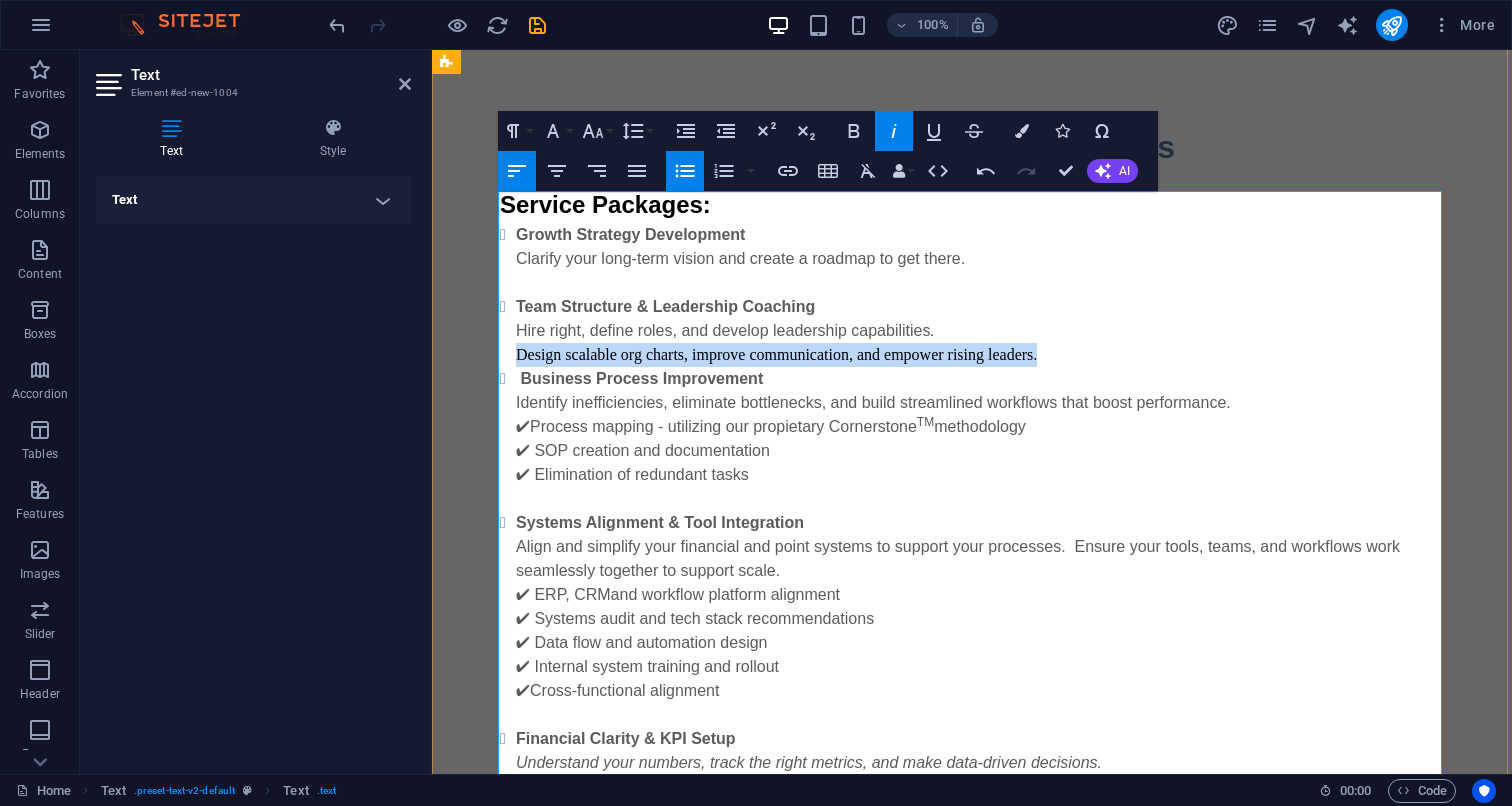 drag, startPoint x: 1038, startPoint y: 360, endPoint x: 507, endPoint y: 358, distance: 531.0038 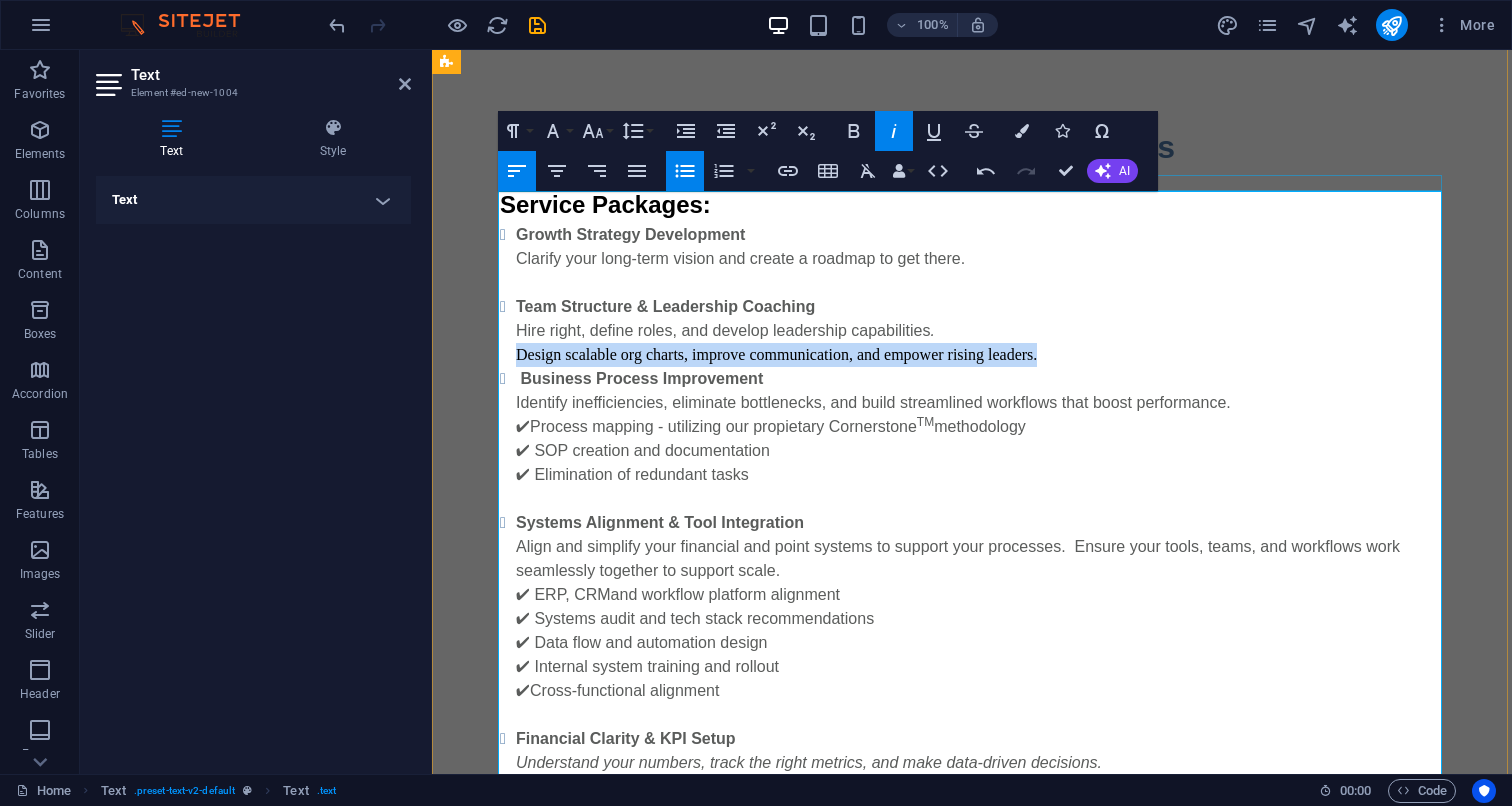 click 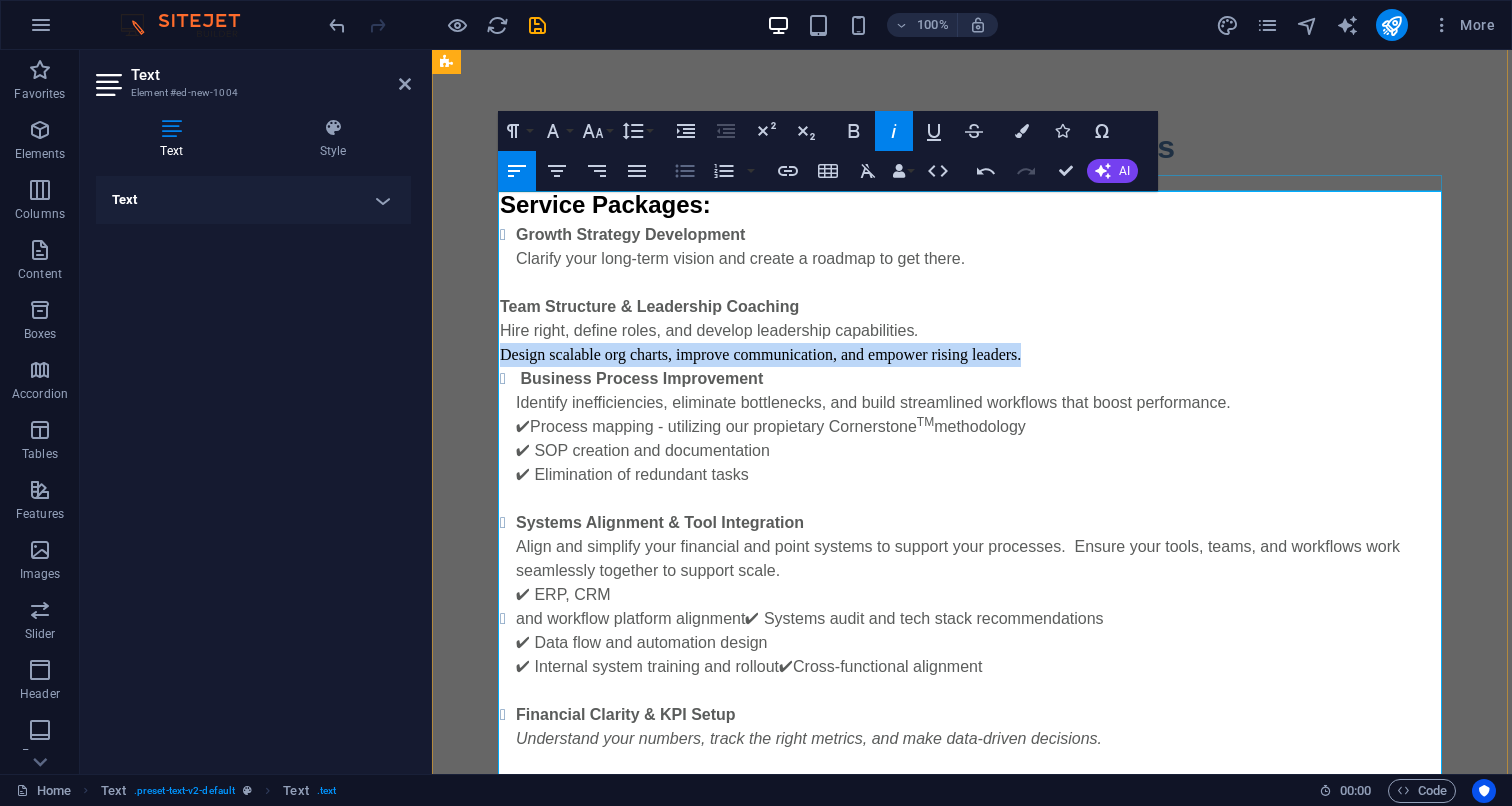 click 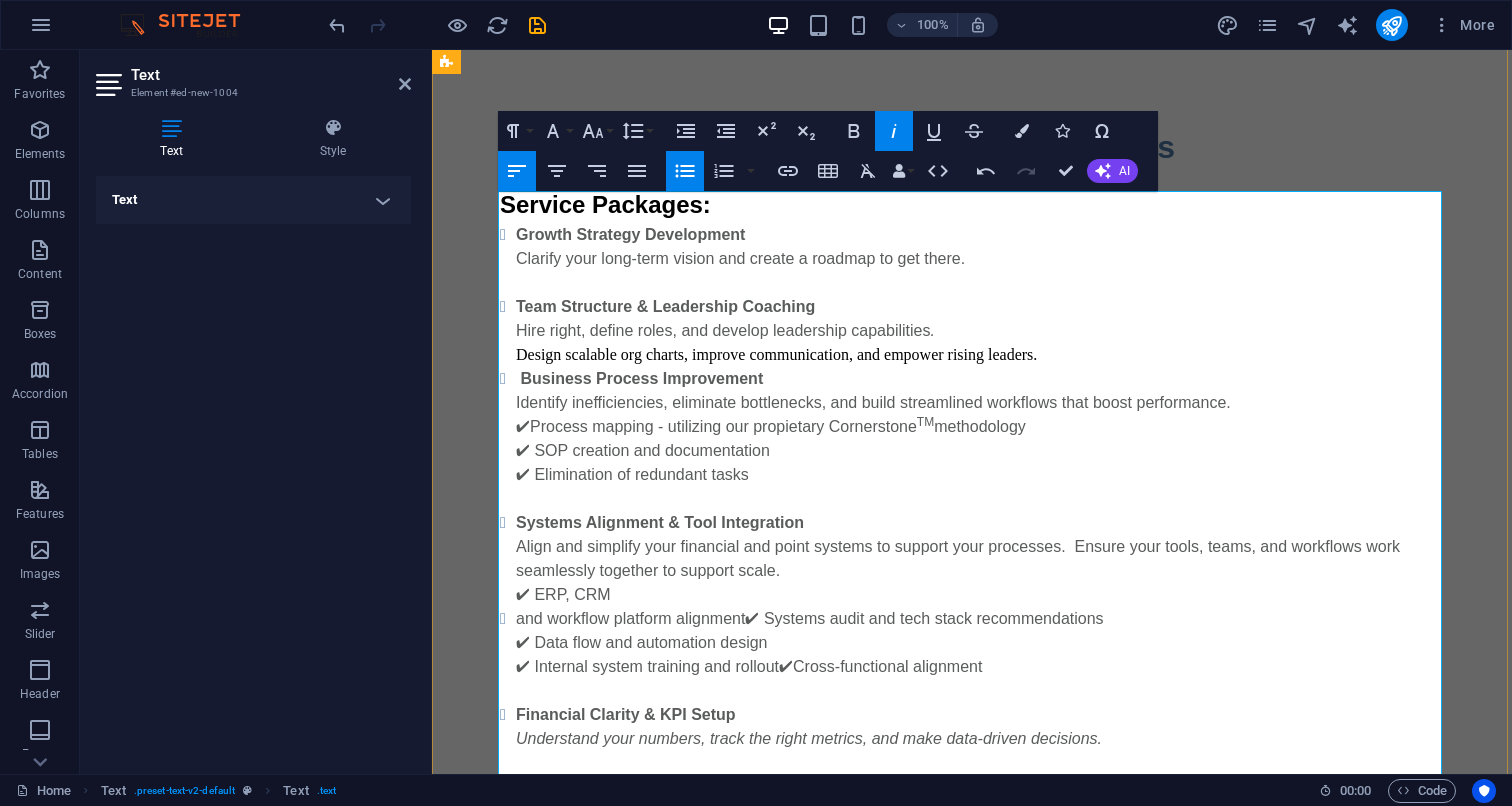 click on "Team Structure & Leadership Coaching Hire right, define roles, and develop leadership capabilities .   Design scalable org charts, improve communication, and empower rising leaders." at bounding box center [980, 331] 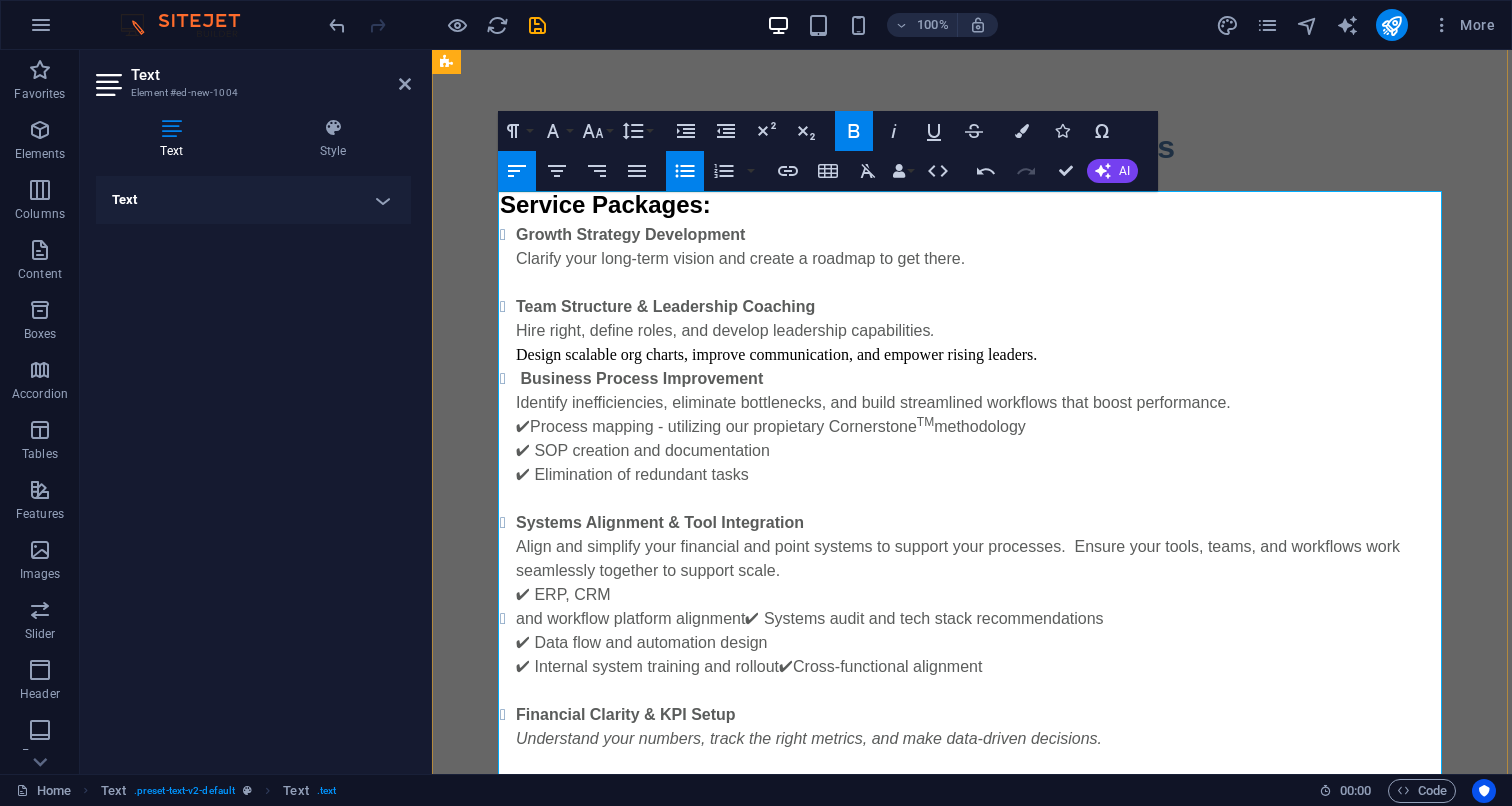 click on "Team Structure & Leadership Coaching Hire right, define roles, and develop leadership capabilities .   Design scalable org charts, improve communication, and empower rising leaders." at bounding box center [980, 331] 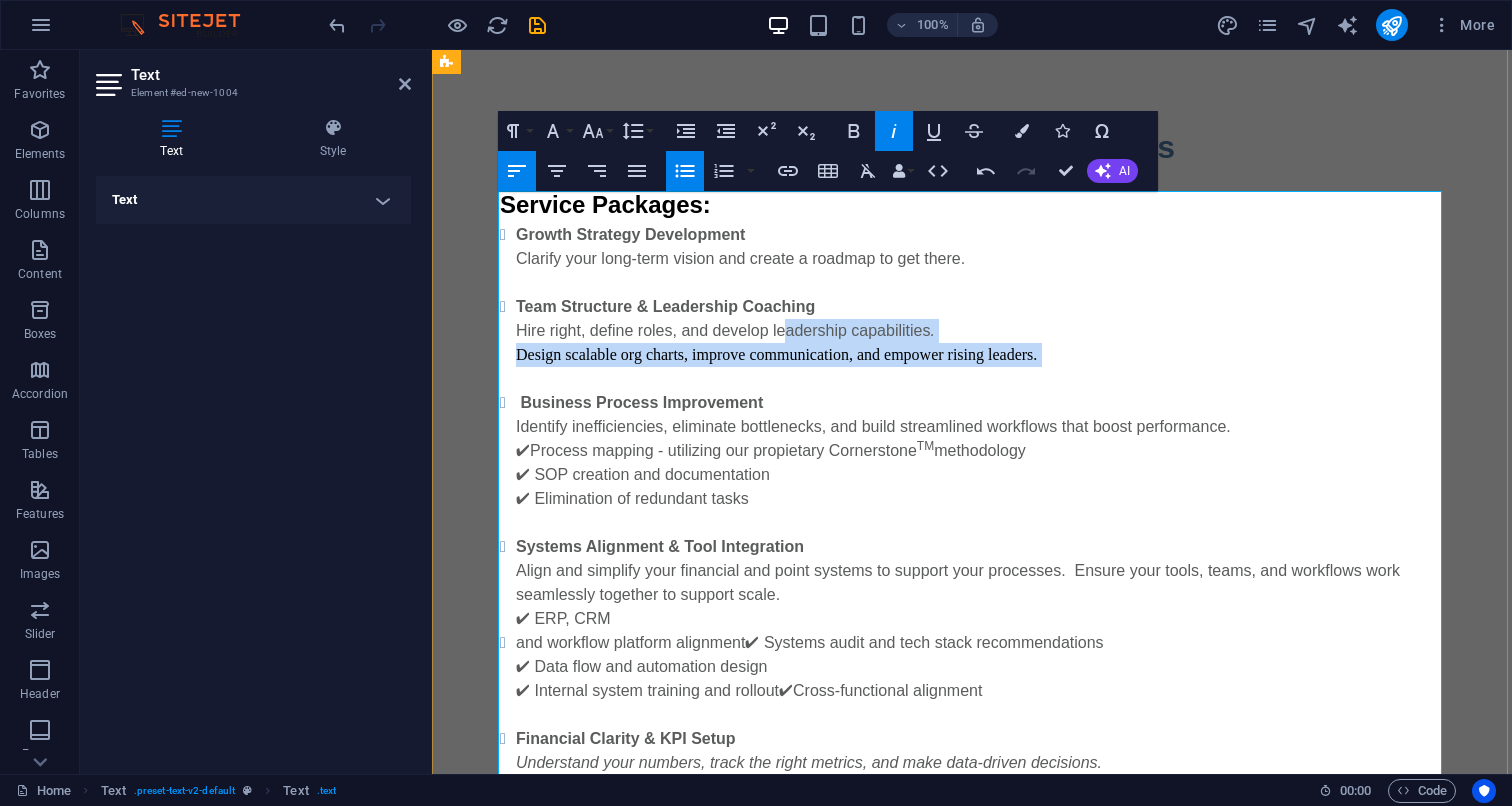 drag, startPoint x: 786, startPoint y: 332, endPoint x: 1053, endPoint y: 372, distance: 269.9796 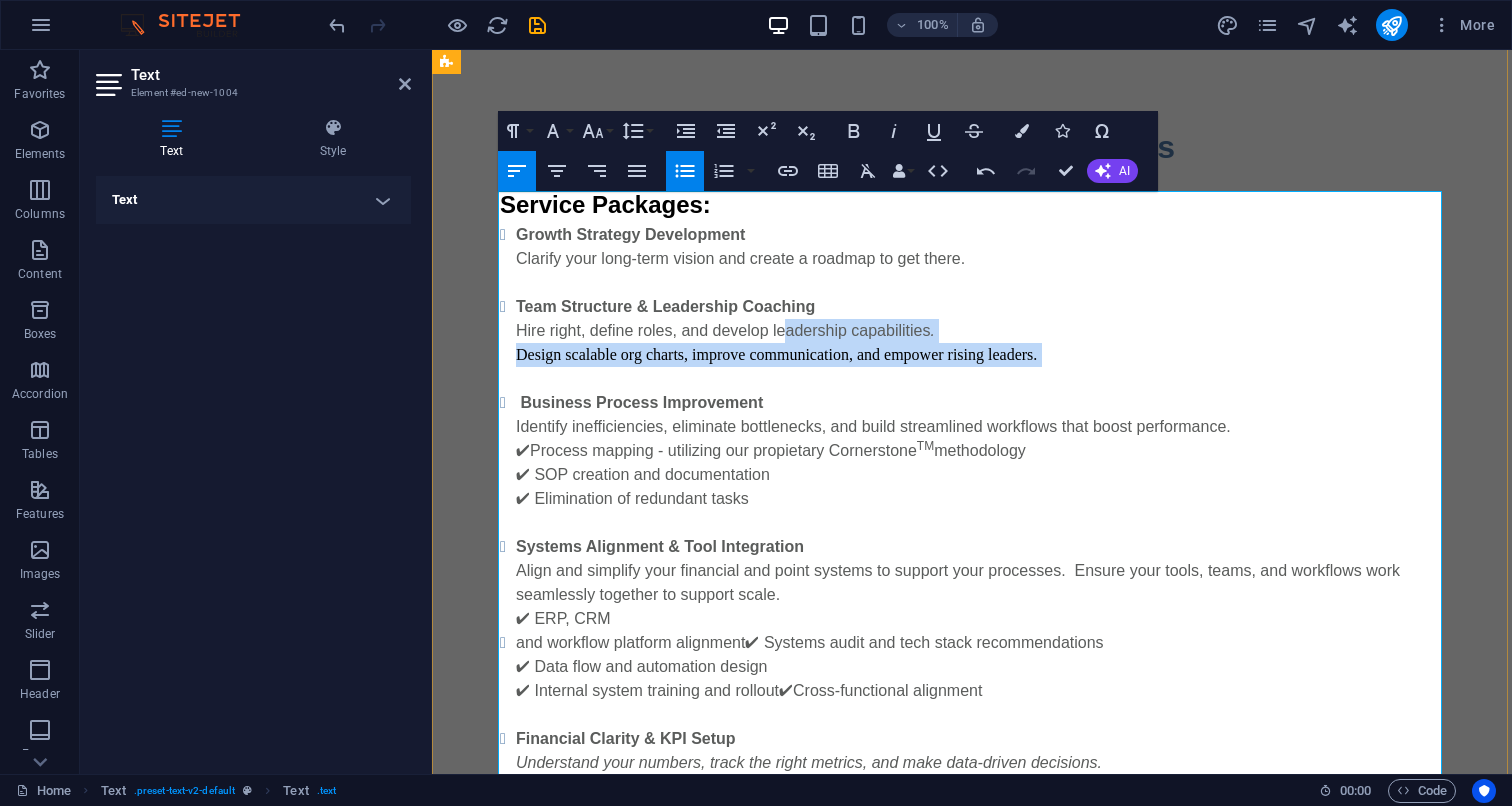 click on "Design scalable org charts, improve communication, and empower rising leaders." at bounding box center [776, 354] 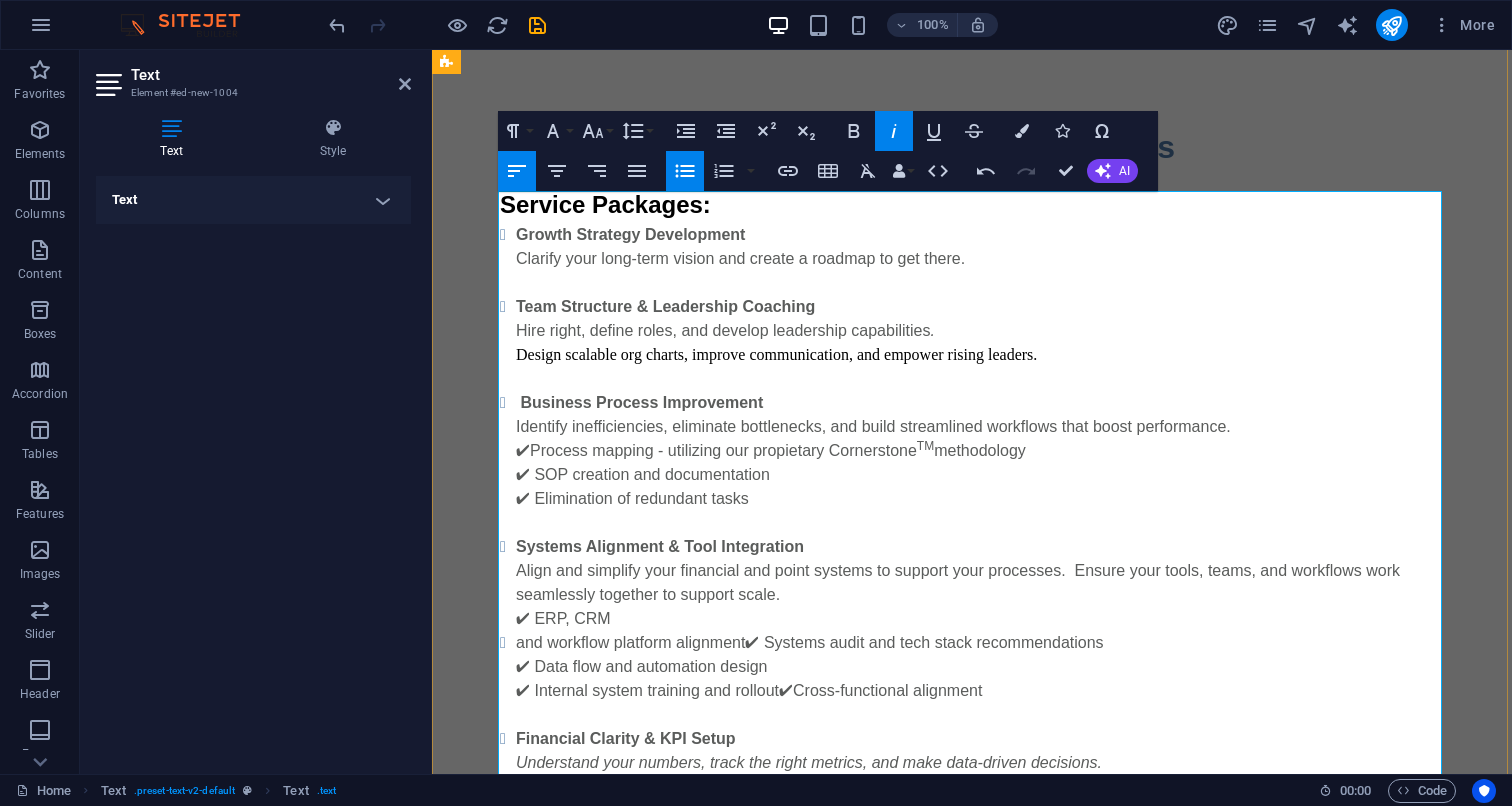 click on "Team Structure & Leadership Coaching Hire right, define roles, and develop leadership capabilities .   Design scalable org charts, improve communication, and empower rising leaders. ​" at bounding box center [980, 343] 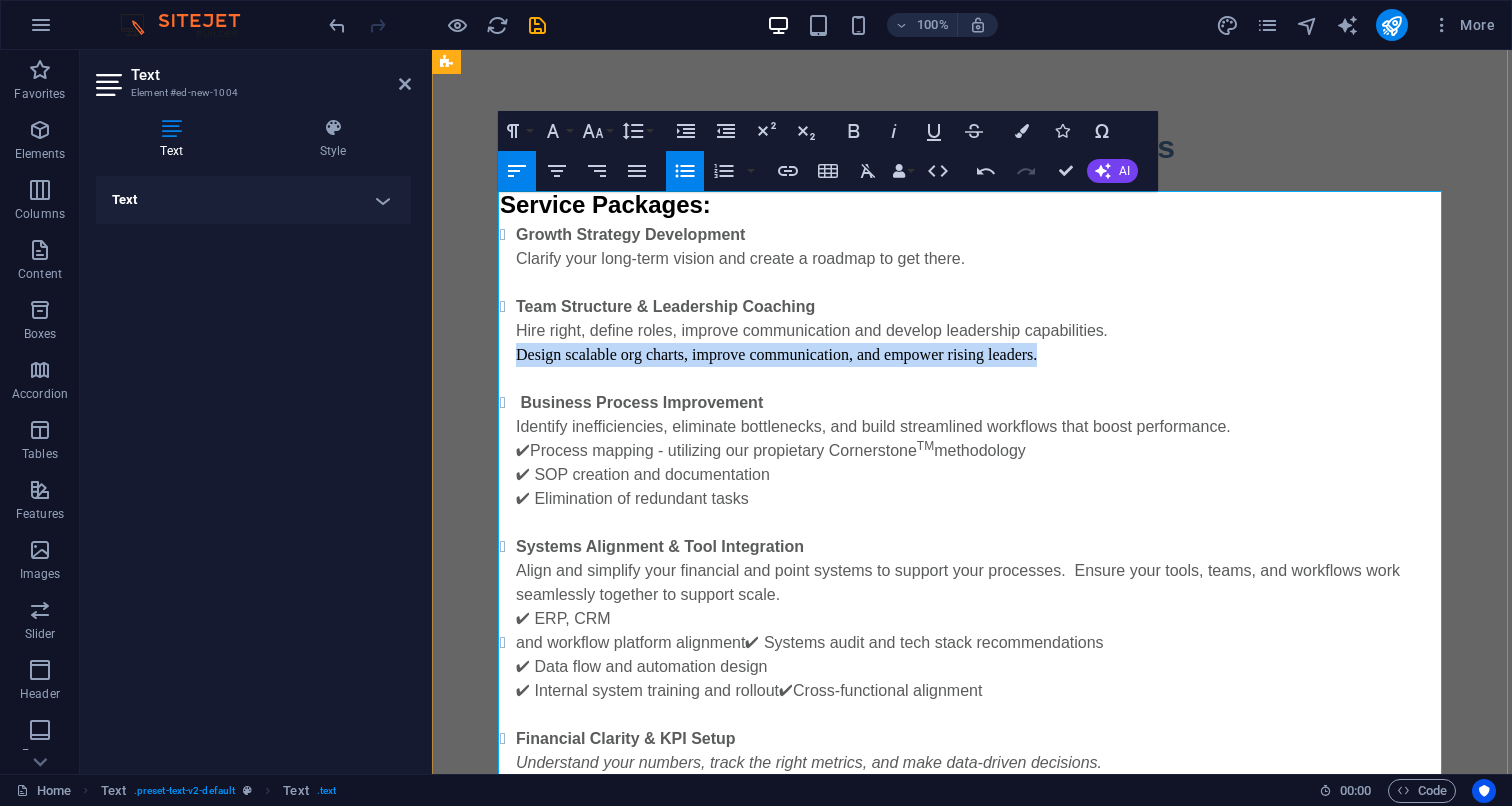 drag, startPoint x: 1052, startPoint y: 357, endPoint x: 511, endPoint y: 352, distance: 541.02313 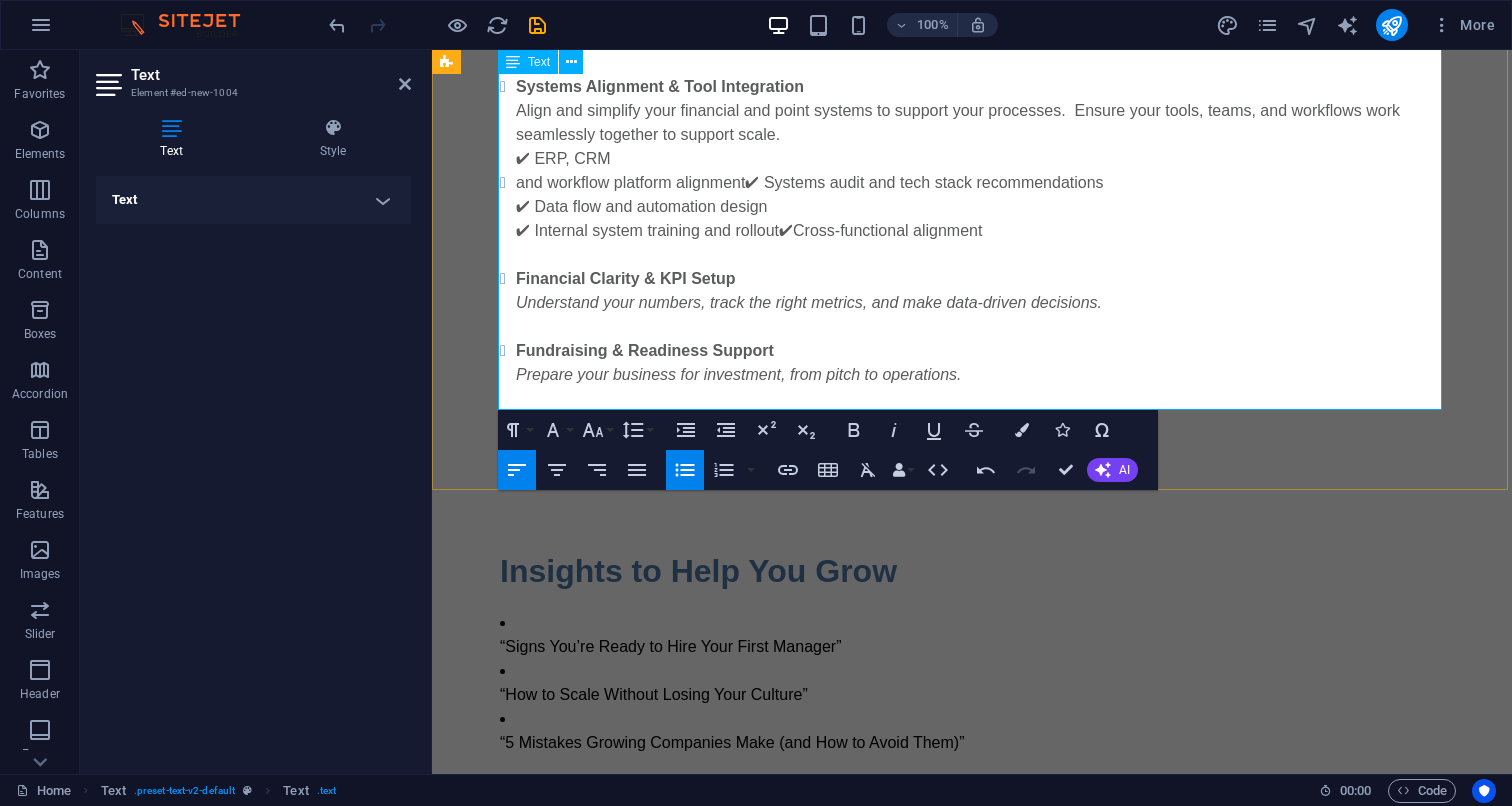 scroll, scrollTop: 1570, scrollLeft: 0, axis: vertical 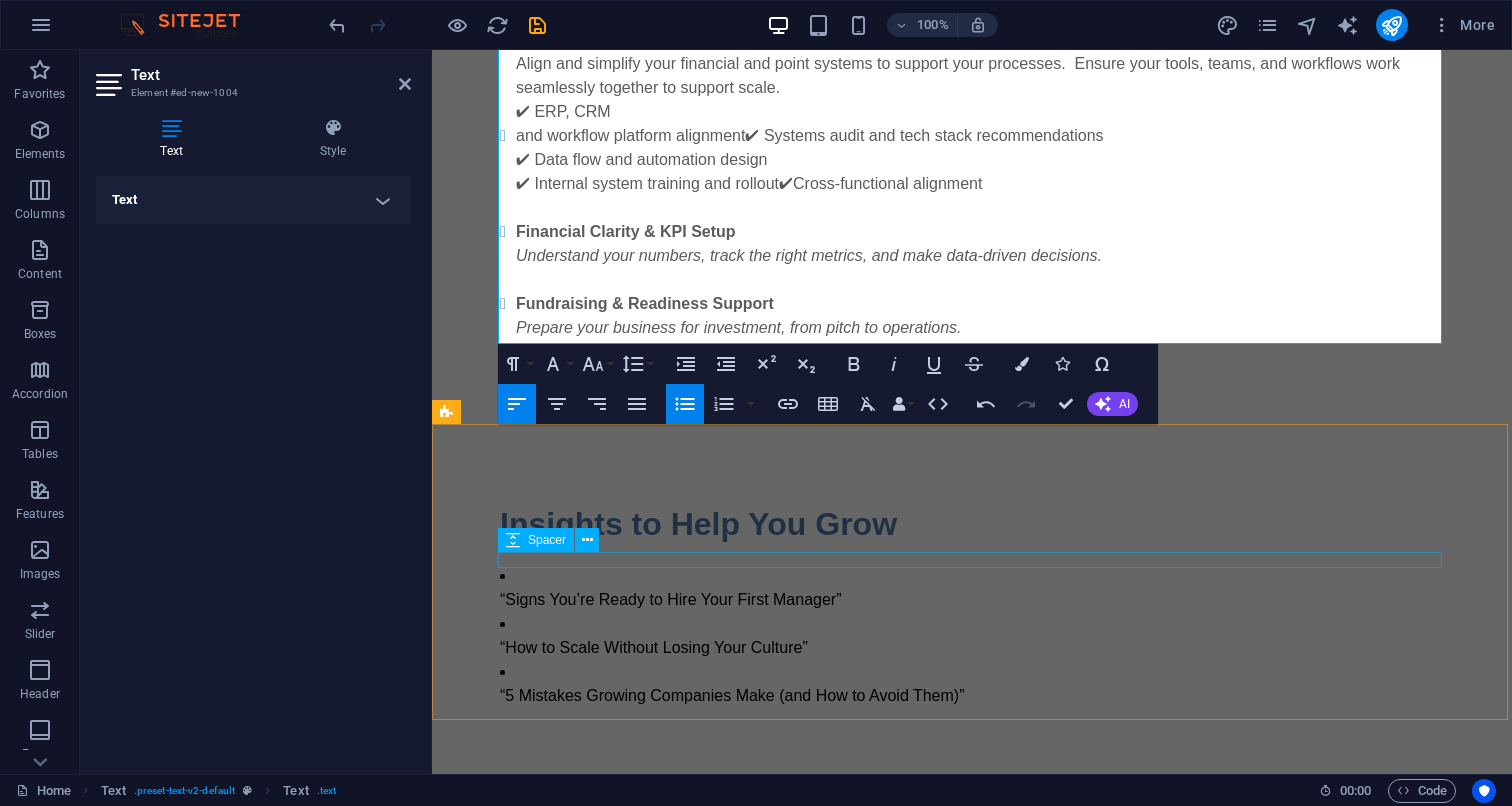 click at bounding box center [972, 556] 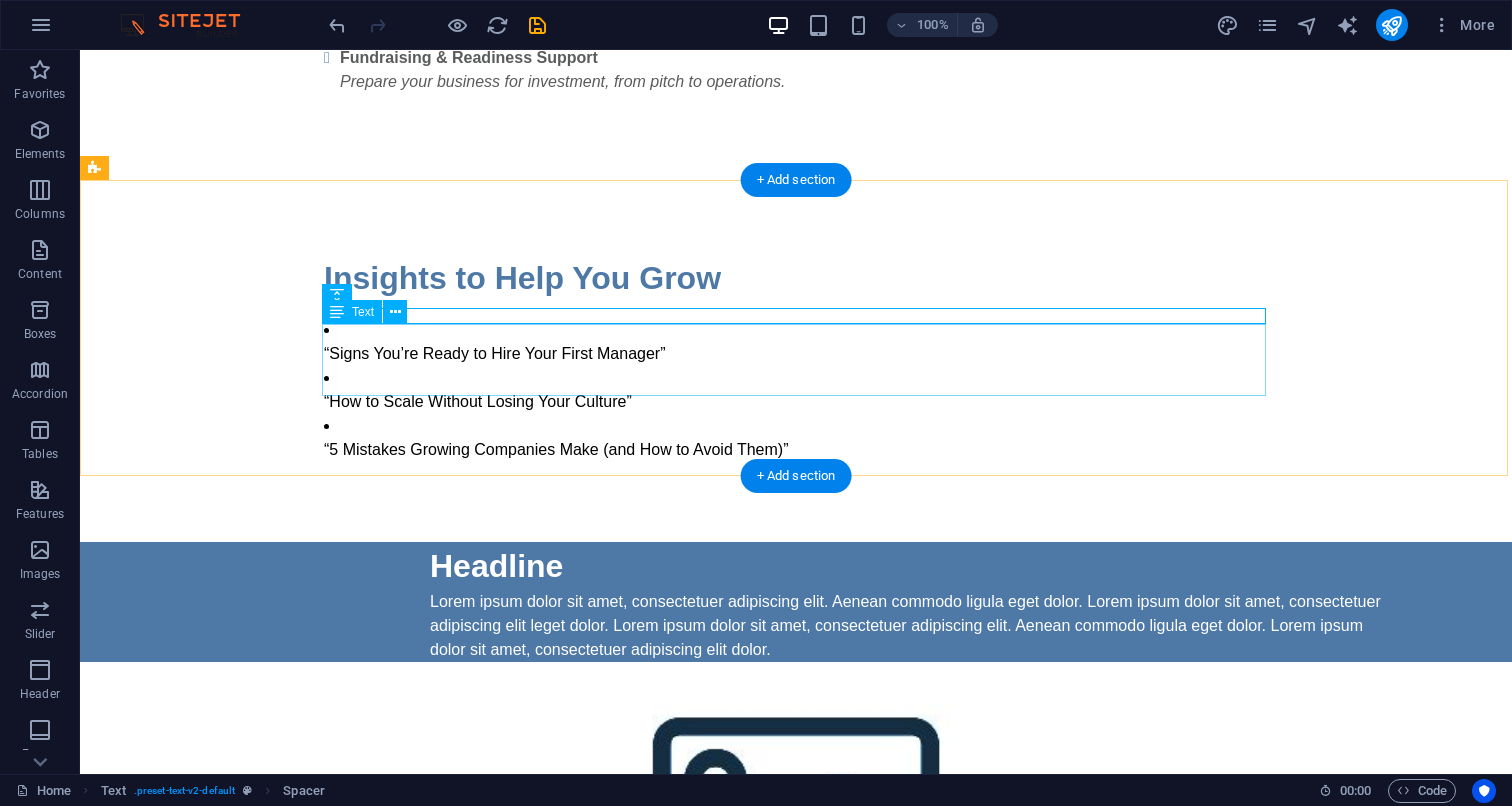 scroll, scrollTop: 1814, scrollLeft: 0, axis: vertical 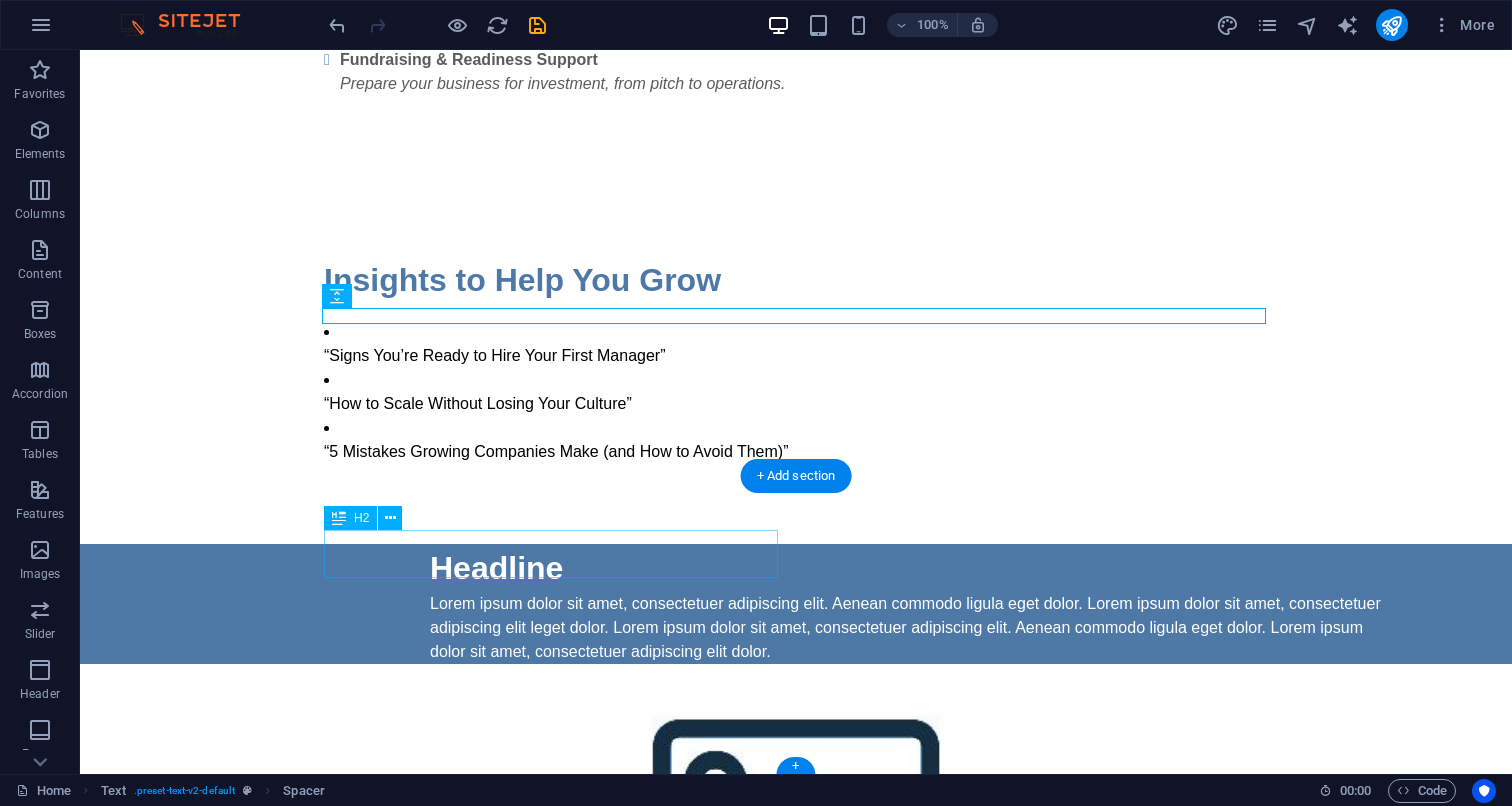 click on "Headline" at bounding box center [910, 568] 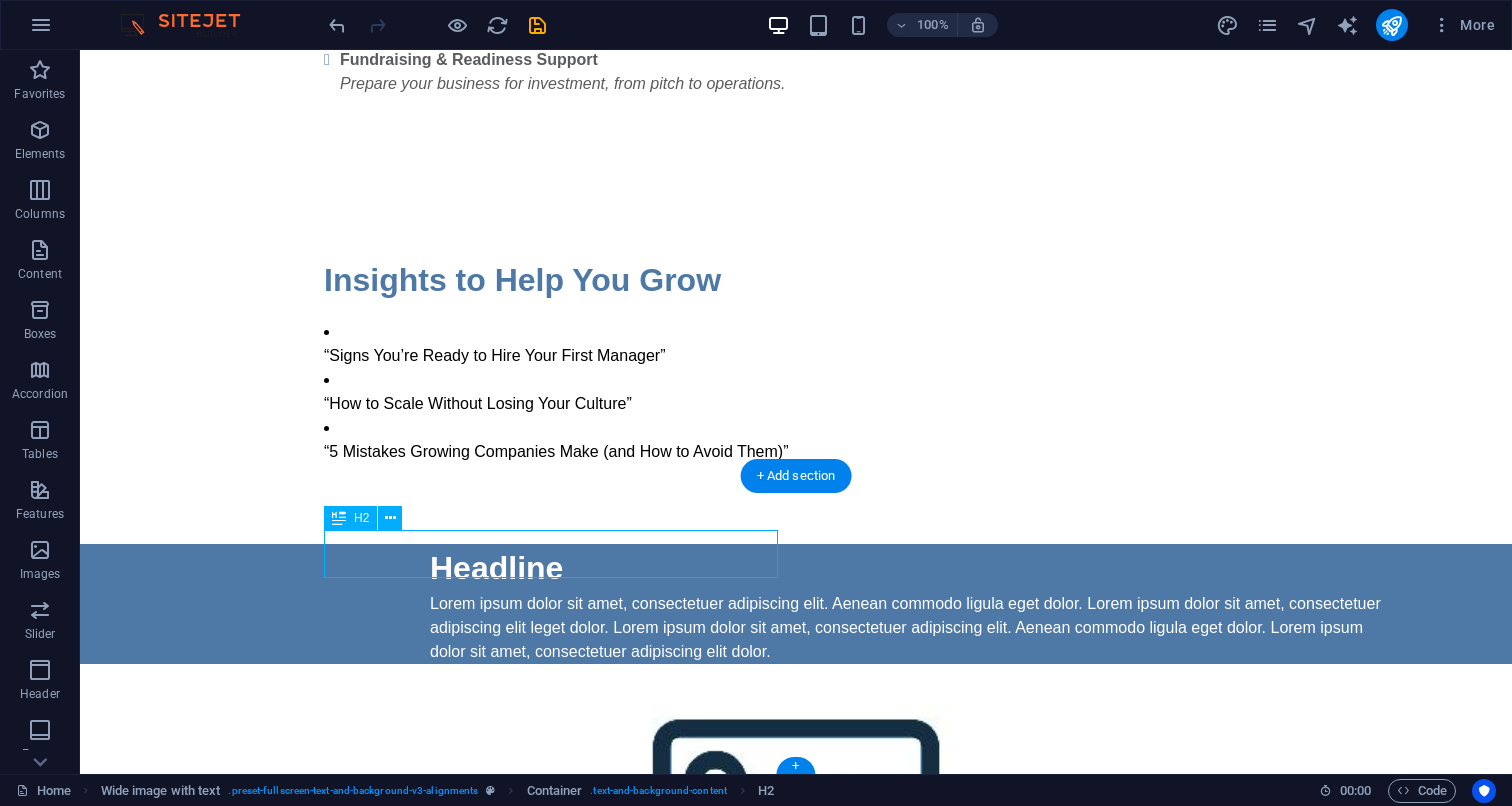 click on "Headline" at bounding box center (910, 568) 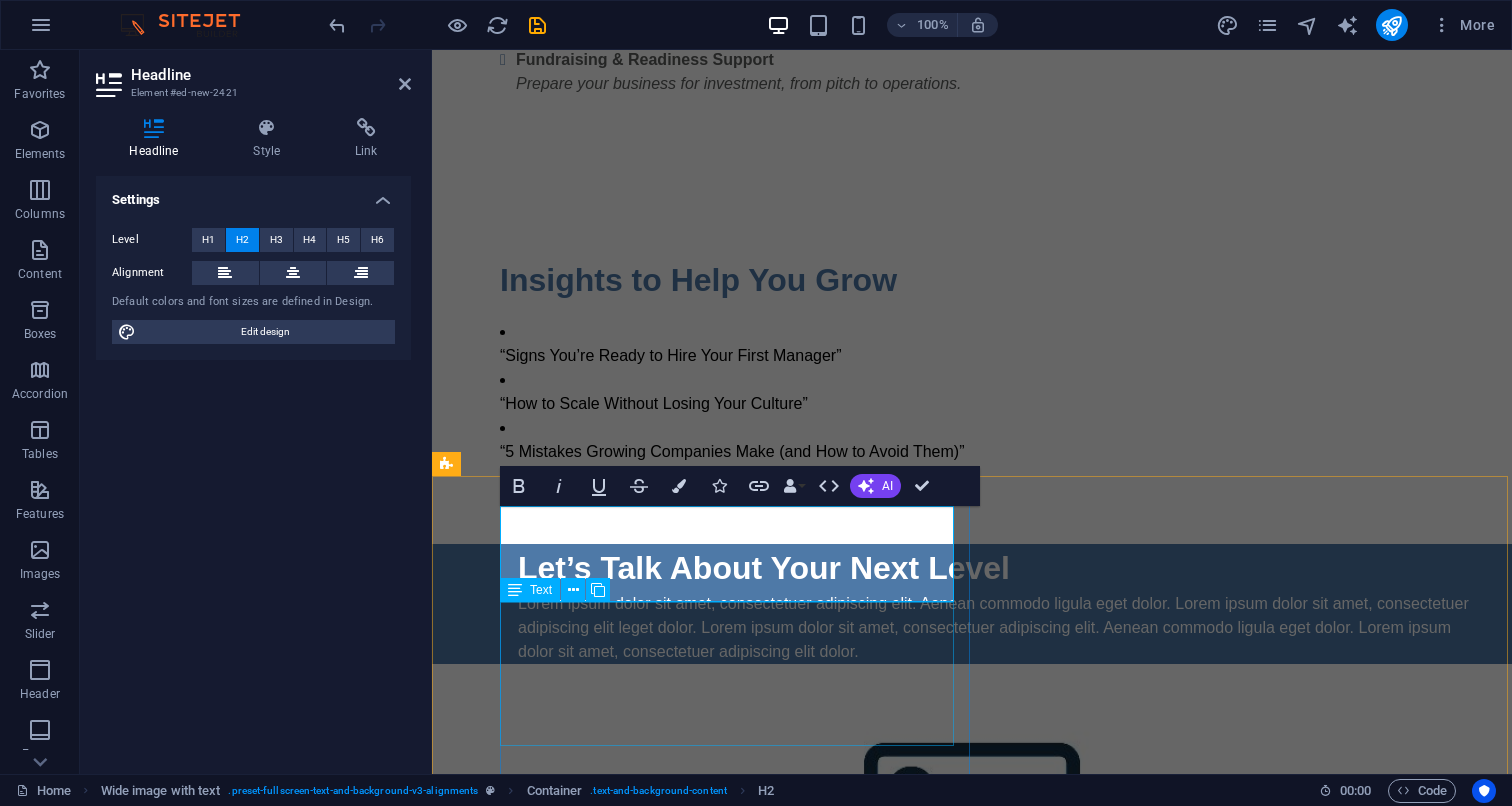 type 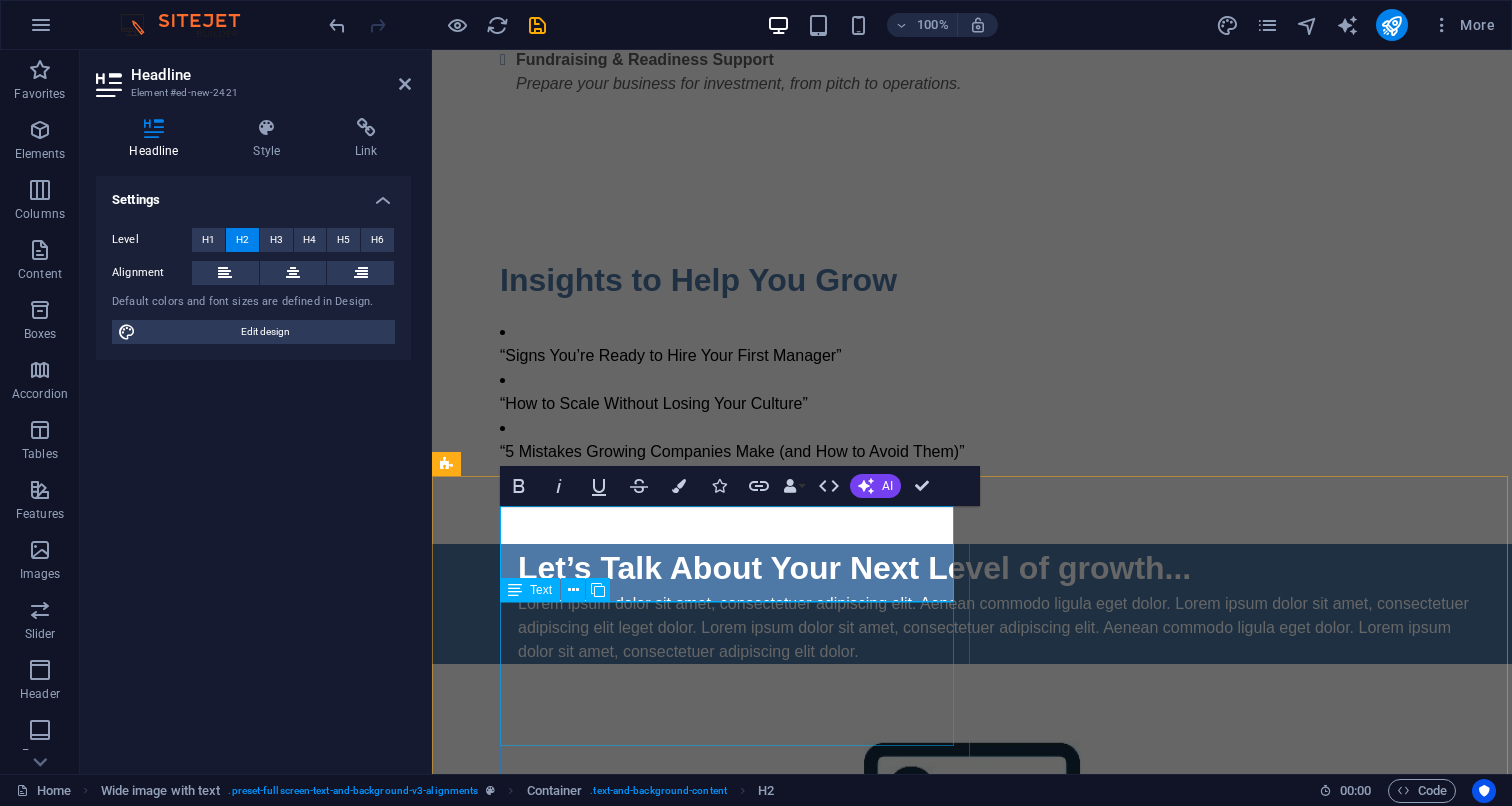 click on "Lorem ipsum dolor sit amet, consectetuer adipiscing elit. Aenean commodo ligula eget dolor. Lorem ipsum dolor sit amet, consectetuer adipiscing elit leget dolor. Lorem ipsum dolor sit amet, consectetuer adipiscing elit. Aenean commodo ligula eget dolor. Lorem ipsum dolor sit amet, consectetuer adipiscing elit dolor." at bounding box center (998, 628) 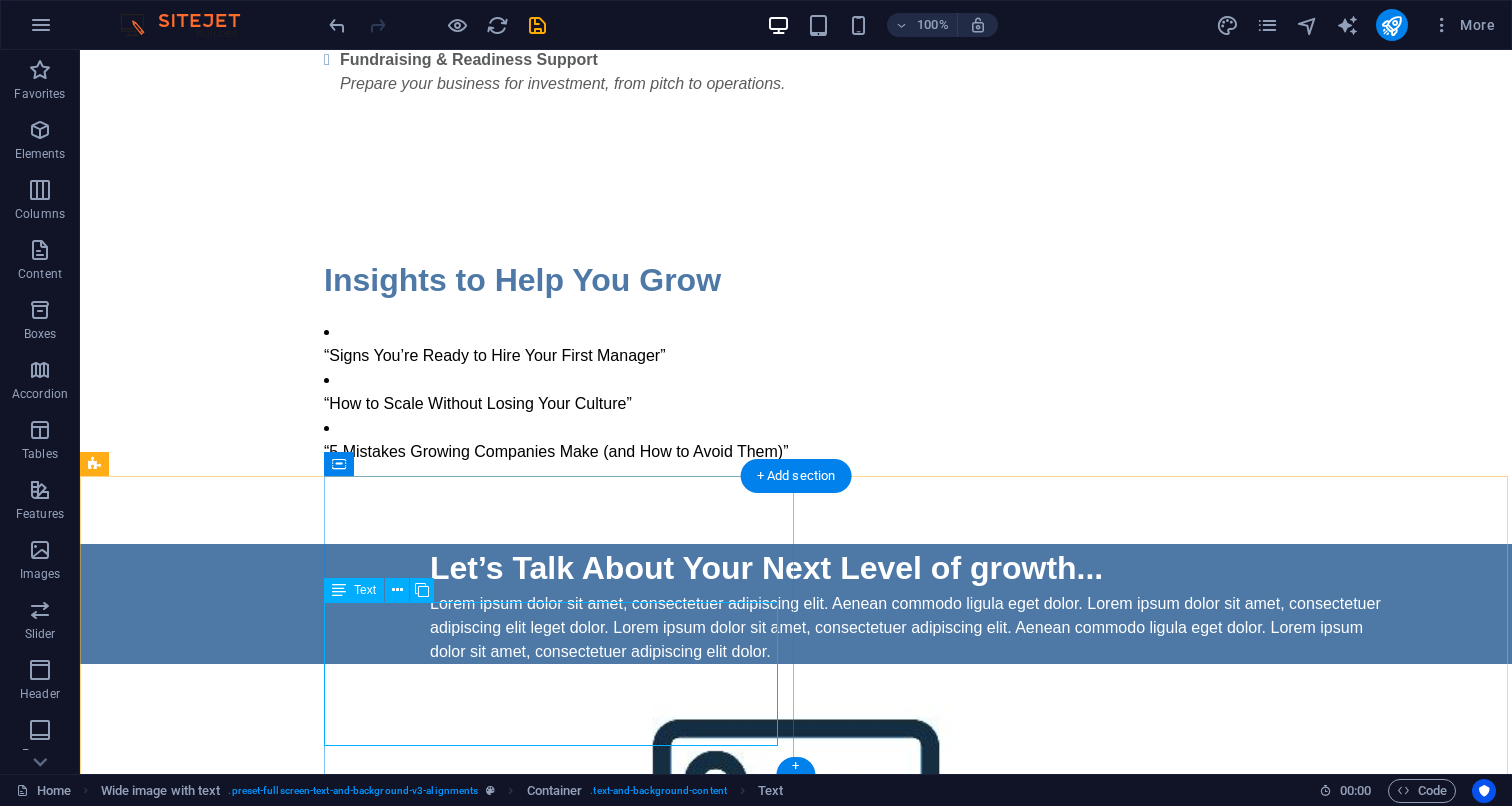 click on "Lorem ipsum dolor sit amet, consectetuer adipiscing elit. Aenean commodo ligula eget dolor. Lorem ipsum dolor sit amet, consectetuer adipiscing elit leget dolor. Lorem ipsum dolor sit amet, consectetuer adipiscing elit. Aenean commodo ligula eget dolor. Lorem ipsum dolor sit amet, consectetuer adipiscing elit dolor." at bounding box center [910, 628] 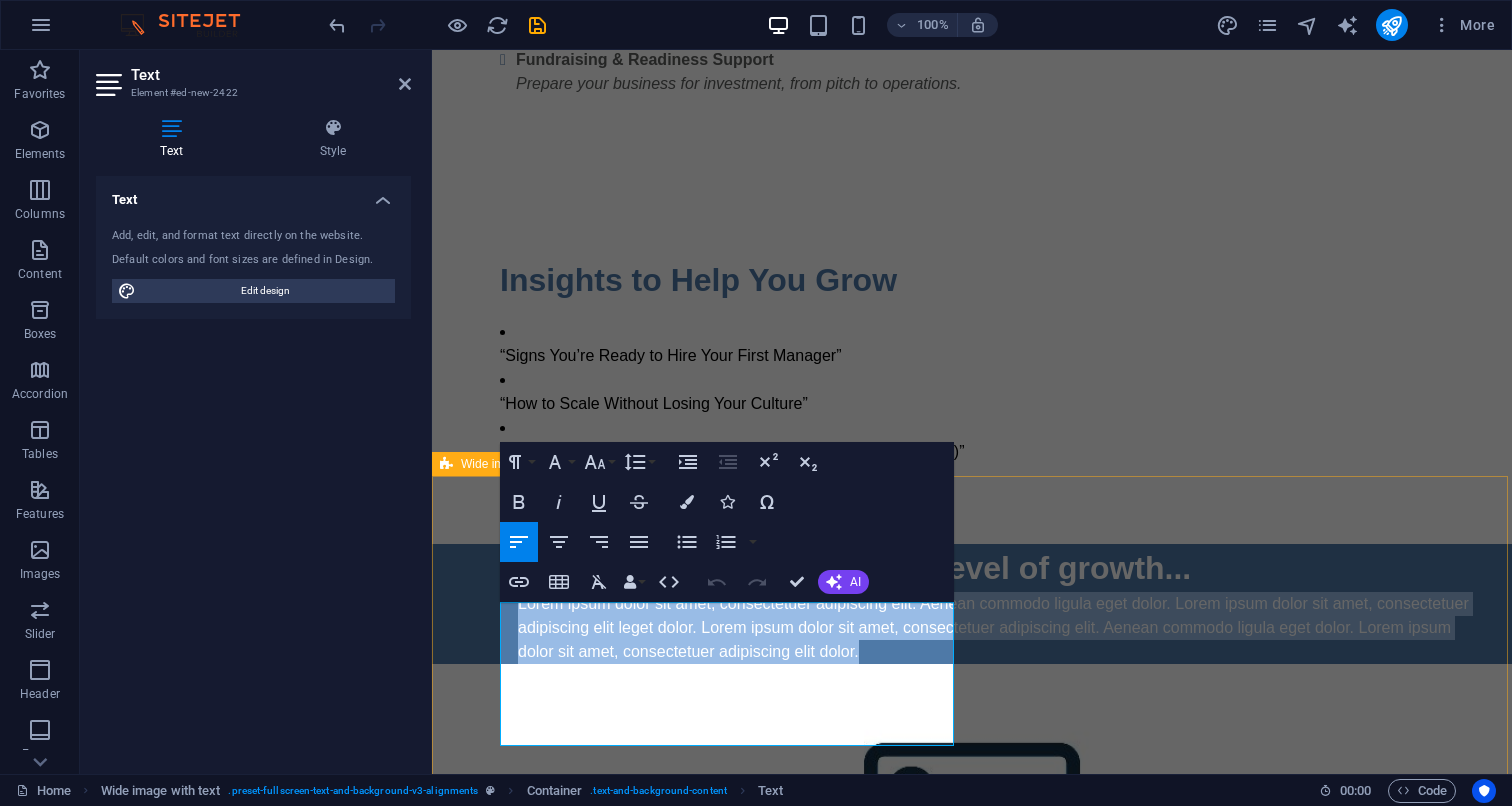 drag, startPoint x: 656, startPoint y: 738, endPoint x: 487, endPoint y: 619, distance: 206.69301 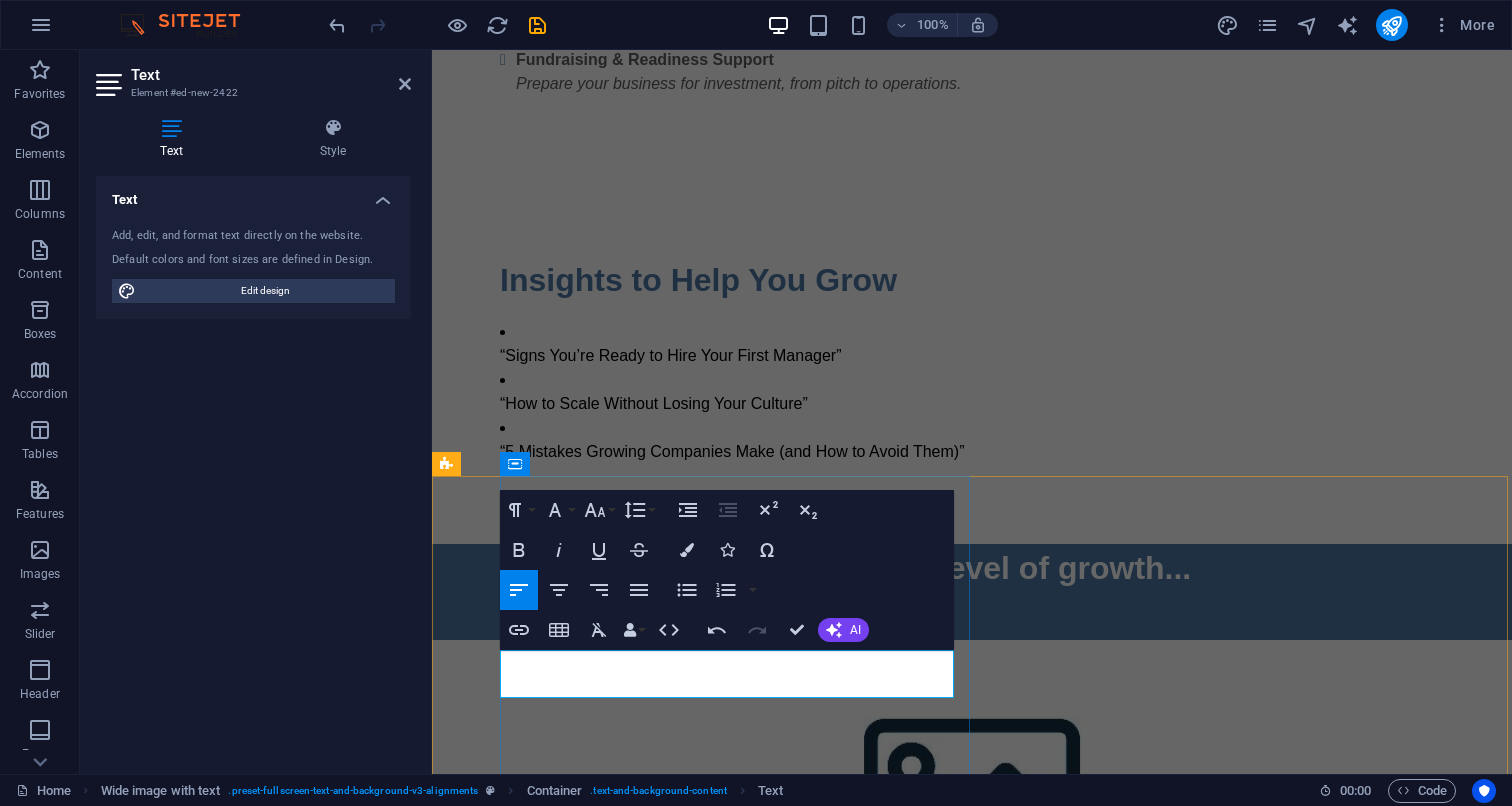 click on "[PHONE]" at bounding box center [998, 628] 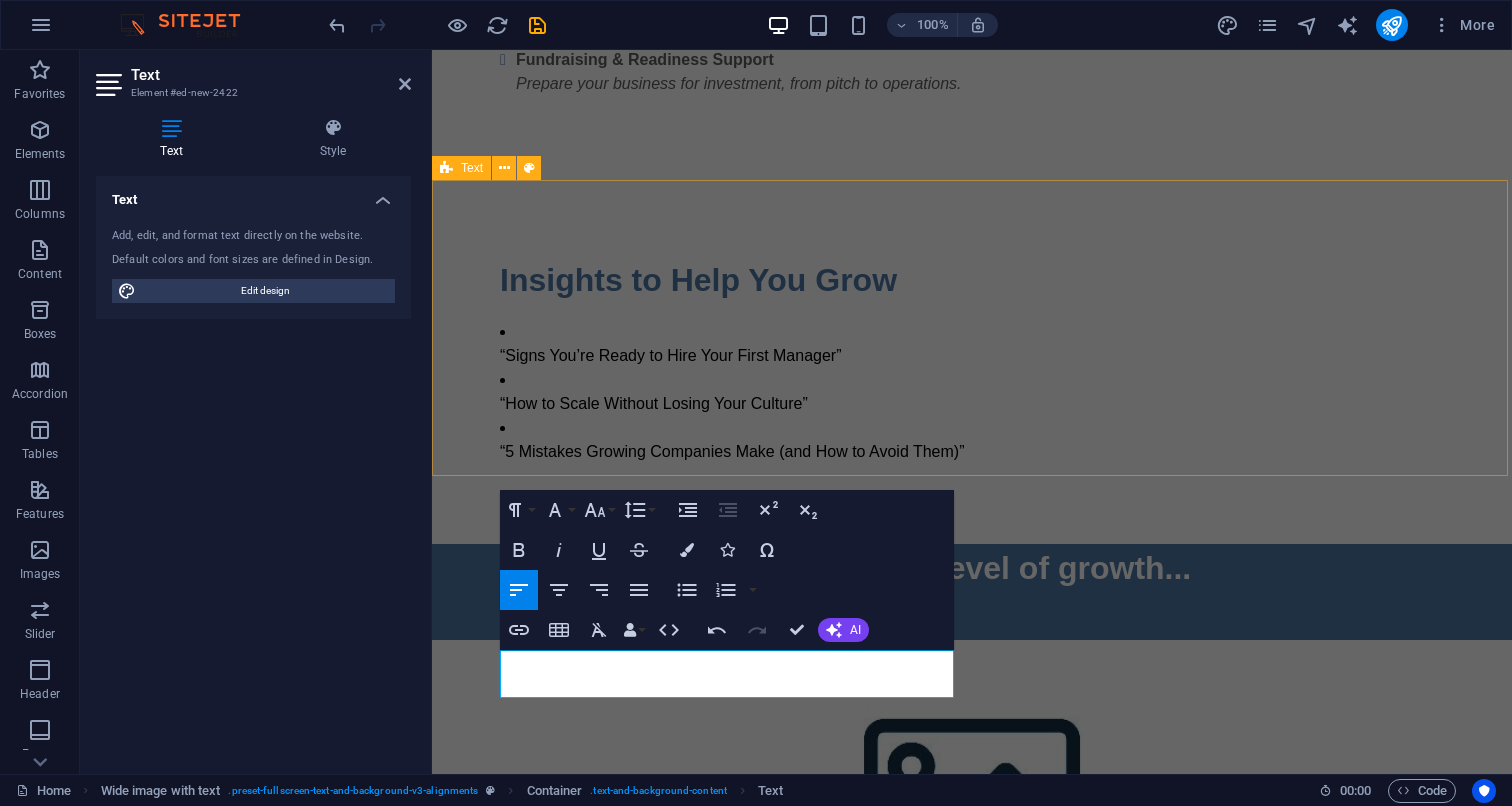 click on "Insights to Help You Grow “Signs You’re Ready to Hire Your First Manager” “How to Scale Without Losing Your Culture” “5 Mistakes Growing Companies Make (and How to Avoid Them)”" at bounding box center (972, 360) 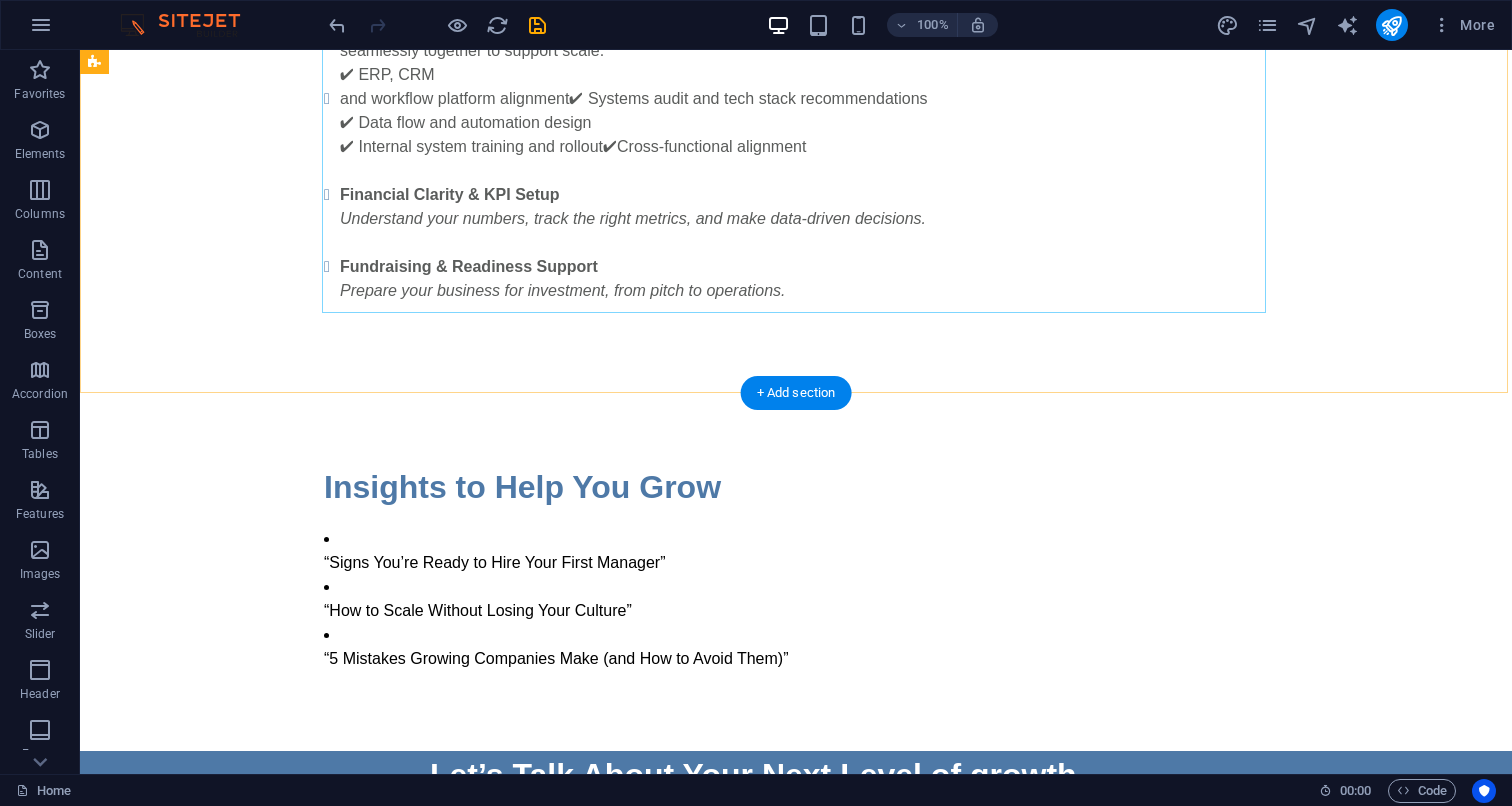 scroll, scrollTop: 1642, scrollLeft: 0, axis: vertical 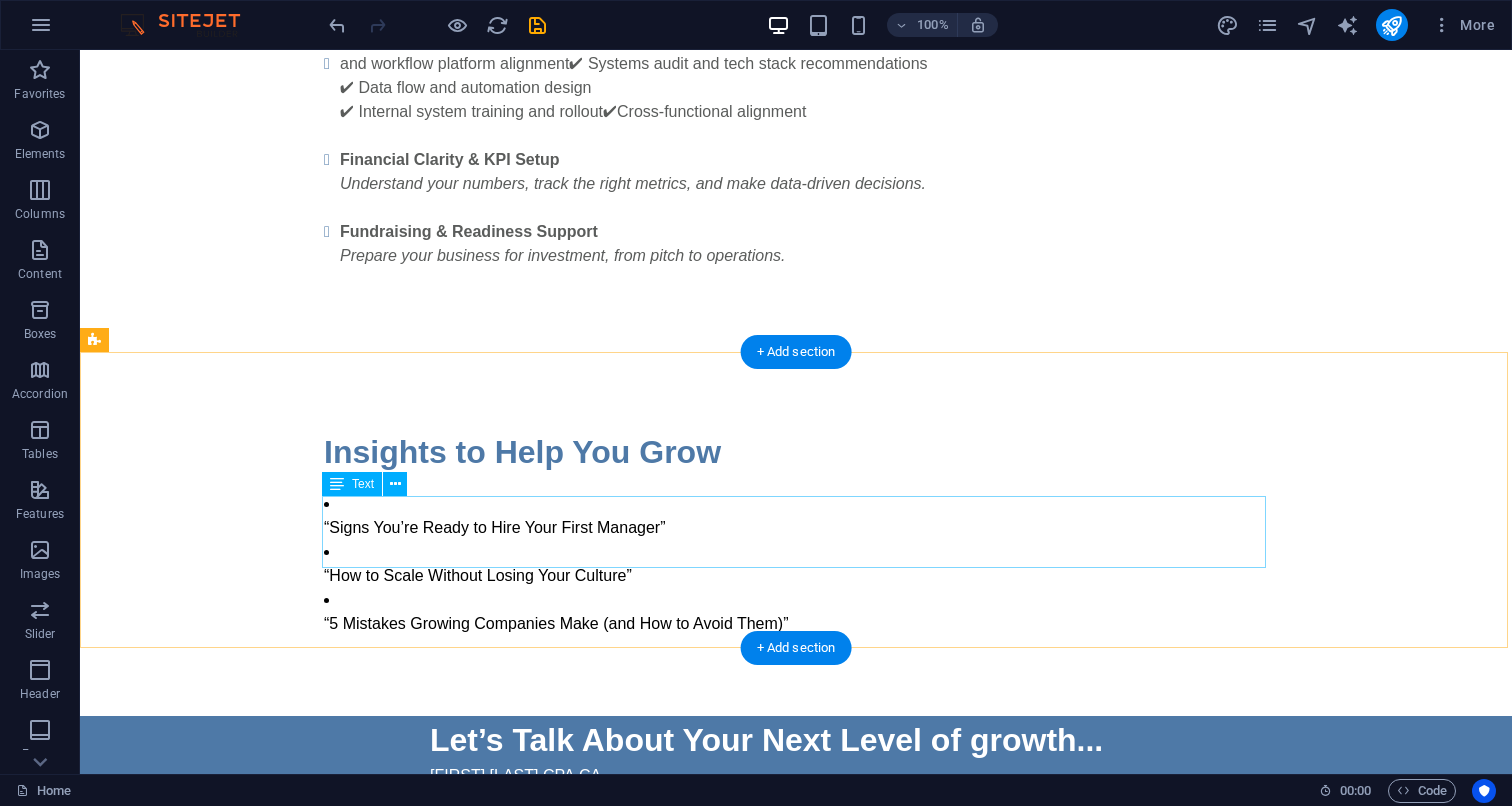click on "“Signs You’re Ready to Hire Your First Manager” “How to Scale Without Losing Your Culture” “5 Mistakes Growing Companies Make (and How to Avoid Them)”" at bounding box center [796, 564] 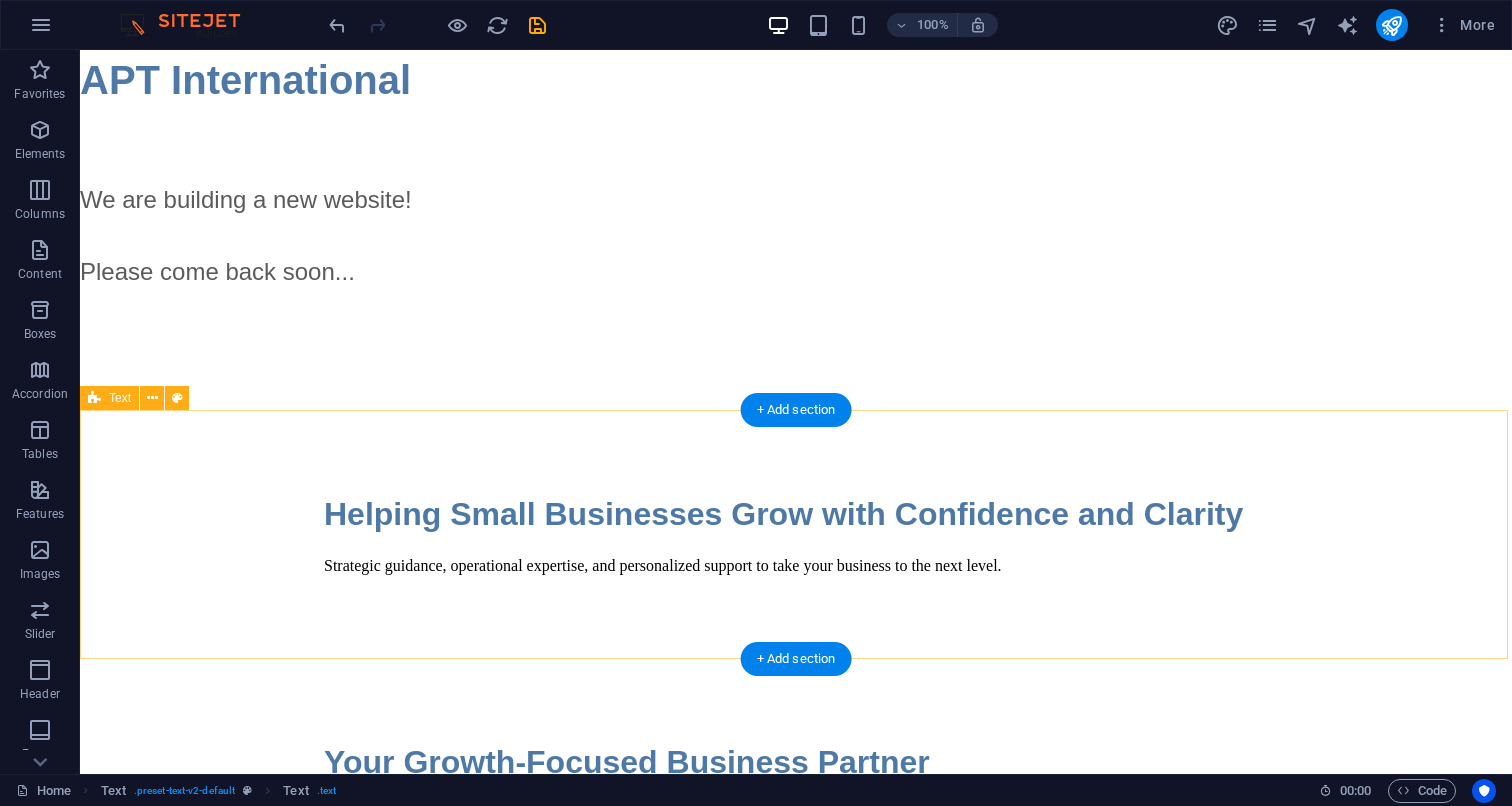 scroll, scrollTop: 0, scrollLeft: 0, axis: both 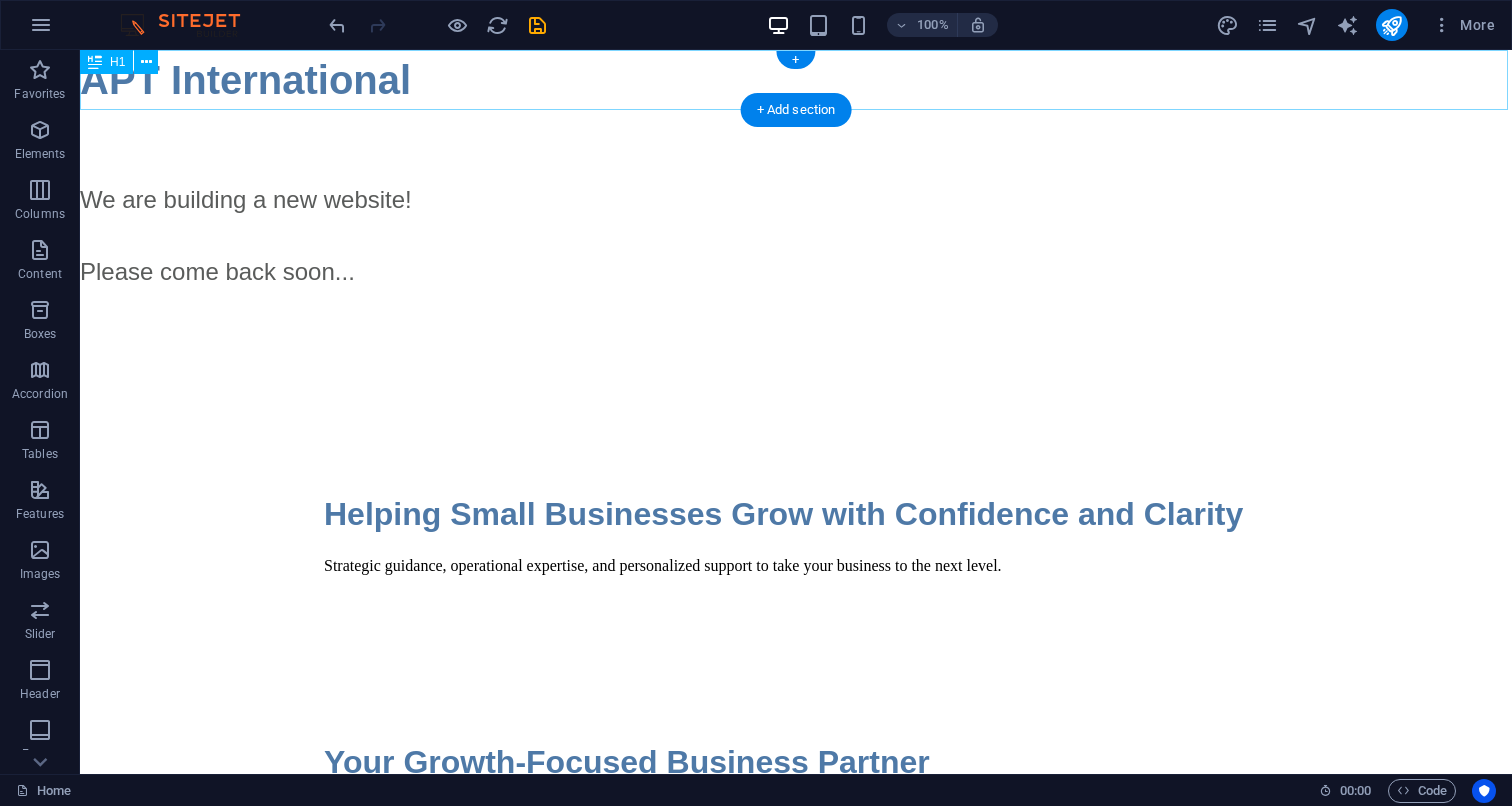 click on "APT International" at bounding box center [796, 80] 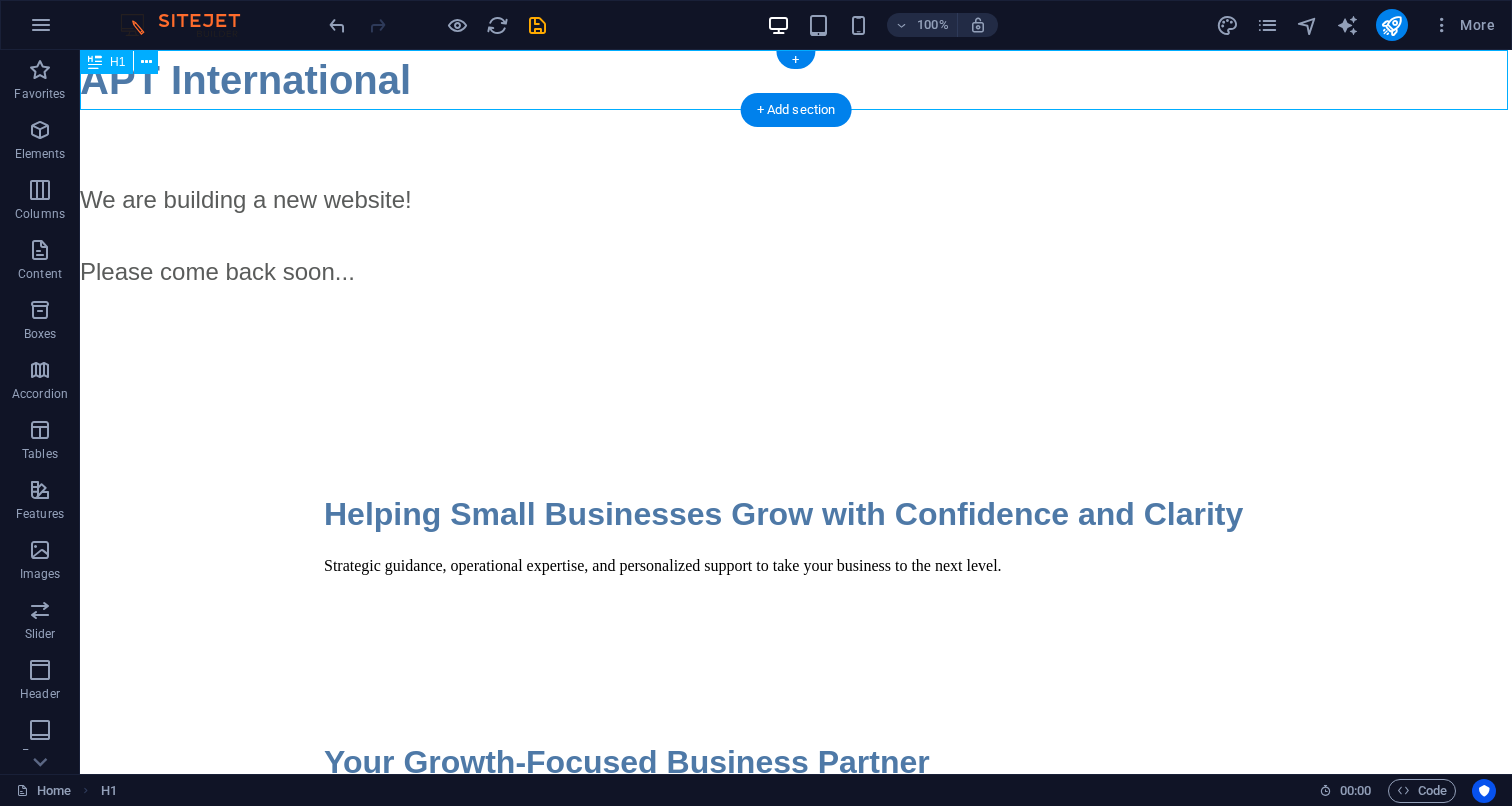 click on "APT International" at bounding box center [796, 80] 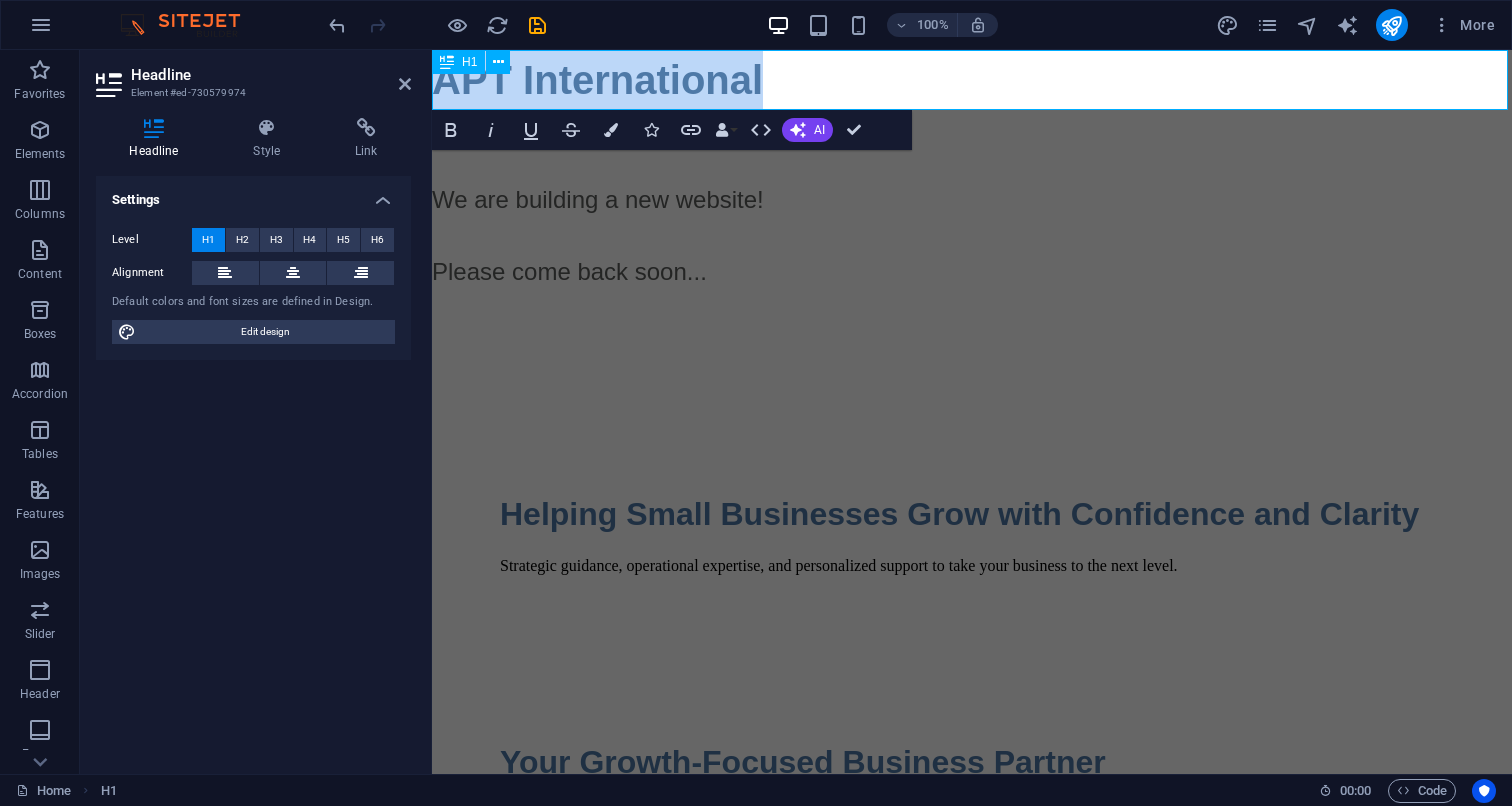 click on "APT International" at bounding box center (972, 80) 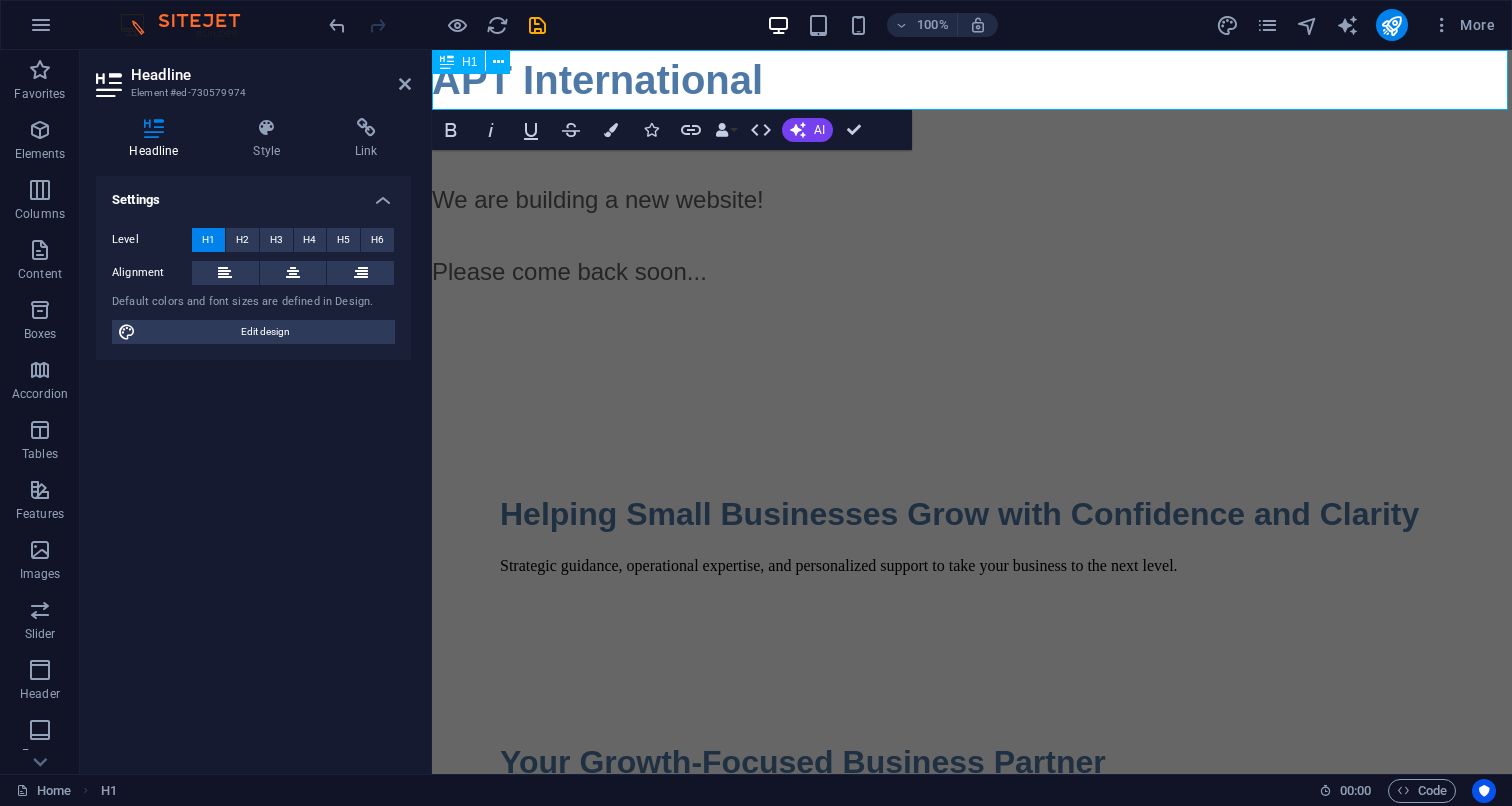 type 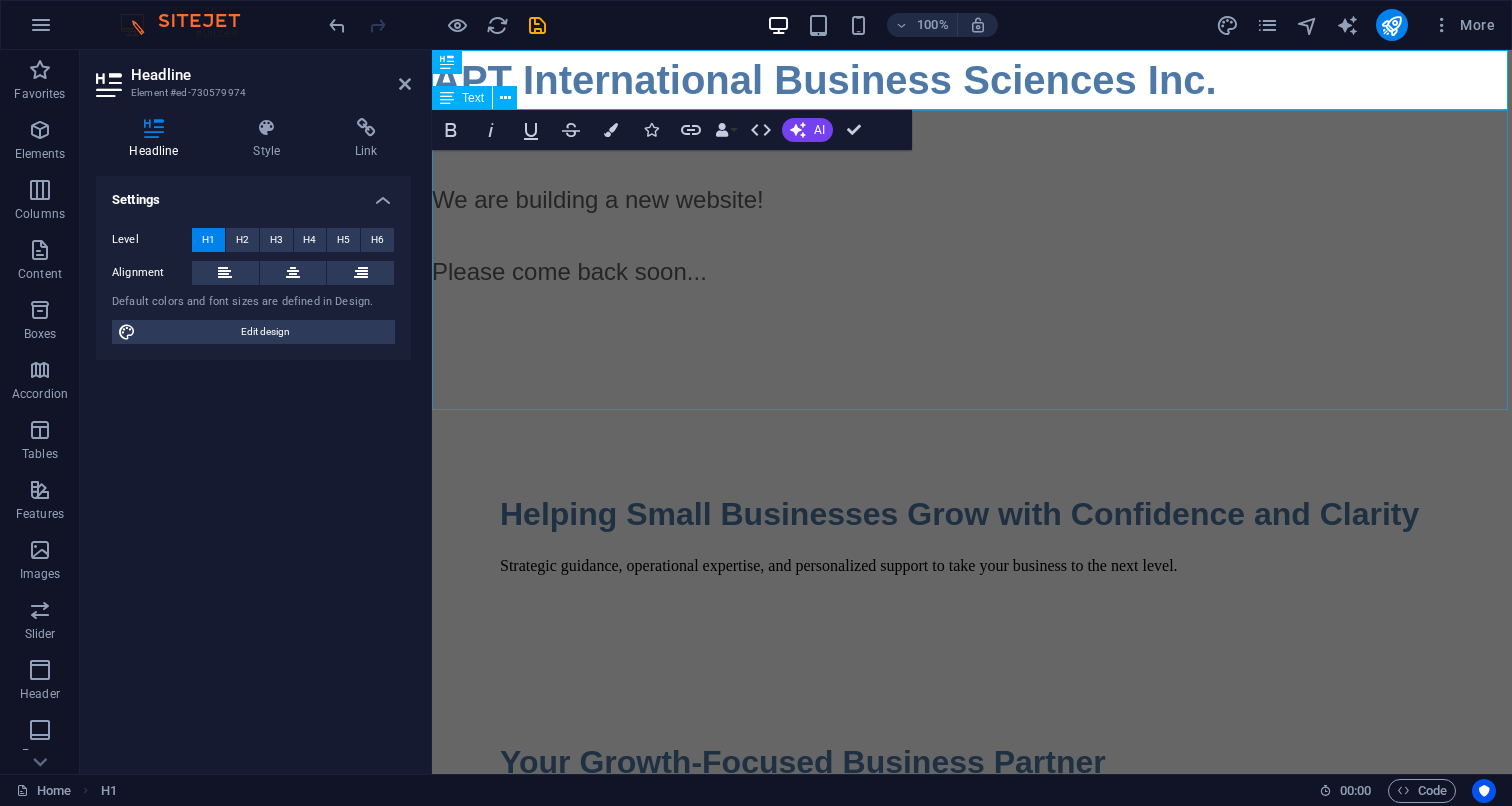 click on "We are building a new website!   Please come back soon..." at bounding box center (972, 260) 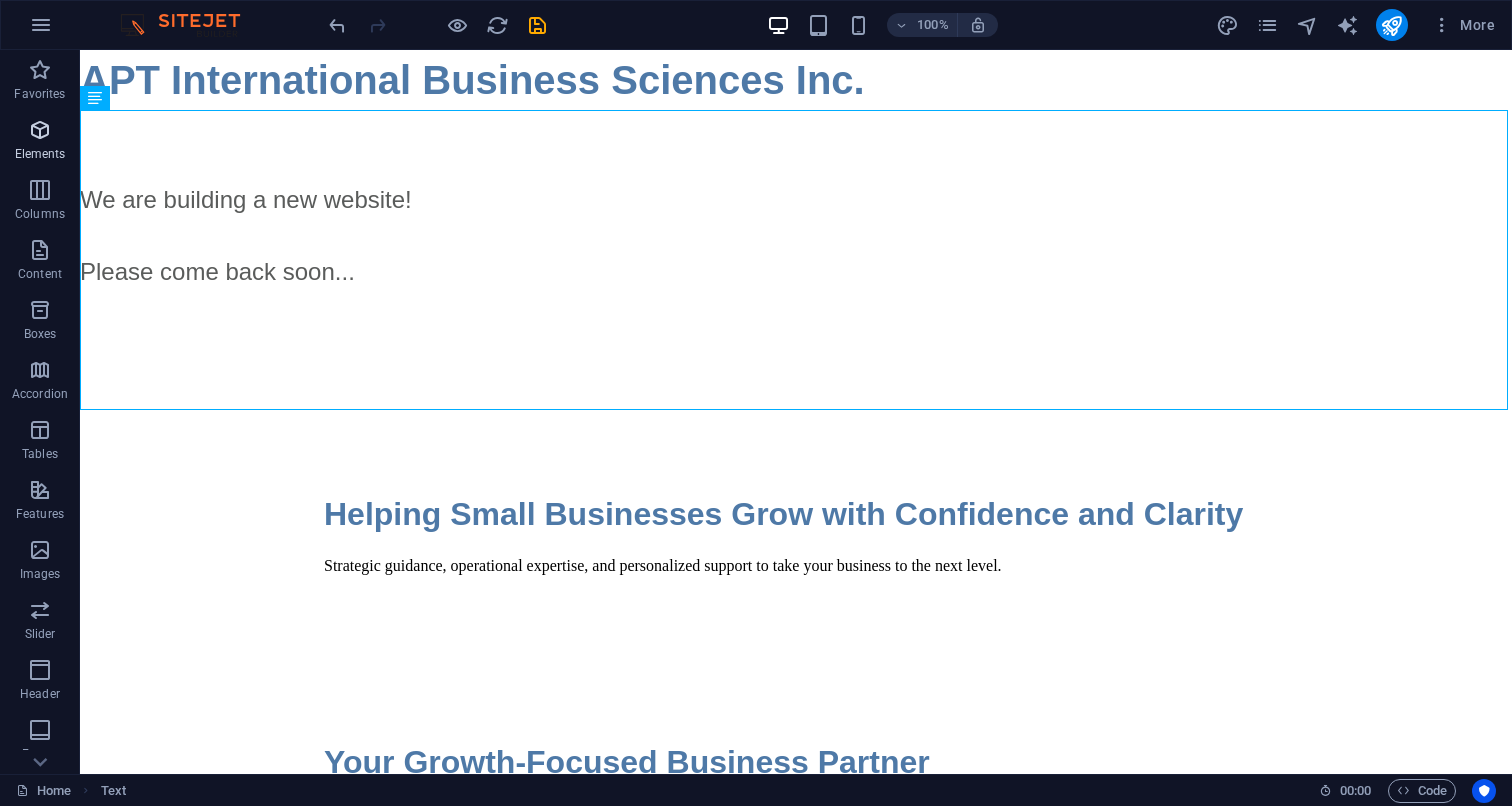click at bounding box center (40, 130) 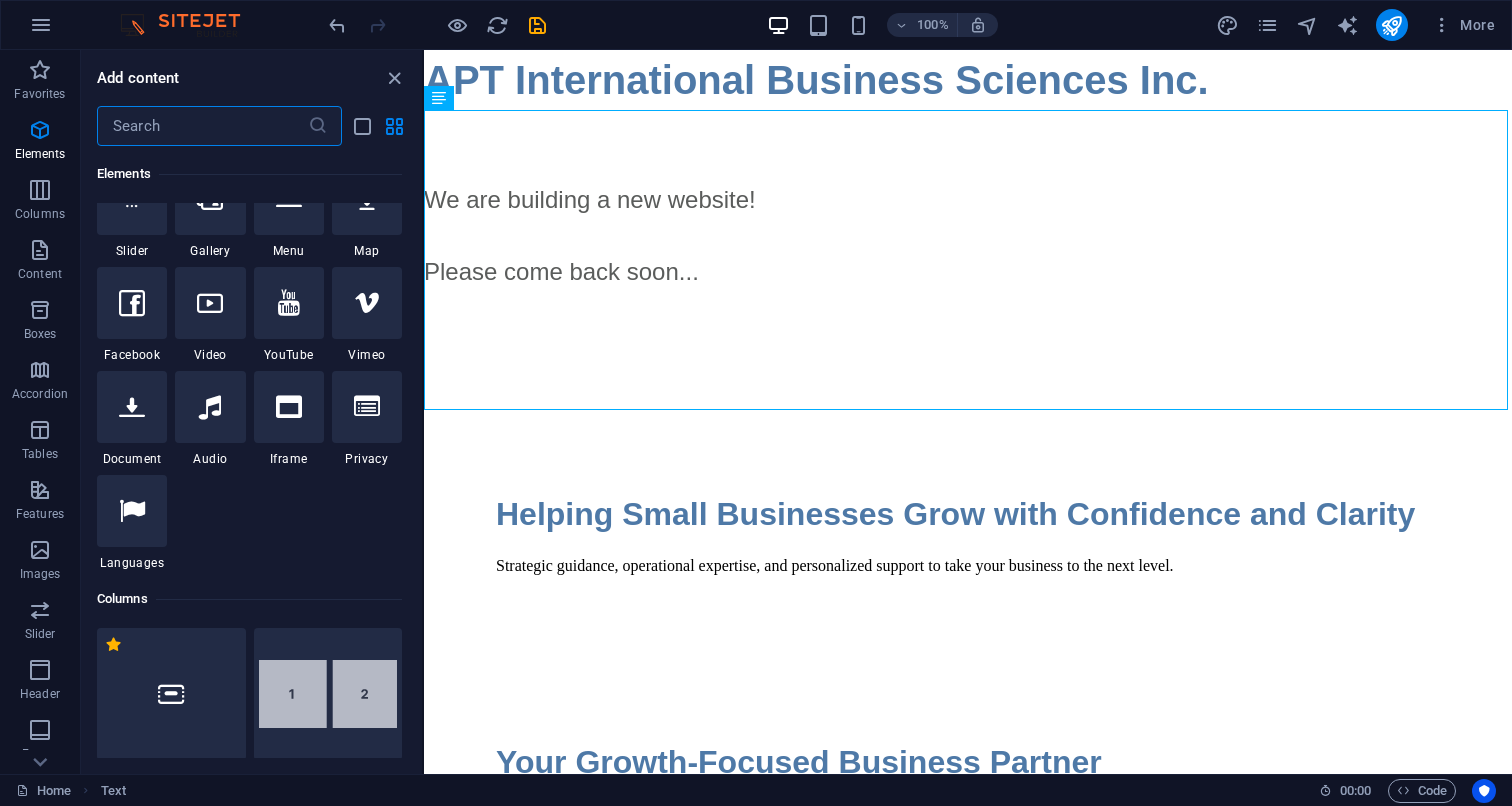scroll, scrollTop: 555, scrollLeft: 0, axis: vertical 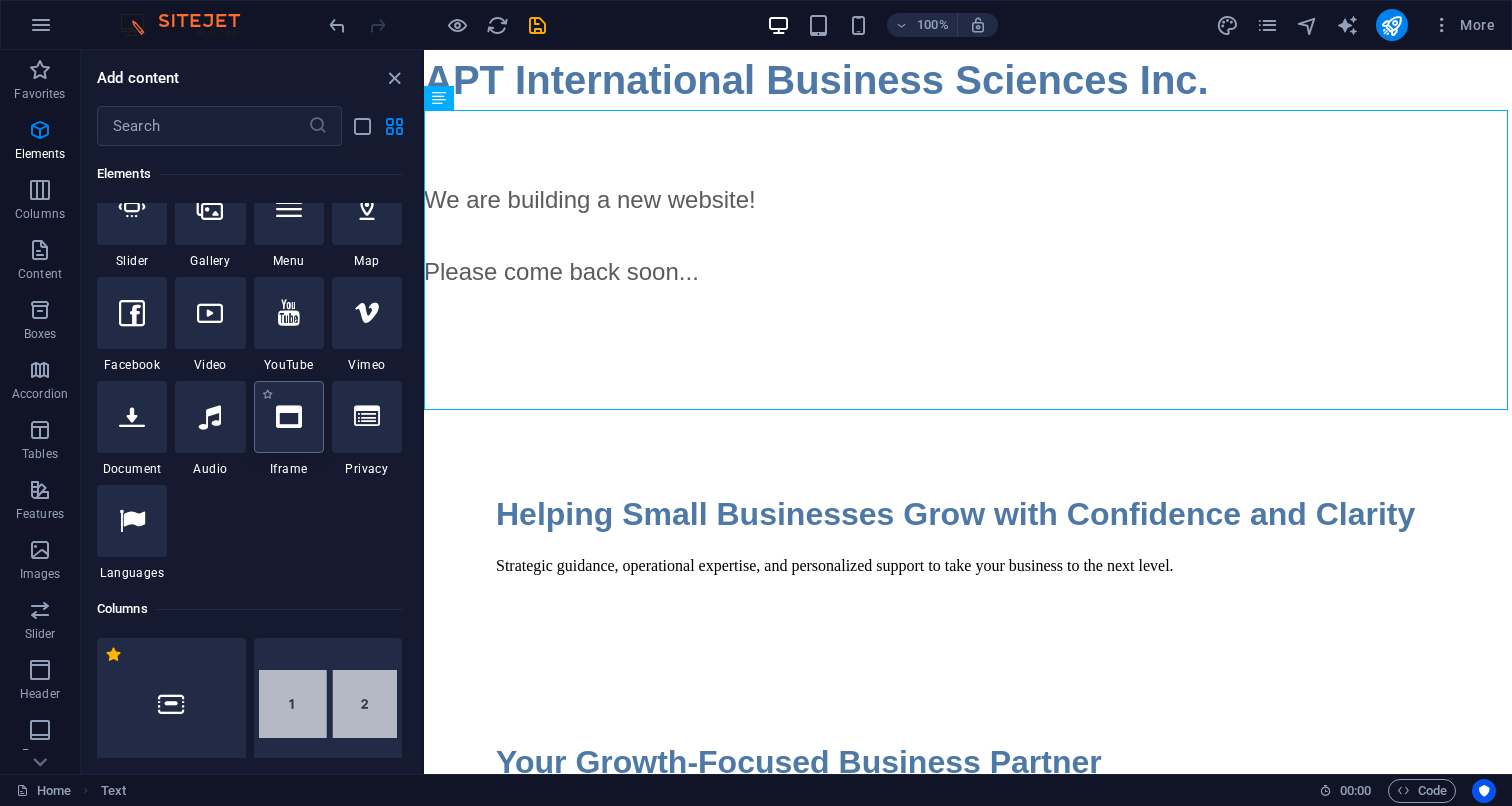 click at bounding box center (289, 417) 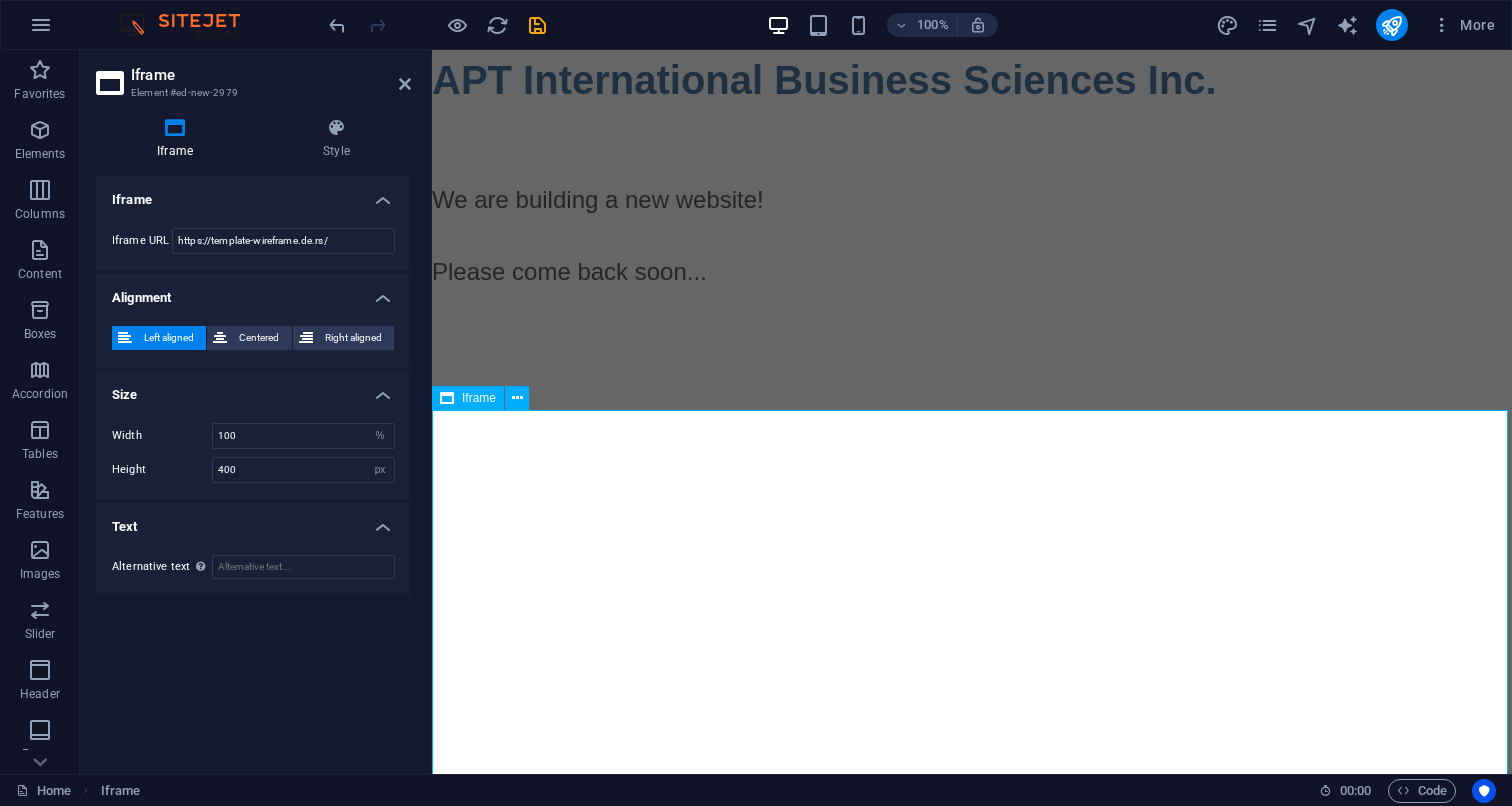 click on "</div>" at bounding box center (972, 610) 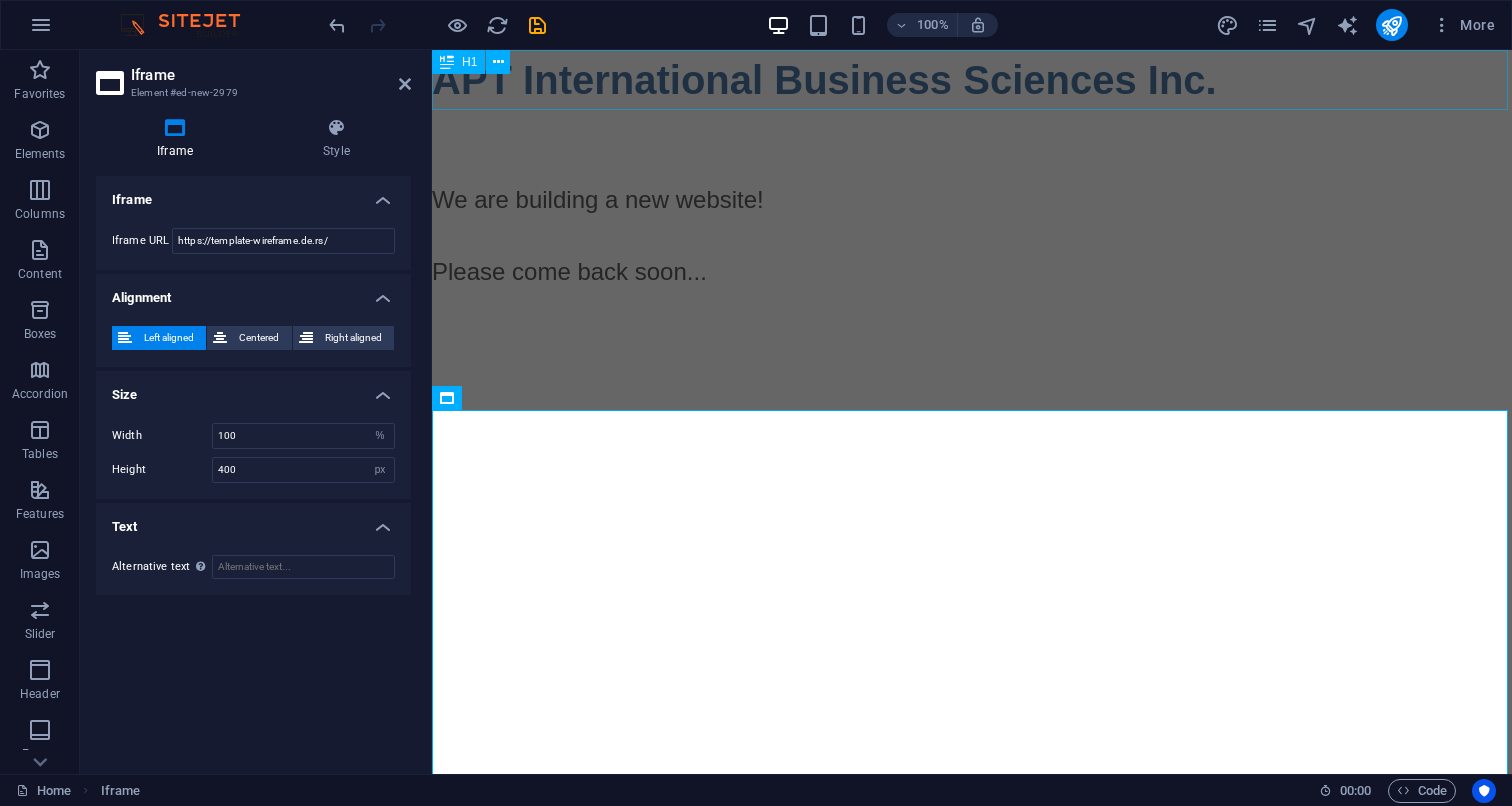 click on "APT International Business Sciences Inc." at bounding box center [972, 80] 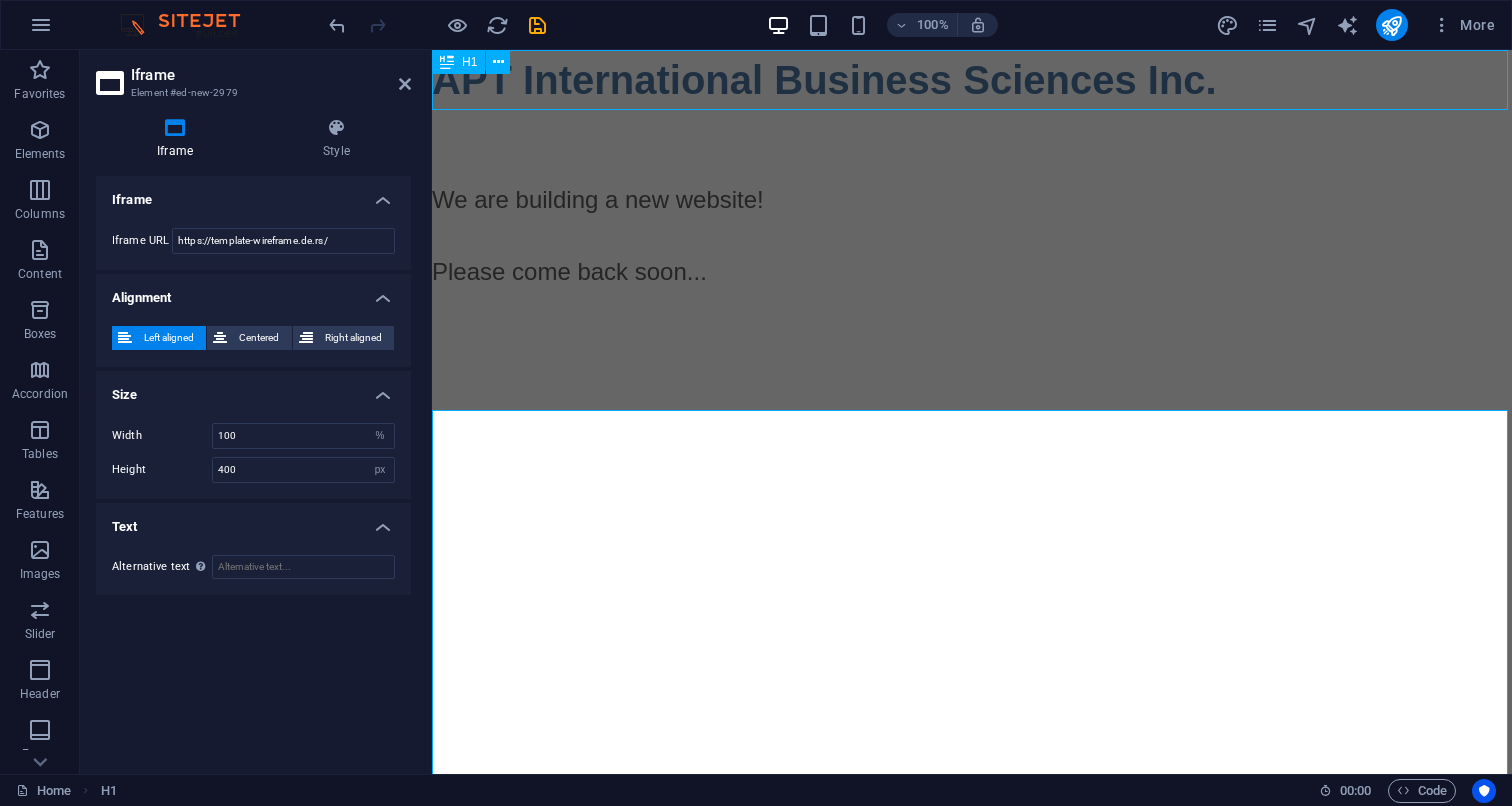 click on "APT International Business Sciences Inc." at bounding box center (972, 80) 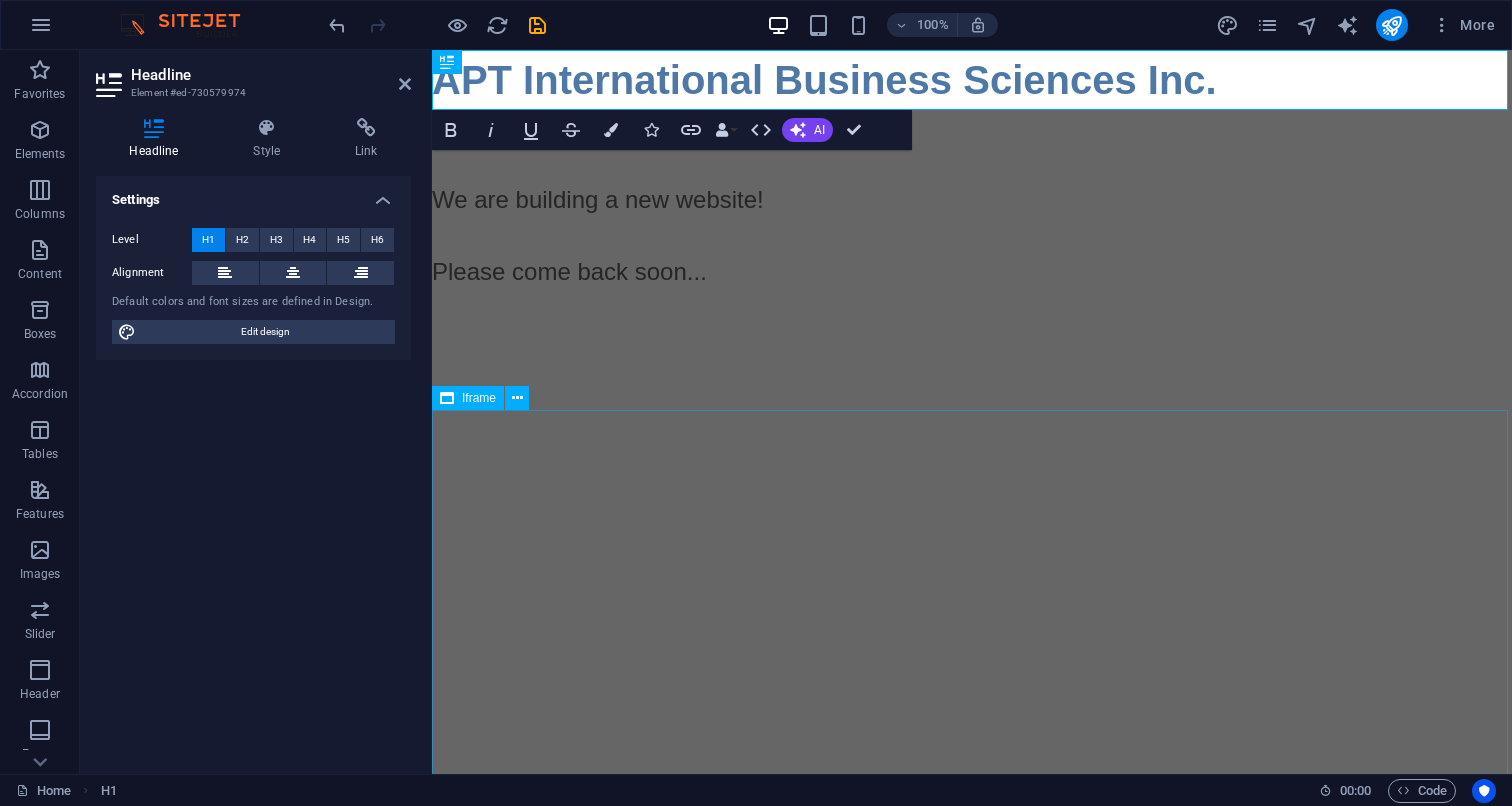 click on "</div>" at bounding box center [972, 610] 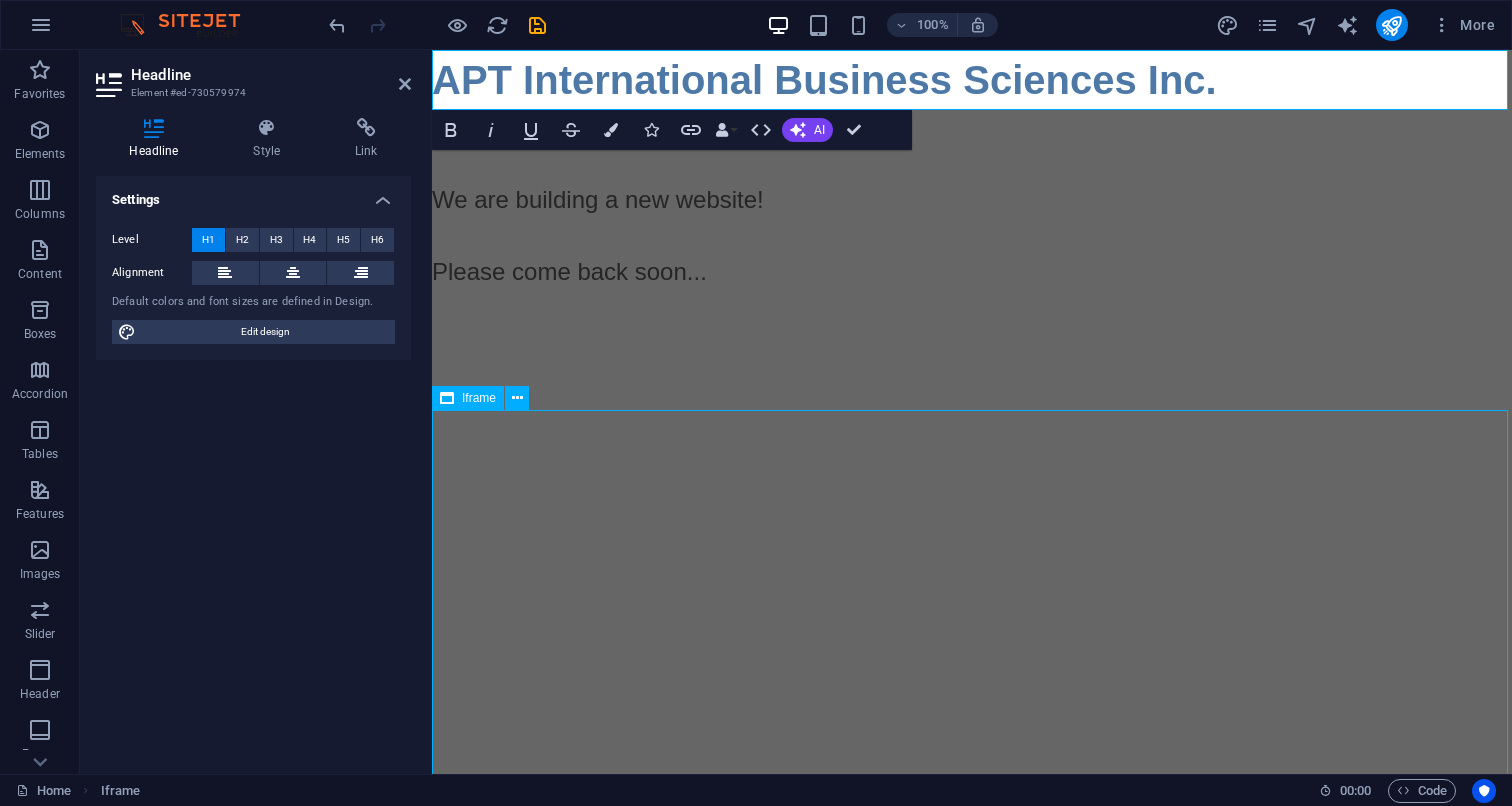 click on "</div>" at bounding box center [972, 610] 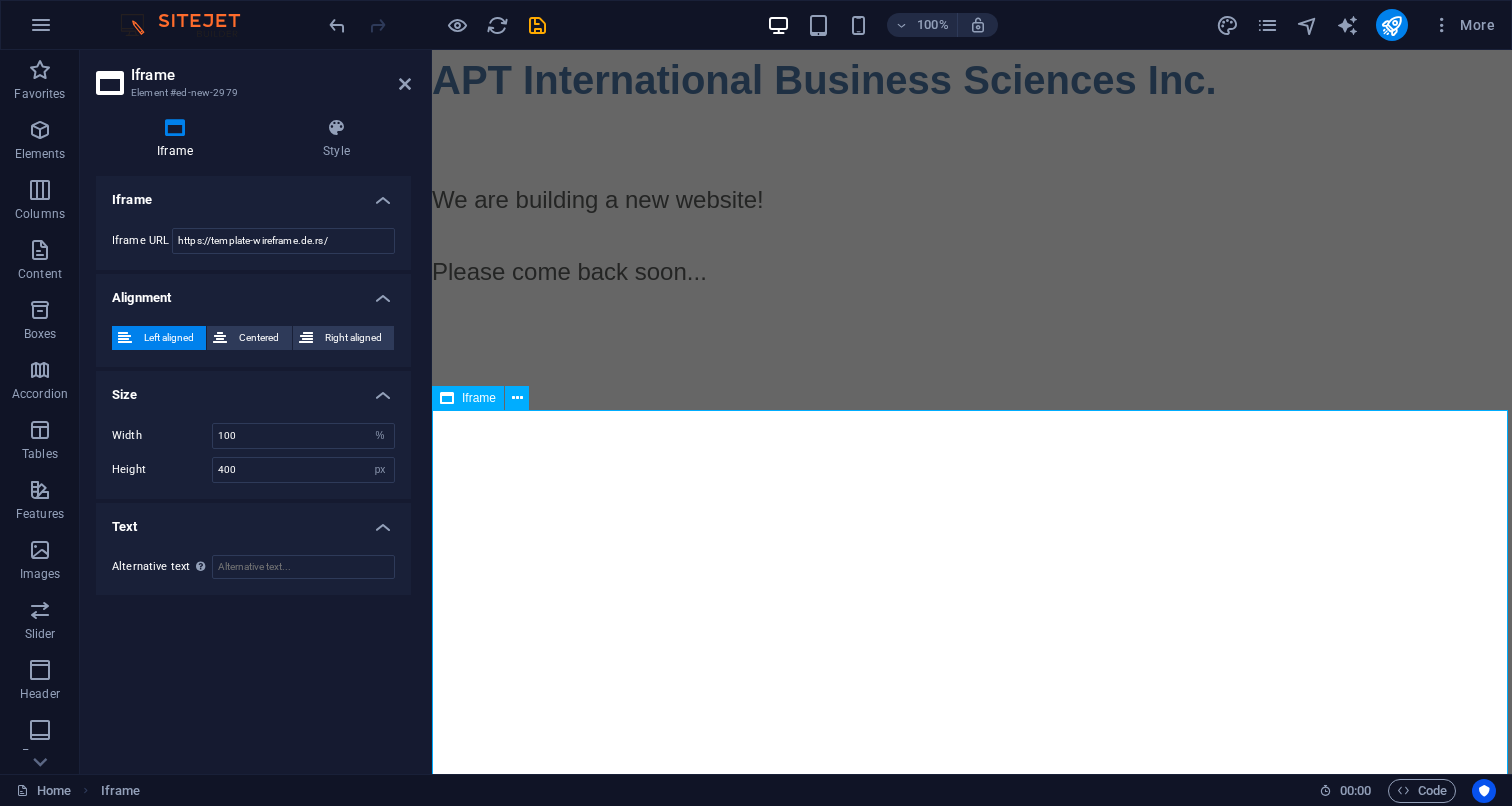 click on "</div>" at bounding box center (972, 610) 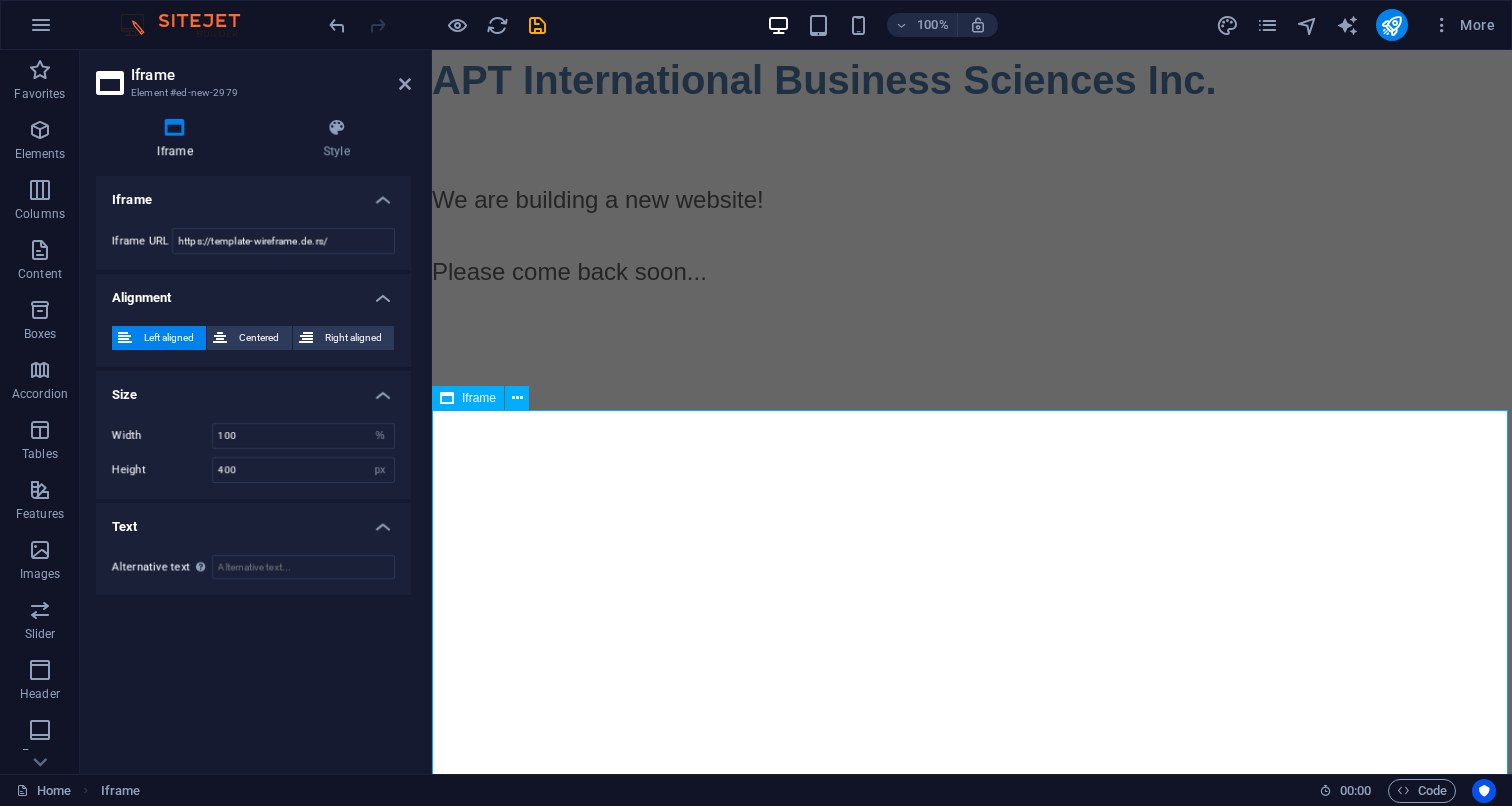 click on "</div>" at bounding box center (972, 610) 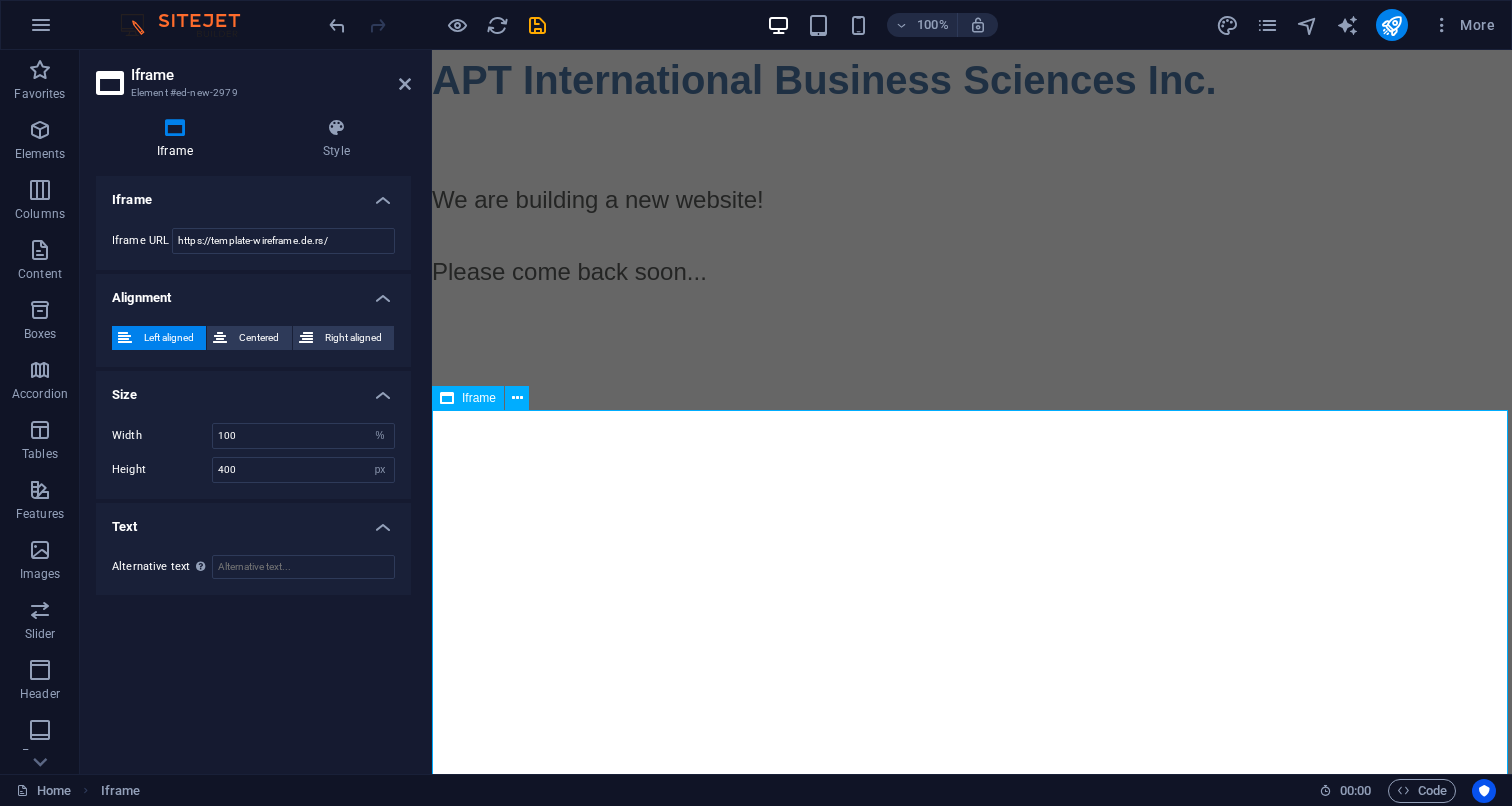 click on "</div>" at bounding box center (972, 610) 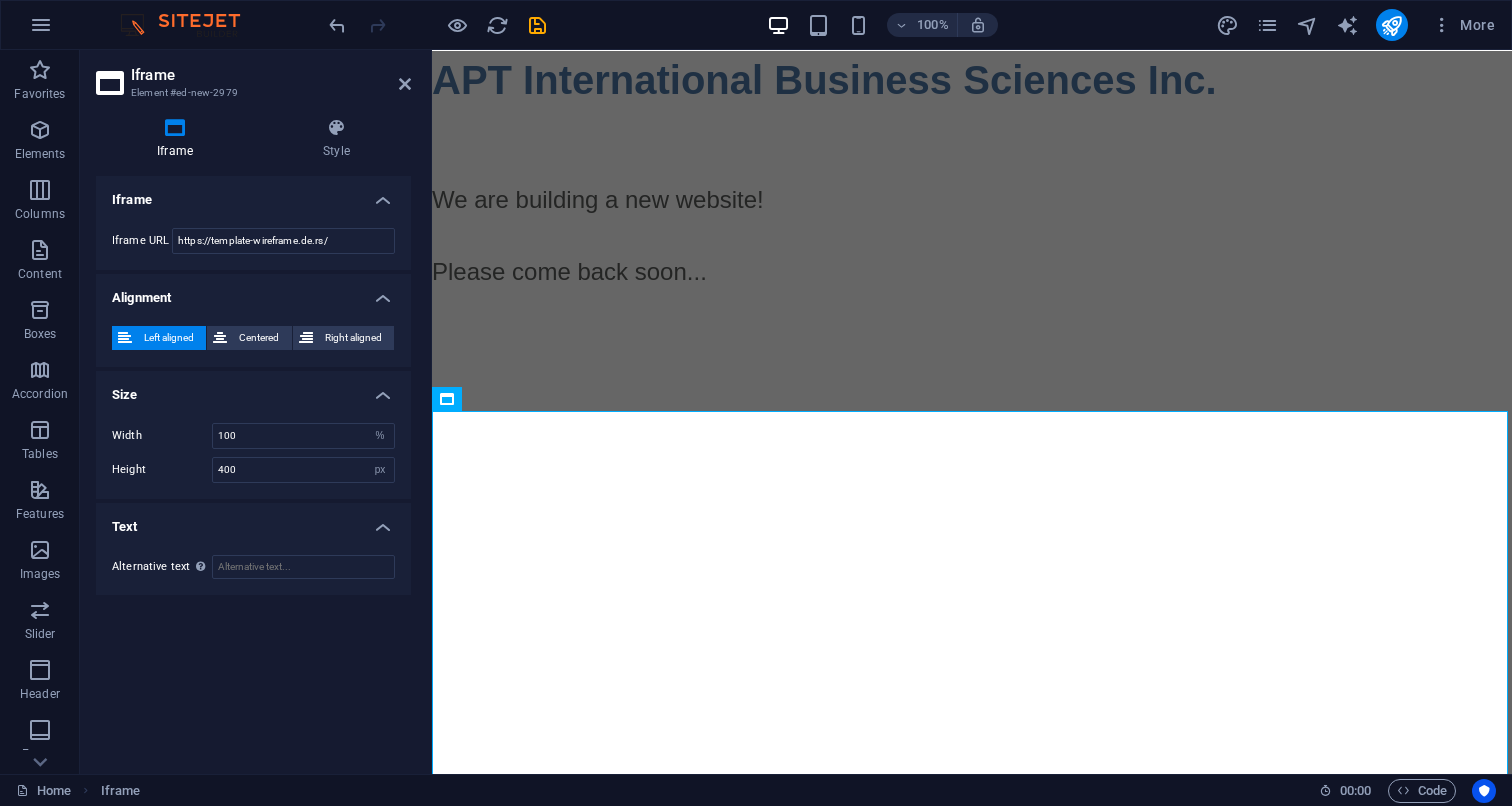 scroll, scrollTop: 0, scrollLeft: 0, axis: both 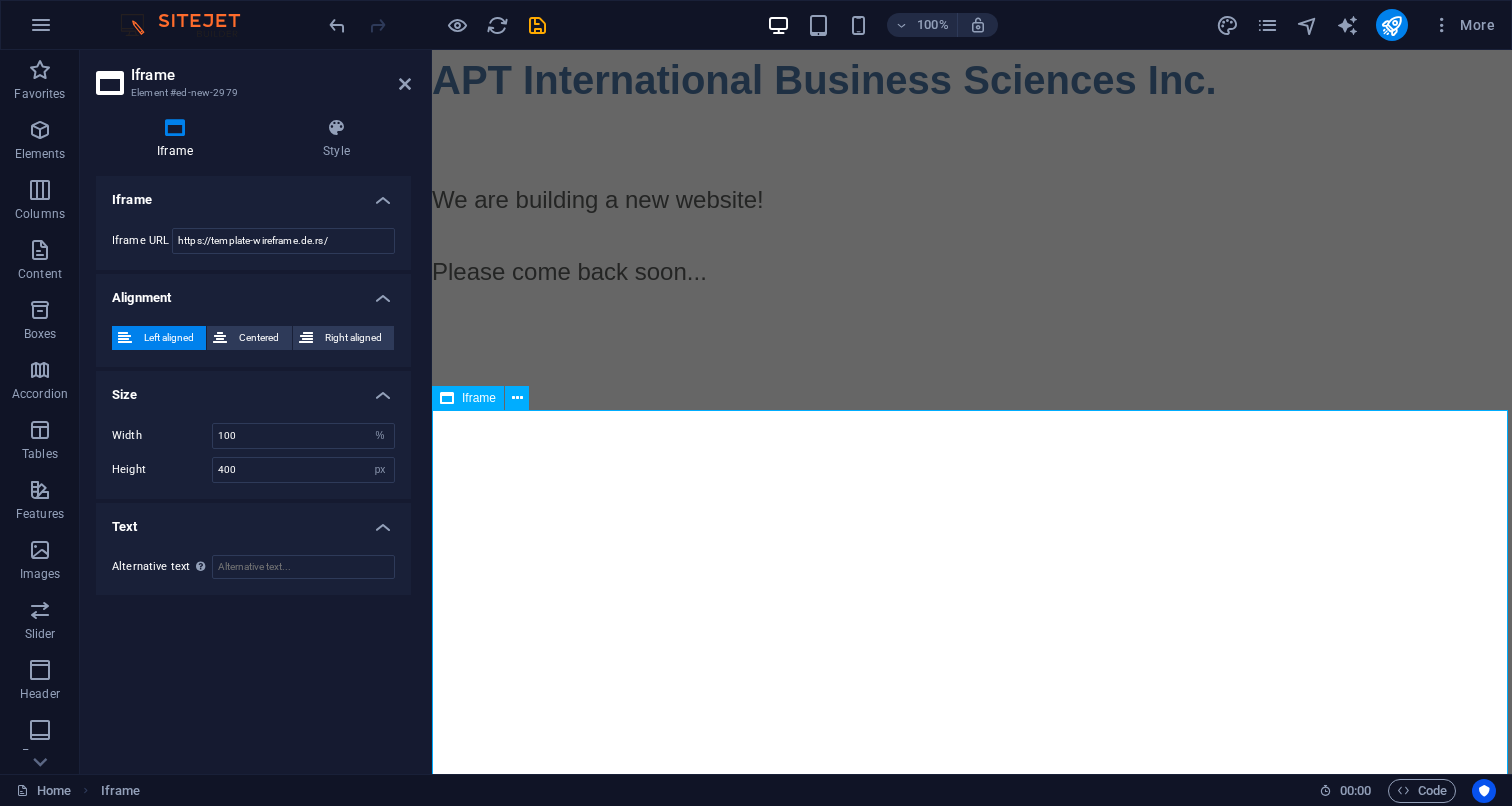 click on "</div>" at bounding box center [972, 610] 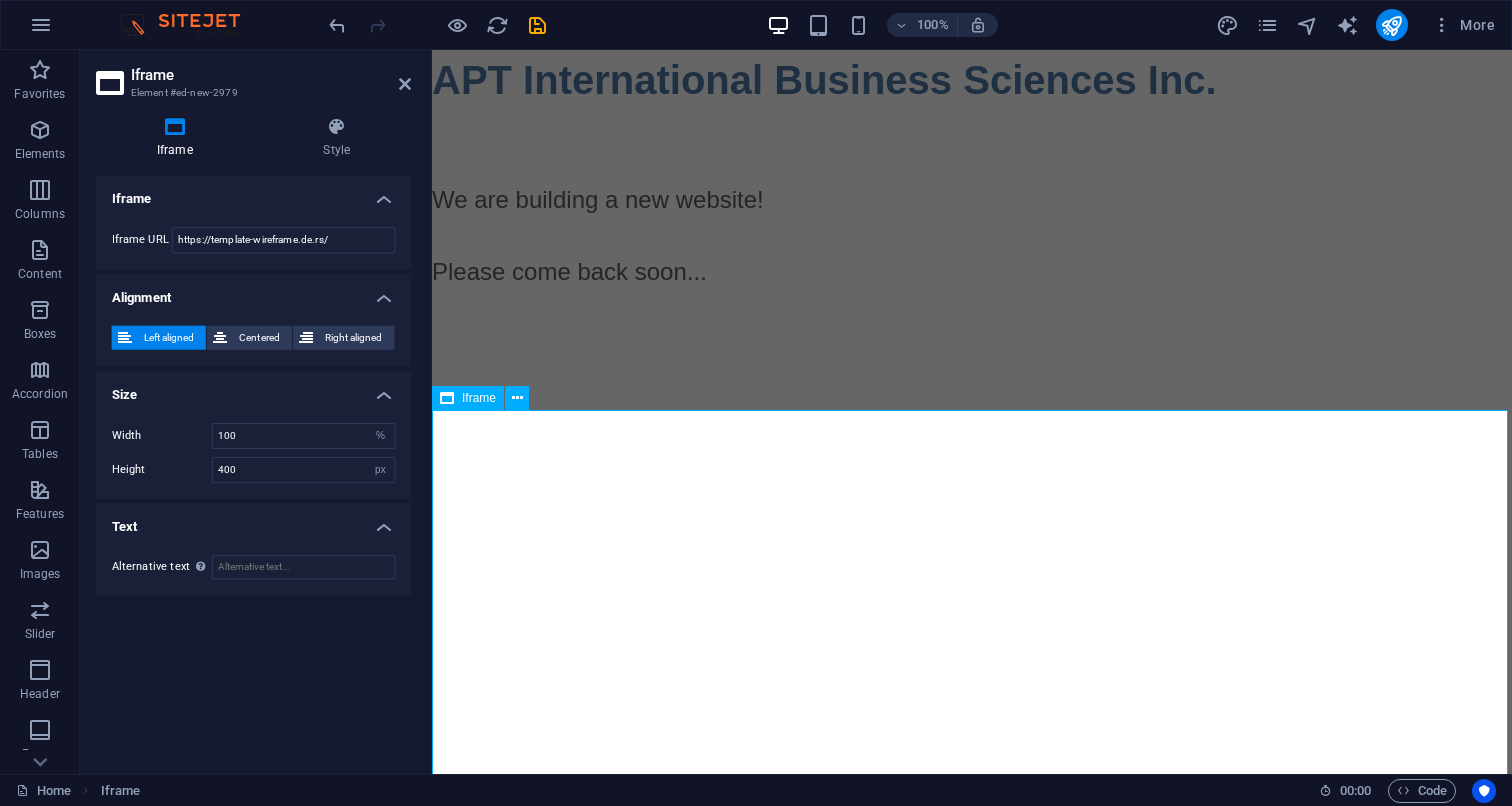 click on "</div>" at bounding box center [972, 610] 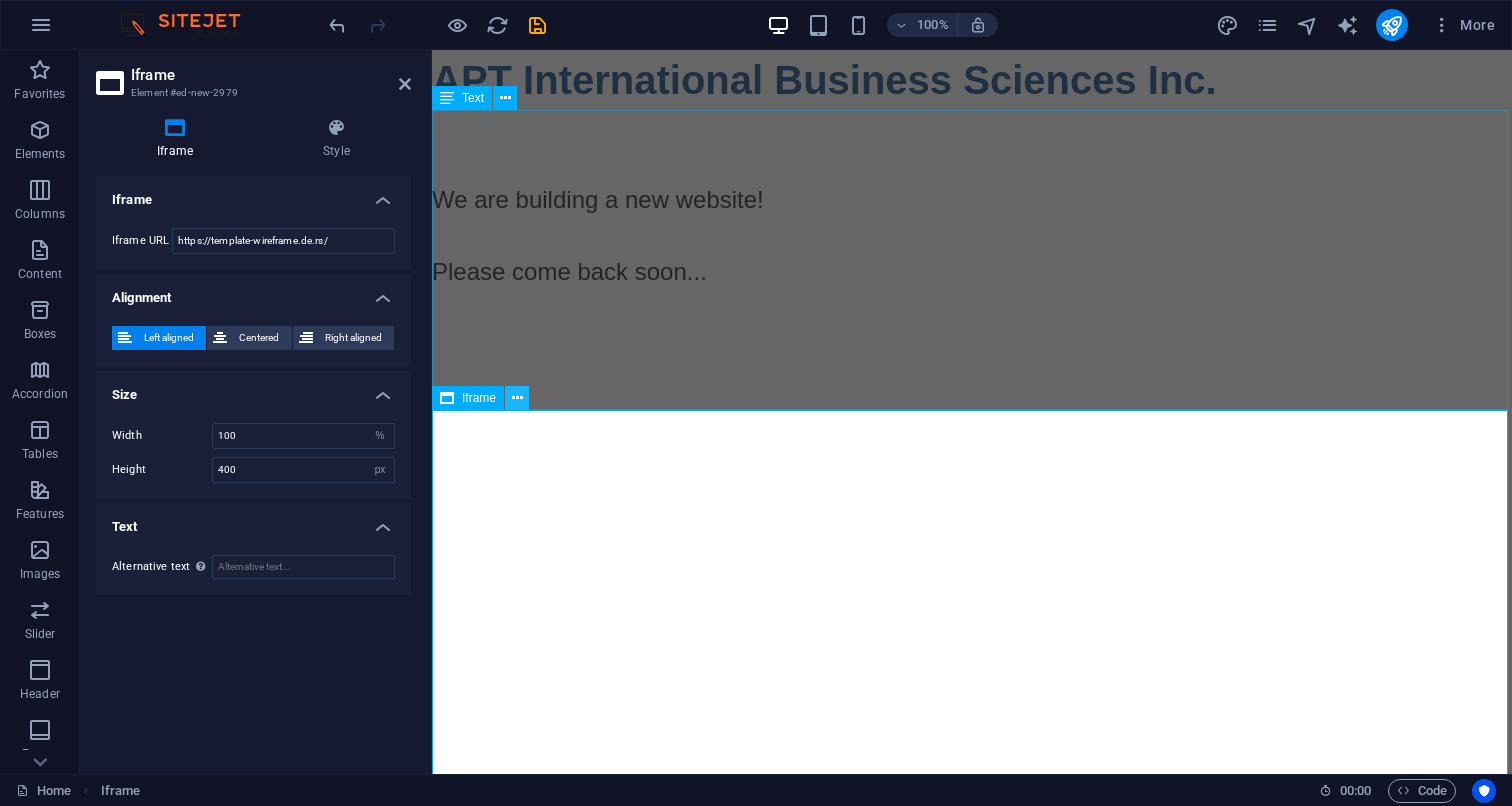 click at bounding box center (517, 398) 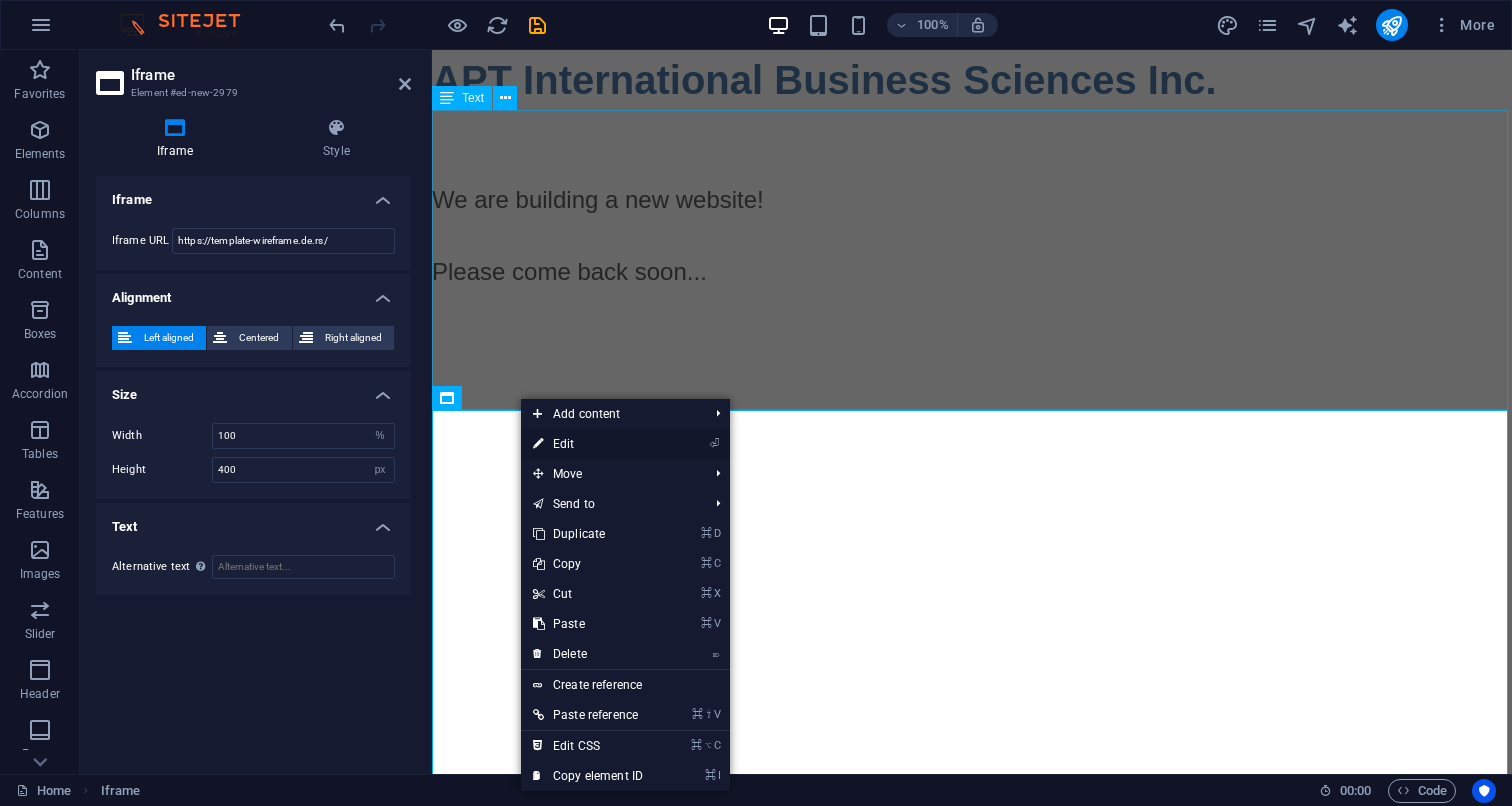 click on "⏎  Edit" at bounding box center [588, 444] 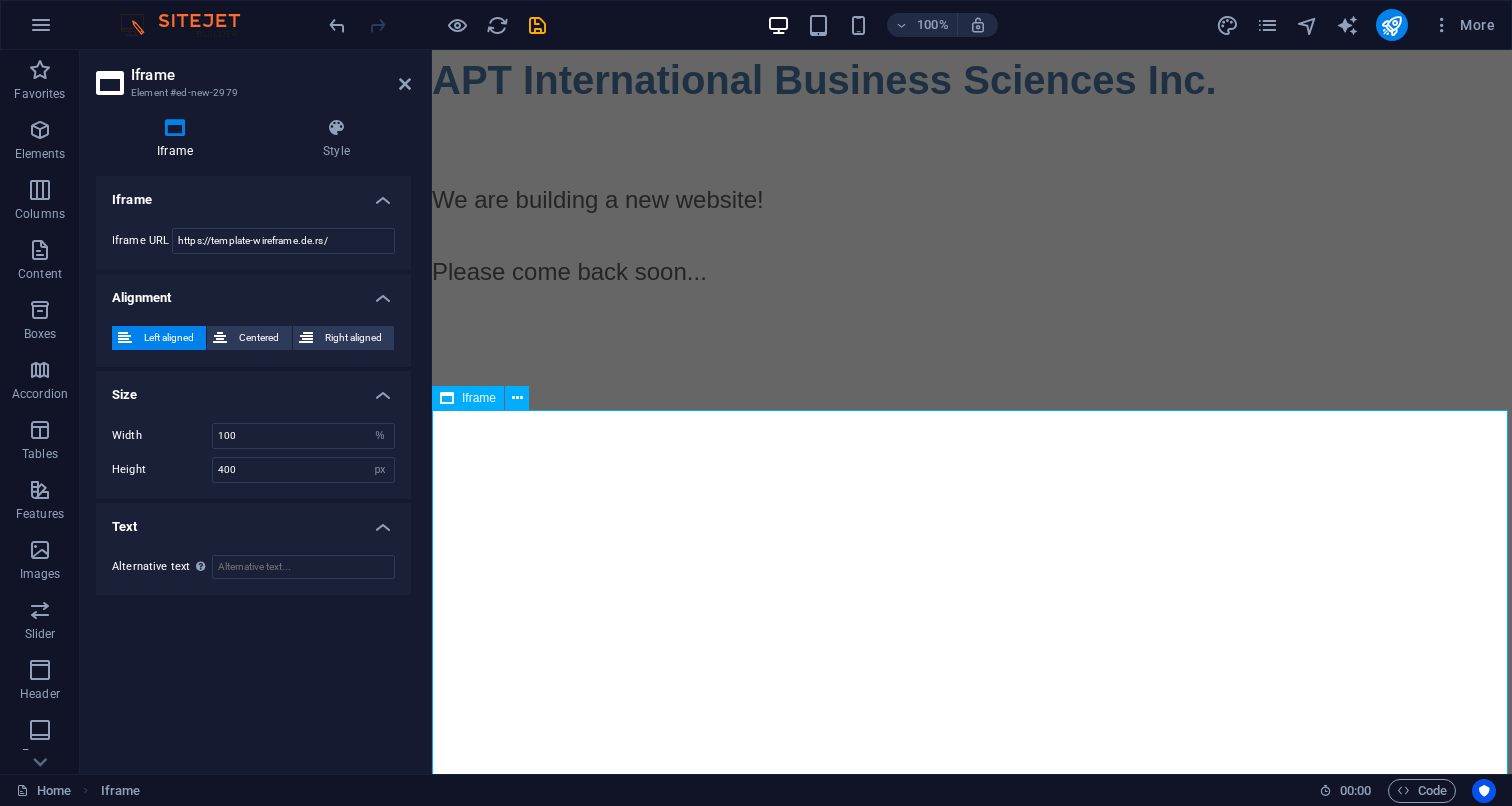 click on "</div>" at bounding box center (972, 610) 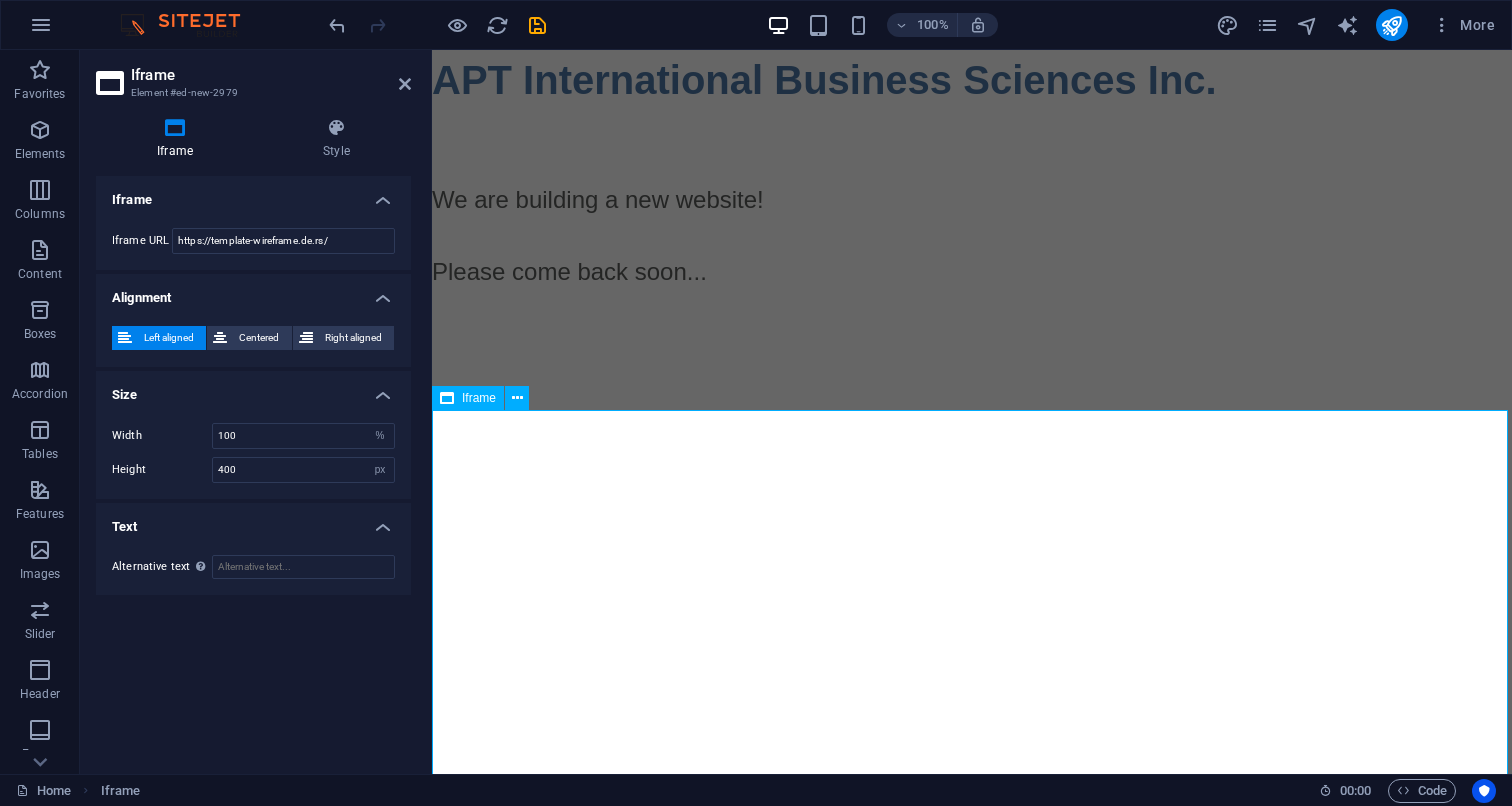 click on "</div>" at bounding box center [972, 610] 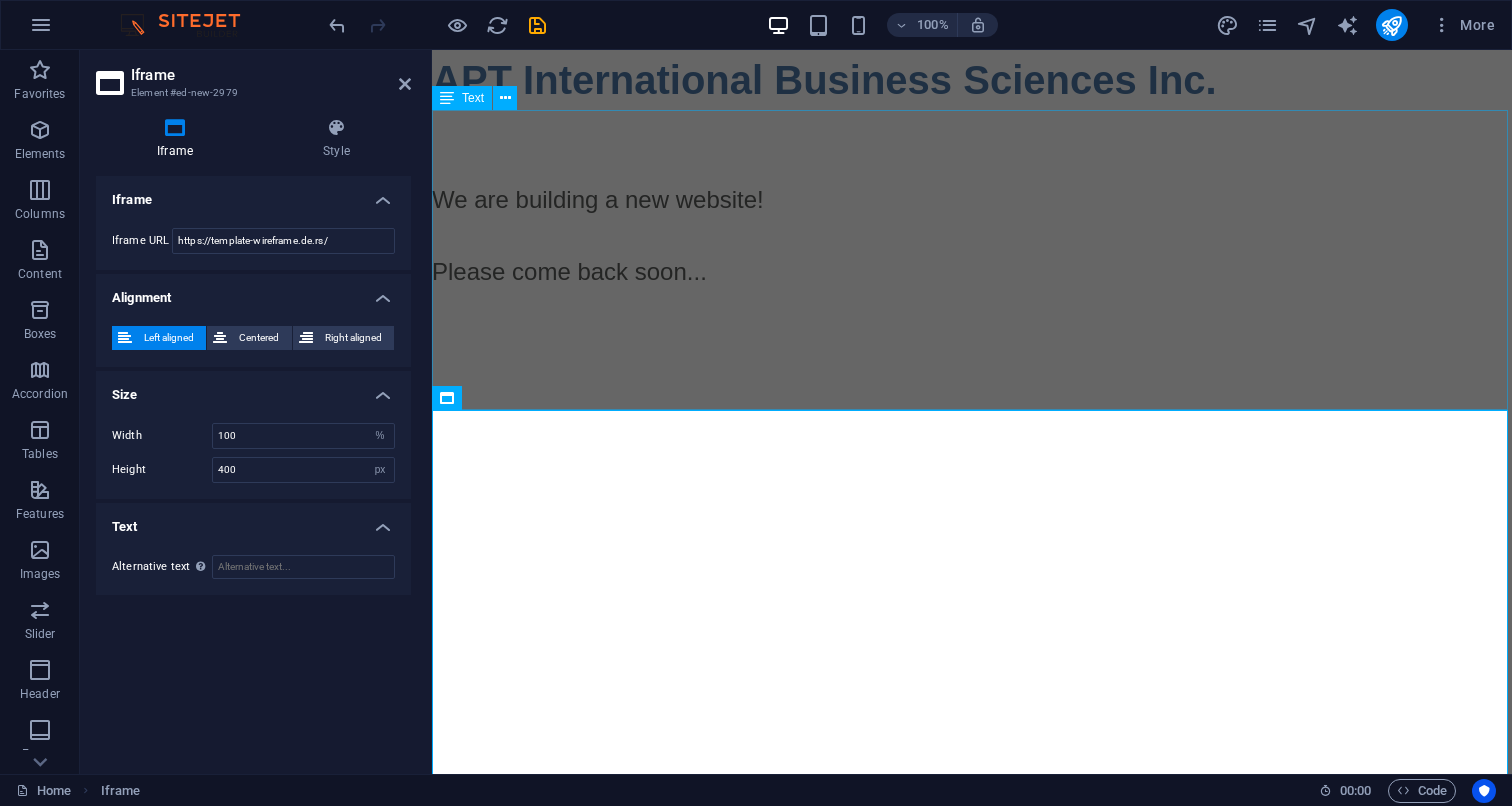 click on "We are building a new website!   Please come back soon..." at bounding box center [972, 260] 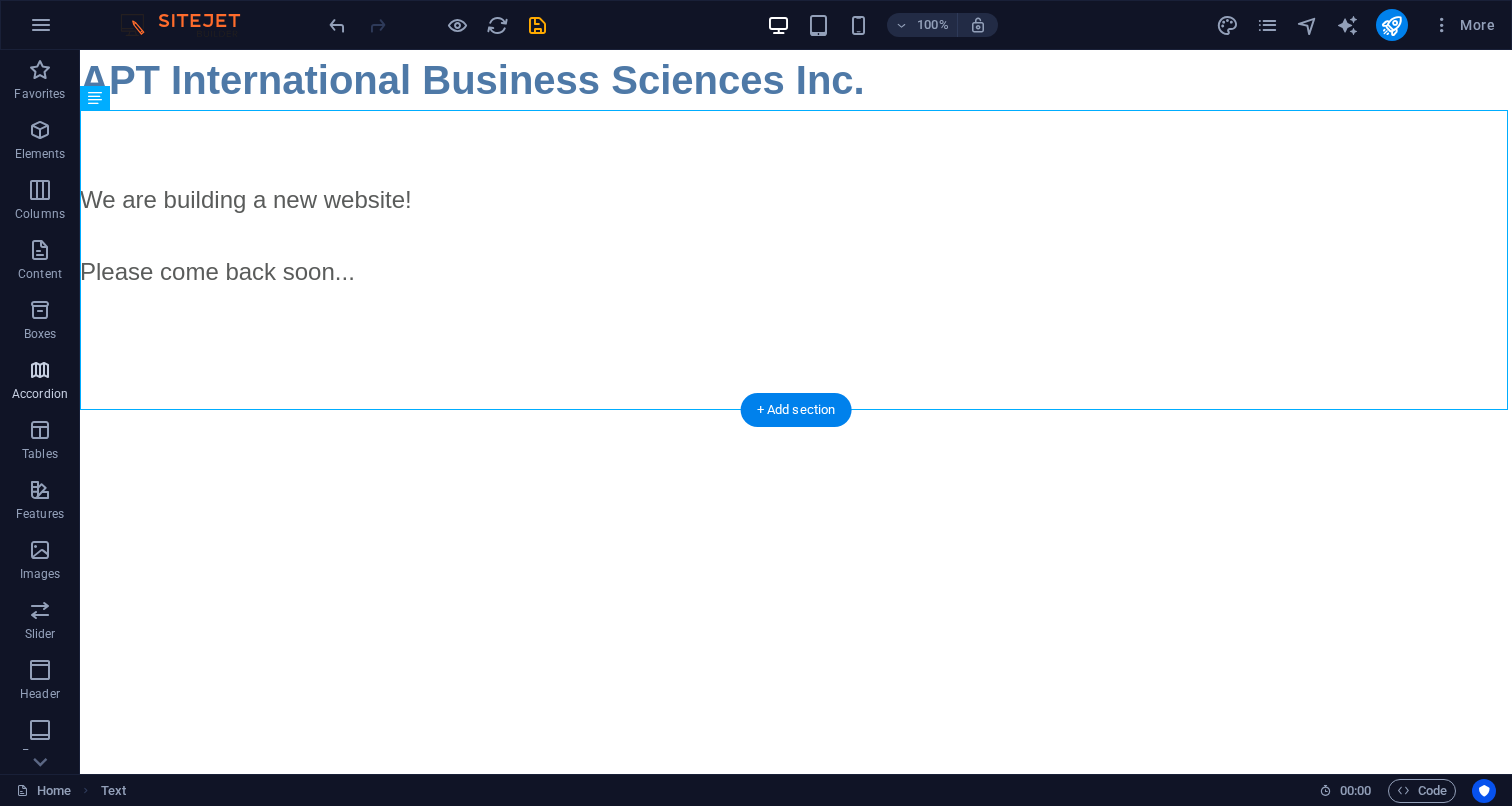 click at bounding box center (40, 370) 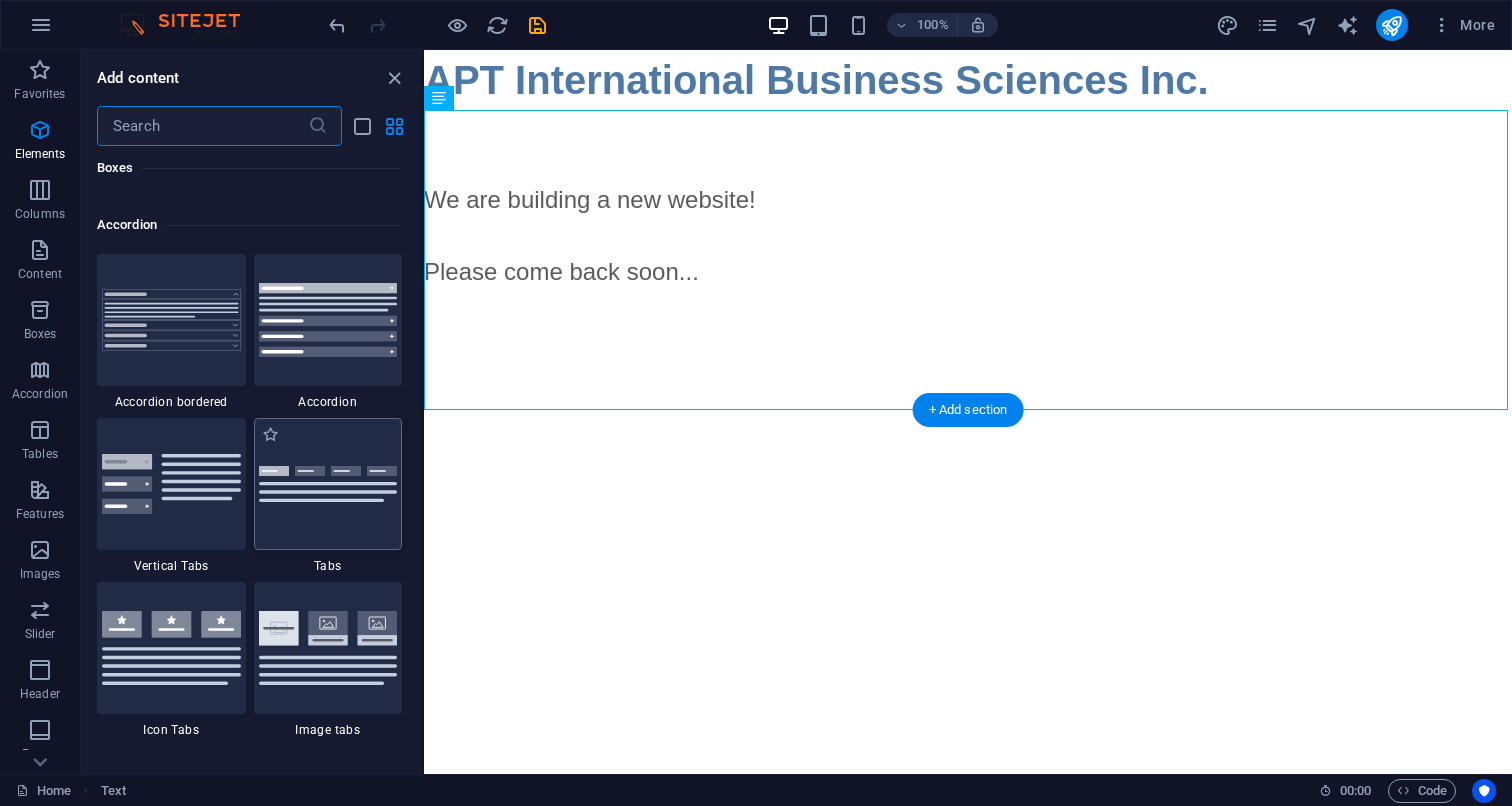 scroll, scrollTop: 6385, scrollLeft: 0, axis: vertical 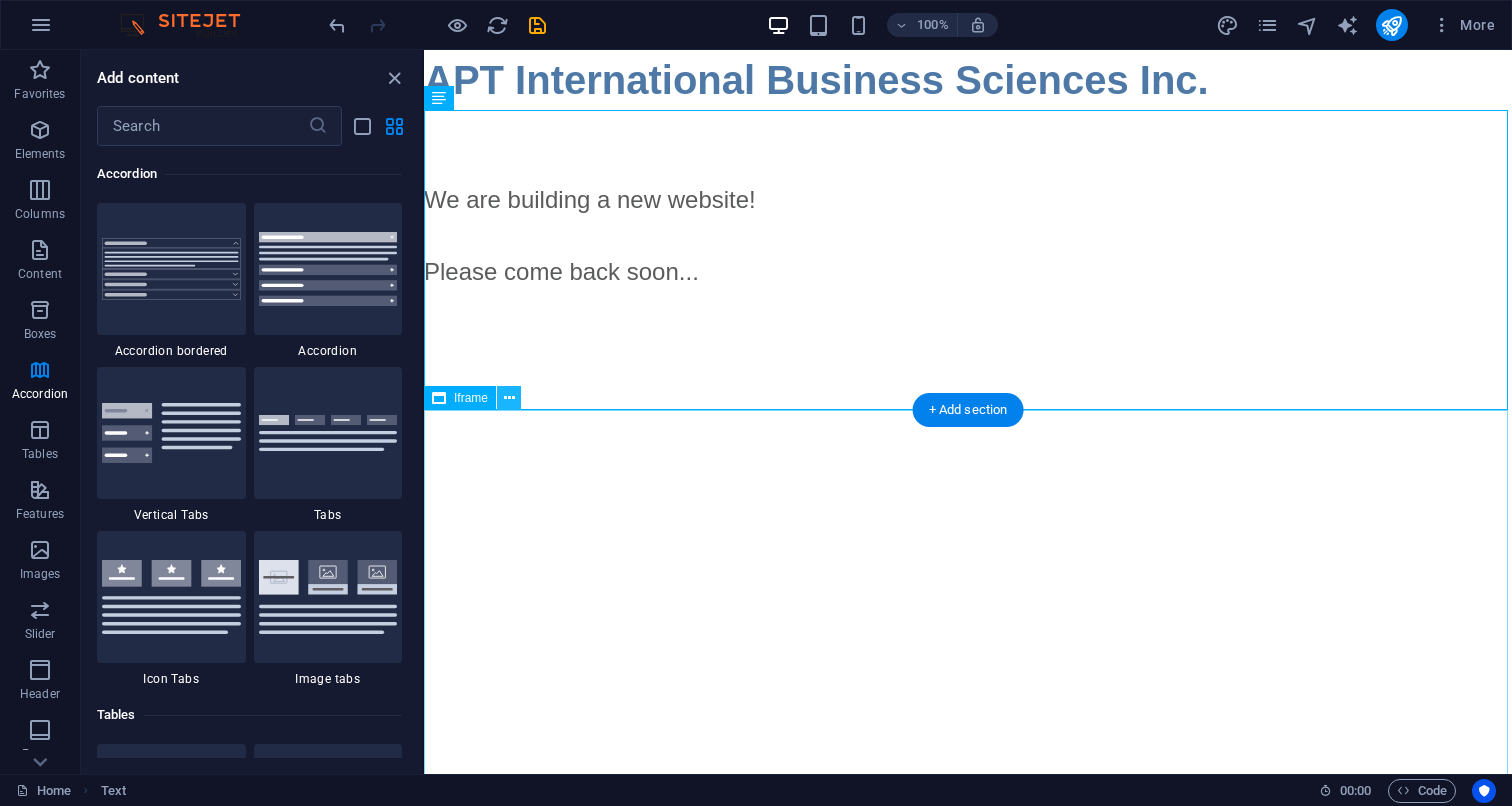 click at bounding box center [509, 398] 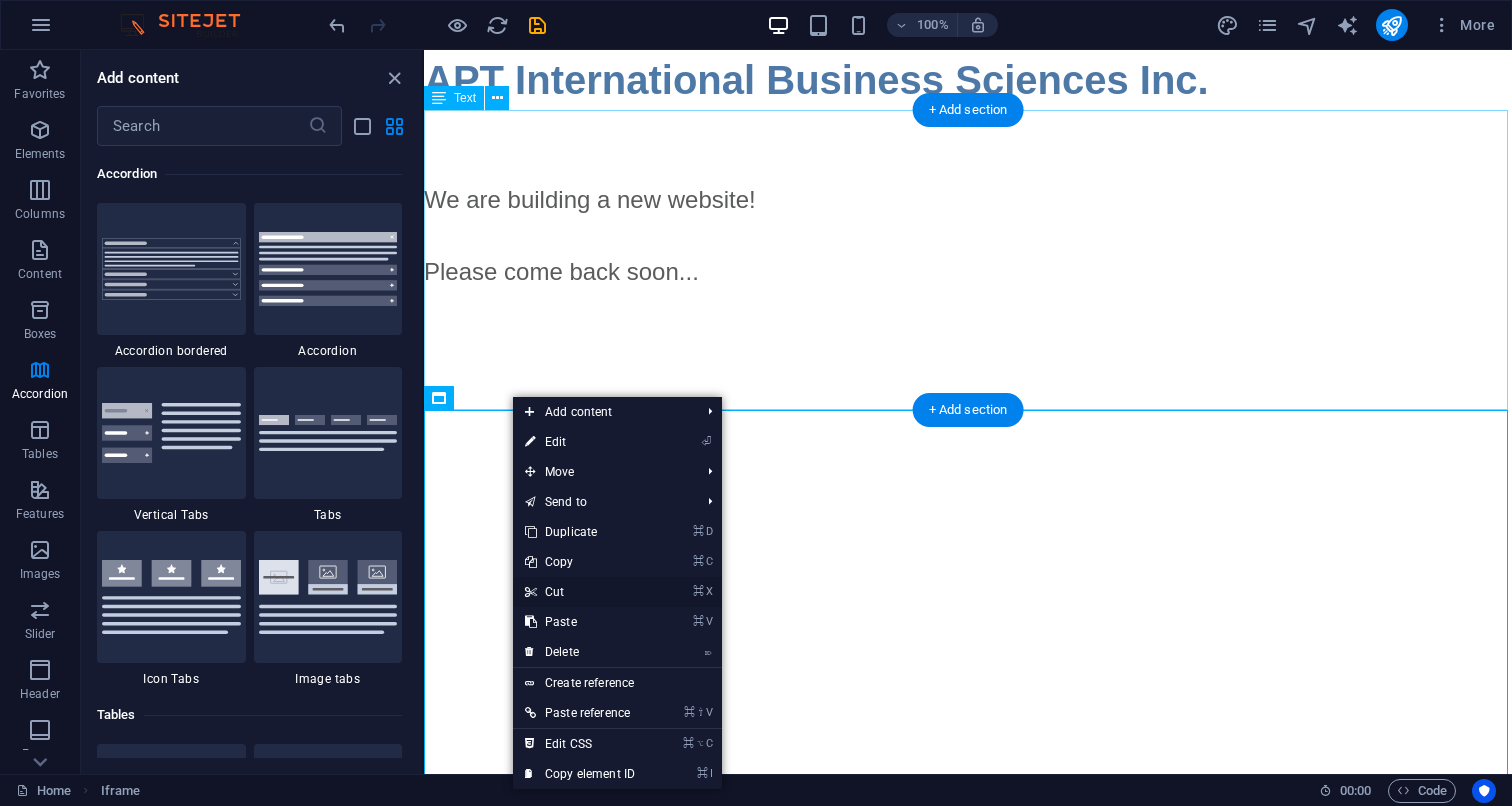 click on "⌘ X  Cut" at bounding box center [580, 592] 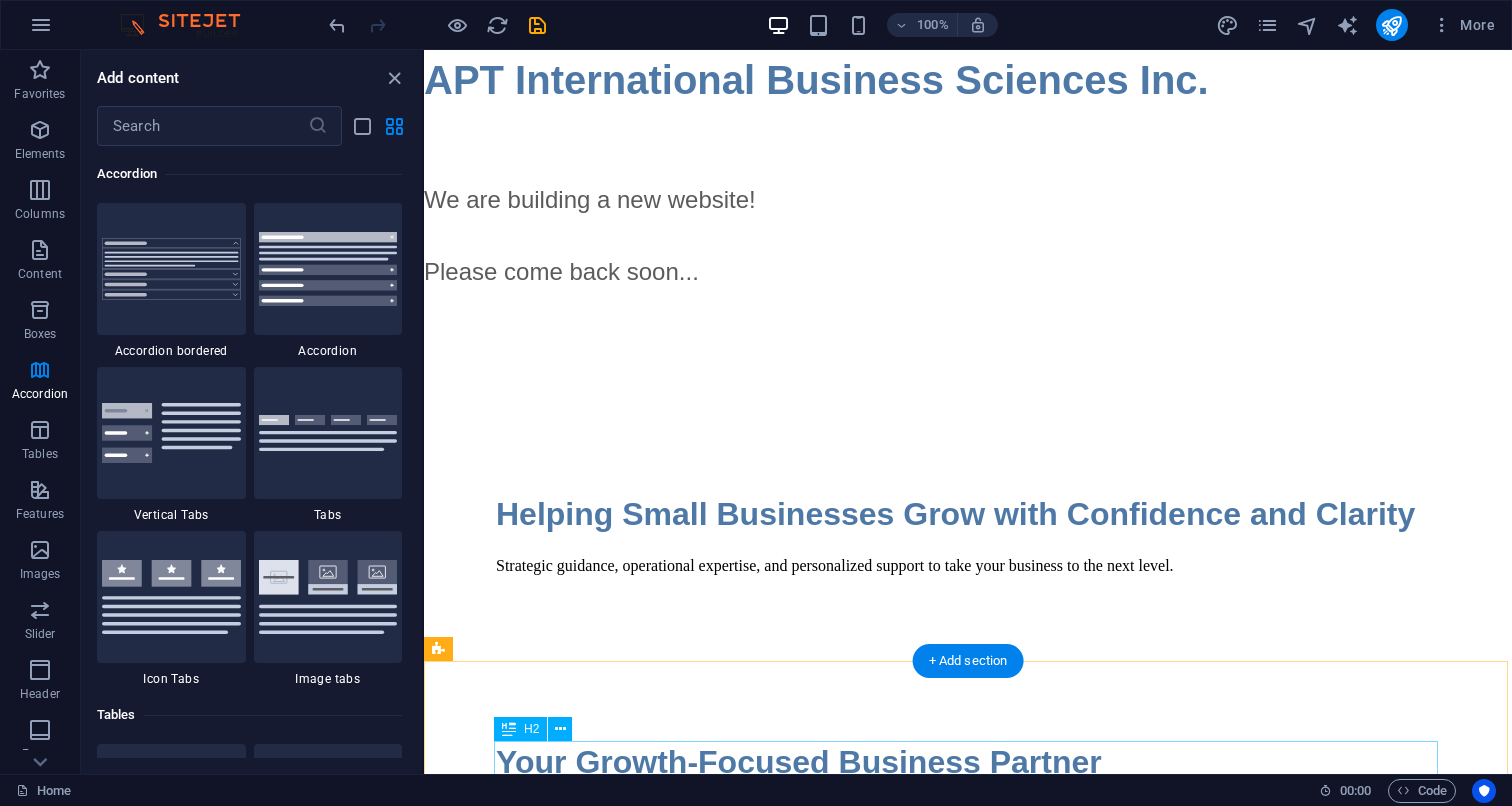 scroll, scrollTop: 0, scrollLeft: 0, axis: both 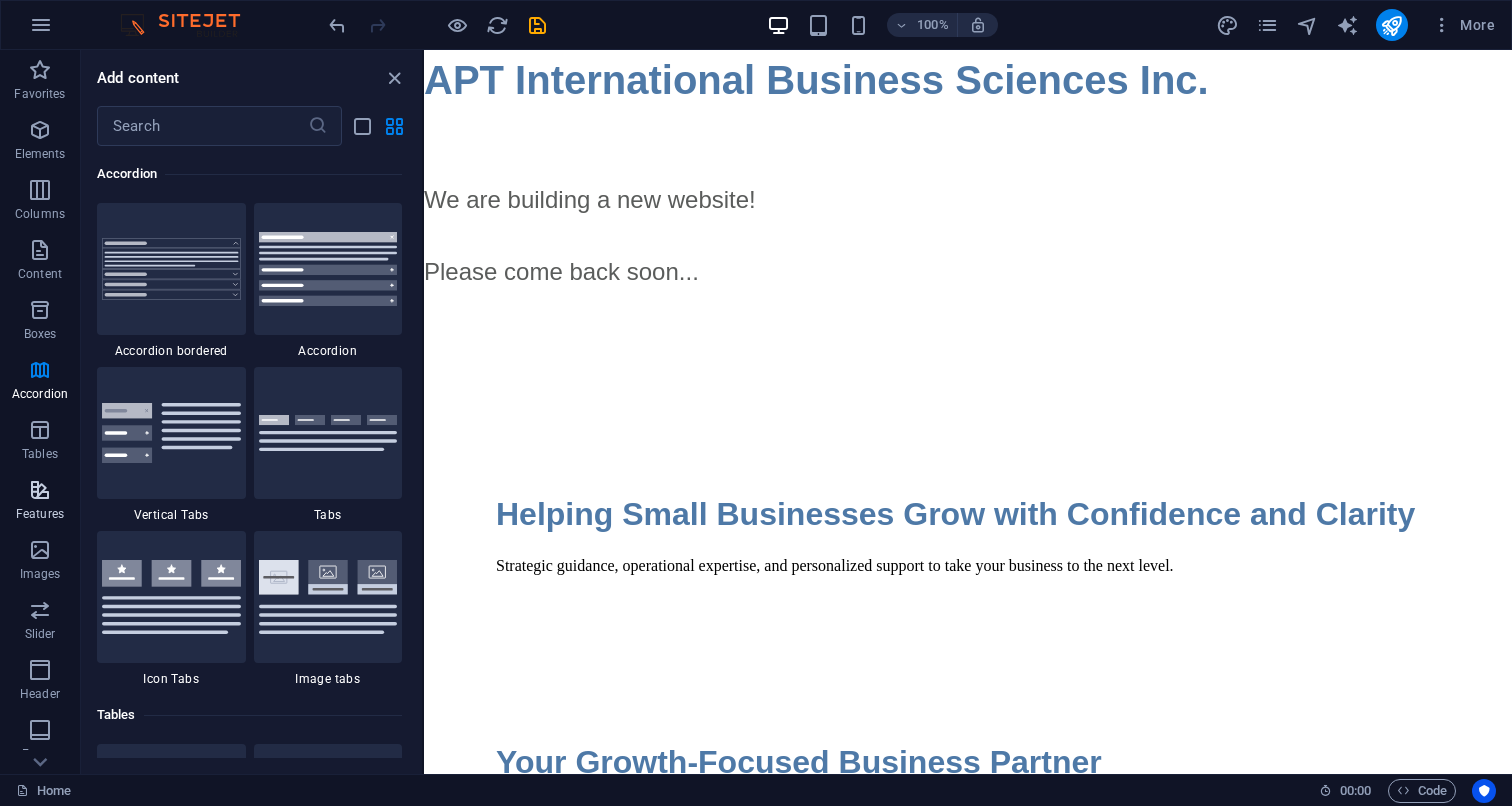 click at bounding box center (40, 490) 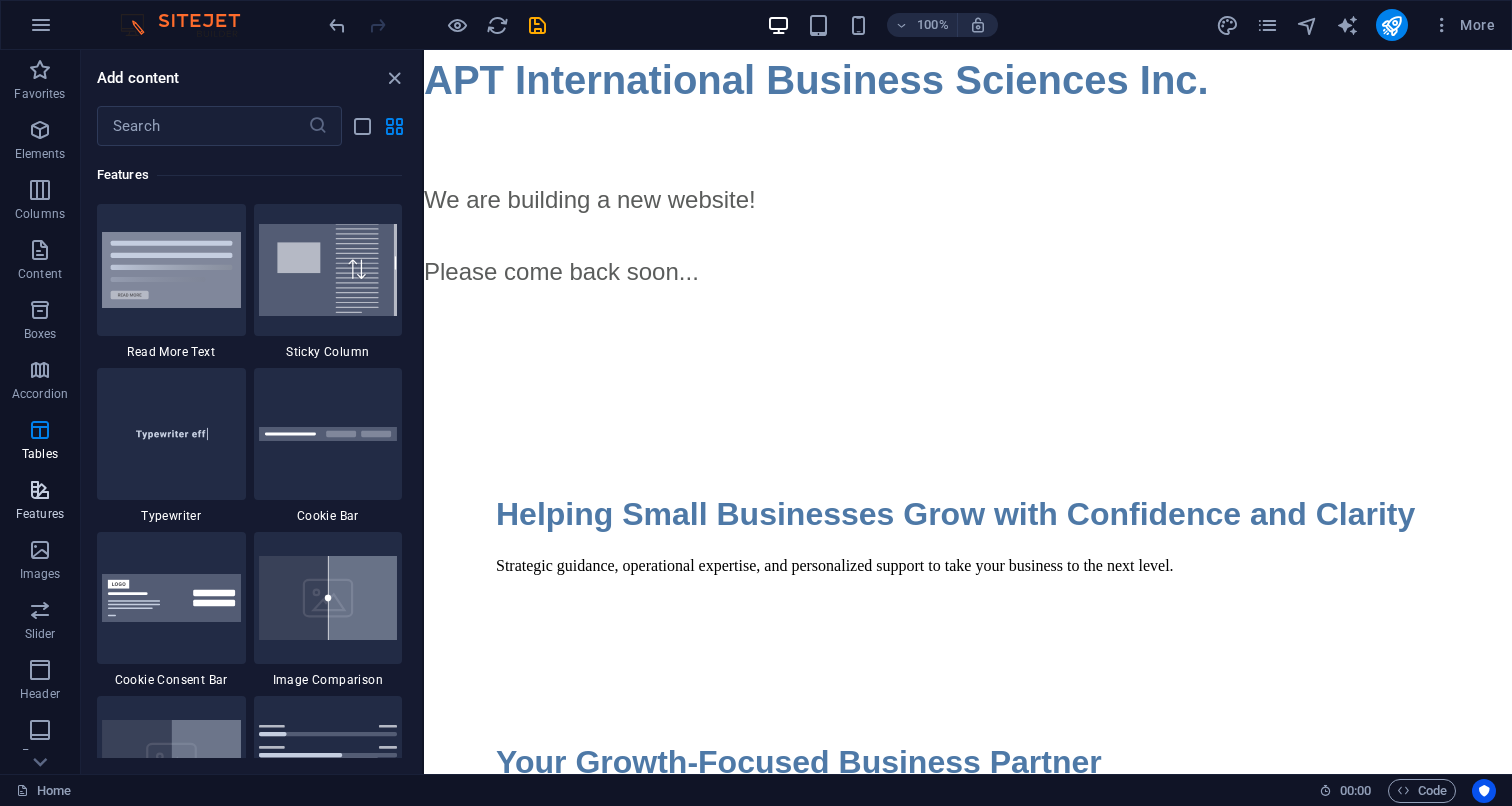 scroll, scrollTop: 7795, scrollLeft: 0, axis: vertical 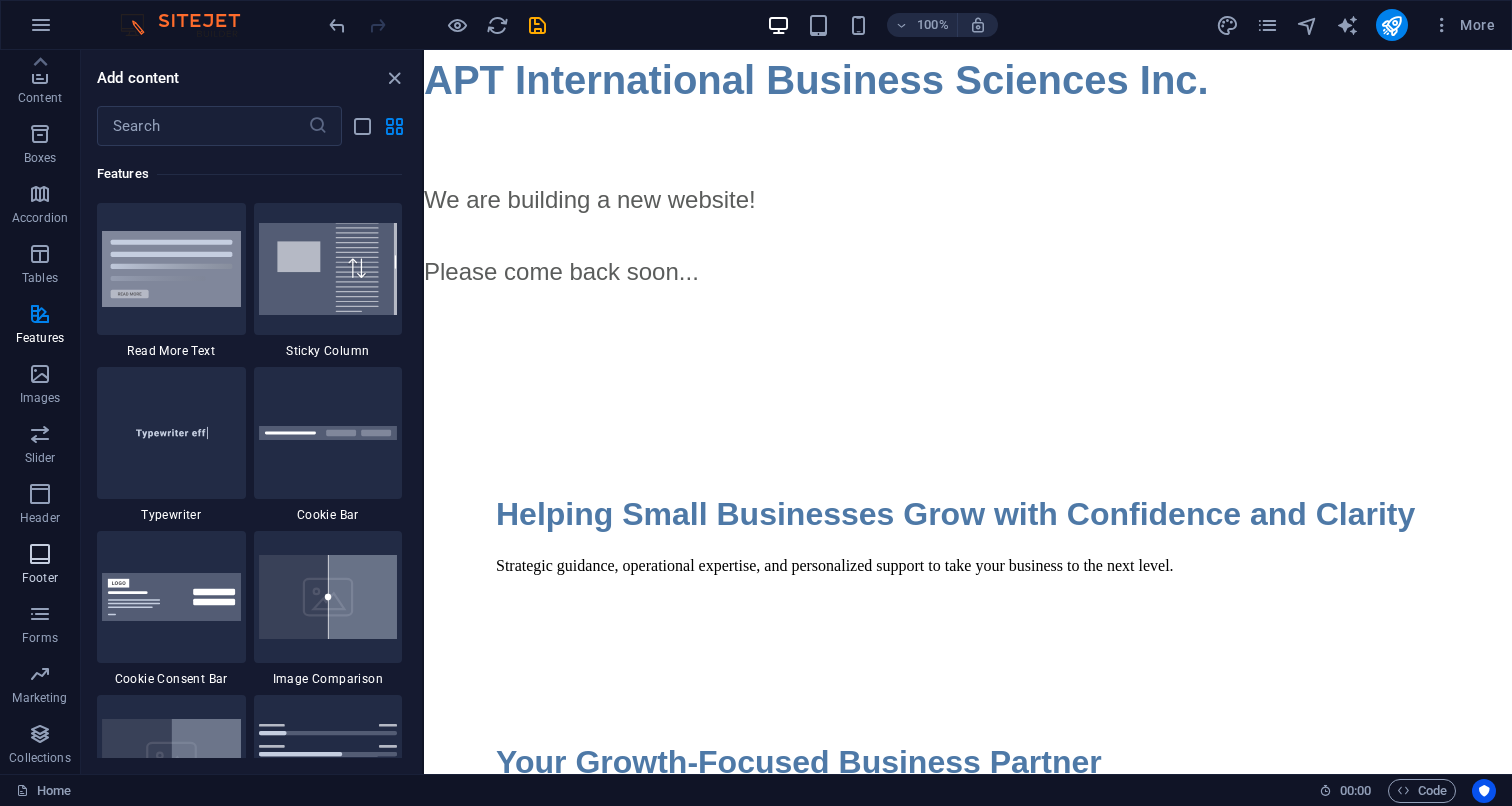 click at bounding box center (40, 554) 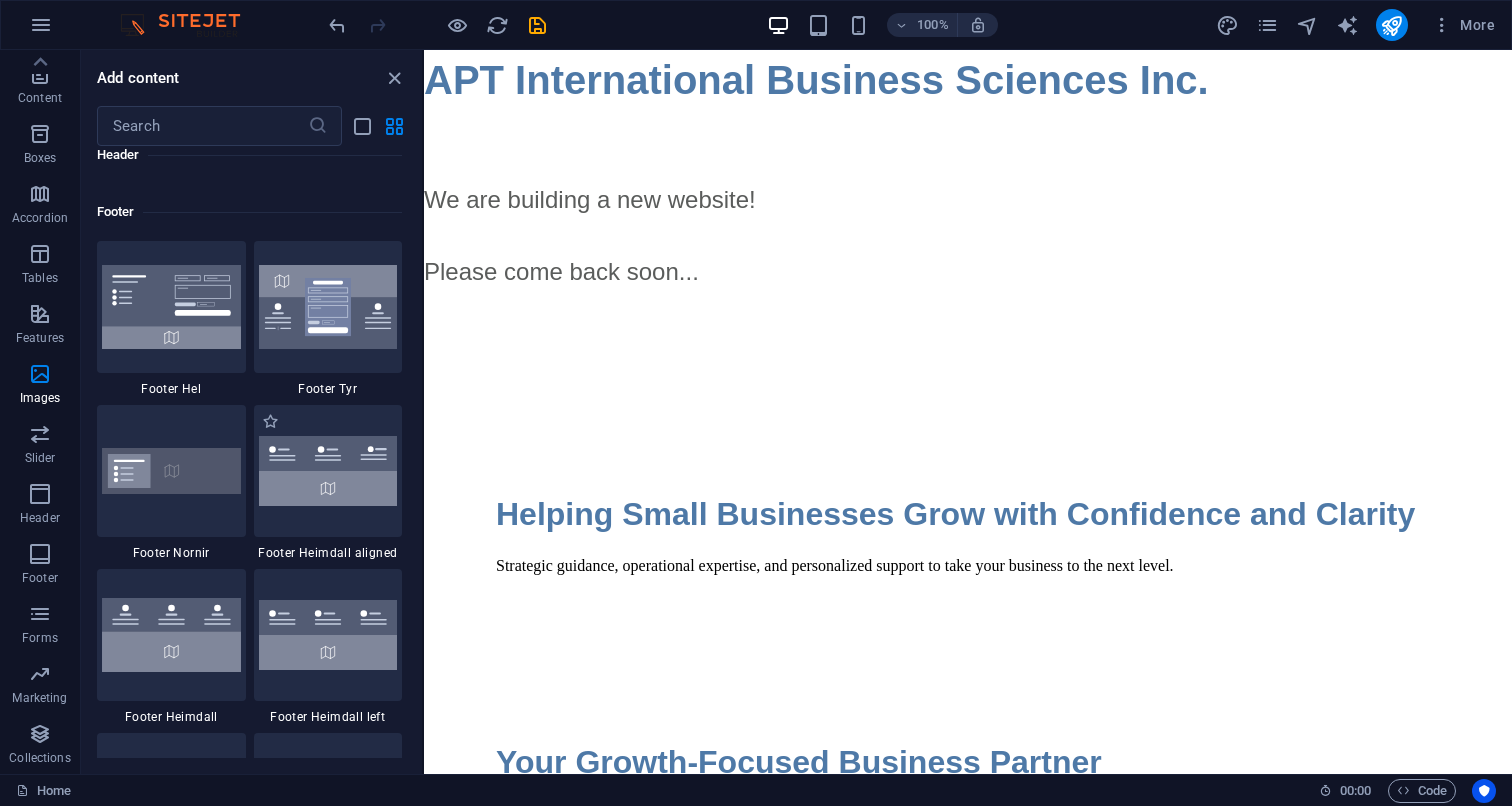 scroll, scrollTop: 13239, scrollLeft: 0, axis: vertical 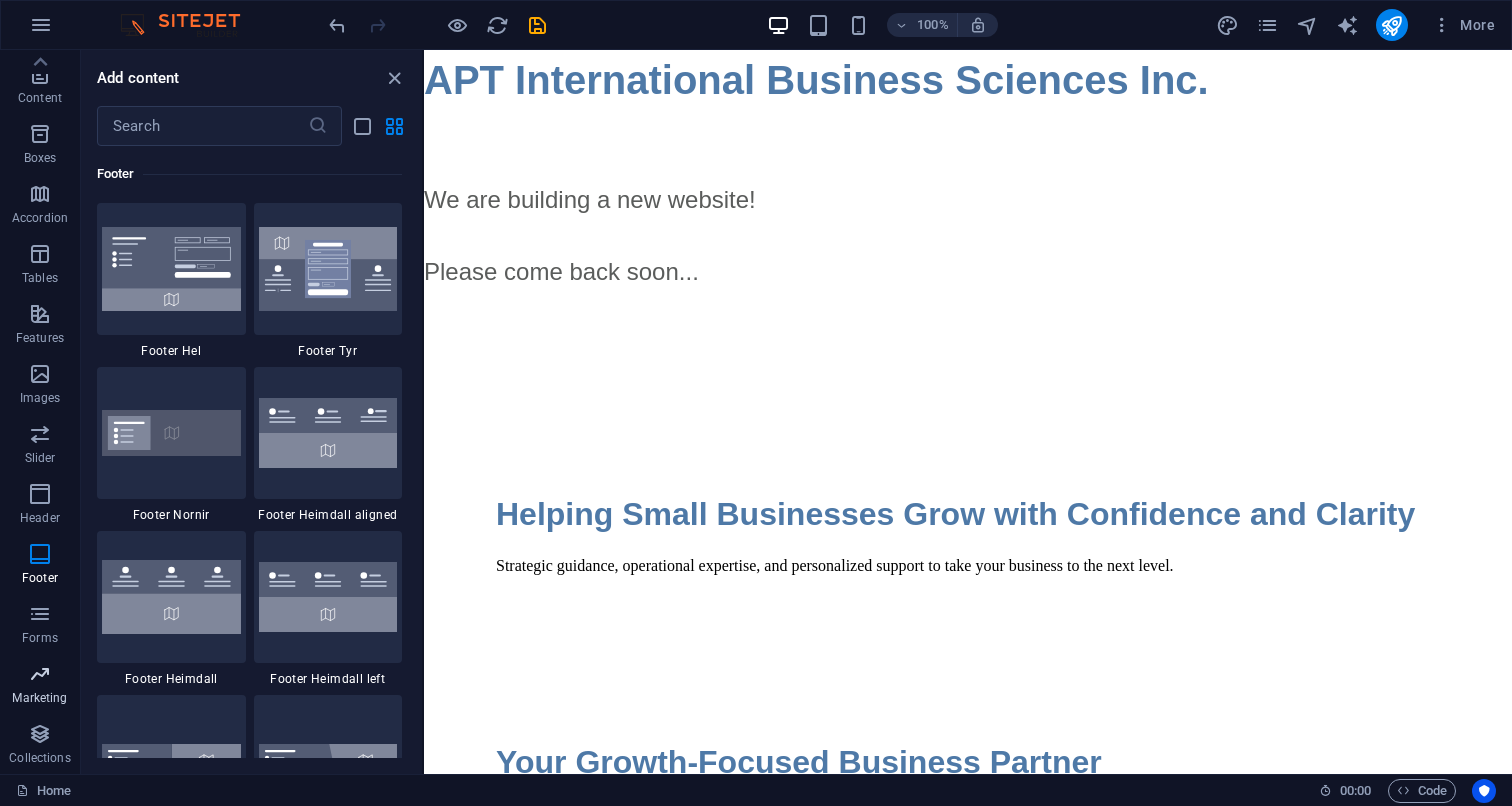 click at bounding box center (40, 674) 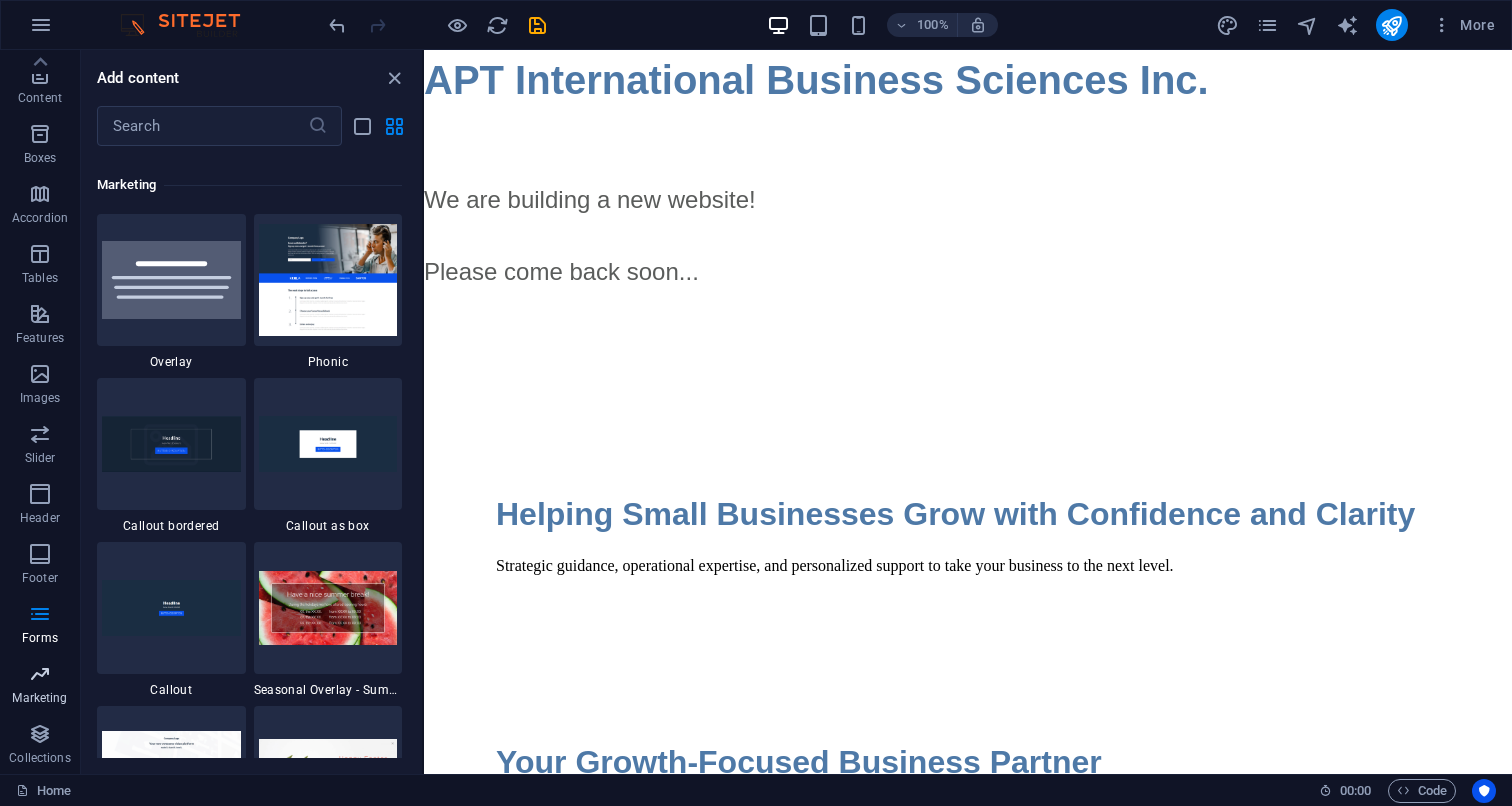 scroll, scrollTop: 16289, scrollLeft: 0, axis: vertical 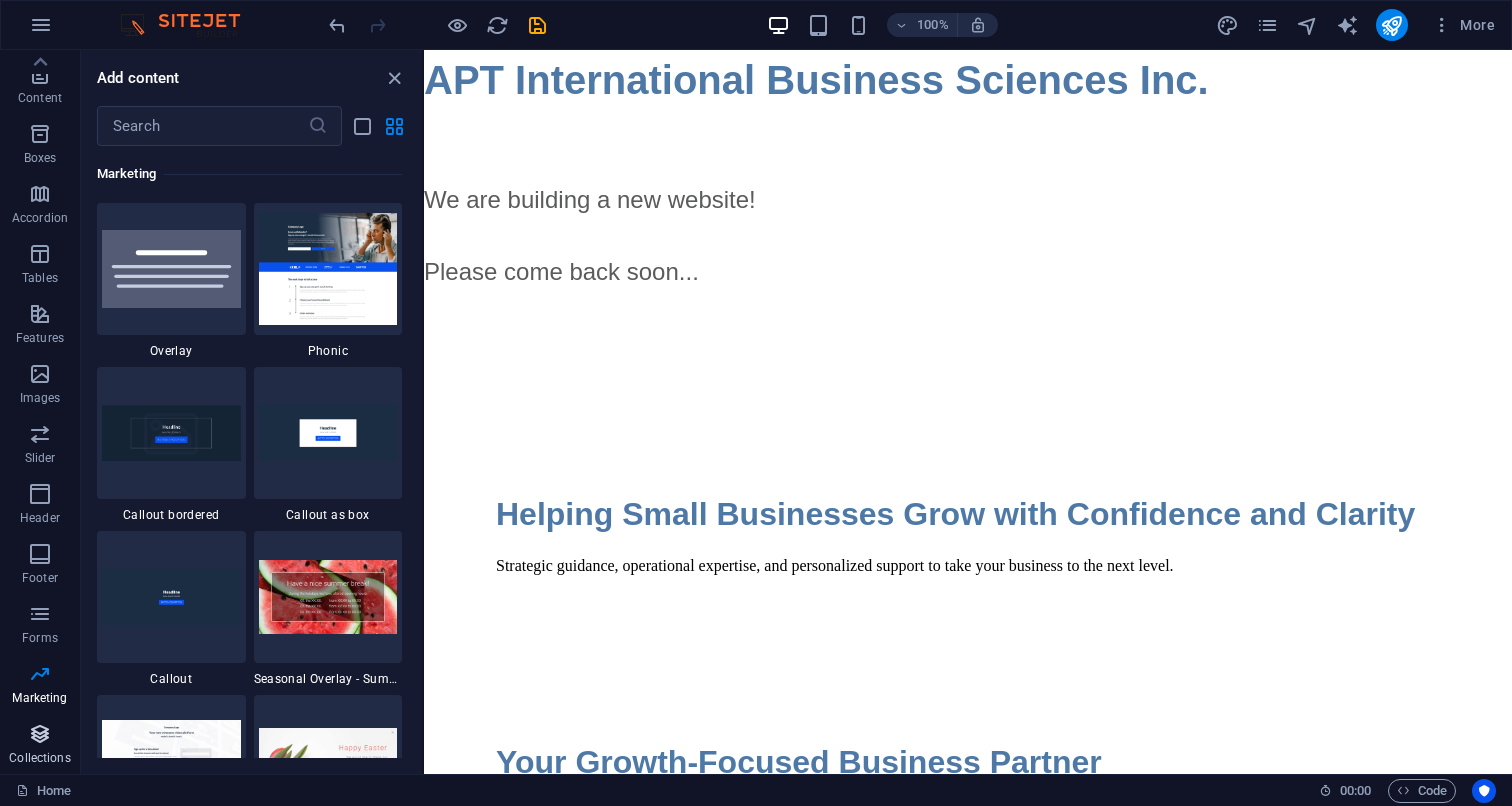 click at bounding box center (40, 734) 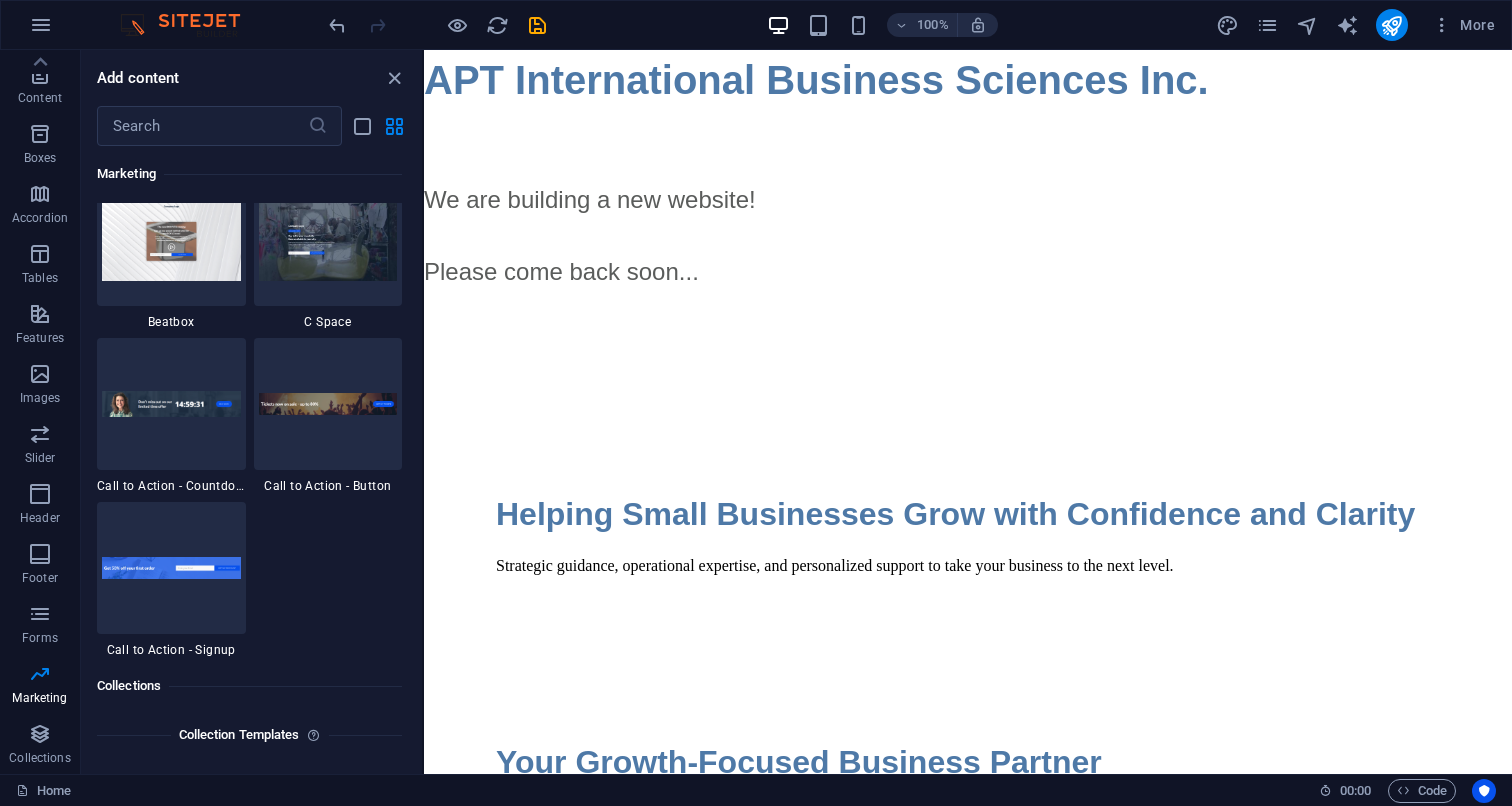 scroll, scrollTop: 17801, scrollLeft: 0, axis: vertical 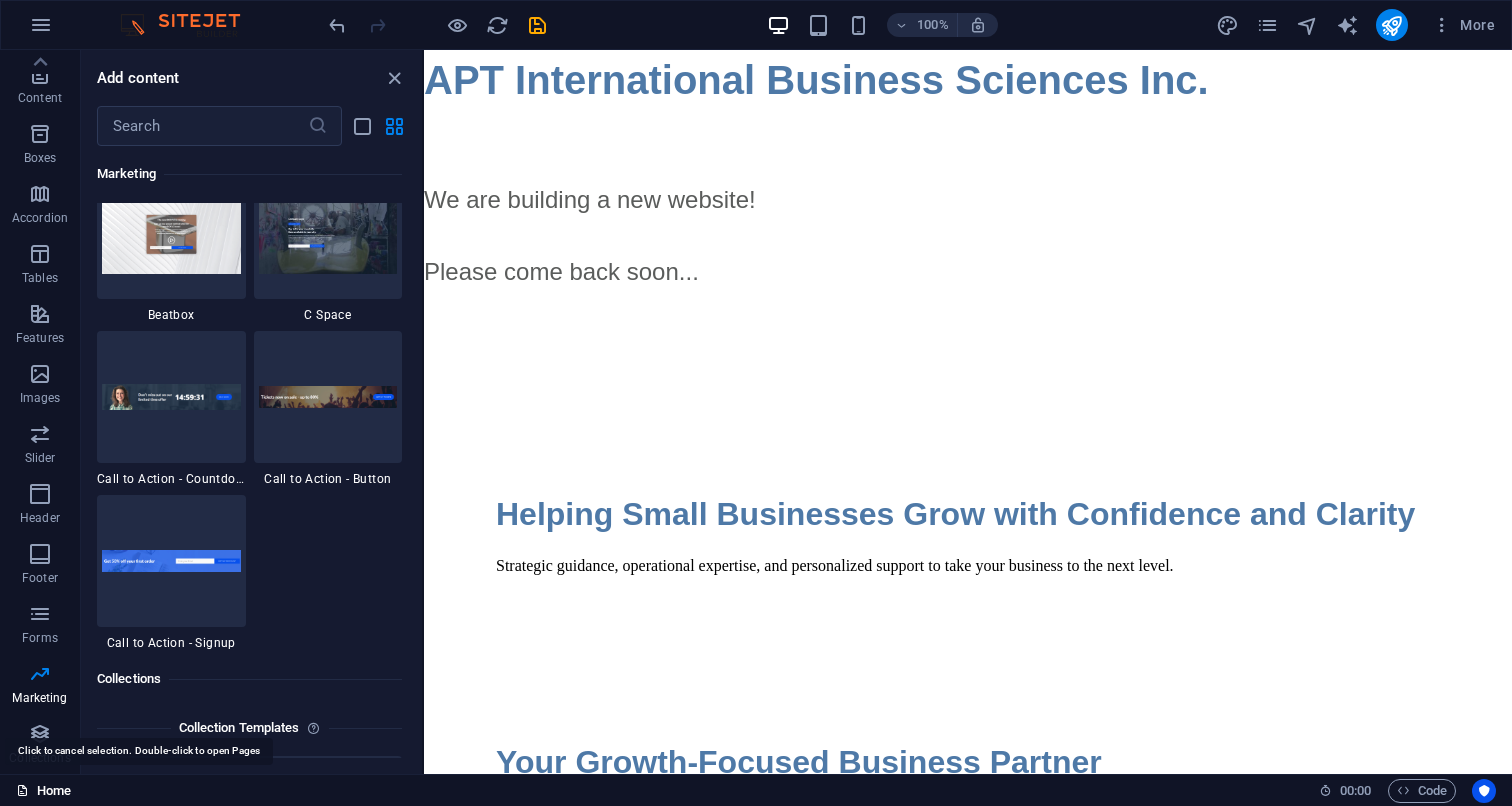 click on "Home" at bounding box center [43, 791] 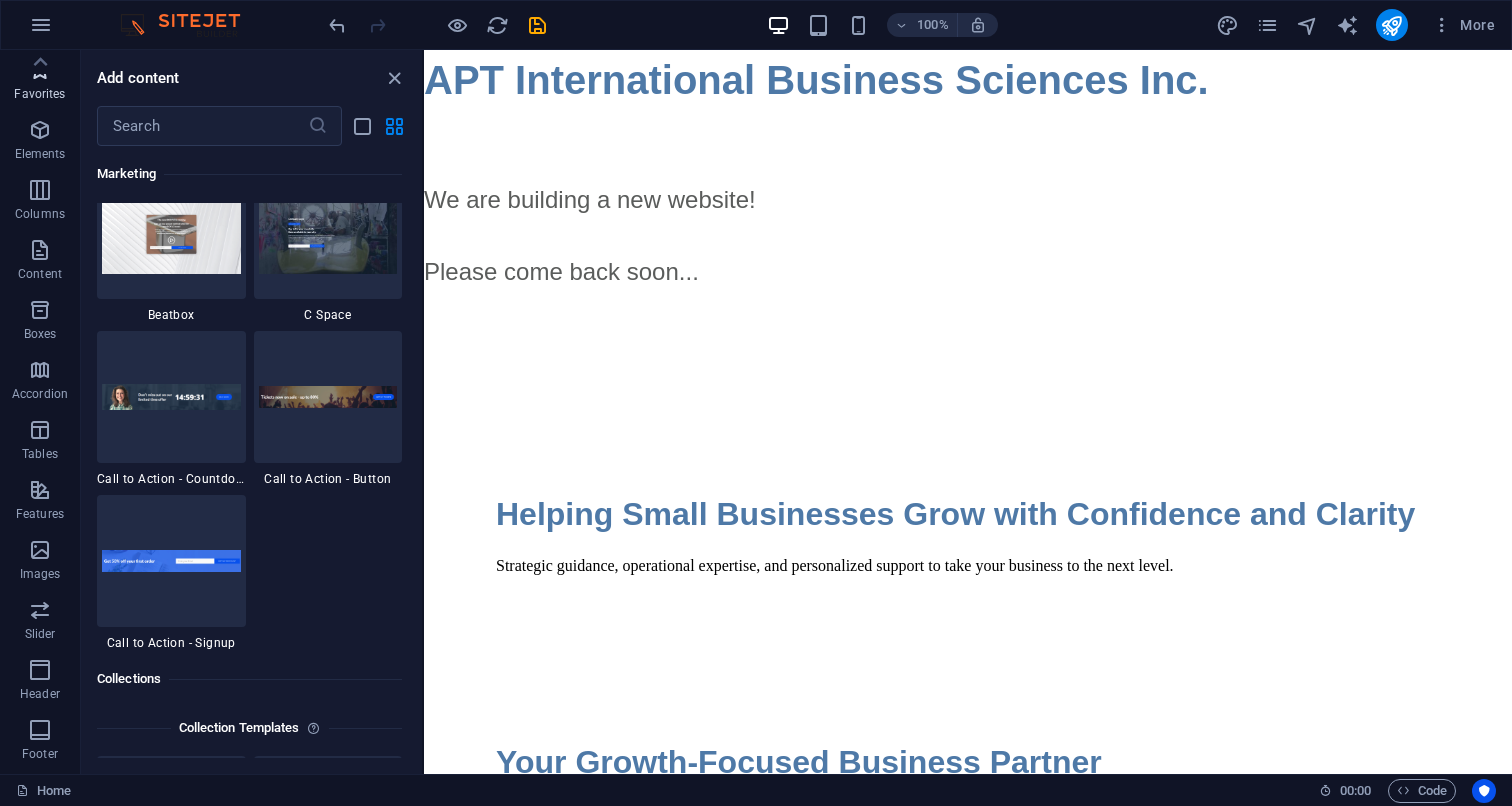 scroll, scrollTop: 0, scrollLeft: 0, axis: both 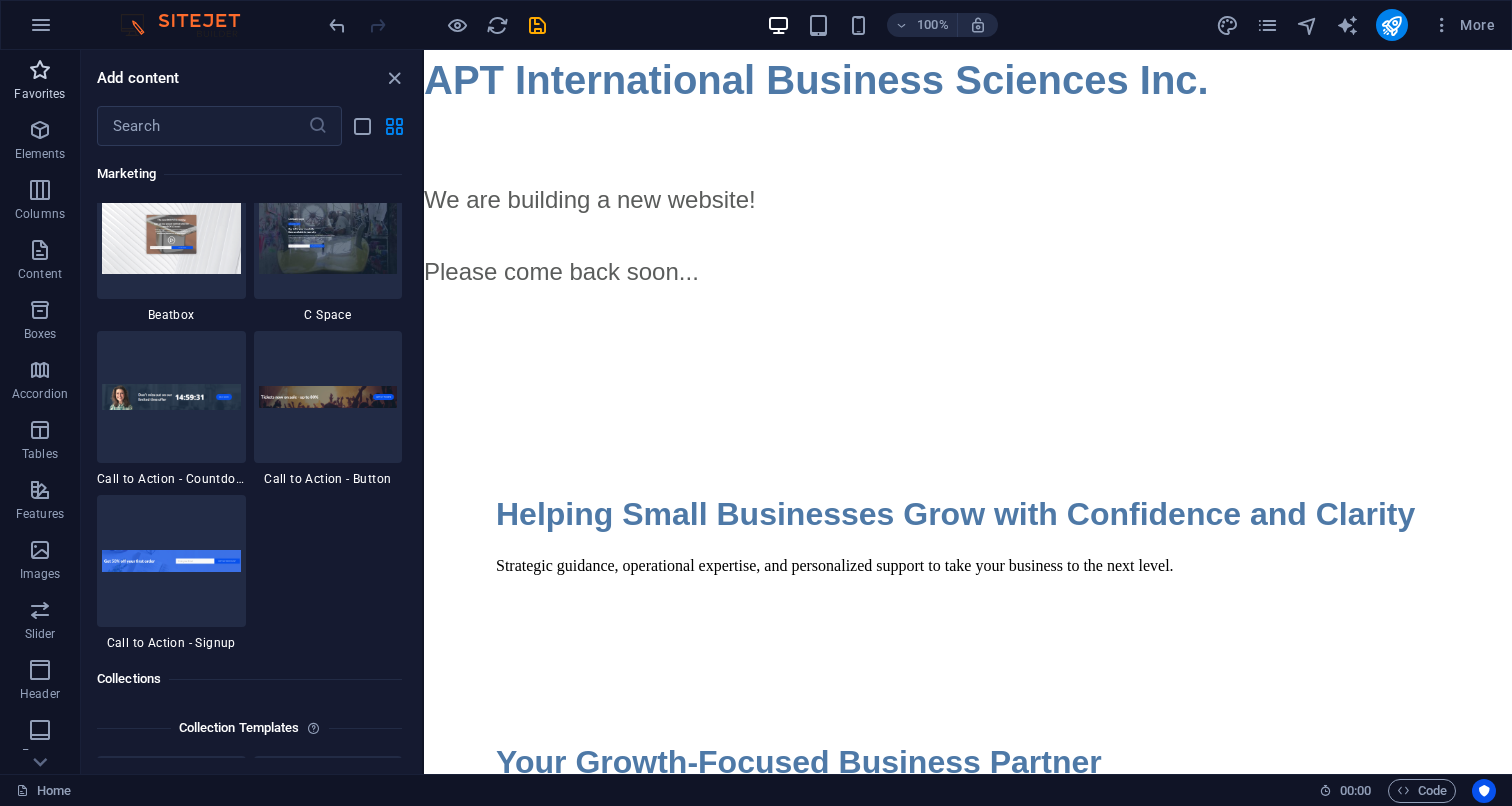 click at bounding box center [40, 70] 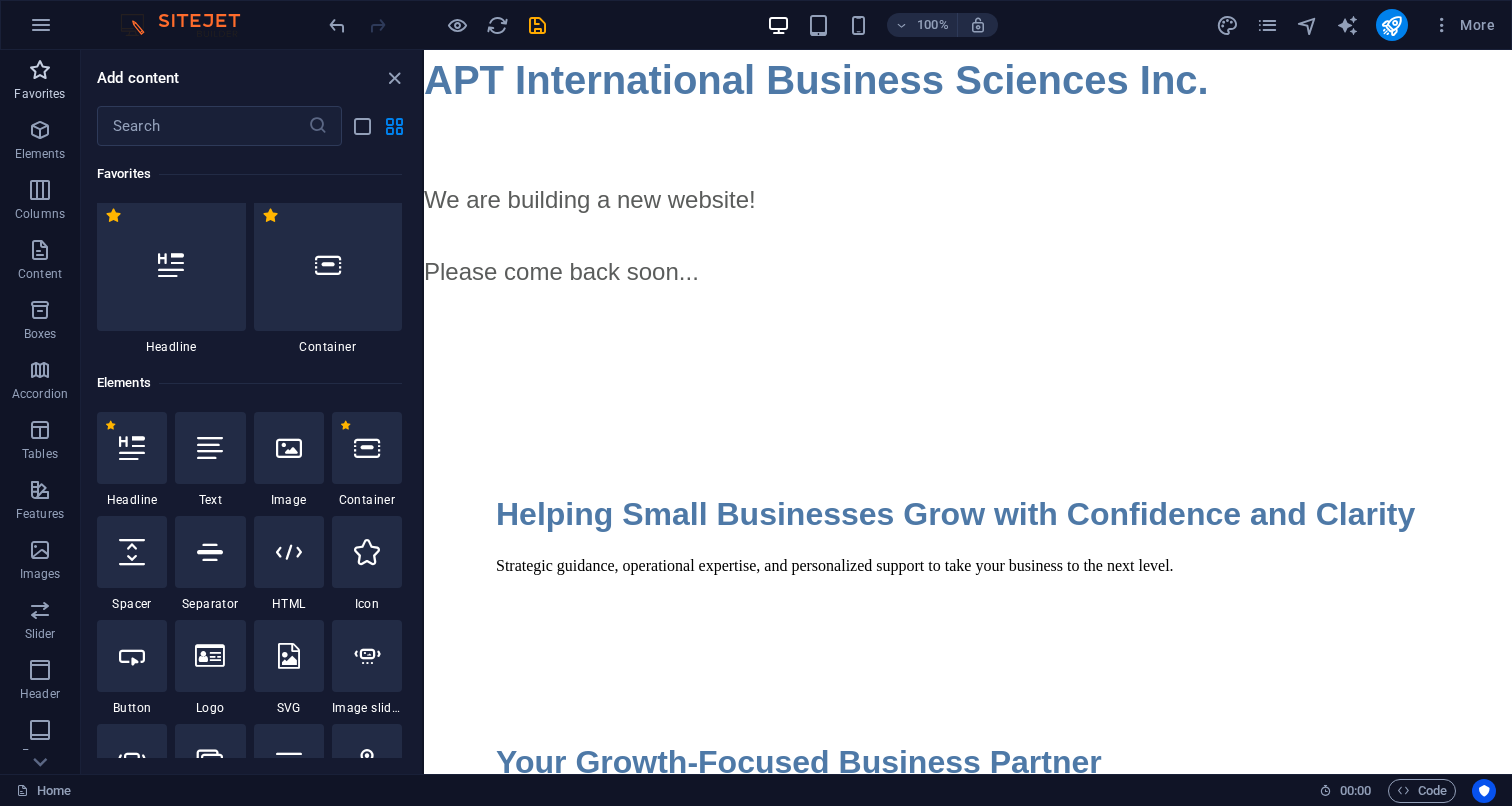 scroll, scrollTop: 0, scrollLeft: 0, axis: both 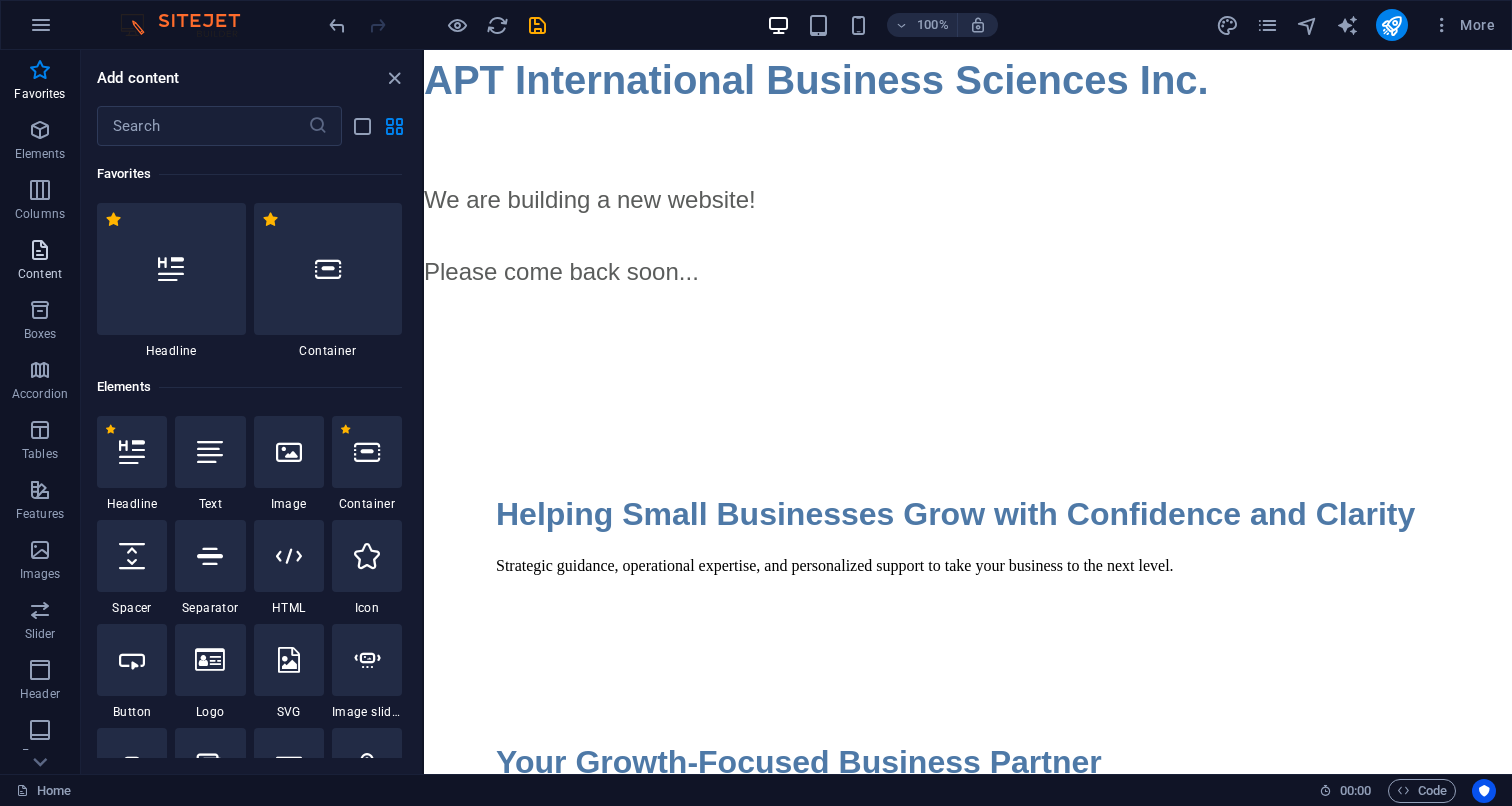 click at bounding box center (40, 250) 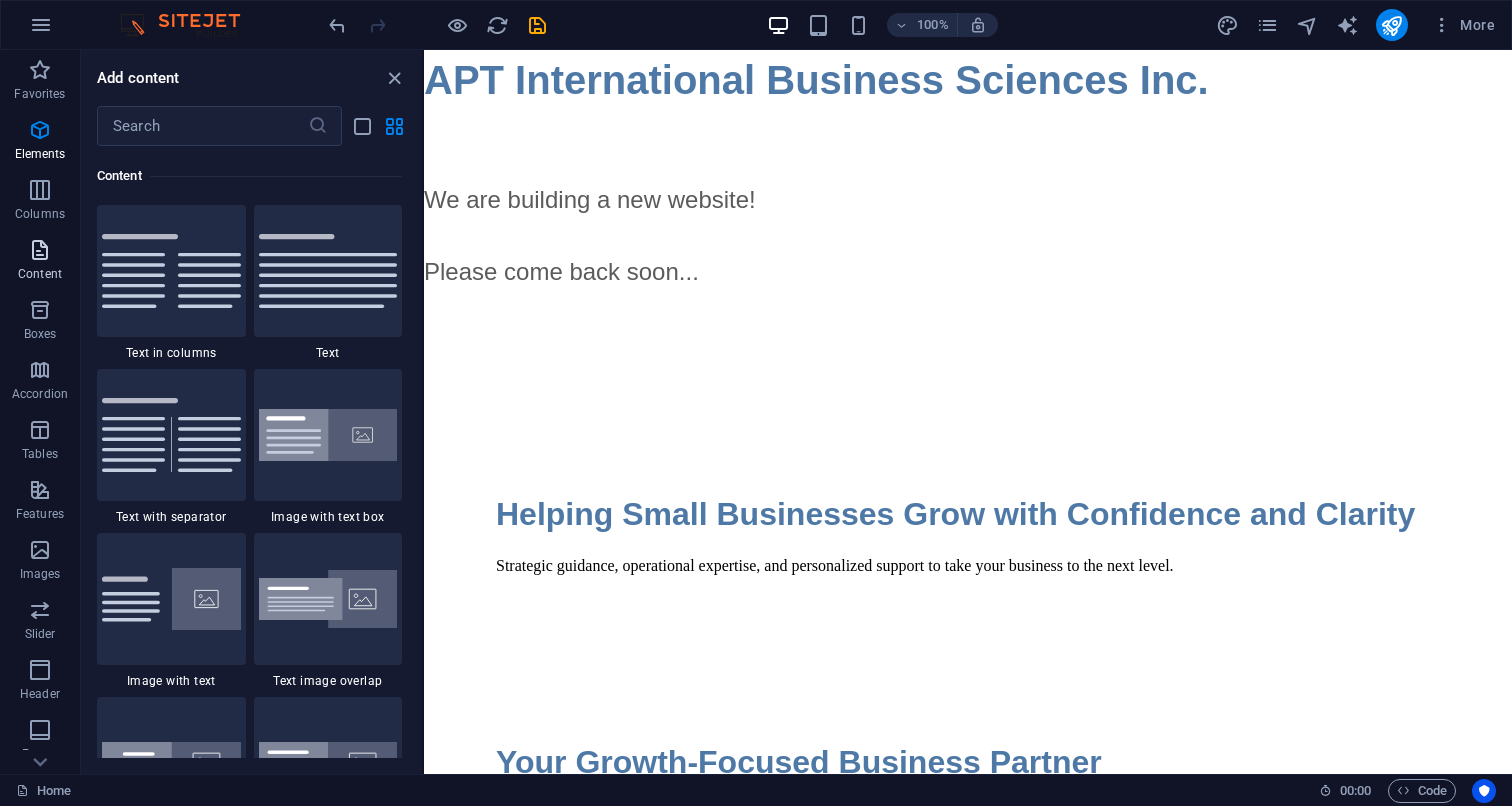 scroll, scrollTop: 3499, scrollLeft: 0, axis: vertical 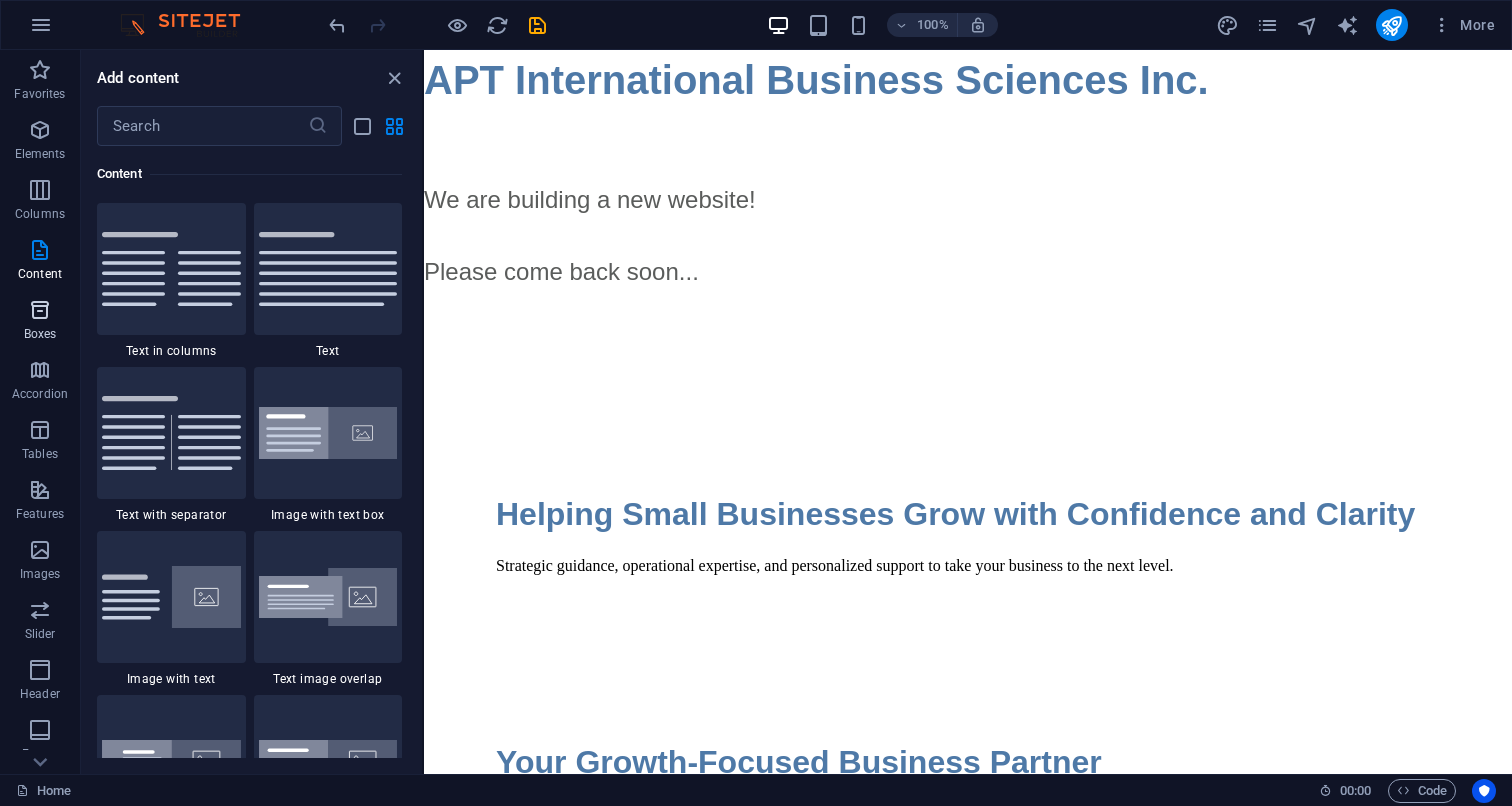 click at bounding box center [40, 310] 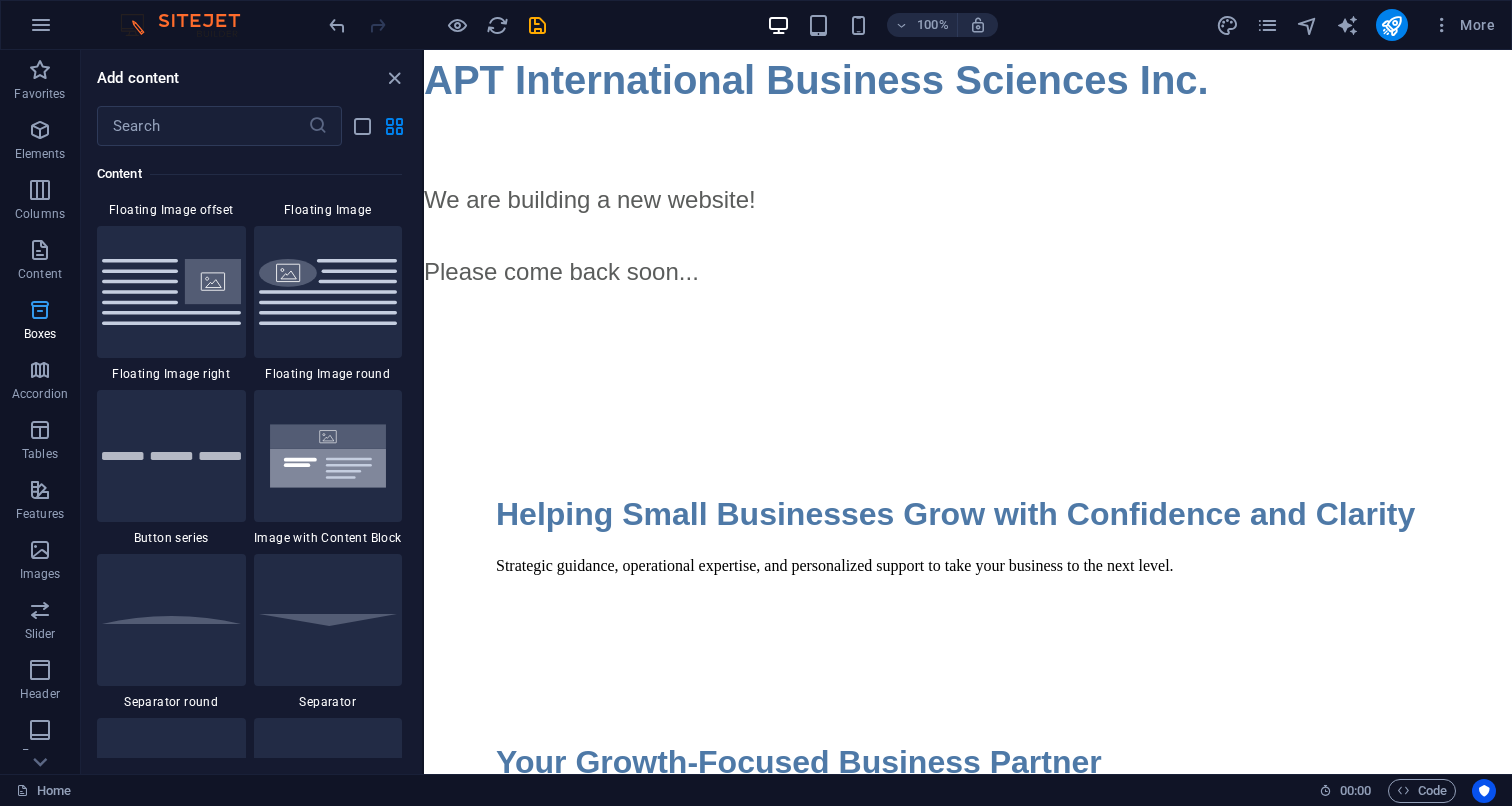 scroll, scrollTop: 5516, scrollLeft: 0, axis: vertical 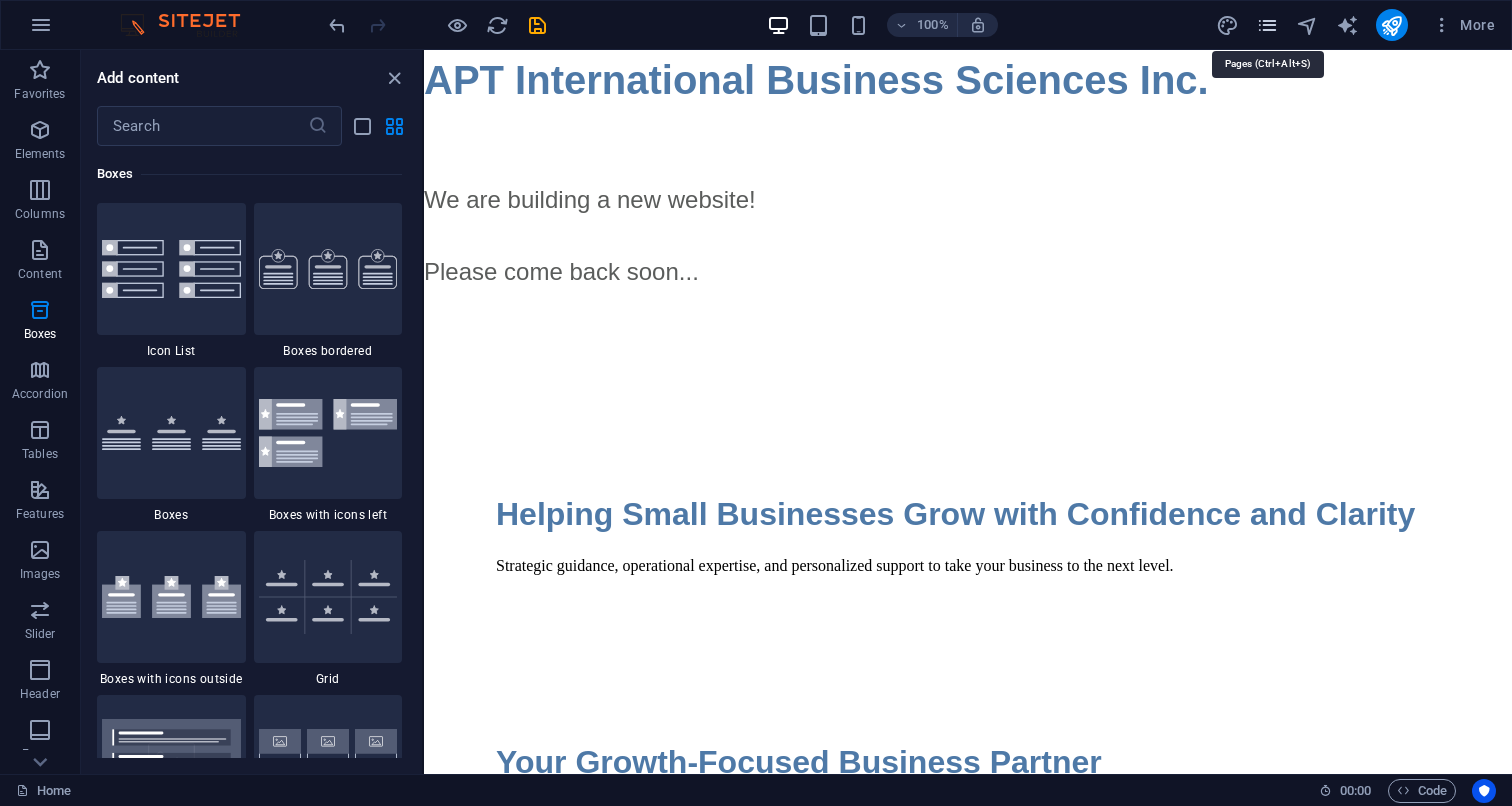click at bounding box center (1267, 25) 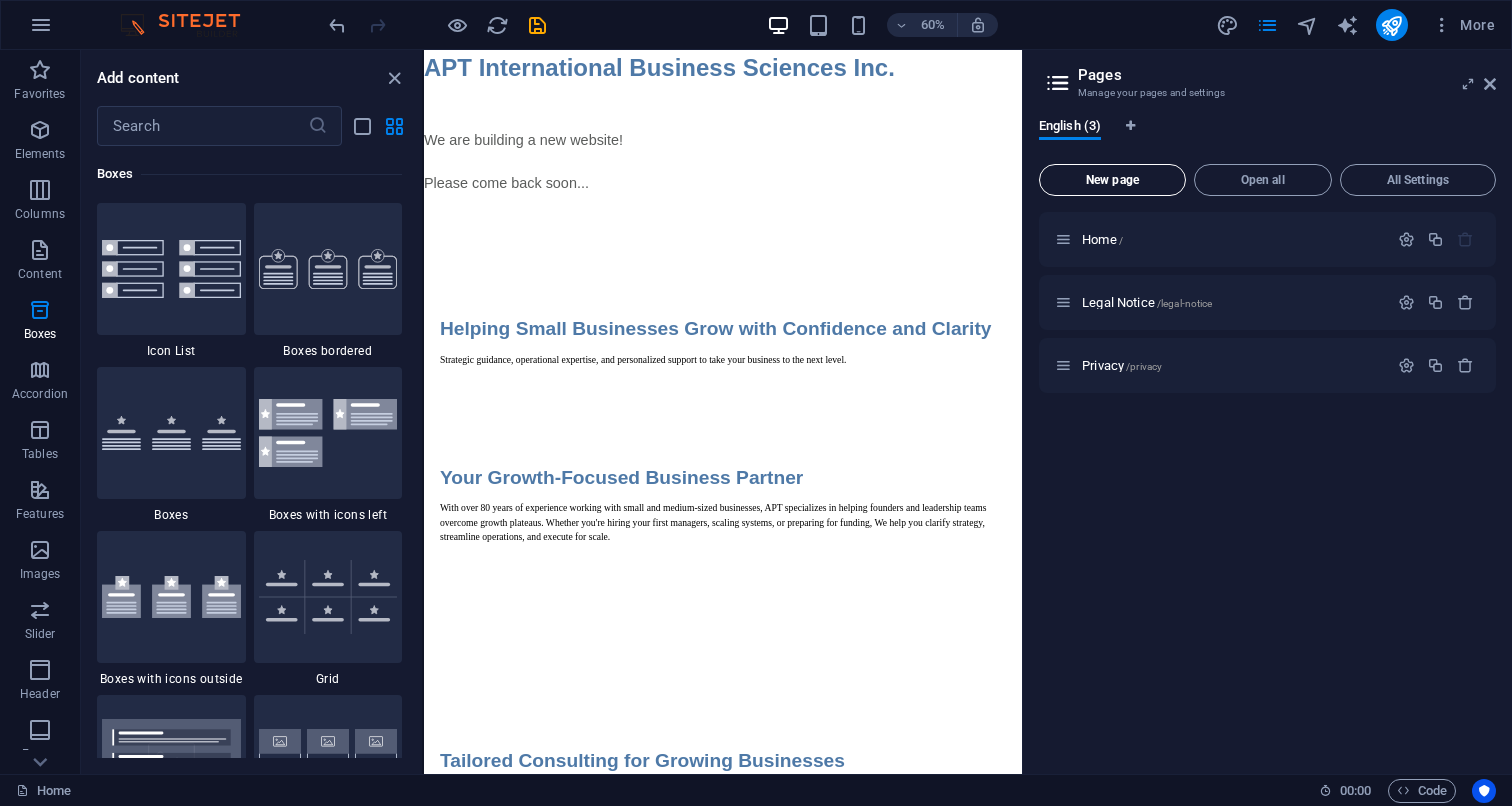 click on "New page" at bounding box center [1112, 180] 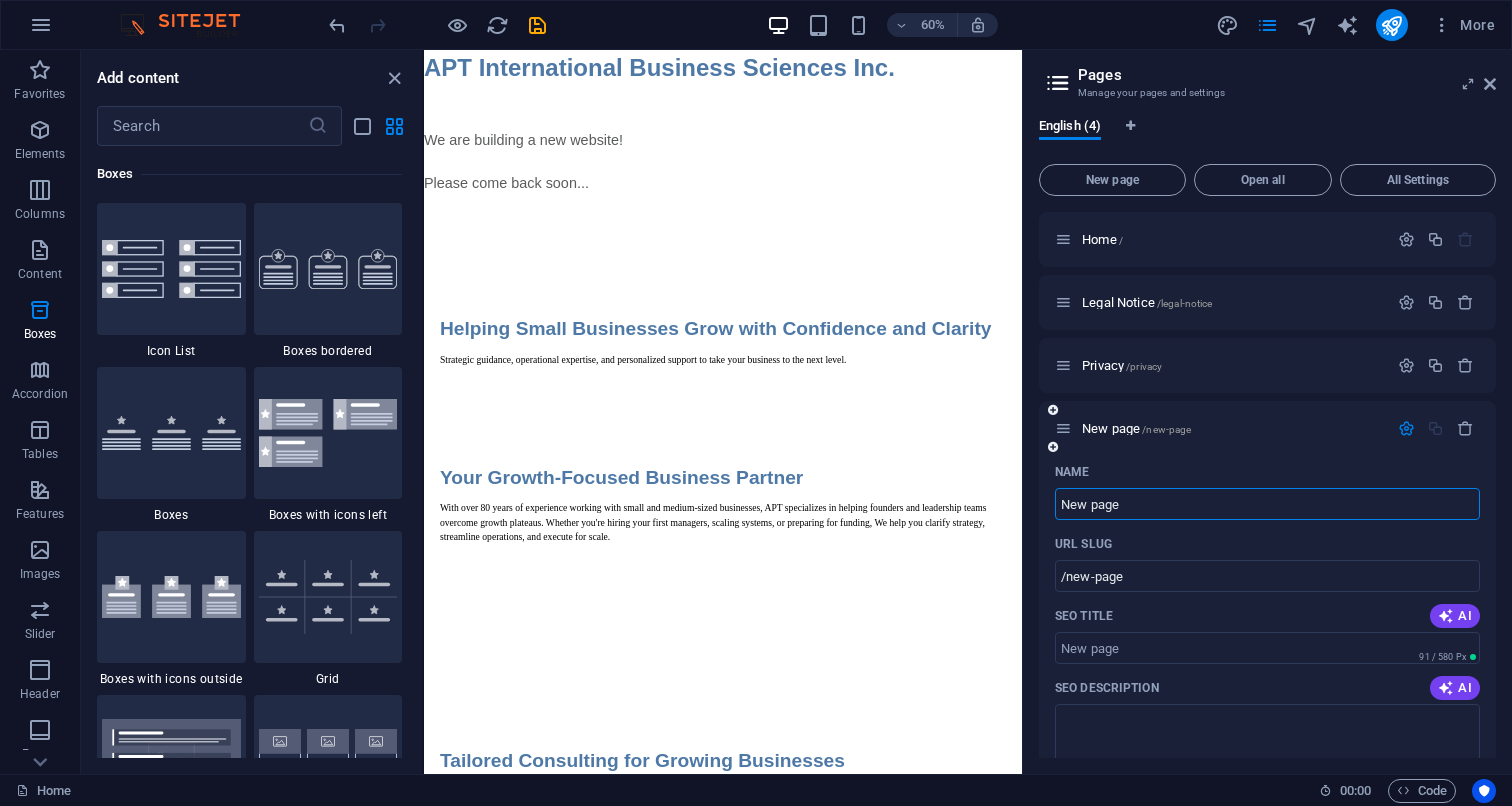 click on "New page" at bounding box center (1267, 504) 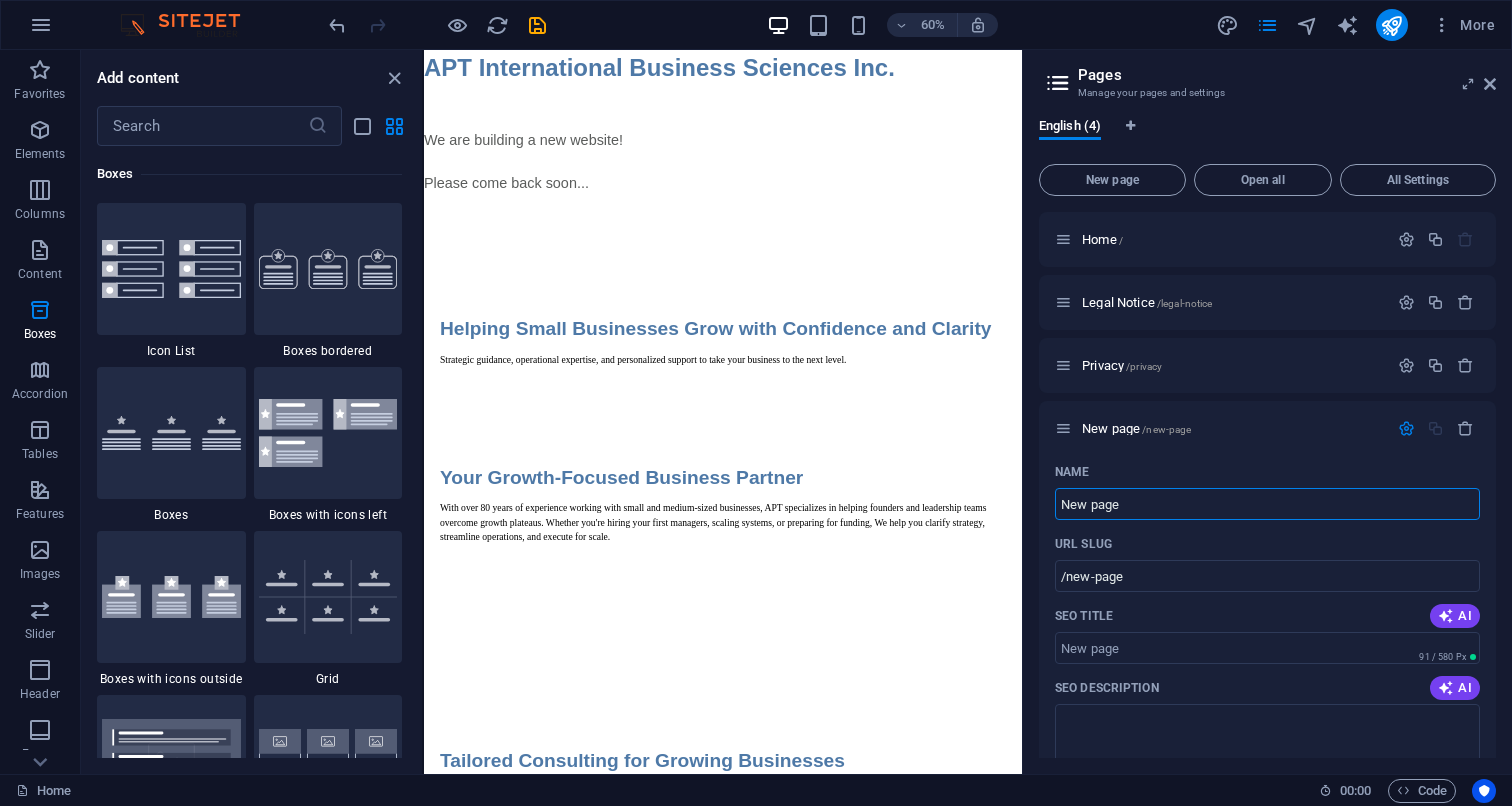 drag, startPoint x: 1132, startPoint y: 505, endPoint x: 1032, endPoint y: 500, distance: 100.12492 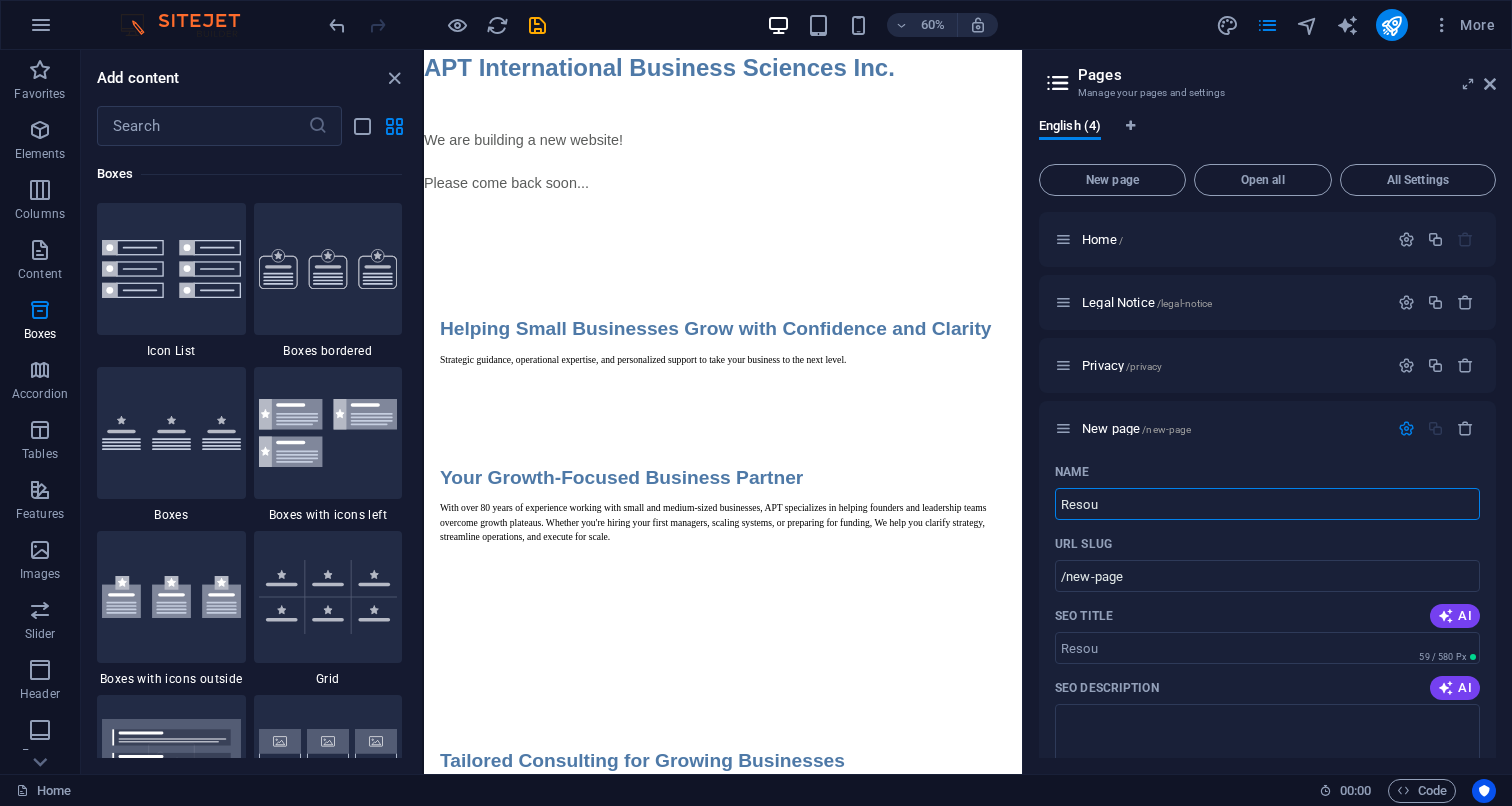type on "Resou" 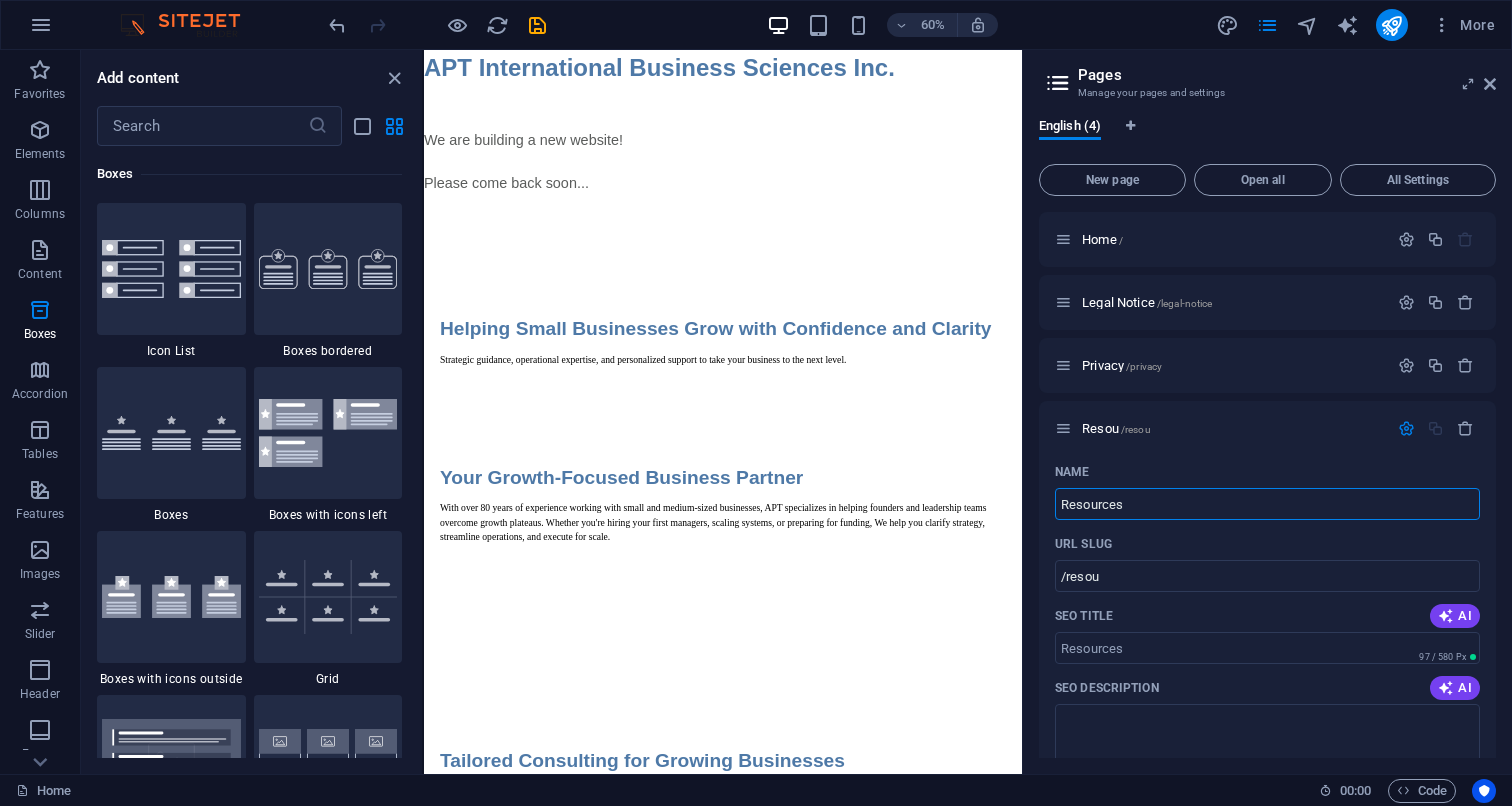 type on "Resources" 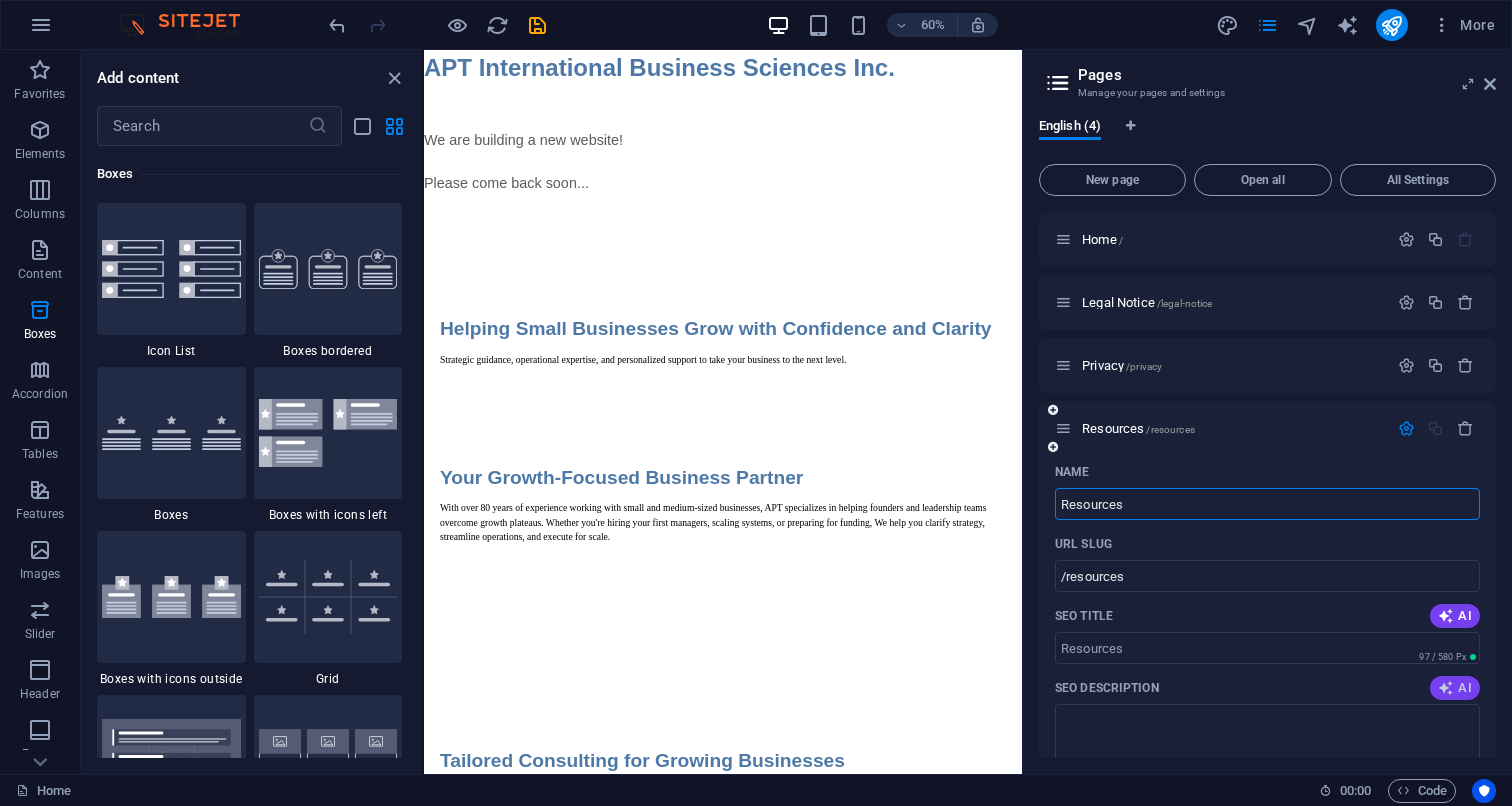 click on "AI" at bounding box center (1455, 688) 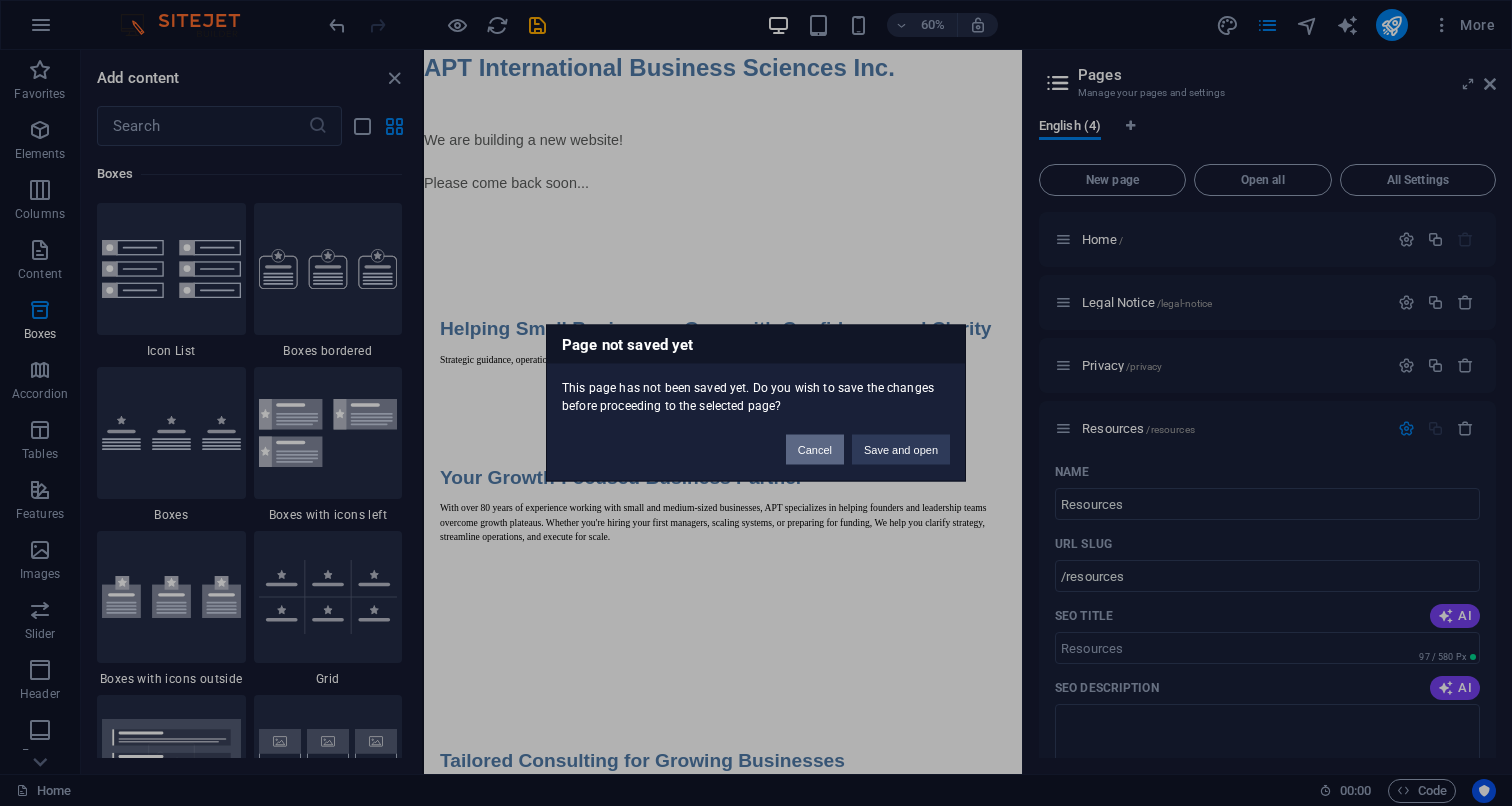 click on "Cancel" at bounding box center (815, 450) 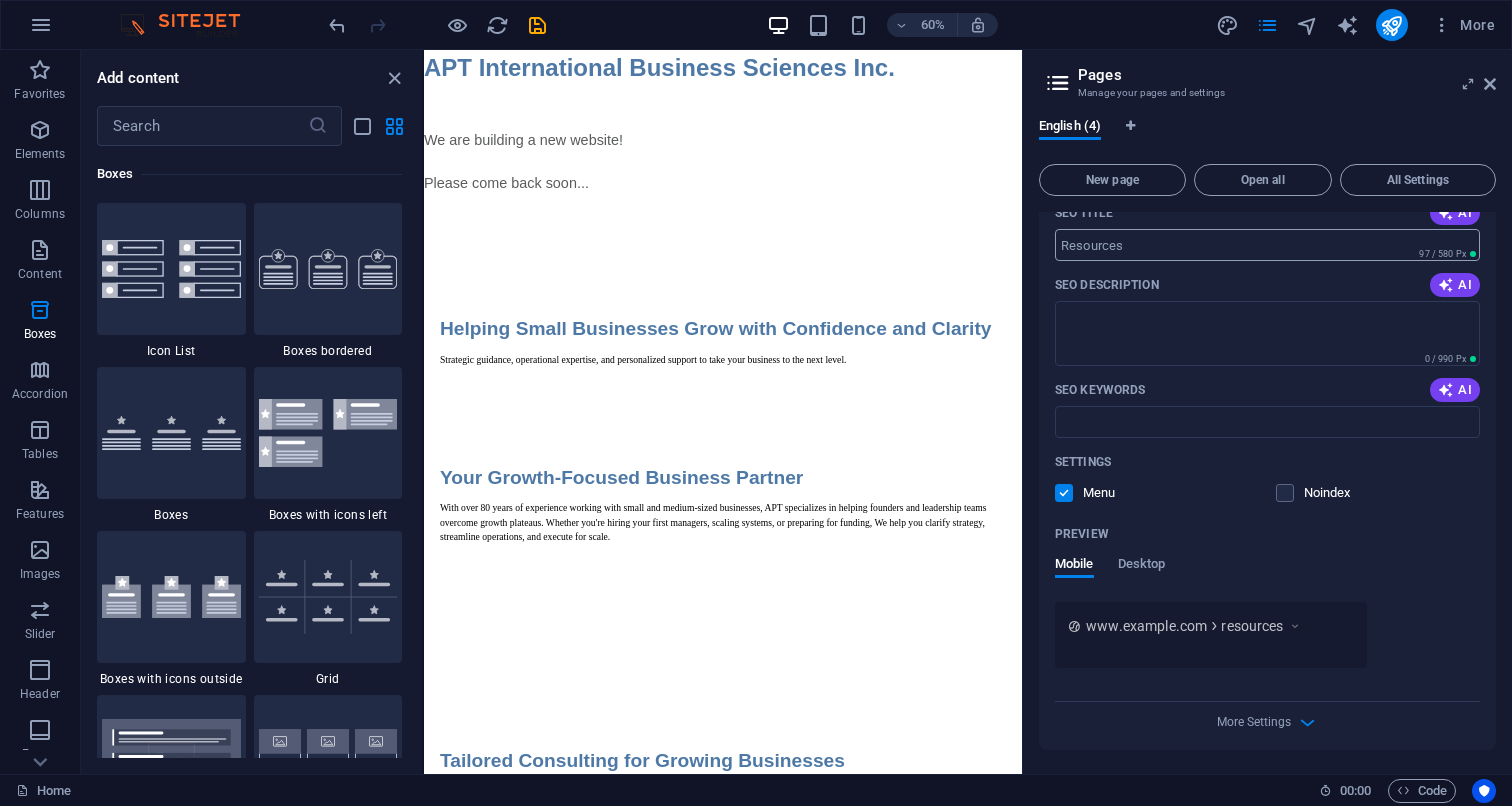scroll, scrollTop: 403, scrollLeft: 0, axis: vertical 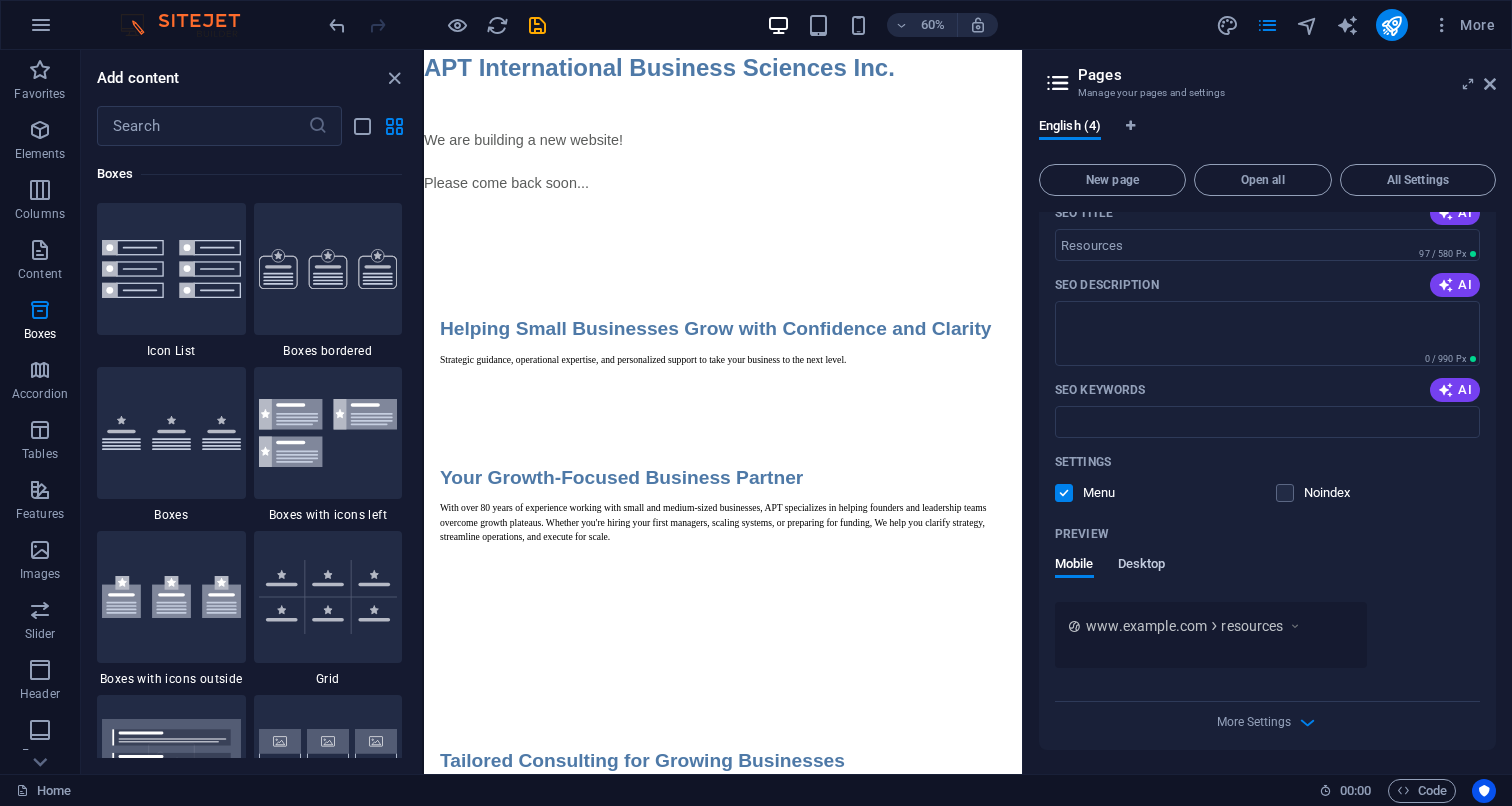 click on "Desktop" at bounding box center (1142, 566) 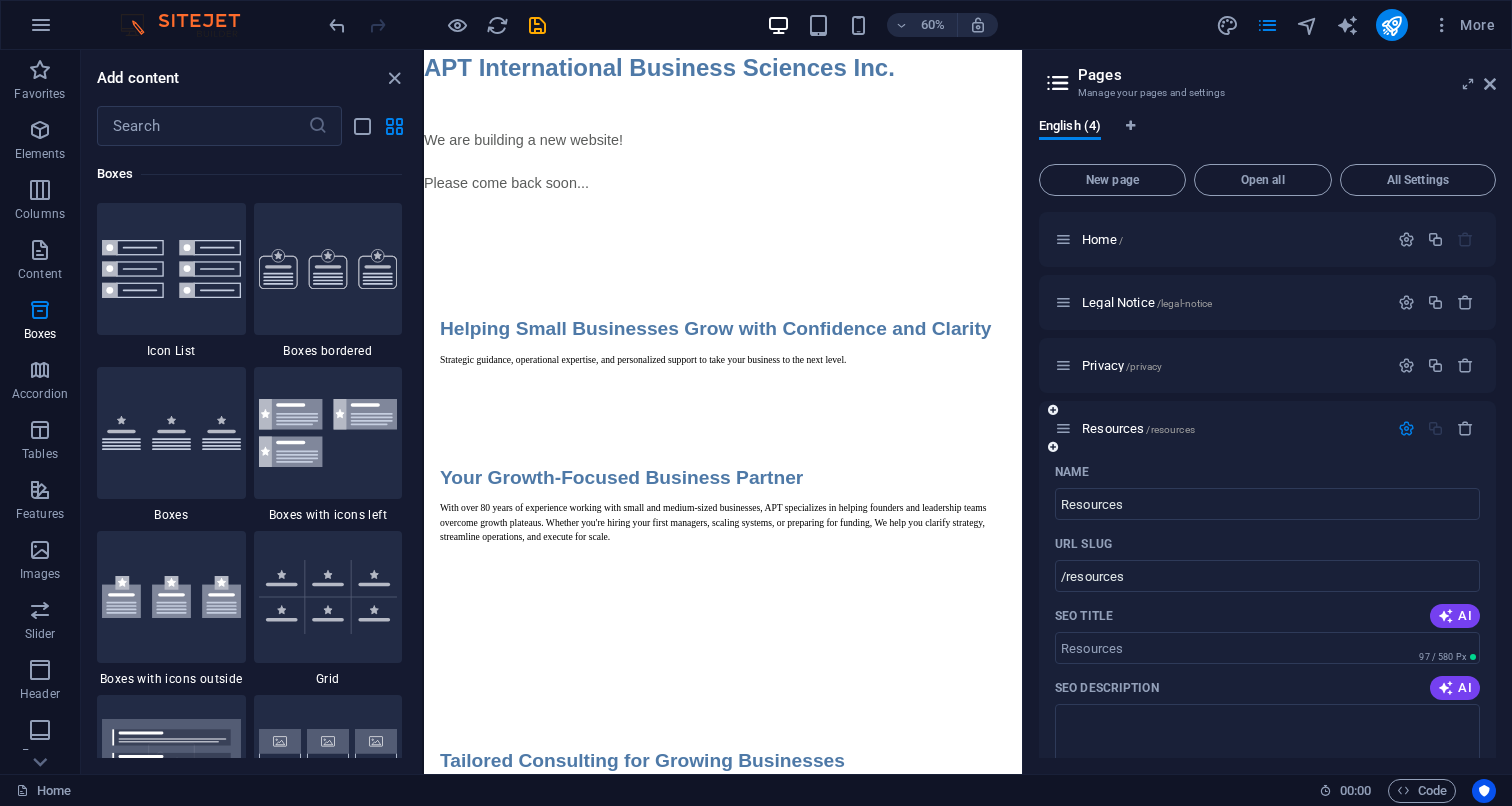 scroll, scrollTop: 0, scrollLeft: 0, axis: both 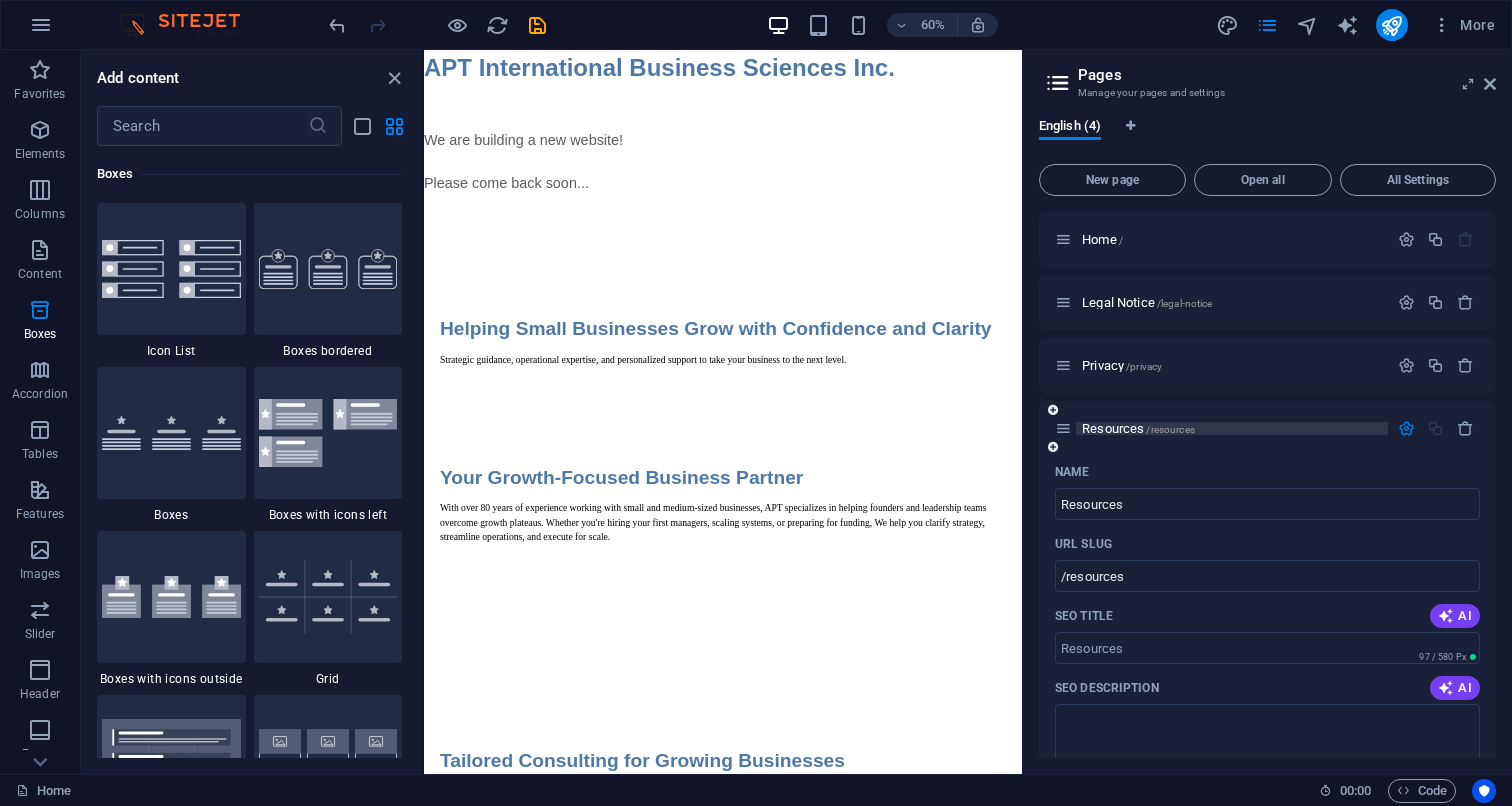 type 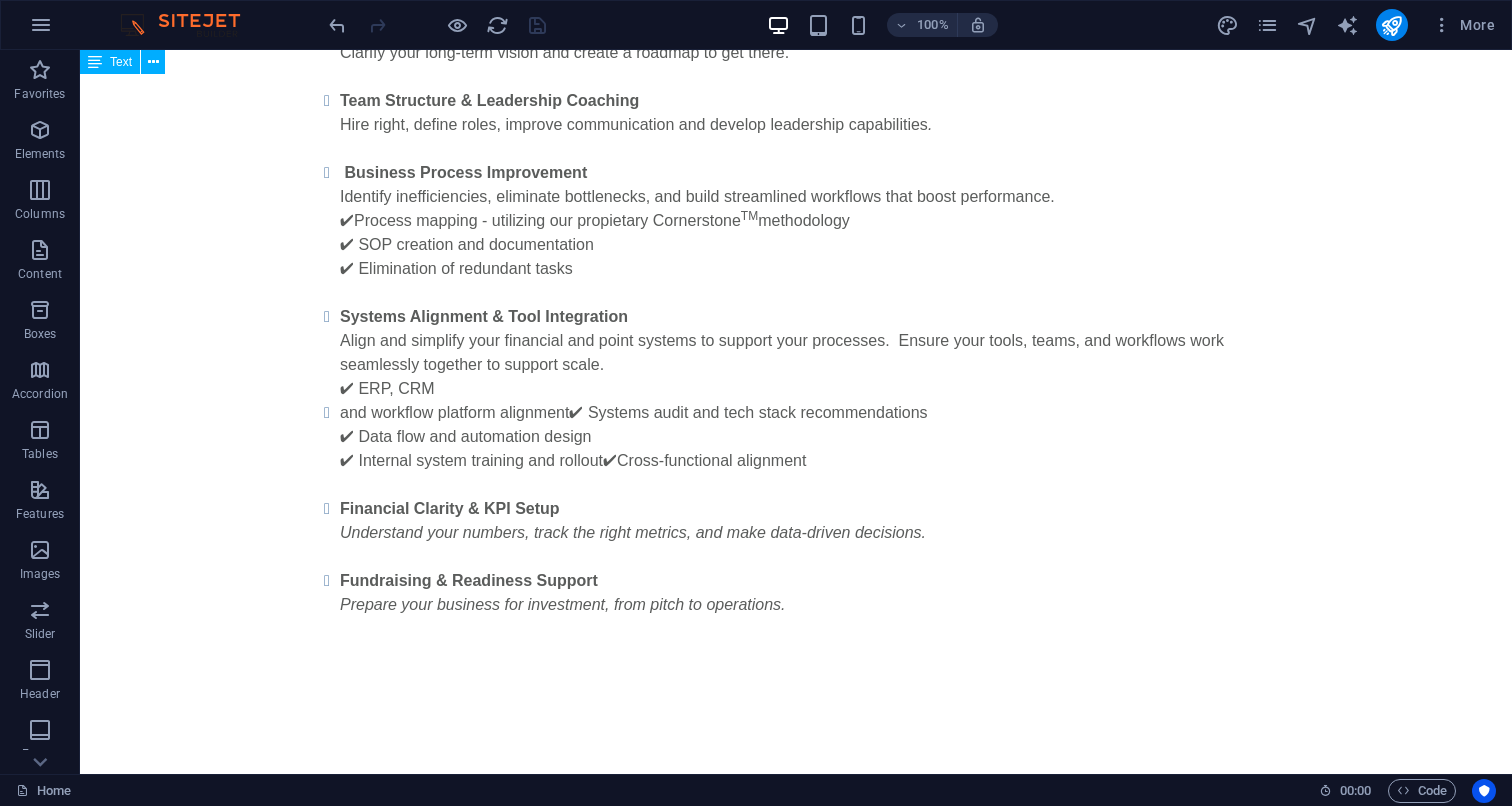 scroll, scrollTop: 1214, scrollLeft: 0, axis: vertical 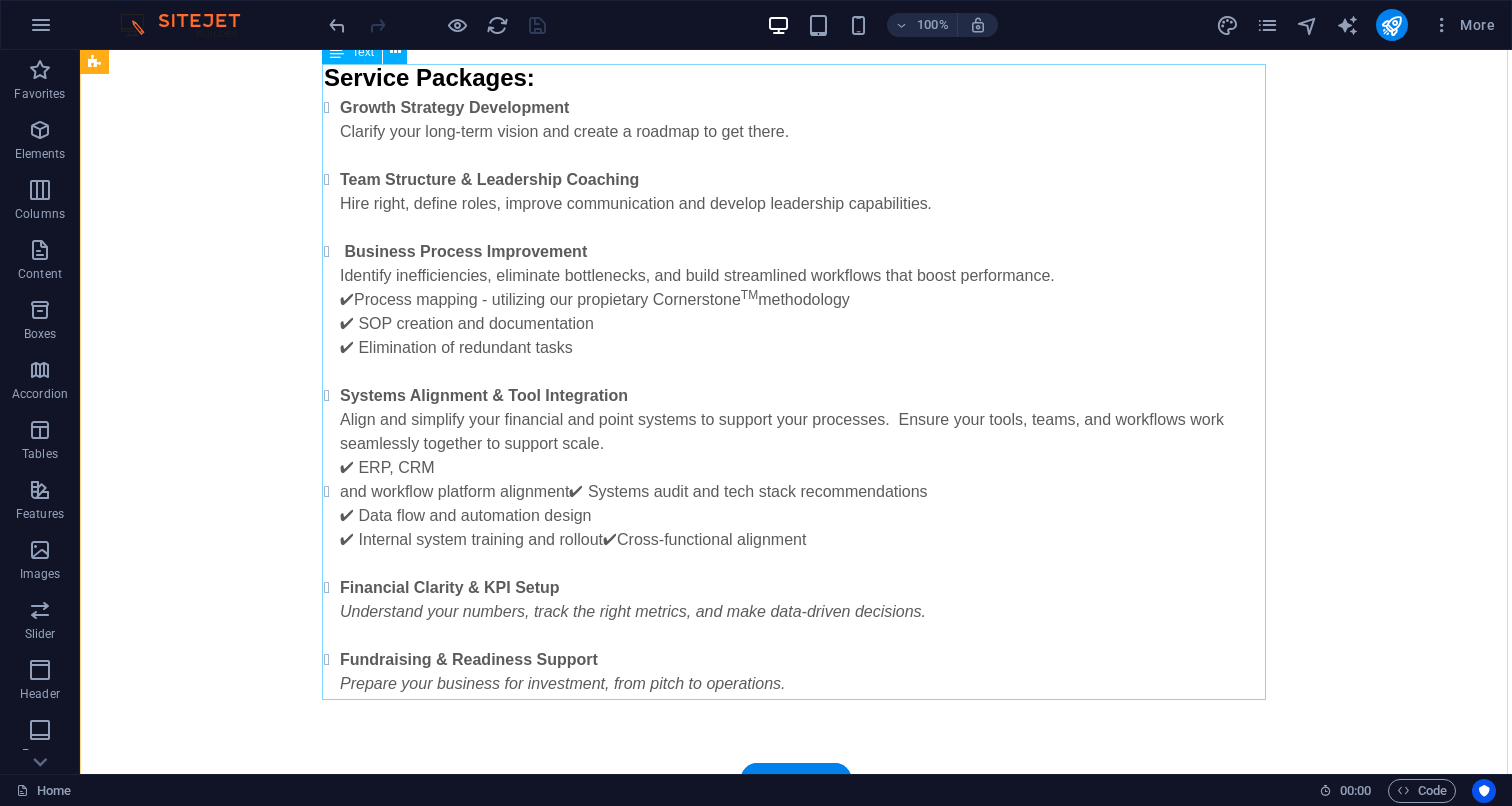 click on "Service Packages: Growth Strategy Development Clarify your long-term vision and create a roadmap to get there. Team Structure & Leadership Coaching Hire right, define roles, improve communication and develop leadership capabilities .     Business Process Improvement   Identify inefficiencies, eliminate bottlenecks, and build streamlined workflows that boost performance. ✔Process mapping - utilizing our propietary Cornerstone TM  methodology ✔ SOP creation and documentation ✔ Elimination of redundant tasks Systems Alignment & Tool Integration   Align and simplify your financial and point systems to support your processes.  Ensure your tools, teams, and workflows work seamlessly together to support scale. ✔ ERP, CRM  and workflow platform alignment ✔ Systems audit and tech stack recommendations ✔ Data flow and automation design ✔ Internal system training and rollout   ✔  Cross-functional alignment Financial Clarity & KPI Setup Fundraising & Readiness Support" at bounding box center [796, 378] 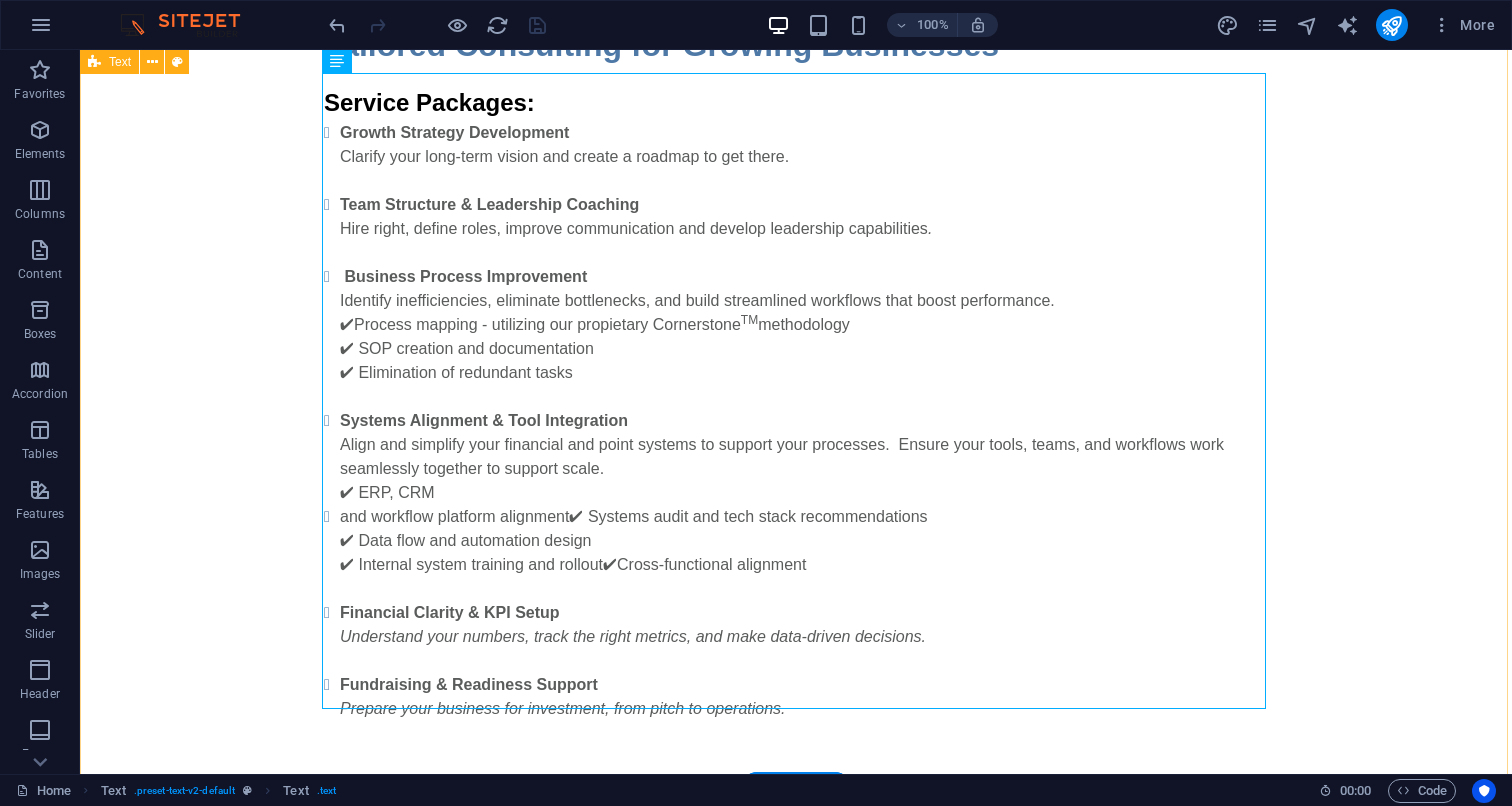 scroll, scrollTop: 1178, scrollLeft: 0, axis: vertical 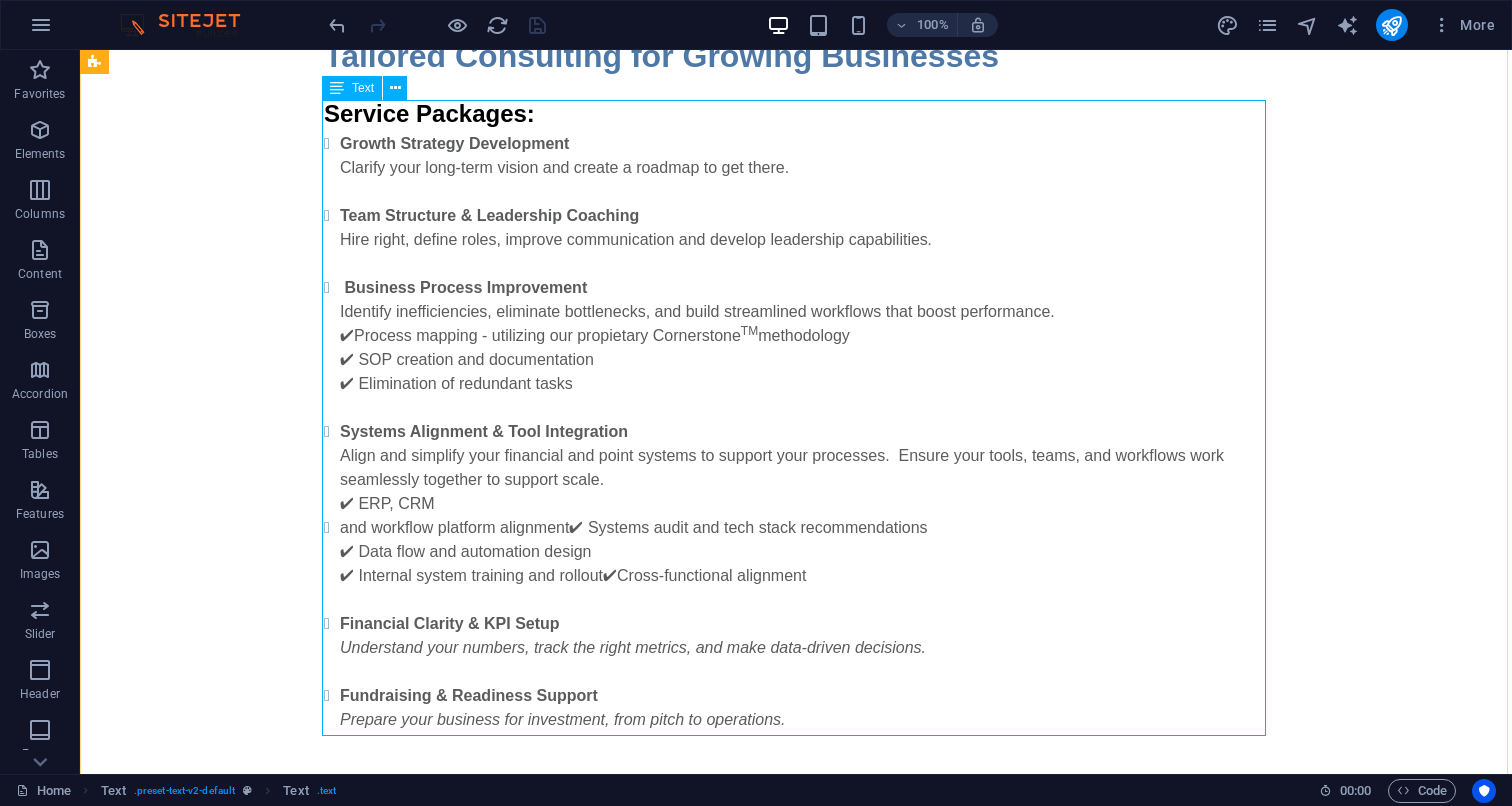 click on "Service Packages: Growth Strategy Development Clarify your long-term vision and create a roadmap to get there. Team Structure & Leadership Coaching Hire right, define roles, improve communication and develop leadership capabilities .     Business Process Improvement   Identify inefficiencies, eliminate bottlenecks, and build streamlined workflows that boost performance. ✔Process mapping - utilizing our propietary Cornerstone TM  methodology ✔ SOP creation and documentation ✔ Elimination of redundant tasks Systems Alignment & Tool Integration   Align and simplify your financial and point systems to support your processes.  Ensure your tools, teams, and workflows work seamlessly together to support scale. ✔ ERP, CRM  and workflow platform alignment ✔ Systems audit and tech stack recommendations ✔ Data flow and automation design ✔ Internal system training and rollout   ✔  Cross-functional alignment Financial Clarity & KPI Setup Fundraising & Readiness Support" at bounding box center [796, 414] 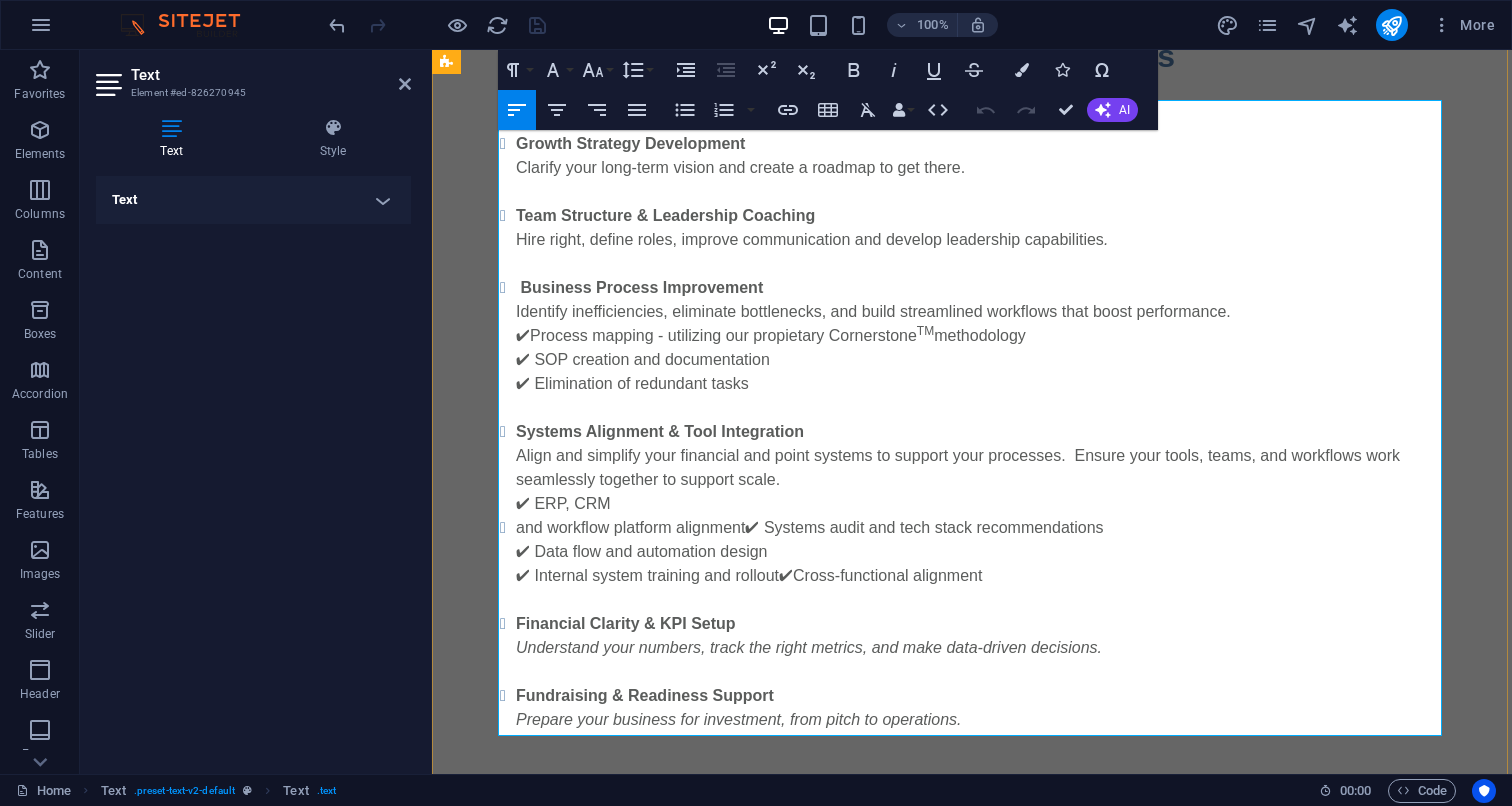 click on "✔ Systems audit and tech stack recommendations ✔ Data flow and automation design ✔ Internal system training and rollout" at bounding box center (810, 551) 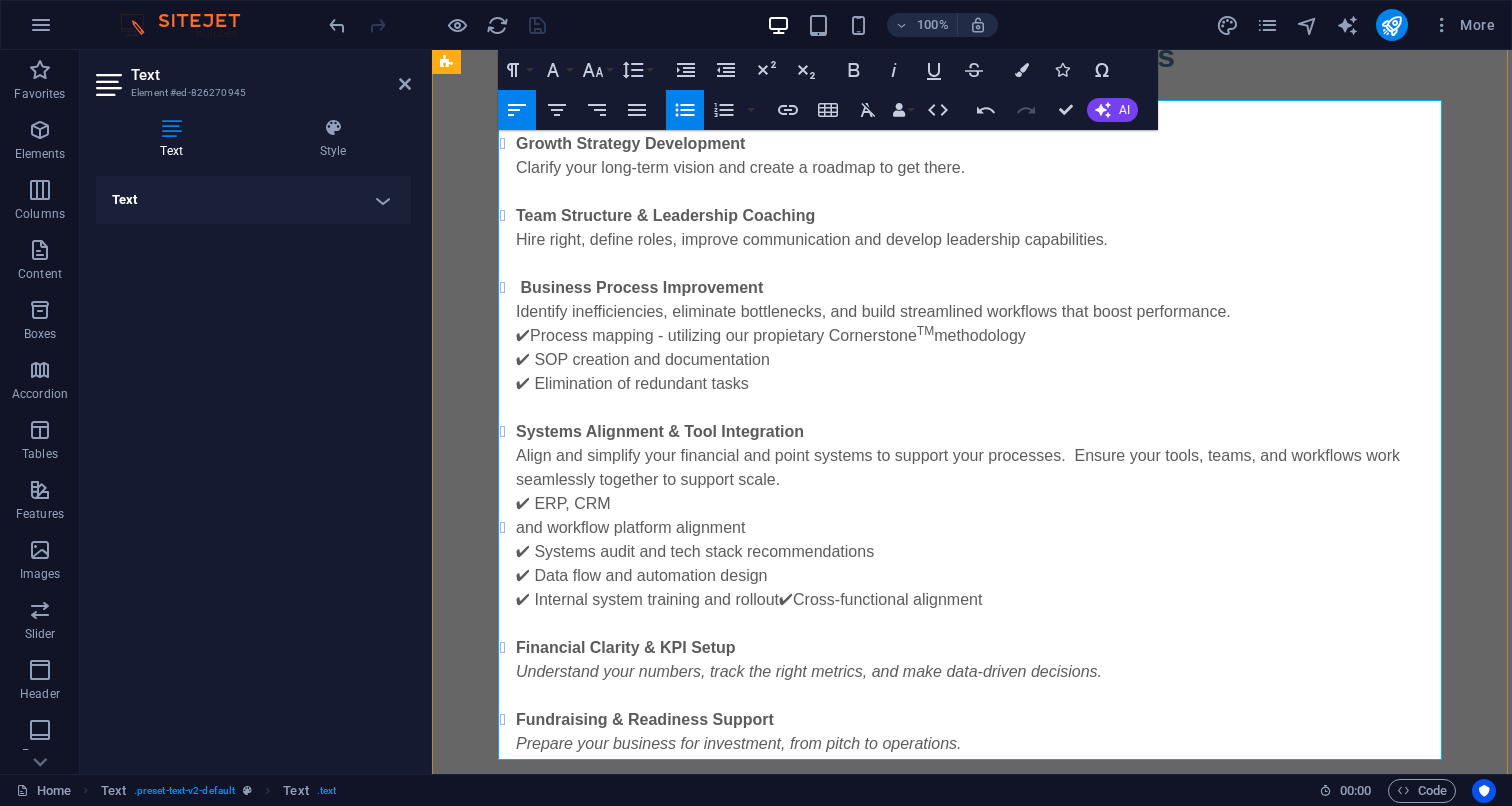 click on "and workflow platform alignment" at bounding box center (630, 527) 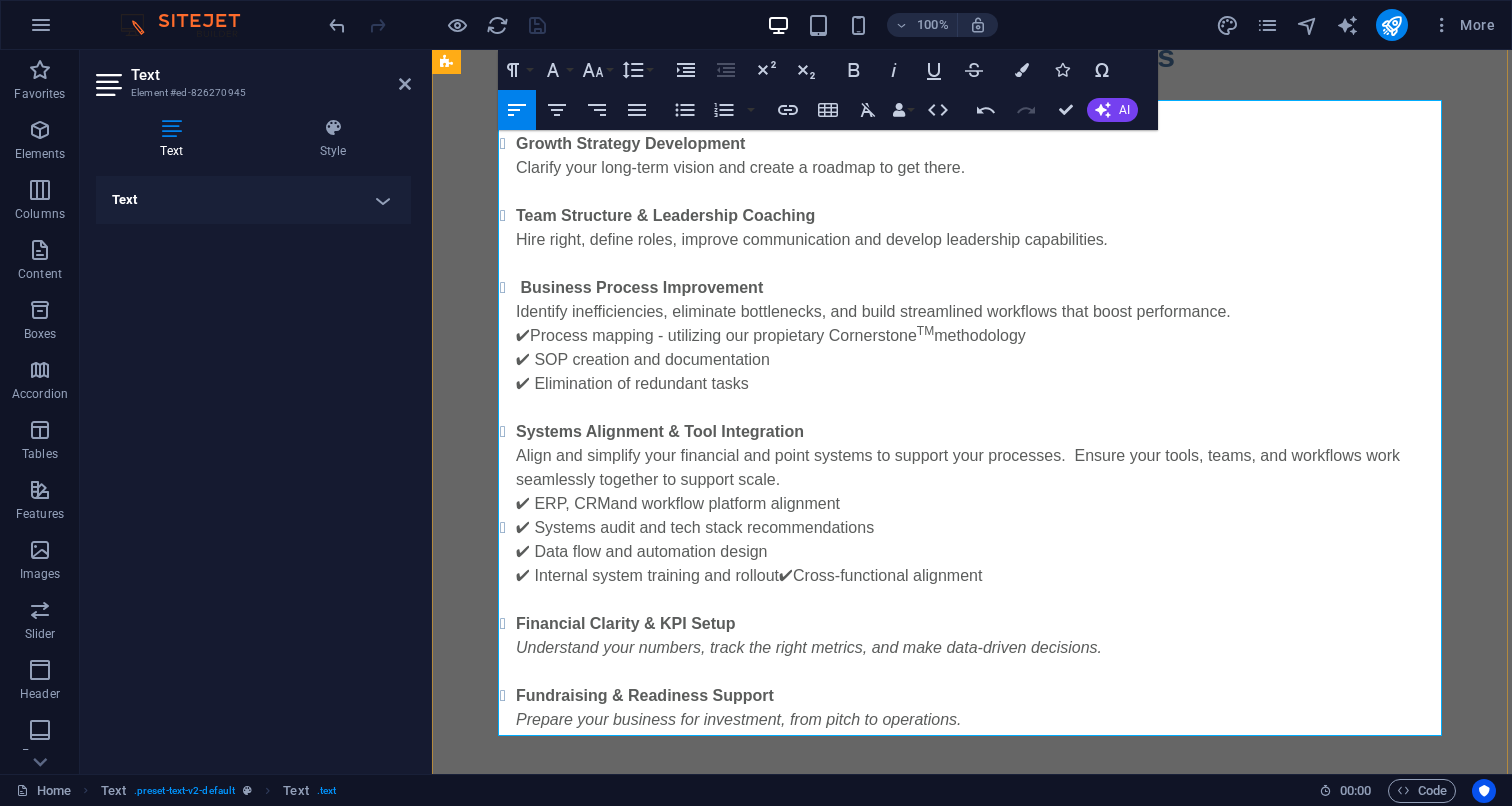 click on "✔ Systems audit and tech stack recommendations ✔ Data flow and automation design ✔ Internal system training and rollout" at bounding box center [695, 551] 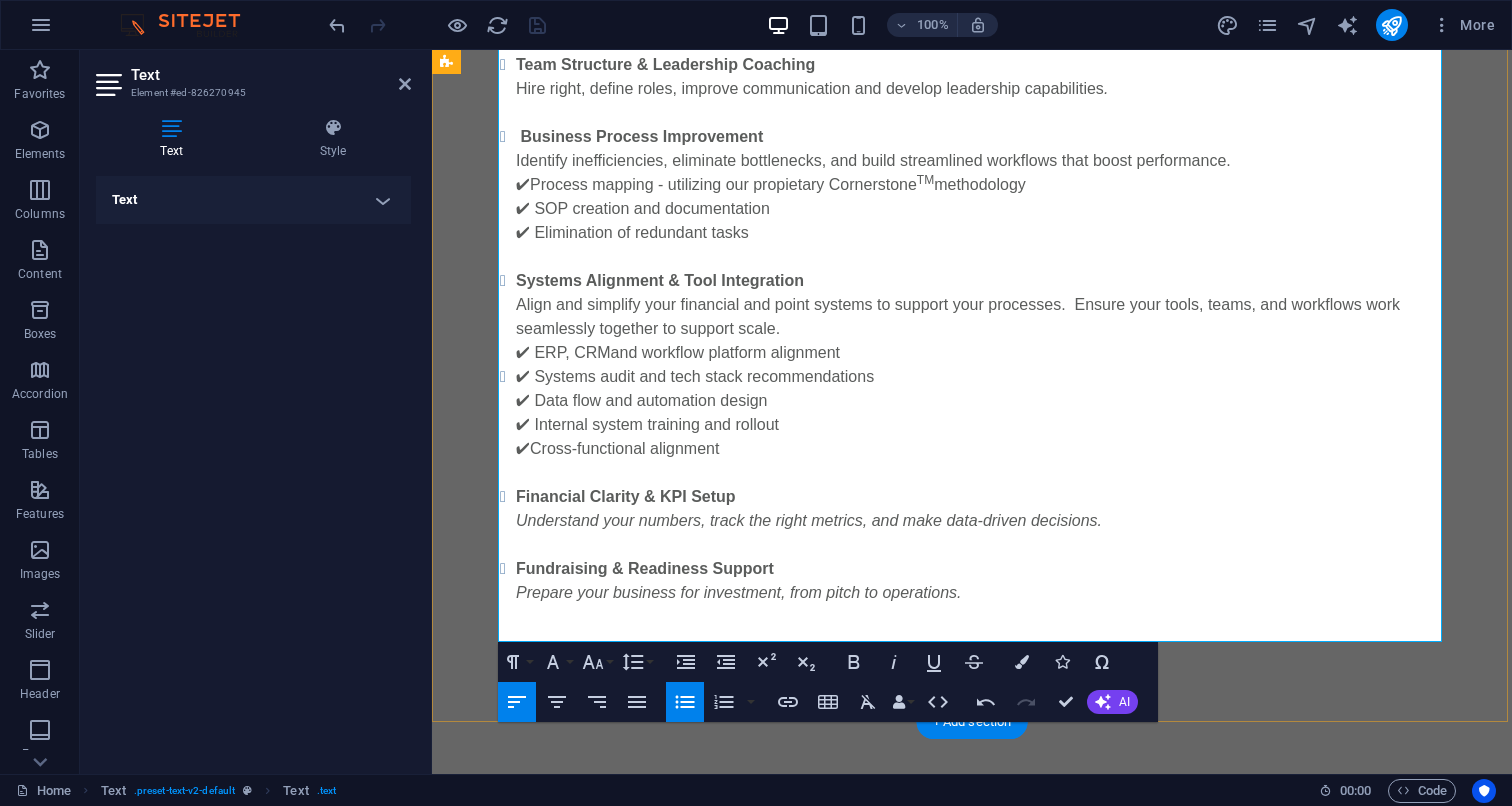 scroll, scrollTop: 1333, scrollLeft: 0, axis: vertical 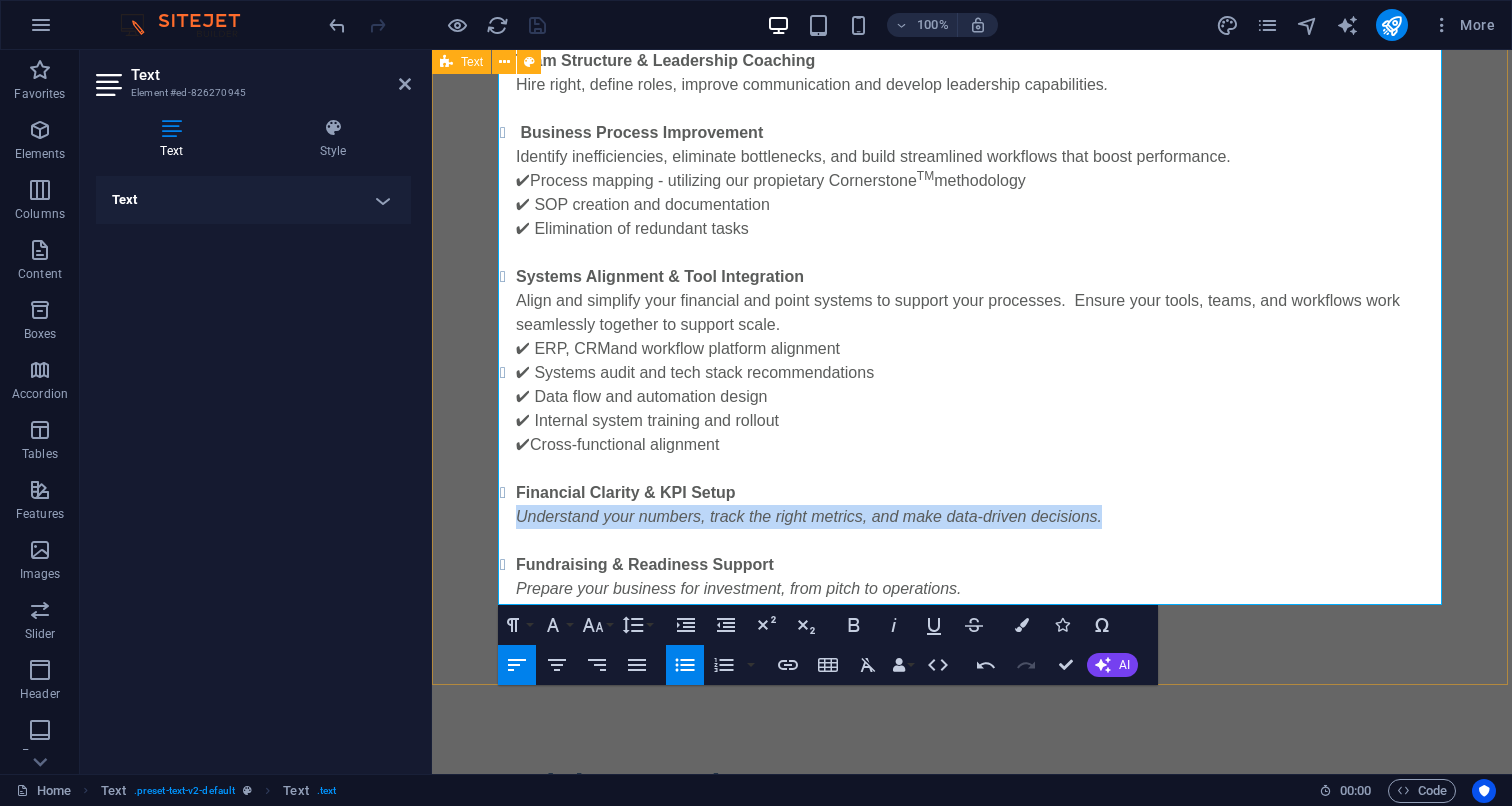drag, startPoint x: 1123, startPoint y: 522, endPoint x: 473, endPoint y: 519, distance: 650.0069 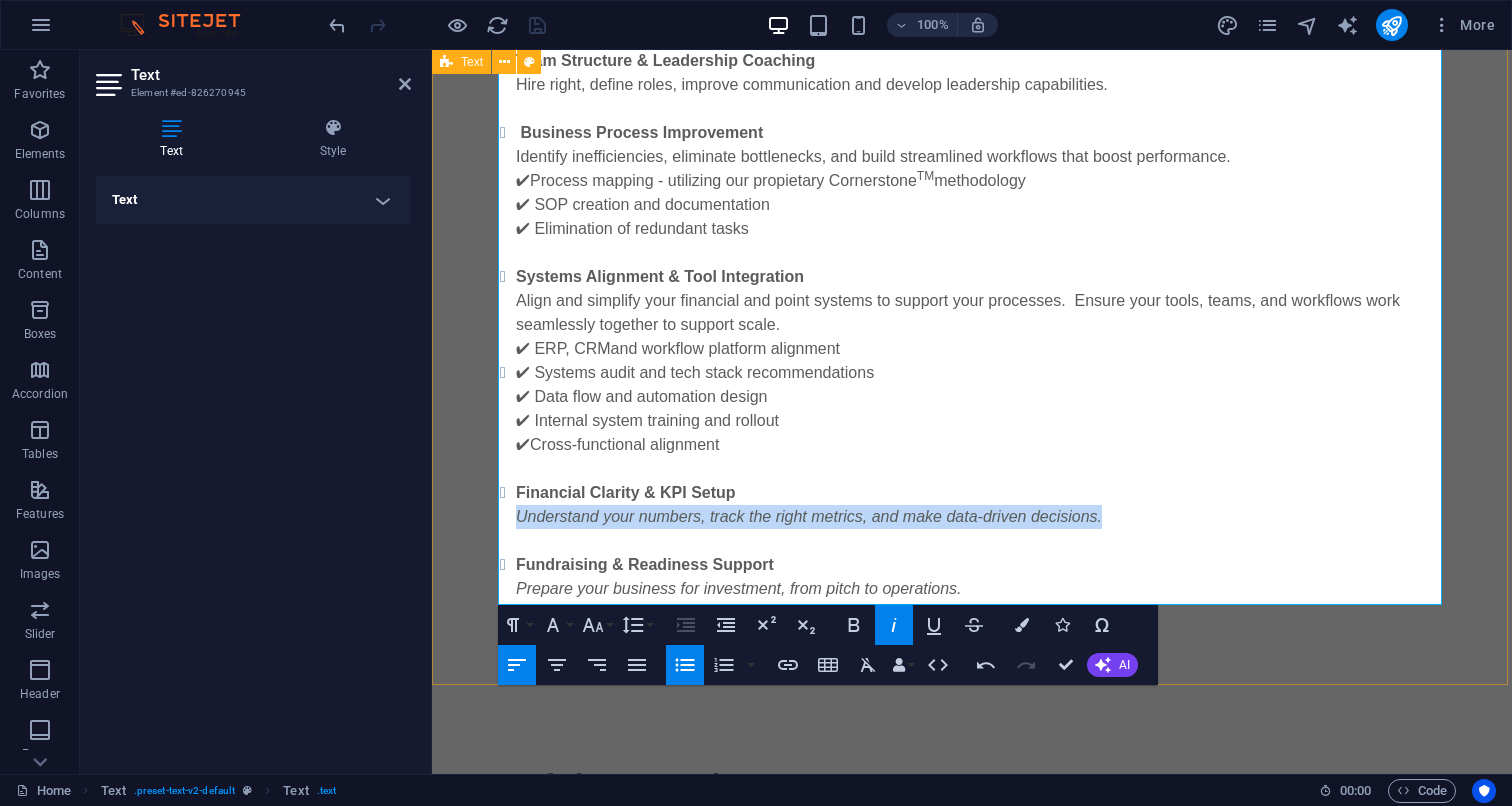 click 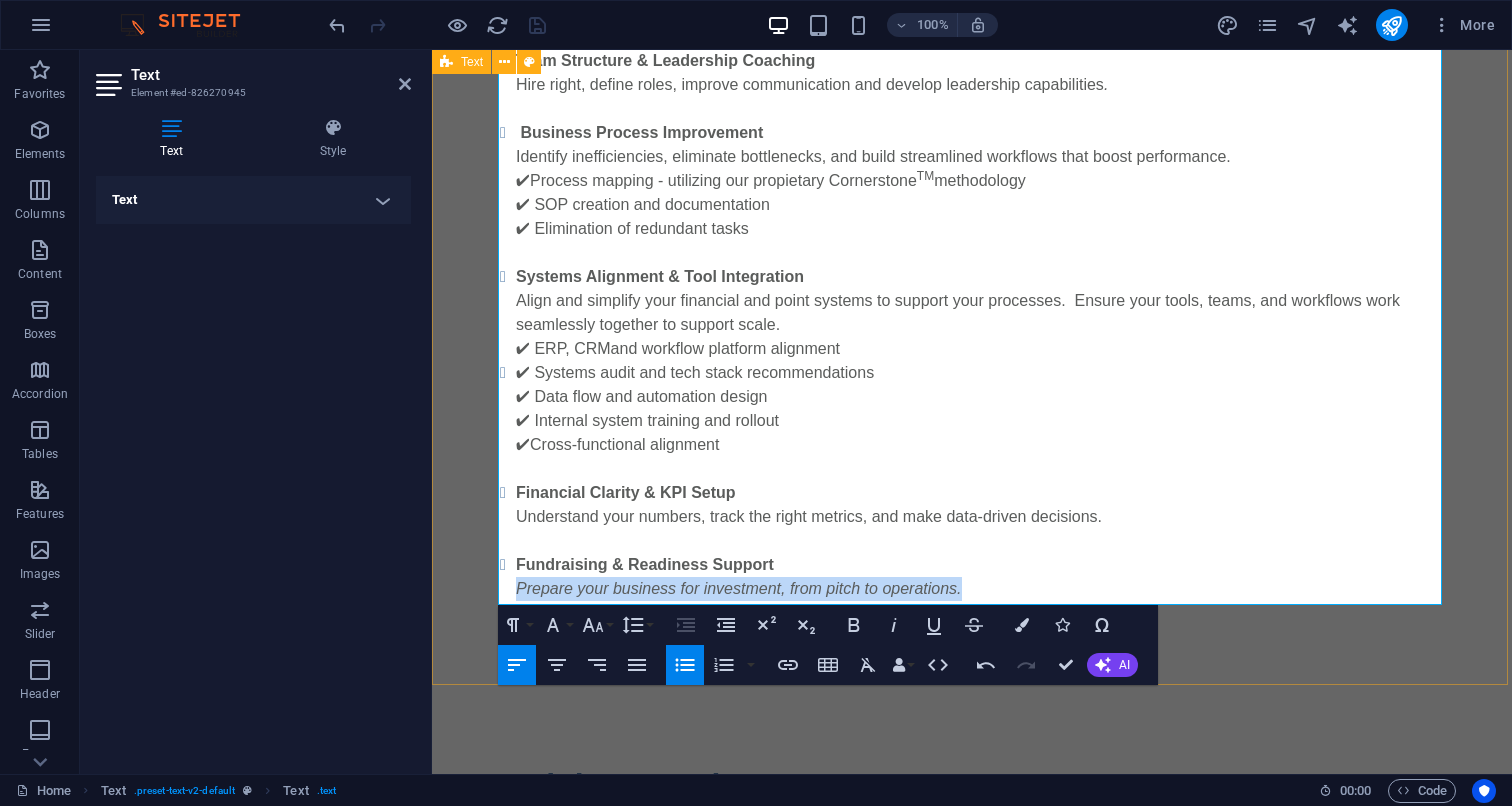 drag, startPoint x: 979, startPoint y: 594, endPoint x: 490, endPoint y: 586, distance: 489.06543 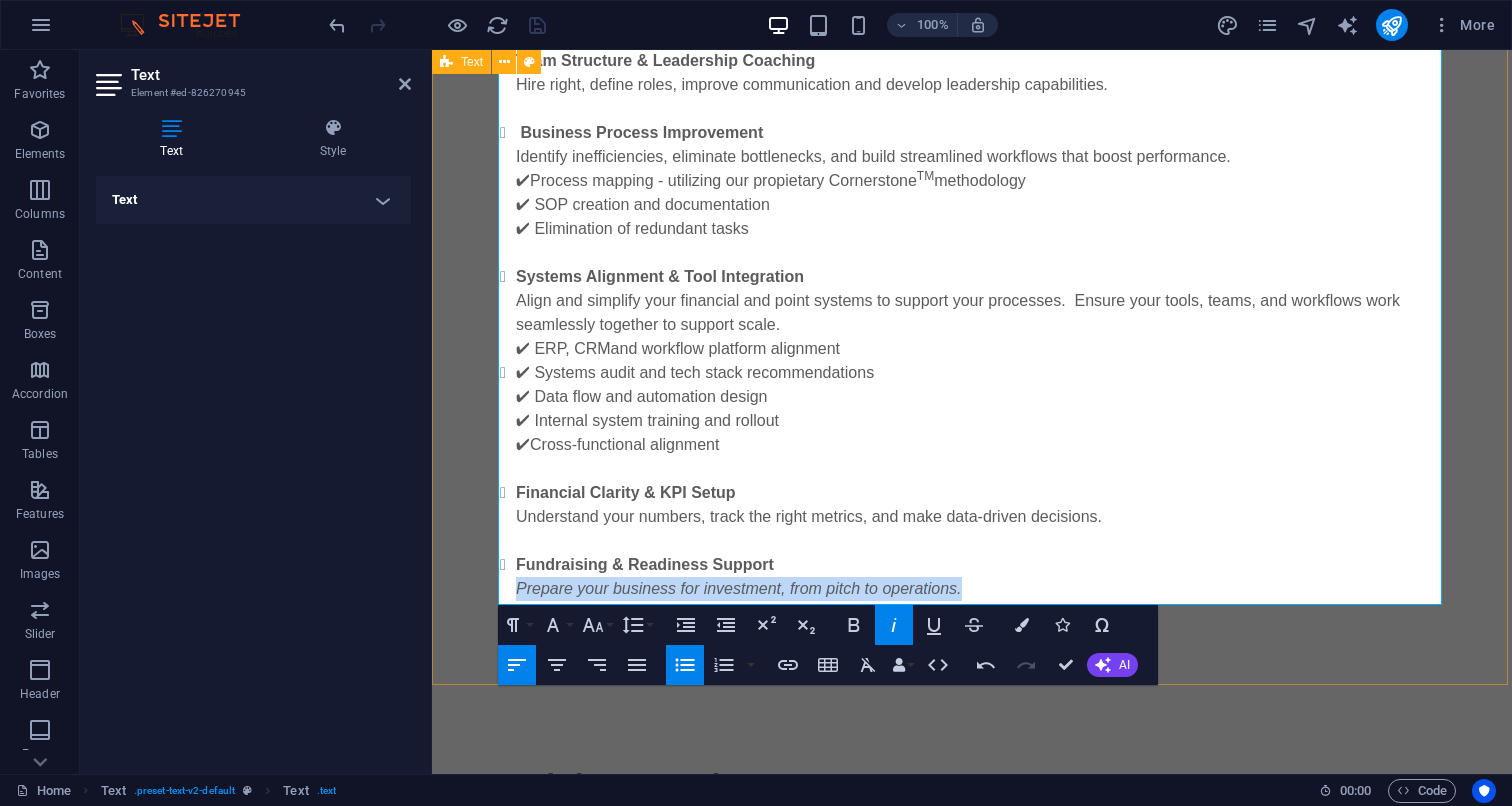 click 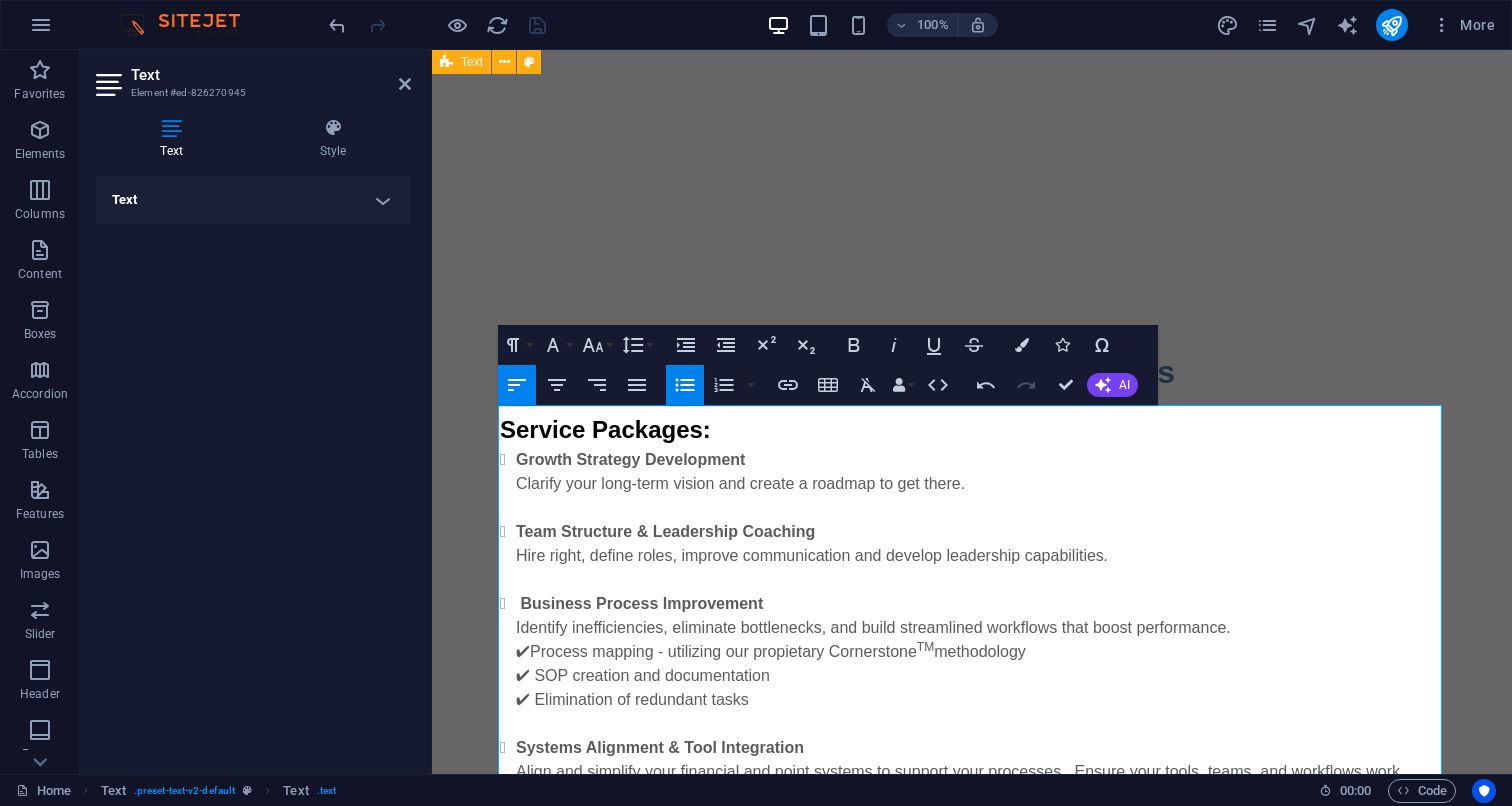 scroll, scrollTop: 853, scrollLeft: 0, axis: vertical 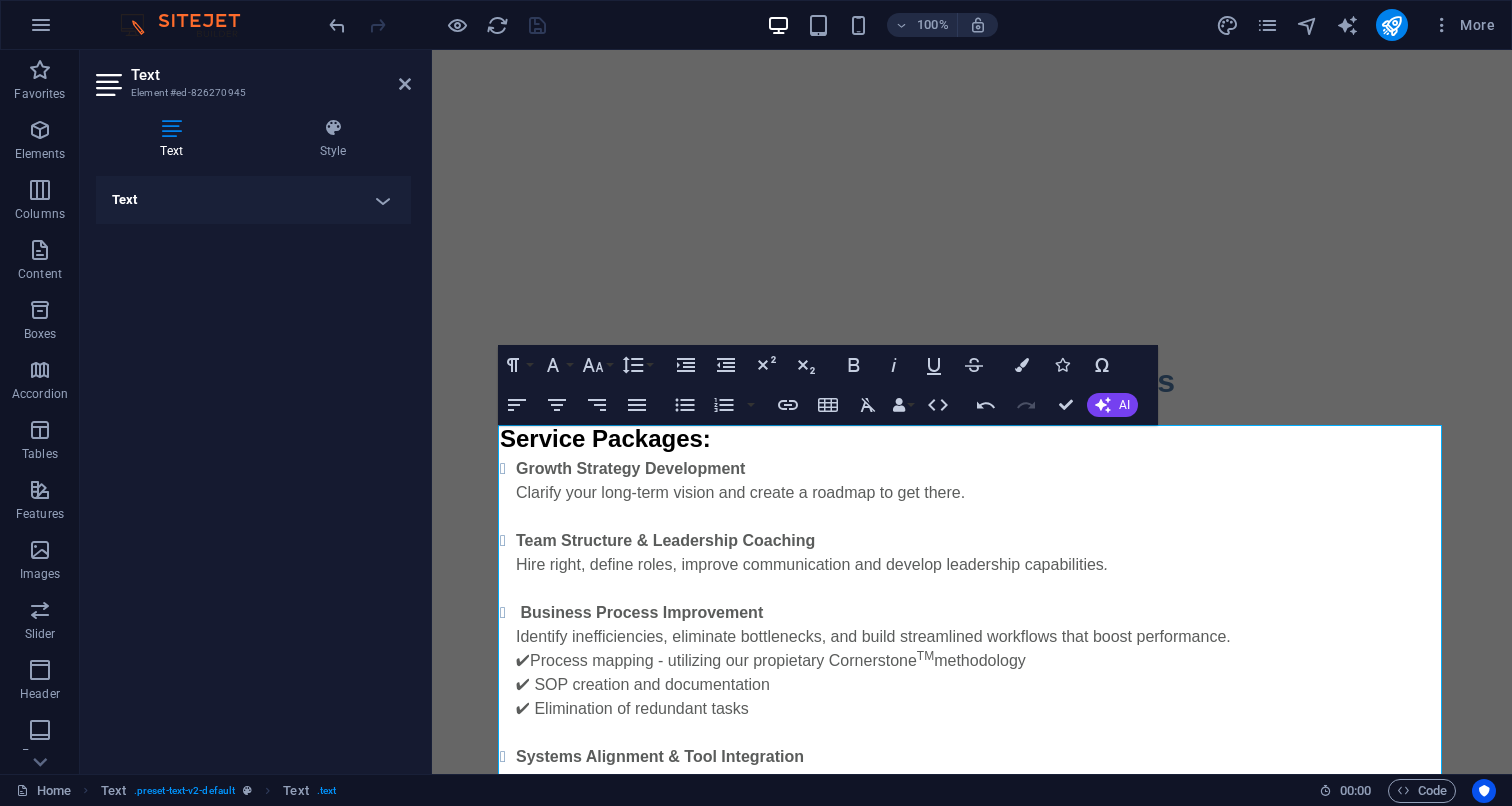 click on "Text Add, edit, and format text directly on the website. Default colors and font sizes are defined in Design. Edit design Alignment Left aligned Centered Right aligned" at bounding box center (253, 467) 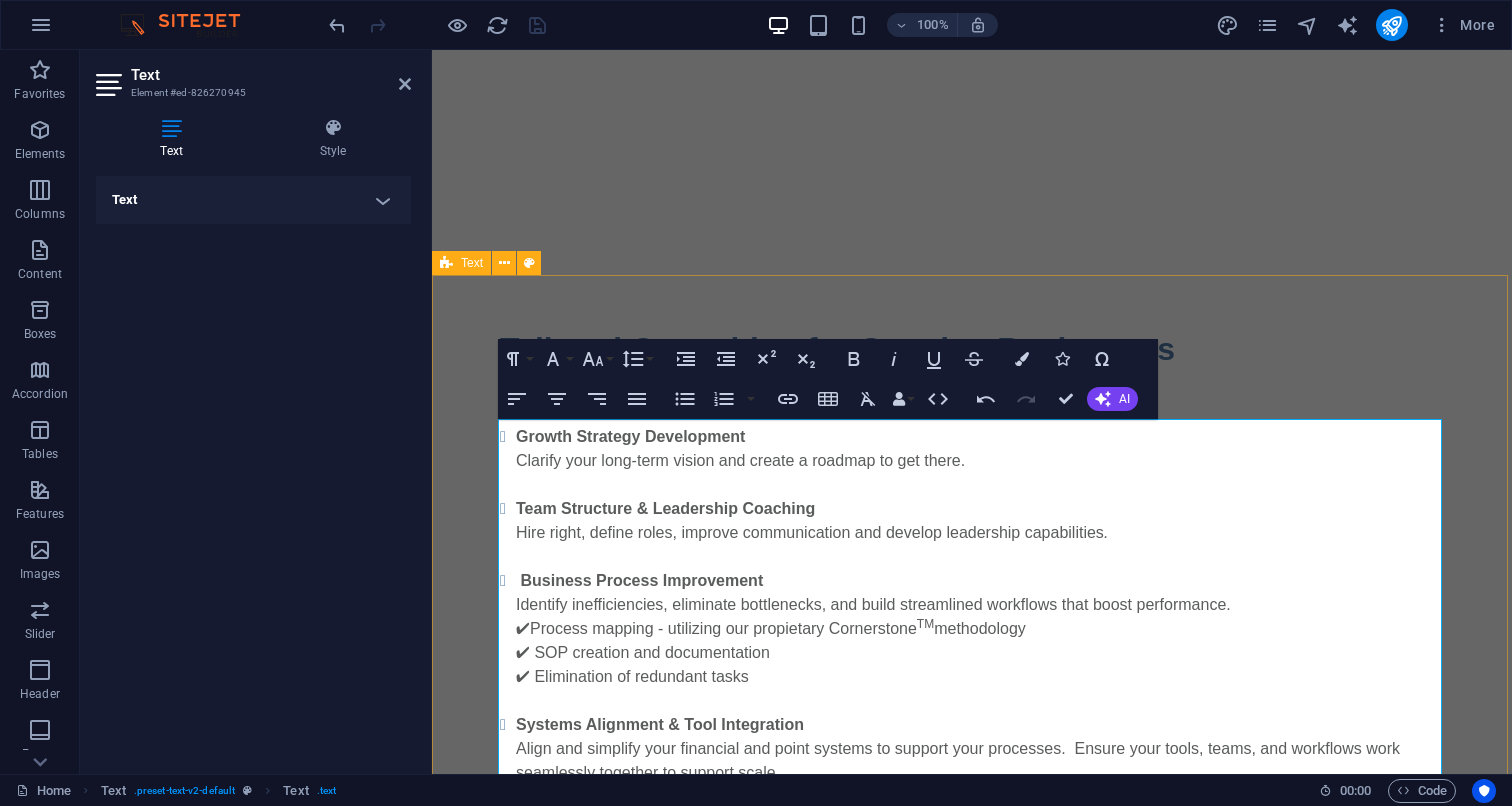 scroll, scrollTop: 835, scrollLeft: 0, axis: vertical 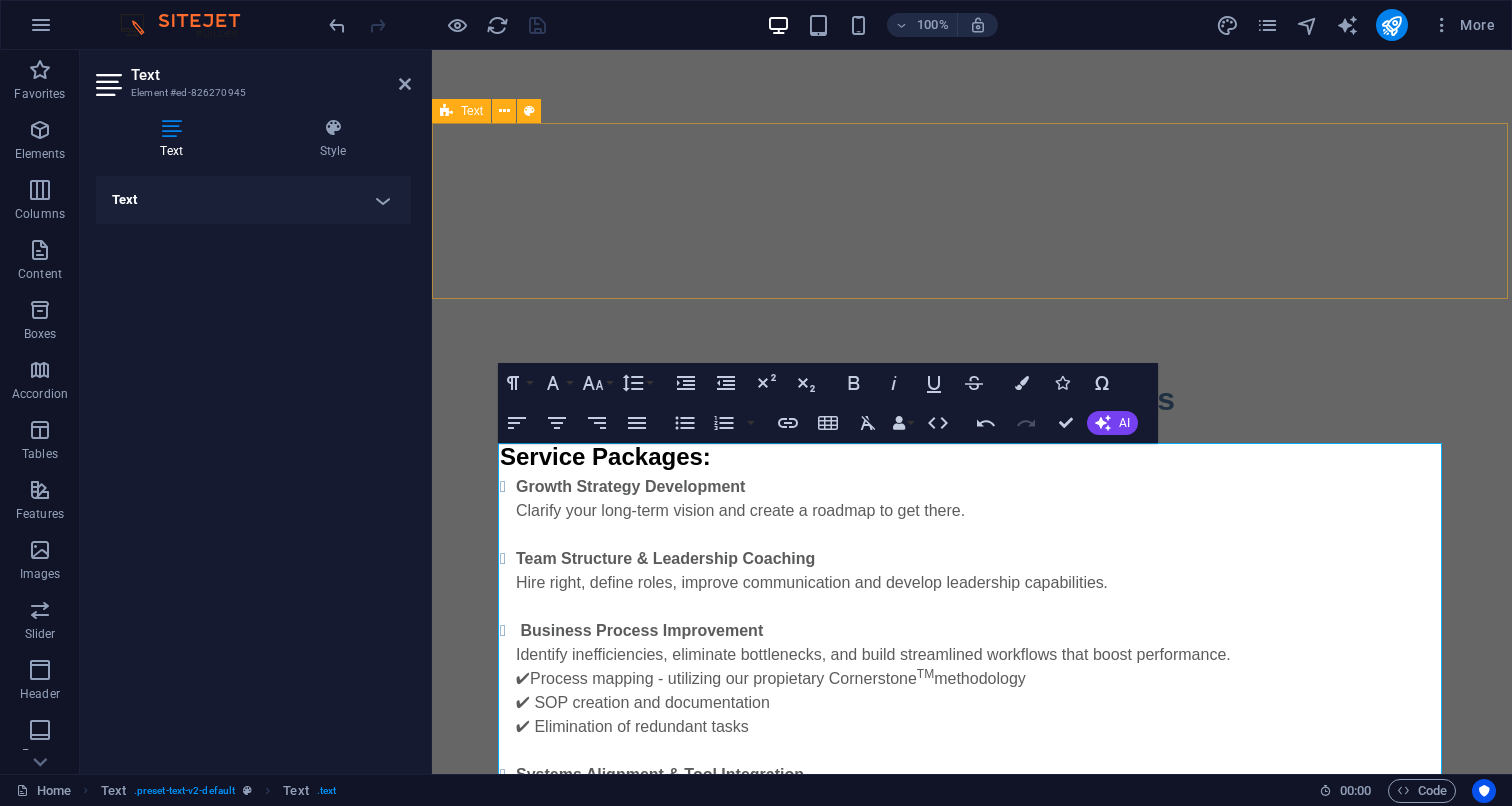 click at bounding box center (972, 207) 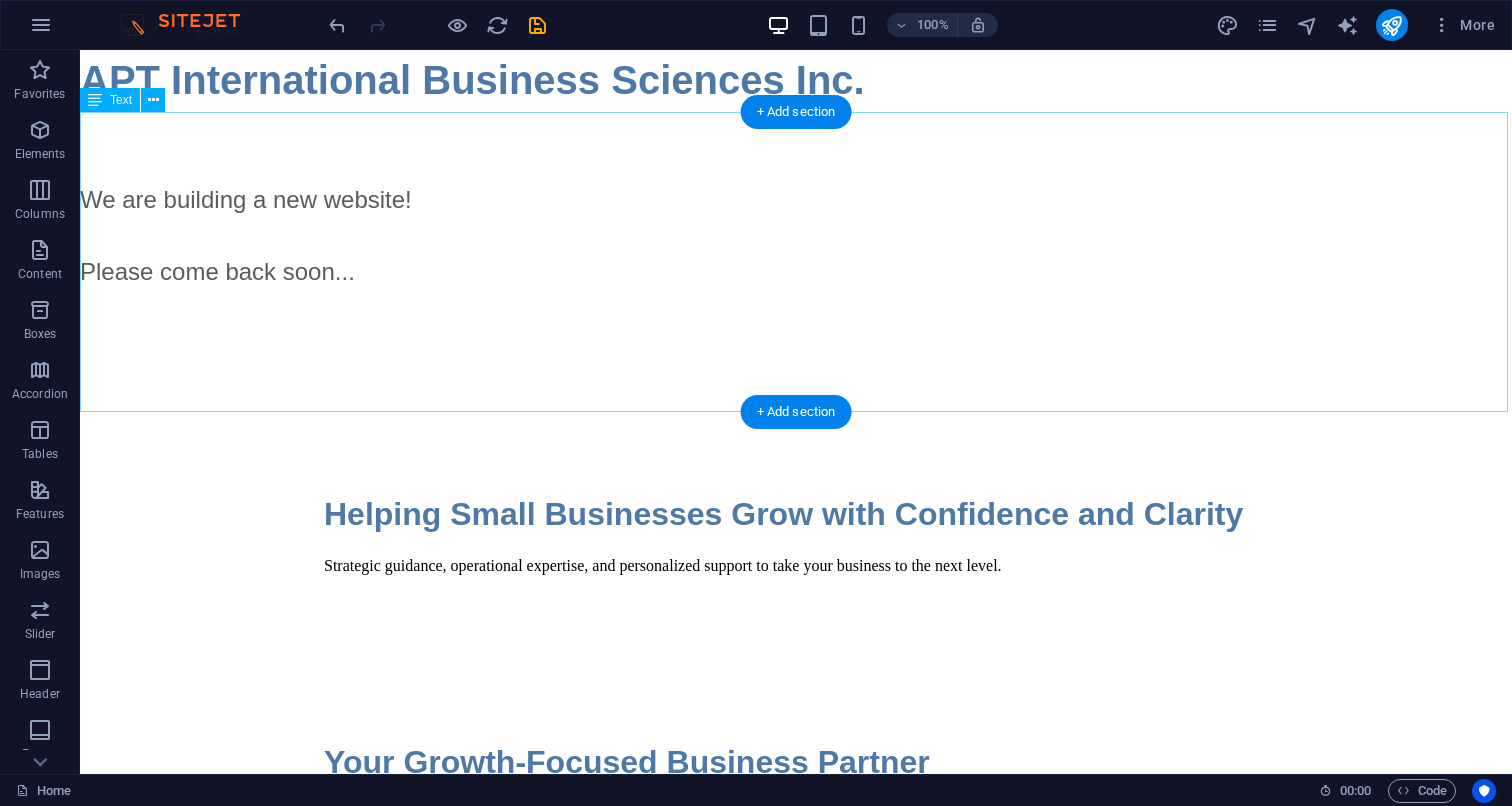 scroll, scrollTop: 0, scrollLeft: 0, axis: both 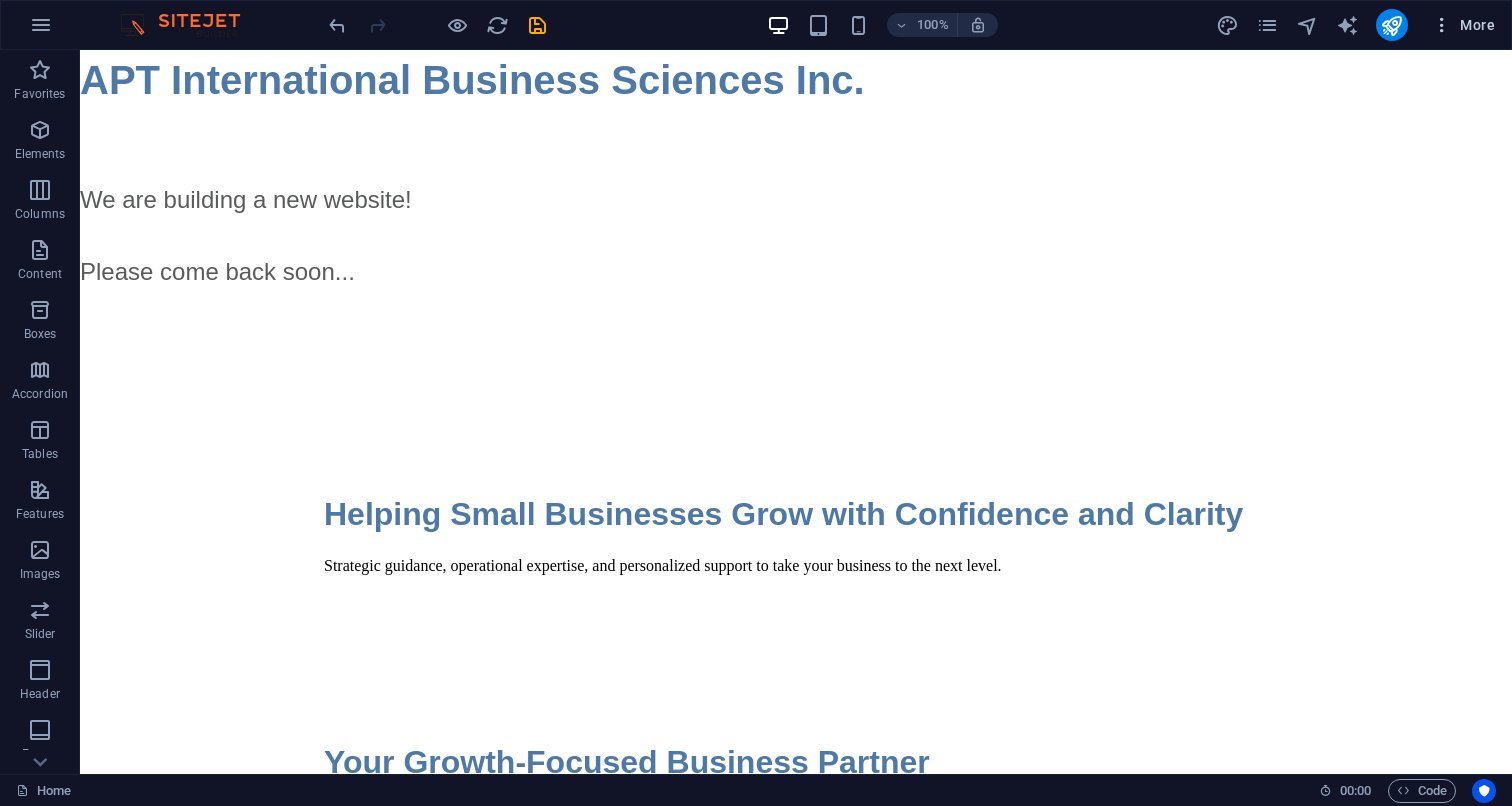 click at bounding box center (1442, 25) 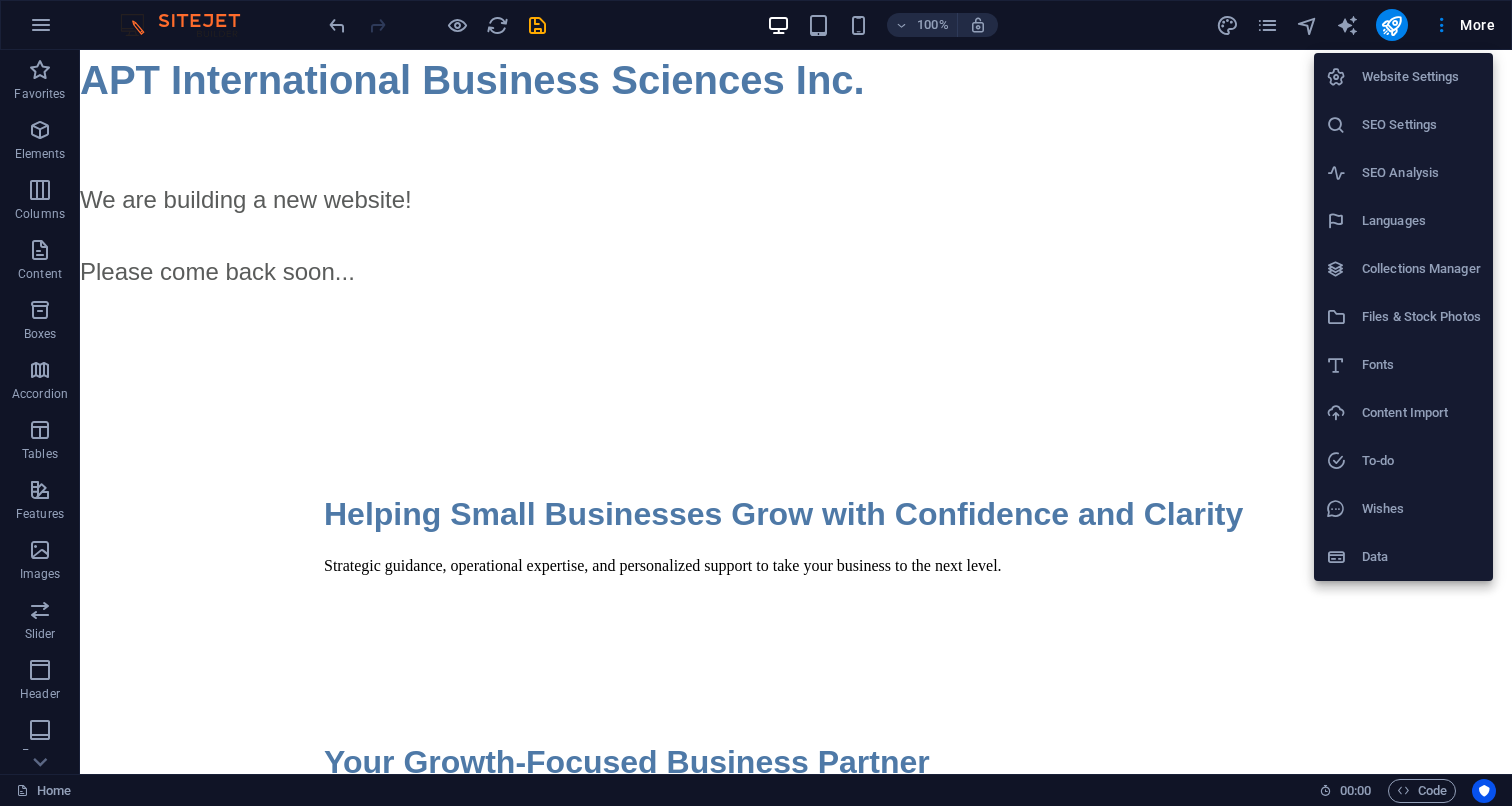 click on "Files & Stock Photos" at bounding box center (1421, 317) 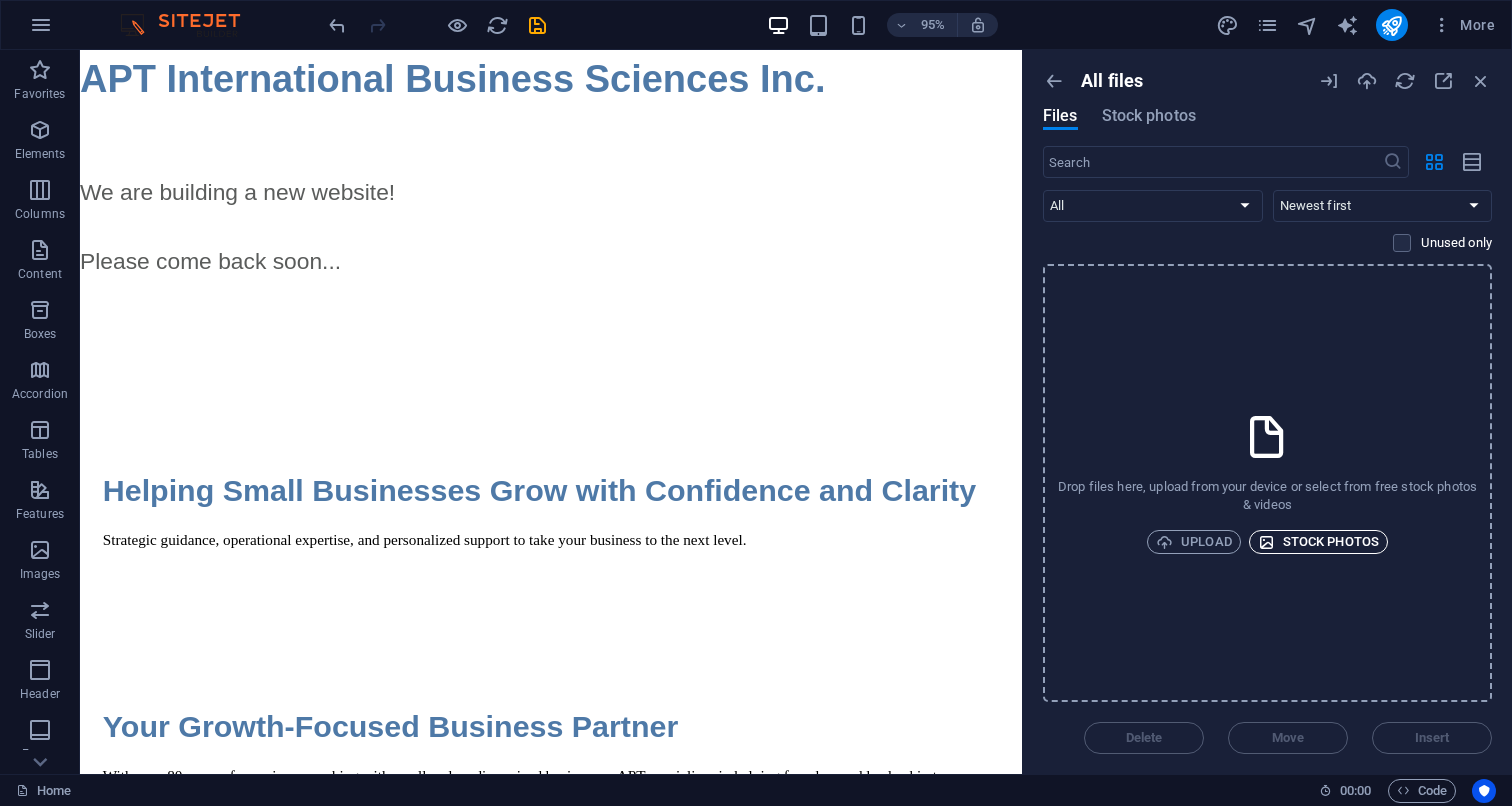 click on "Stock photos" at bounding box center [1318, 542] 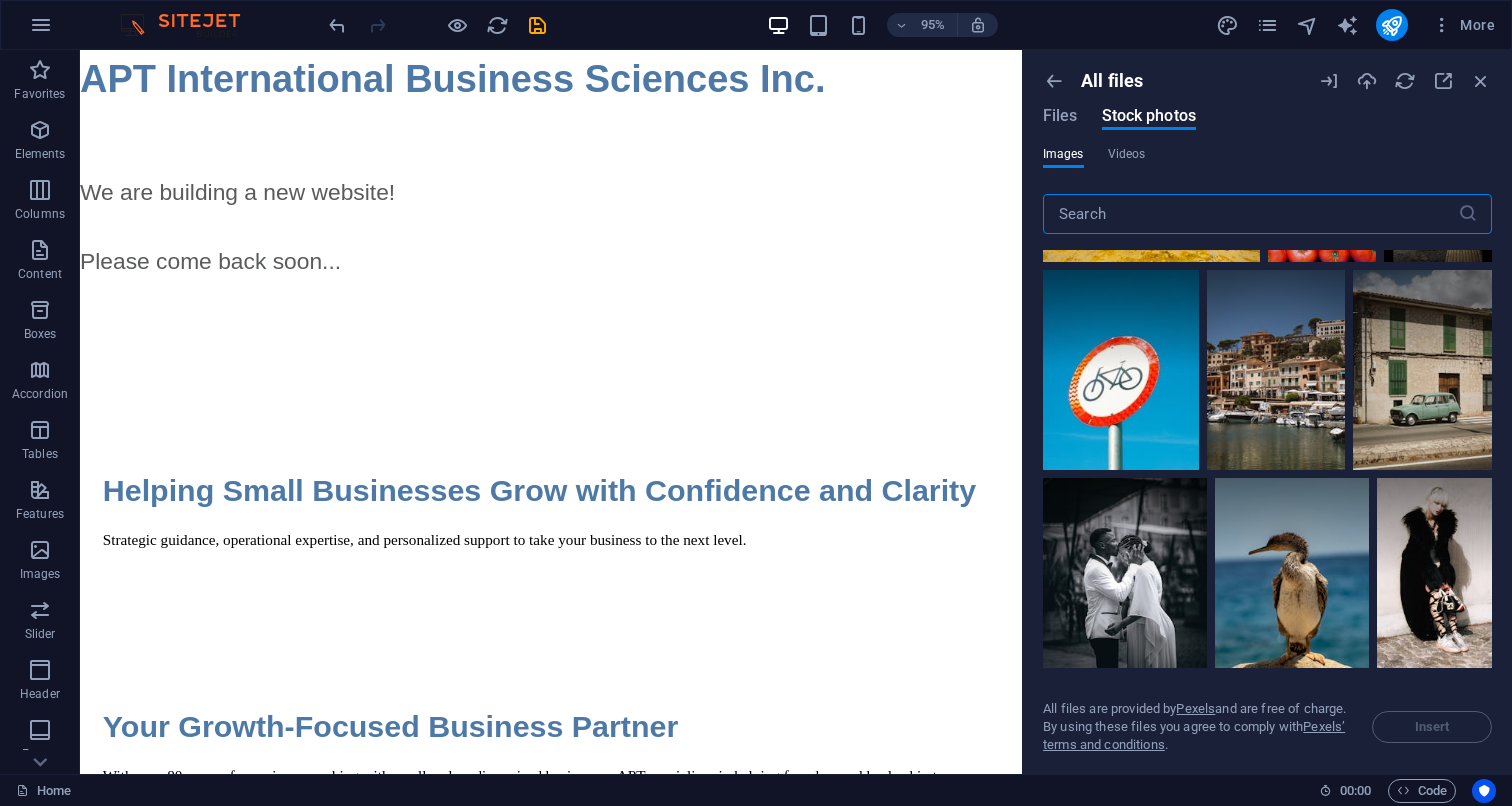 scroll, scrollTop: 490, scrollLeft: 0, axis: vertical 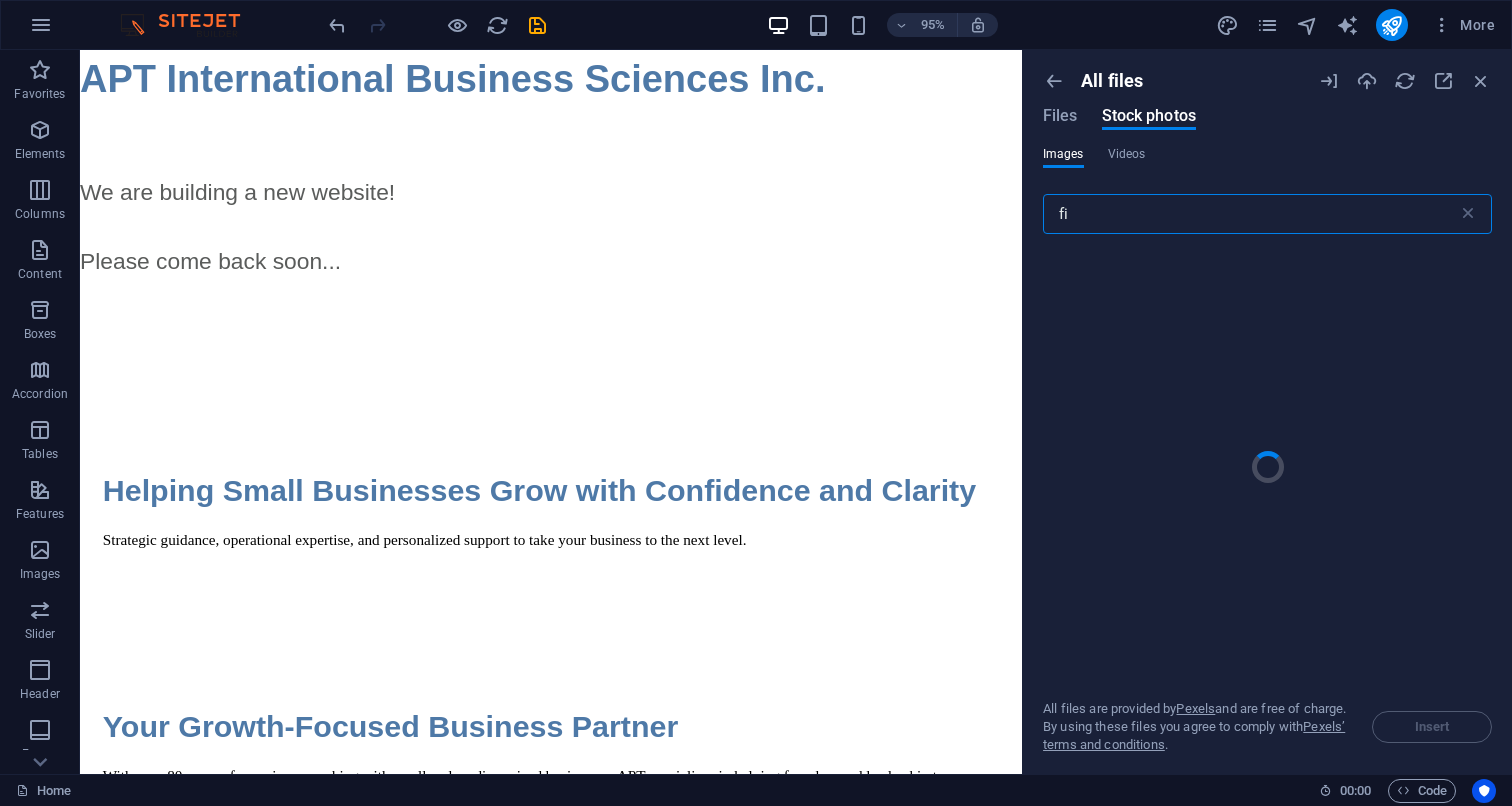 type on "f" 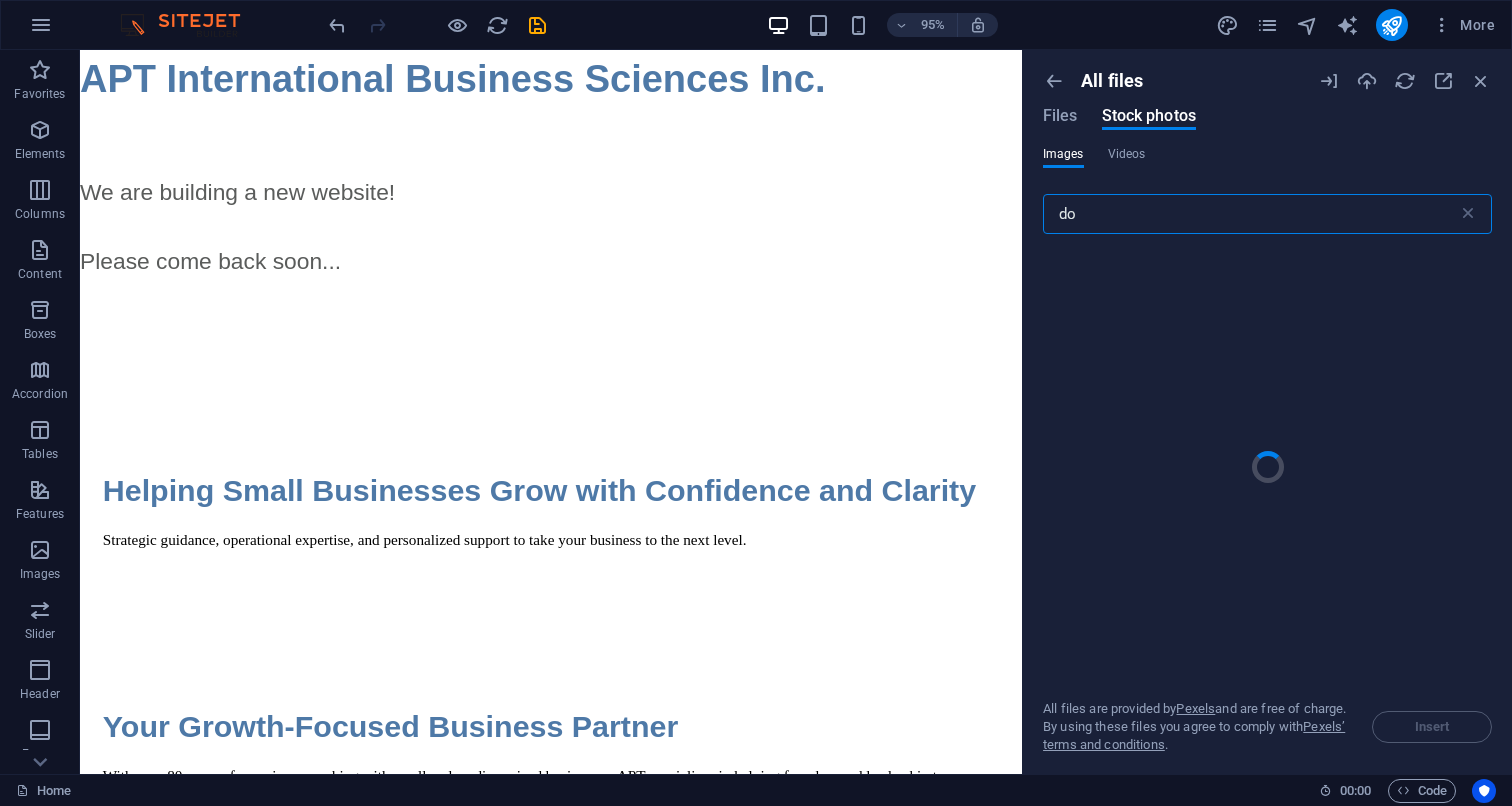 type on "d" 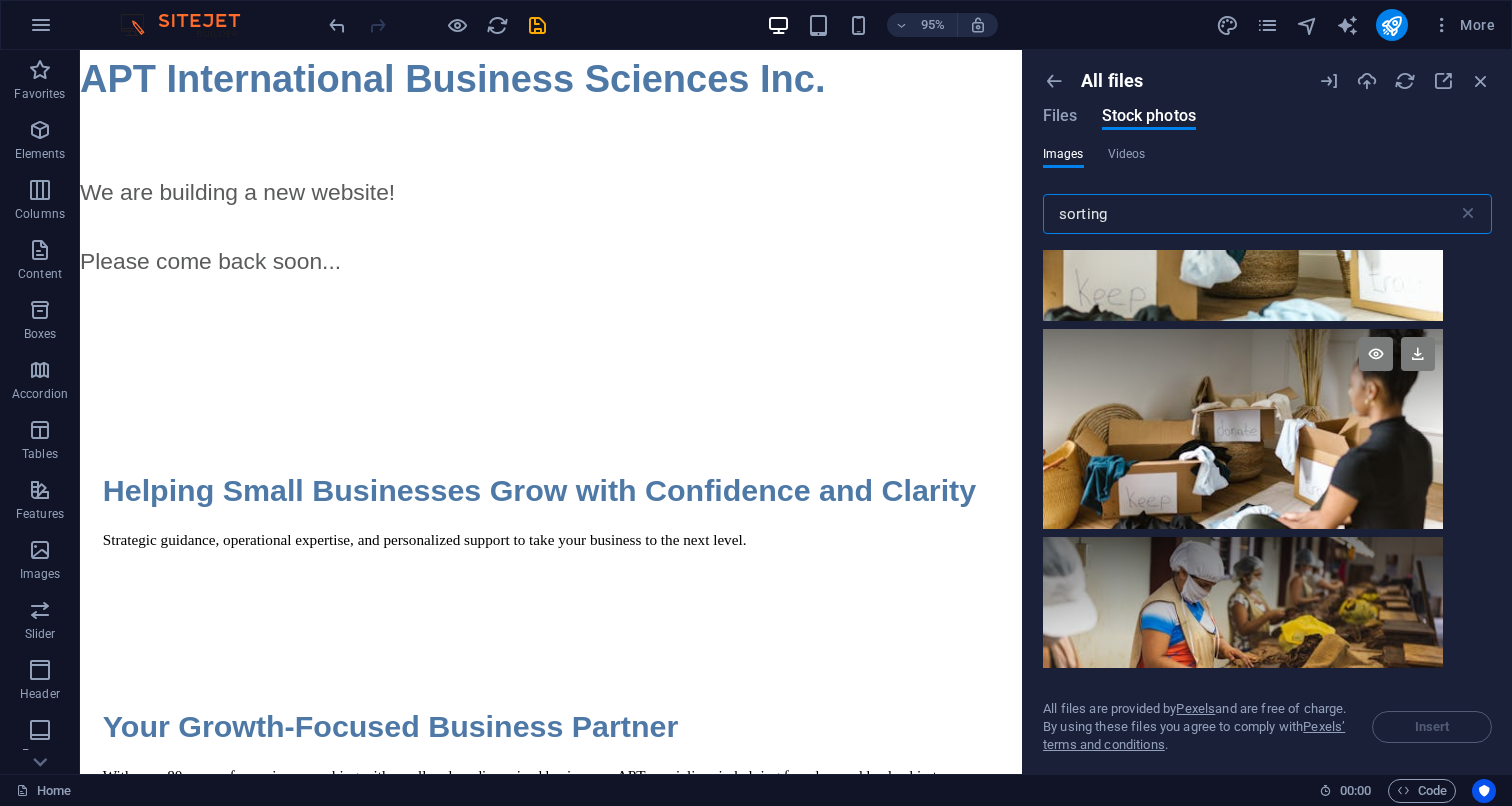 scroll, scrollTop: 666, scrollLeft: 0, axis: vertical 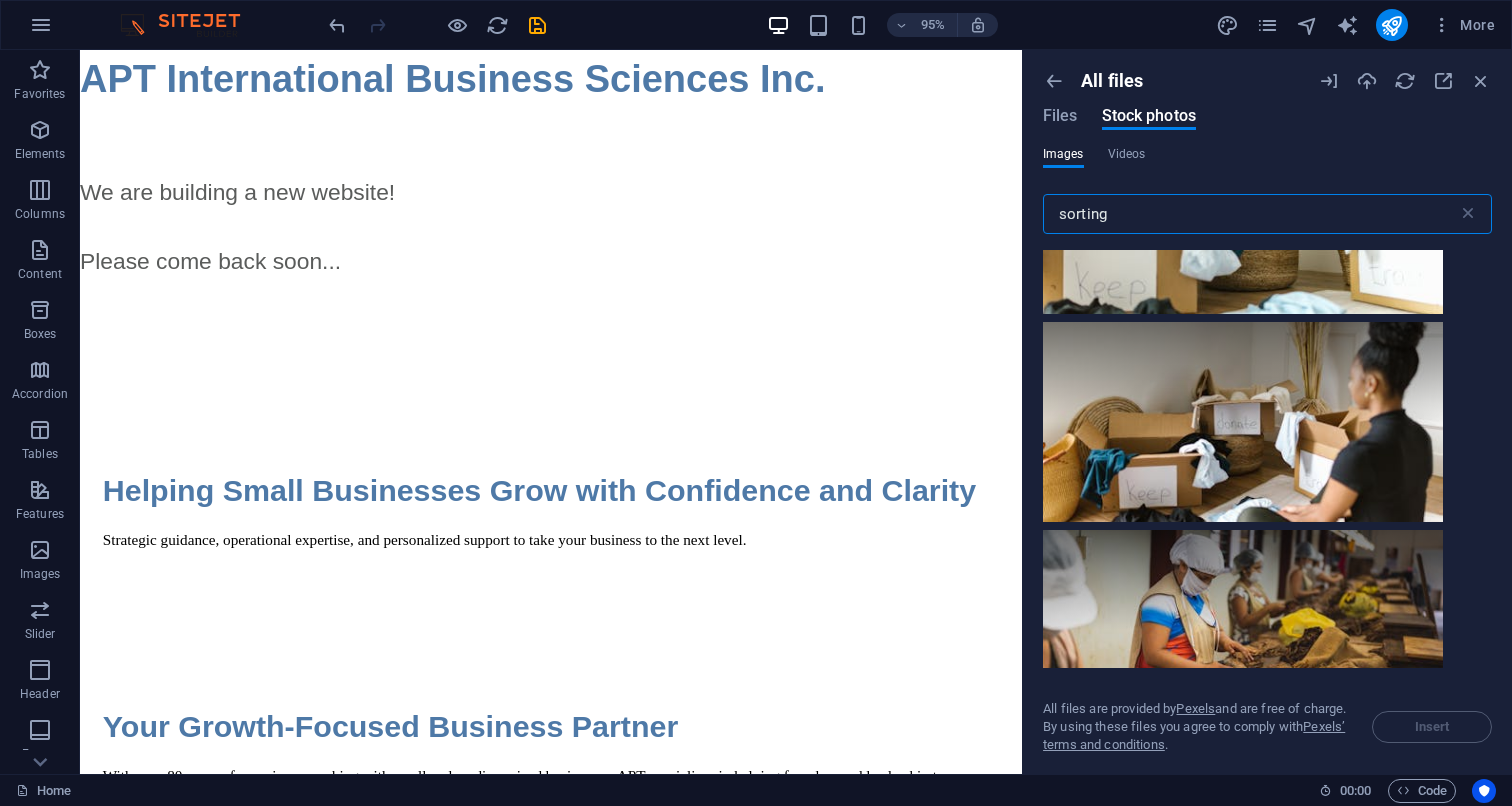 type on "sorting" 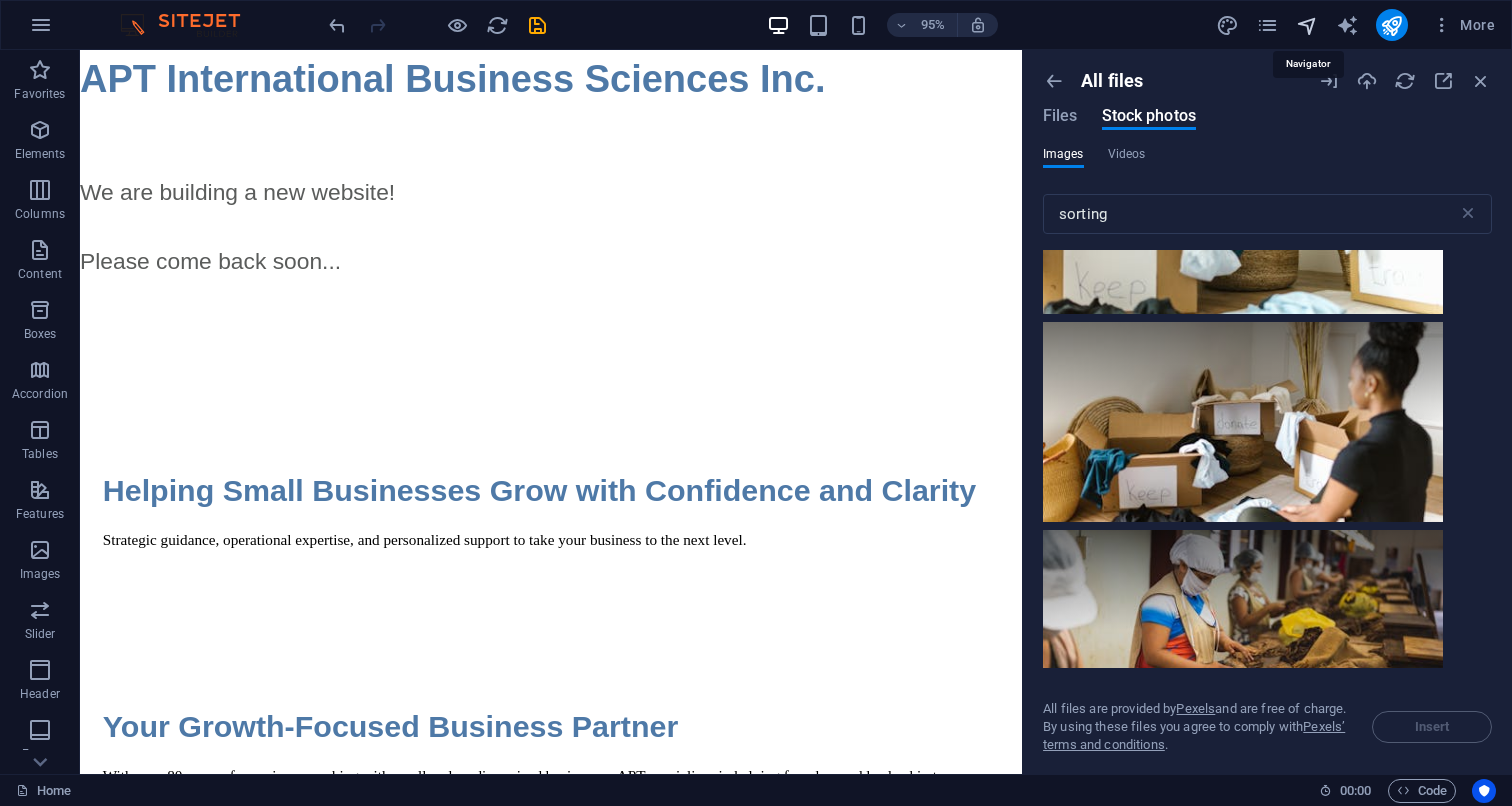 click at bounding box center [1307, 25] 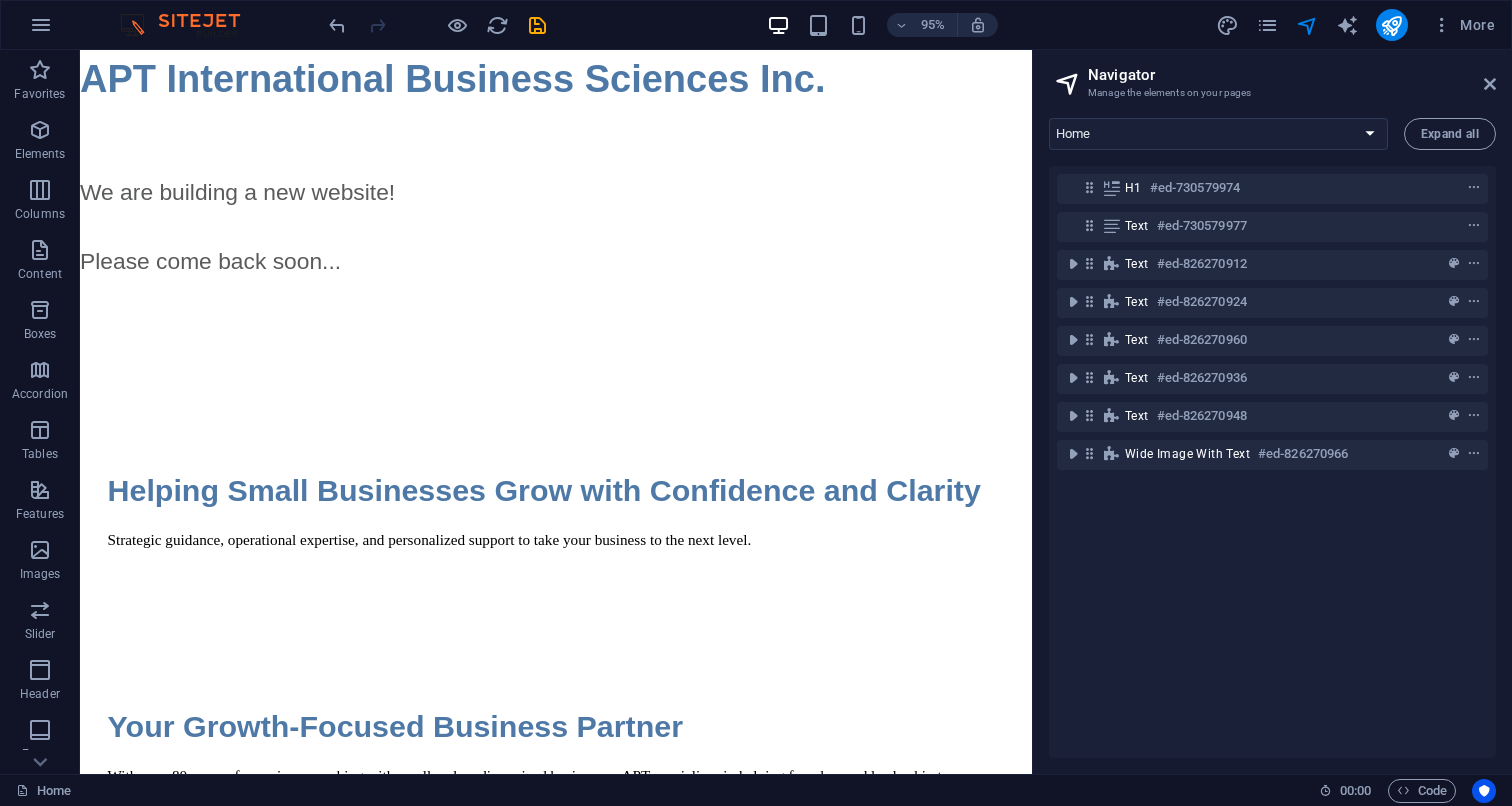 click on "Navigator" at bounding box center (1292, 75) 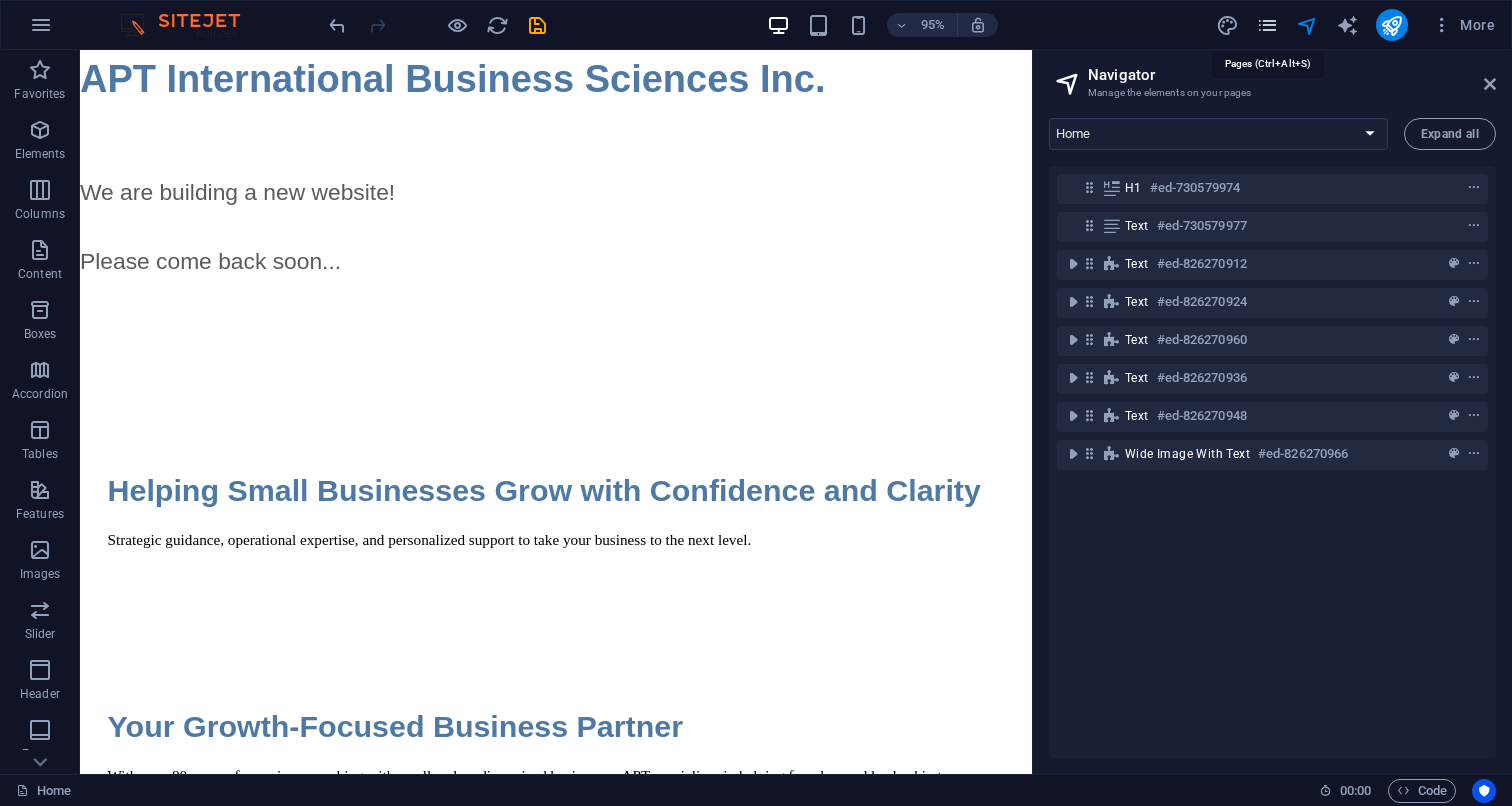 click at bounding box center [1267, 25] 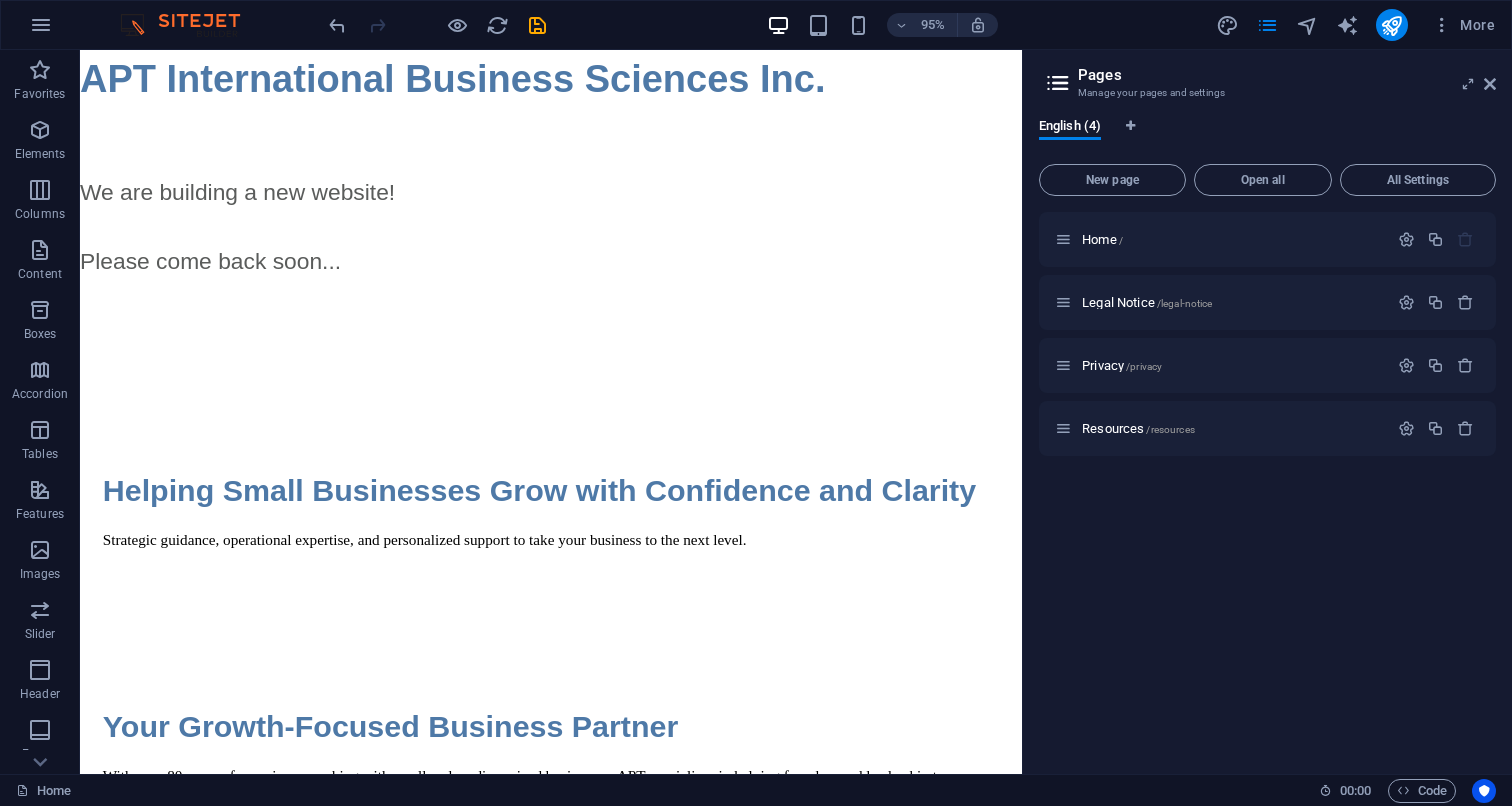 drag, startPoint x: 1111, startPoint y: 182, endPoint x: 1151, endPoint y: 103, distance: 88.54942 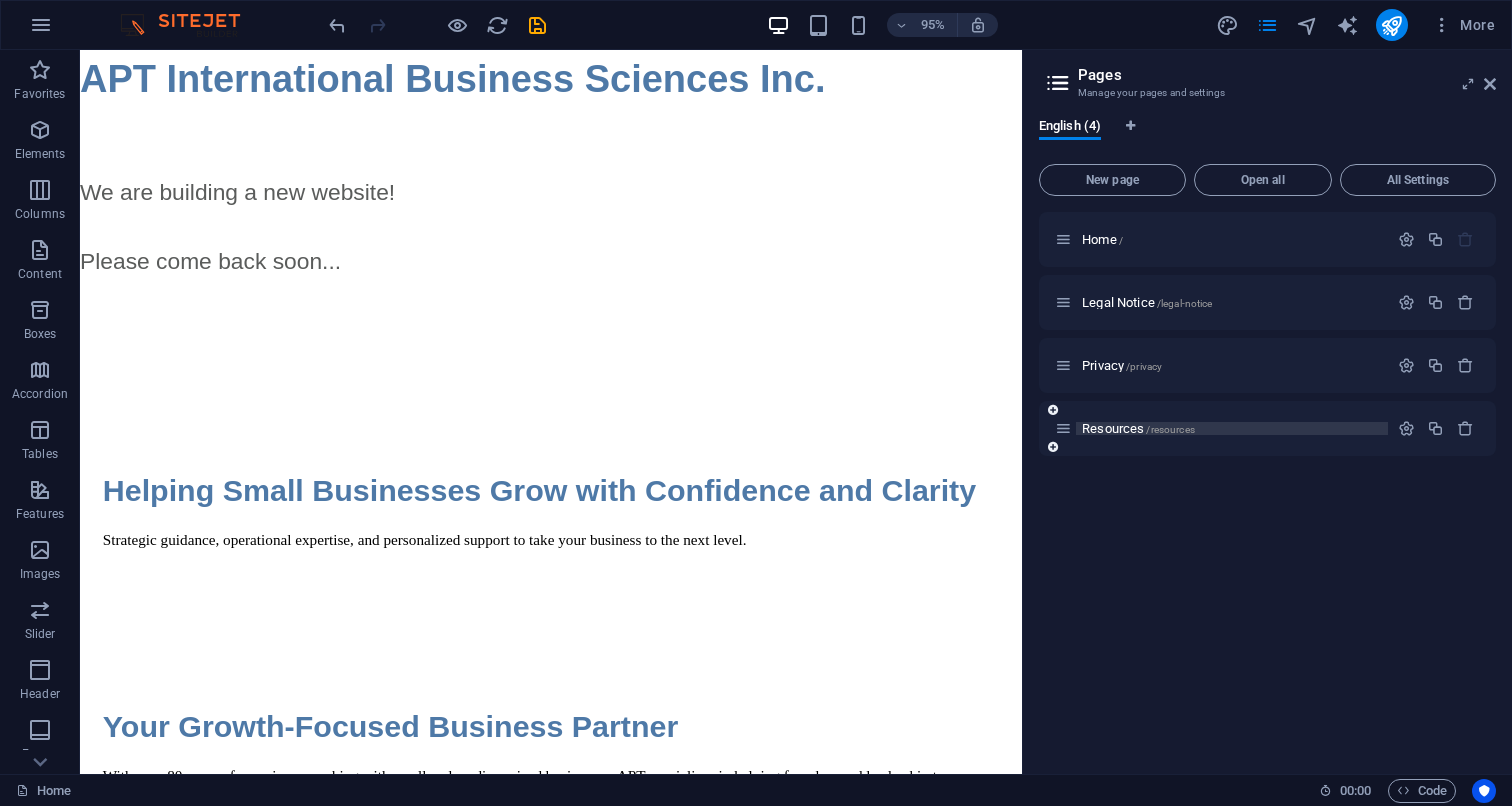 click on "Resources /resources" at bounding box center [1138, 428] 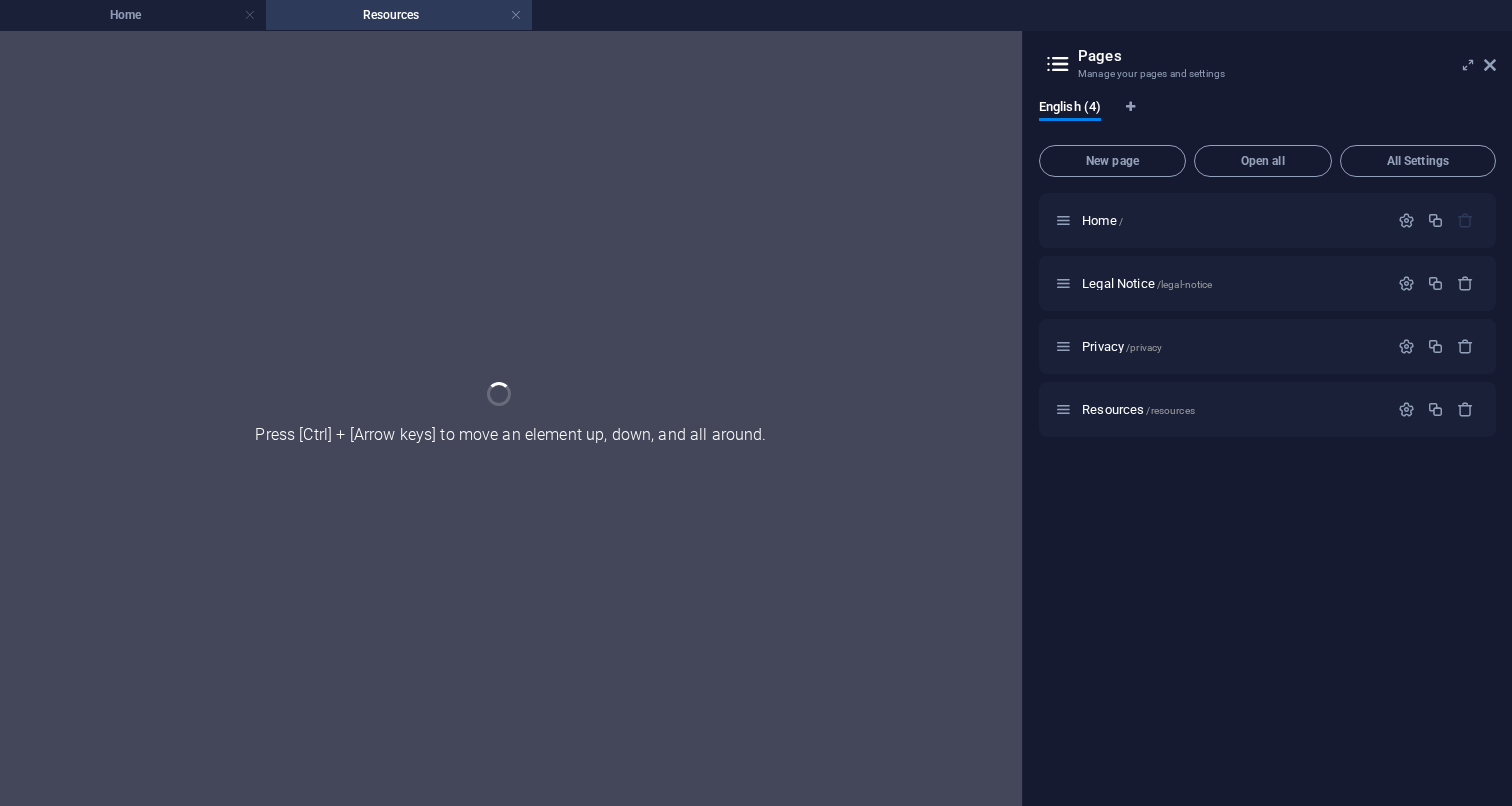 scroll, scrollTop: 0, scrollLeft: 0, axis: both 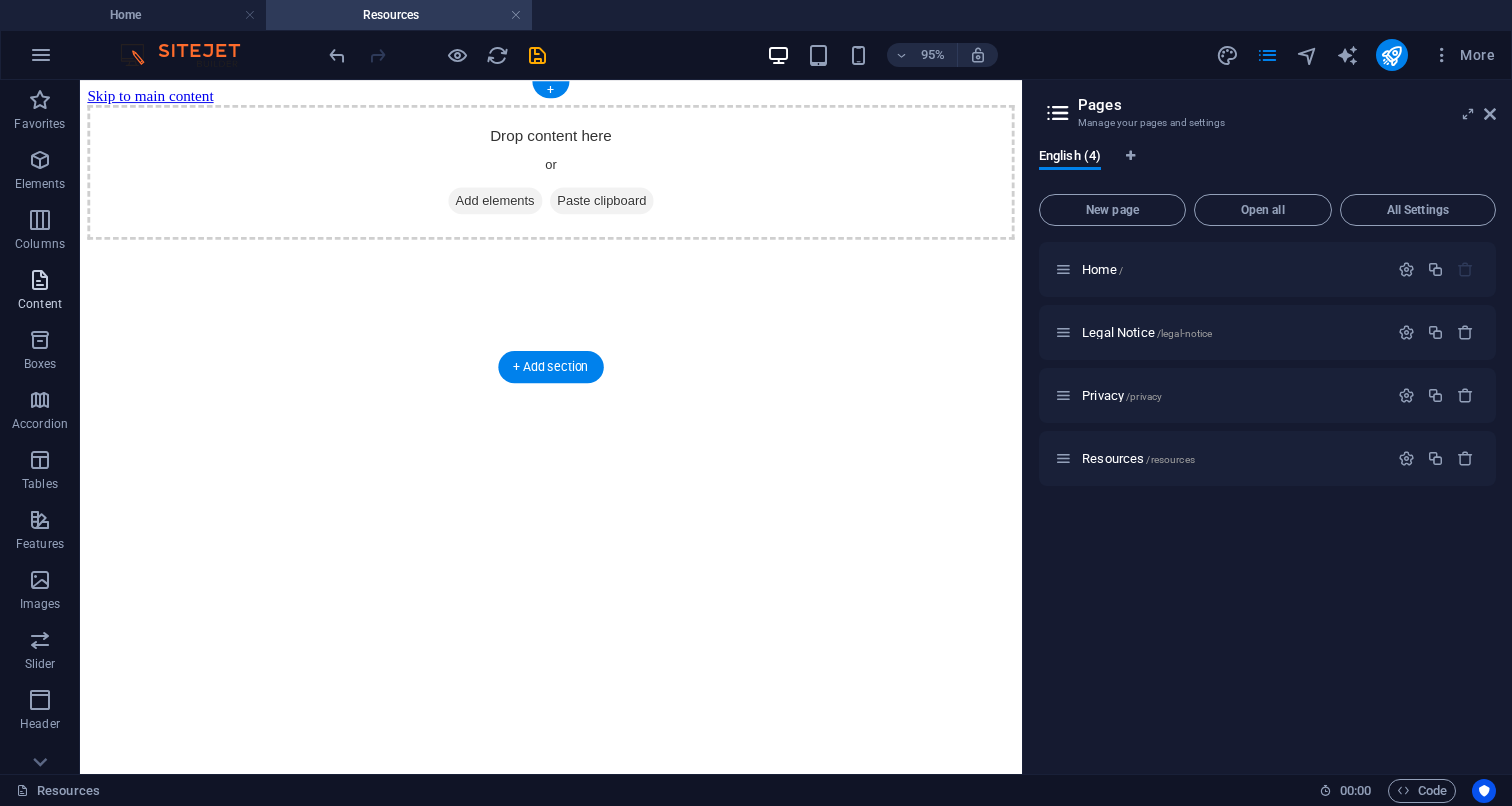 click at bounding box center [40, 280] 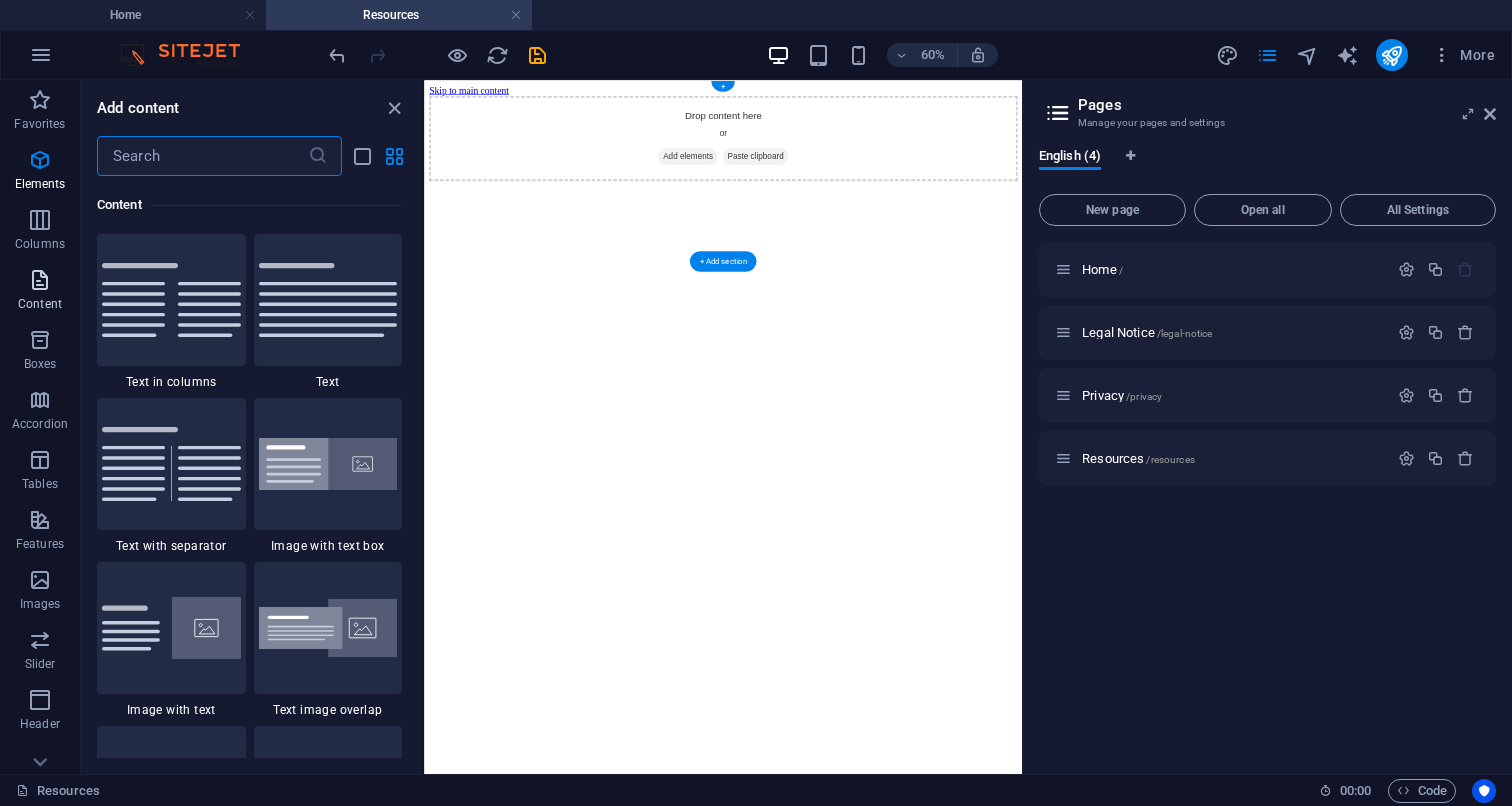 scroll, scrollTop: 3499, scrollLeft: 0, axis: vertical 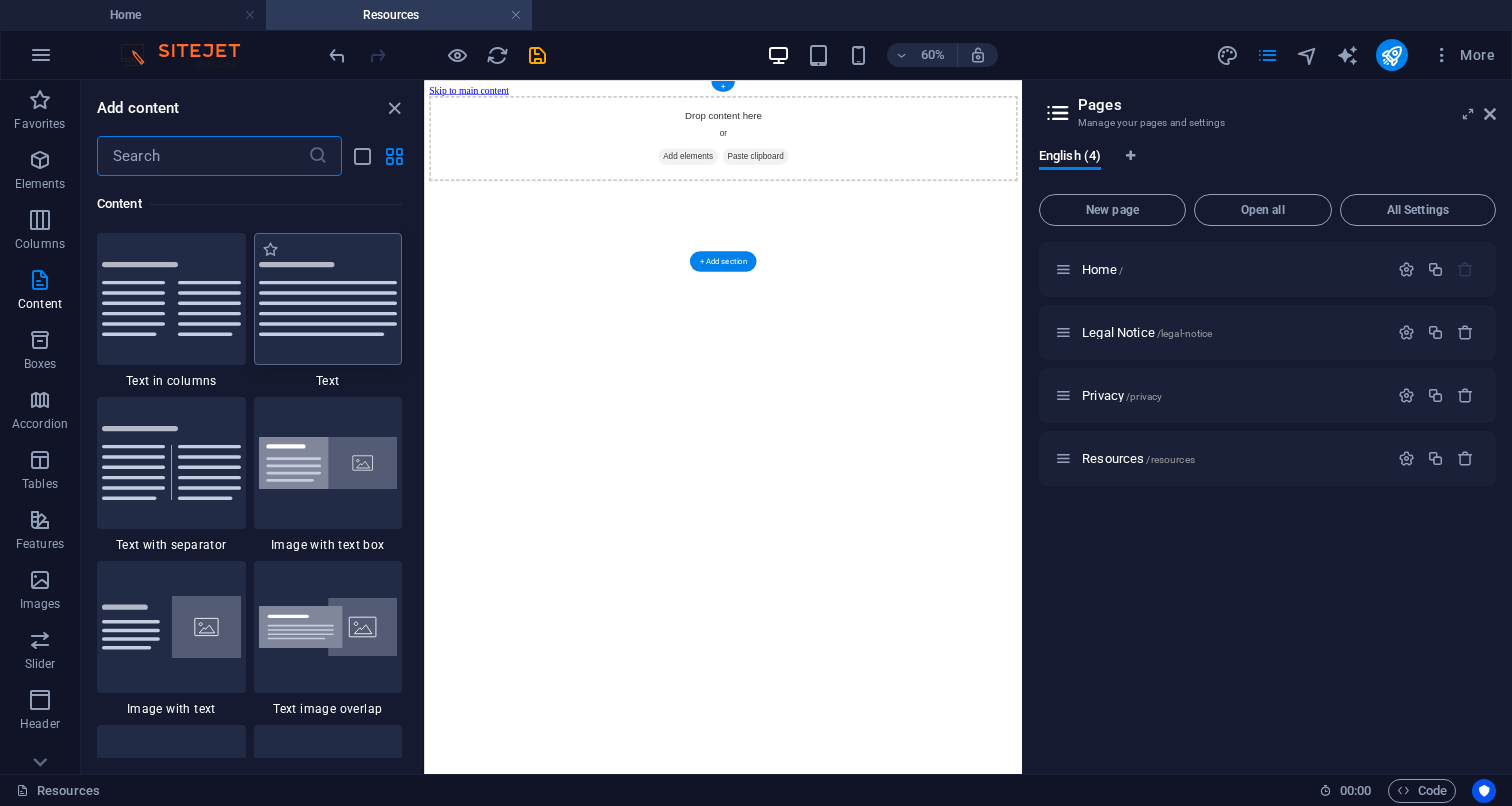 click at bounding box center (328, 299) 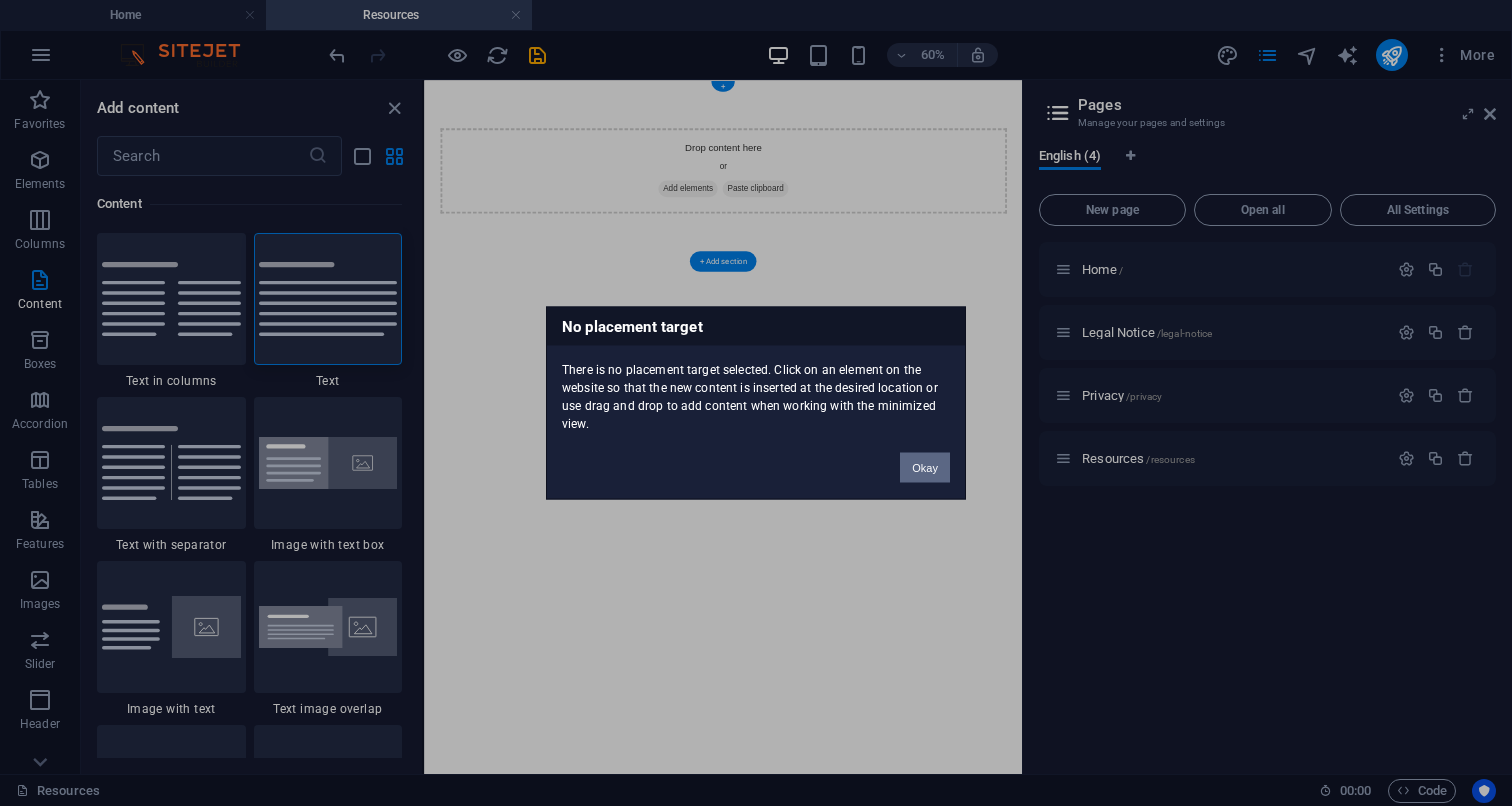 drag, startPoint x: 932, startPoint y: 457, endPoint x: 840, endPoint y: 628, distance: 194.17775 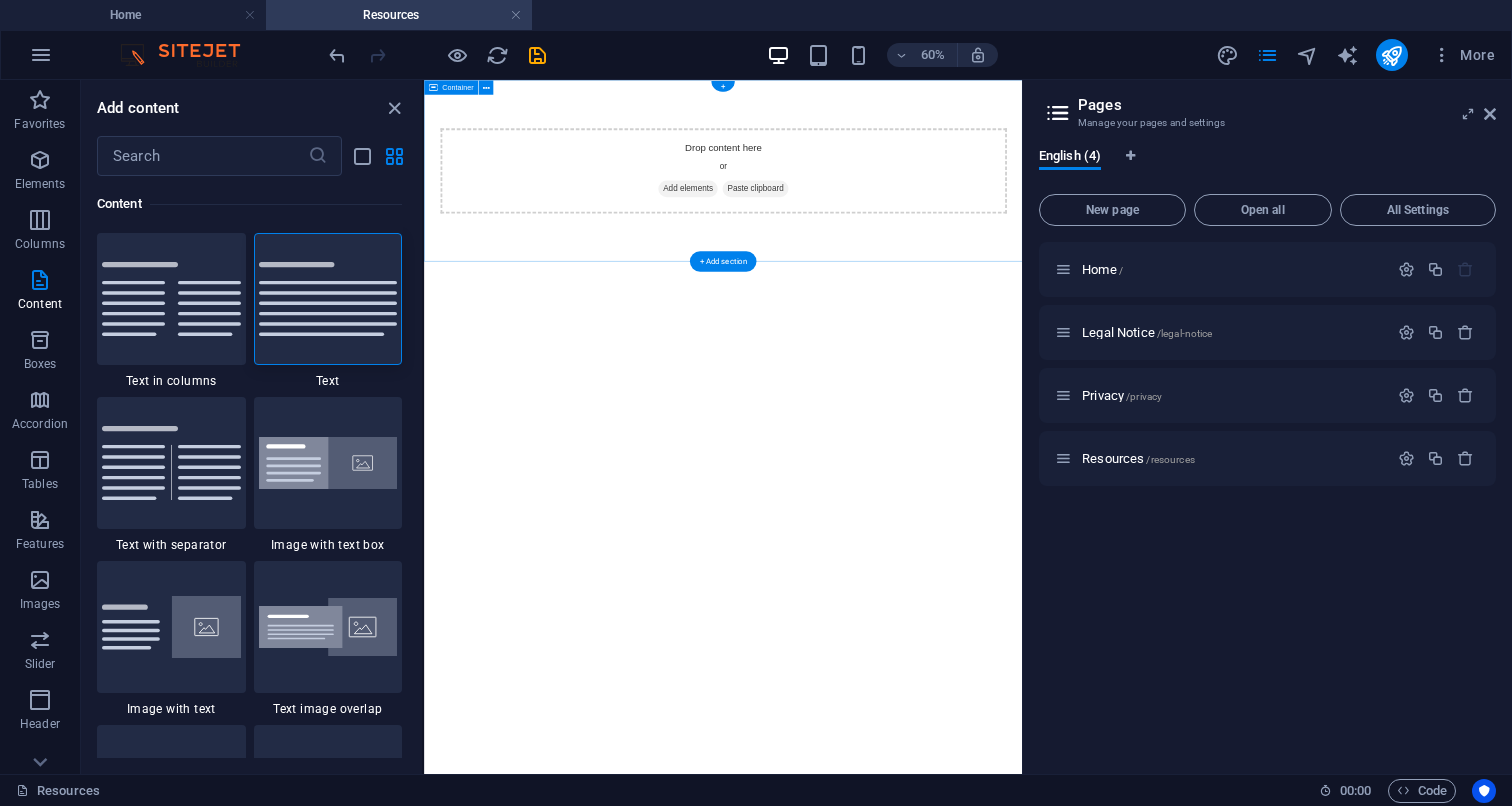click on "Drop content here or  Add elements  Paste clipboard" at bounding box center (923, 231) 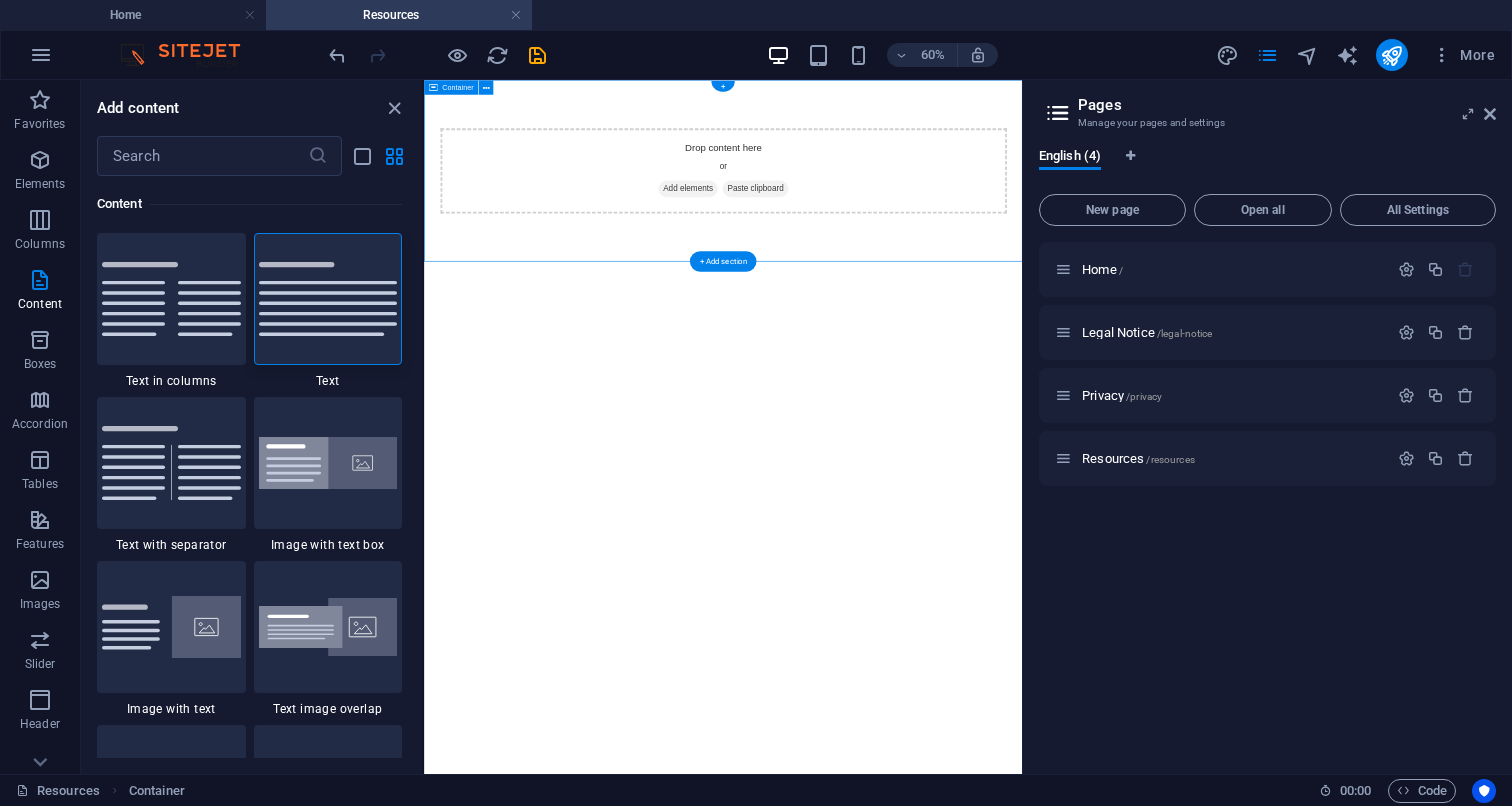 click on "Paste clipboard" at bounding box center (976, 261) 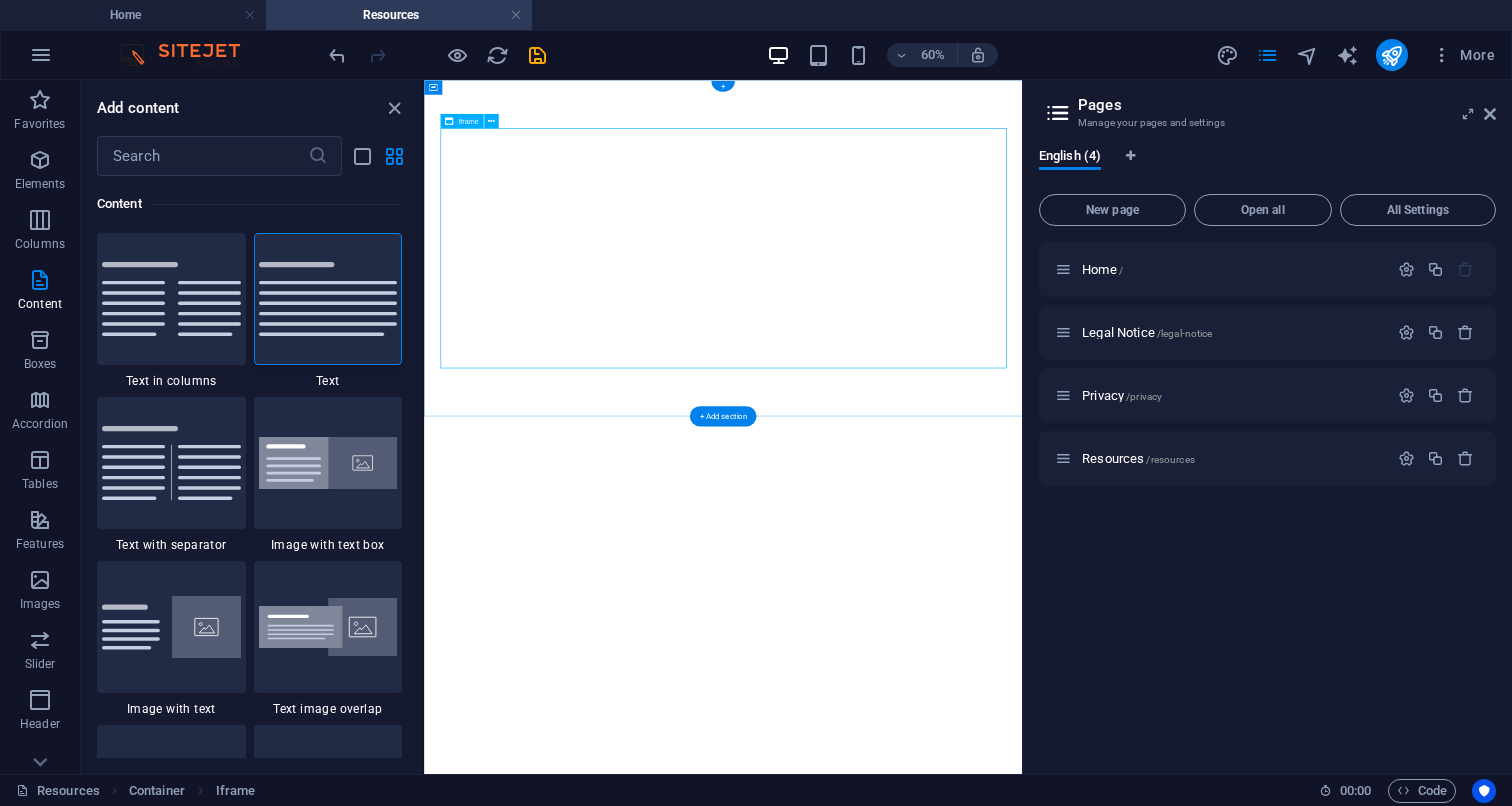 click on "</div>" at bounding box center (923, 360) 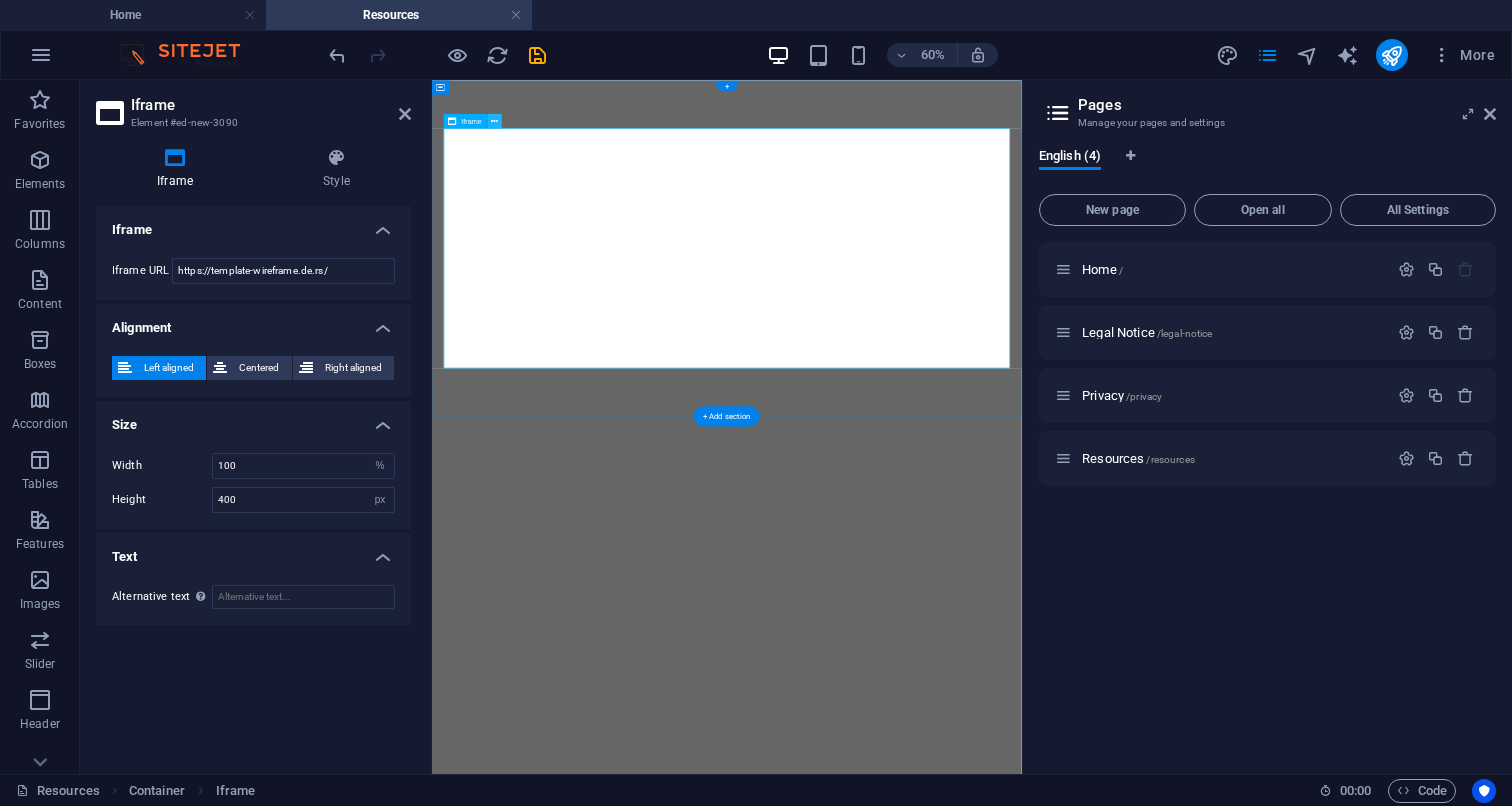 click at bounding box center (494, 121) 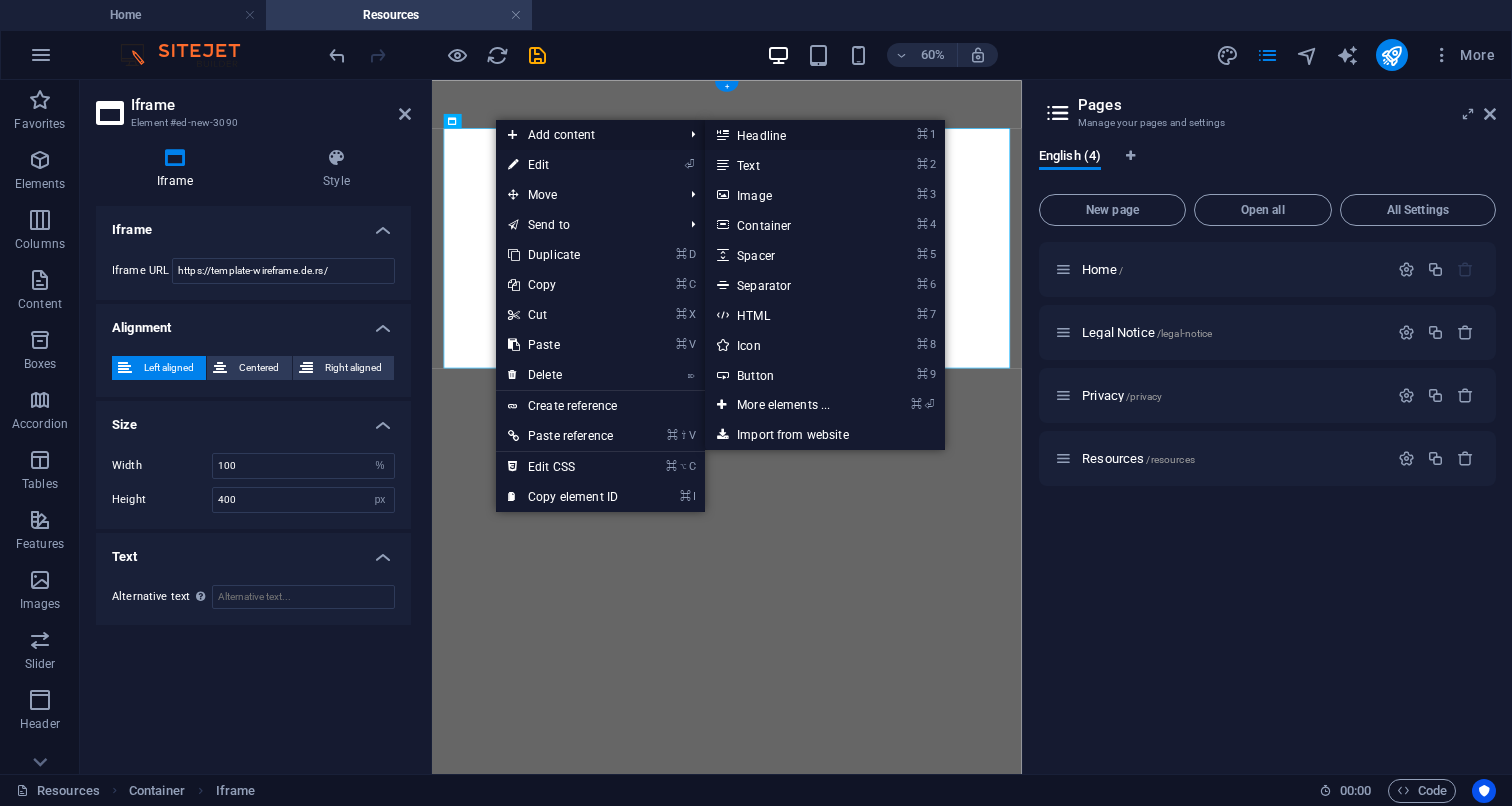click on "⌘ 1  Headline" at bounding box center [787, 135] 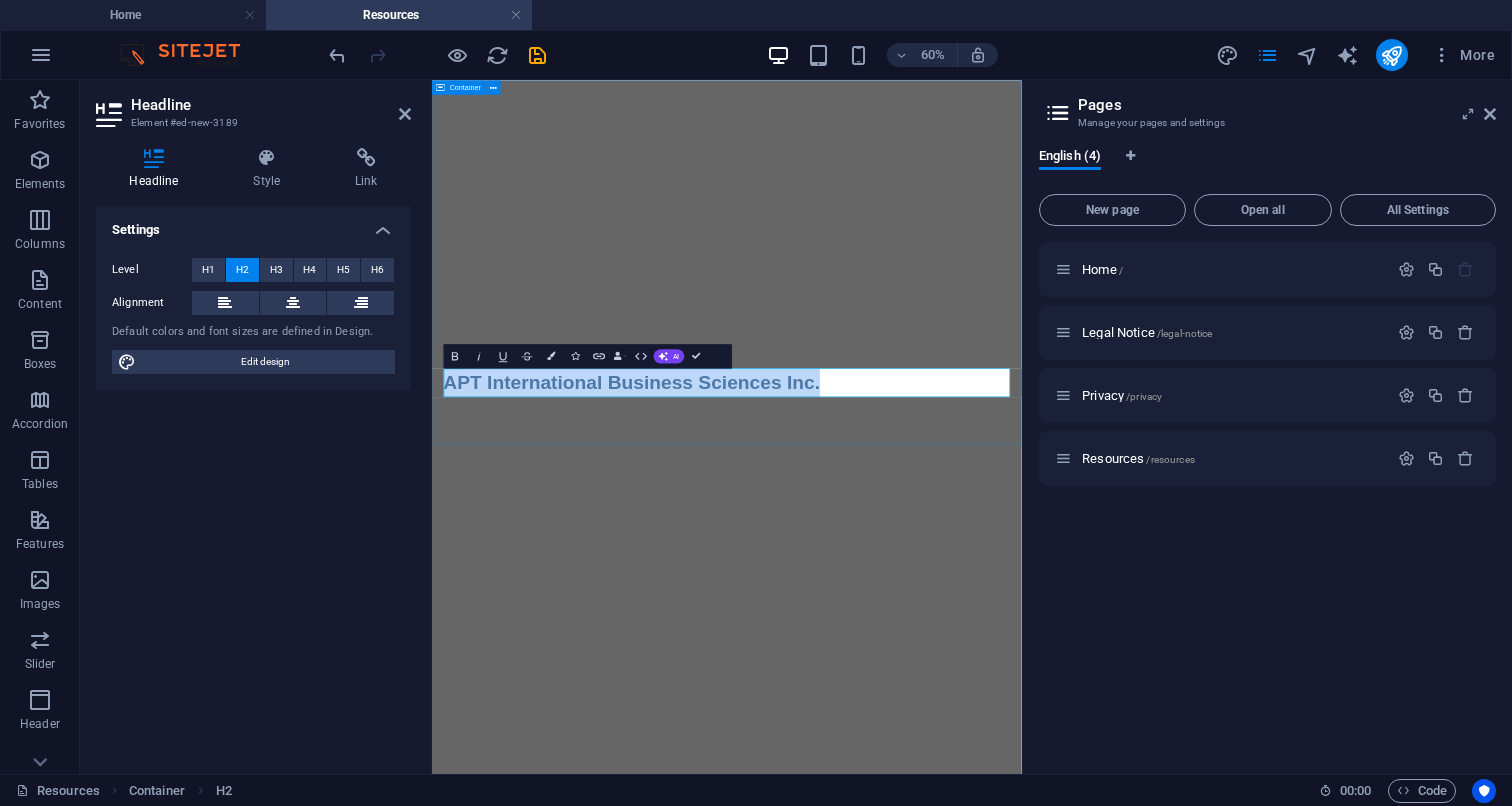 drag, startPoint x: 1077, startPoint y: 583, endPoint x: 444, endPoint y: 565, distance: 633.25586 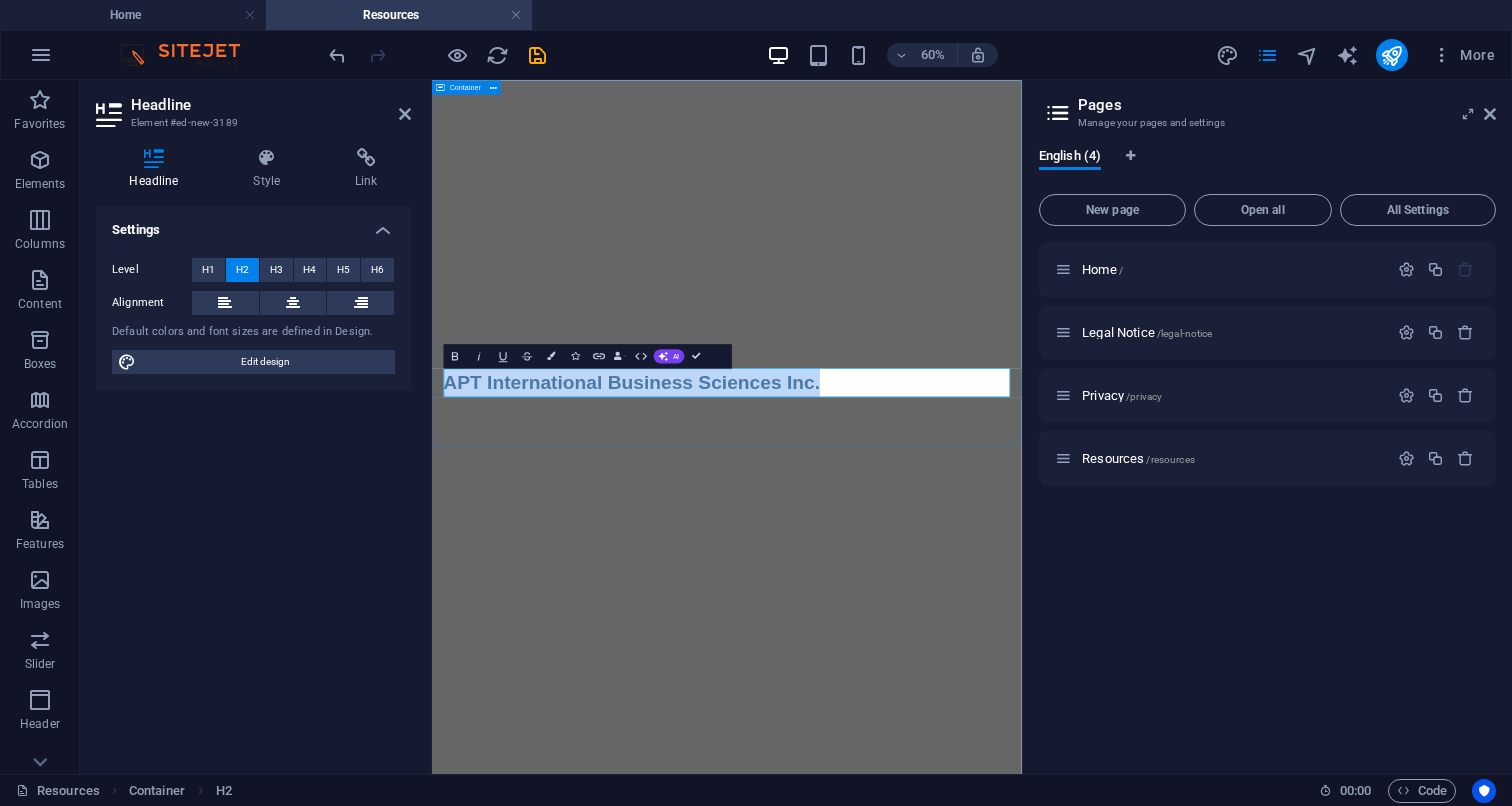 click on "</div> APT International Business Sciences Inc." at bounding box center [923, 384] 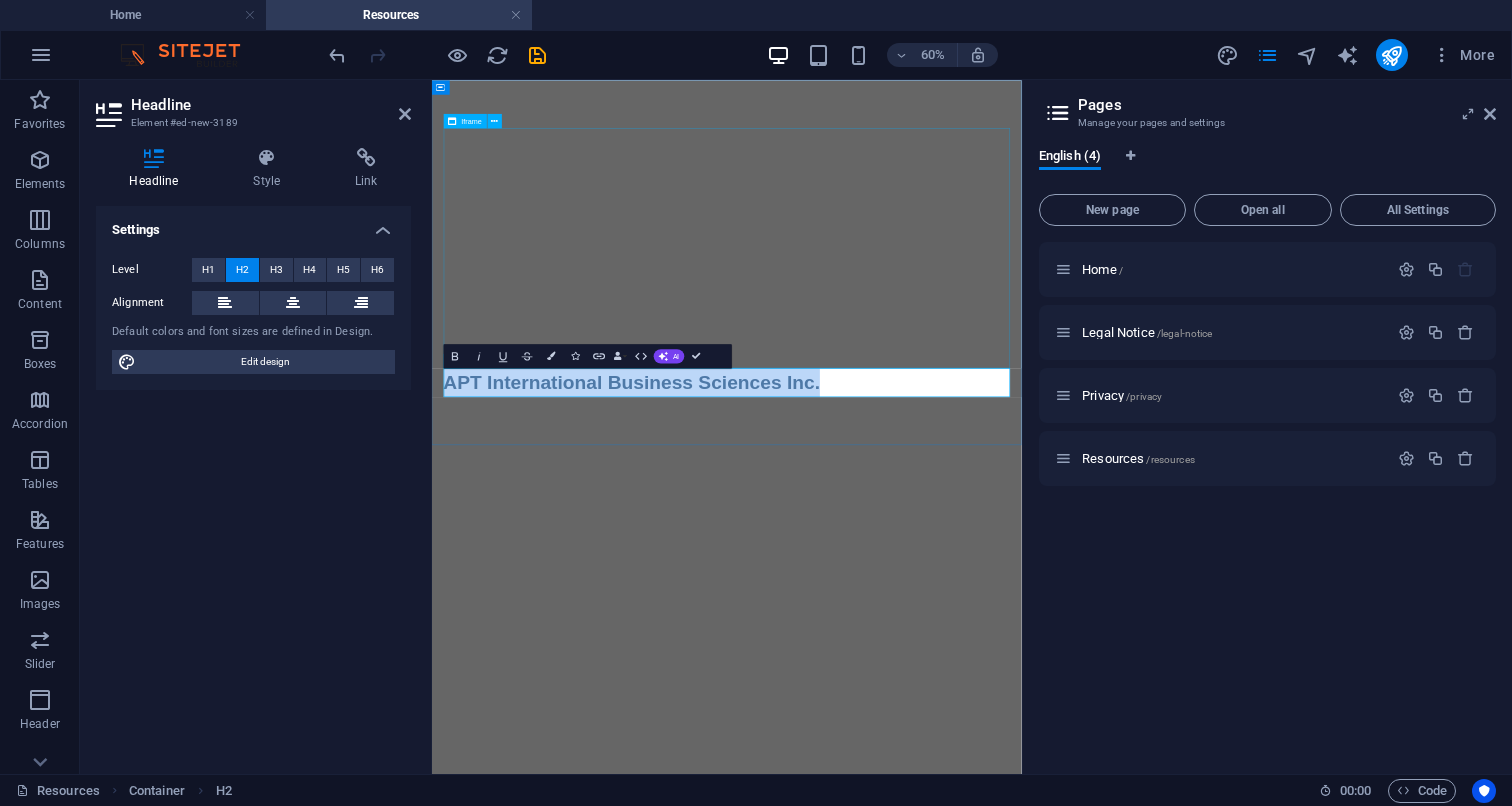 click on "</div>" at bounding box center (924, 360) 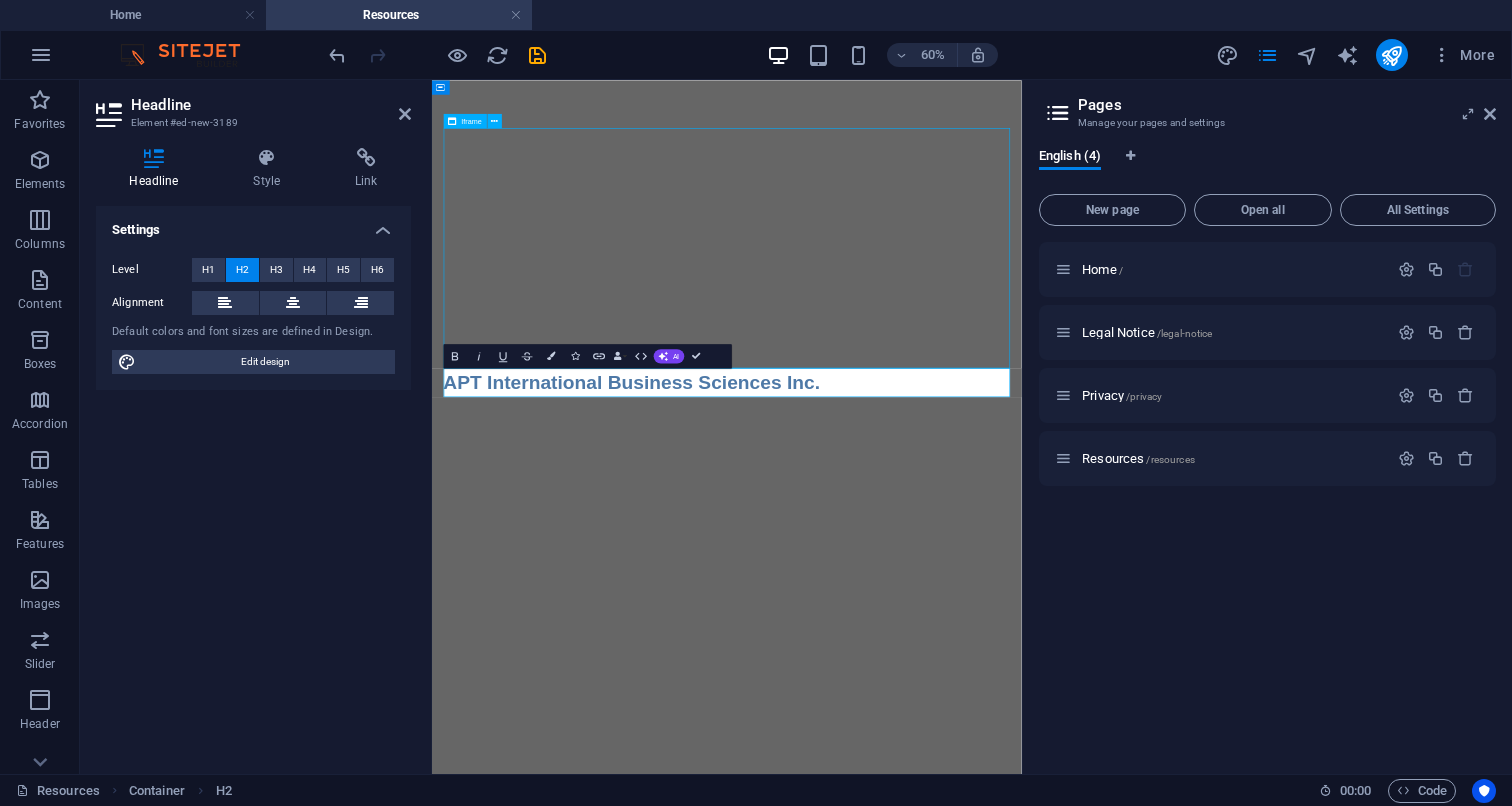 click on "</div>" at bounding box center (924, 360) 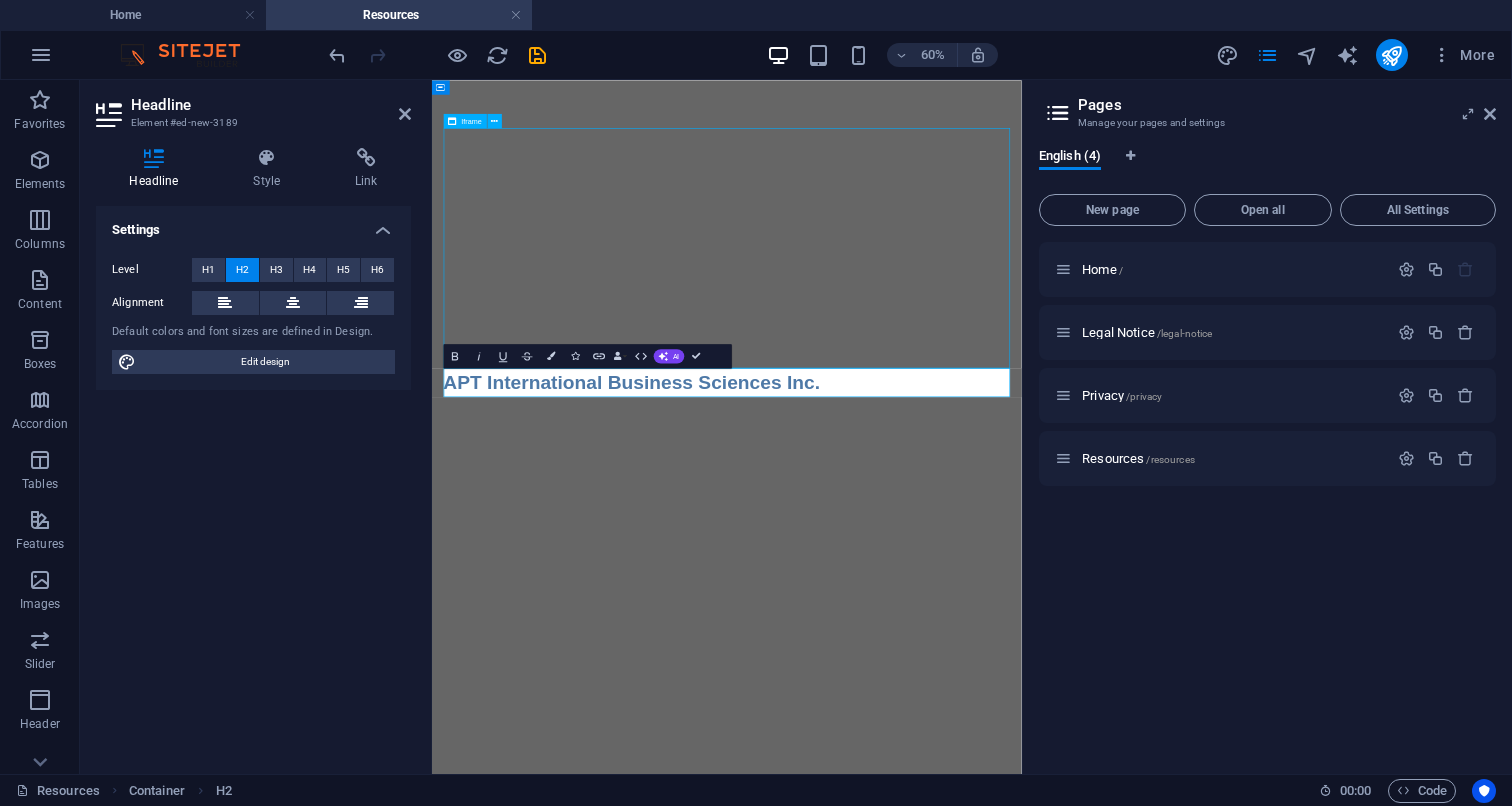 select on "%" 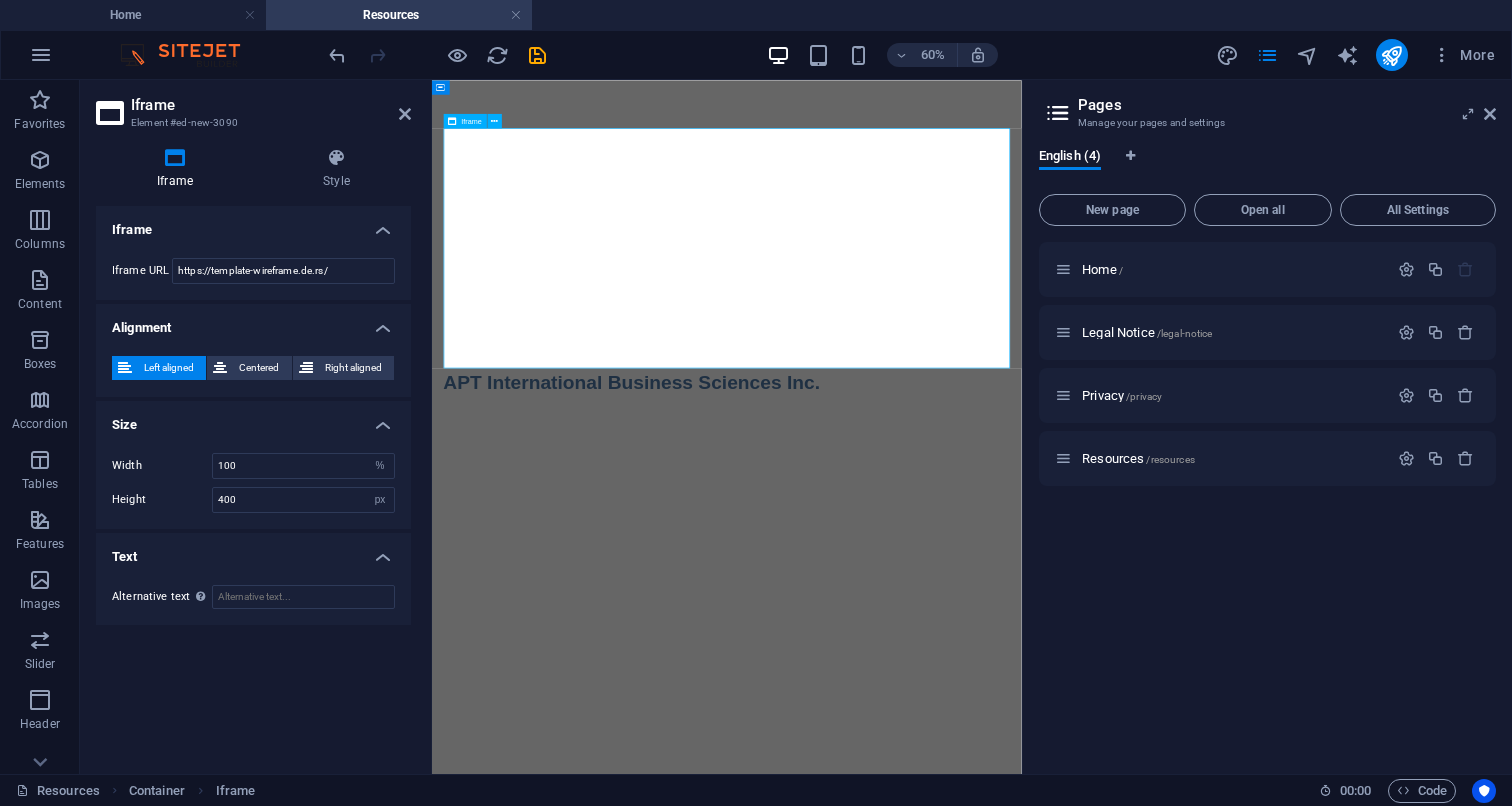 click on "</div>" at bounding box center (924, 360) 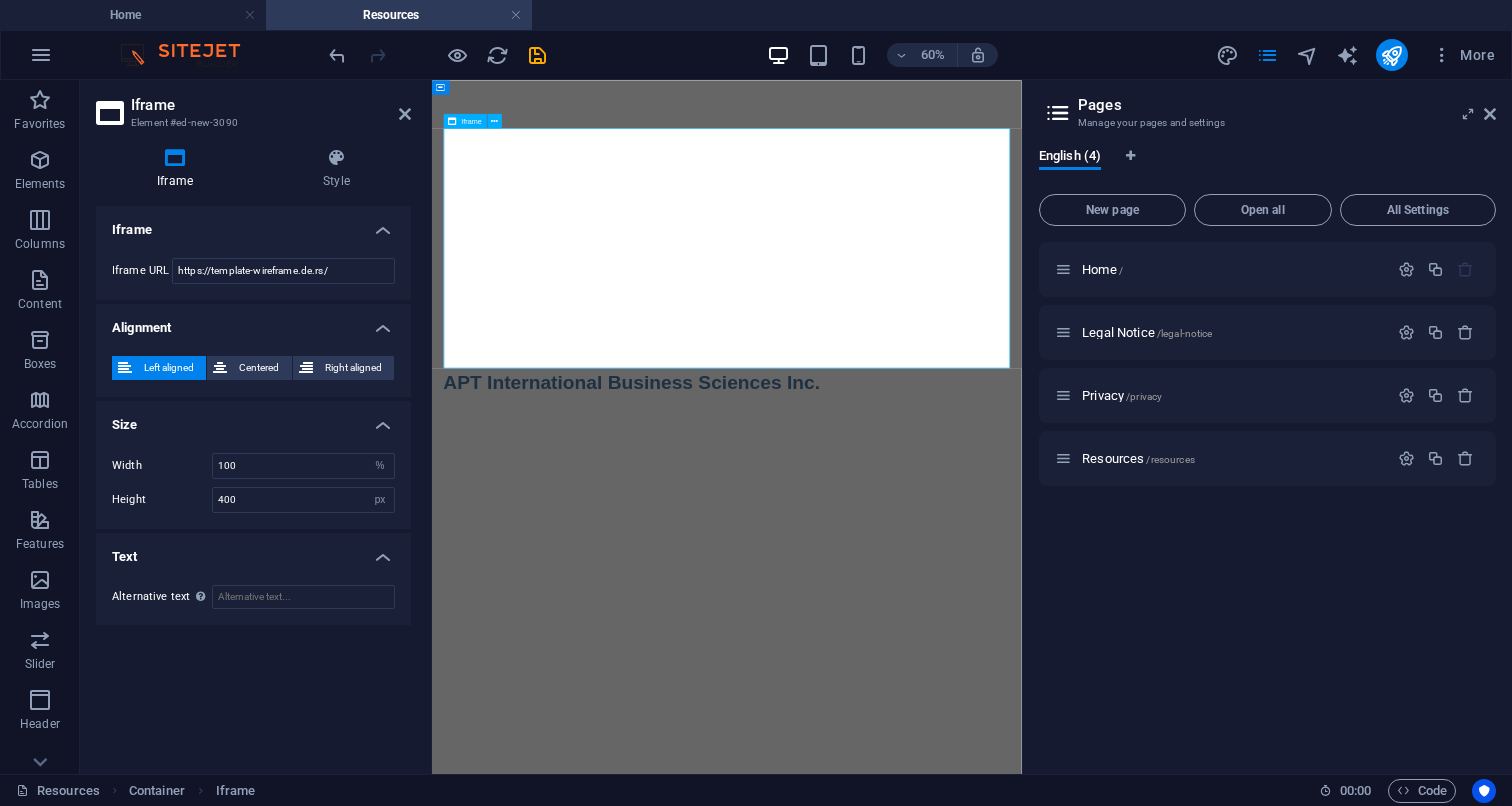 click on "</div>" at bounding box center (924, 360) 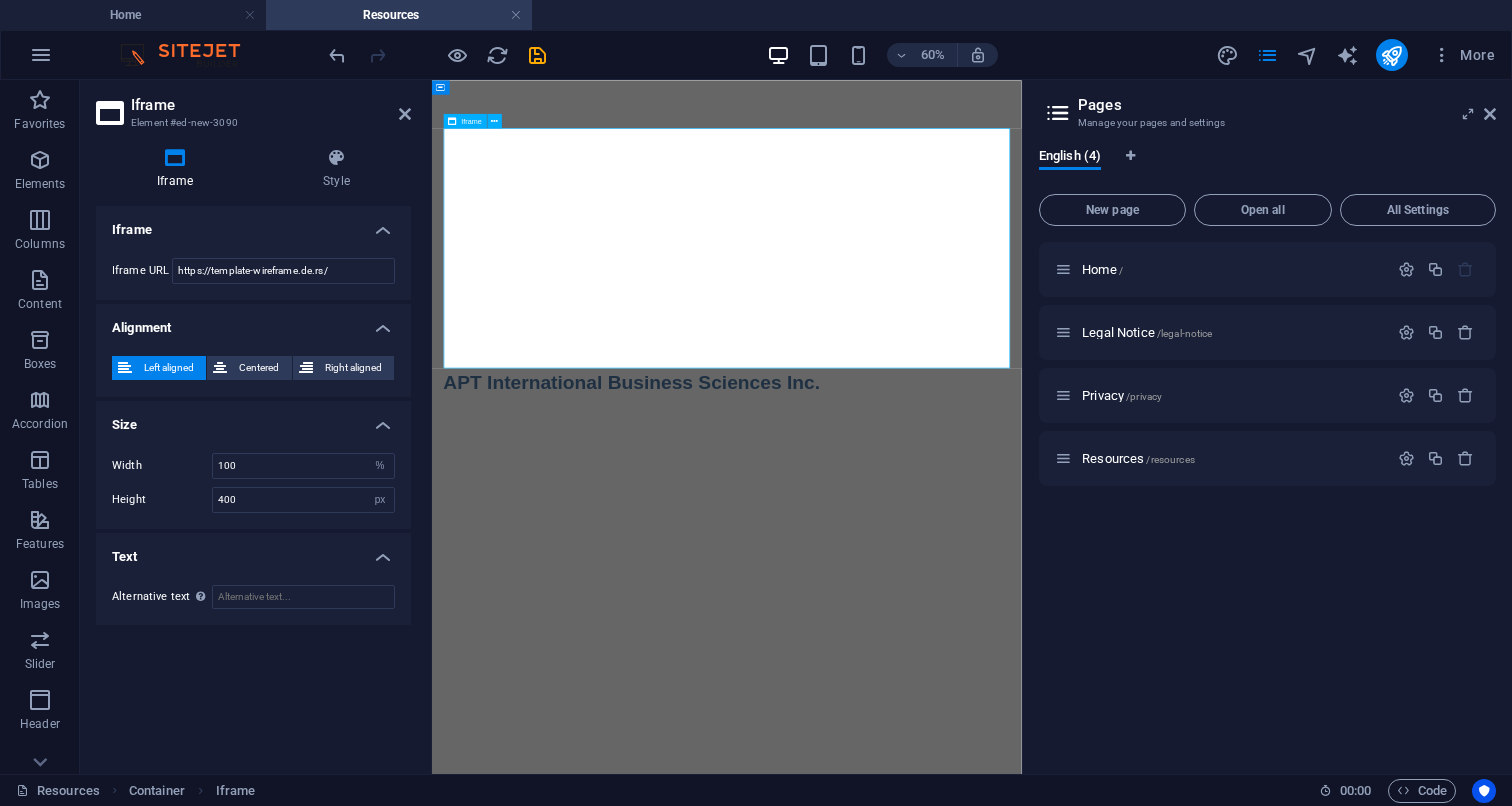 click on "</div>" at bounding box center [924, 360] 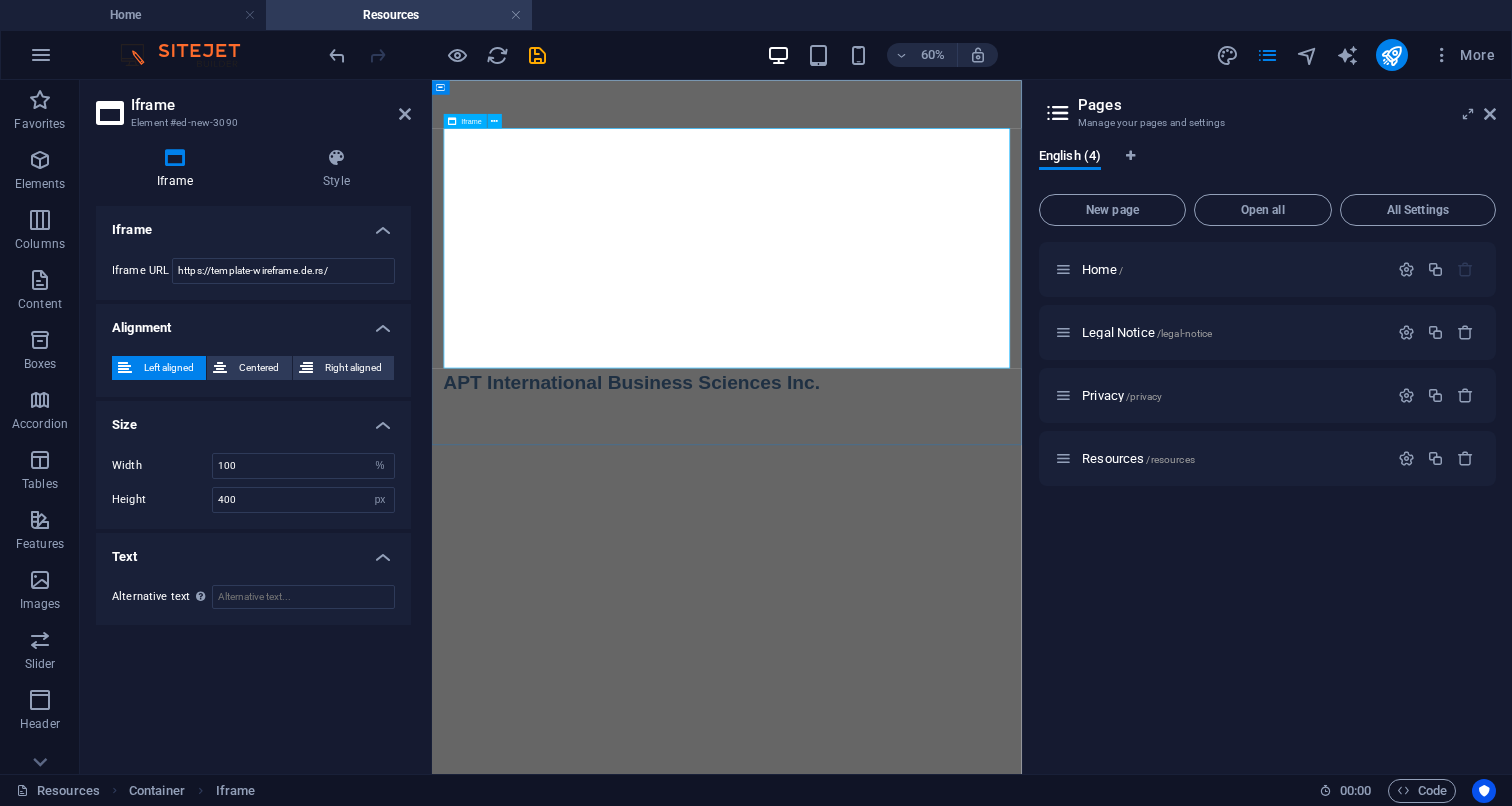 click on "</div>" at bounding box center [924, 360] 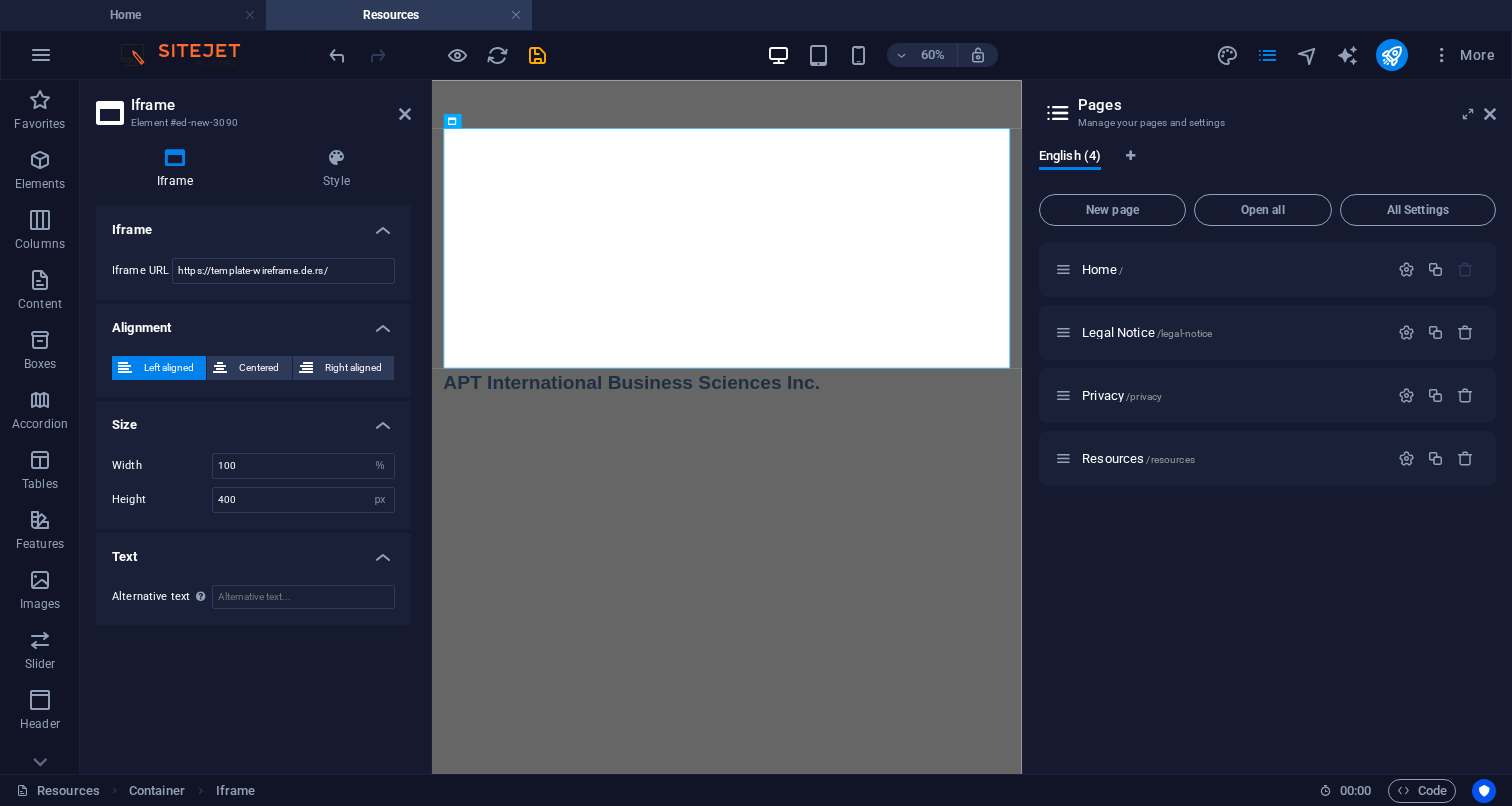 click on "Skip to main content
</div> APT International Business Sciences Inc." at bounding box center (923, 384) 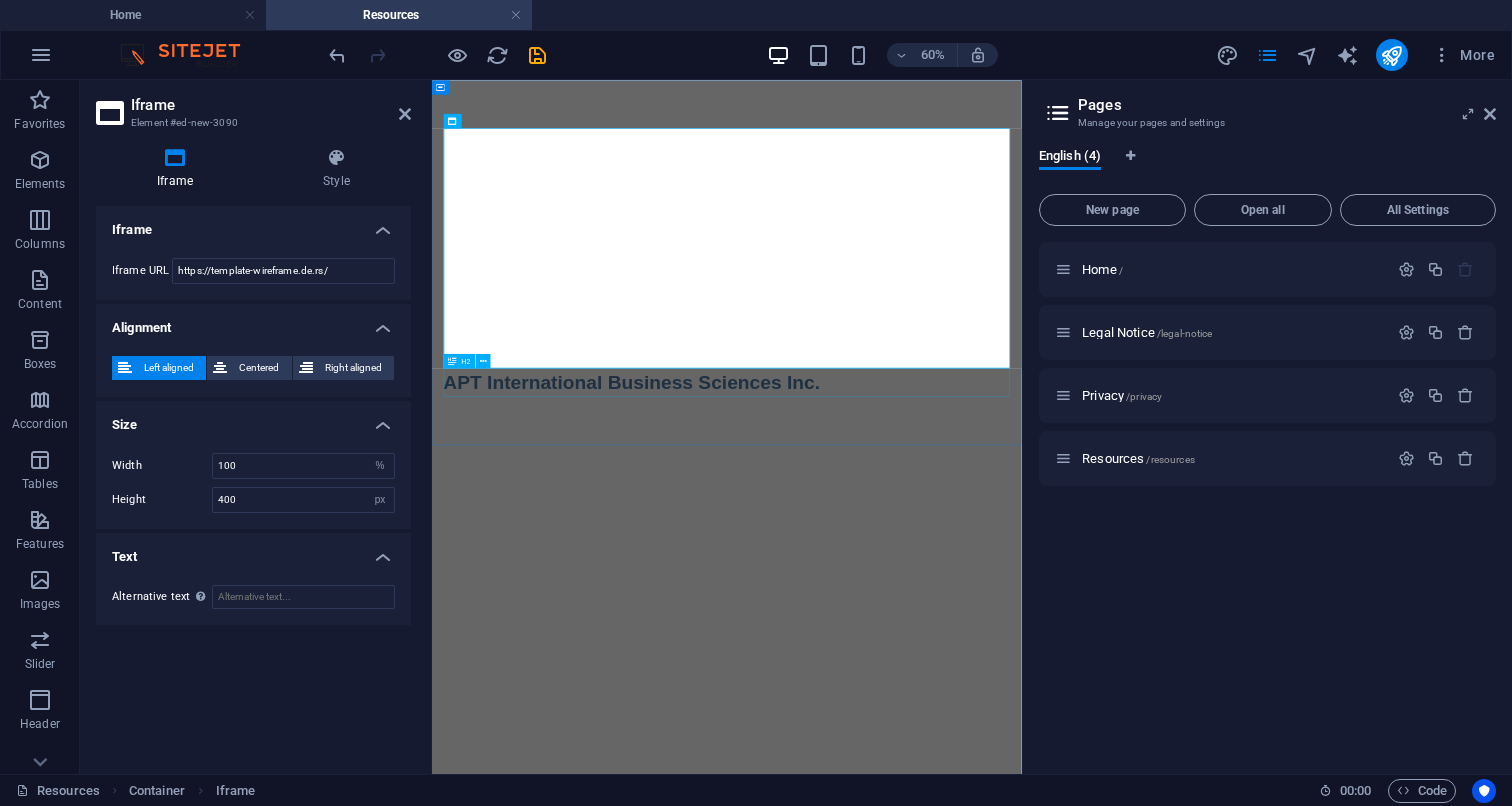 click on "APT International Business Sciences Inc." at bounding box center (924, 584) 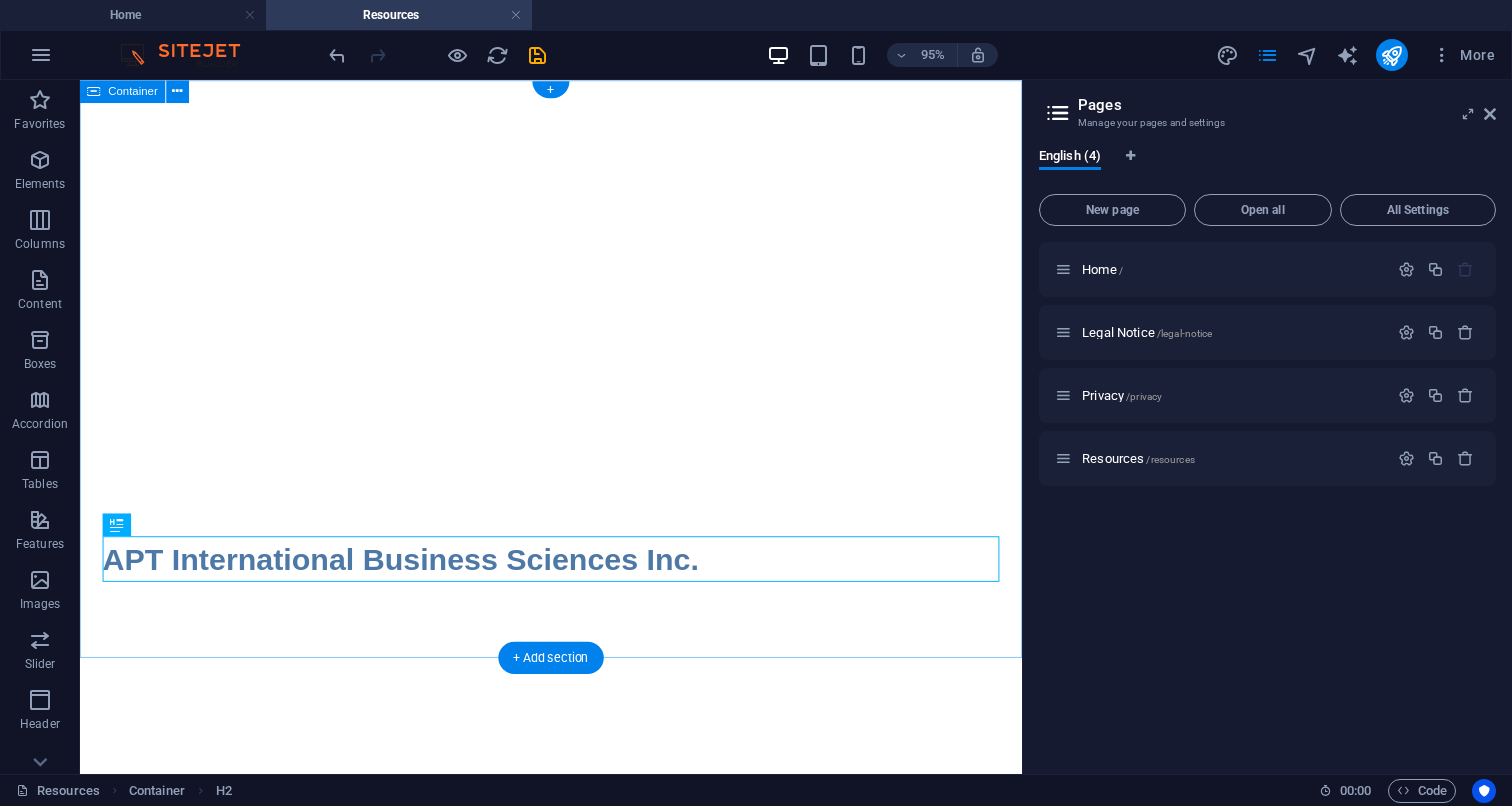 click on "</div> APT International Business Sciences Inc." at bounding box center [576, 384] 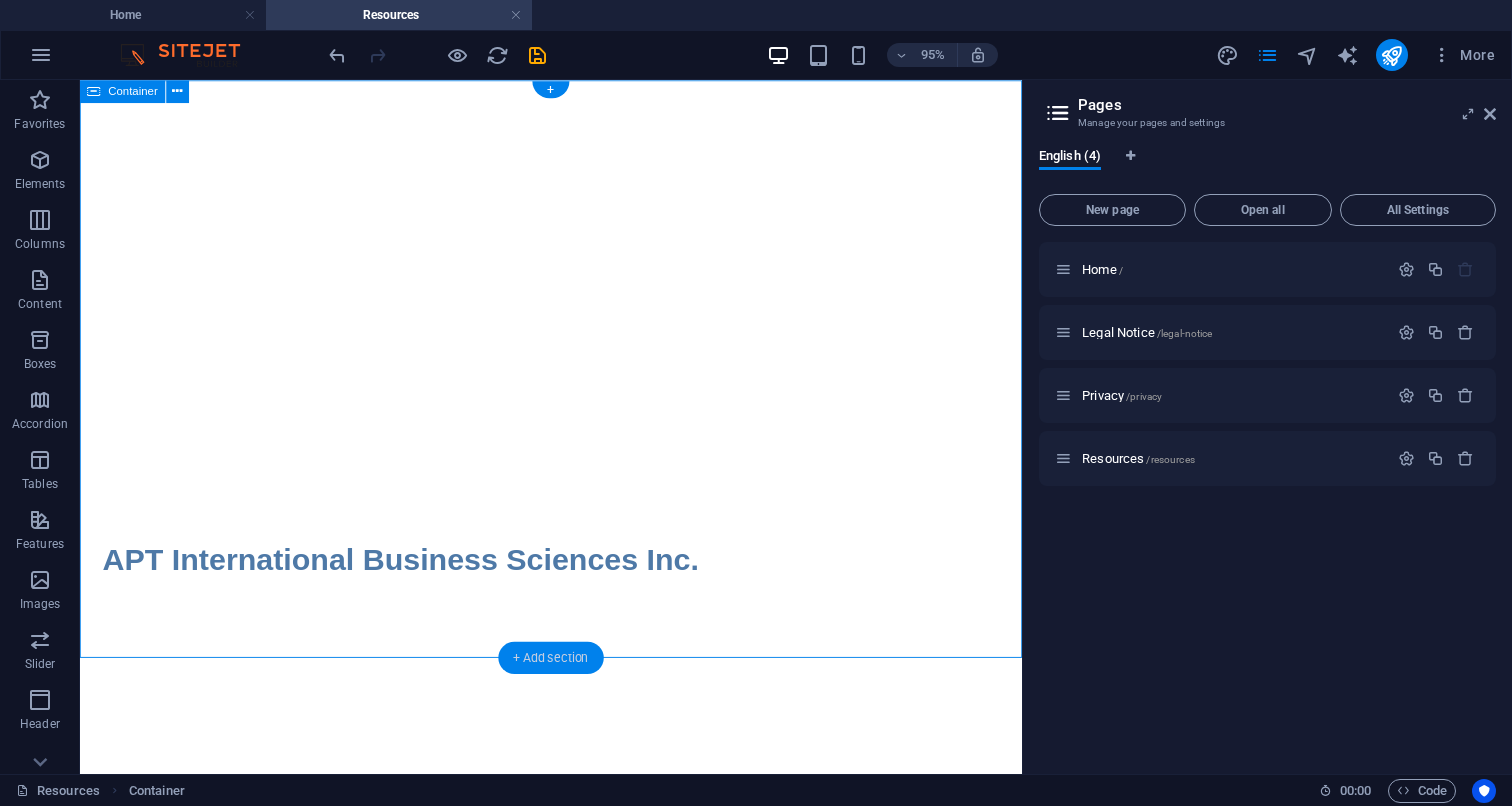 click on "+ Add section" at bounding box center [550, 657] 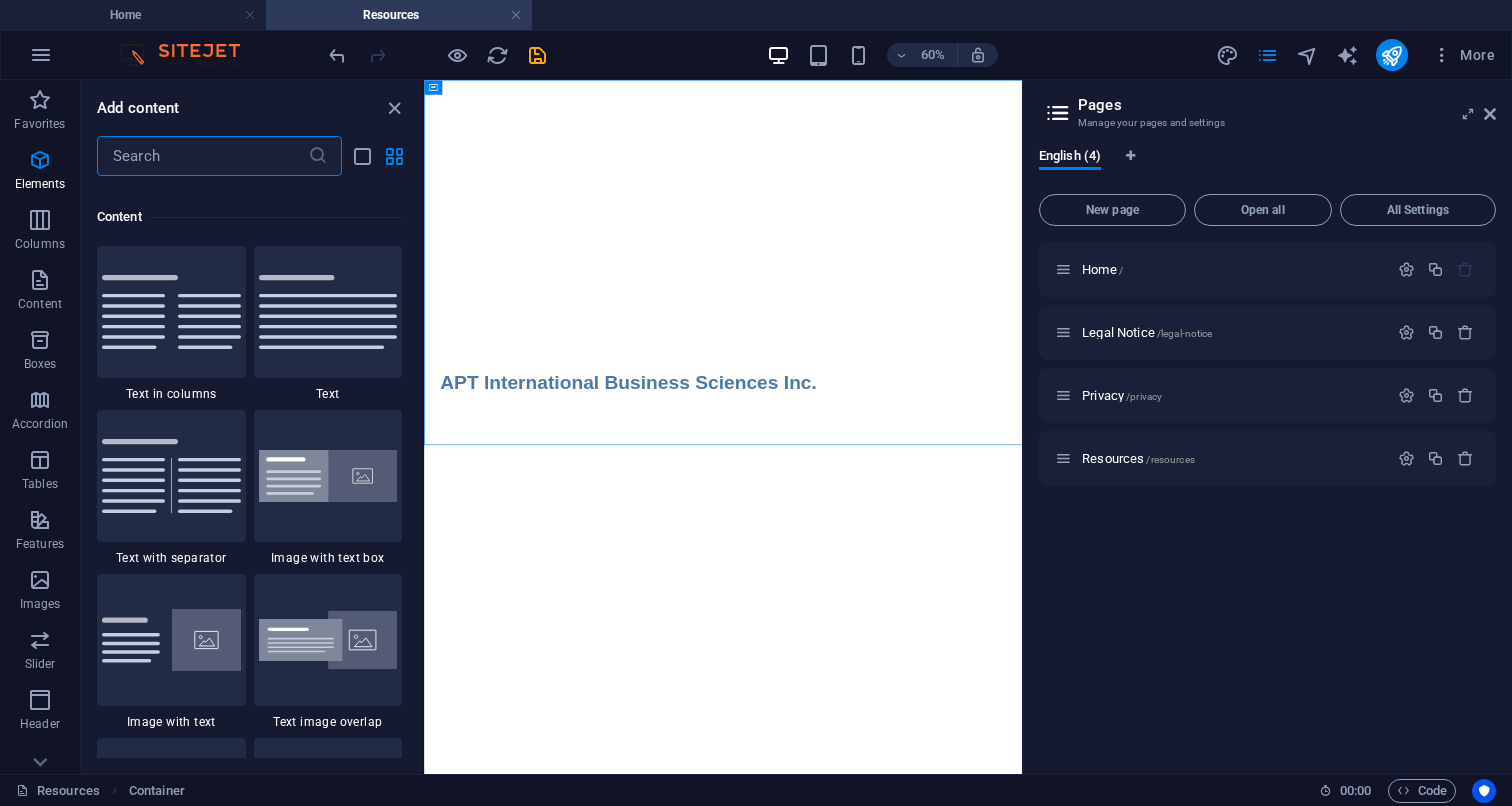 scroll, scrollTop: 3499, scrollLeft: 0, axis: vertical 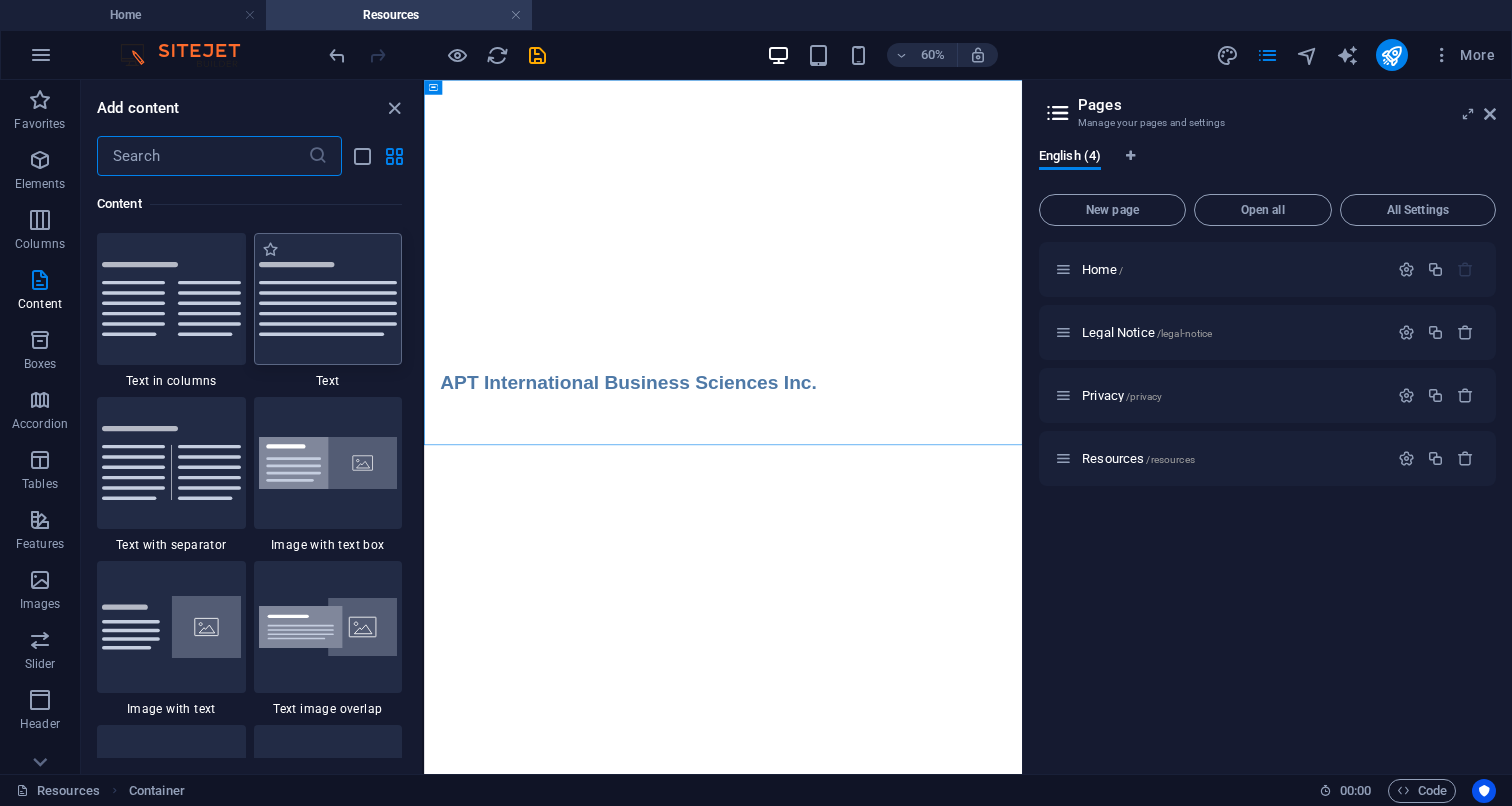 click at bounding box center (328, 299) 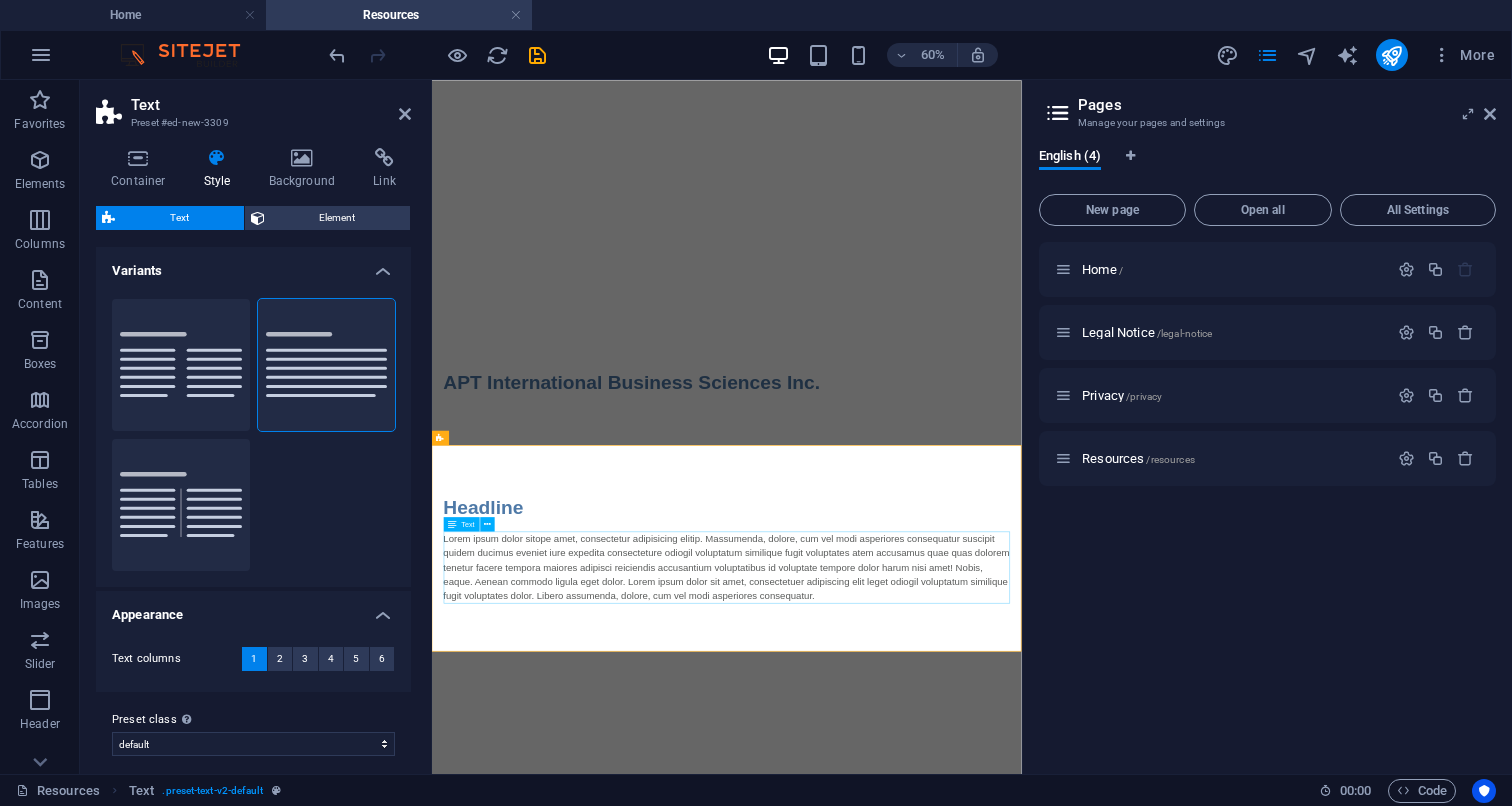 click on "Lorem ipsum dolor sitope amet, consectetur adipisicing elitip. Massumenda, dolore, cum vel modi asperiores consequatur suscipit quidem ducimus eveniet iure expedita consecteture odiogil voluptatum similique fugit voluptates atem accusamus quae quas dolorem tenetur facere tempora maiores adipisci reiciendis accusantium voluptatibus id voluptate tempore dolor harum nisi amet! Nobis, eaque. Aenean commodo ligula eget dolor. Lorem ipsum dolor sit amet, consectetuer adipiscing elit leget odiogil voluptatum similique fugit voluptates dolor. Libero assumenda, dolore, cum vel modi asperiores consequatur." at bounding box center (924, 892) 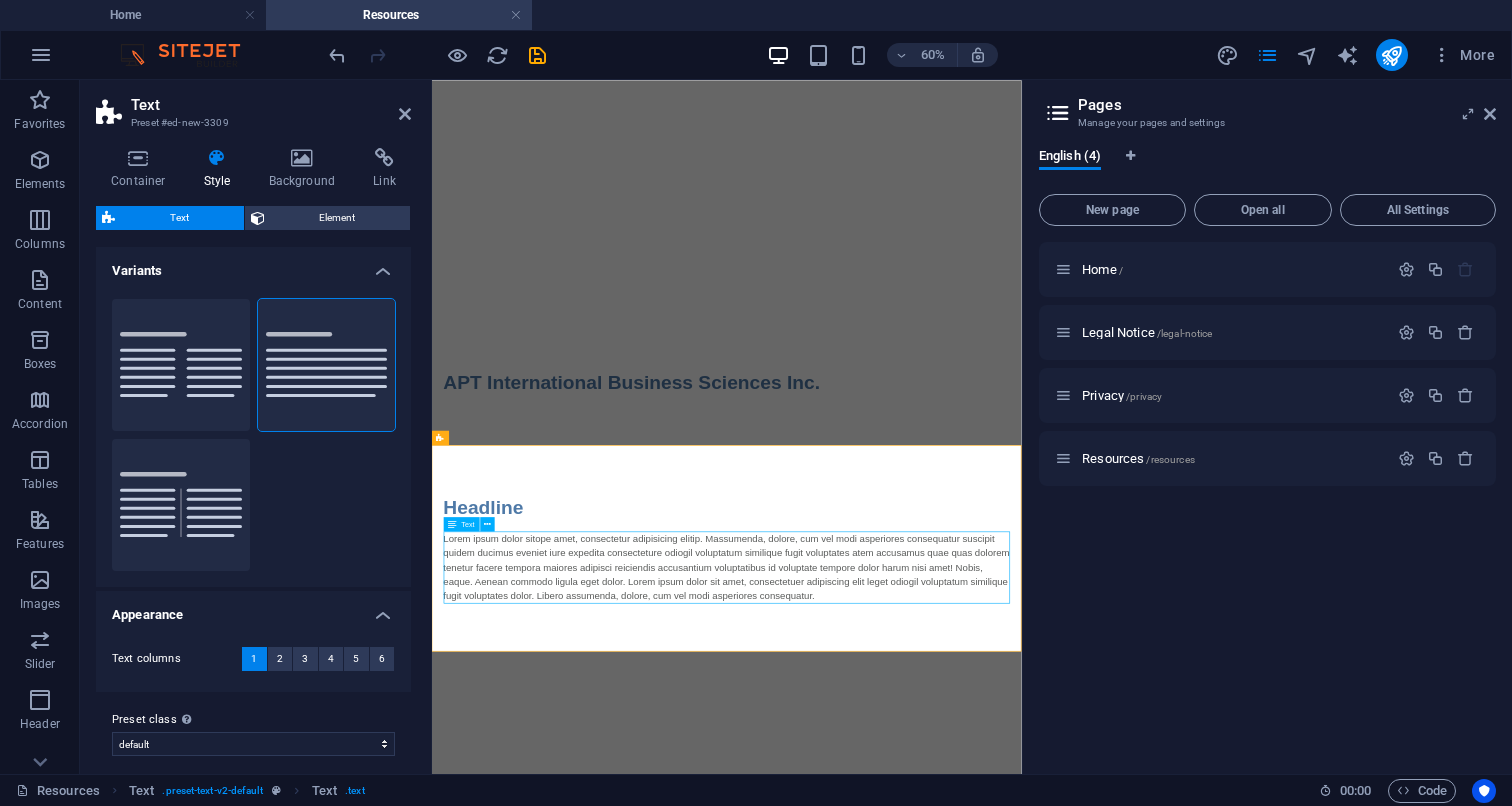 click on "Lorem ipsum dolor sitope amet, consectetur adipisicing elitip. Massumenda, dolore, cum vel modi asperiores consequatur suscipit quidem ducimus eveniet iure expedita consecteture odiogil voluptatum similique fugit voluptates atem accusamus quae quas dolorem tenetur facere tempora maiores adipisci reiciendis accusantium voluptatibus id voluptate tempore dolor harum nisi amet! Nobis, eaque. Aenean commodo ligula eget dolor. Lorem ipsum dolor sit amet, consectetuer adipiscing elit leget odiogil voluptatum similique fugit voluptates dolor. Libero assumenda, dolore, cum vel modi asperiores consequatur." at bounding box center (924, 892) 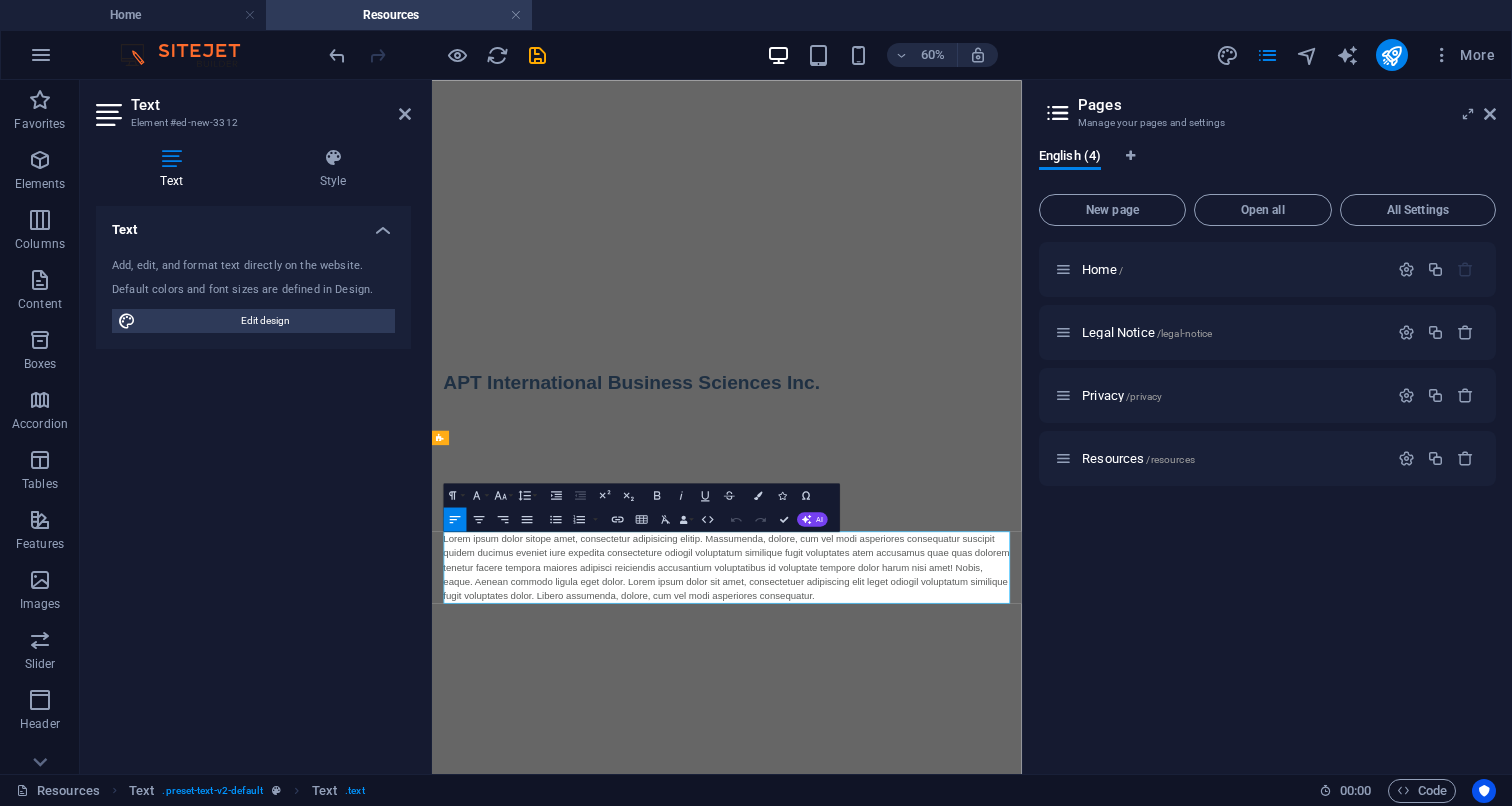 click on "Lorem ipsum dolor sitope amet, consectetur adipisicing elitip. Massumenda, dolore, cum vel modi asperiores consequatur suscipit quidem ducimus eveniet iure expedita consecteture odiogil voluptatum similique fugit voluptates atem accusamus quae quas dolorem tenetur facere tempora maiores adipisci reiciendis accusantium voluptatibus id voluptate tempore dolor harum nisi amet! Nobis, eaque. Aenean commodo ligula eget dolor. Lorem ipsum dolor sit amet, consectetuer adipiscing elit leget odiogil voluptatum similique fugit voluptates dolor. Libero assumenda, dolore, cum vel modi asperiores consequatur." at bounding box center [924, 892] 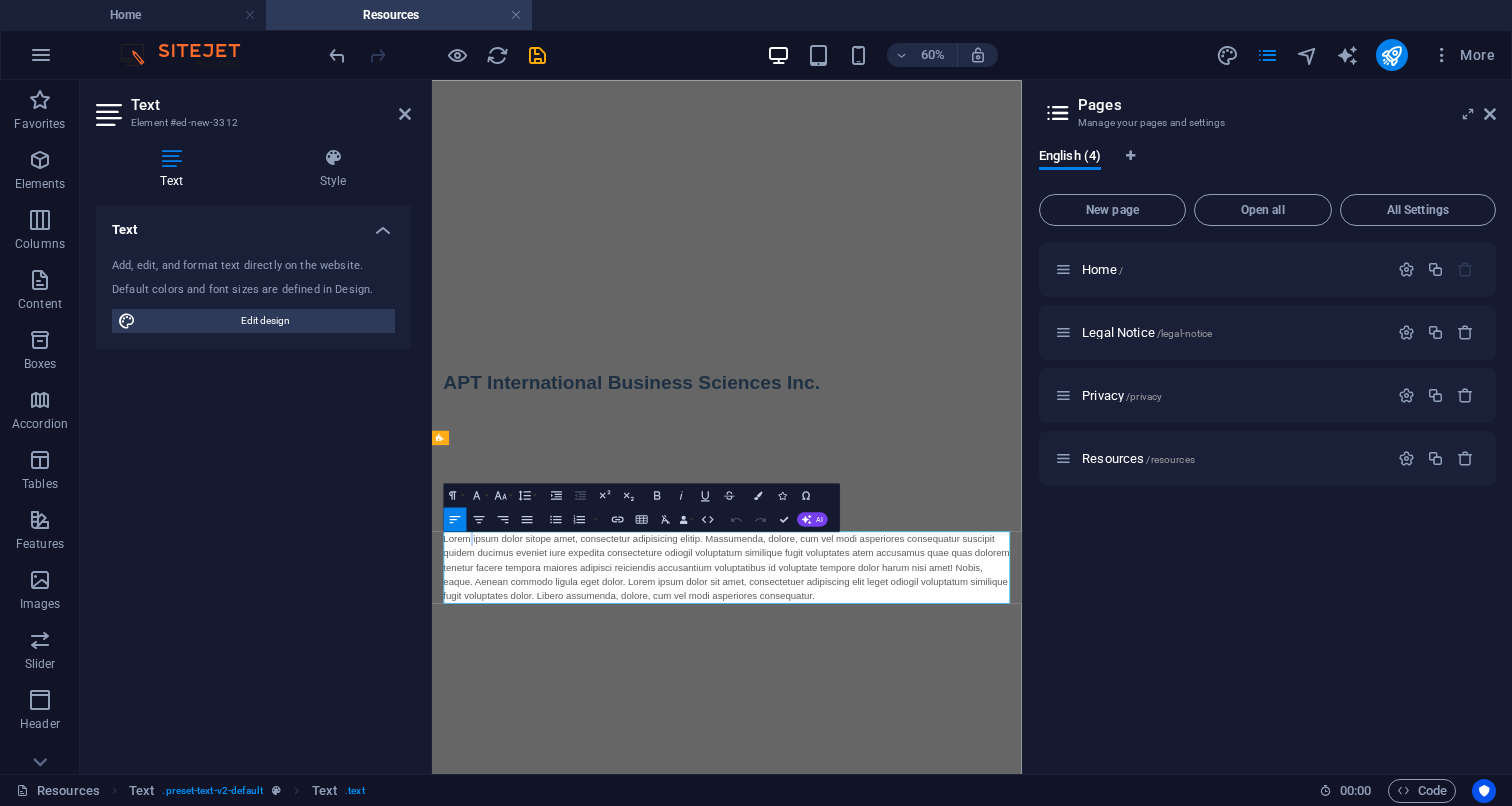 click on "Lorem ipsum dolor sitope amet, consectetur adipisicing elitip. Massumenda, dolore, cum vel modi asperiores consequatur suscipit quidem ducimus eveniet iure expedita consecteture odiogil voluptatum similique fugit voluptates atem accusamus quae quas dolorem tenetur facere tempora maiores adipisci reiciendis accusantium voluptatibus id voluptate tempore dolor harum nisi amet! Nobis, eaque. Aenean commodo ligula eget dolor. Lorem ipsum dolor sit amet, consectetuer adipiscing elit leget odiogil voluptatum similique fugit voluptates dolor. Libero assumenda, dolore, cum vel modi asperiores consequatur." at bounding box center (924, 892) 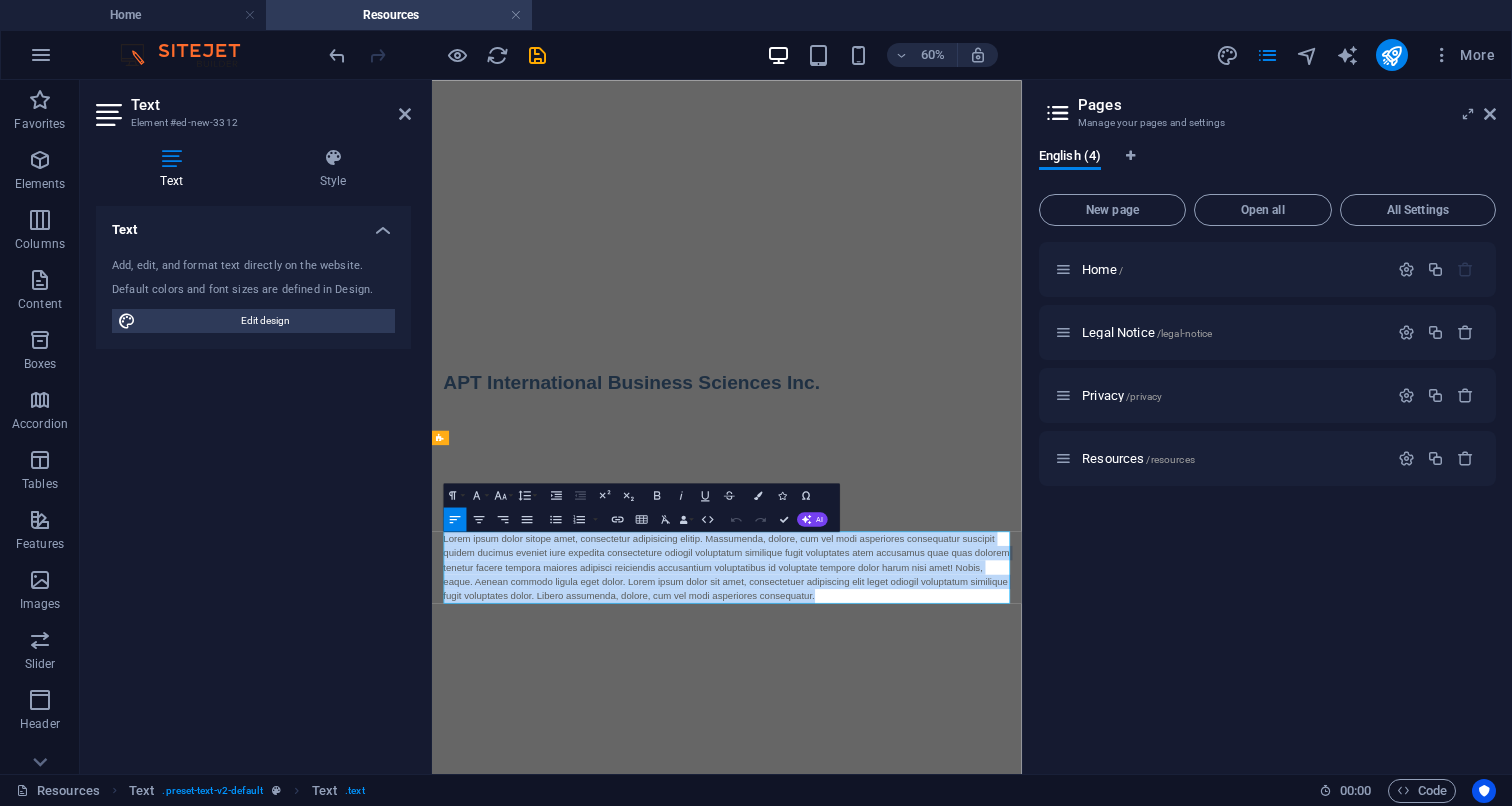 click on "Lorem ipsum dolor sitope amet, consectetur adipisicing elitip. Massumenda, dolore, cum vel modi asperiores consequatur suscipit quidem ducimus eveniet iure expedita consecteture odiogil voluptatum similique fugit voluptates atem accusamus quae quas dolorem tenetur facere tempora maiores adipisci reiciendis accusantium voluptatibus id voluptate tempore dolor harum nisi amet! Nobis, eaque. Aenean commodo ligula eget dolor. Lorem ipsum dolor sit amet, consectetuer adipiscing elit leget odiogil voluptatum similique fugit voluptates dolor. Libero assumenda, dolore, cum vel modi asperiores consequatur." at bounding box center [924, 892] 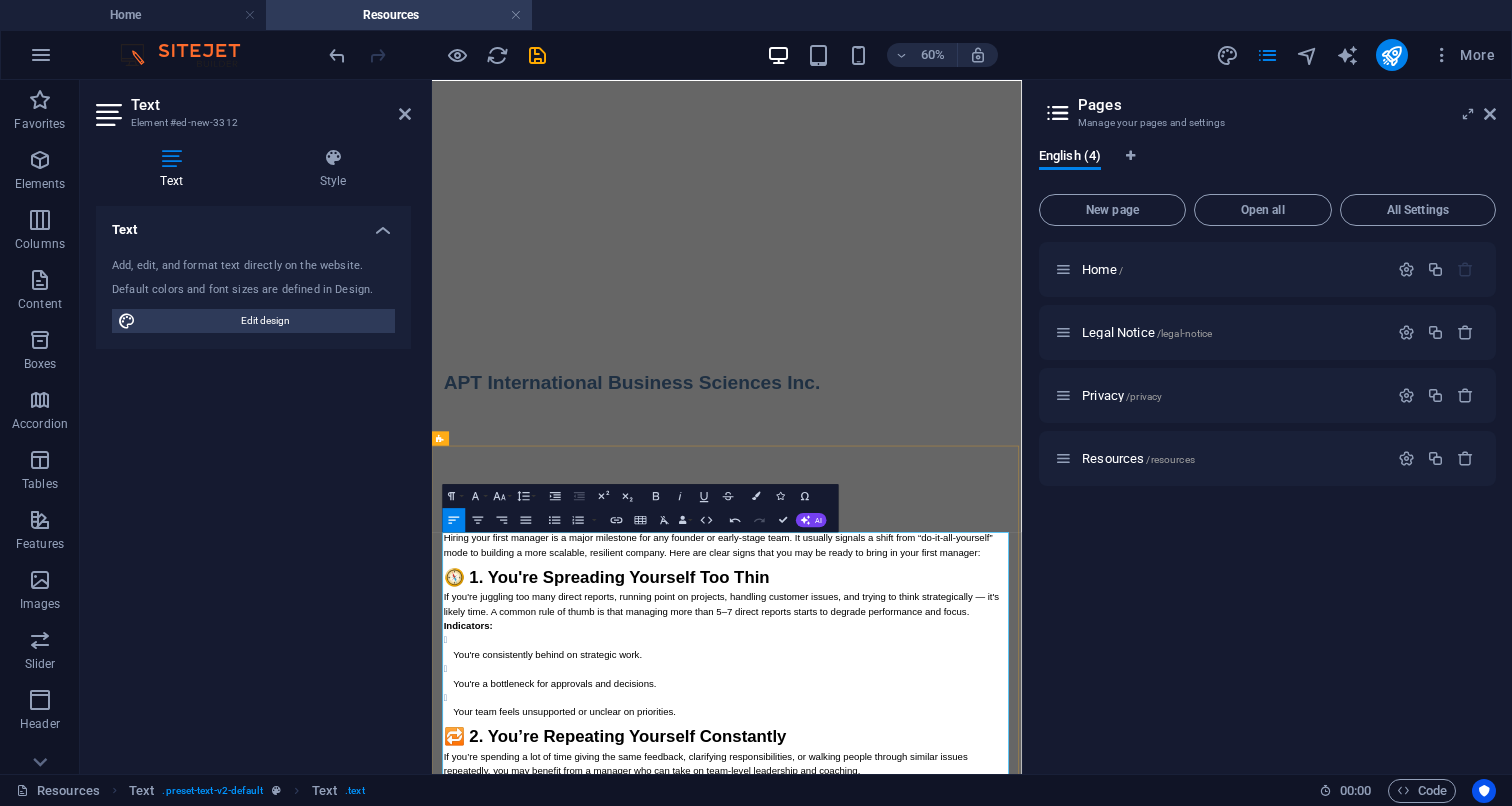 scroll, scrollTop: 0, scrollLeft: 0, axis: both 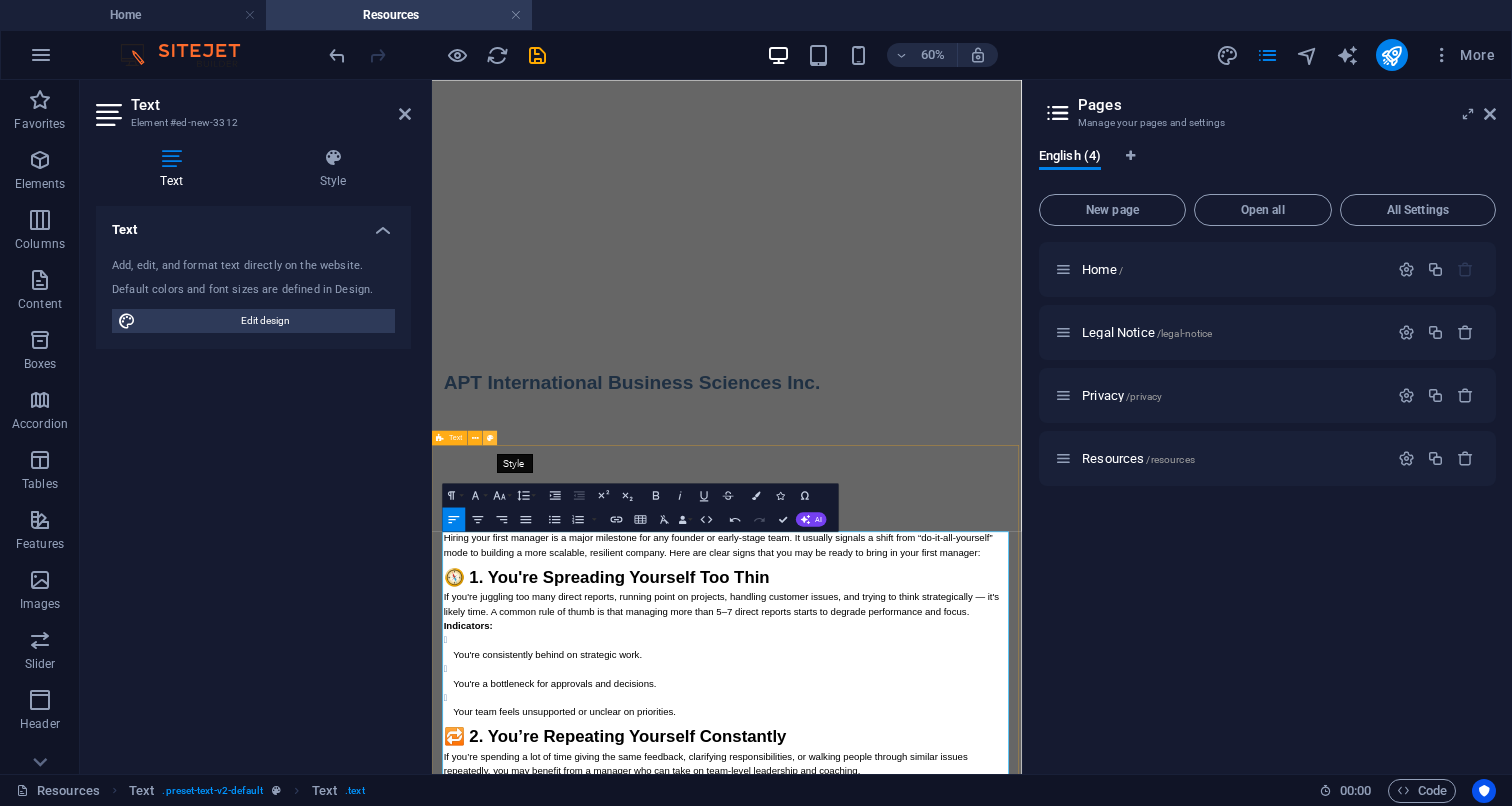 click at bounding box center (490, 437) 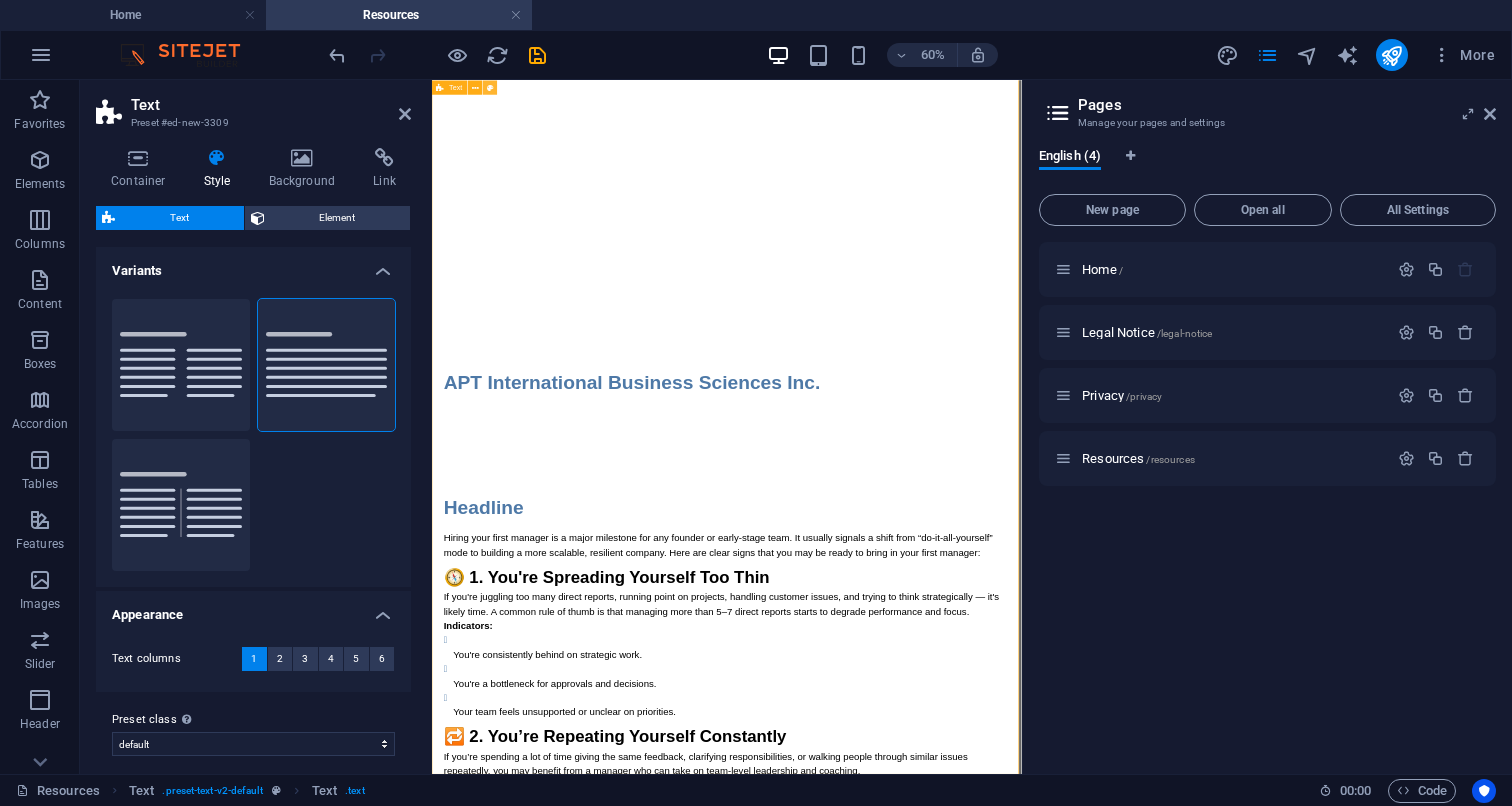 scroll, scrollTop: 969, scrollLeft: 0, axis: vertical 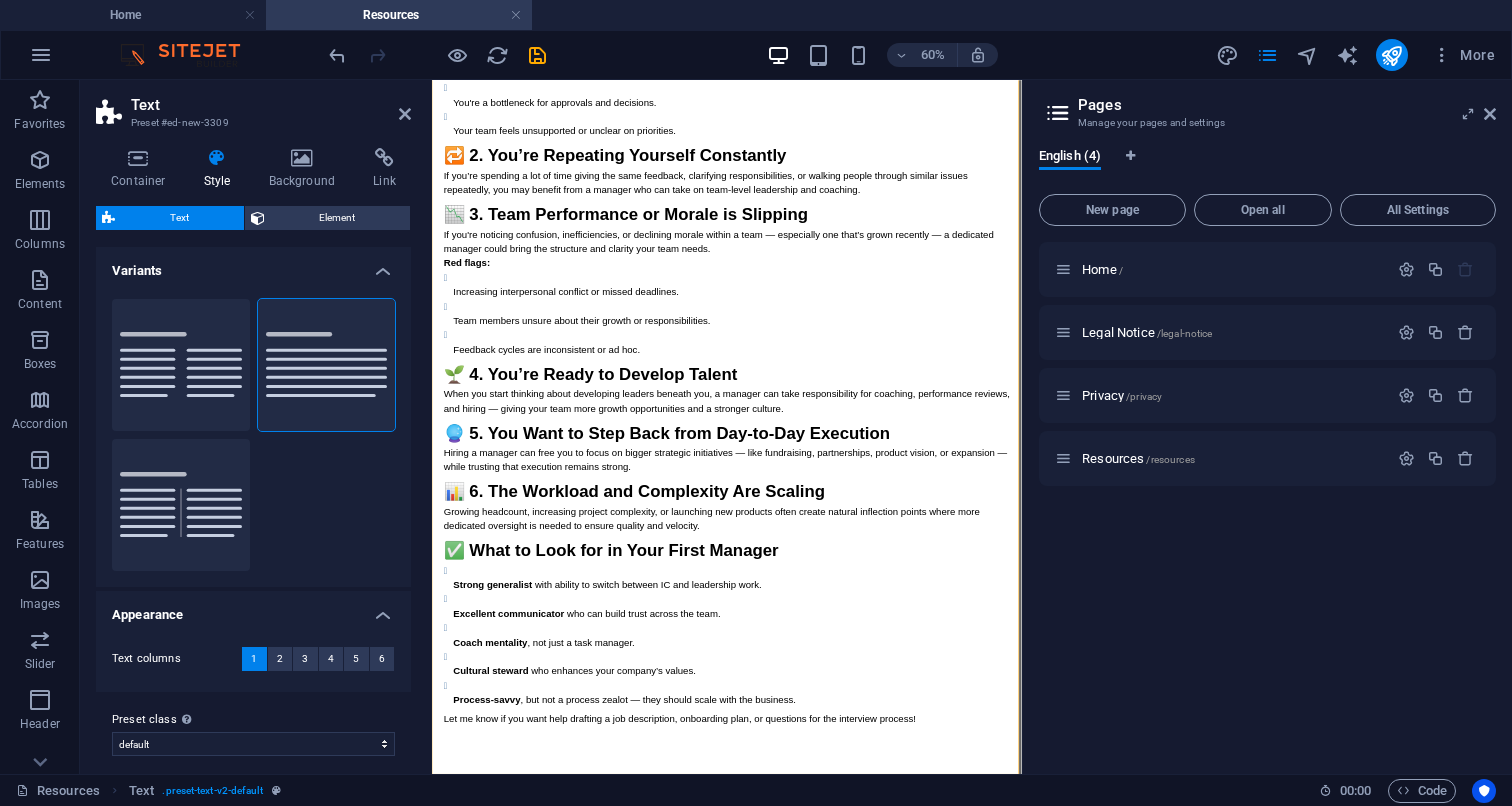 click on "Home / Legal Notice /legal-notice Privacy /privacy Resources /resources" at bounding box center (1267, 500) 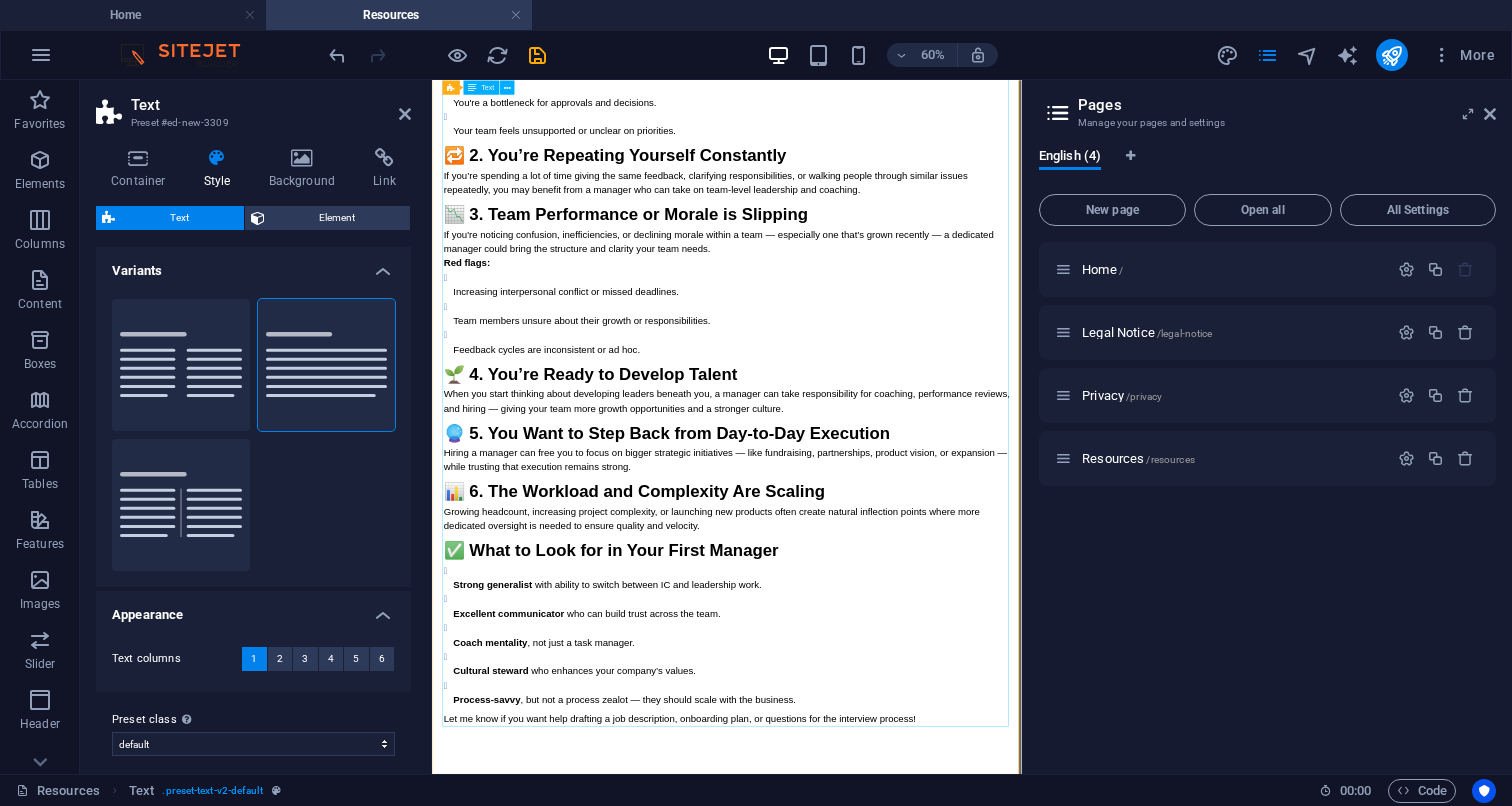 click on "Hiring your first manager is a major milestone for any founder or early-stage team. It usually signals a shift from “do-it-all-yourself” mode to building a more scalable, resilient company. Here are clear signs that you may be ready to bring in your first manager: 🧭 1. You're Spreading Yourself Too Thin If you're juggling too many direct reports, running point on projects, handling customer issues, and trying to think strategically — it's likely time. A common rule of thumb is that managing more than 5–7 direct reports starts to degrade performance and focus. Indicators: You're consistently behind on strategic work. You're a bottleneck for approvals and decisions. Your team feels unsupported or unclear on priorities. 🔁 2. You’re Repeating Yourself Constantly If you’re spending a lot of time giving the same feedback, clarifying responsibilities, or walking people through similar issues repeatedly, you may benefit from a manager who can take on team-level leadership and coaching. Red flags:" at bounding box center [924, 510] 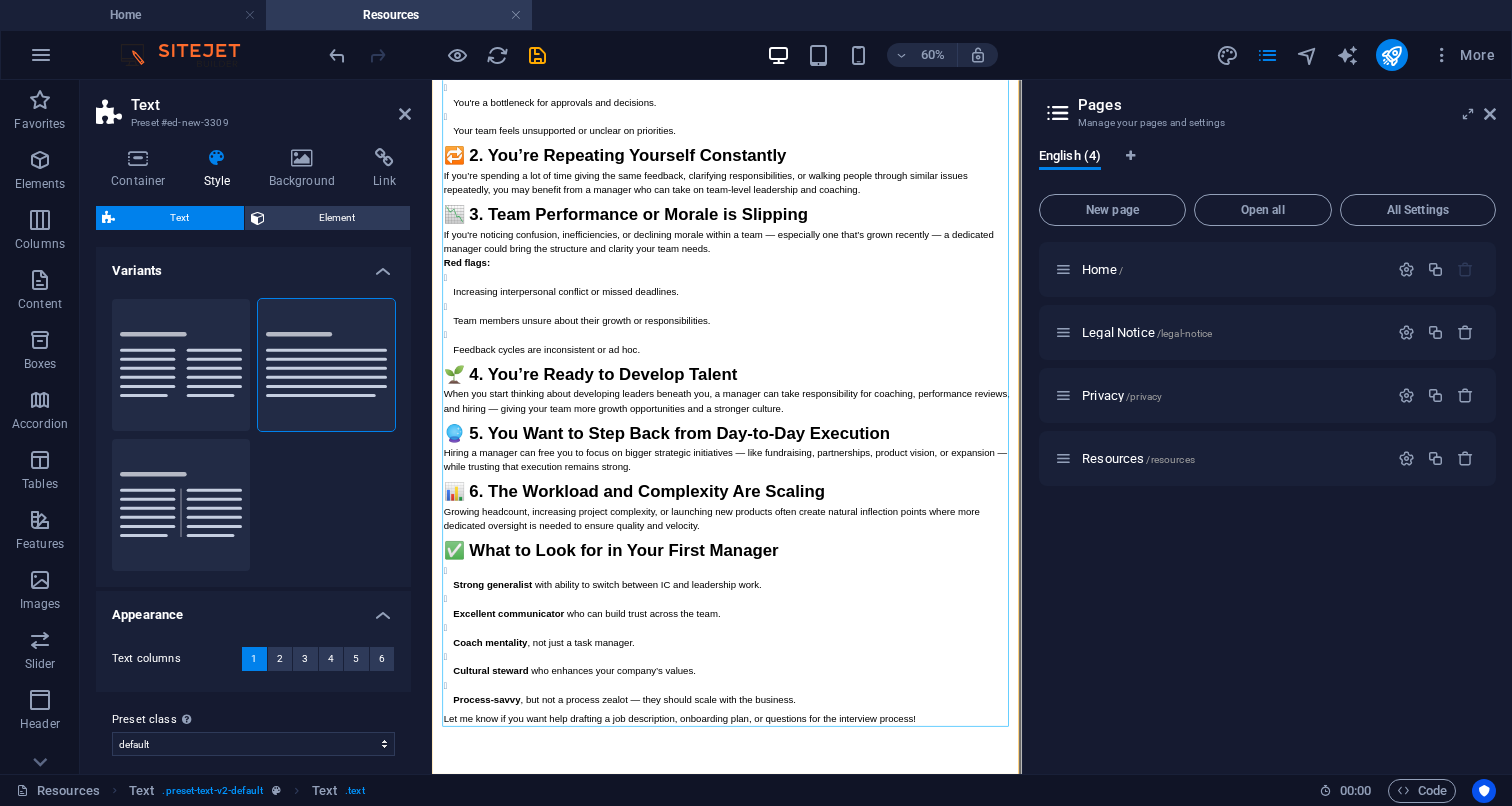 click on "60% More" at bounding box center [914, 55] 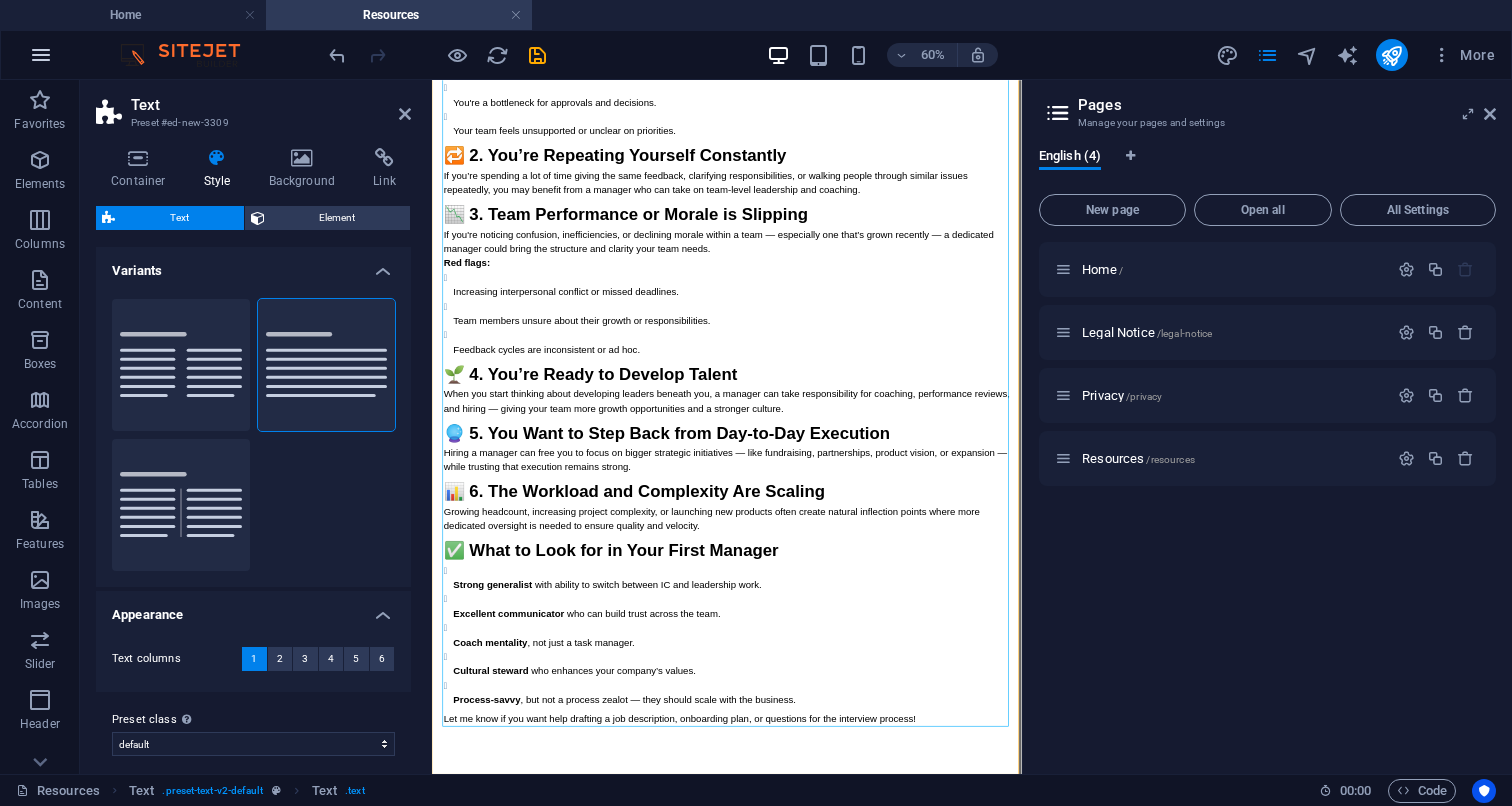click at bounding box center [41, 55] 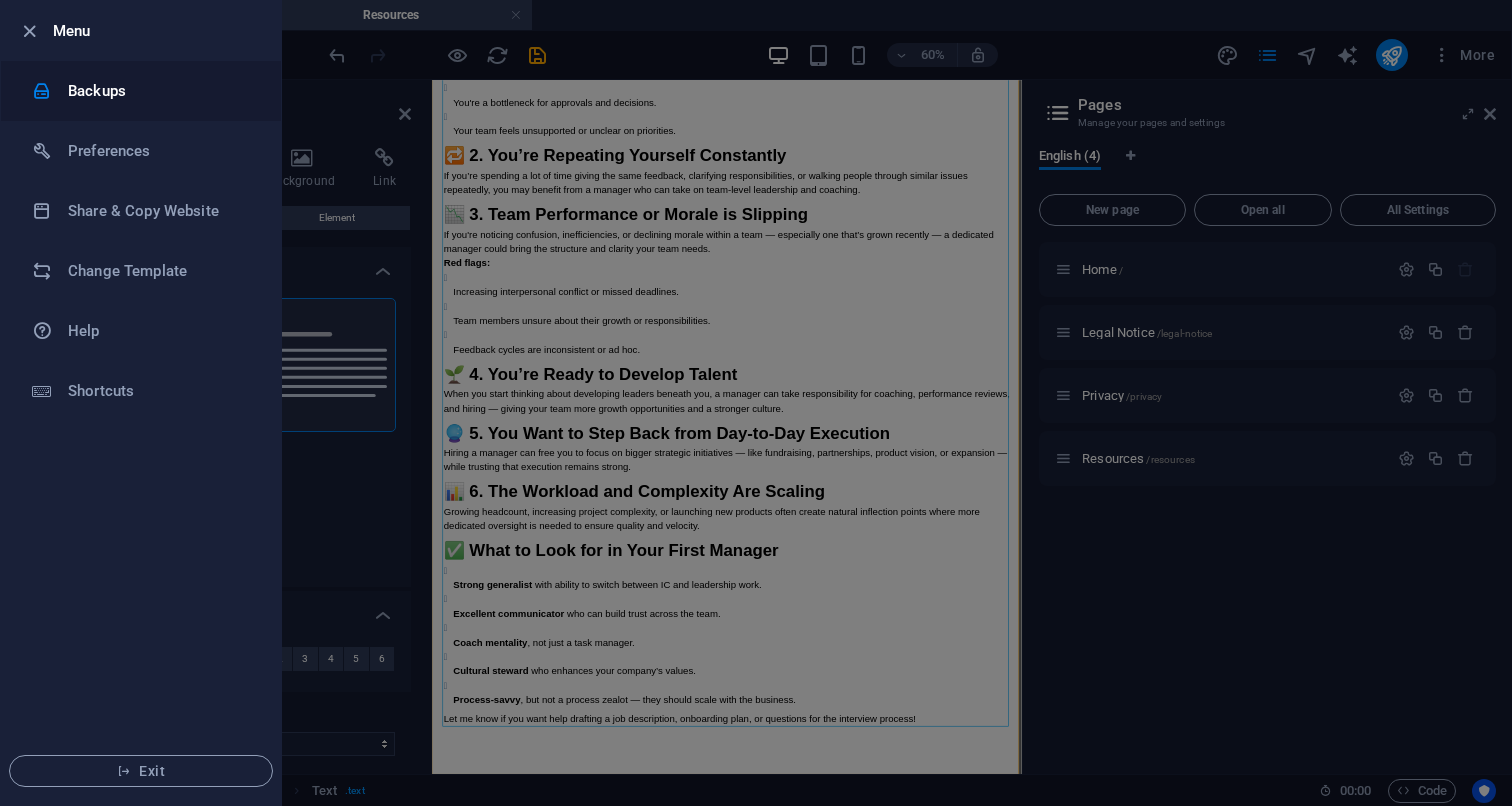 click on "Backups" at bounding box center [160, 91] 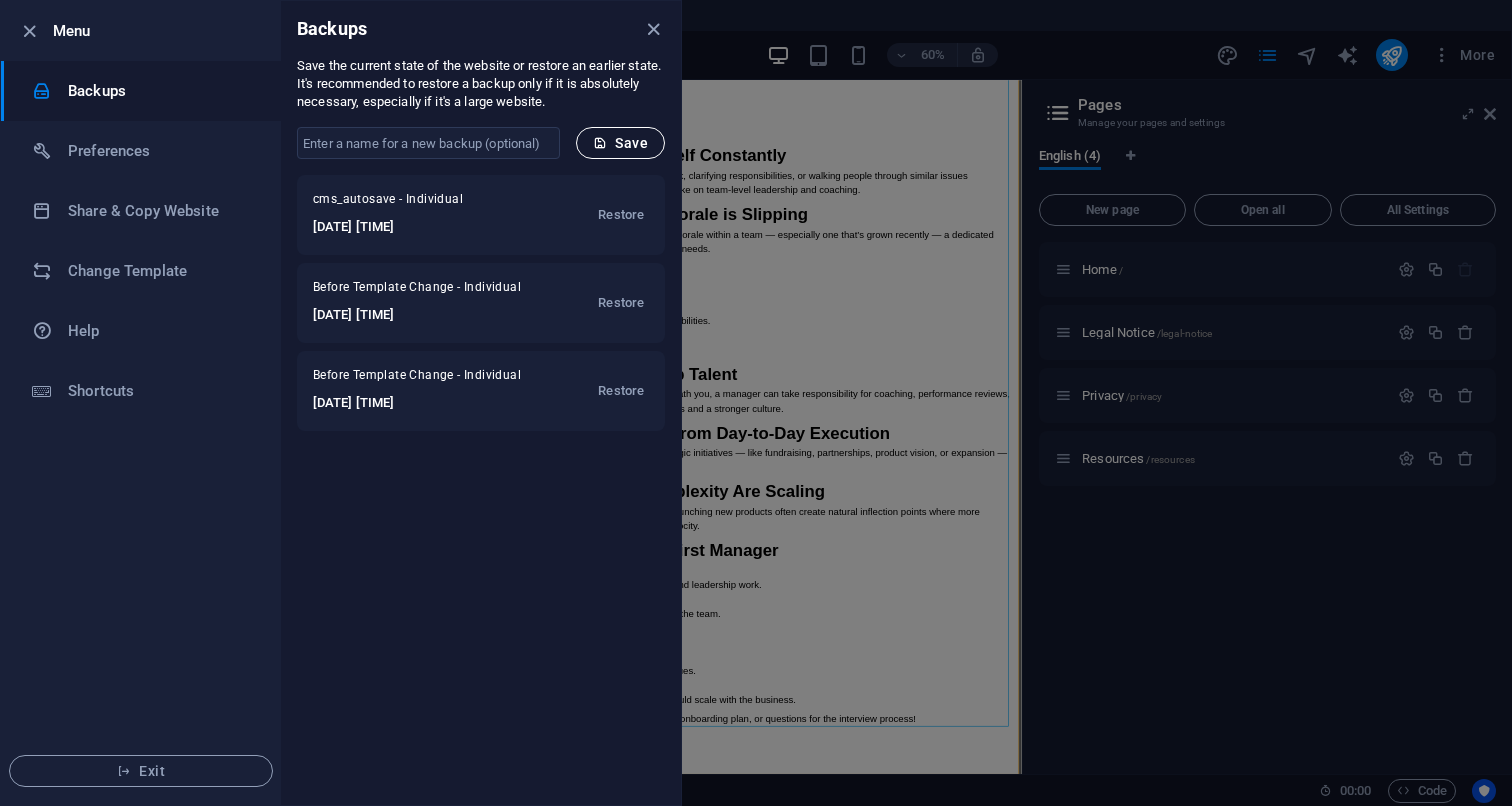 click on "Save" at bounding box center [620, 143] 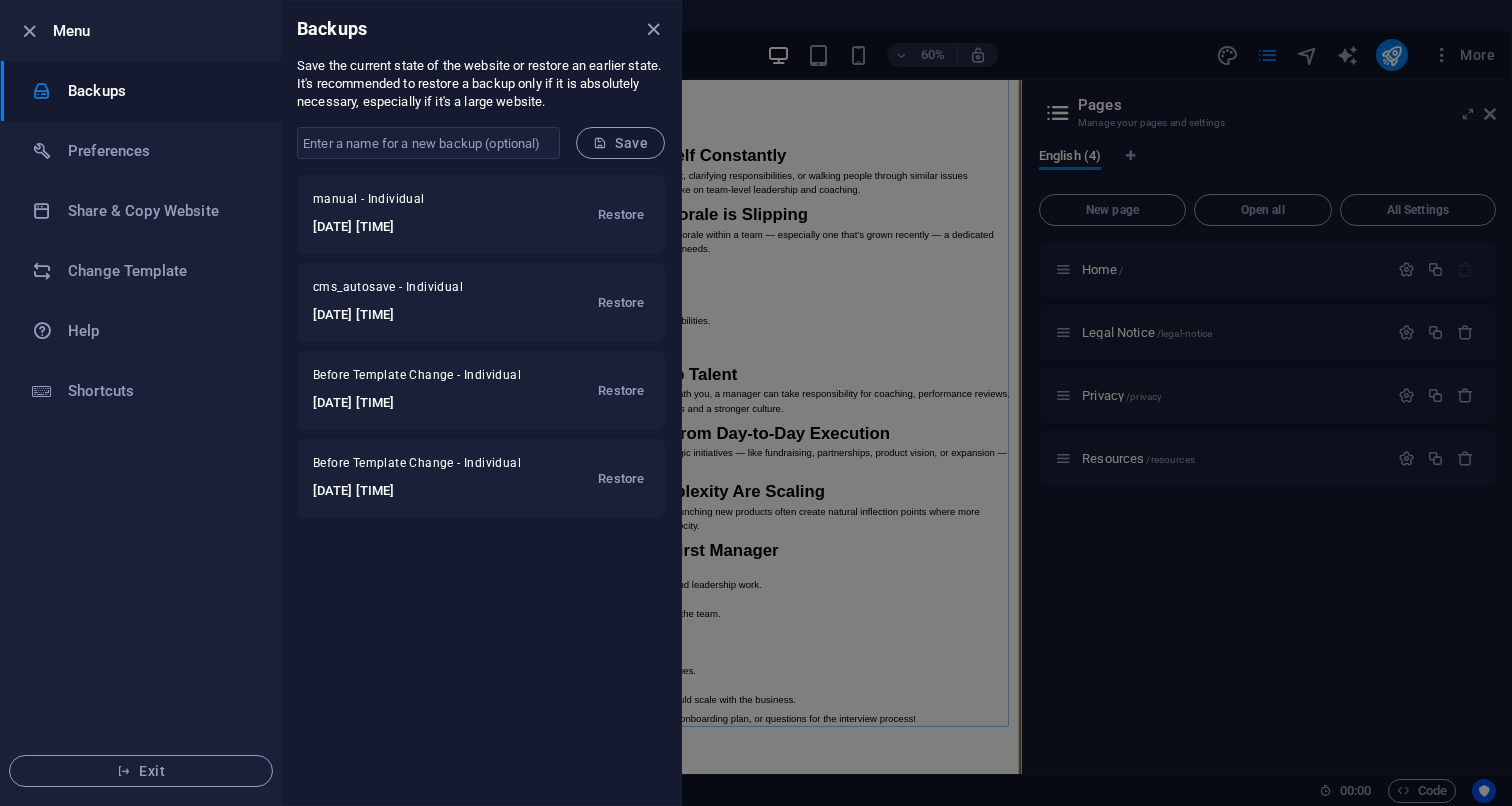 click at bounding box center (756, 403) 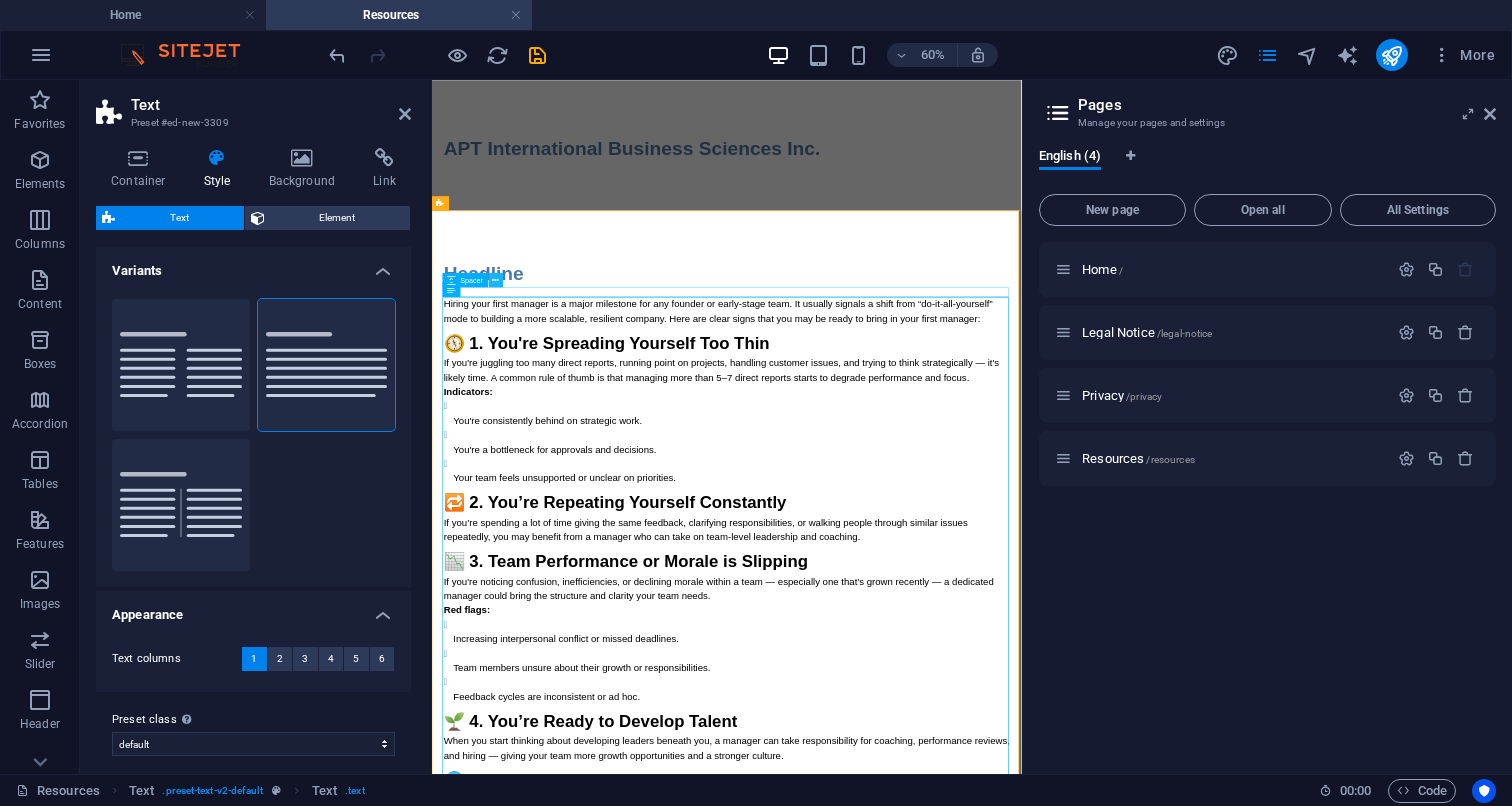 scroll, scrollTop: 0, scrollLeft: 0, axis: both 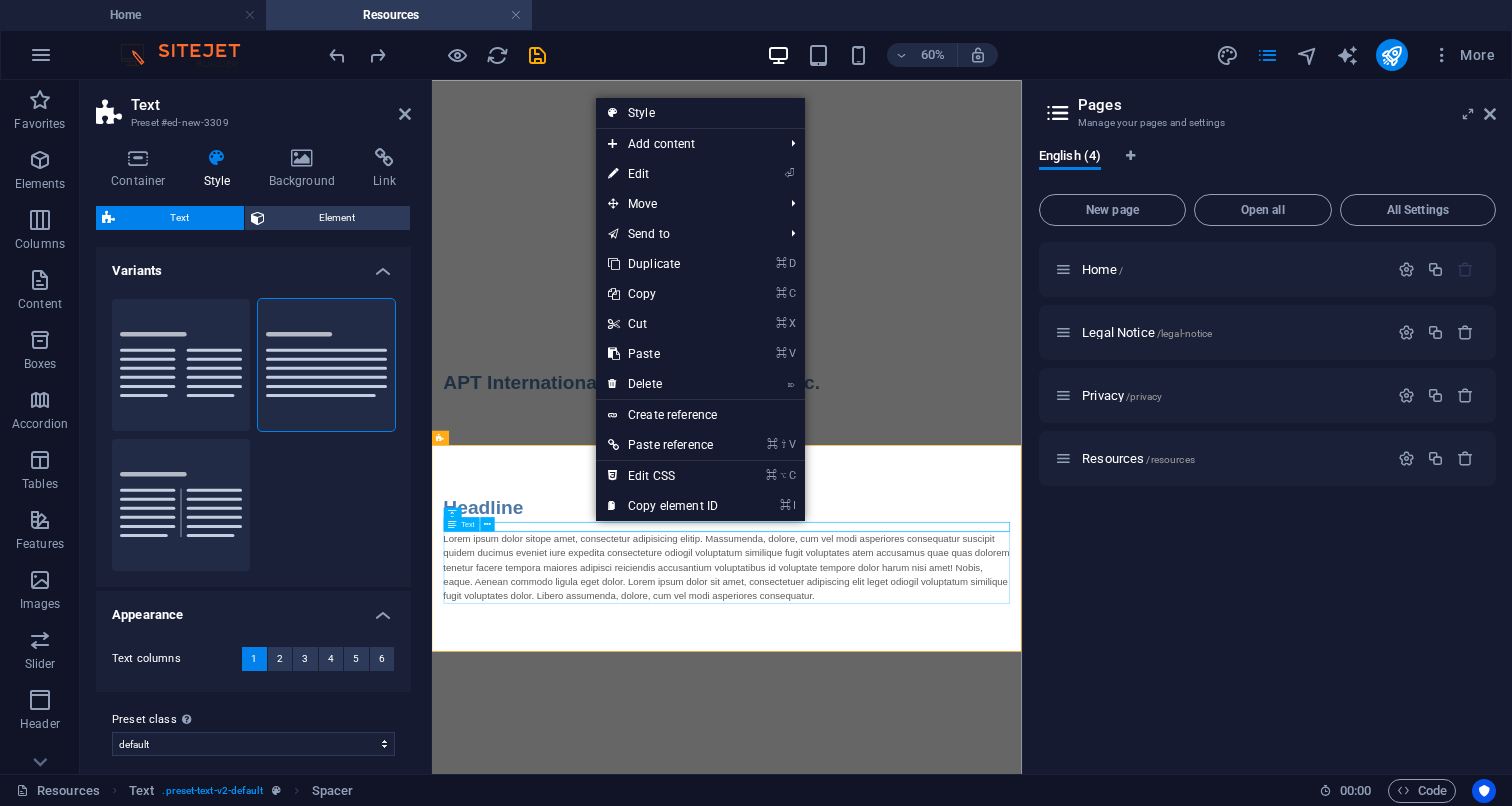 click on "Lorem ipsum dolor sitope amet, consectetur adipisicing elitip. Massumenda, dolore, cum vel modi asperiores consequatur suscipit quidem ducimus eveniet iure expedita consecteture odiogil voluptatum similique fugit voluptates atem accusamus quae quas dolorem tenetur facere tempora maiores adipisci reiciendis accusantium voluptatibus id voluptate tempore dolor harum nisi amet! Nobis, eaque. Aenean commodo ligula eget dolor. Lorem ipsum dolor sit amet, consectetuer adipiscing elit leget odiogil voluptatum similique fugit voluptates dolor. Libero assumenda, dolore, cum vel modi asperiores consequatur." at bounding box center [924, 892] 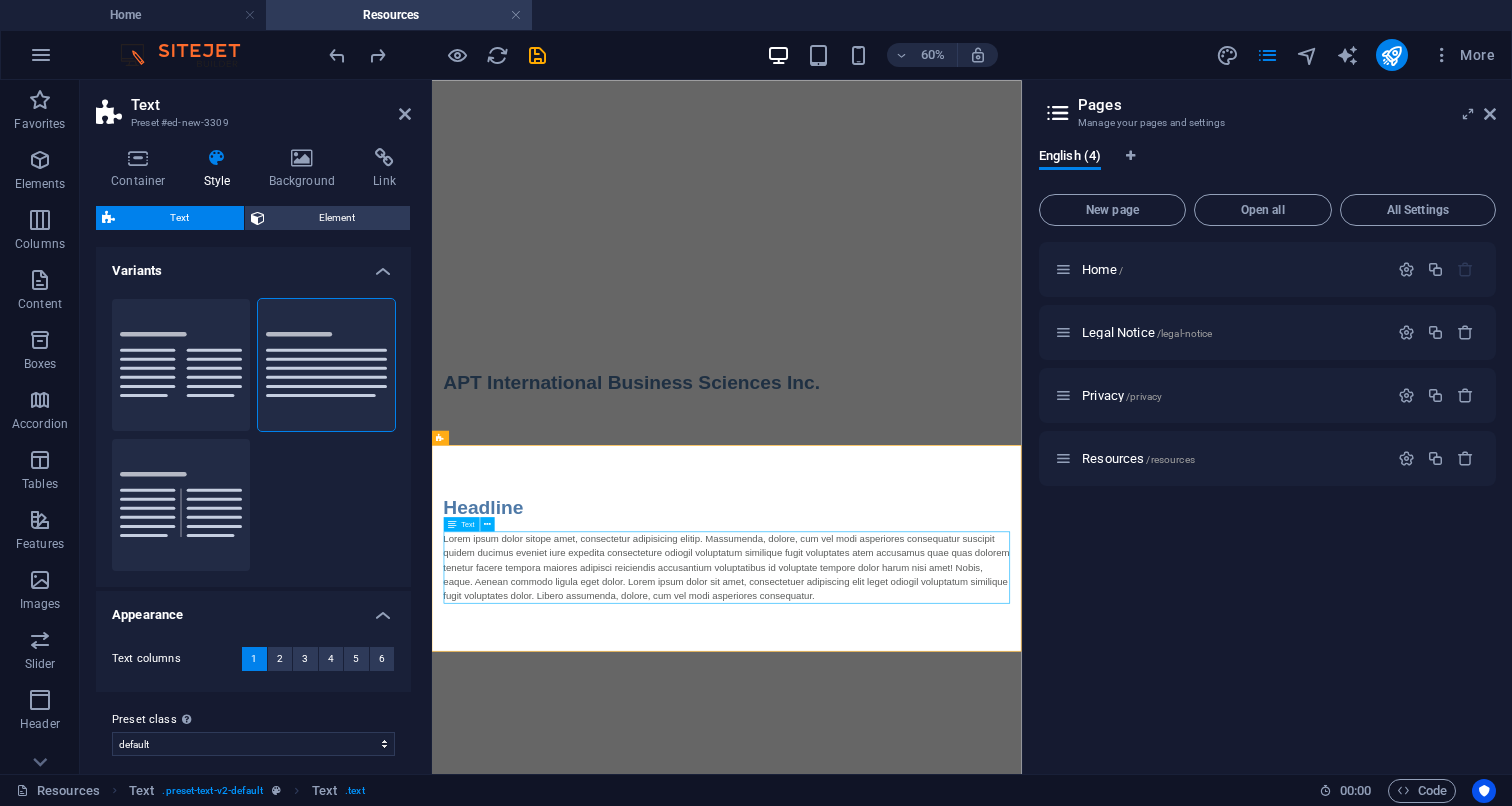 click on "Lorem ipsum dolor sitope amet, consectetur adipisicing elitip. Massumenda, dolore, cum vel modi asperiores consequatur suscipit quidem ducimus eveniet iure expedita consecteture odiogil voluptatum similique fugit voluptates atem accusamus quae quas dolorem tenetur facere tempora maiores adipisci reiciendis accusantium voluptatibus id voluptate tempore dolor harum nisi amet! Nobis, eaque. Aenean commodo ligula eget dolor. Lorem ipsum dolor sit amet, consectetuer adipiscing elit leget odiogil voluptatum similique fugit voluptates dolor. Libero assumenda, dolore, cum vel modi asperiores consequatur." at bounding box center [924, 892] 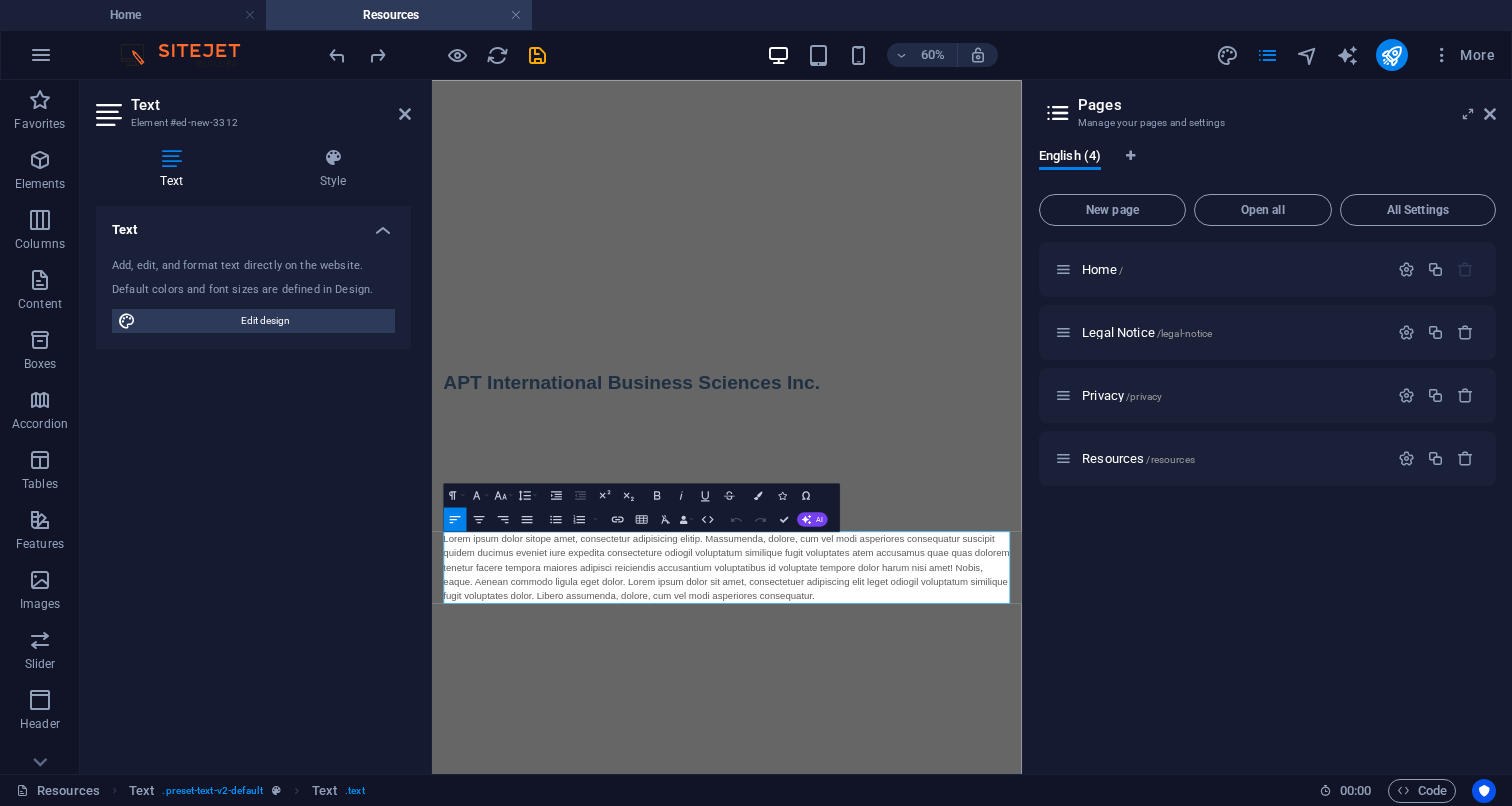 click on "Skip to main content
</div> APT International Business Sciences Inc. Headline Lorem ipsum dolor sitope amet, consectetur adipisicing elitip. Massumenda, dolore, cum vel modi asperiores consequatur suscipit quidem ducimus eveniet iure expedita consecteture odiogil voluptatum similique fugit voluptates atem accusamus quae quas dolorem tenetur facere tempora maiores adipisci reiciendis accusantium voluptatibus id voluptate tempore dolor harum nisi amet! Nobis, eaque. Aenean commodo ligula eget dolor. Lorem ipsum dolor sit amet, consectetuer adipiscing elit leget odiogil voluptatum similique fugit voluptates dolor. Libero assumenda, dolore, cum vel modi asperiores consequatur." at bounding box center (923, 556) 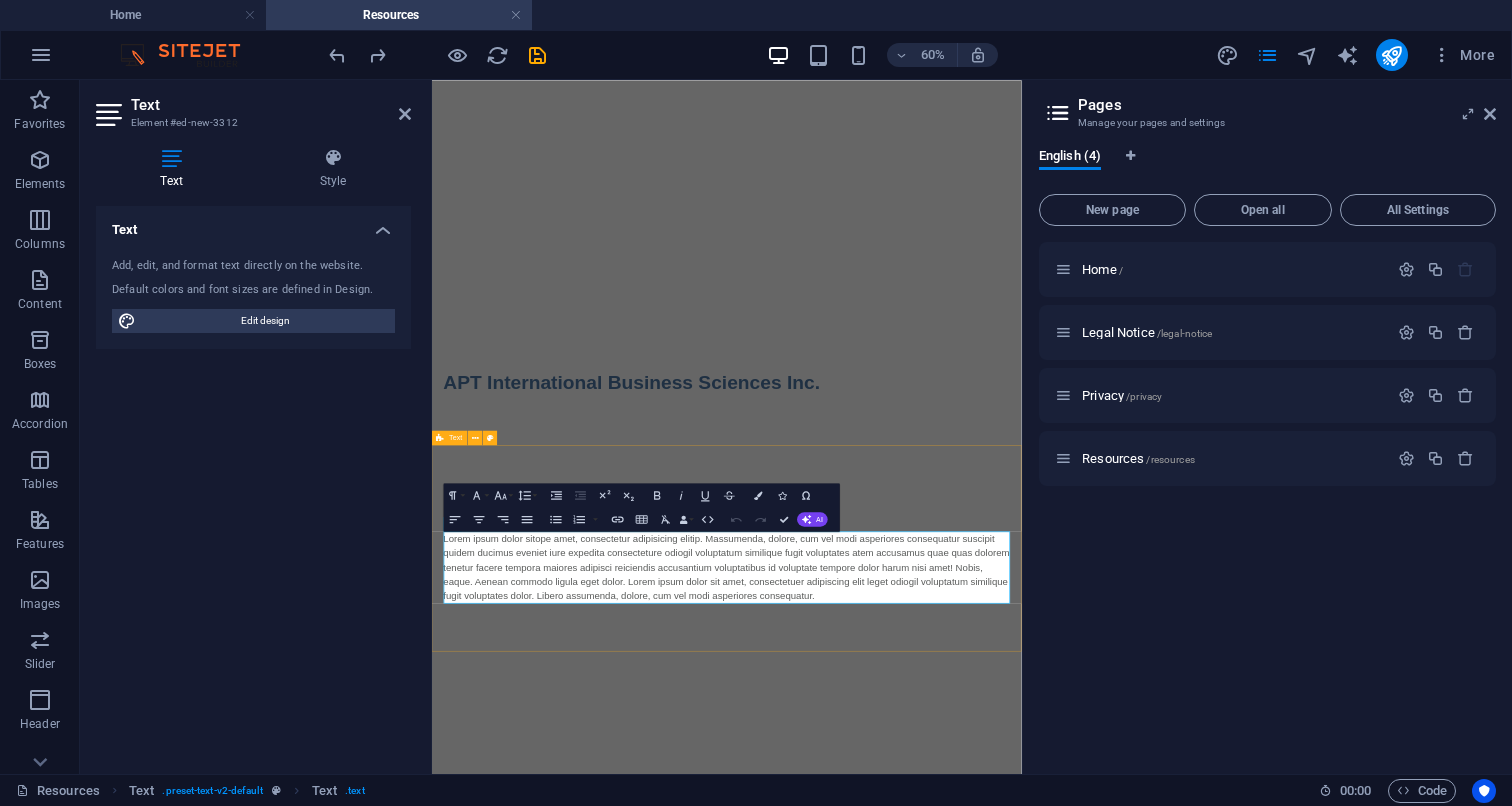 click on "Headline Lorem ipsum dolor sitope amet, consectetur adipisicing elitip. Massumenda, dolore, cum vel modi asperiores consequatur suscipit quidem ducimus eveniet iure expedita consecteture odiogil voluptatum similique fugit voluptates atem accusamus quae quas dolorem tenetur facere tempora maiores adipisci reiciendis accusantium voluptatibus id voluptate tempore dolor harum nisi amet! Nobis, eaque. Aenean commodo ligula eget dolor. Lorem ipsum dolor sit amet, consectetuer adipiscing elit leget odiogil voluptatum similique fugit voluptates dolor. Libero assumenda, dolore, cum vel modi asperiores consequatur." at bounding box center (923, 860) 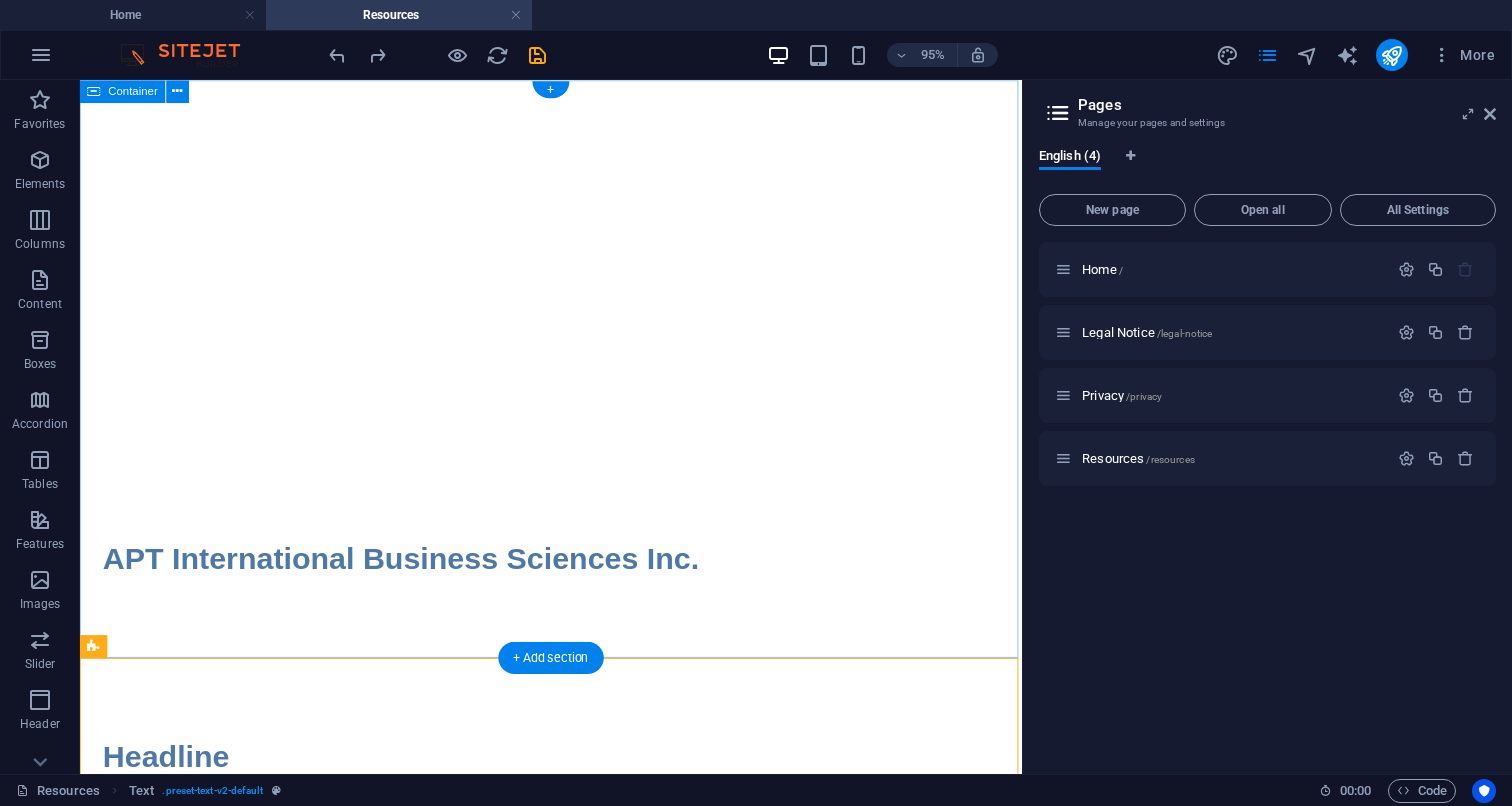 scroll, scrollTop: 0, scrollLeft: 0, axis: both 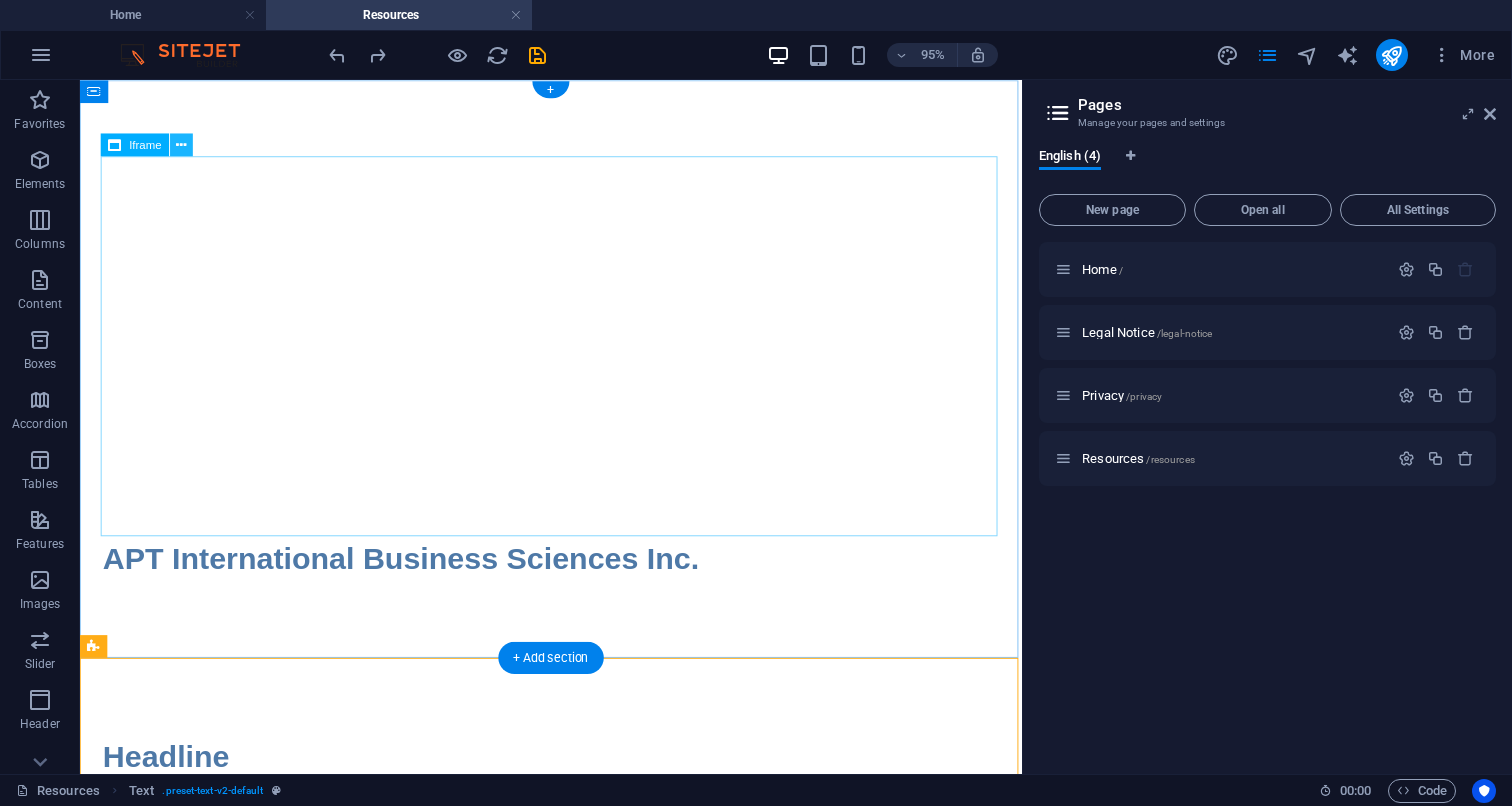 click at bounding box center (181, 145) 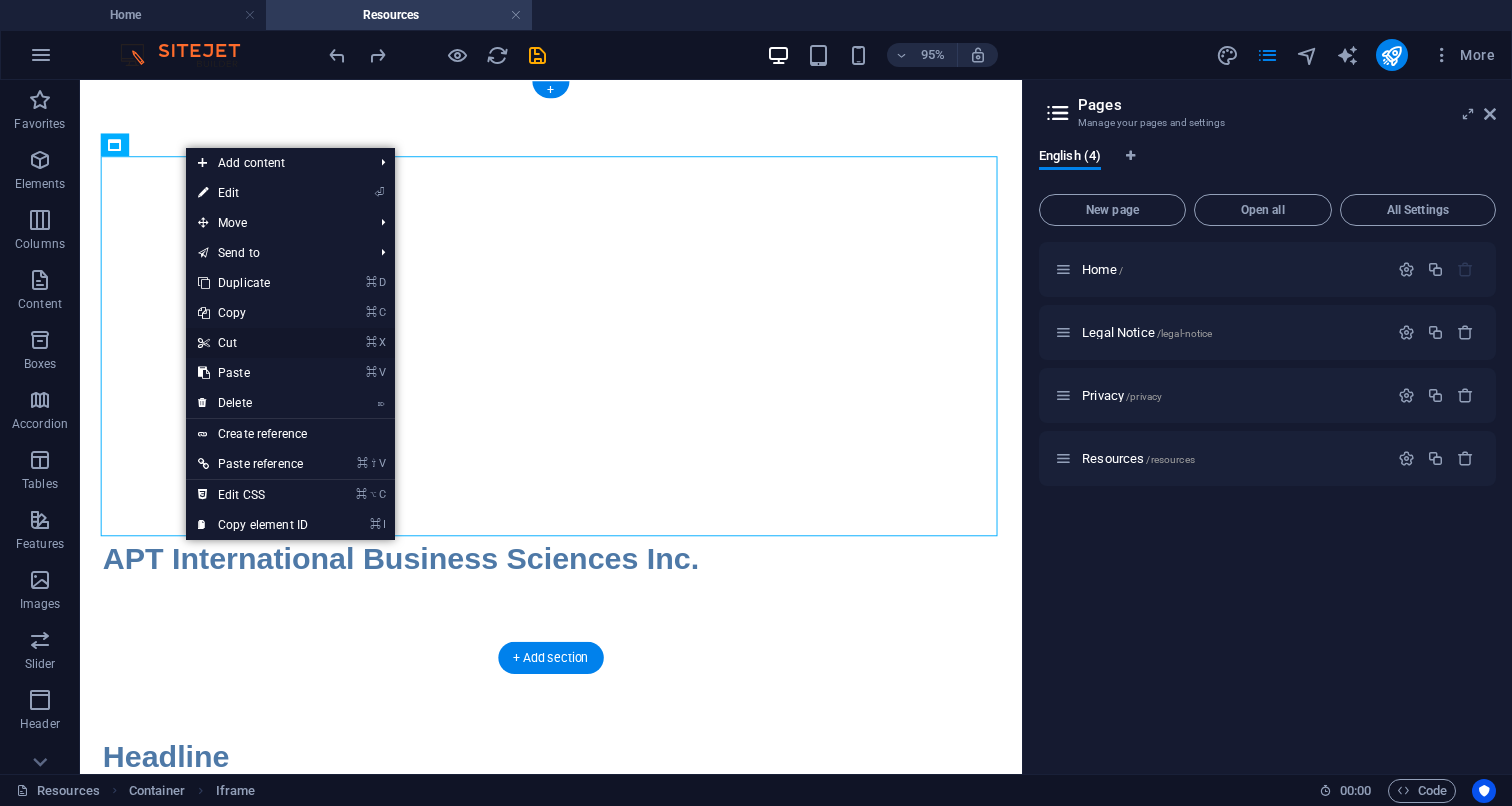 click on "⌘ X  Cut" at bounding box center (253, 343) 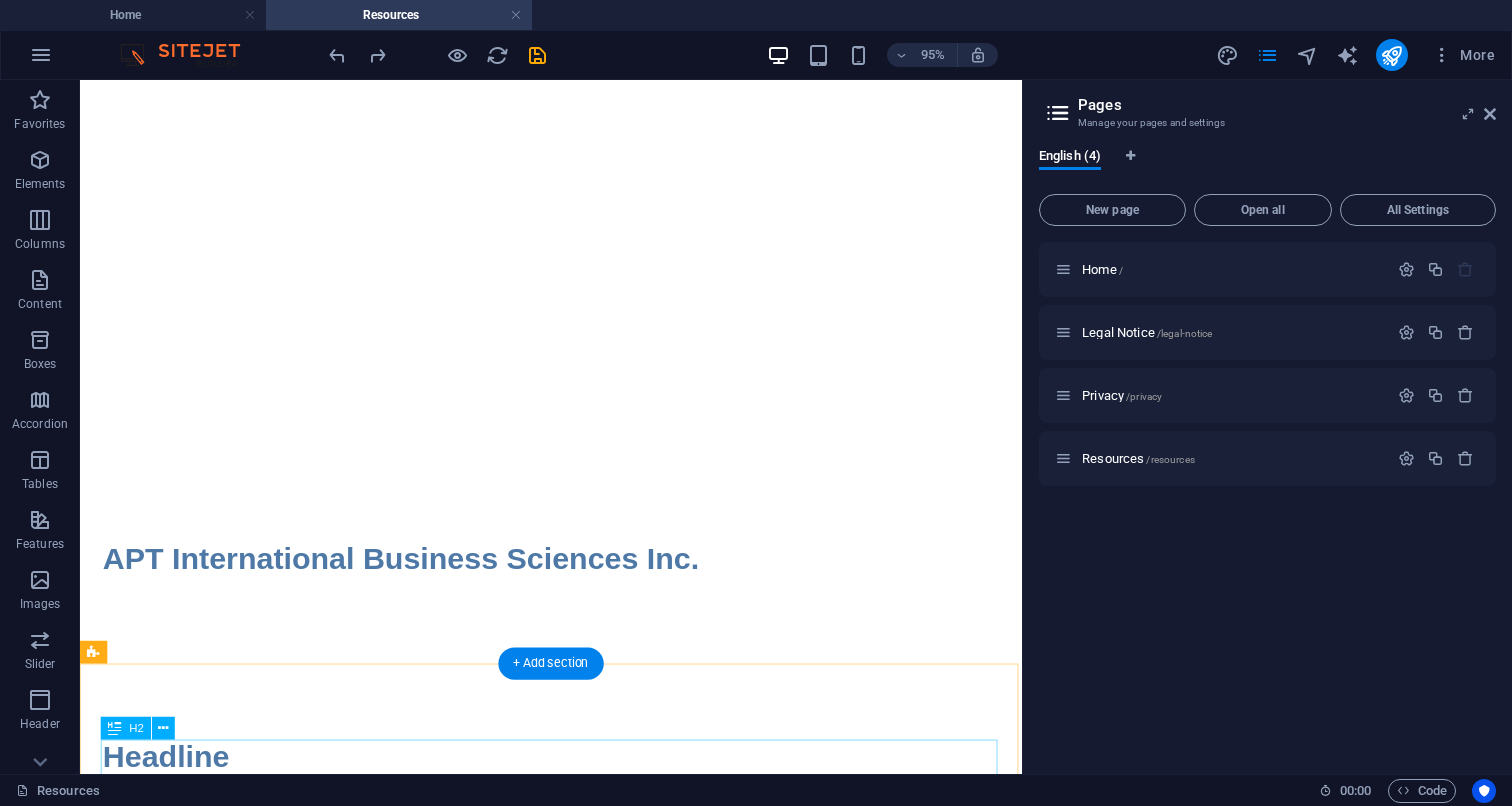 scroll, scrollTop: 0, scrollLeft: 0, axis: both 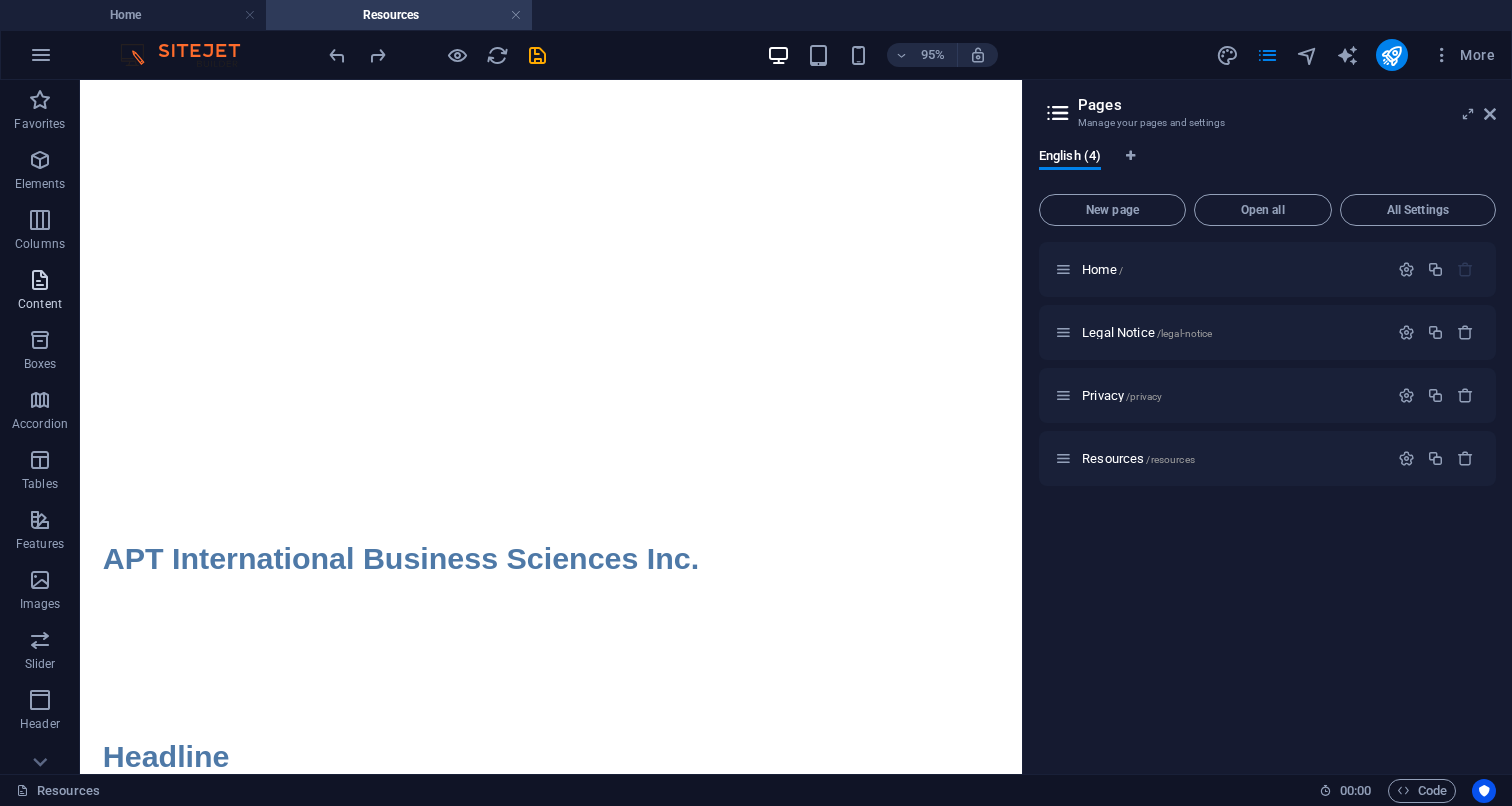 click at bounding box center [40, 280] 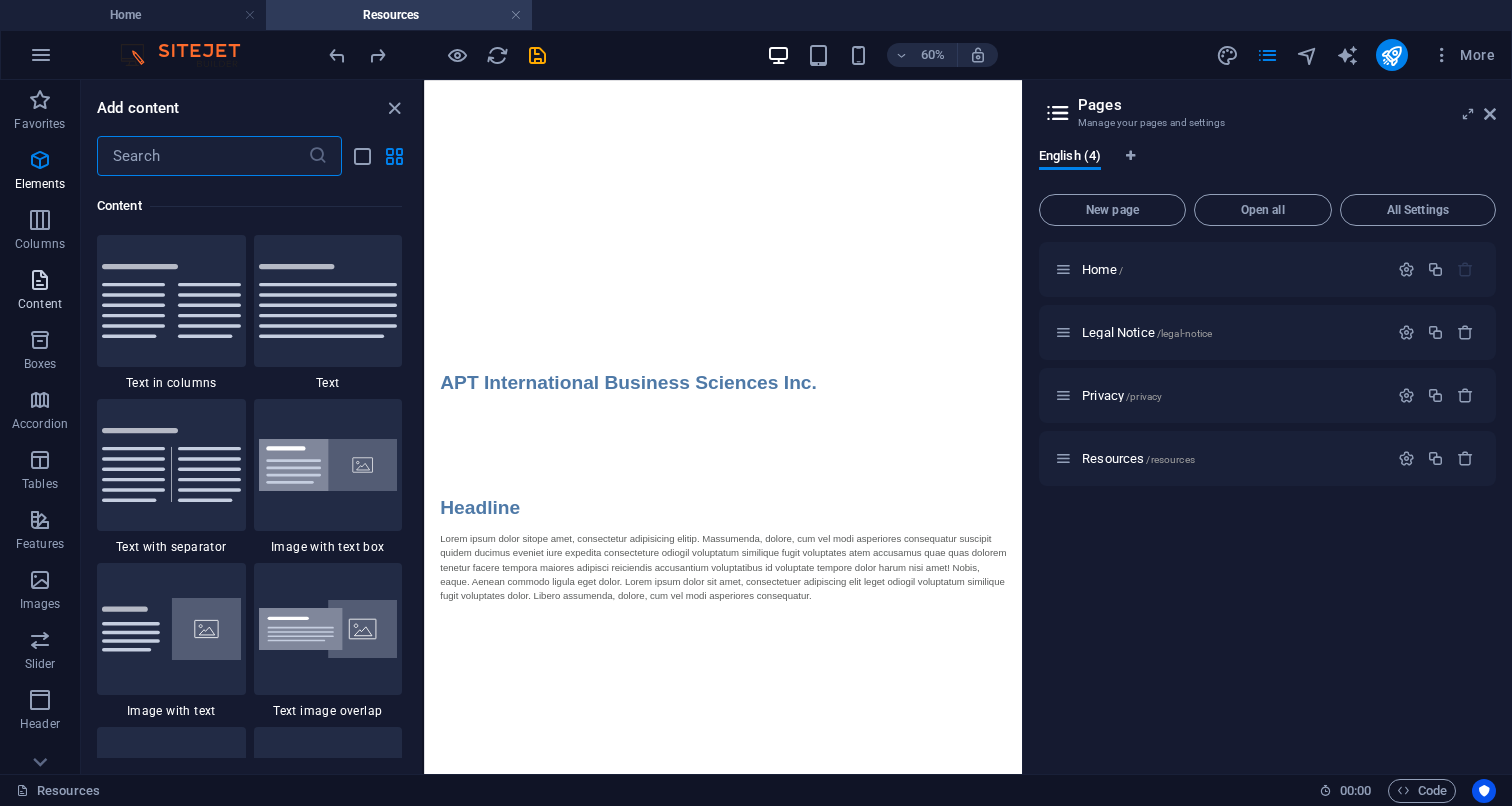 scroll, scrollTop: 3499, scrollLeft: 0, axis: vertical 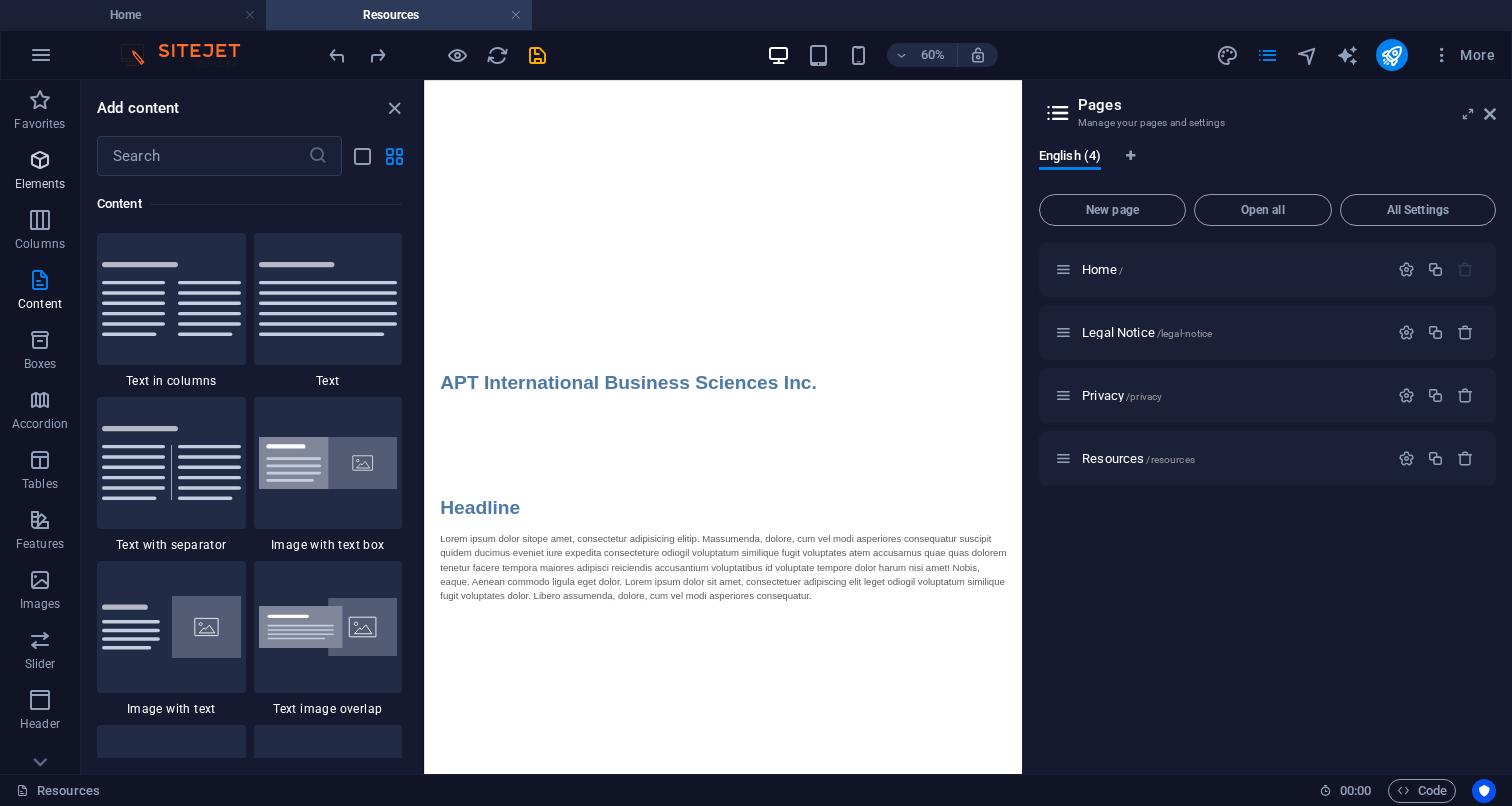 click at bounding box center [40, 160] 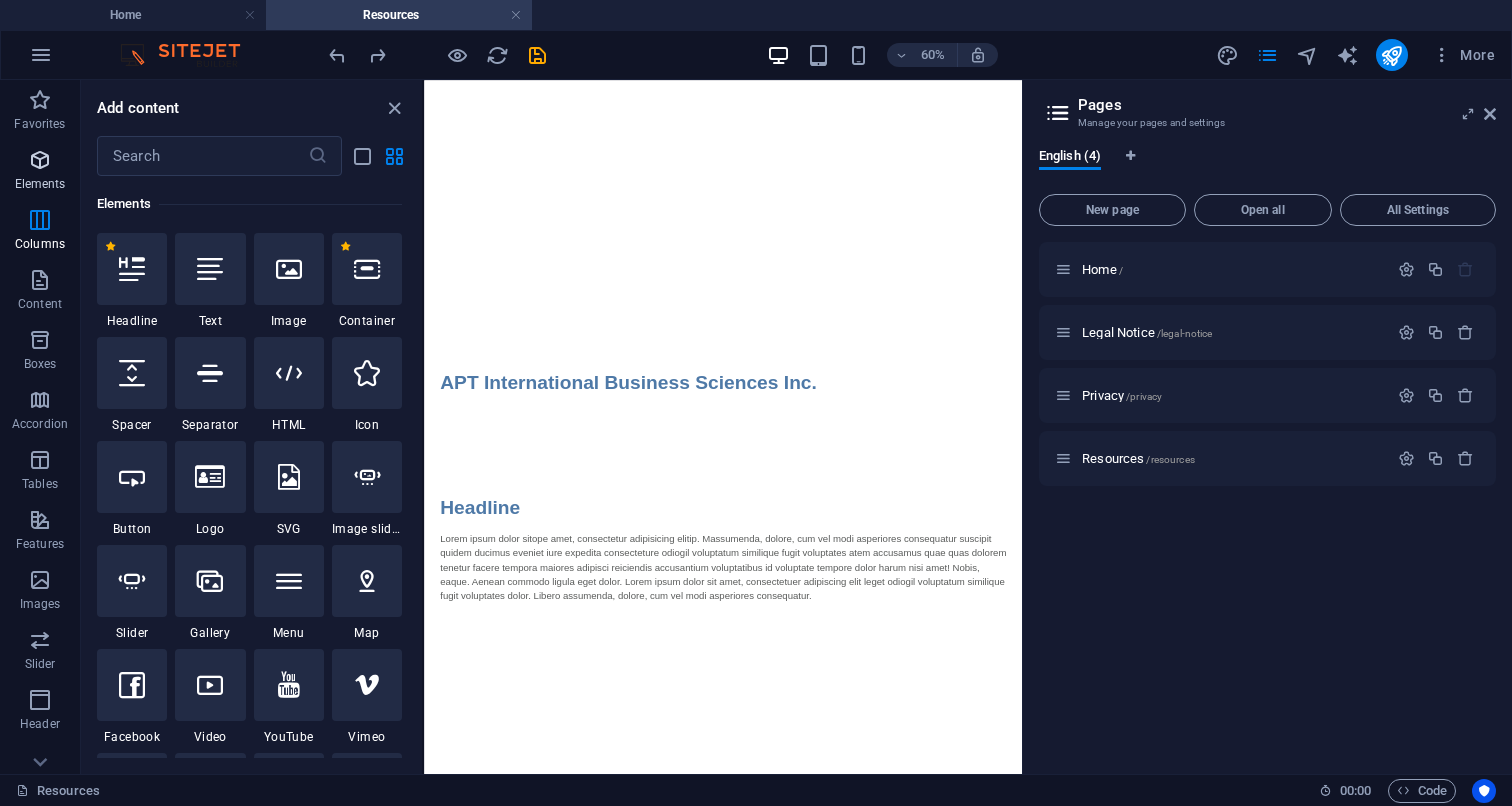 scroll, scrollTop: 213, scrollLeft: 0, axis: vertical 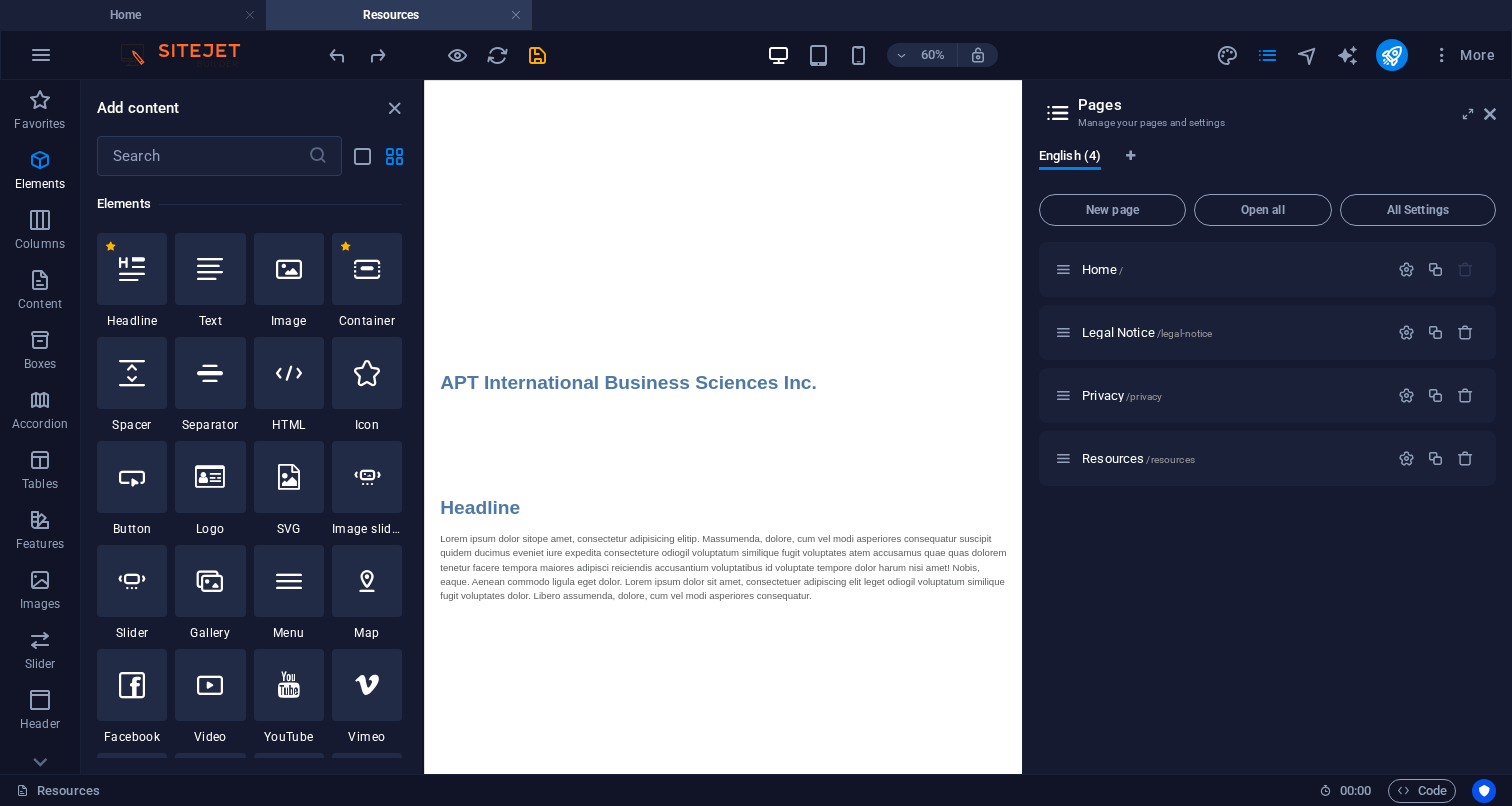 click on "English (4) New page Open all All Settings Home / Legal Notice /legal-notice Privacy /privacy Resources /resources" at bounding box center (1267, 453) 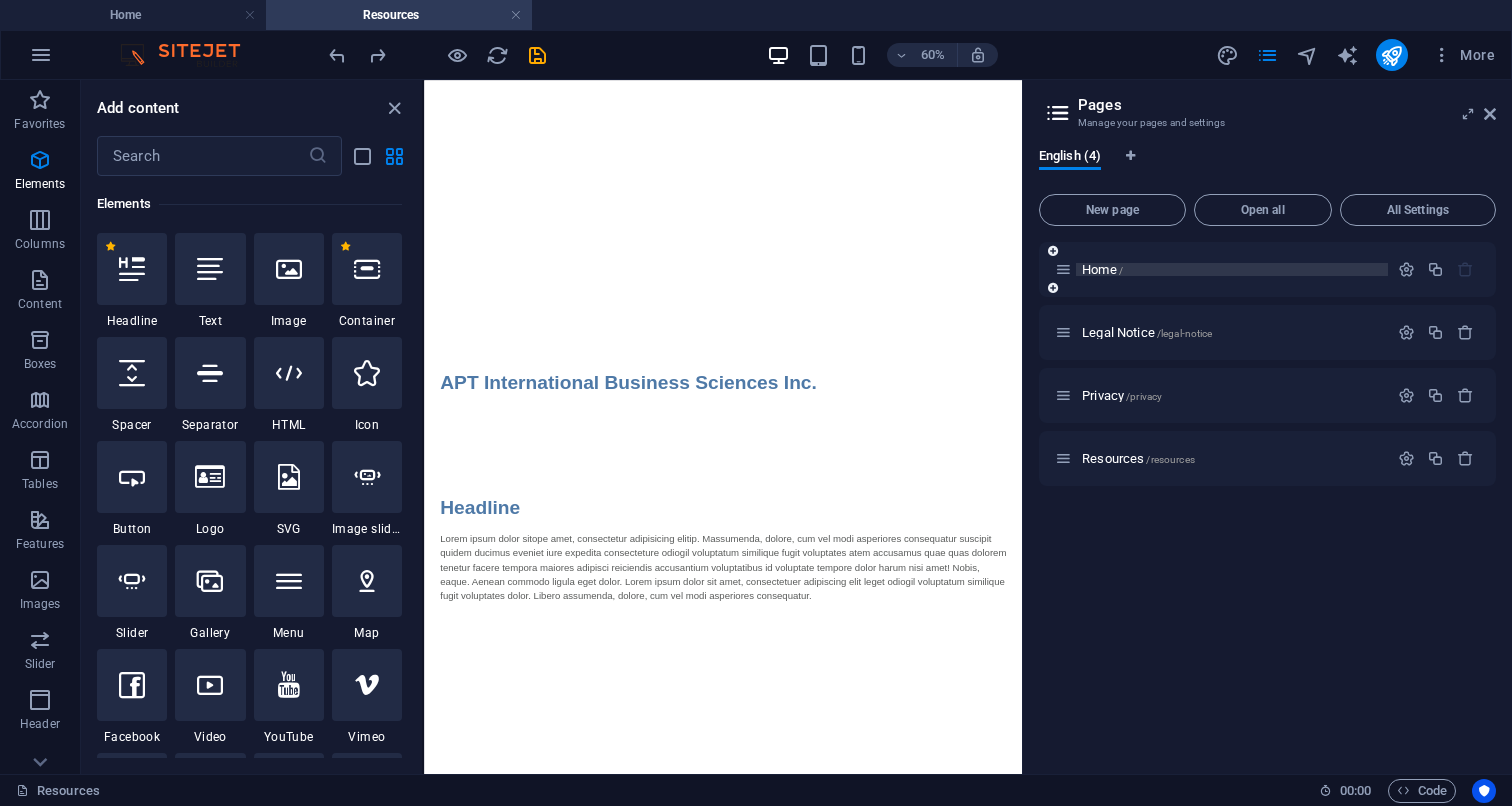 click on "Home /" at bounding box center (1102, 269) 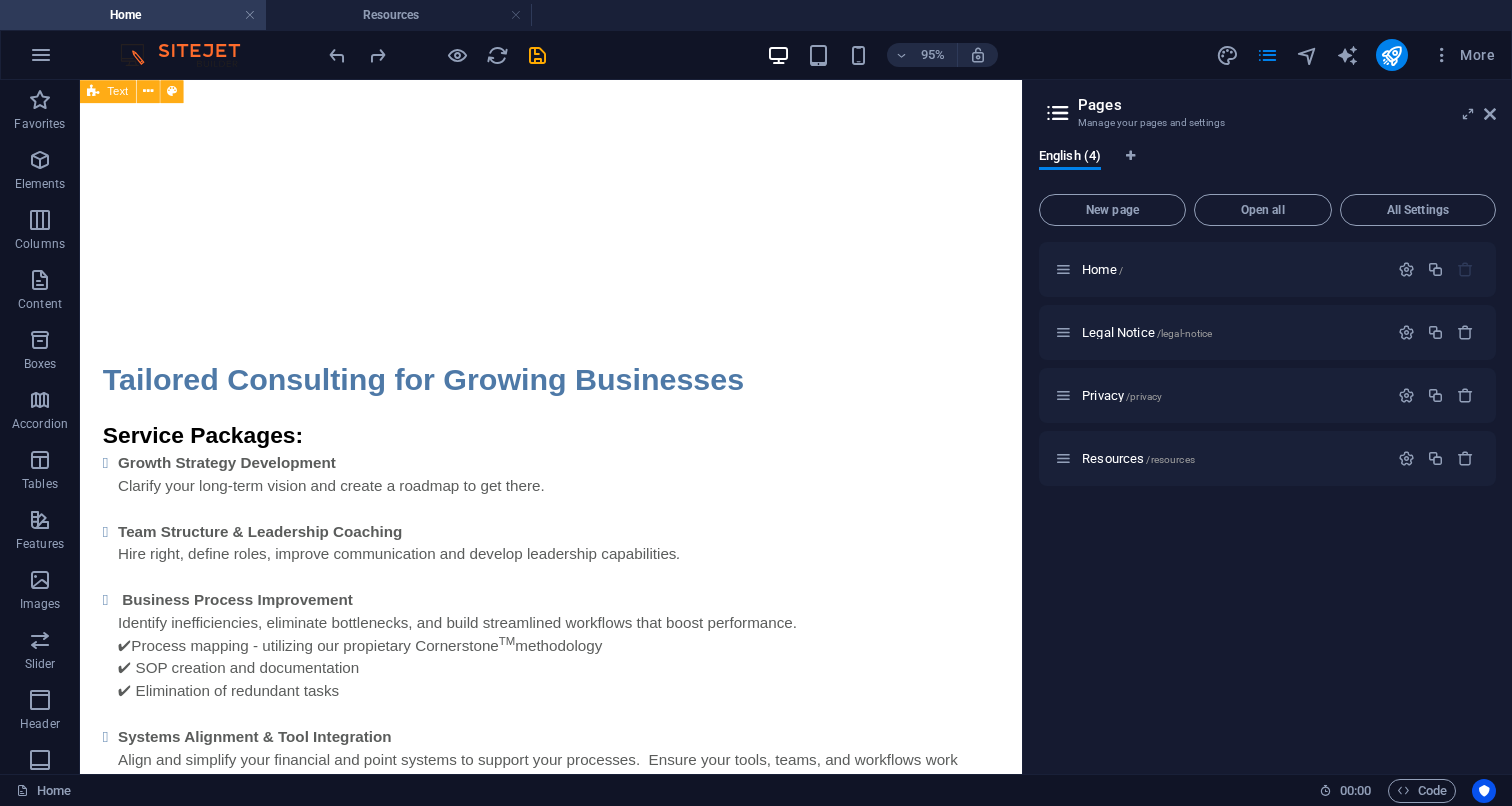 scroll, scrollTop: 697, scrollLeft: 0, axis: vertical 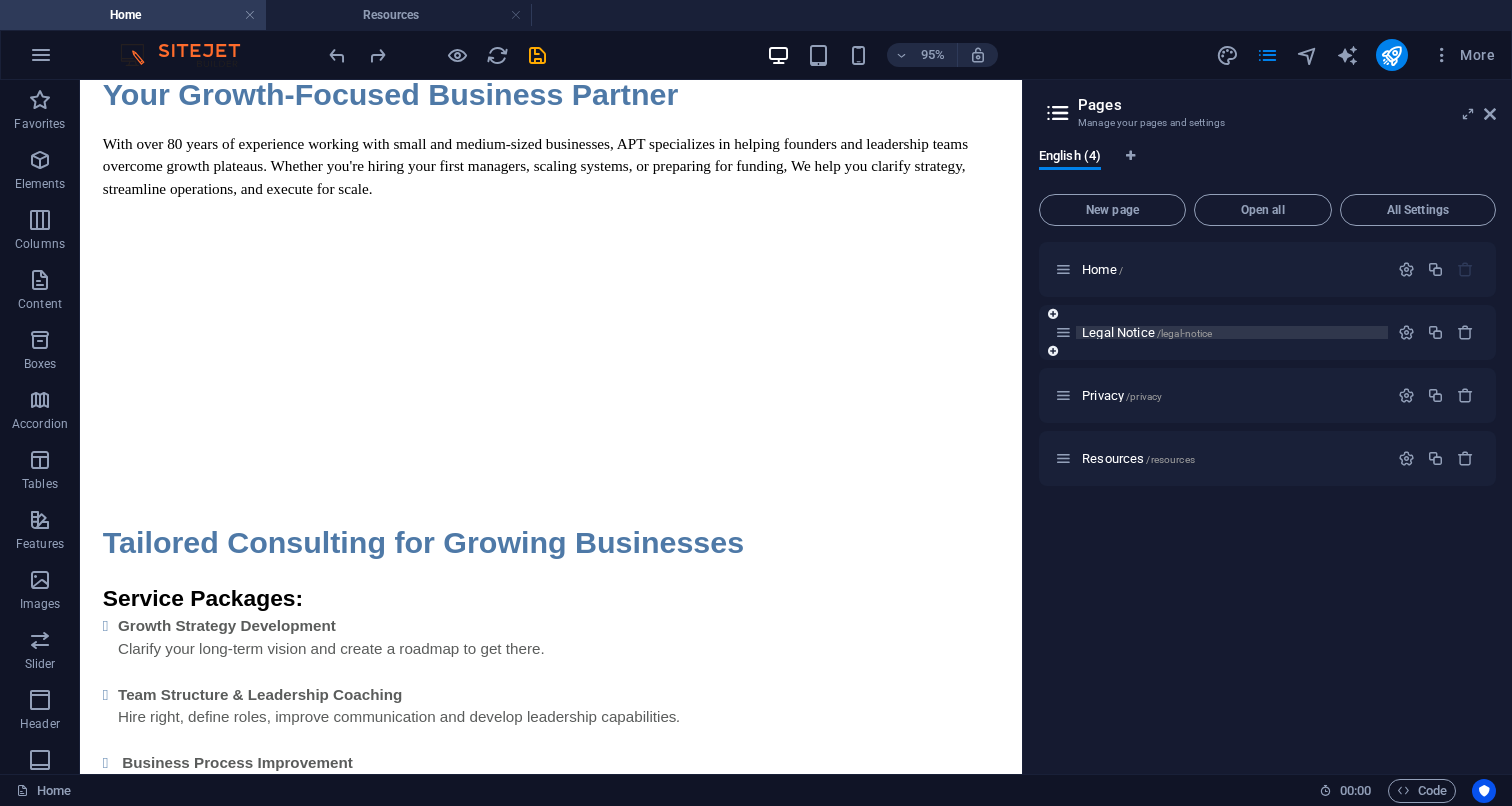 click on "Legal Notice /legal-notice" at bounding box center (1147, 332) 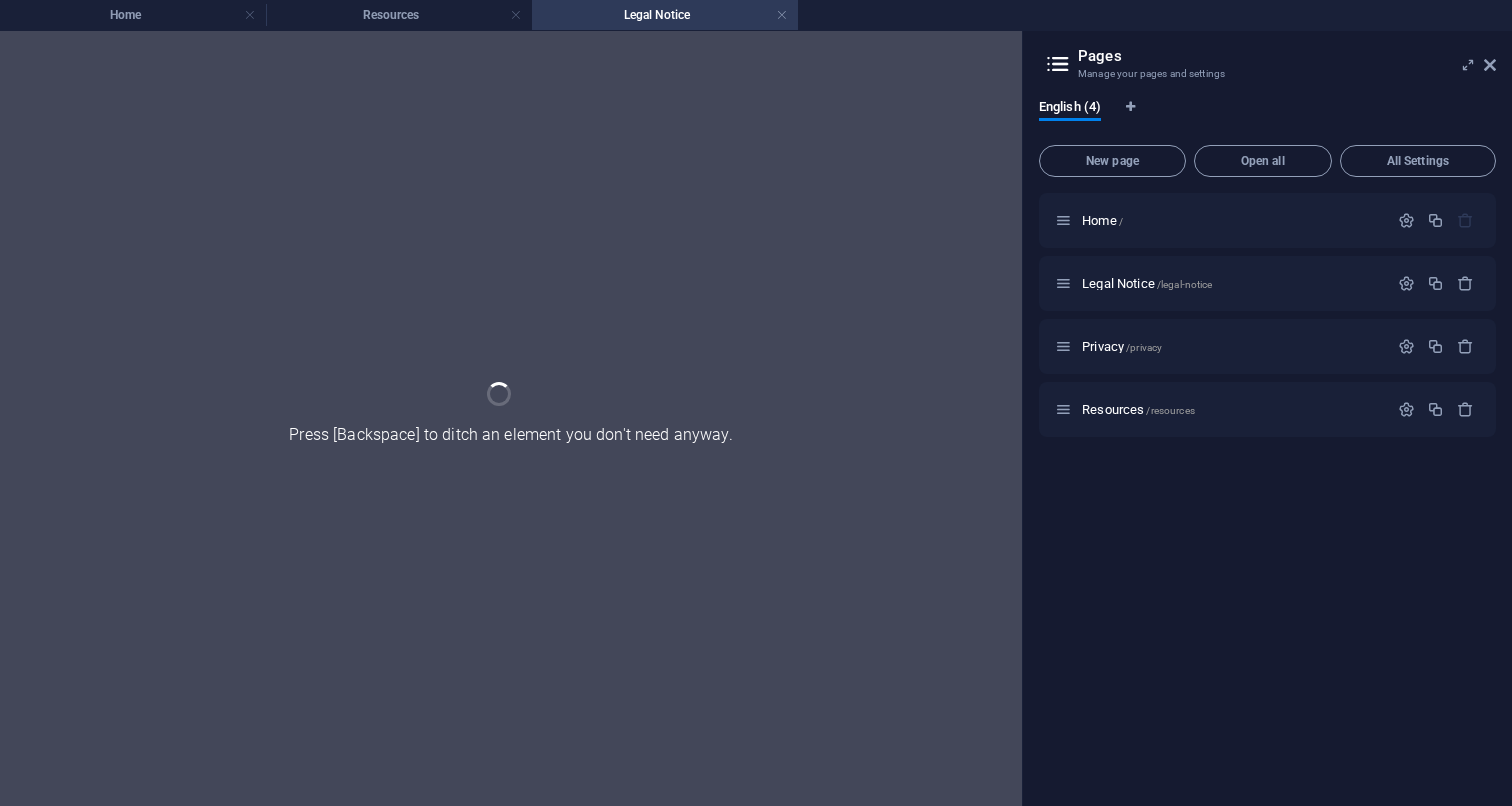 scroll, scrollTop: 0, scrollLeft: 0, axis: both 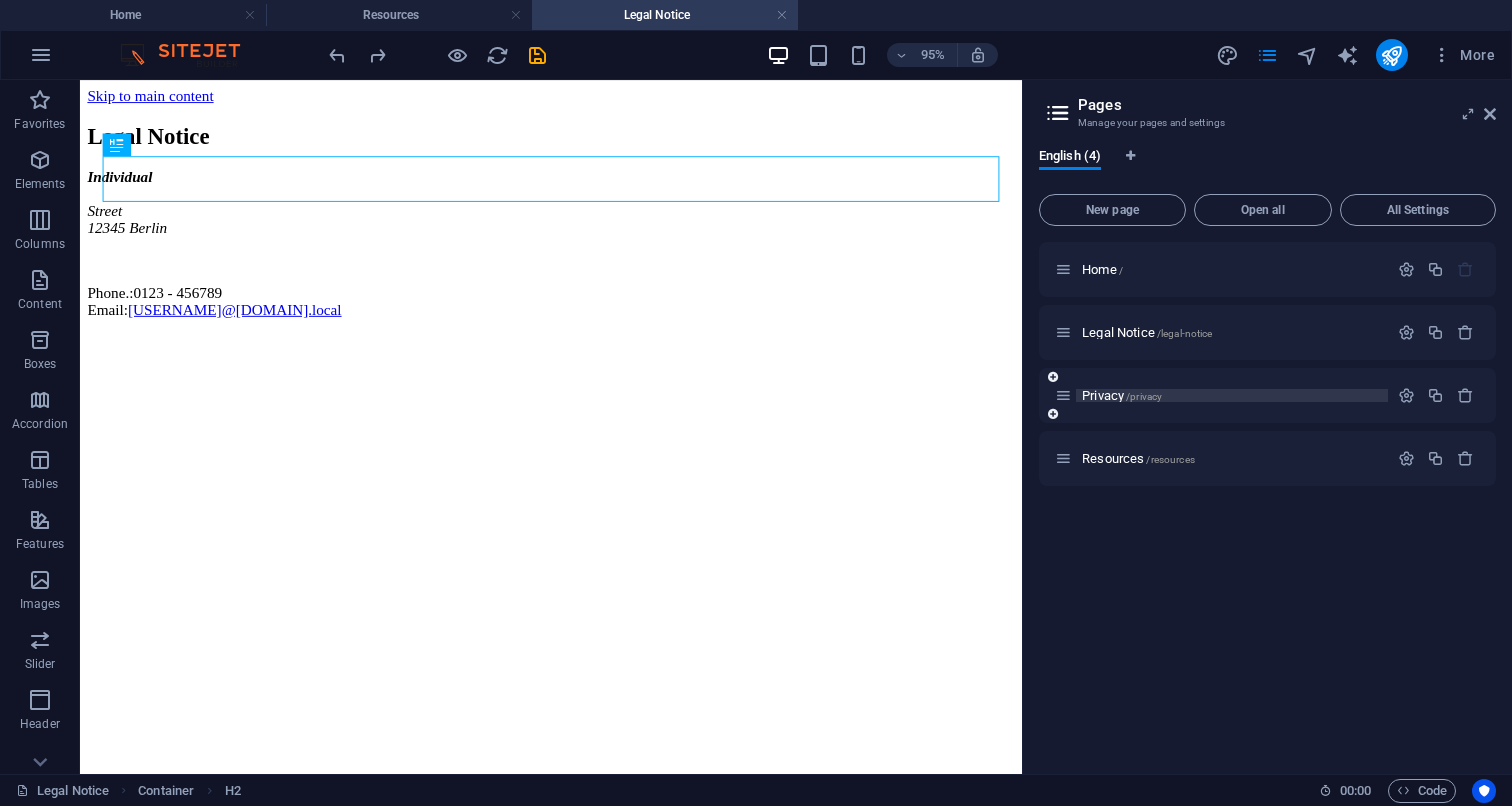 click on "Privacy /privacy" at bounding box center (1122, 395) 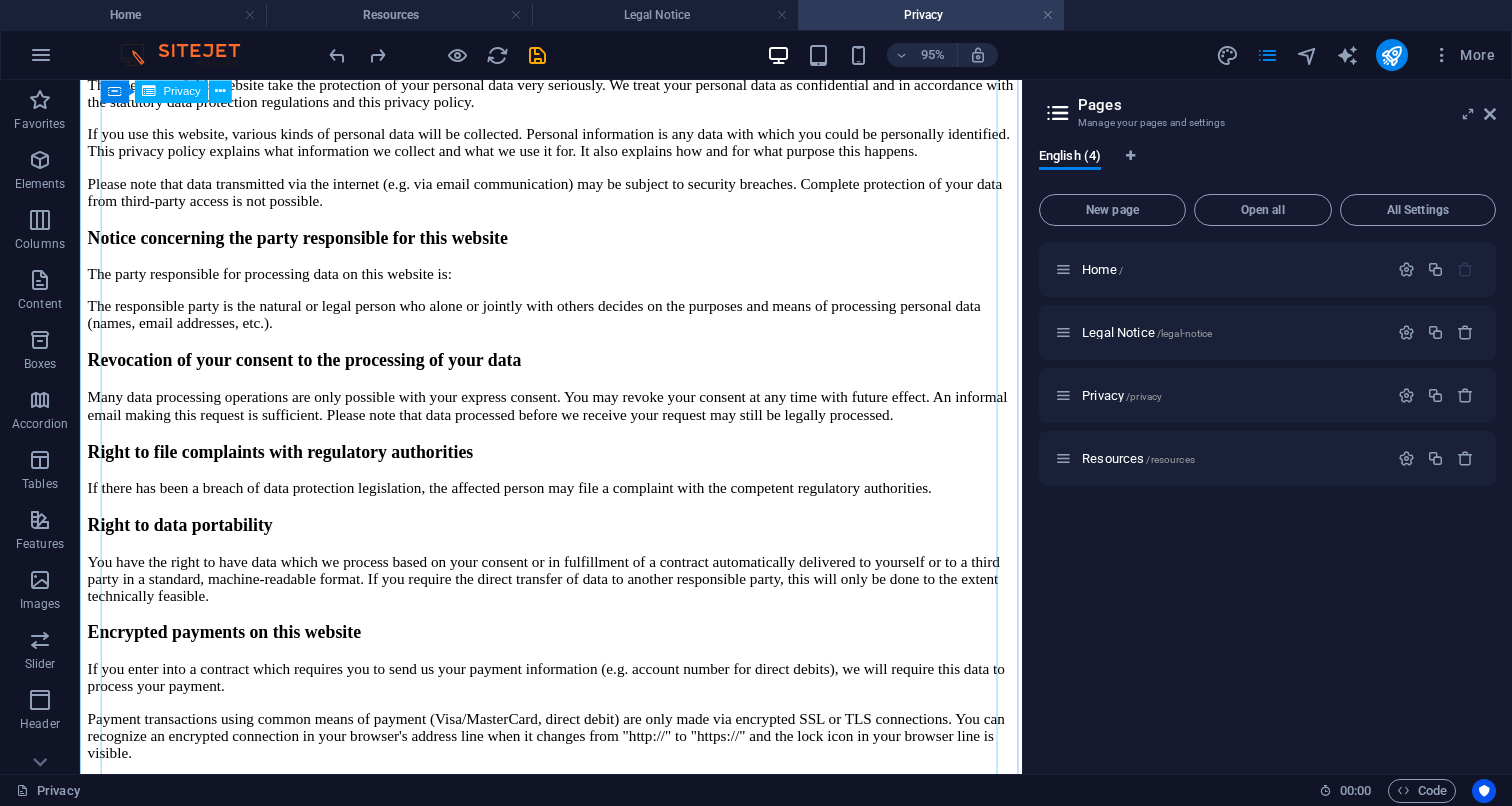 scroll, scrollTop: 1257, scrollLeft: 0, axis: vertical 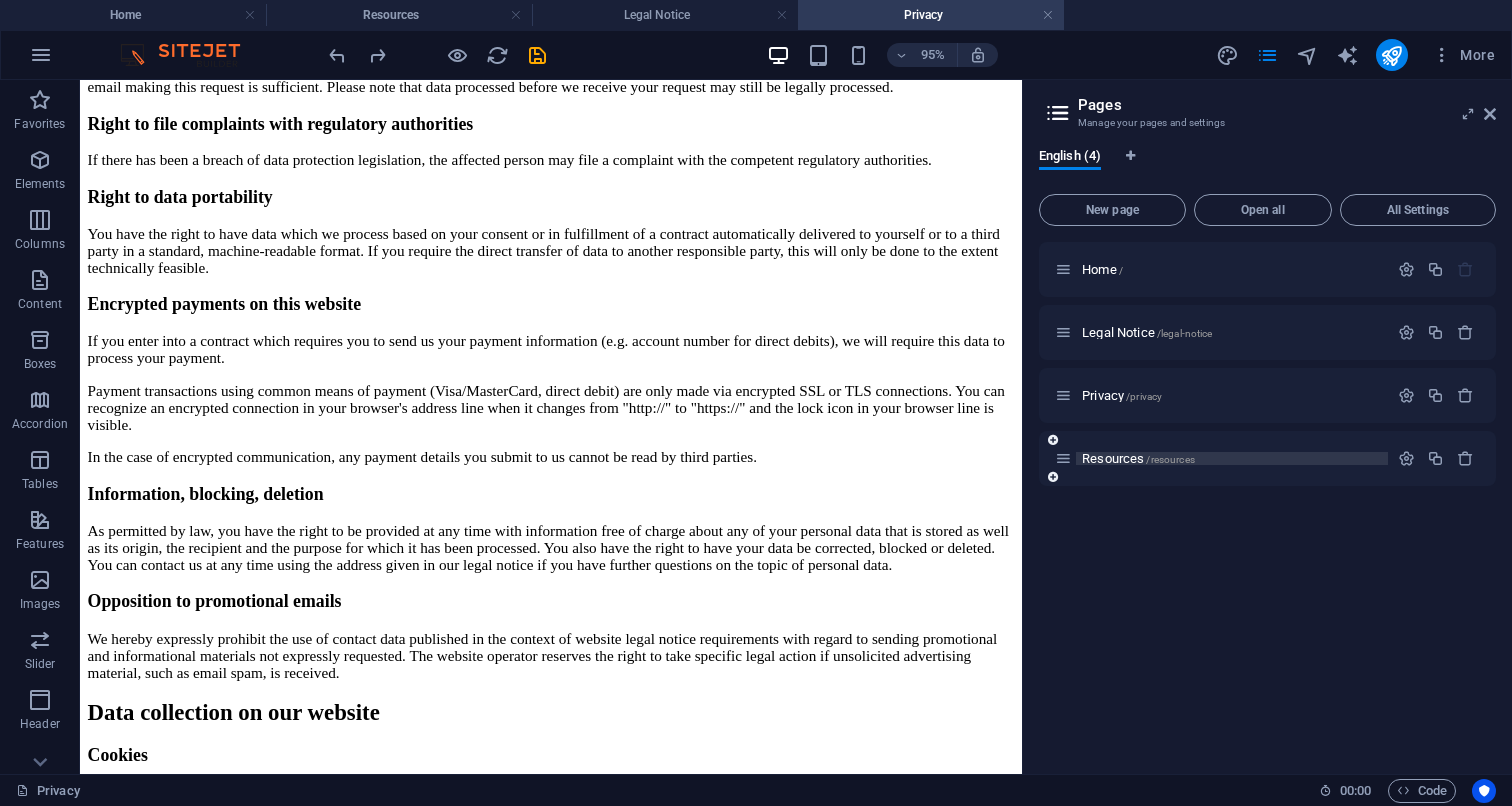 click on "Resources /resources" at bounding box center (1138, 458) 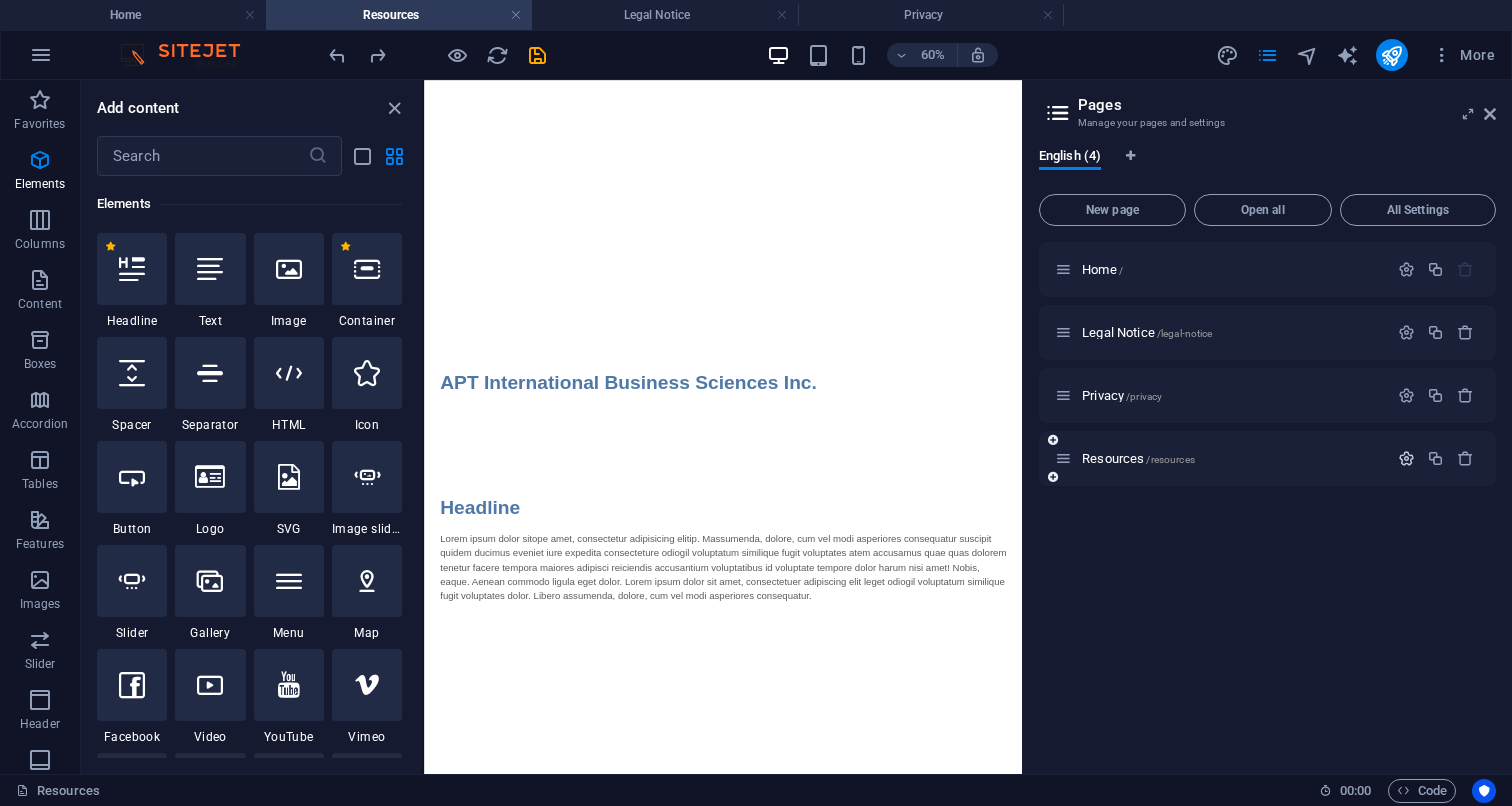 click at bounding box center [1406, 458] 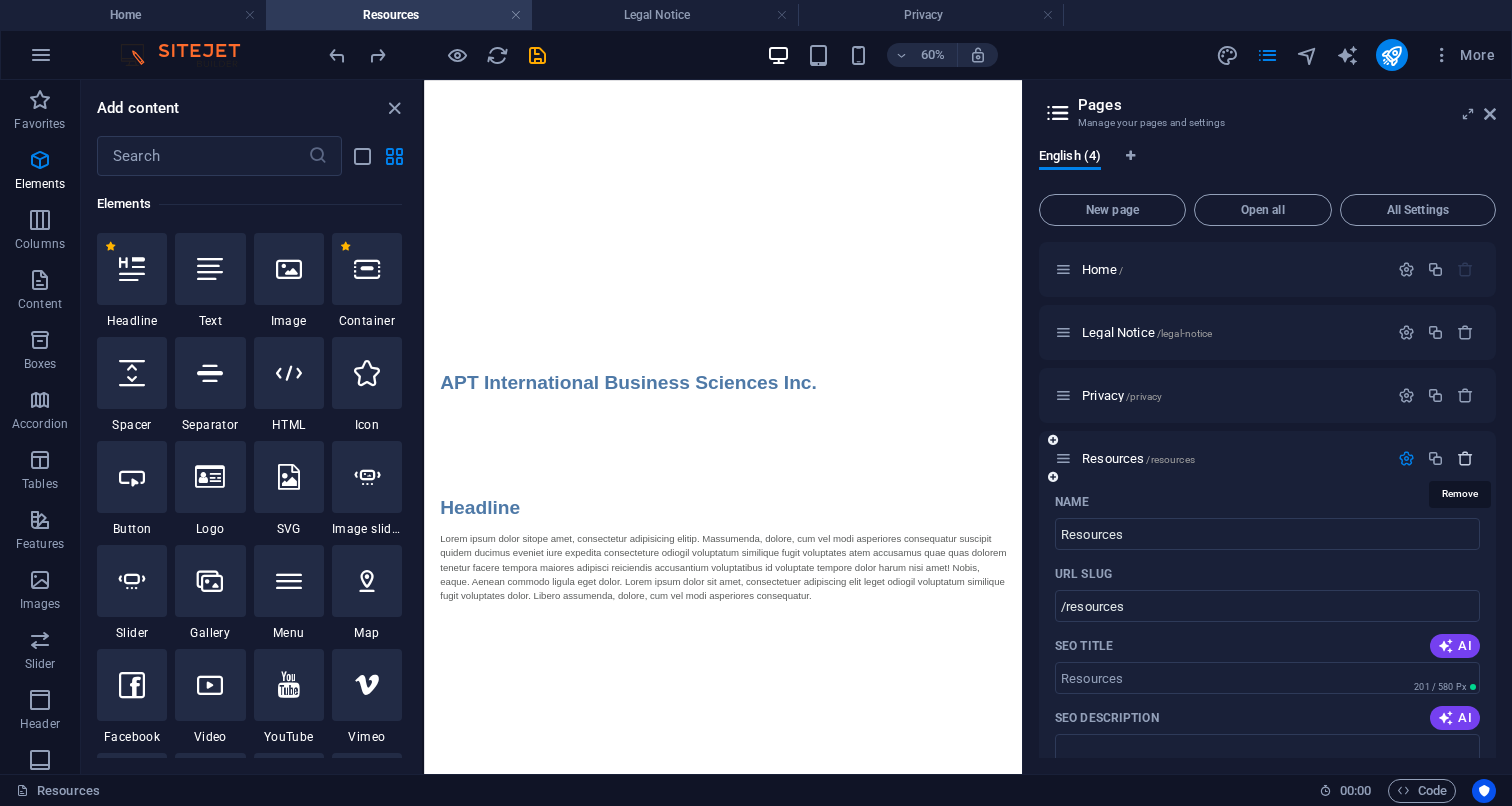 click at bounding box center [1465, 458] 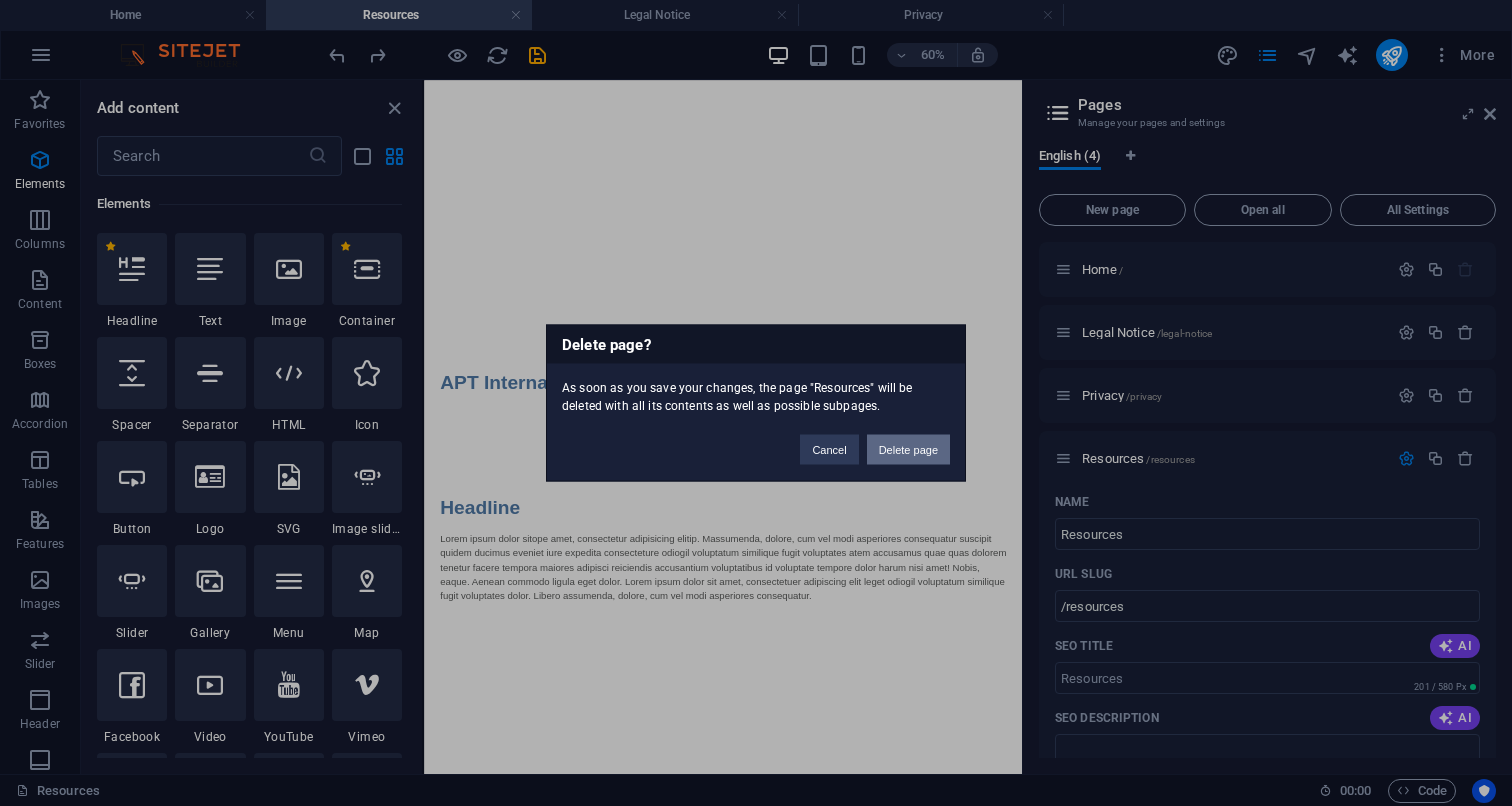 click on "Delete page" at bounding box center (908, 450) 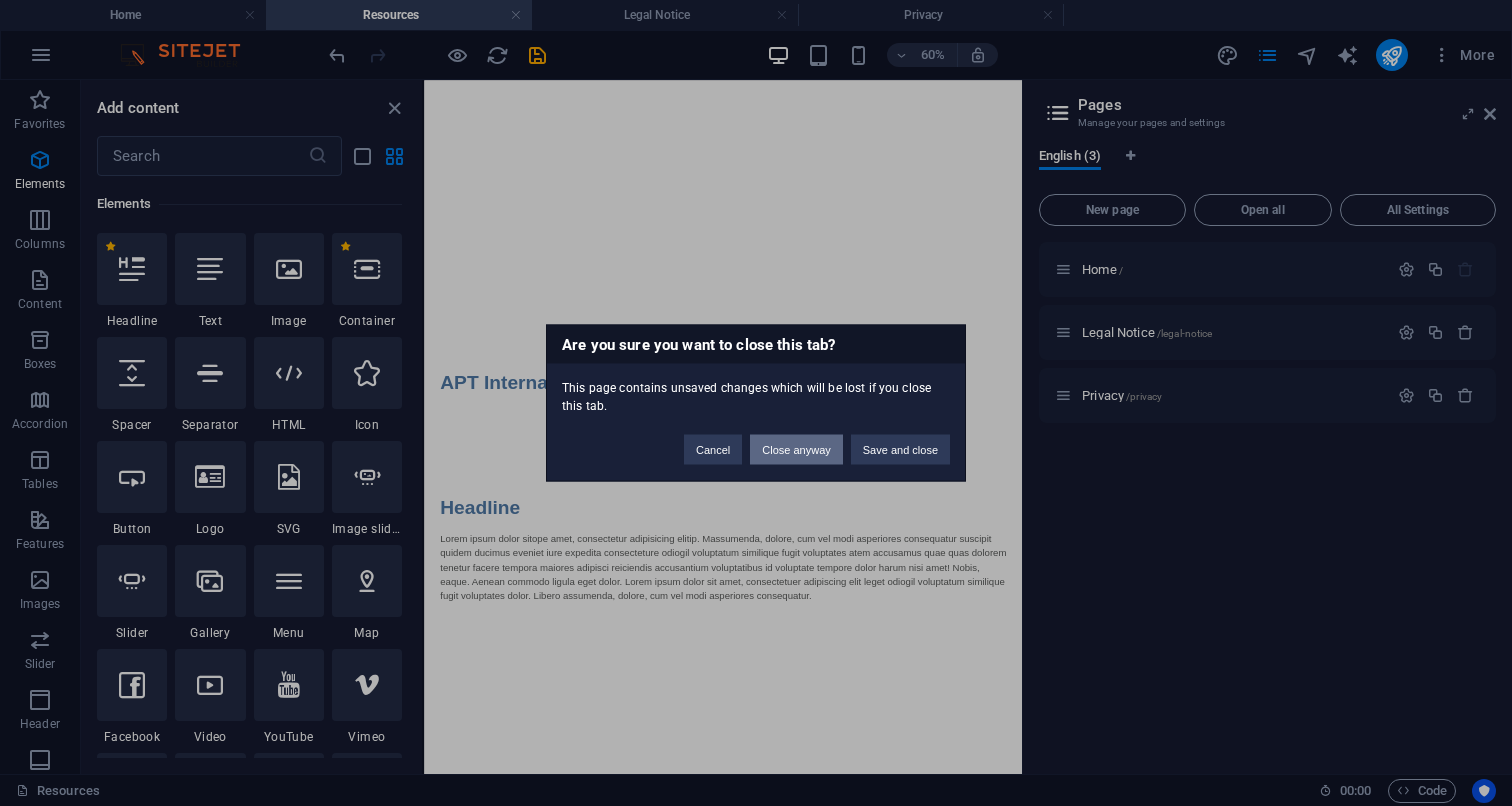 click on "Close anyway" at bounding box center (796, 450) 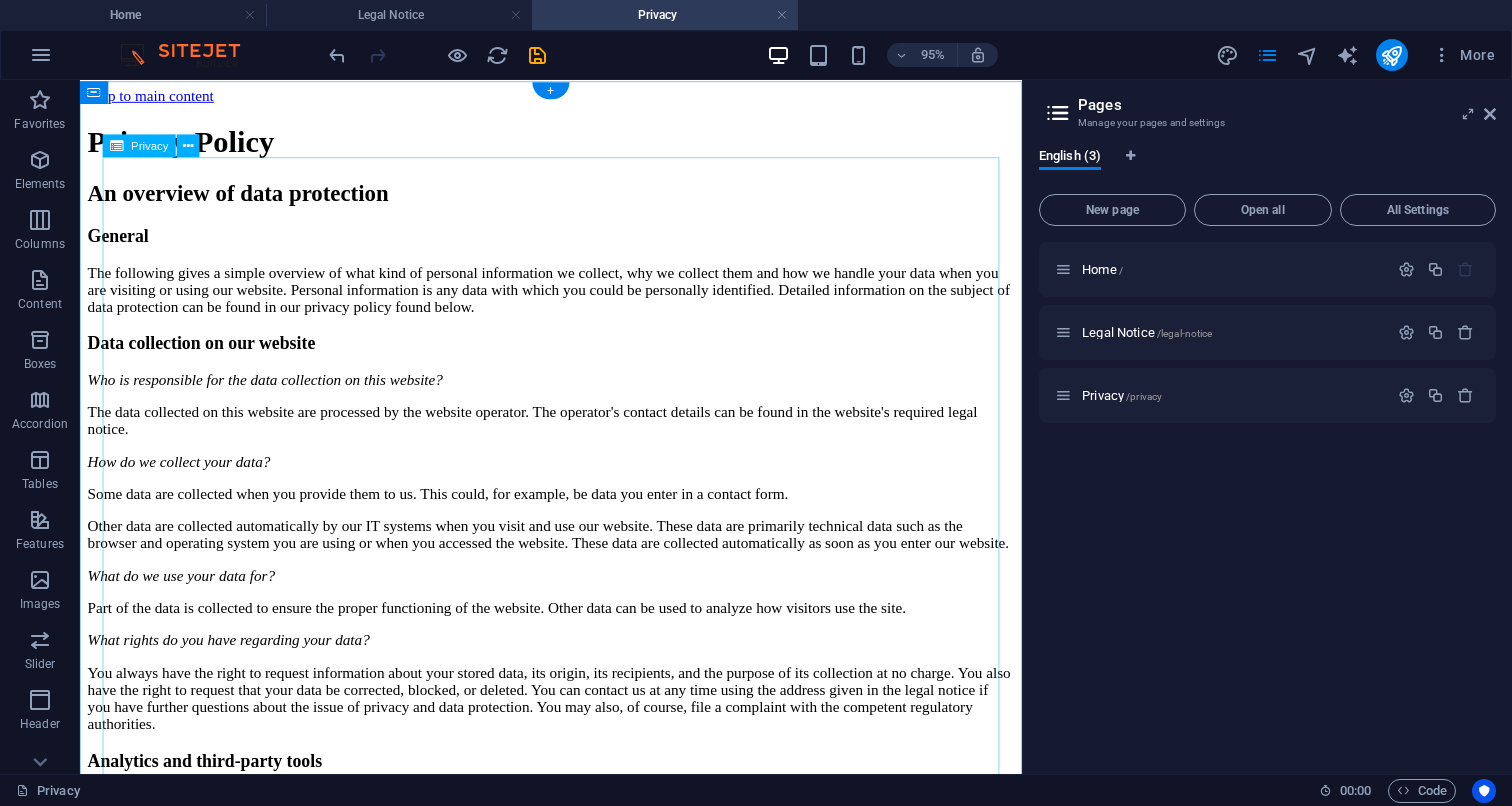 scroll, scrollTop: 0, scrollLeft: 0, axis: both 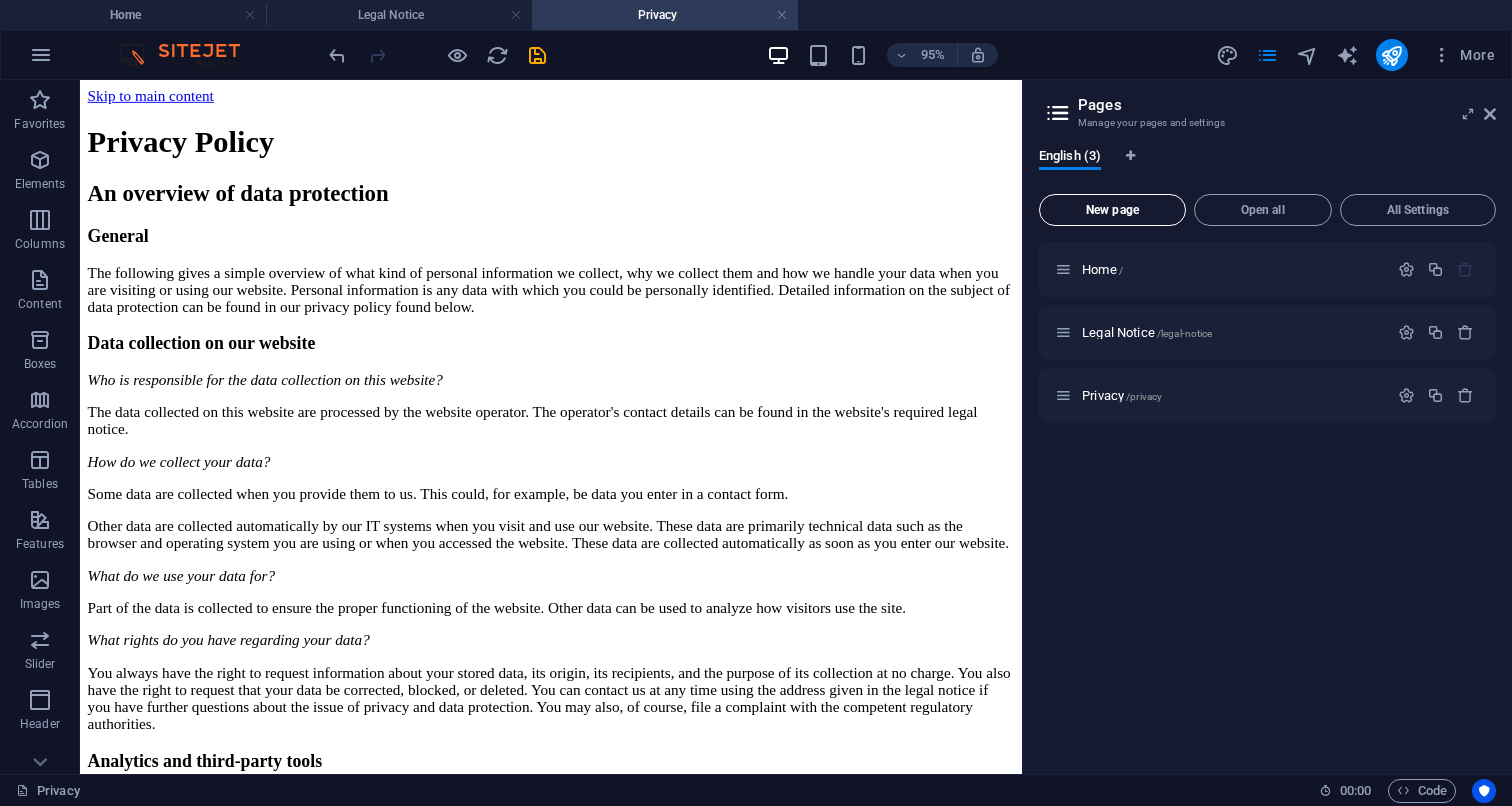 click on "New page" at bounding box center [1112, 210] 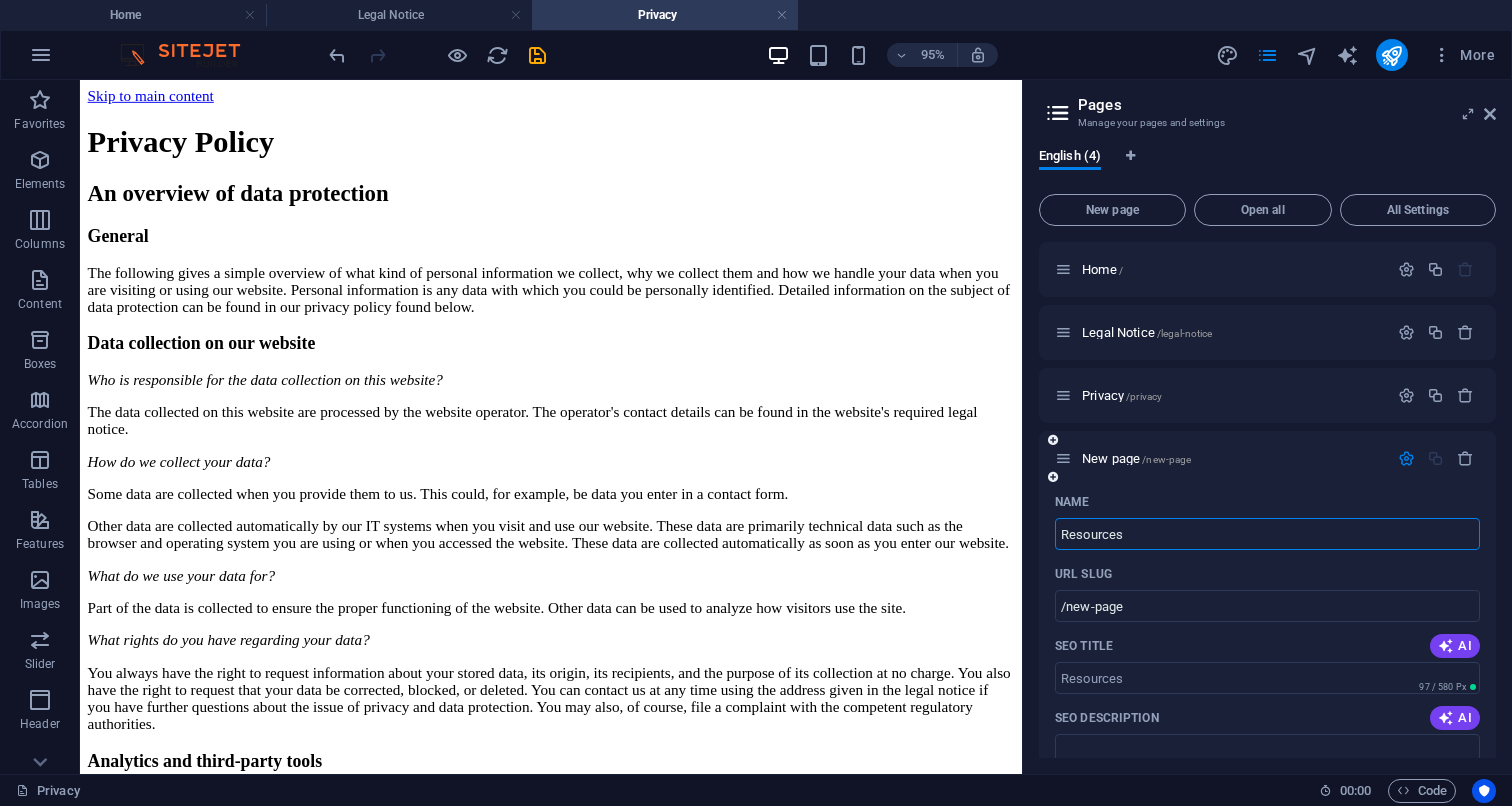 type on "Resources" 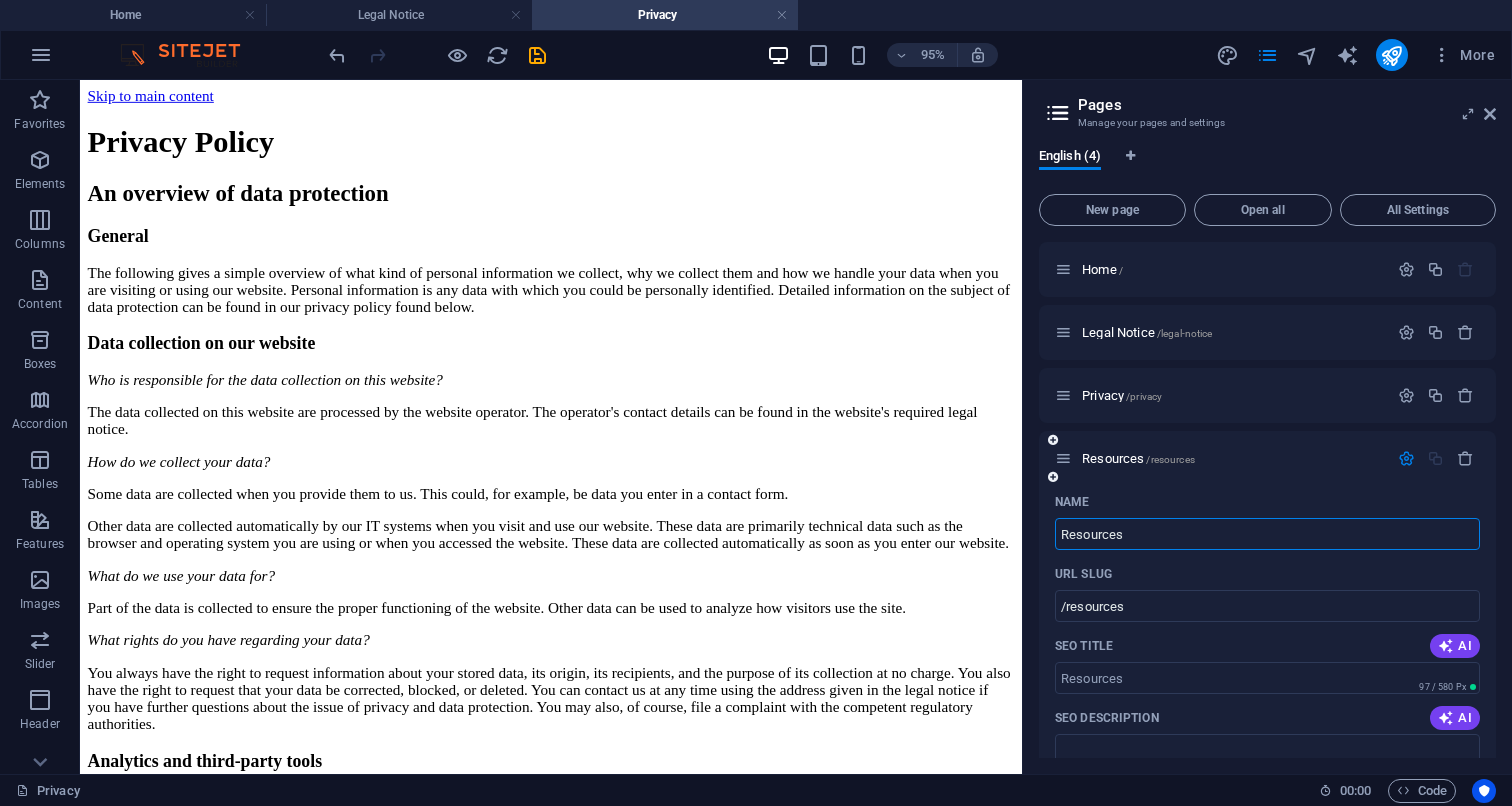 click on "URL SLUG" at bounding box center [1267, 574] 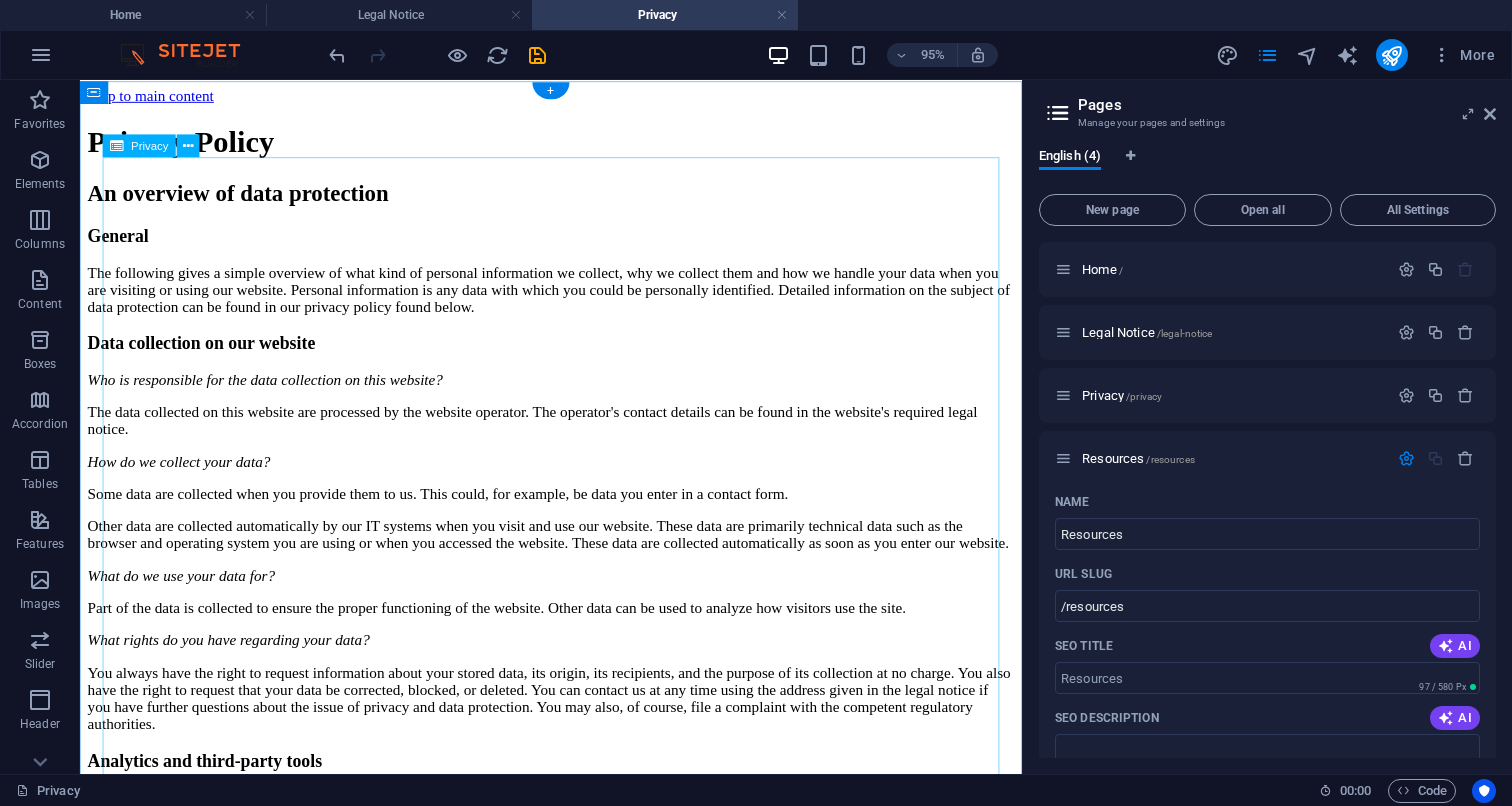 scroll, scrollTop: 0, scrollLeft: 0, axis: both 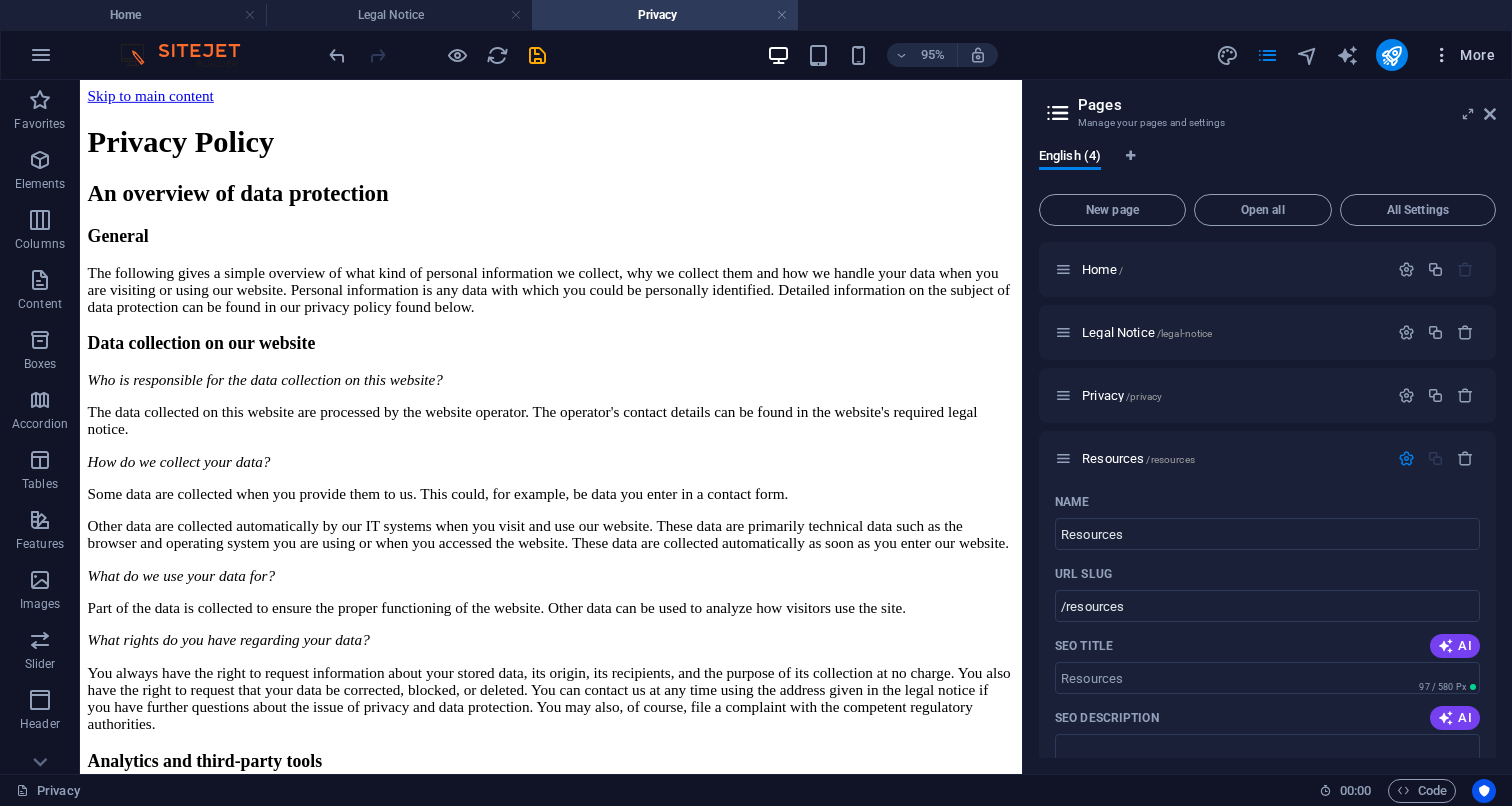 click at bounding box center (1442, 55) 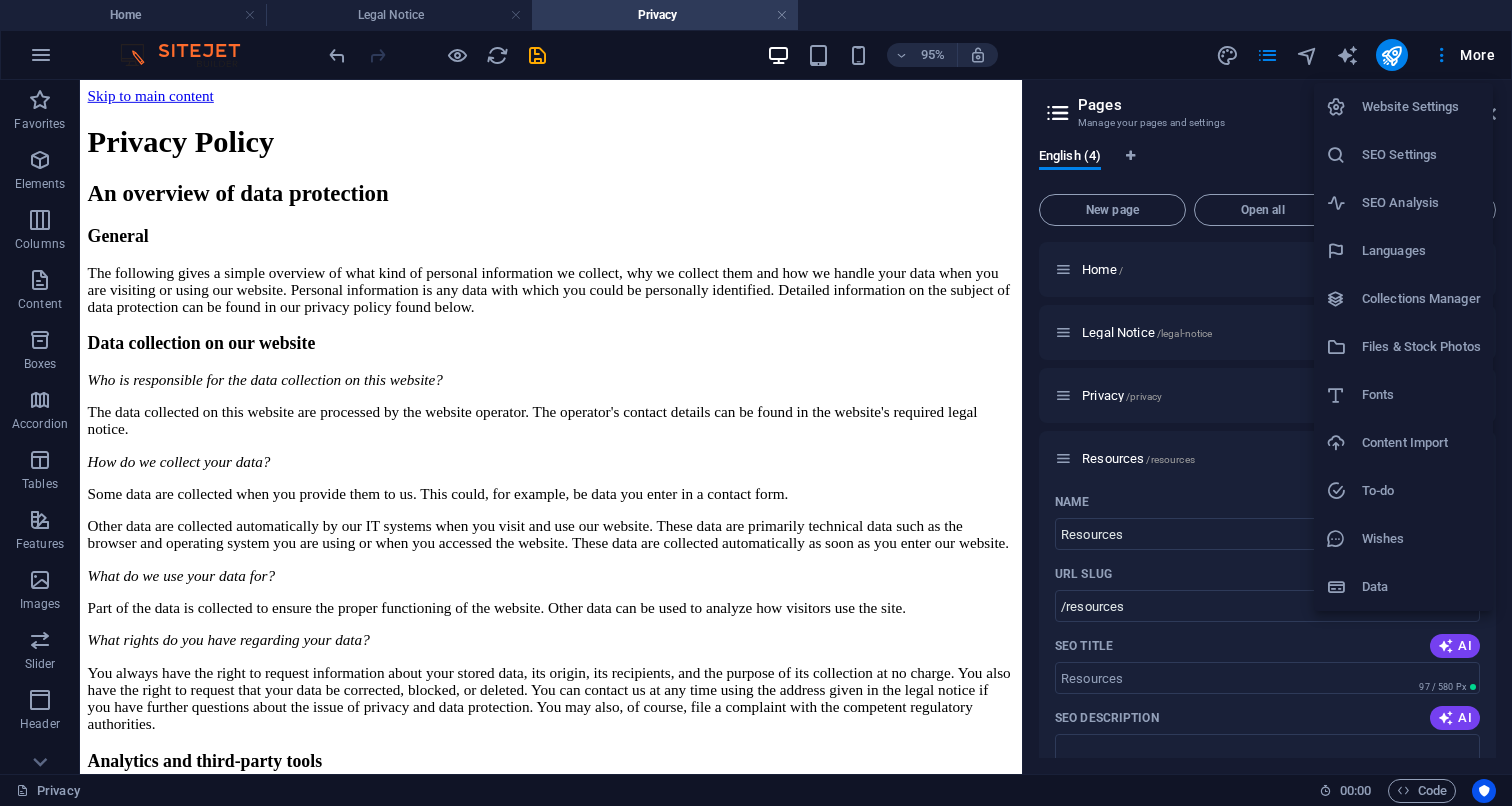 click at bounding box center [756, 403] 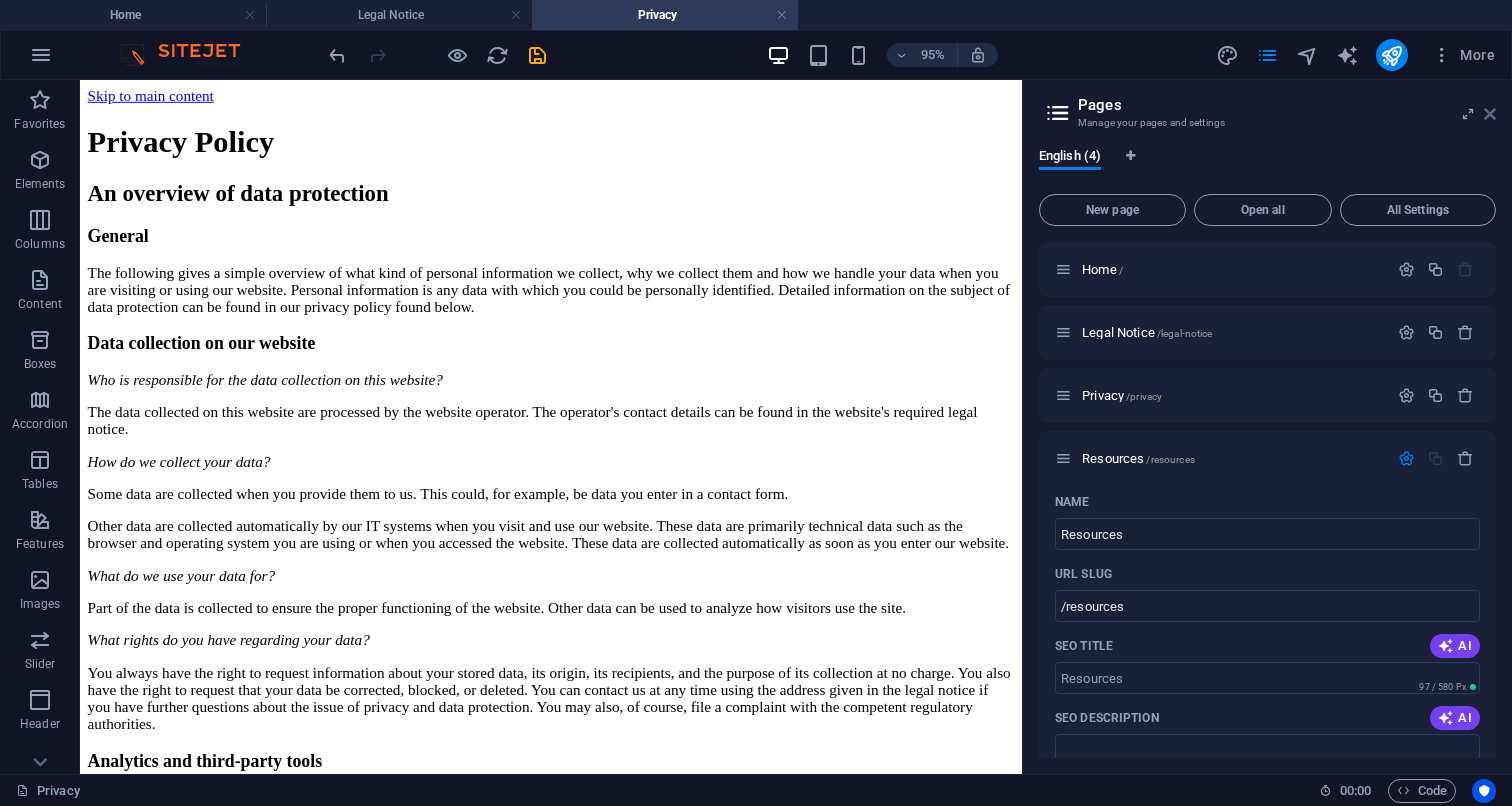 click at bounding box center (1490, 114) 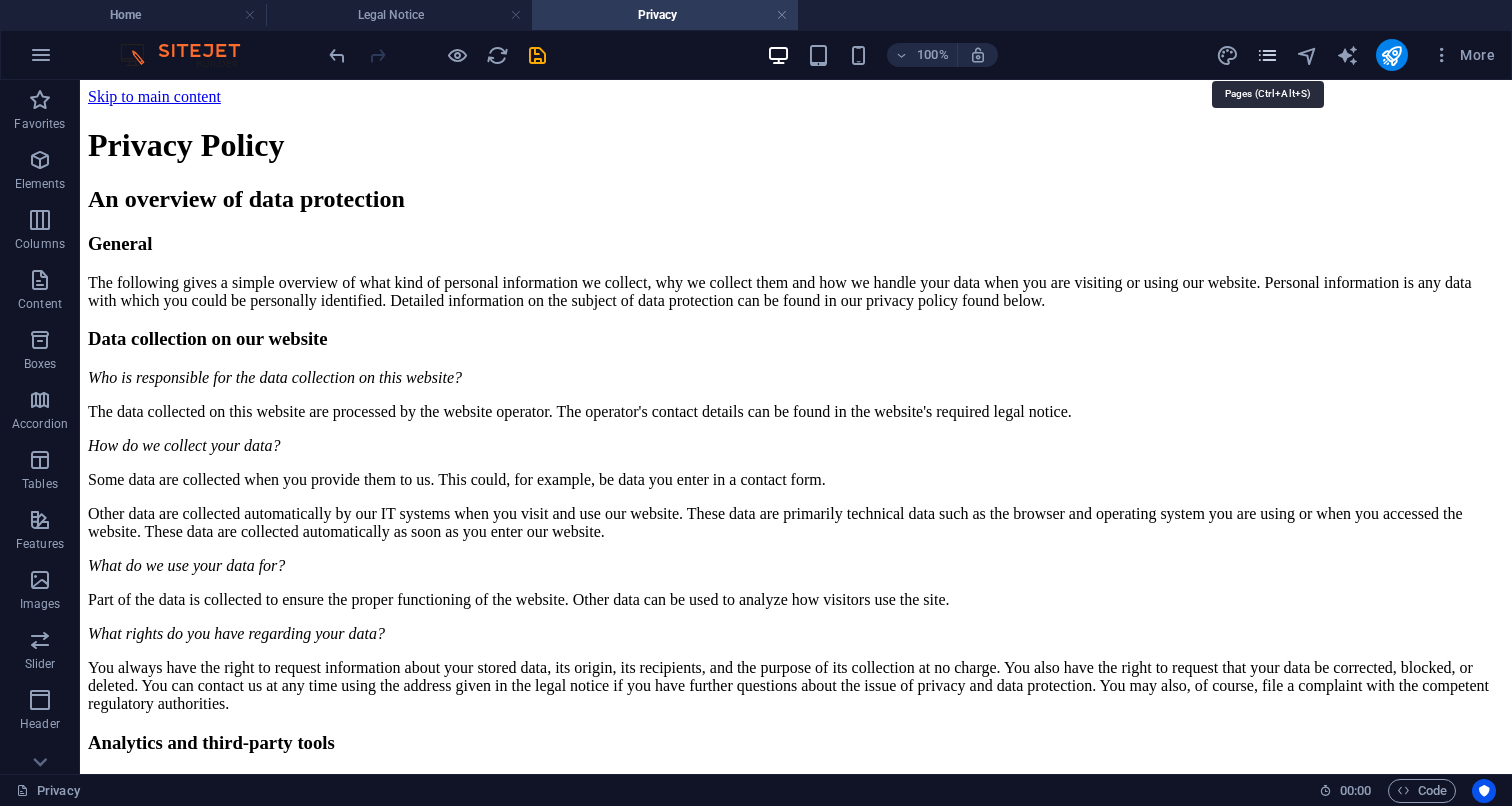 click at bounding box center (1267, 55) 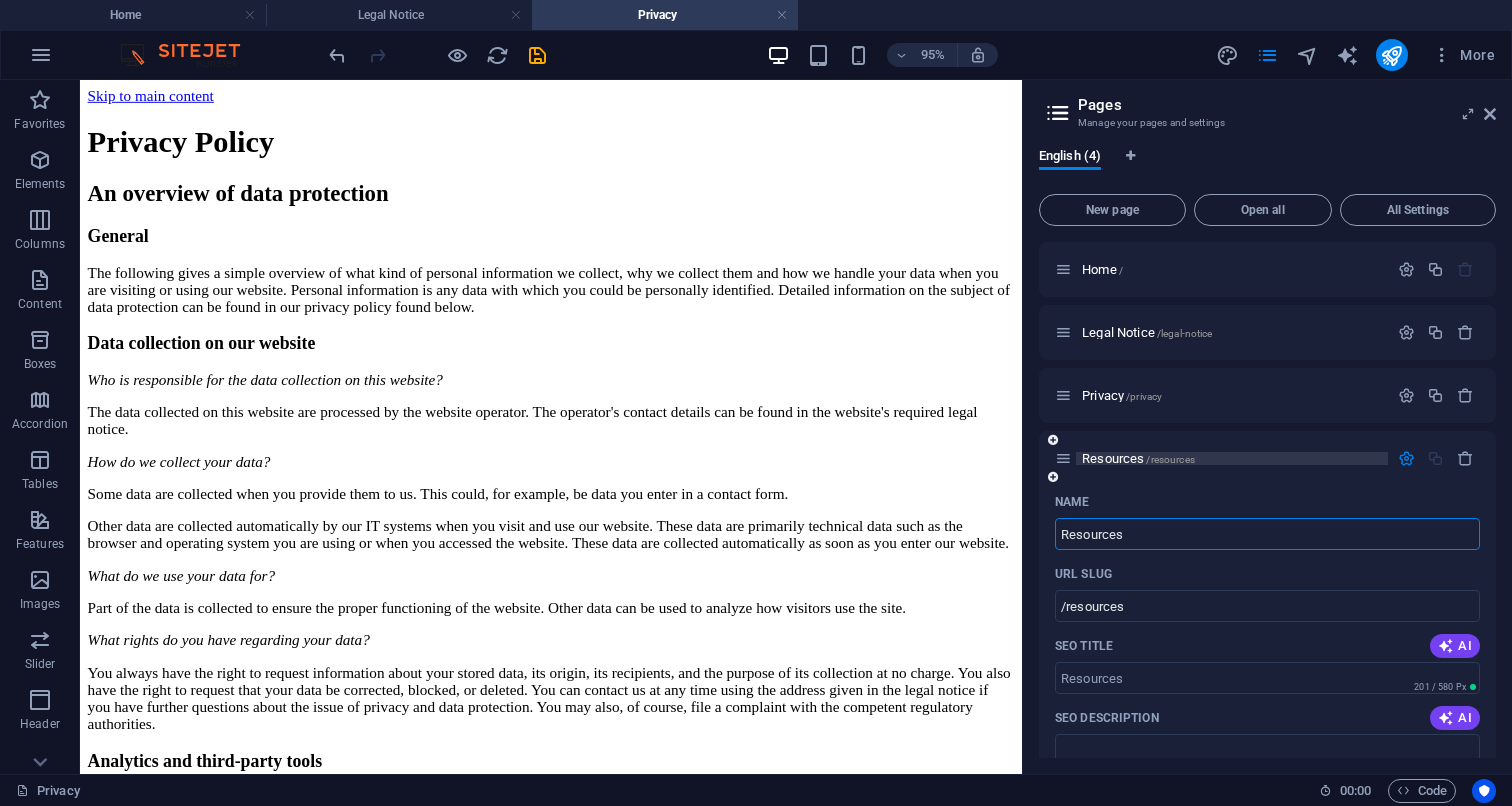 click on "Resources /resources" at bounding box center [1138, 458] 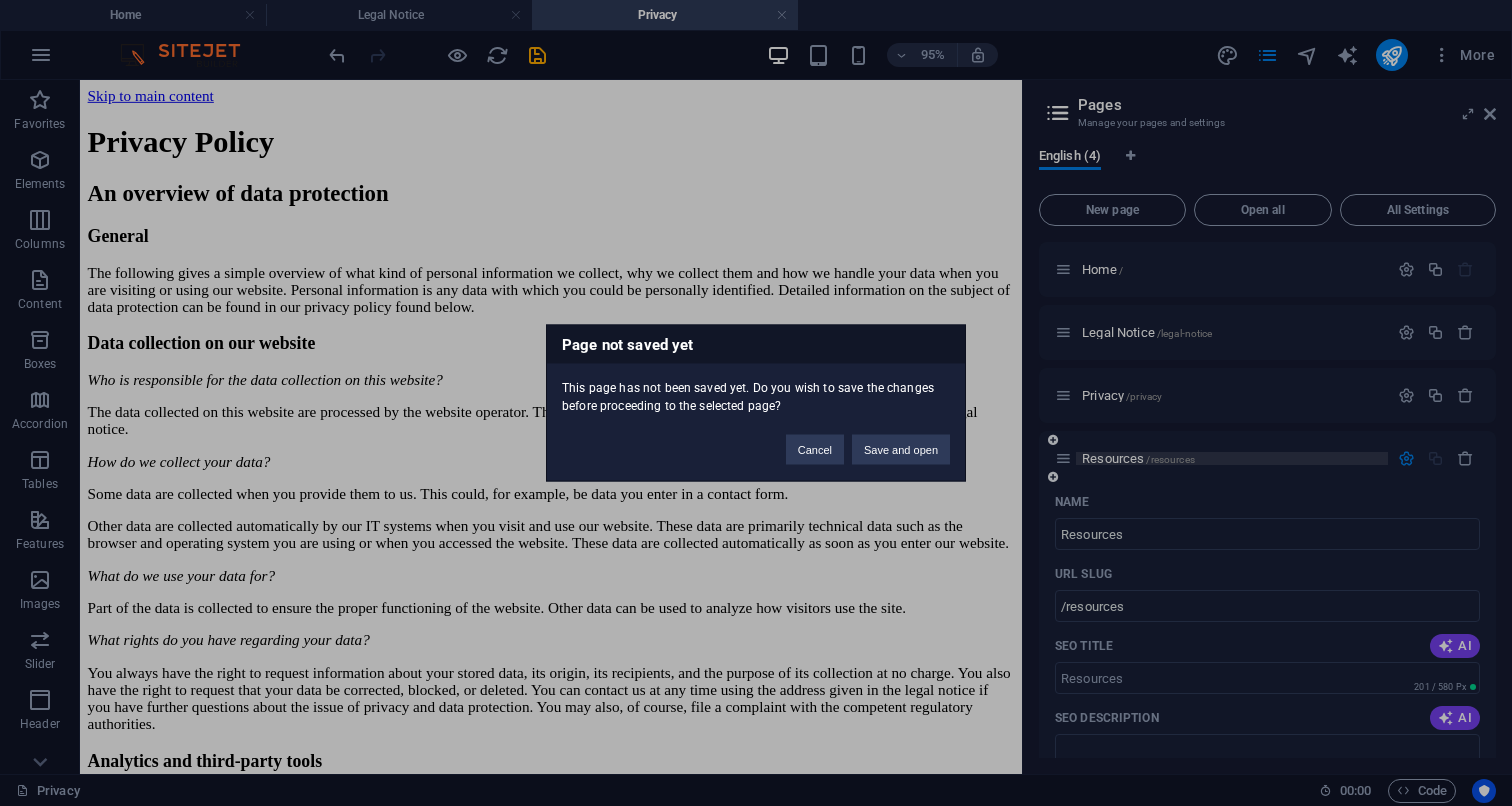 click on "Page not saved yet This page has not been saved yet. Do you wish to save the changes before proceeding to the selected page? Cancel Save and open" at bounding box center (756, 403) 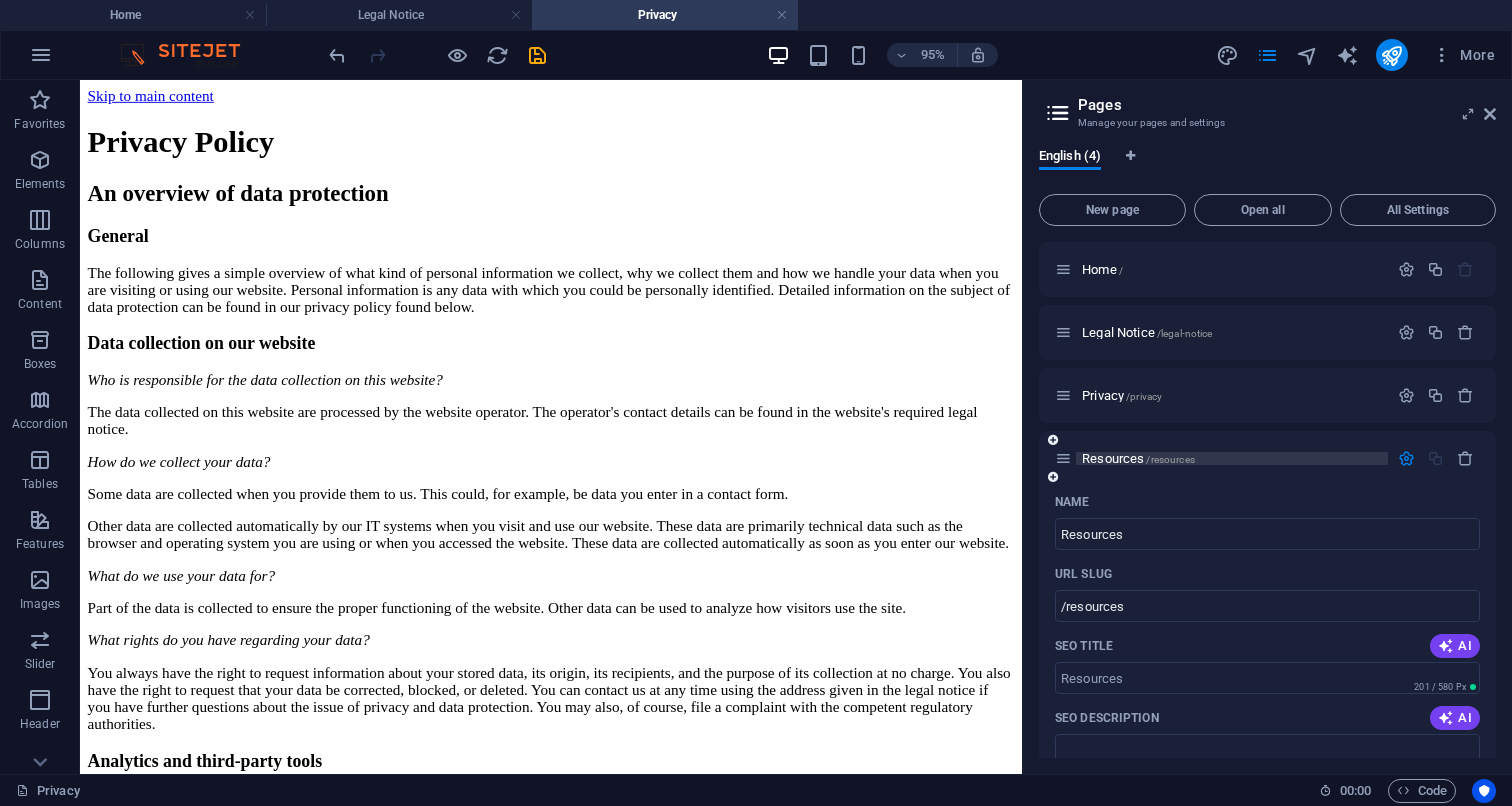 click on "Resources /resources" at bounding box center [1138, 458] 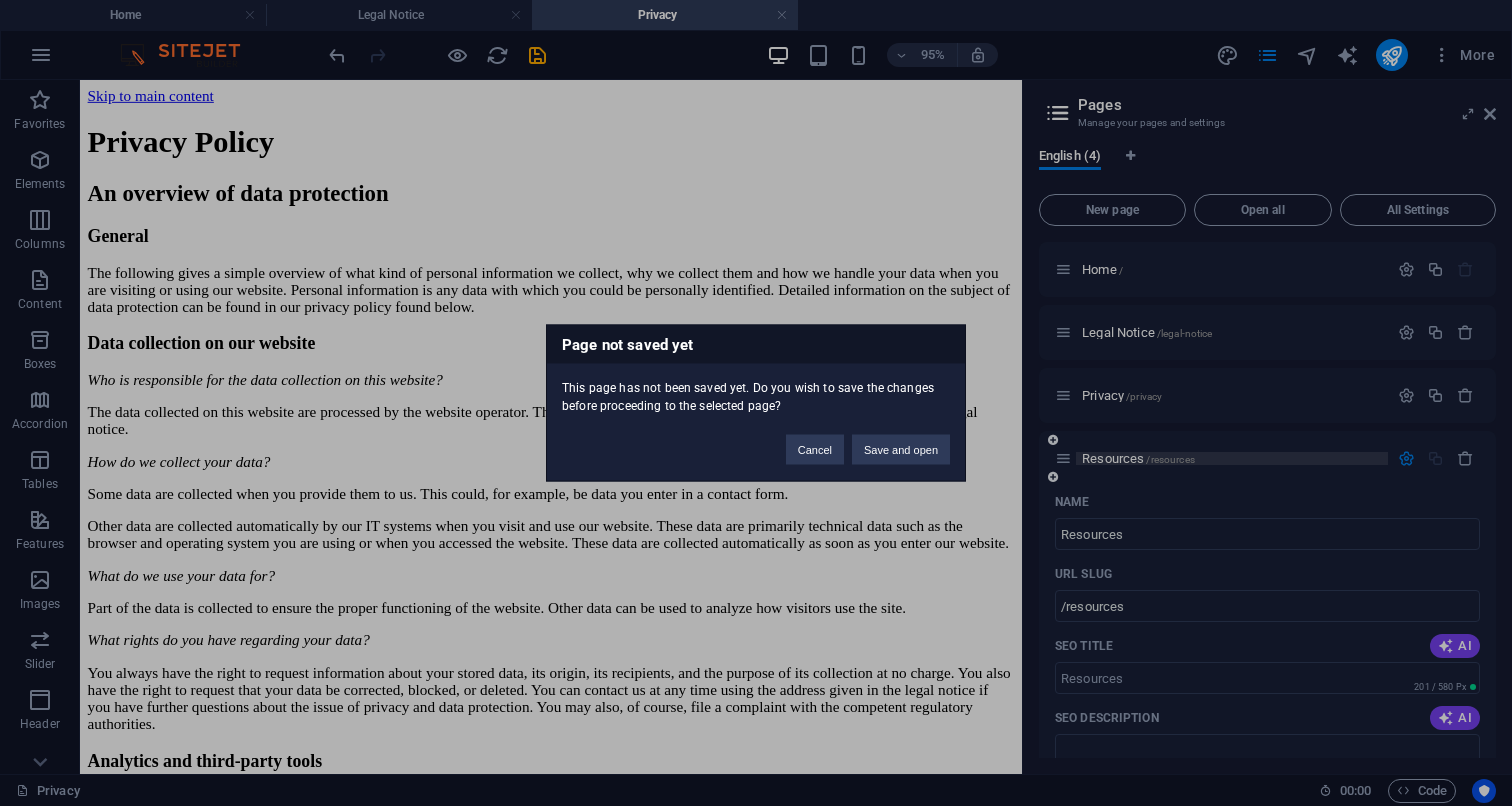 click on "Page not saved yet This page has not been saved yet. Do you wish to save the changes before proceeding to the selected page? Cancel Save and open" at bounding box center (756, 403) 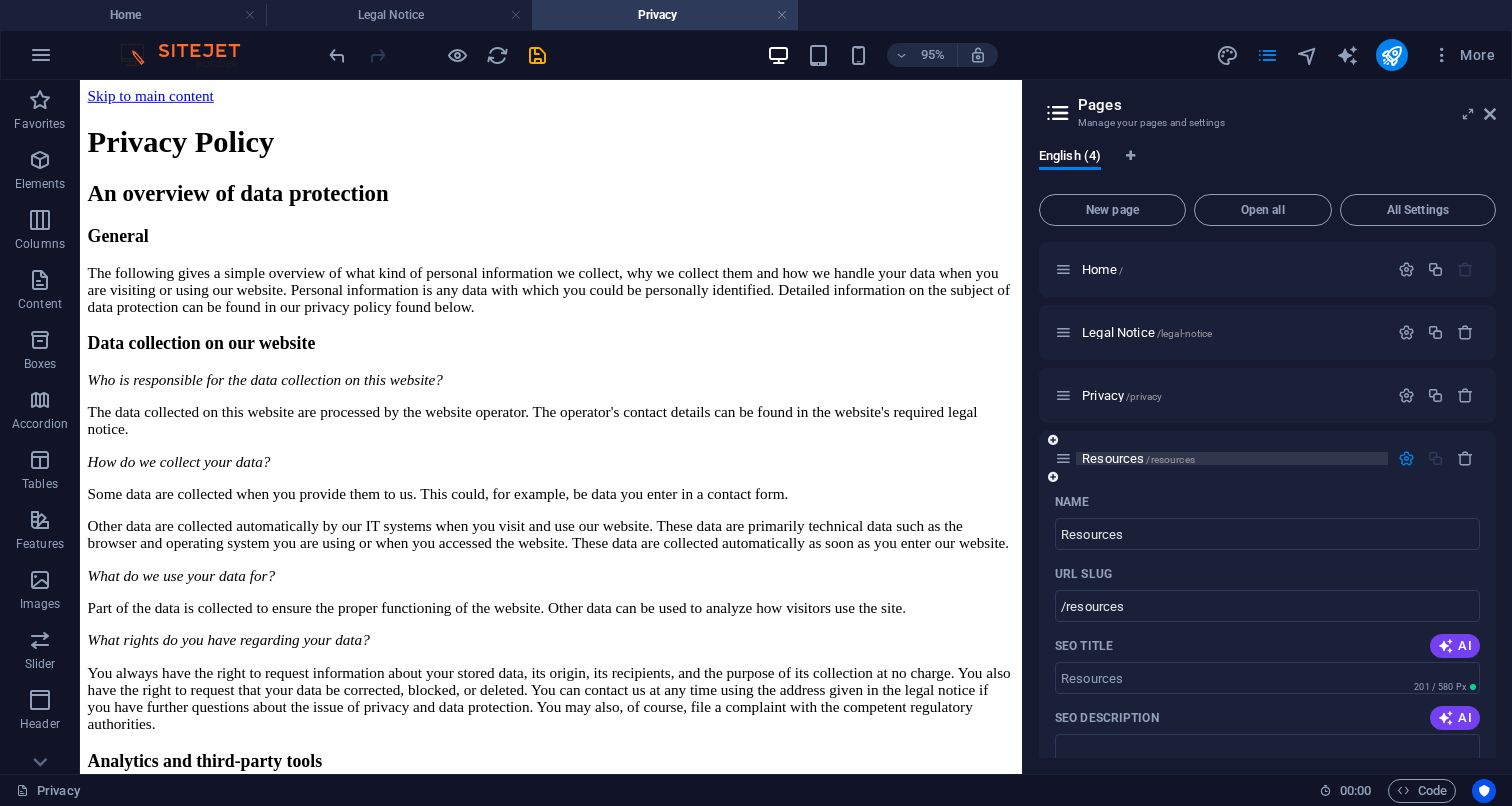 click on "Resources /resources" at bounding box center (1138, 458) 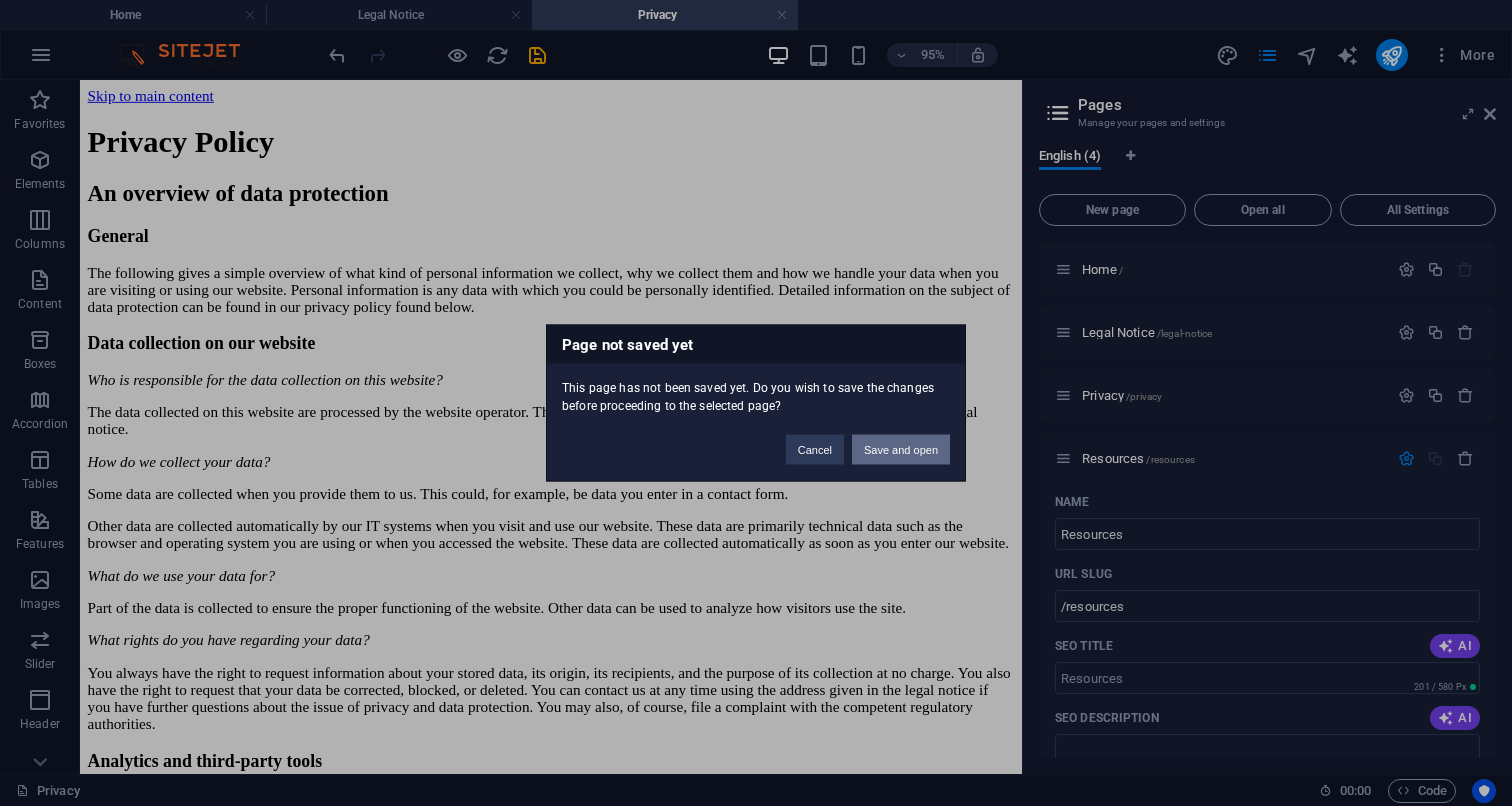 click on "Save and open" at bounding box center [901, 450] 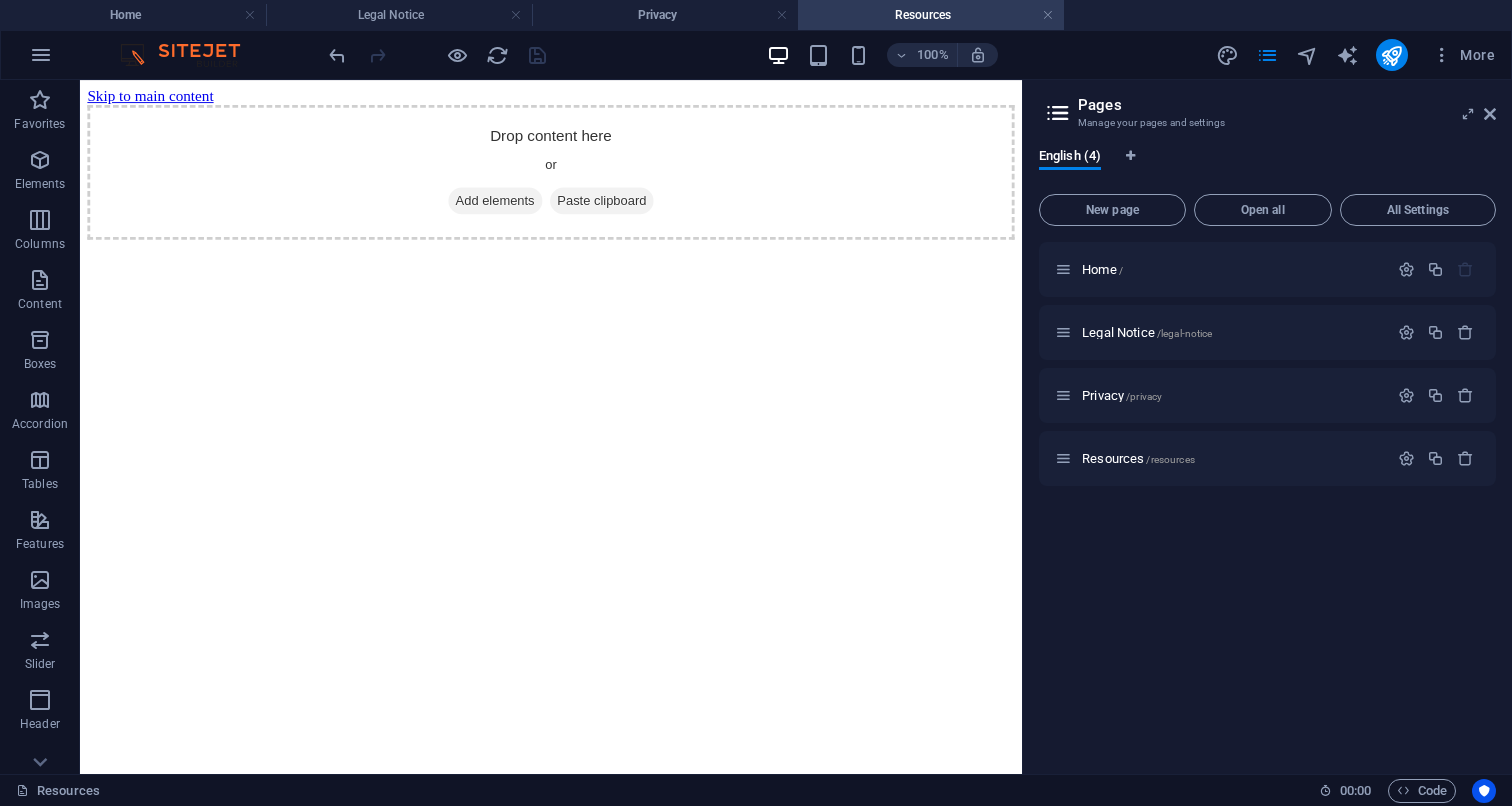 scroll, scrollTop: 0, scrollLeft: 0, axis: both 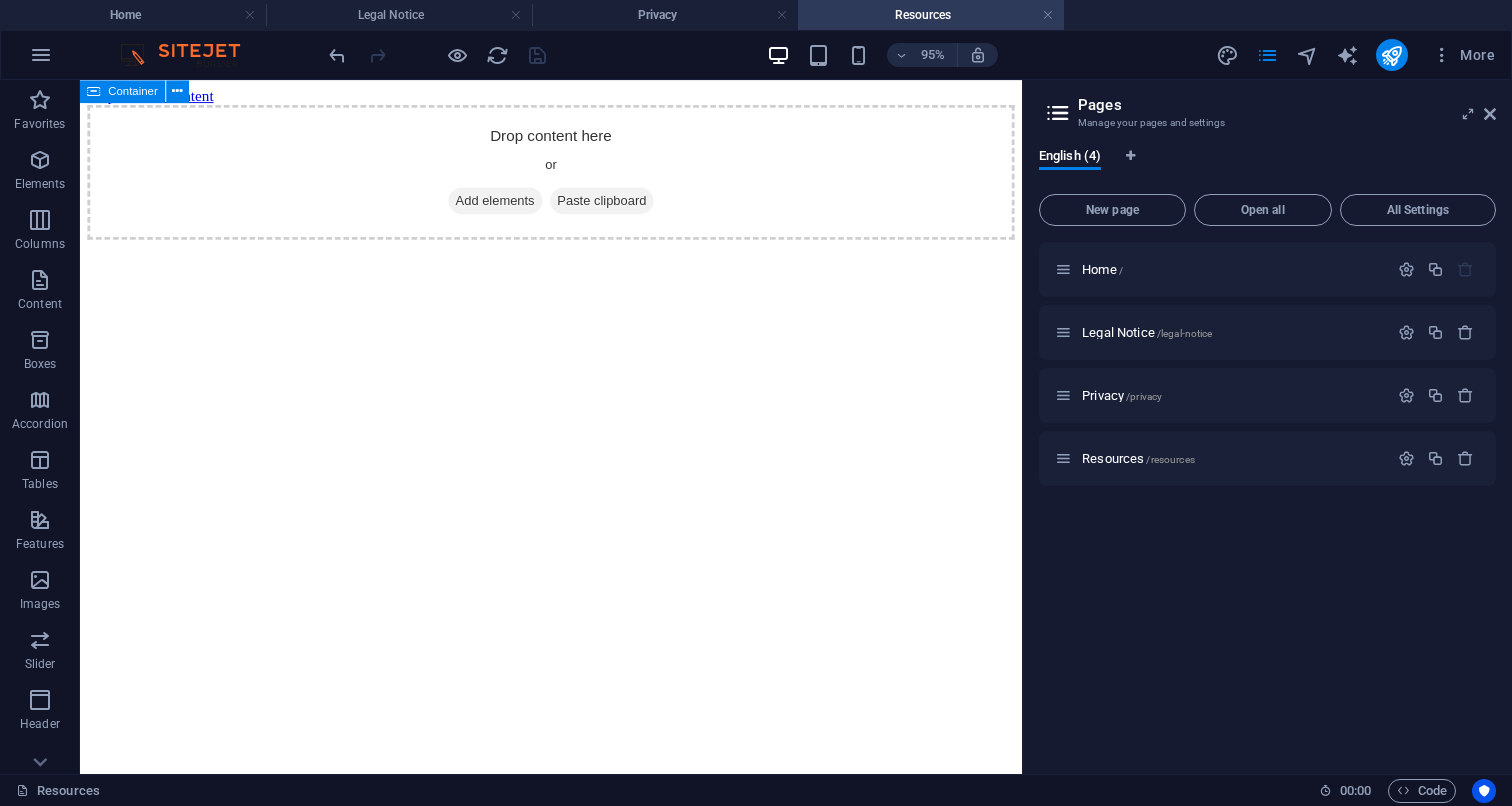 drag, startPoint x: 636, startPoint y: 449, endPoint x: 568, endPoint y: 320, distance: 145.82524 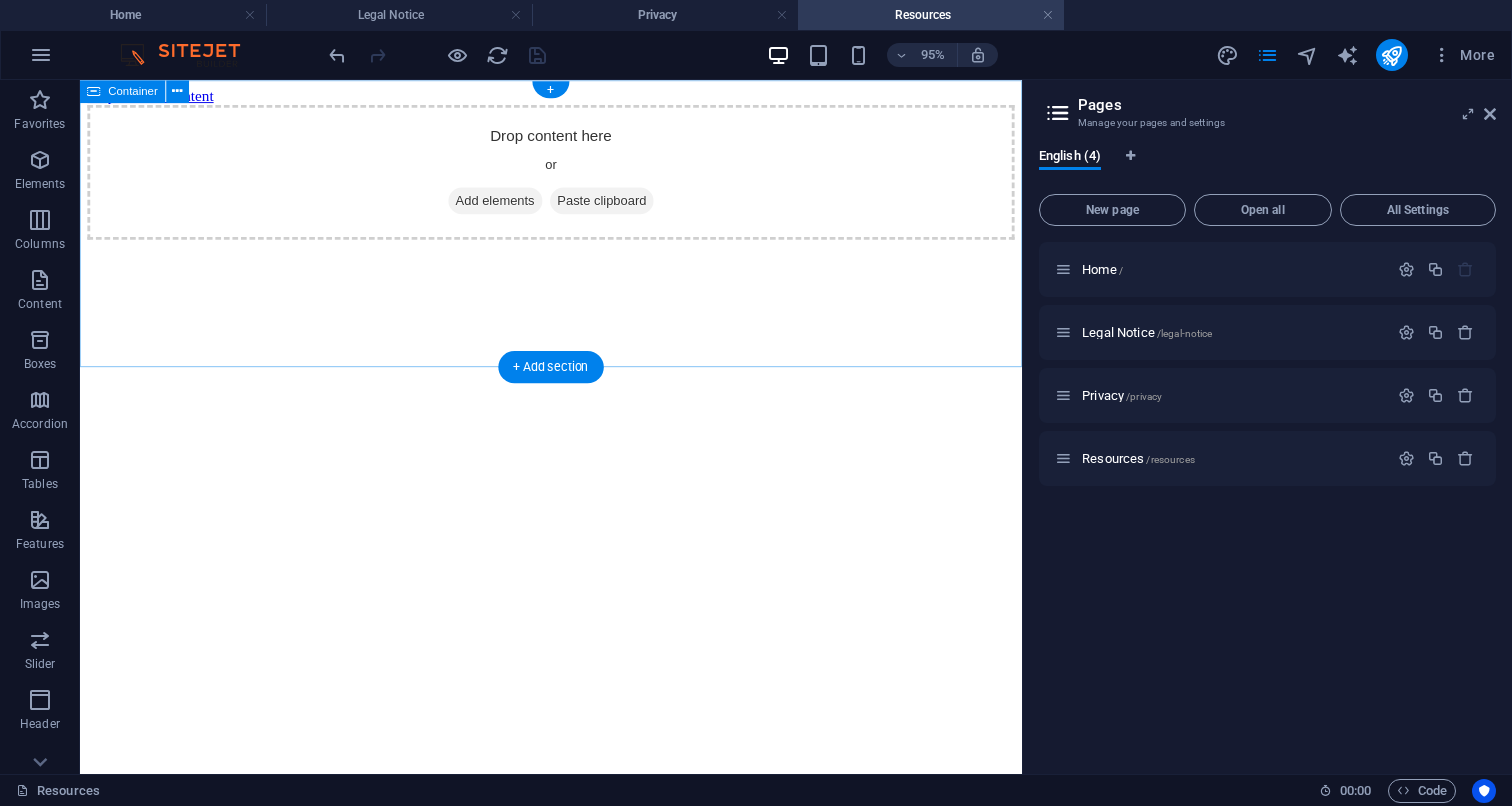 click on "Add elements" at bounding box center [517, 207] 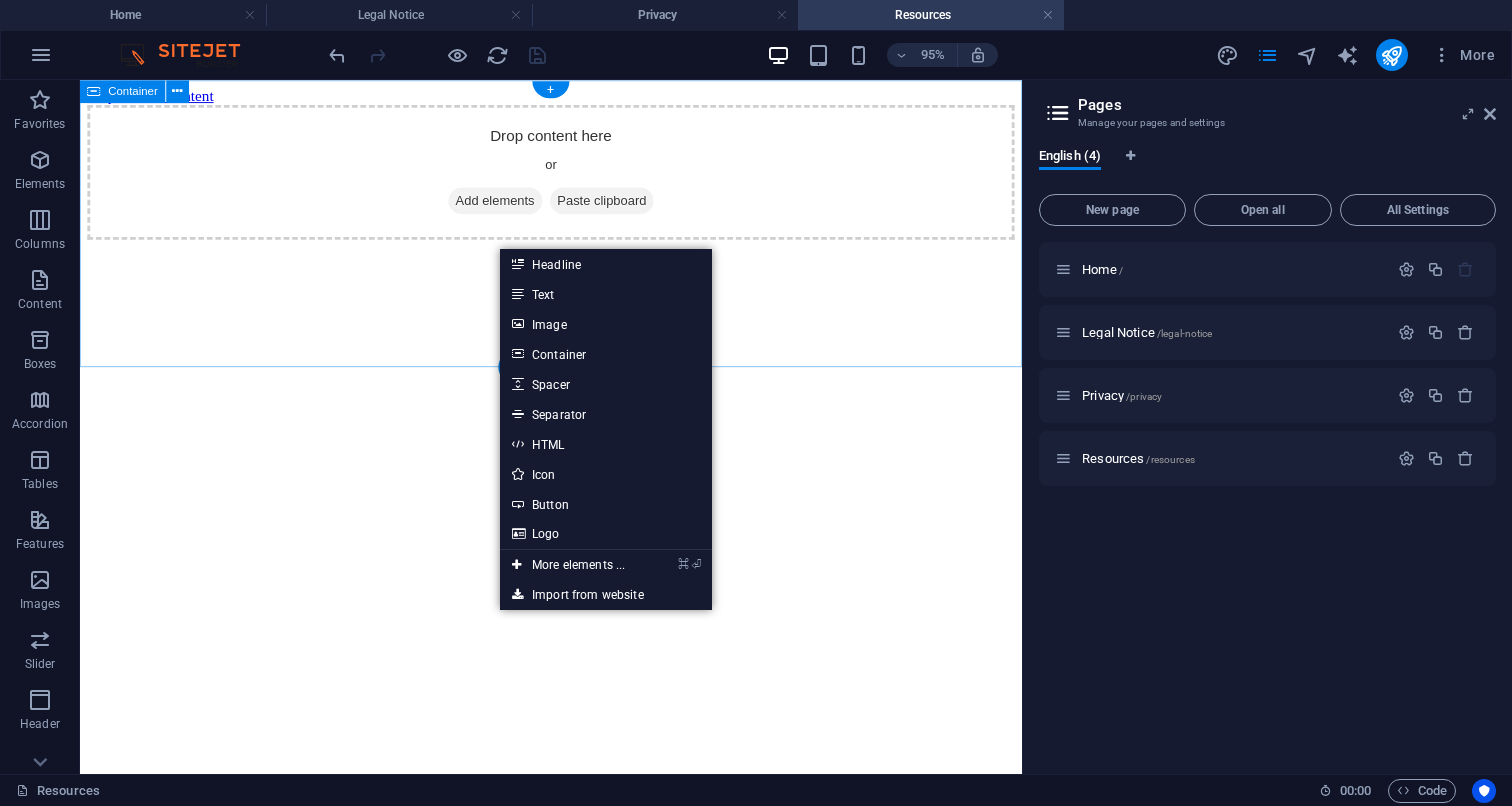 click on "Add elements" at bounding box center [517, 207] 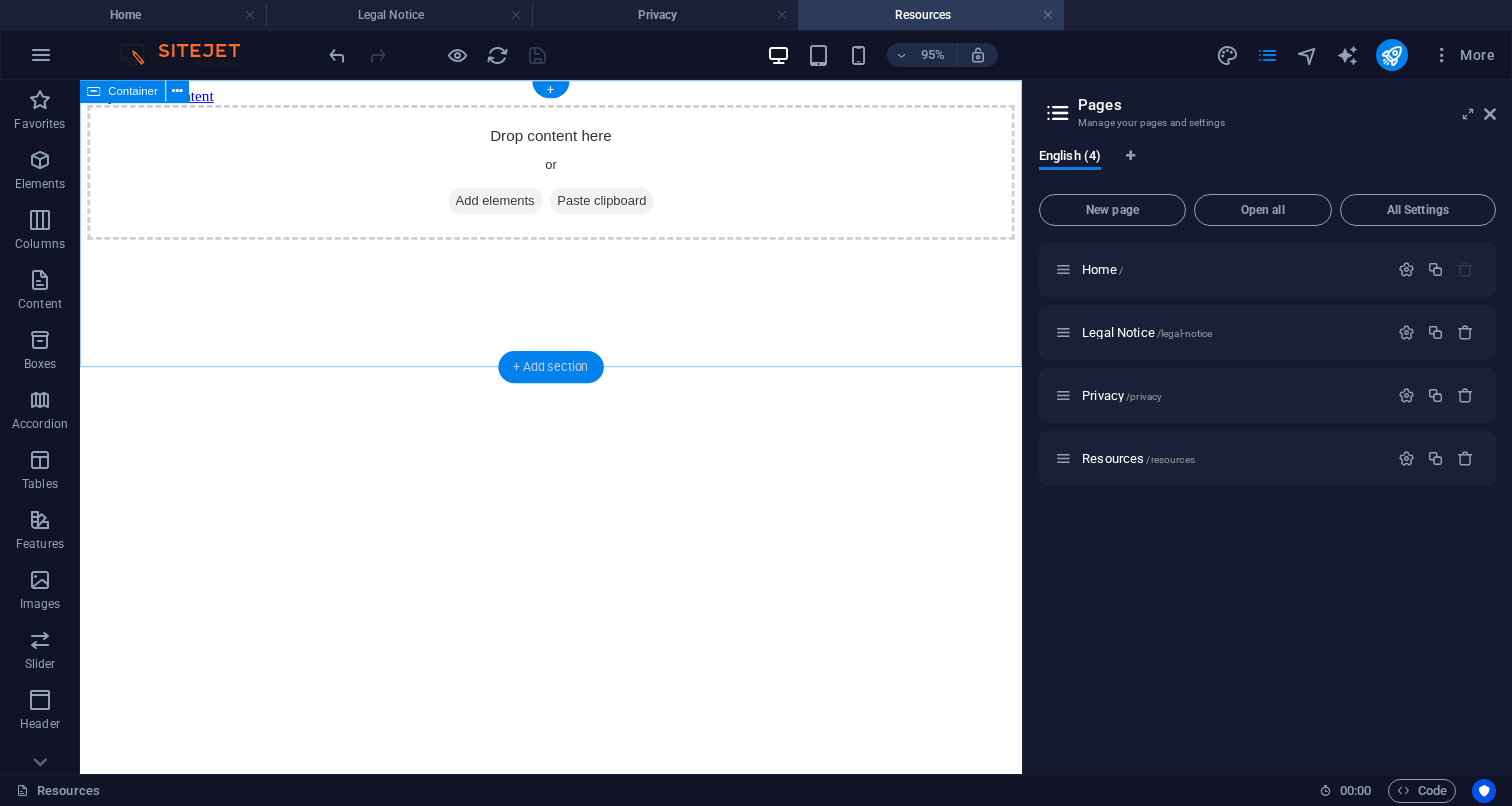 click on "+ Add section" at bounding box center (550, 367) 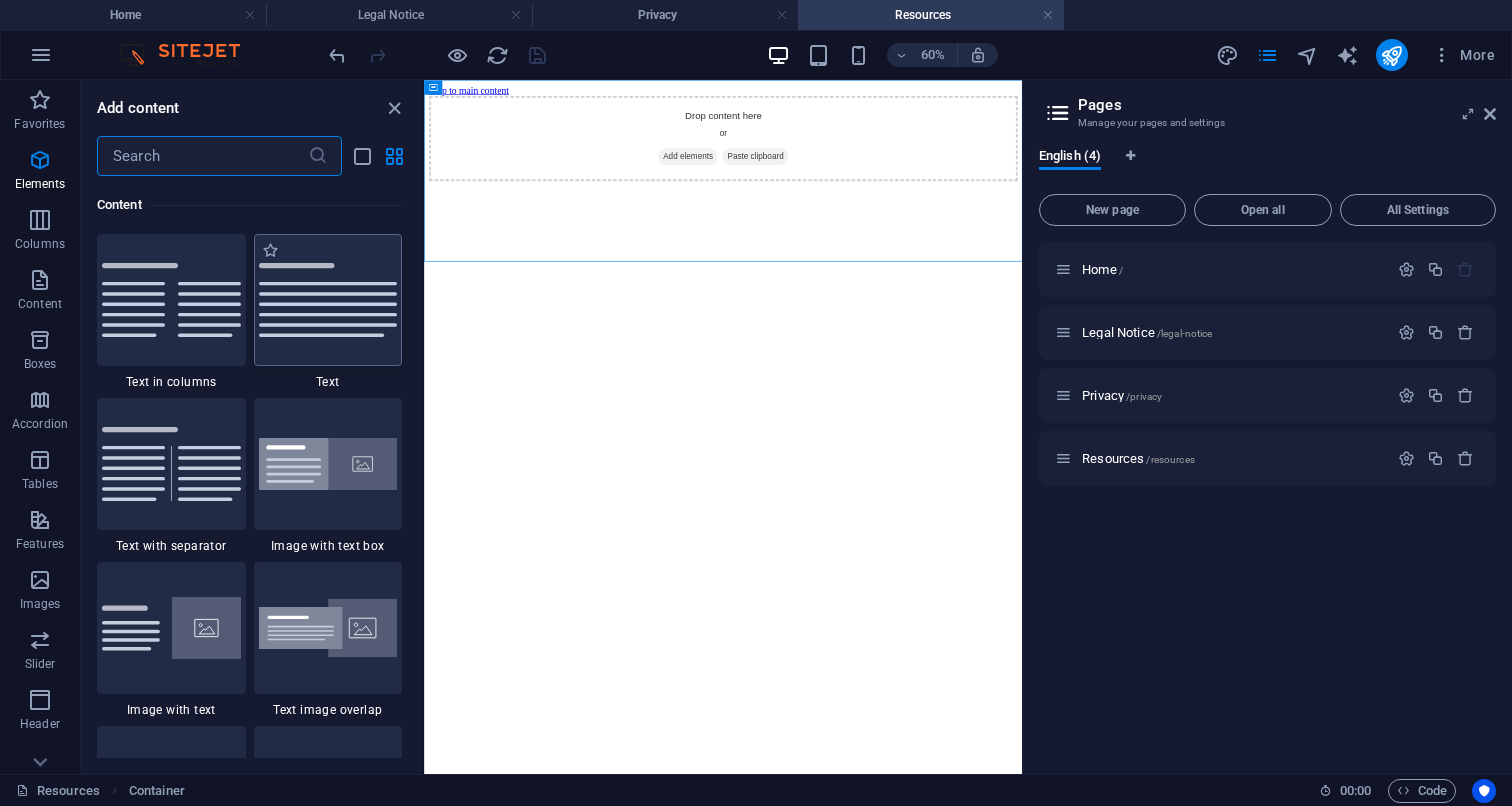 scroll, scrollTop: 3499, scrollLeft: 0, axis: vertical 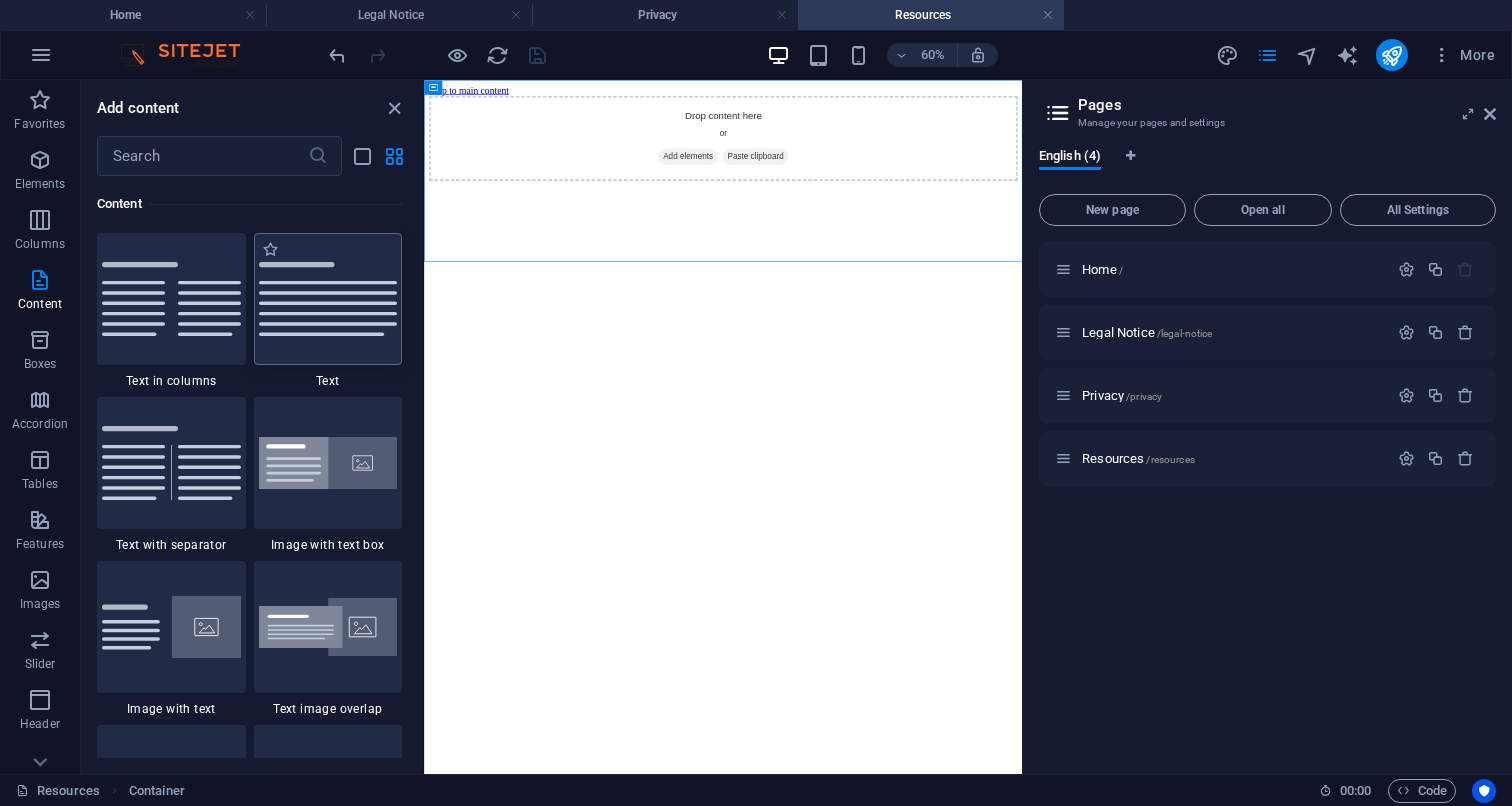click at bounding box center [328, 299] 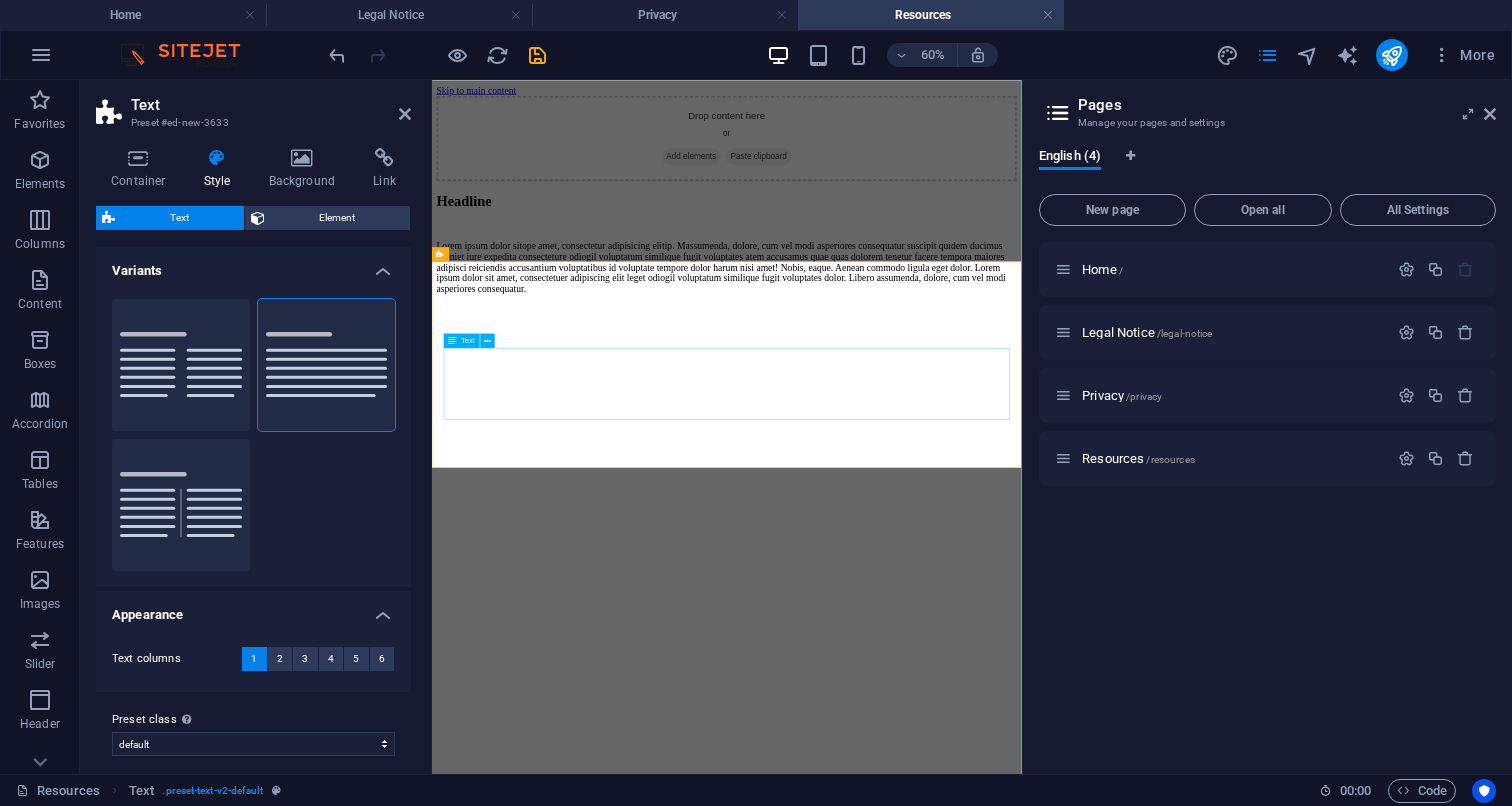 click on "Lorem ipsum dolor sitope amet, consectetur adipisicing elitip. Massumenda, dolore, cum vel modi asperiores consequatur suscipit quidem ducimus eveniet iure expedita consecteture odiogil voluptatum similique fugit voluptates atem accusamus quae quas dolorem tenetur facere tempora maiores adipisci reiciendis accusantium voluptatibus id voluptate tempore dolor harum nisi amet! Nobis, eaque. Aenean commodo ligula eget dolor. Lorem ipsum dolor sit amet, consectetuer adipiscing elit leget odiogil voluptatum similique fugit voluptates dolor. Libero assumenda, dolore, cum vel modi asperiores consequatur." at bounding box center [923, 392] 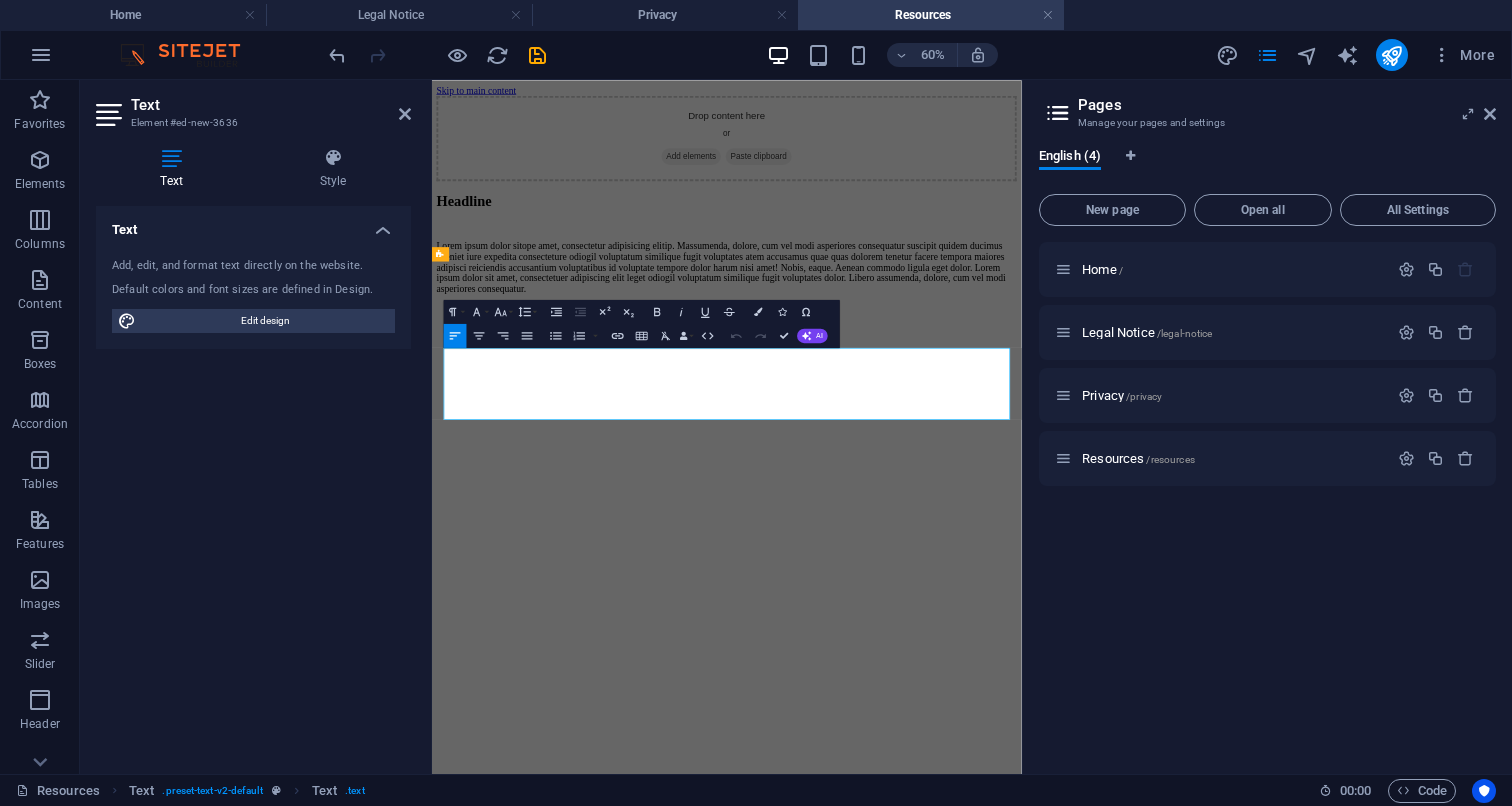 click on "Lorem ipsum dolor sitope amet, consectetur adipisicing elitip. Massumenda, dolore, cum vel modi asperiores consequatur suscipit quidem ducimus eveniet iure expedita consecteture odiogil voluptatum similique fugit voluptates atem accusamus quae quas dolorem tenetur facere tempora maiores adipisci reiciendis accusantium voluptatibus id voluptate tempore dolor harum nisi amet! Nobis, eaque. Aenean commodo ligula eget dolor. Lorem ipsum dolor sit amet, consectetuer adipiscing elit leget odiogil voluptatum similique fugit voluptates dolor. Libero assumenda, dolore, cum vel modi asperiores consequatur." at bounding box center [923, 392] 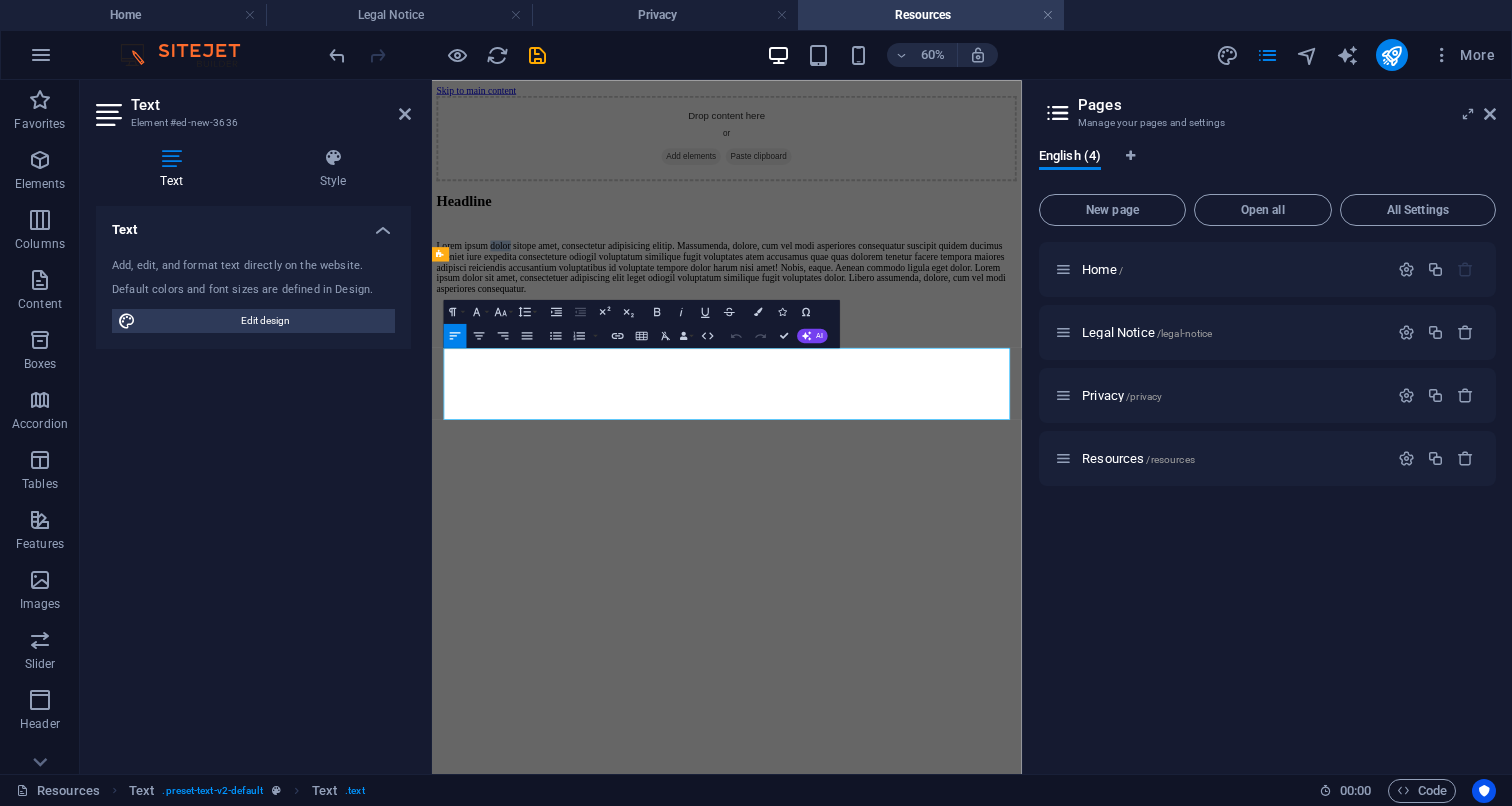 click on "Lorem ipsum dolor sitope amet, consectetur adipisicing elitip. Massumenda, dolore, cum vel modi asperiores consequatur suscipit quidem ducimus eveniet iure expedita consecteture odiogil voluptatum similique fugit voluptates atem accusamus quae quas dolorem tenetur facere tempora maiores adipisci reiciendis accusantium voluptatibus id voluptate tempore dolor harum nisi amet! Nobis, eaque. Aenean commodo ligula eget dolor. Lorem ipsum dolor sit amet, consectetuer adipiscing elit leget odiogil voluptatum similique fugit voluptates dolor. Libero assumenda, dolore, cum vel modi asperiores consequatur." at bounding box center (923, 392) 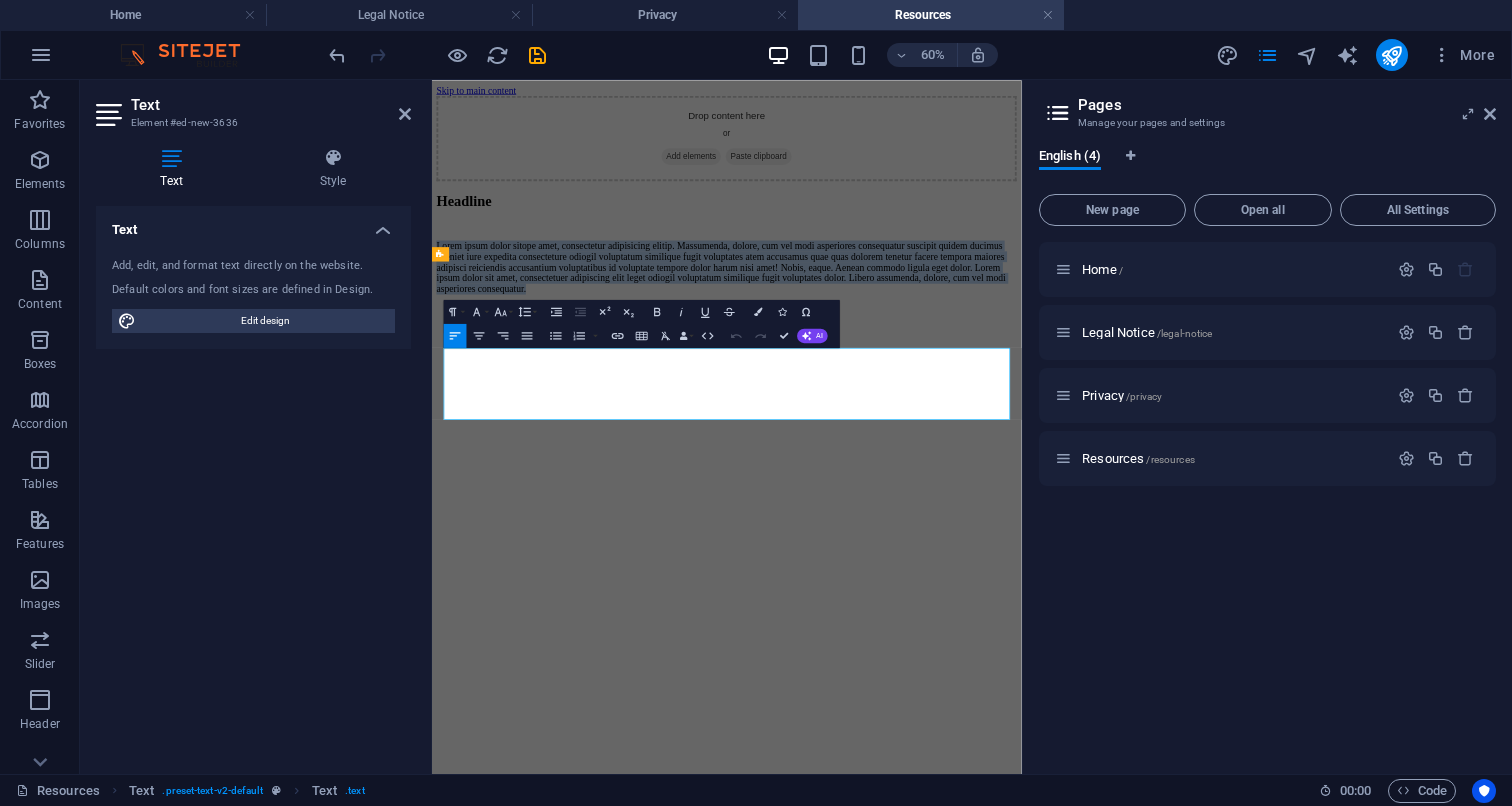 click on "Lorem ipsum dolor sitope amet, consectetur adipisicing elitip. Massumenda, dolore, cum vel modi asperiores consequatur suscipit quidem ducimus eveniet iure expedita consecteture odiogil voluptatum similique fugit voluptates atem accusamus quae quas dolorem tenetur facere tempora maiores adipisci reiciendis accusantium voluptatibus id voluptate tempore dolor harum nisi amet! Nobis, eaque. Aenean commodo ligula eget dolor. Lorem ipsum dolor sit amet, consectetuer adipiscing elit leget odiogil voluptatum similique fugit voluptates dolor. Libero assumenda, dolore, cum vel modi asperiores consequatur." at bounding box center [923, 392] 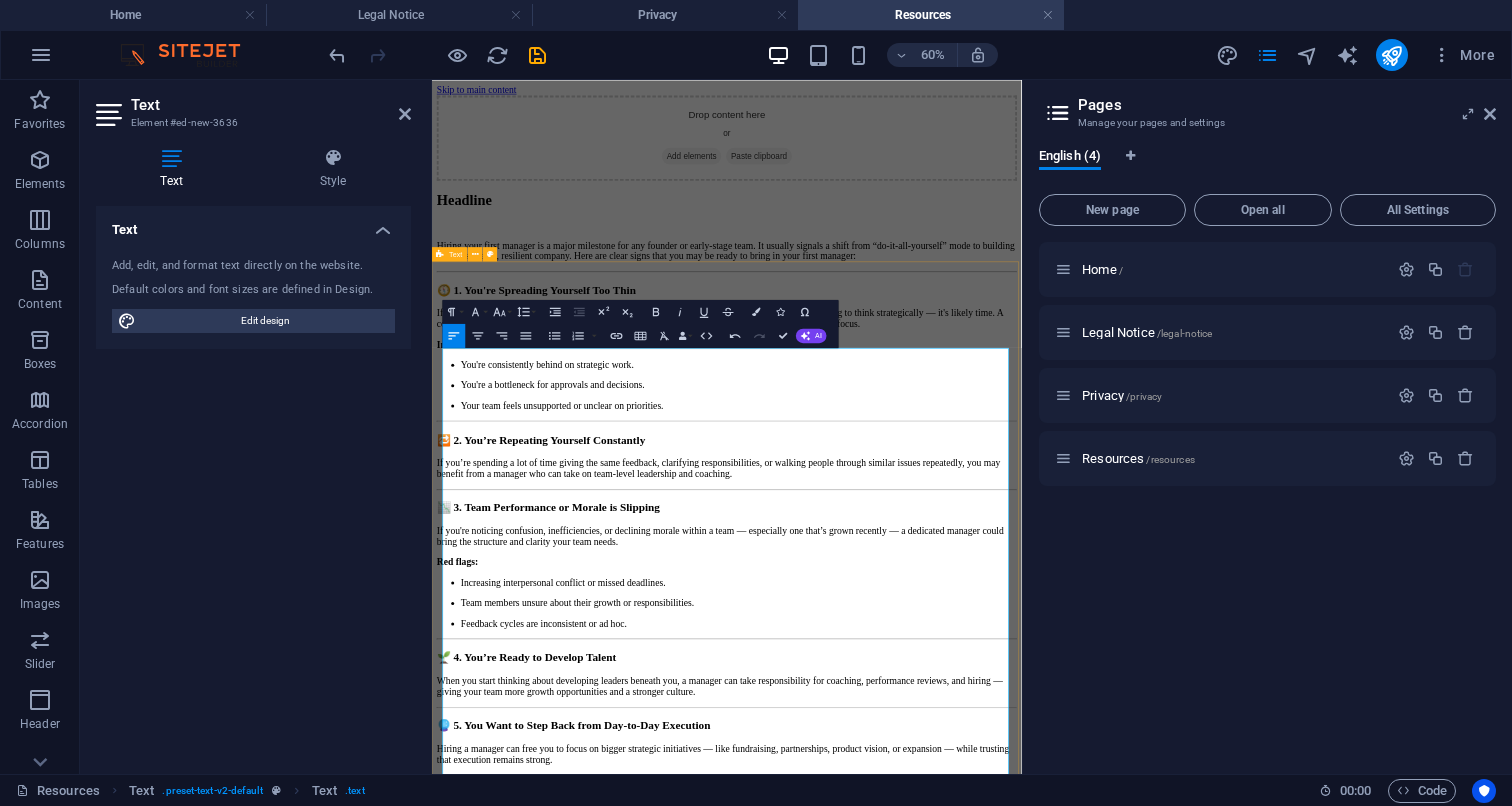 click on "Headline Hiring your first manager is a major milestone for any founder or early-stage team. It usually signals a shift from “do-it-all-yourself” mode to building a more scalable, resilient company. Here are clear signs that you may be ready to bring in your first manager: 🧭 1. You're Spreading Yourself Too Thin If you're juggling too many direct reports, running point on projects, handling customer issues, and trying to think strategically — it's likely time. A common rule of thumb is that managing more than 5–7 direct reports starts to degrade performance and focus. Indicators: You're consistently behind on strategic work. You're a bottleneck for approvals and decisions. Your team feels unsupported or unclear on priorities. 🔁 2. You’re Repeating Yourself Constantly If you’re spending a lot of time giving the same feedback, clarifying responsibilities, or walking people through similar issues repeatedly, you may benefit from a manager who can take on team-level leadership and coaching." at bounding box center [923, 943] 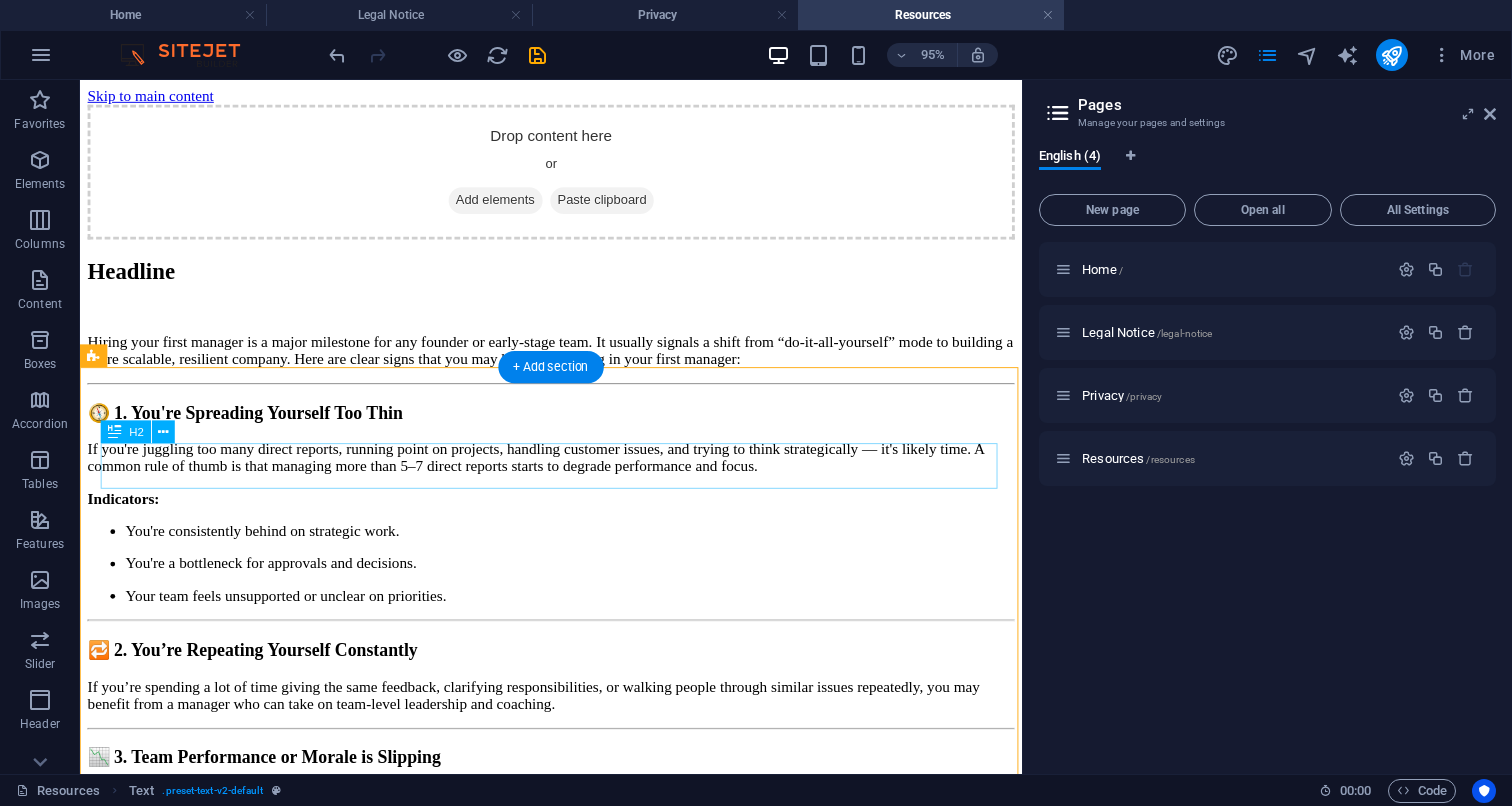 click on "Headline" at bounding box center (576, 281) 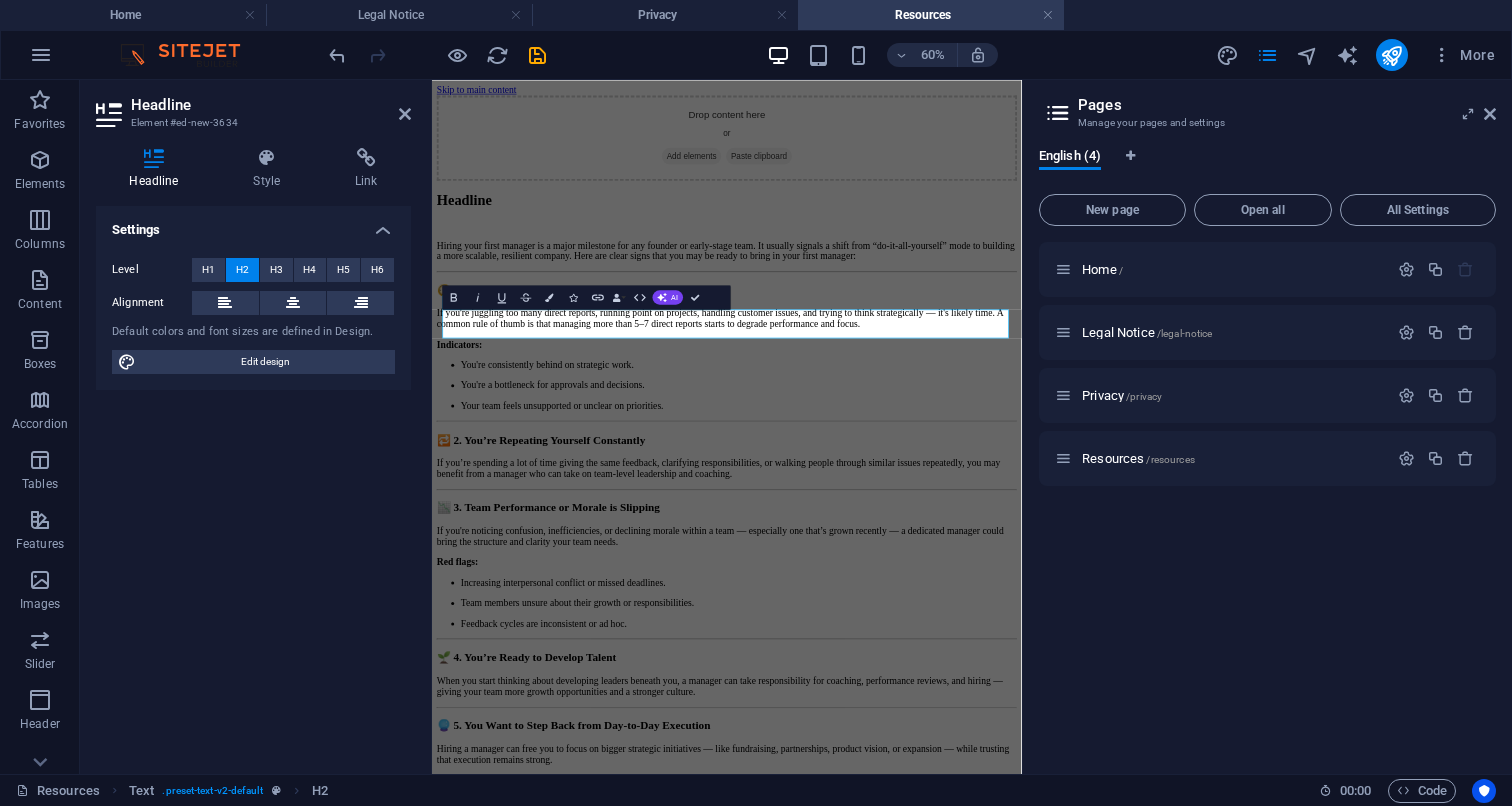 click on "Settings Level H1 H2 H3 H4 H5 H6 Alignment Default colors and font sizes are defined in Design. Edit design" at bounding box center [253, 482] 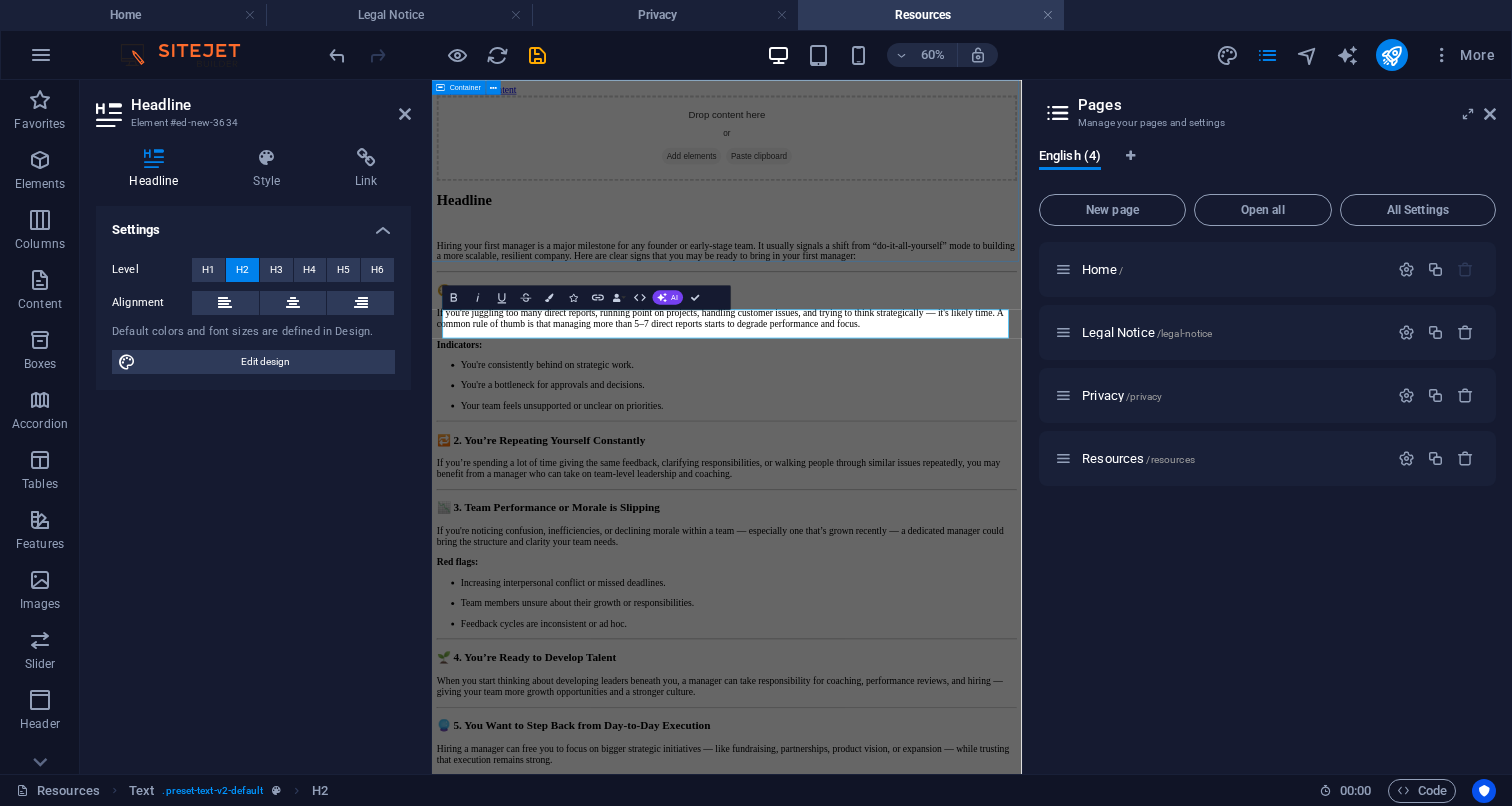 click on "Drop content here or  Add elements  Paste clipboard" at bounding box center [923, 177] 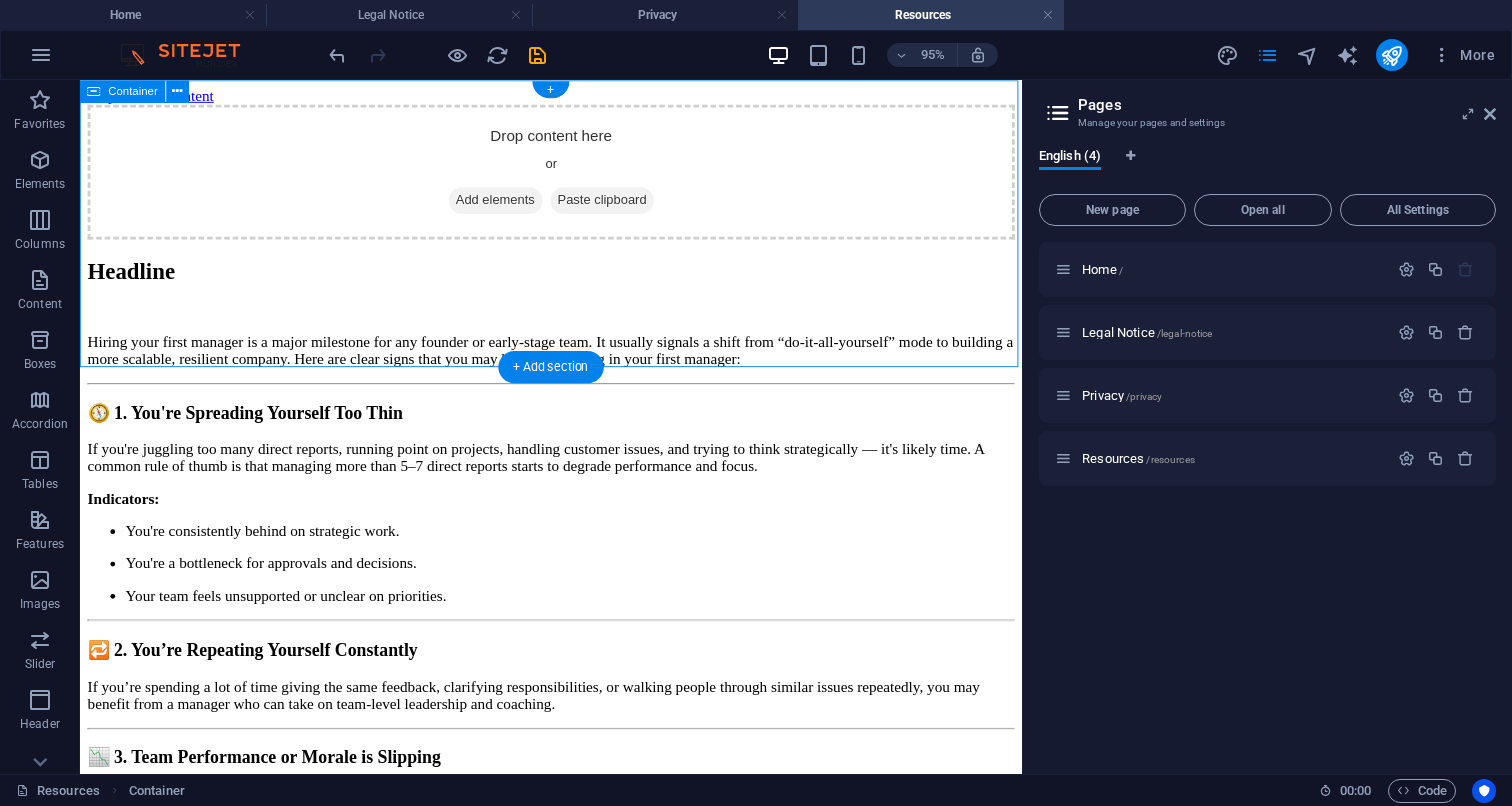 click on "Add elements" at bounding box center [517, 207] 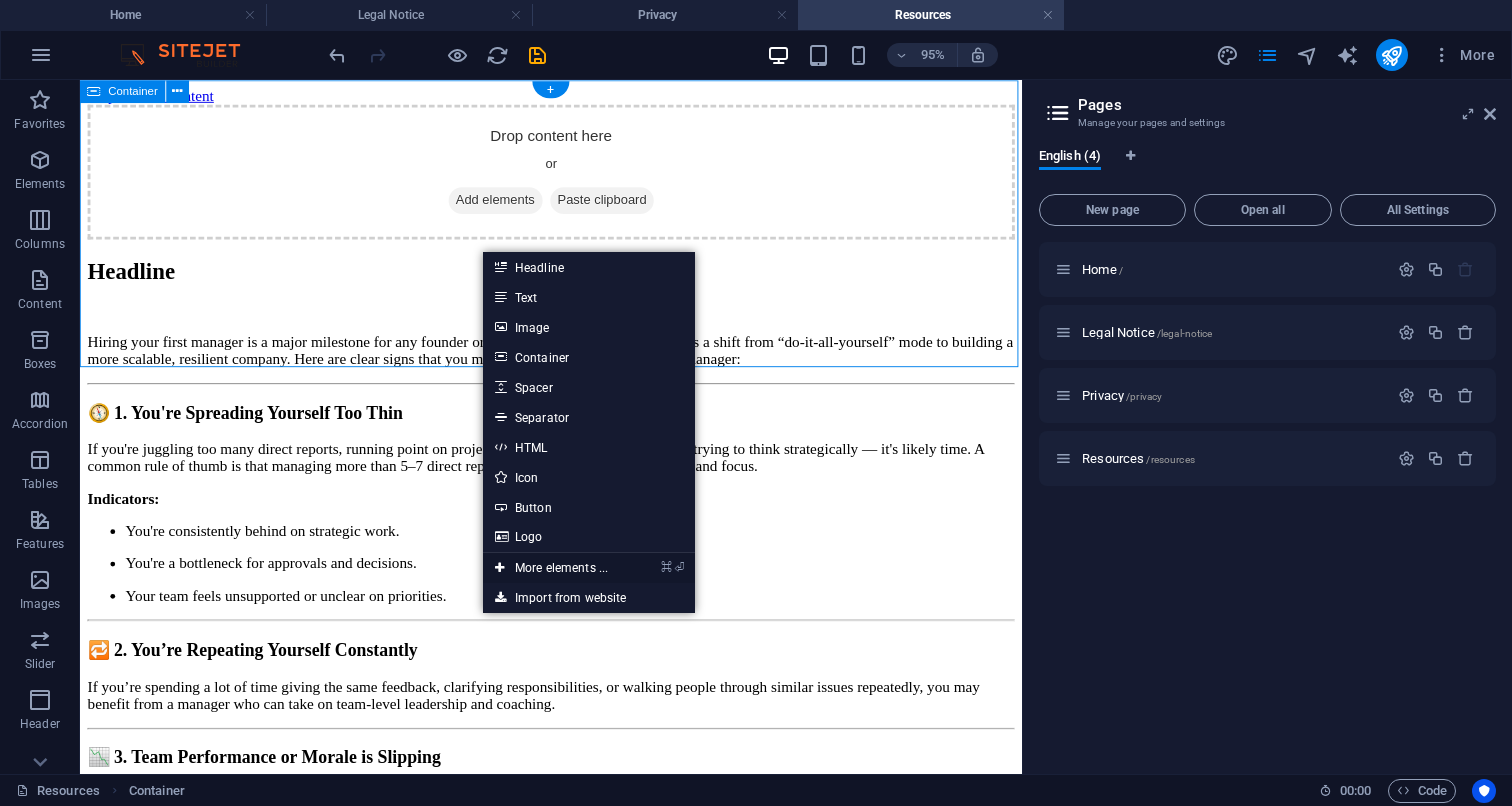 click at bounding box center [500, 568] 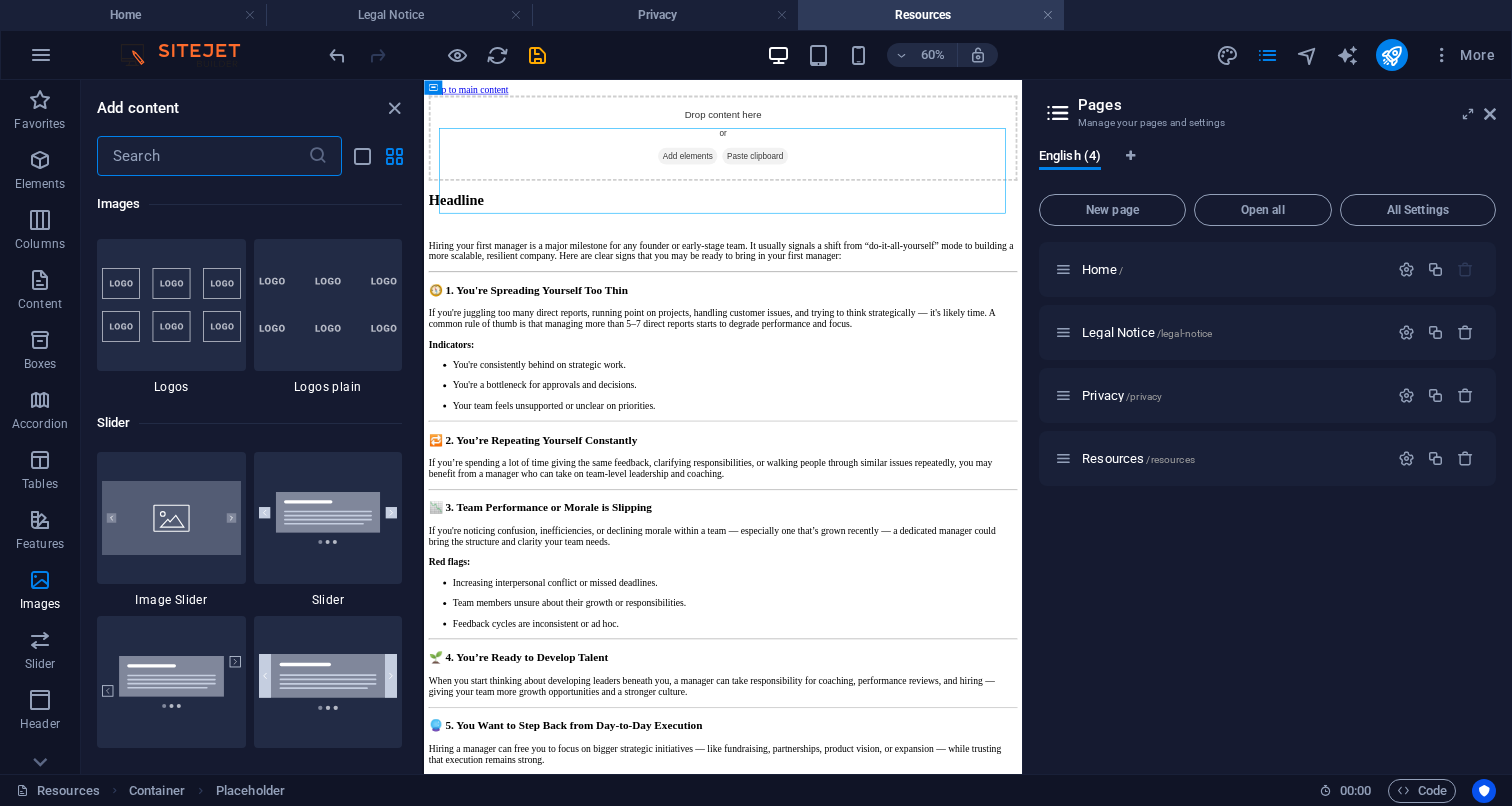 scroll, scrollTop: 11204, scrollLeft: 0, axis: vertical 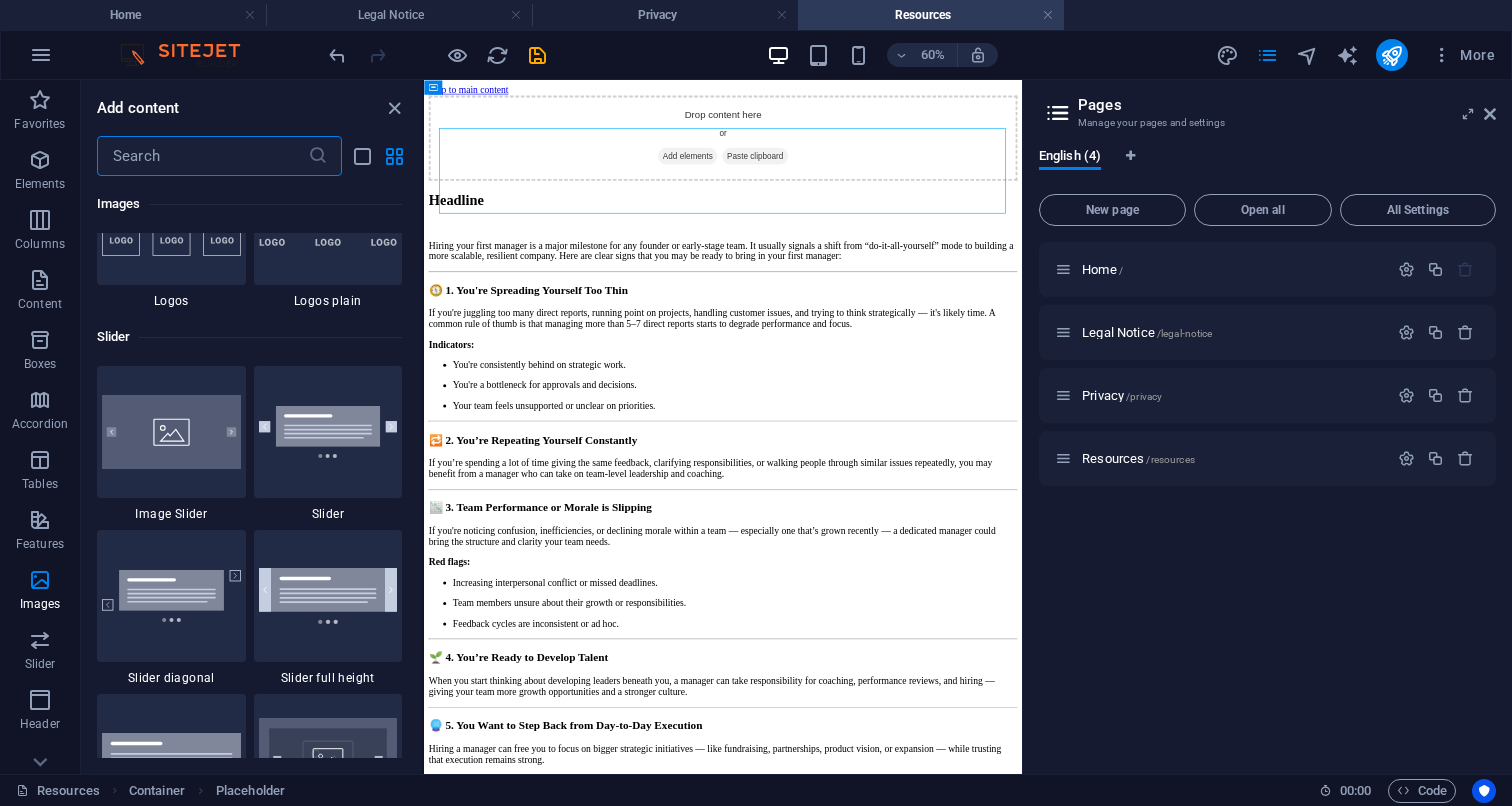 click on "Home / Legal Notice /legal-notice Privacy /privacy Resources /resources" at bounding box center (1267, 500) 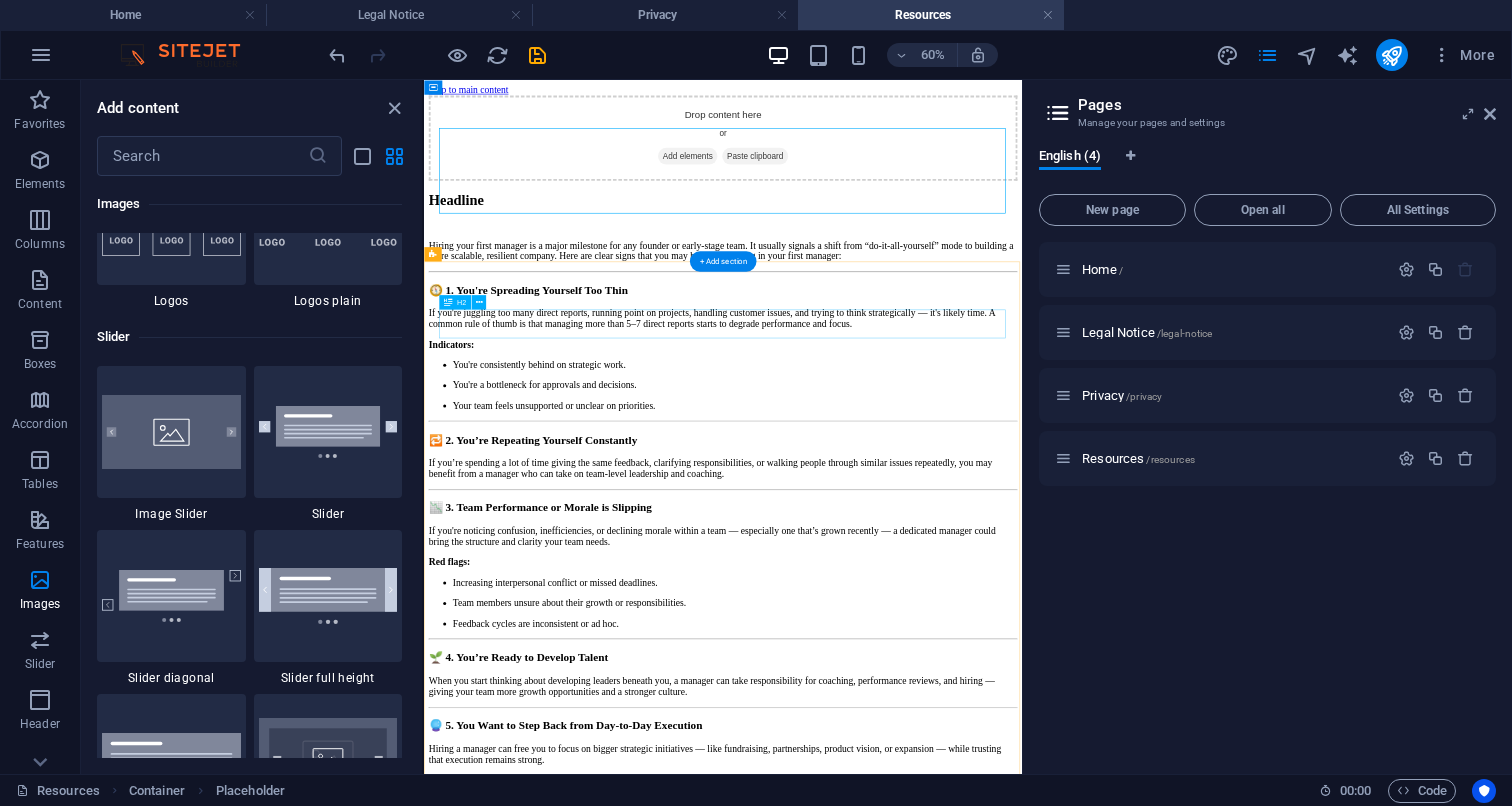 click on "Headline" at bounding box center [922, 281] 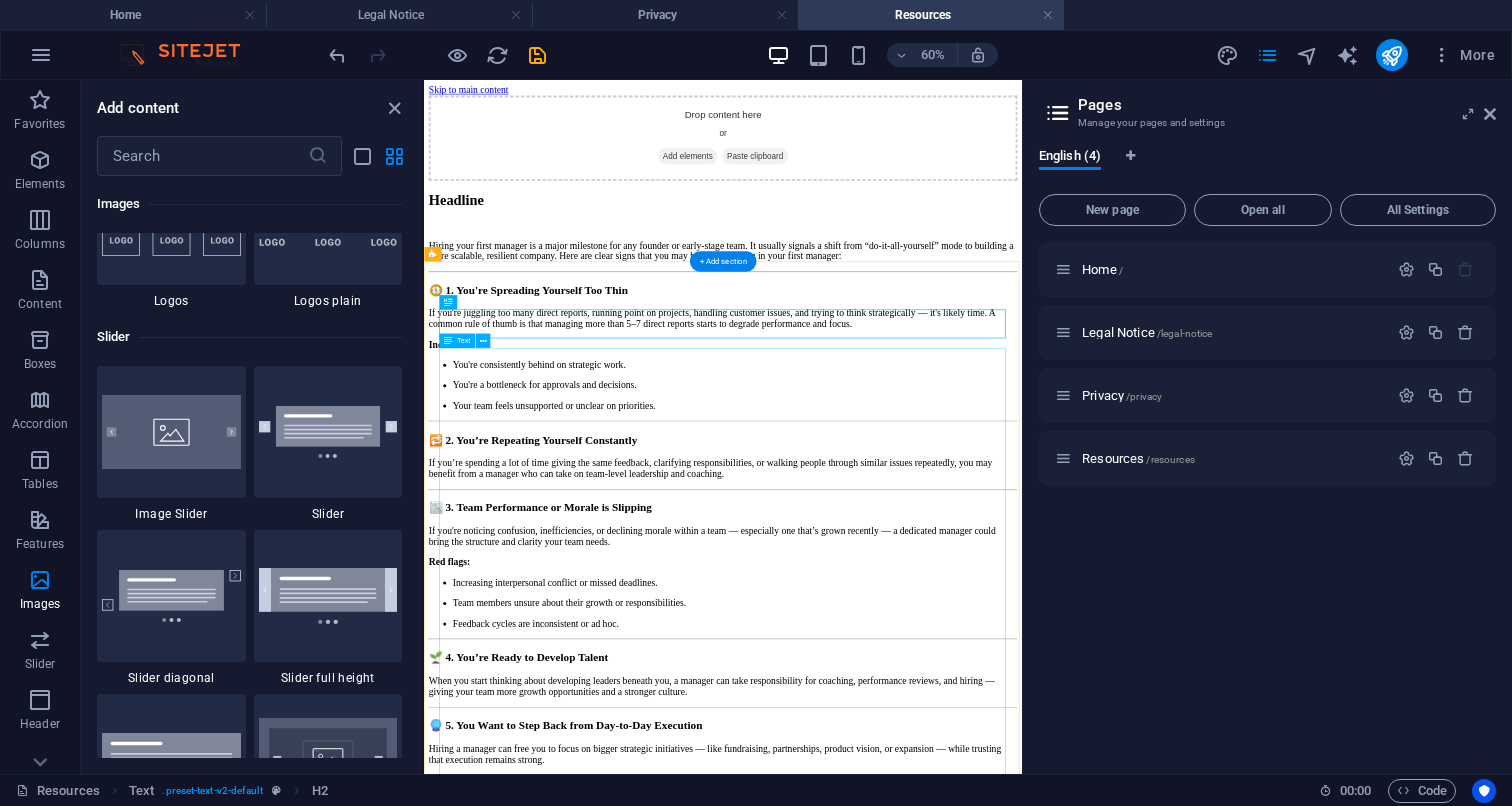 click on "Hiring your first manager is a major milestone for any founder or early-stage team. It usually signals a shift from “do-it-all-yourself” mode to building a more scalable, resilient company. Here are clear signs that you may be ready to bring in your first manager: 🧭 1. You're Spreading Yourself Too Thin If you're juggling too many direct reports, running point on projects, handling customer issues, and trying to think strategically — it's likely time. A common rule of thumb is that managing more than 5–7 direct reports starts to degrade performance and focus. Indicators: You're consistently behind on strategic work. You're a bottleneck for approvals and decisions. Your team feels unsupported or unclear on priorities. 🔁 2. You’re Repeating Yourself Constantly If you’re spending a lot of time giving the same feedback, clarifying responsibilities, or walking people through similar issues repeatedly, you may benefit from a manager who can take on team-level leadership and coaching. Red flags:" at bounding box center (922, 983) 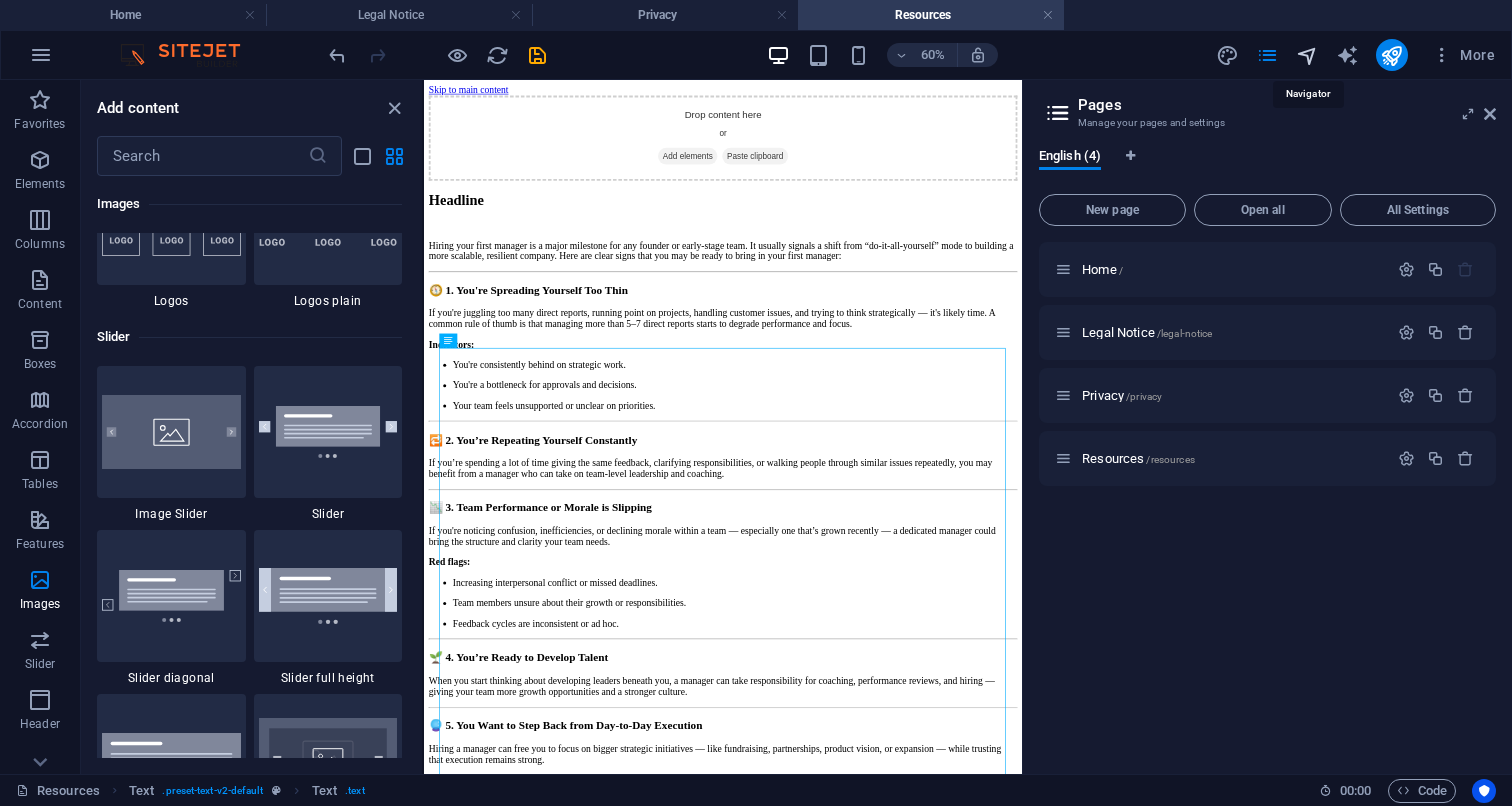 click at bounding box center [1307, 55] 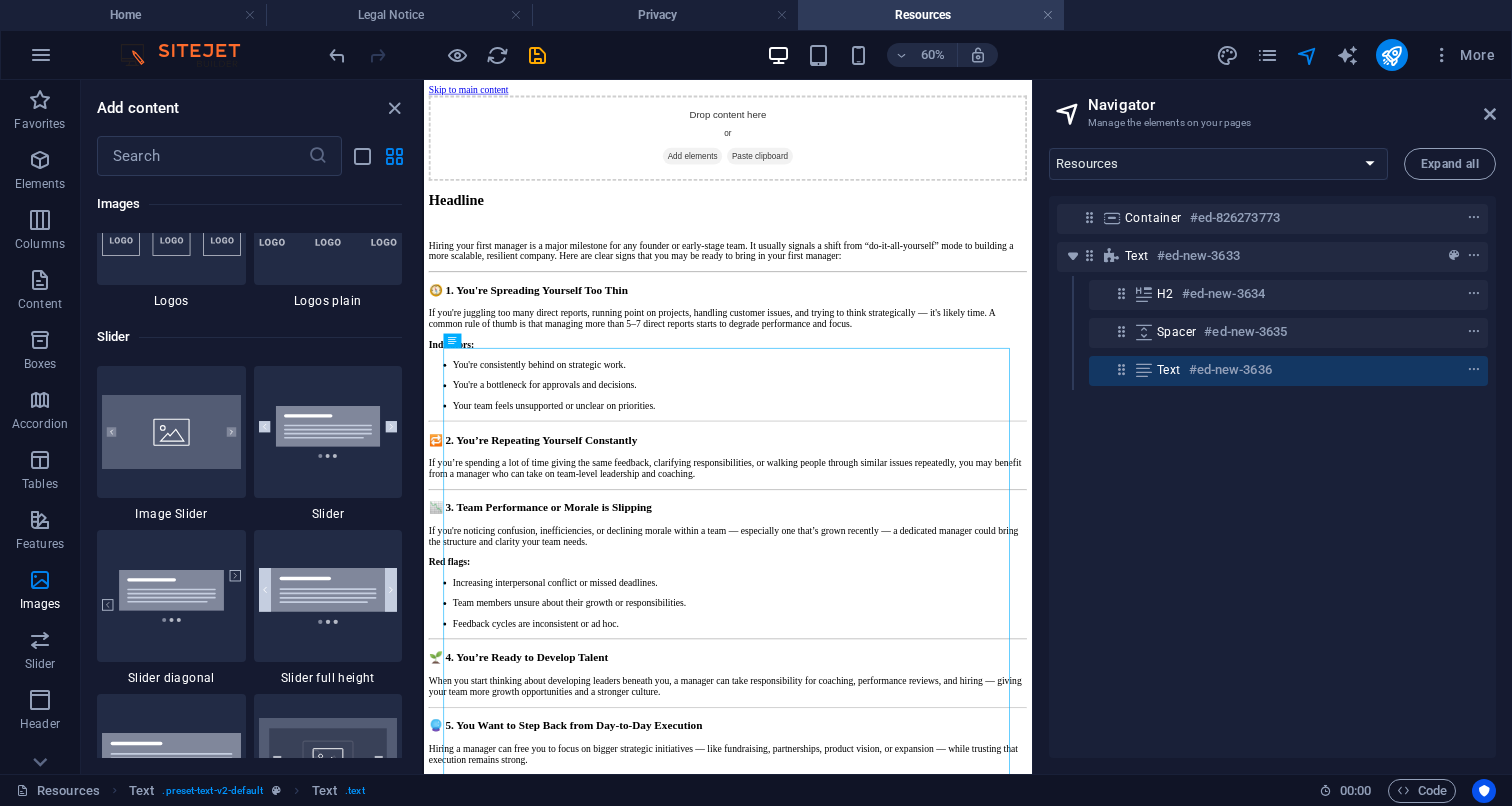 click on "Container #ed-826273773 Text #ed-new-3633 H2 #ed-new-3634 Spacer #ed-new-3635 Text #ed-new-3636" at bounding box center [1272, 477] 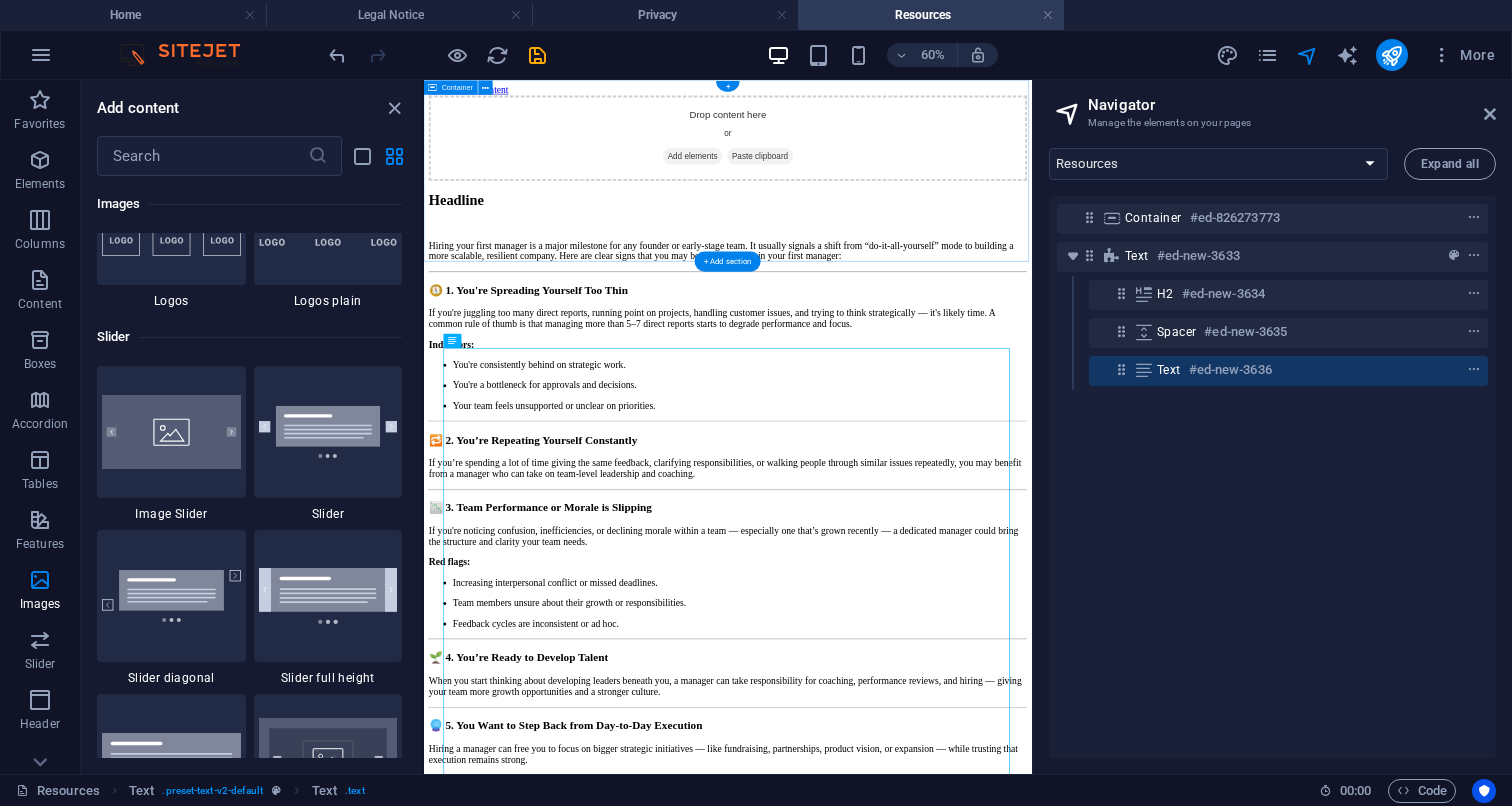 click on "Drop content here or  Add elements  Paste clipboard" at bounding box center (930, 177) 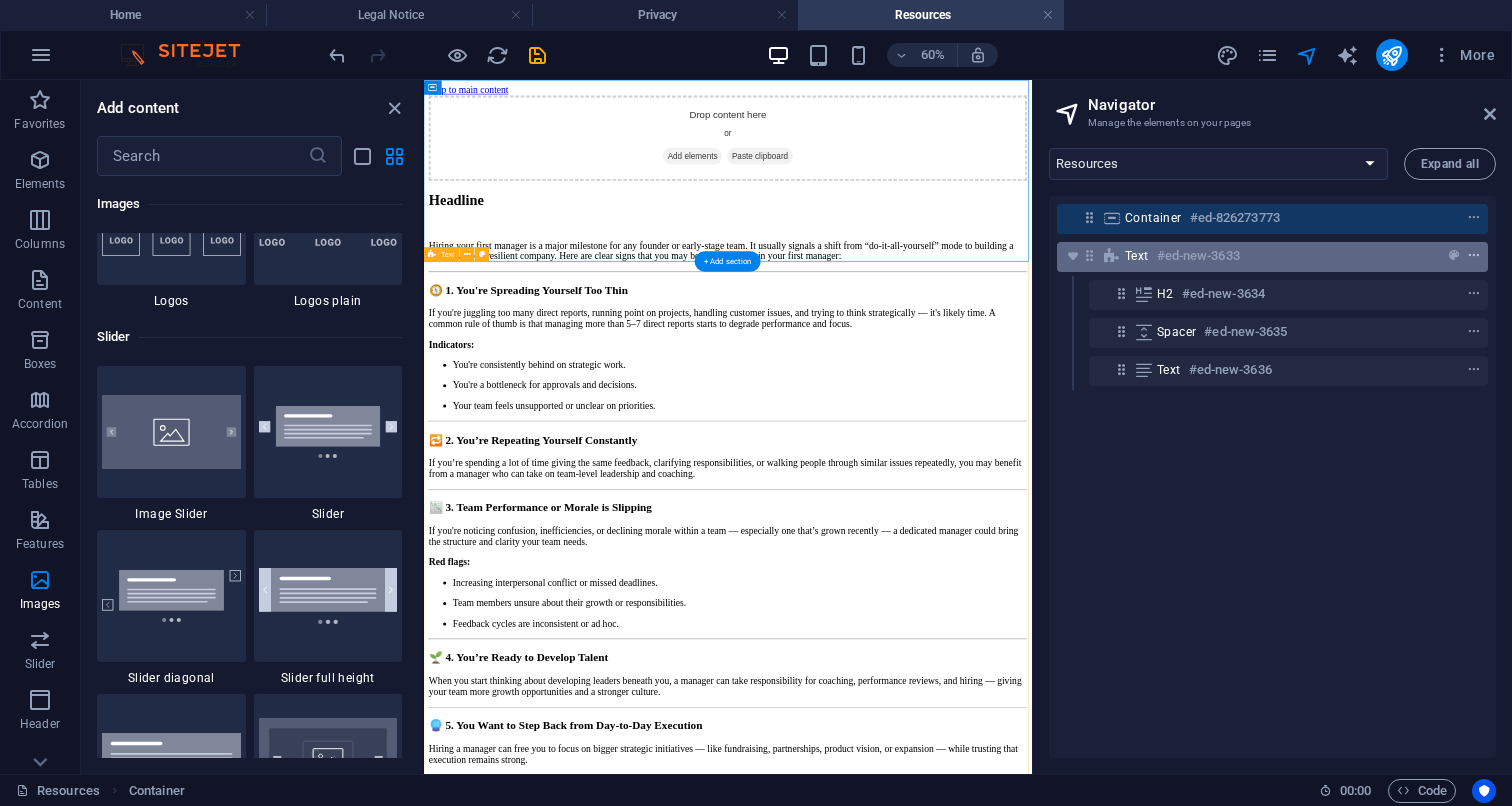 click at bounding box center (1474, 256) 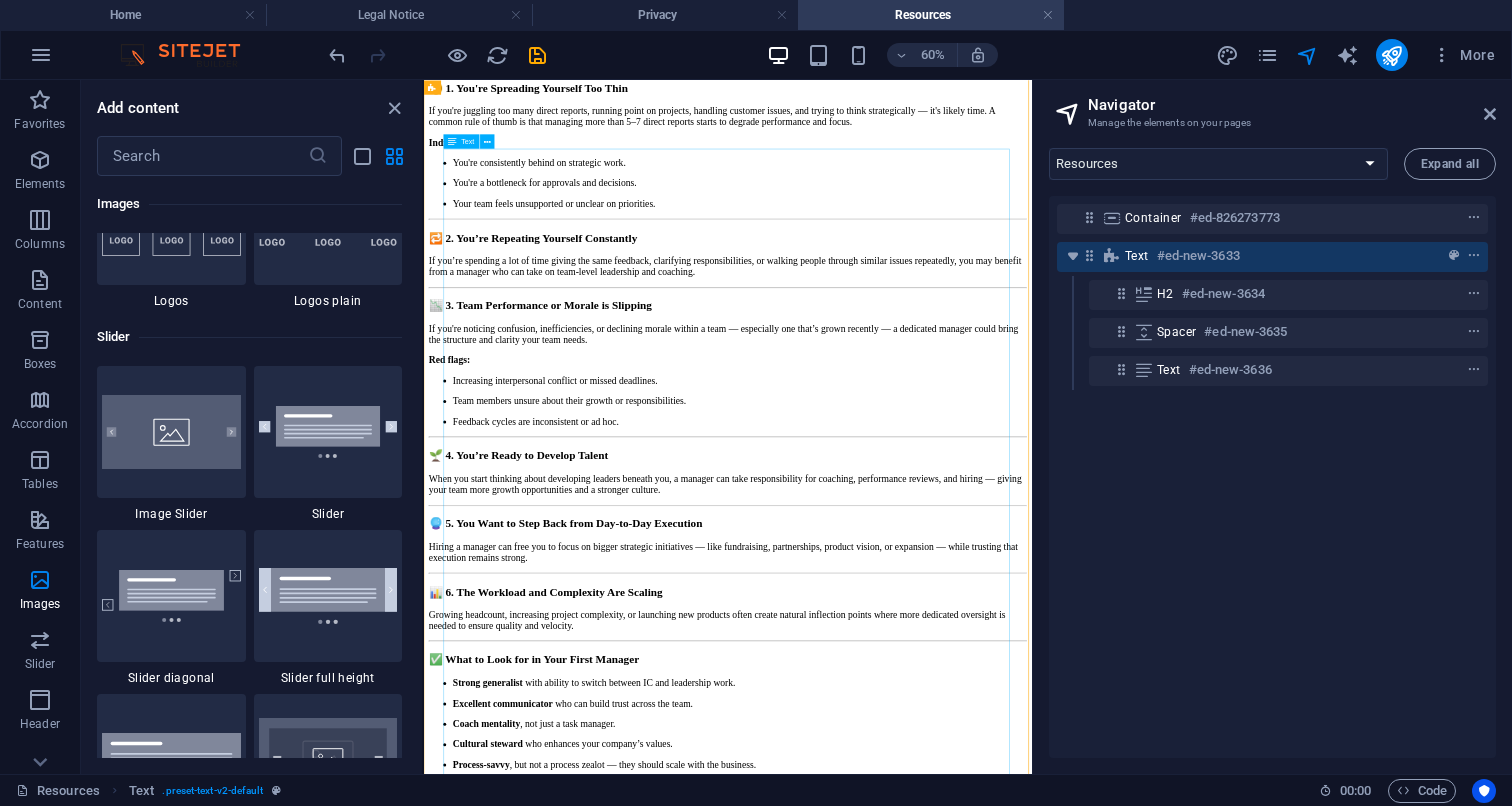 scroll, scrollTop: 332, scrollLeft: 0, axis: vertical 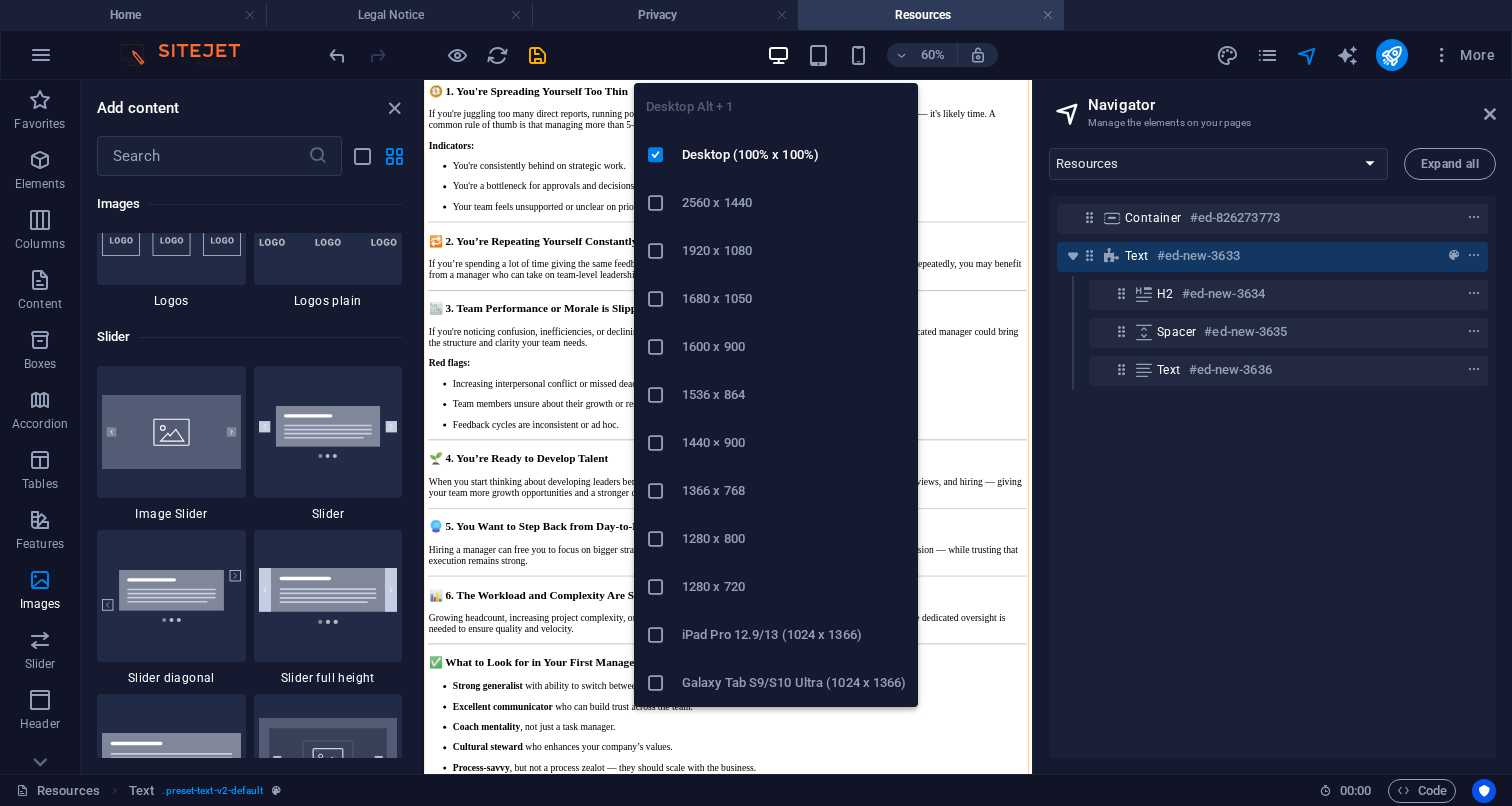 click at bounding box center [778, 55] 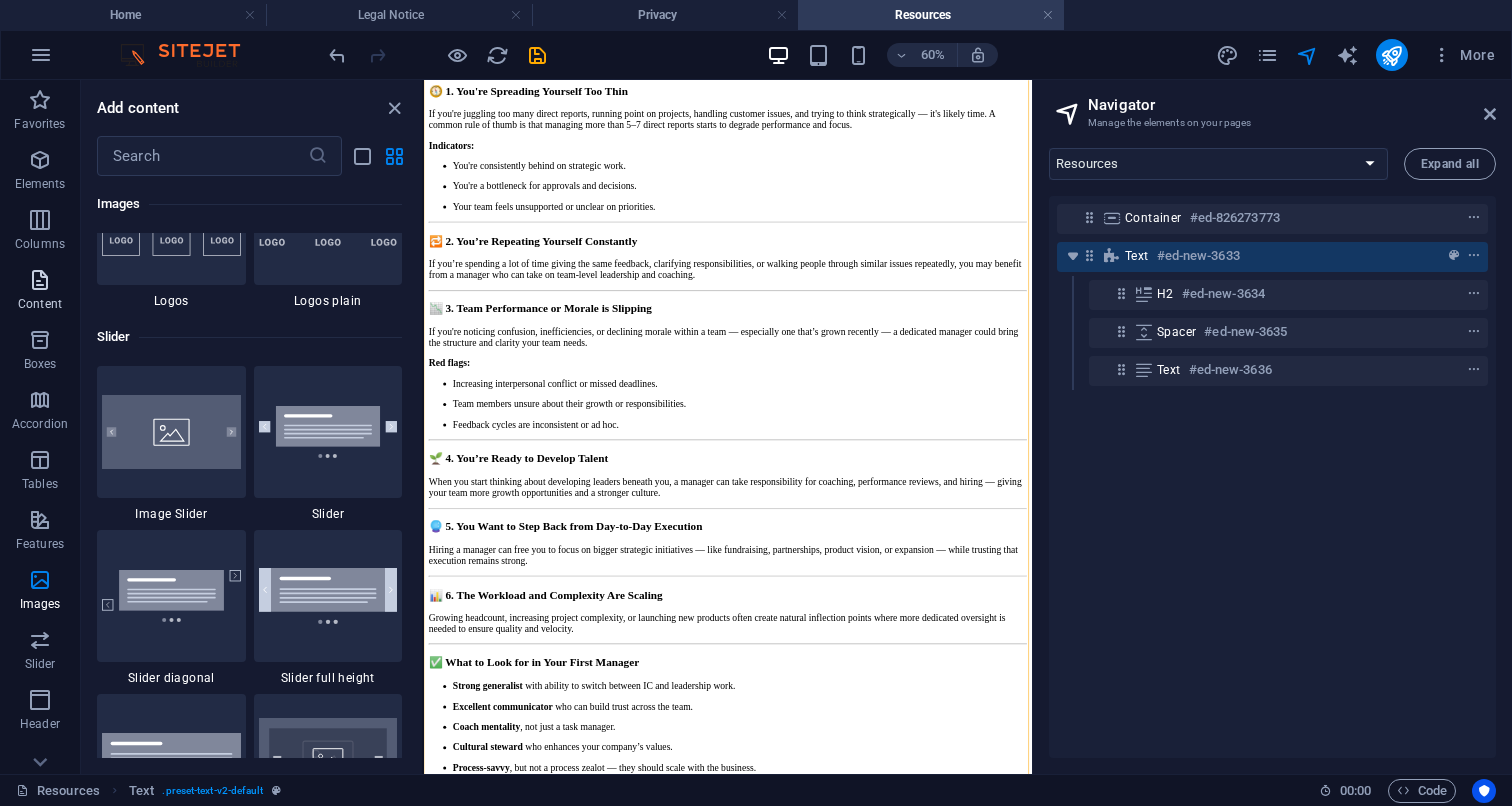 click at bounding box center (40, 280) 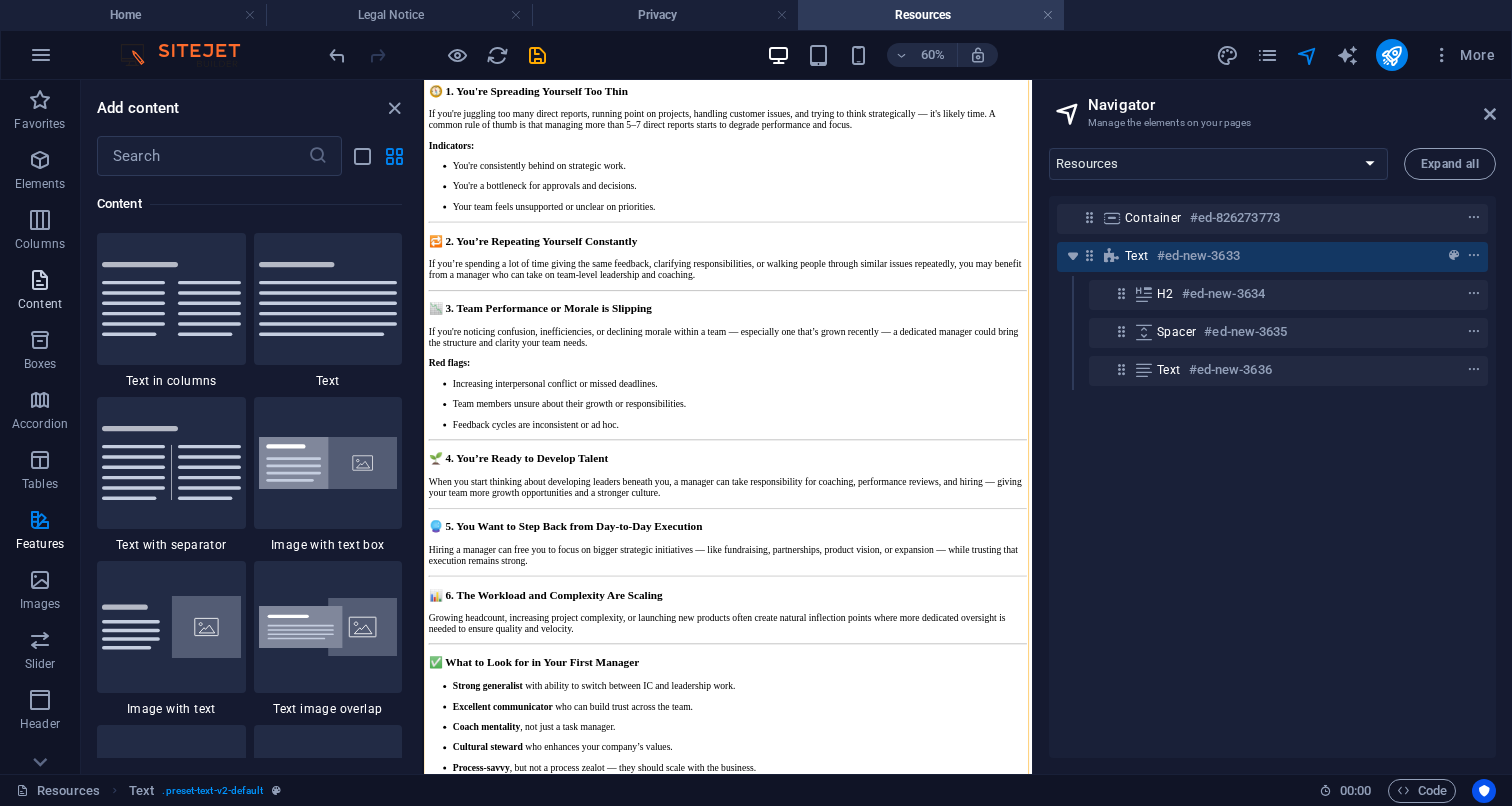 scroll, scrollTop: 3499, scrollLeft: 0, axis: vertical 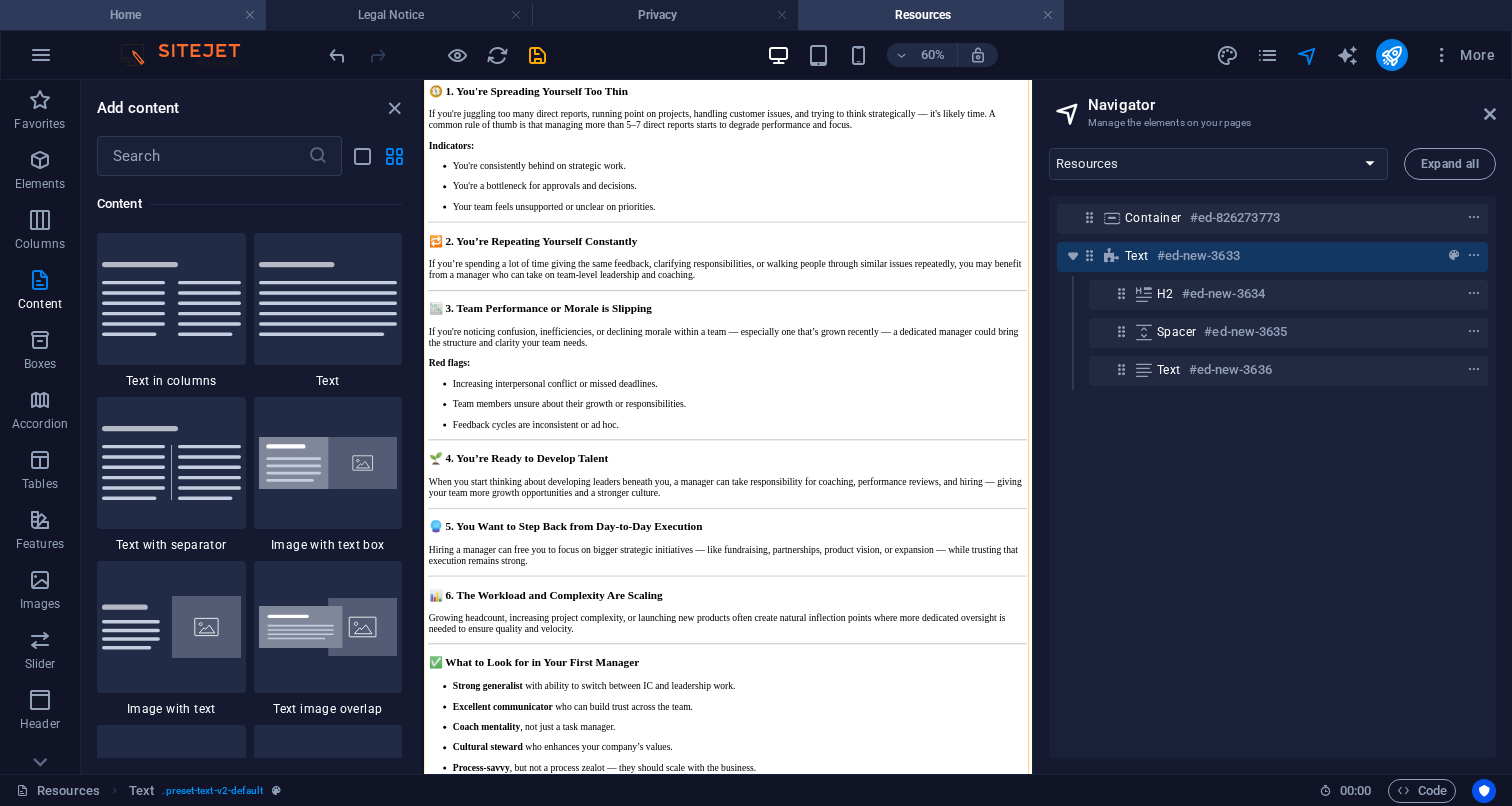click on "Home" at bounding box center (133, 15) 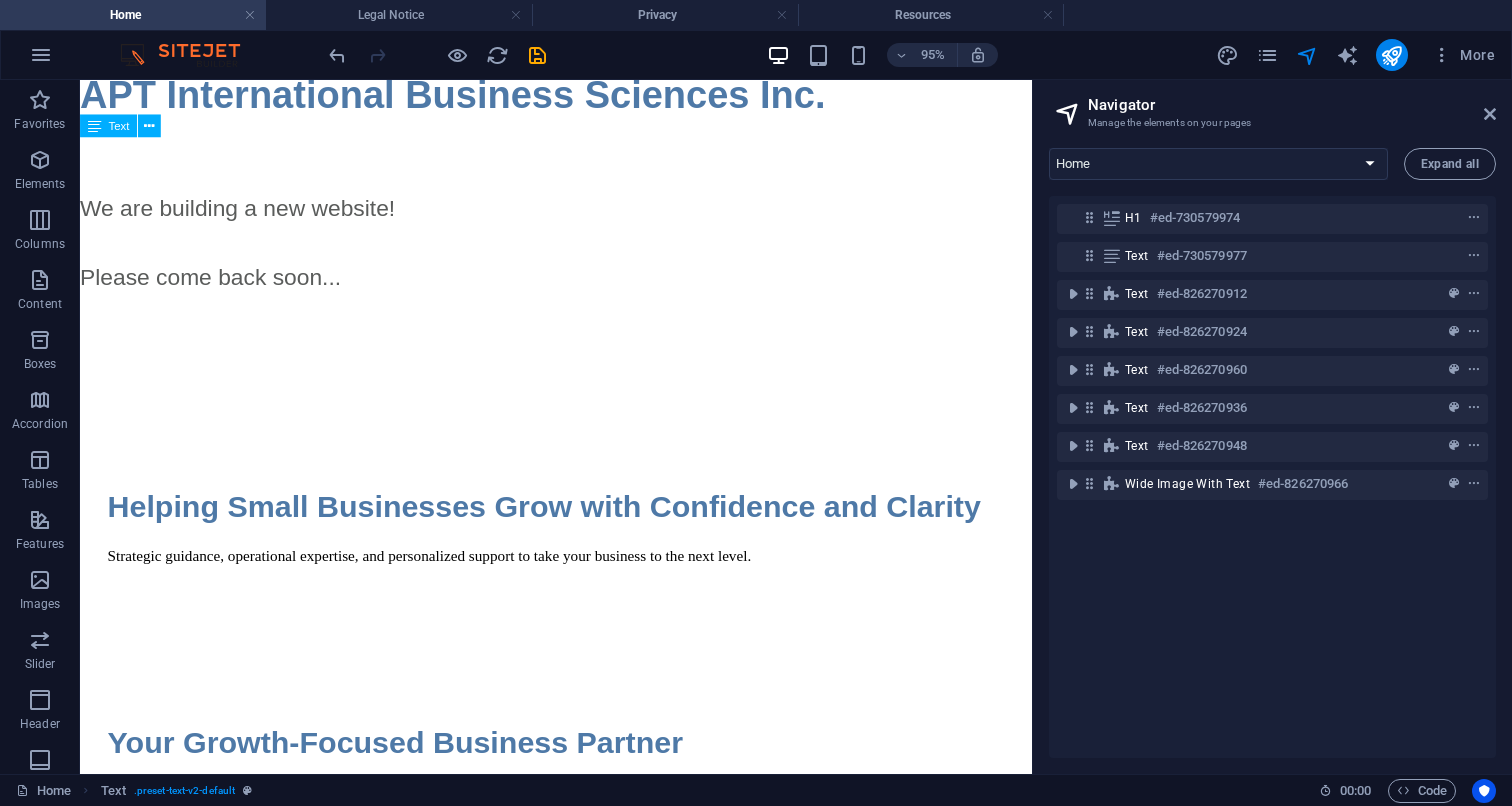 scroll, scrollTop: 27, scrollLeft: 0, axis: vertical 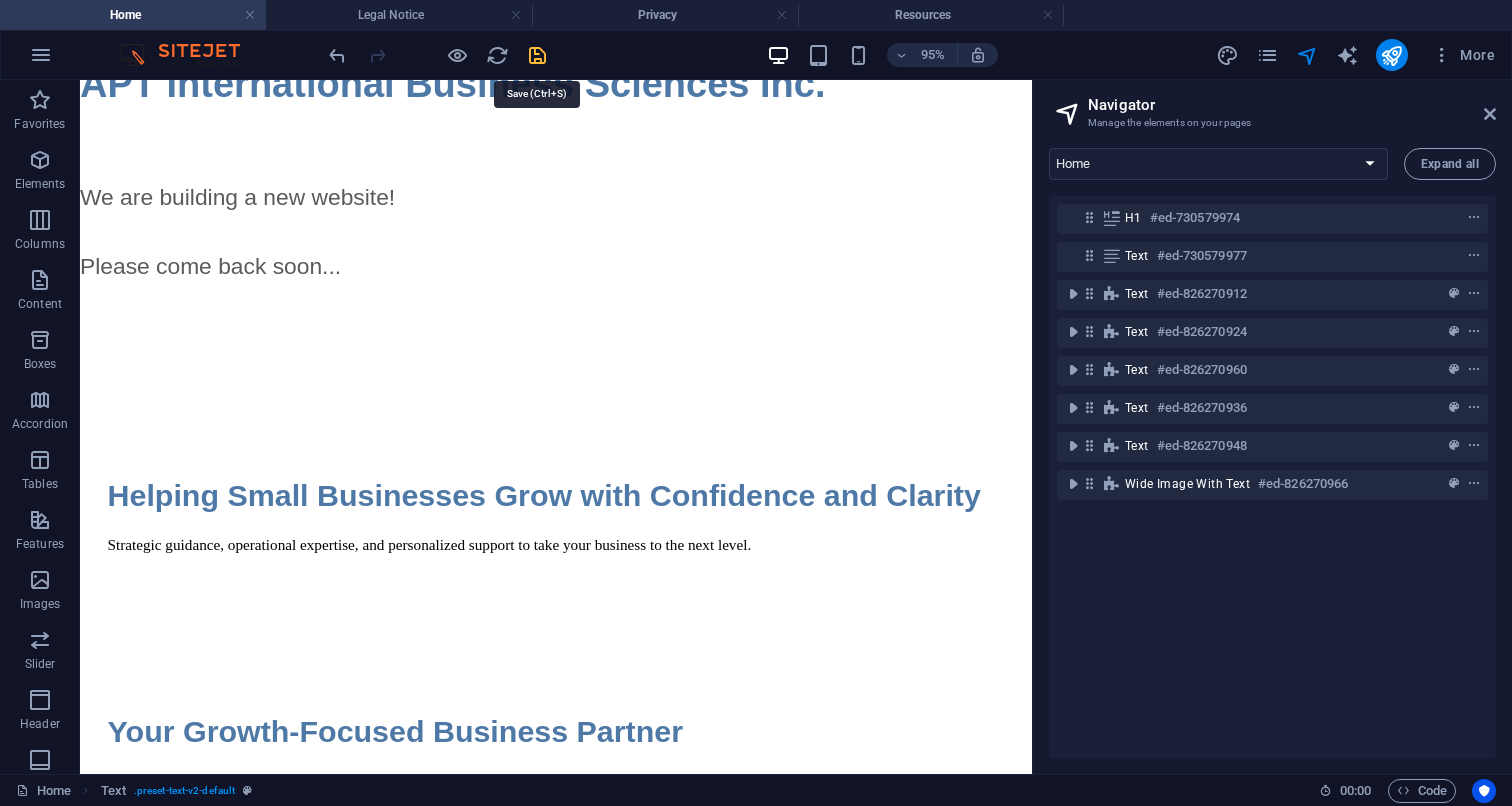 click at bounding box center (537, 55) 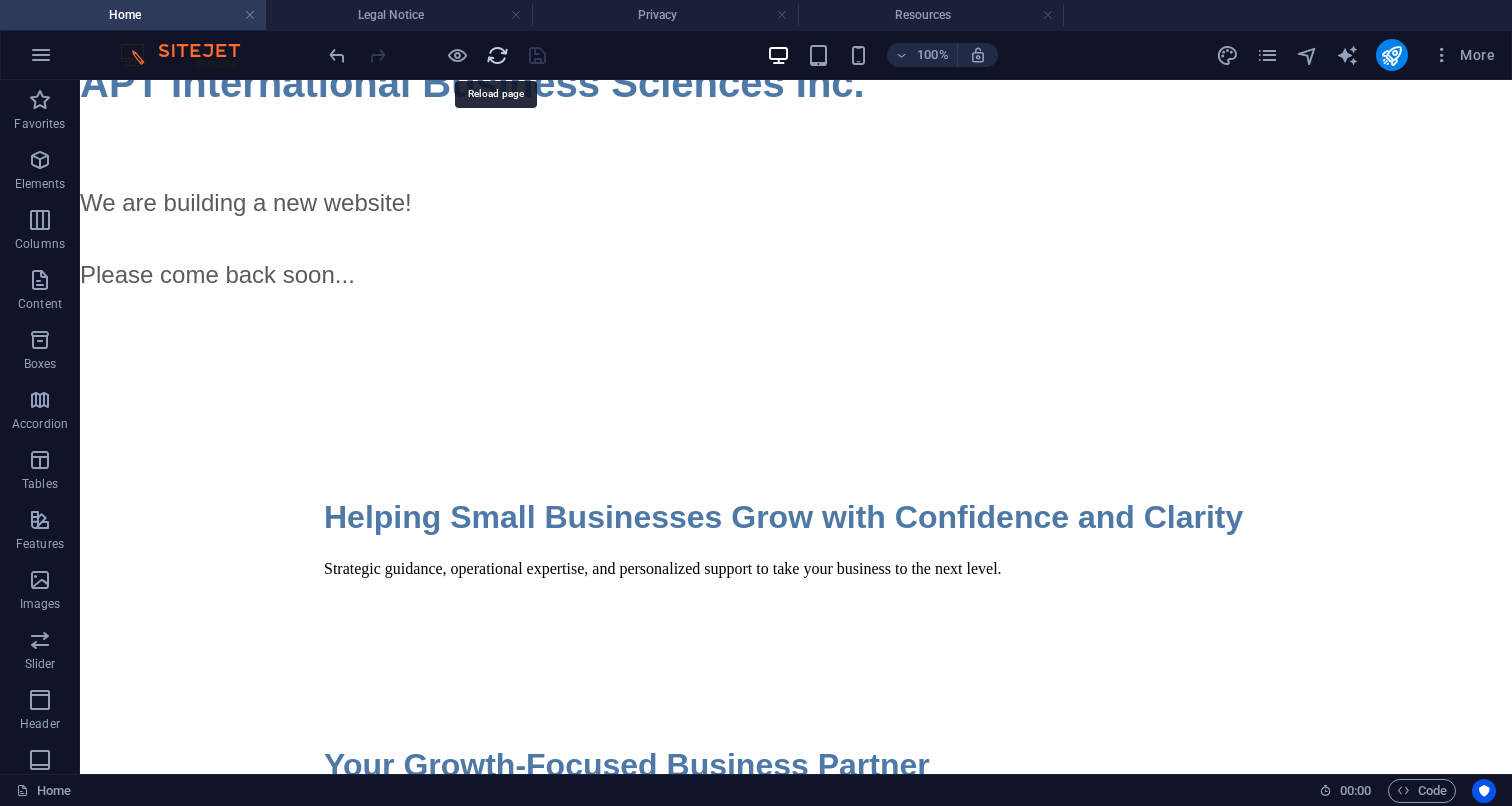 click at bounding box center (497, 55) 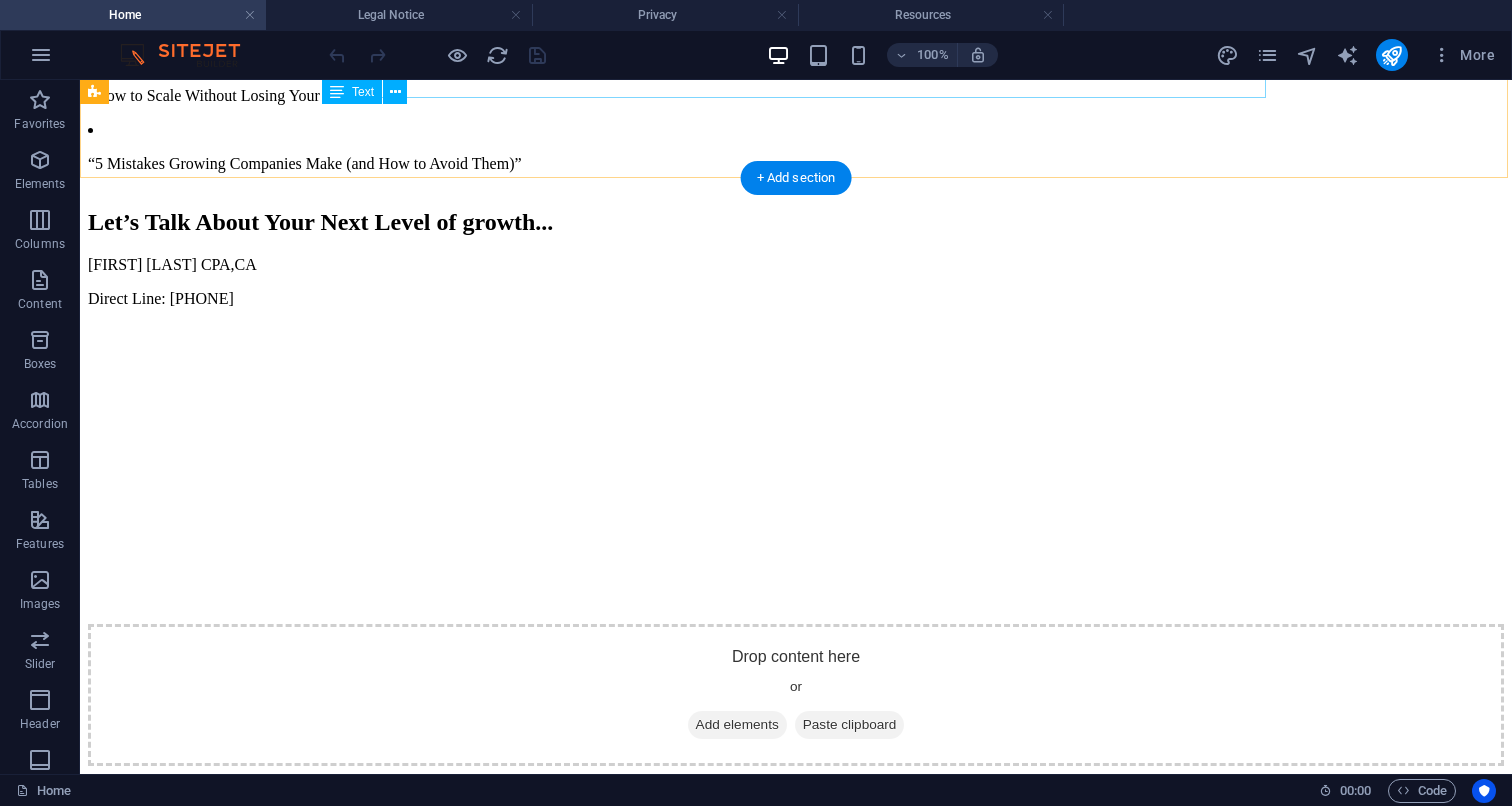 scroll, scrollTop: 1870, scrollLeft: 0, axis: vertical 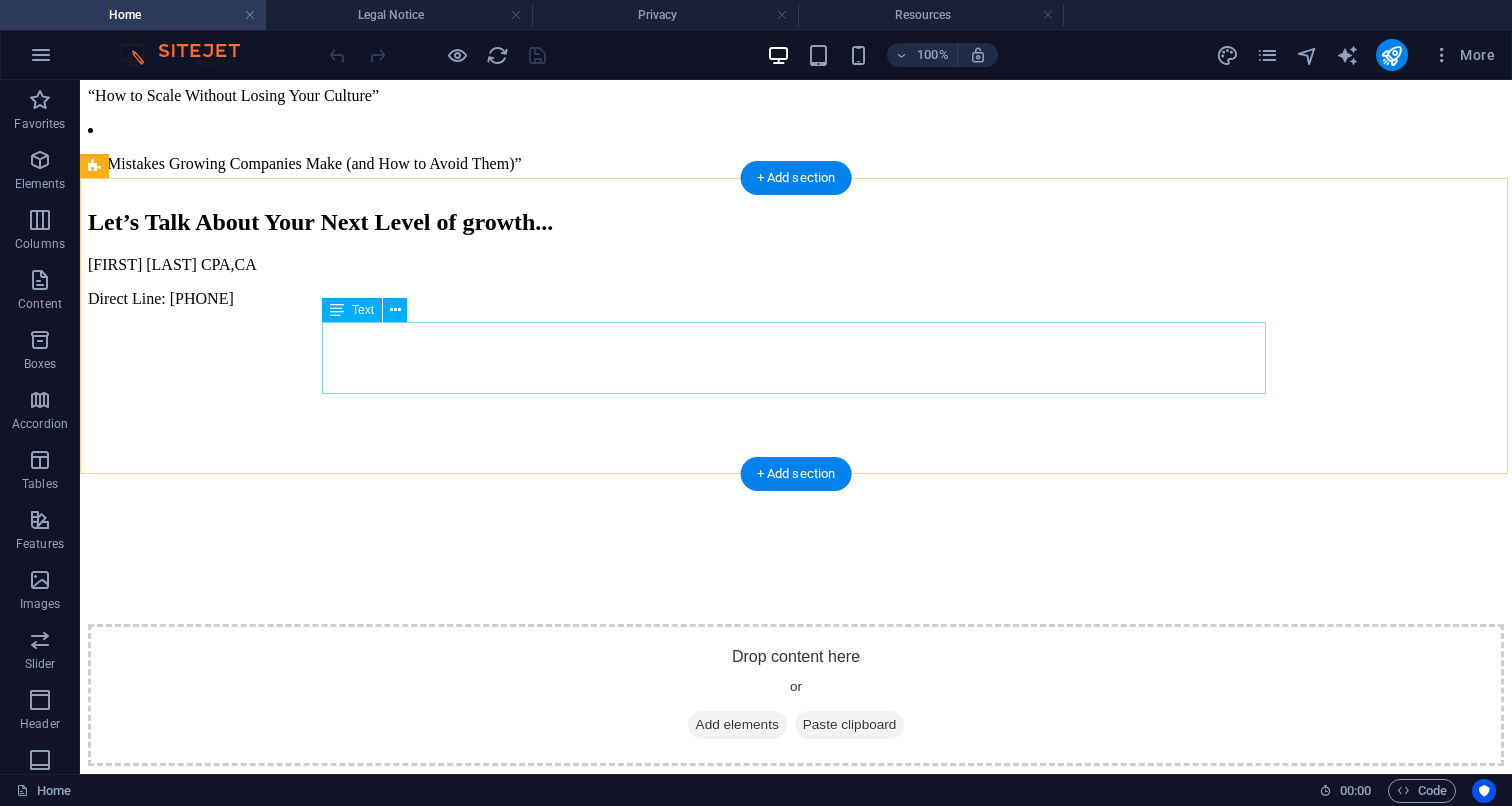 click on "“Signs You’re Ready to Hire Your First Manager” “How to Scale Without Losing Your Culture” “5 Mistakes Growing Companies Make (and How to Avoid Them)”" at bounding box center [796, 79] 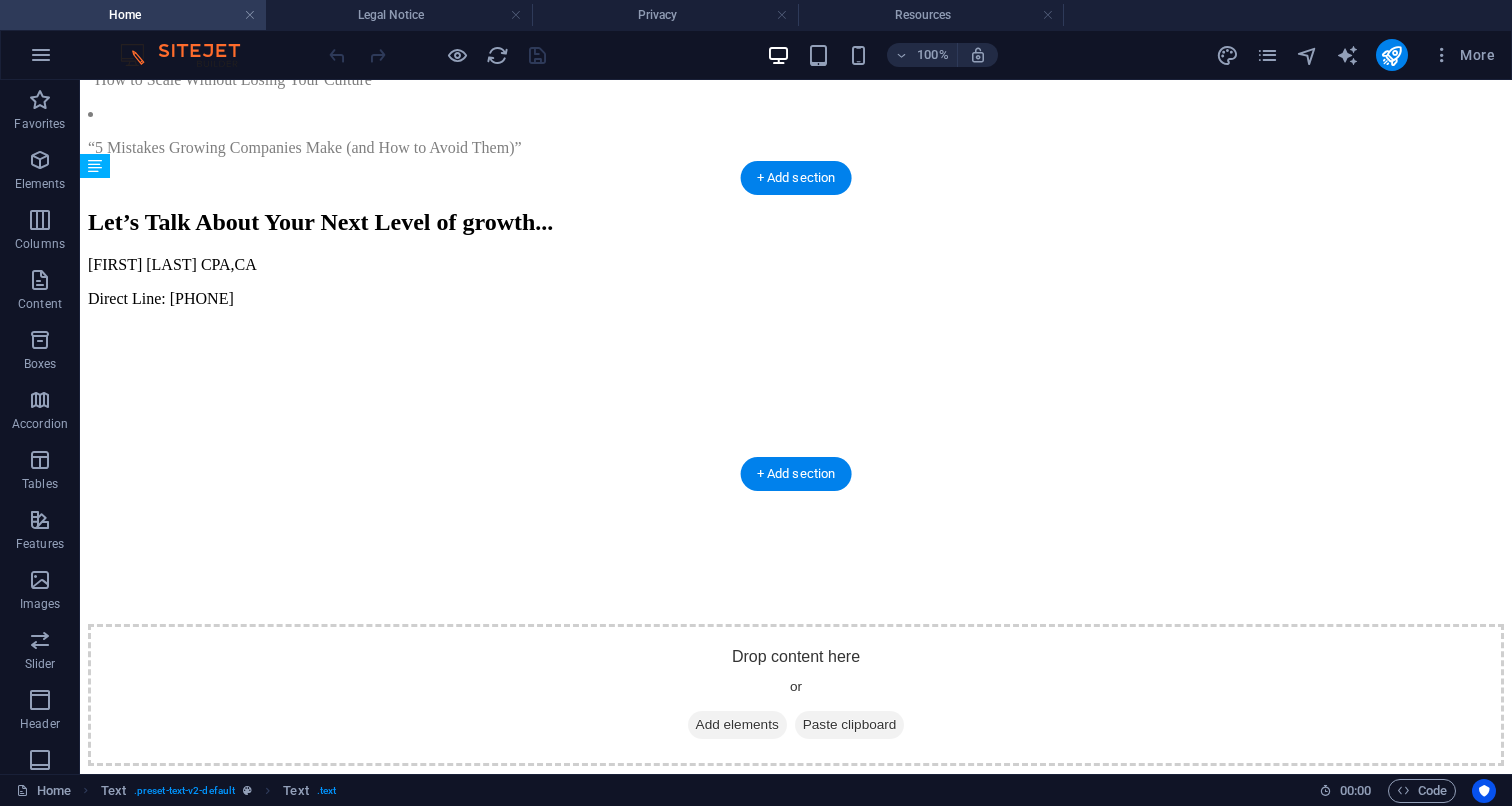 drag, startPoint x: 660, startPoint y: 330, endPoint x: 414, endPoint y: 322, distance: 246.13005 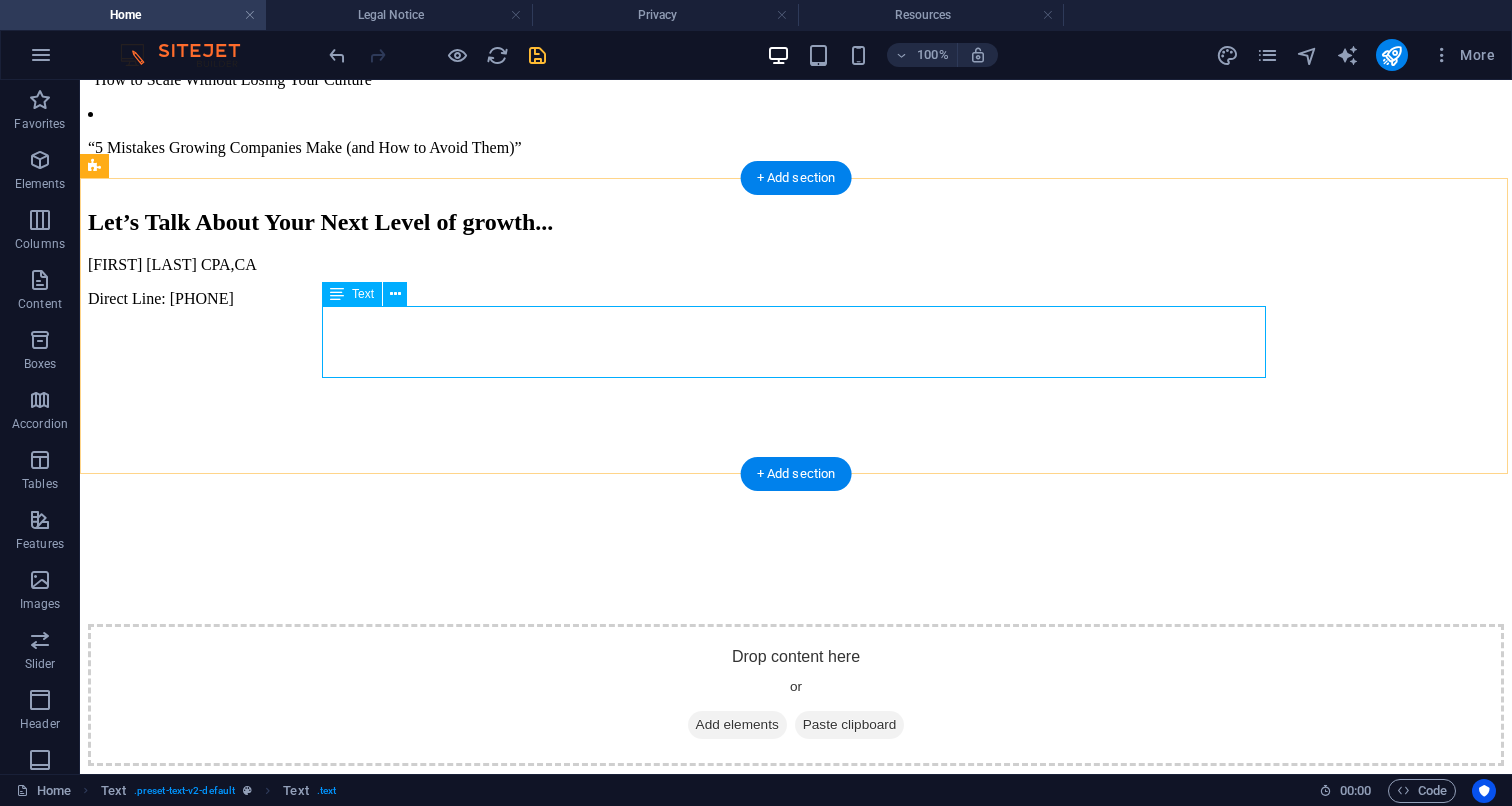 click on "“Signs You’re Ready to Hire Your First Manager” “How to Scale Without Losing Your Culture” “5 Mistakes Growing Companies Make (and How to Avoid Them)”" at bounding box center (796, 63) 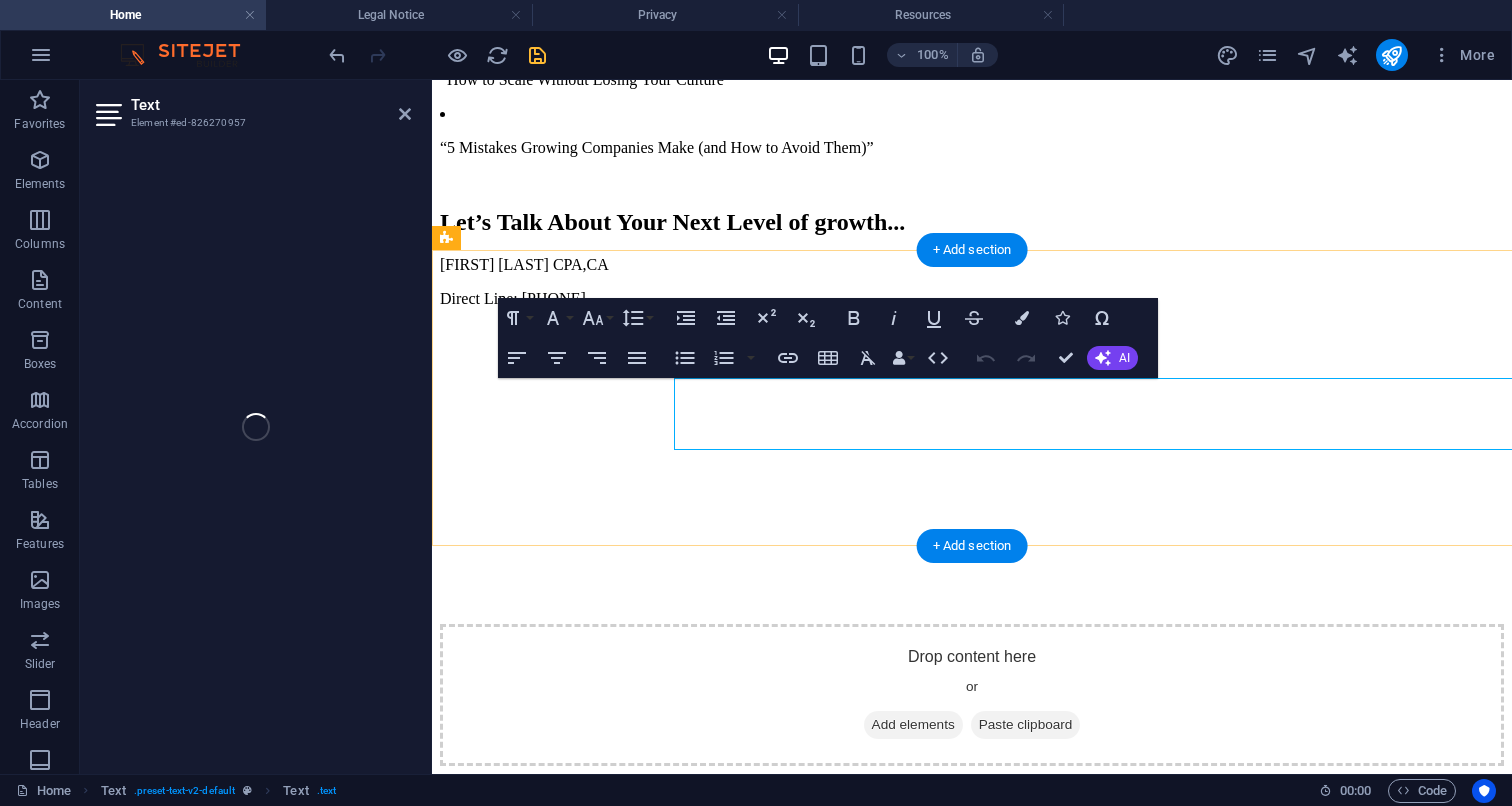 scroll, scrollTop: 1798, scrollLeft: 0, axis: vertical 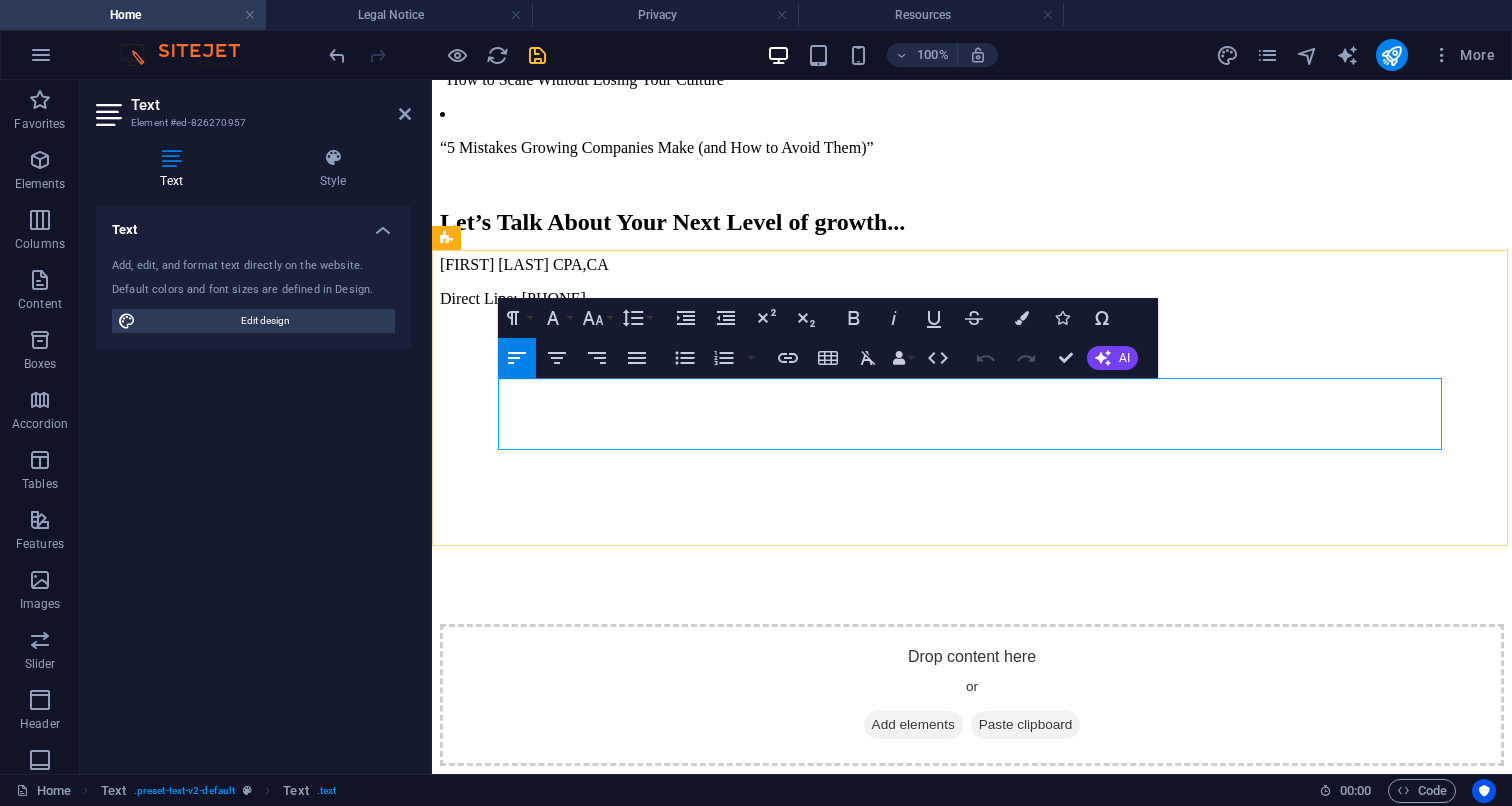 drag, startPoint x: 73, startPoint y: 307, endPoint x: 405, endPoint y: 307, distance: 332 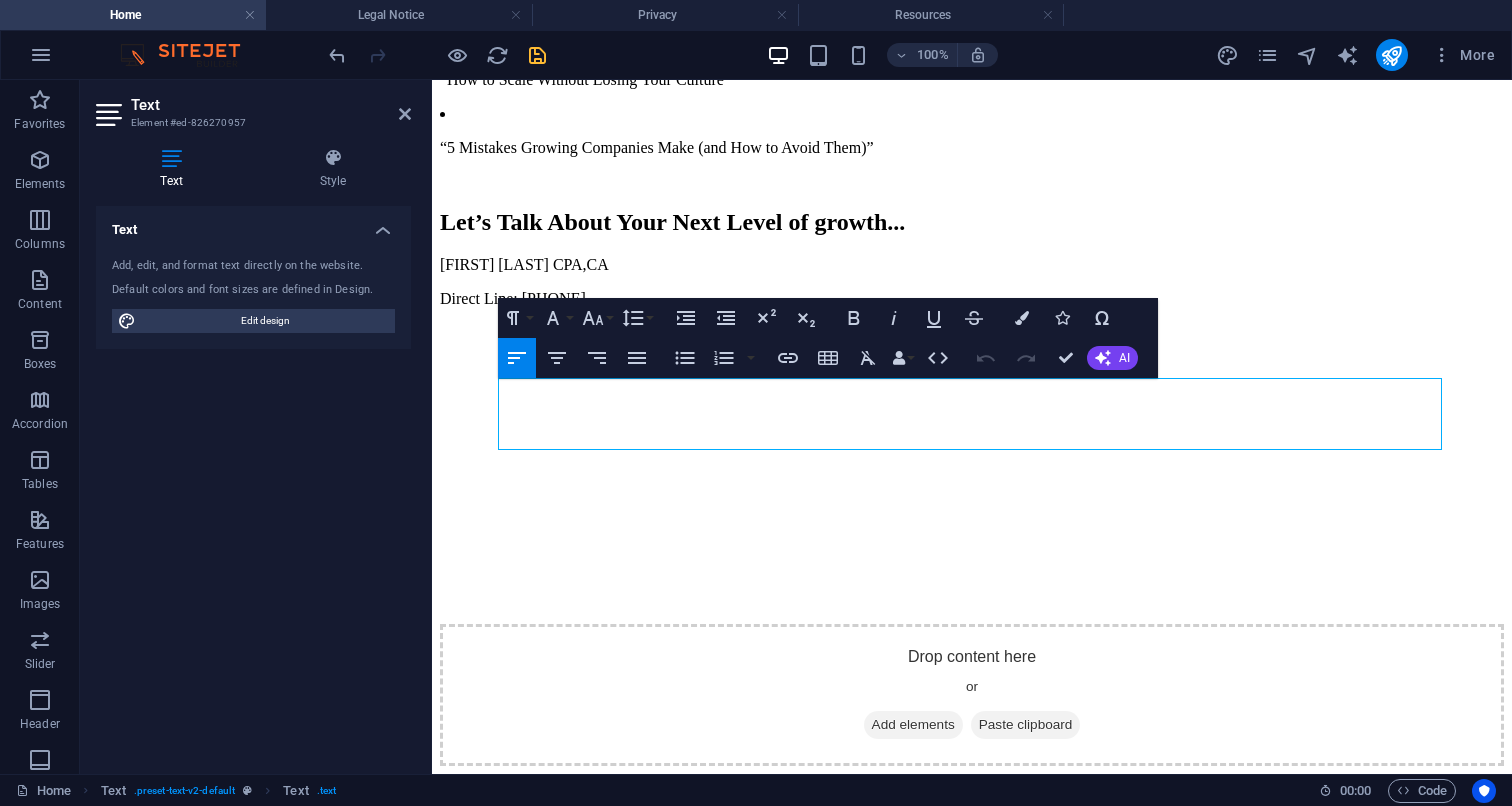 click on "100% More" at bounding box center [914, 55] 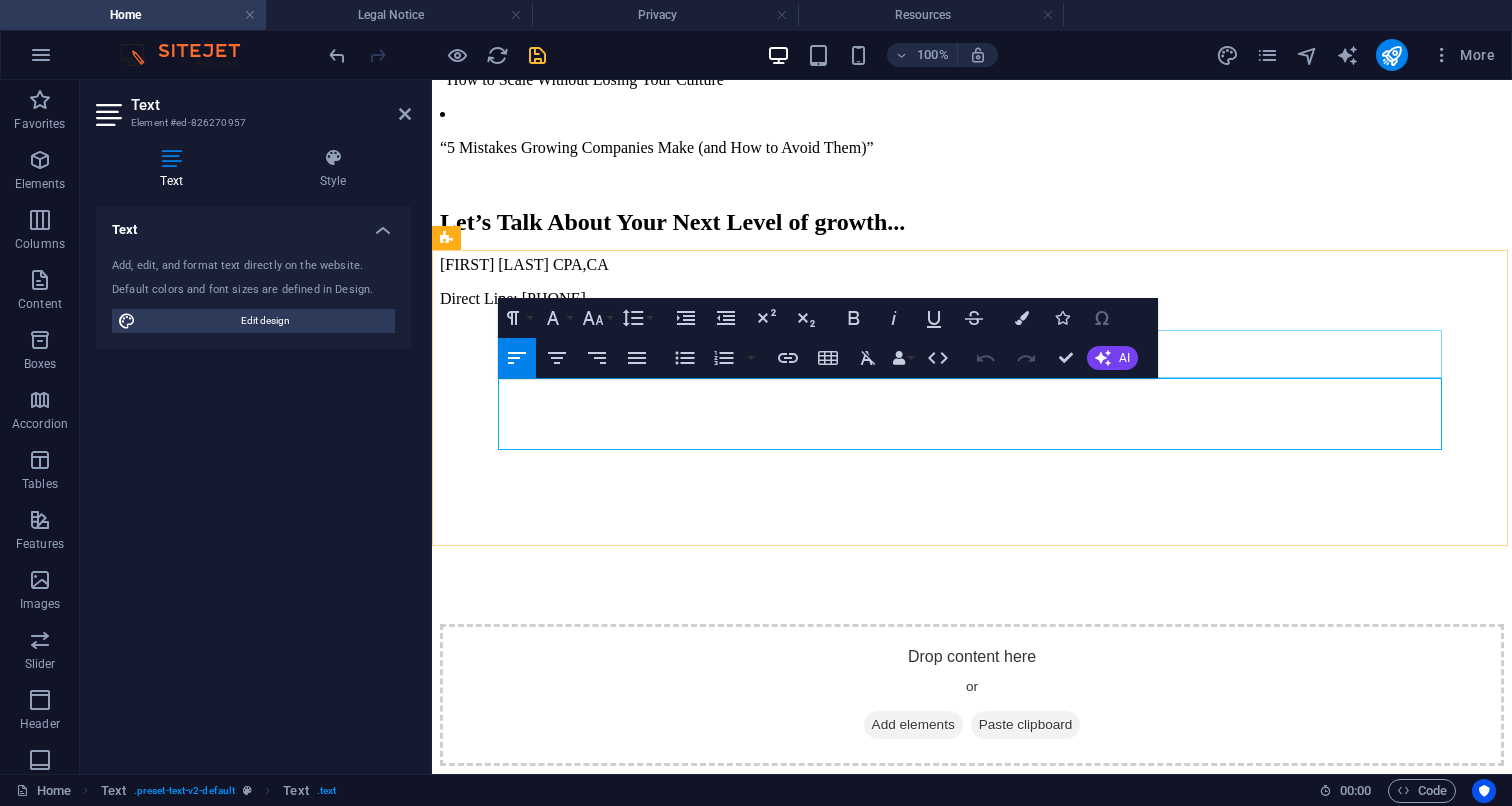 click 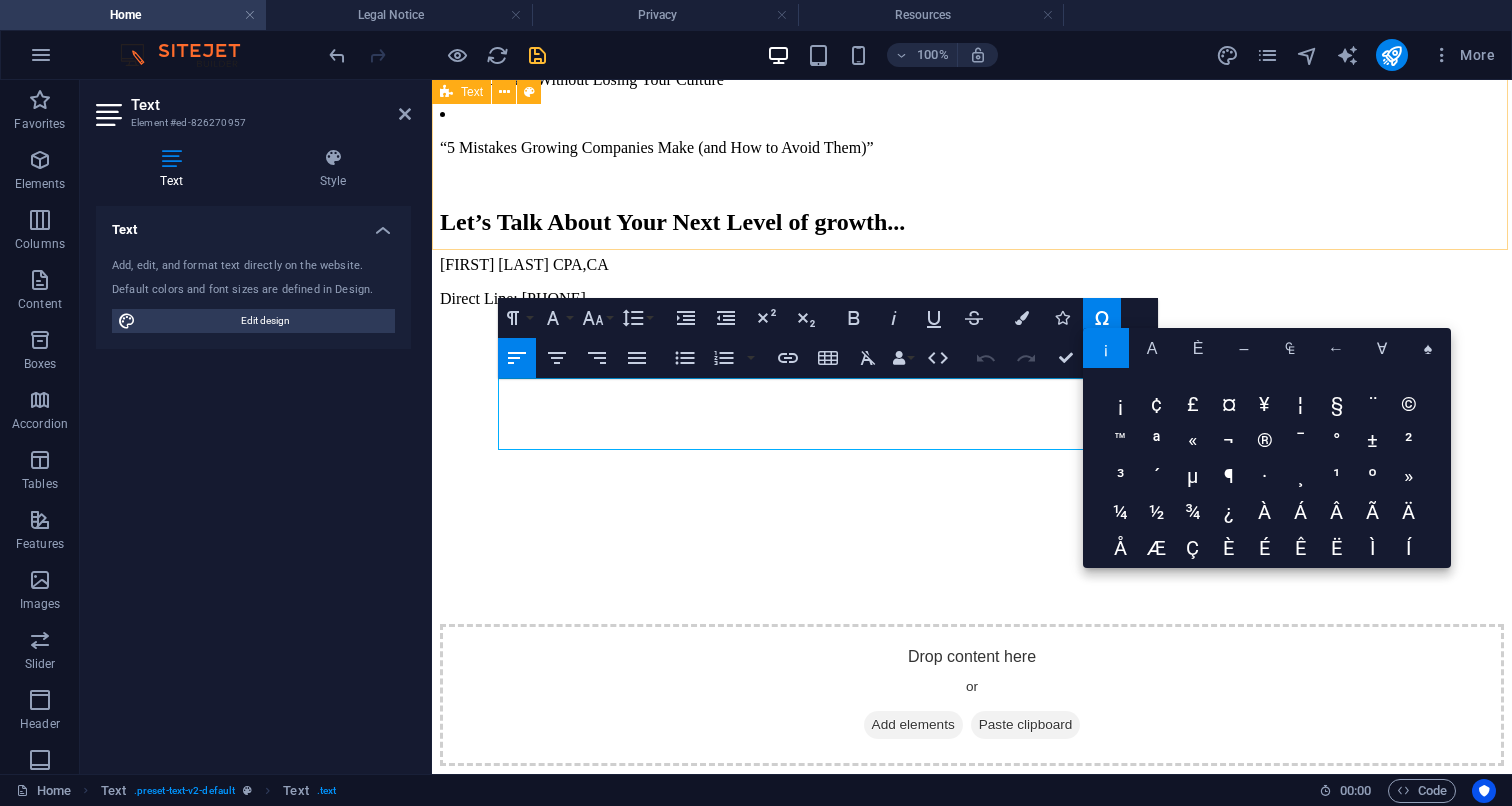 click on "Tailored Consulting for Growing Businesses Service Packages: Growth Strategy Development Clarify your long-term vision and create a roadmap to get there. Team Structure & Leadership Coaching Hire right, define roles, improve communication and develop leadership capabilities .     Business Process Improvement   Identify inefficiencies, eliminate bottlenecks, and build streamlined workflows that boost performance. ✔Process mapping - utilizing our propietary Cornerstone TM  methodology ✔ SOP creation and documentation ✔ Elimination of redundant tasks Systems Alignment & Tool Integration   Align and simplify your financial and point systems to support your processes.  Ensure your tools, teams, and workflows work seamlessly together to support scale. ✔ ERP, CRM  and workflow platform alignment ✔ Systems audit and tech stack recommendations ✔ Data flow and automation design ✔ Internal system training and rollout    ✔  Cross-functional alignment Financial Clarity & KPI Setup" at bounding box center [972, -412] 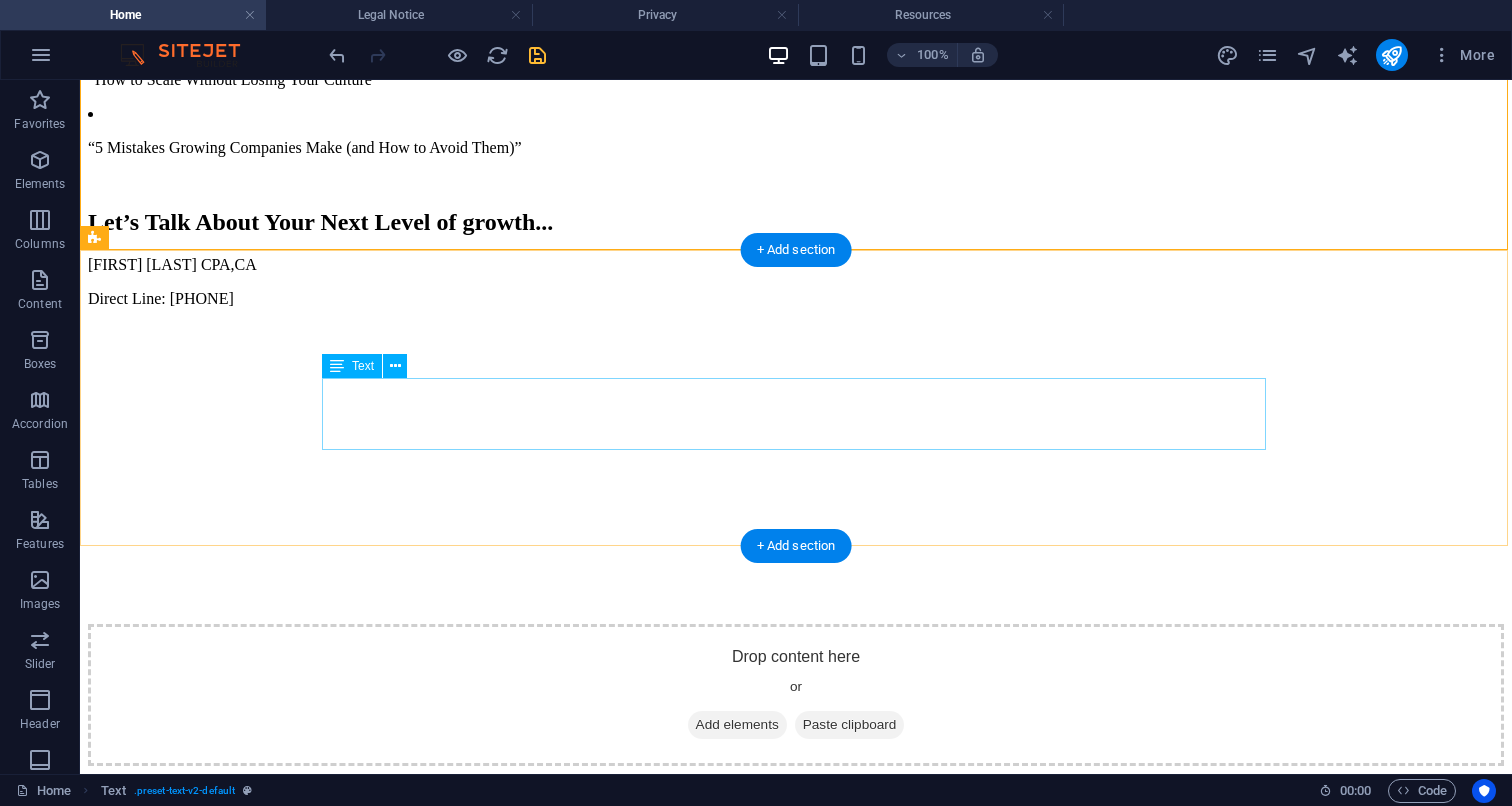 click on "“Signs You’re Ready to Hire Your First Manager” “How to Scale Without Losing Your Culture” “5 Mistakes Growing Companies Make (and How to Avoid Them)”" at bounding box center [796, 63] 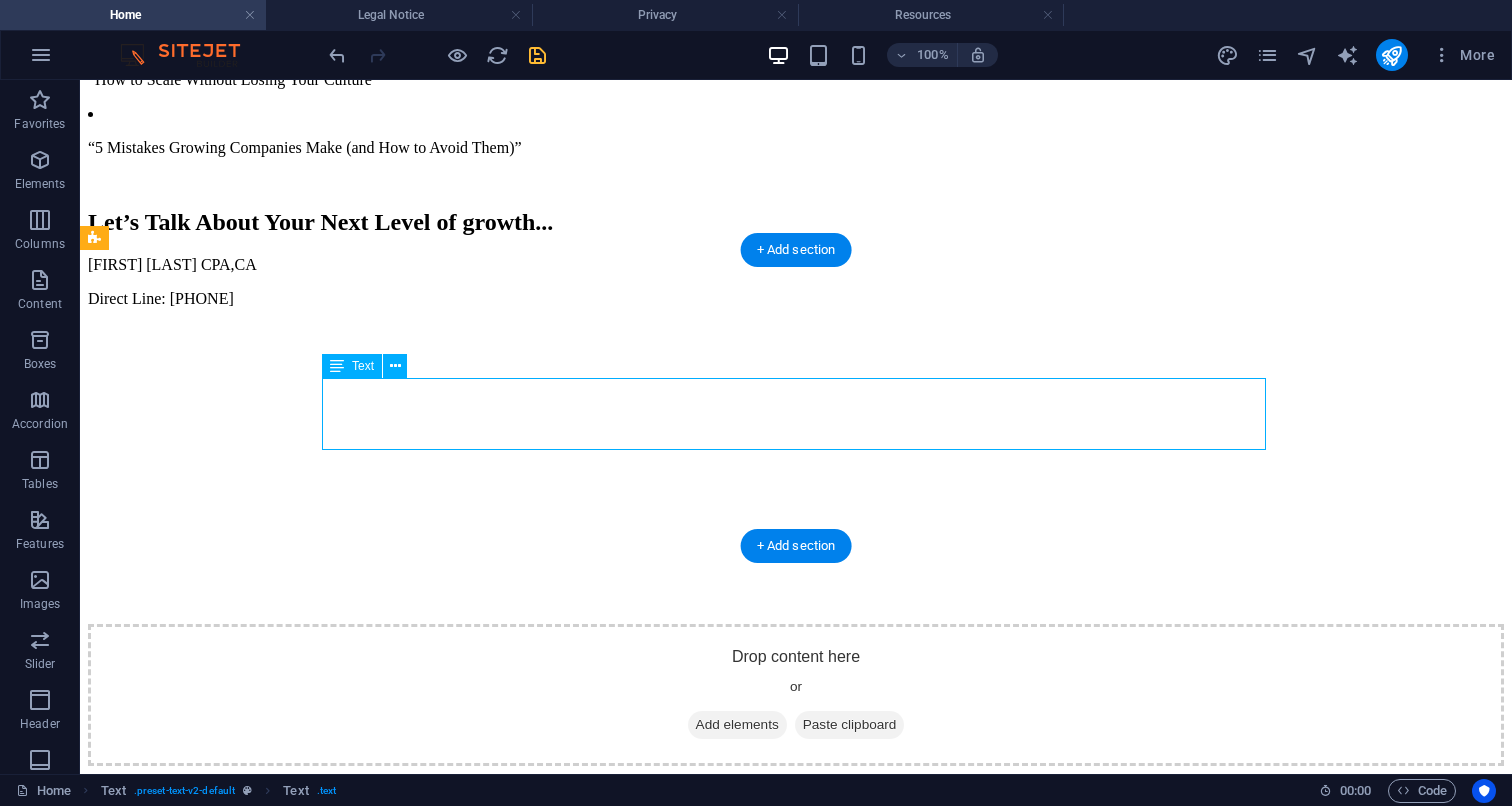 click on "“Signs You’re Ready to Hire Your First Manager” “How to Scale Without Losing Your Culture” “5 Mistakes Growing Companies Make (and How to Avoid Them)”" at bounding box center [796, 63] 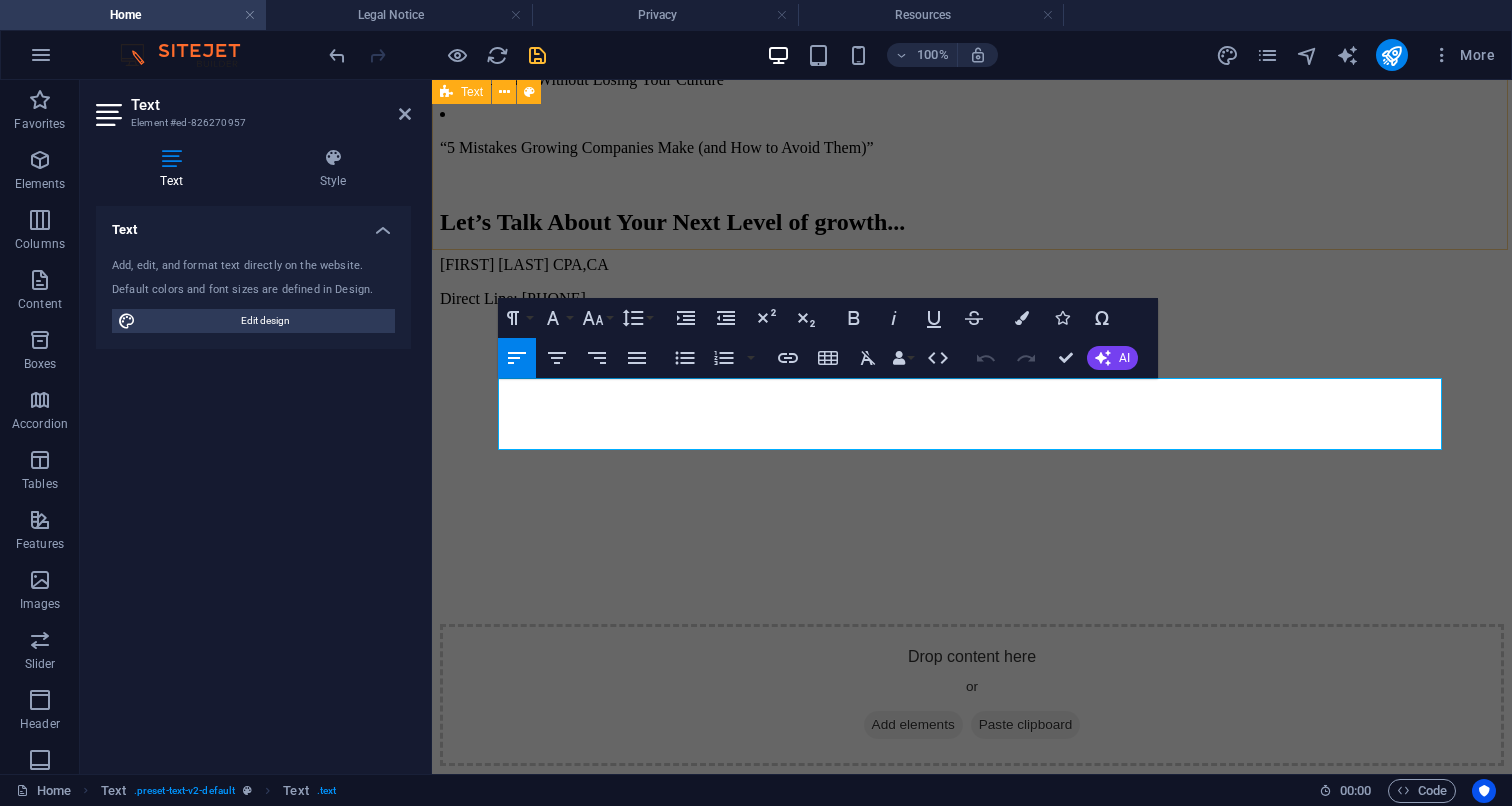 click on "Tailored Consulting for Growing Businesses Service Packages: Growth Strategy Development Clarify your long-term vision and create a roadmap to get there. Team Structure & Leadership Coaching Hire right, define roles, improve communication and develop leadership capabilities .     Business Process Improvement   Identify inefficiencies, eliminate bottlenecks, and build streamlined workflows that boost performance. ✔Process mapping - utilizing our propietary Cornerstone TM  methodology ✔ SOP creation and documentation ✔ Elimination of redundant tasks Systems Alignment & Tool Integration   Align and simplify your financial and point systems to support your processes.  Ensure your tools, teams, and workflows work seamlessly together to support scale. ✔ ERP, CRM  and workflow platform alignment ✔ Systems audit and tech stack recommendations ✔ Data flow and automation design ✔ Internal system training and rollout    ✔  Cross-functional alignment Financial Clarity & KPI Setup" at bounding box center [972, -412] 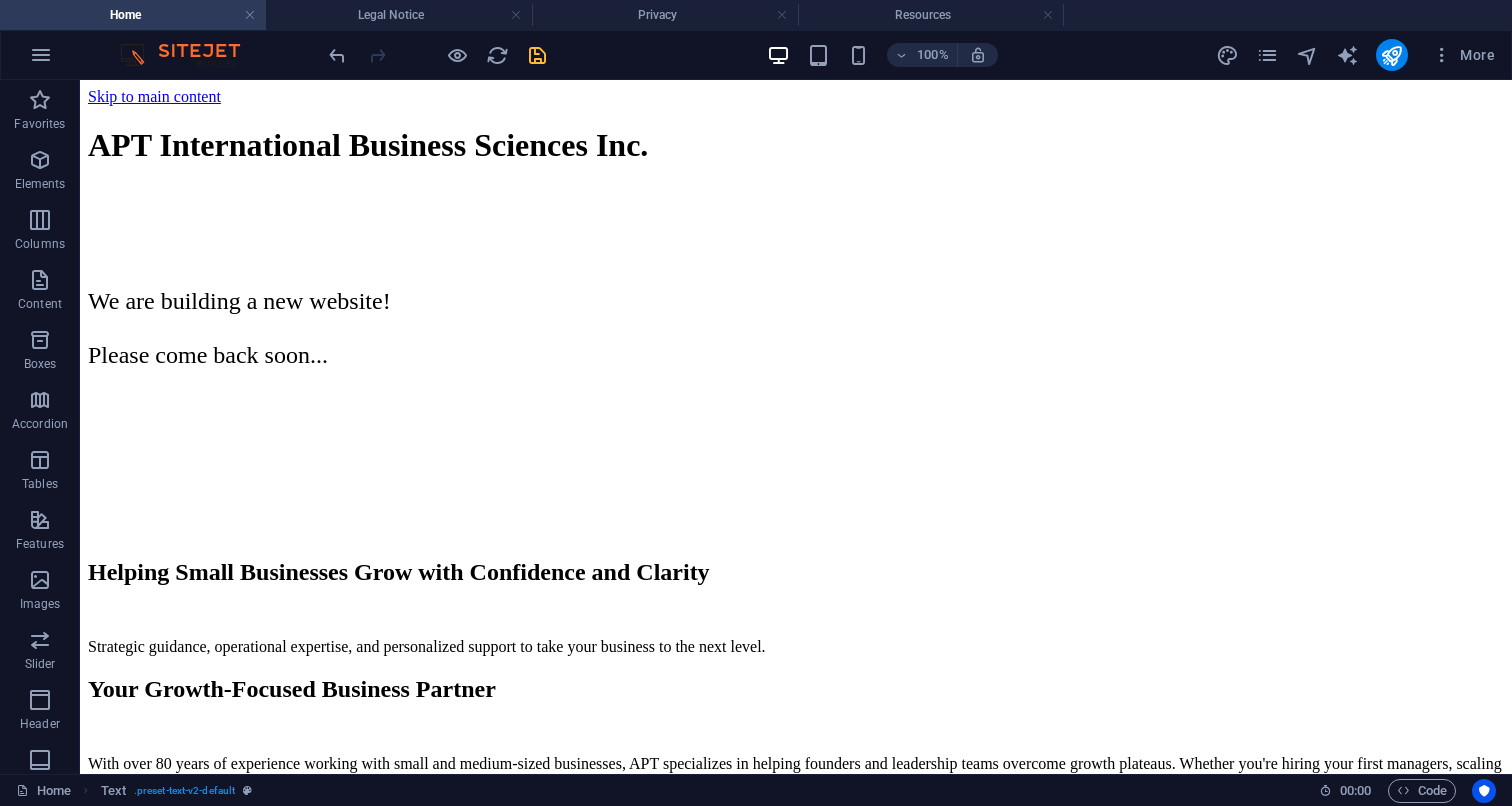scroll, scrollTop: 0, scrollLeft: 0, axis: both 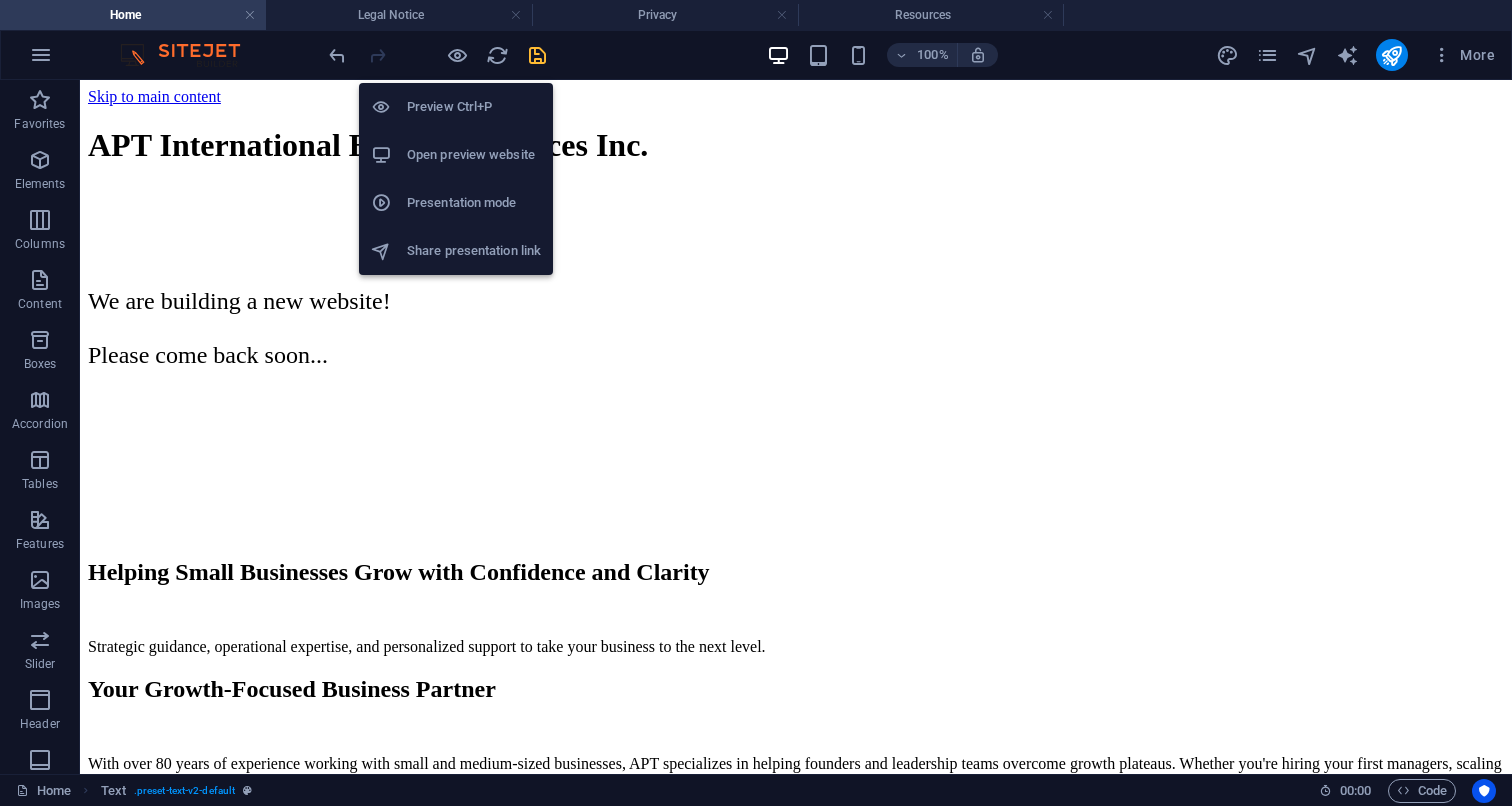 click on "Preview Ctrl+P" at bounding box center (474, 107) 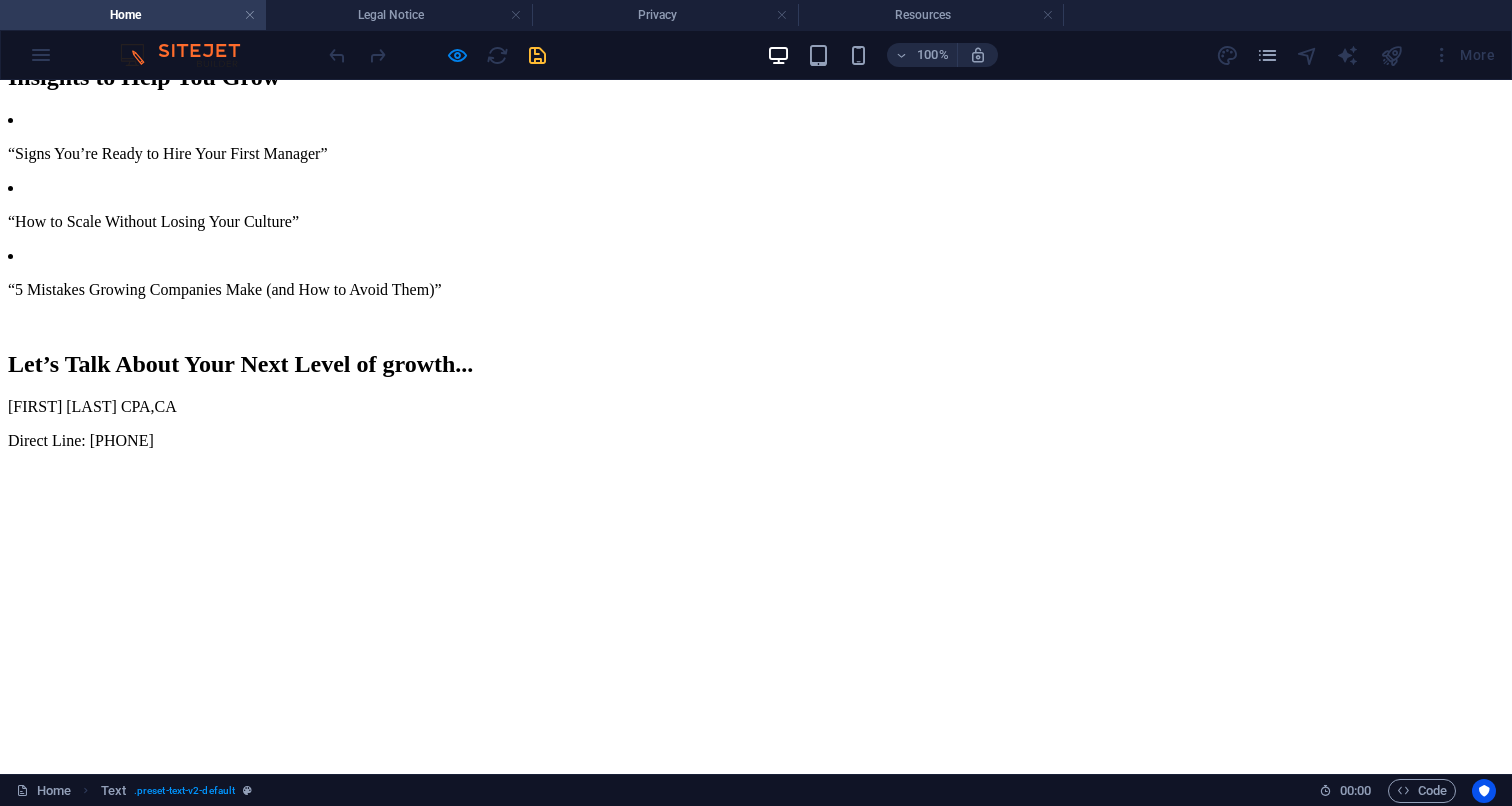 scroll, scrollTop: 1405, scrollLeft: 0, axis: vertical 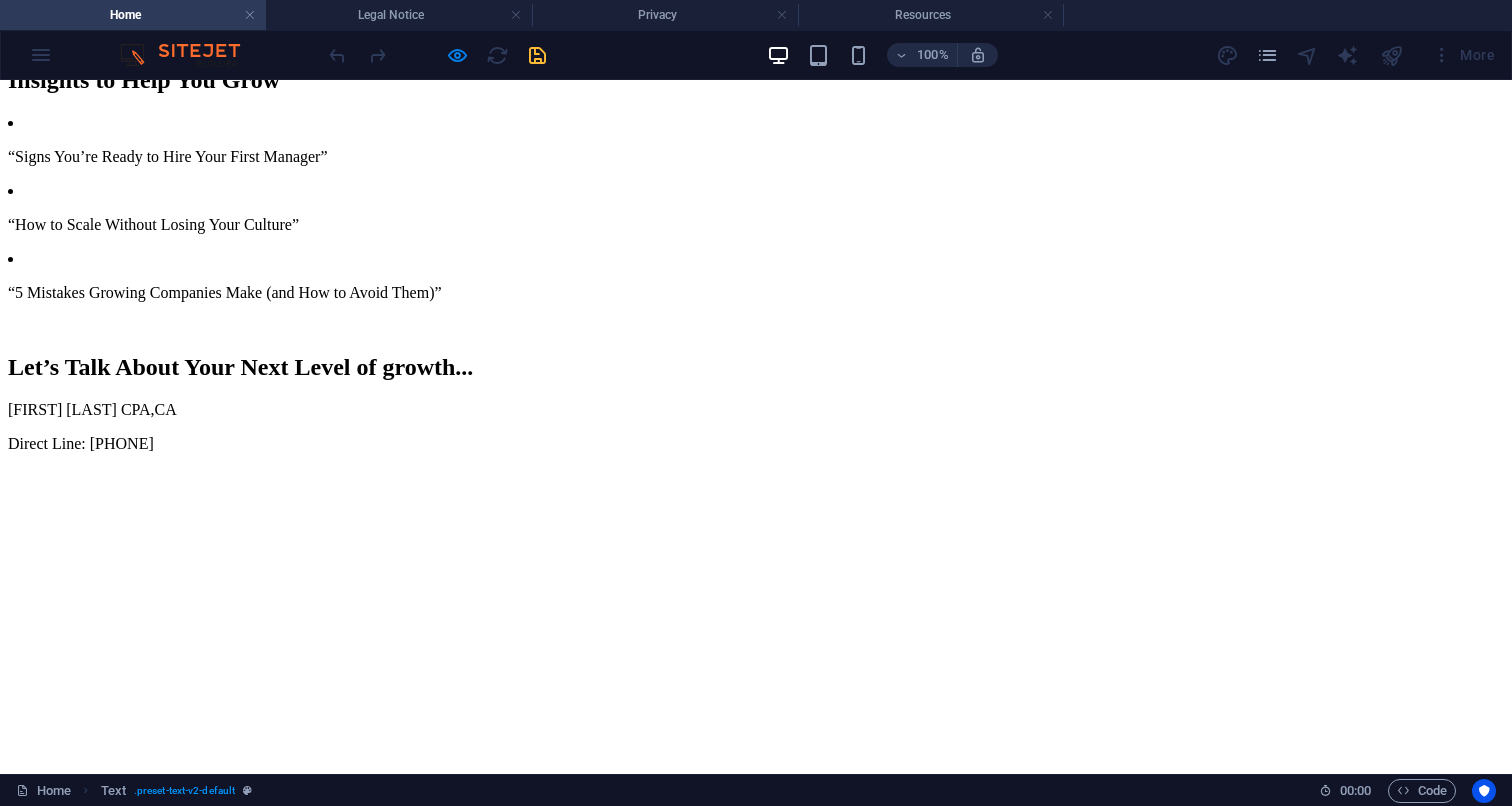click on "✔ Systems audit and tech stack recommendations ✔ Data flow and automation design ✔ Internal system training and rollout" at bounding box center (208, -139) 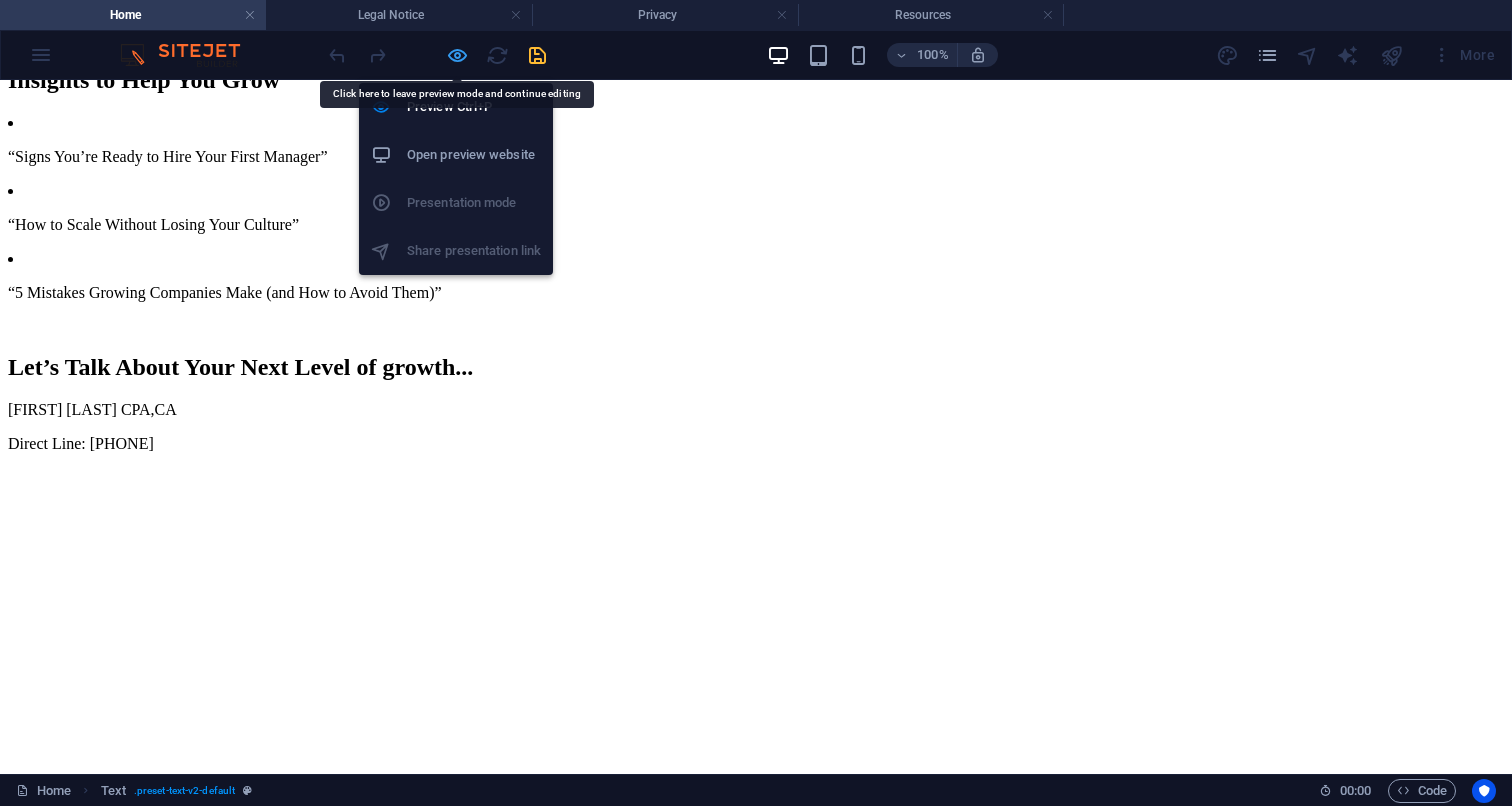 click at bounding box center [457, 55] 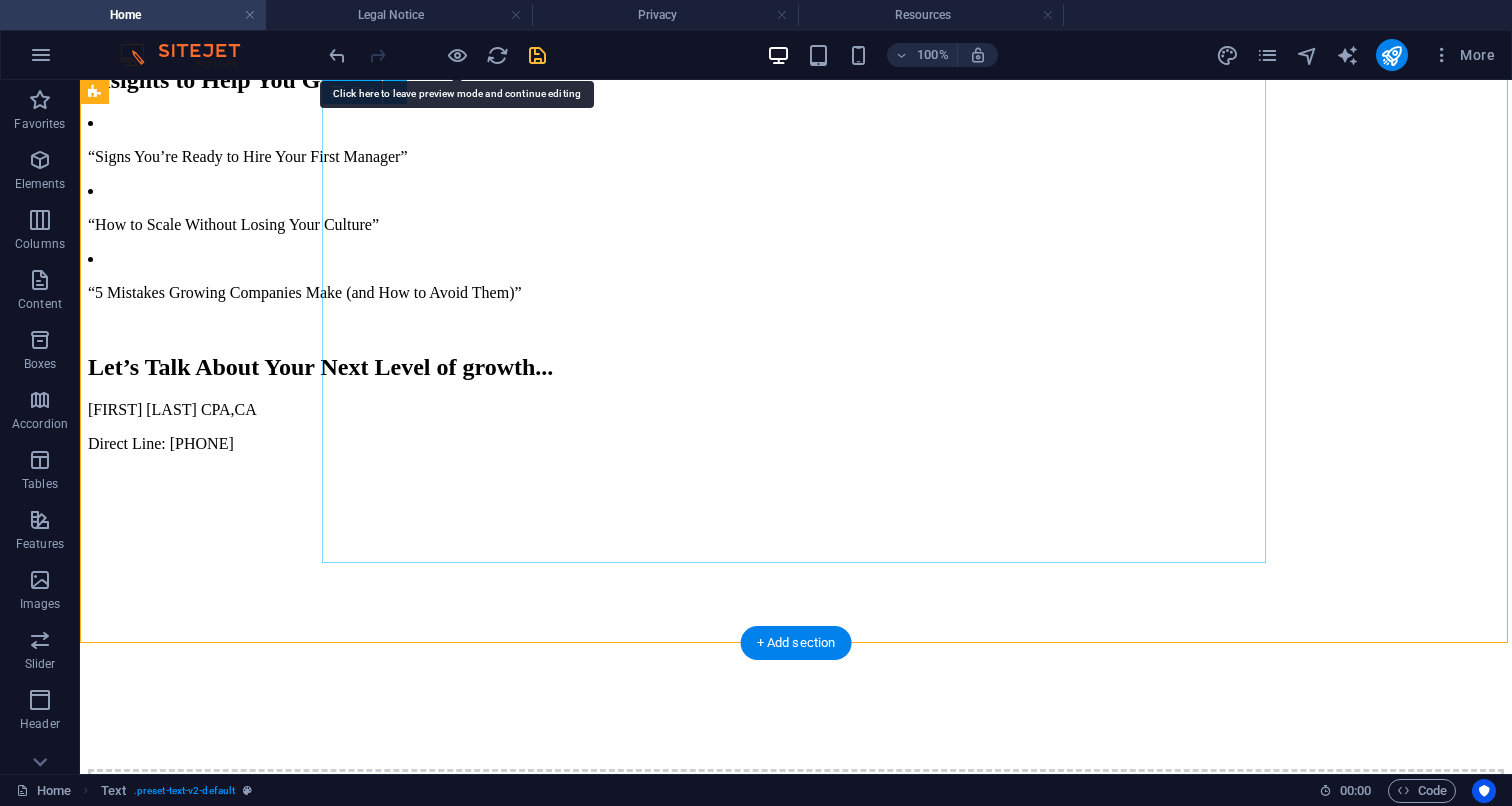 click on "Service Packages: Growth Strategy Development Clarify your long-term vision and create a roadmap to get there. Team Structure & Leadership Coaching Hire right, define roles, improve communication and develop leadership capabilities .     Business Process Improvement   Identify inefficiencies, eliminate bottlenecks, and build streamlined workflows that boost performance. ✔Process mapping - utilizing our propietary Cornerstone TM  methodology ✔ SOP creation and documentation ✔ Elimination of redundant tasks Systems Alignment & Tool Integration   Align and simplify your financial and point systems to support your processes.  Ensure your tools, teams, and workflows work seamlessly together to support scale. ✔ ERP, CRM  and workflow platform alignment ✔ Systems audit and tech stack recommendations ✔ Data flow and automation design ✔ Internal system training and rollout   ✔  Cross-functional alignment Financial Clarity & KPI Setup Fundraising & Readiness Support" at bounding box center (796, -215) 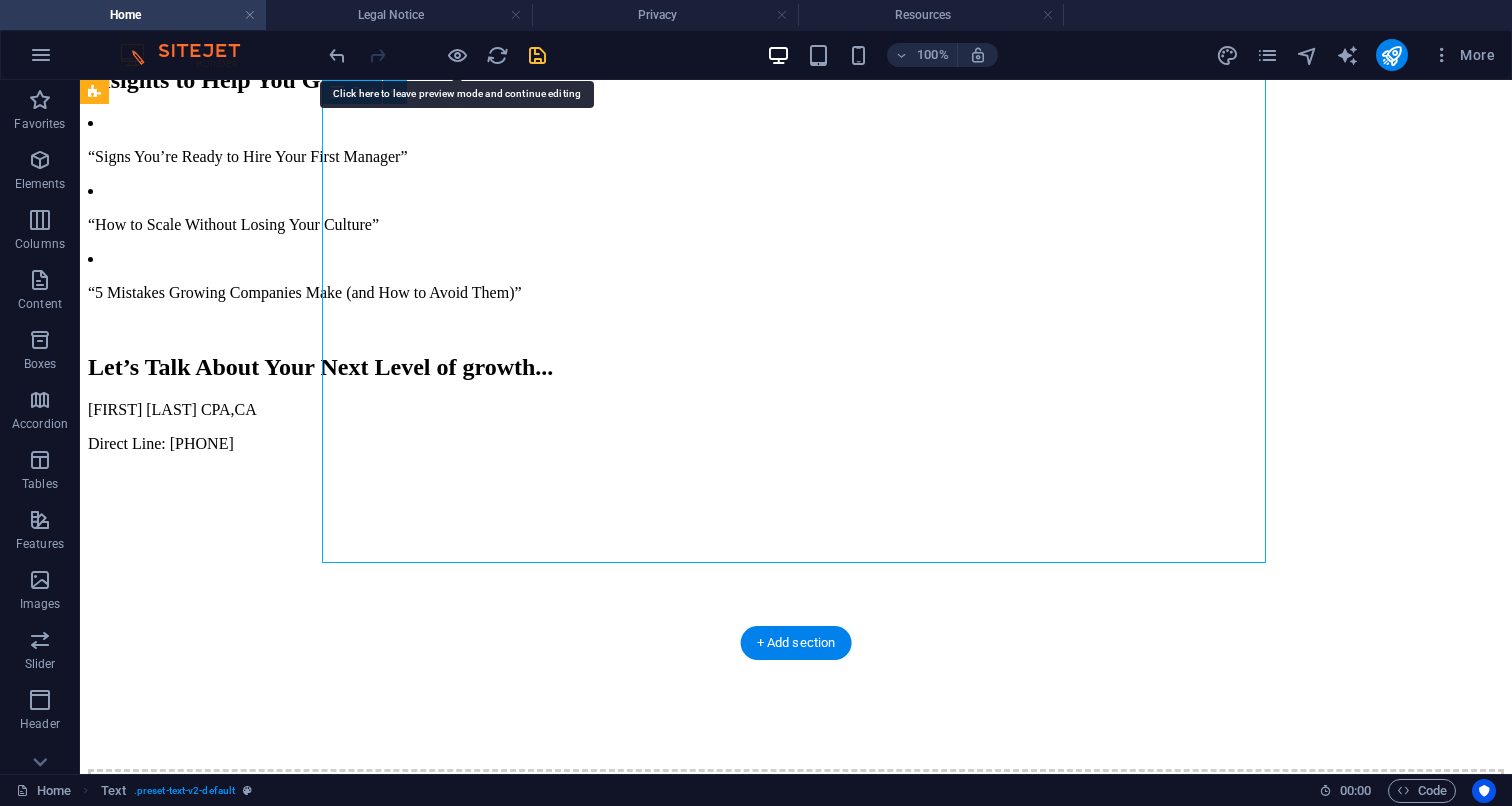 click on "Service Packages: Growth Strategy Development Clarify your long-term vision and create a roadmap to get there. Team Structure & Leadership Coaching Hire right, define roles, improve communication and develop leadership capabilities .     Business Process Improvement   Identify inefficiencies, eliminate bottlenecks, and build streamlined workflows that boost performance. ✔Process mapping - utilizing our propietary Cornerstone TM  methodology ✔ SOP creation and documentation ✔ Elimination of redundant tasks Systems Alignment & Tool Integration   Align and simplify your financial and point systems to support your processes.  Ensure your tools, teams, and workflows work seamlessly together to support scale. ✔ ERP, CRM  and workflow platform alignment ✔ Systems audit and tech stack recommendations ✔ Data flow and automation design ✔ Internal system training and rollout   ✔  Cross-functional alignment Financial Clarity & KPI Setup Fundraising & Readiness Support" at bounding box center [796, -215] 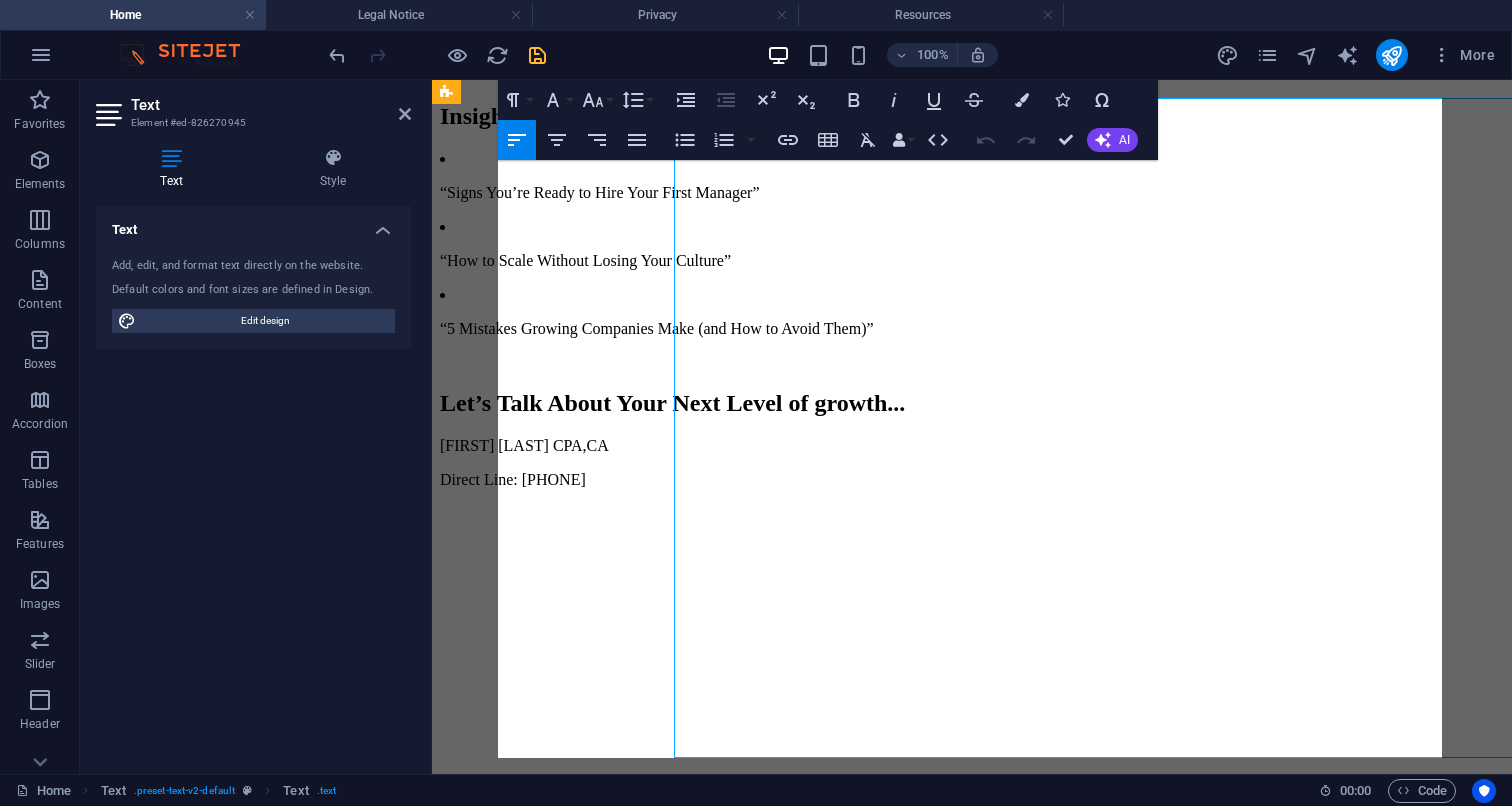 scroll, scrollTop: 1210, scrollLeft: 0, axis: vertical 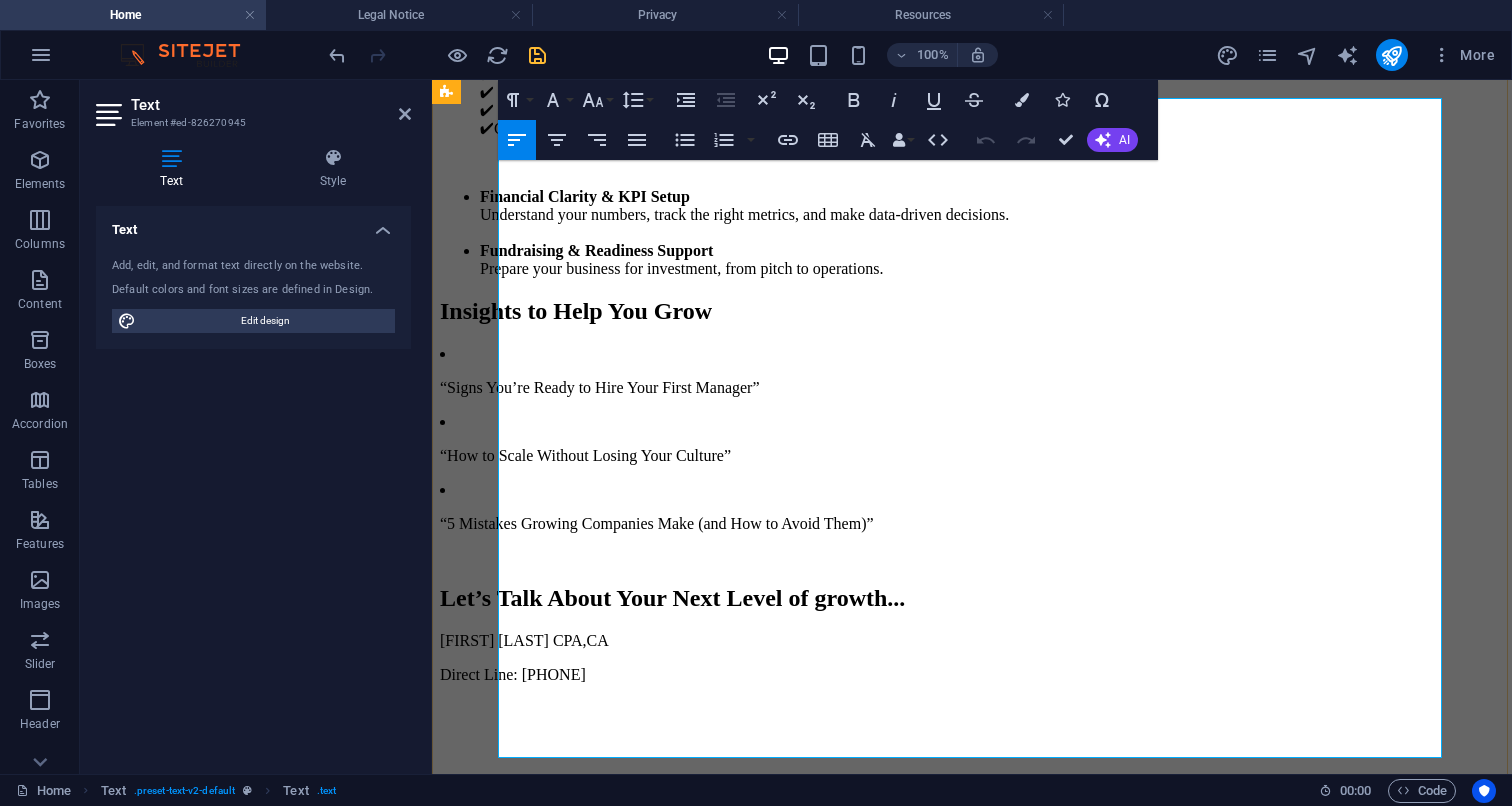 click on "✔ Systems audit and tech stack recommendations ✔ Data flow and automation design ✔ Internal system training and rollout    ✔  Cross-functional alignment" at bounding box center [992, 102] 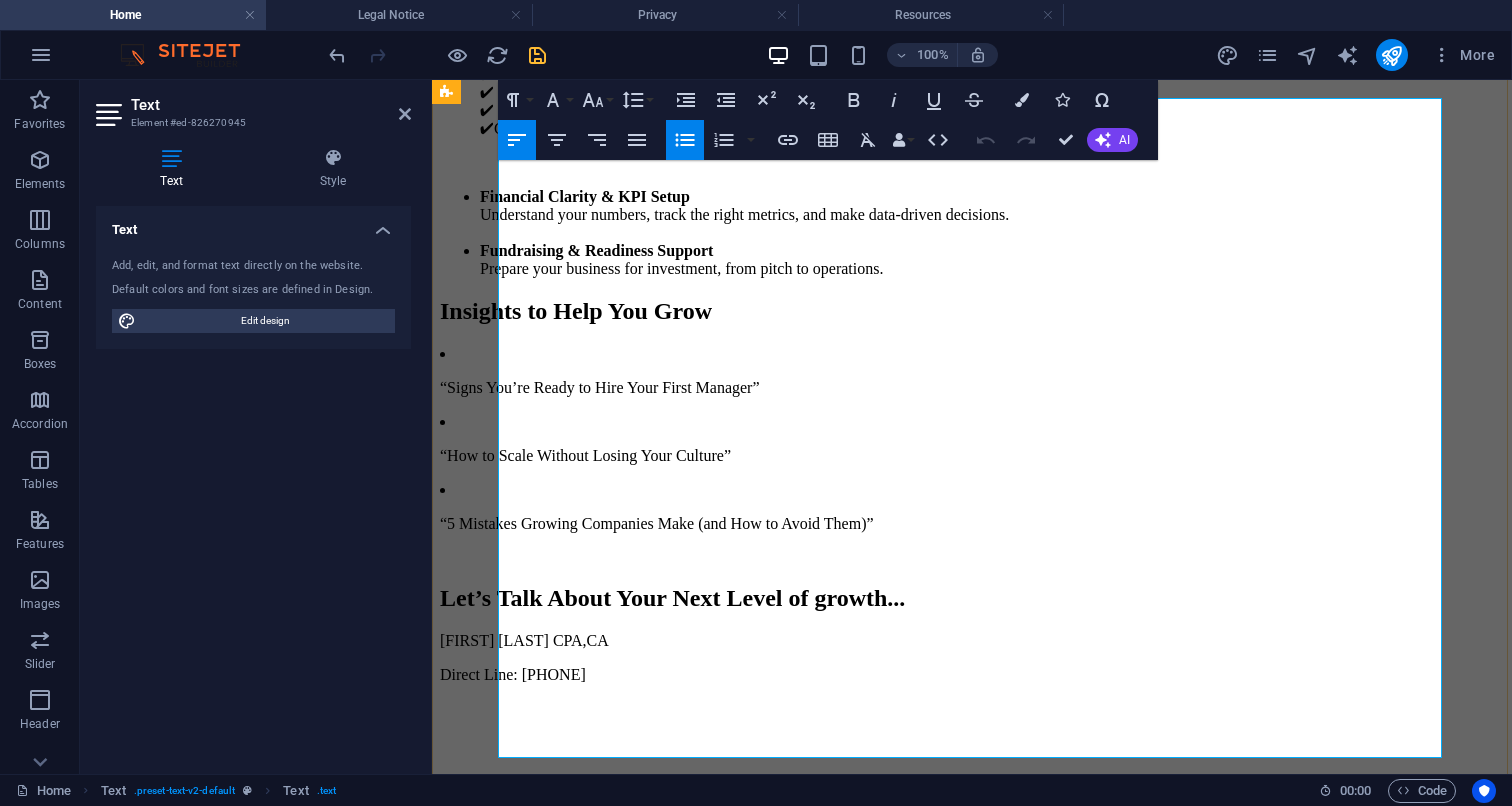 click on "✔ Systems audit and tech stack recommendations ✔ Data flow and automation design ✔ Internal system training and rollout    ✔  Cross-functional alignment" at bounding box center (992, 102) 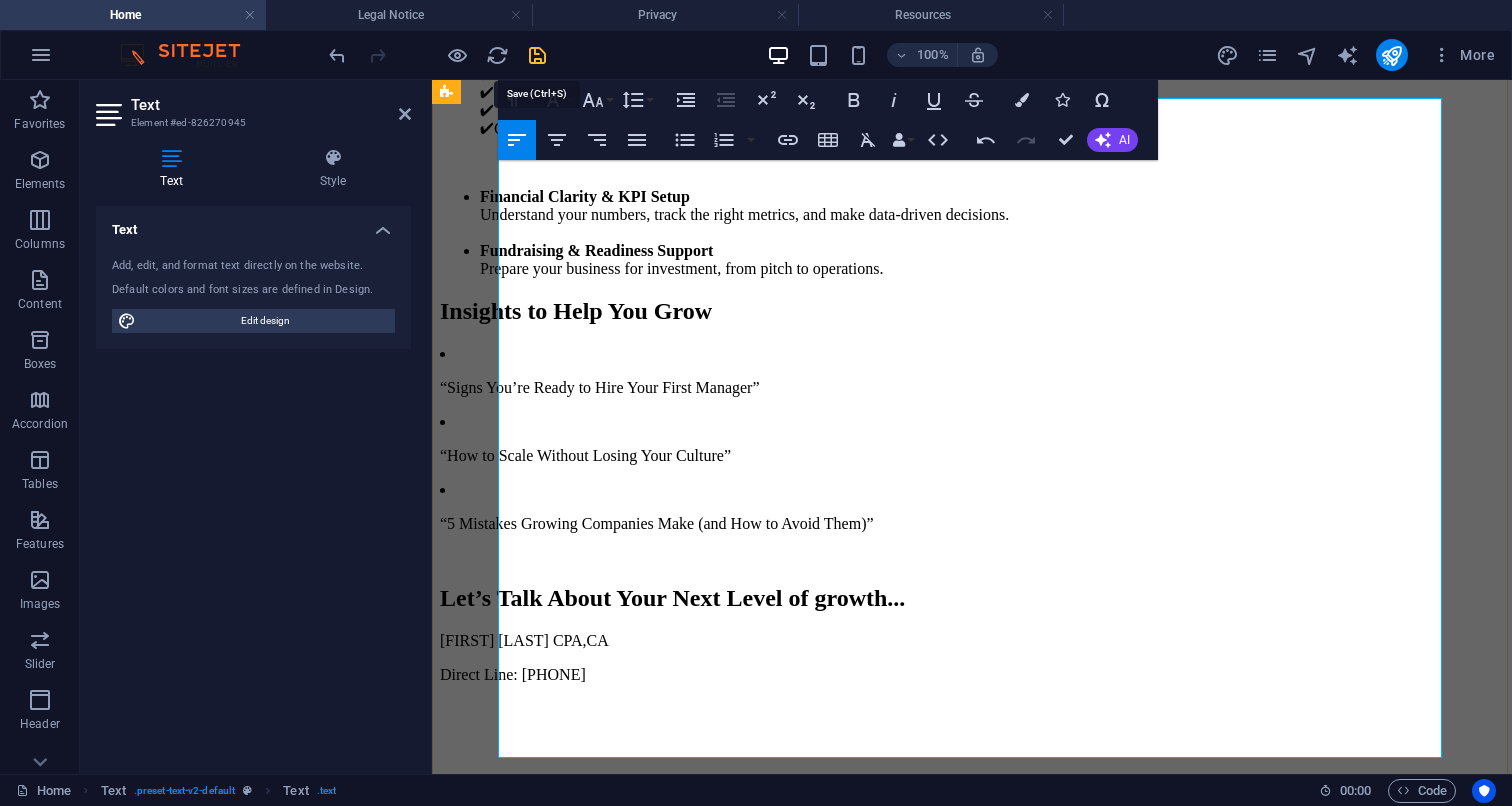 click at bounding box center [537, 55] 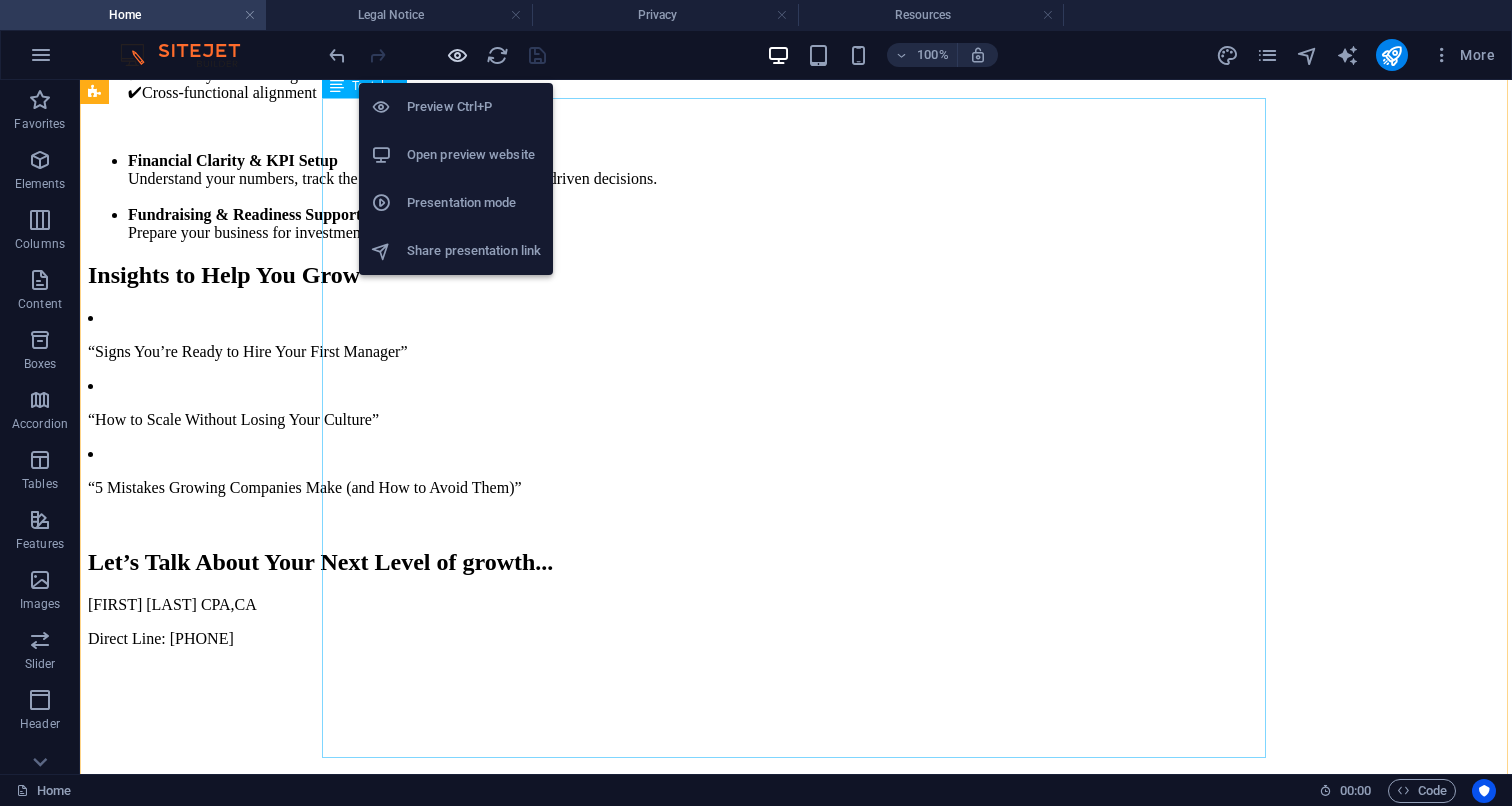 click at bounding box center [457, 55] 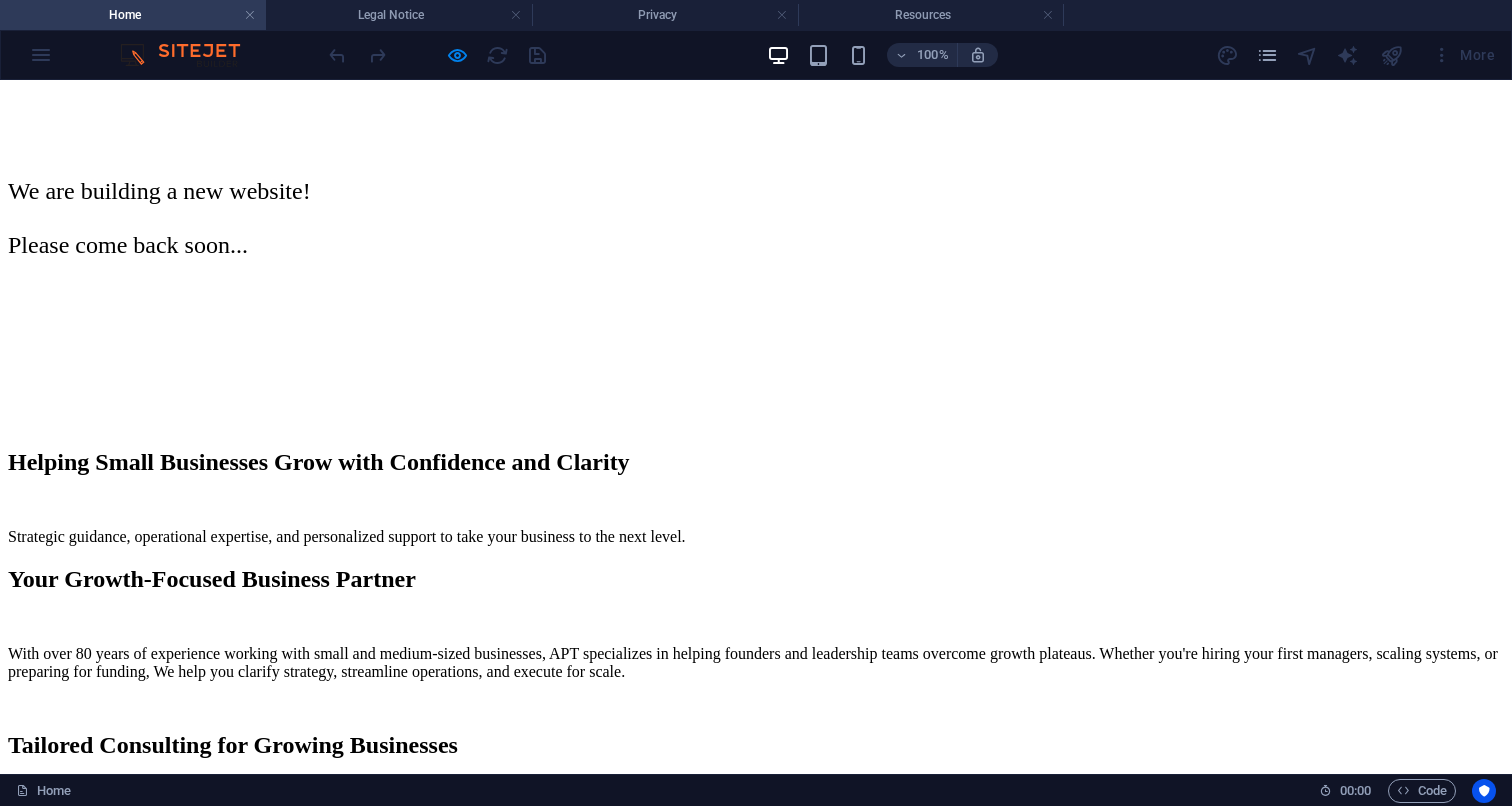 scroll, scrollTop: 119, scrollLeft: 0, axis: vertical 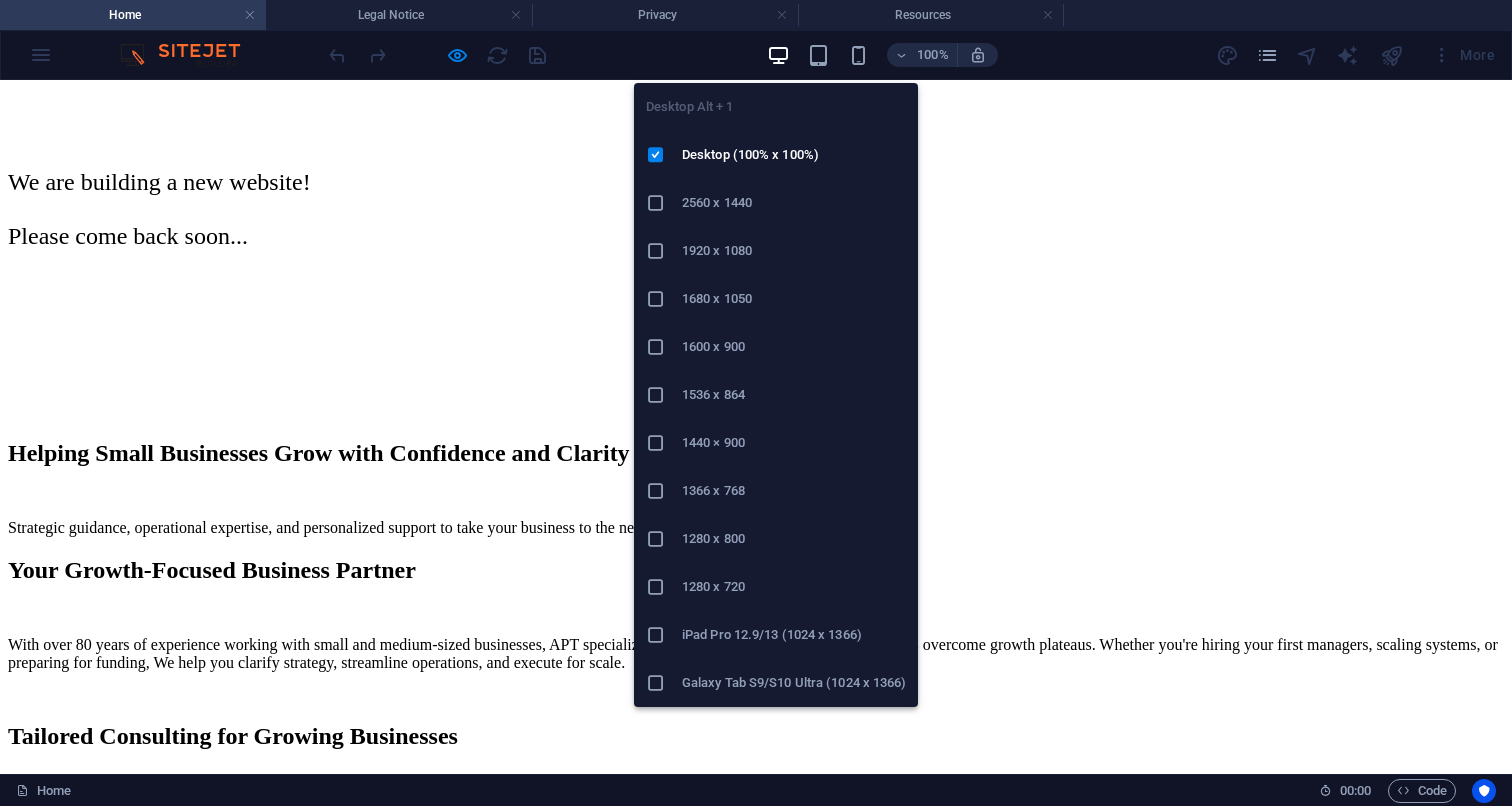 click on "iPad Pro 12.9/13 (1024 x 1366)" at bounding box center (794, 635) 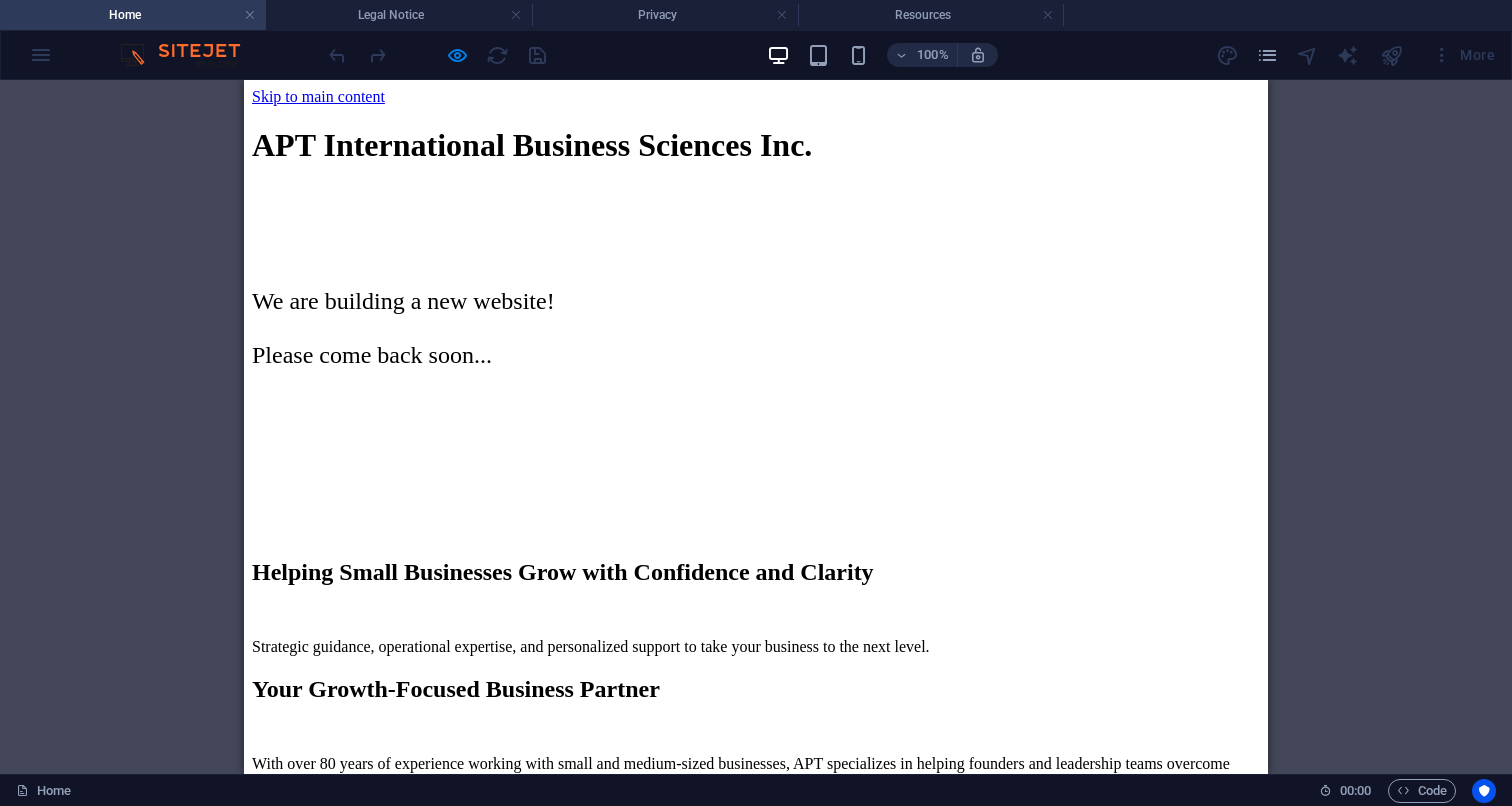 scroll, scrollTop: 0, scrollLeft: 0, axis: both 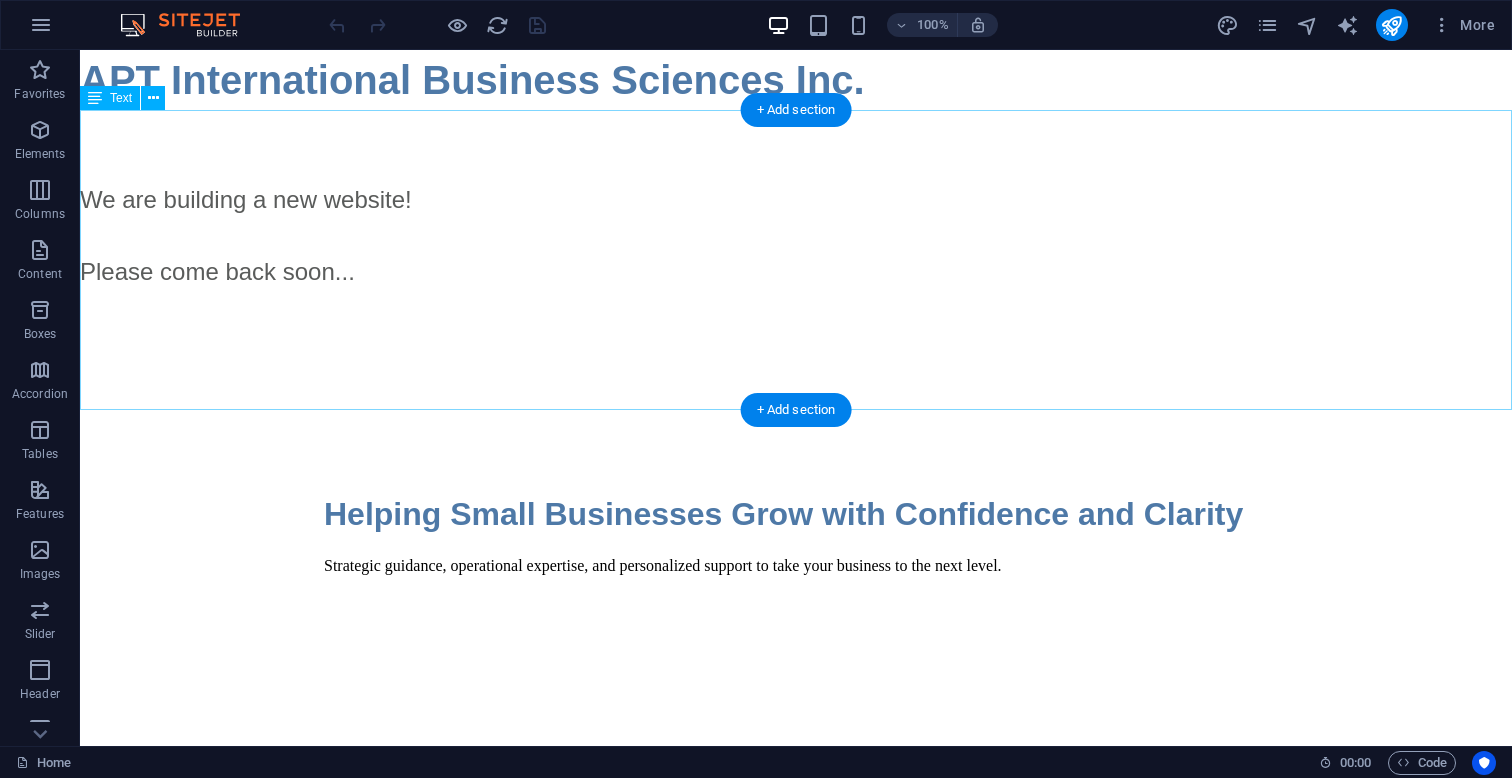 click on "Text" at bounding box center (121, 98) 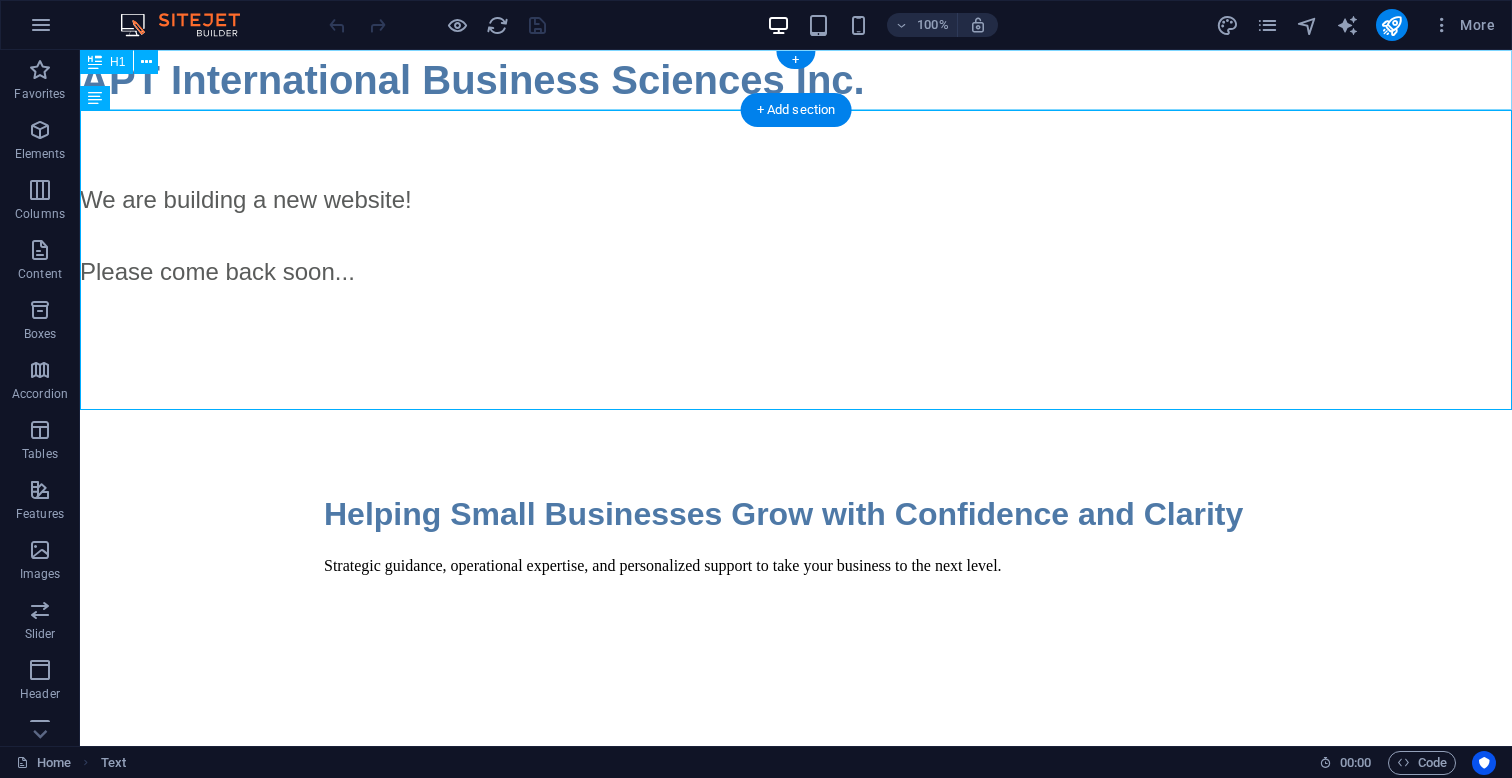 click on "APT International Business Sciences Inc." at bounding box center (796, 80) 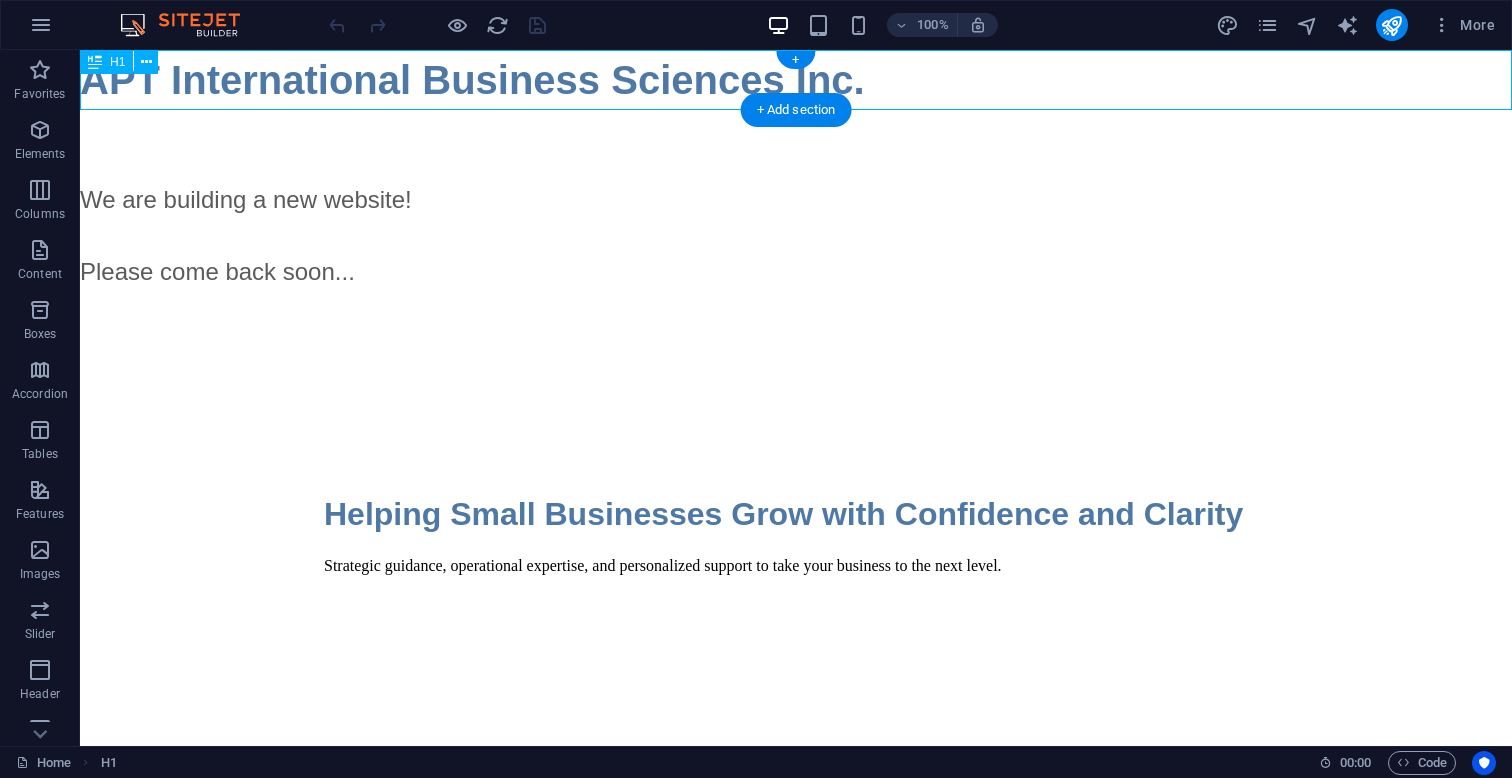 click on "APT International Business Sciences Inc." at bounding box center [796, 80] 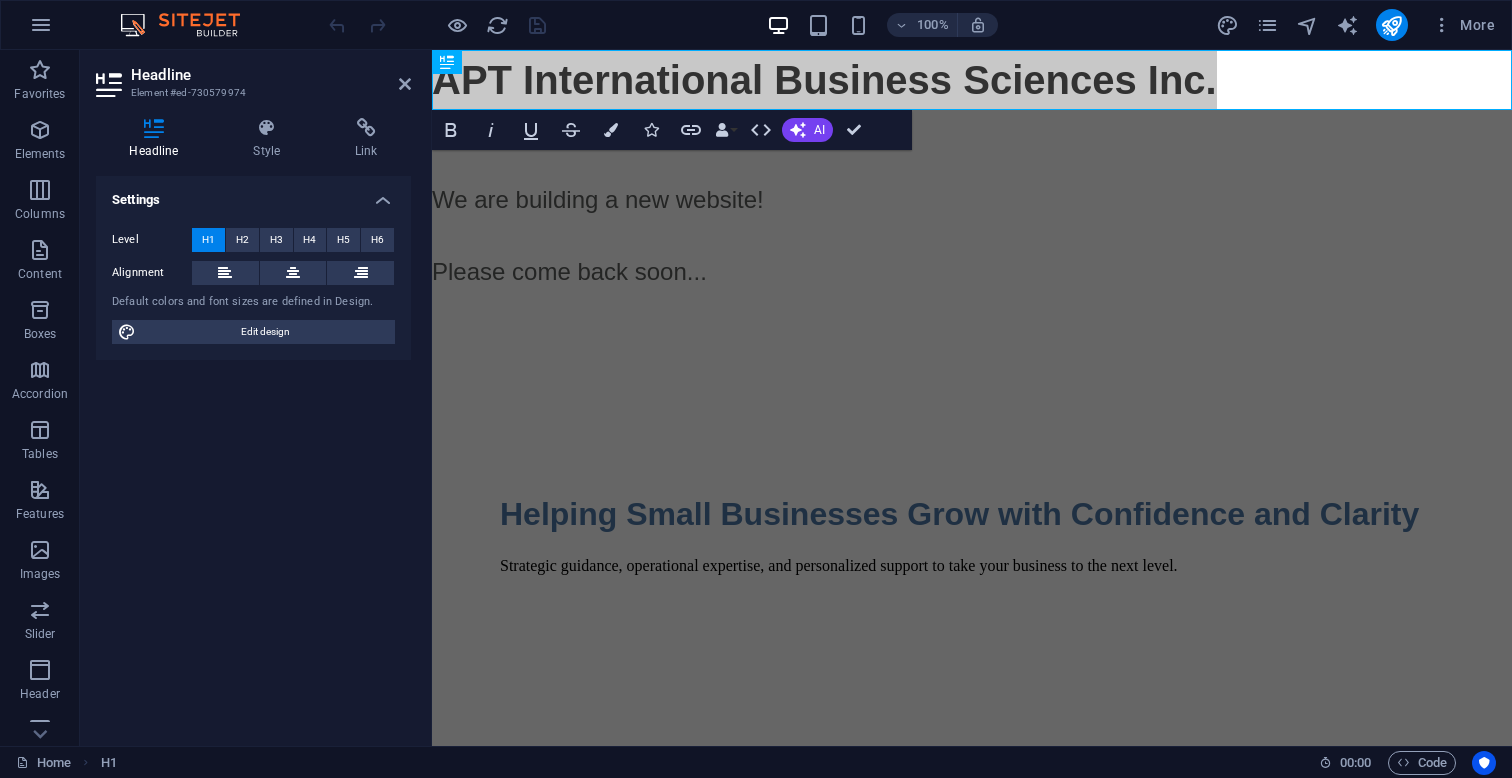 click on "Settings Level H1 H2 H3 H4 H5 H6 Alignment Default colors and font sizes are defined in Design. Edit design" at bounding box center (253, 453) 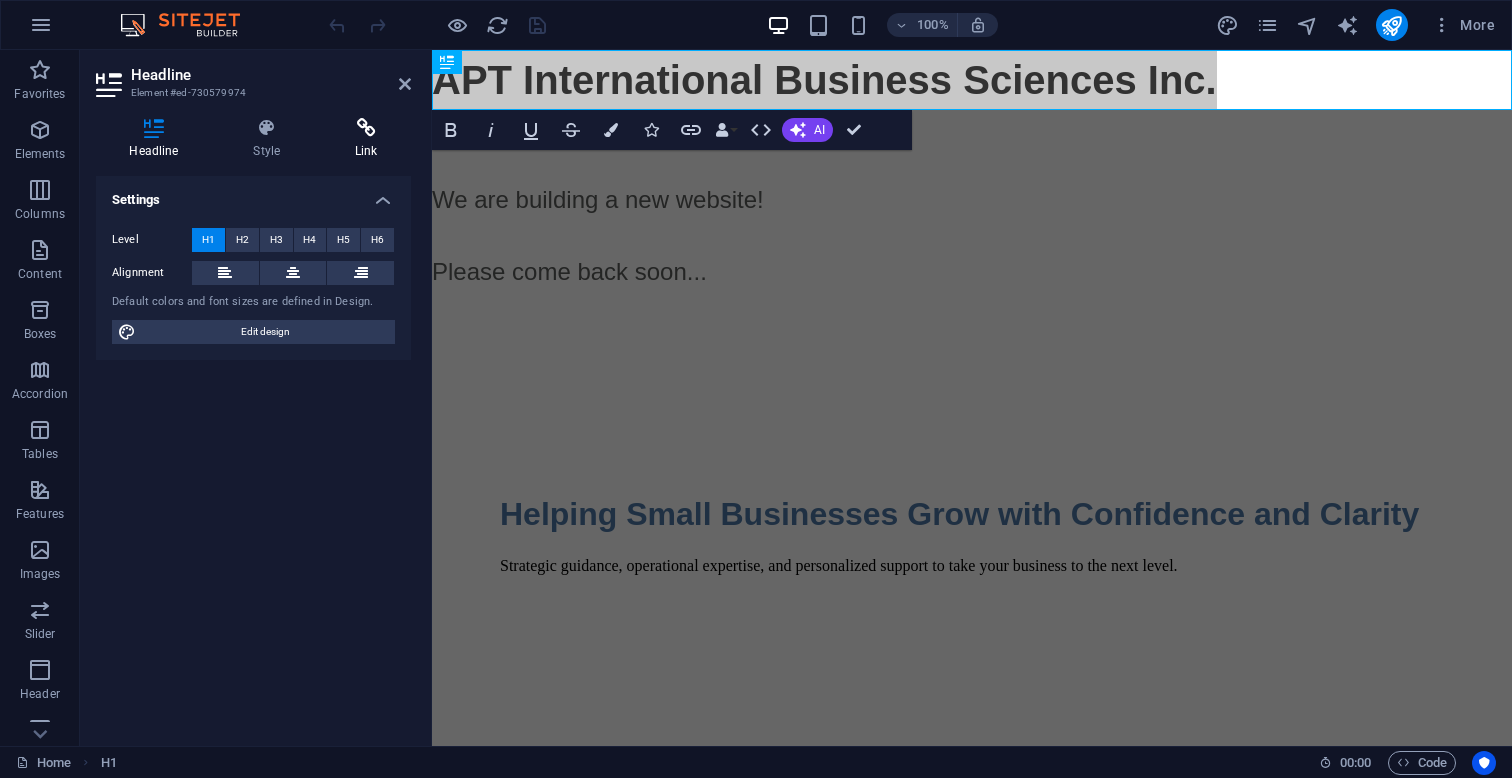 click at bounding box center [366, 128] 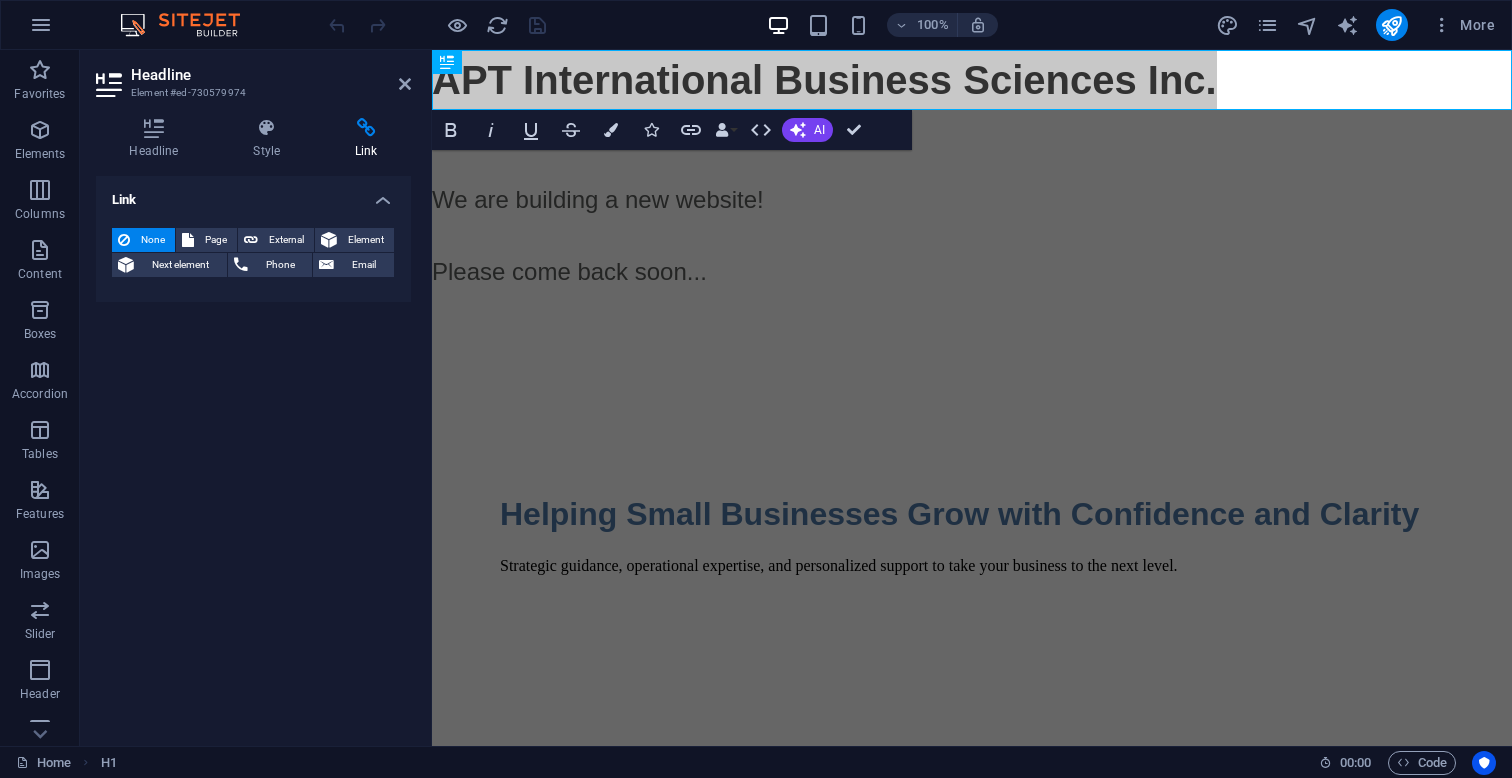 click on "Link None Page External Element Next element Phone Email Page Home Legal Notice Privacy Resources Element
URL Phone Email Link target New tab Same tab Overlay Title Additional link description, should not be the same as the link text. The title is most often shown as a tooltip text when the mouse moves over the element. Leave empty if uncertain. Relationship Sets the  relationship of this link to the link target . For example, the value "nofollow" instructs search engines not to follow the link. Can be left empty. alternate author bookmark external help license next nofollow noreferrer noopener prev search tag" at bounding box center (253, 453) 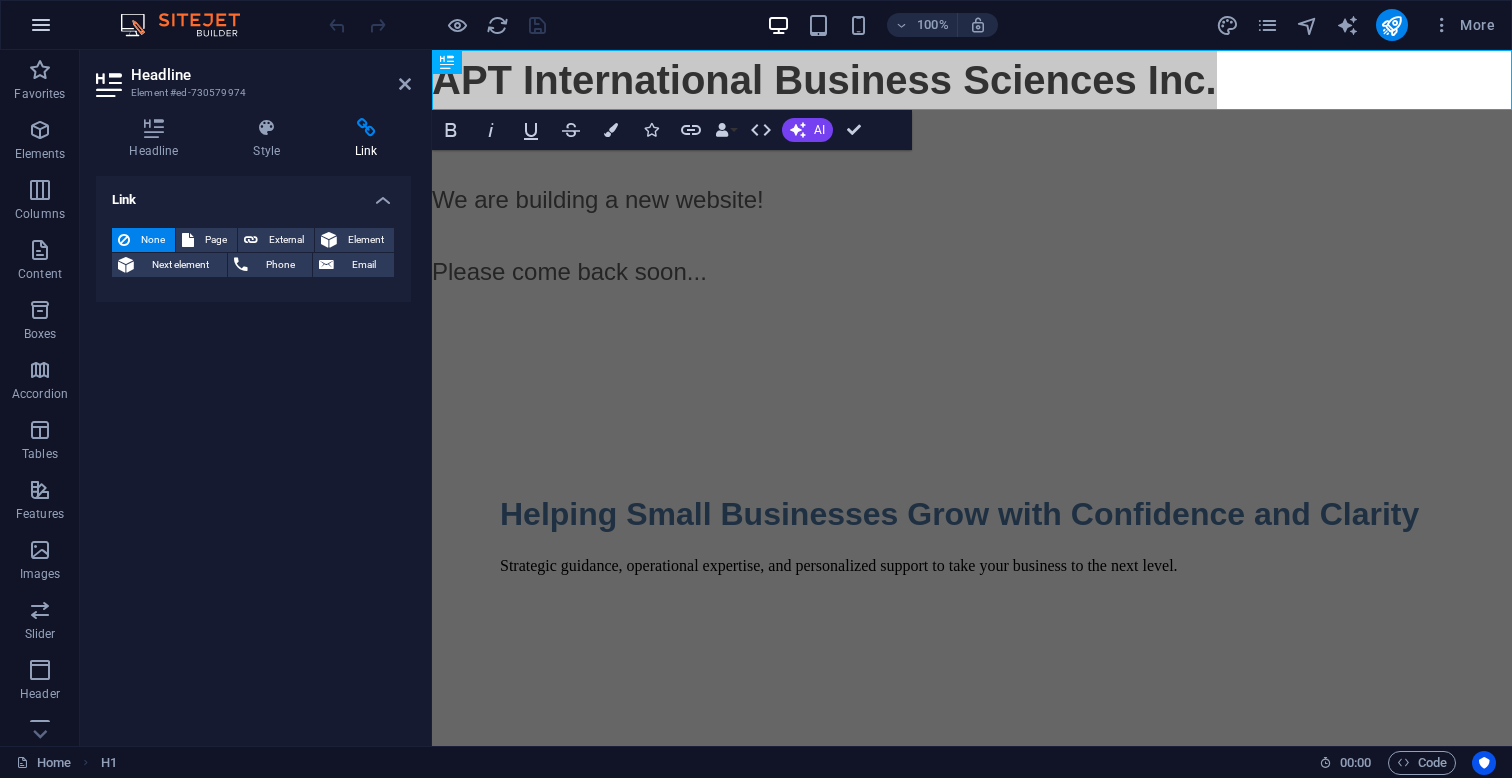 click at bounding box center [41, 25] 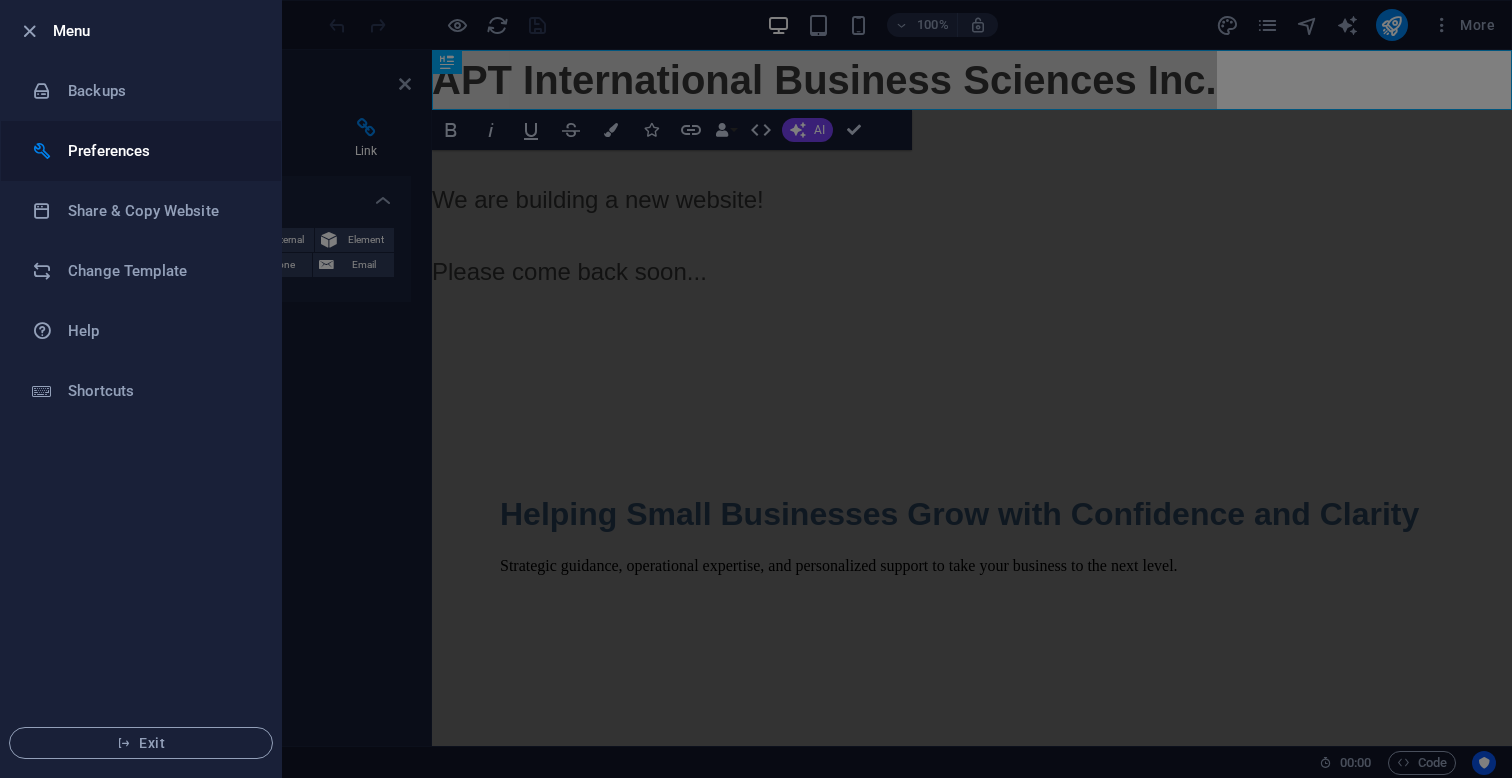 click on "Preferences" at bounding box center [160, 151] 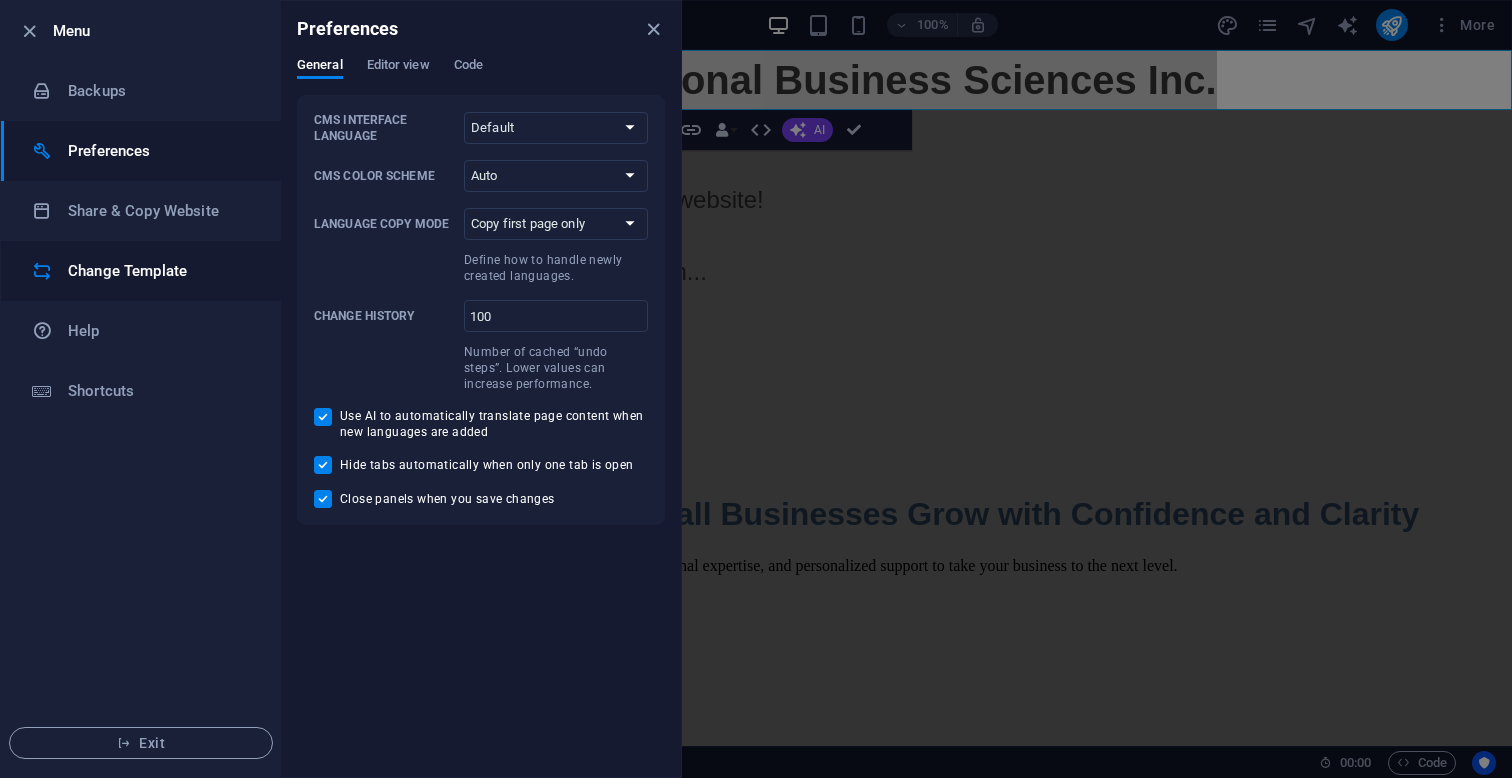 click on "Change Template" at bounding box center (160, 271) 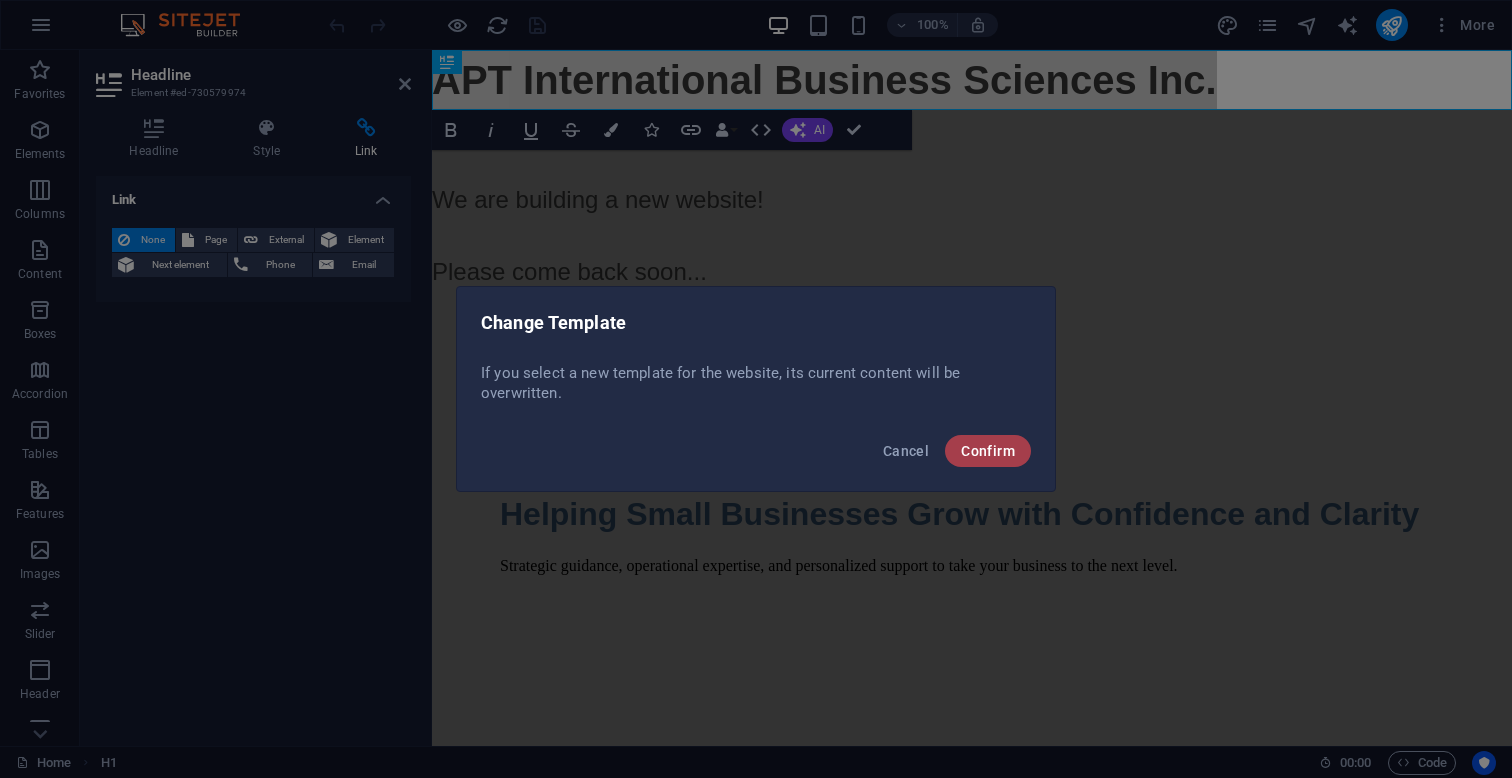 click on "Confirm" at bounding box center (988, 451) 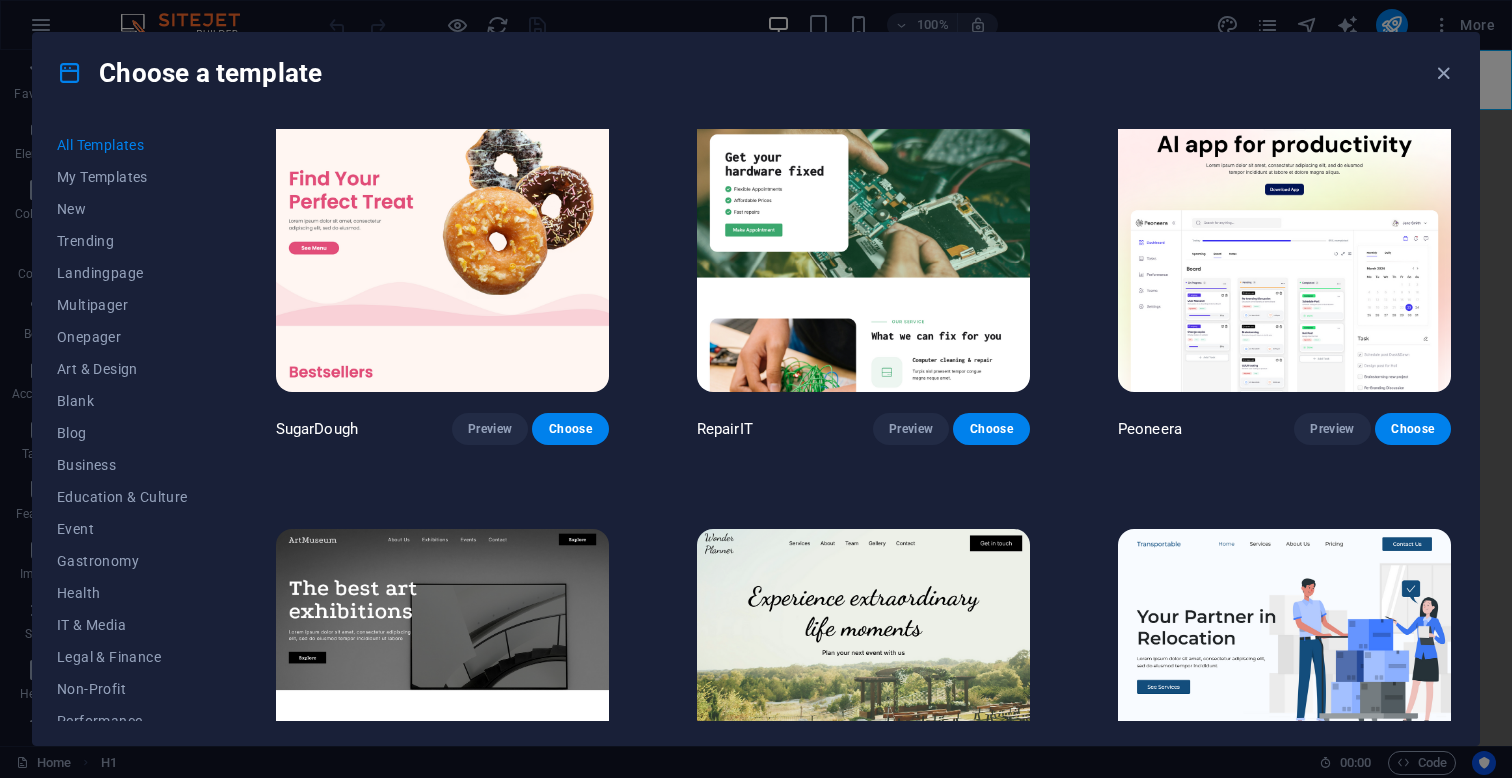 scroll, scrollTop: 50, scrollLeft: 0, axis: vertical 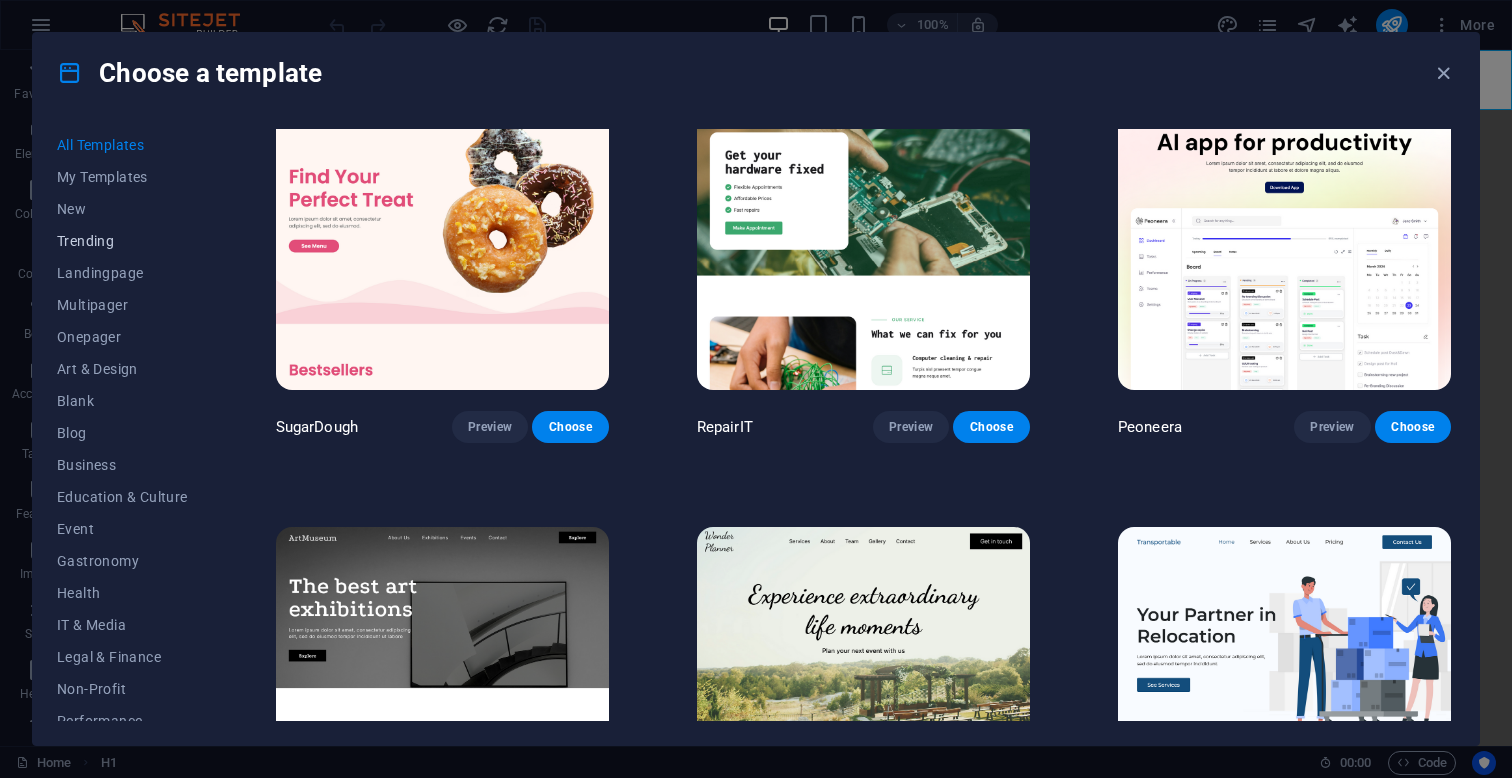 click on "Trending" at bounding box center (122, 241) 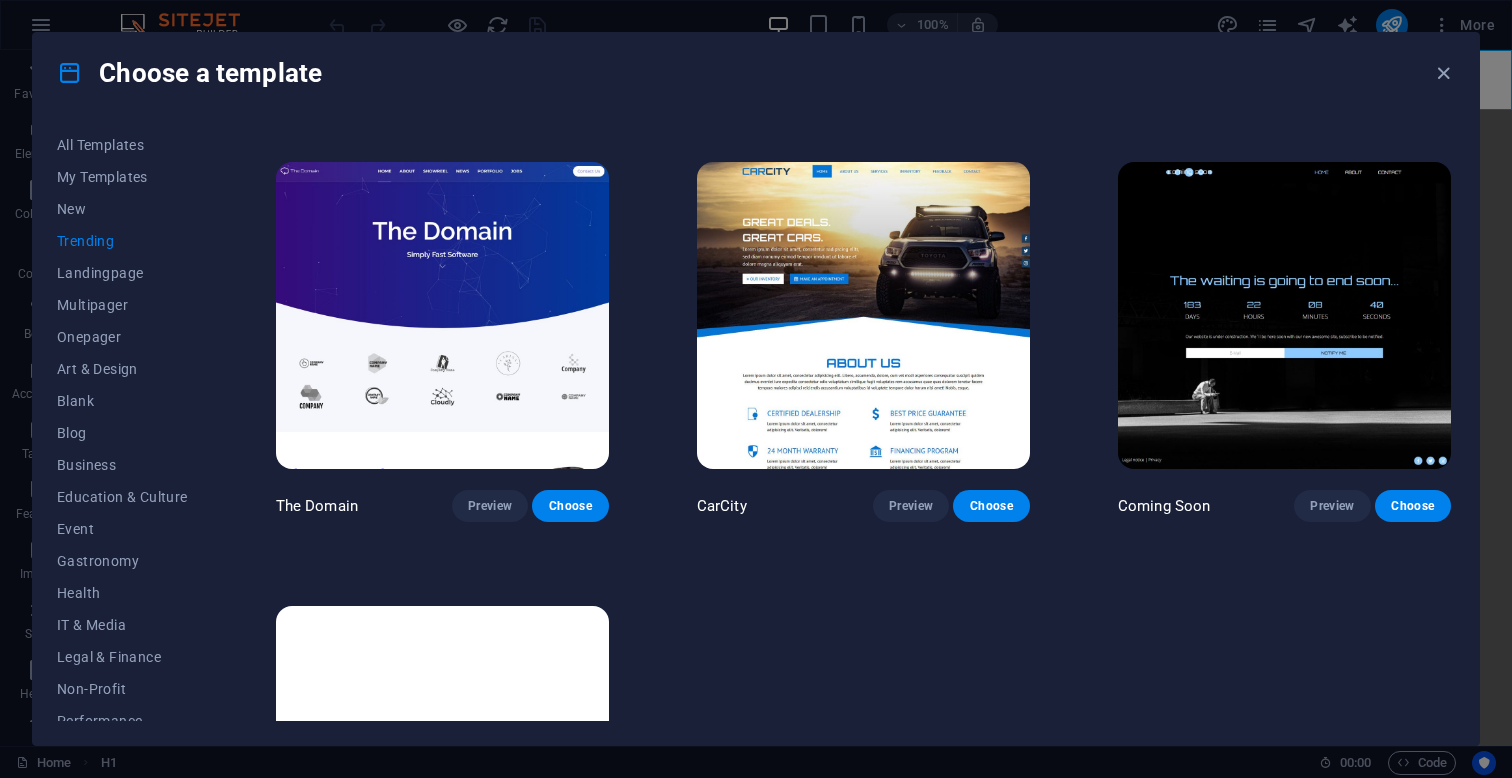 scroll, scrollTop: 1746, scrollLeft: 0, axis: vertical 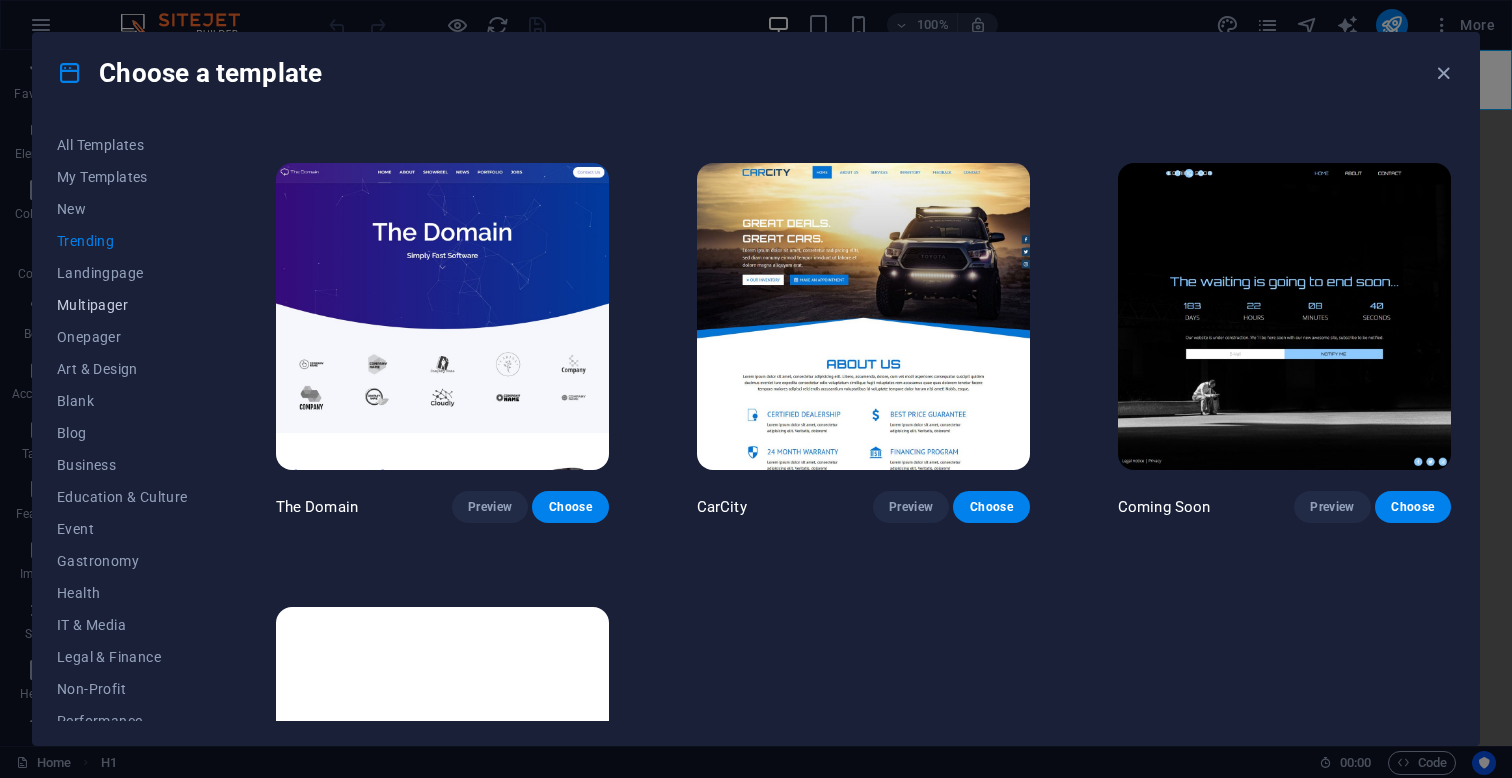 click on "Multipager" at bounding box center (122, 305) 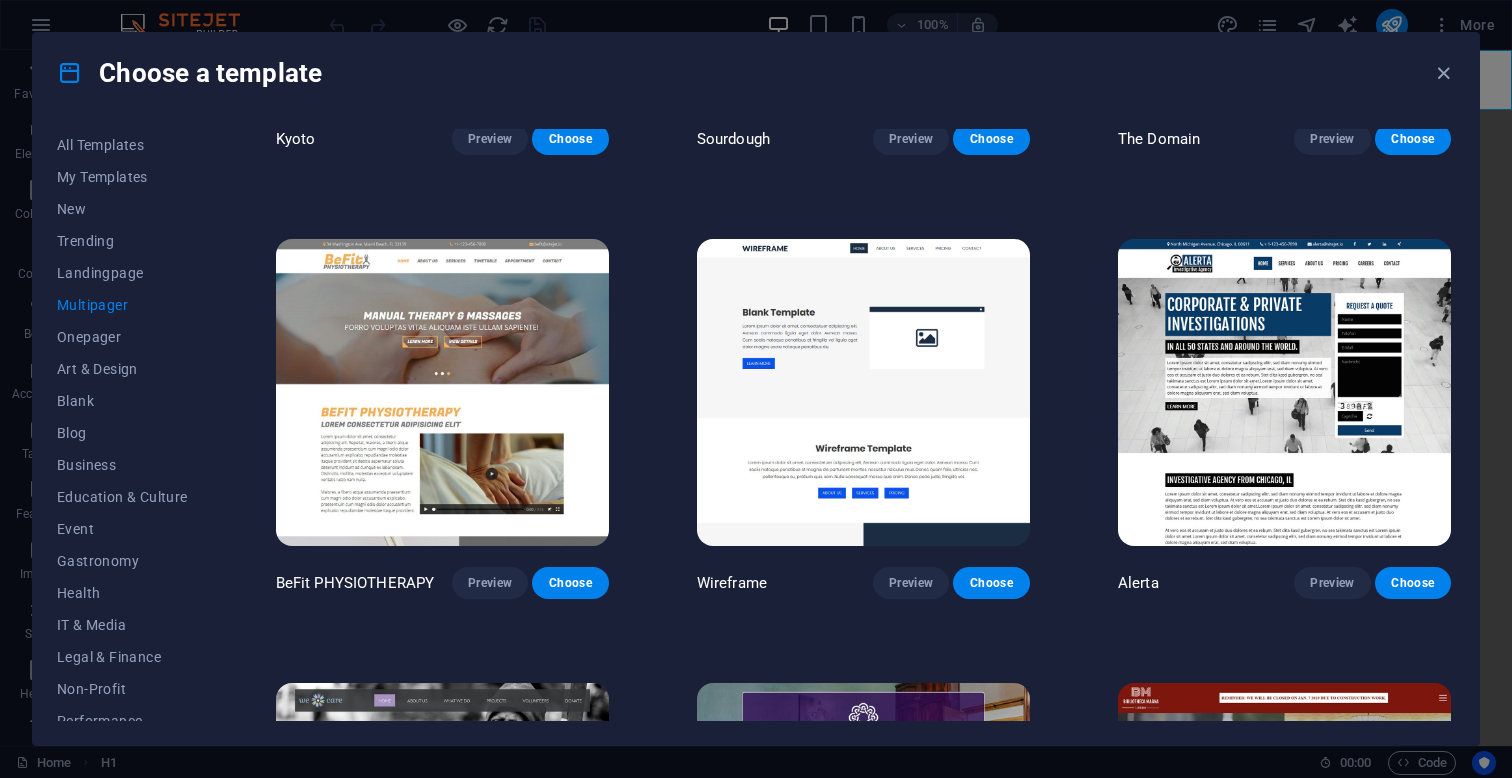 scroll, scrollTop: 6075, scrollLeft: 0, axis: vertical 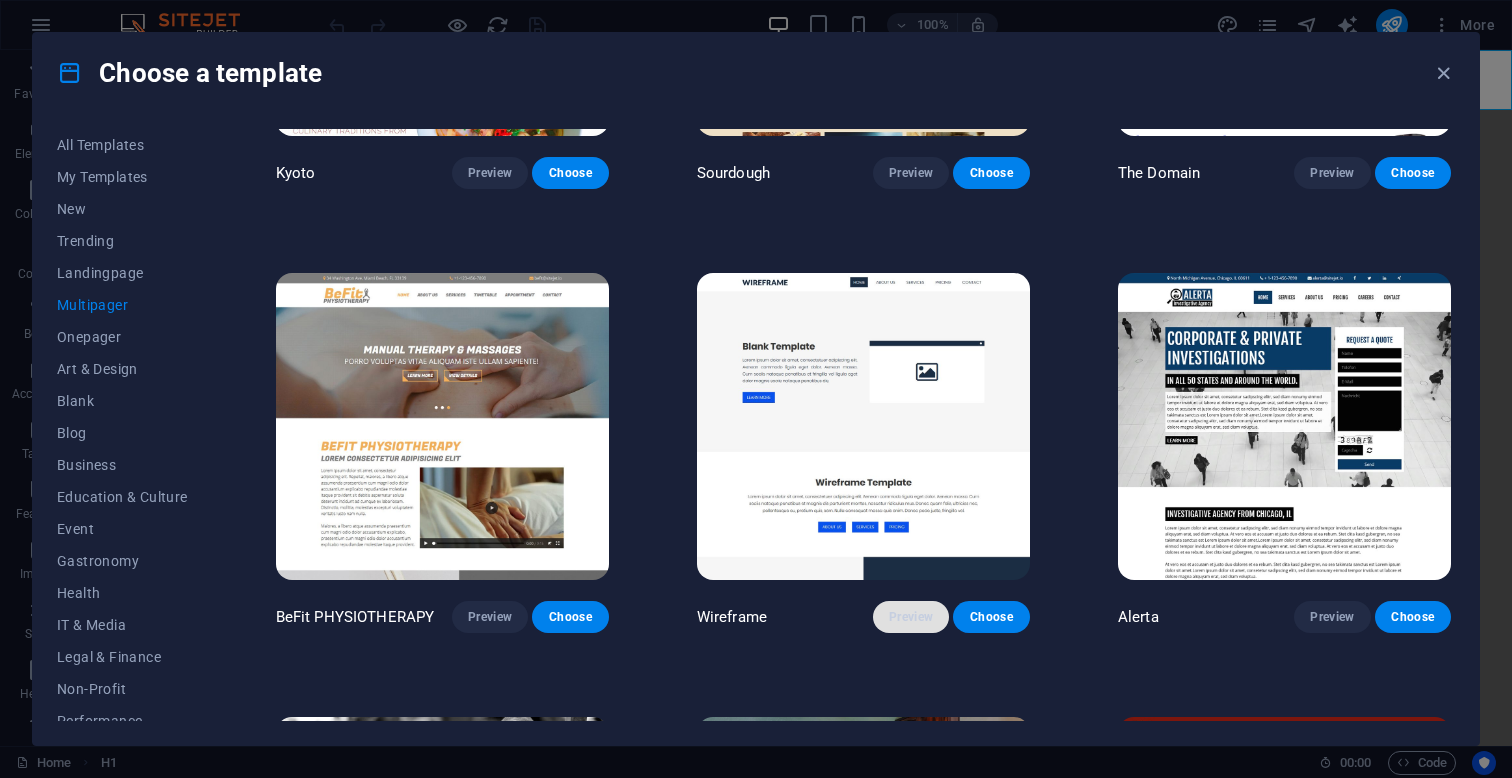 click on "Preview" at bounding box center [911, 617] 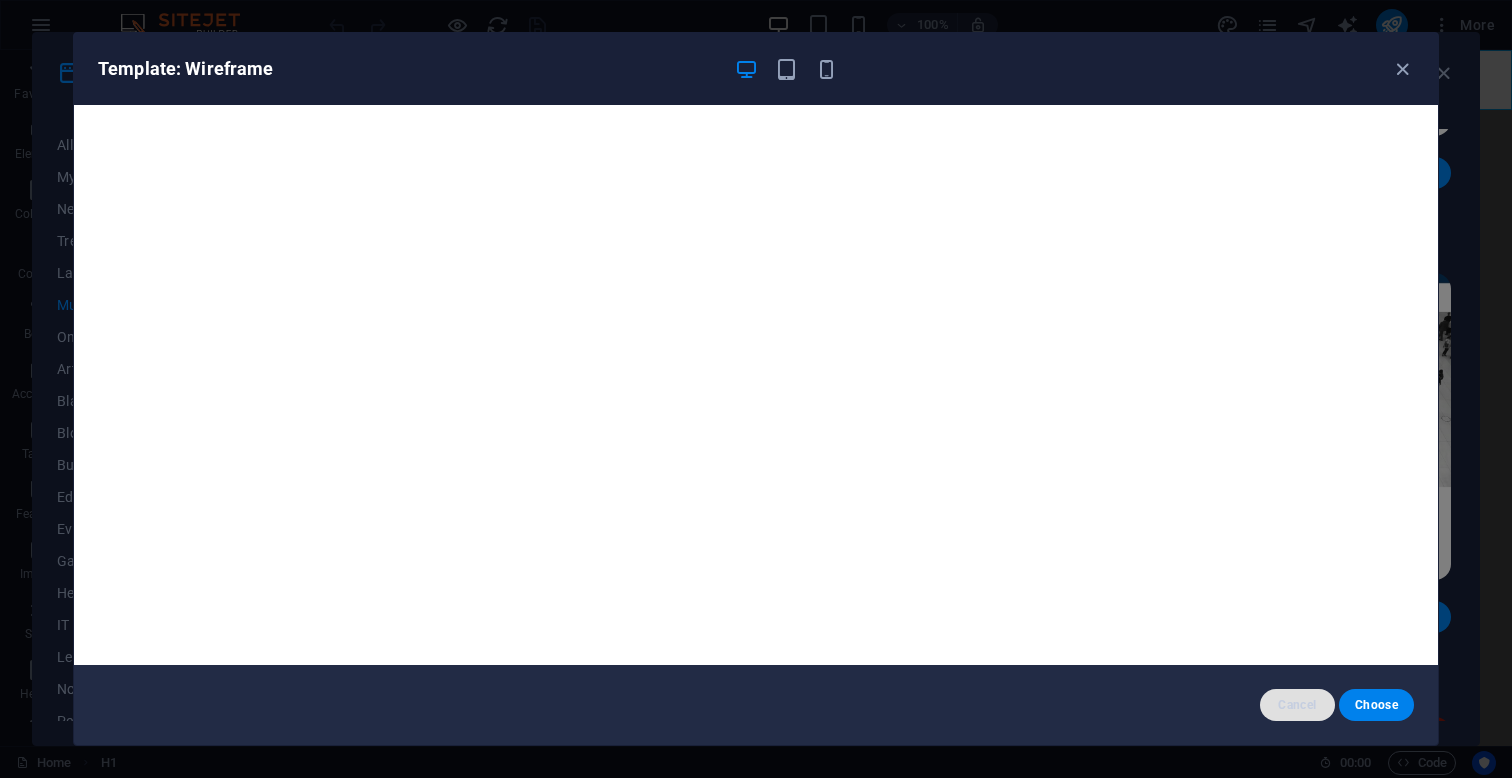 click on "Cancel" at bounding box center [1297, 705] 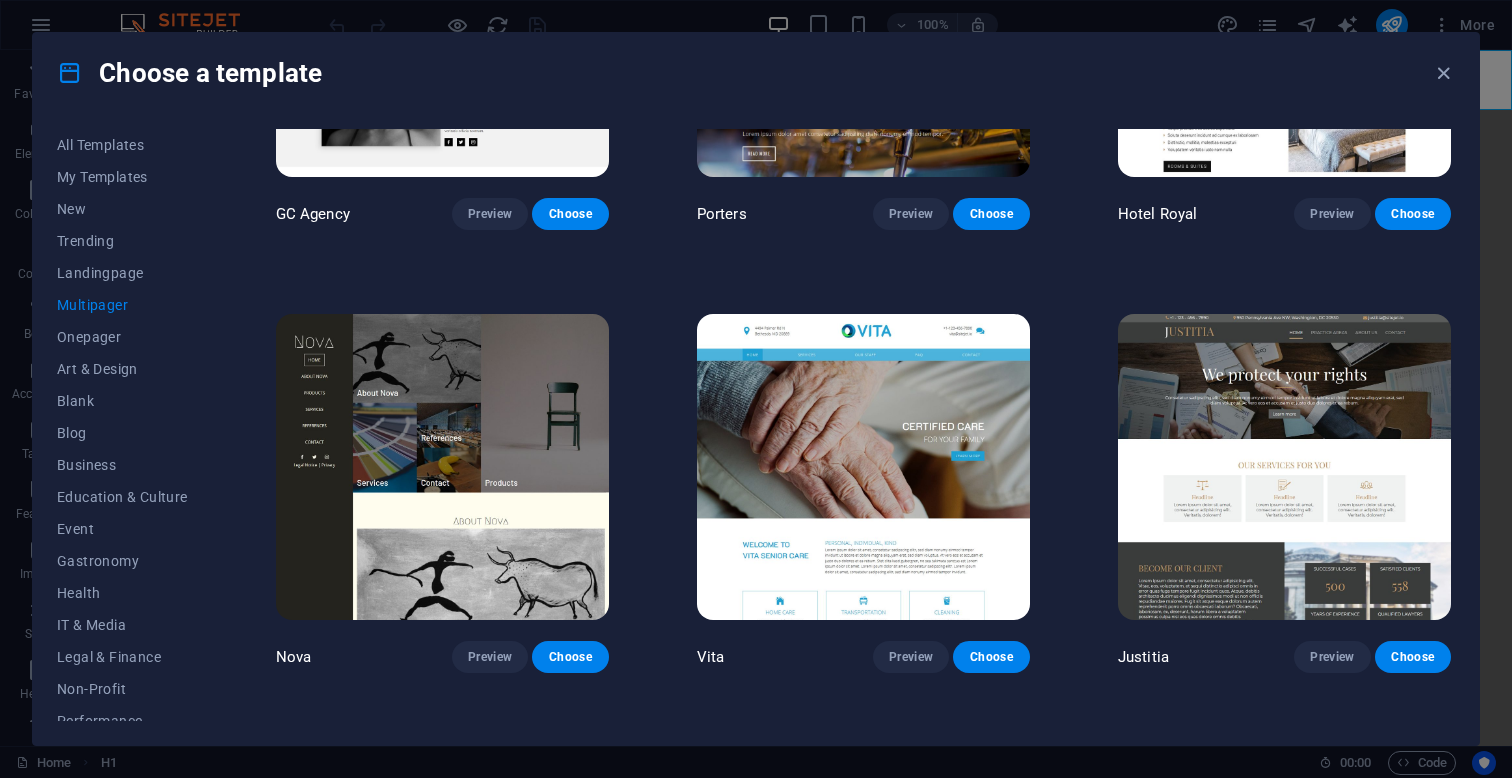 scroll, scrollTop: 8252, scrollLeft: 0, axis: vertical 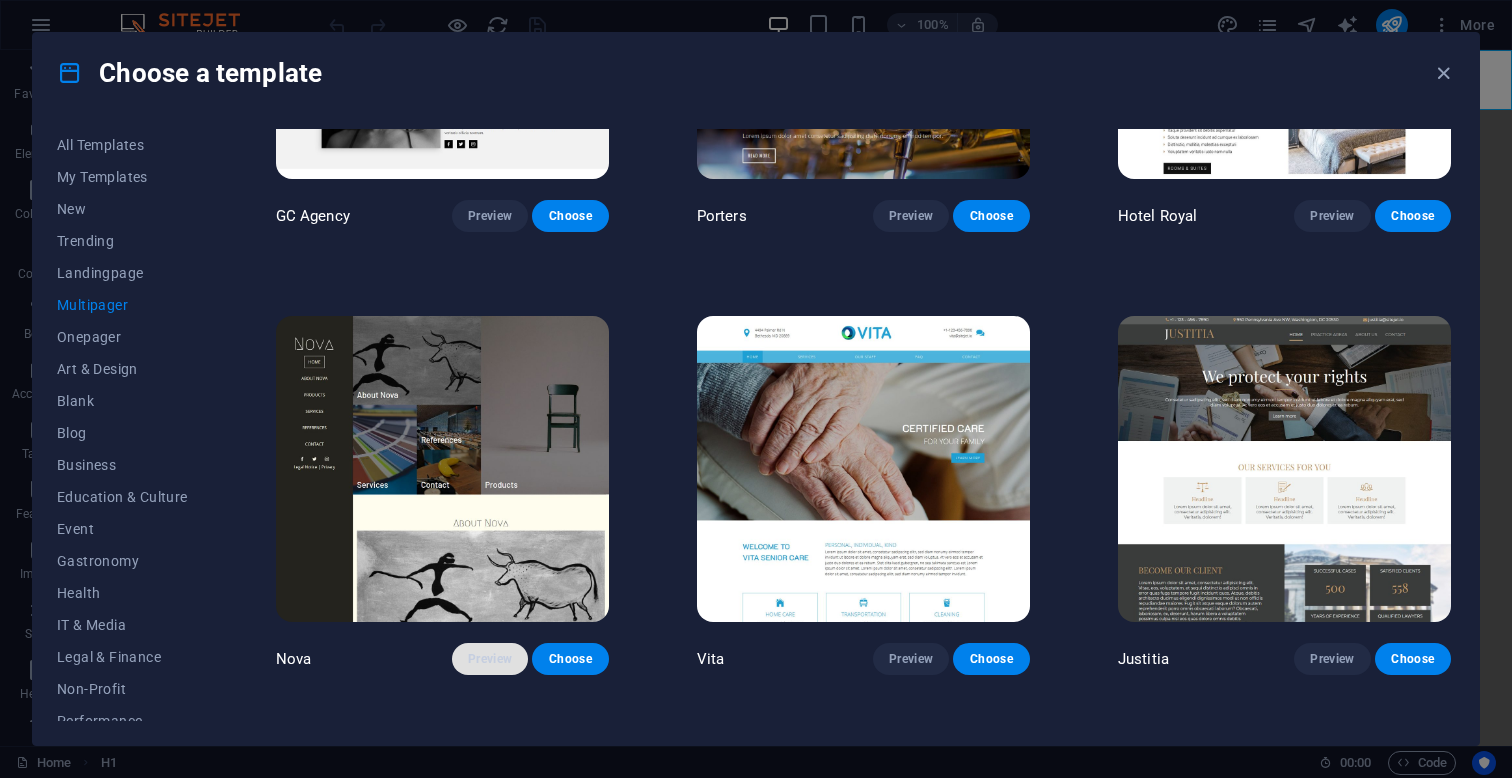 click on "Preview" at bounding box center [490, 659] 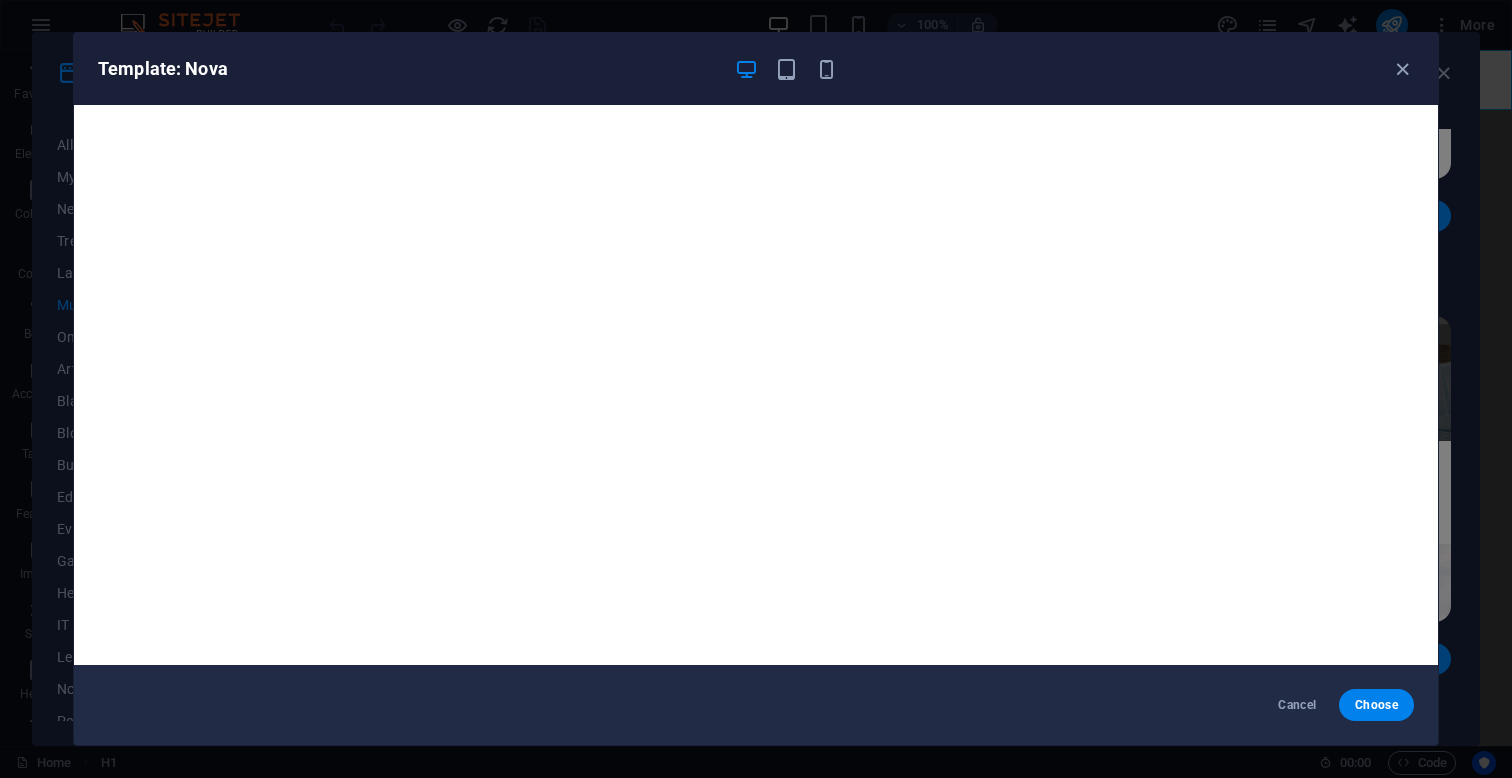scroll, scrollTop: 0, scrollLeft: 0, axis: both 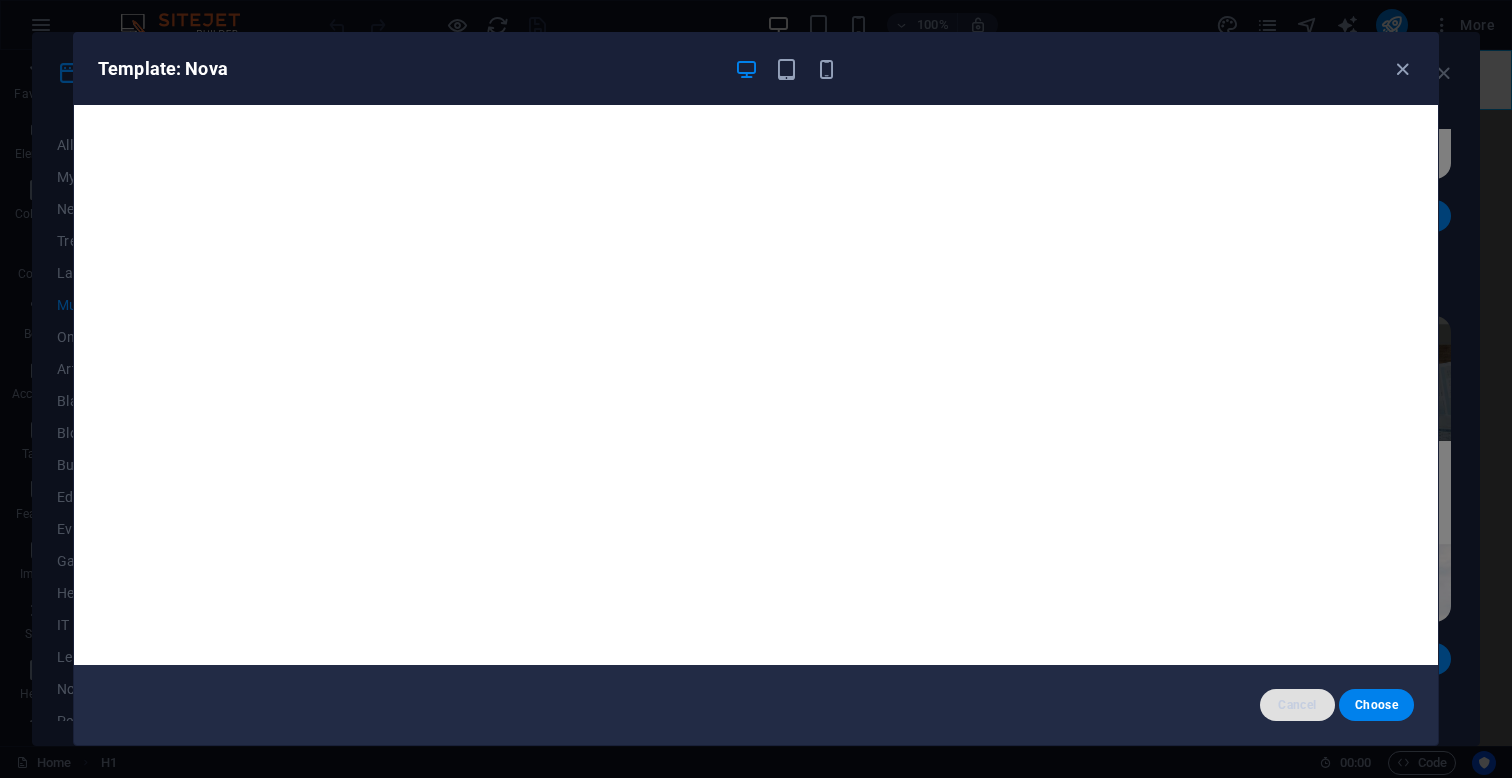 click on "Cancel" at bounding box center (1297, 705) 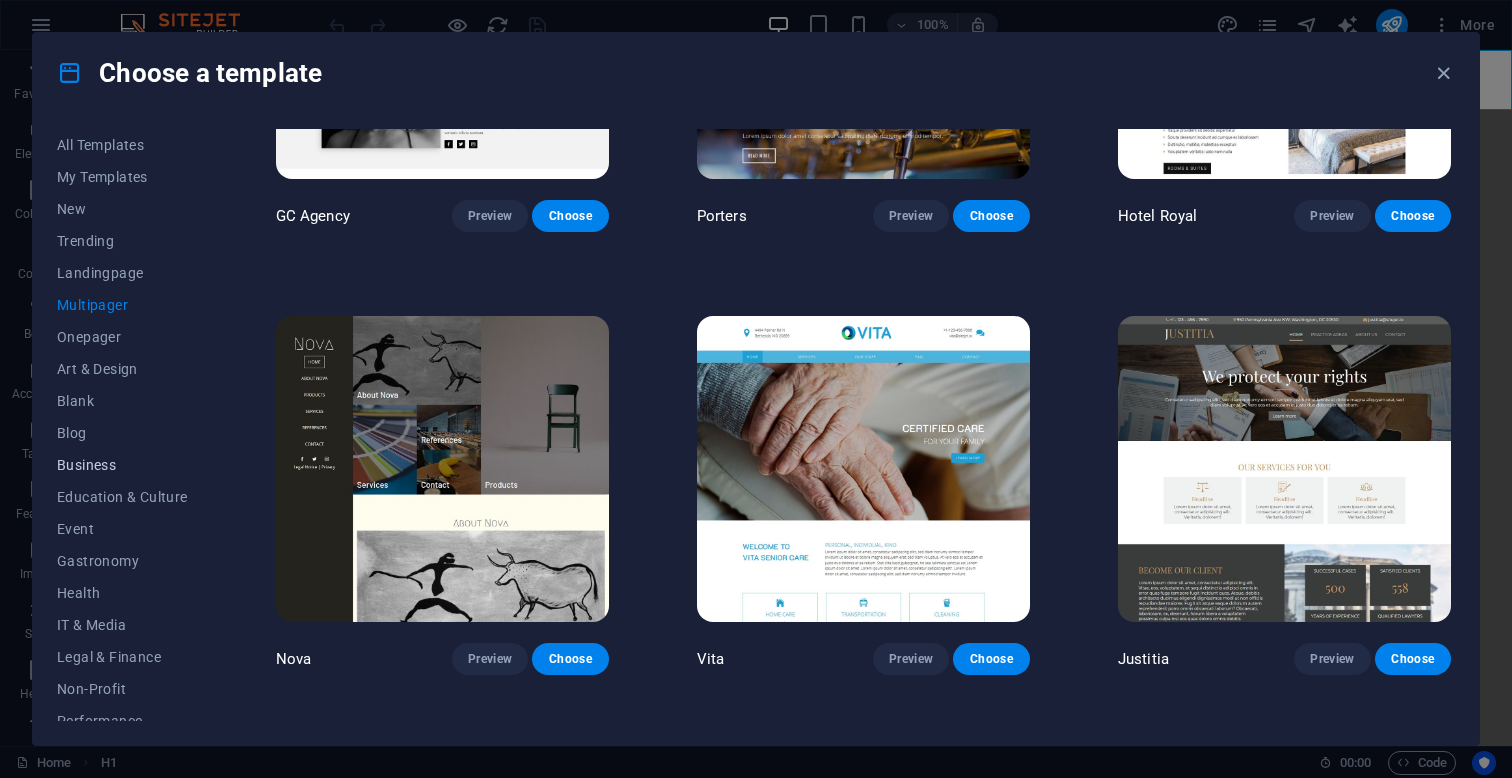 click on "Business" at bounding box center (122, 465) 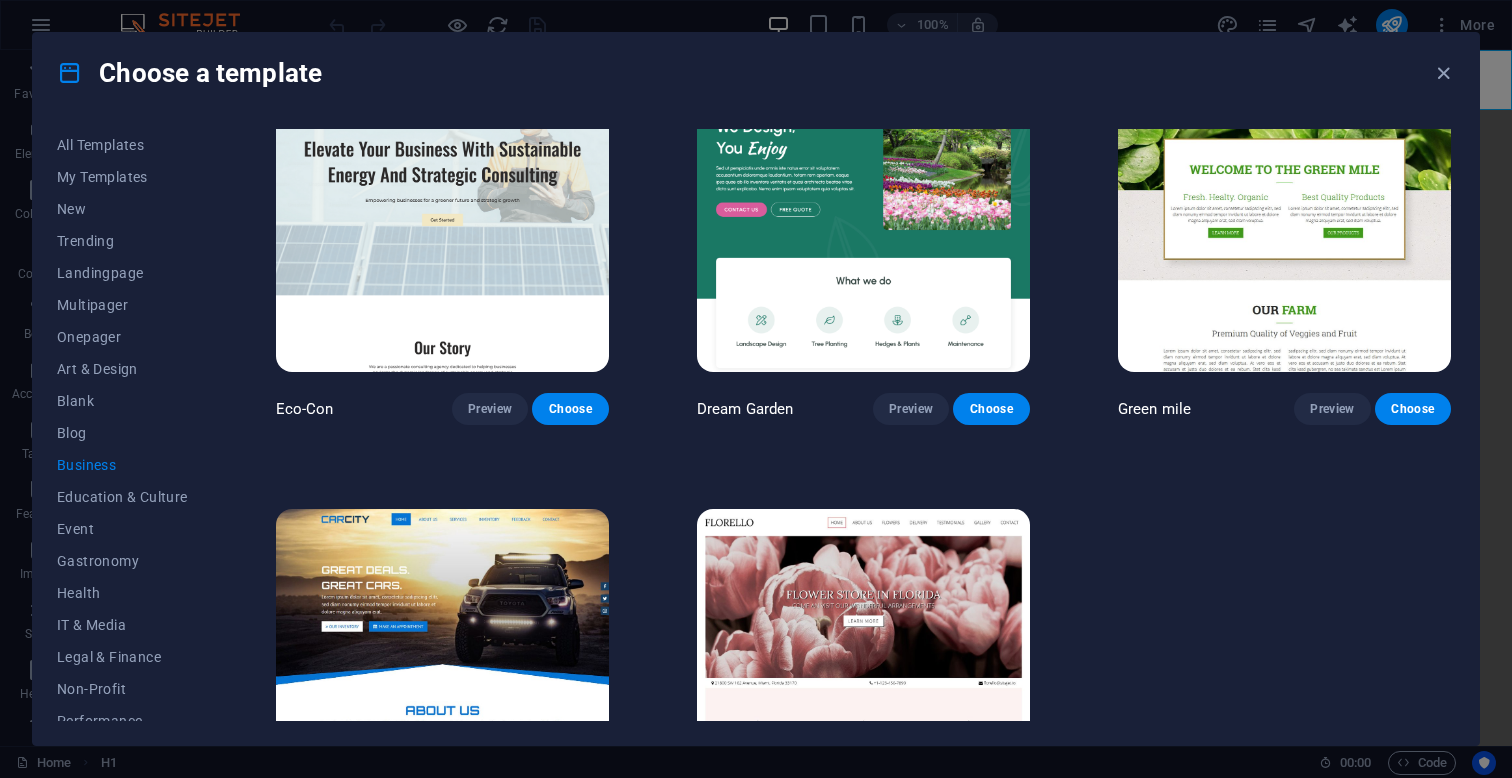 scroll, scrollTop: 71, scrollLeft: 0, axis: vertical 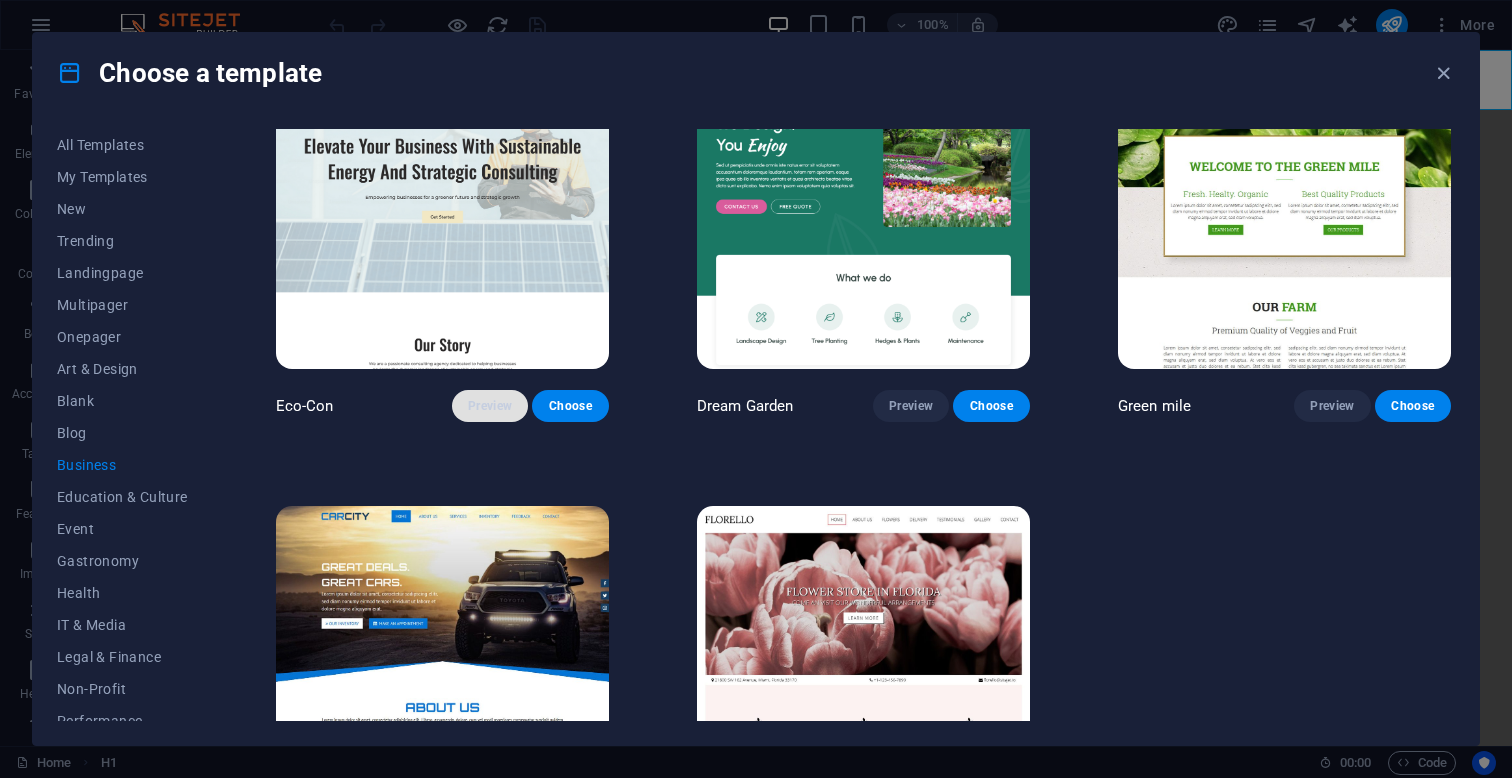click on "Preview" at bounding box center (490, 406) 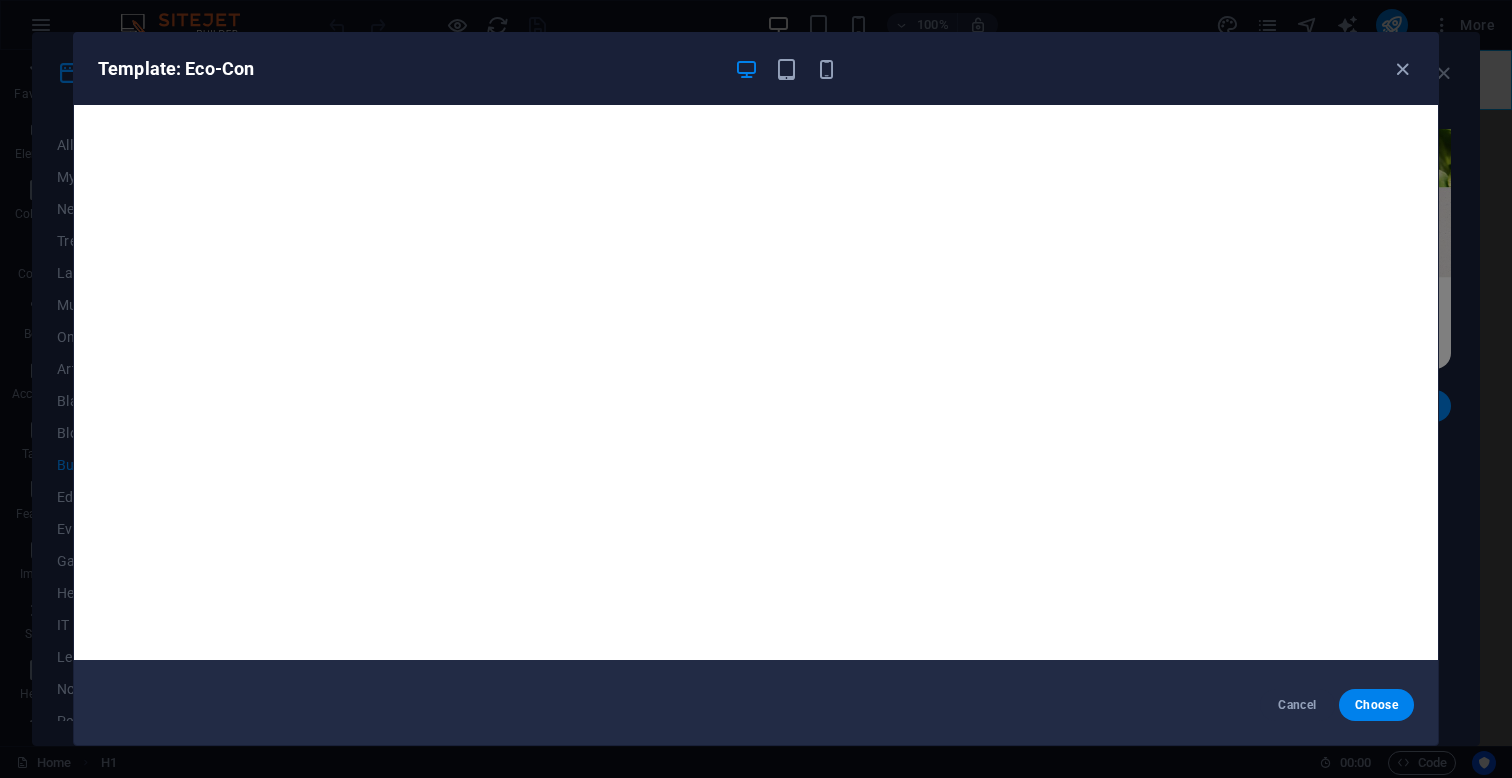scroll, scrollTop: 5, scrollLeft: 0, axis: vertical 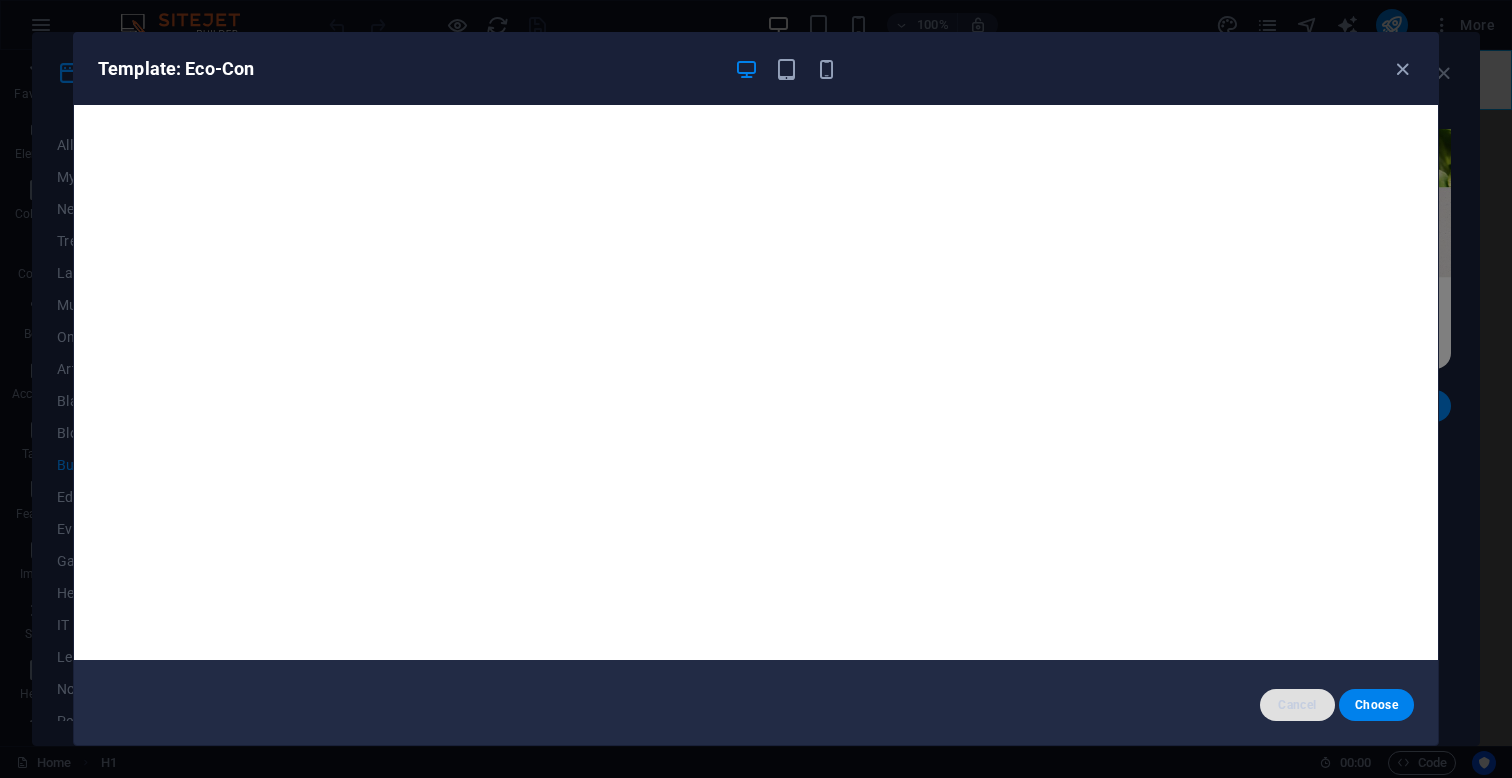 click on "Cancel" at bounding box center [1297, 705] 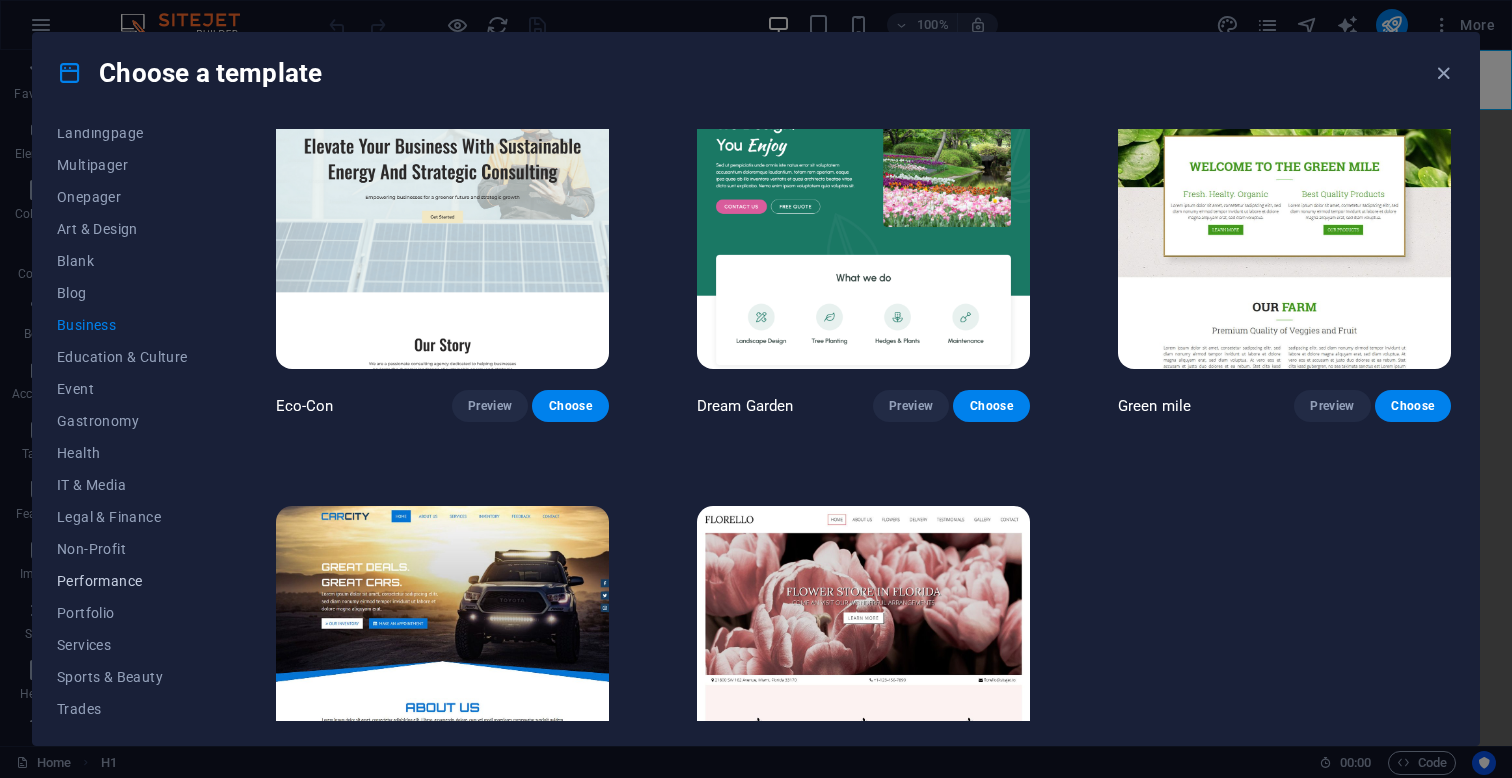 scroll, scrollTop: 174, scrollLeft: 0, axis: vertical 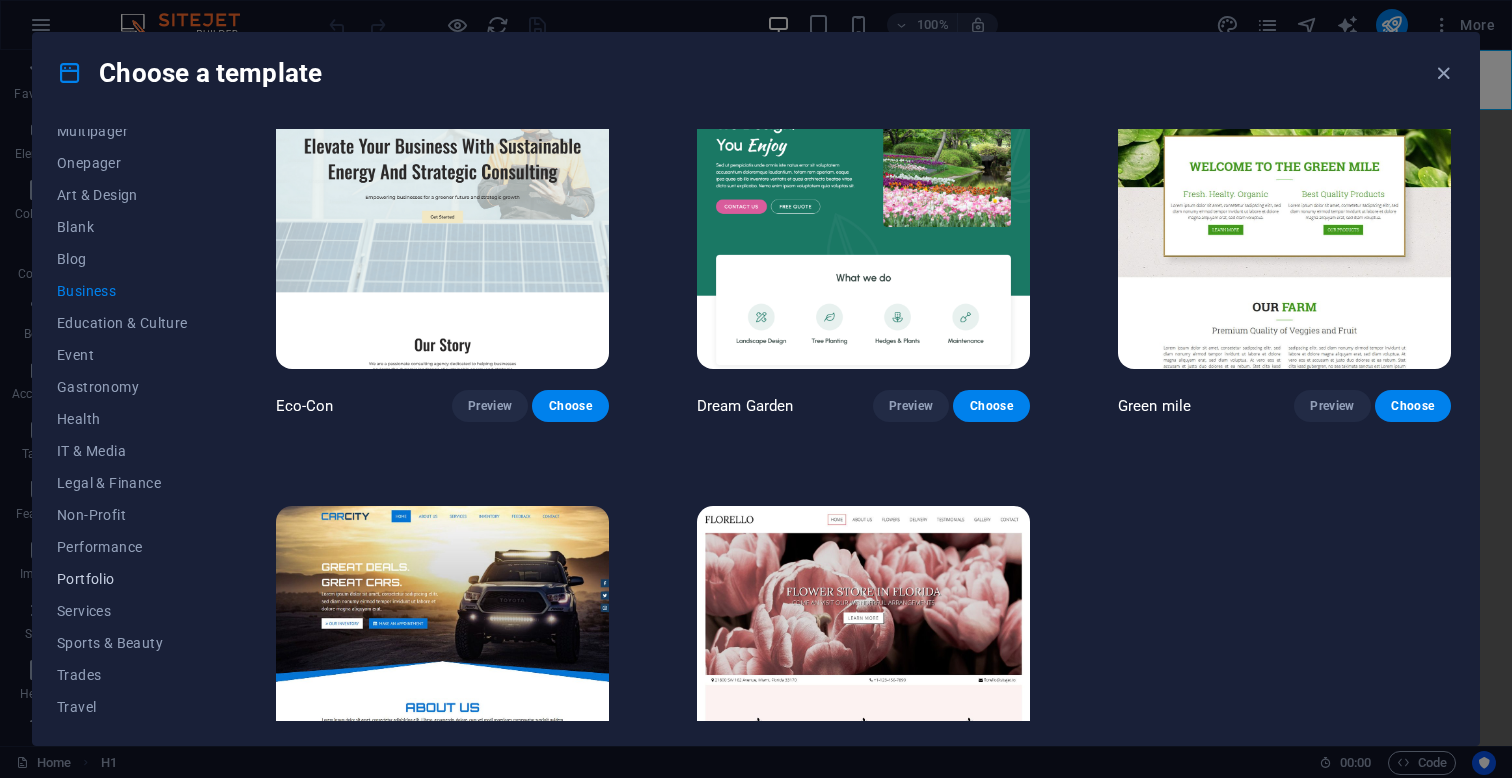 click on "Portfolio" at bounding box center [122, 579] 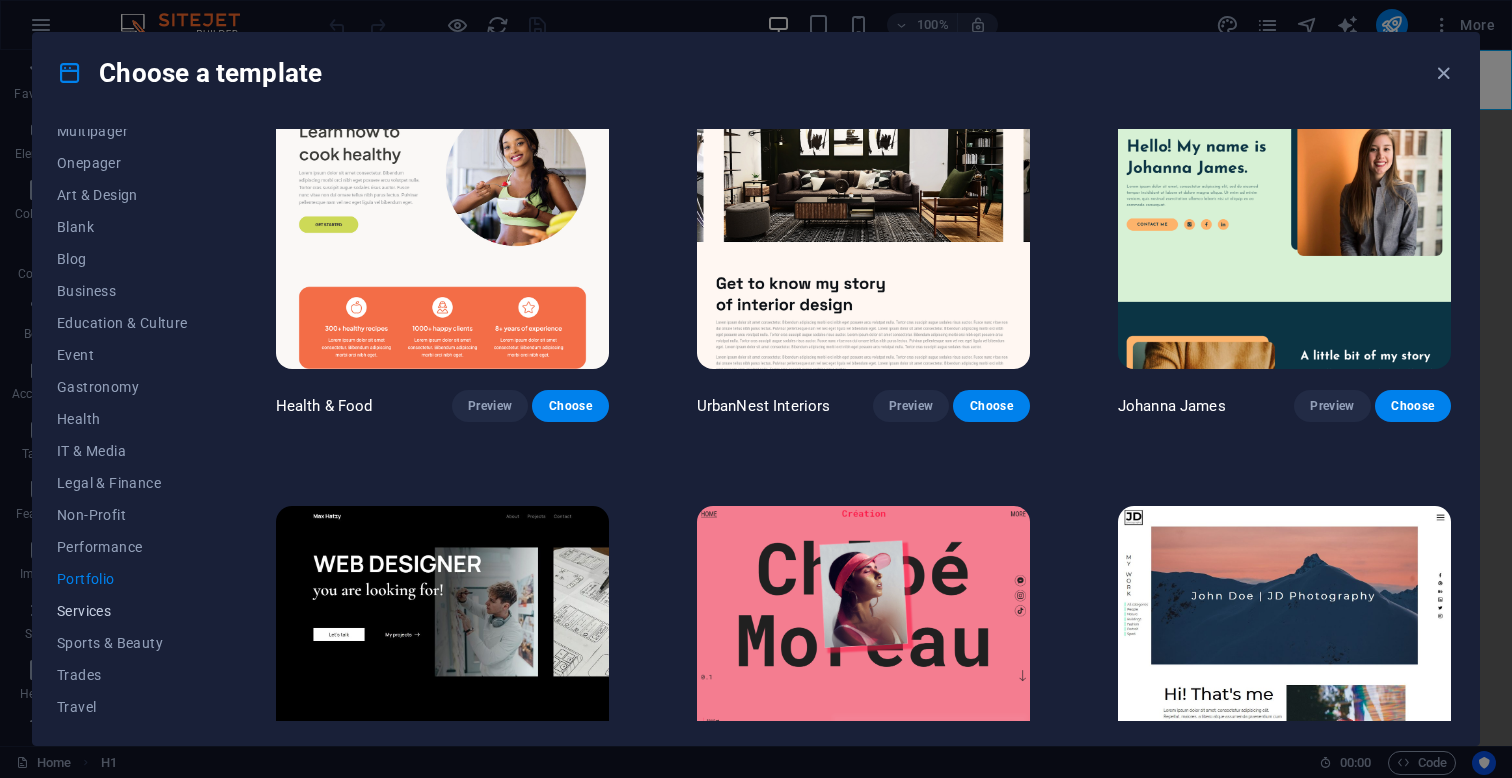 click on "Services" at bounding box center (122, 611) 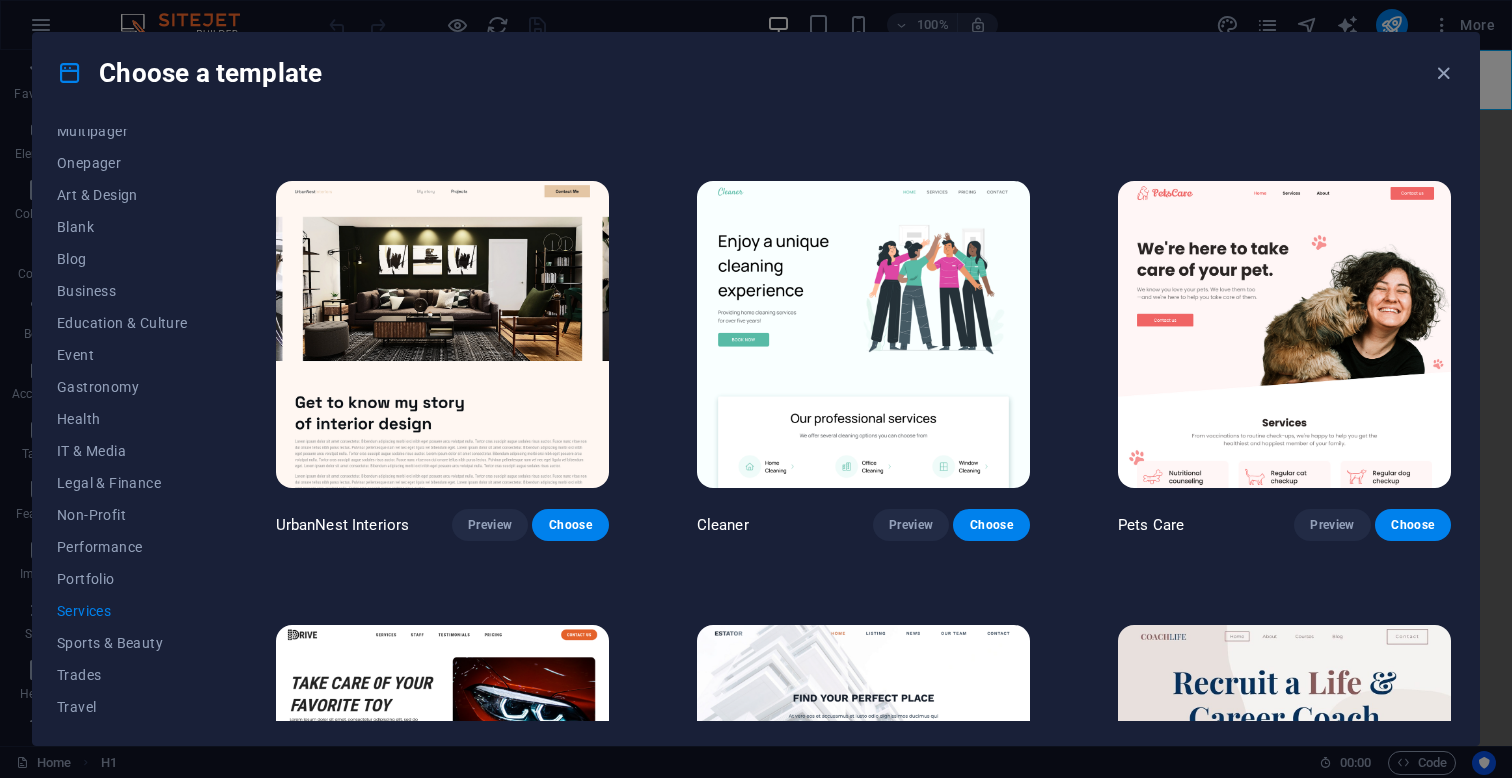 scroll, scrollTop: 400, scrollLeft: 0, axis: vertical 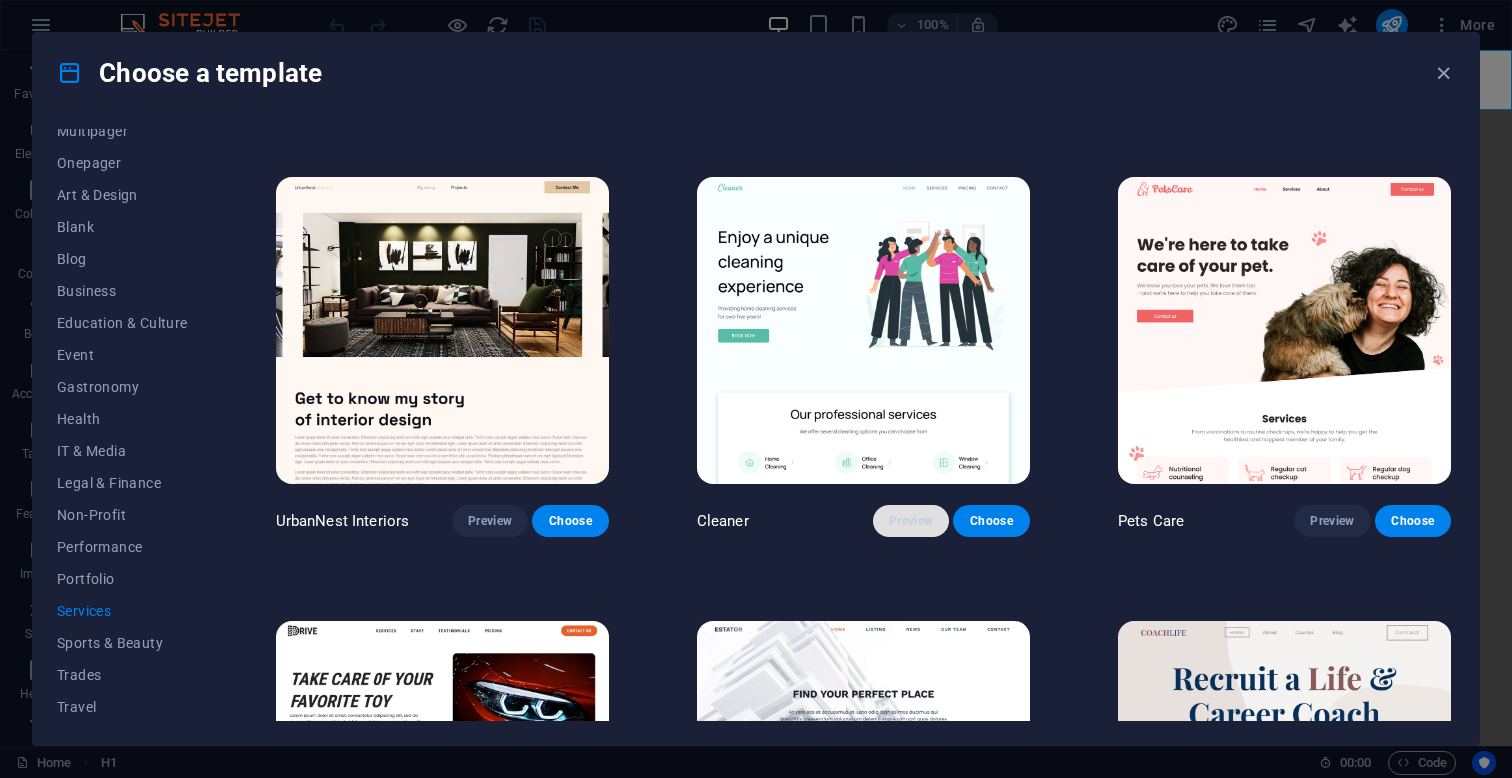 click on "Preview" at bounding box center (911, 521) 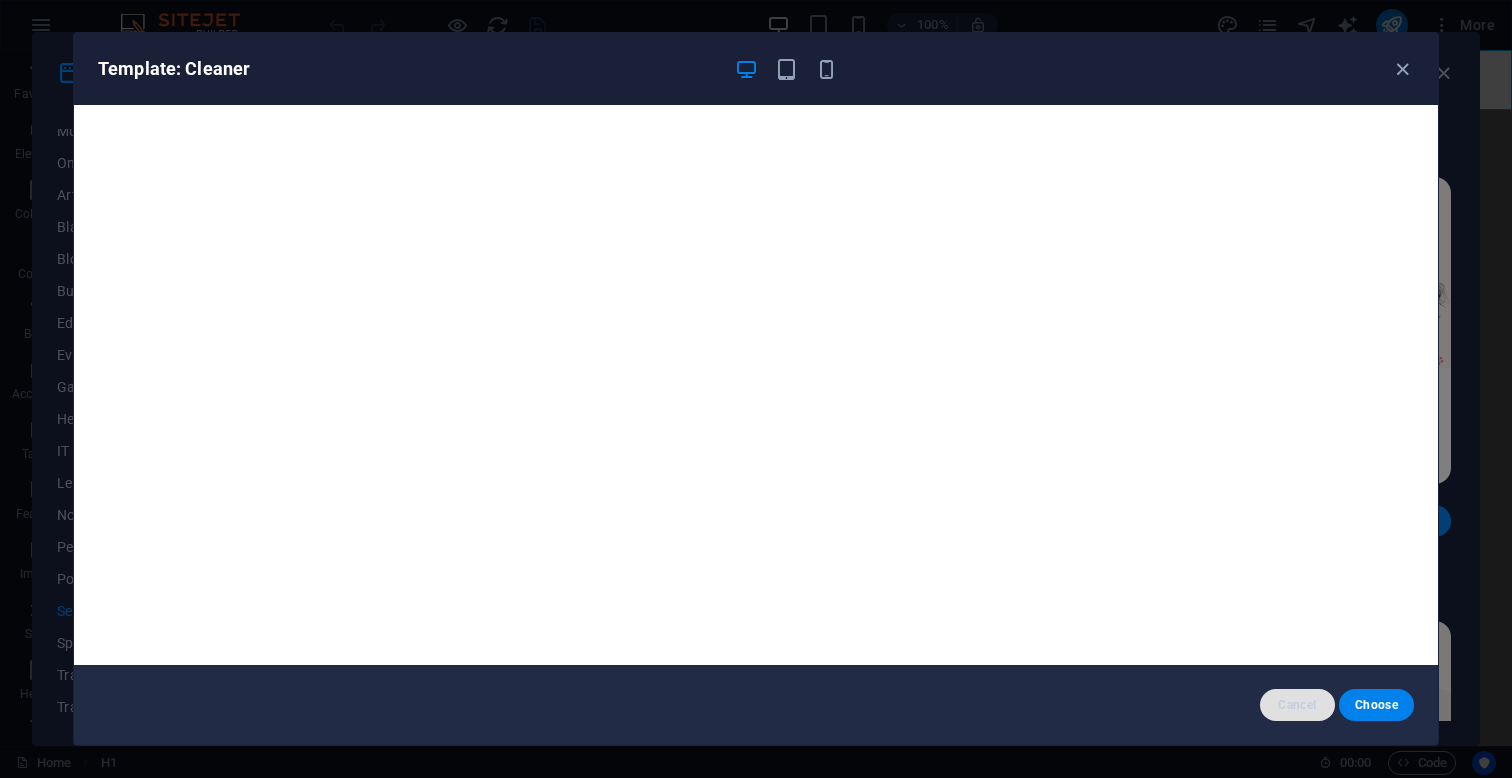 click on "Cancel" at bounding box center (1297, 705) 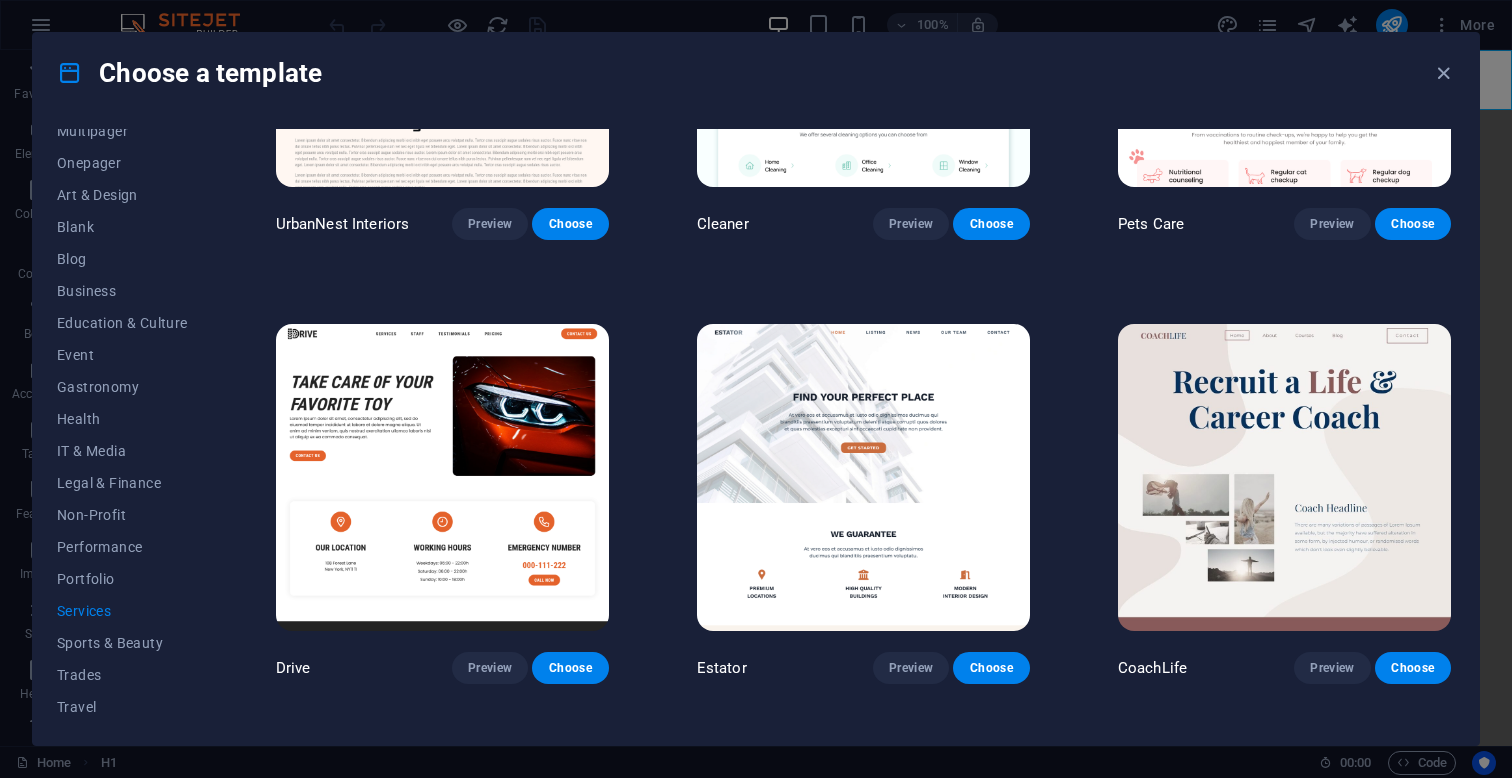 scroll, scrollTop: 704, scrollLeft: 0, axis: vertical 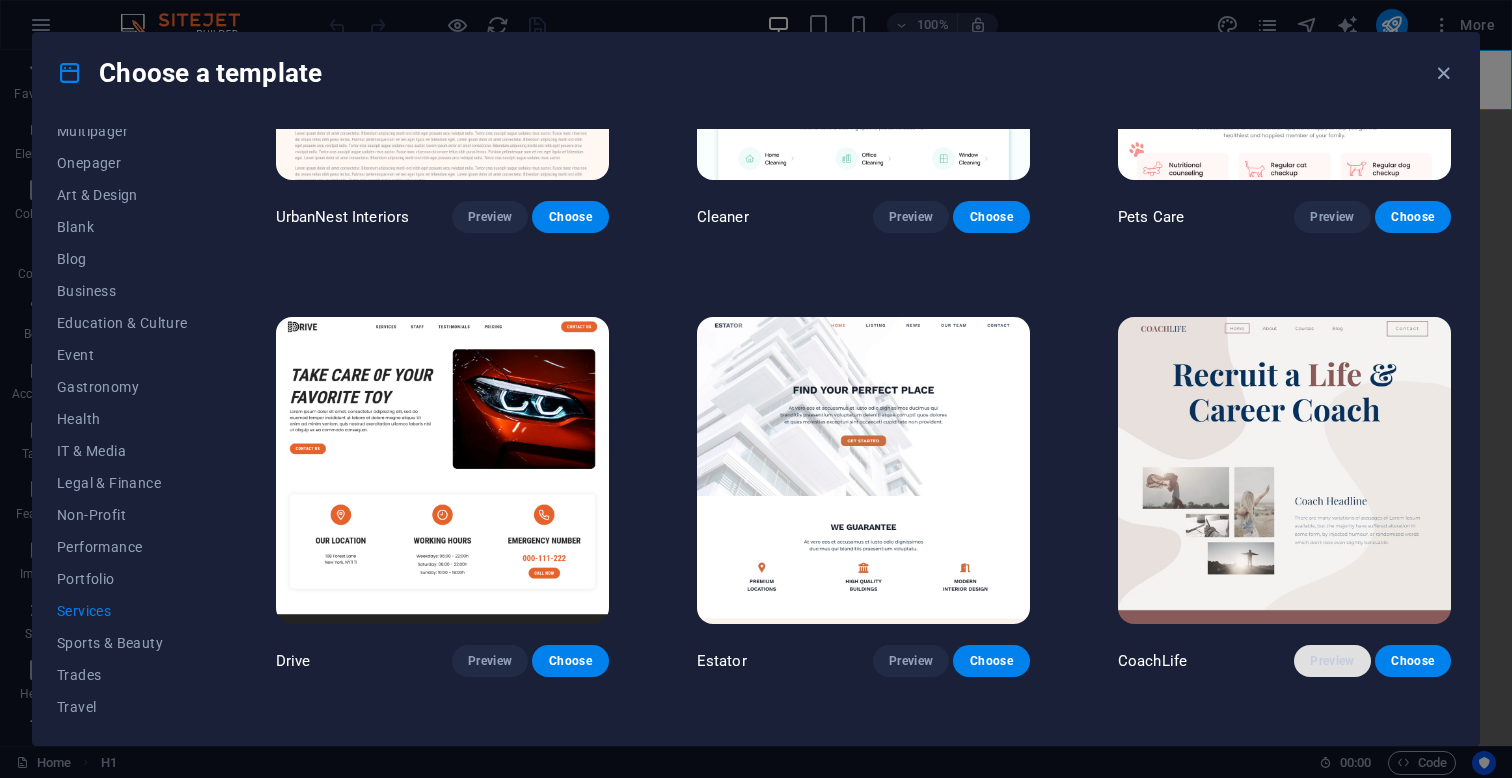 click on "Preview" at bounding box center (1332, 661) 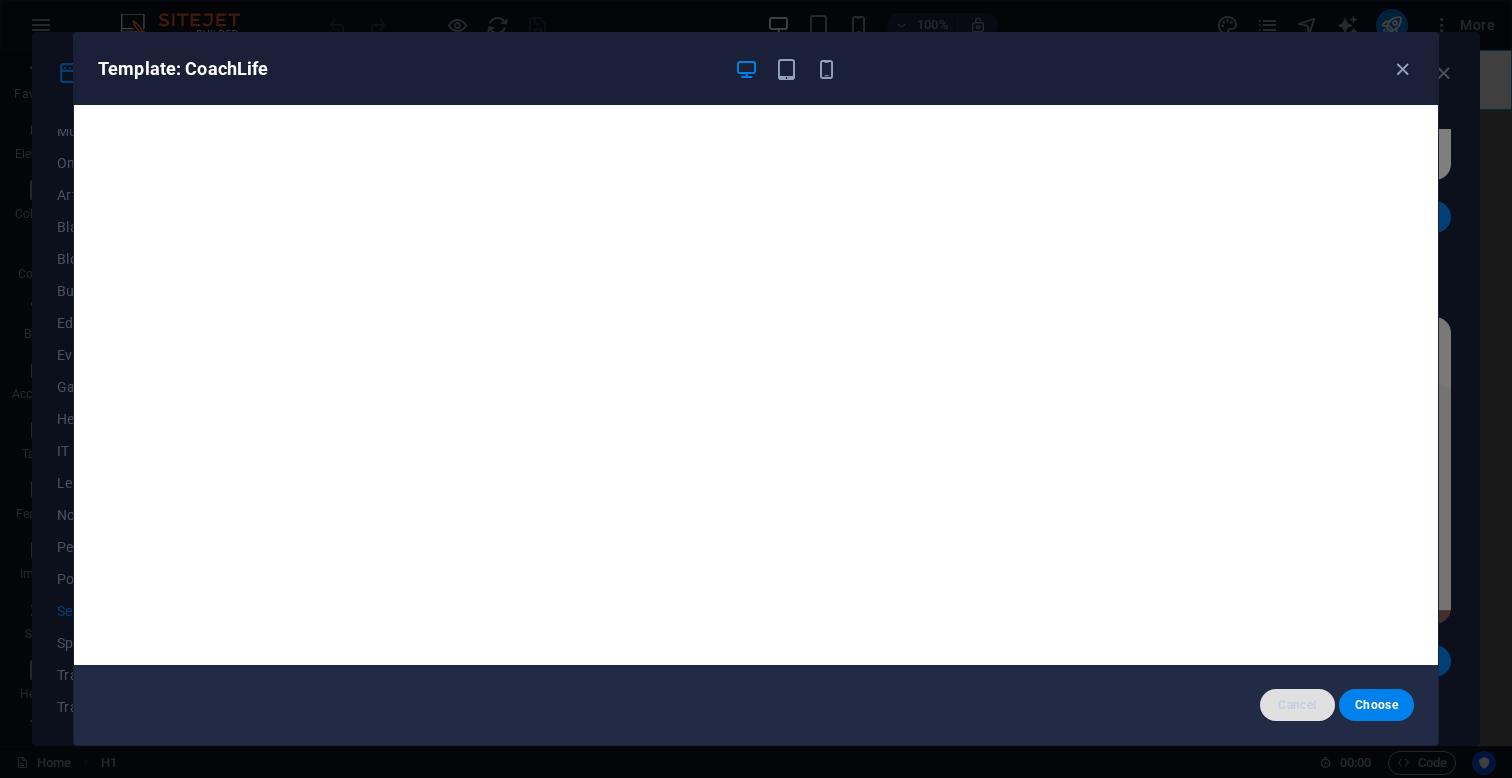 click on "Cancel" at bounding box center (1297, 705) 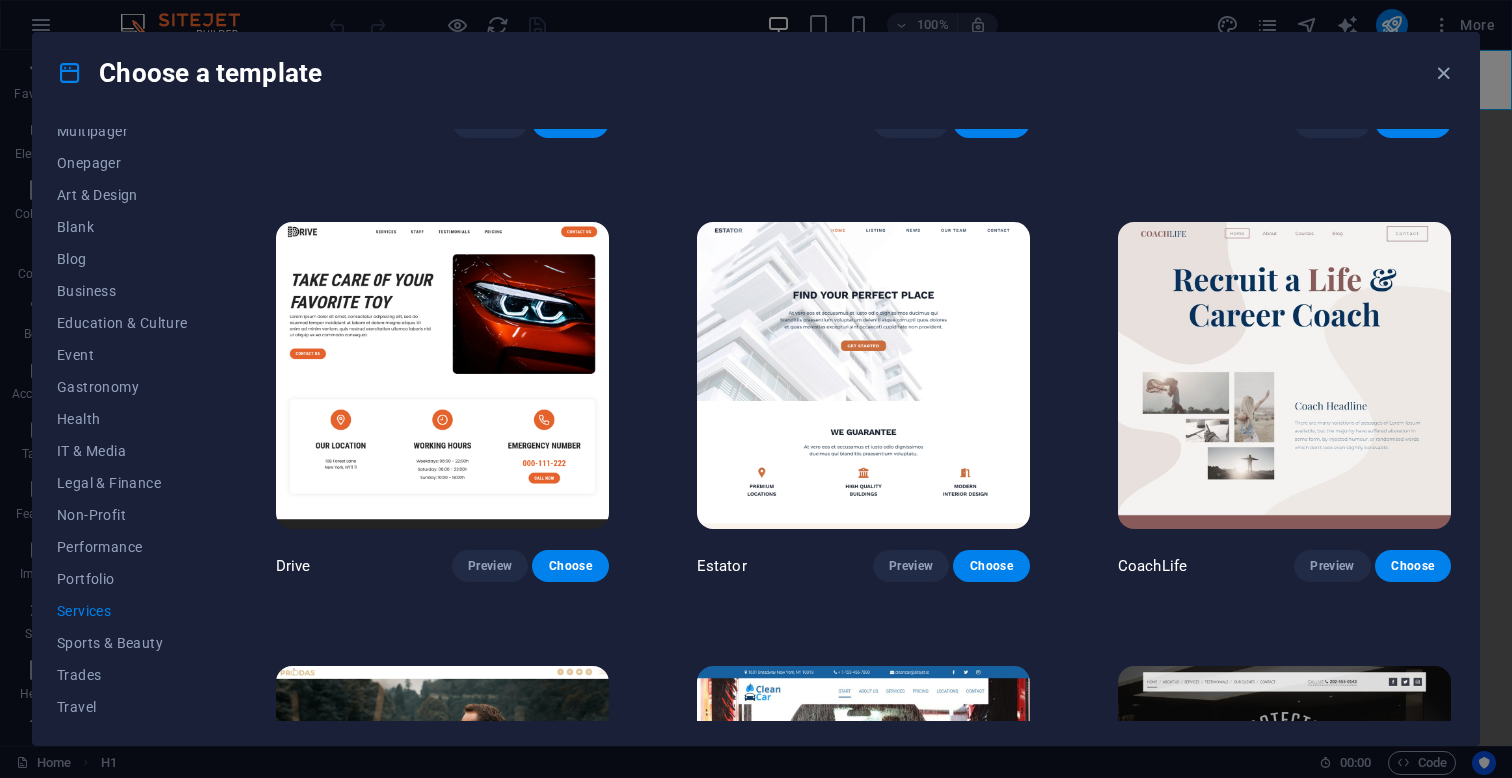 scroll, scrollTop: 734, scrollLeft: 0, axis: vertical 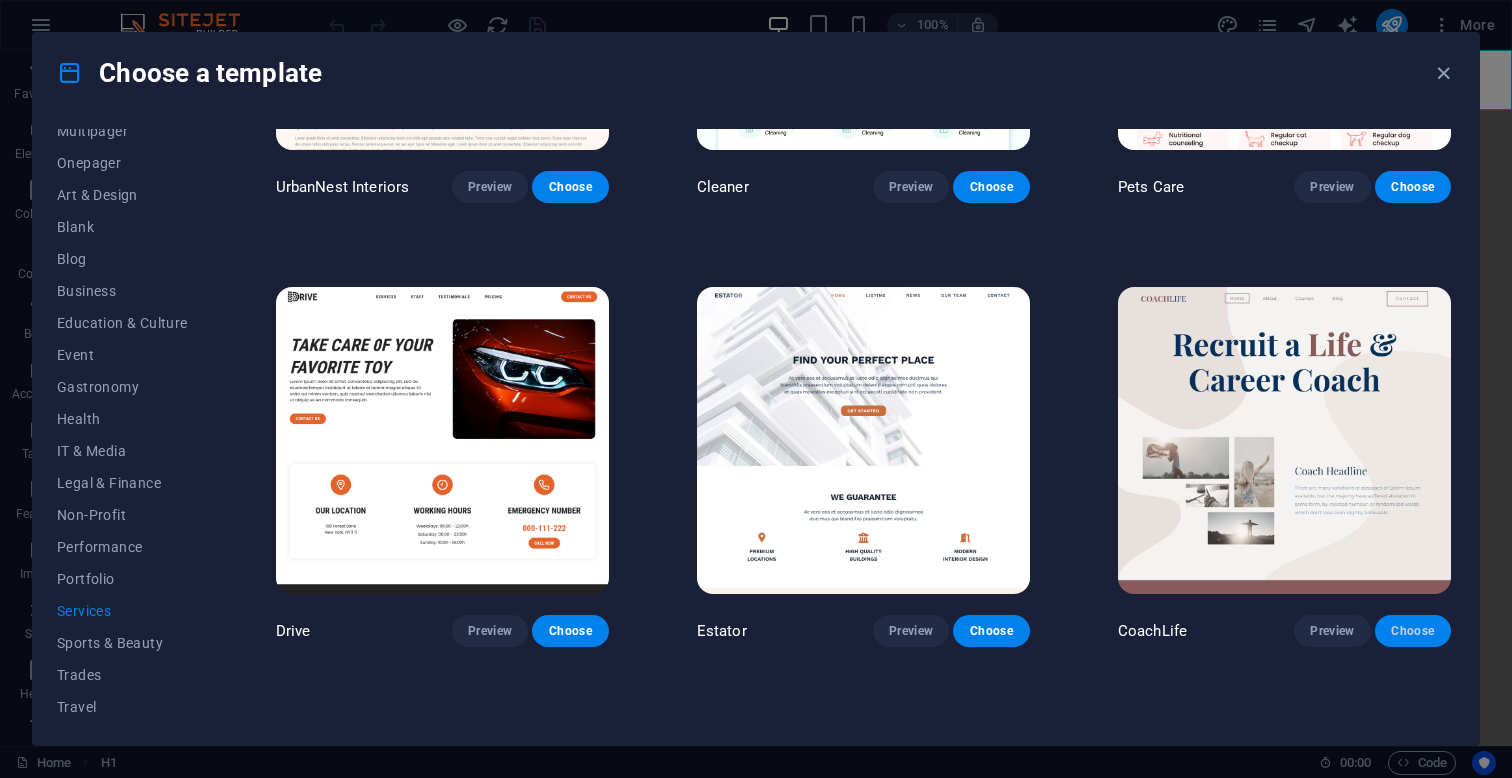 click on "Choose" at bounding box center [1413, 631] 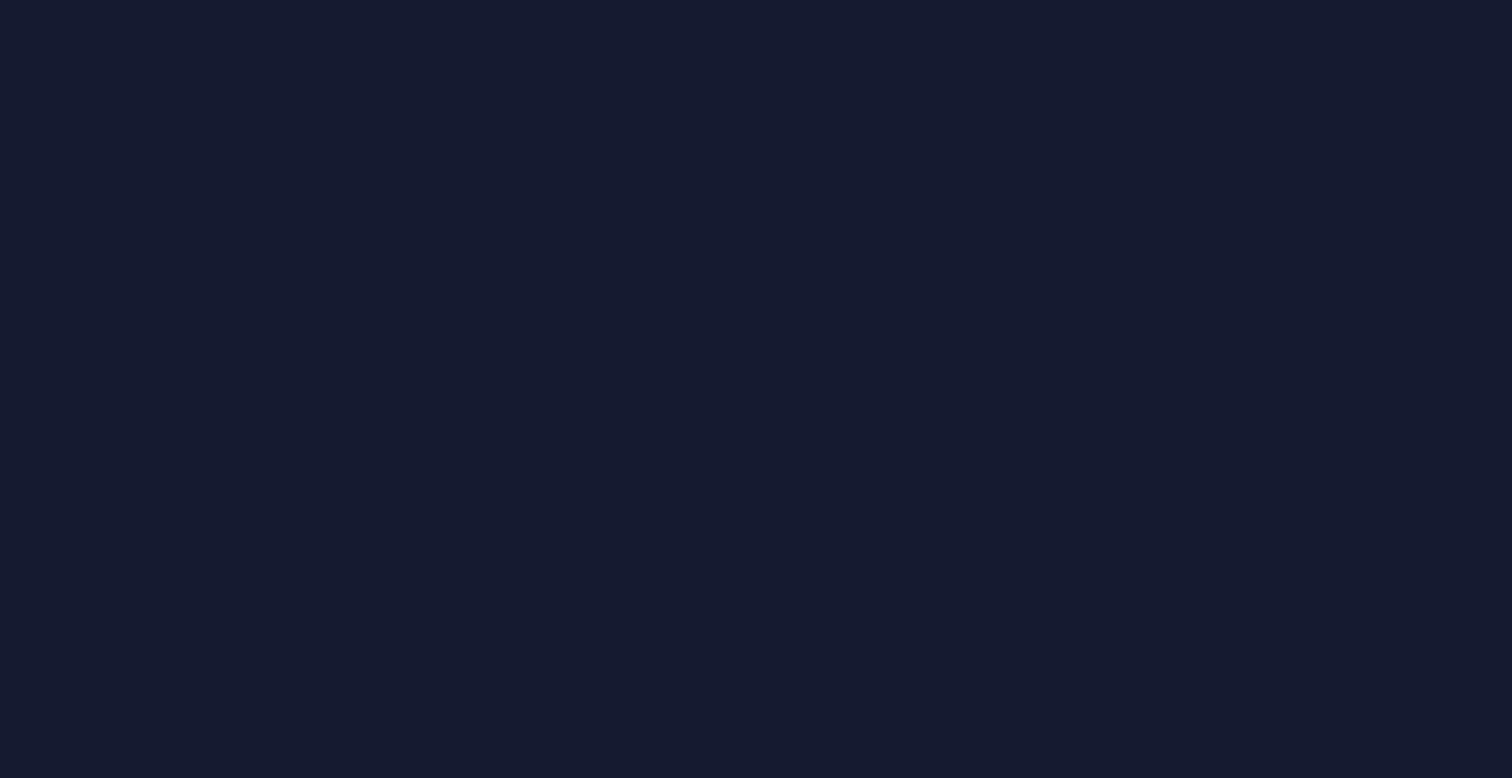 scroll, scrollTop: 0, scrollLeft: 0, axis: both 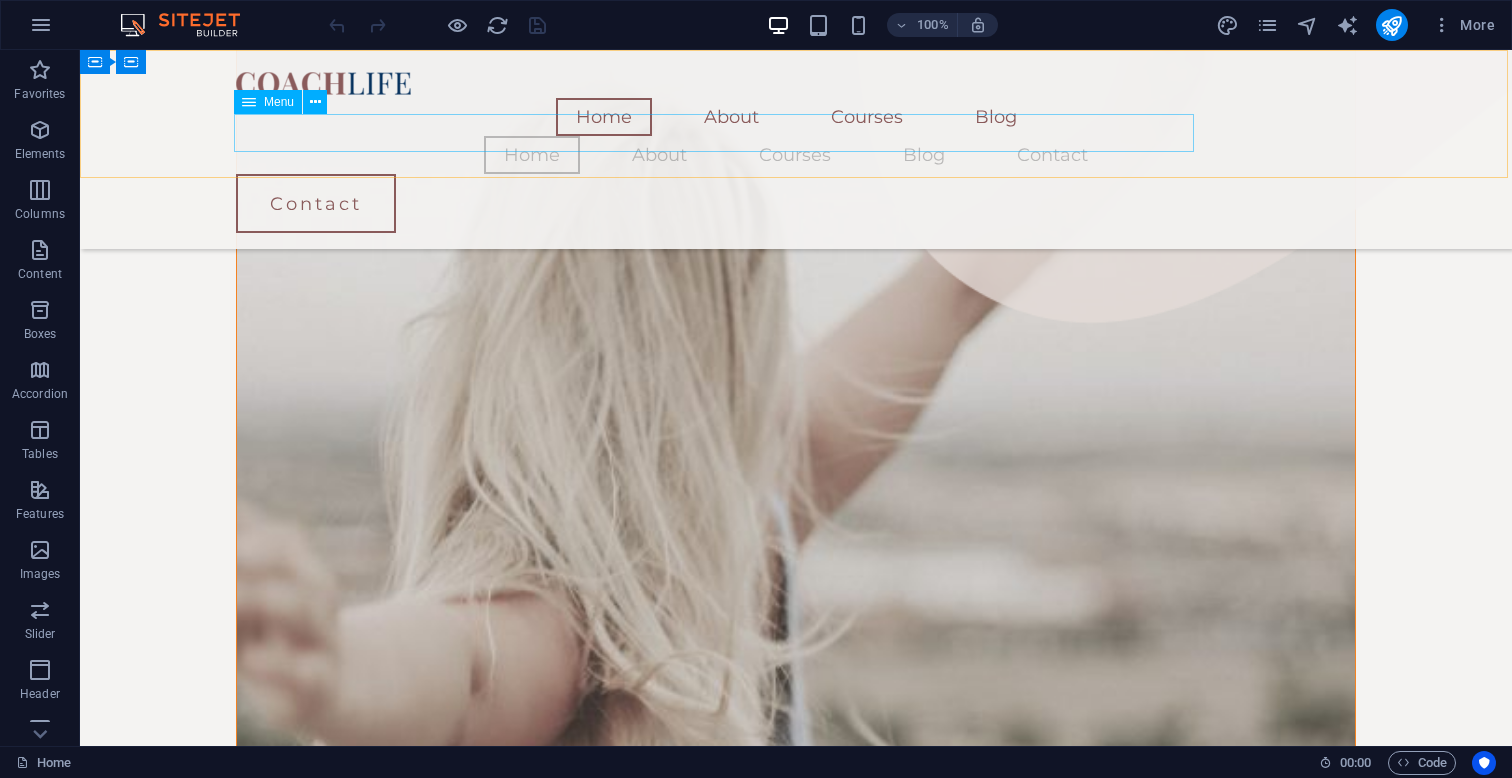 click on "Home About Courses Blog Contact" at bounding box center [796, 155] 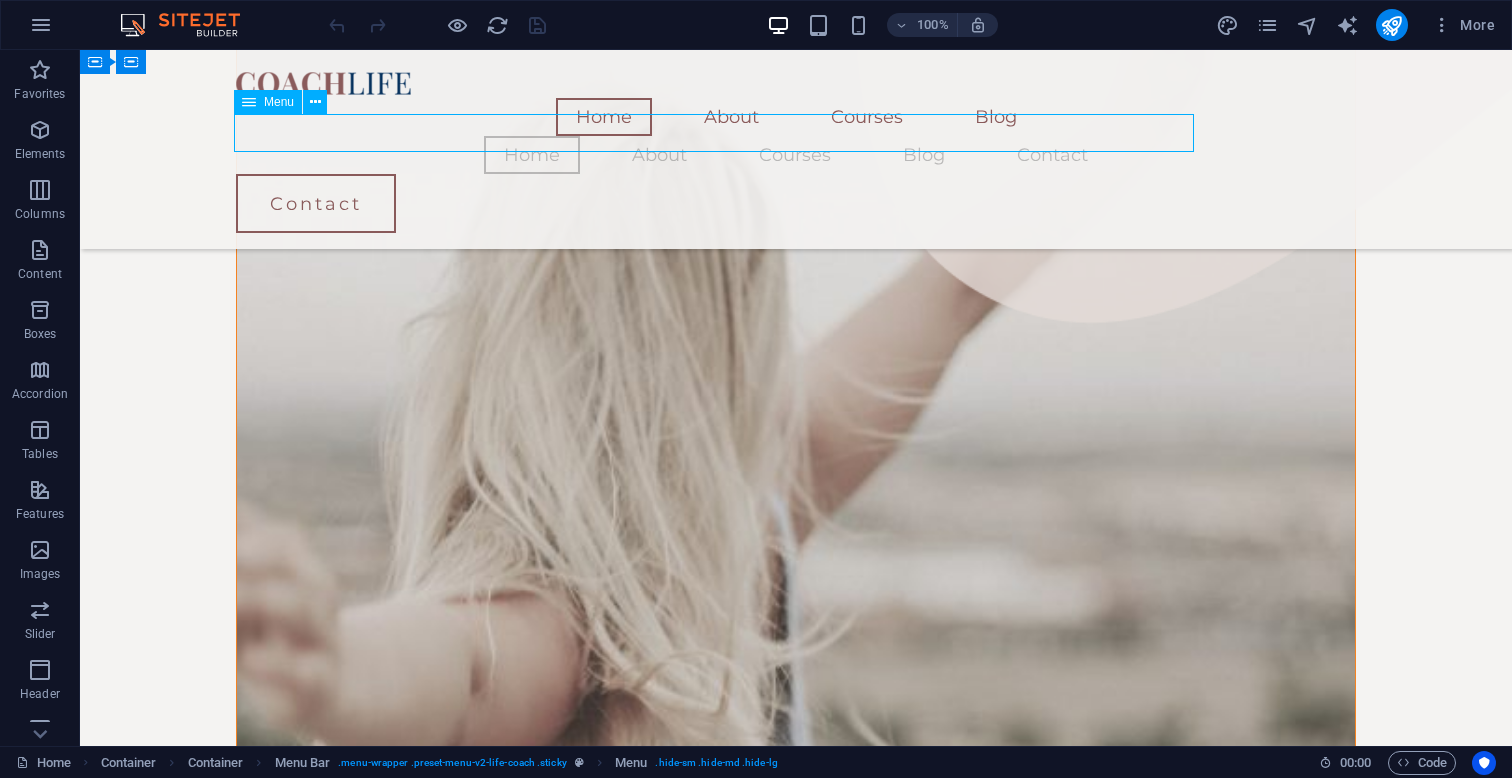 click on "Home About Courses Blog Contact" at bounding box center (796, 155) 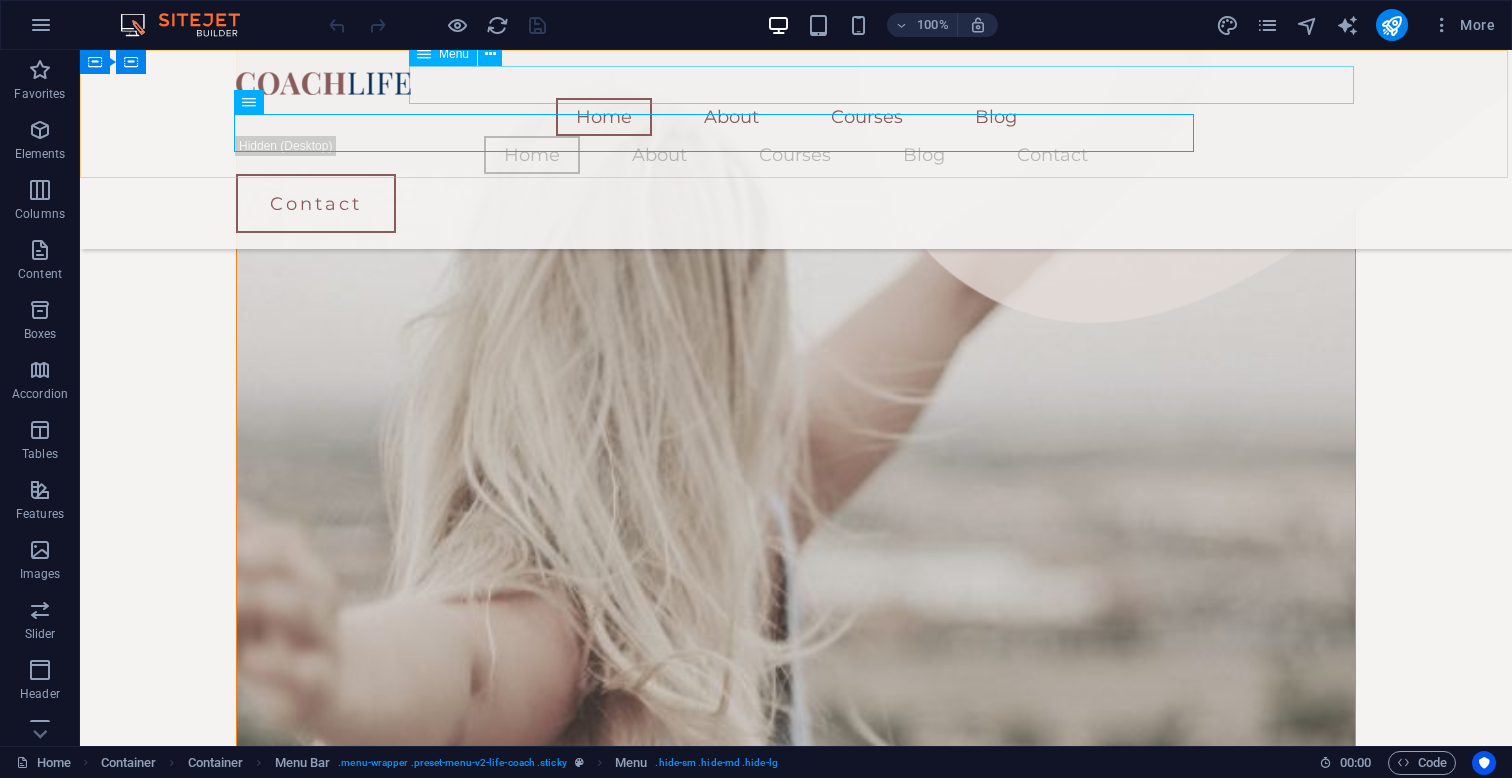 click on "Home About Courses Blog" at bounding box center [796, 117] 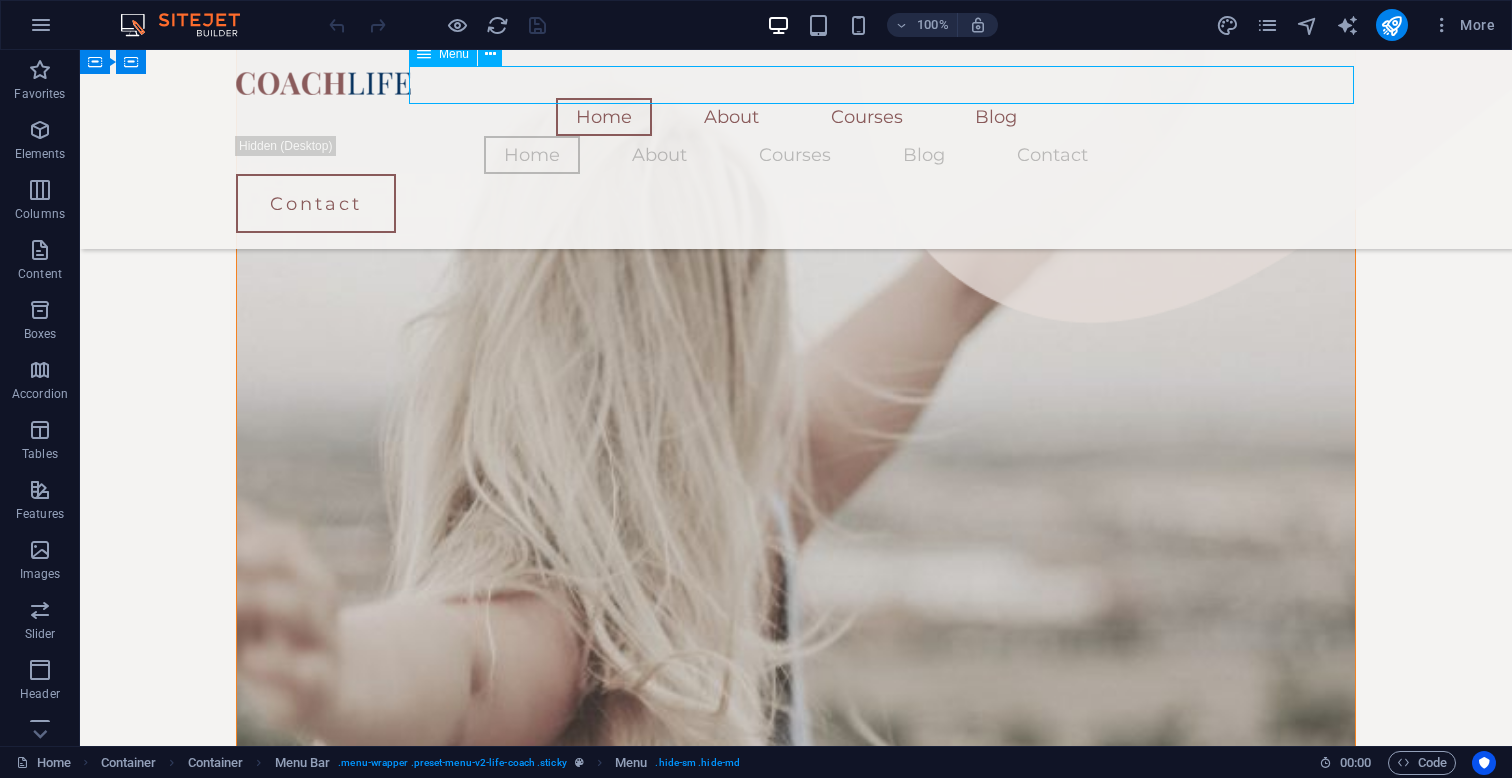 click on "Home About Courses Blog" at bounding box center (796, 117) 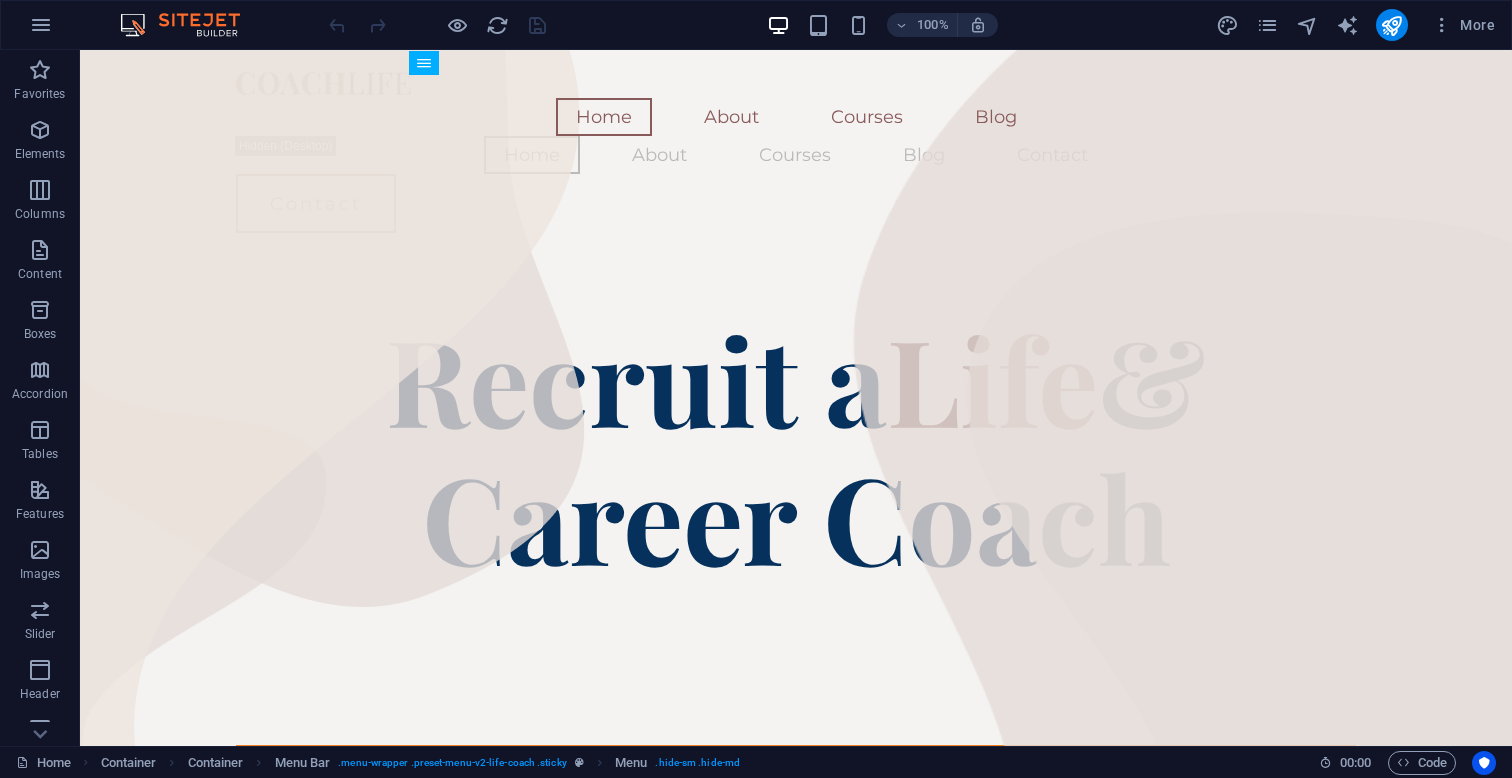 scroll, scrollTop: 0, scrollLeft: 0, axis: both 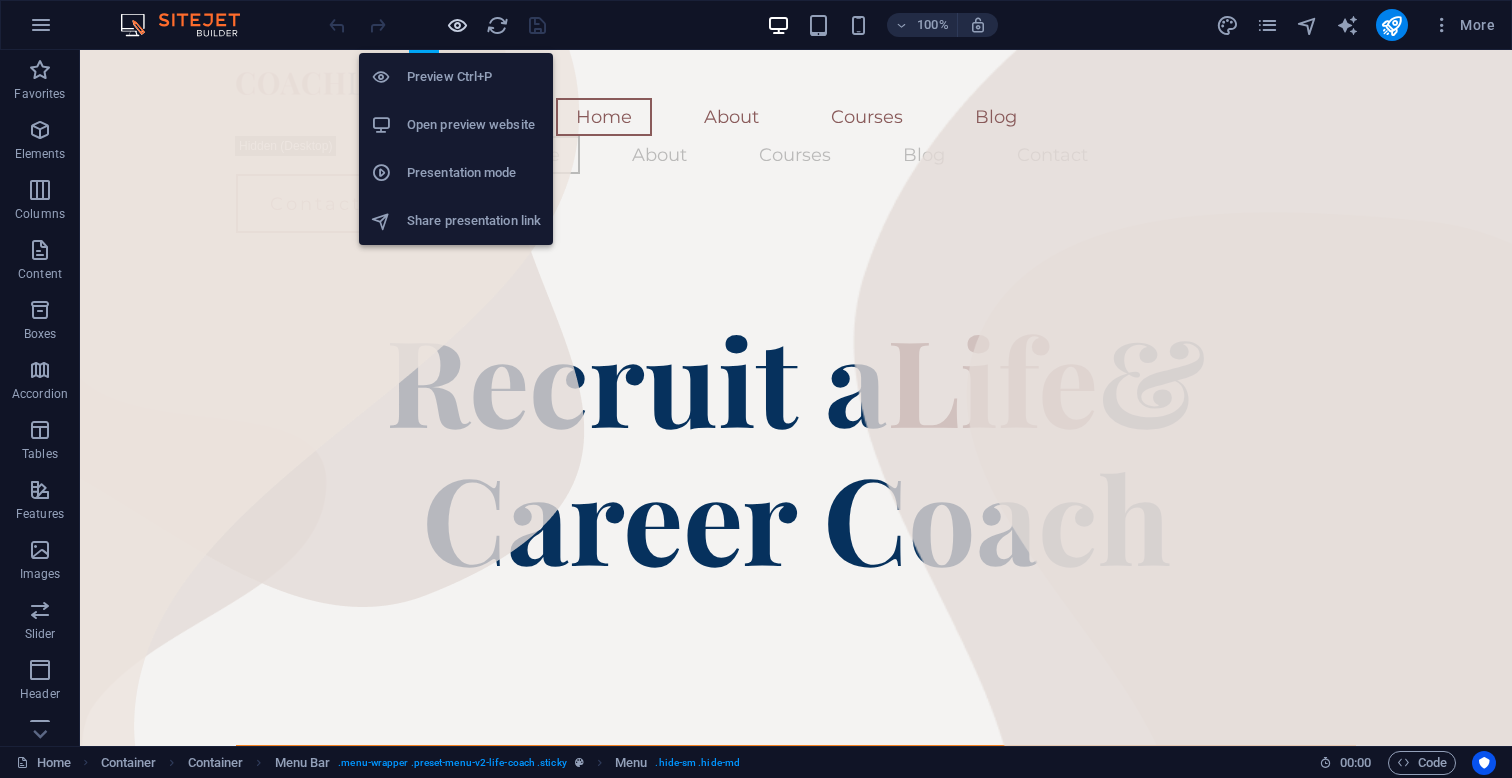 click at bounding box center [457, 25] 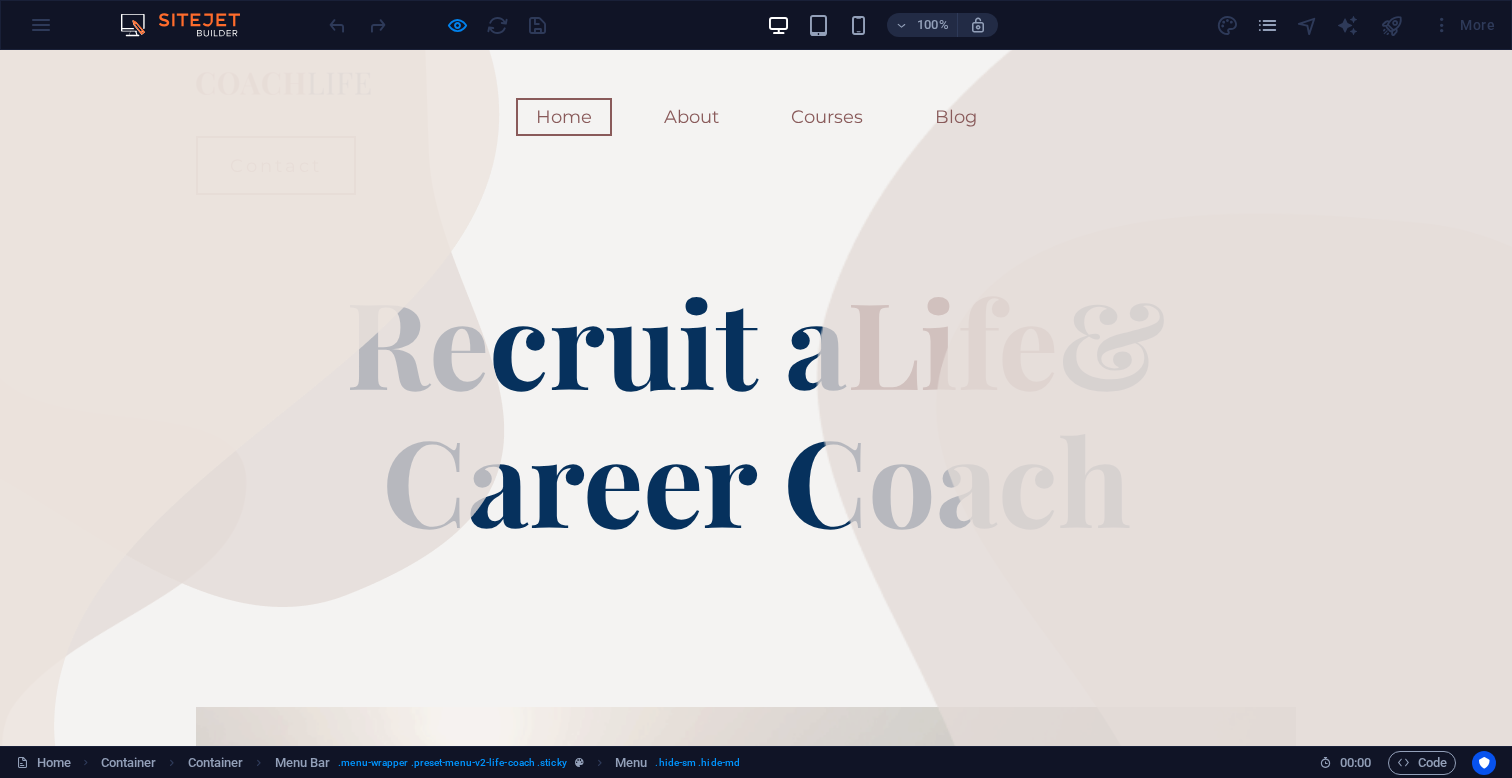 click on "Home" at bounding box center (564, 117) 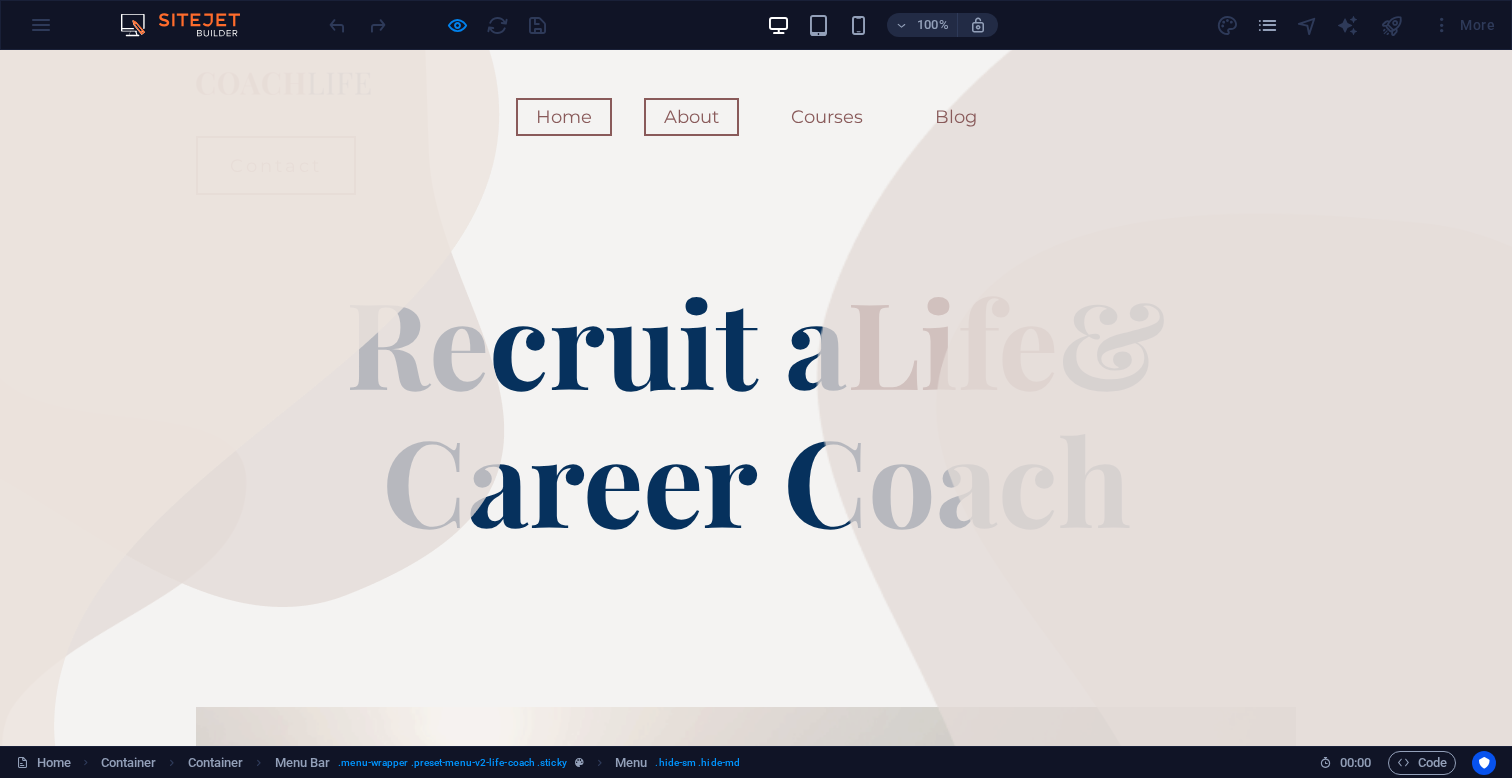 click on "About" at bounding box center [691, 117] 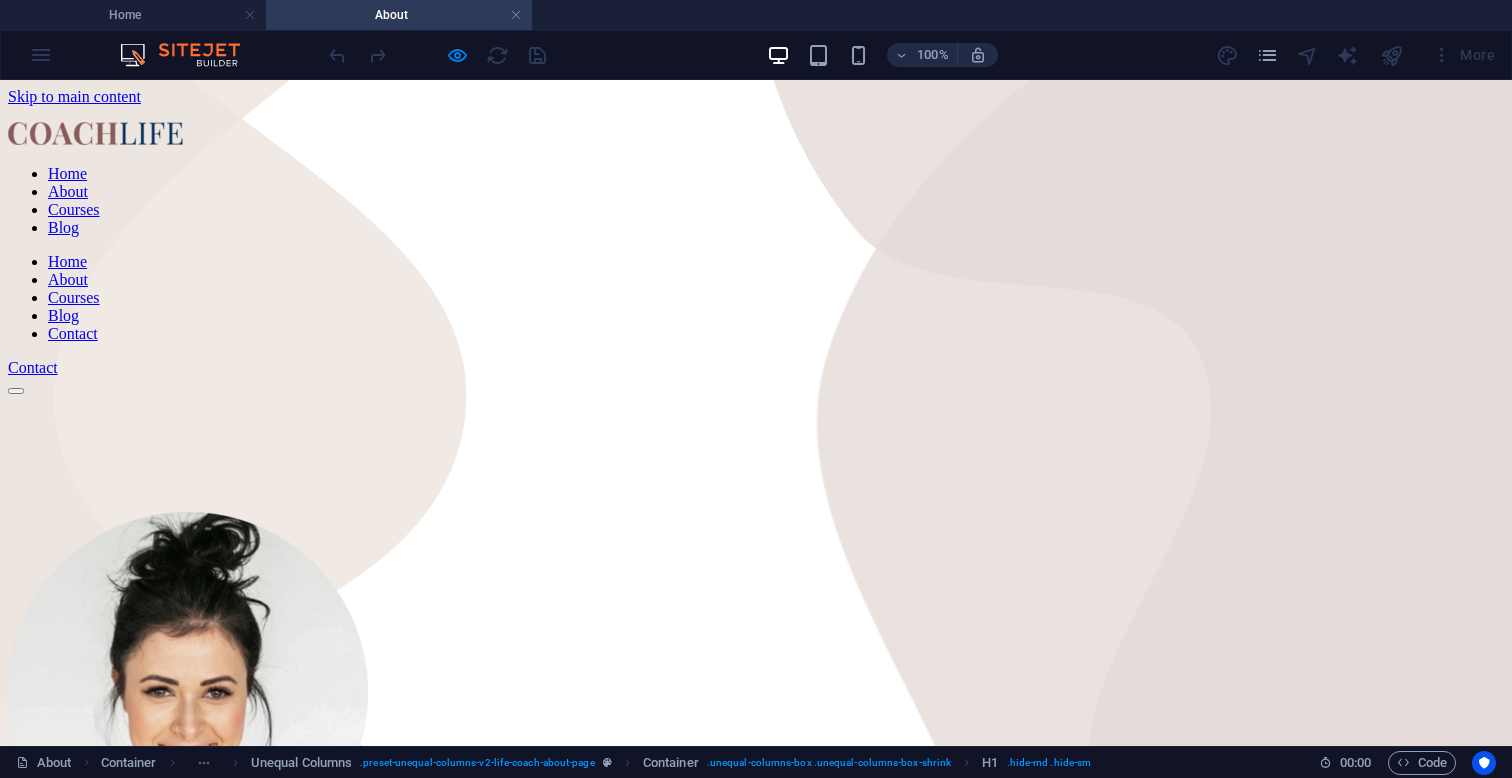 scroll, scrollTop: 0, scrollLeft: 0, axis: both 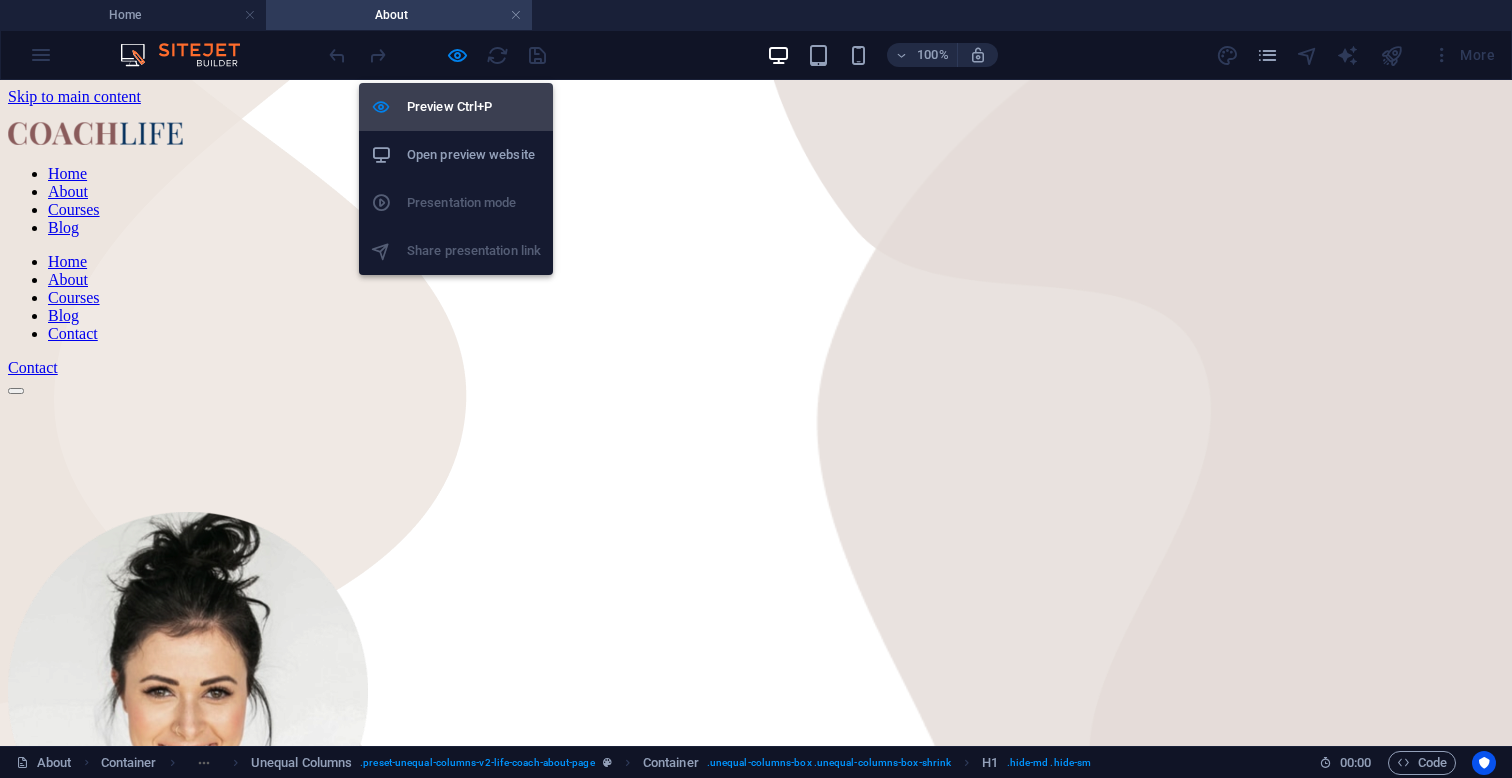 click on "Preview Ctrl+P" at bounding box center (474, 107) 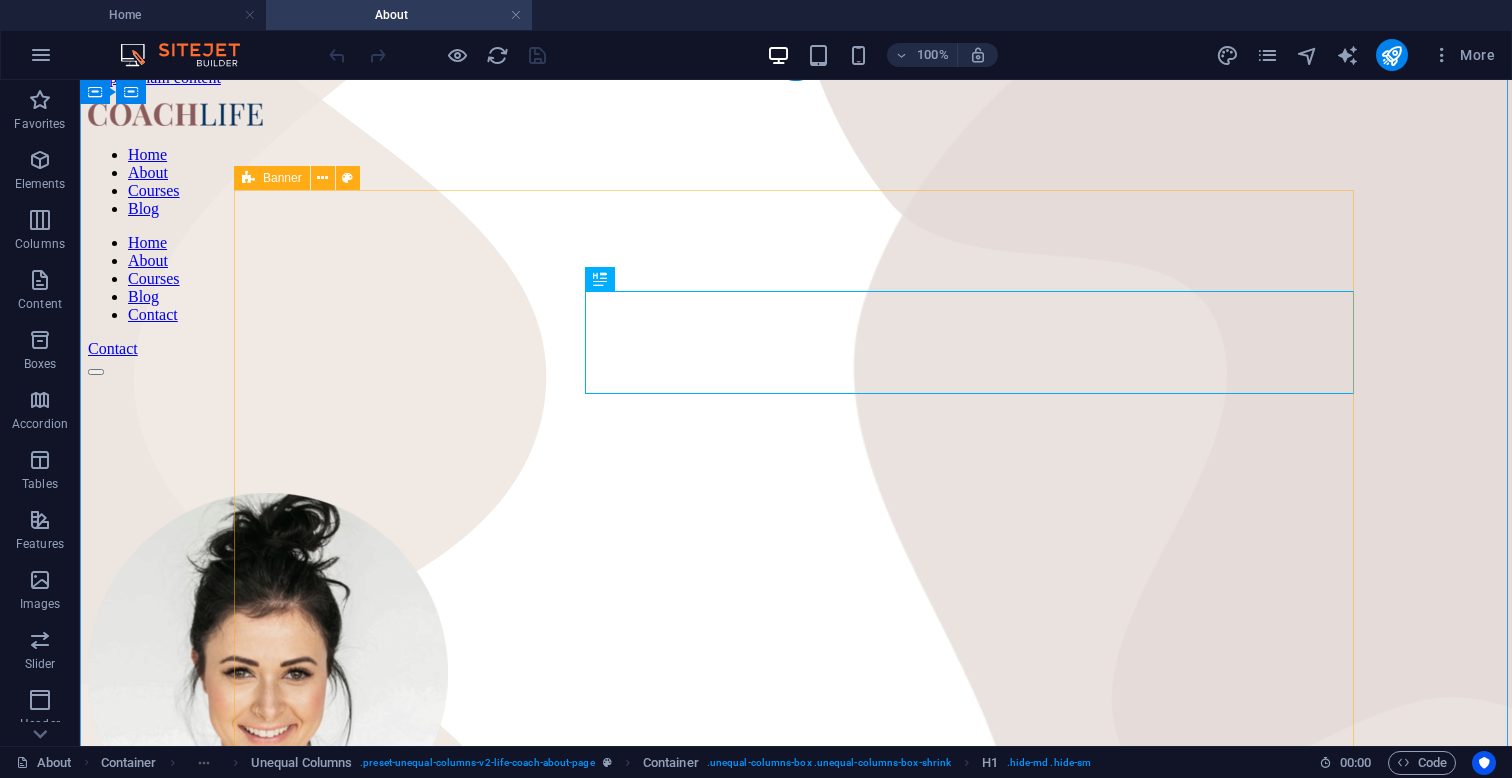 scroll, scrollTop: 17, scrollLeft: 0, axis: vertical 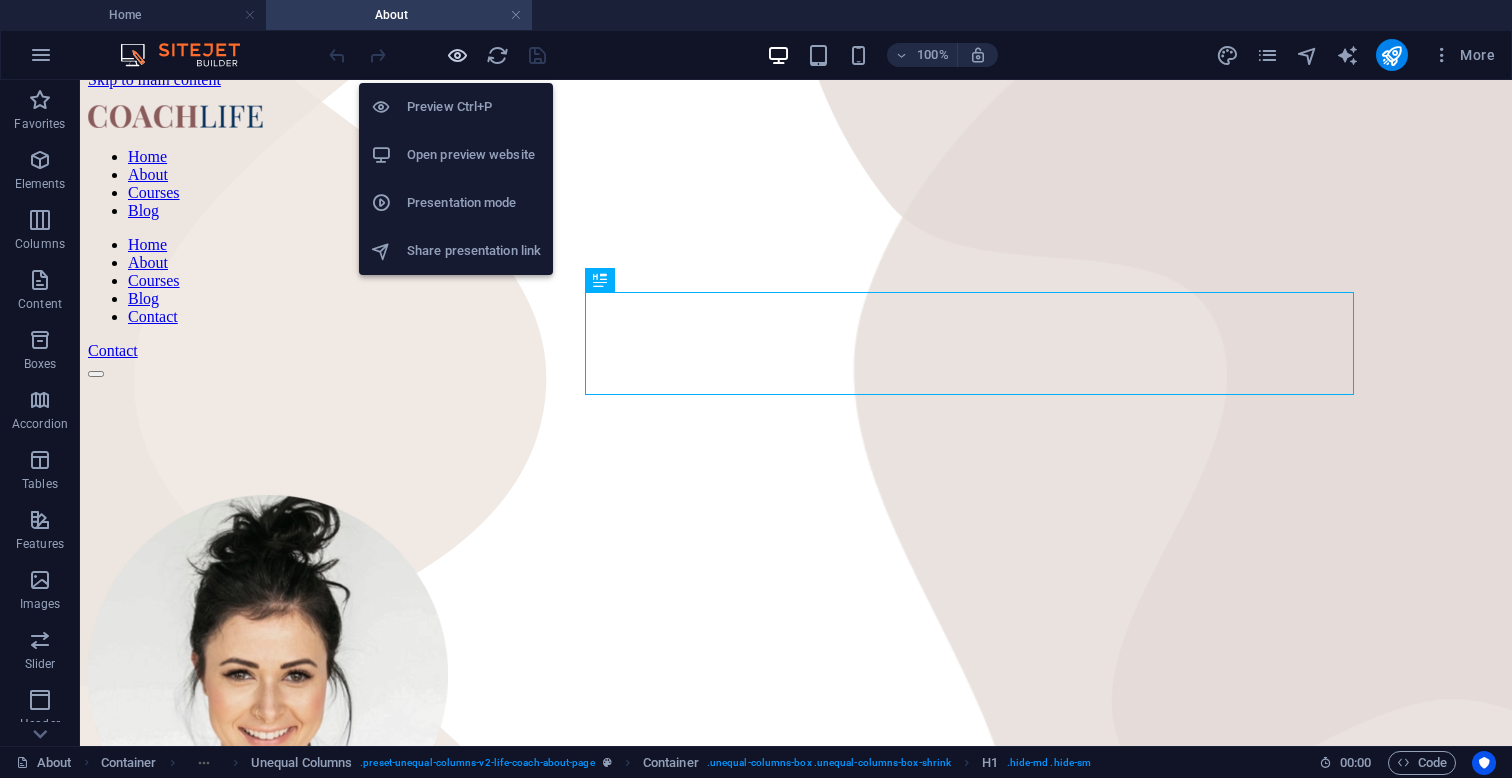 click at bounding box center (457, 55) 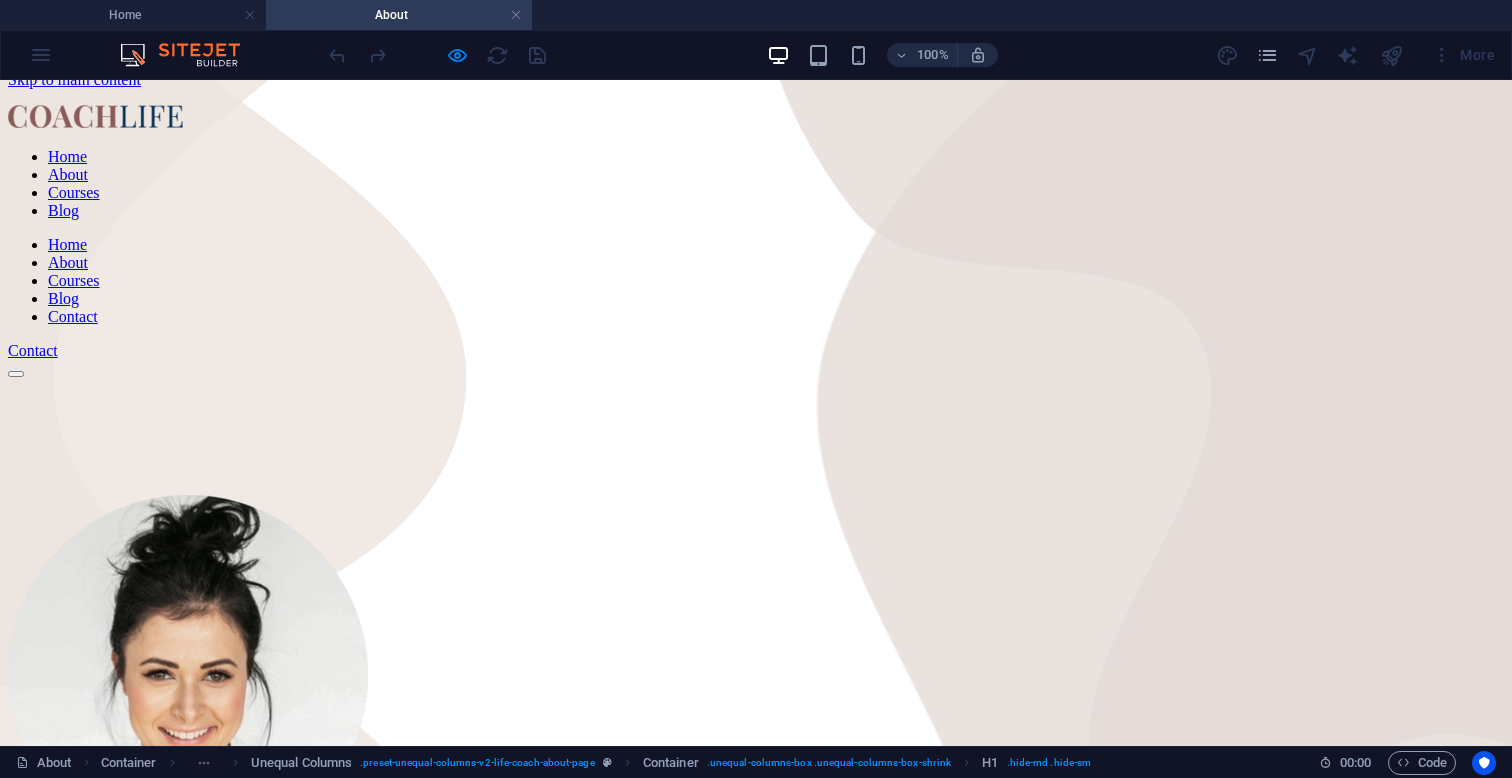 click on "Home" at bounding box center (67, 156) 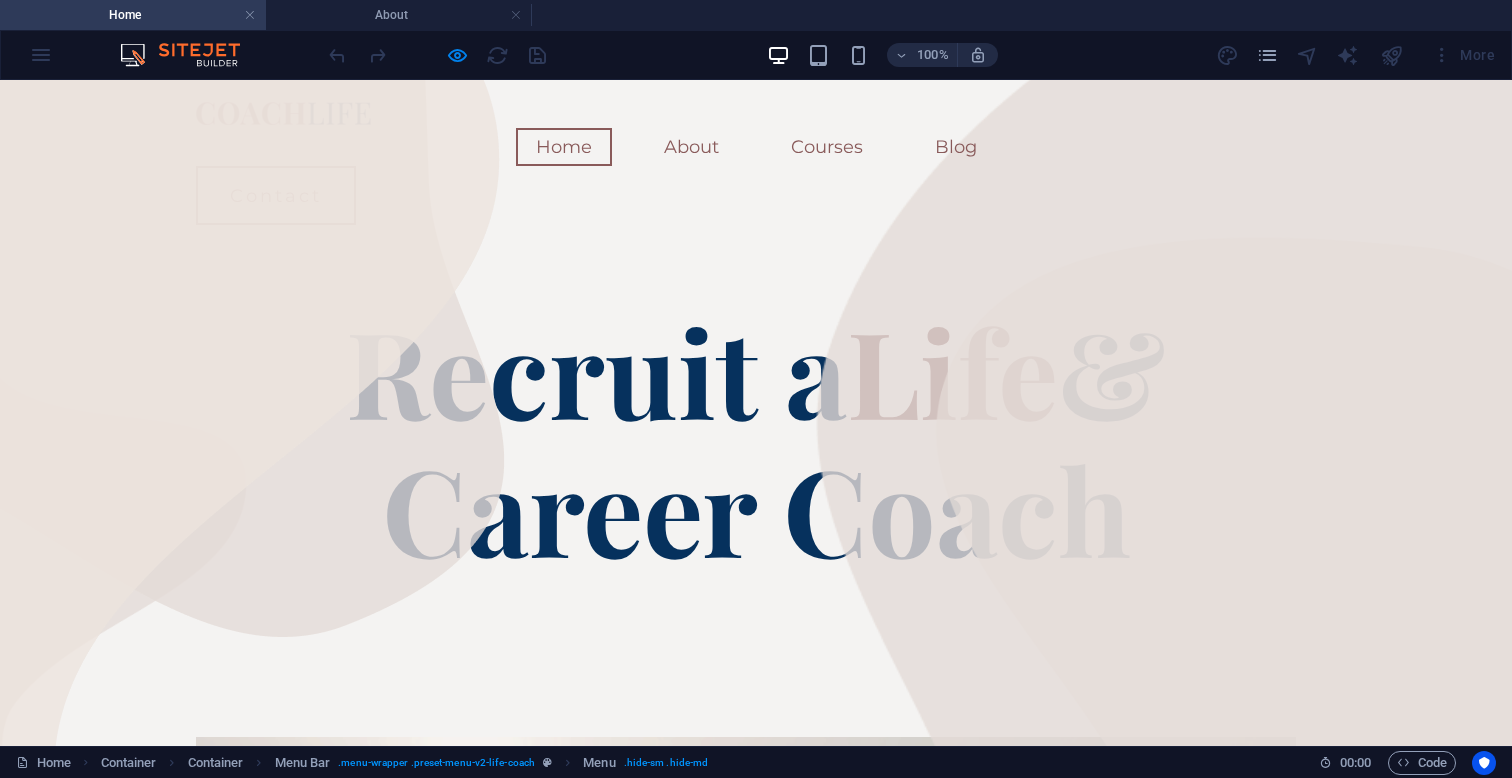 scroll, scrollTop: 0, scrollLeft: 0, axis: both 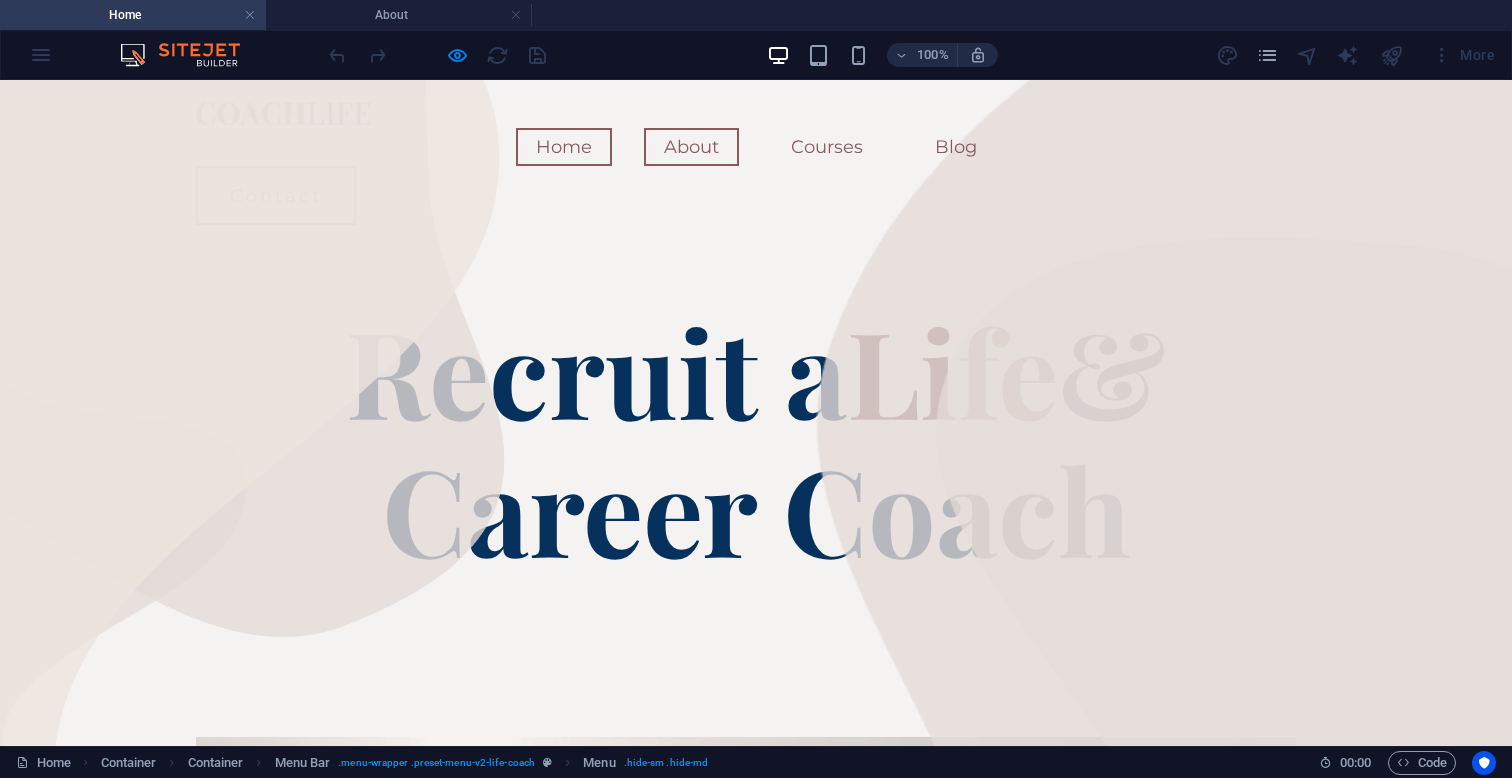 click on "About" at bounding box center (691, 147) 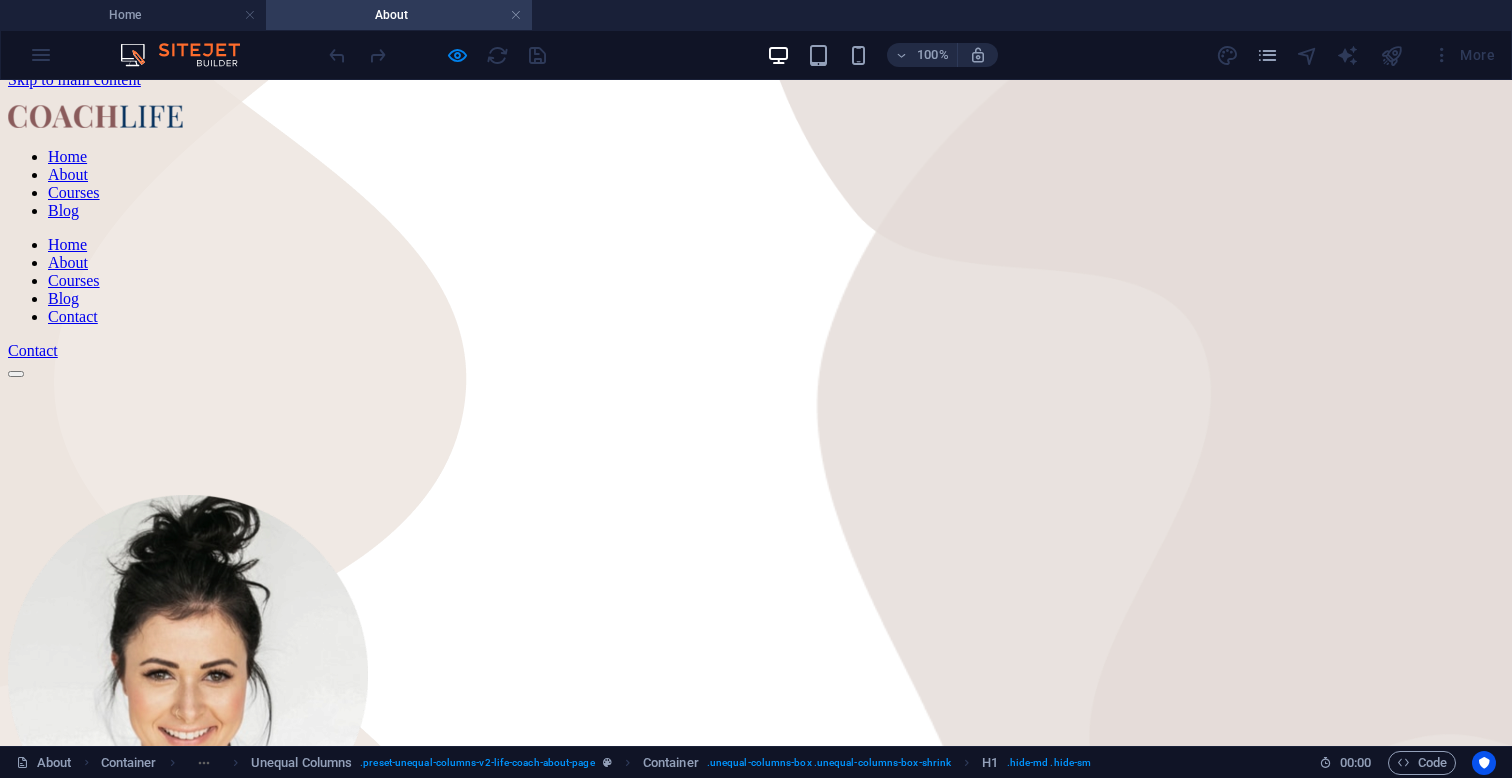 click on "Courses" at bounding box center [74, 192] 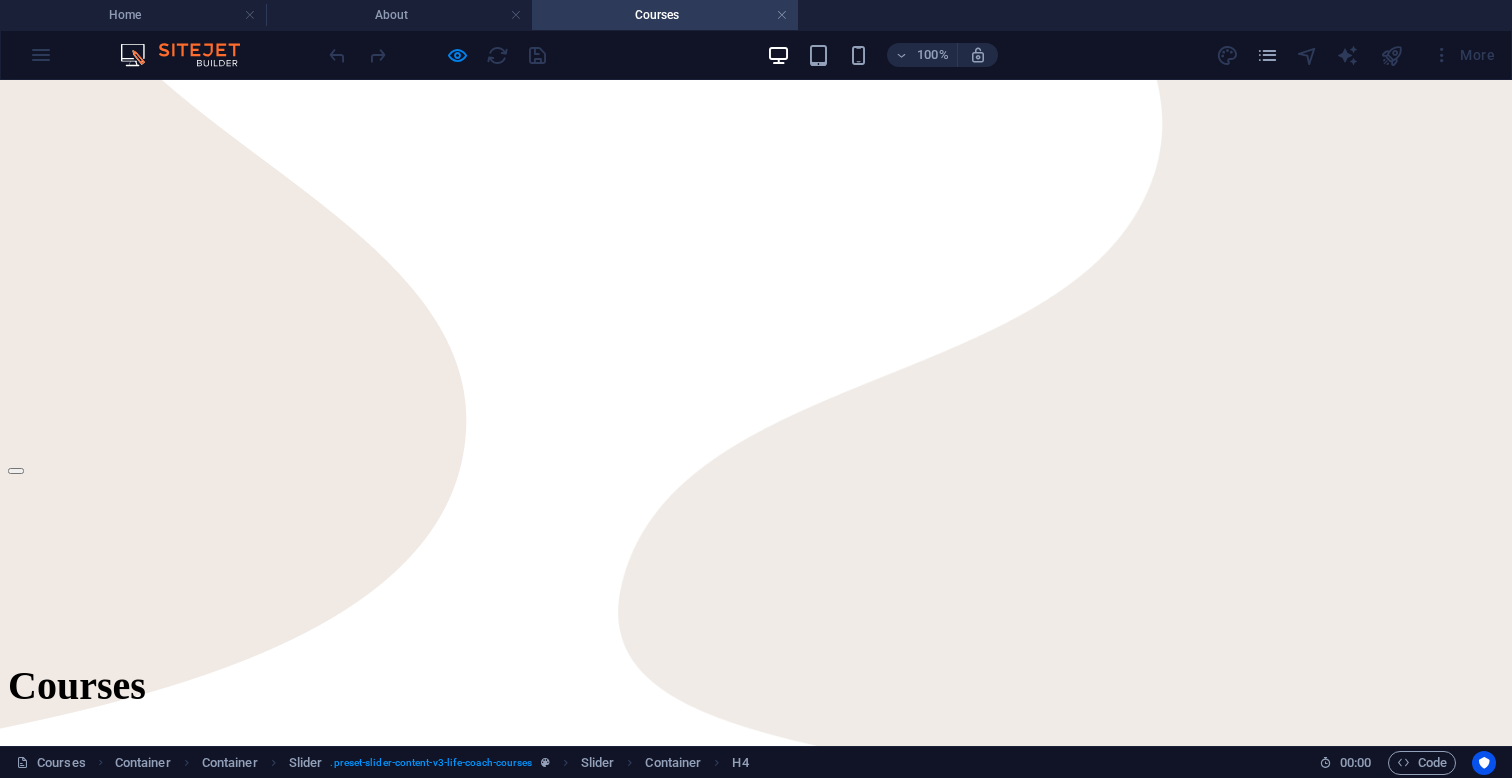scroll, scrollTop: 567, scrollLeft: 0, axis: vertical 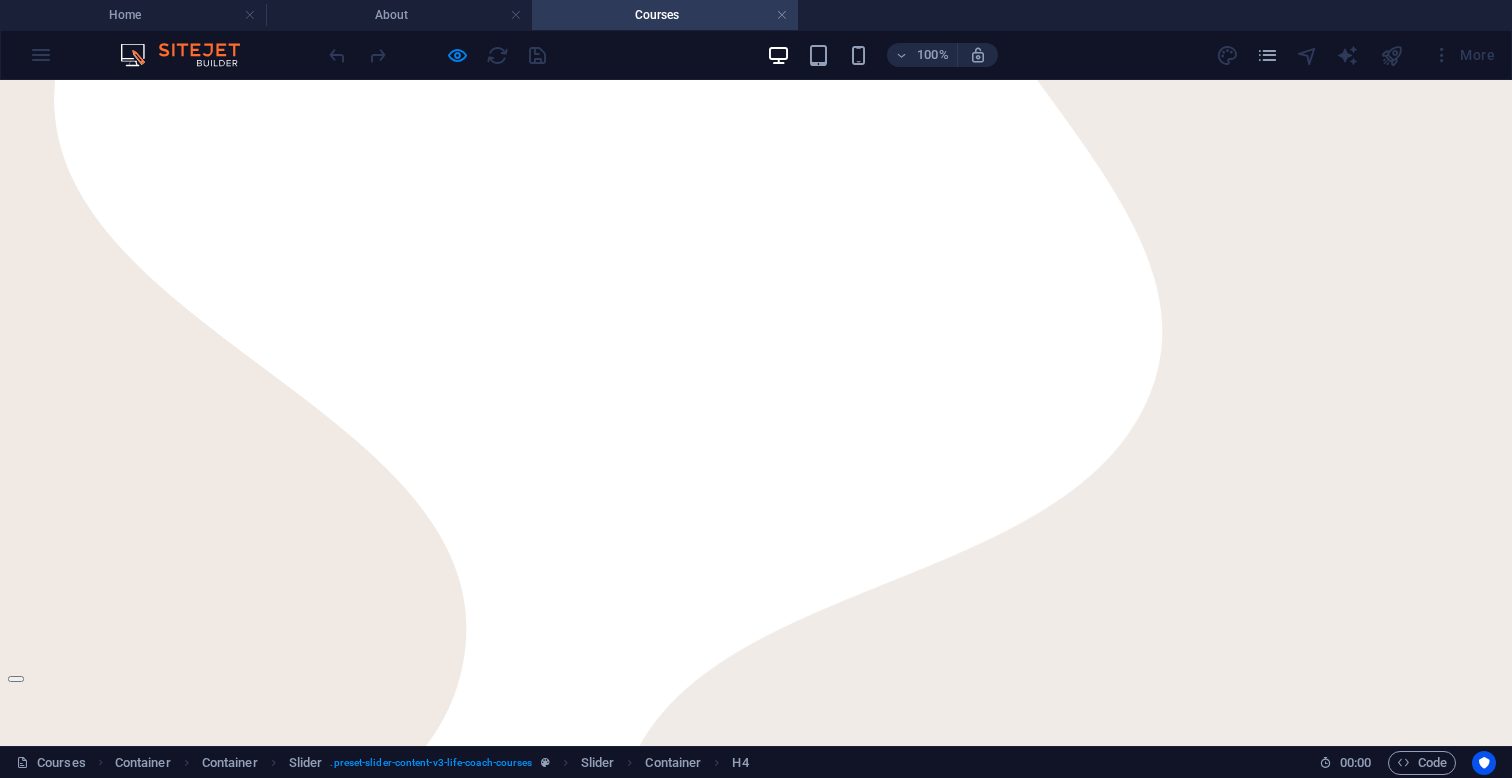 click on "Home About Courses Blog" at bounding box center (756, -366) 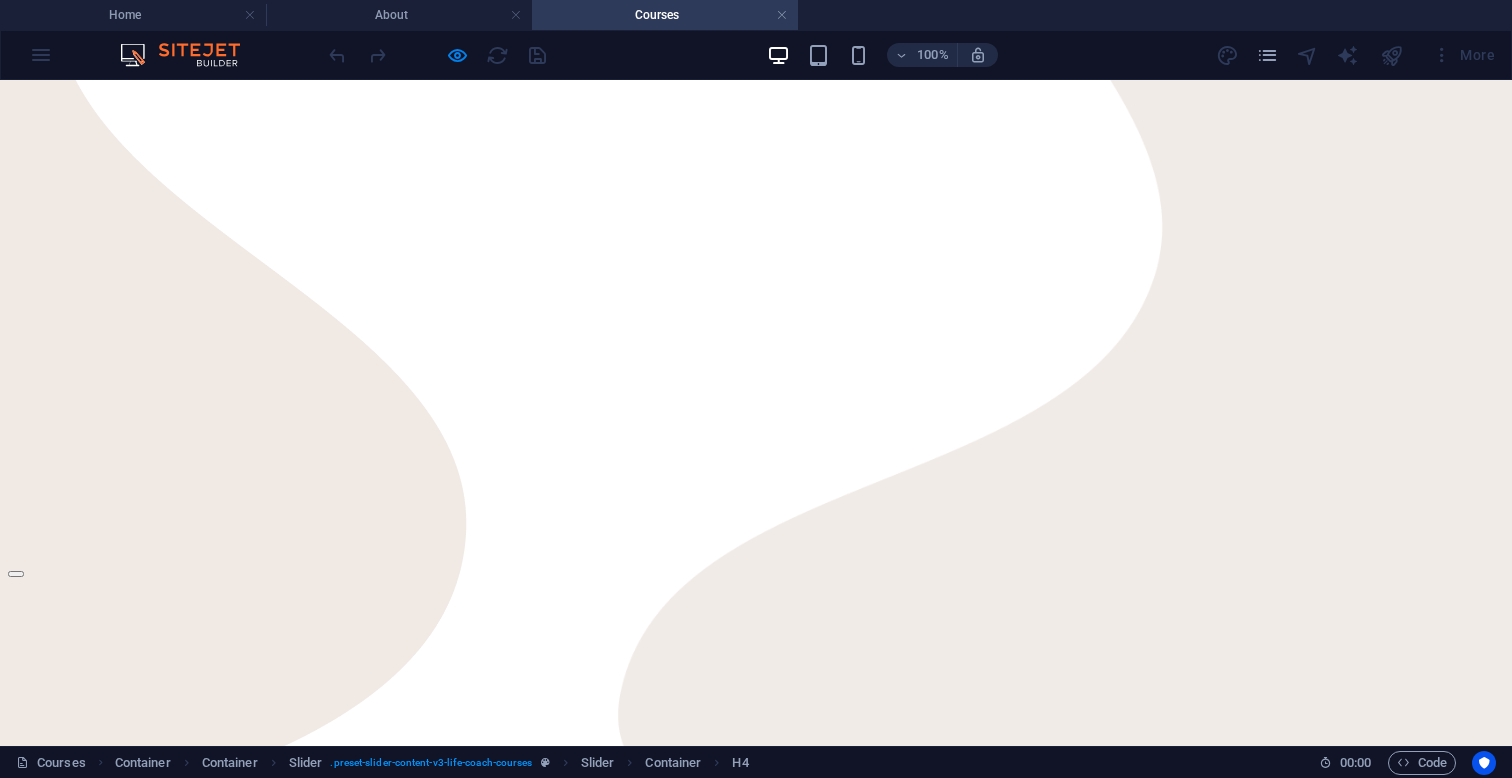 scroll, scrollTop: 680, scrollLeft: 0, axis: vertical 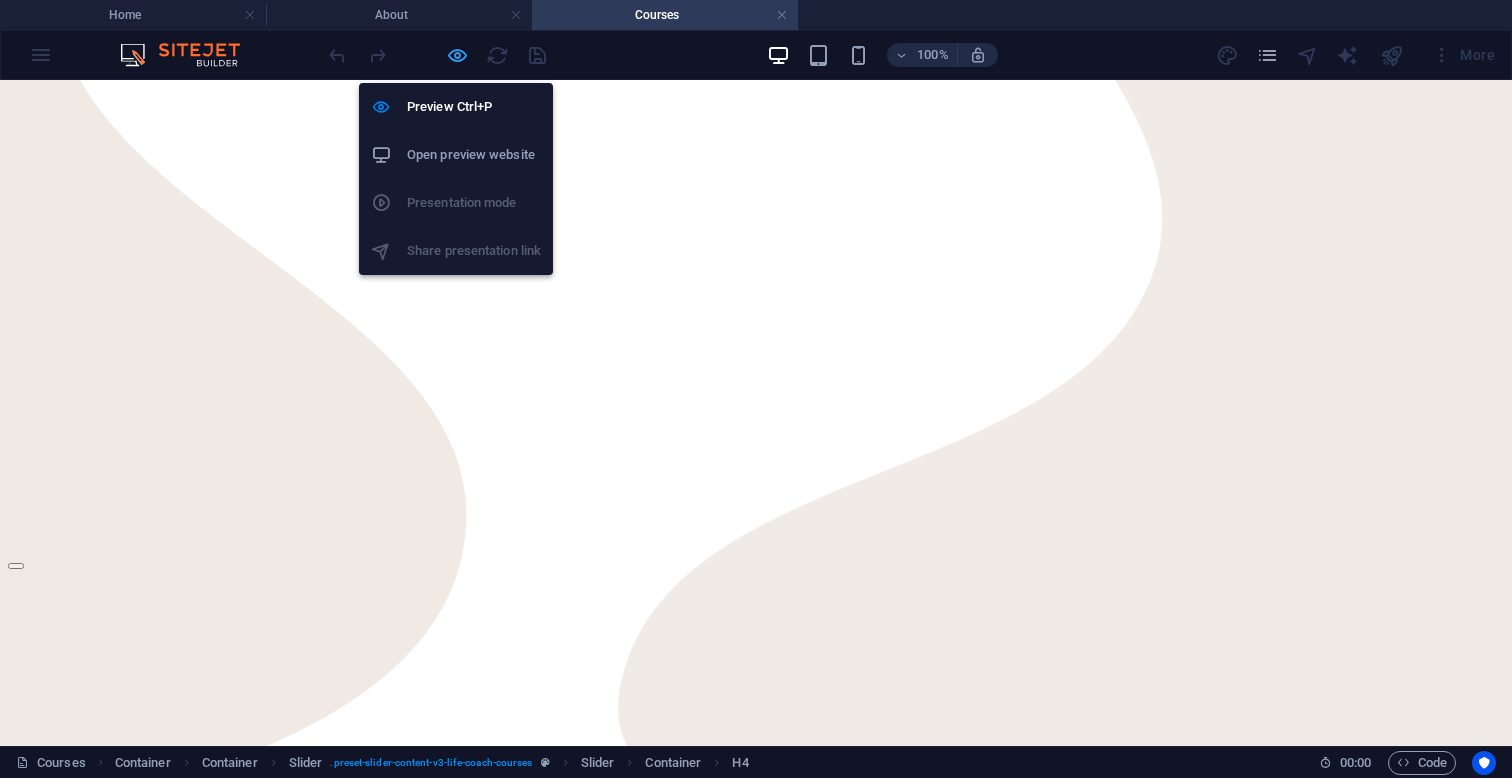 click at bounding box center (457, 55) 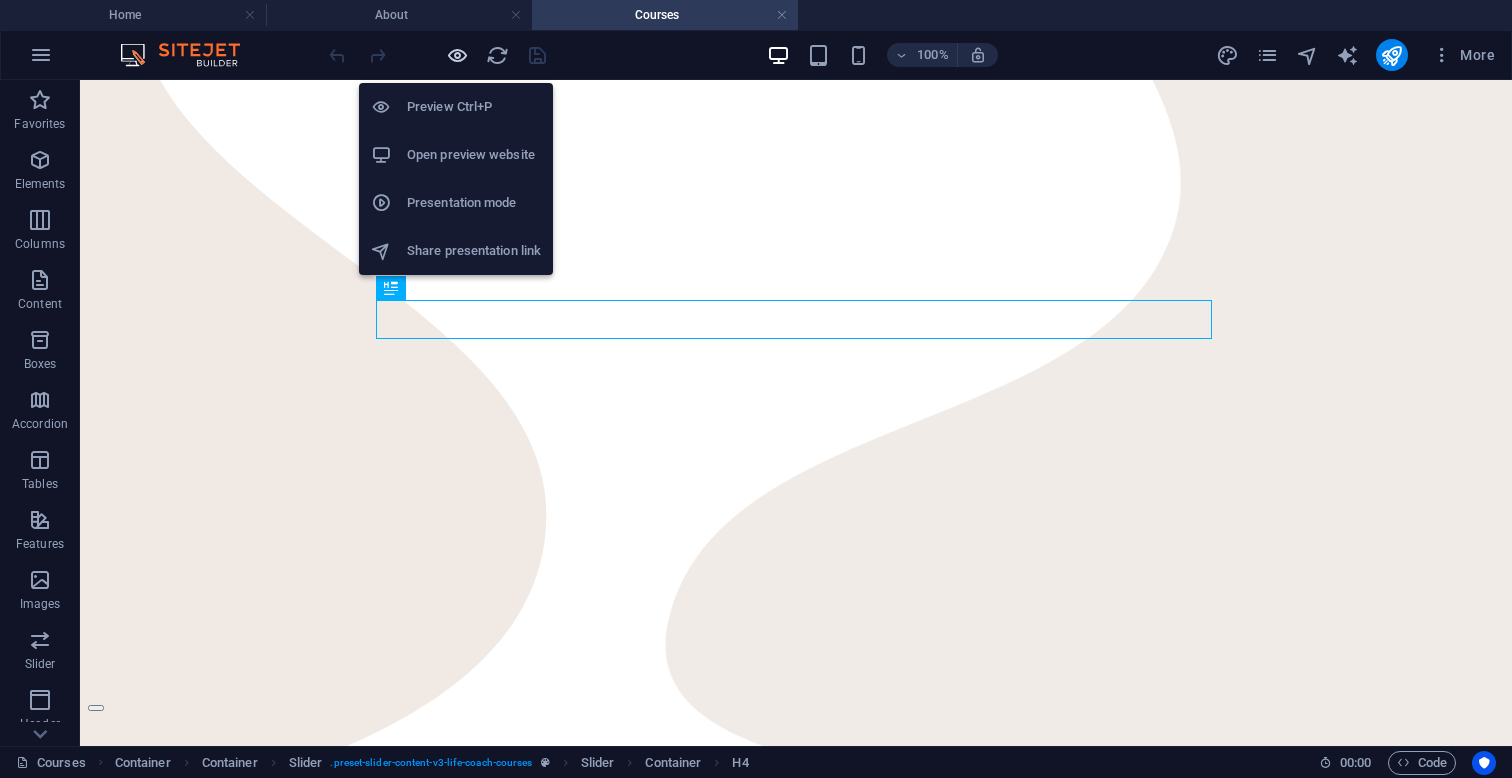 click at bounding box center (457, 55) 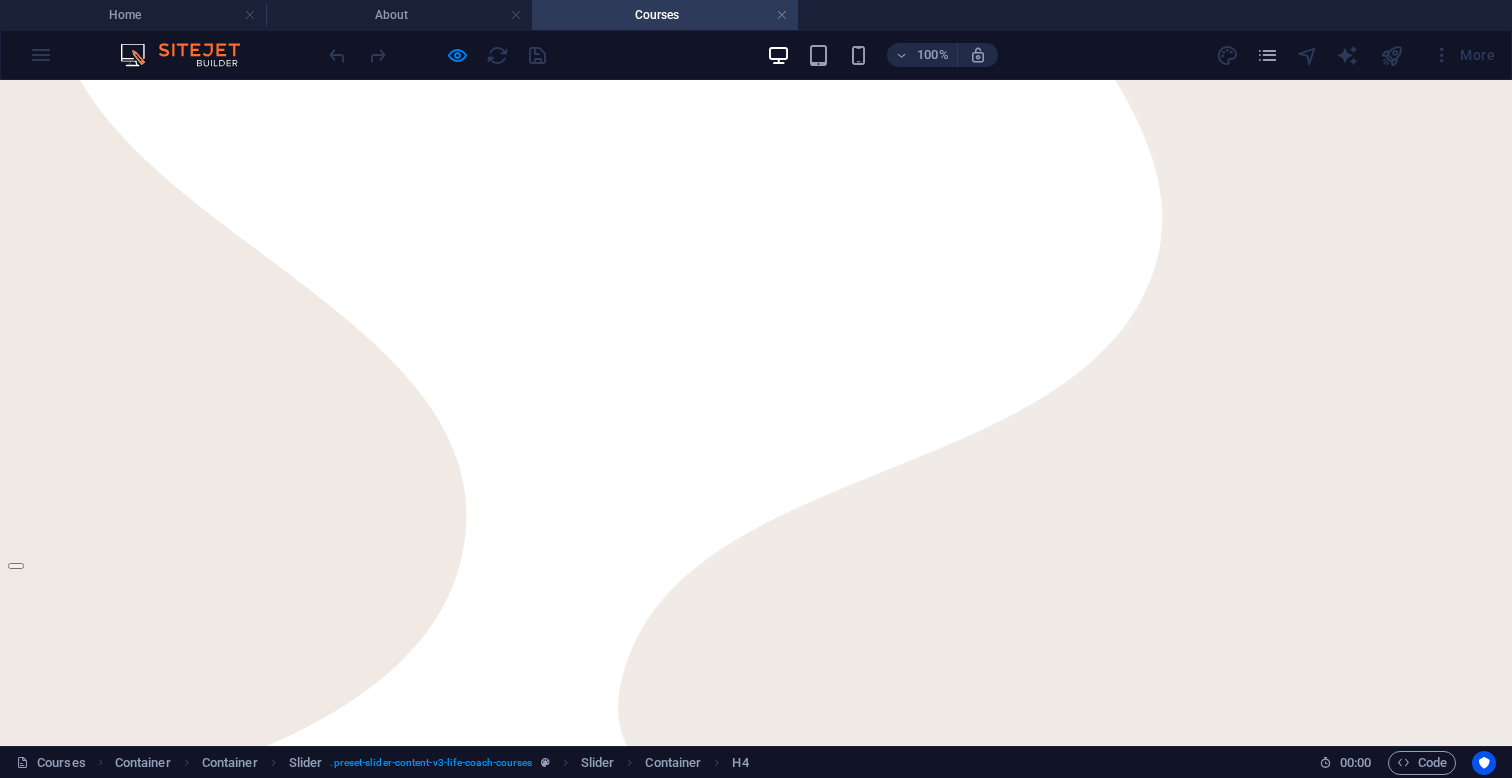 click on "Blog" at bounding box center [63, -453] 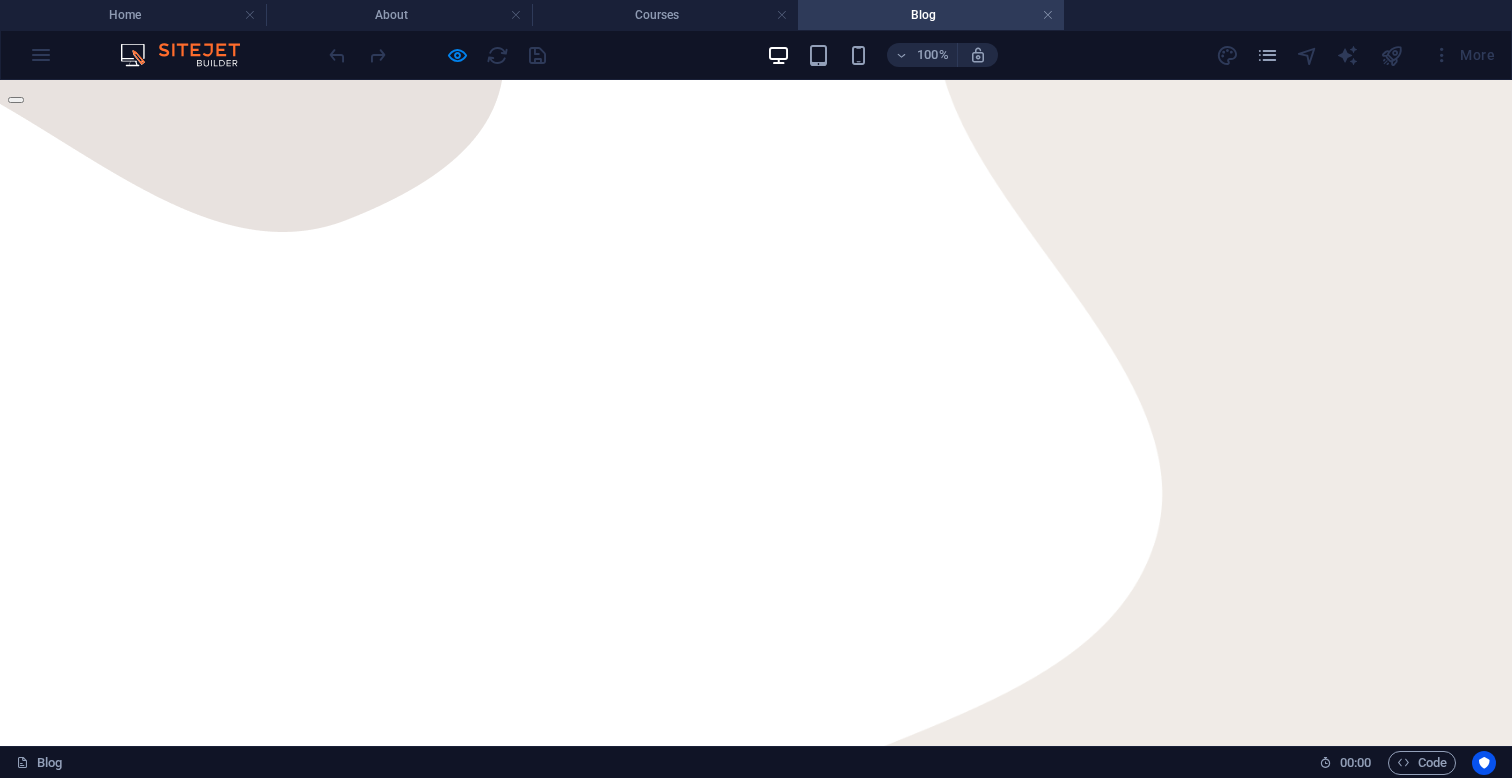 scroll, scrollTop: 586, scrollLeft: 0, axis: vertical 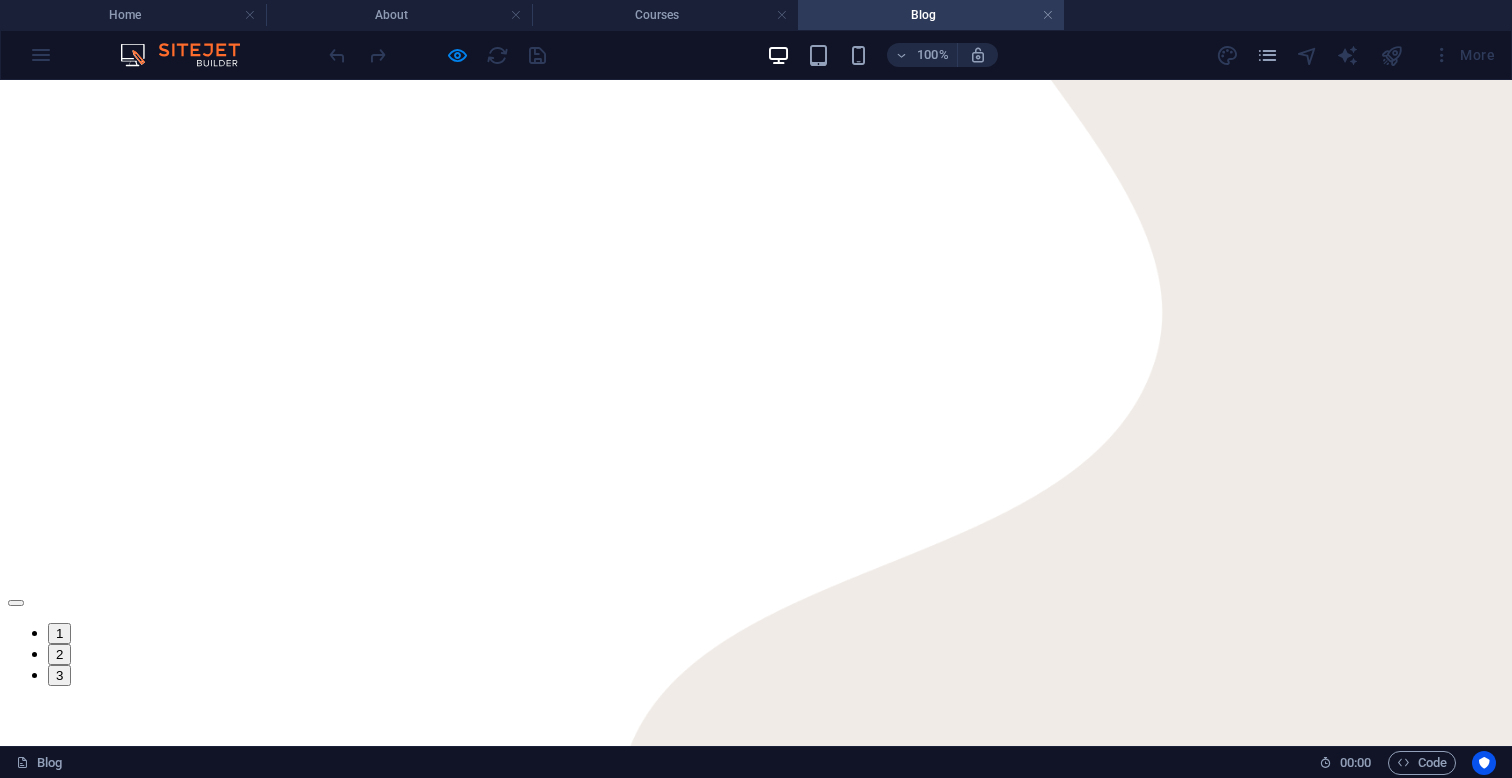 click on "2" at bounding box center [59, 654] 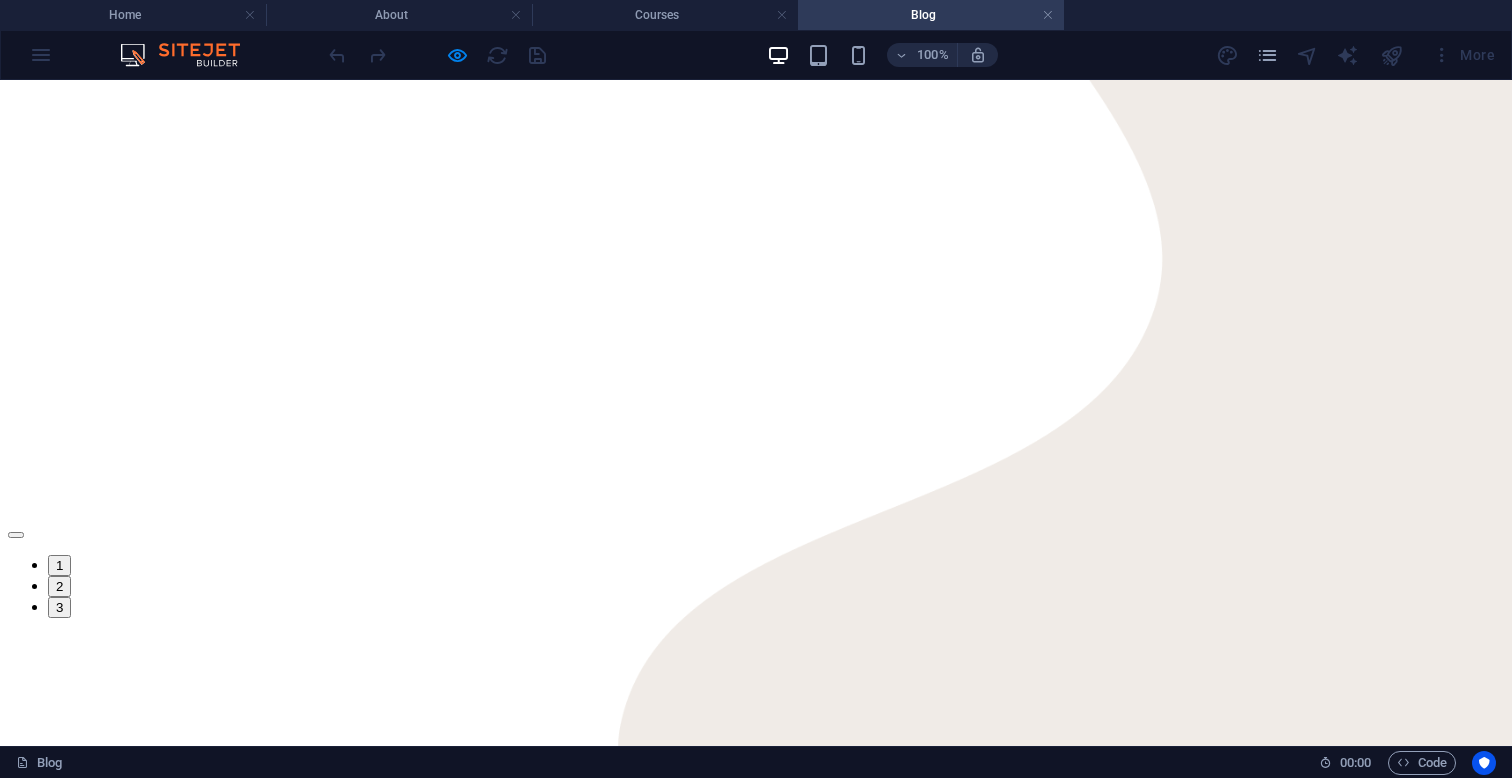 scroll, scrollTop: 606, scrollLeft: 0, axis: vertical 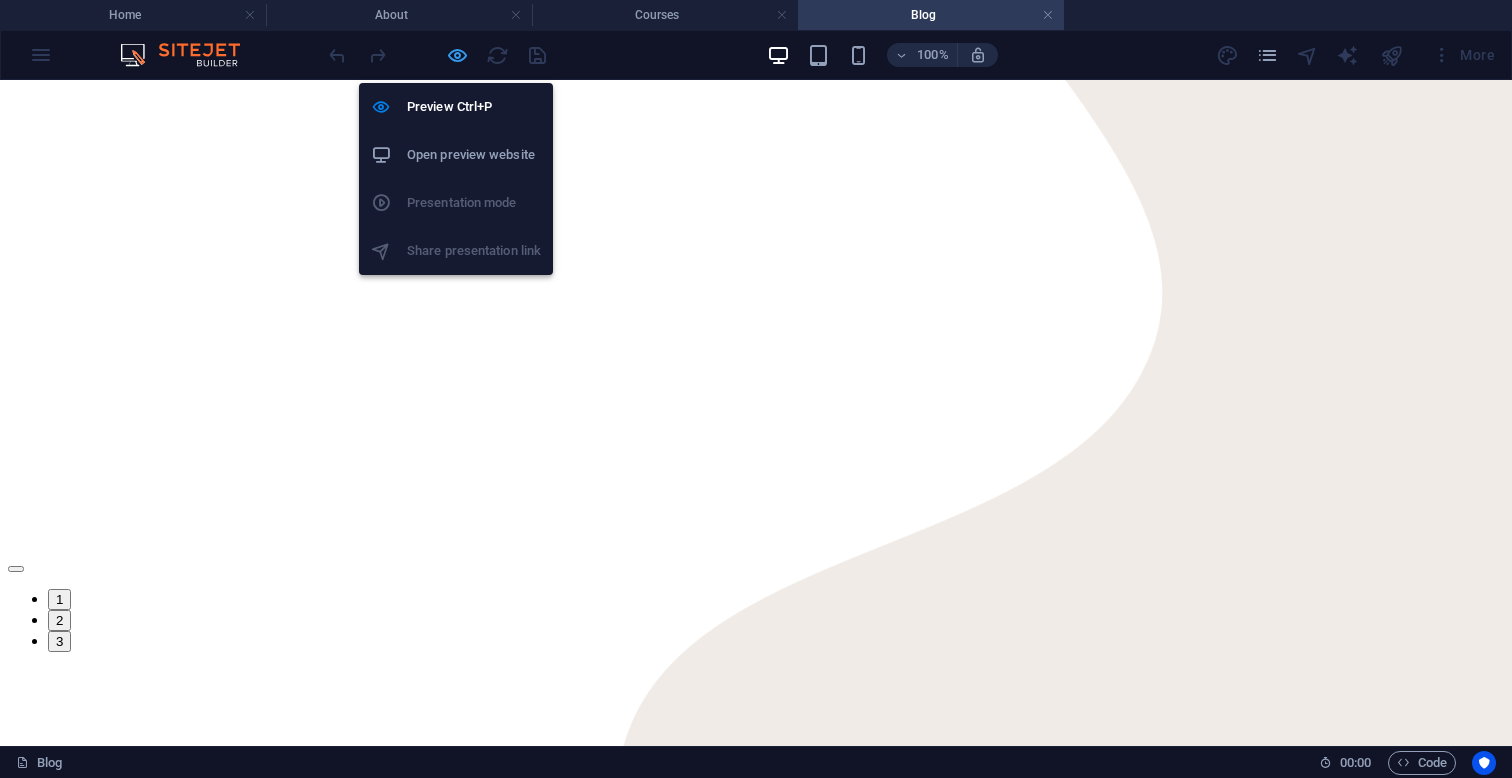 click at bounding box center [457, 55] 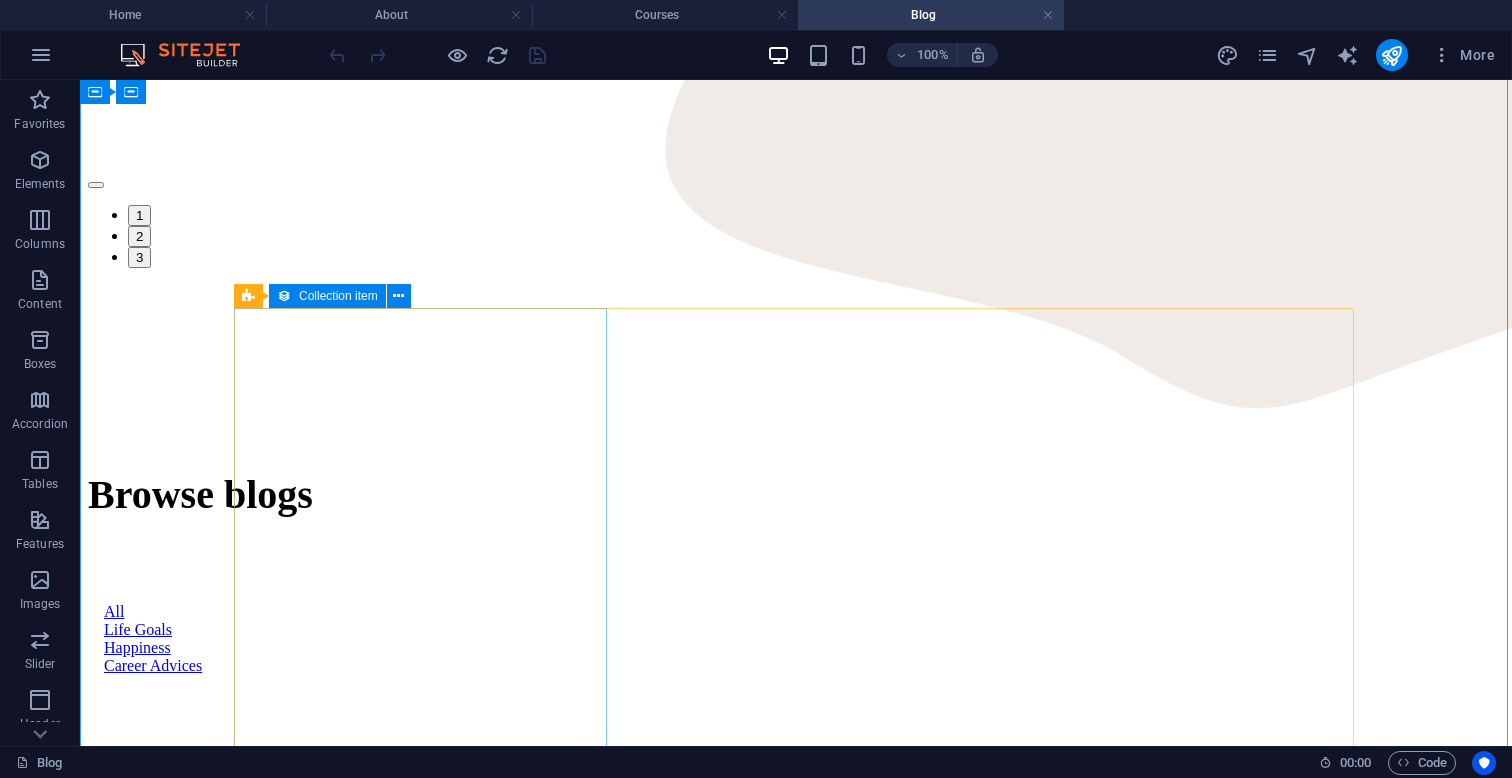 scroll, scrollTop: 1191, scrollLeft: 0, axis: vertical 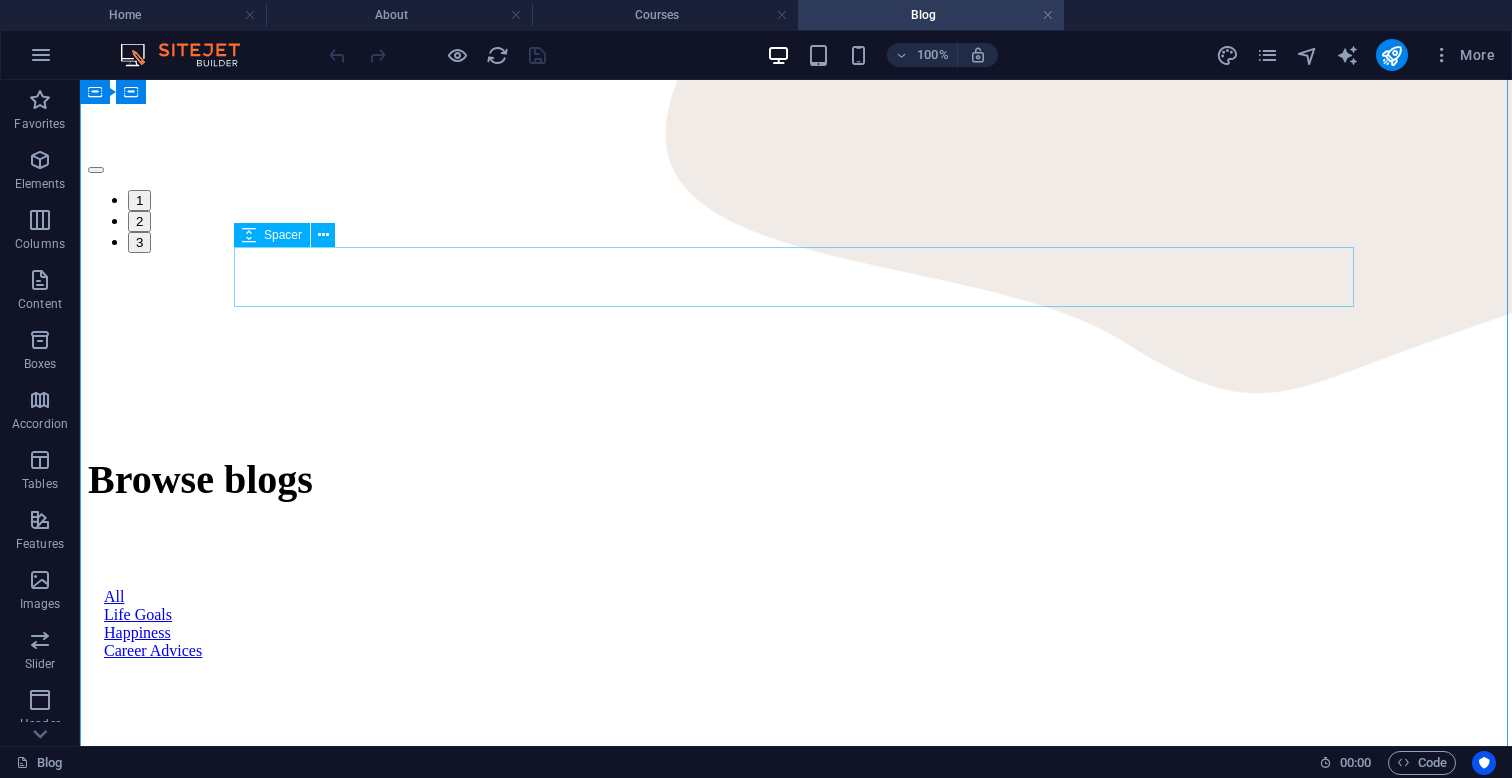 click at bounding box center (796, 698) 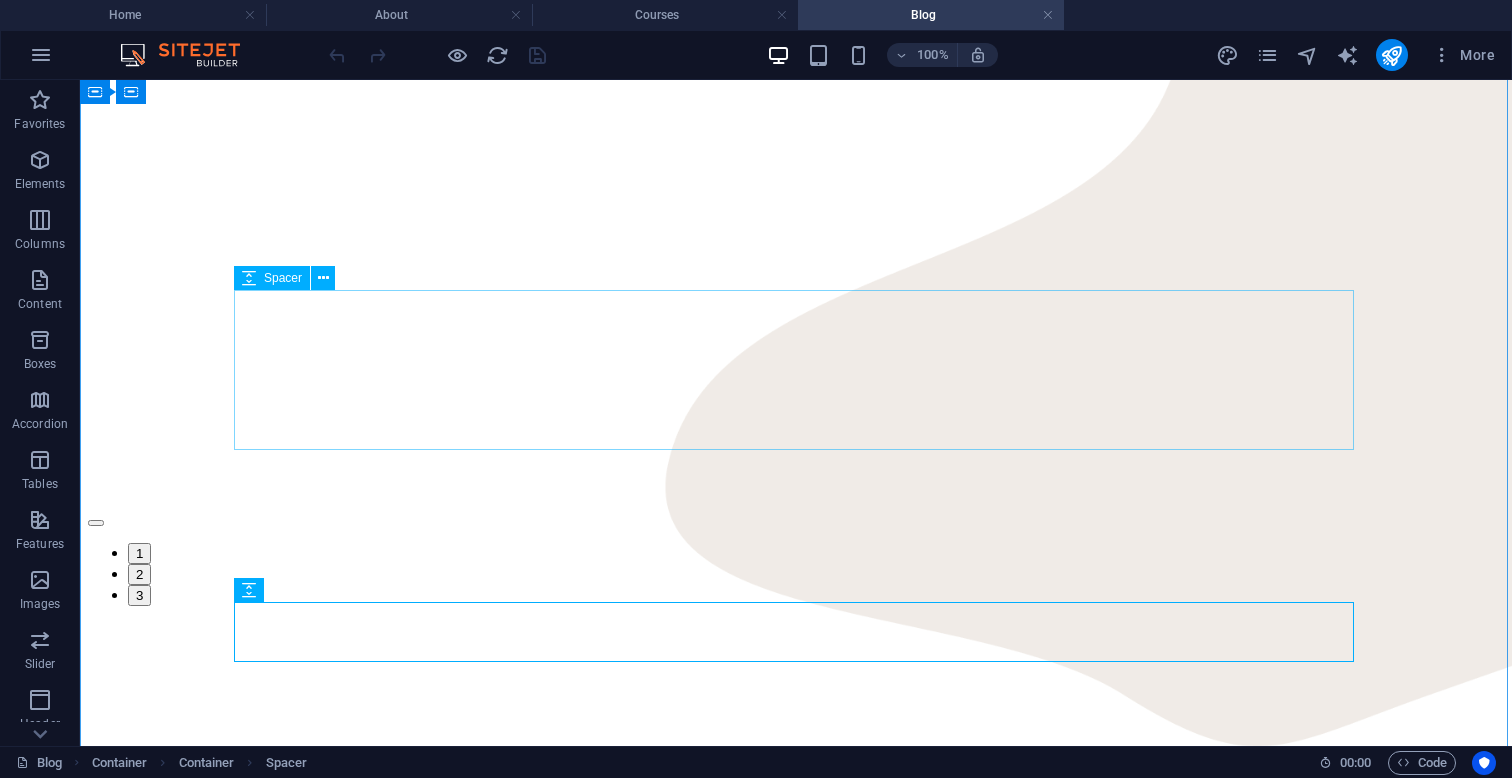 scroll, scrollTop: 836, scrollLeft: 0, axis: vertical 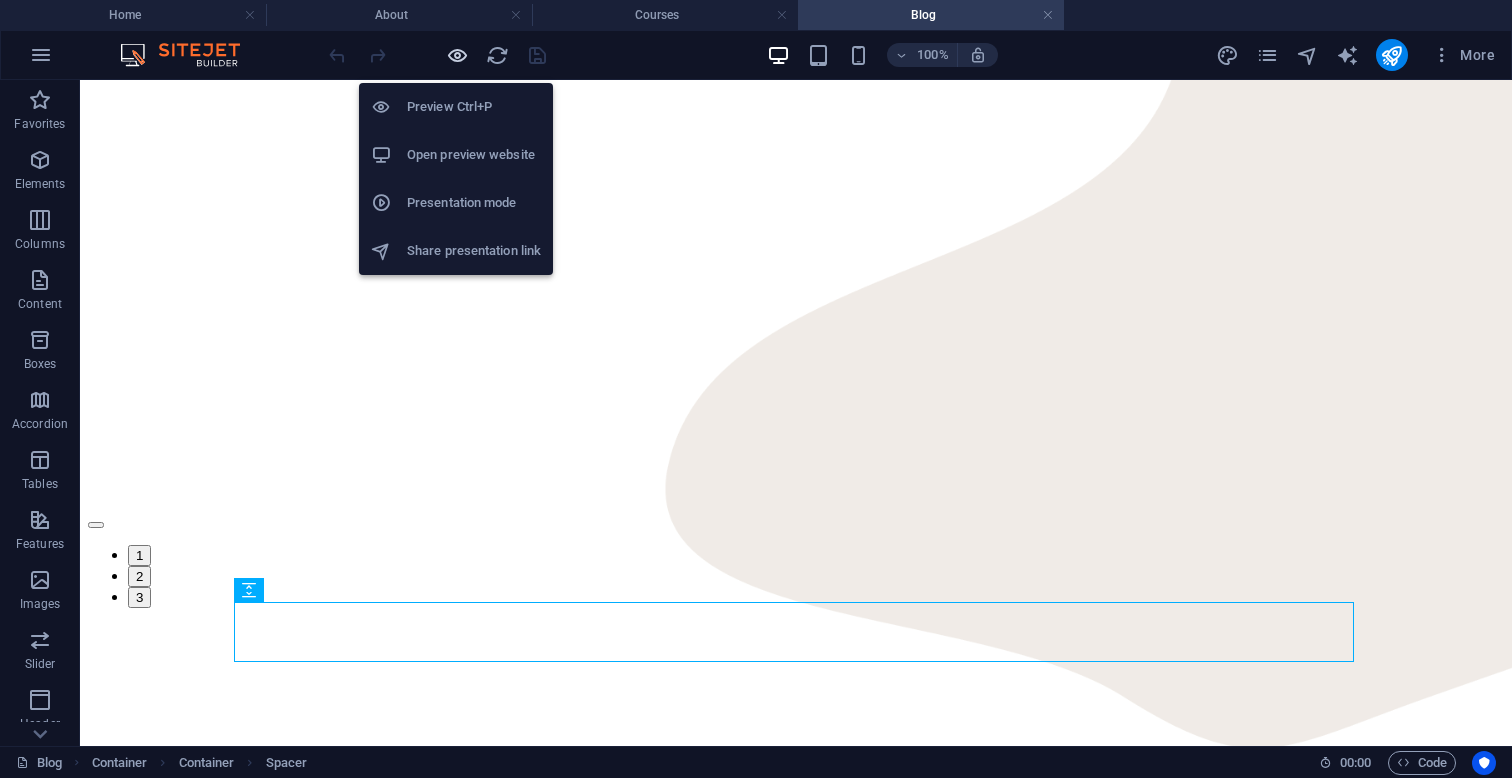 click at bounding box center (457, 55) 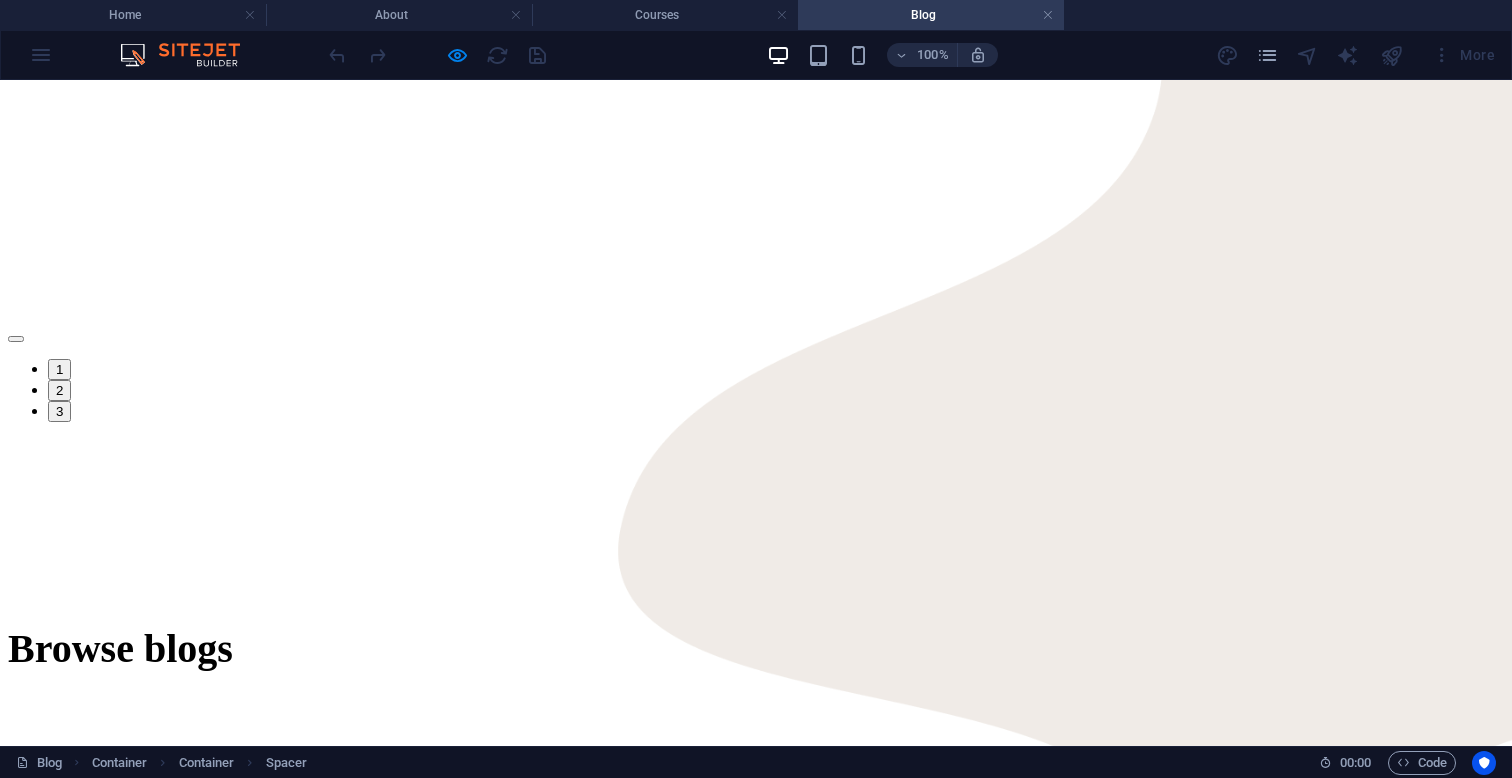 click on "Life Goals" at bounding box center [58, 783] 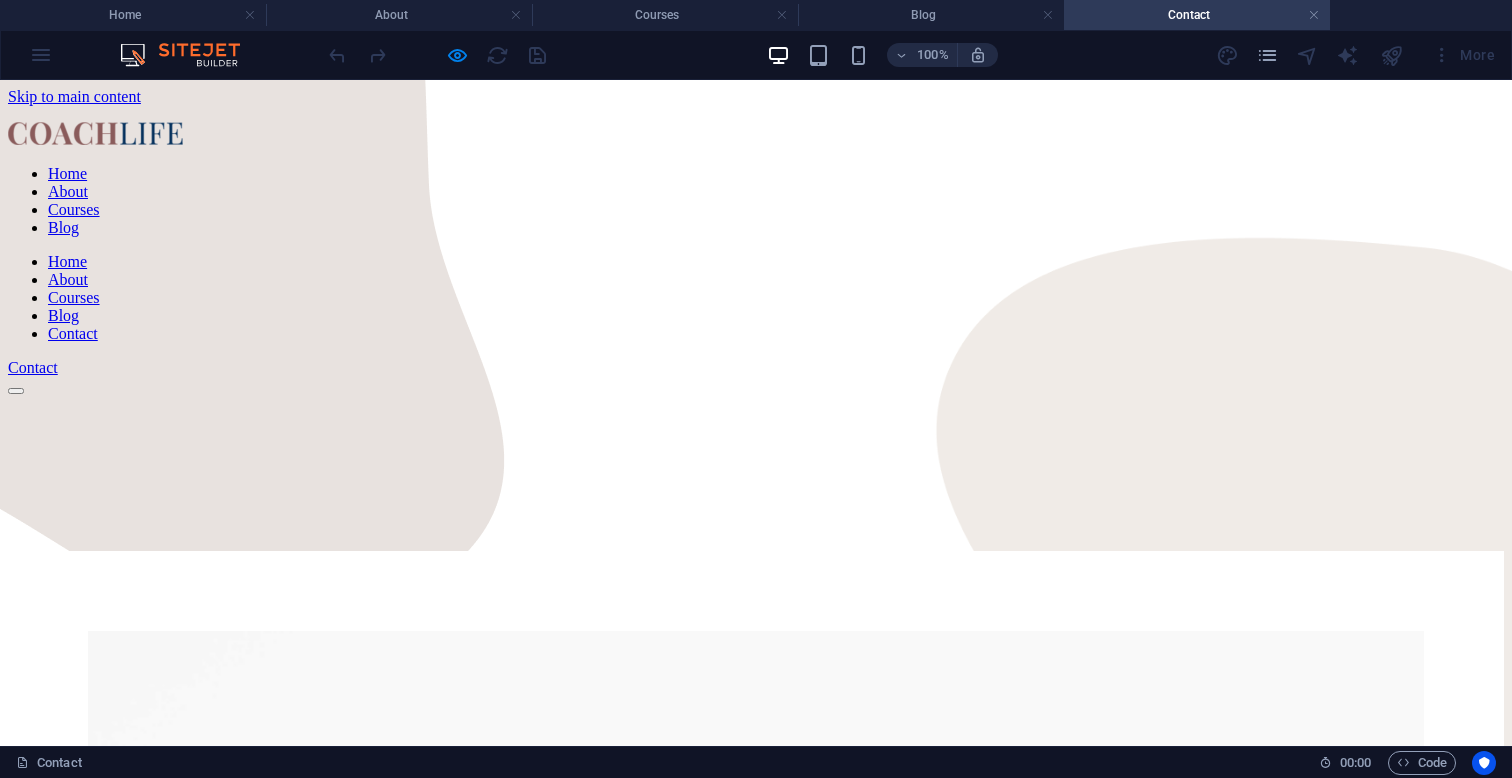 scroll, scrollTop: 0, scrollLeft: 0, axis: both 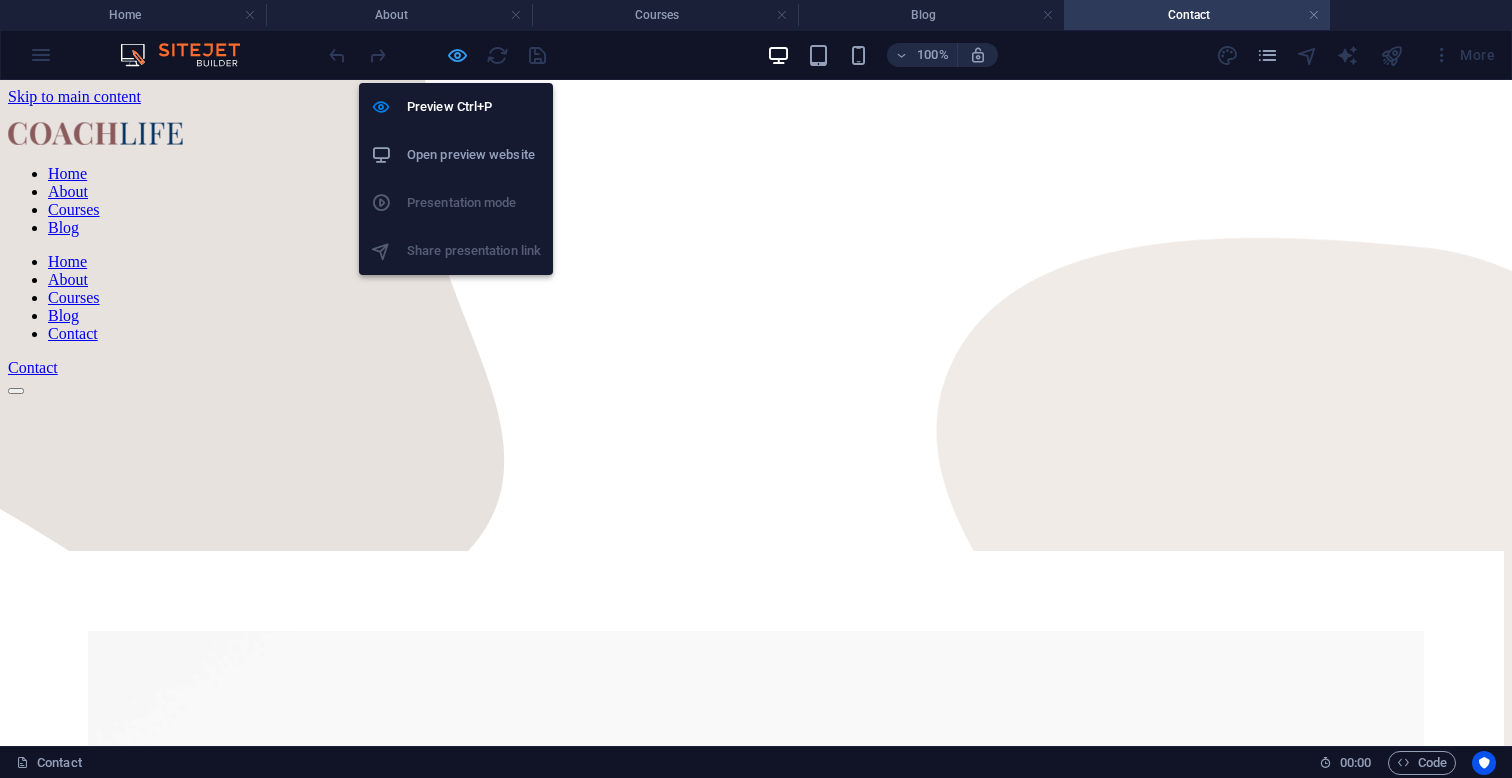 click at bounding box center (457, 55) 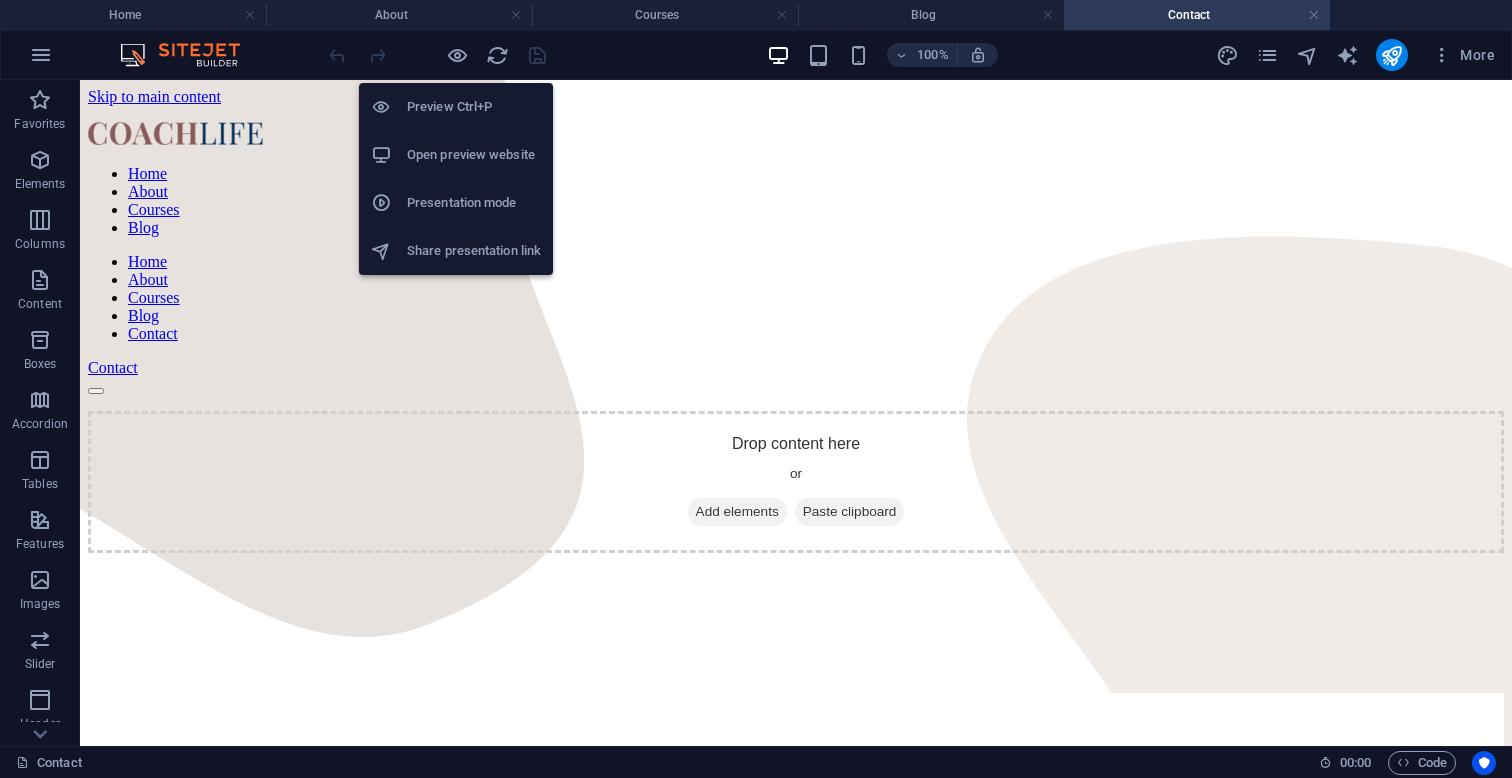 click on "Open preview website" at bounding box center (474, 155) 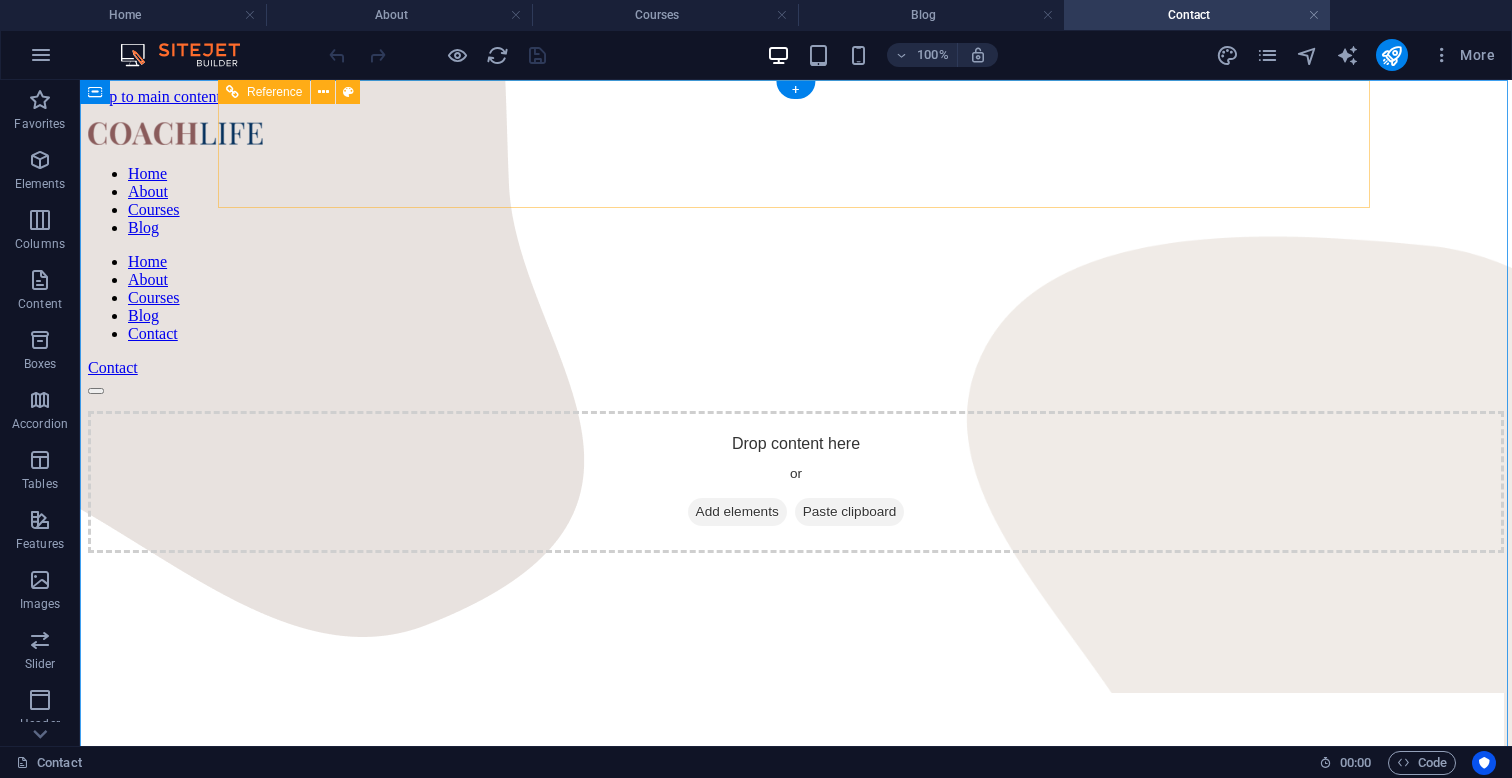 click at bounding box center [796, 135] 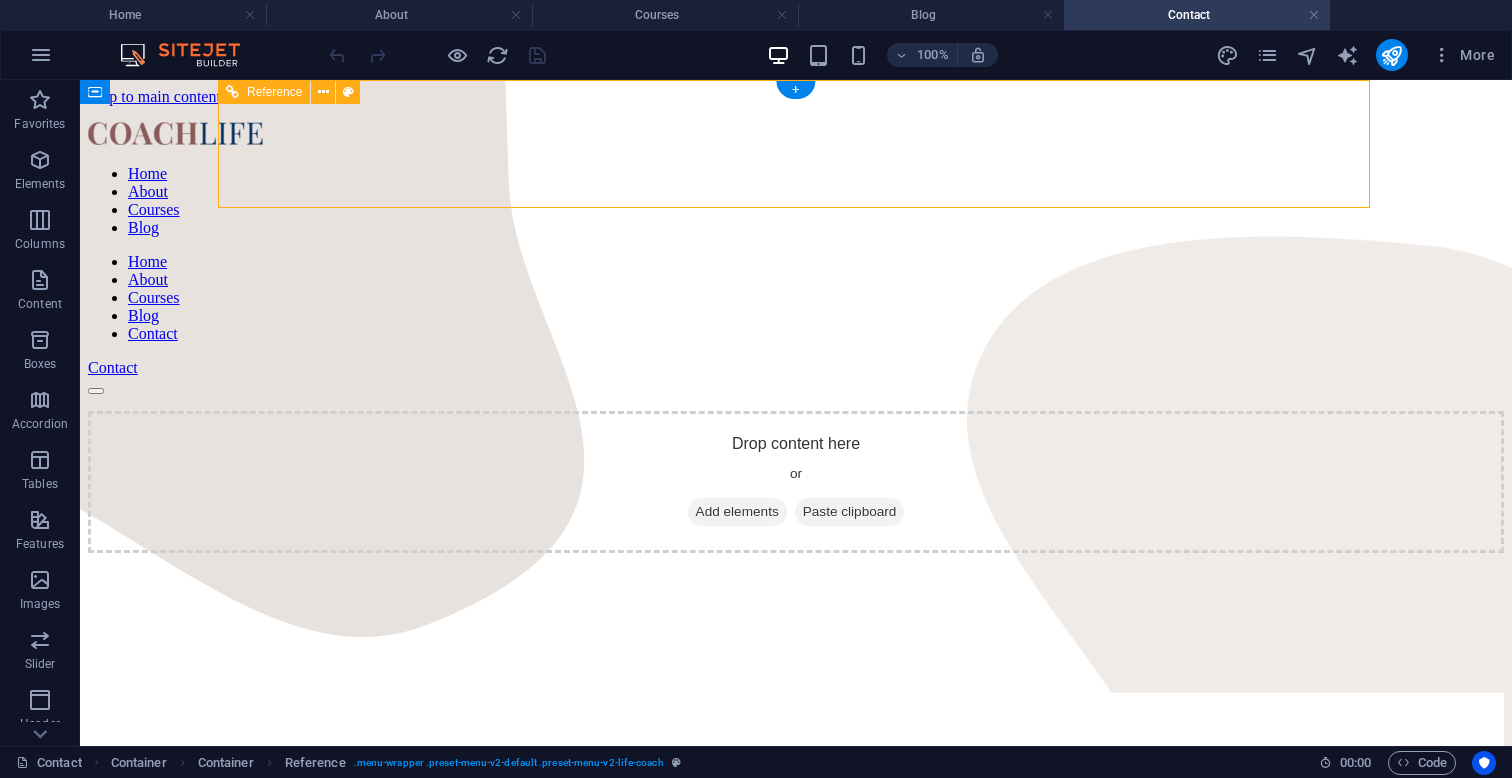 click at bounding box center (796, 135) 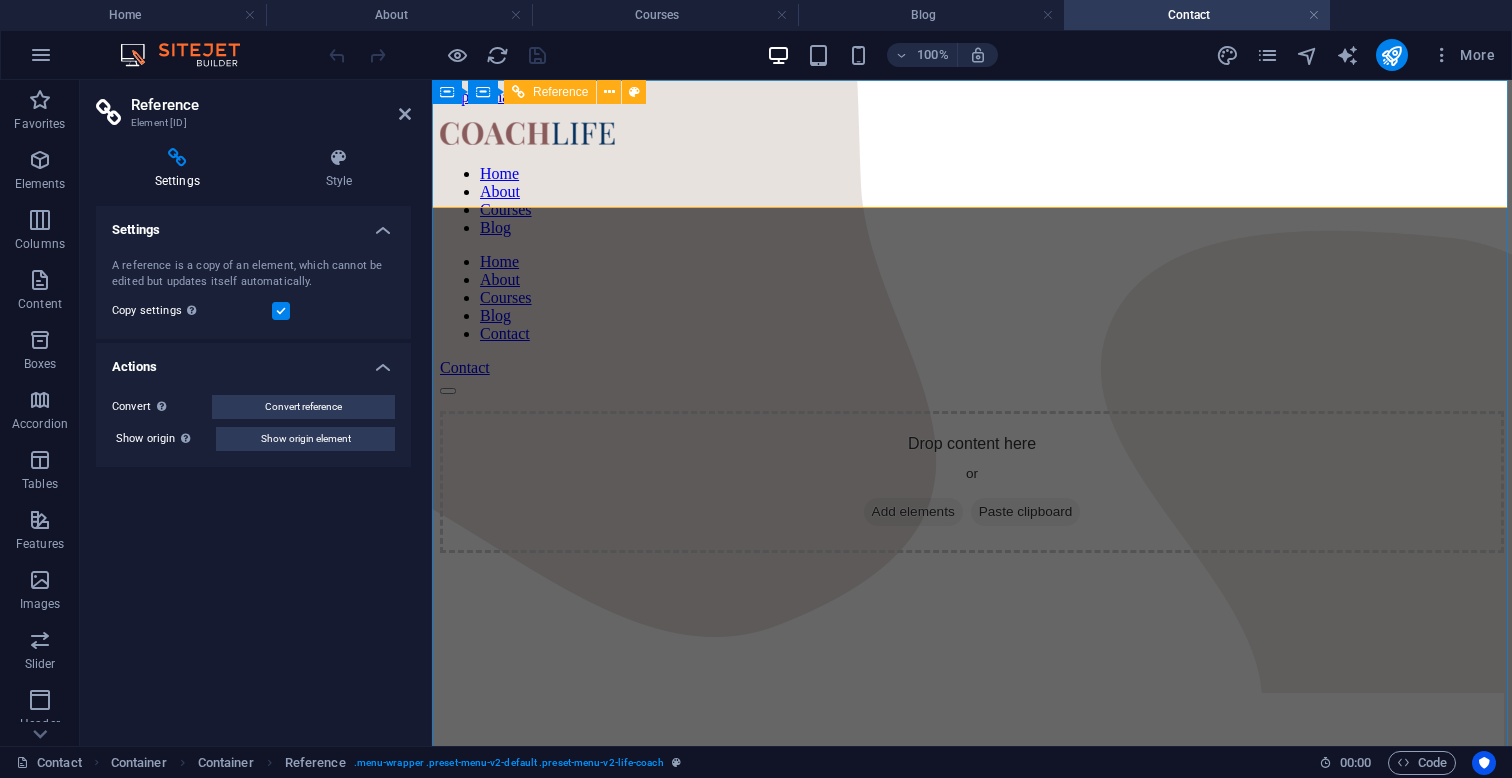 click at bounding box center [972, 135] 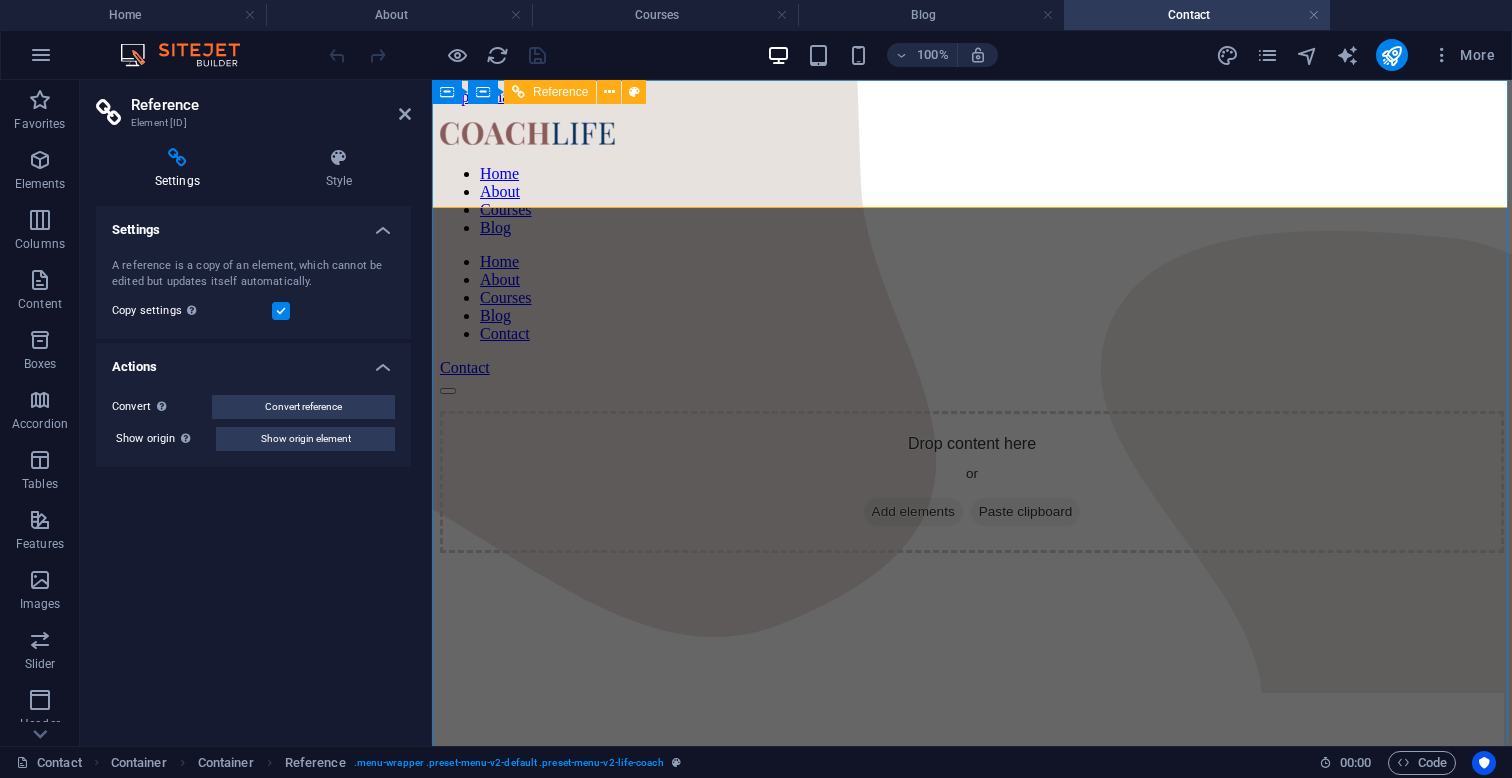 click at bounding box center (972, 135) 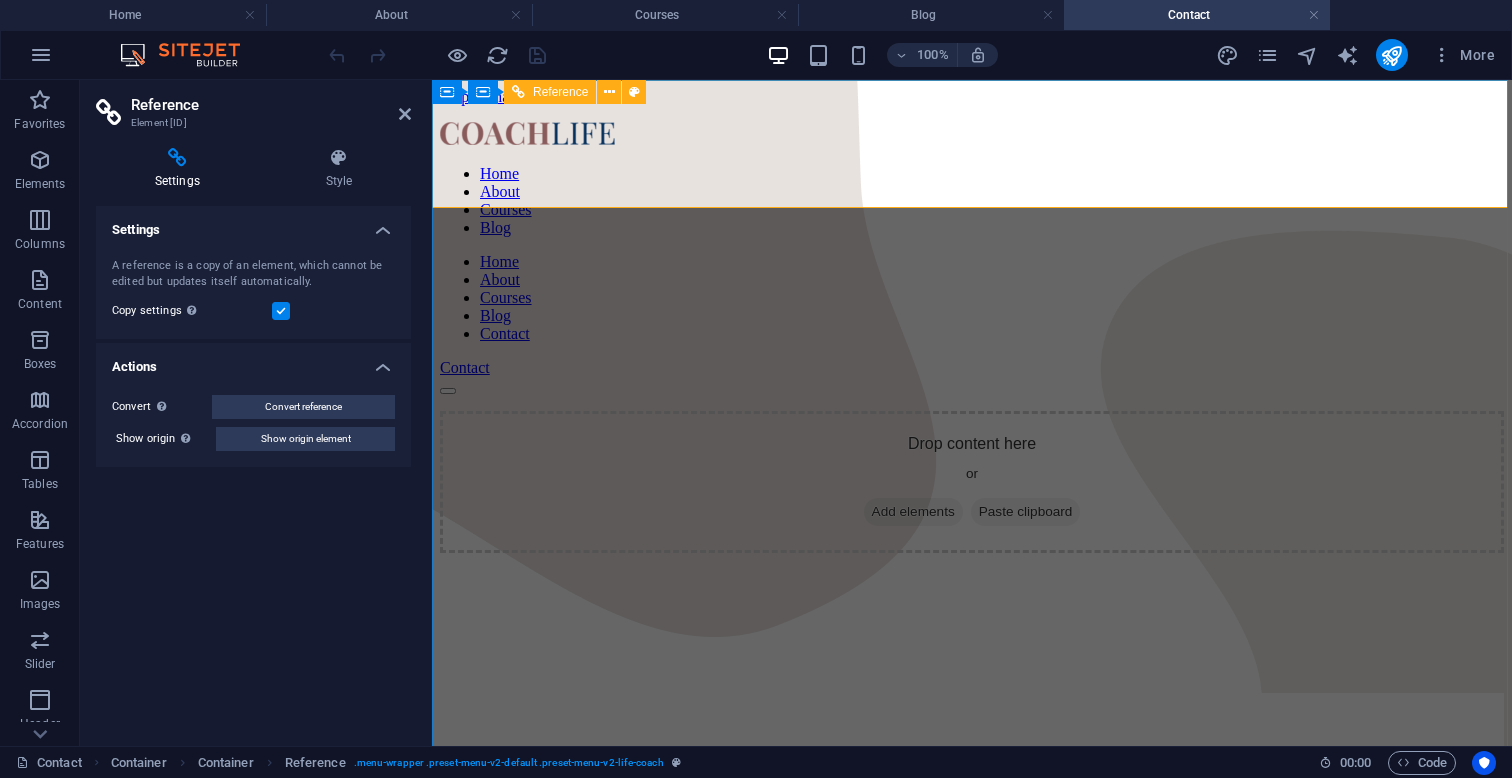click on "Home About Courses Blog" at bounding box center (972, 201) 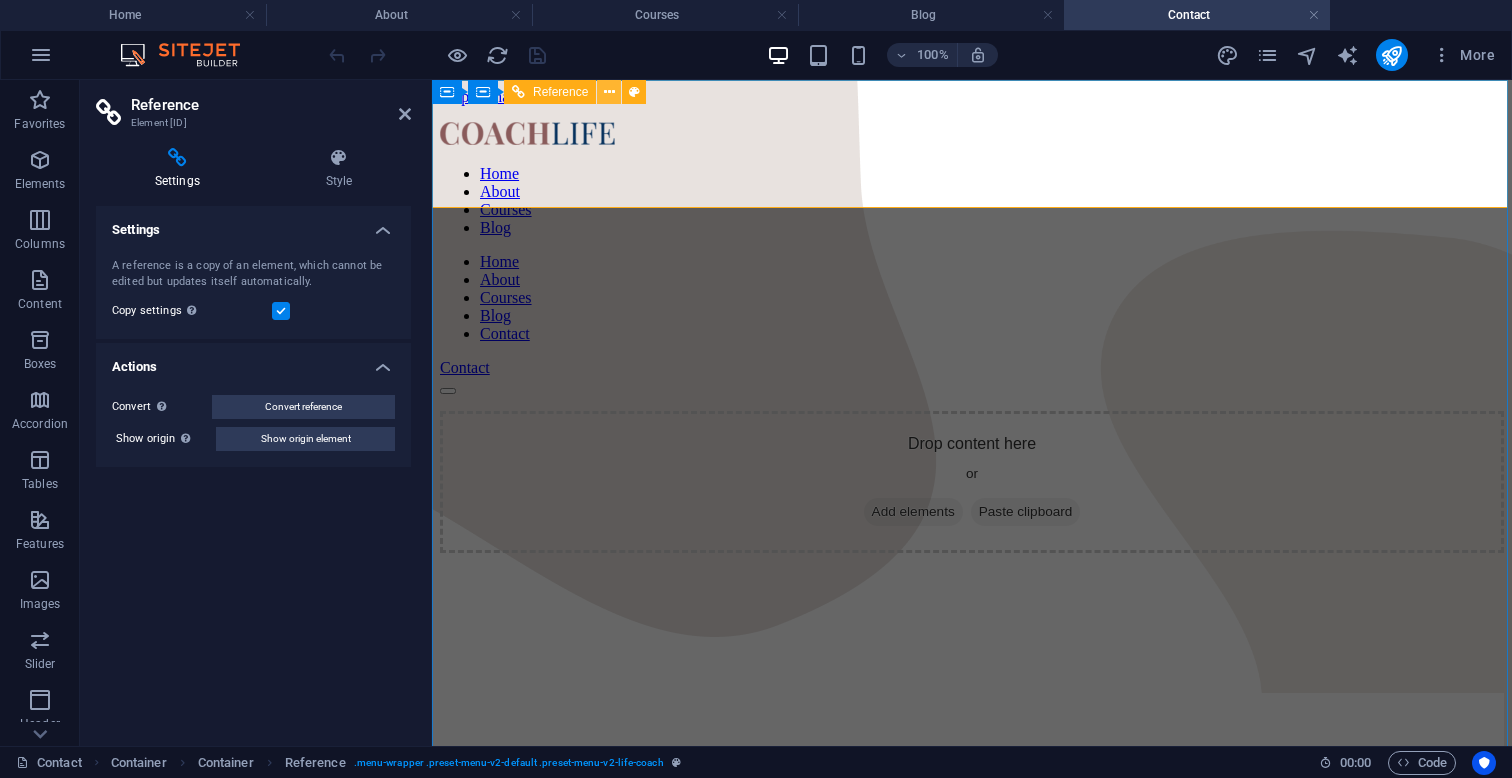 click at bounding box center [609, 92] 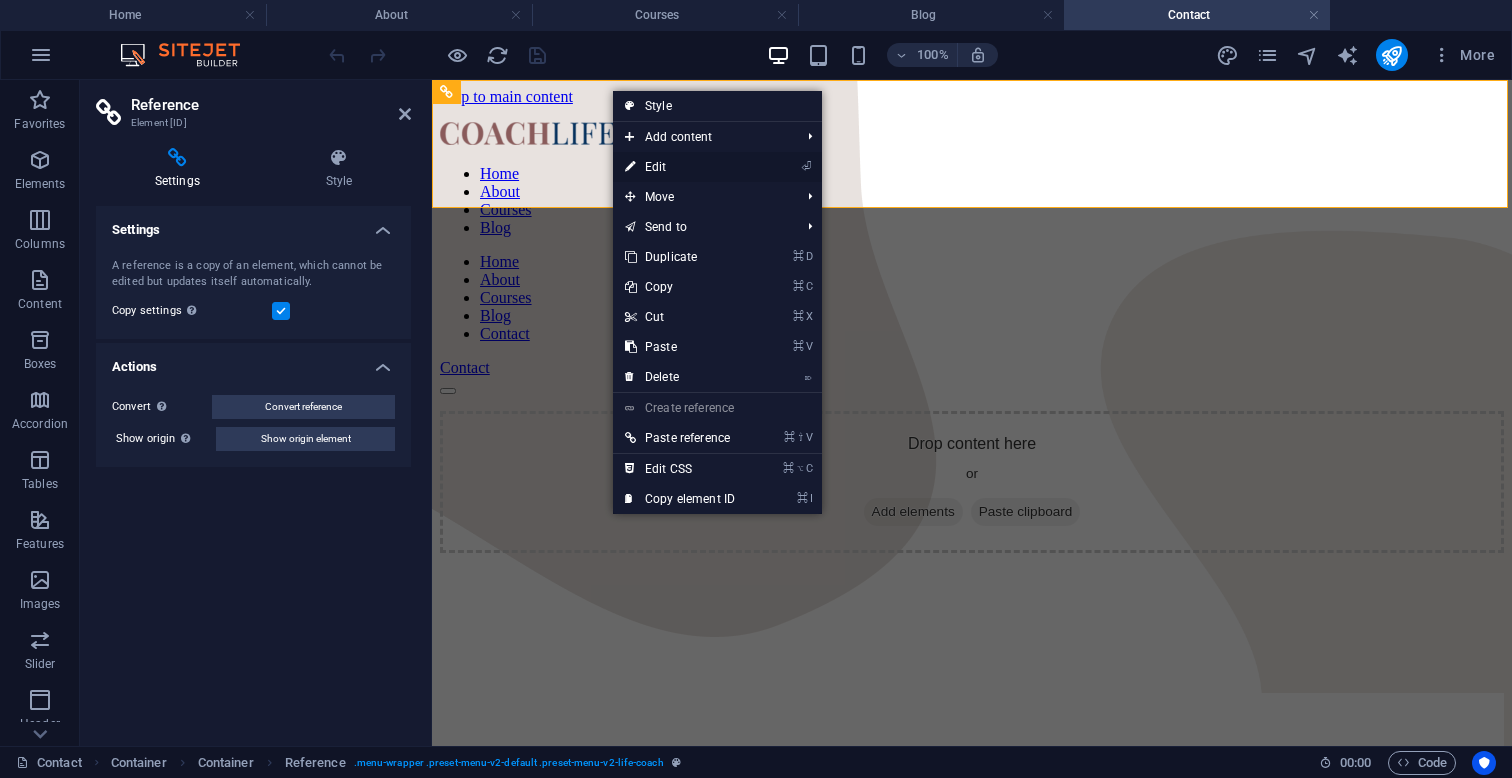 click on "⏎  Edit" at bounding box center [680, 167] 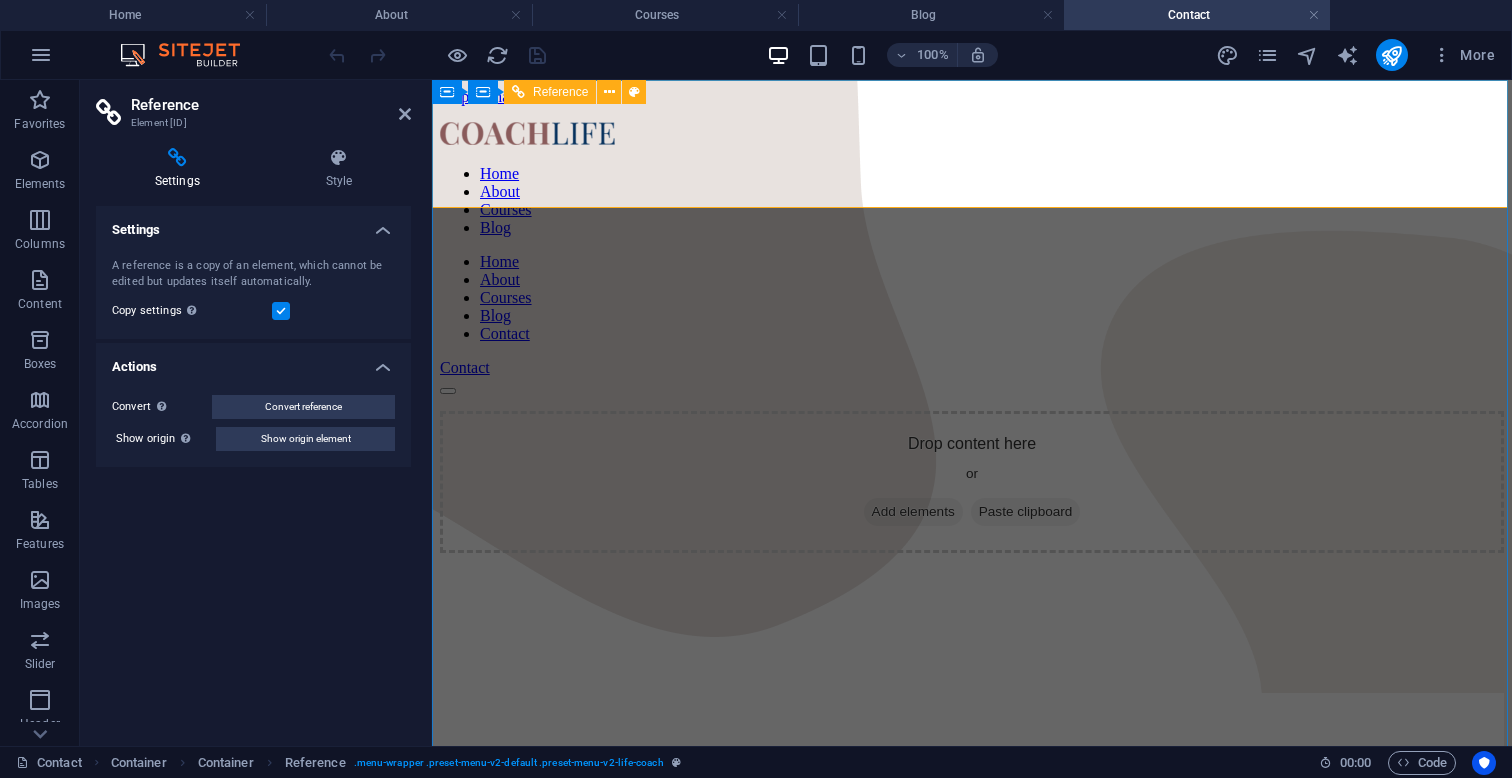 click on "Home About Courses Blog" at bounding box center (972, 201) 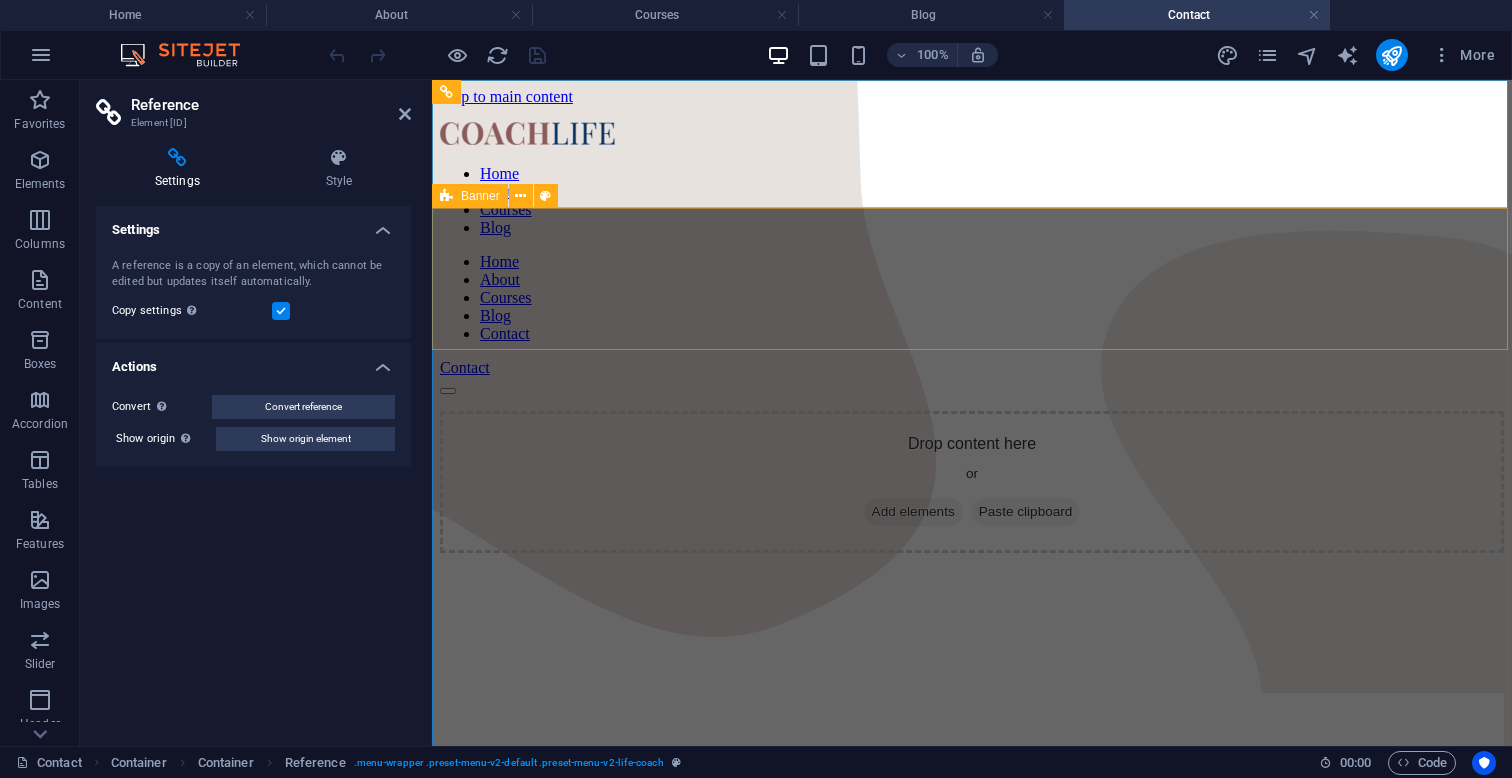 click on "Drop content here or  Add elements  Paste clipboard" at bounding box center [972, 482] 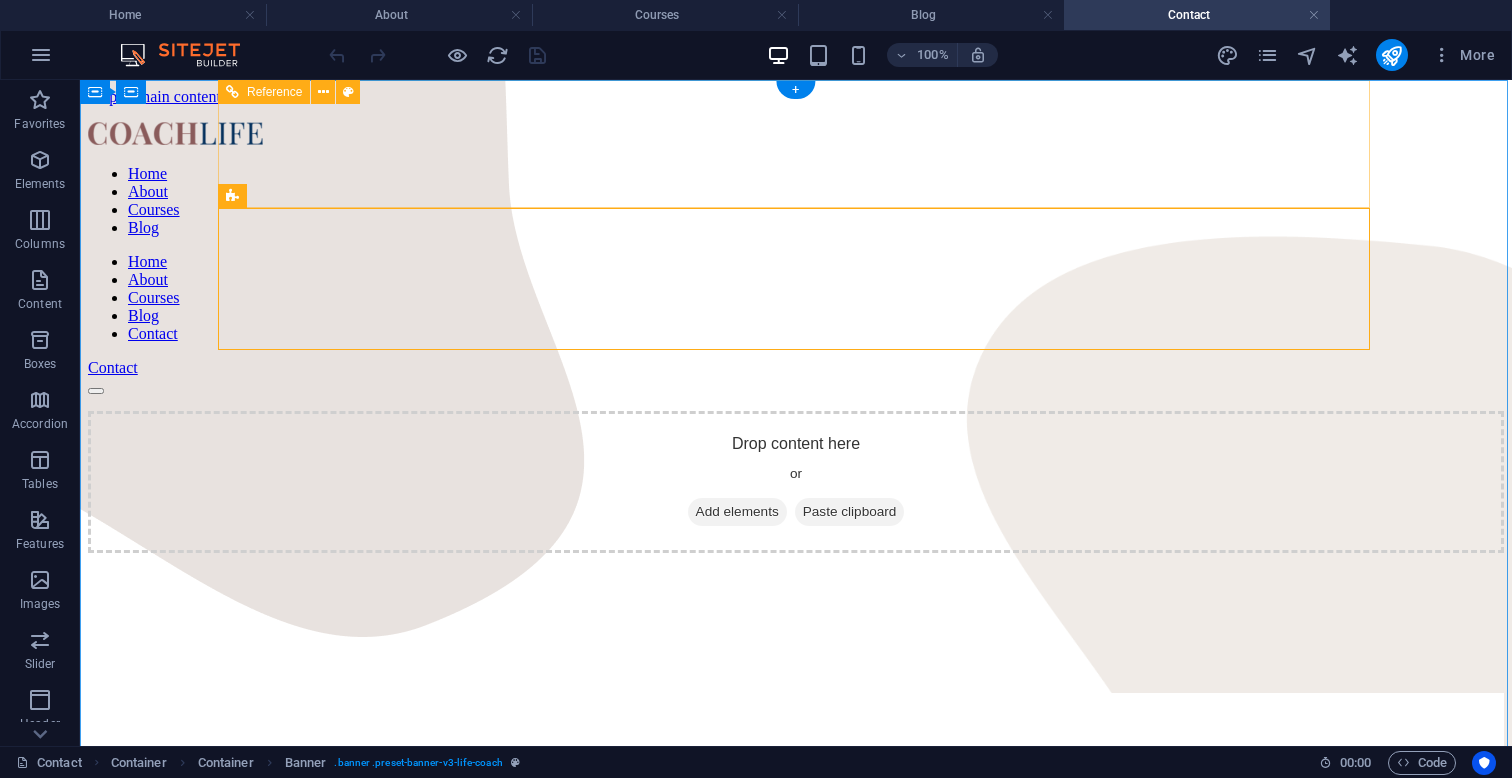 click on "Home About Courses Blog" at bounding box center (796, 201) 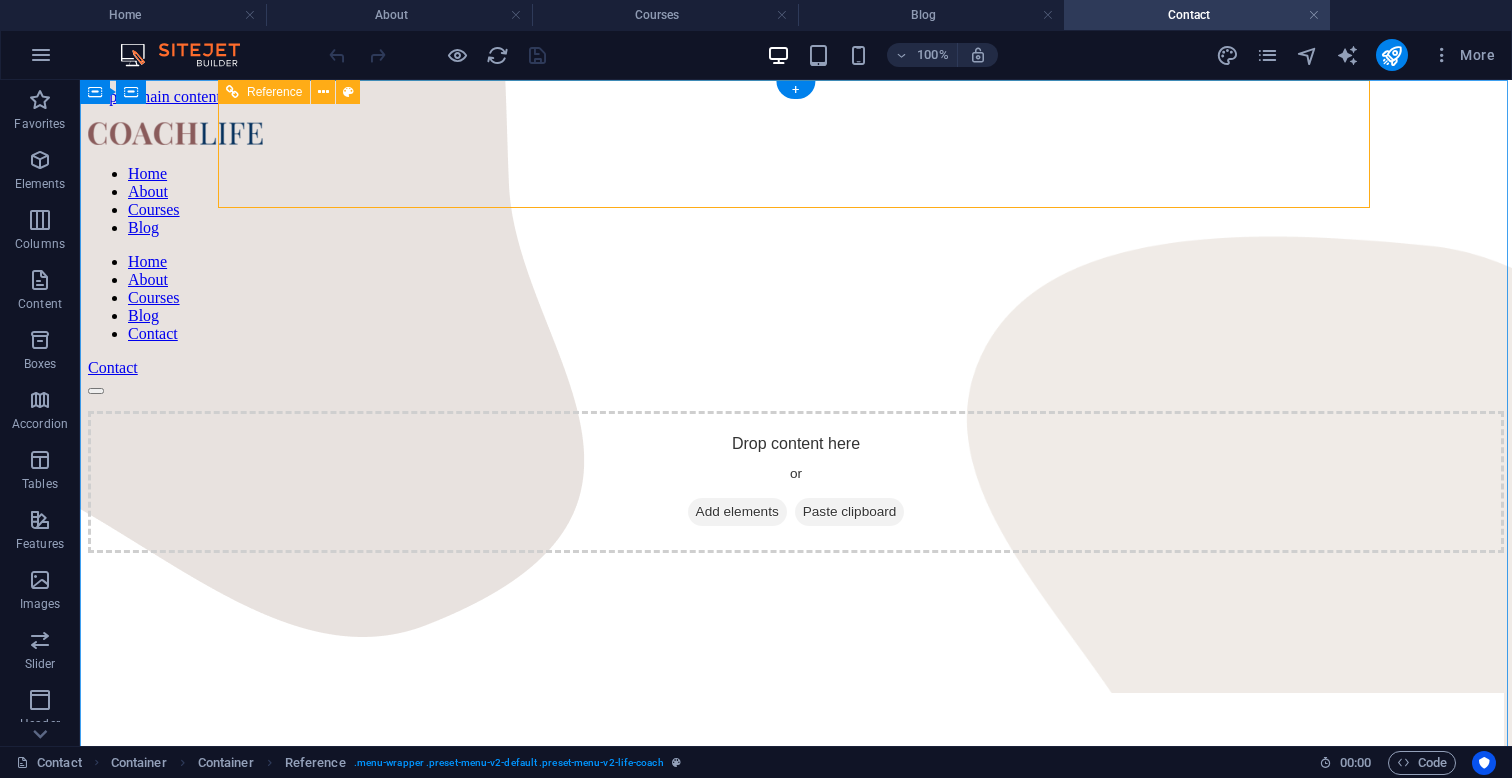 click at bounding box center (796, 135) 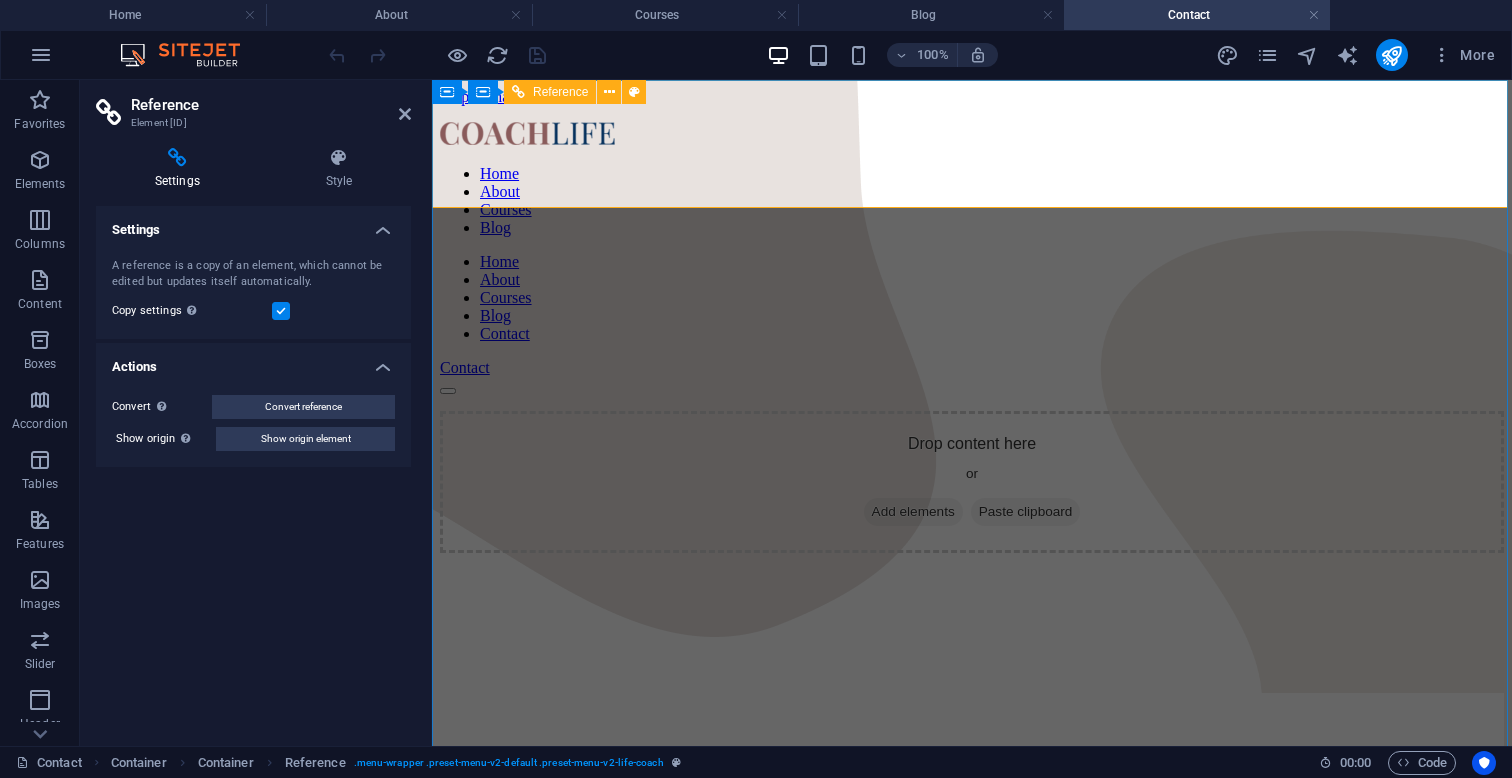 click at bounding box center (972, 135) 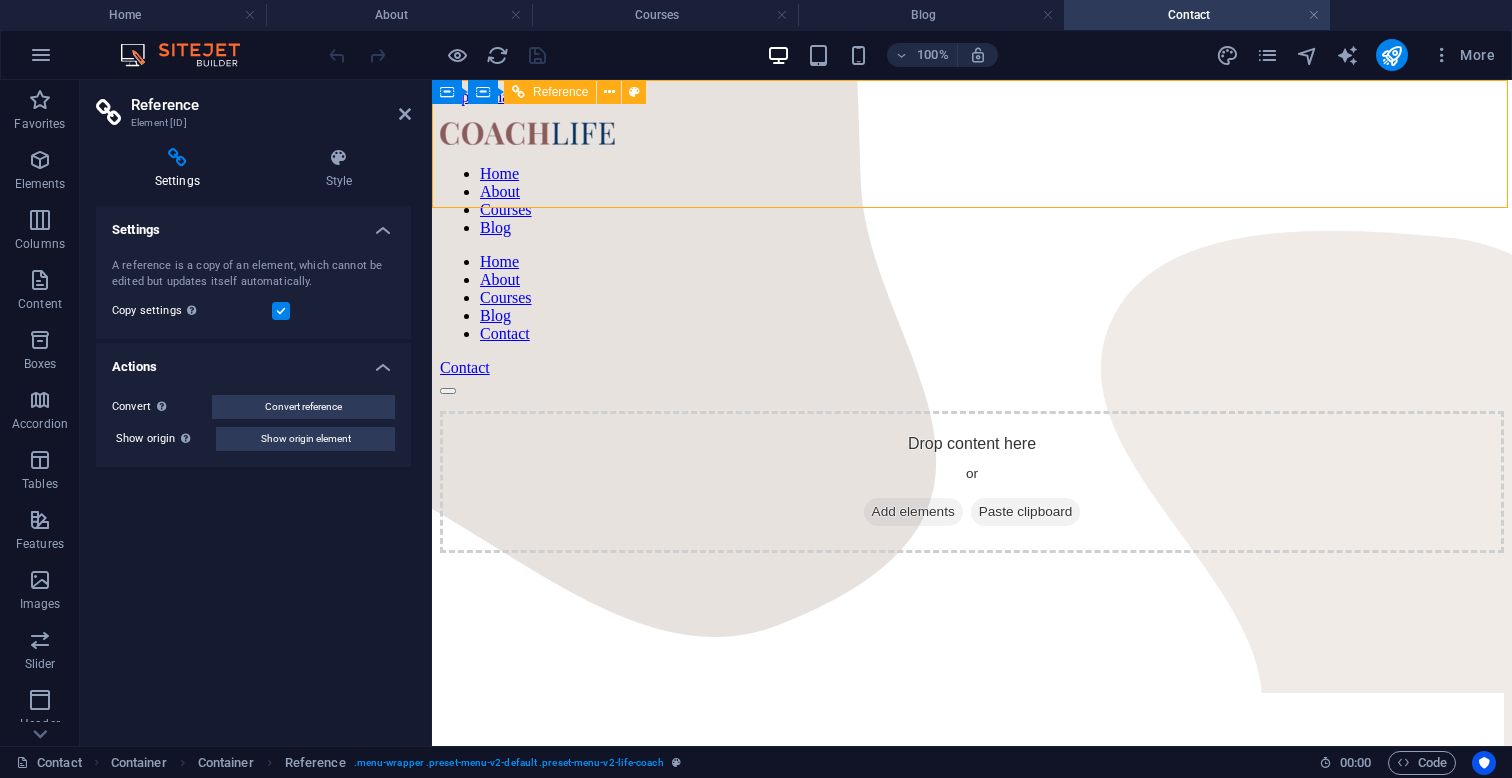 drag, startPoint x: 735, startPoint y: 106, endPoint x: 657, endPoint y: 106, distance: 78 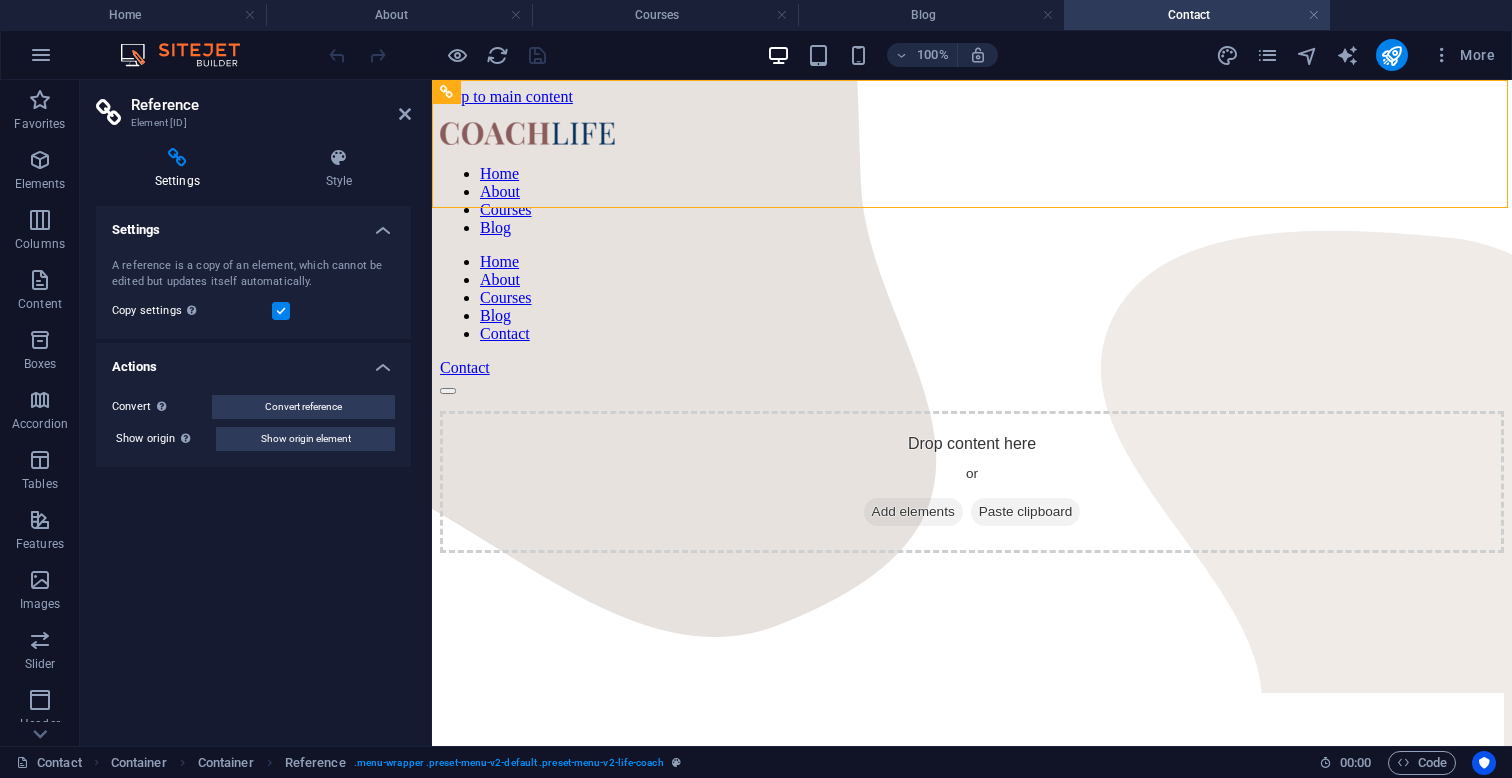 drag, startPoint x: 387, startPoint y: 243, endPoint x: 261, endPoint y: 236, distance: 126.1943 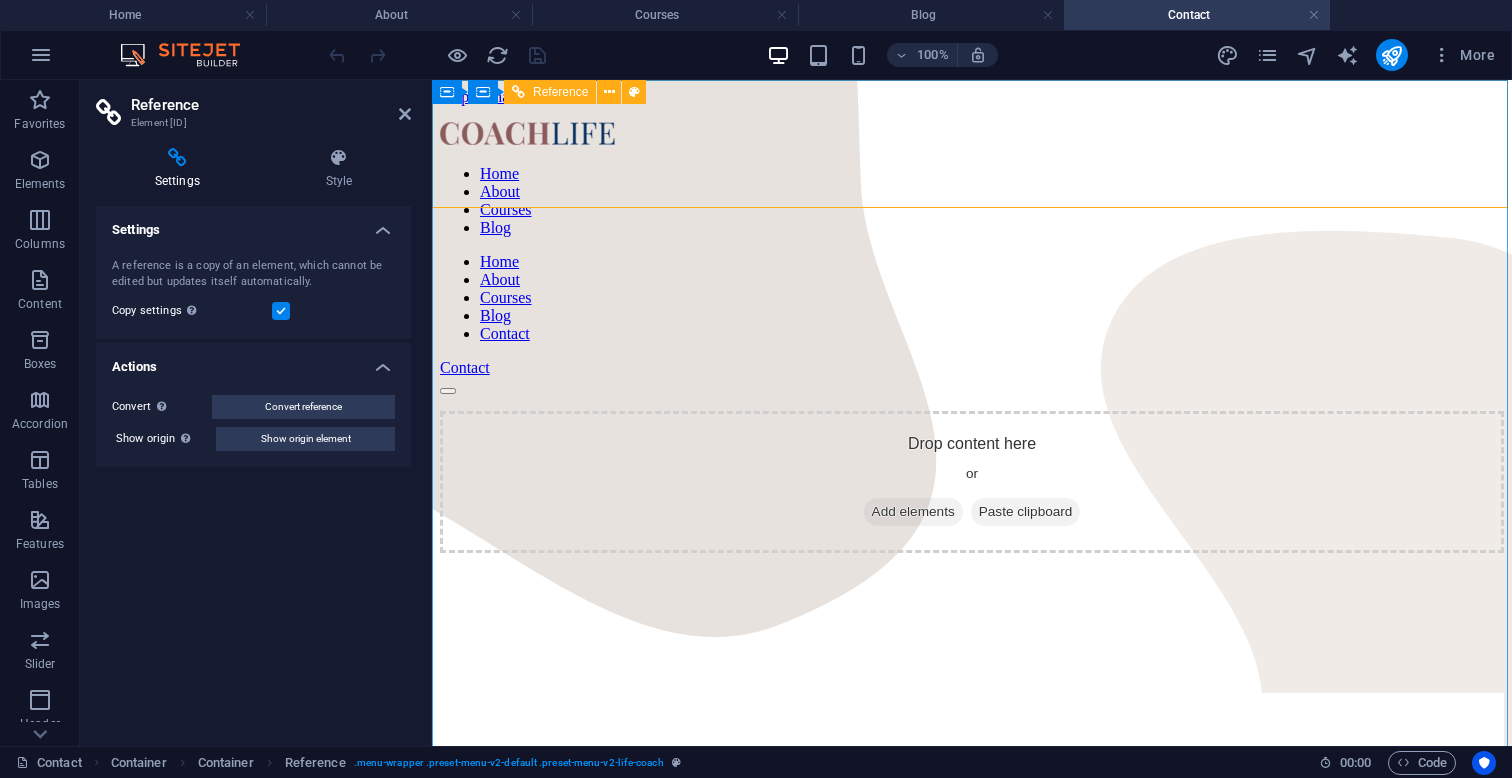 click on "Home About Courses Blog" at bounding box center (972, 201) 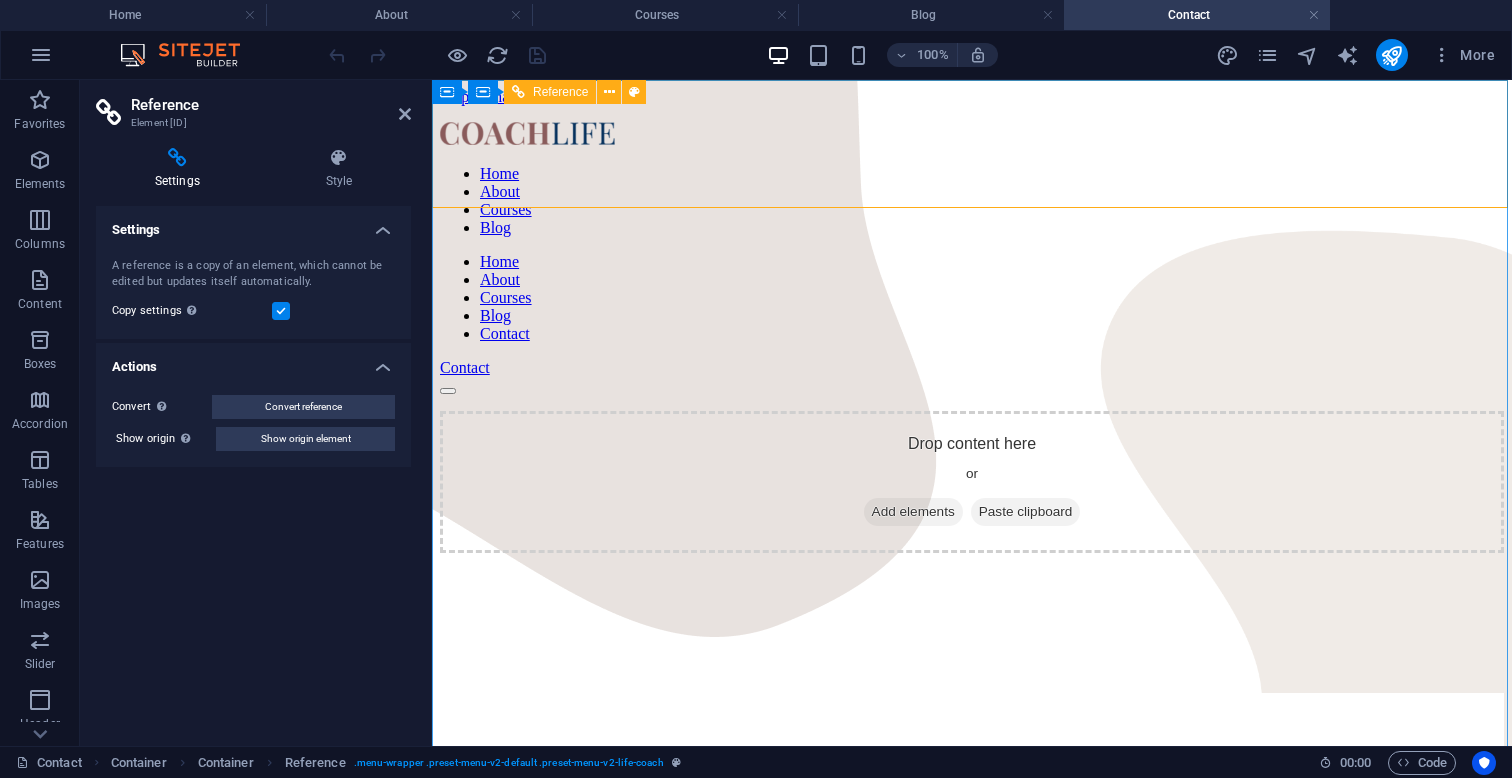 click on "Home About Courses Blog Contact" at bounding box center [972, 298] 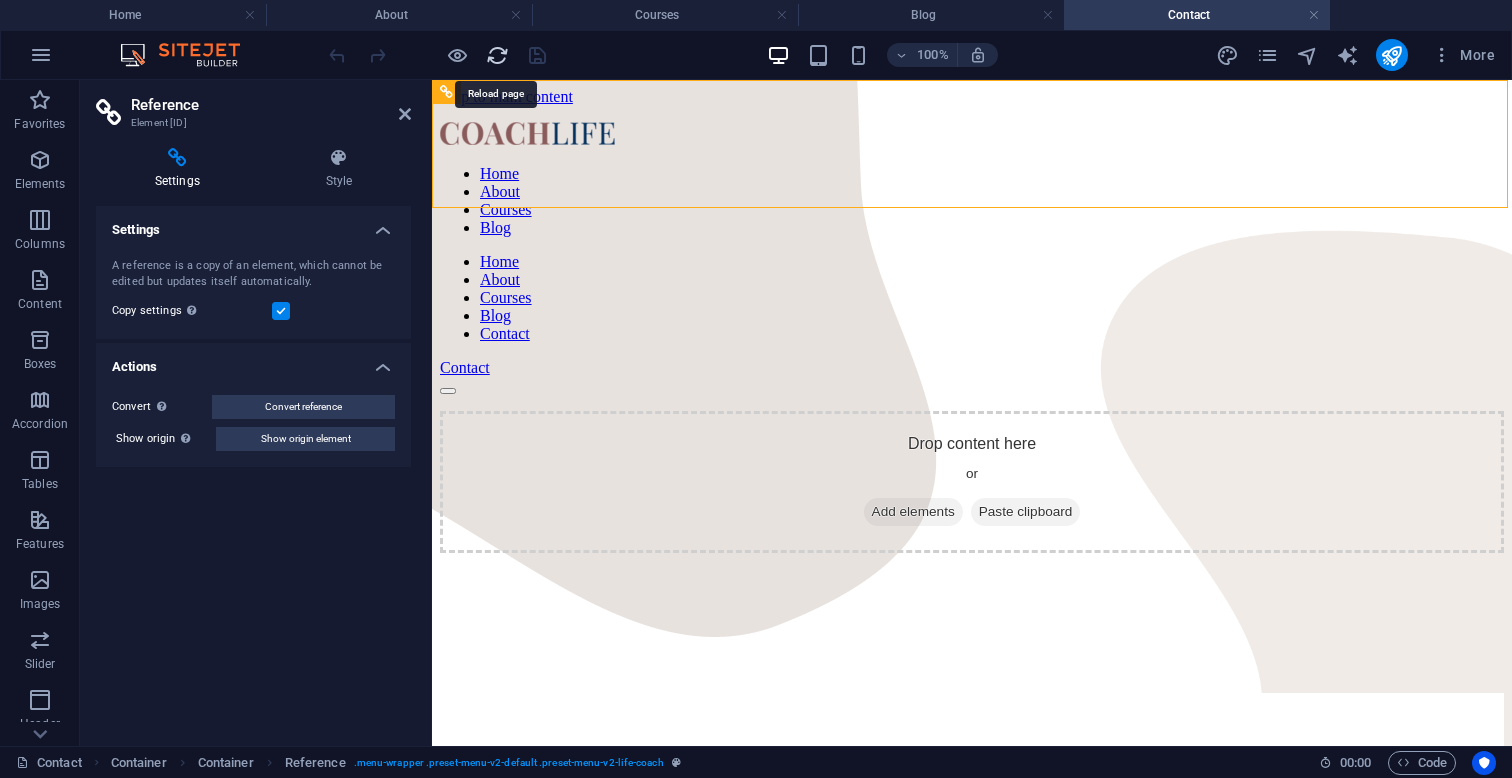 click at bounding box center [497, 55] 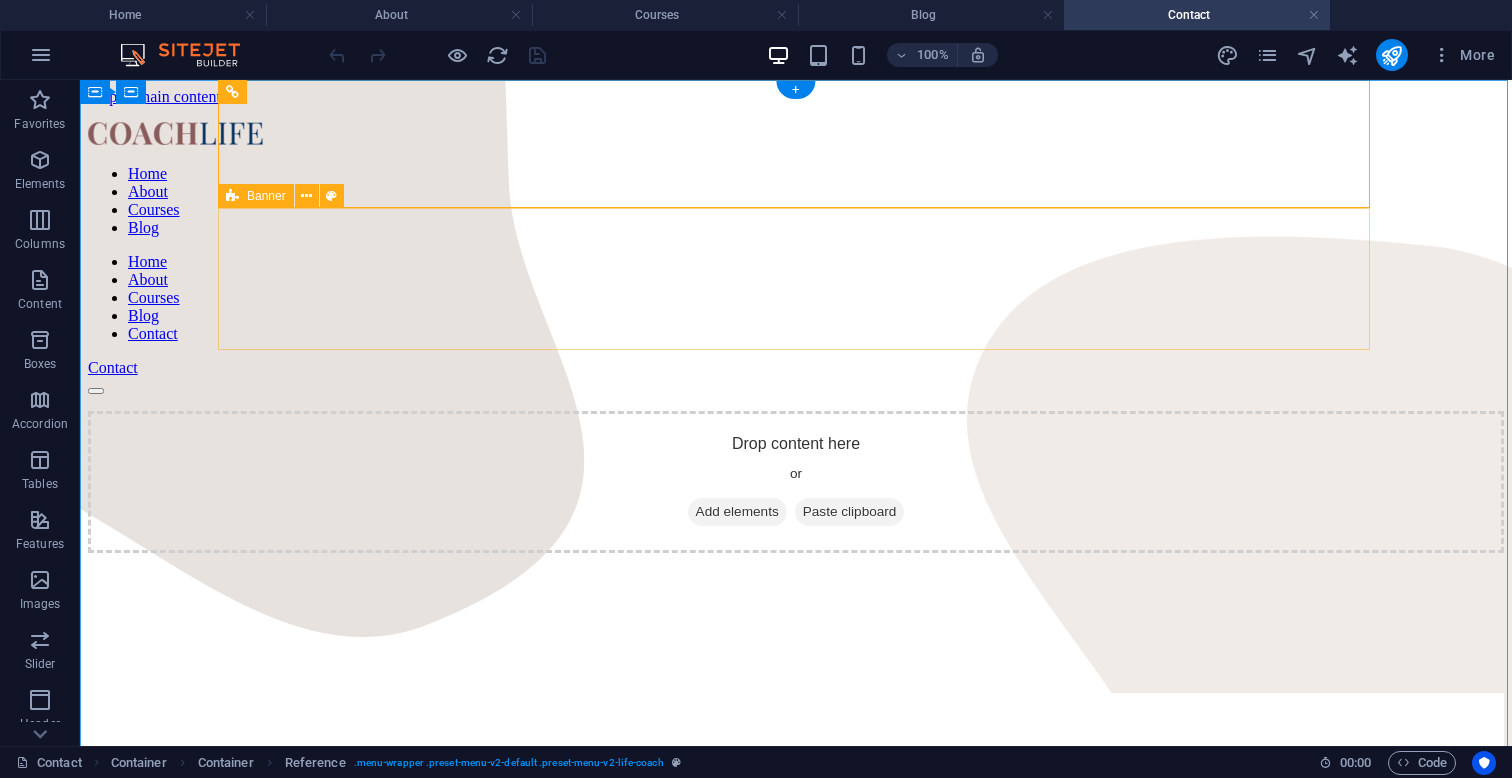 scroll, scrollTop: 0, scrollLeft: 0, axis: both 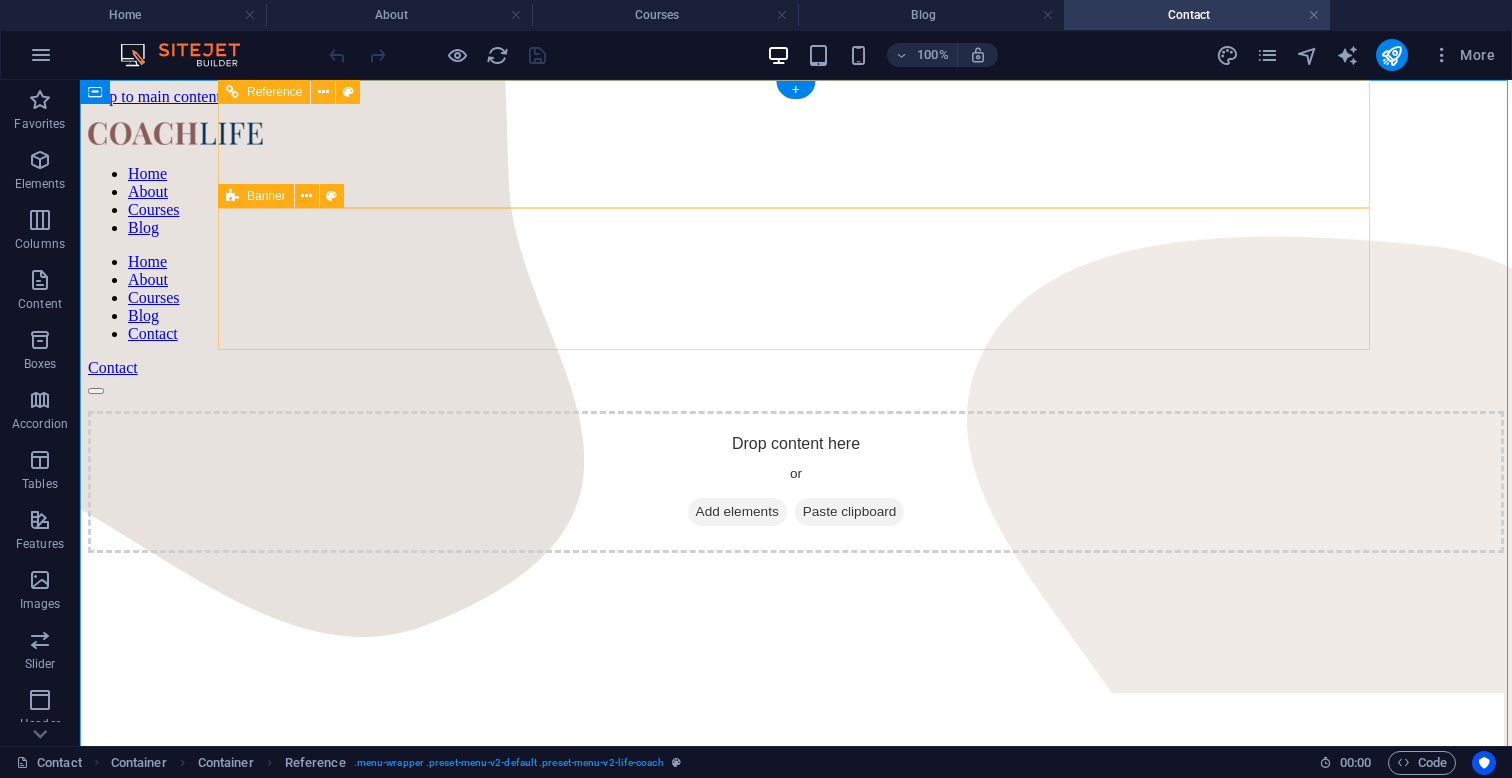 click on "Home About Courses Blog" at bounding box center (796, 201) 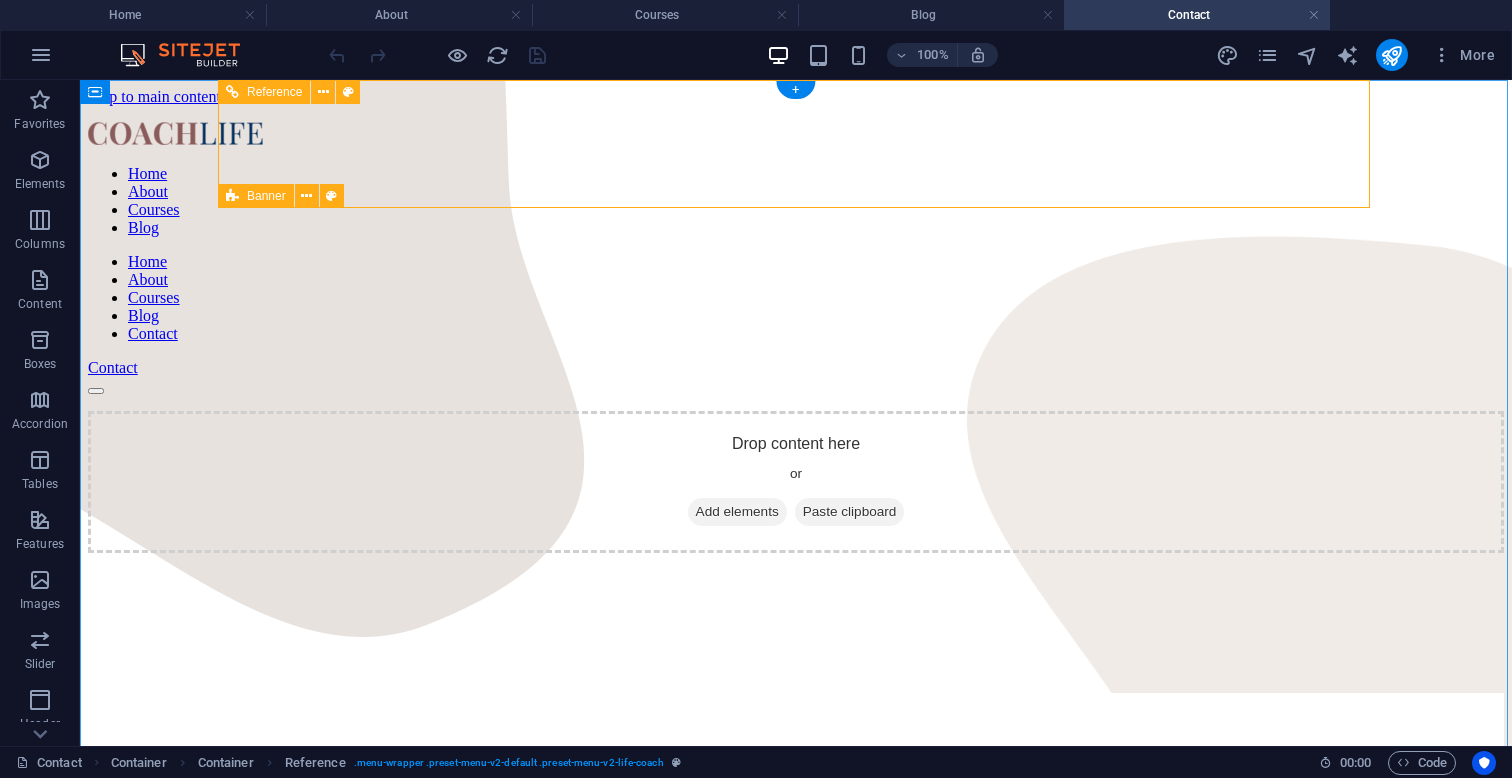 click at bounding box center (796, 135) 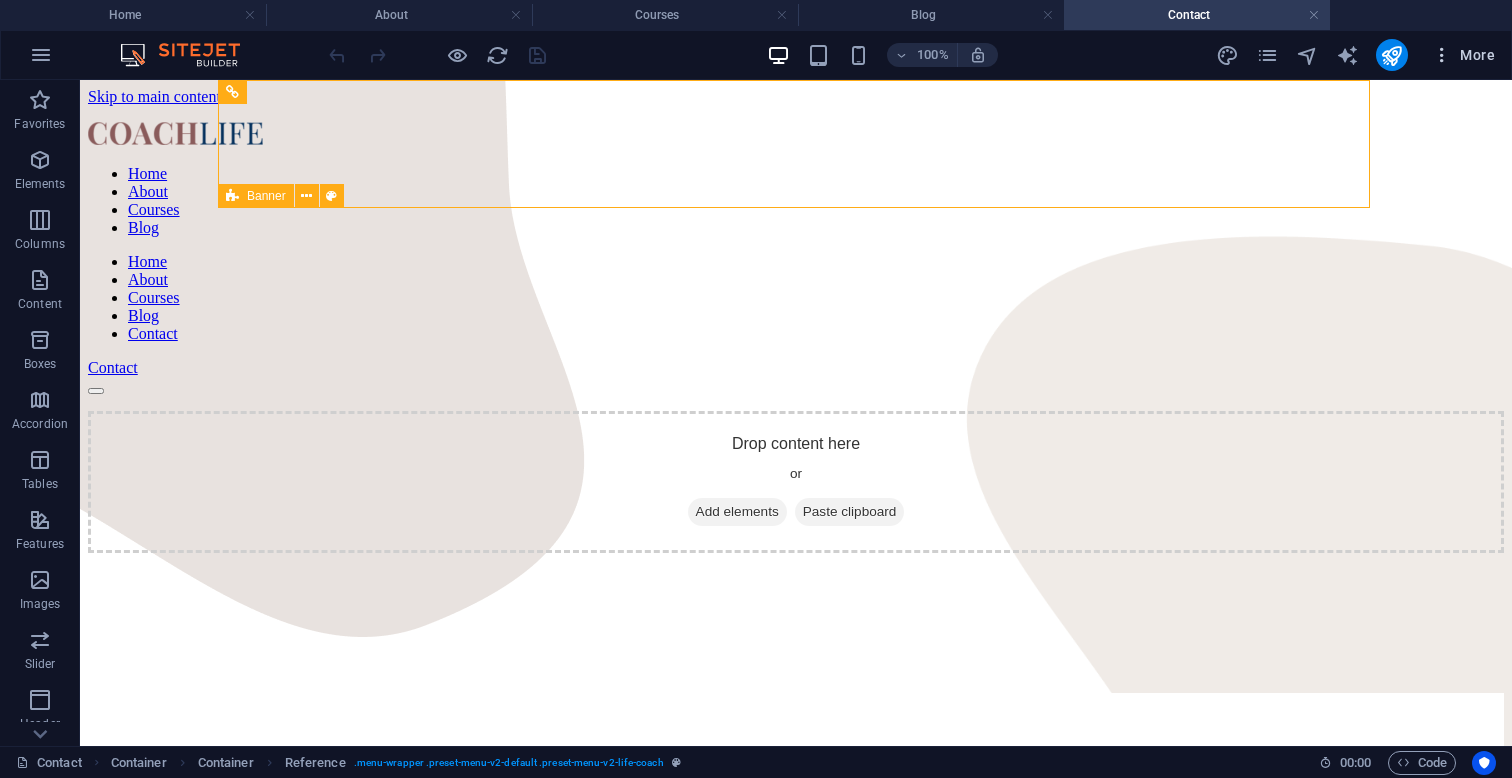 click on "More" at bounding box center (1463, 55) 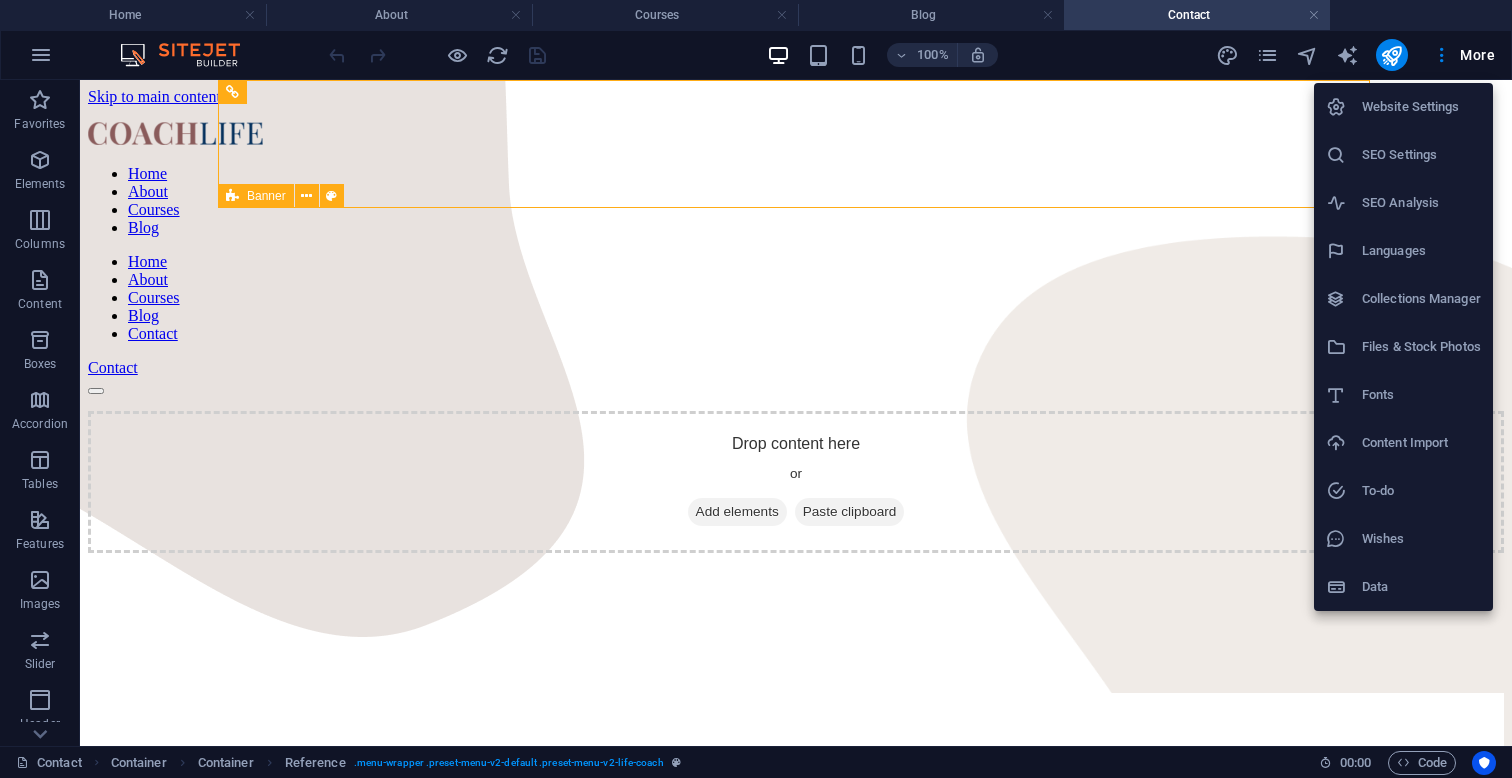 click at bounding box center [756, 389] 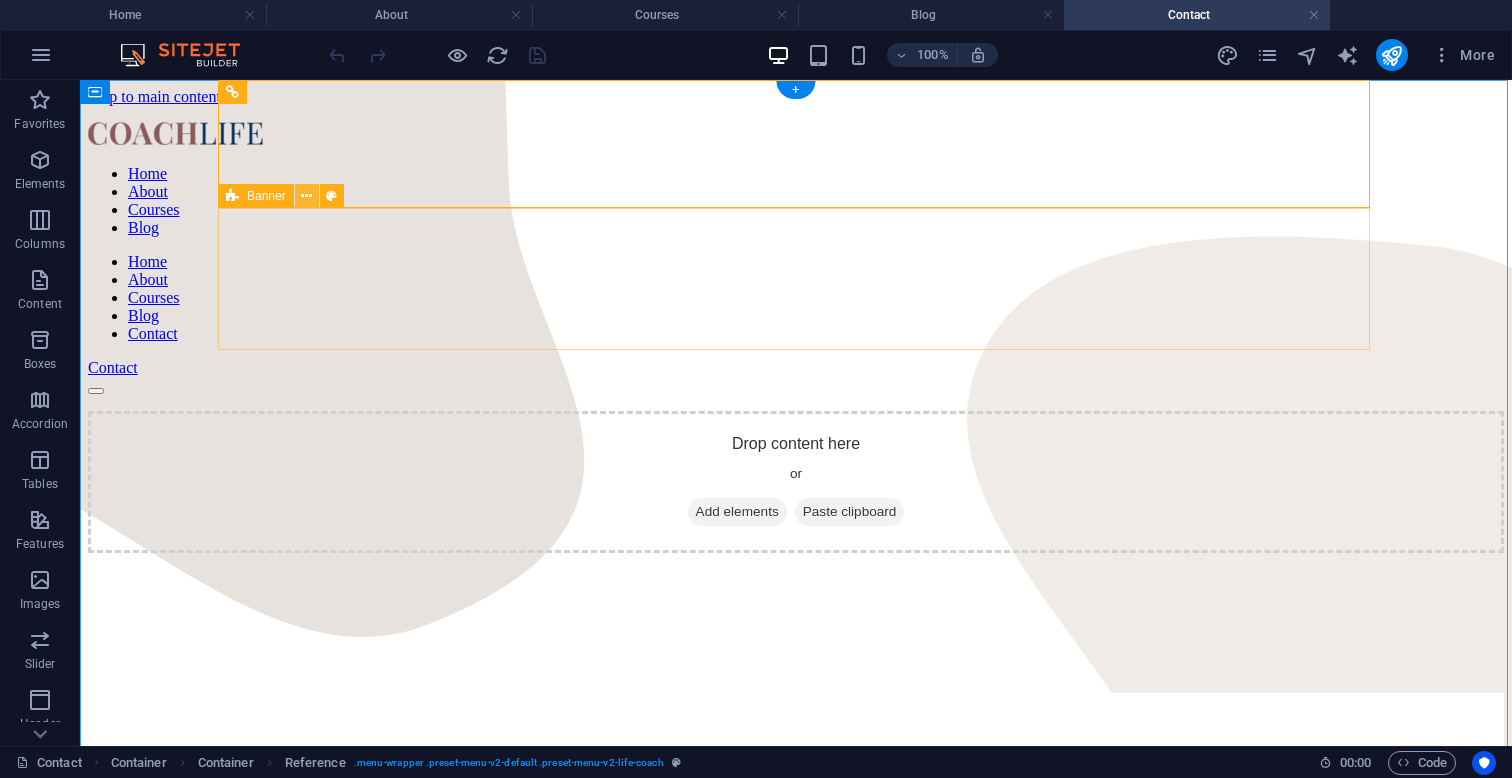 click at bounding box center (306, 196) 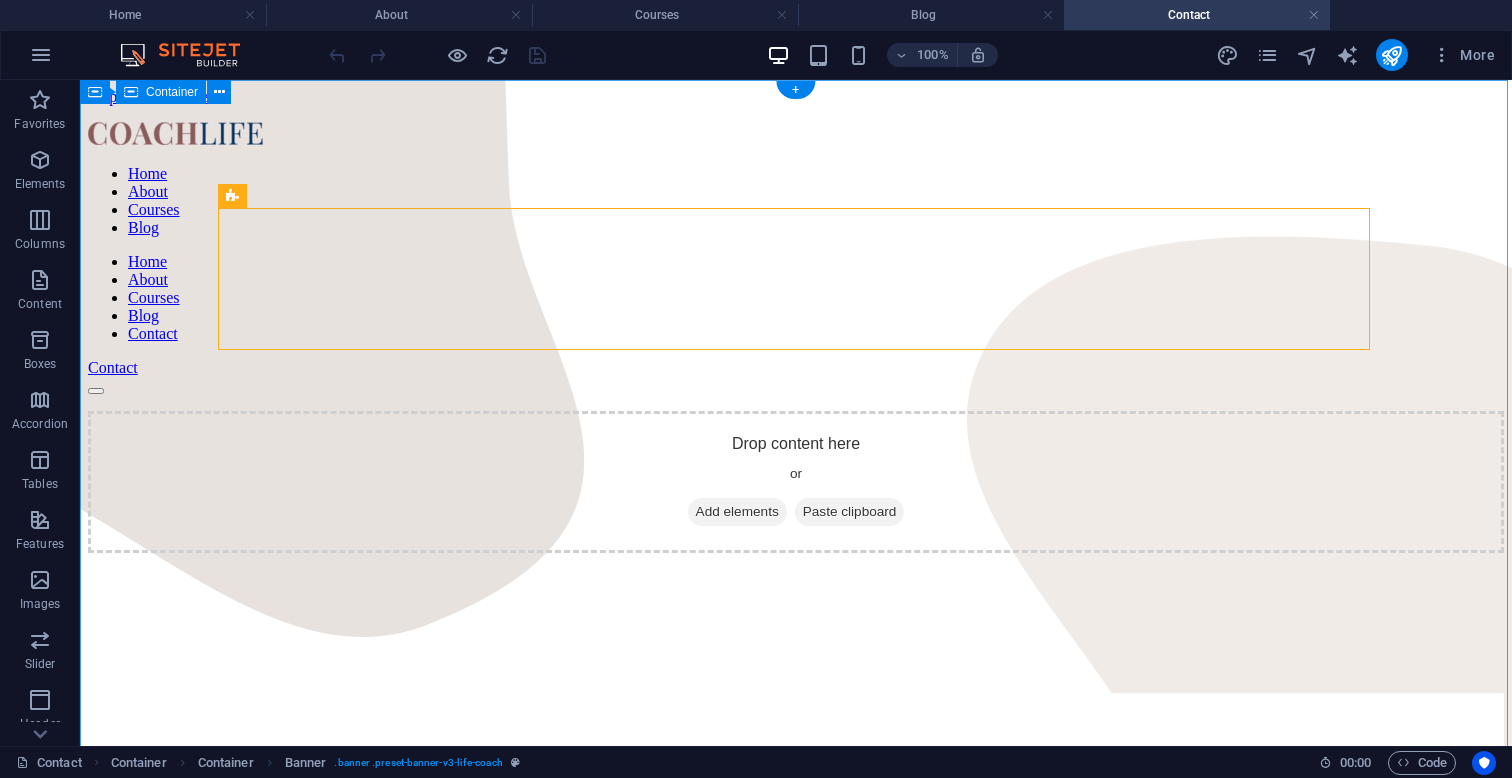 click on "Home About Courses Blog Home About Courses Blog Contact Contact Drop content here or  Add elements  Paste clipboard Contact Us   I have read and understand the privacy policy. Unreadable? Load new Send" at bounding box center (796, 1413) 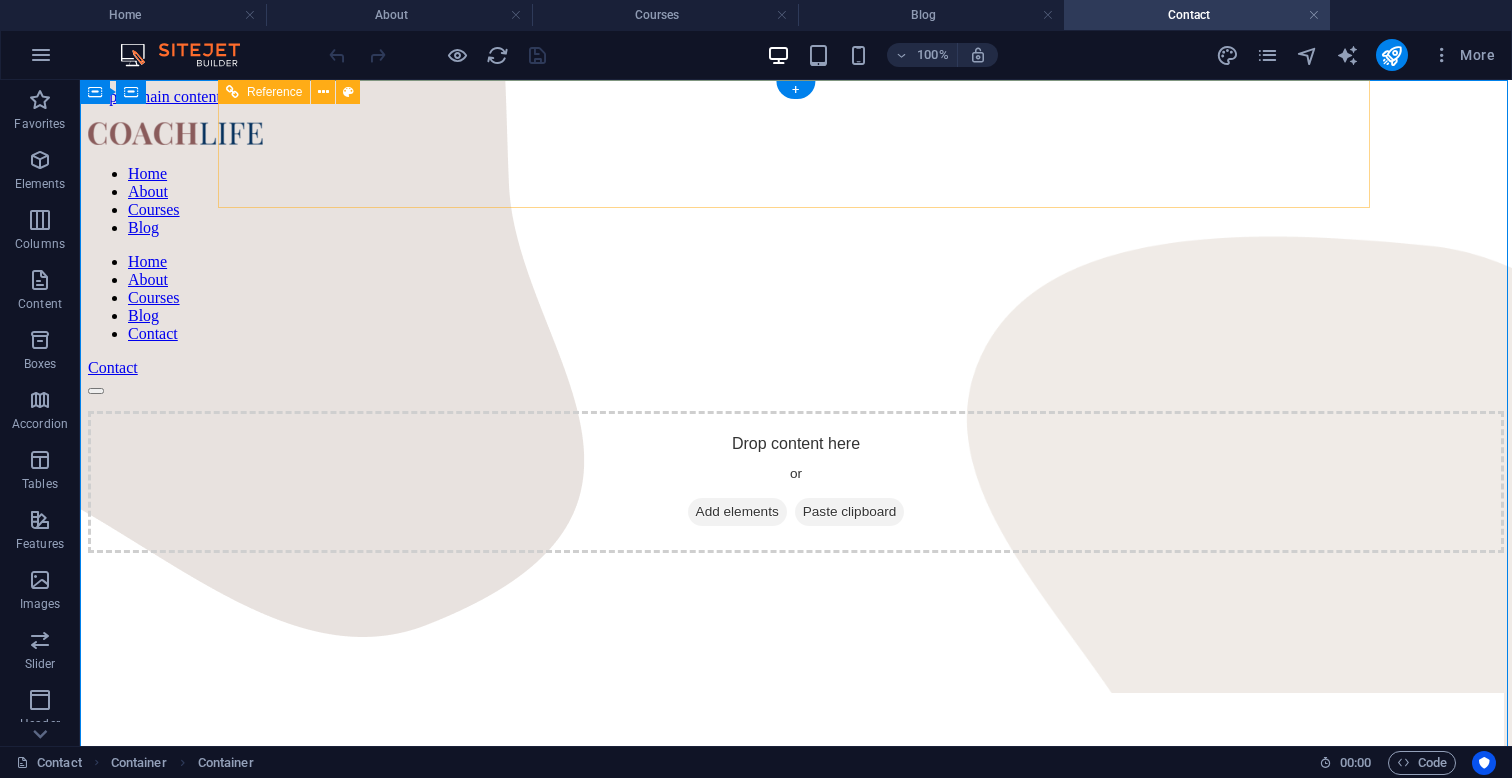 click on "Home About Courses Blog" at bounding box center [796, 201] 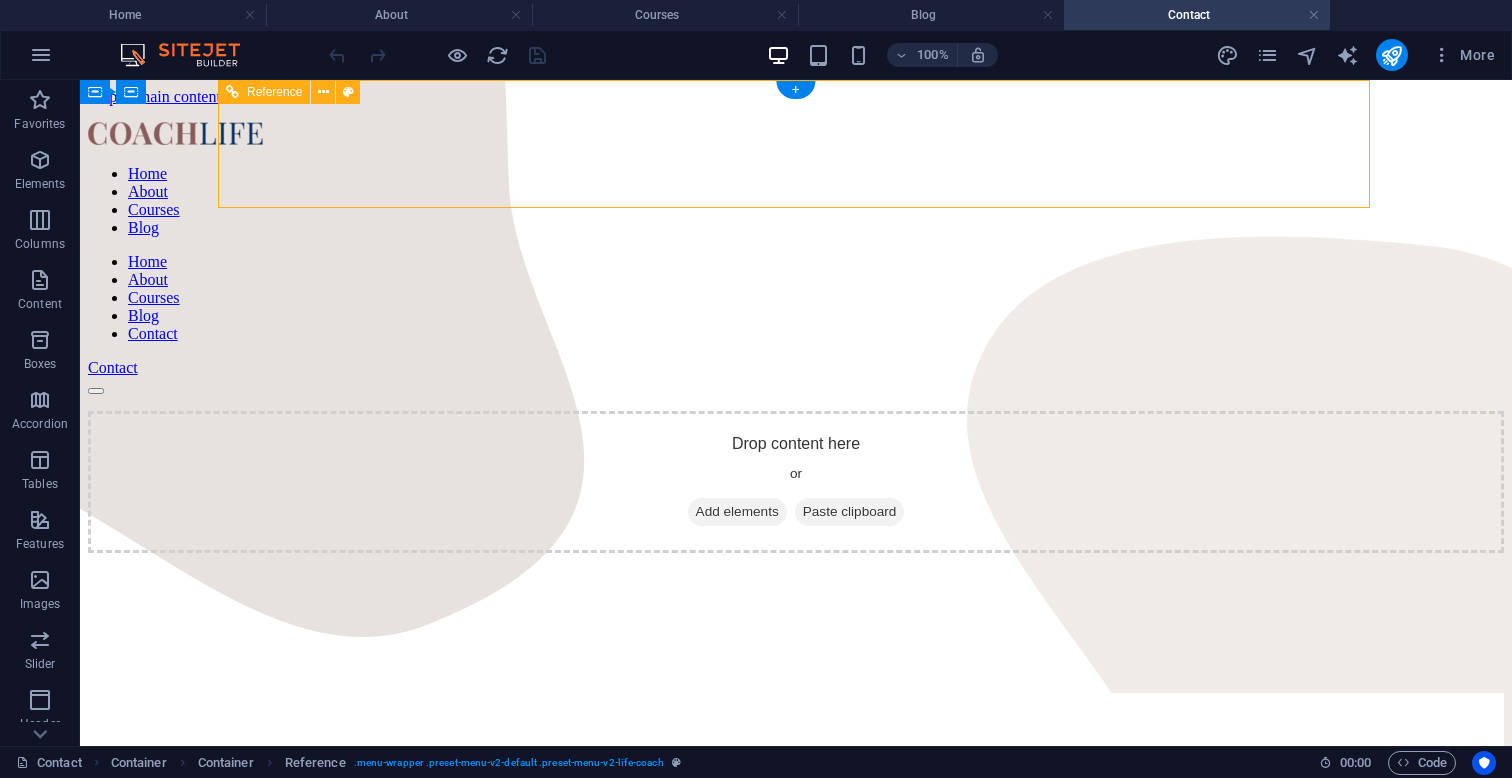 click on "Home About Courses Blog" at bounding box center [796, 201] 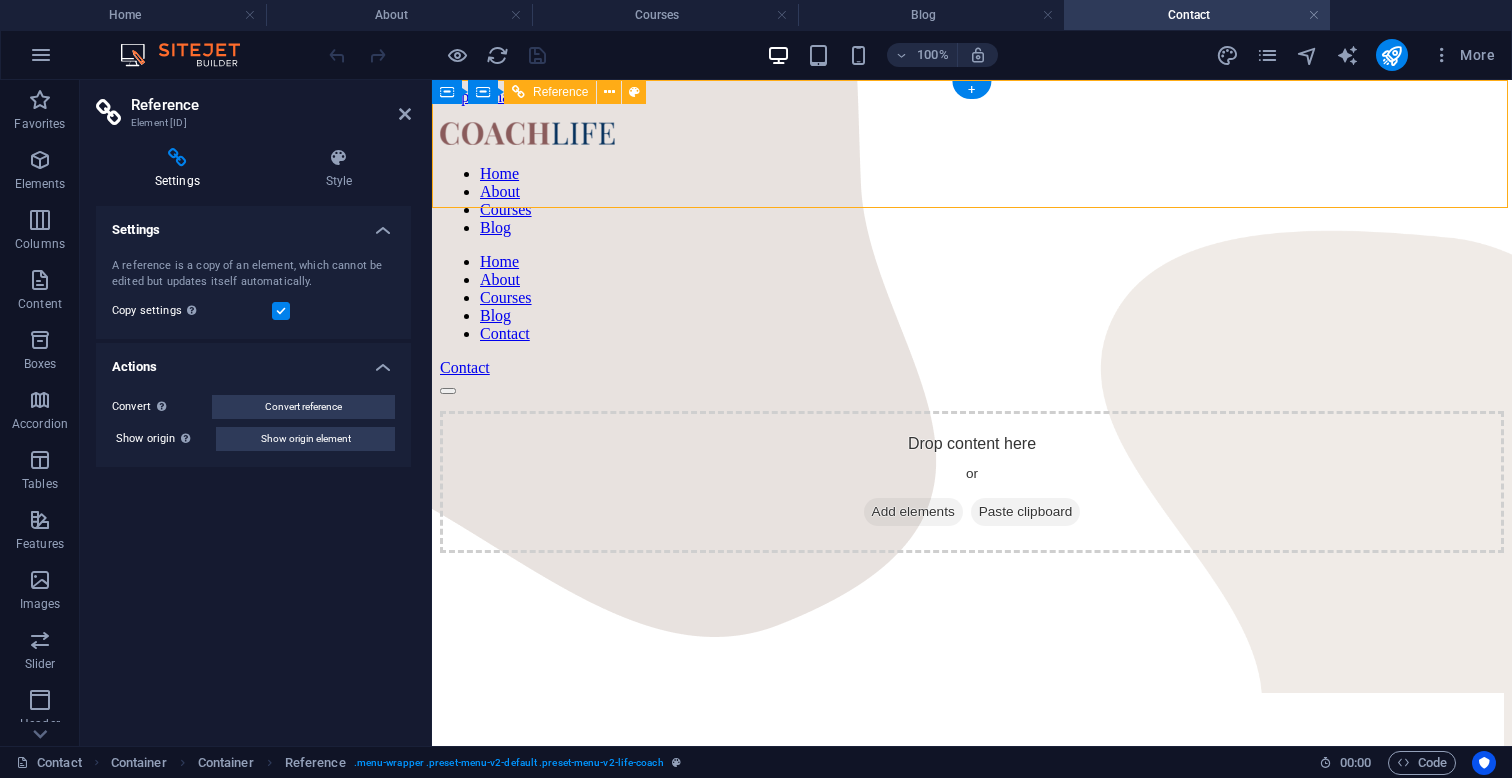 click on "Home About Courses Blog" at bounding box center (972, 201) 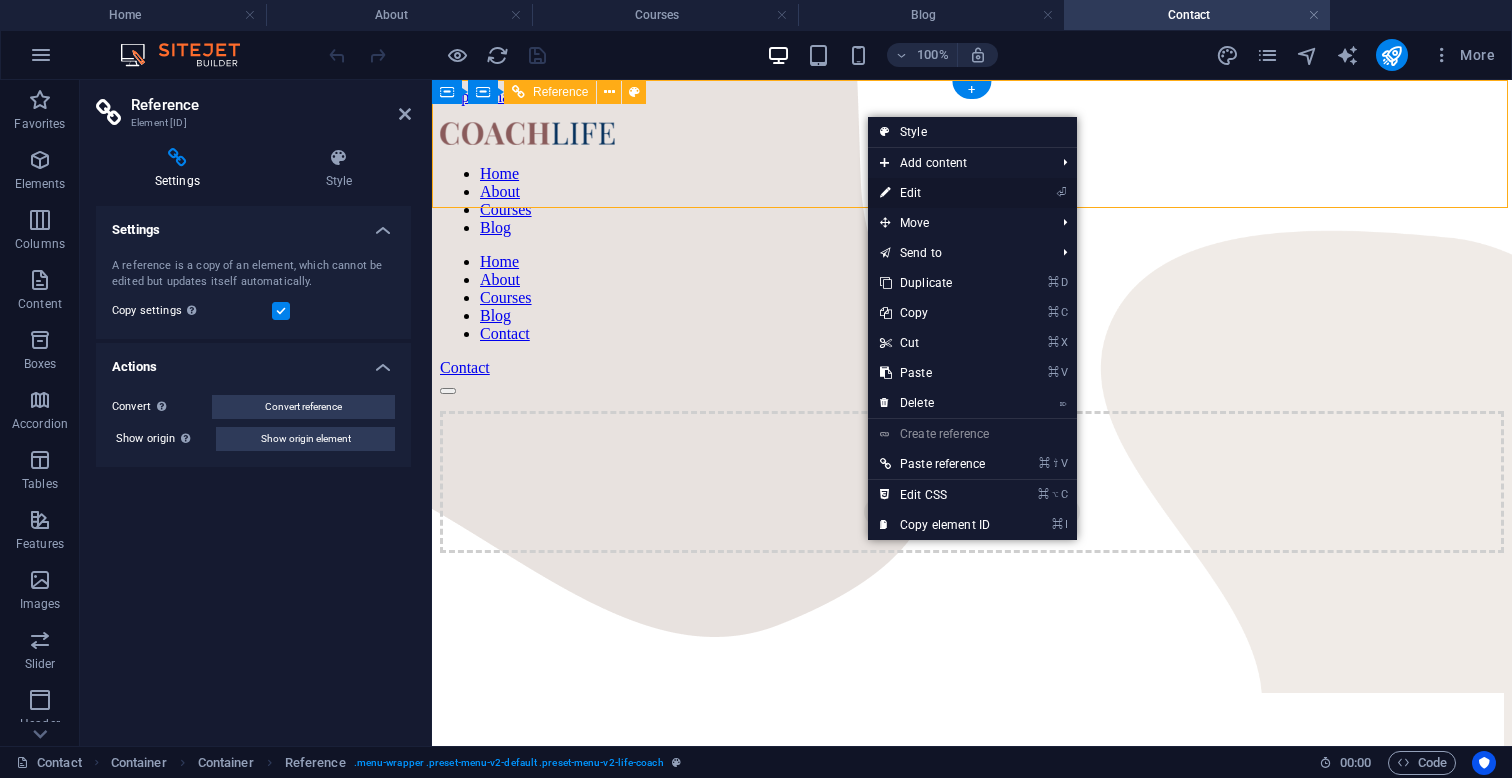 click on "⏎  Edit" at bounding box center (935, 193) 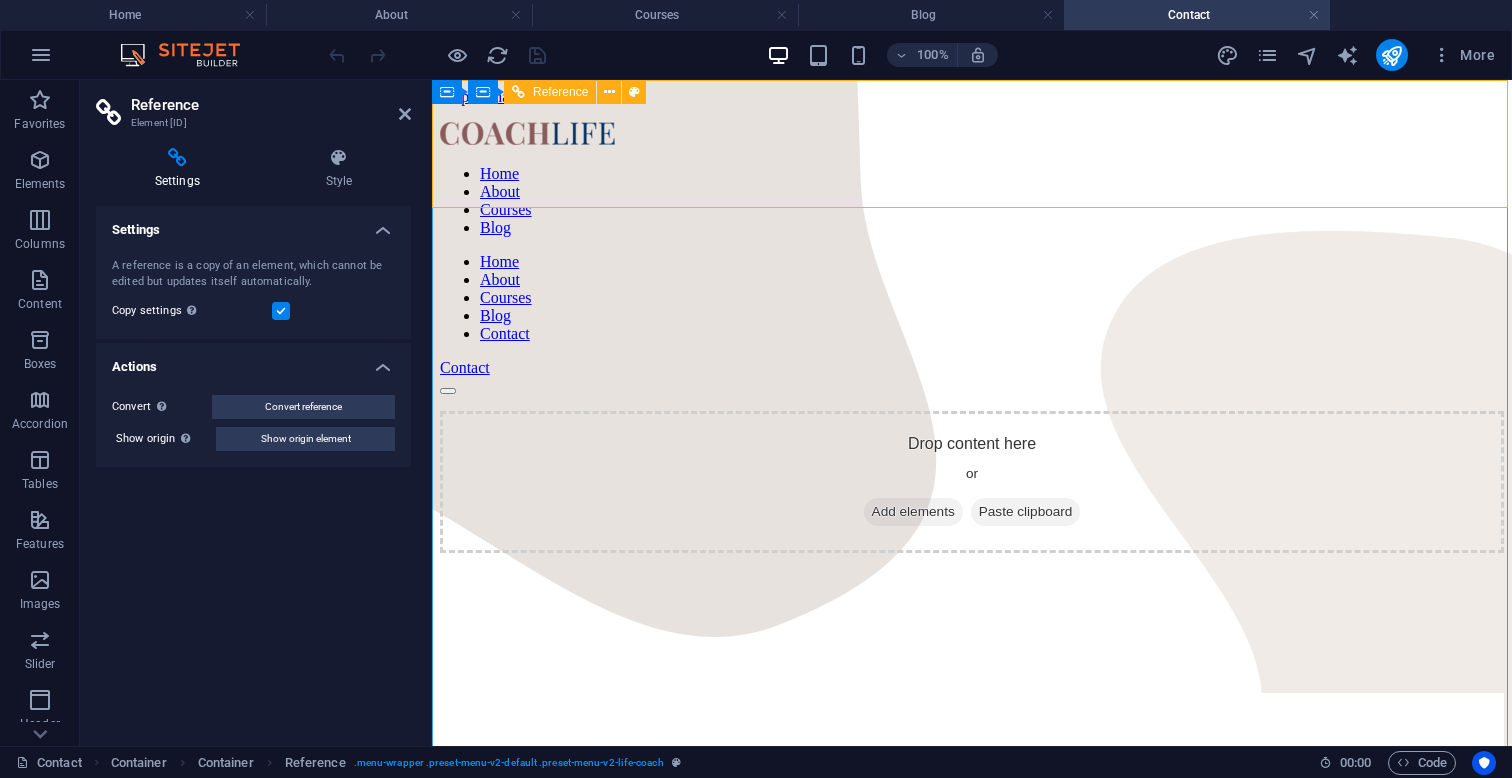 click at bounding box center [972, 135] 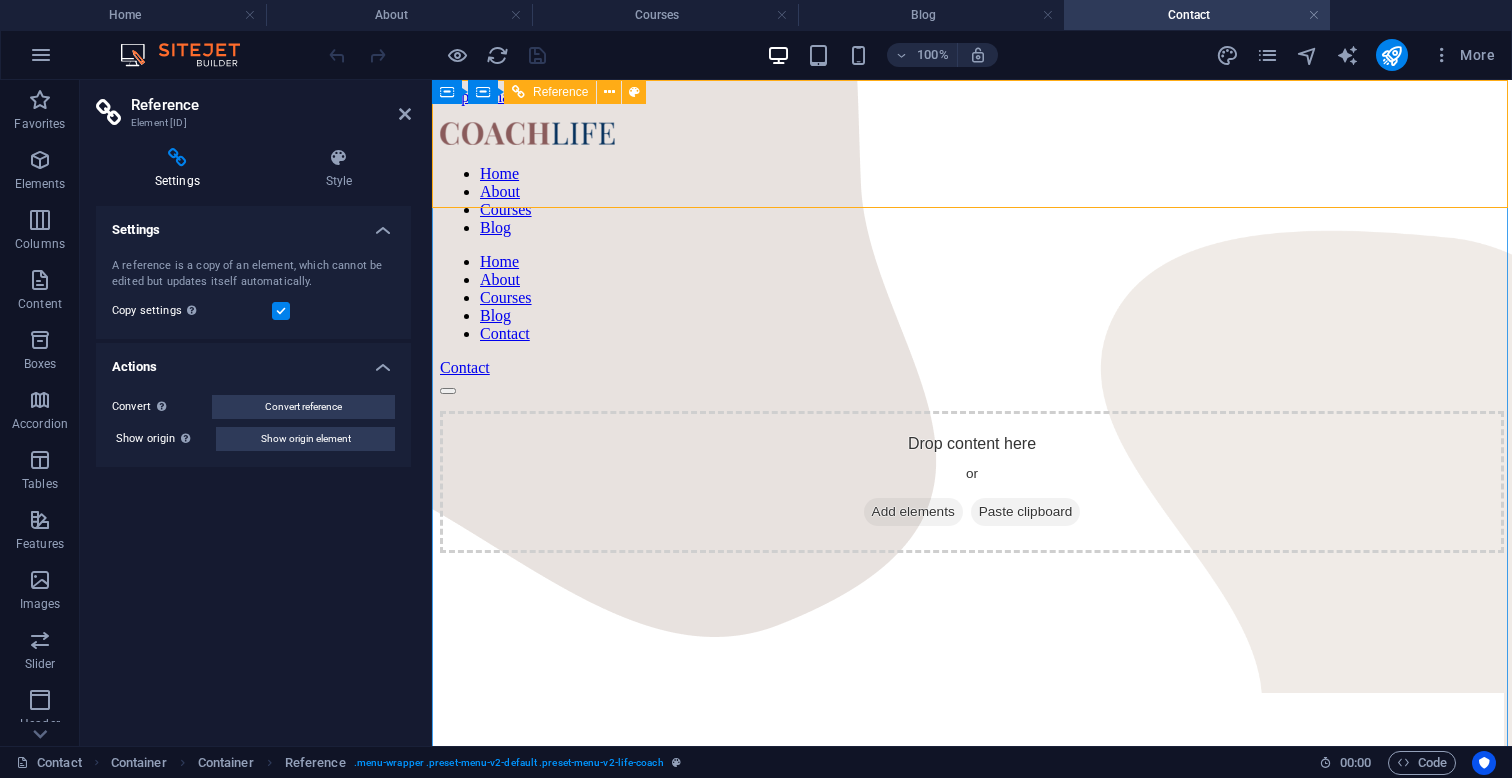 click on "Home About Courses Blog" at bounding box center (972, 201) 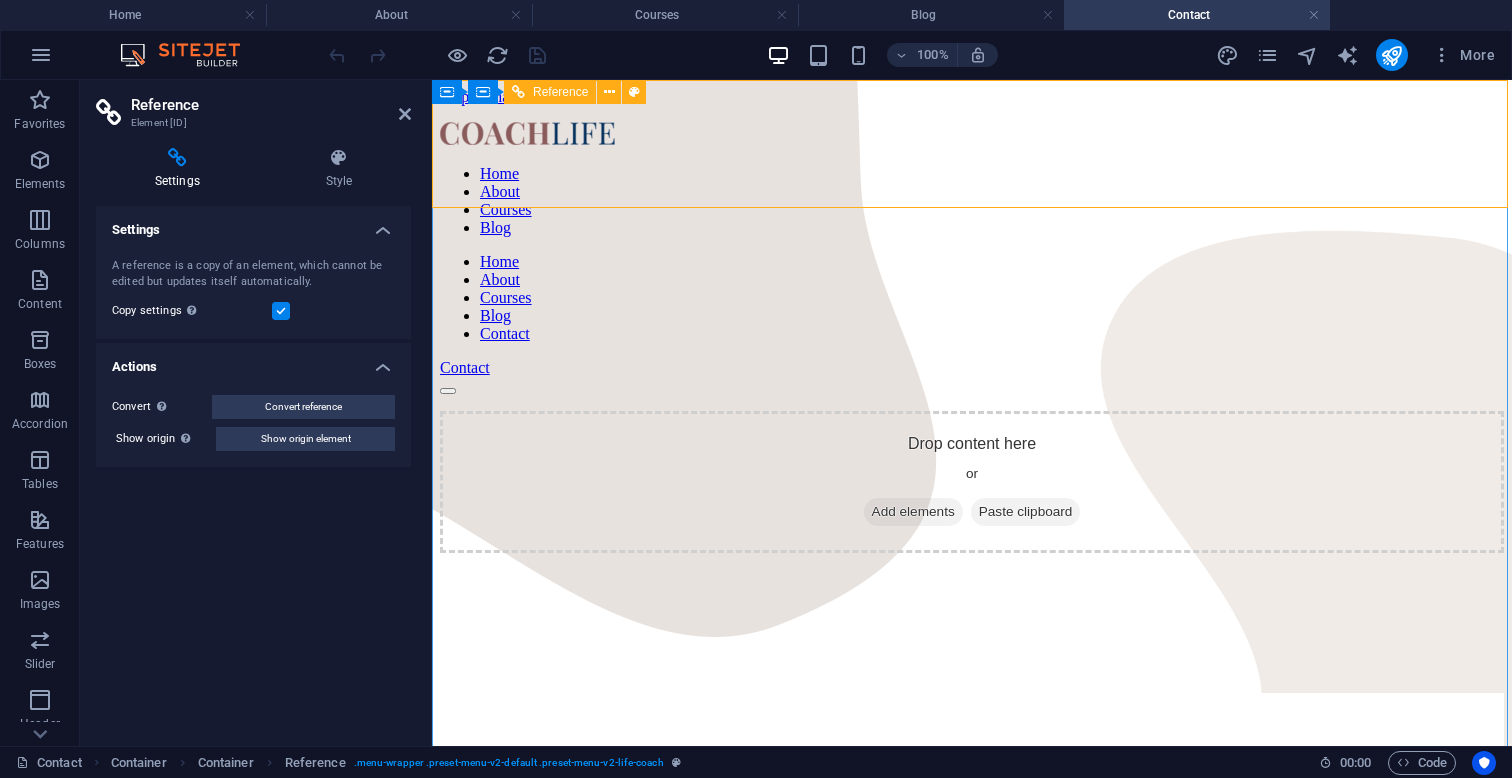 click on "Home About Courses Blog" at bounding box center [972, 201] 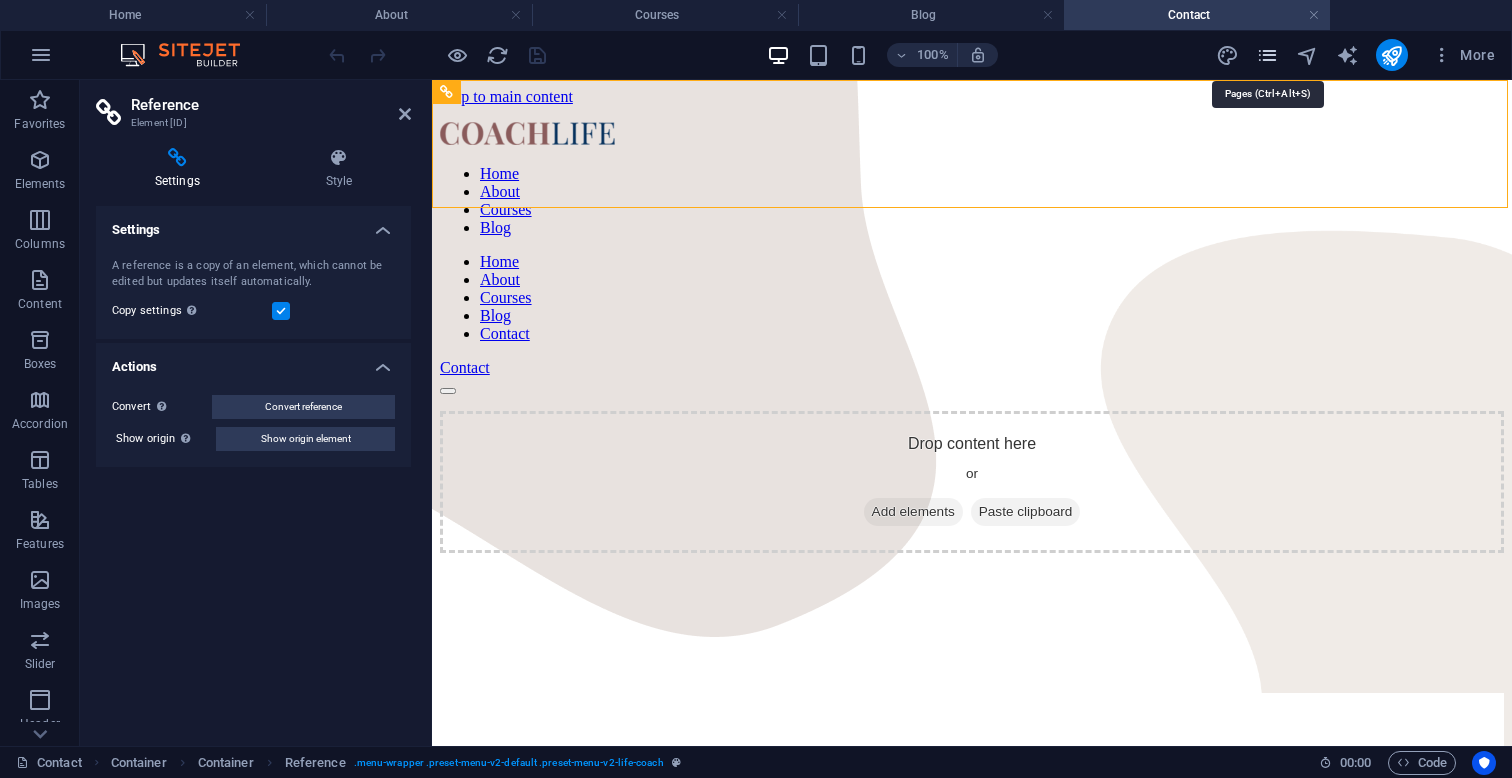 click at bounding box center (1267, 55) 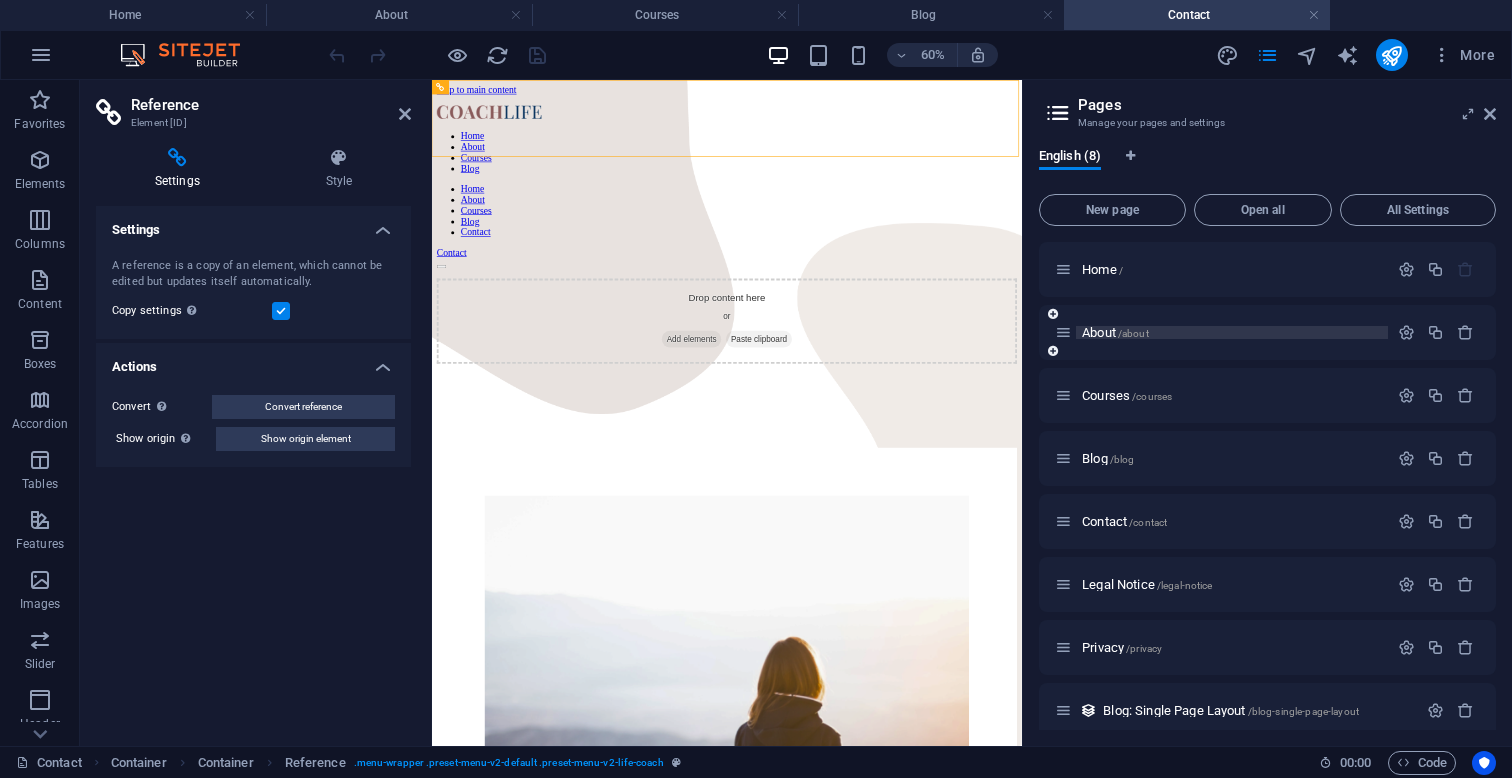 click on "About /about" at bounding box center [1115, 332] 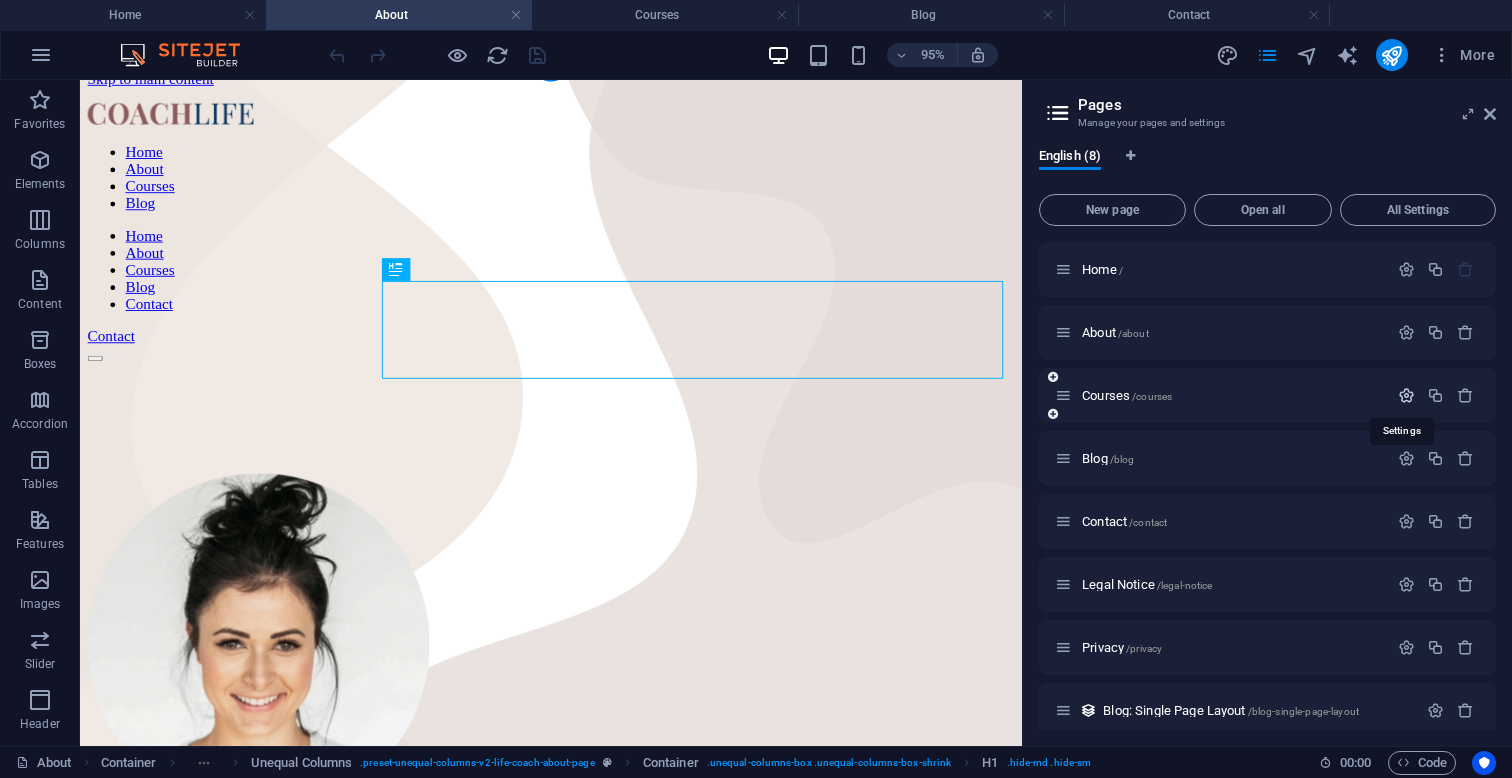 click at bounding box center (1406, 395) 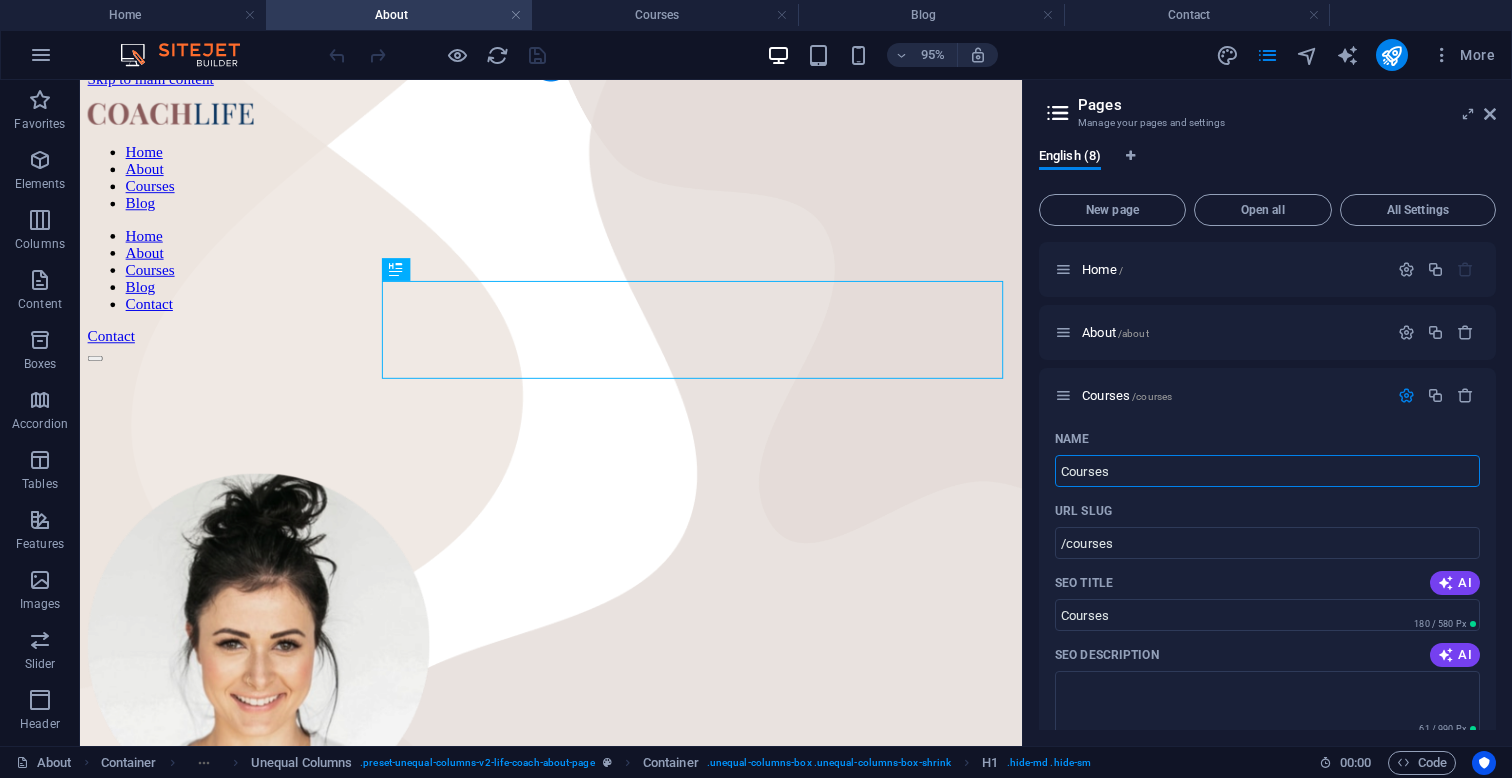 drag, startPoint x: 1147, startPoint y: 470, endPoint x: 1038, endPoint y: 464, distance: 109.165016 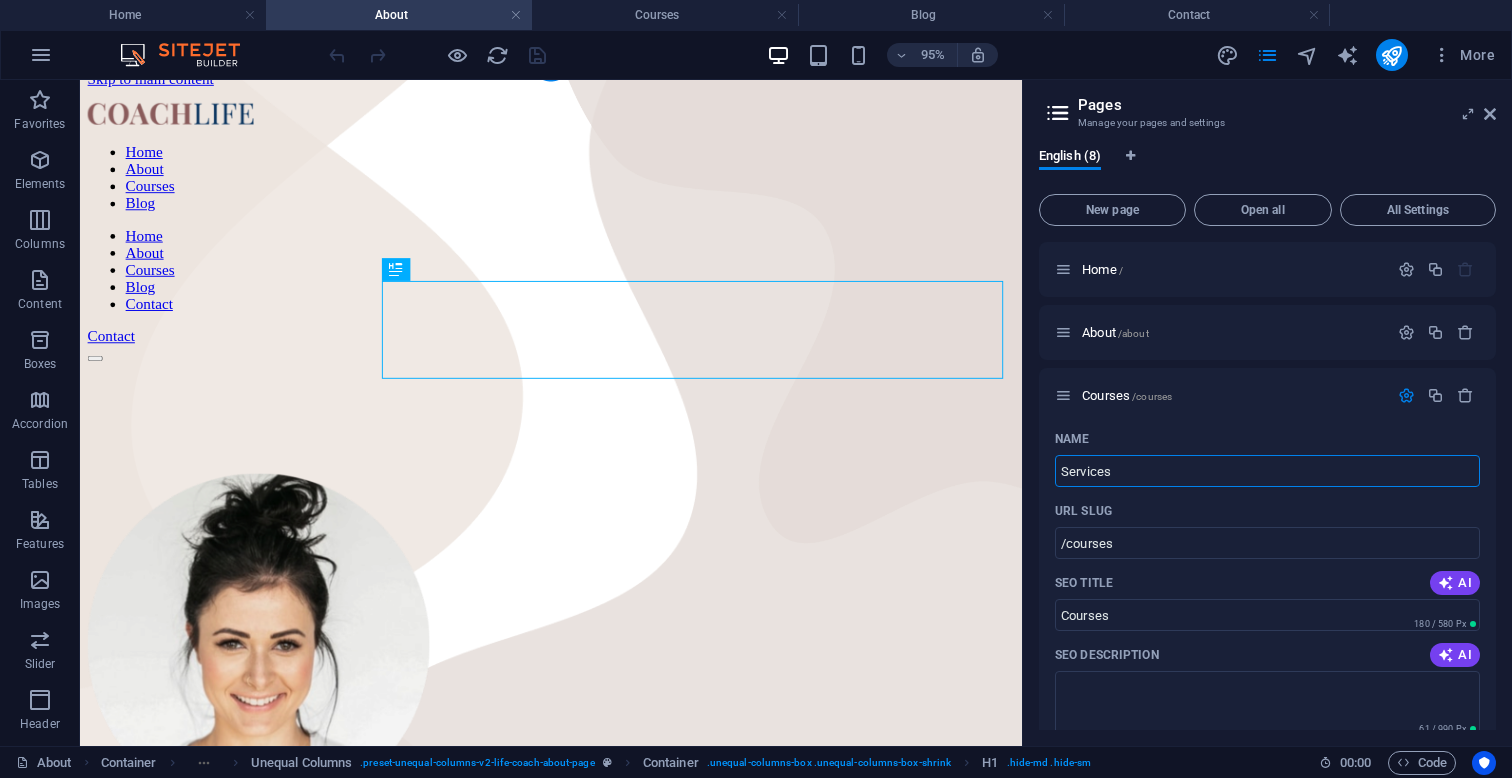 type on "Services" 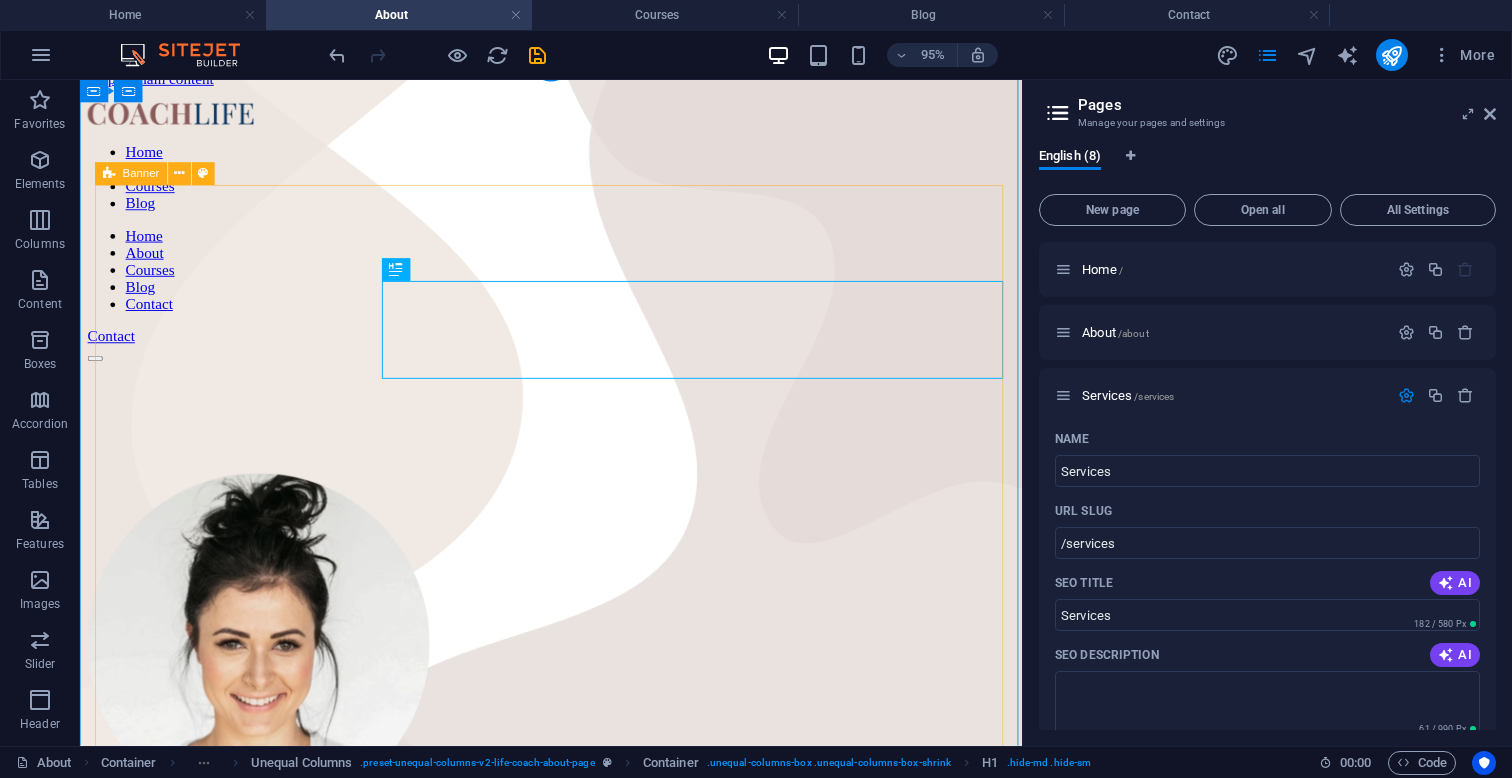 click on "Jenny Wilson Jenny Wilson Jenny Wilson certified life & career coach There are many variations of passages of Lorem Ipsum available, but the majority have suffered alteration in some form, by injected humour, or randomised words which don't look even slightly believable. f you are going to use a passage of Lorem Ipsum. There are many variations of passages of Lorem Ipsum available, but the majority have suffered alteration in some form, by injected humour, or randomised words which don't look even slightly believable. f you are going to use a passage of Lorem Ipsum." at bounding box center (576, 946) 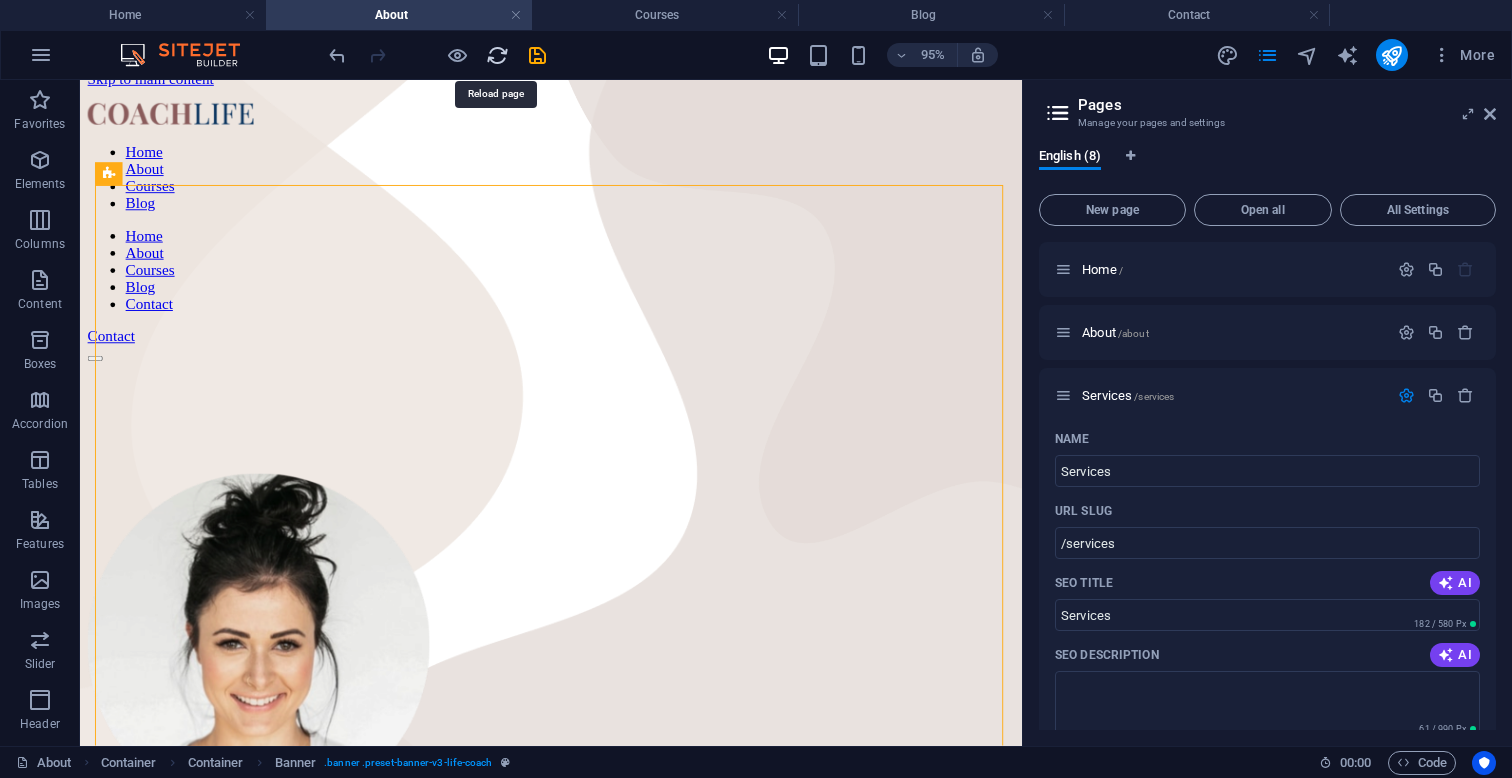 click at bounding box center (497, 55) 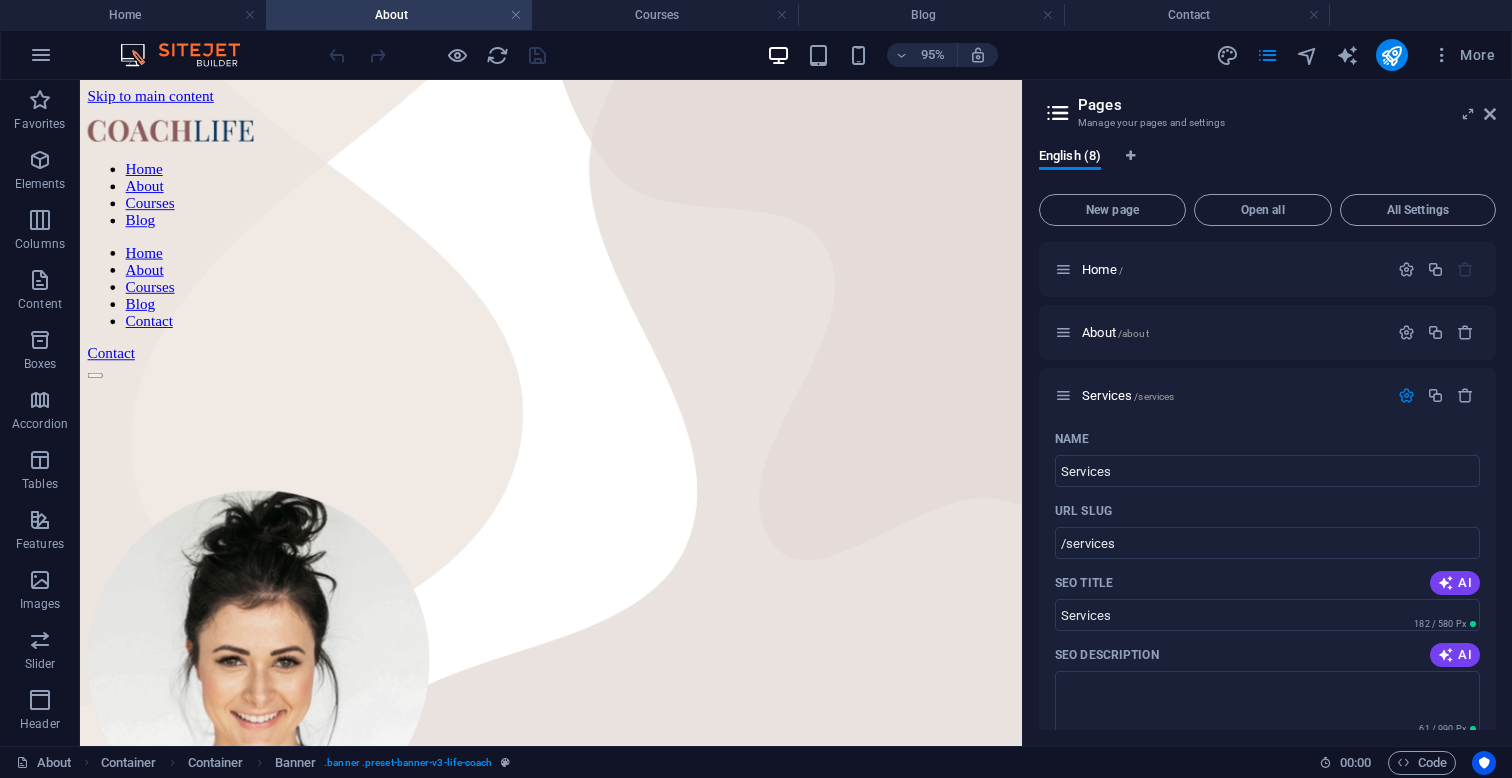 scroll, scrollTop: 0, scrollLeft: 0, axis: both 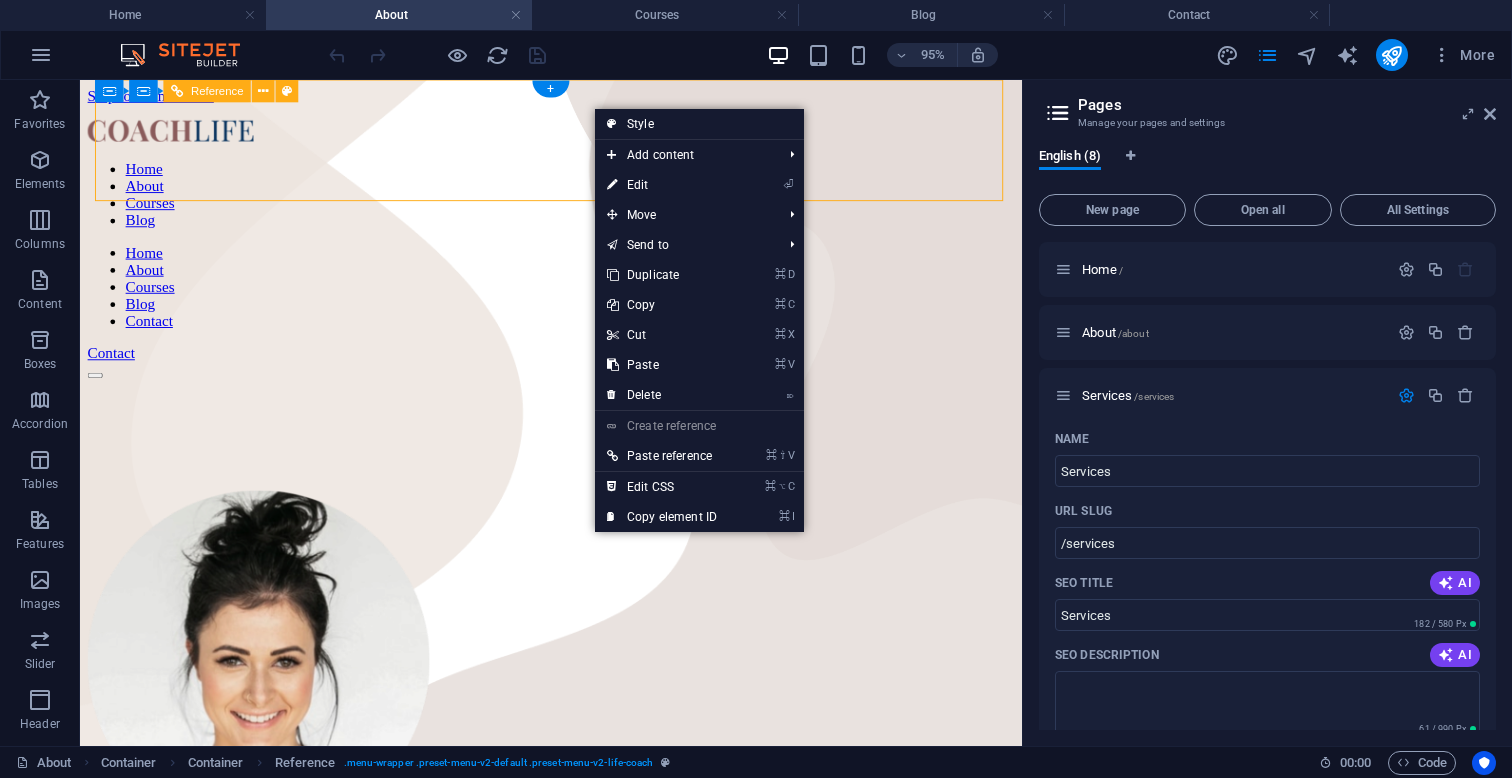 click on "Home About Courses Blog" at bounding box center (576, 201) 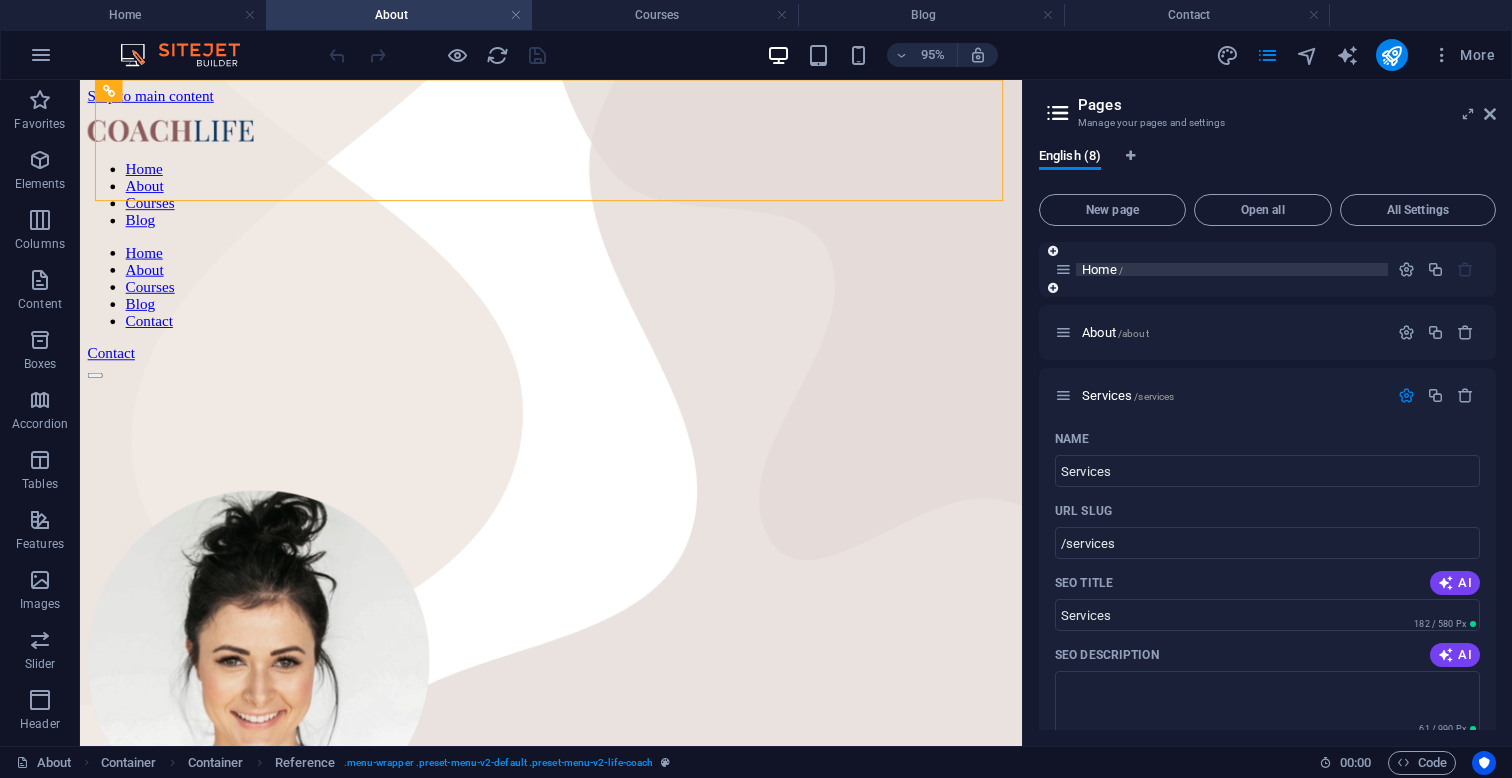 click on "Home /" at bounding box center [1102, 269] 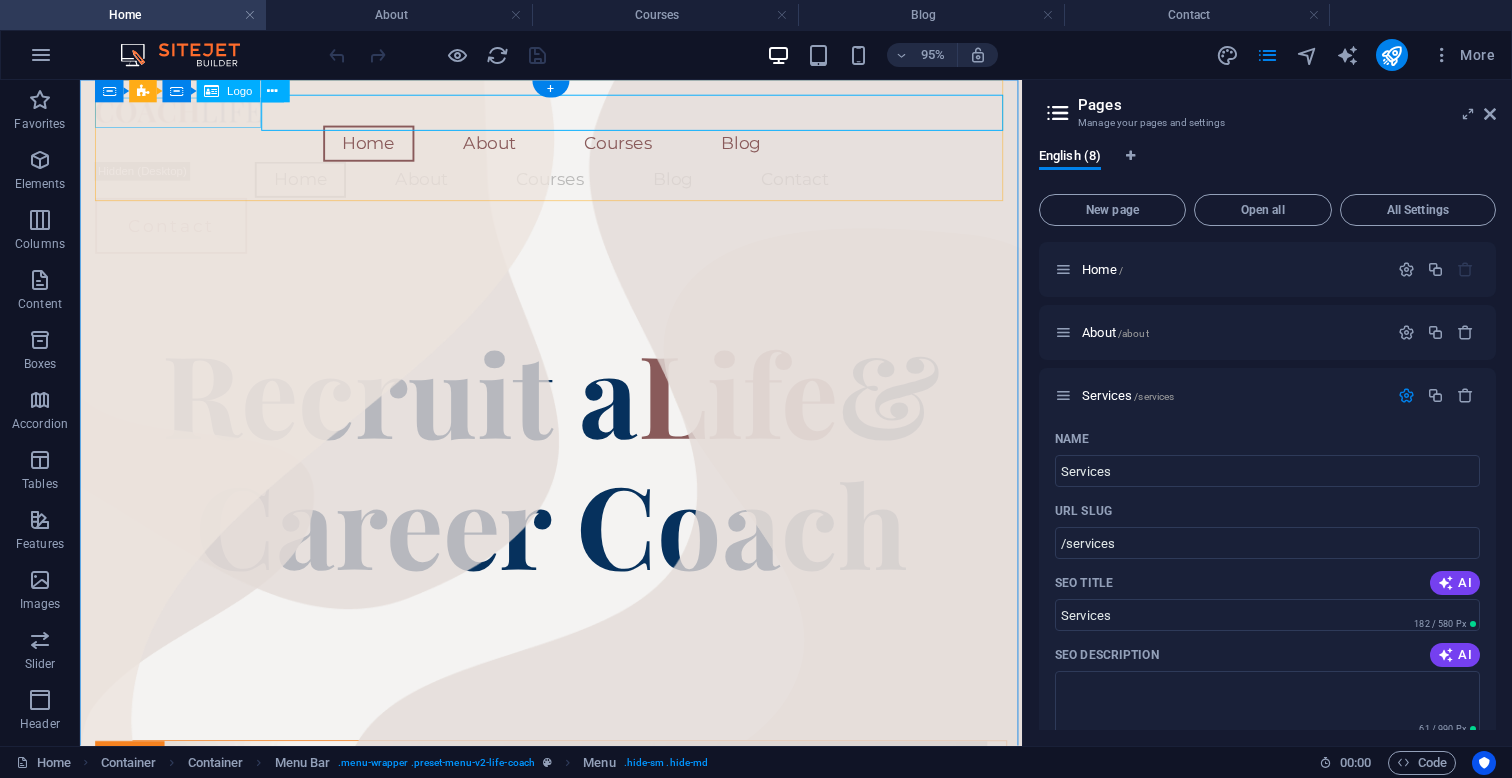 click on "Logo" at bounding box center [239, 91] 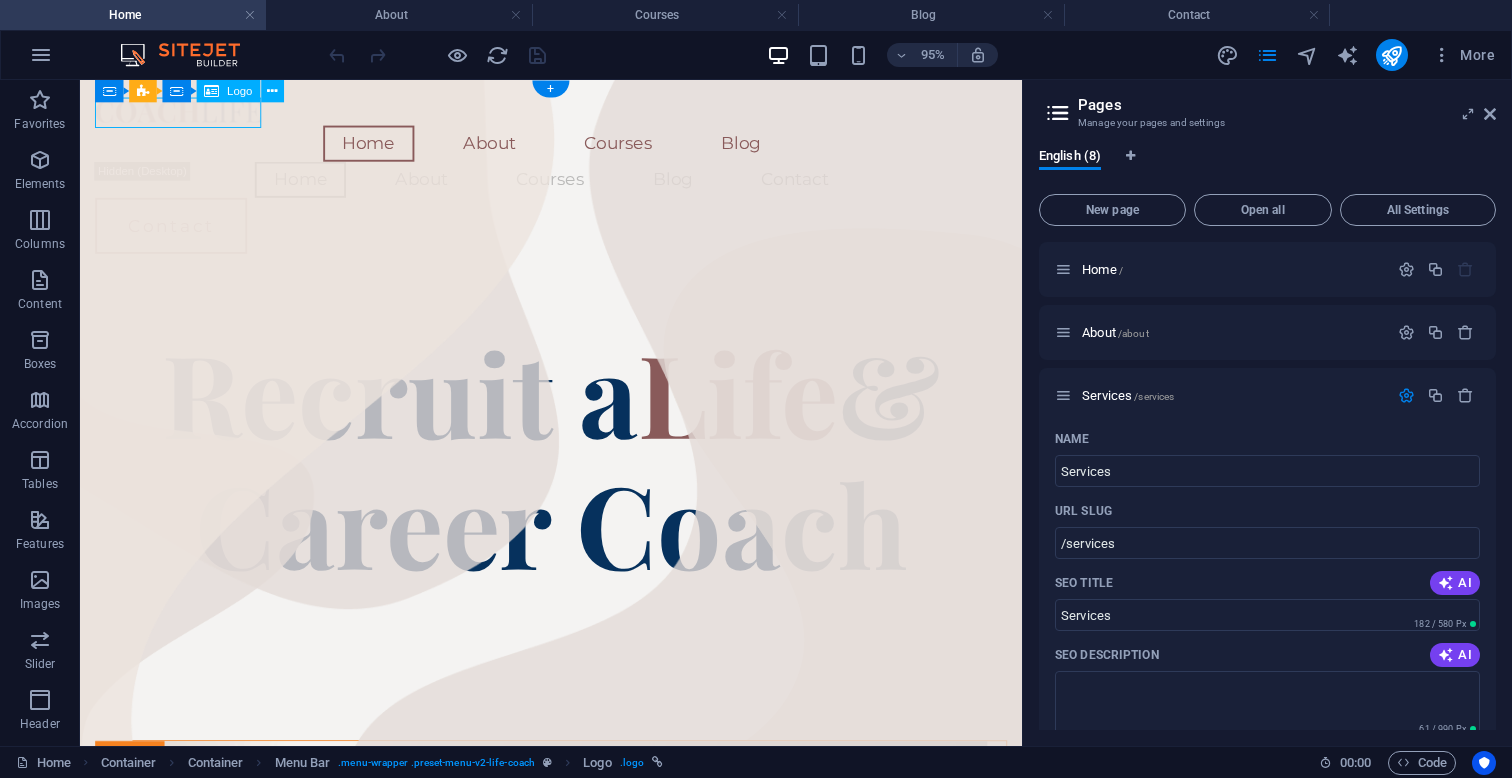 click on "Logo" at bounding box center (239, 91) 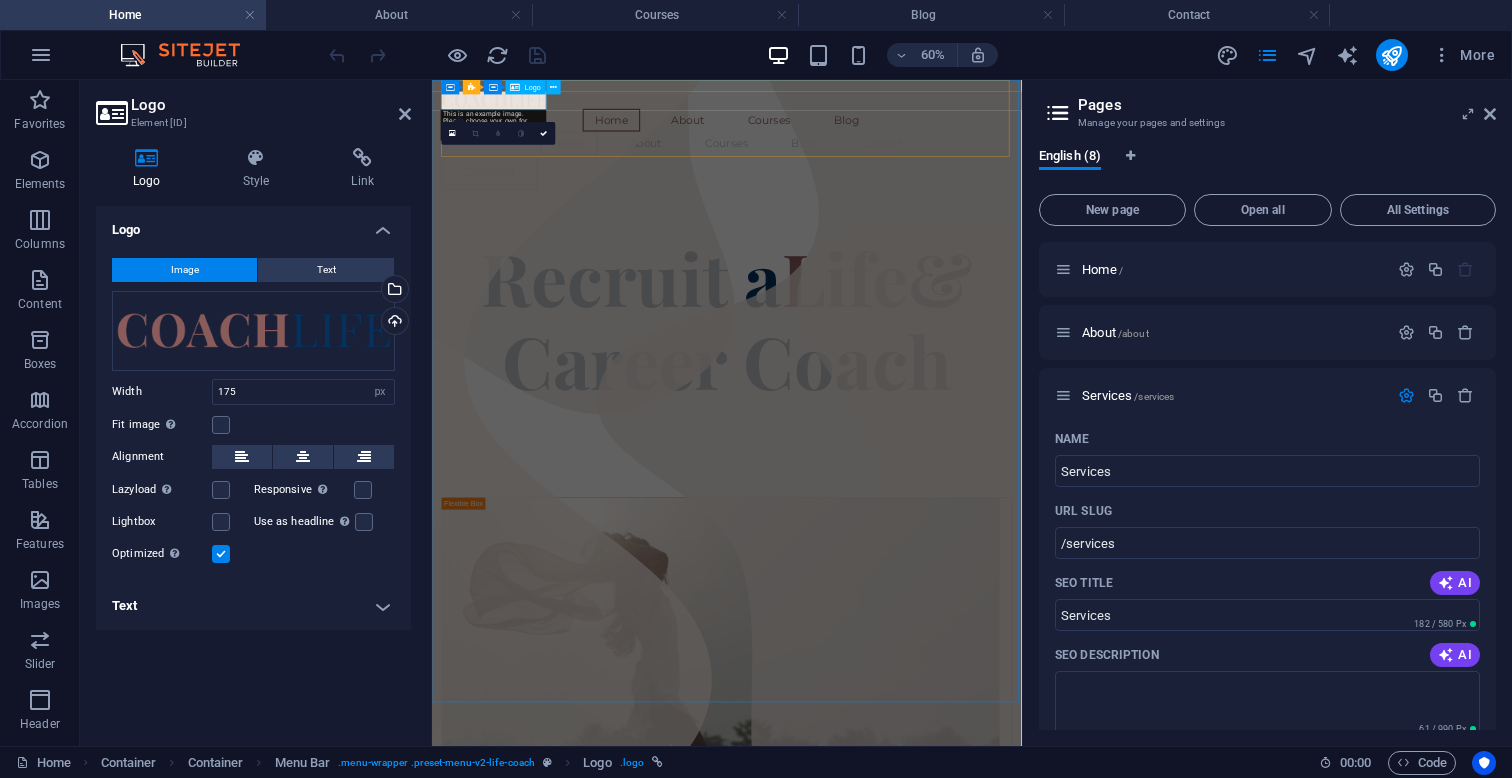 click at bounding box center [923, 112] 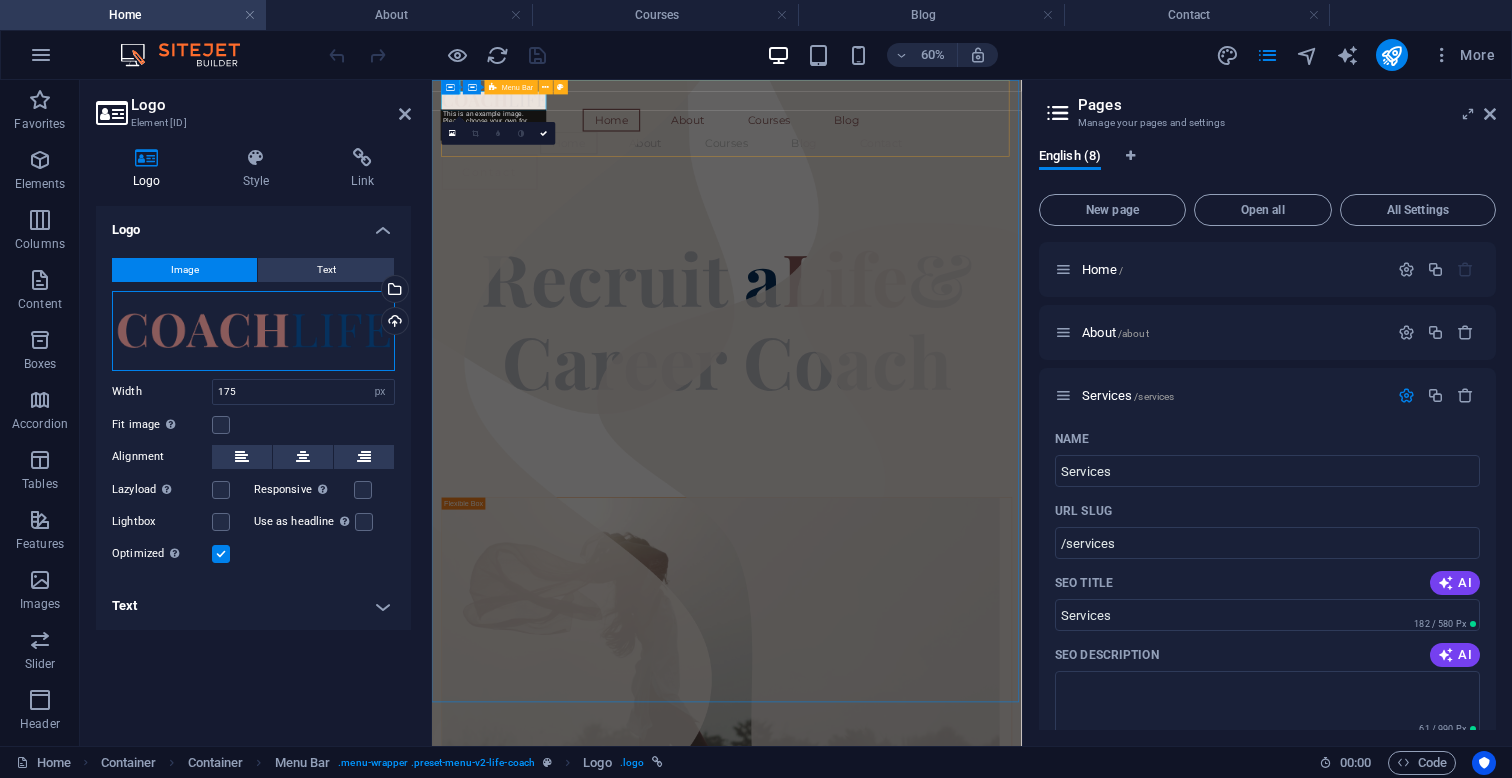 click on "Drag files here, click to choose files or select files from Files or our free stock photos & videos" at bounding box center (253, 331) 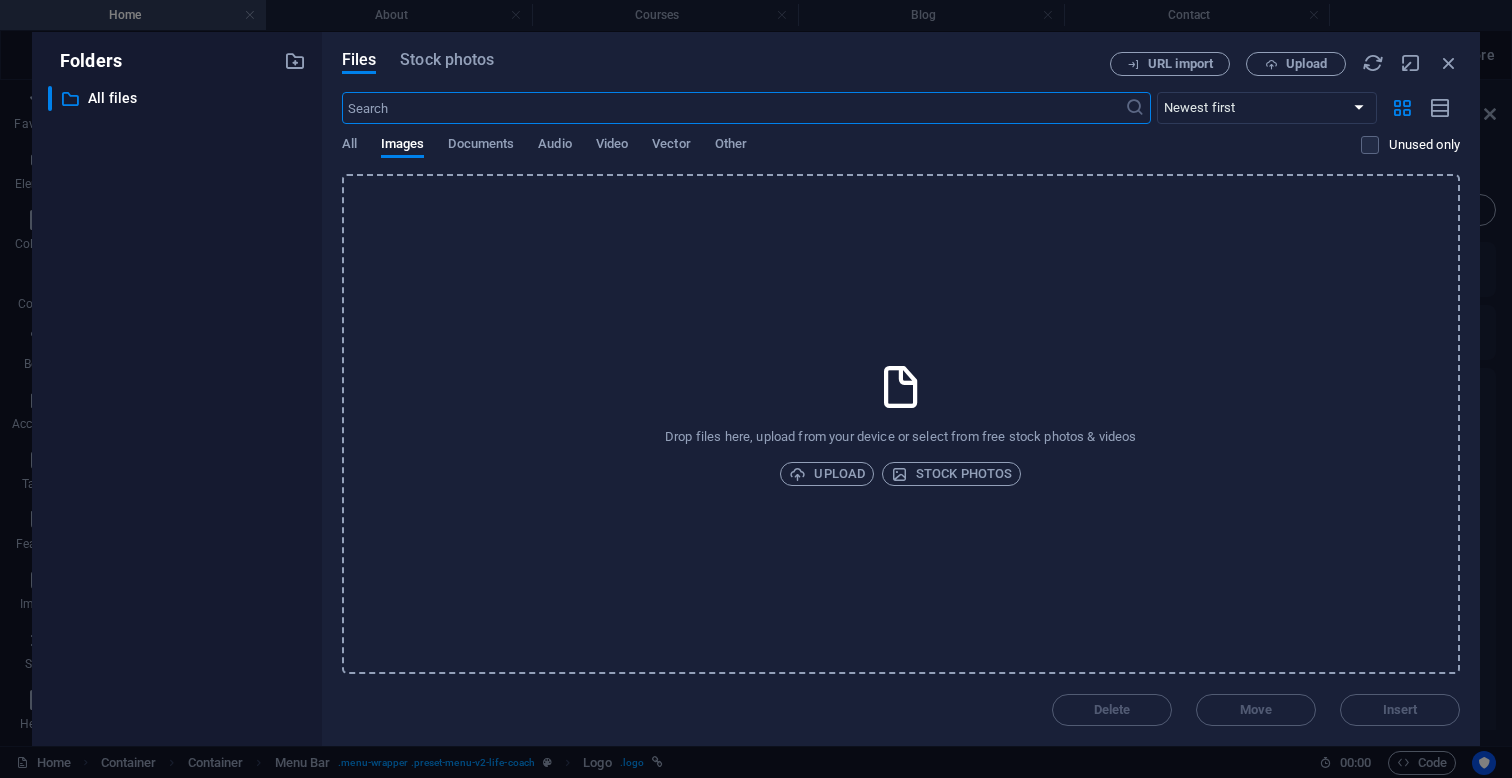 scroll, scrollTop: 0, scrollLeft: 0, axis: both 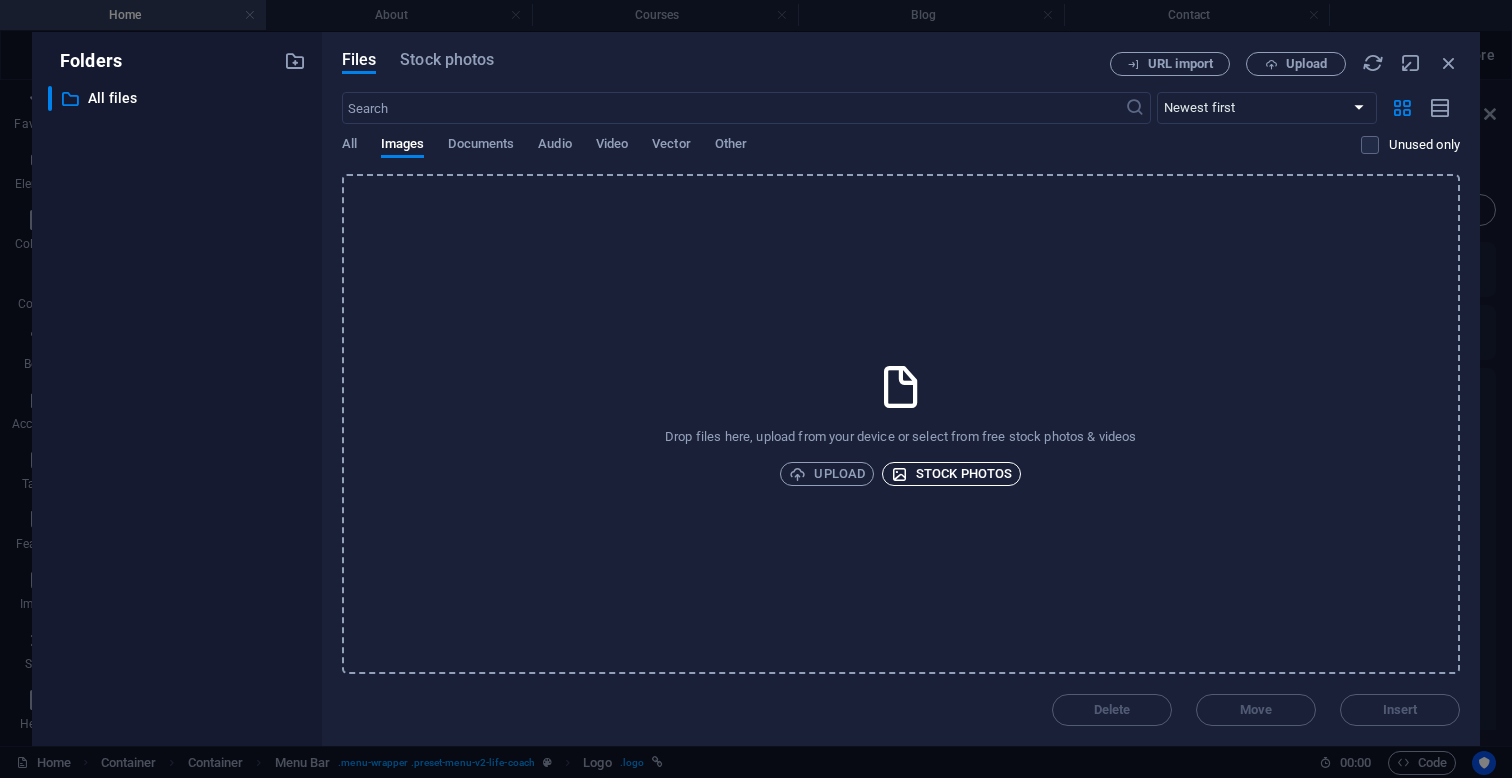 click on "Stock photos" at bounding box center (951, 474) 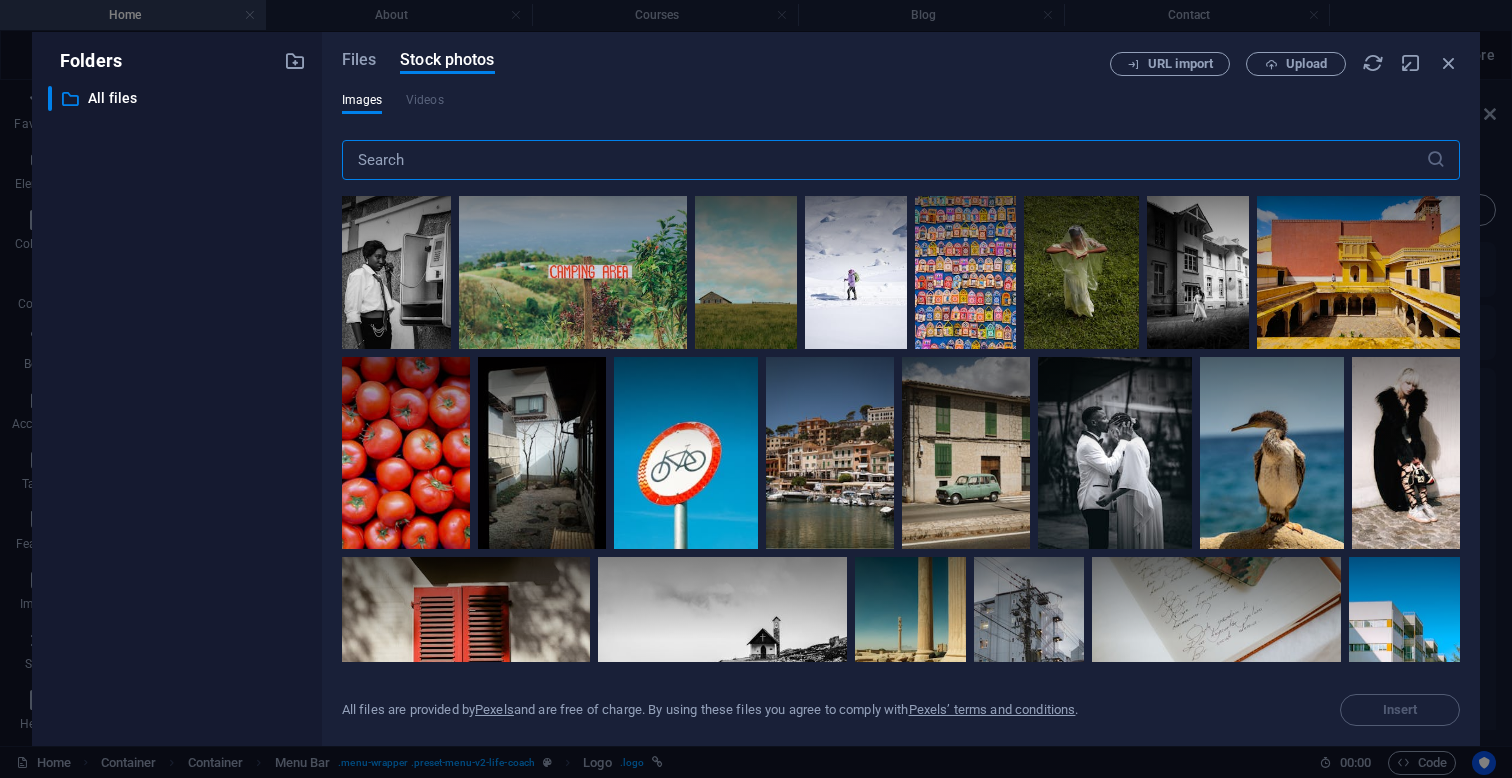 drag, startPoint x: 466, startPoint y: 163, endPoint x: 347, endPoint y: 157, distance: 119.15116 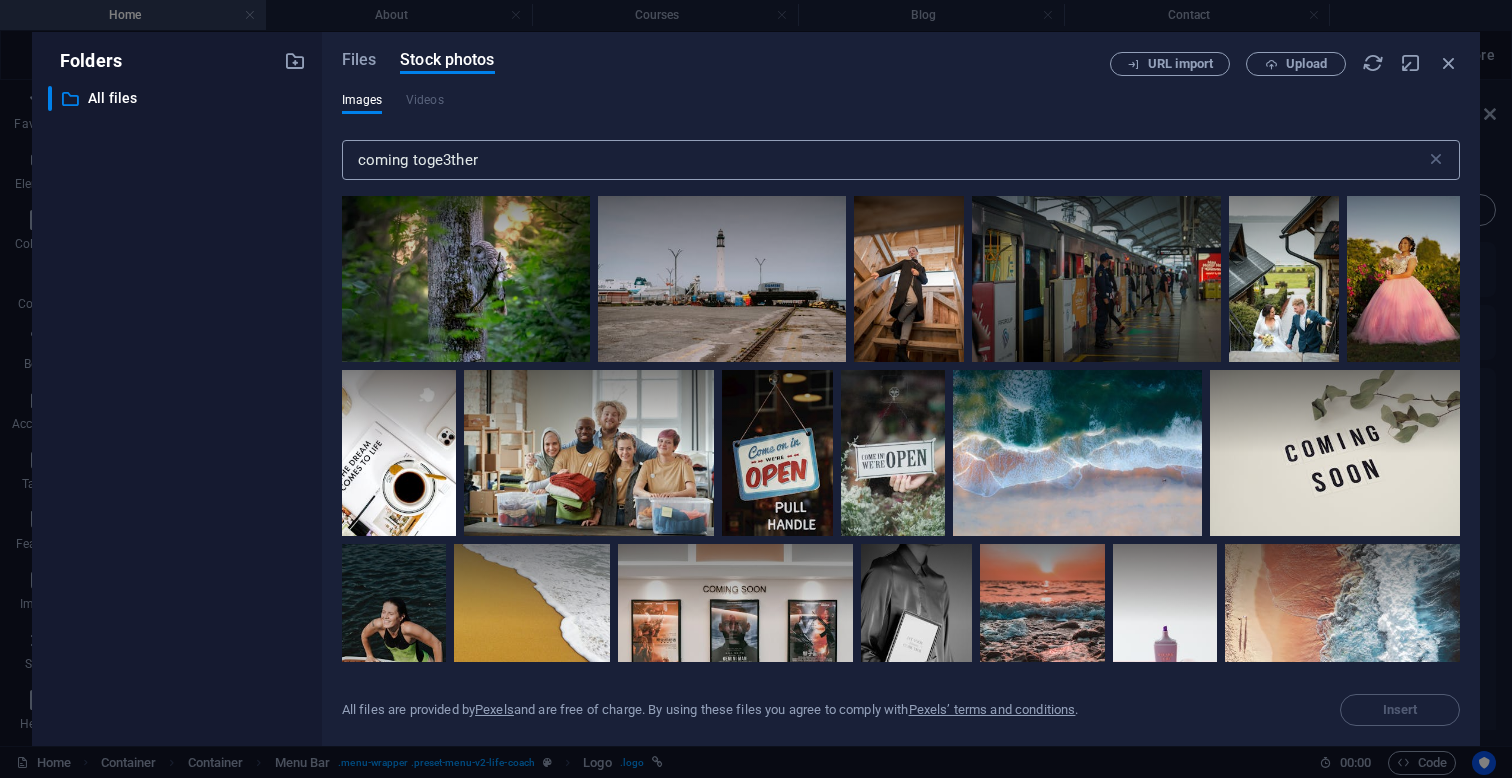click on "coming toge3ther" at bounding box center (884, 160) 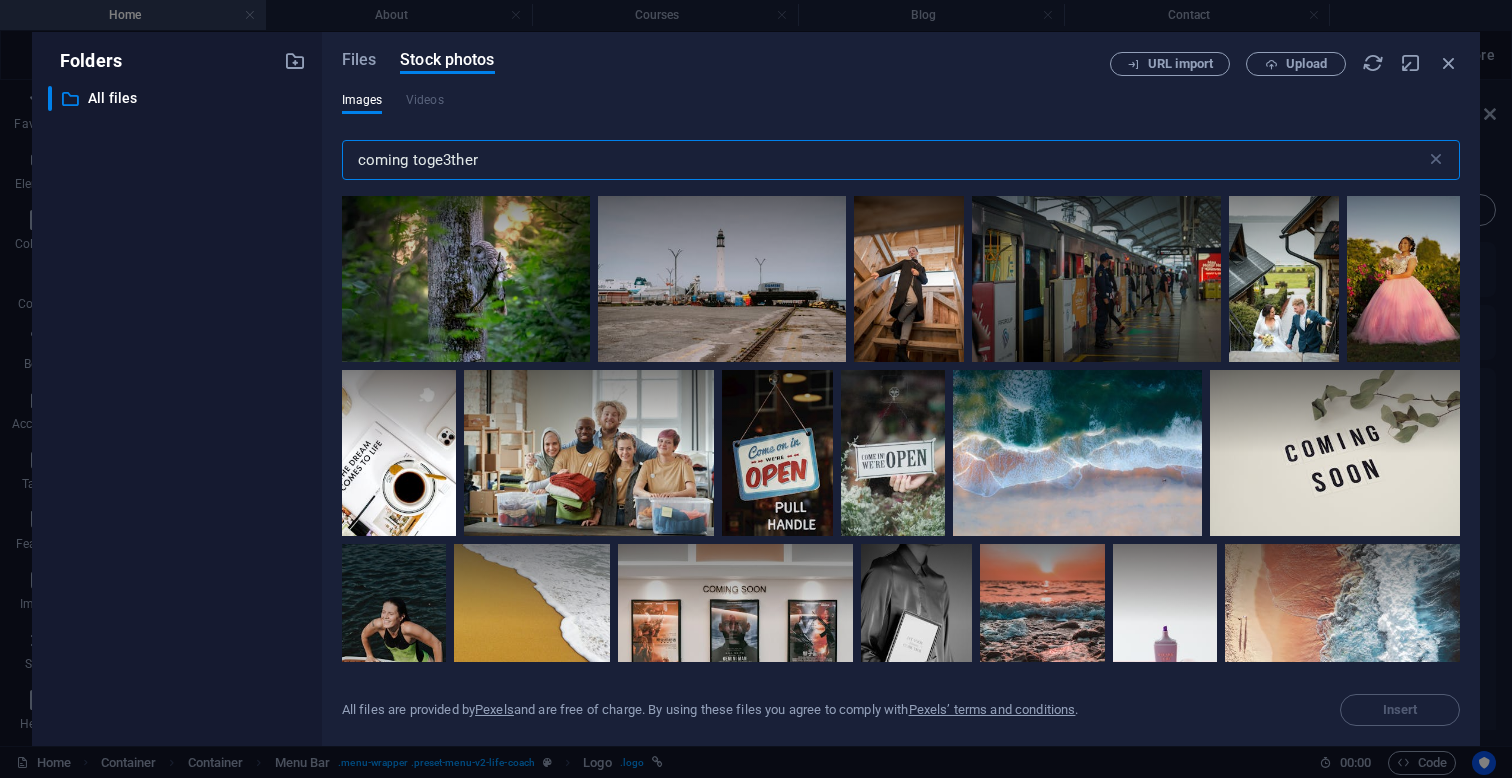 drag, startPoint x: 506, startPoint y: 163, endPoint x: 287, endPoint y: 150, distance: 219.3855 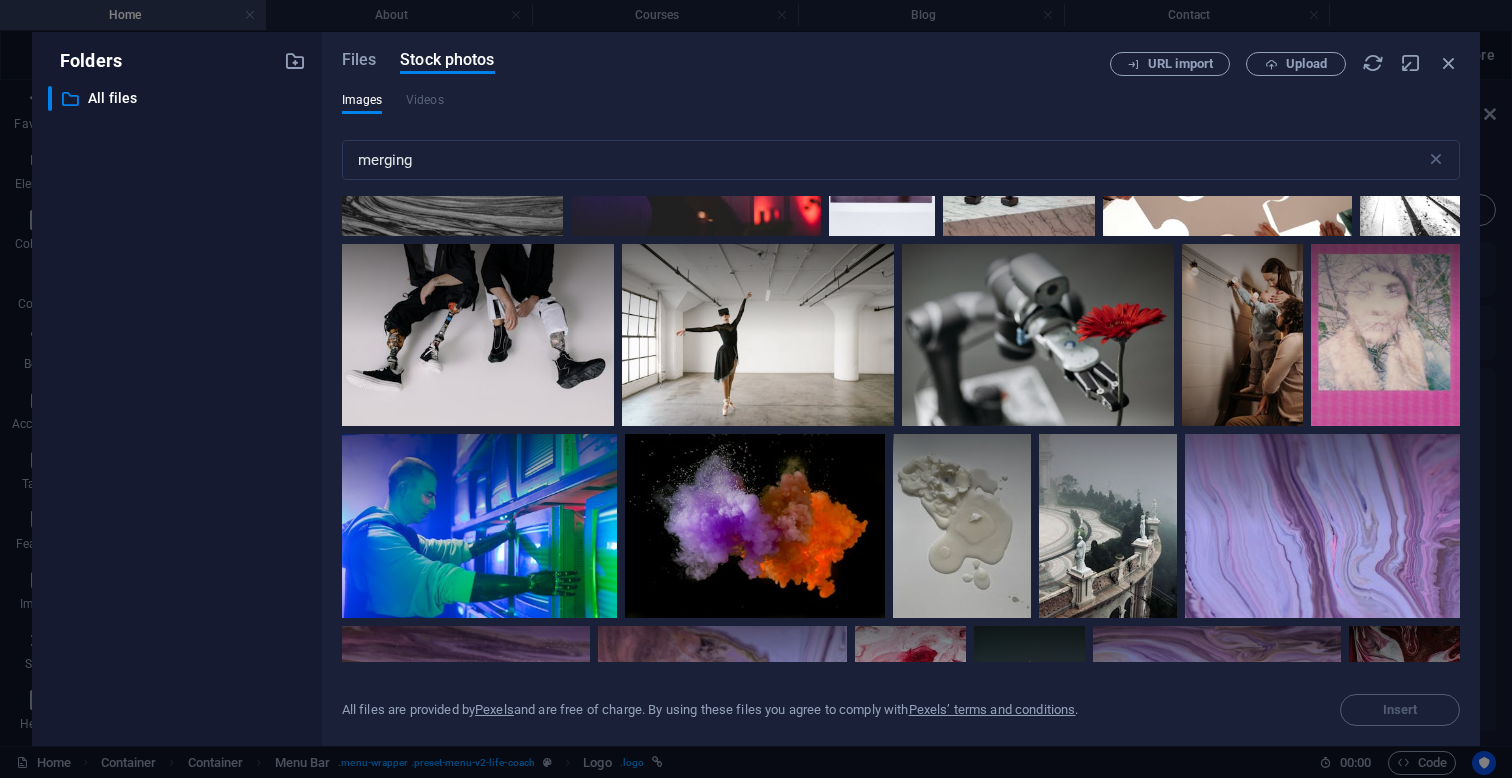 scroll, scrollTop: 305, scrollLeft: 0, axis: vertical 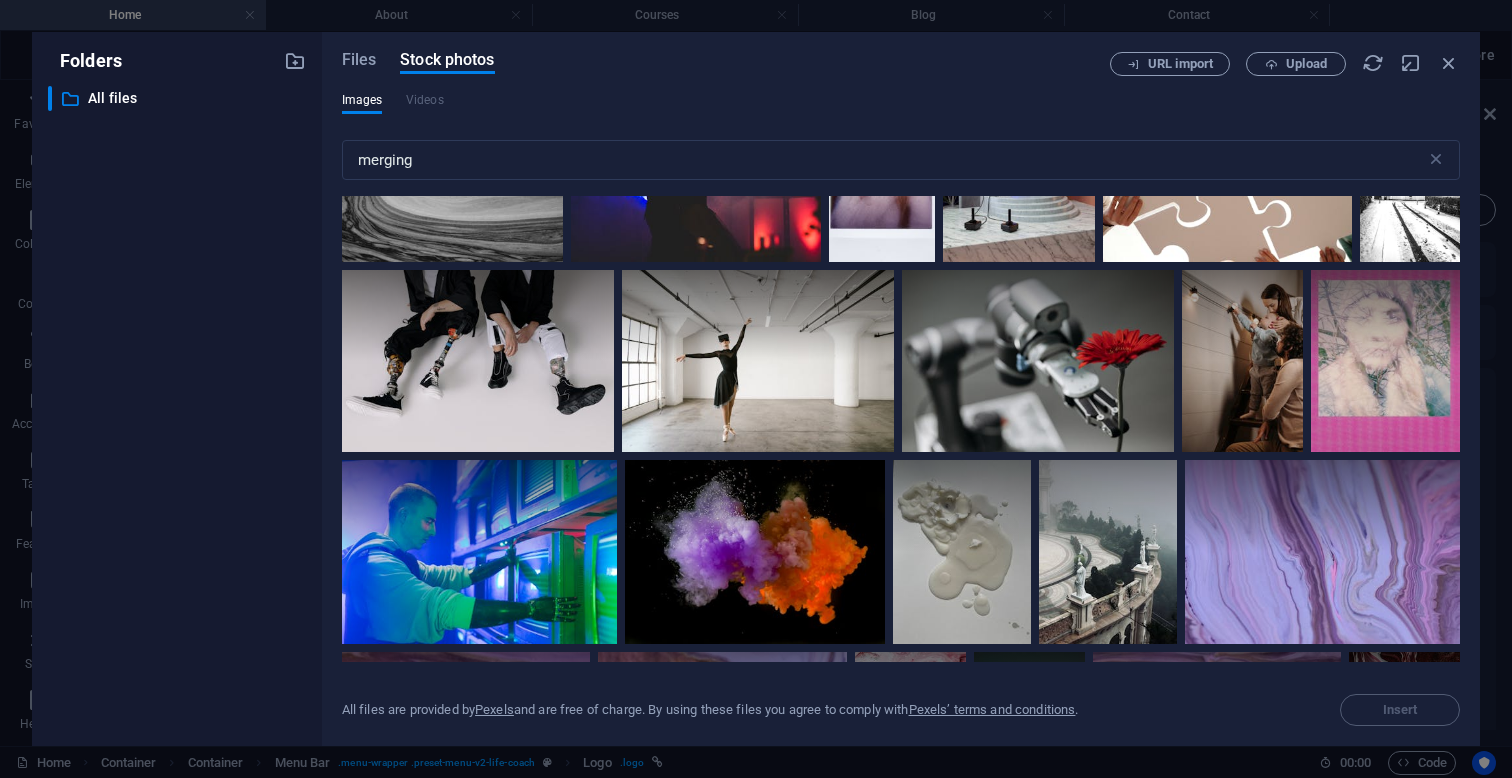 click on "Files Stock photos" at bounding box center (726, 63) 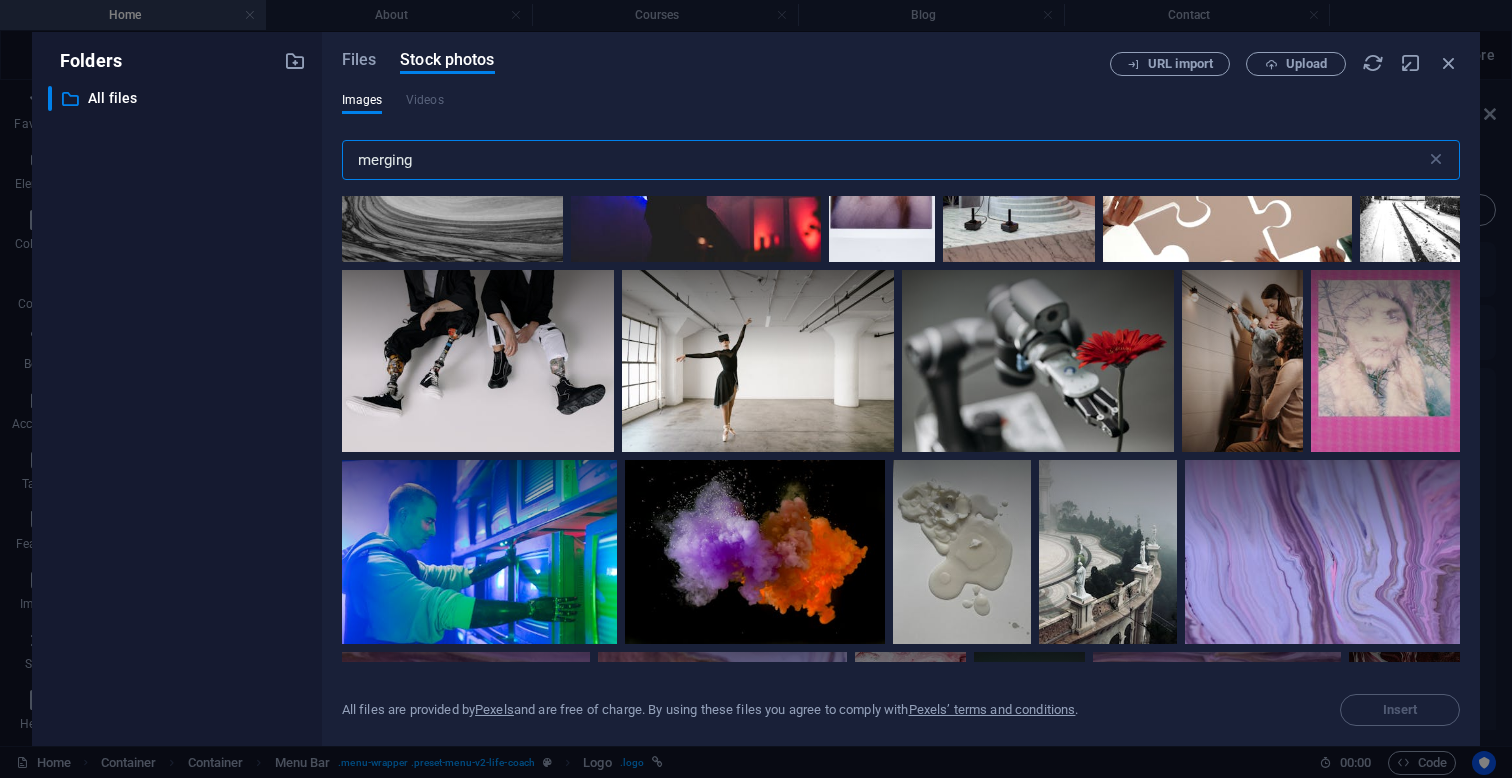 drag, startPoint x: 443, startPoint y: 165, endPoint x: 303, endPoint y: 148, distance: 141.02837 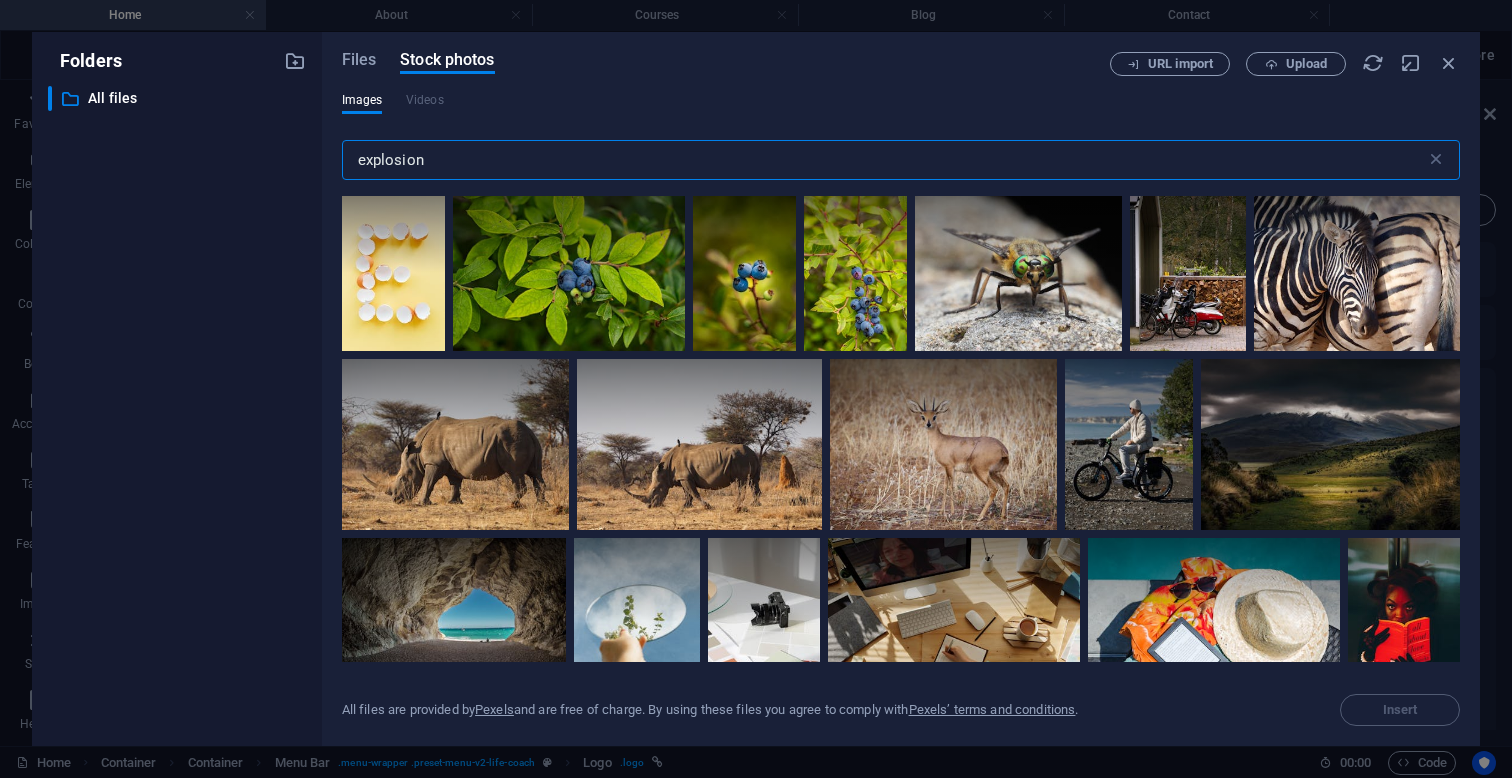 type on "explosion" 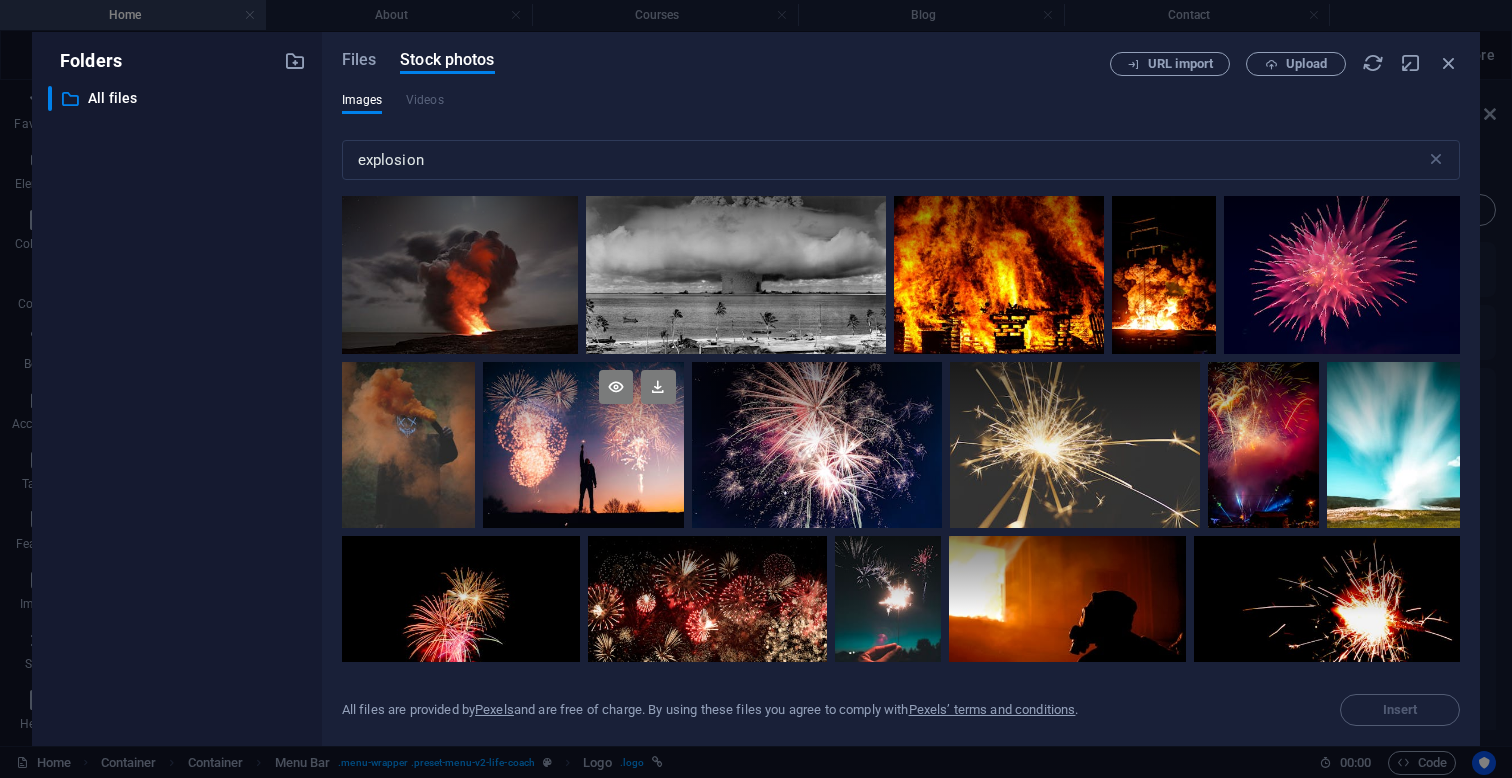 scroll, scrollTop: 0, scrollLeft: 0, axis: both 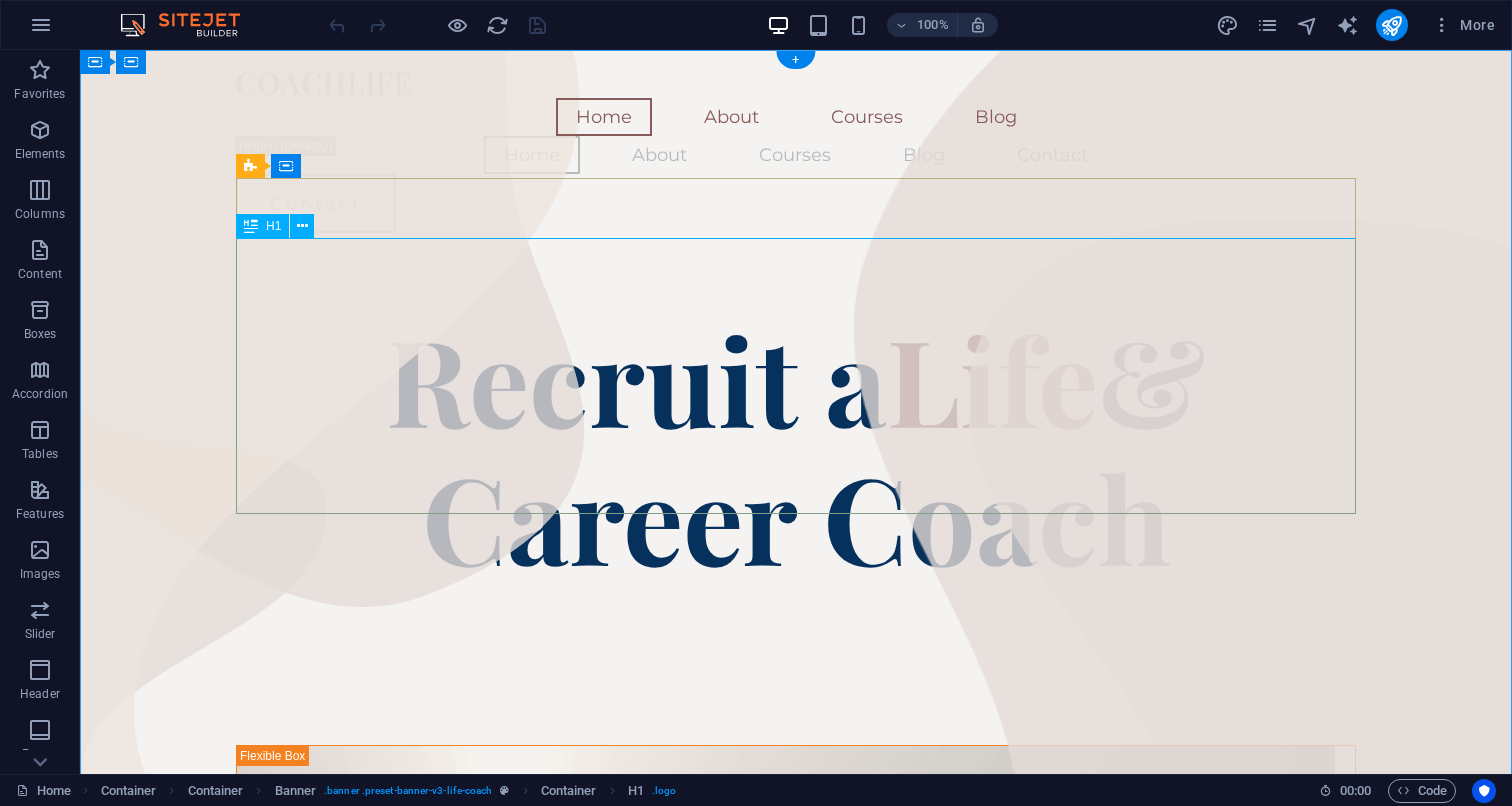 click on "Recruit a  Life  & Career Coach" at bounding box center [796, 447] 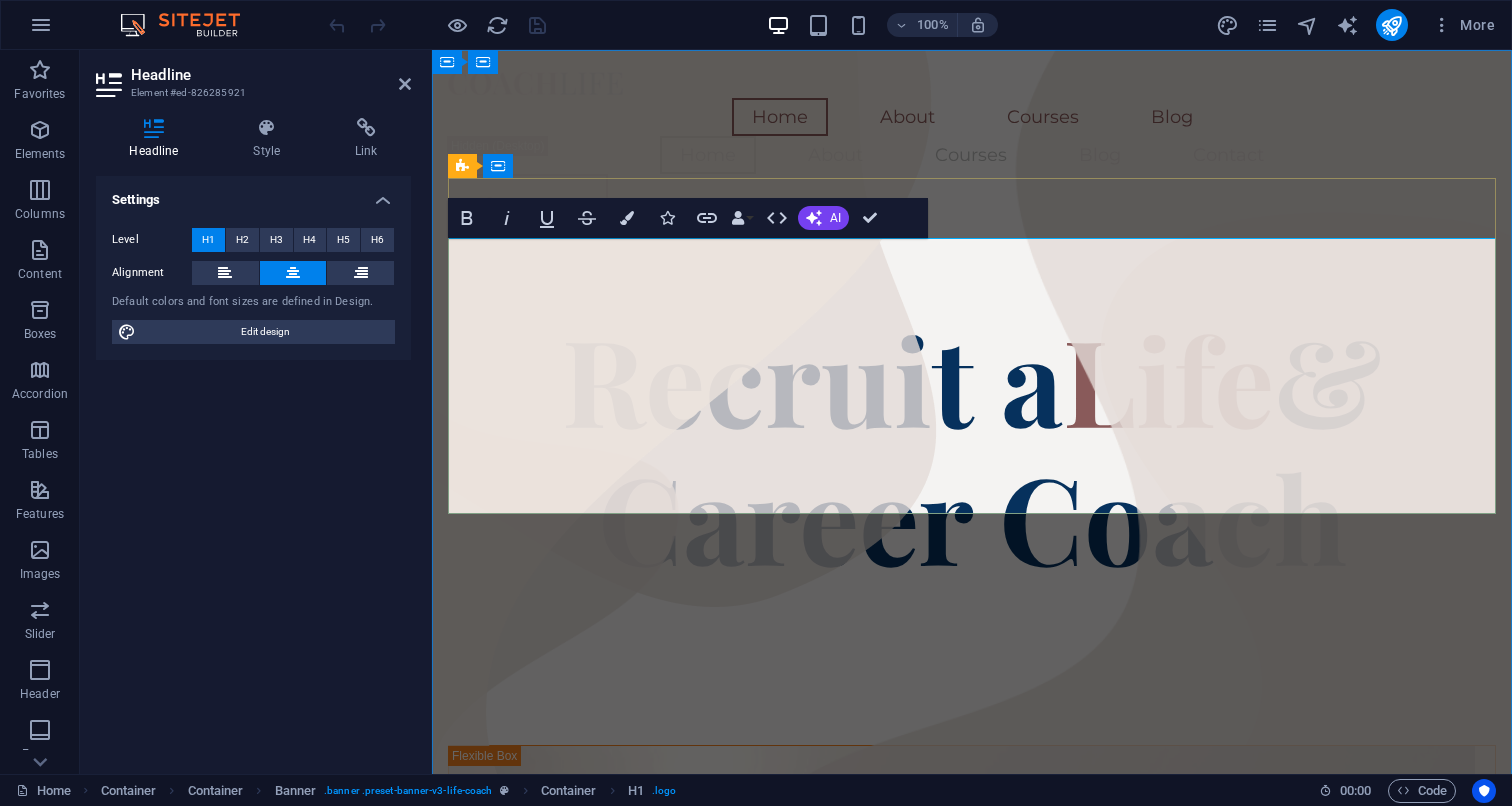 type 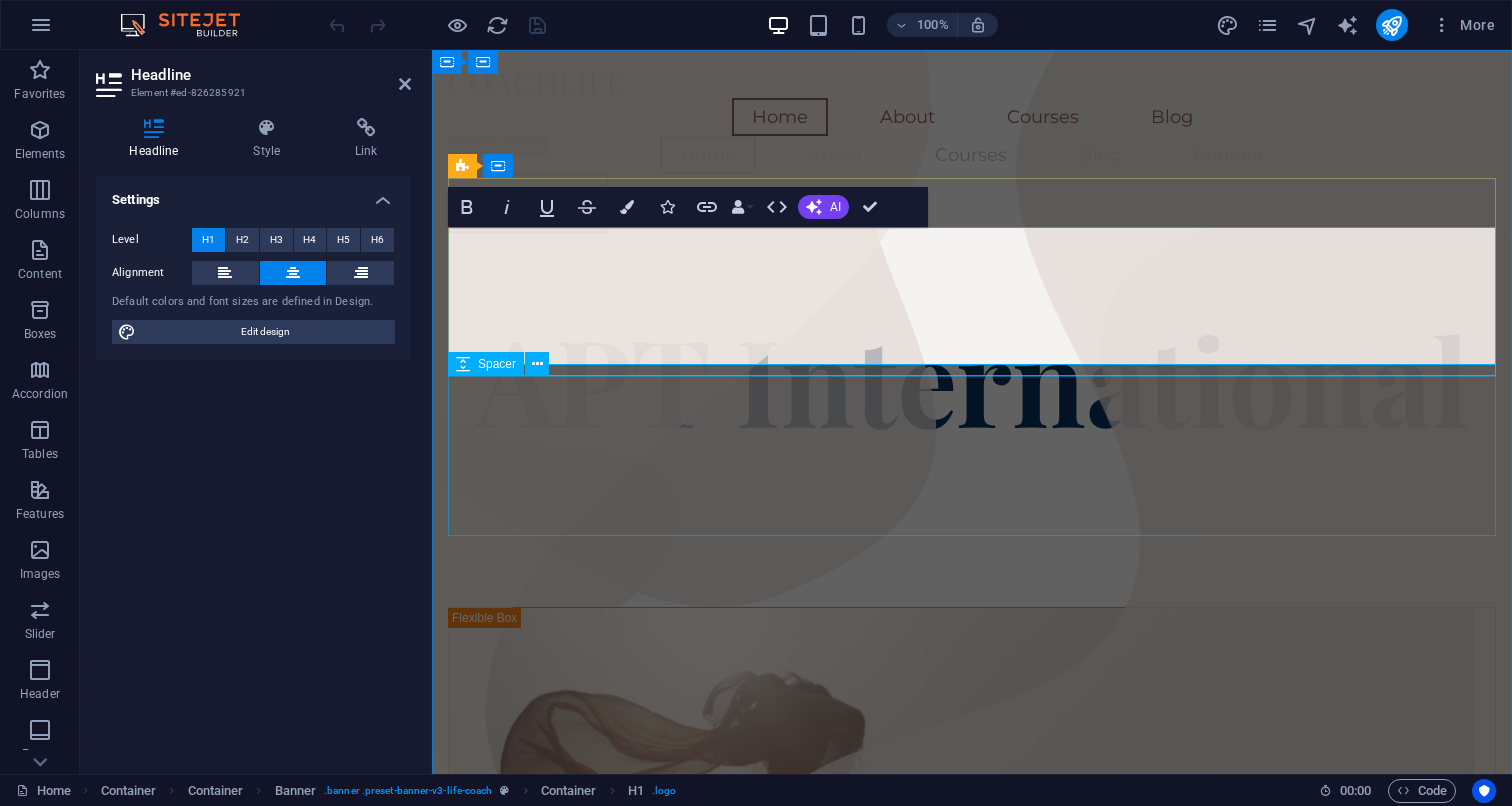click at bounding box center [972, 527] 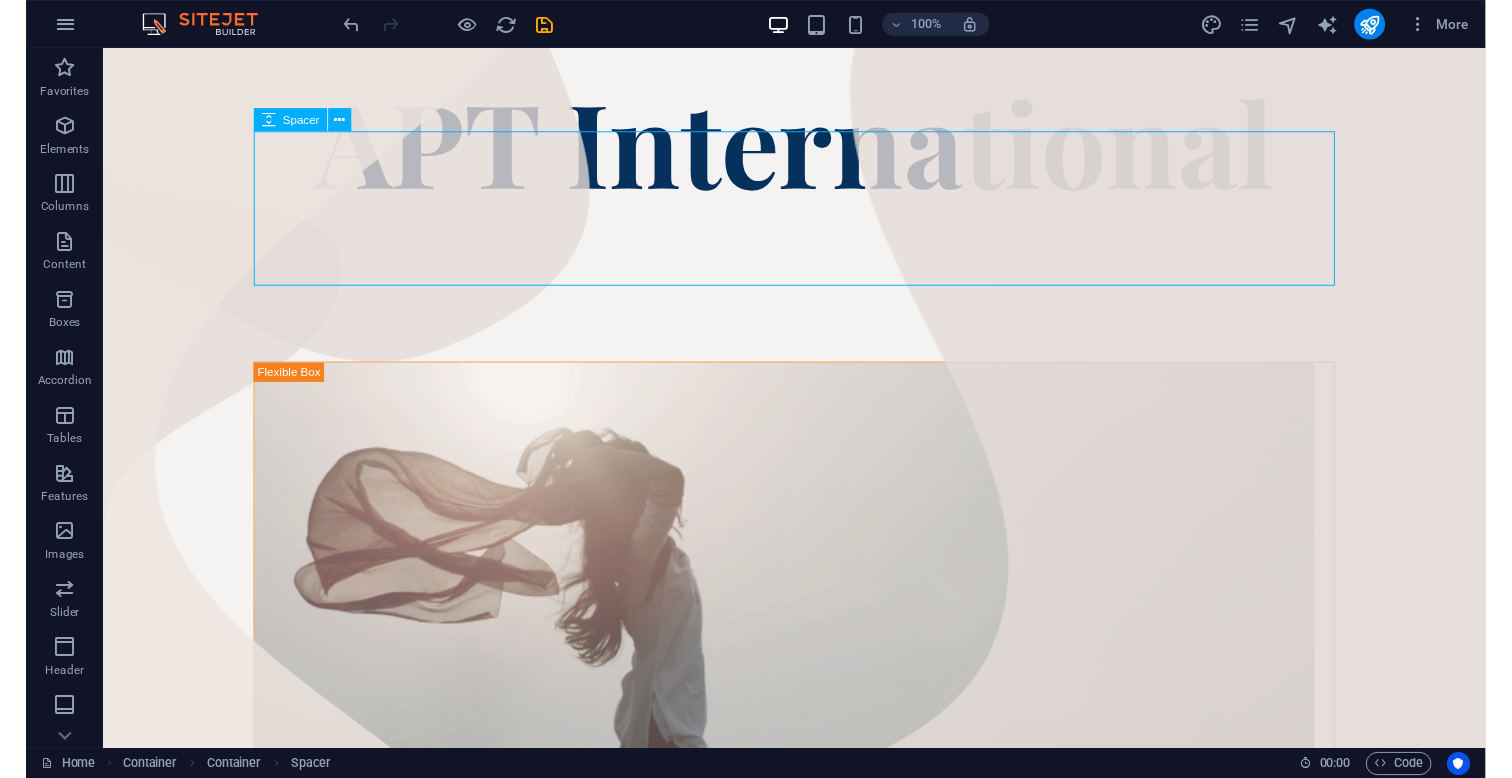 scroll, scrollTop: 243, scrollLeft: 0, axis: vertical 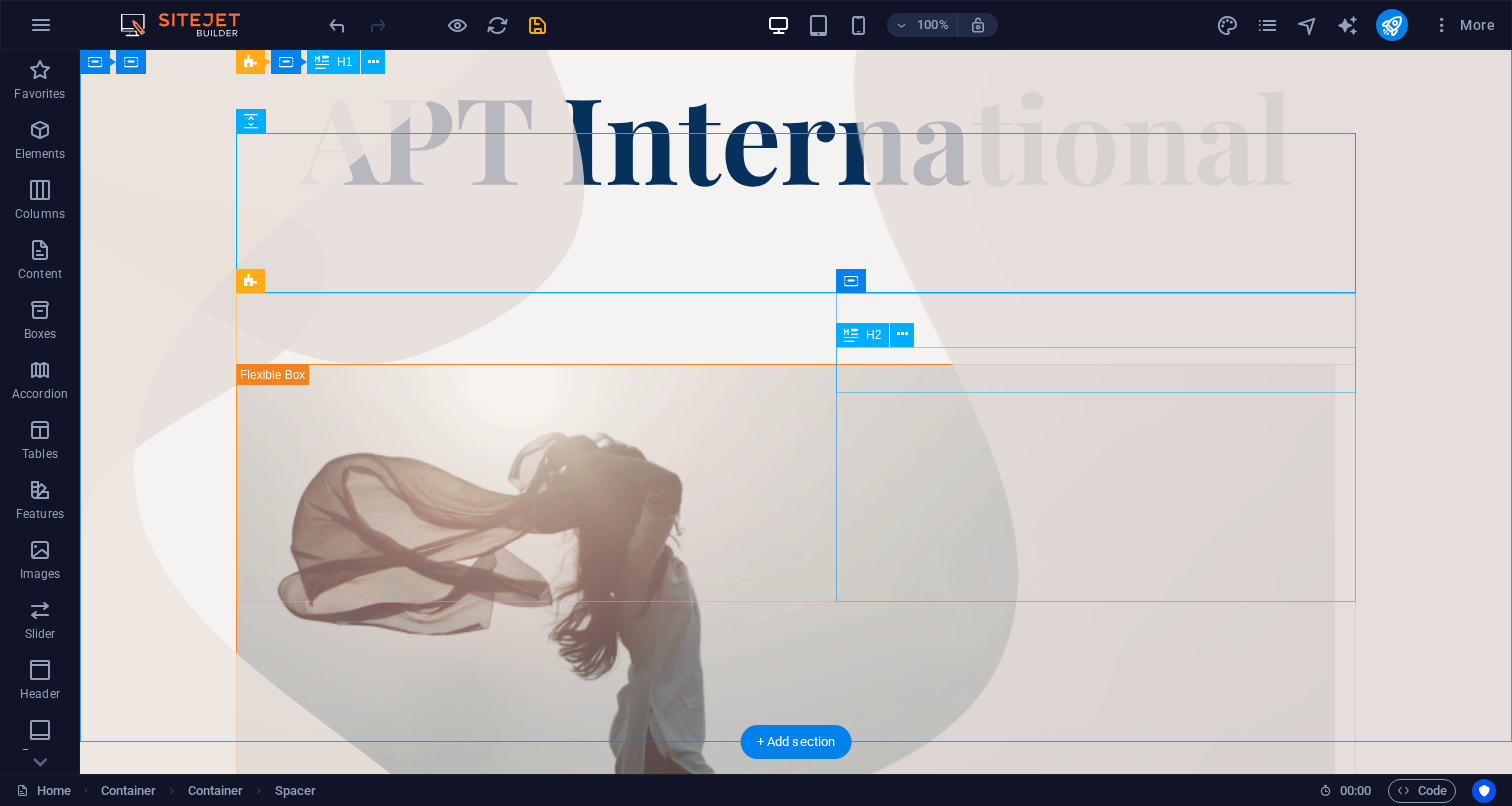 click on "Coach Headline" at bounding box center (796, 3550) 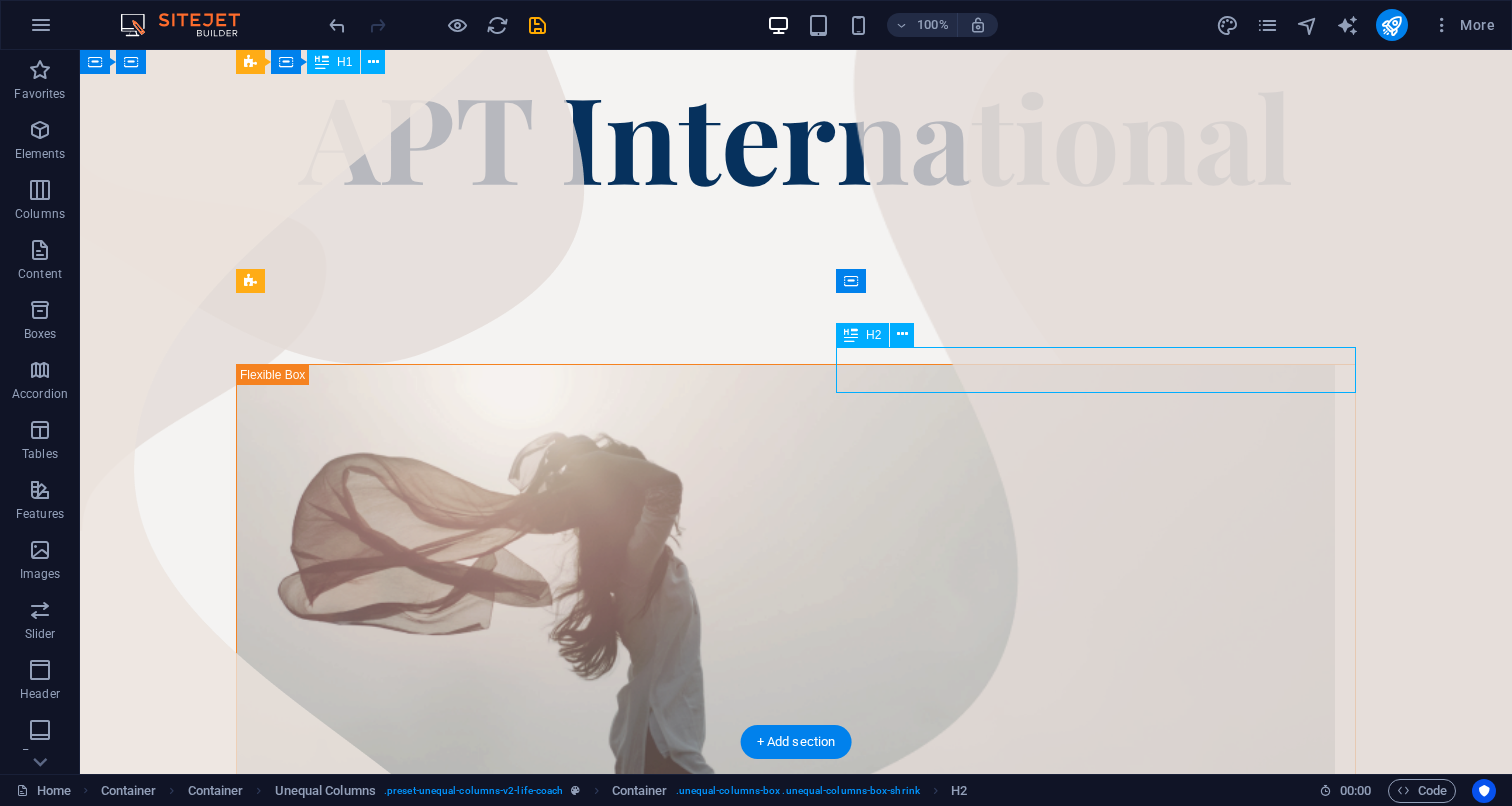 click on "Coach Headline" at bounding box center (796, 3550) 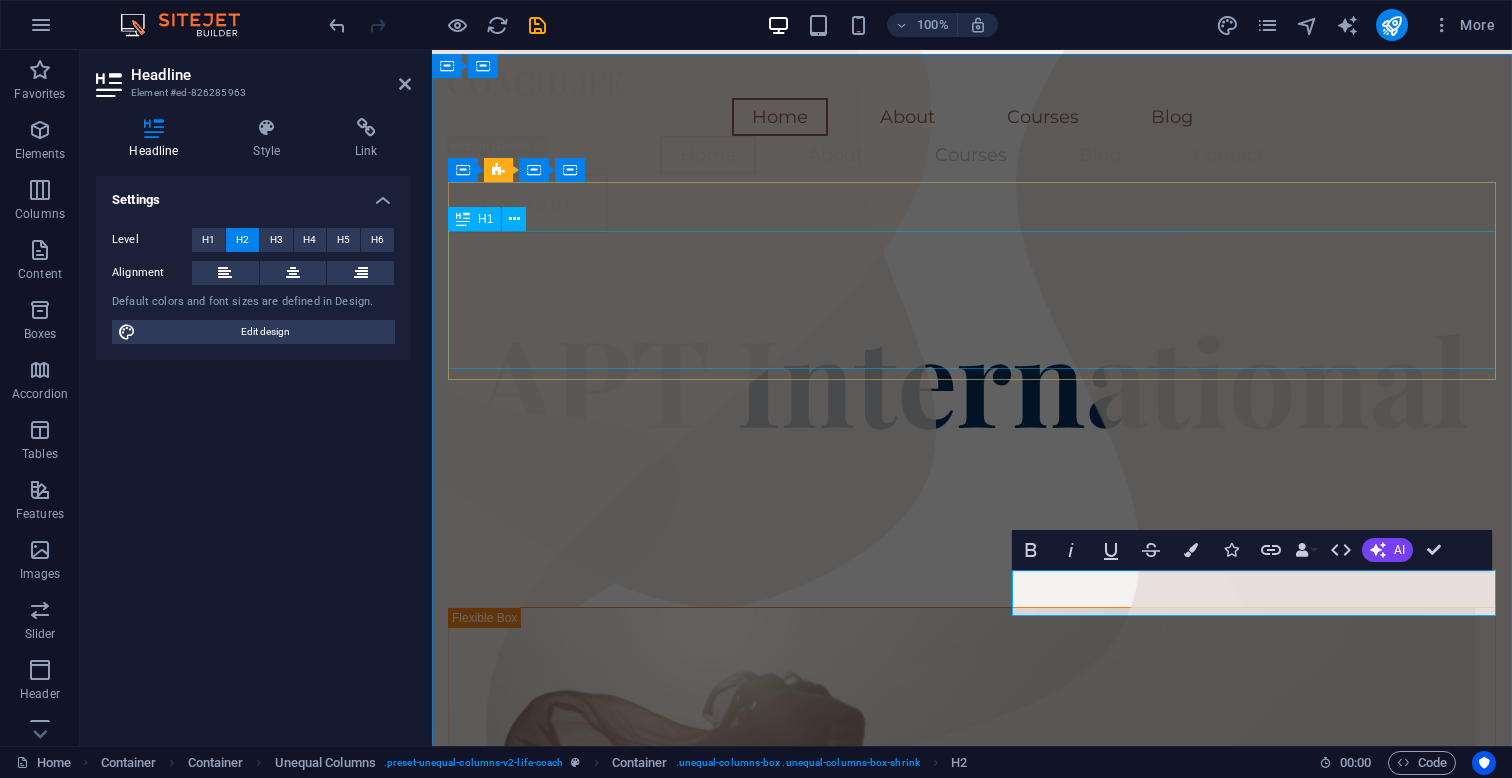 scroll, scrollTop: -1, scrollLeft: 0, axis: vertical 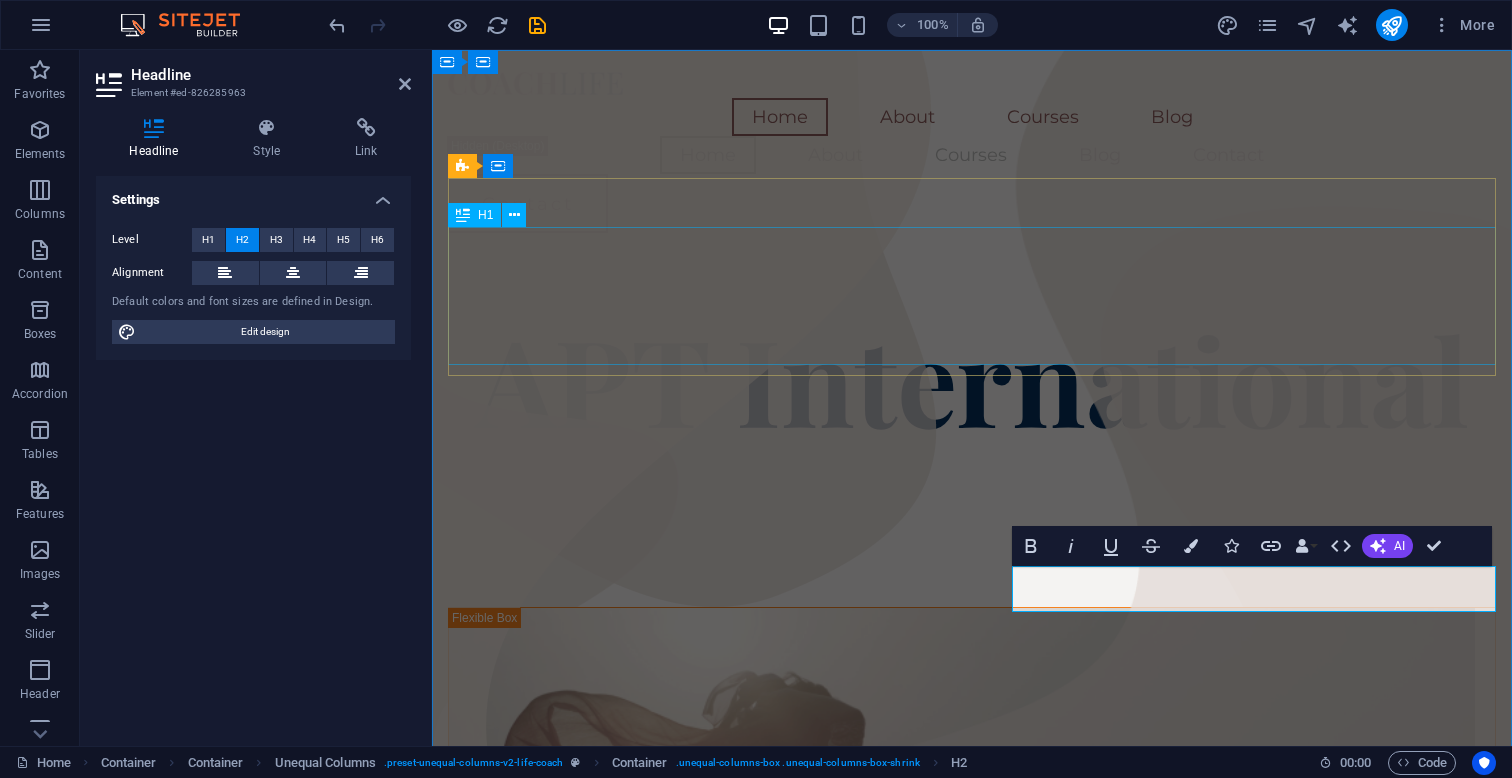 click on "APT International" at bounding box center [972, 378] 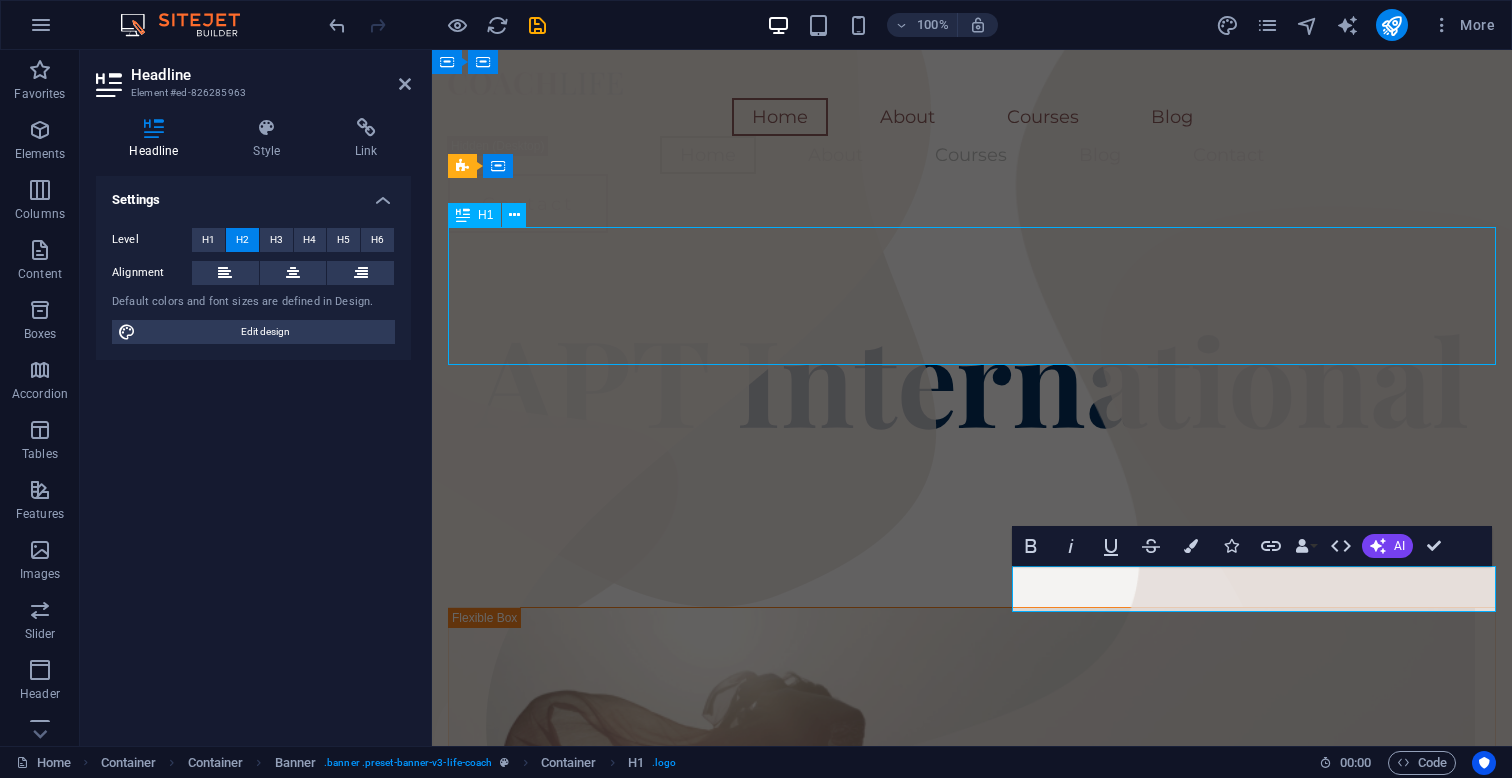 click on "APT International" at bounding box center (972, 378) 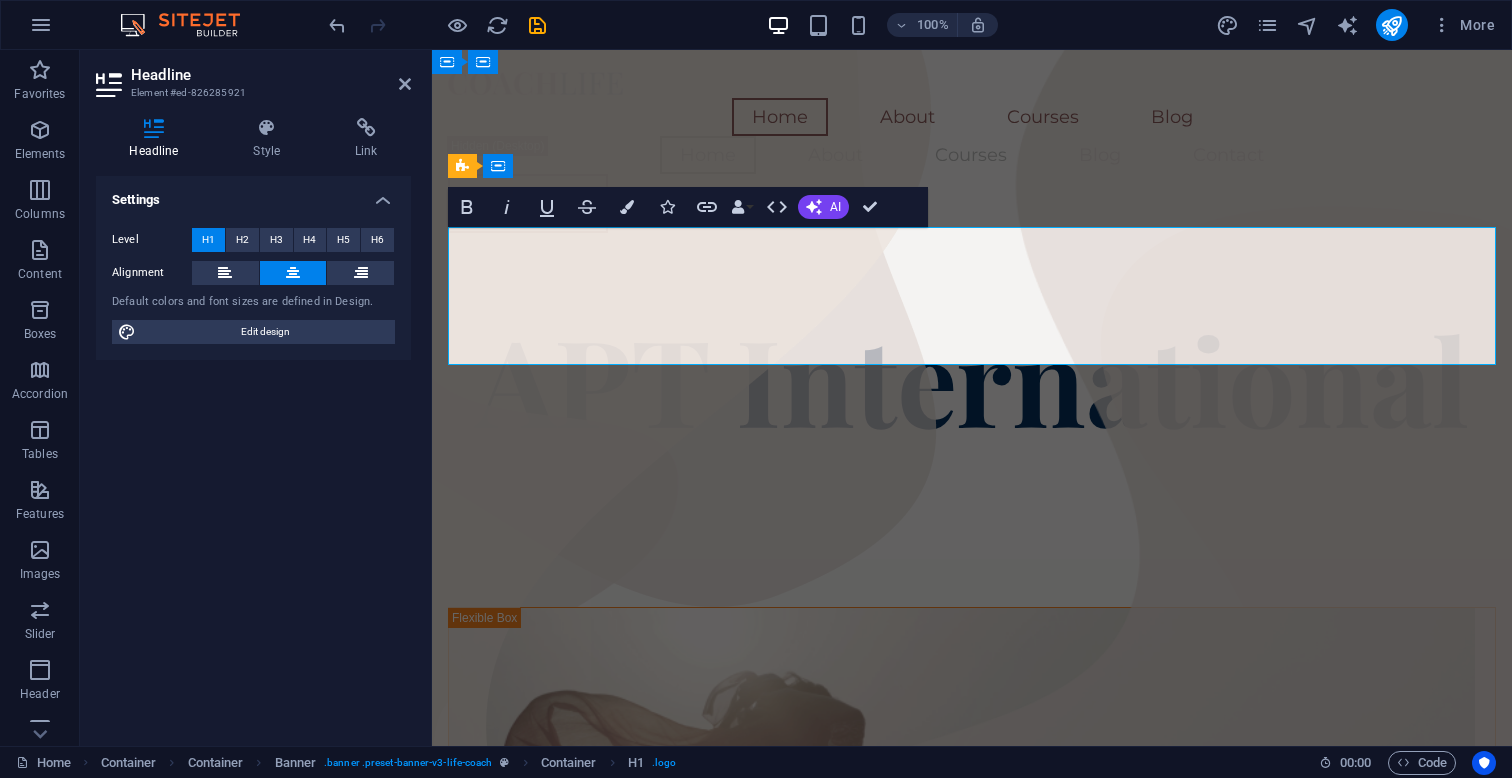 scroll, scrollTop: 11, scrollLeft: 0, axis: vertical 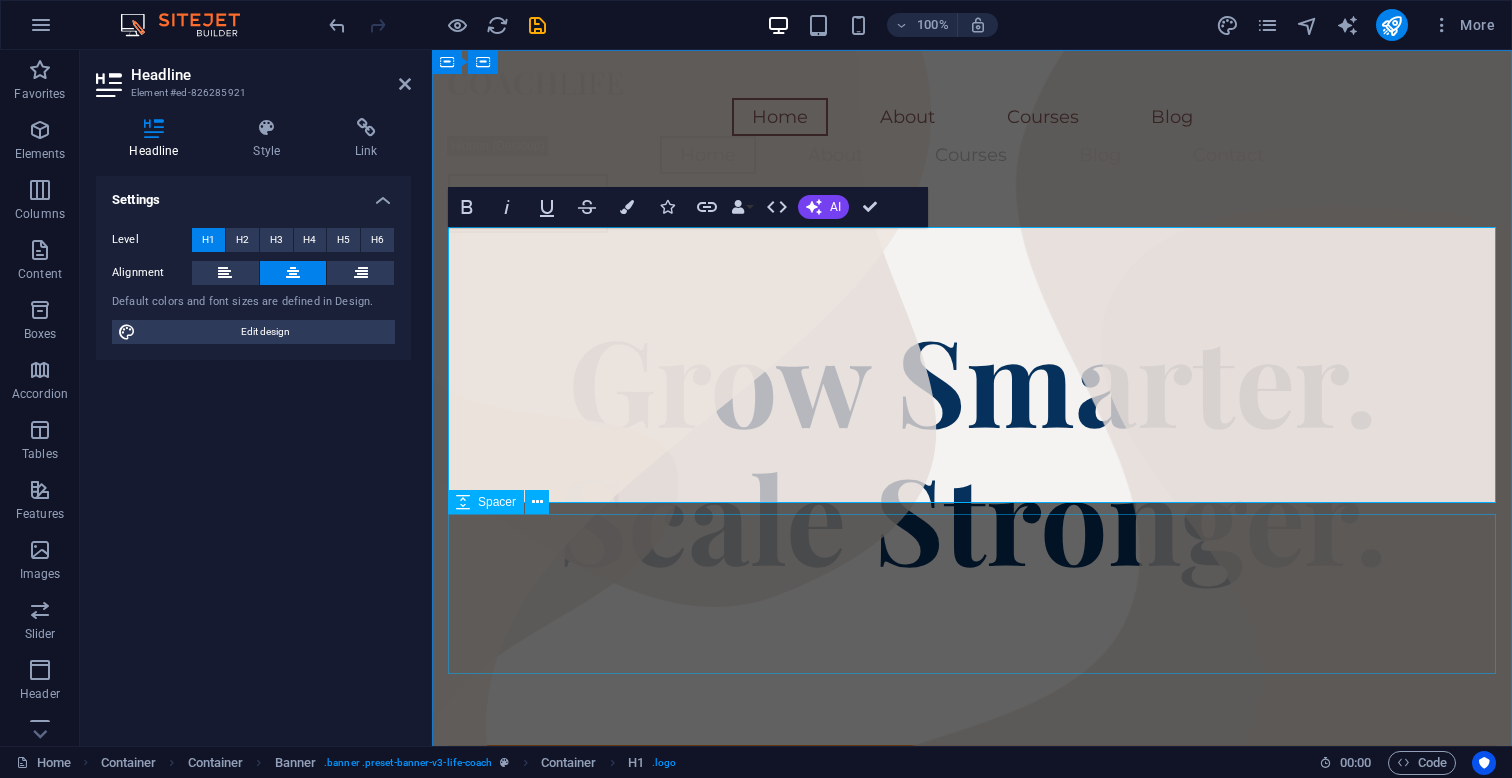 click at bounding box center (972, 665) 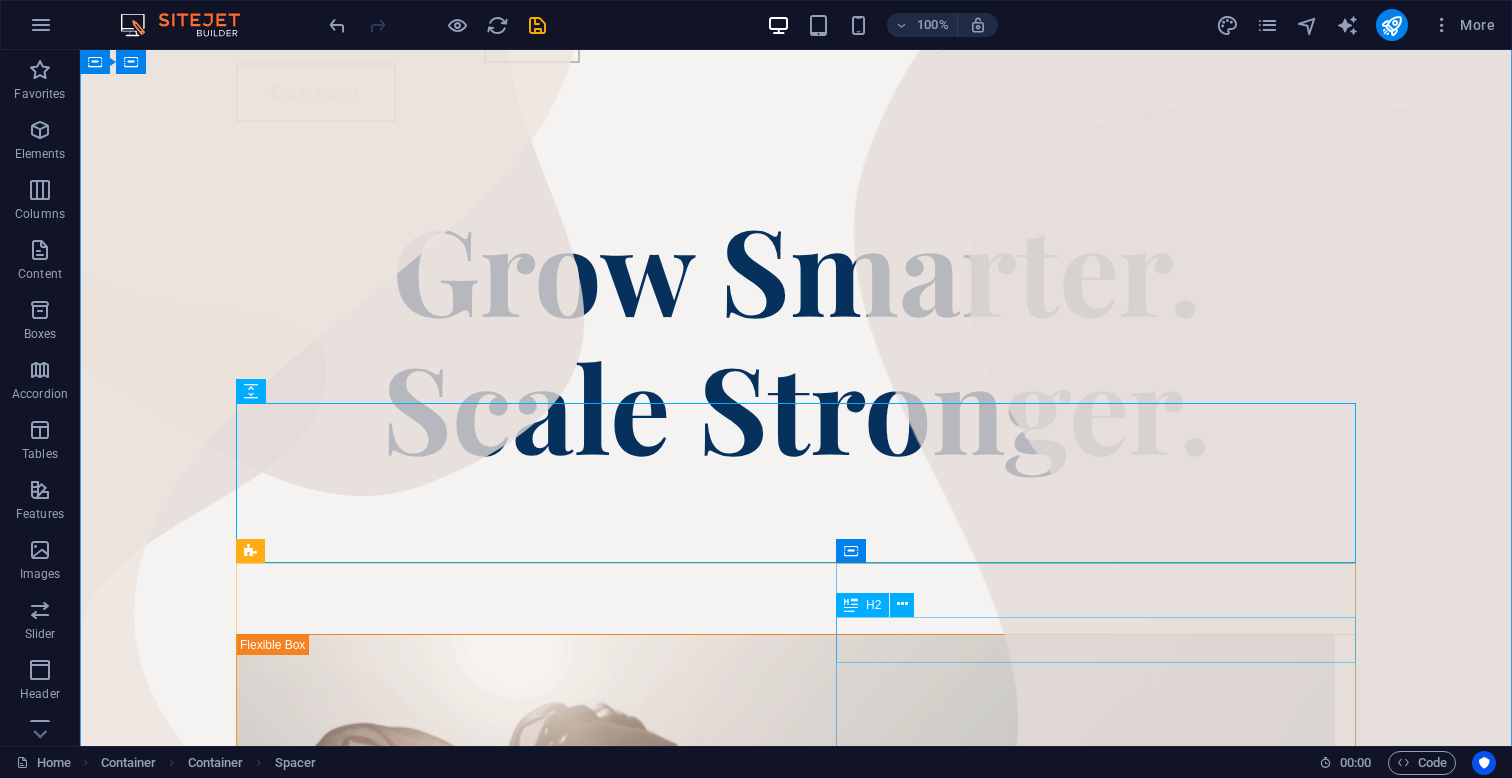 scroll, scrollTop: 109, scrollLeft: 0, axis: vertical 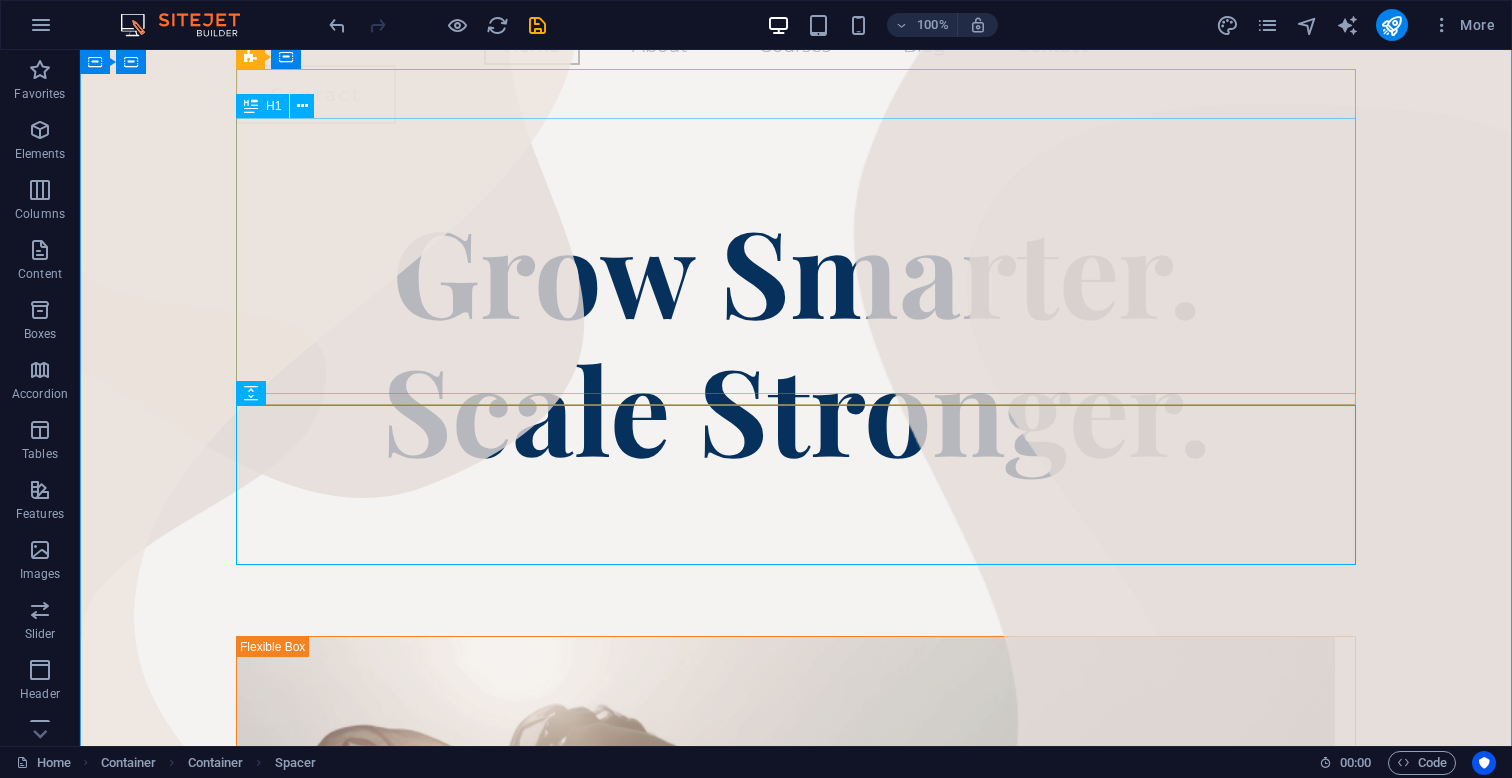 click on "Grow Smarter. Scale Stronger." at bounding box center (796, 338) 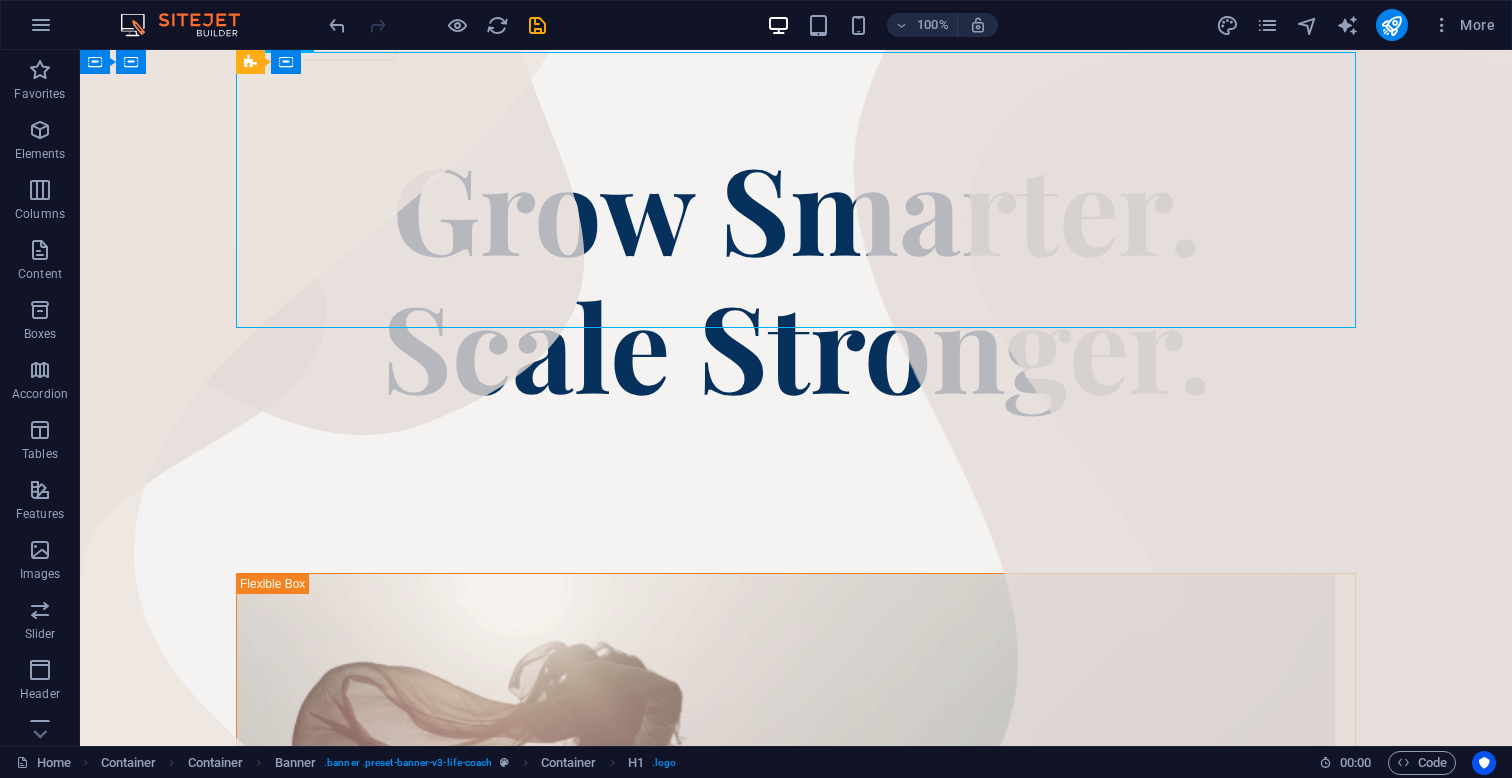scroll, scrollTop: 175, scrollLeft: 0, axis: vertical 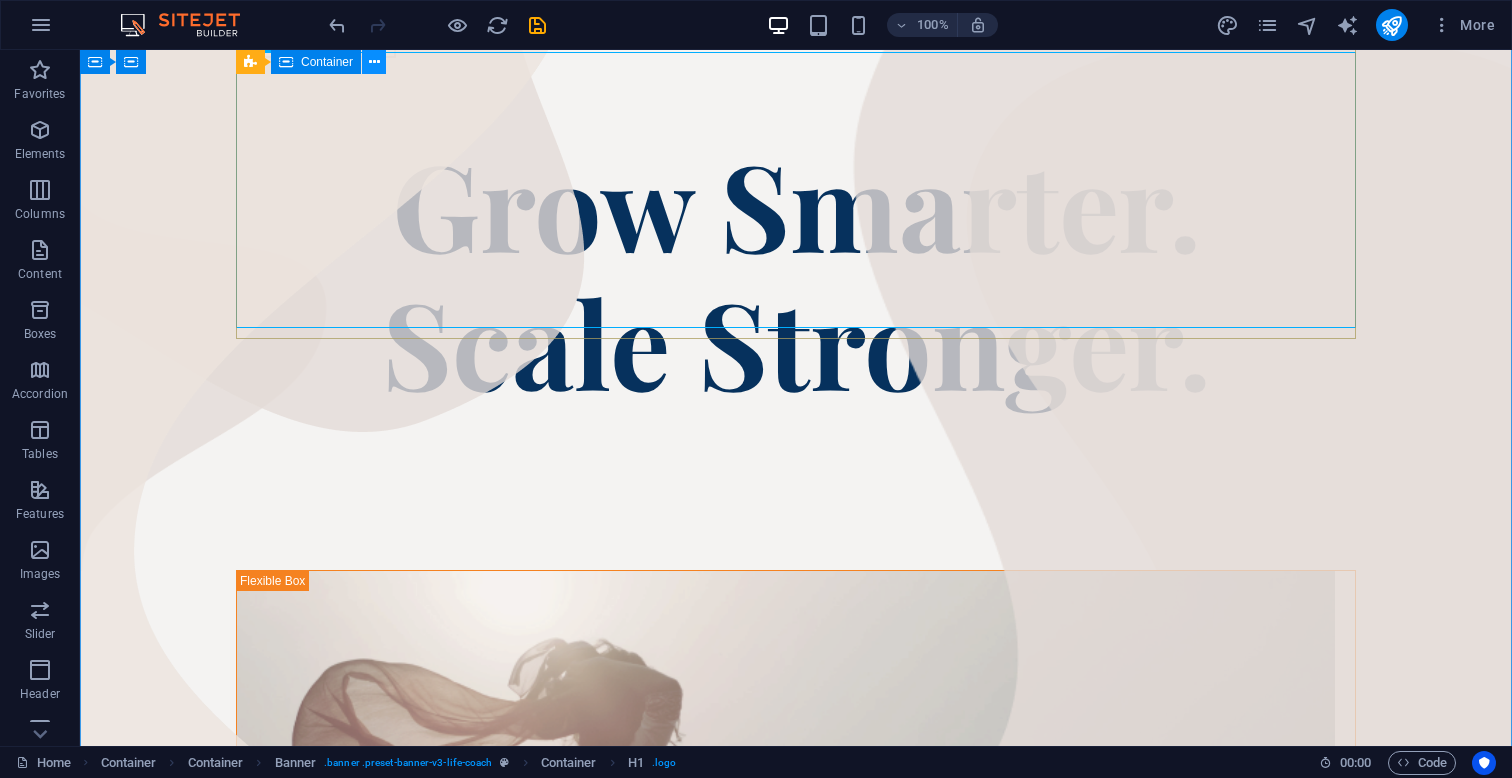 click at bounding box center [374, 62] 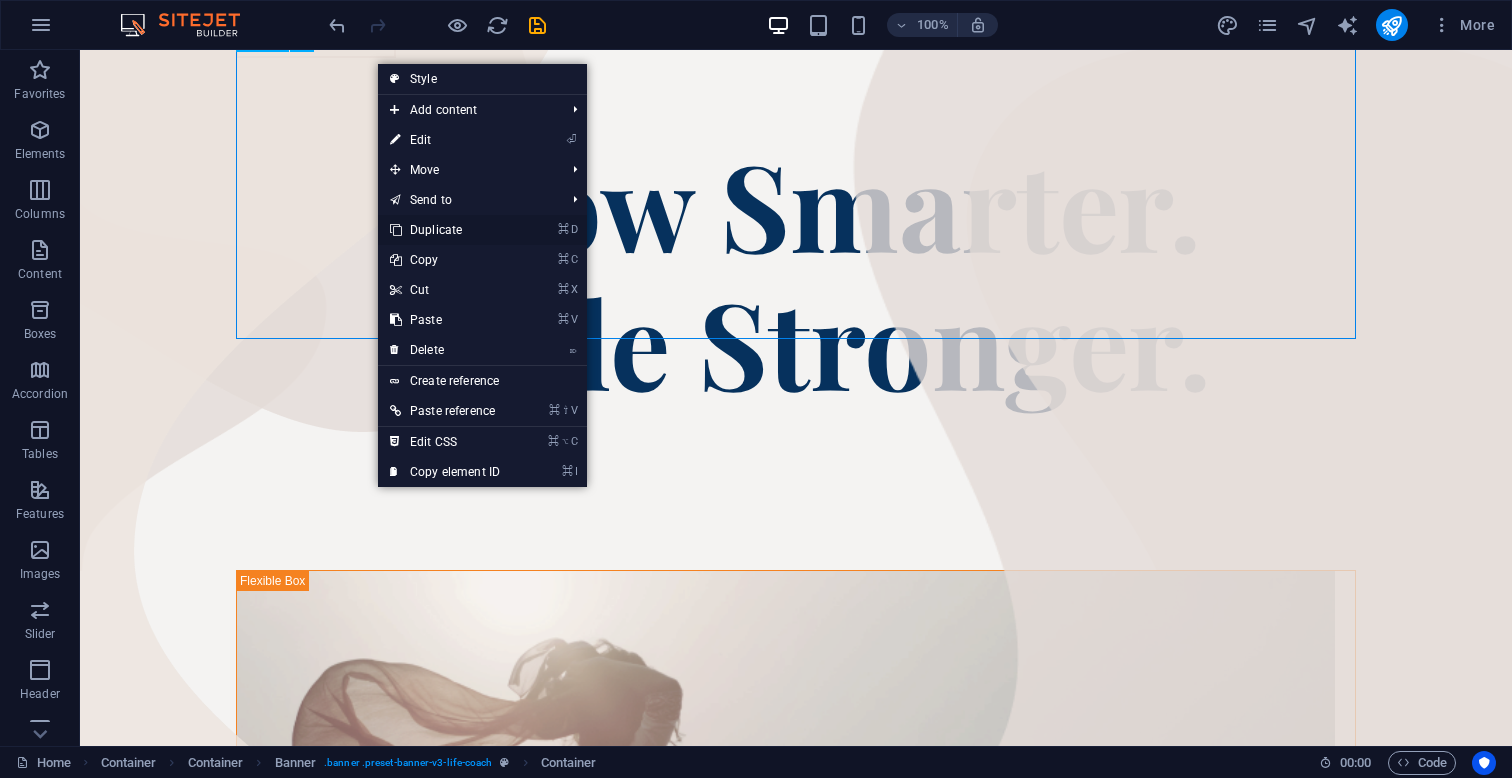 click on "⌘ D  Duplicate" at bounding box center [445, 230] 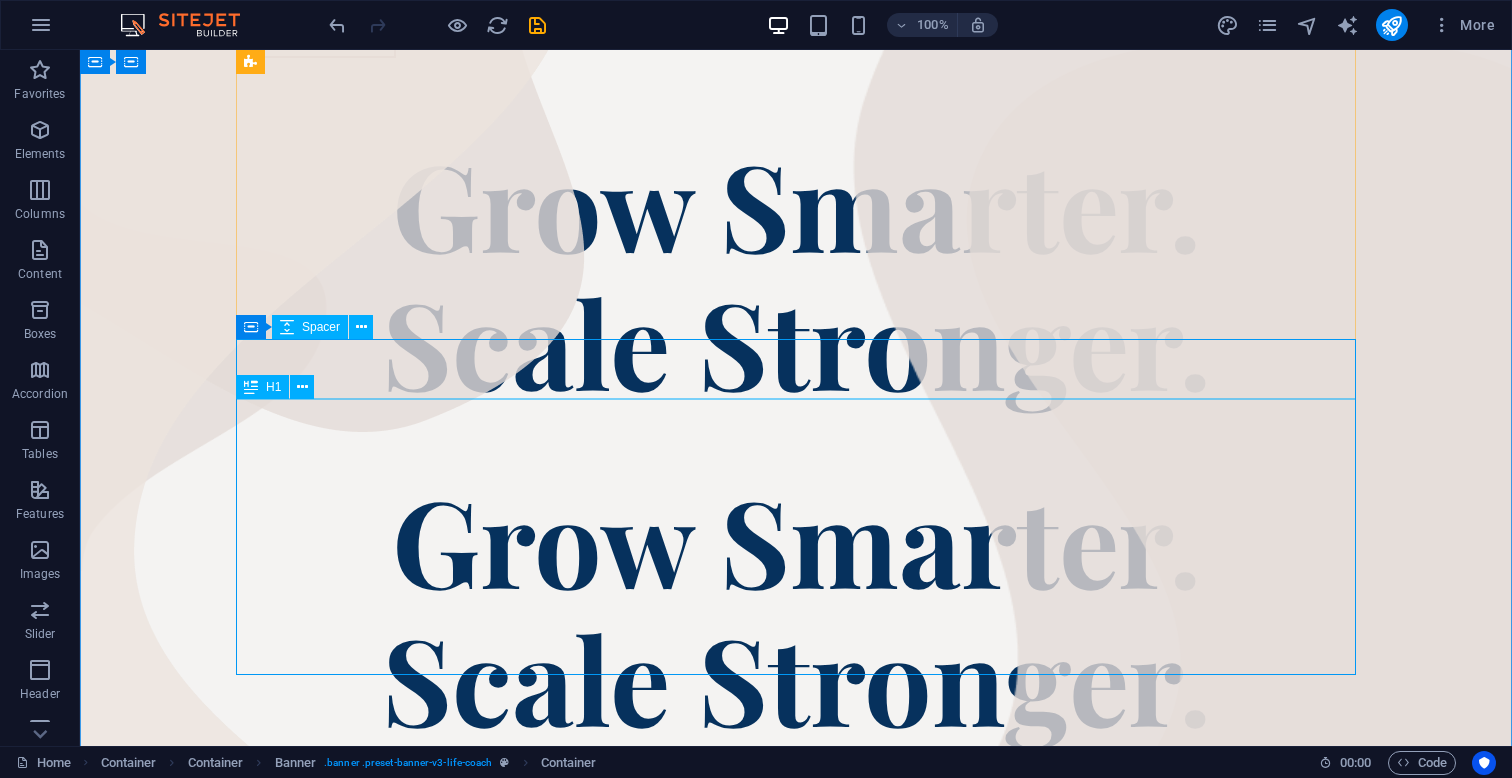 click on "H1" at bounding box center [273, 387] 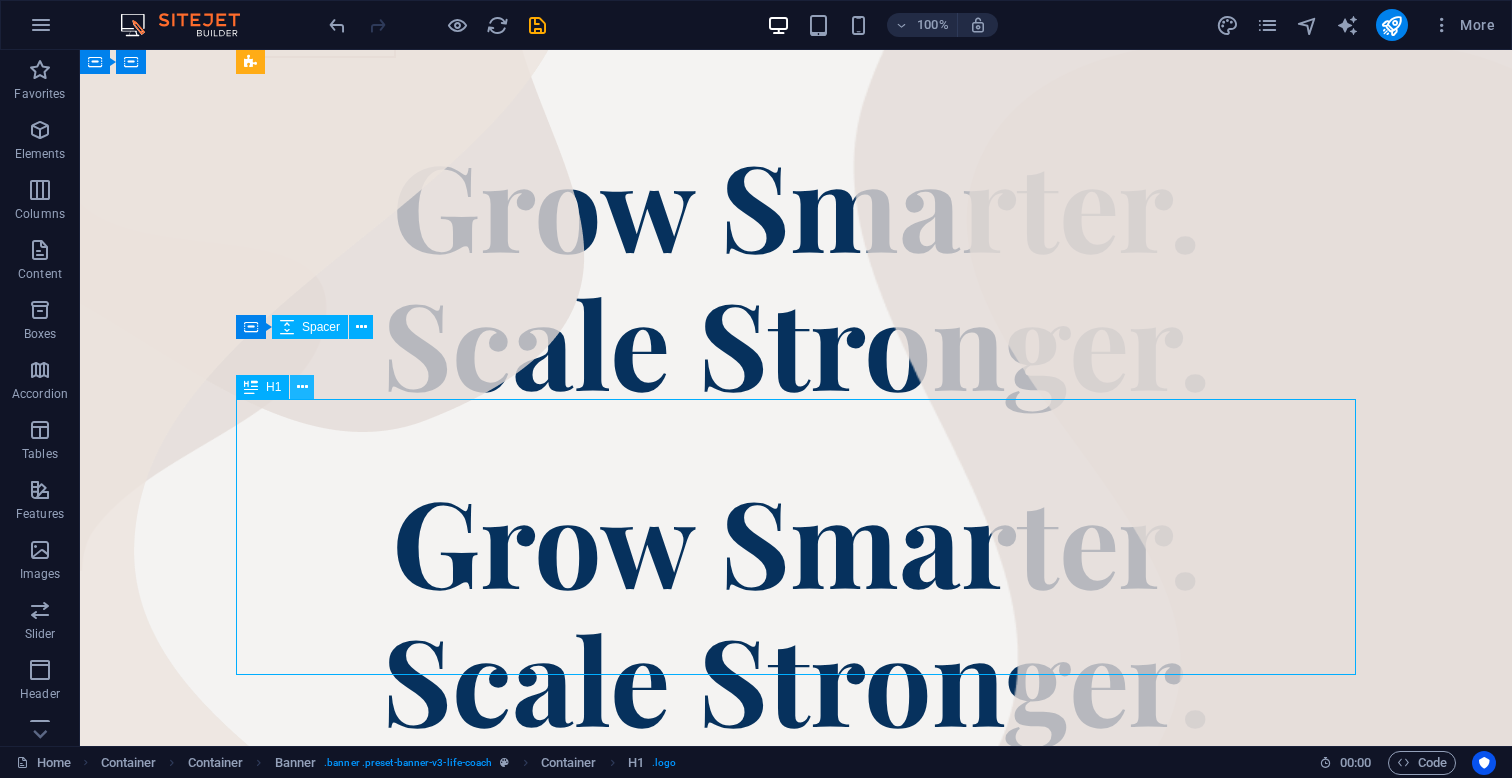 click at bounding box center [302, 387] 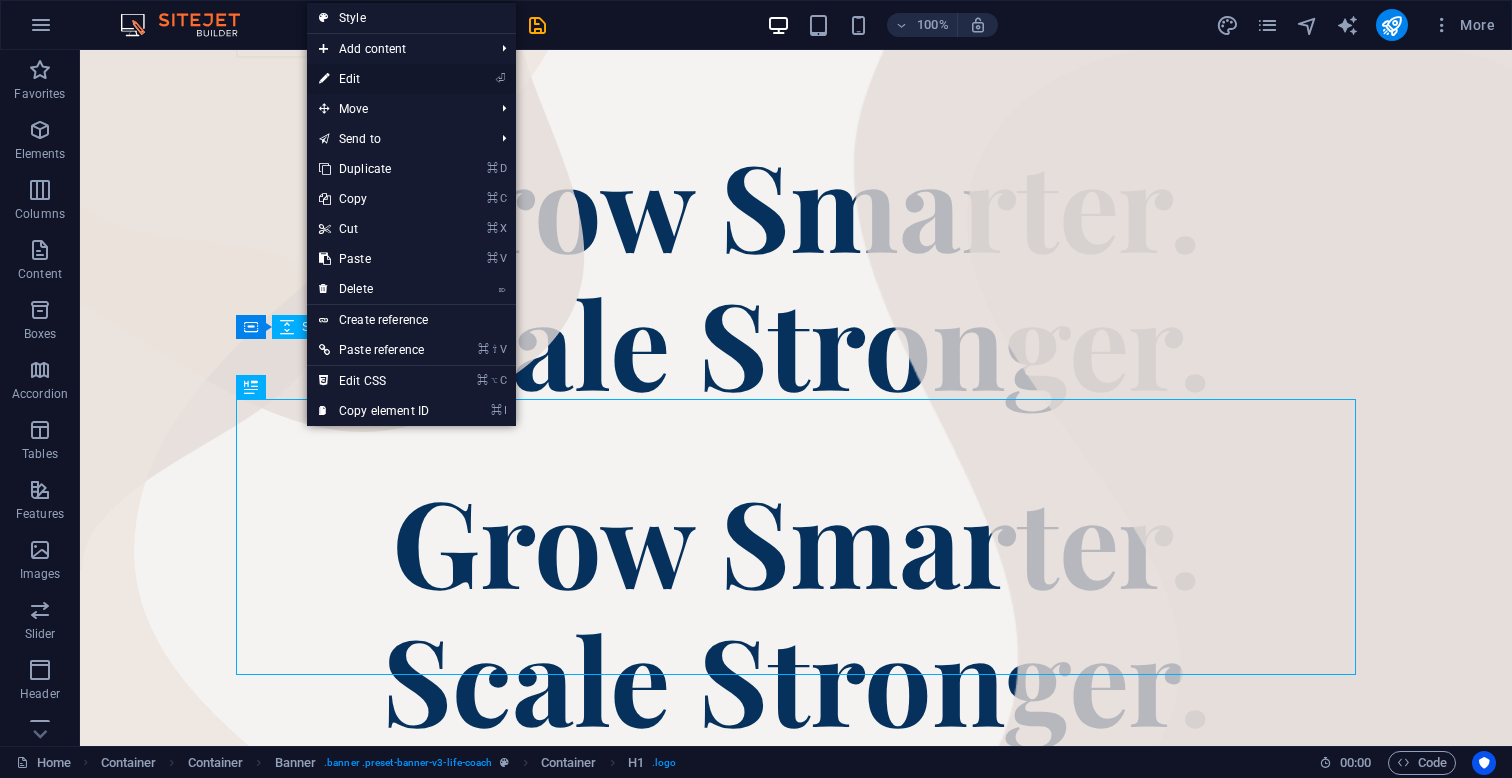 click on "⏎  Edit" at bounding box center (374, 79) 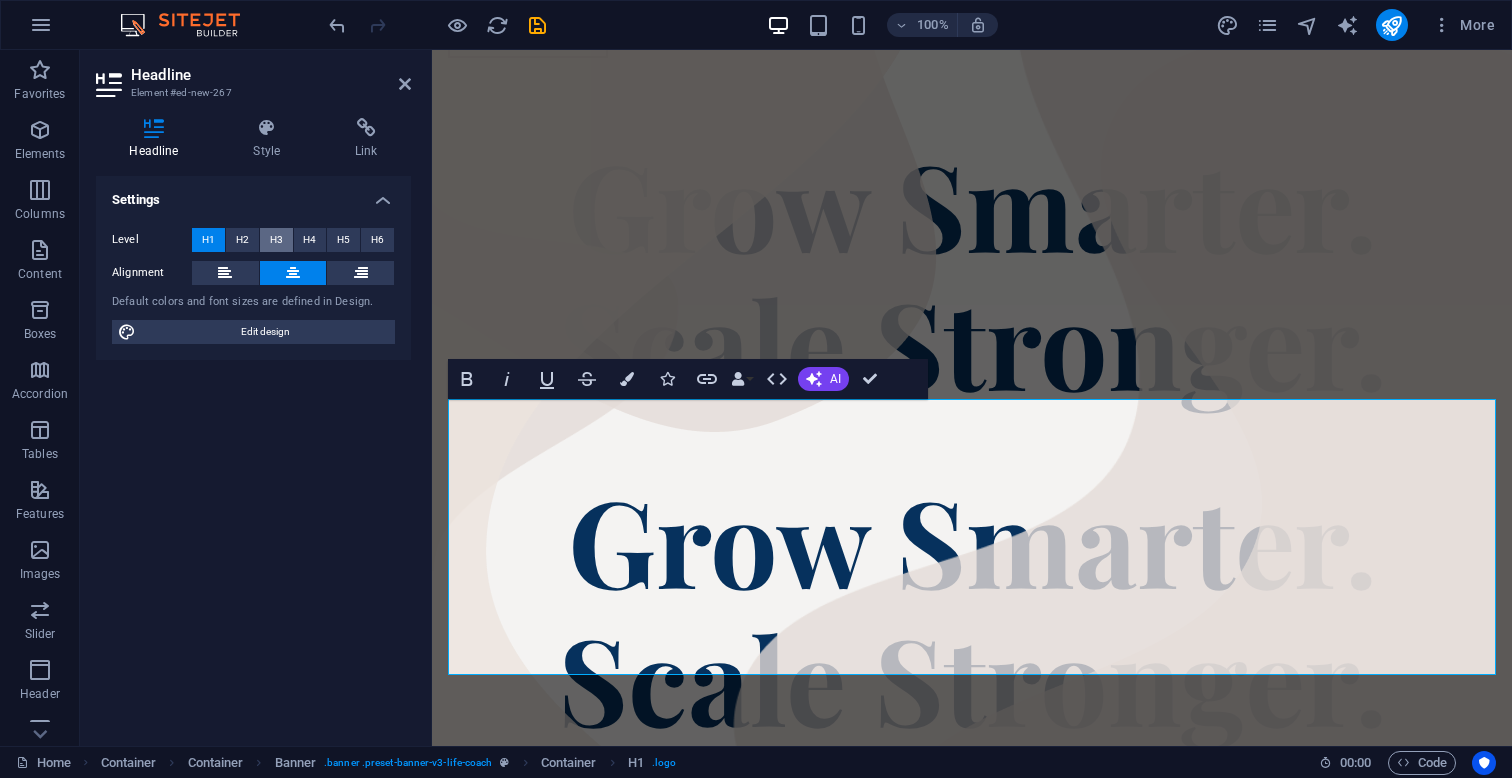 click on "H3" at bounding box center (276, 240) 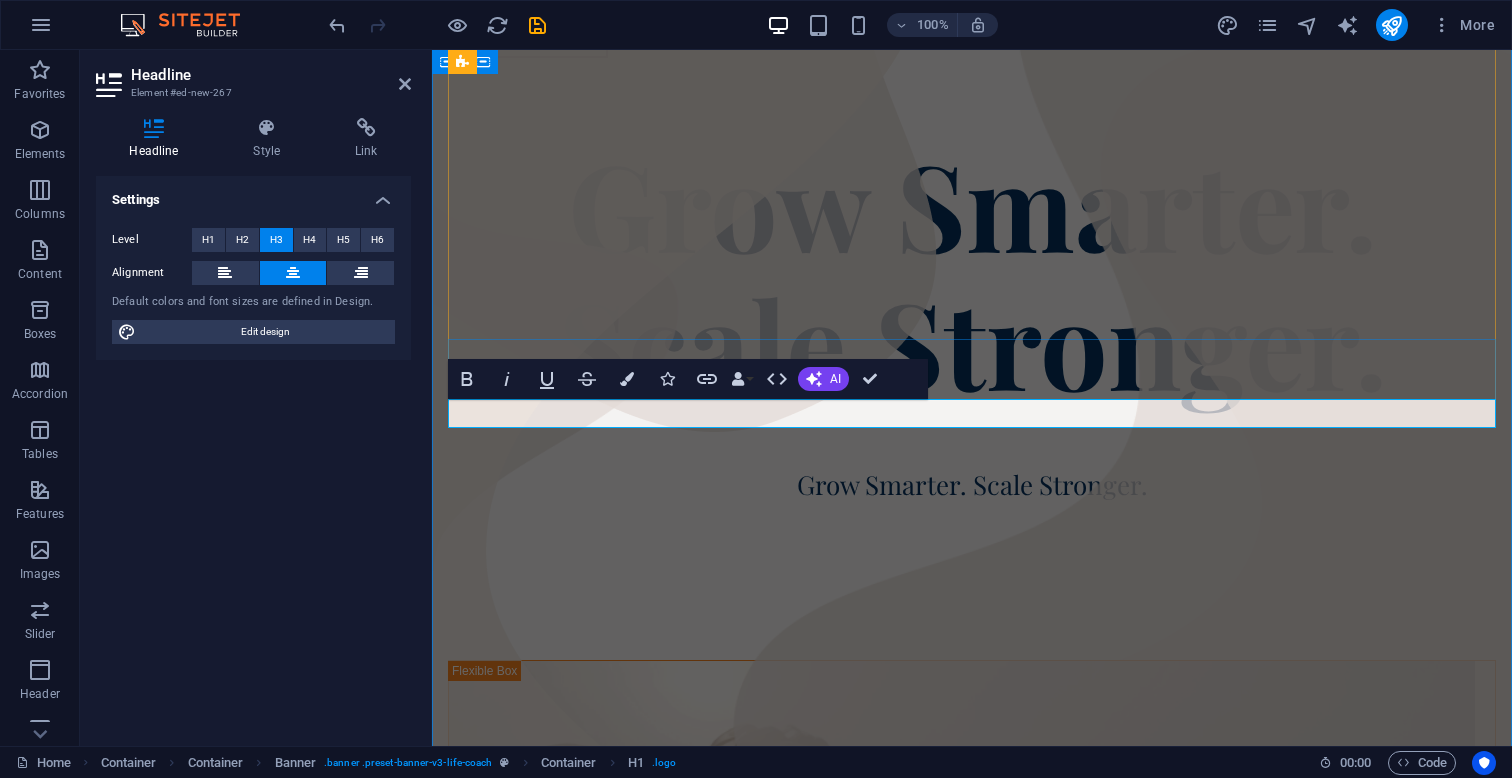 click on "Grow Smarter. Scale Stronger." at bounding box center [972, 484] 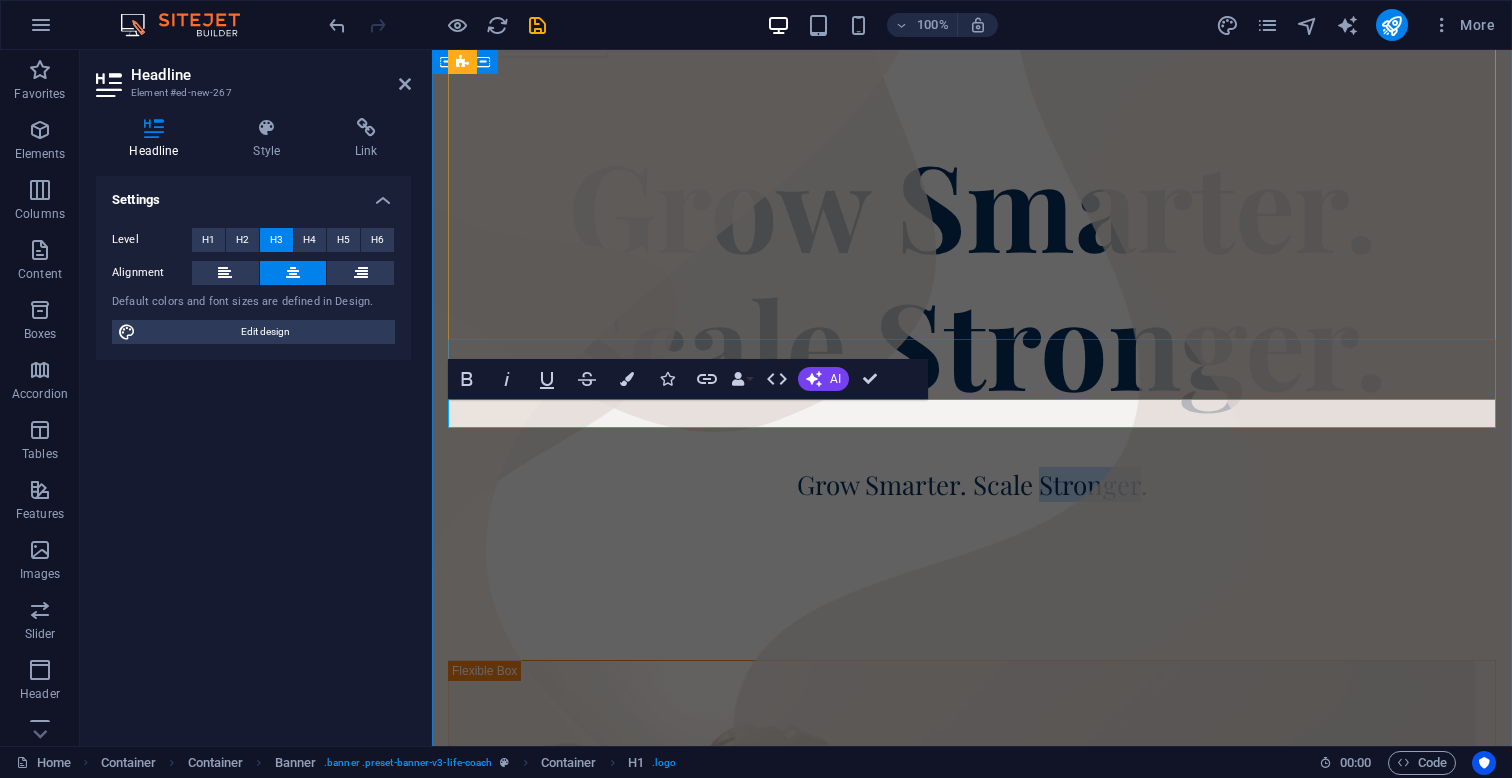 click on "Grow Smarter. Scale Stronger." at bounding box center [972, 484] 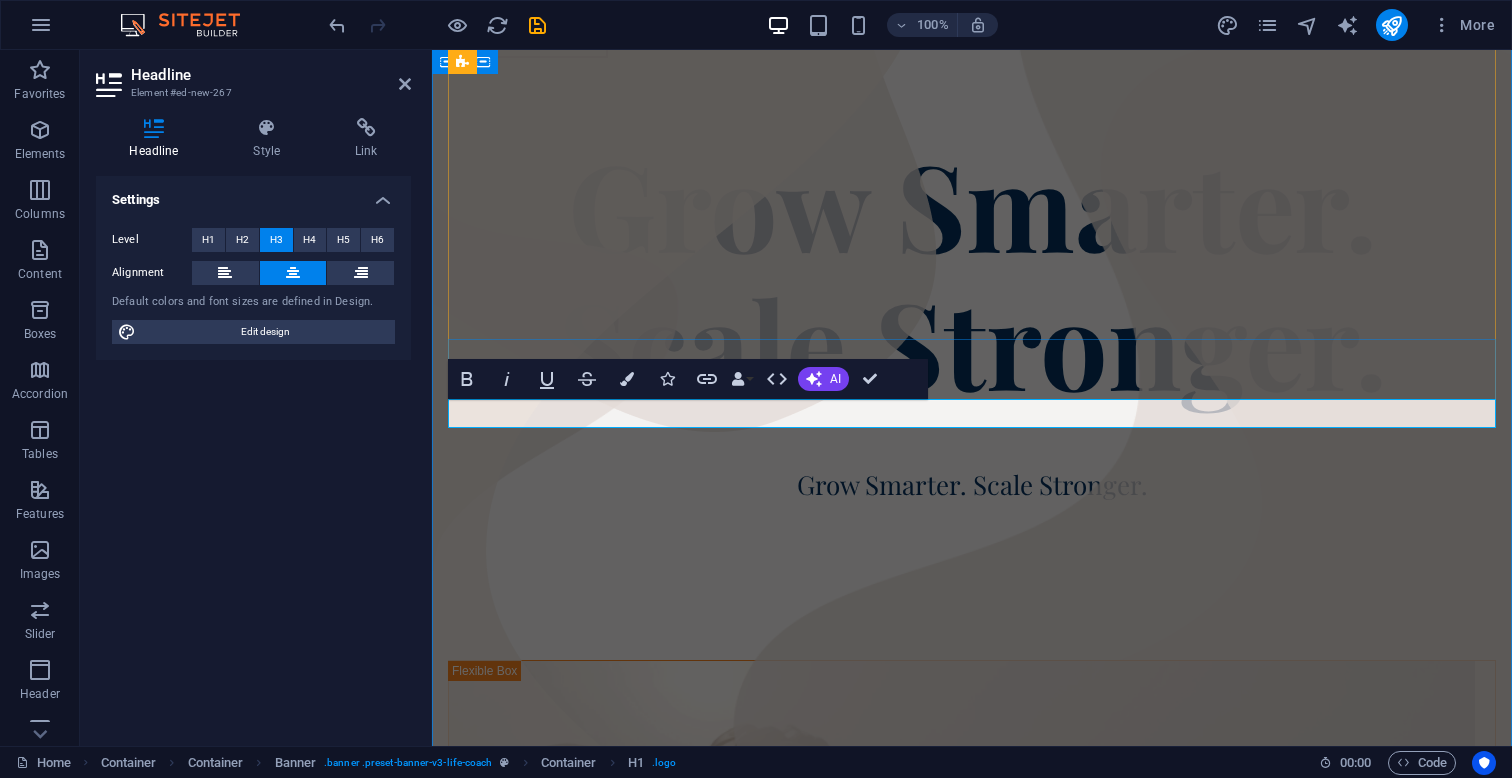 scroll, scrollTop: 3, scrollLeft: 0, axis: vertical 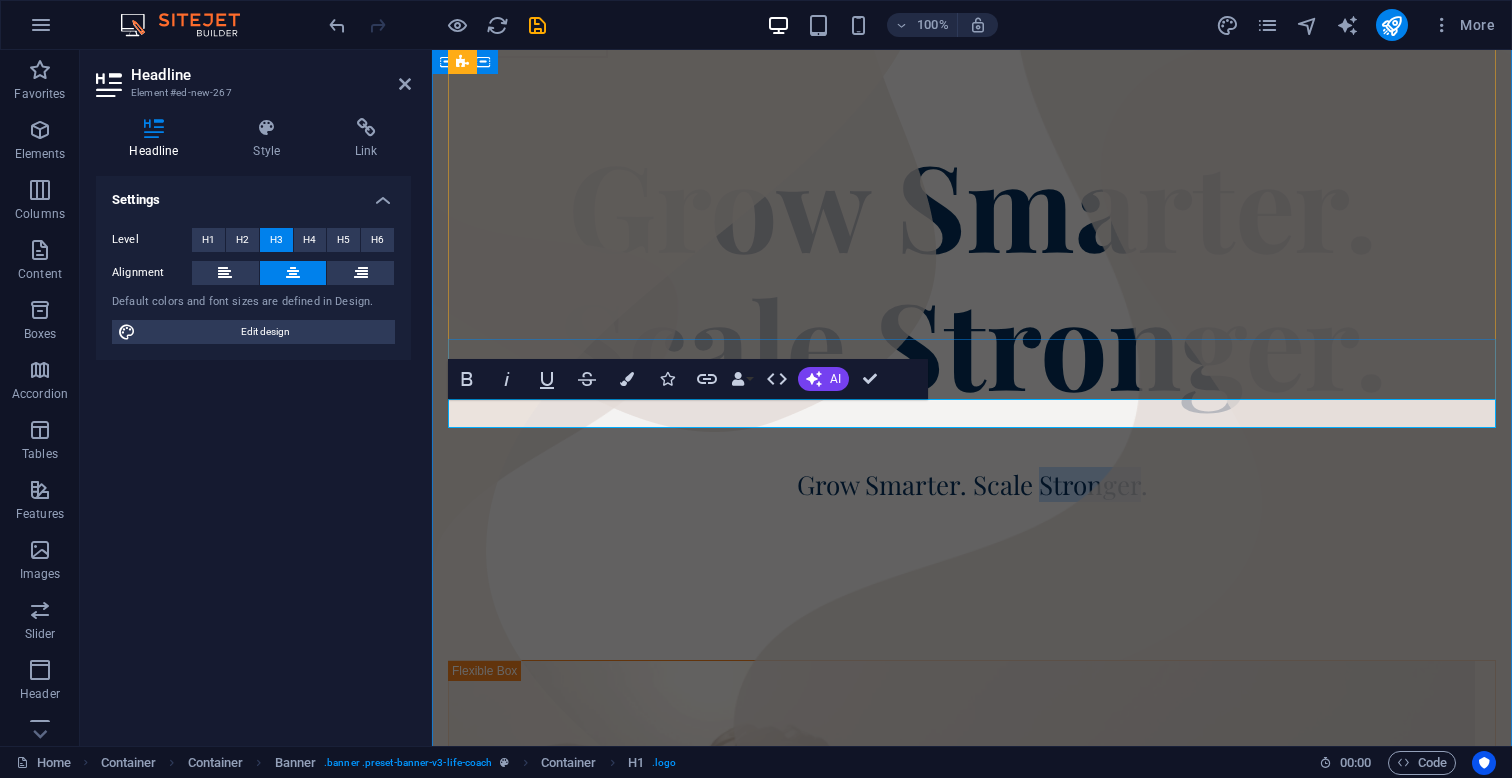 click on "Grow Smarter. Scale Stronger." at bounding box center (972, 484) 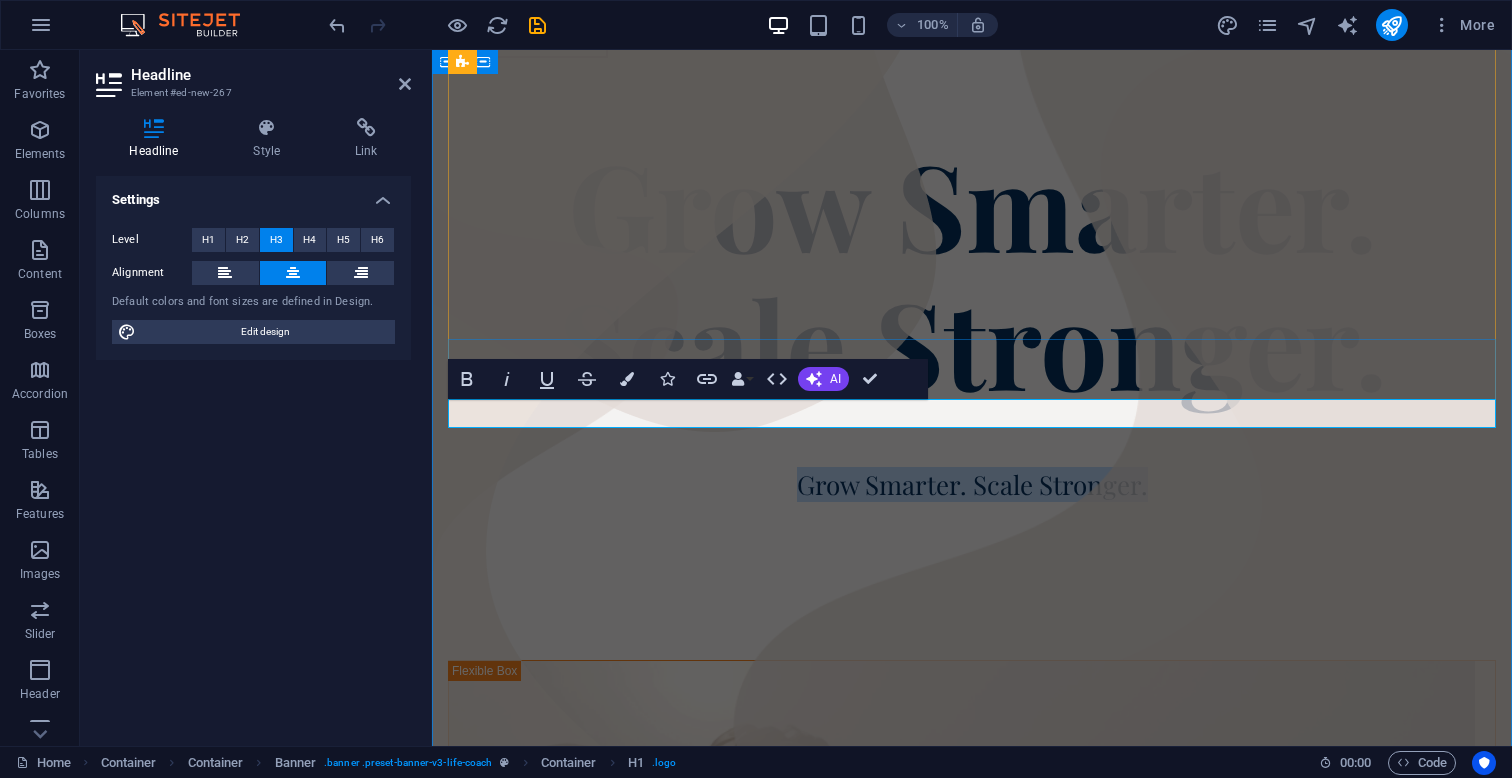 click on "Grow Smarter. Scale Stronger." at bounding box center [972, 484] 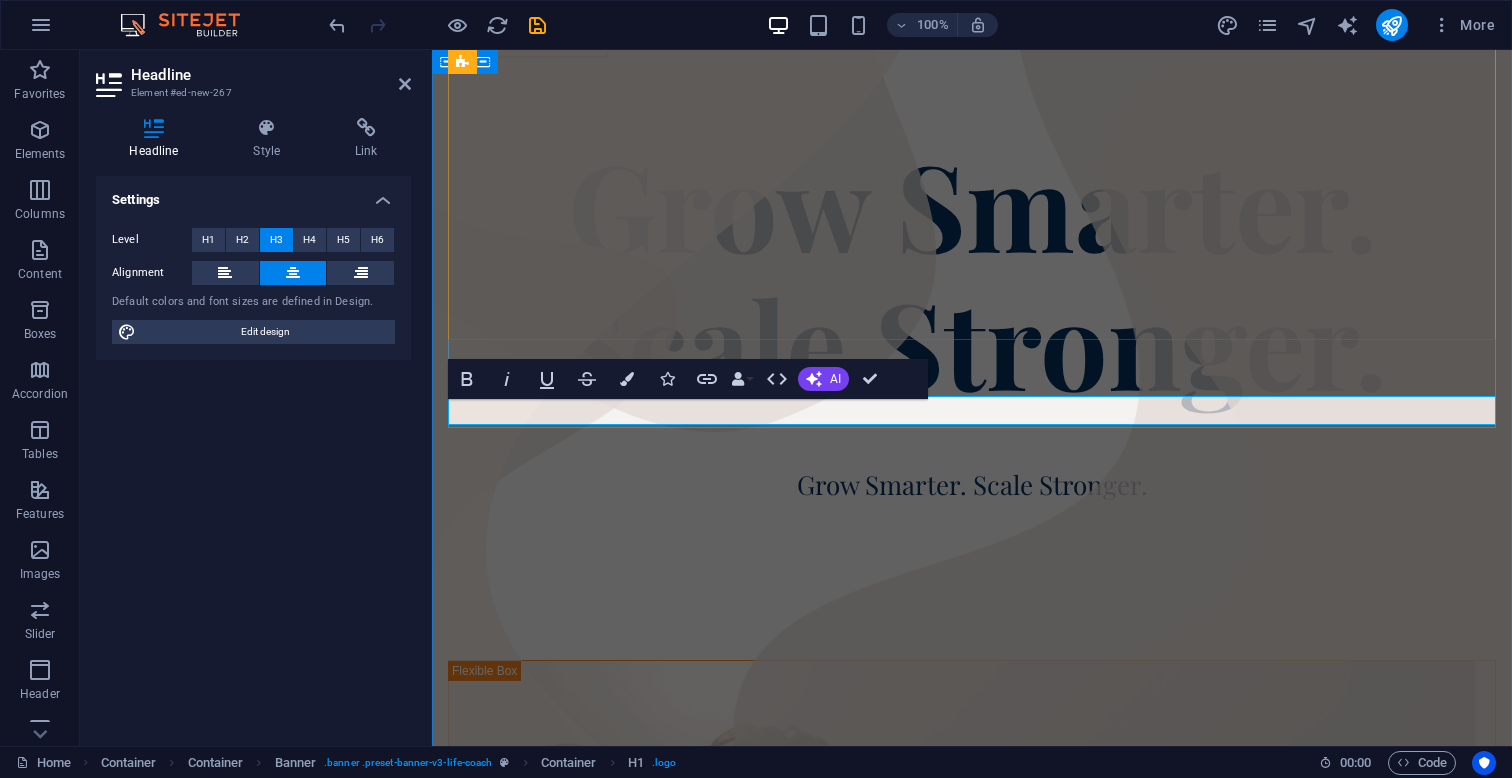 click on "Grow Smarter. Scale Stronger." at bounding box center (972, 484) 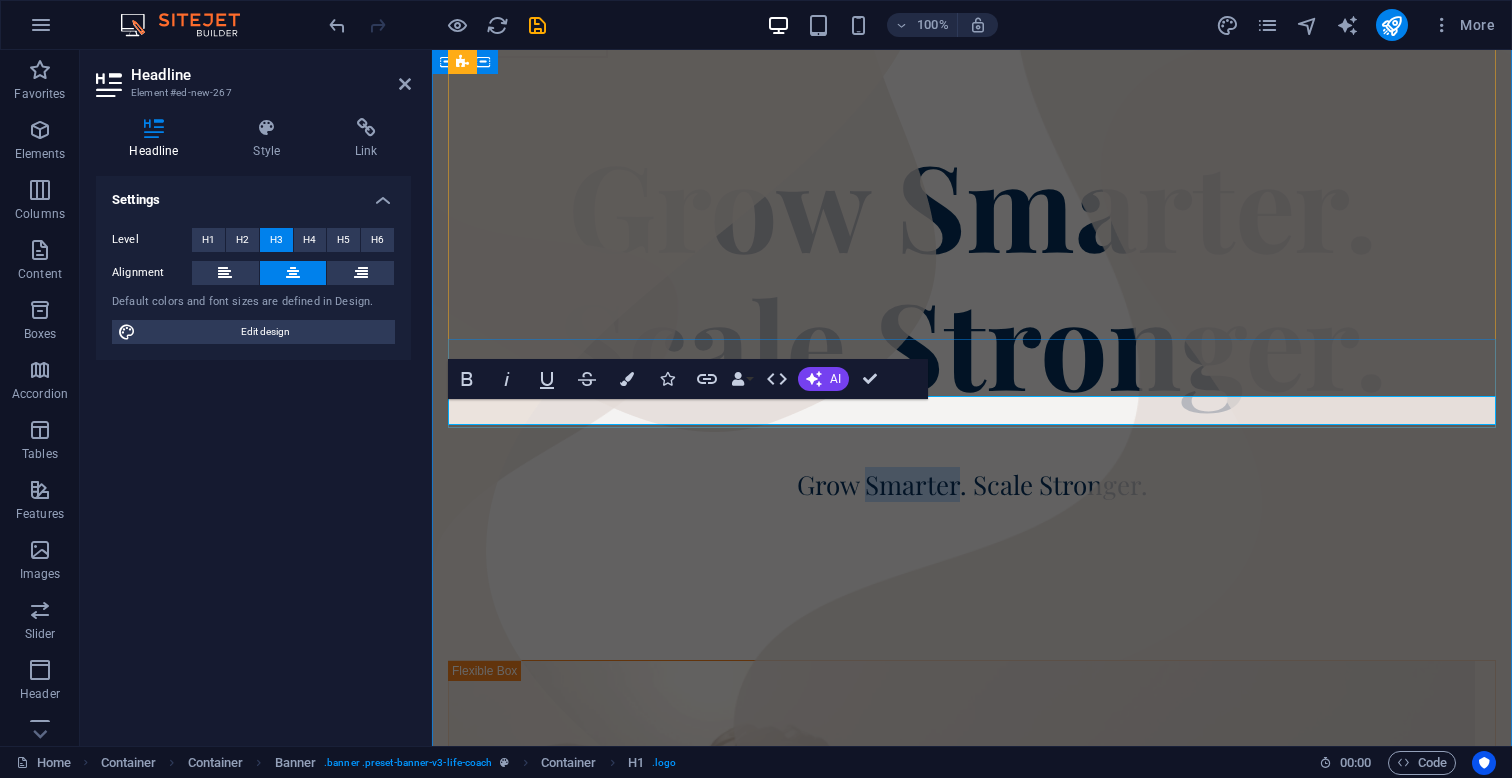 click on "Grow Smarter. Scale Stronger." at bounding box center [972, 484] 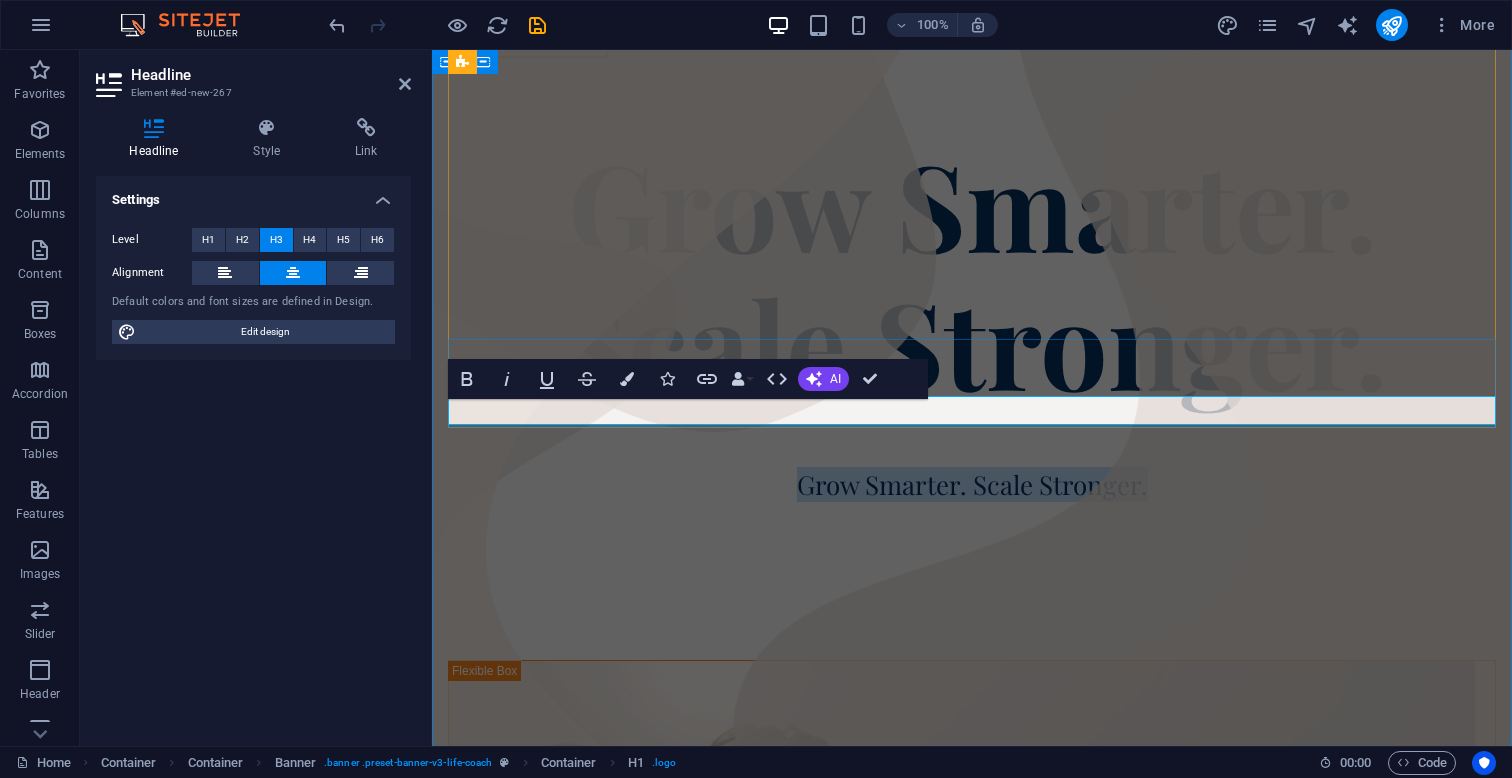 click on "Grow Smarter. Scale Stronger." at bounding box center (972, 484) 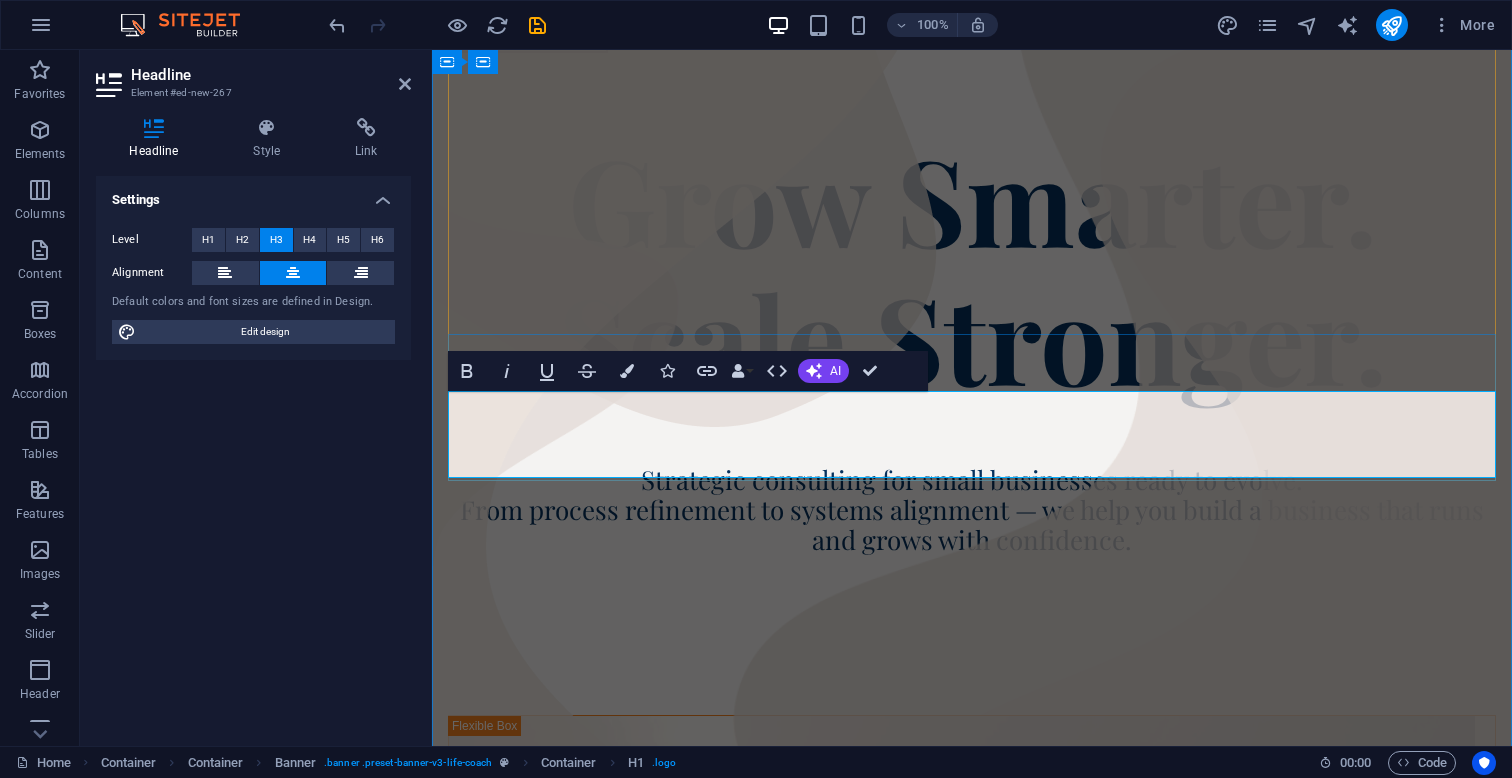 scroll, scrollTop: 185, scrollLeft: 0, axis: vertical 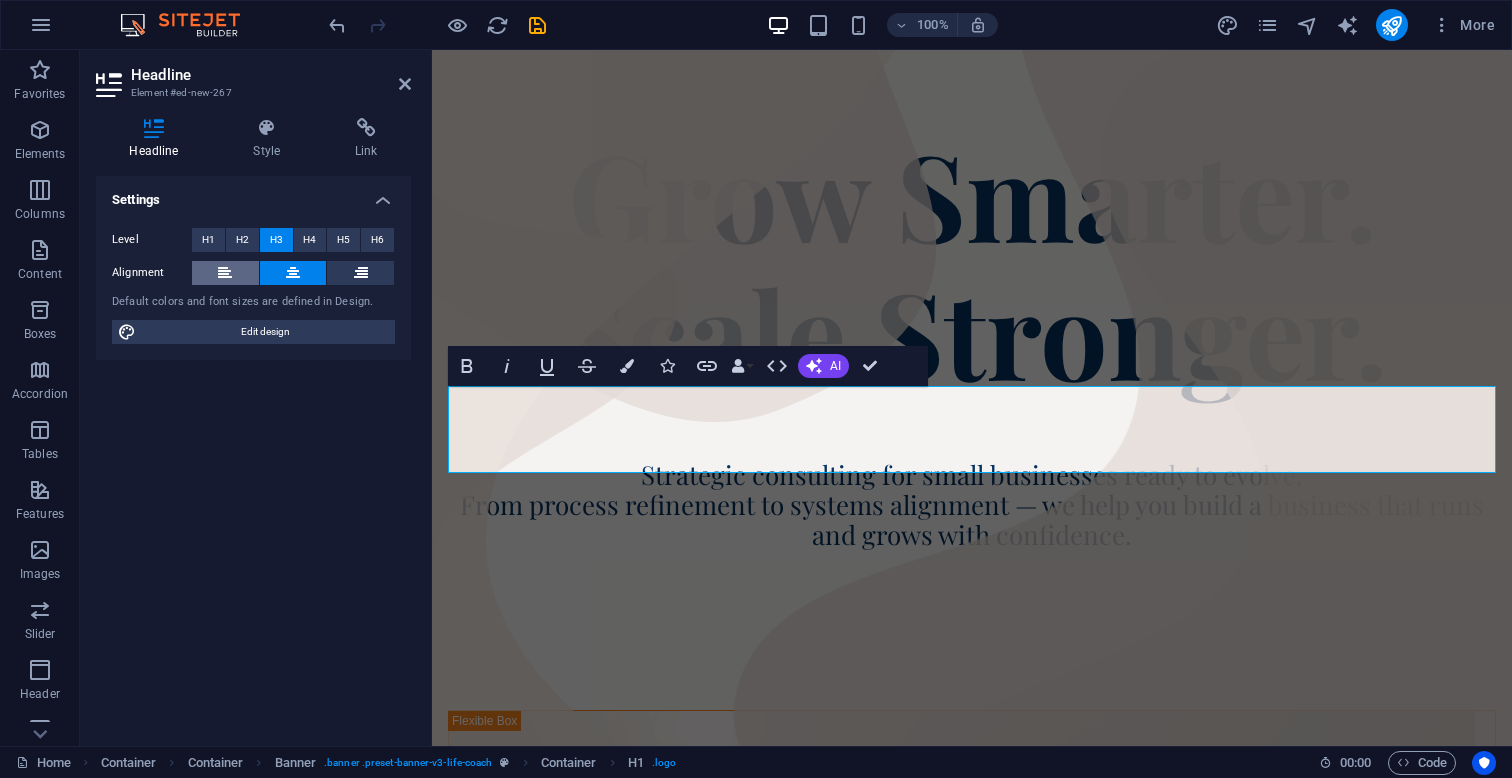 click at bounding box center [225, 273] 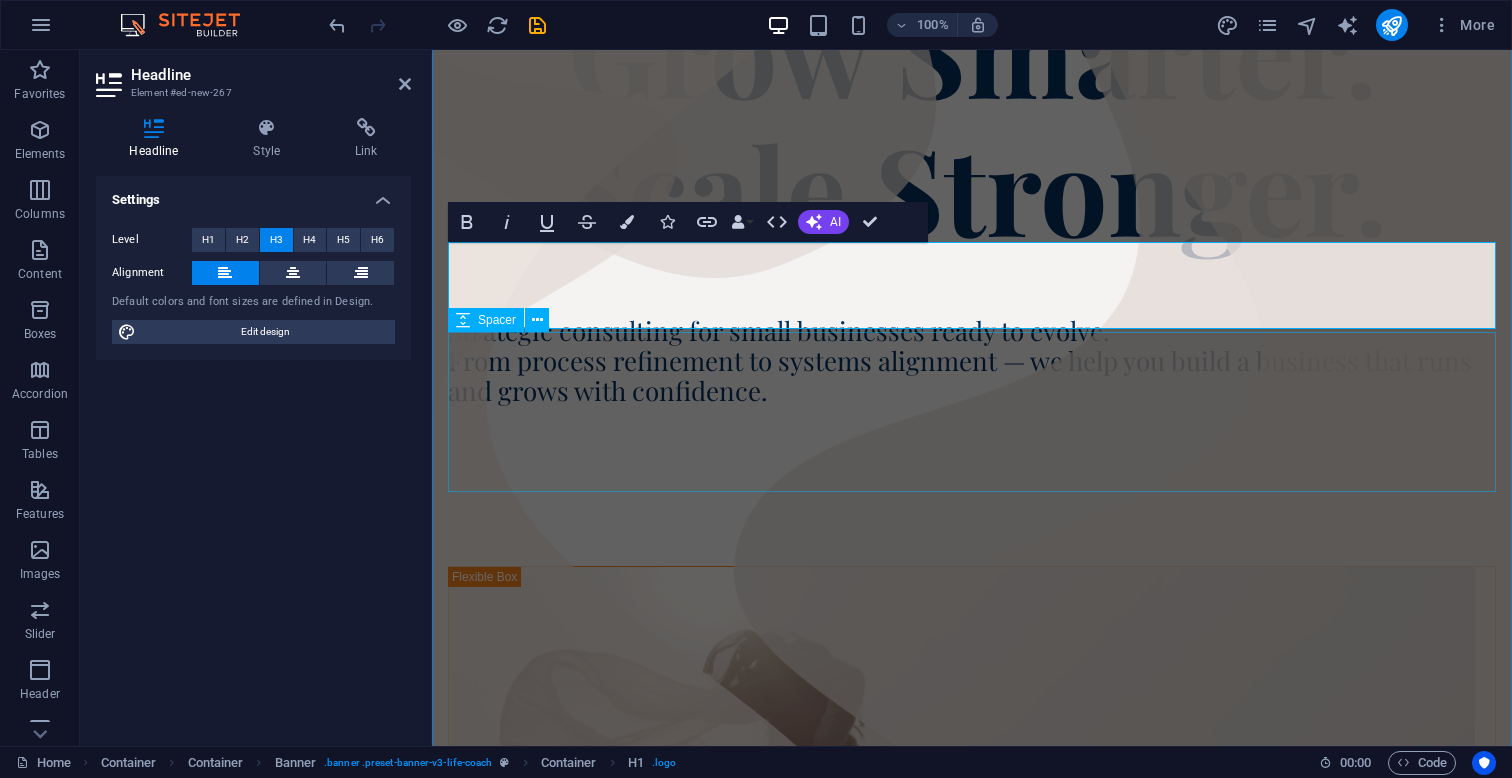 scroll, scrollTop: 335, scrollLeft: 0, axis: vertical 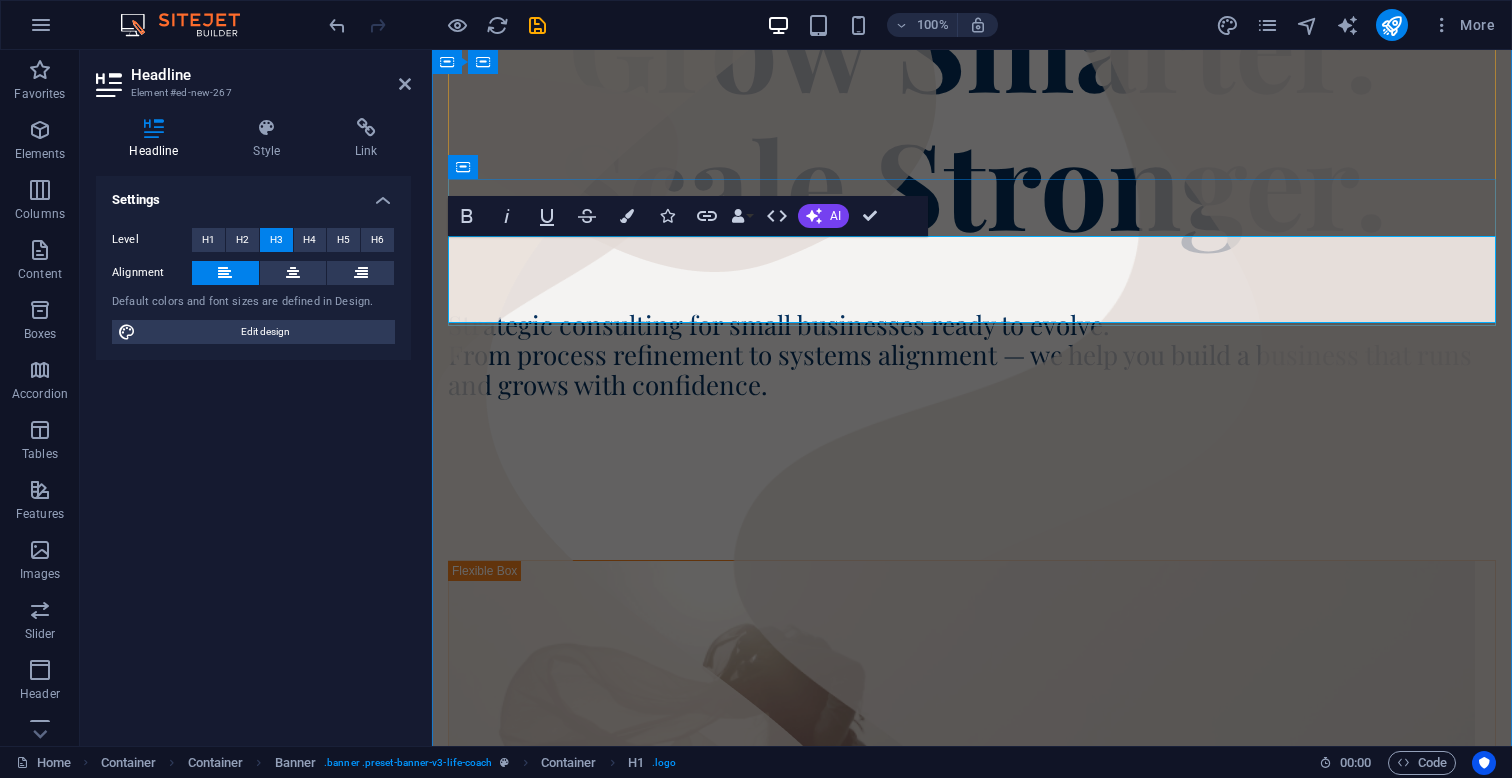 click on "​Strategic consulting for small businesses ready to evolve. From process refinement to systems alignment — we help you build a business that runs and grows with confidence." at bounding box center [960, 354] 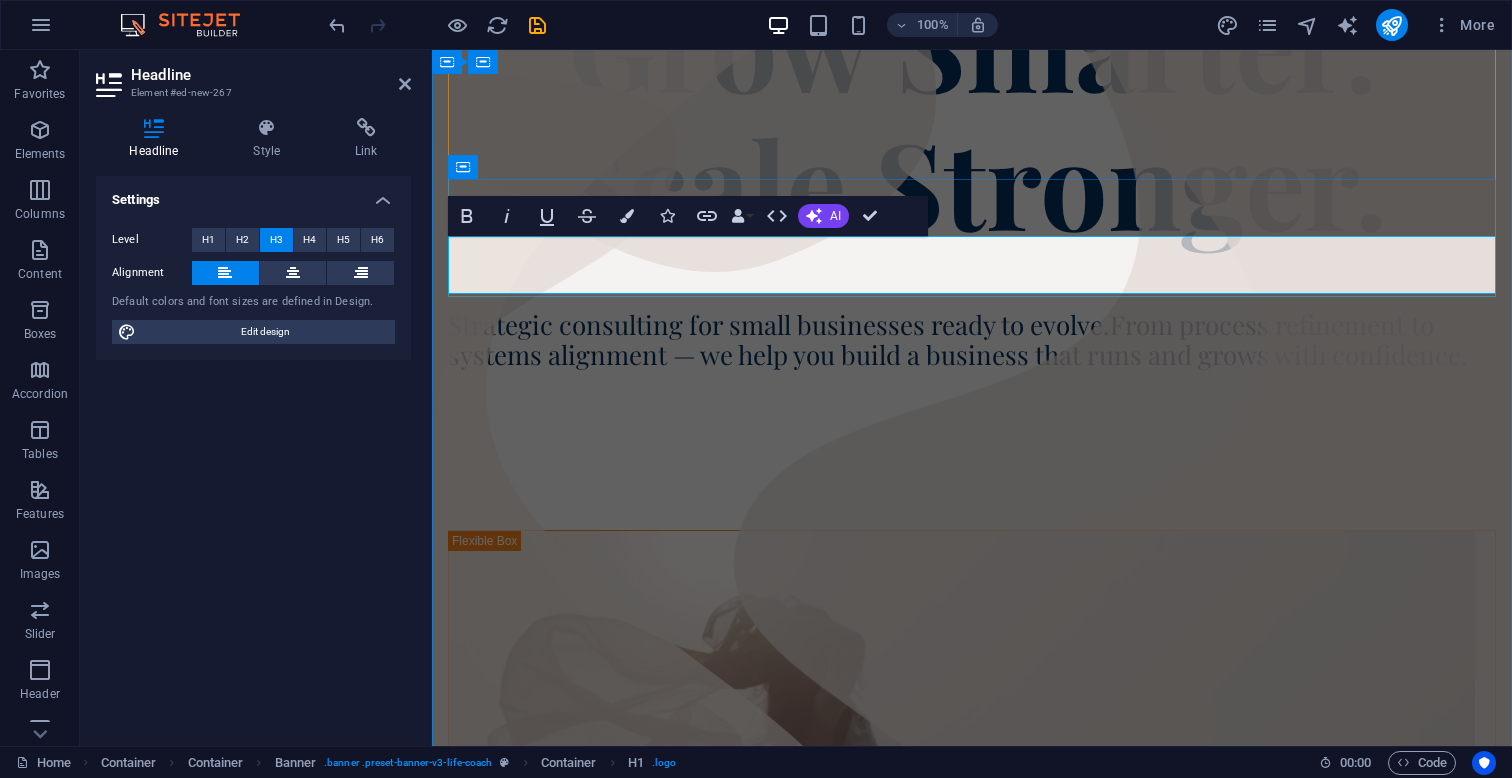 type 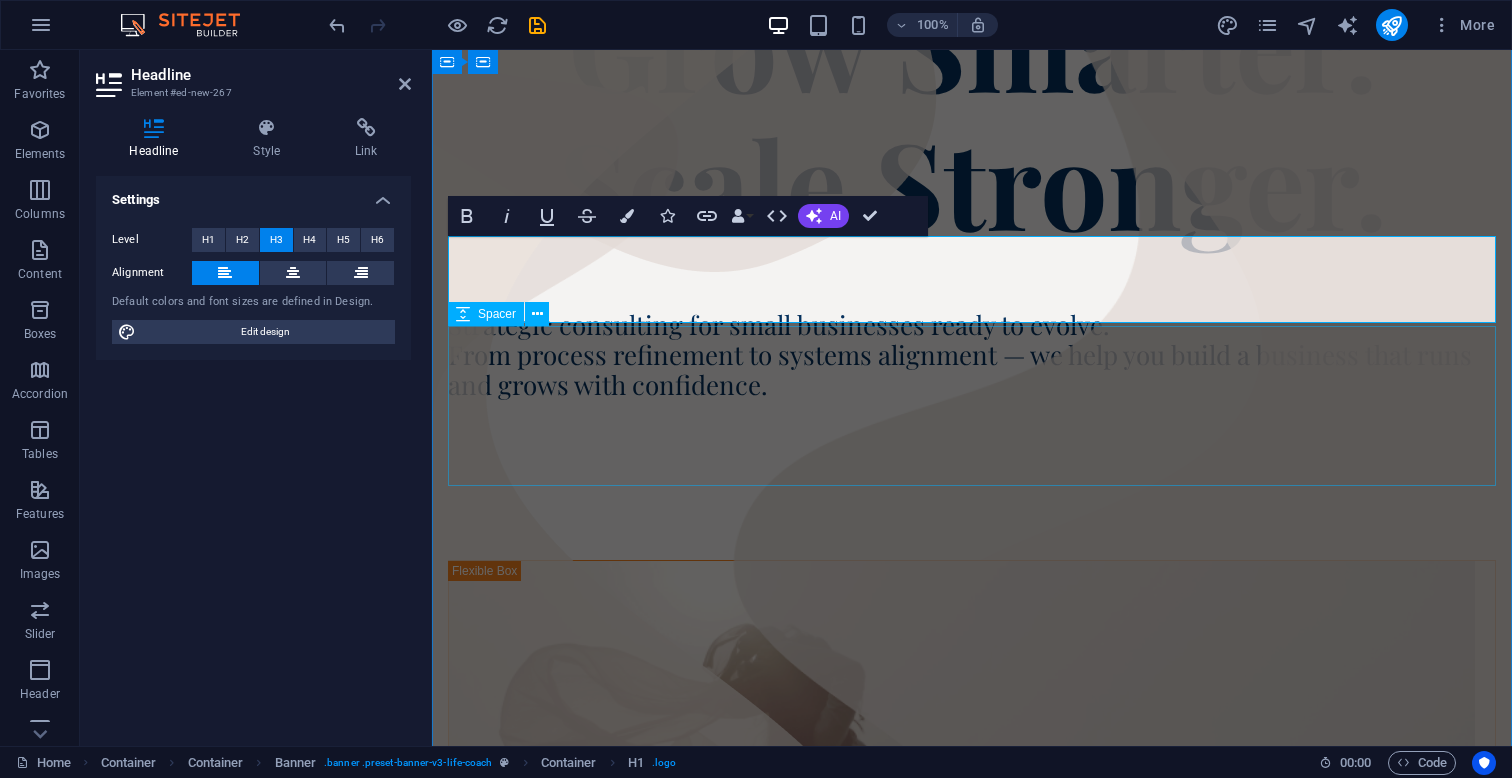 click at bounding box center [972, 480] 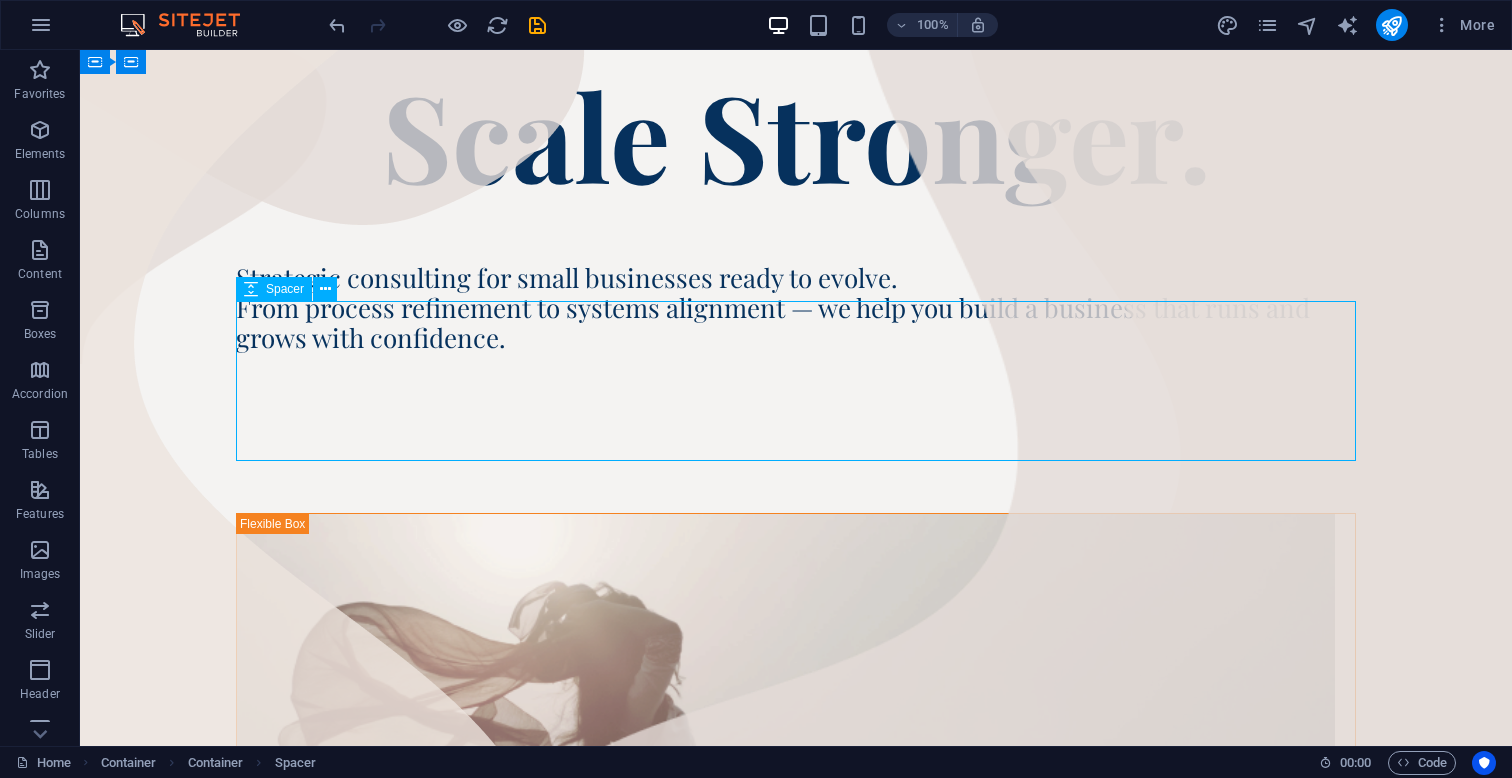 scroll, scrollTop: 389, scrollLeft: 0, axis: vertical 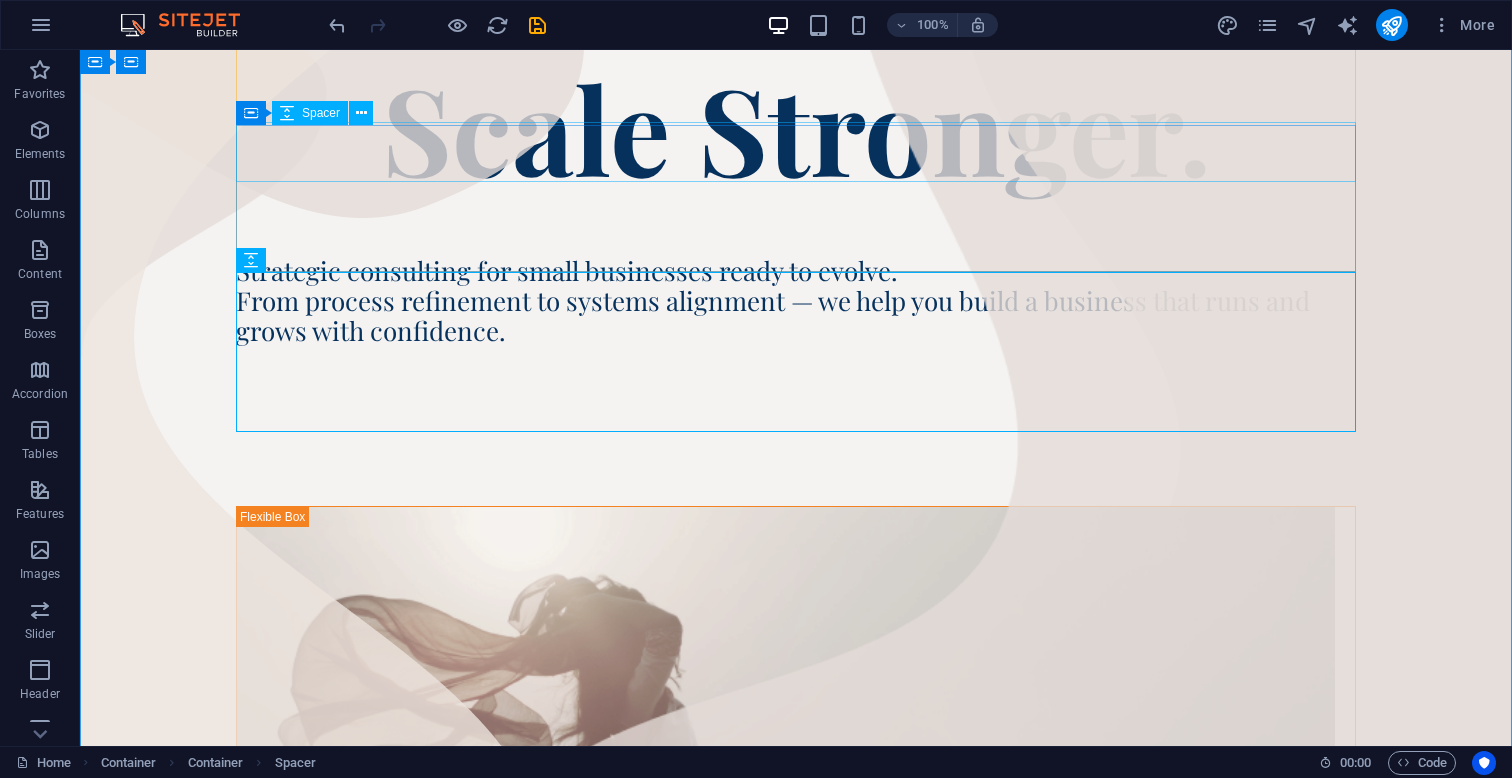 click at bounding box center (796, 226) 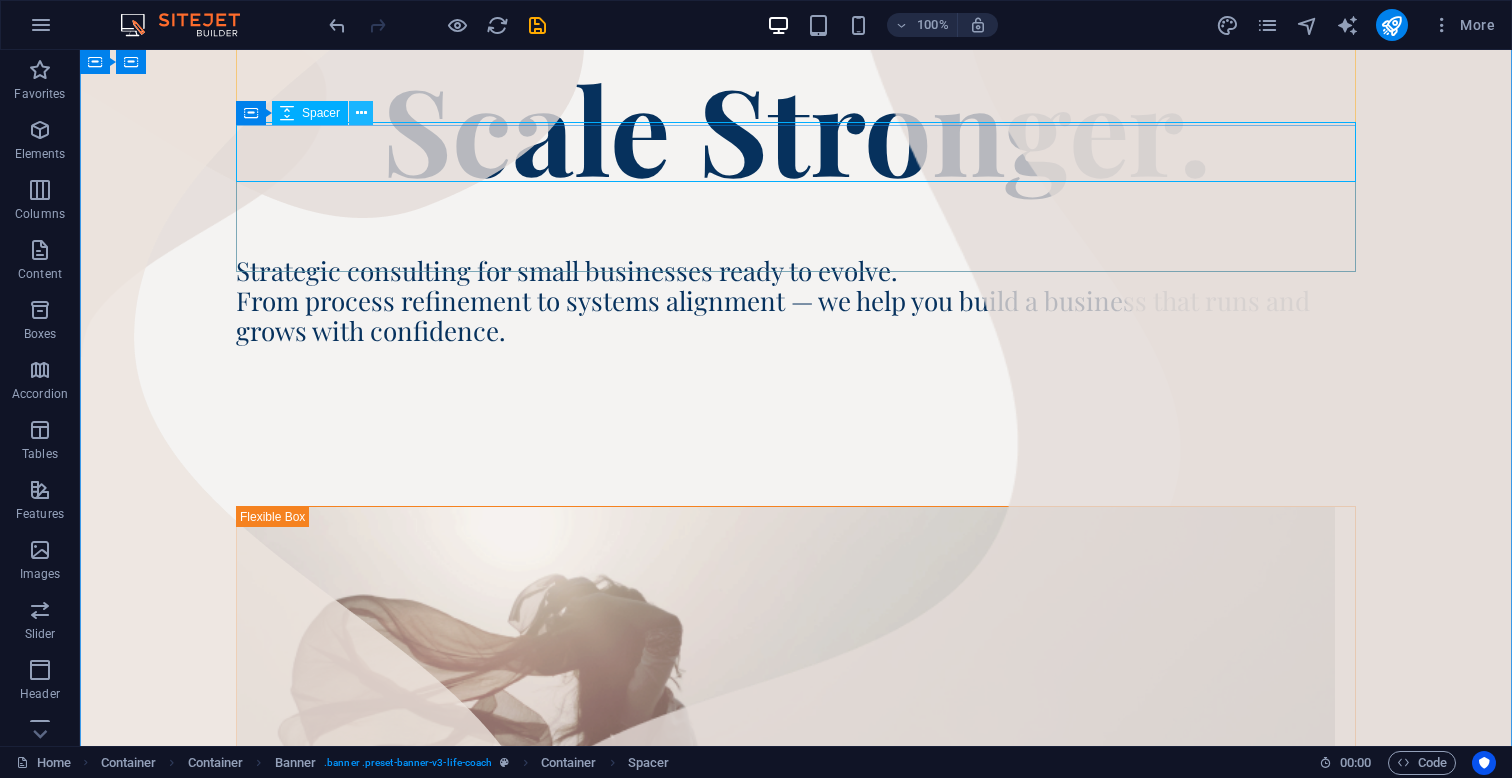 click at bounding box center [361, 113] 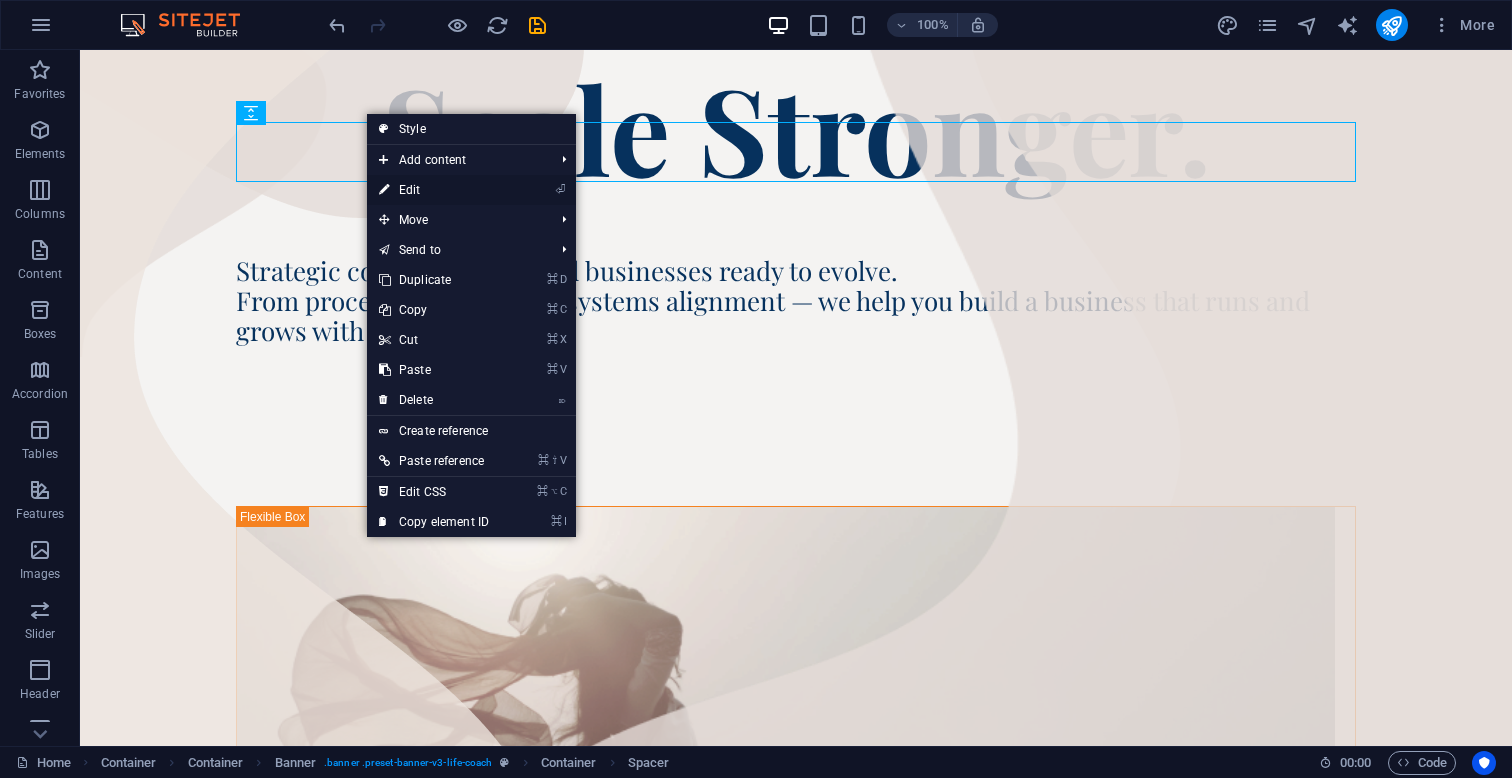 click on "⏎  Edit" at bounding box center (434, 190) 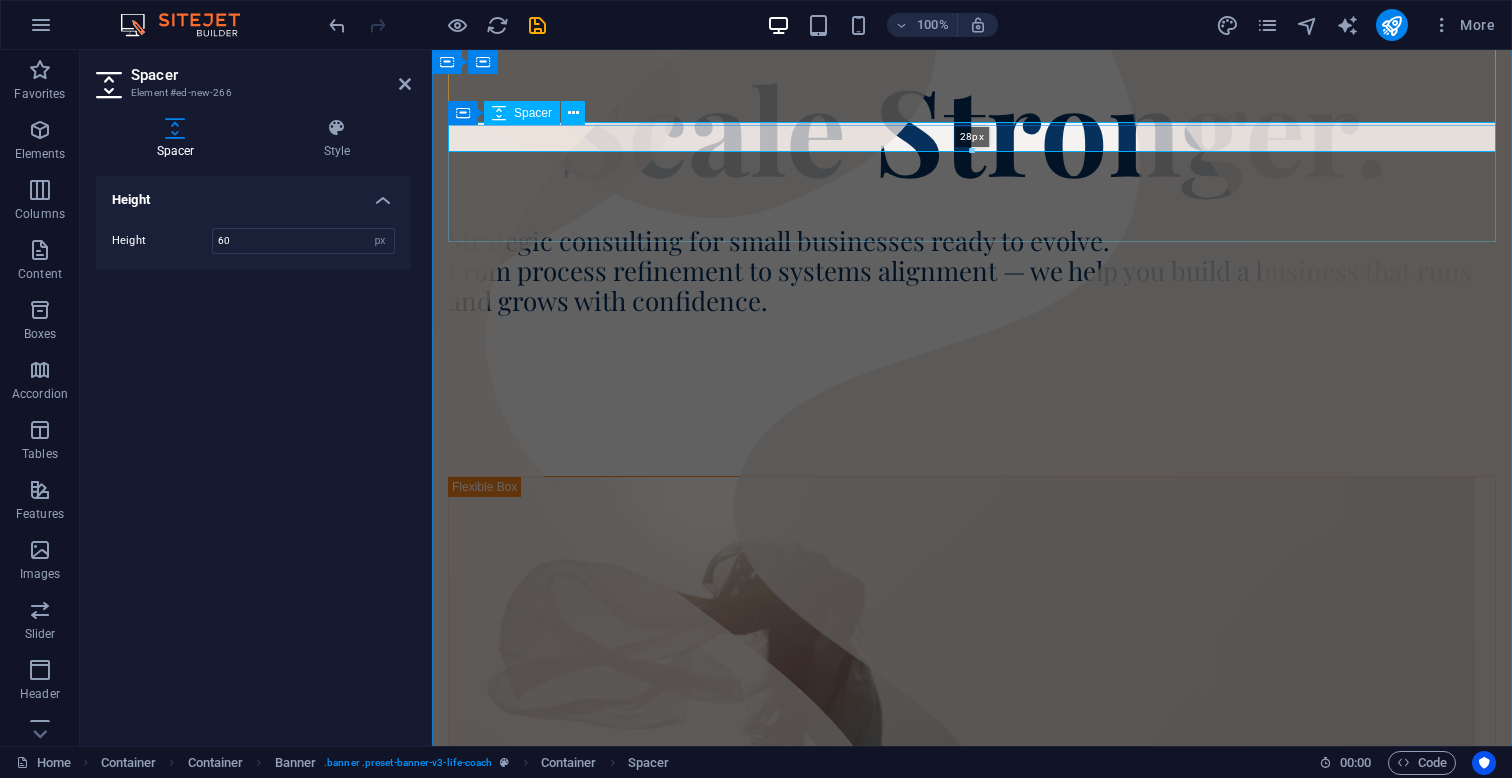 drag, startPoint x: 748, startPoint y: 182, endPoint x: 746, endPoint y: 152, distance: 30.066593 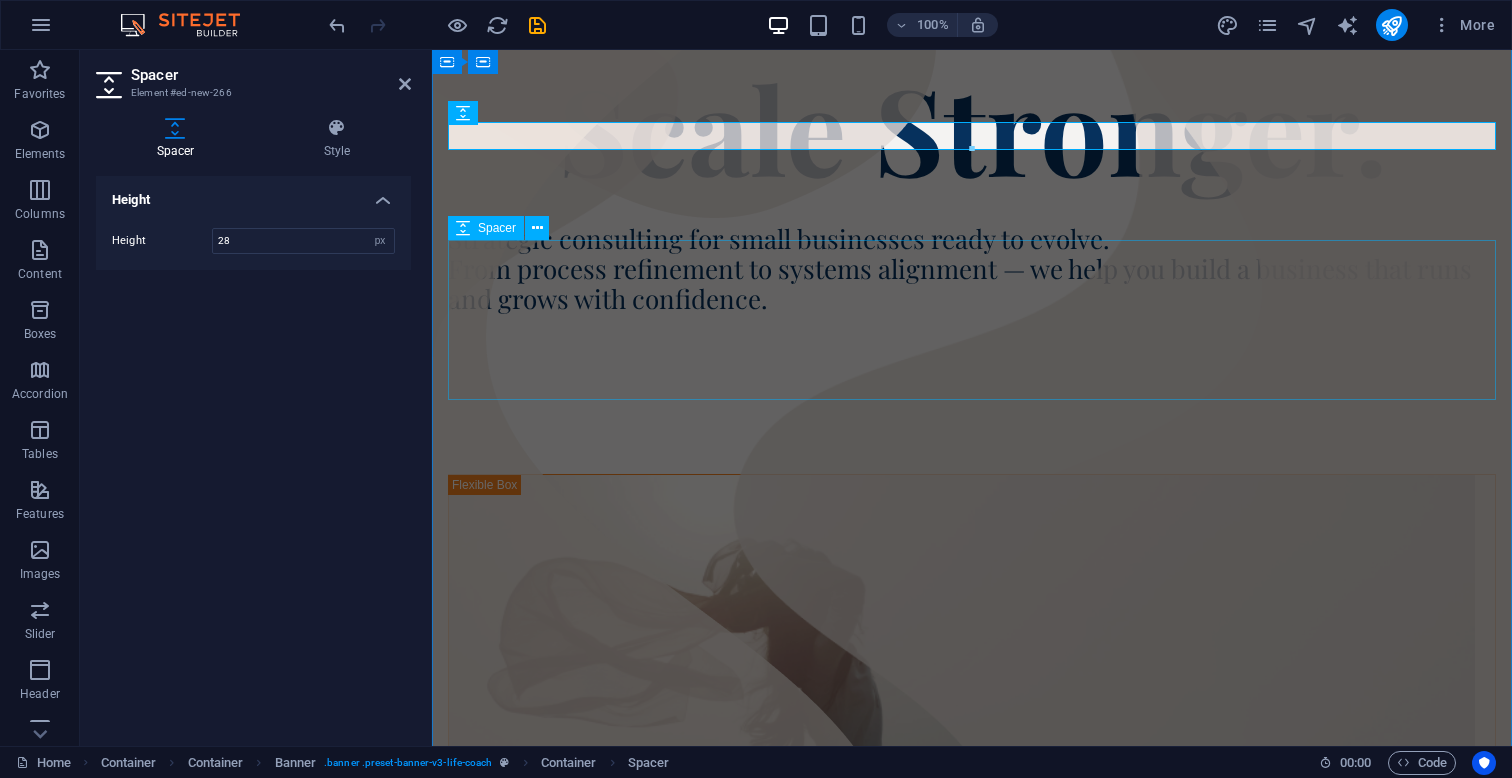 click at bounding box center [972, 394] 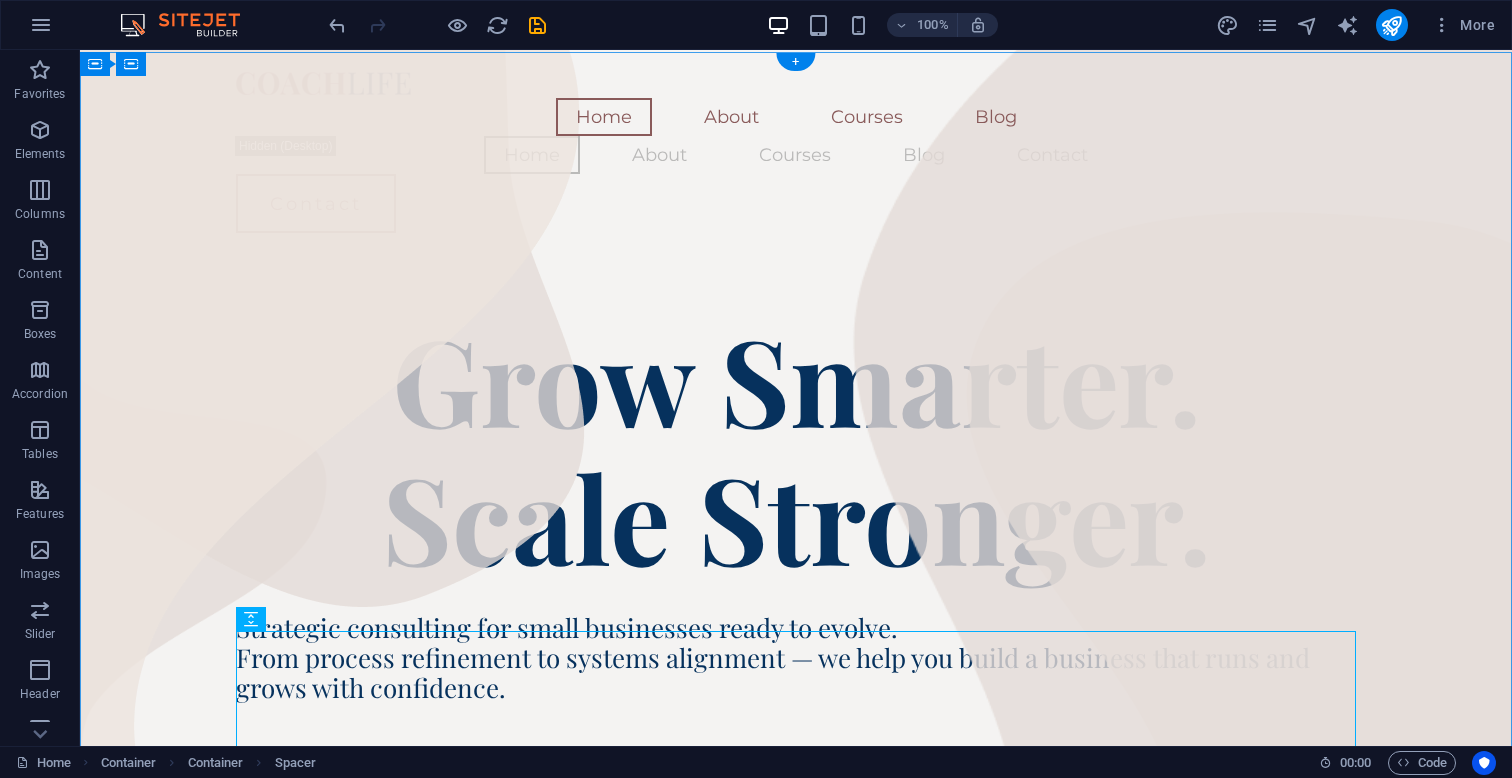 scroll, scrollTop: 0, scrollLeft: 0, axis: both 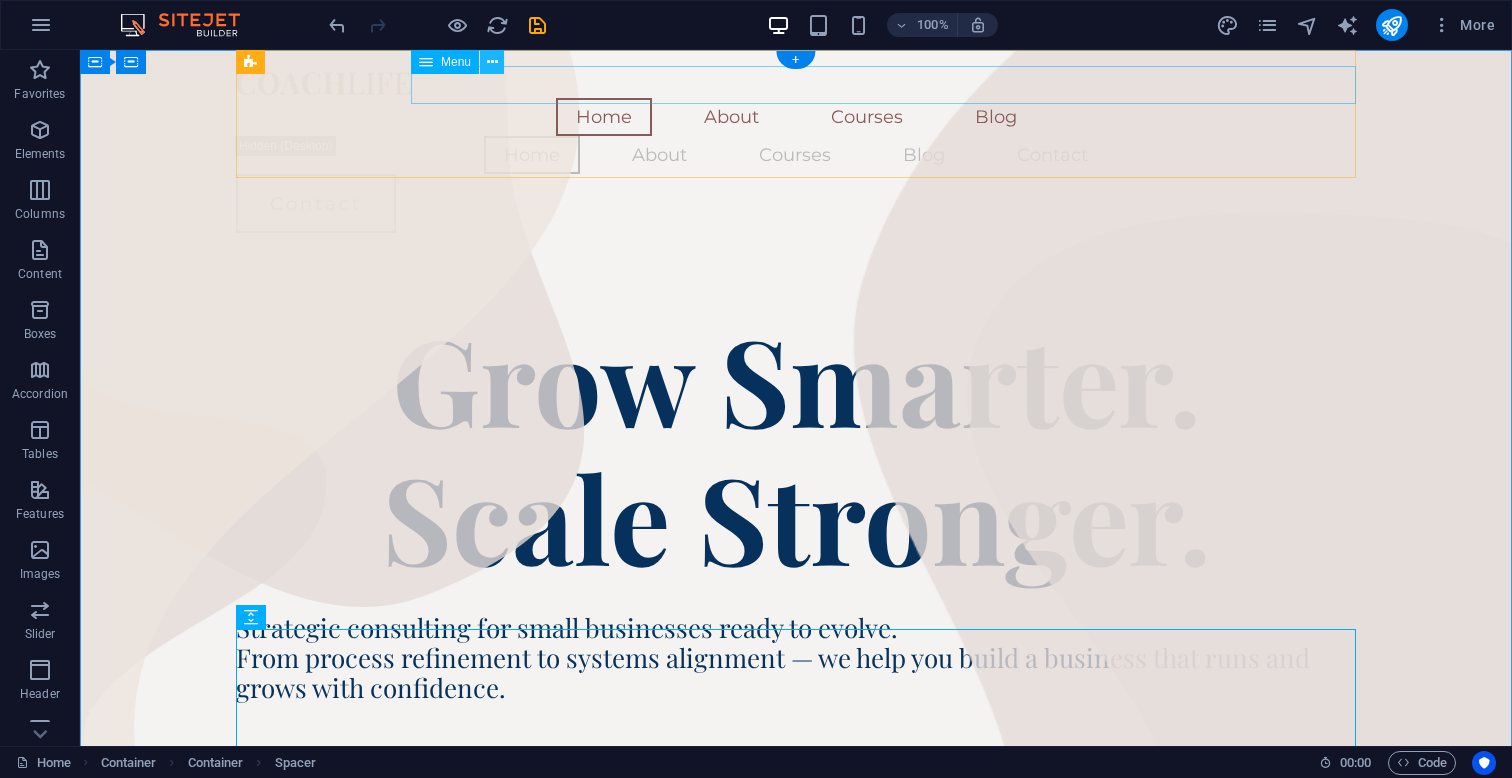 click at bounding box center (492, 62) 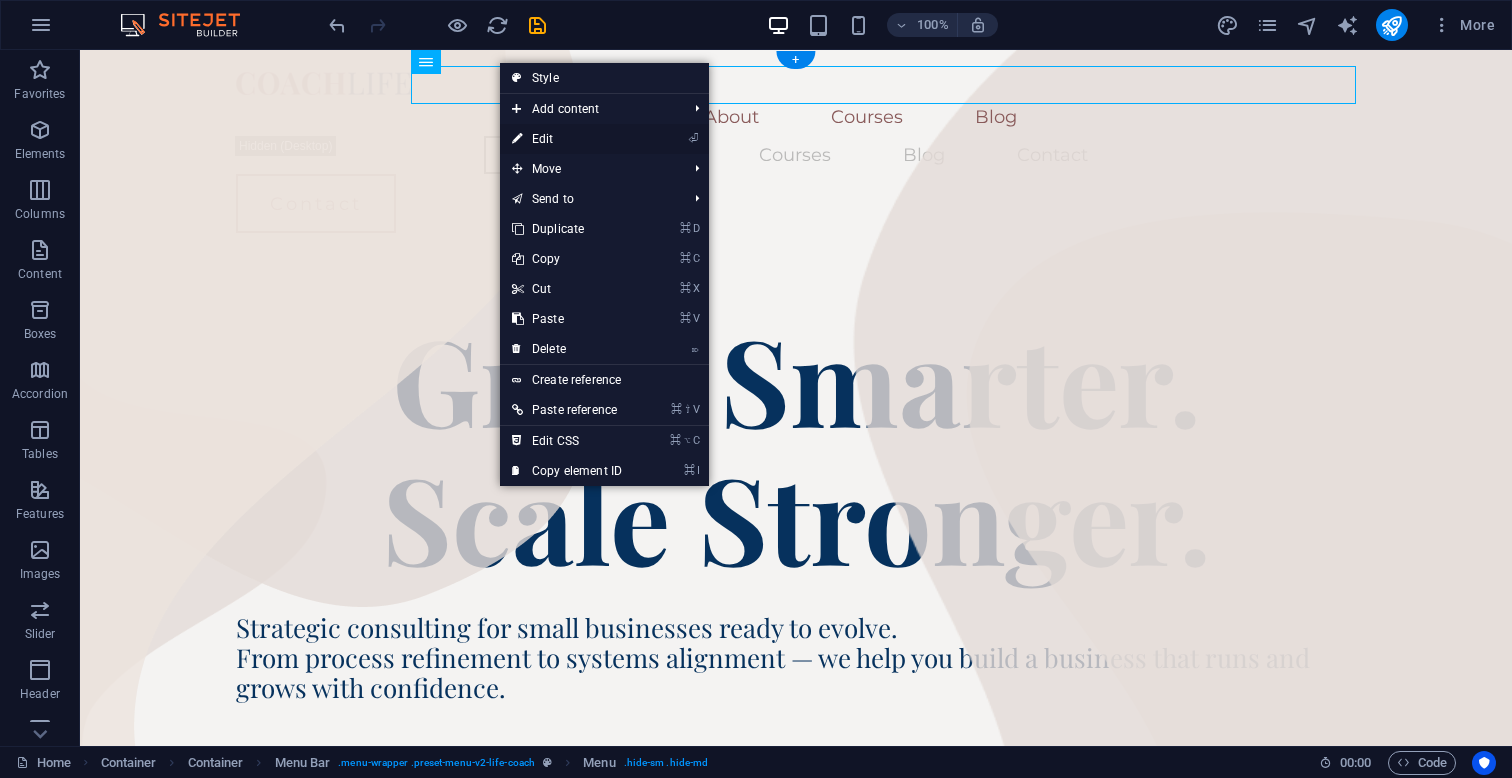 click on "⏎  Edit" at bounding box center (567, 139) 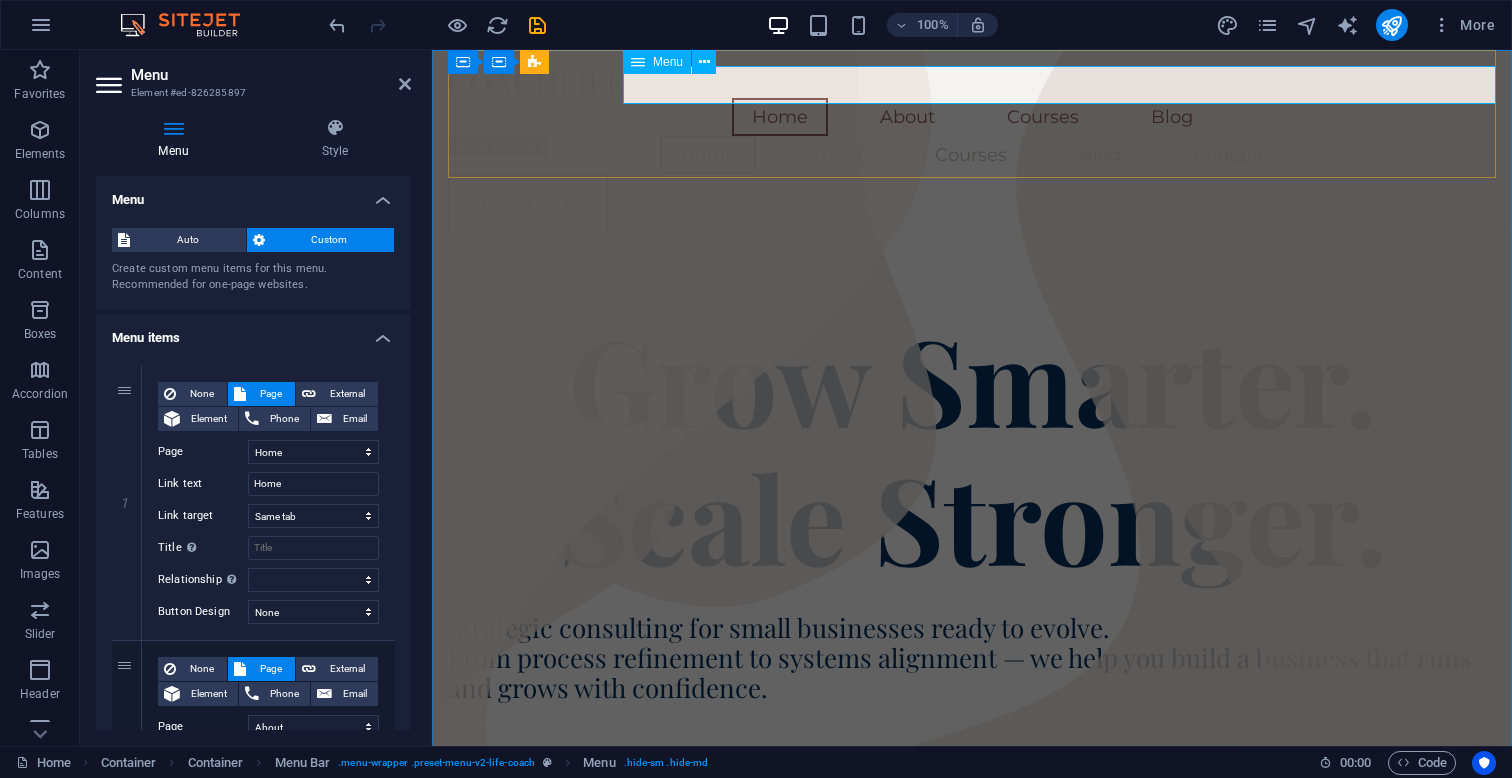 click on "Home About Courses Blog" at bounding box center (972, 117) 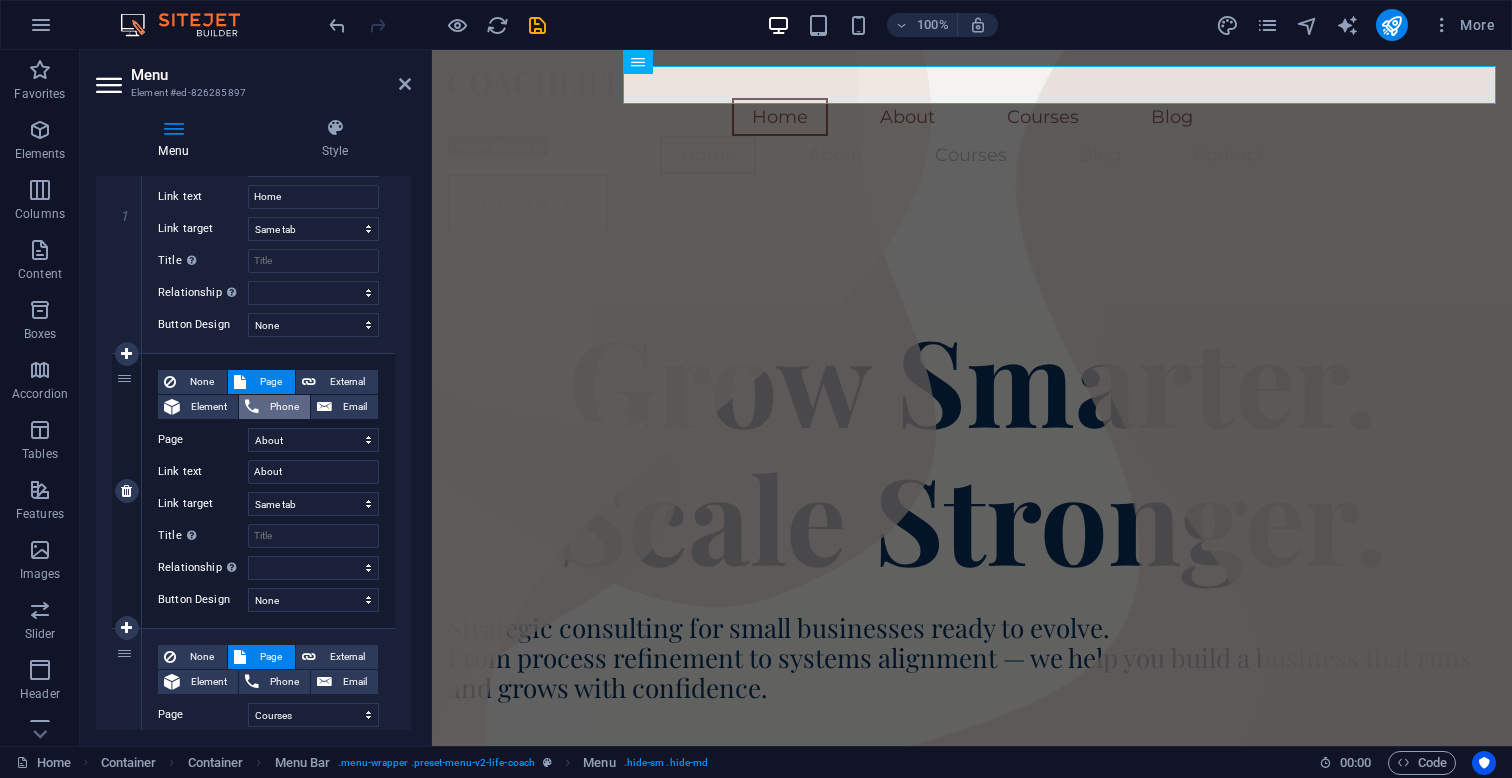 scroll, scrollTop: 289, scrollLeft: 0, axis: vertical 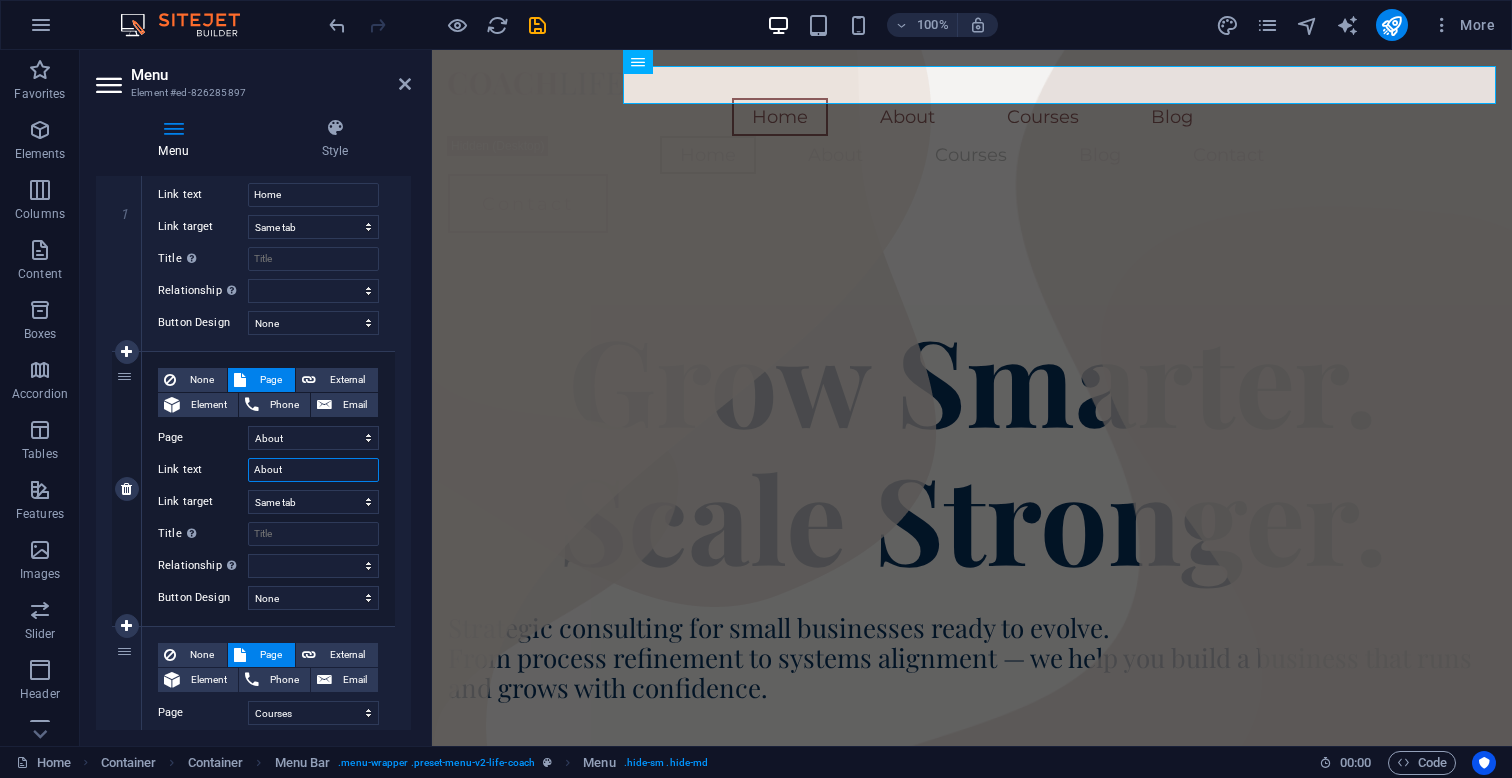 click on "About" at bounding box center [313, 470] 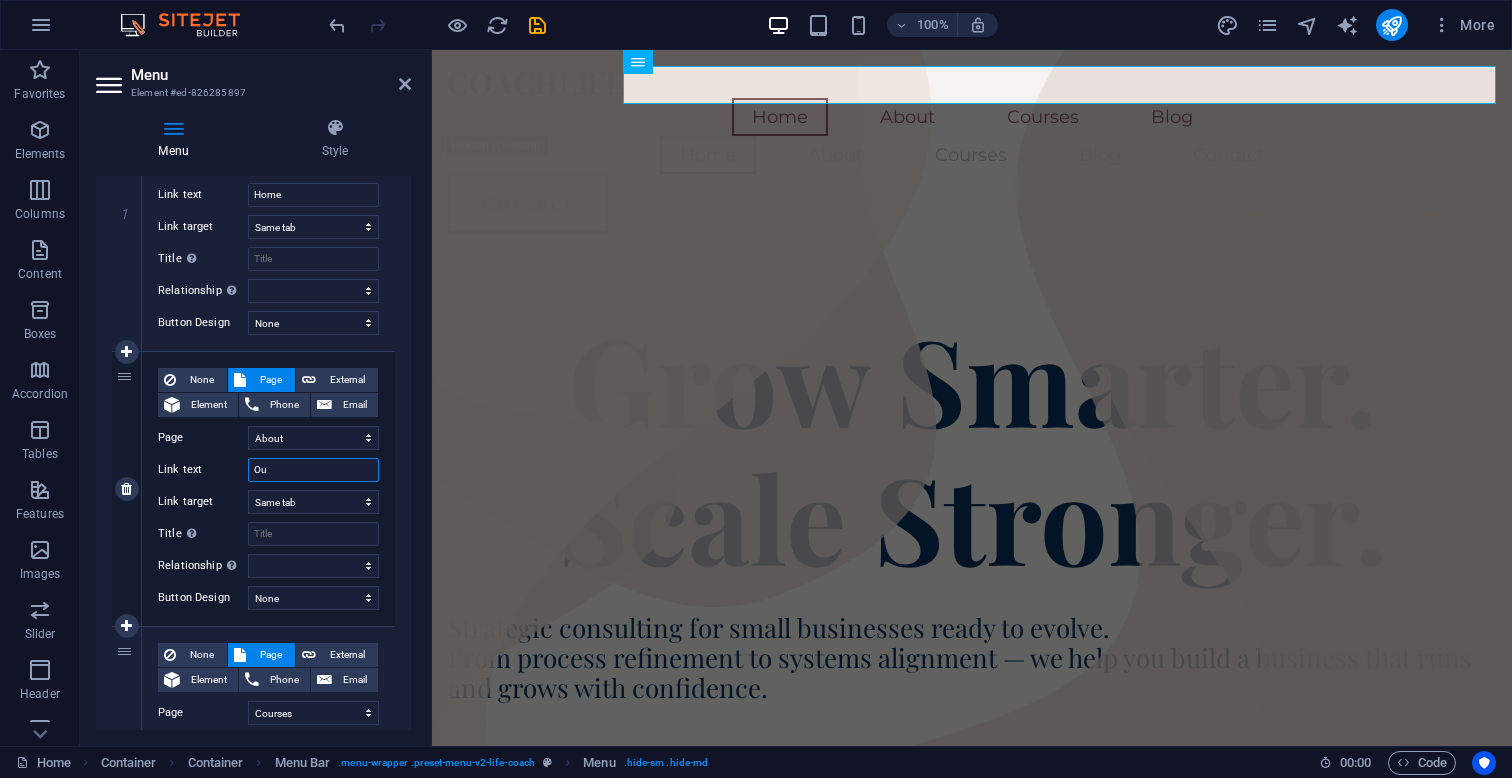 type on "Our" 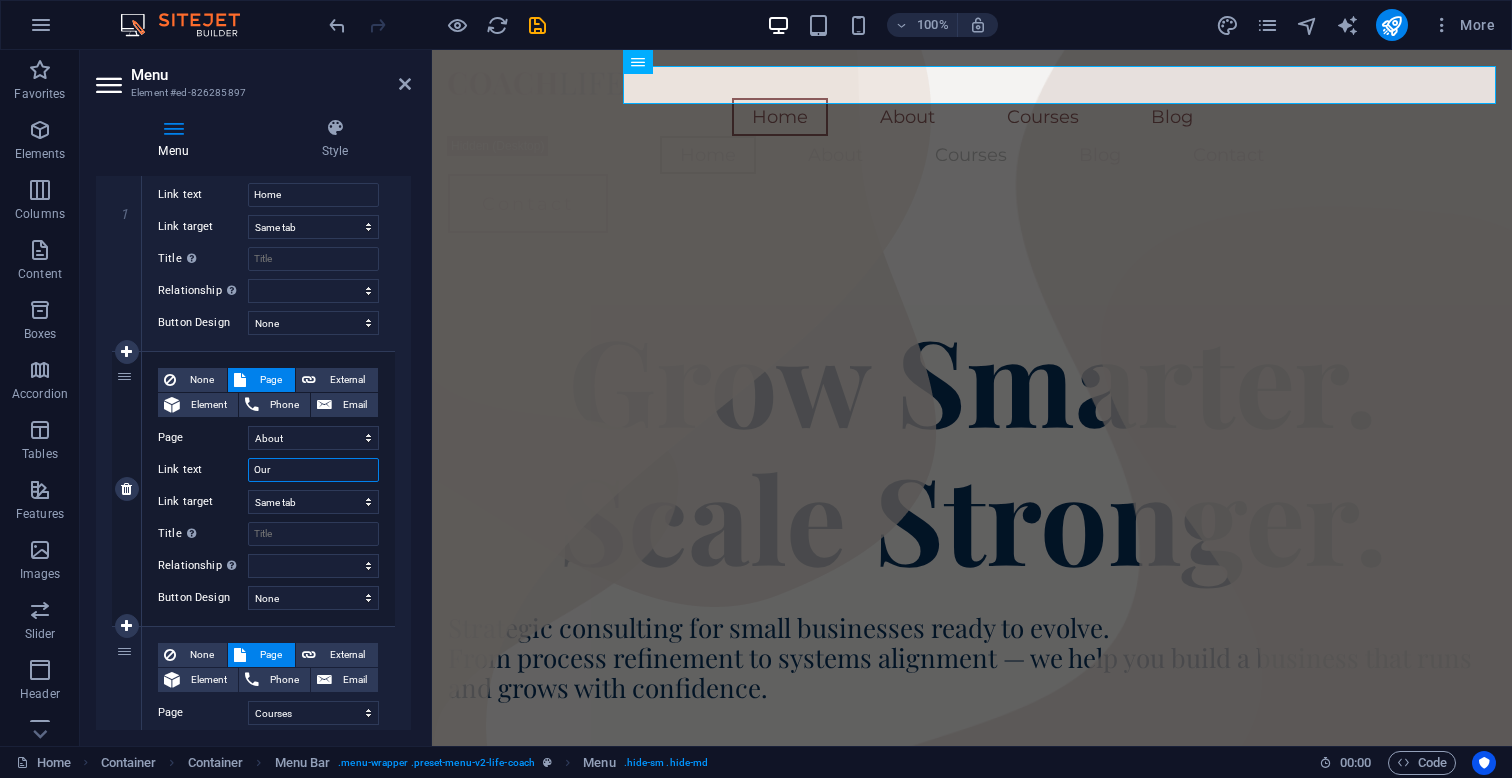 select 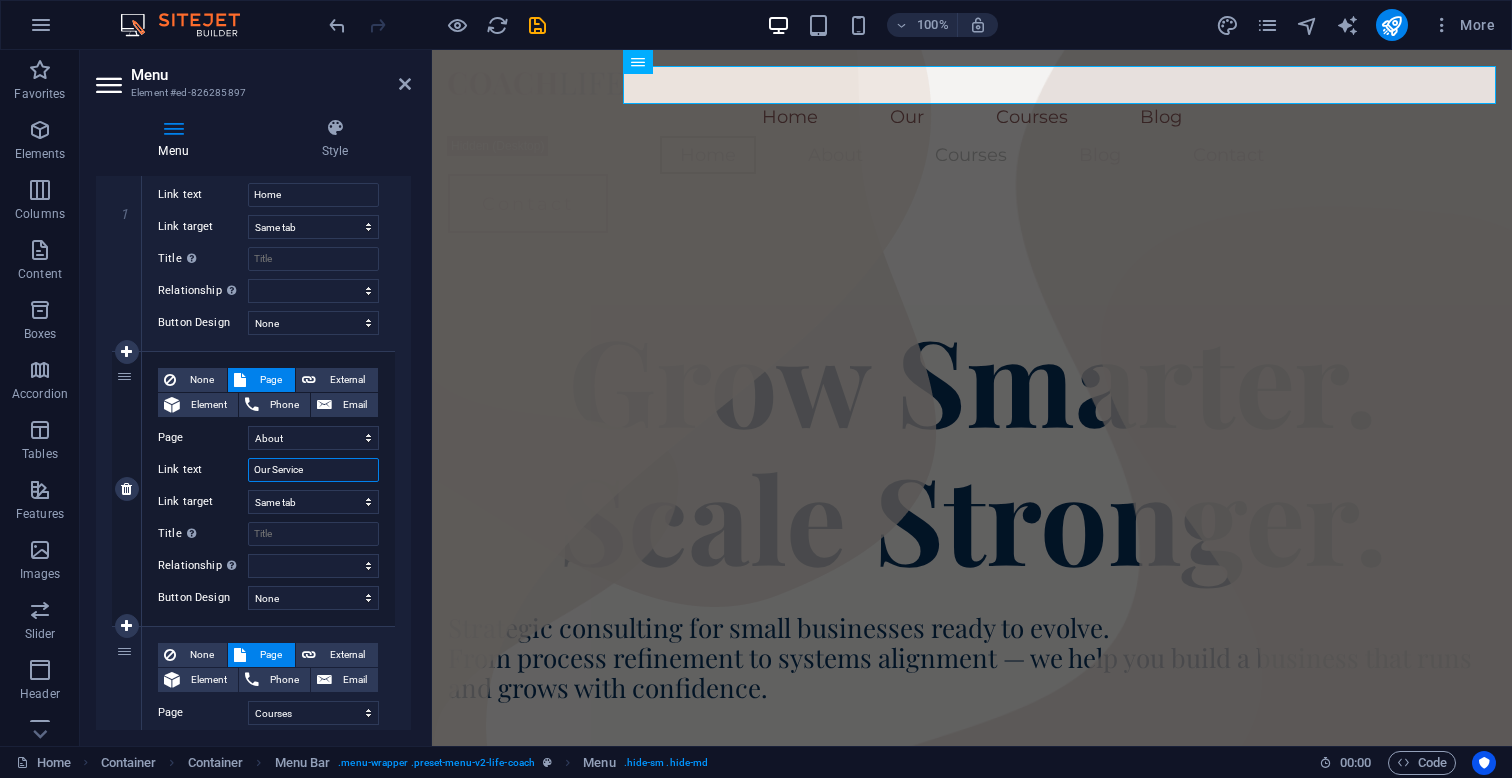 type on "Our Services" 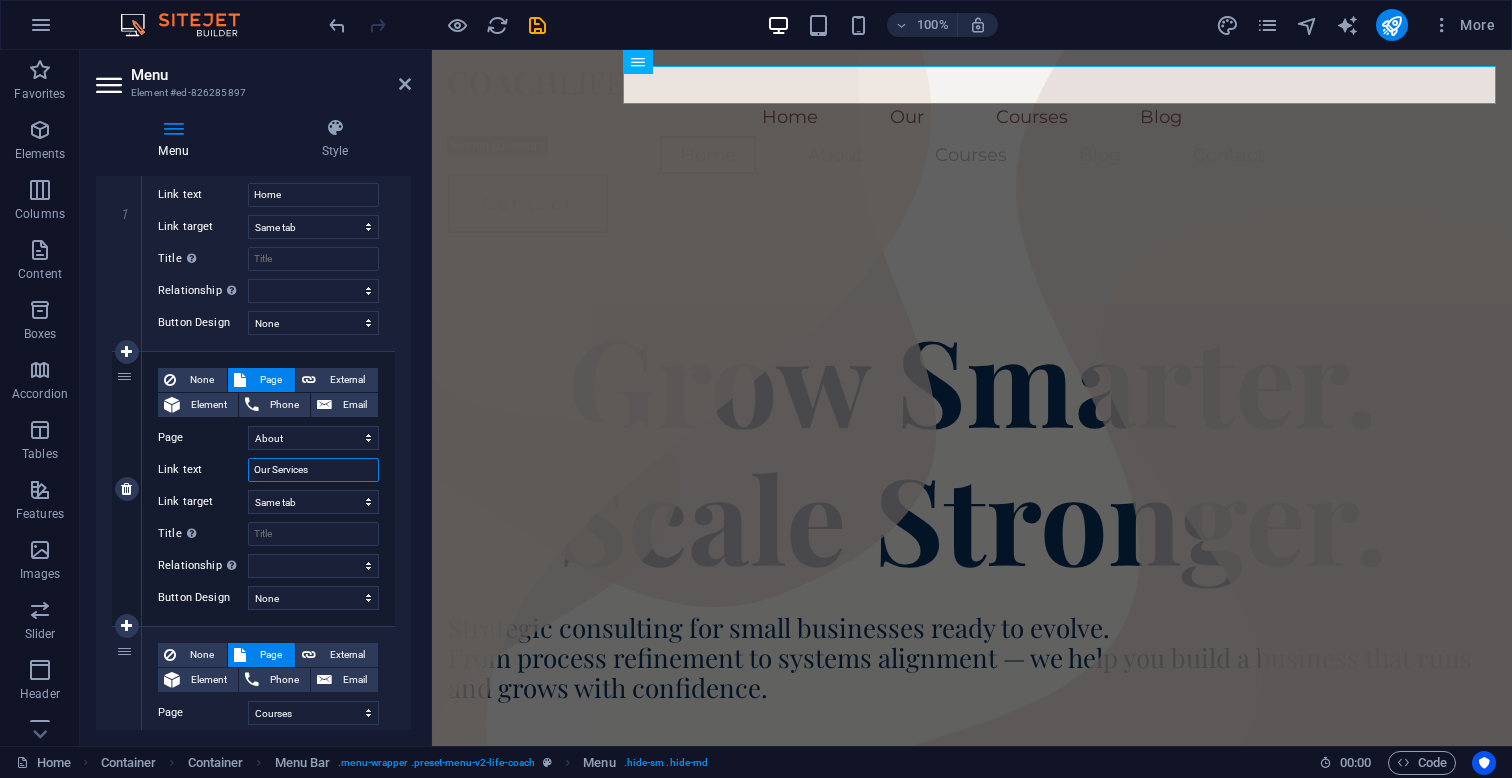 select 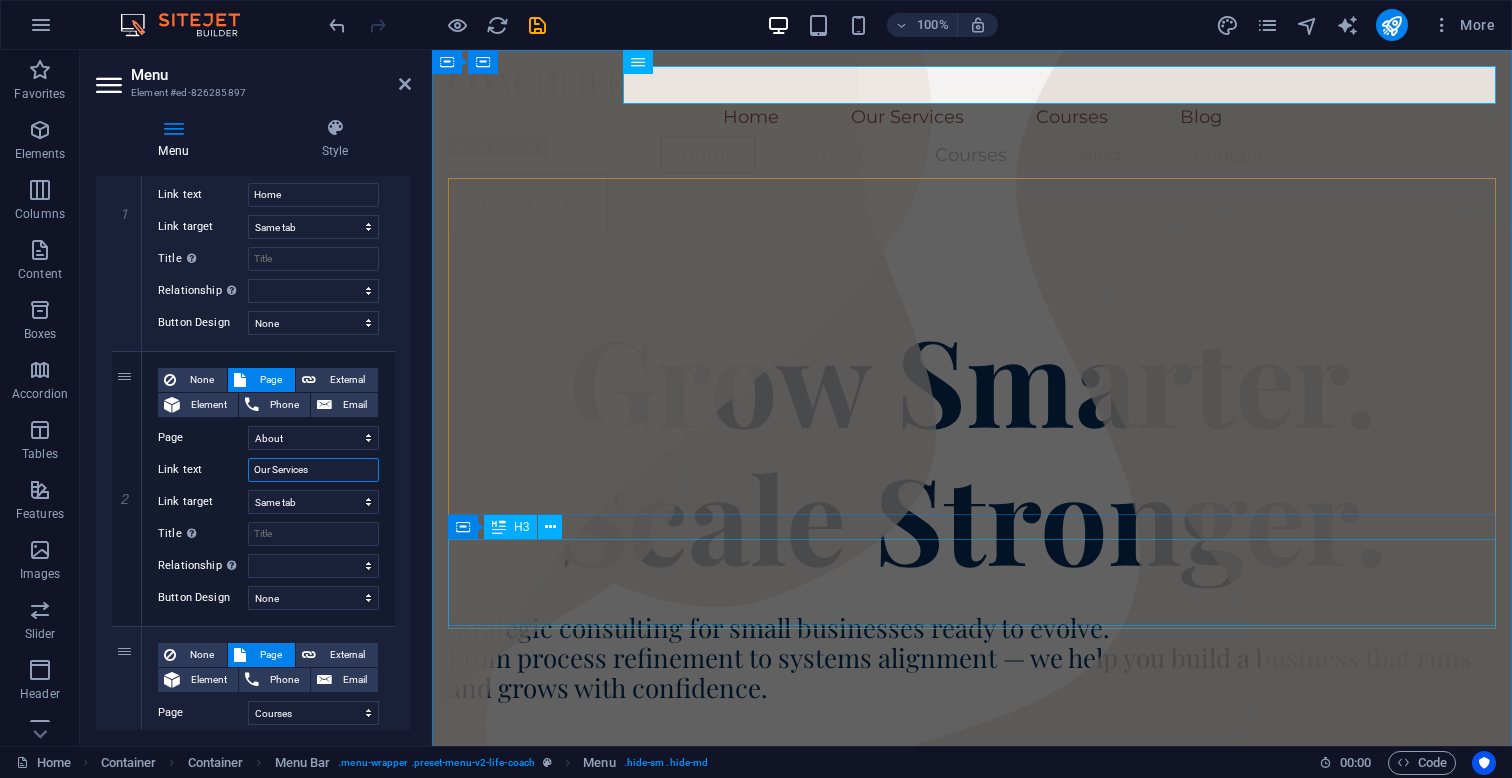type on "Our Services" 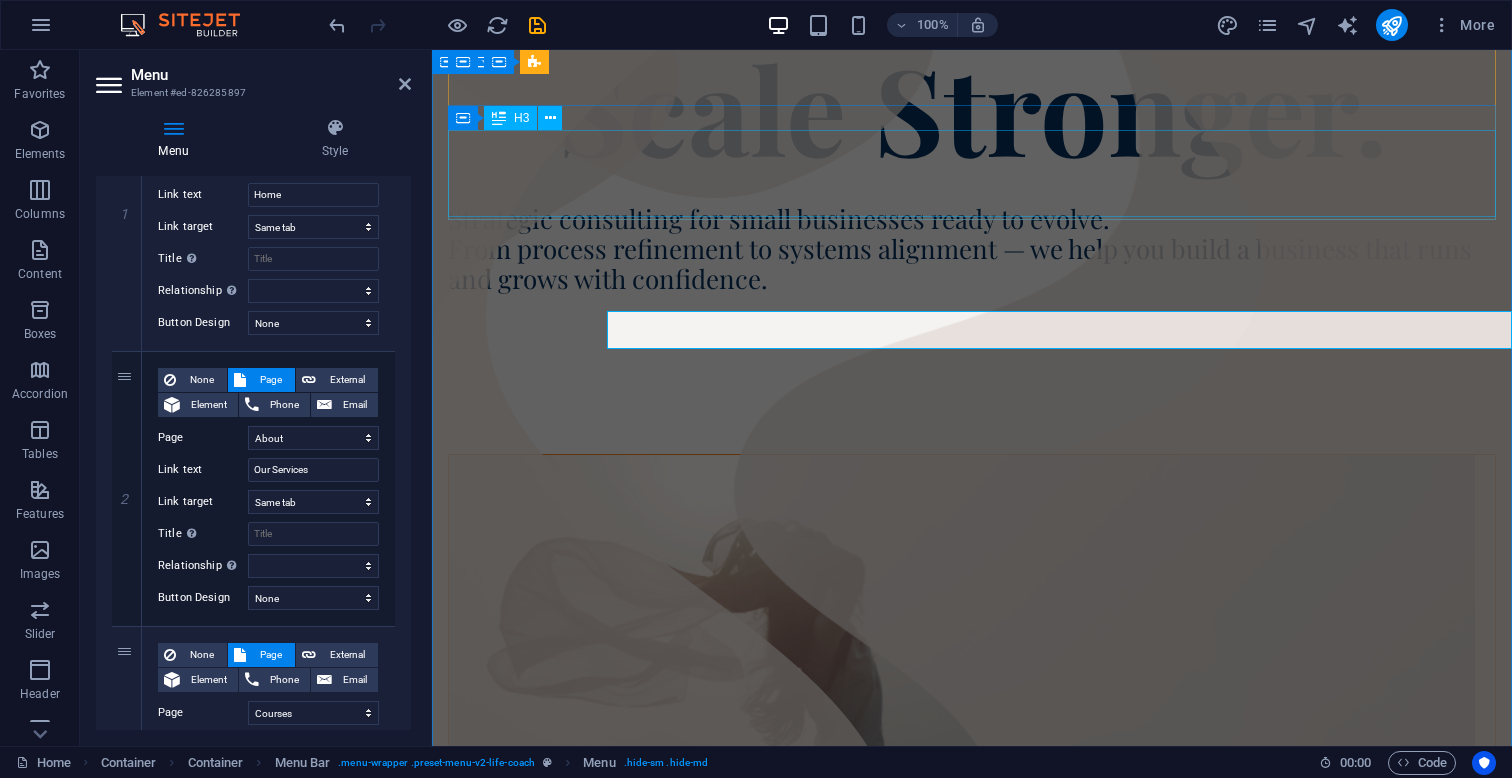 scroll, scrollTop: 407, scrollLeft: 0, axis: vertical 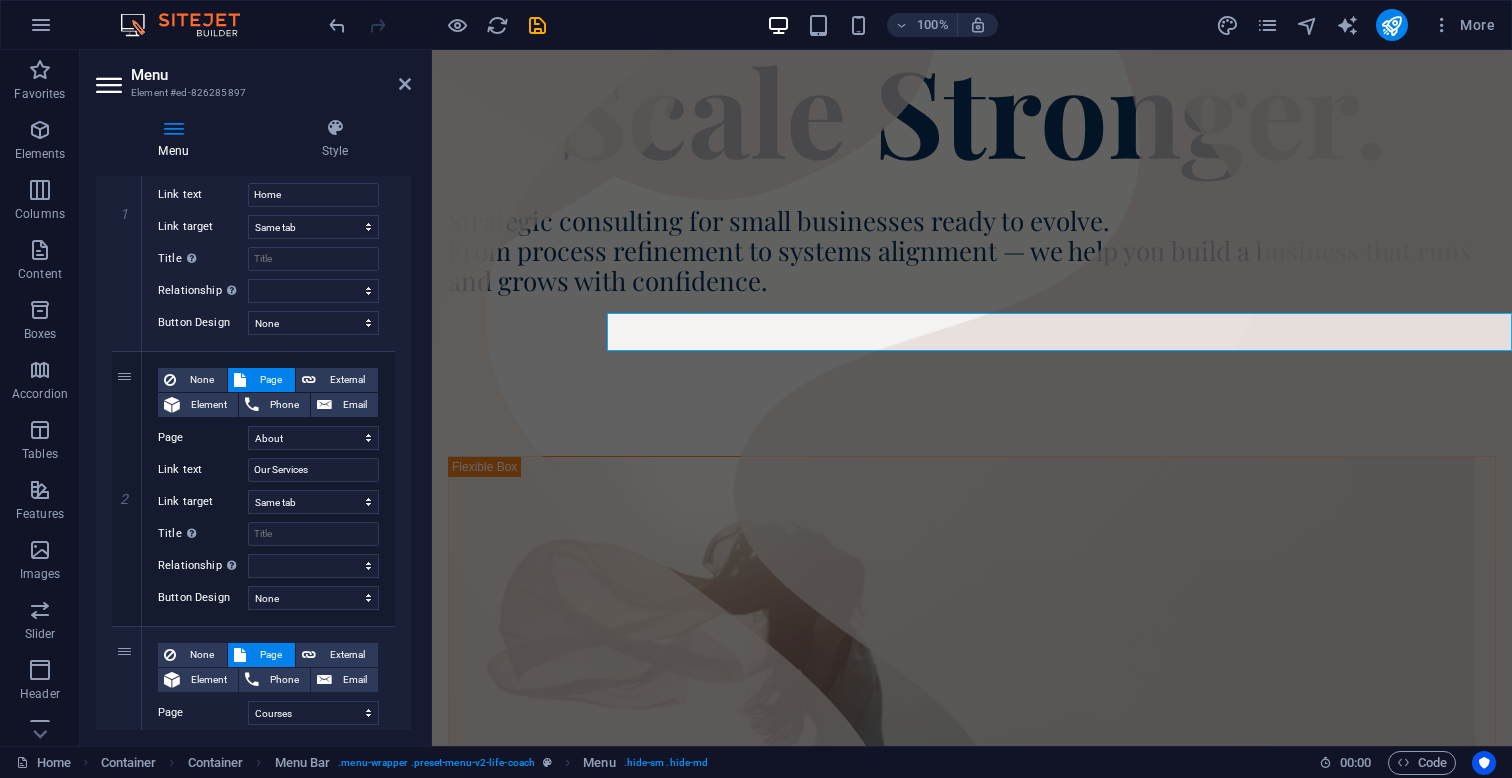 click on "Menu" at bounding box center [271, 75] 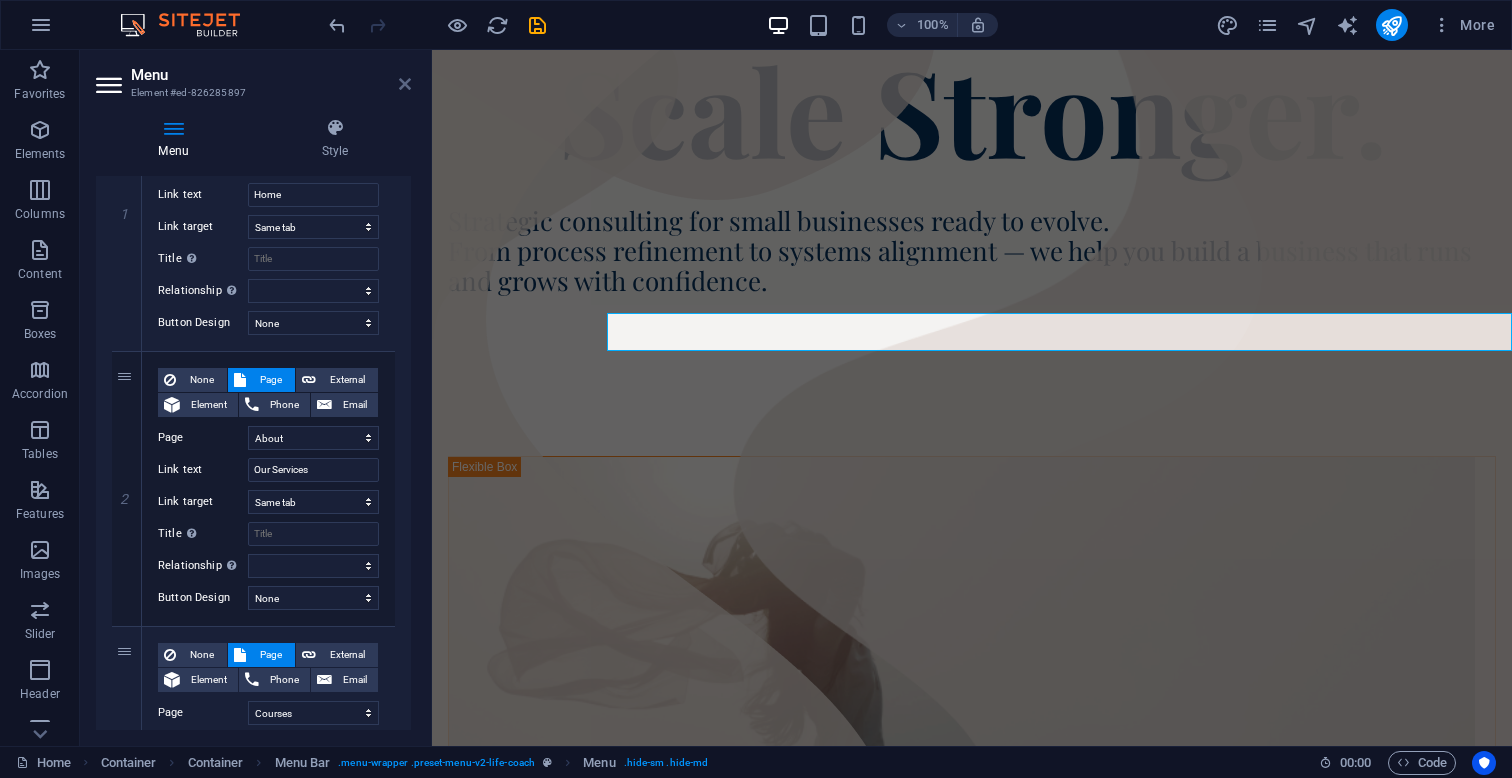 click at bounding box center (405, 84) 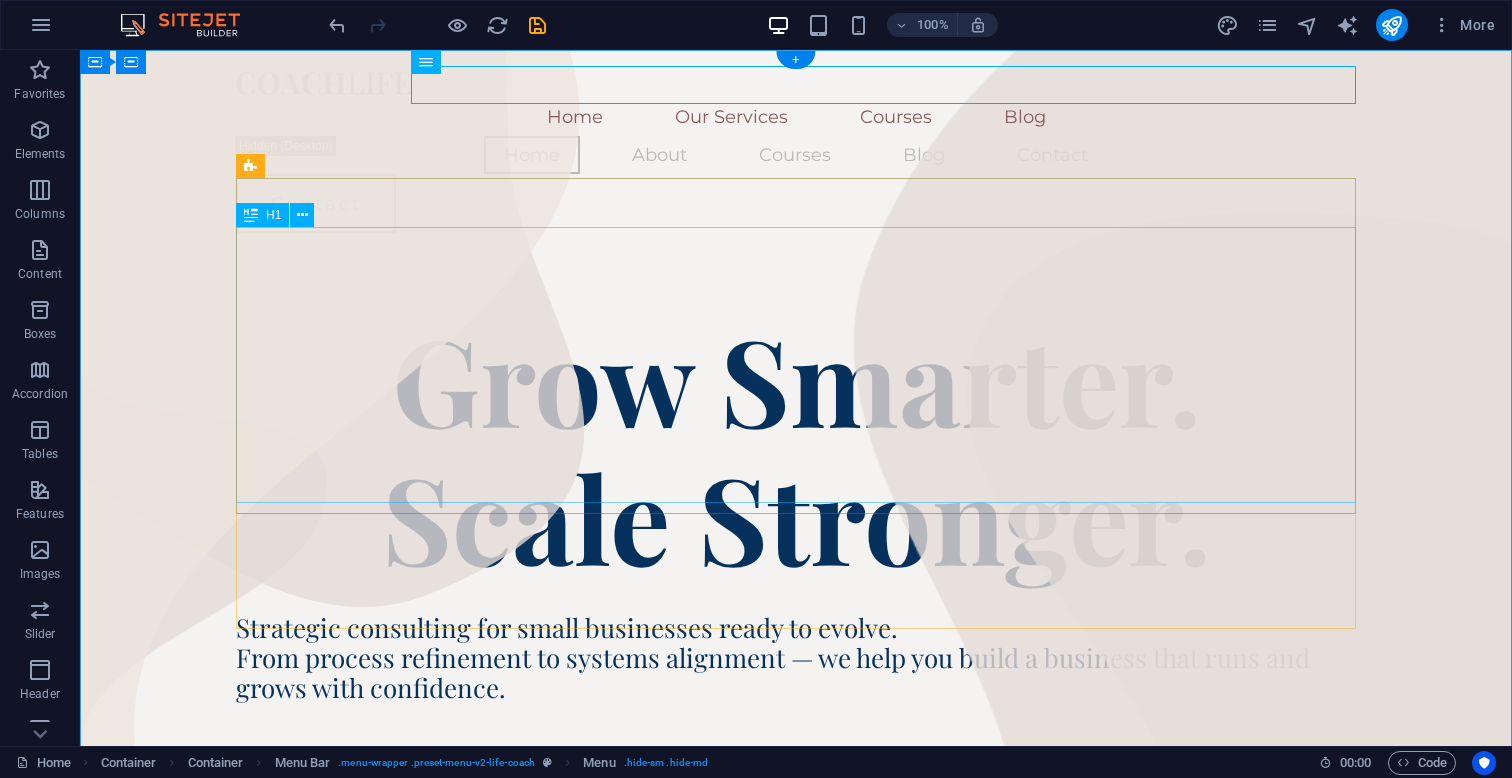 scroll, scrollTop: 0, scrollLeft: 0, axis: both 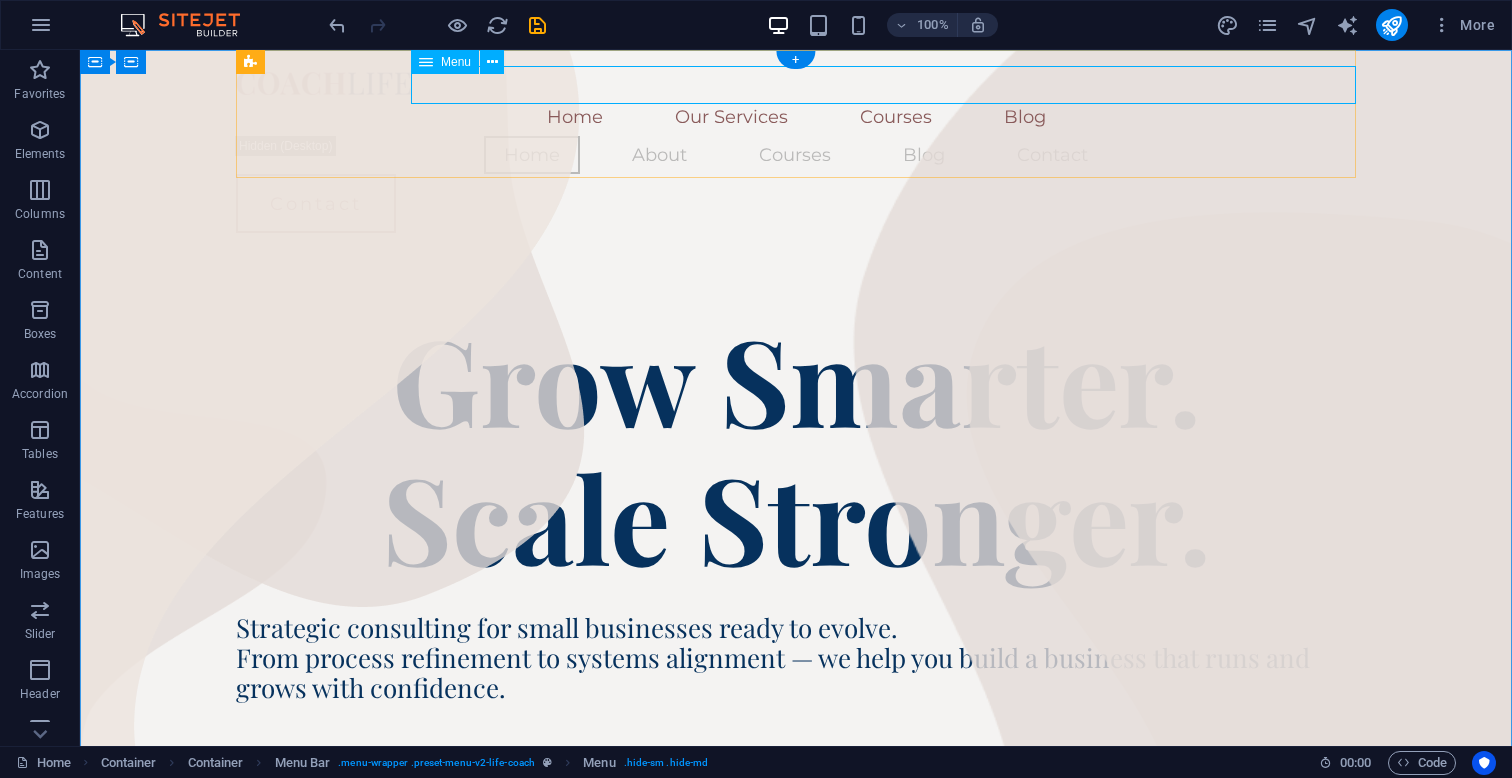 click on "Home Our Services Courses Blog" at bounding box center [796, 117] 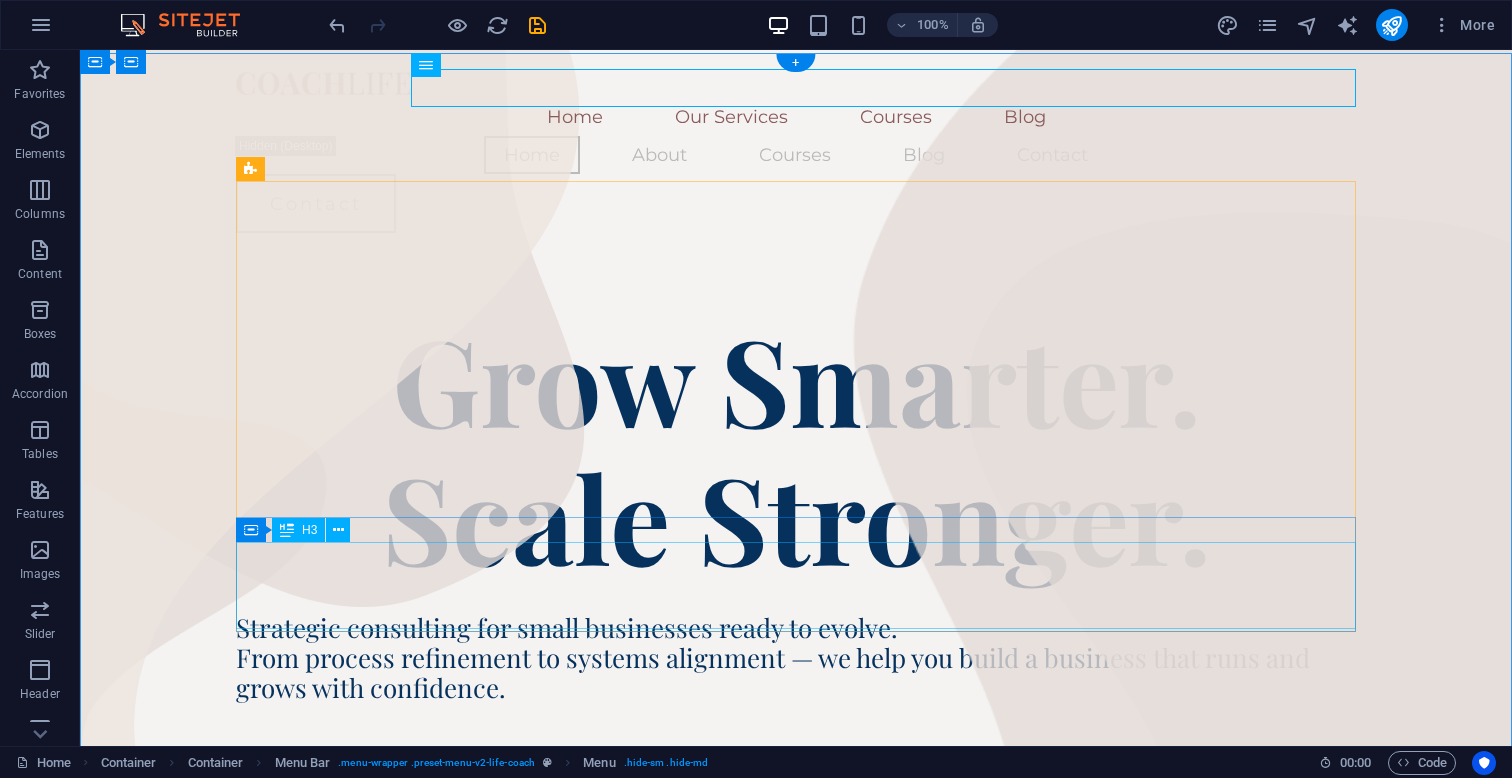 scroll, scrollTop: 0, scrollLeft: 0, axis: both 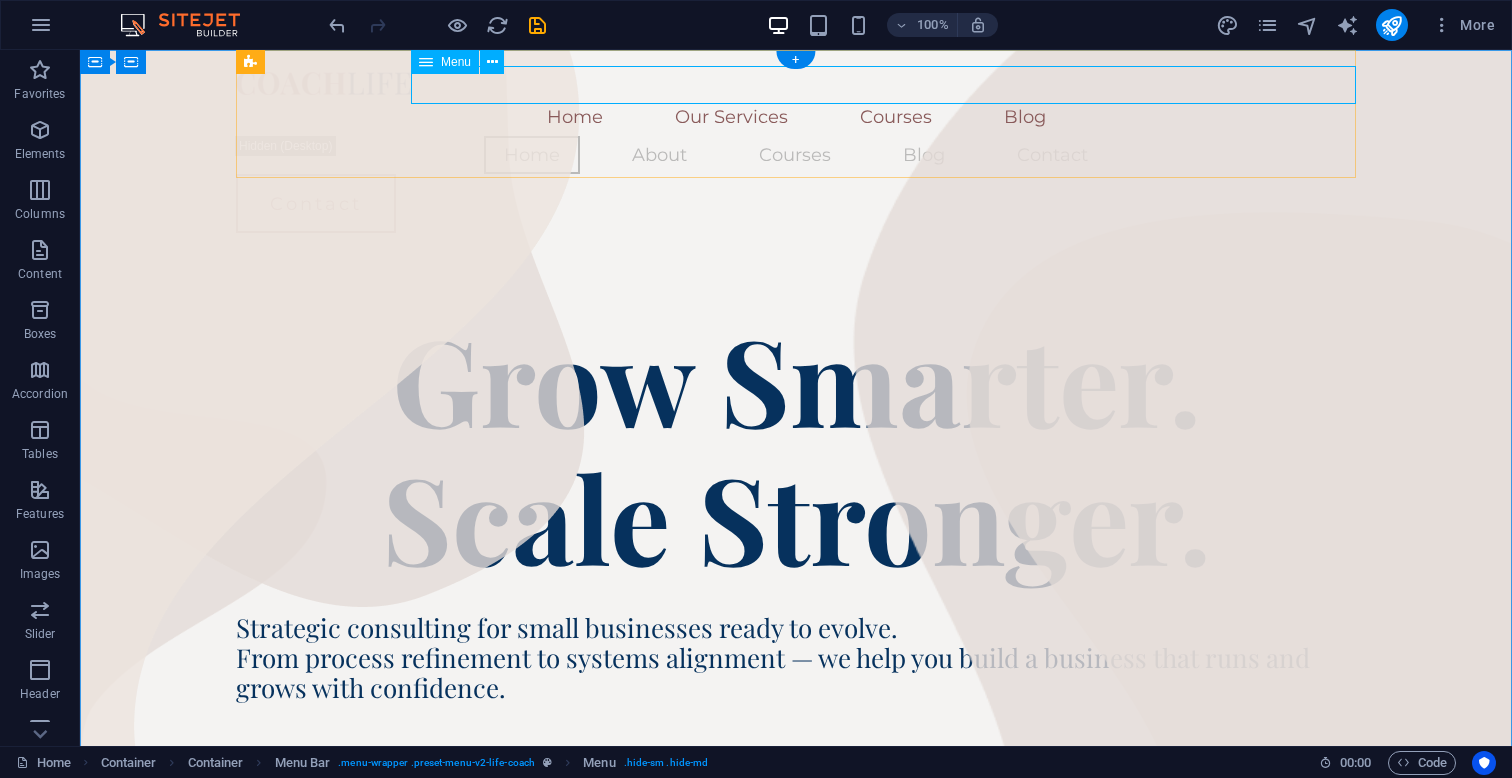 click on "Home Our Services Courses Blog" at bounding box center [796, 117] 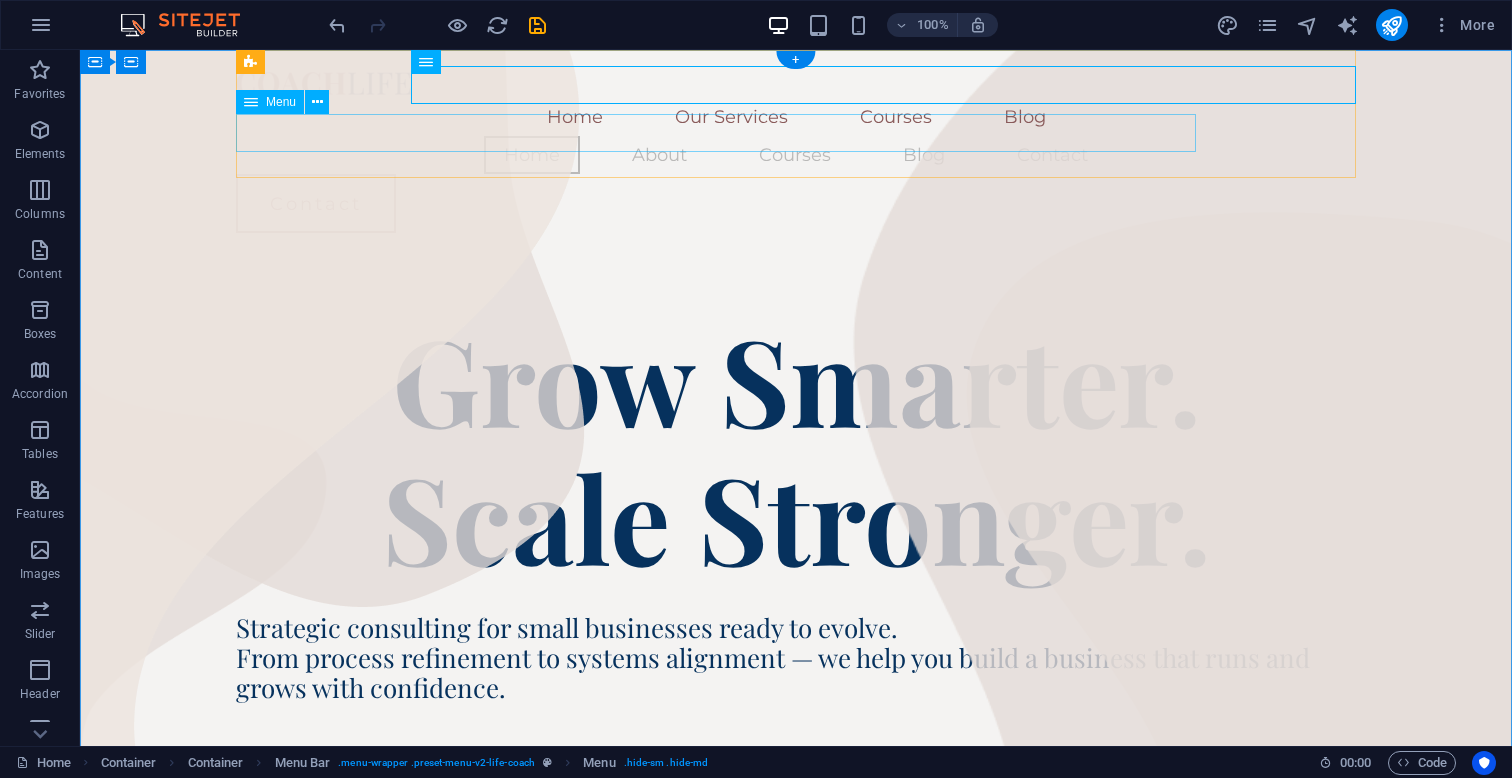 click on "Home About Courses Blog Contact" at bounding box center (796, 155) 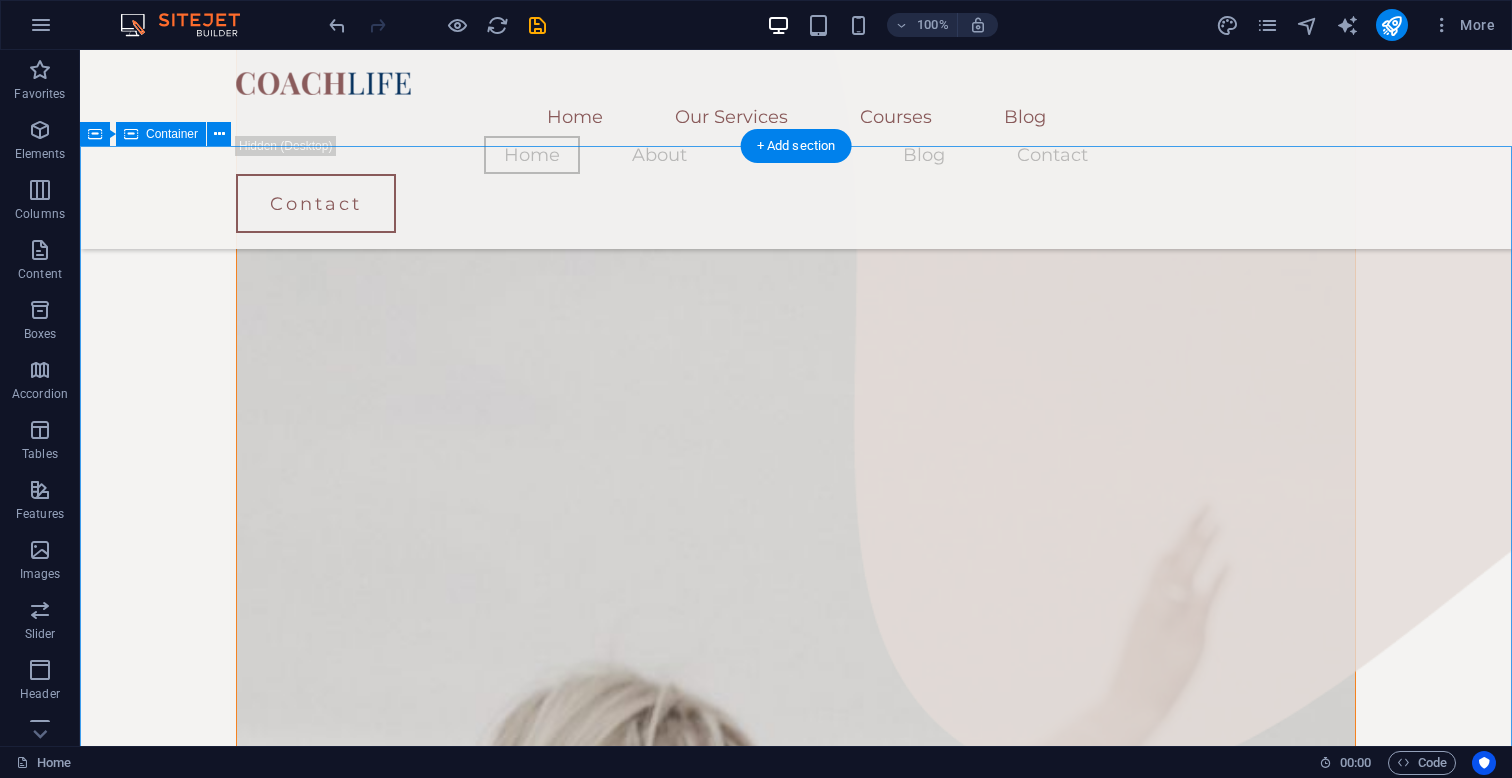 scroll, scrollTop: 1630, scrollLeft: 0, axis: vertical 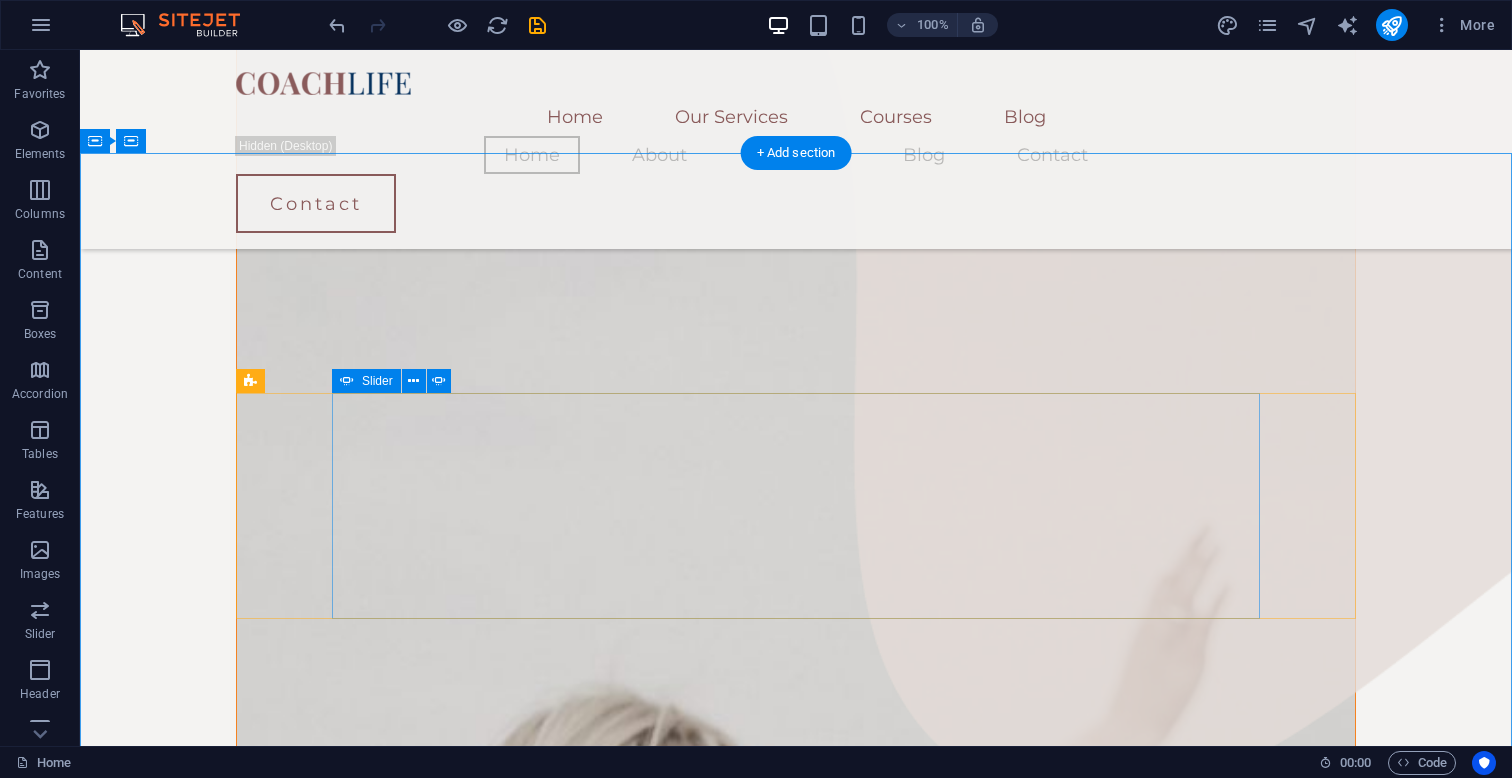 click at bounding box center (796, 5516) 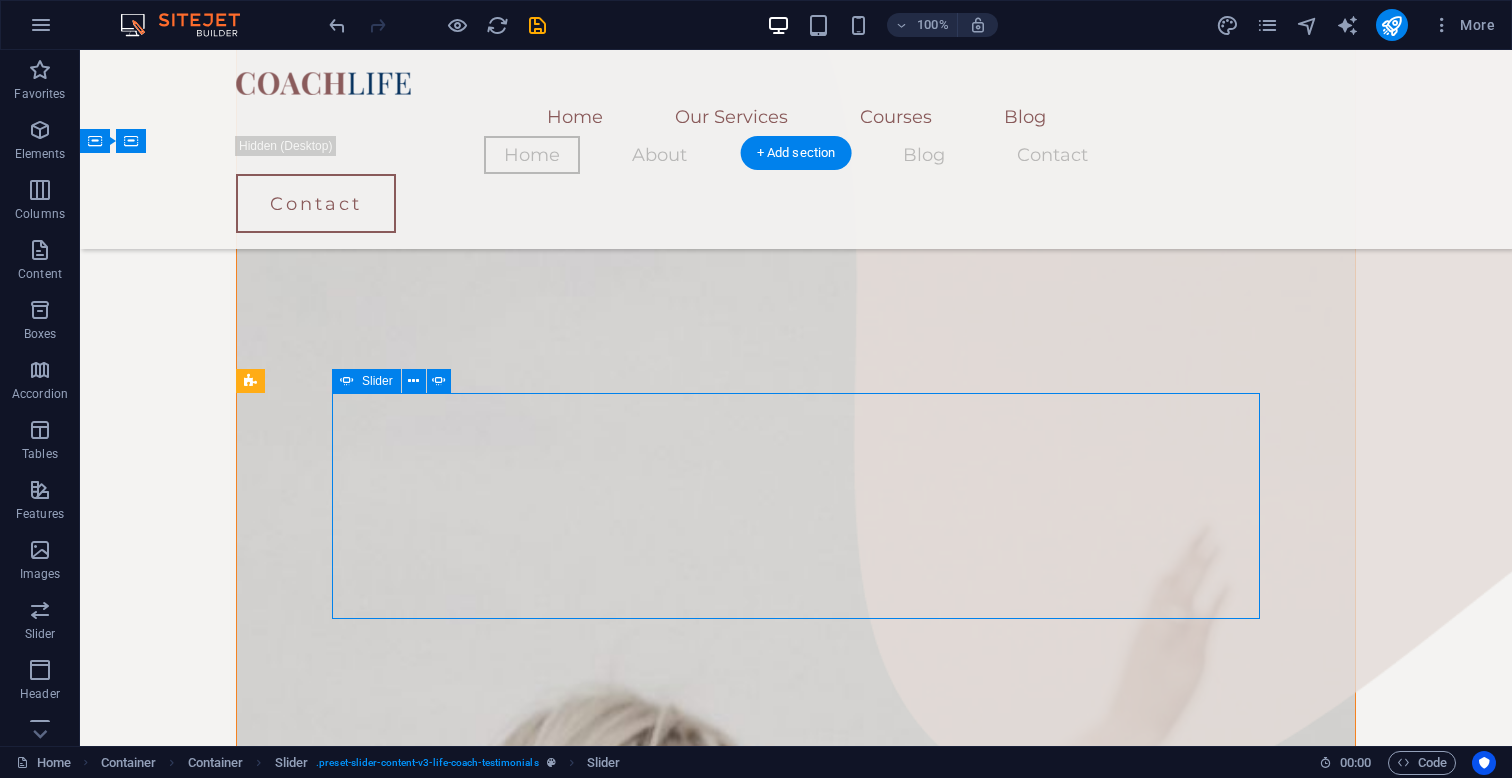 click at bounding box center (796, 5516) 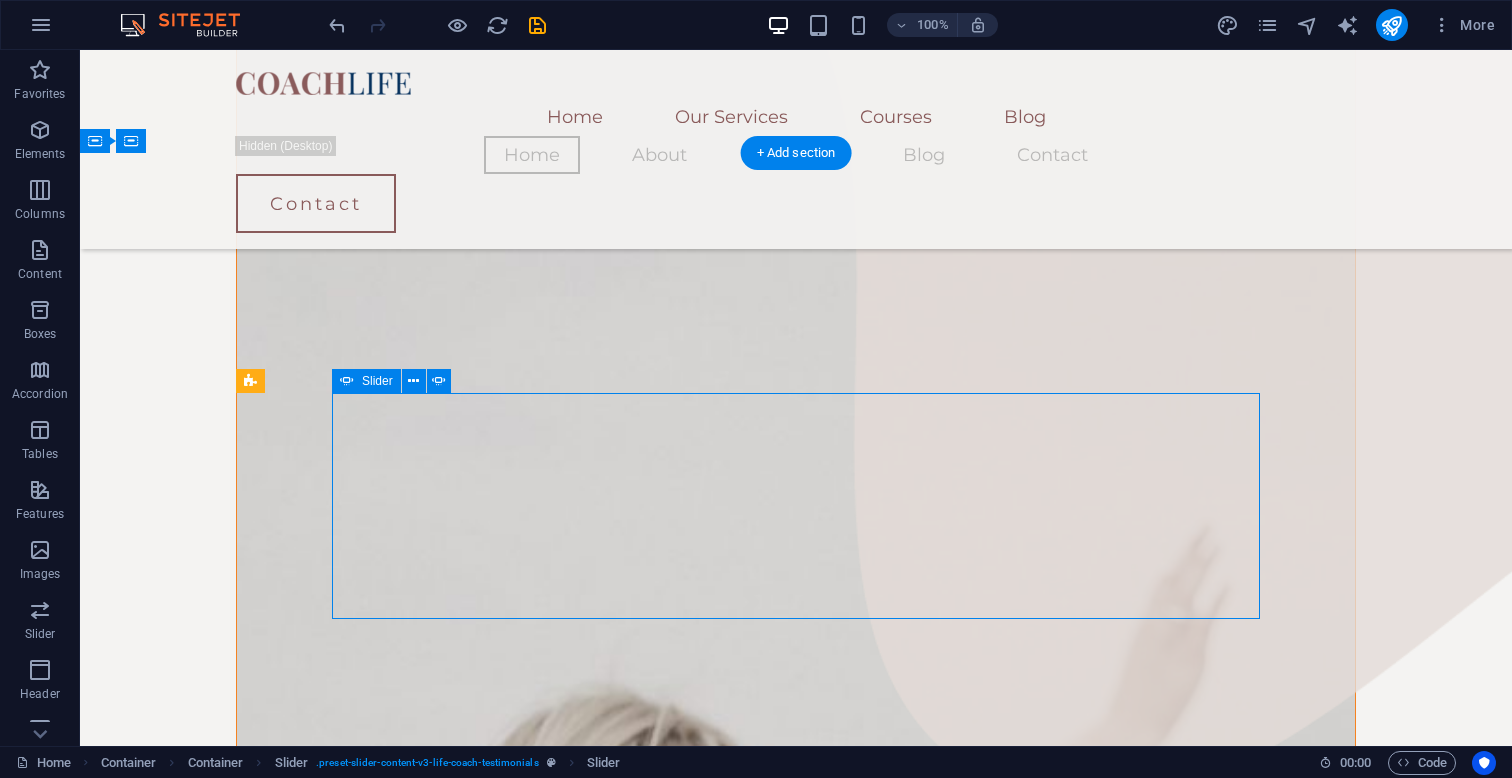 click at bounding box center [796, 5516] 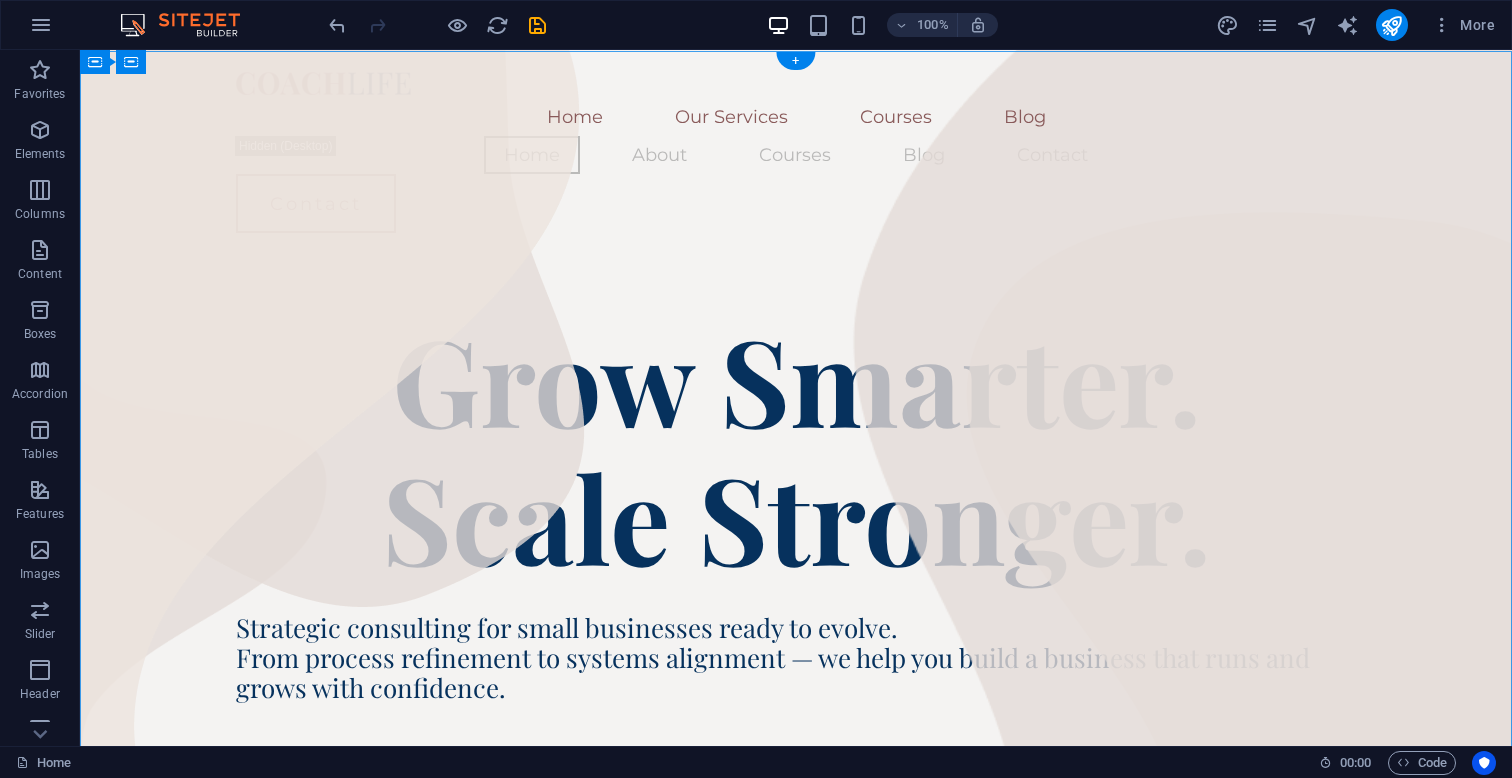scroll, scrollTop: 0, scrollLeft: 0, axis: both 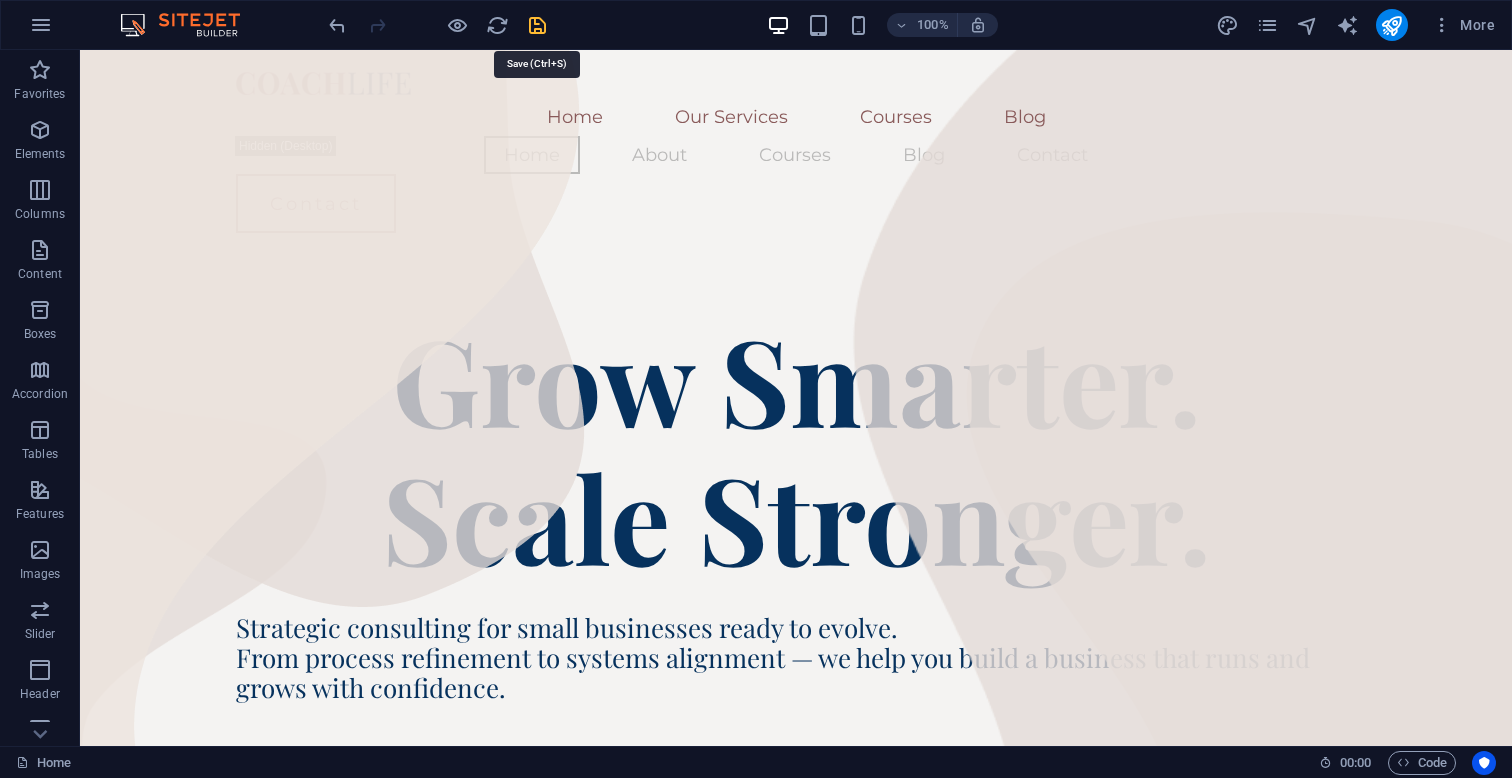 click at bounding box center (537, 25) 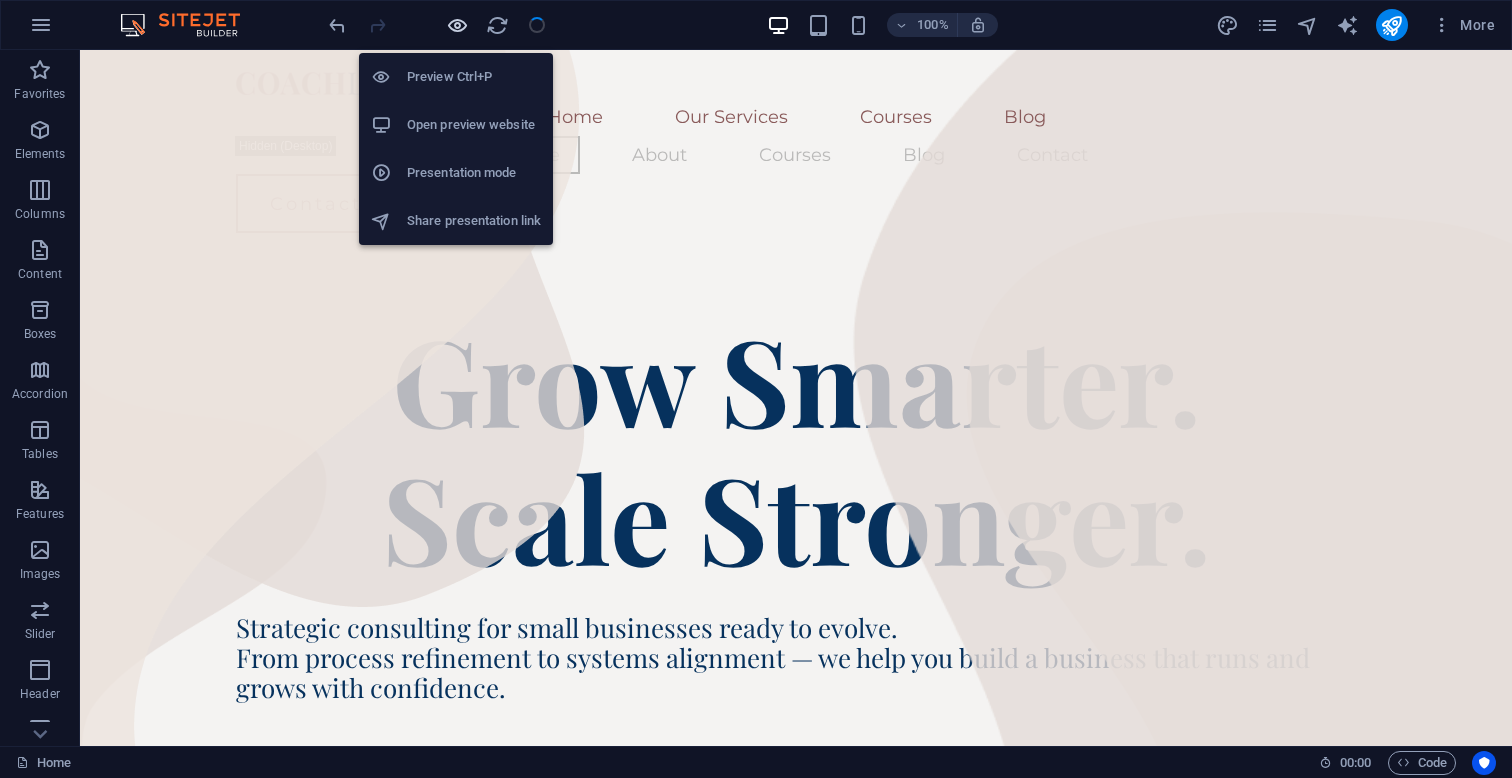 click at bounding box center (457, 25) 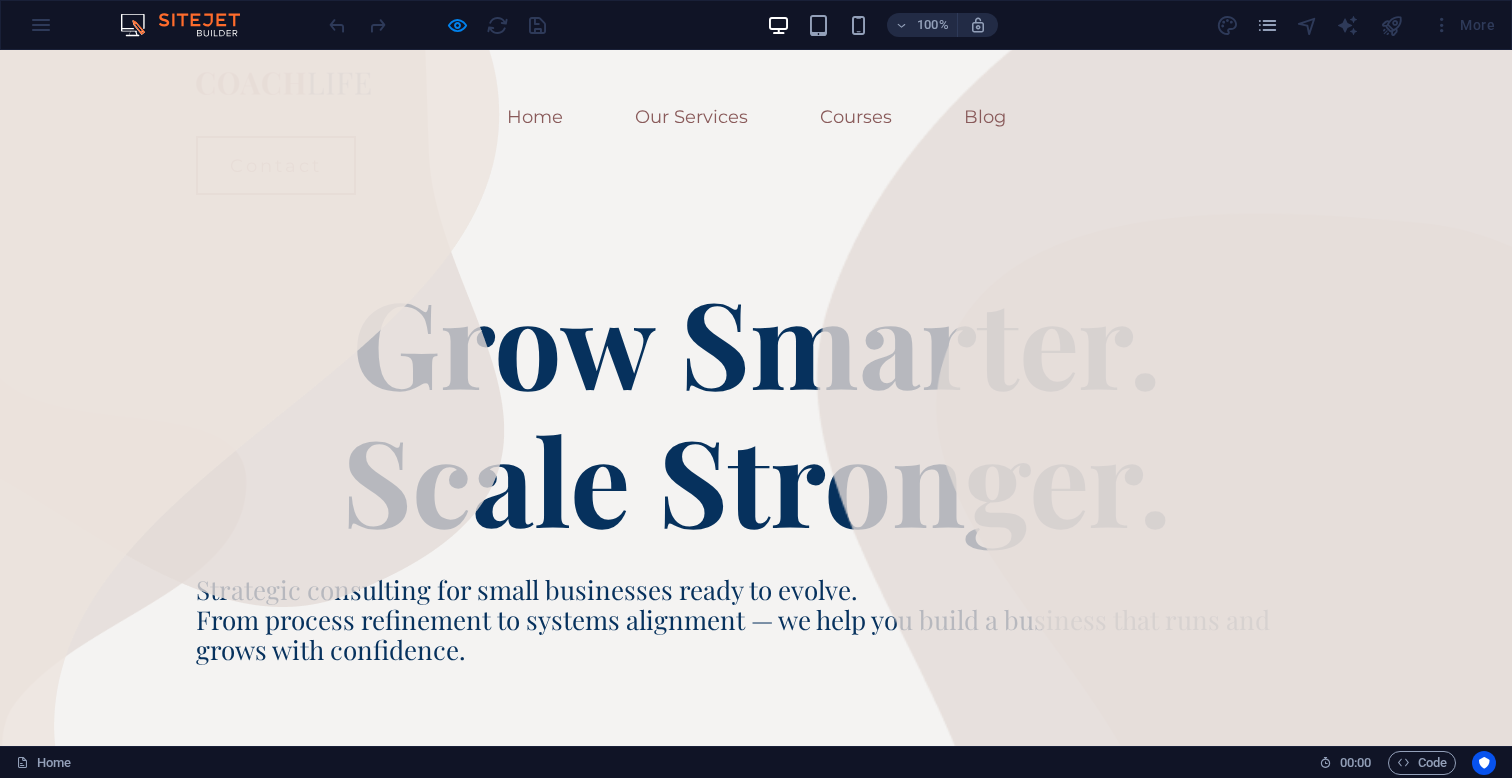 scroll, scrollTop: 0, scrollLeft: 0, axis: both 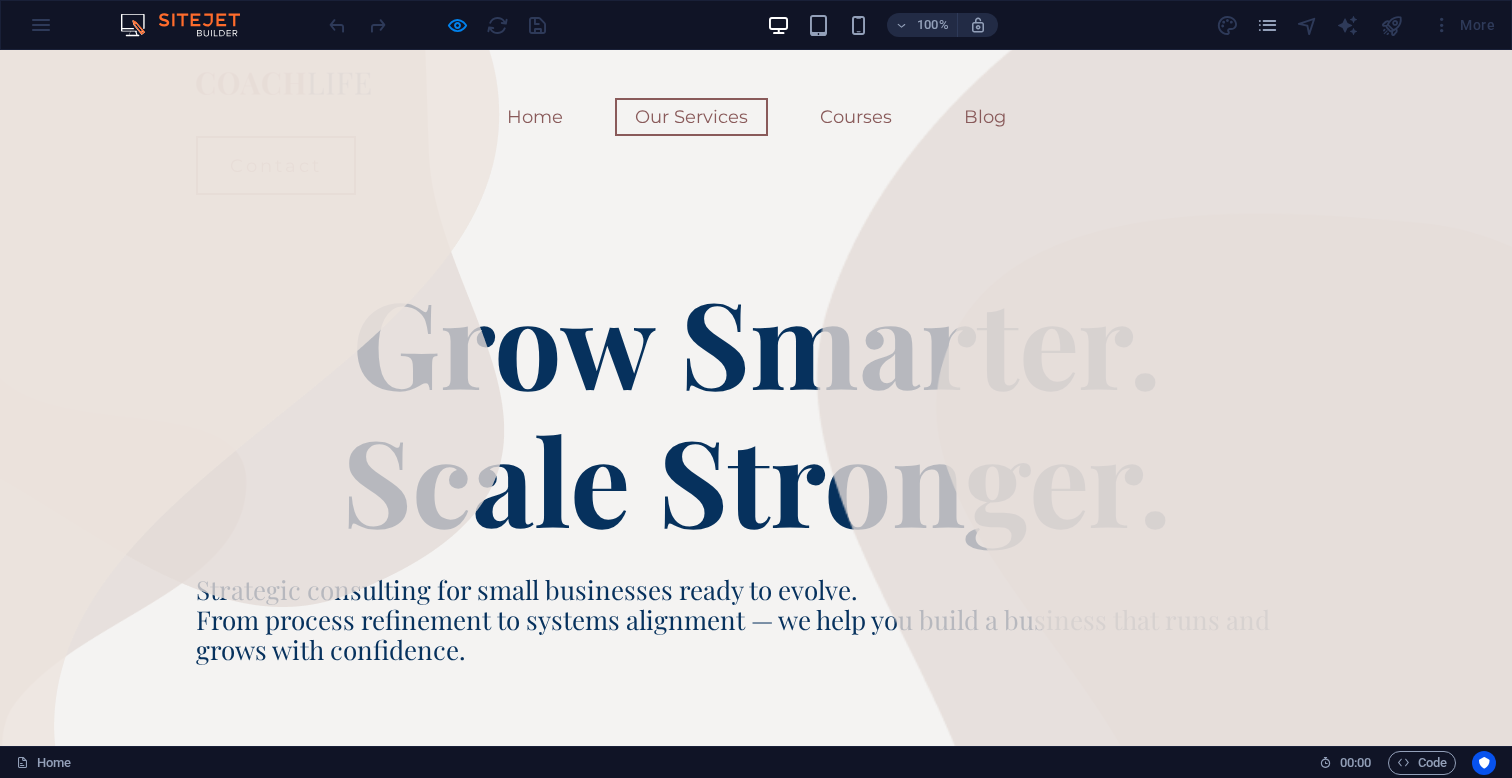 click on "Our Services" at bounding box center [691, 117] 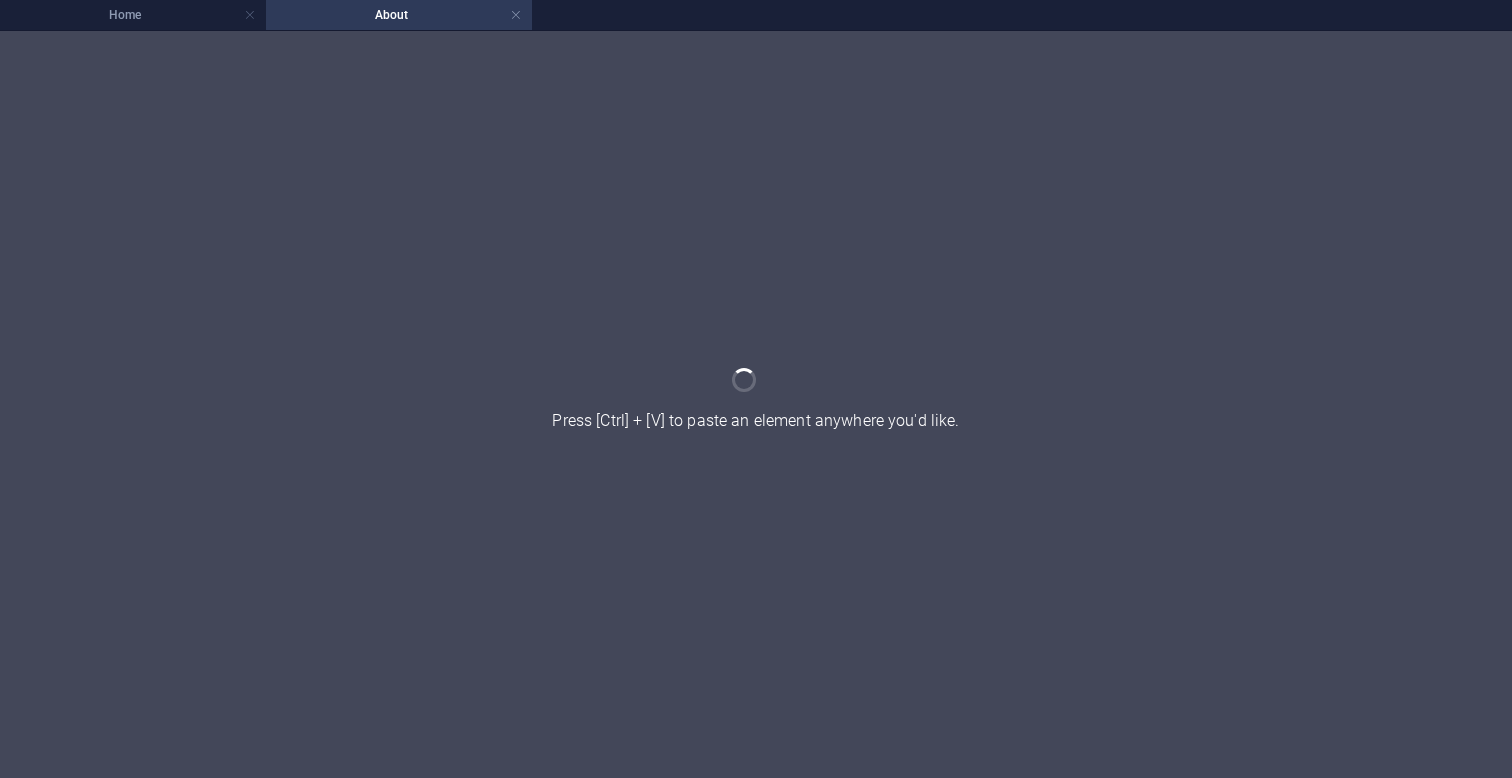 click at bounding box center (756, 404) 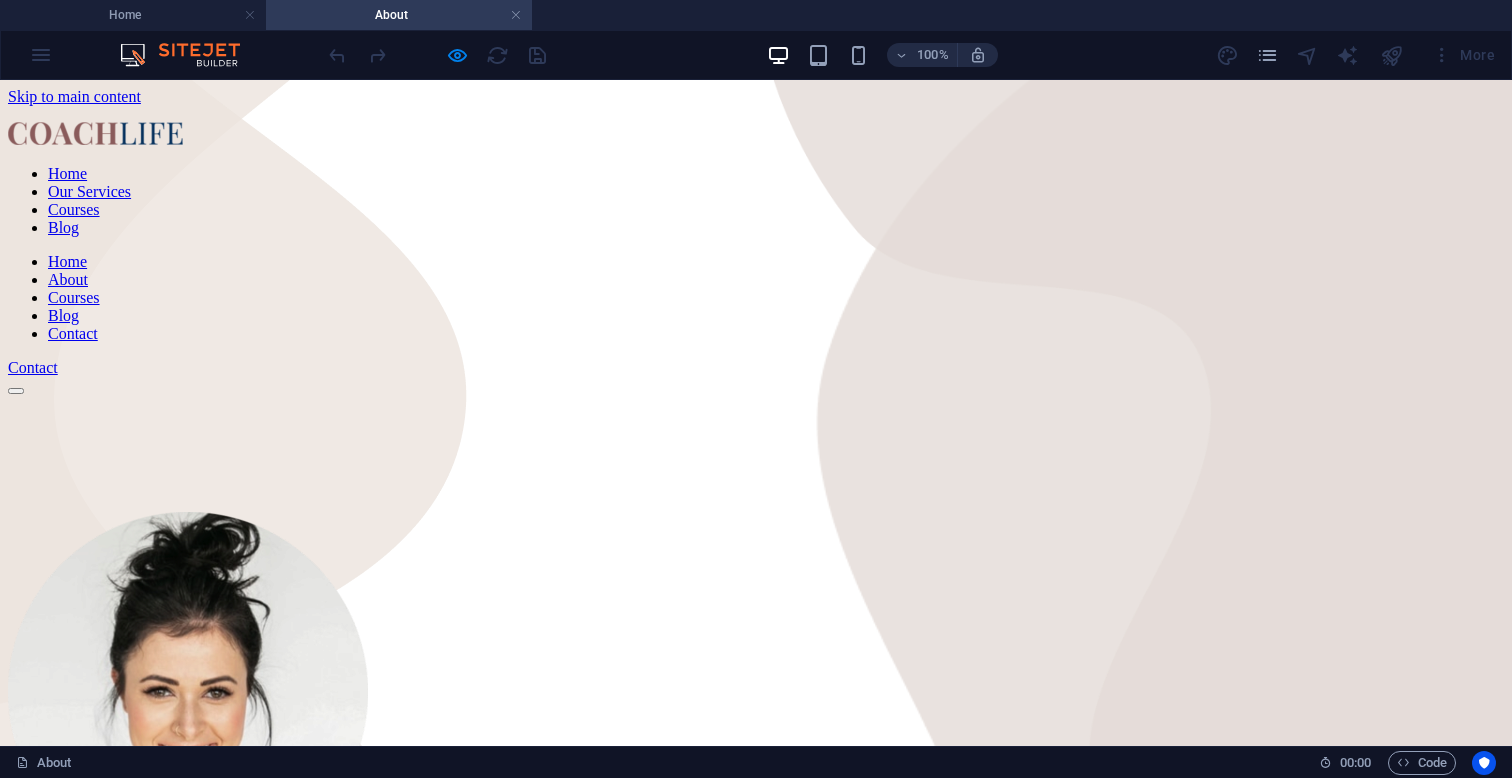 scroll, scrollTop: 0, scrollLeft: 0, axis: both 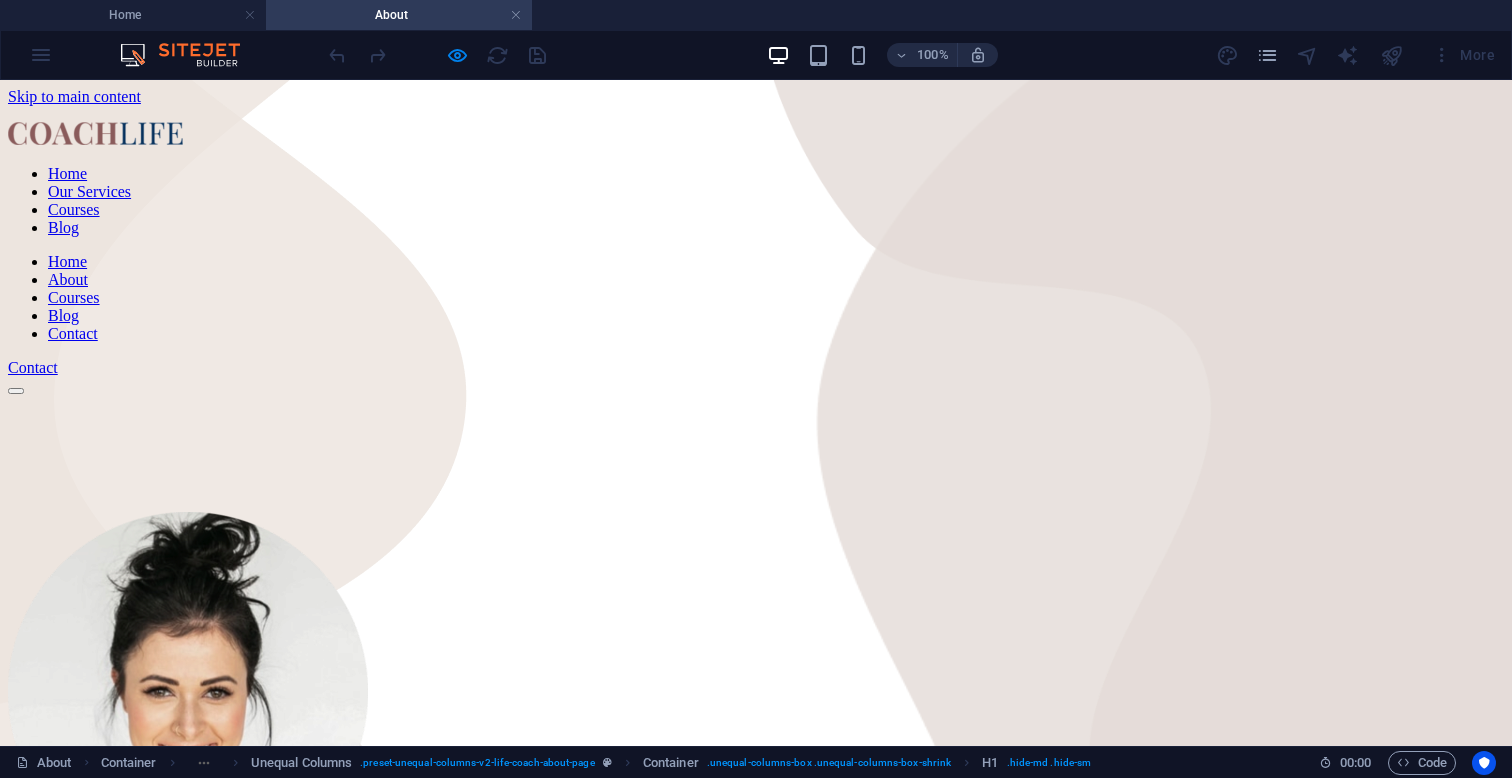 click on "Home Our Services Courses Blog" at bounding box center (756, 201) 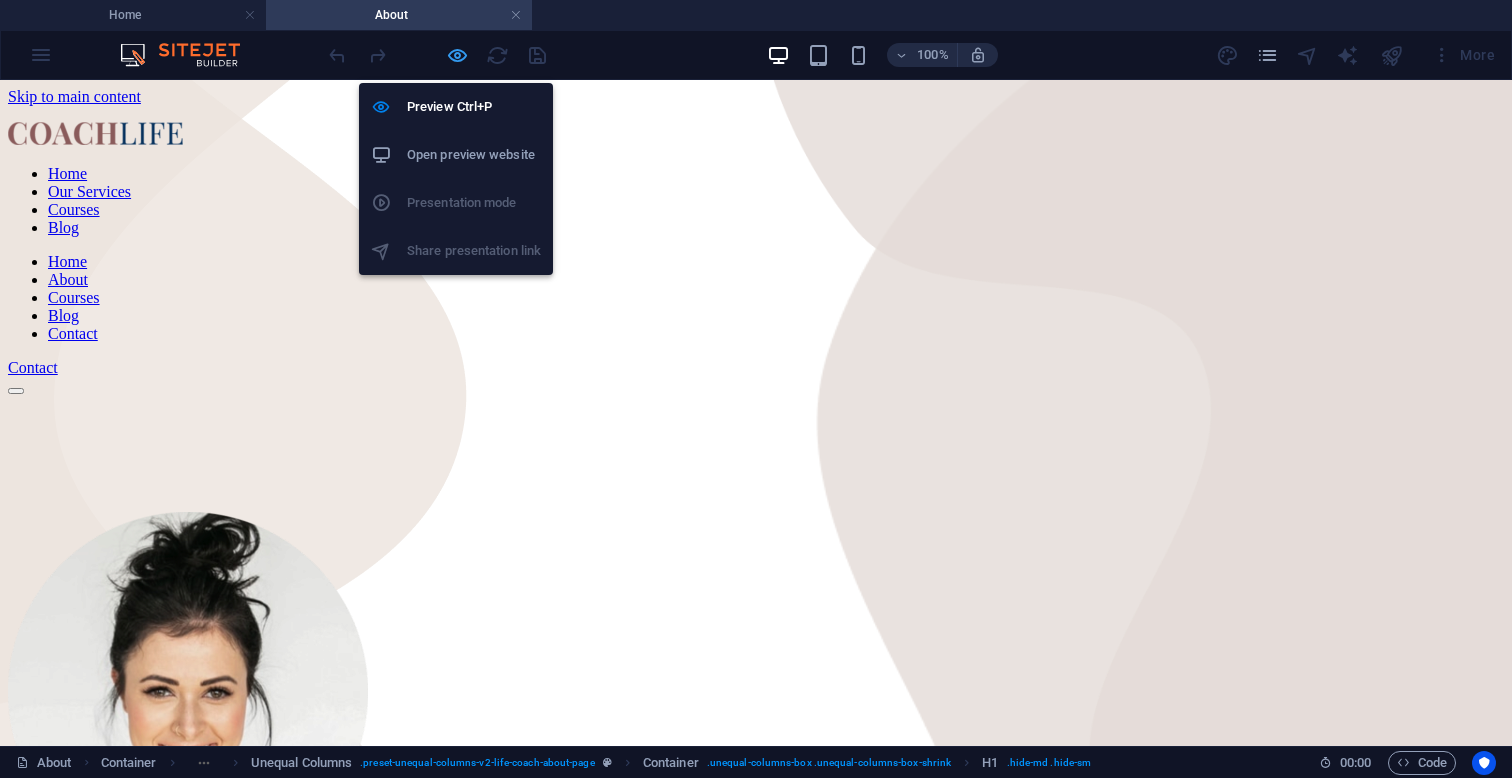 click at bounding box center (457, 55) 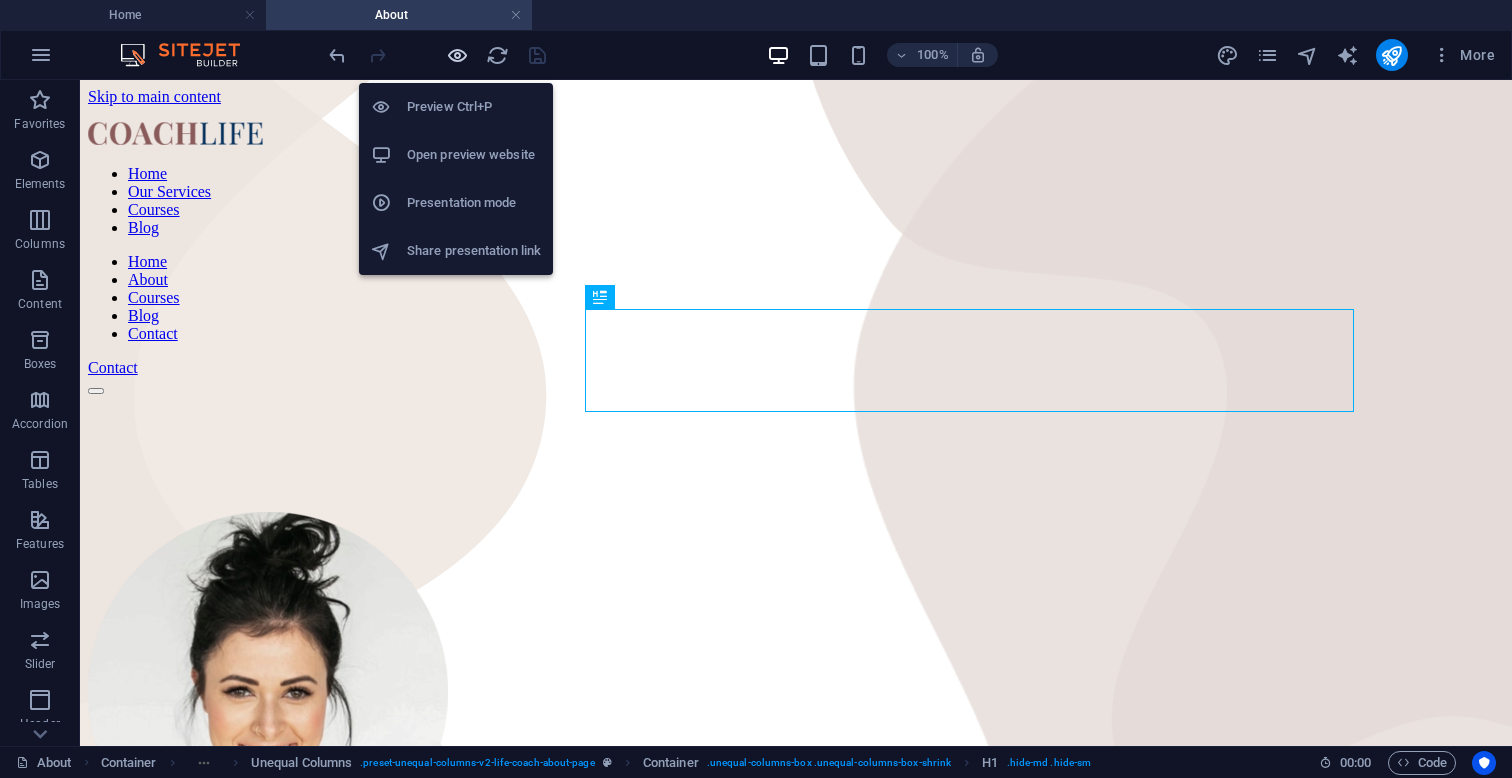 click at bounding box center (457, 55) 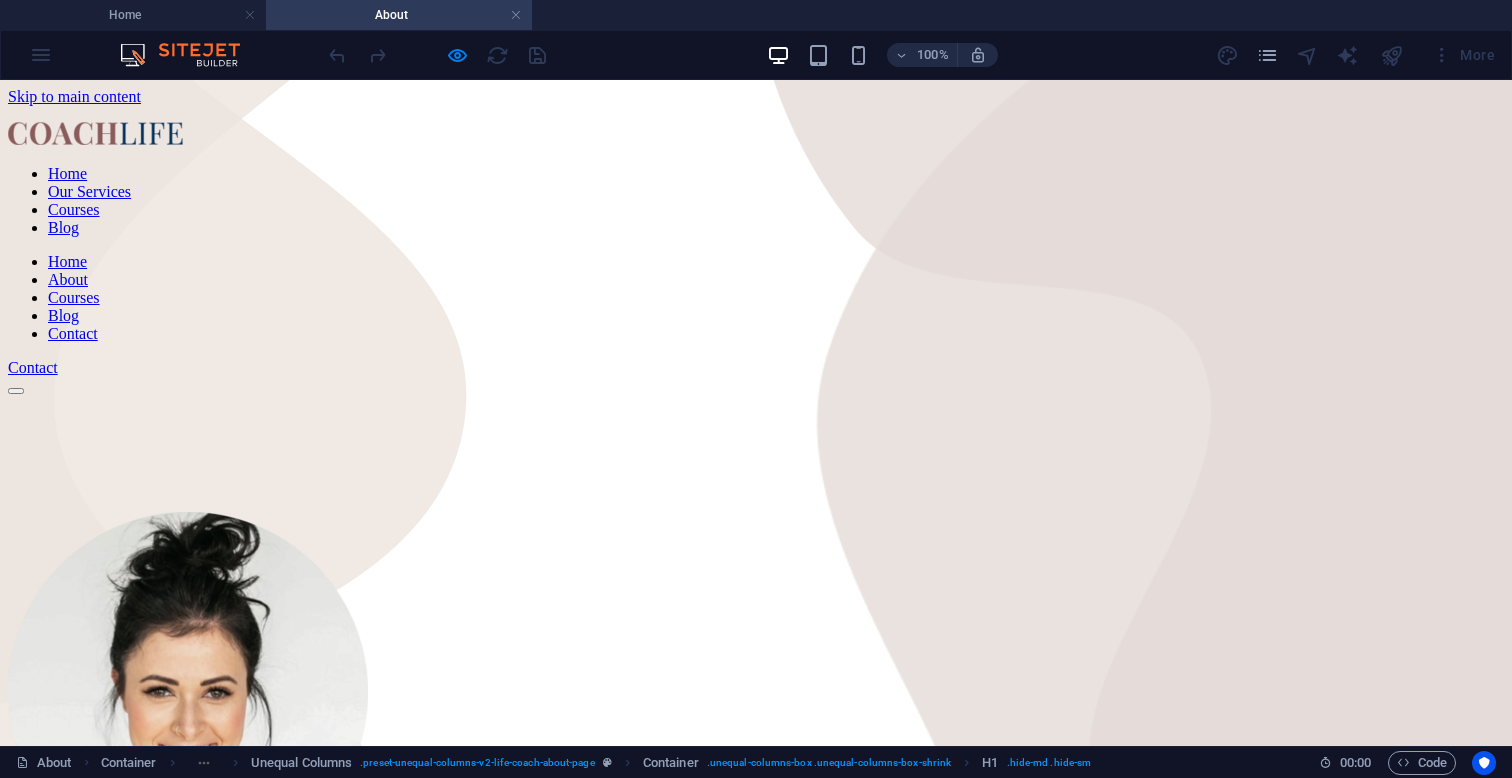 click on "Courses" at bounding box center (74, 209) 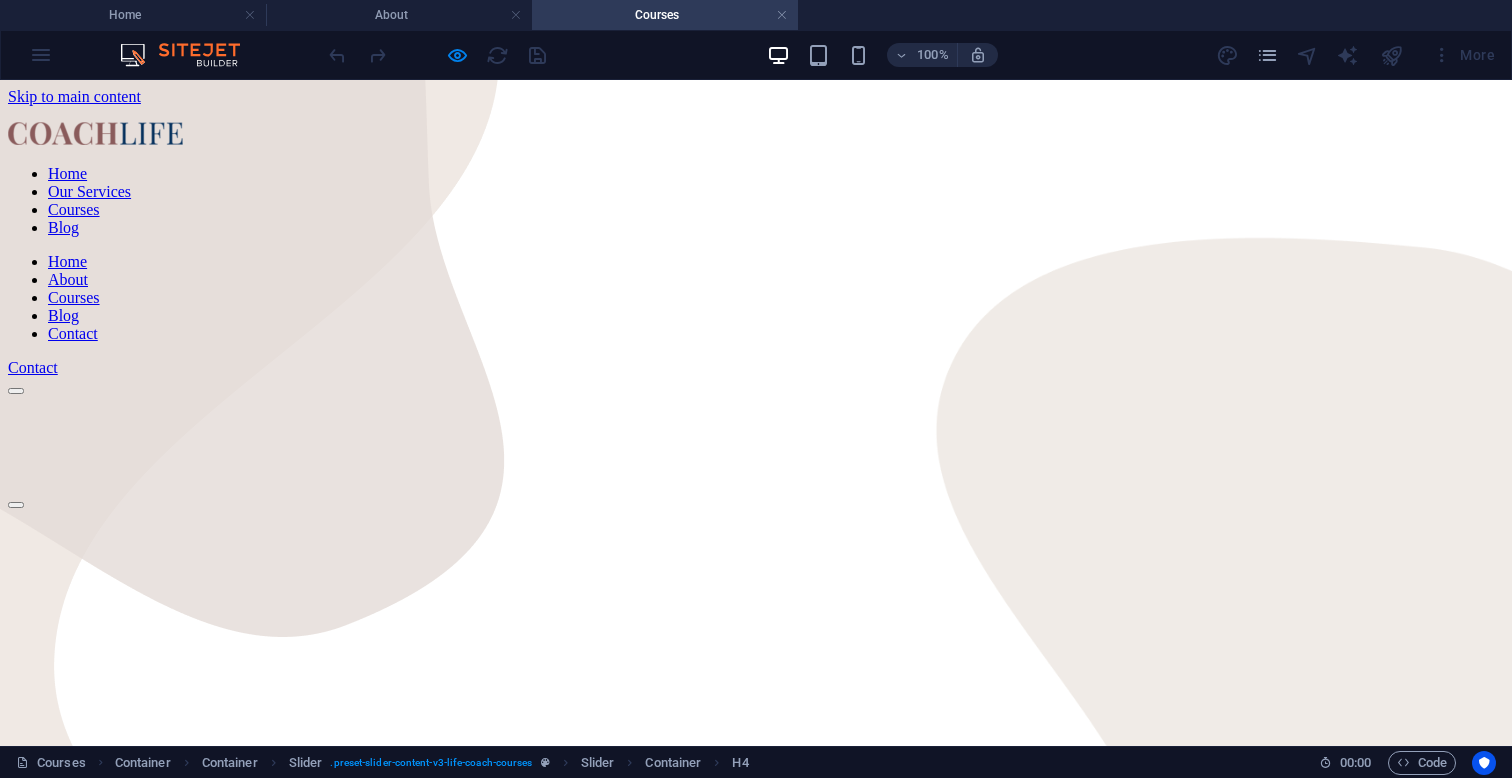 scroll, scrollTop: 410, scrollLeft: 0, axis: vertical 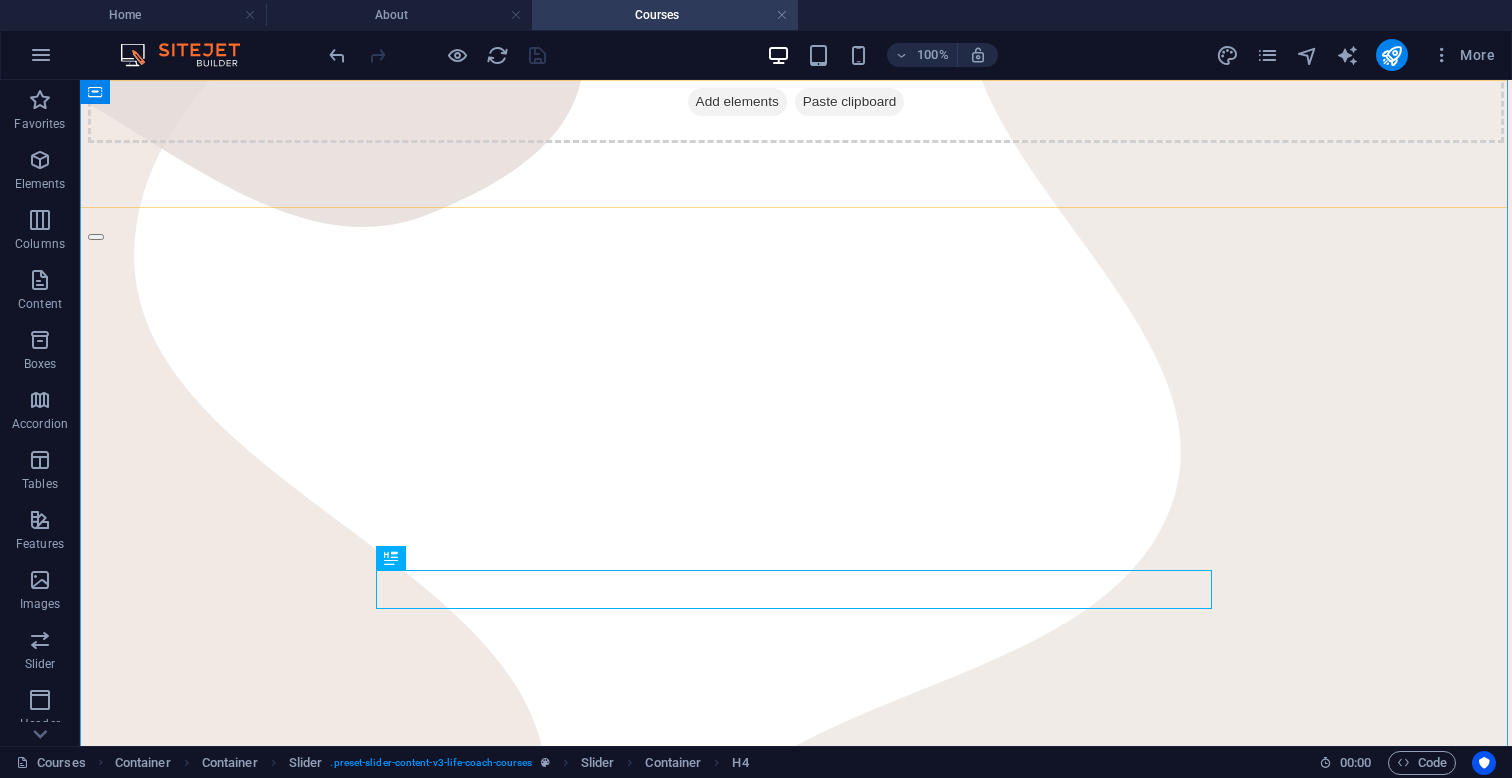click on "Home Our Services Courses Blog" at bounding box center (796, -209) 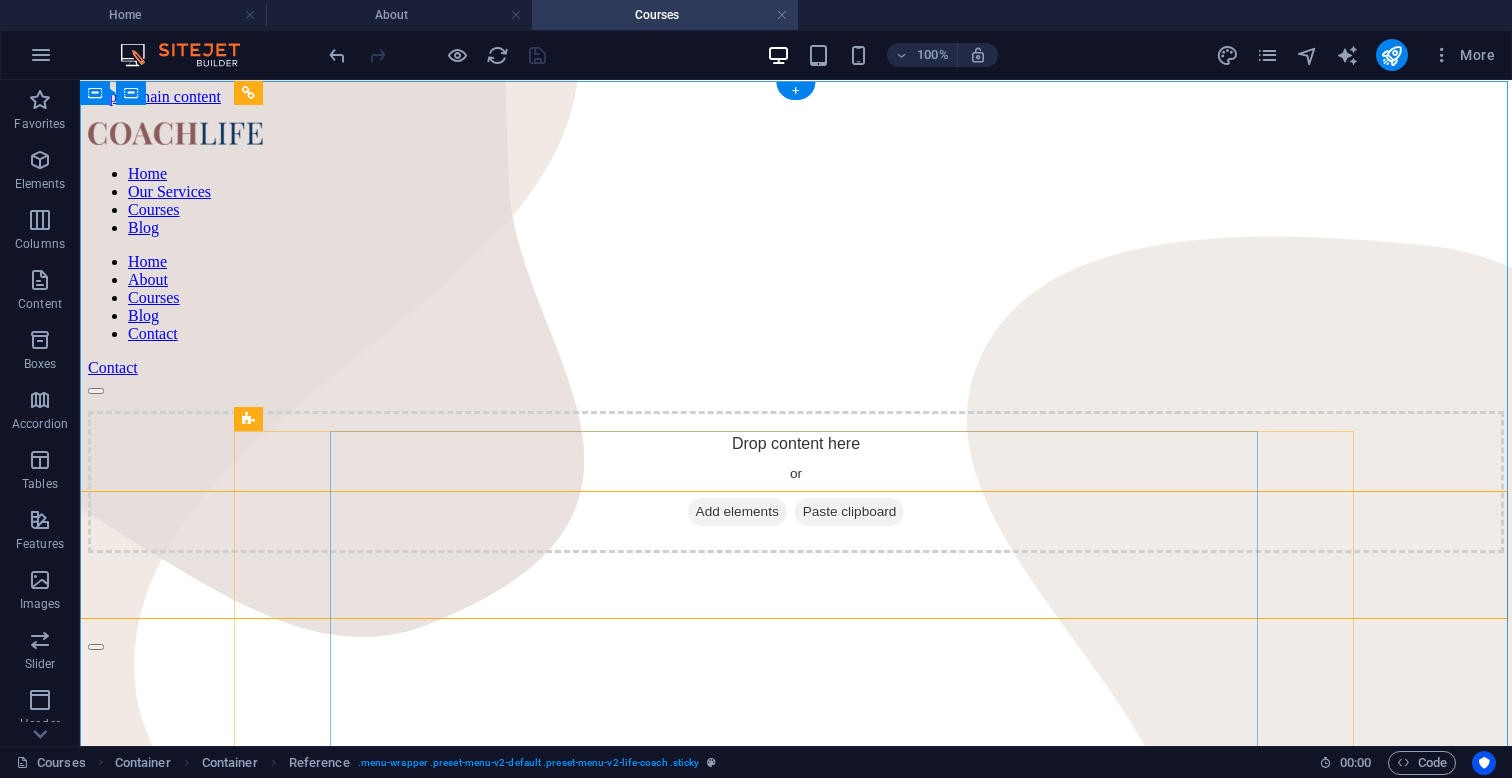 scroll, scrollTop: 0, scrollLeft: 0, axis: both 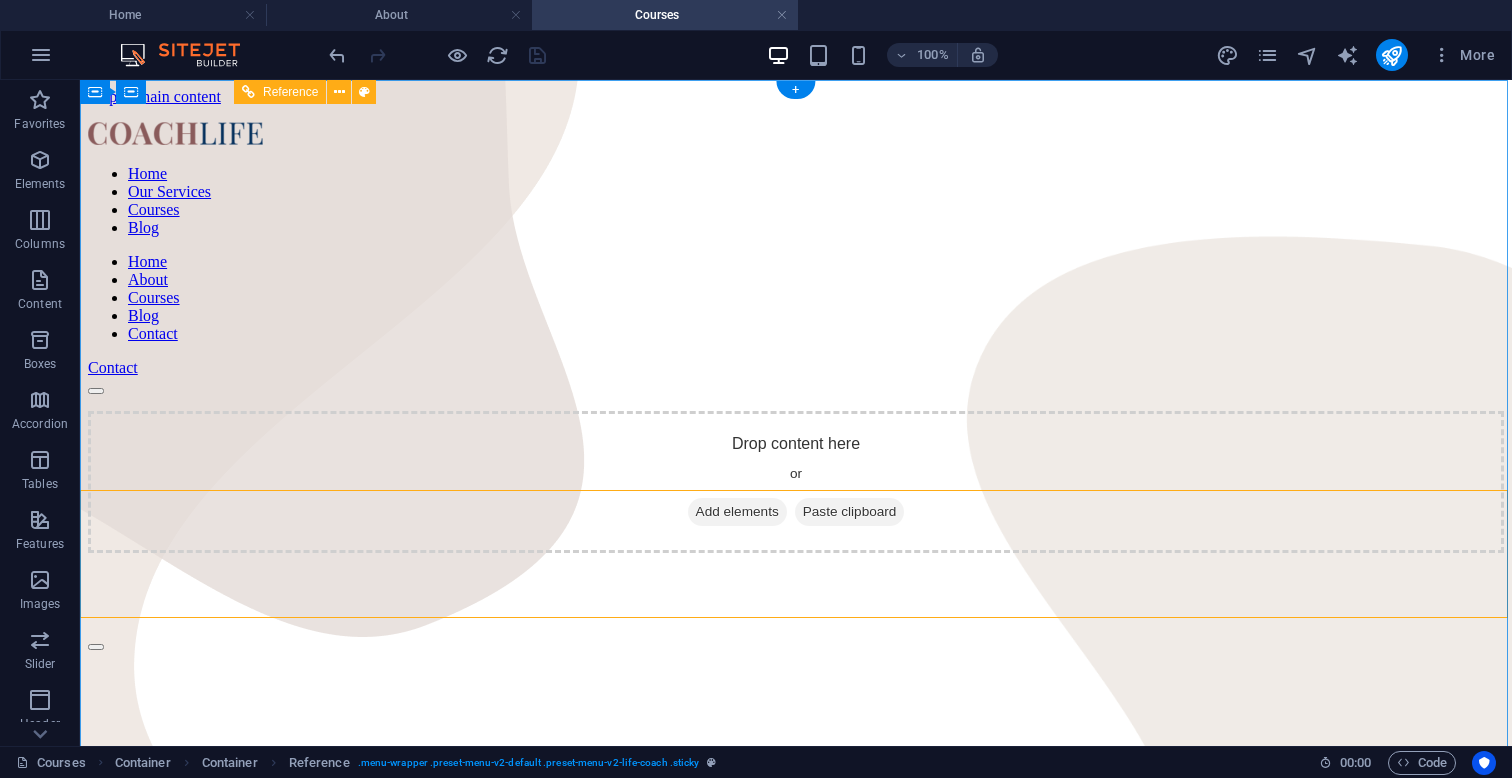 click on "Home Our Services Courses Blog" at bounding box center (796, 201) 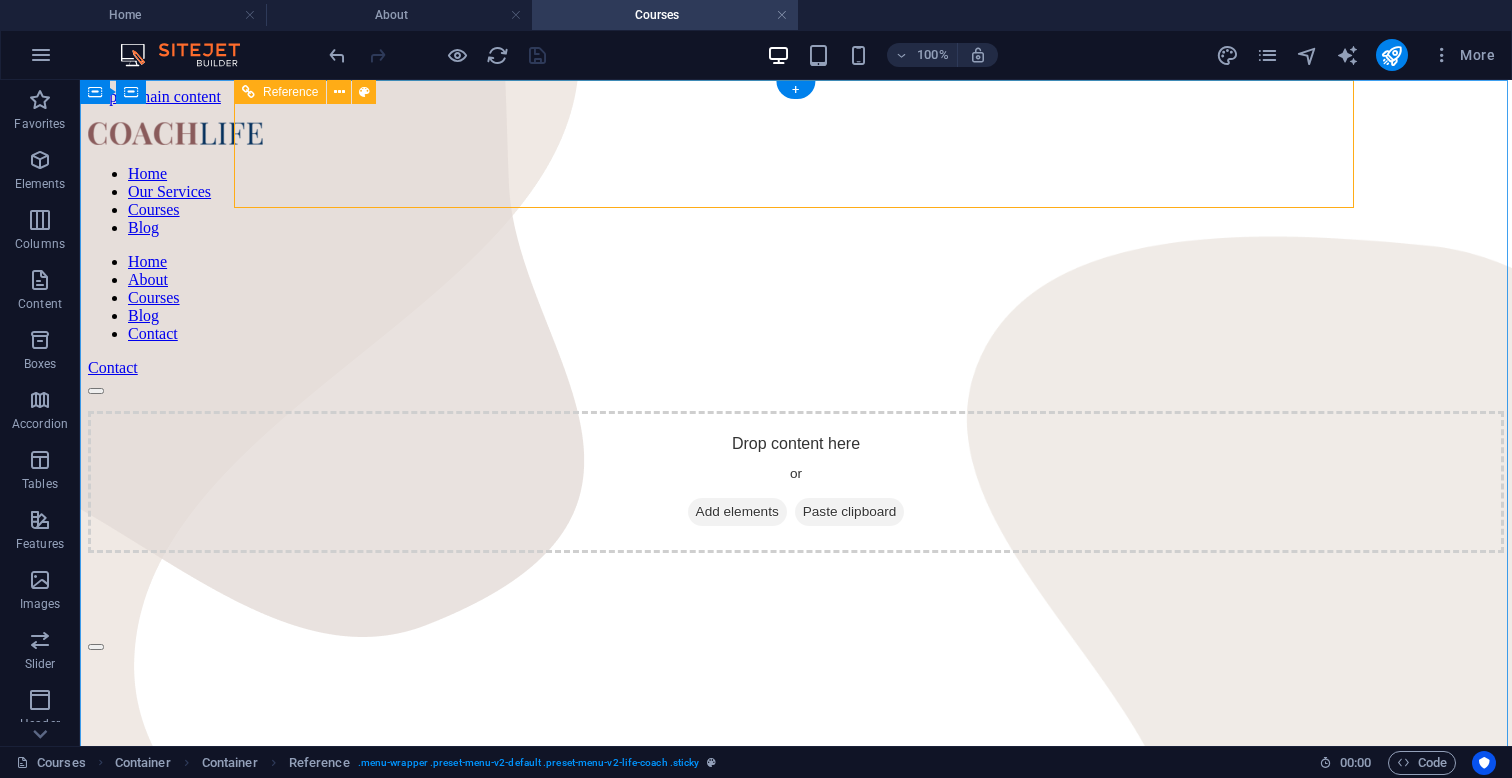 click on "Home About Courses Blog Contact" at bounding box center [796, 298] 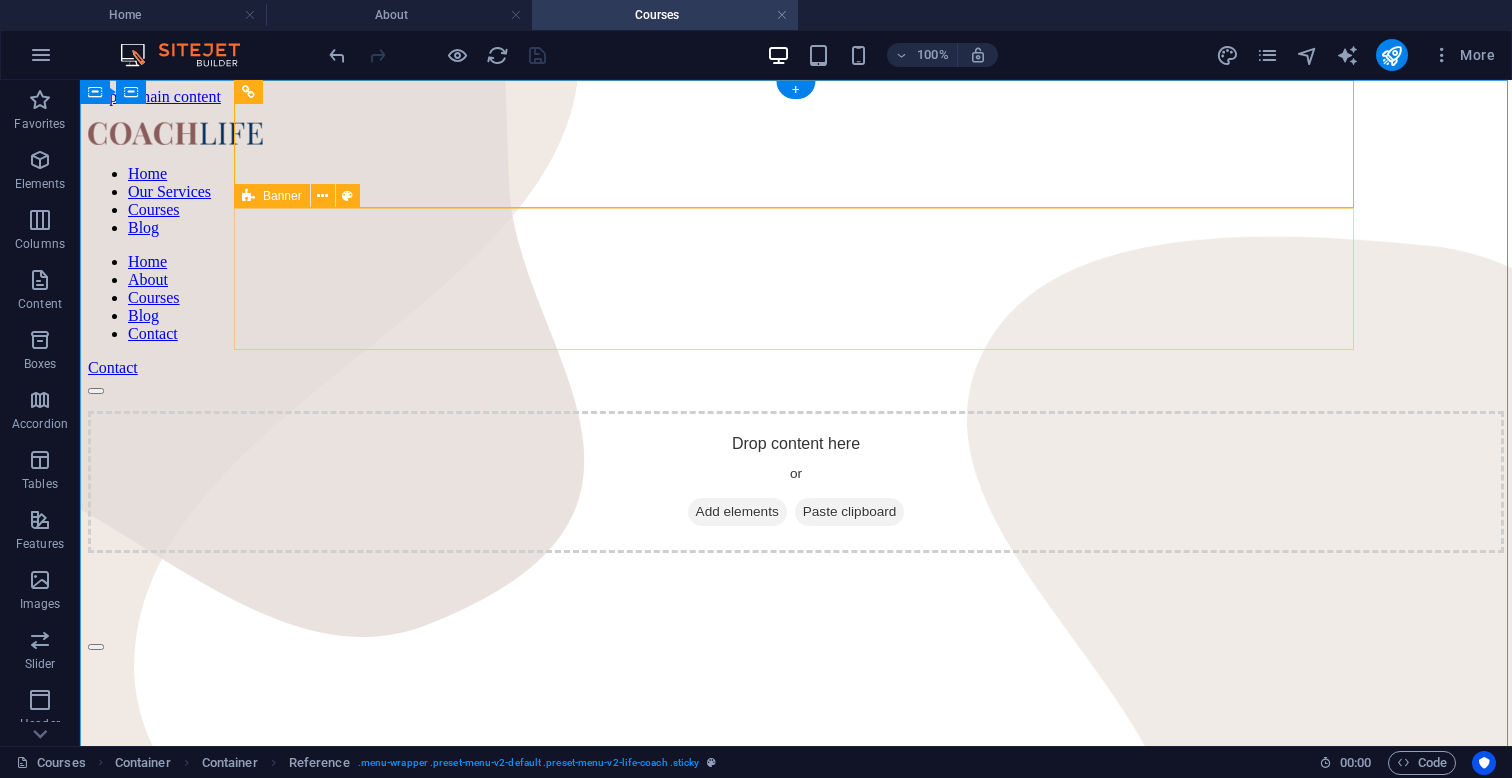 click on "Drop content here or  Add elements  Paste clipboard" at bounding box center (796, 482) 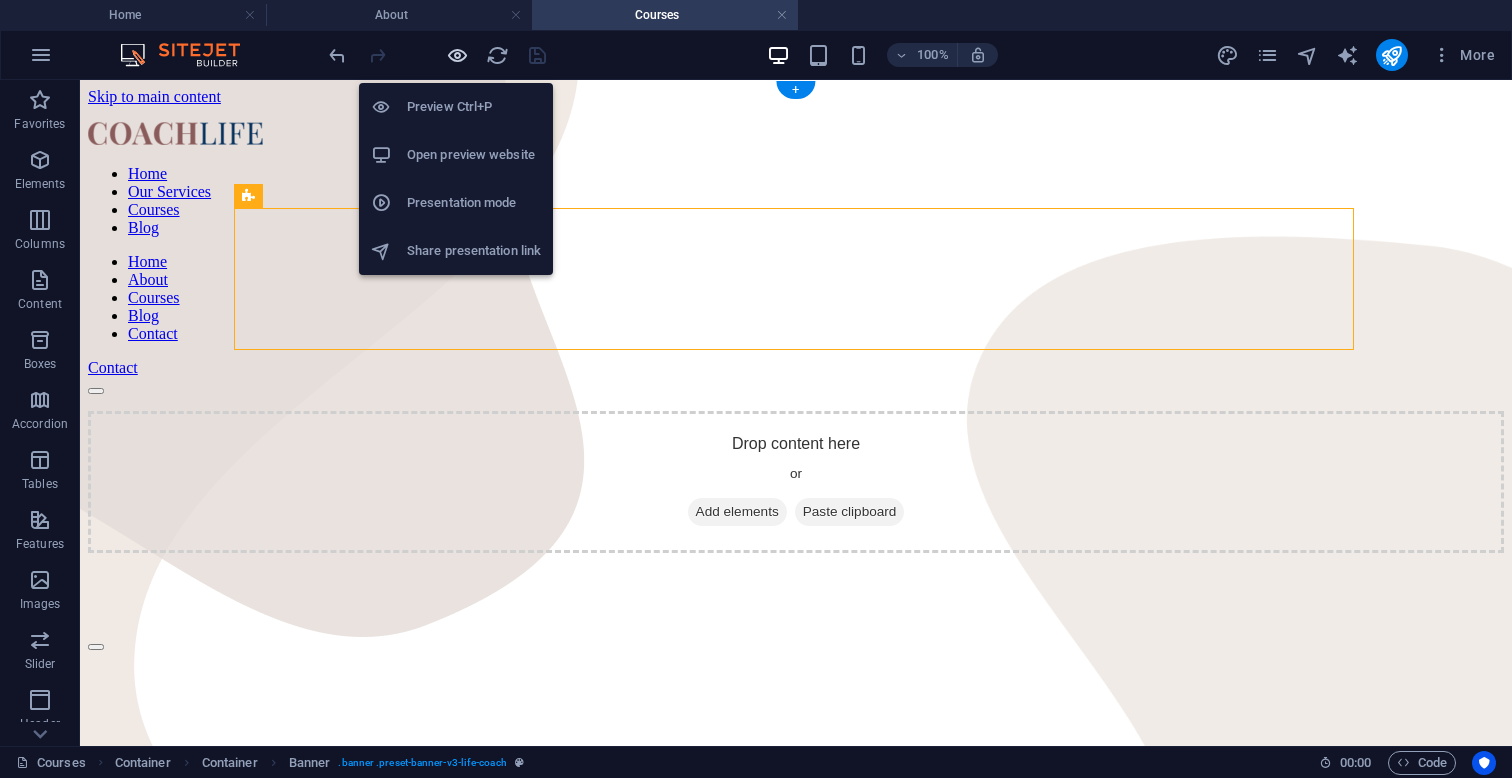 click at bounding box center (457, 55) 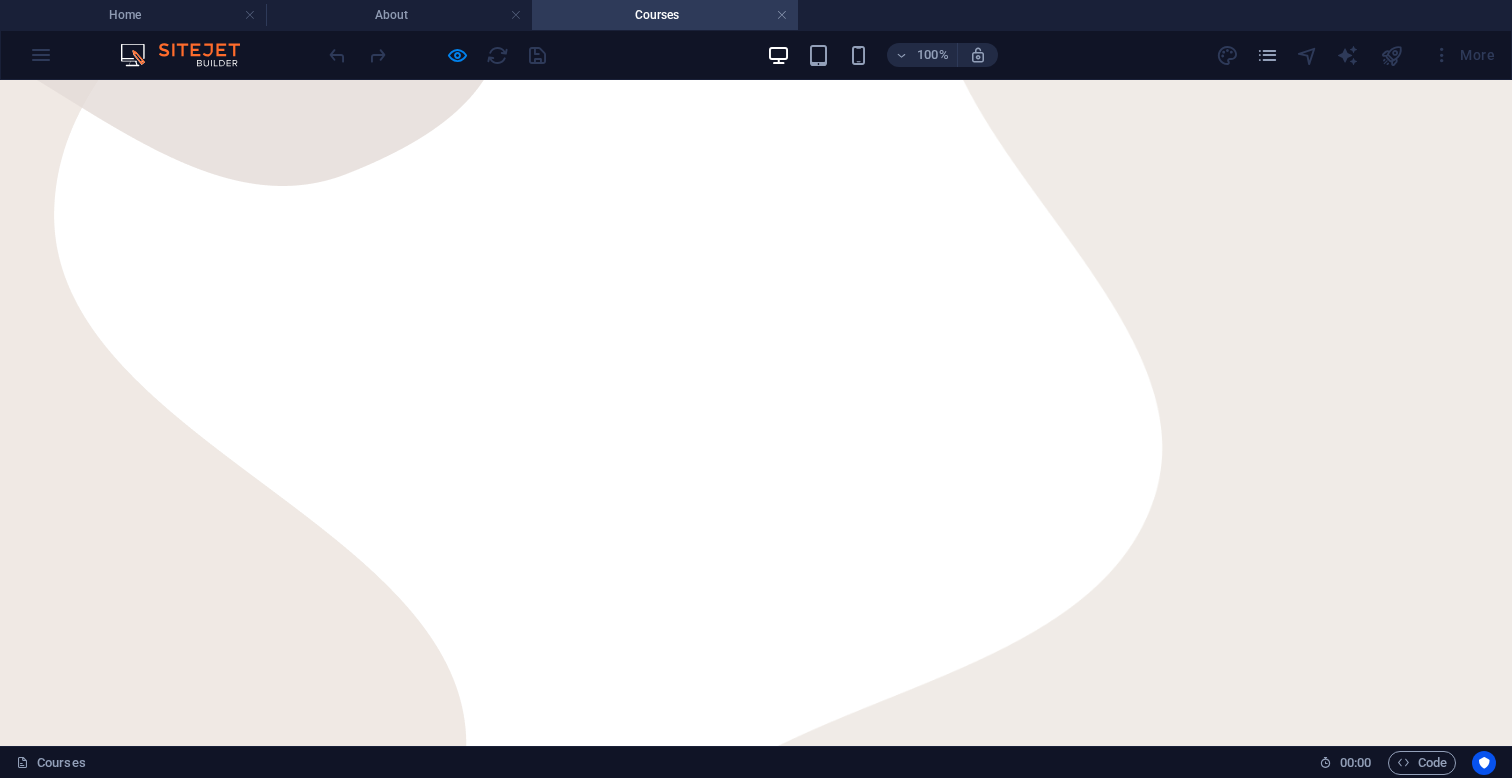 scroll, scrollTop: 418, scrollLeft: 0, axis: vertical 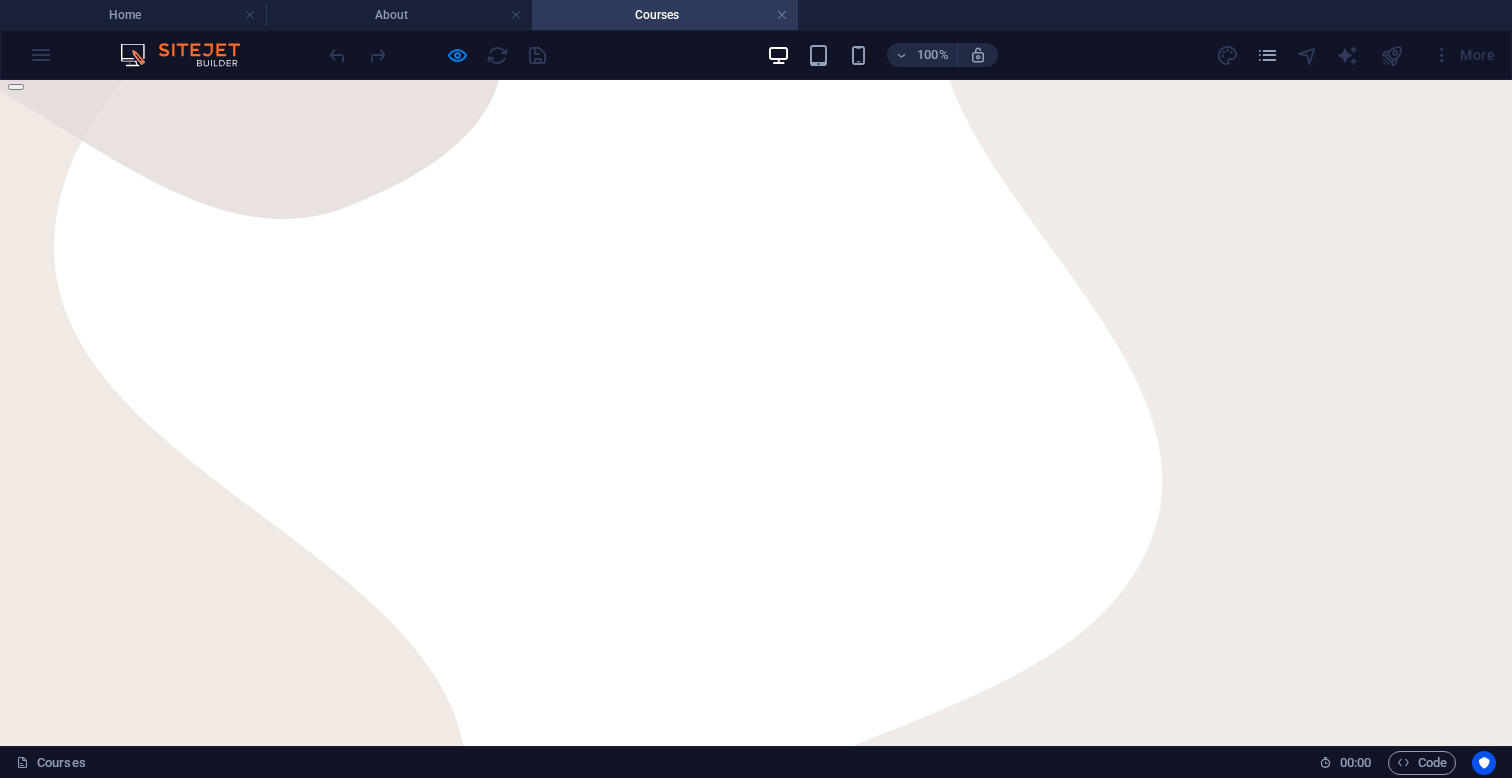click on "Courses" at bounding box center [74, -209] 